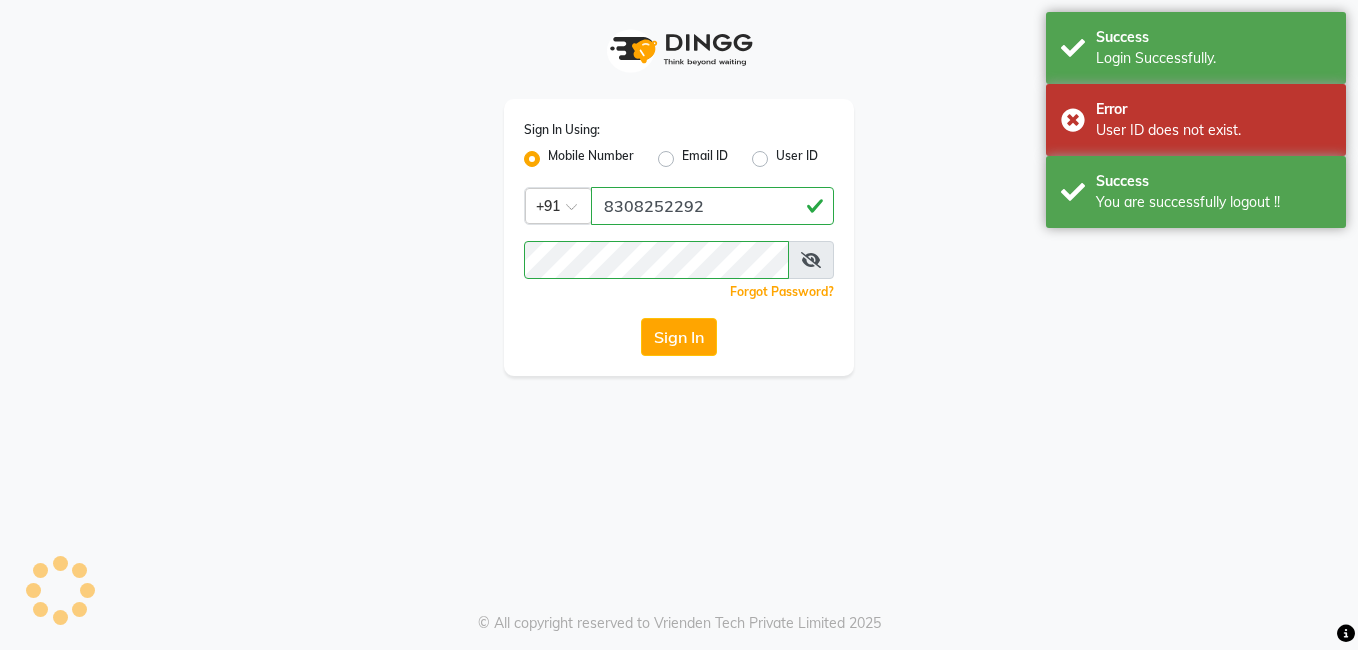 scroll, scrollTop: 0, scrollLeft: 0, axis: both 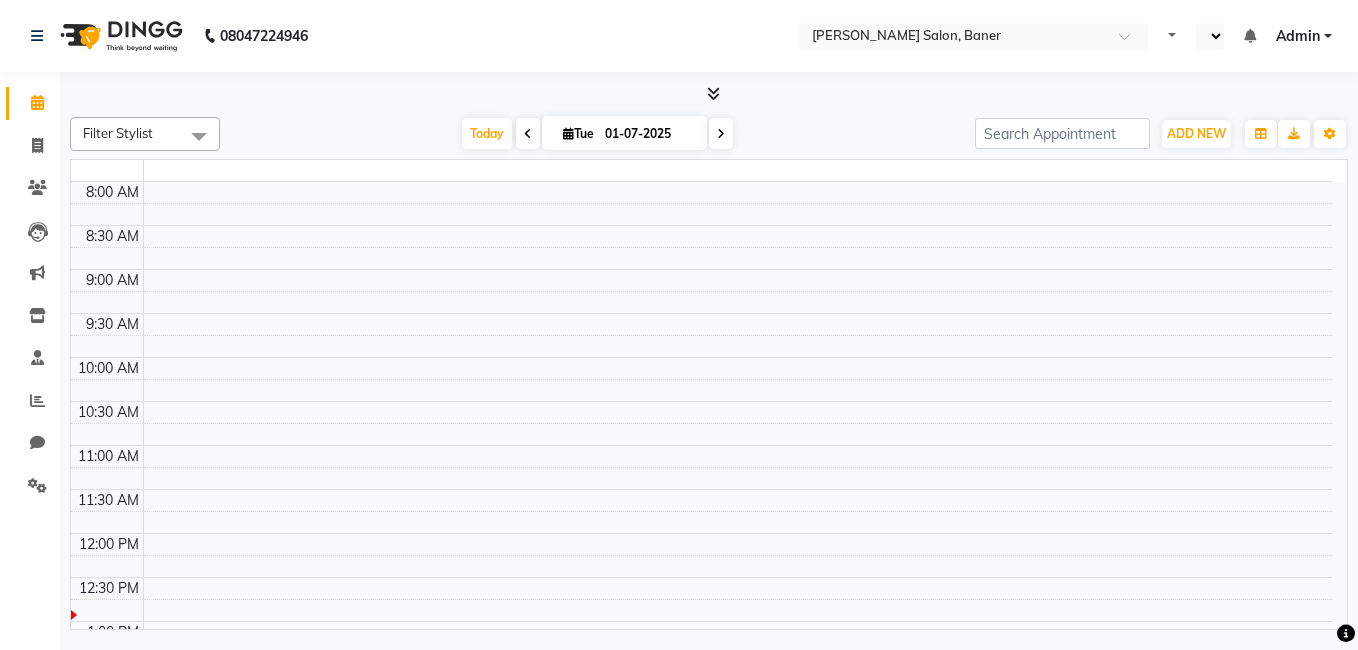 select on "en" 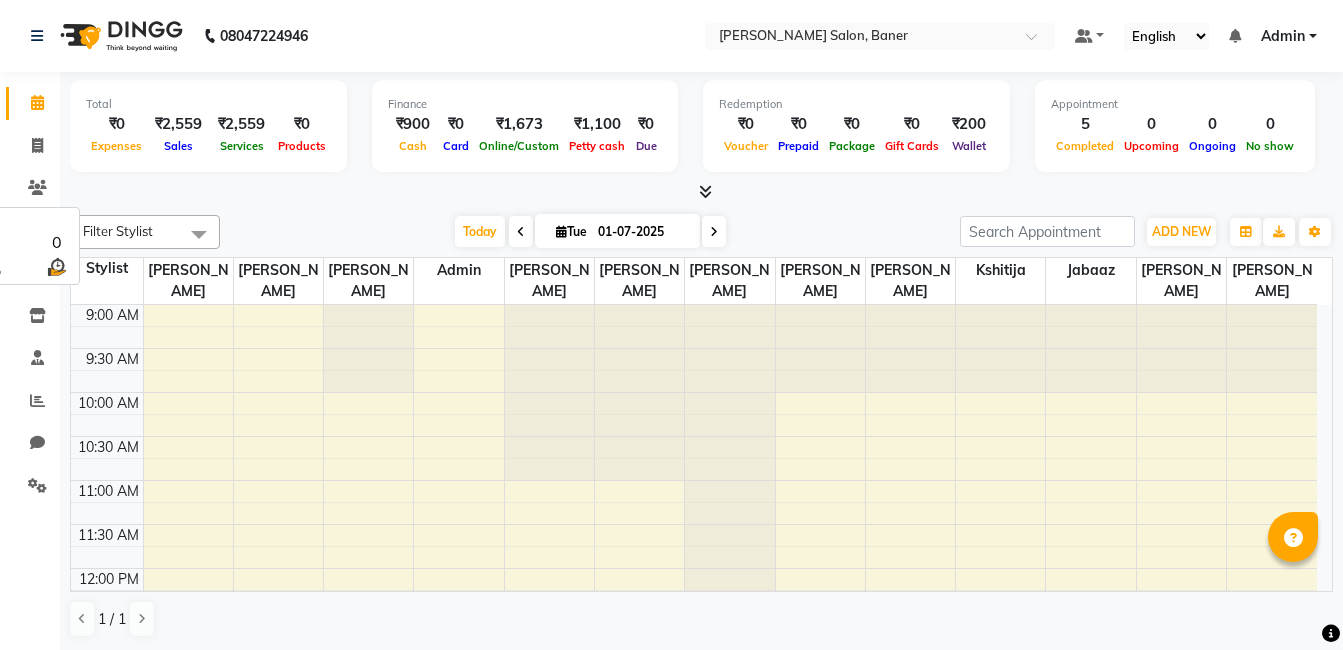 scroll, scrollTop: 0, scrollLeft: 0, axis: both 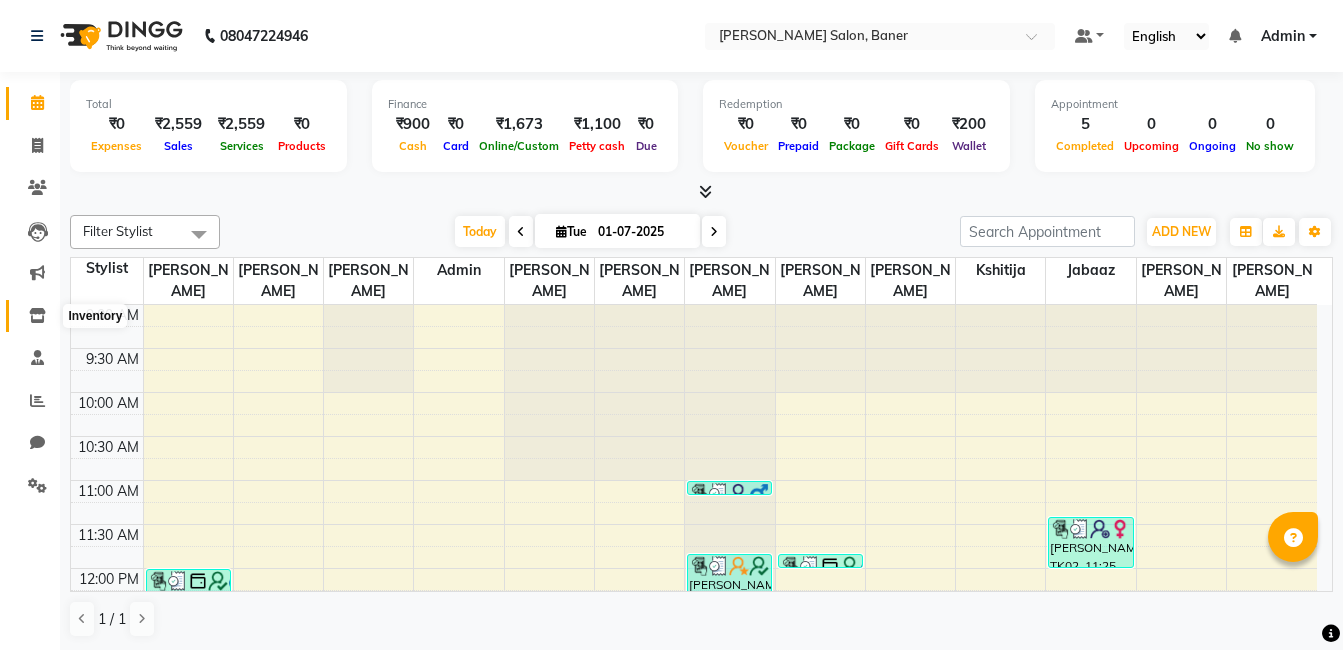 click 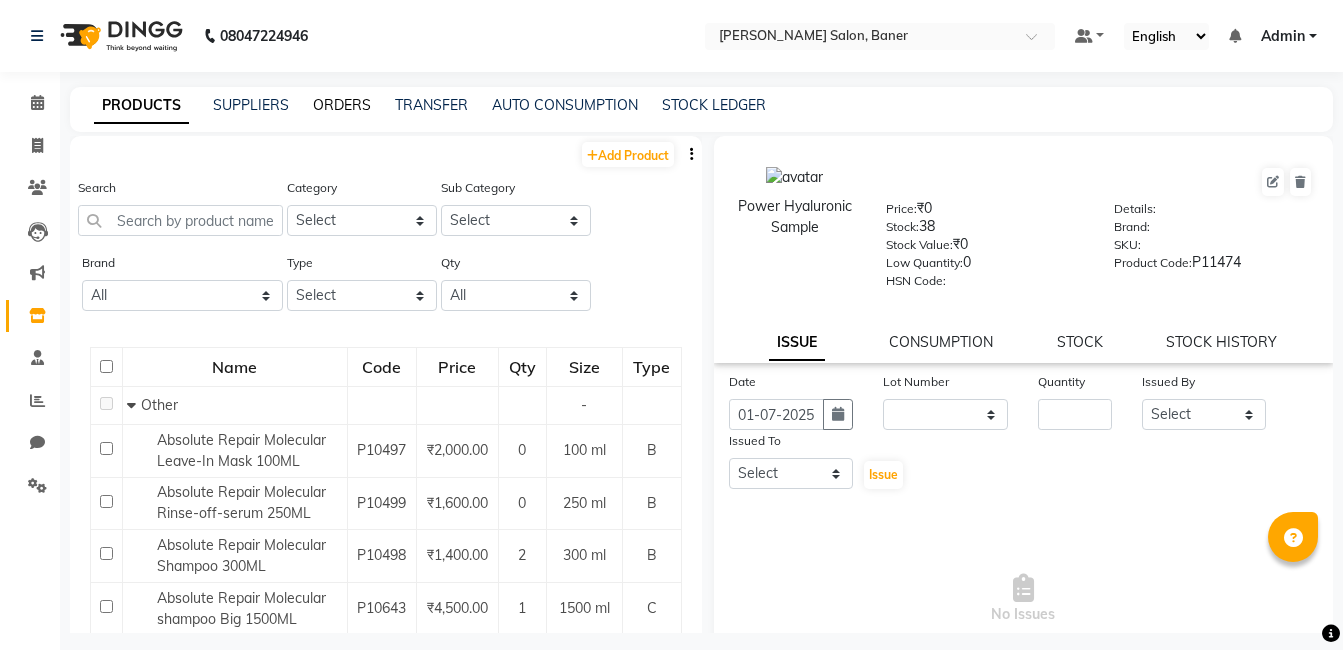 click on "ORDERS" 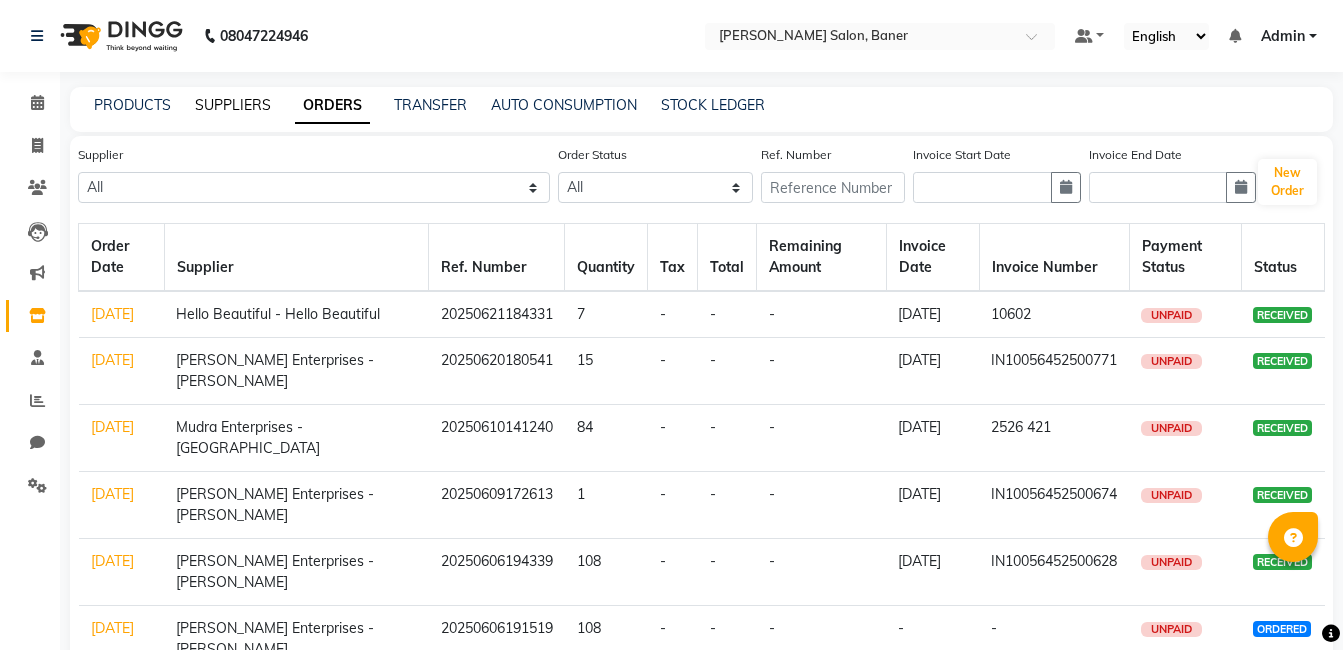 click on "SUPPLIERS" 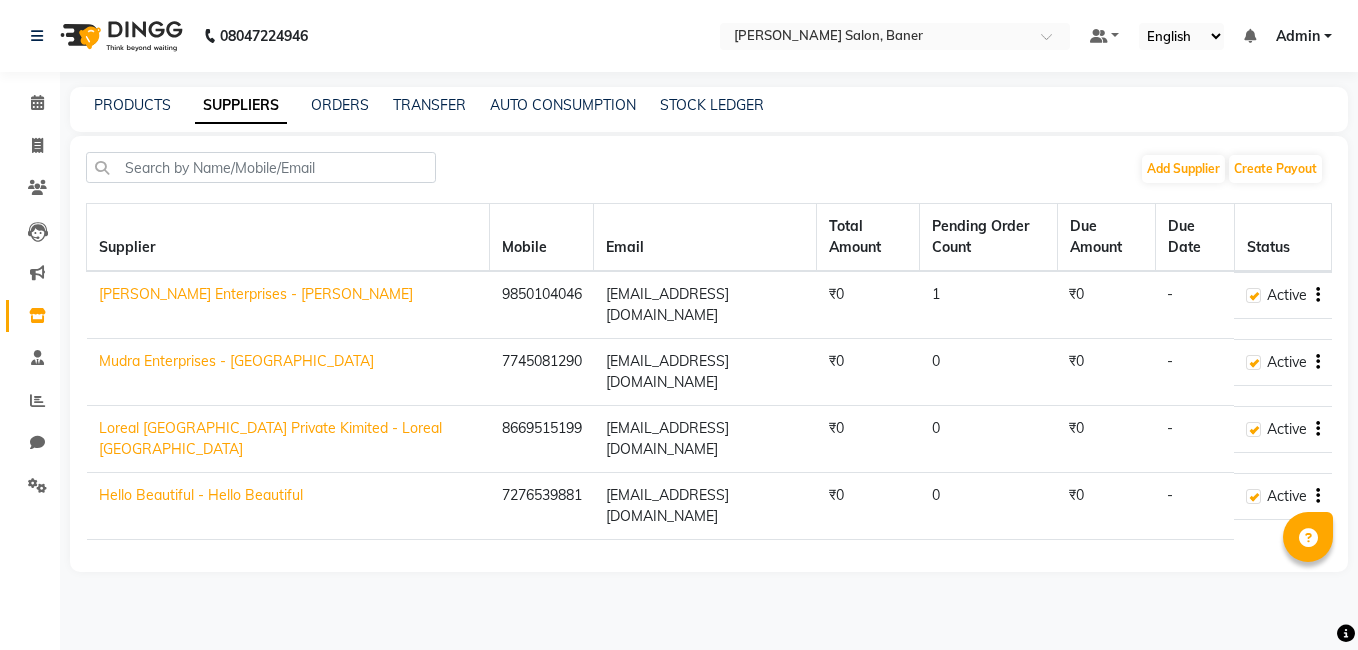 click on "ORDERS" 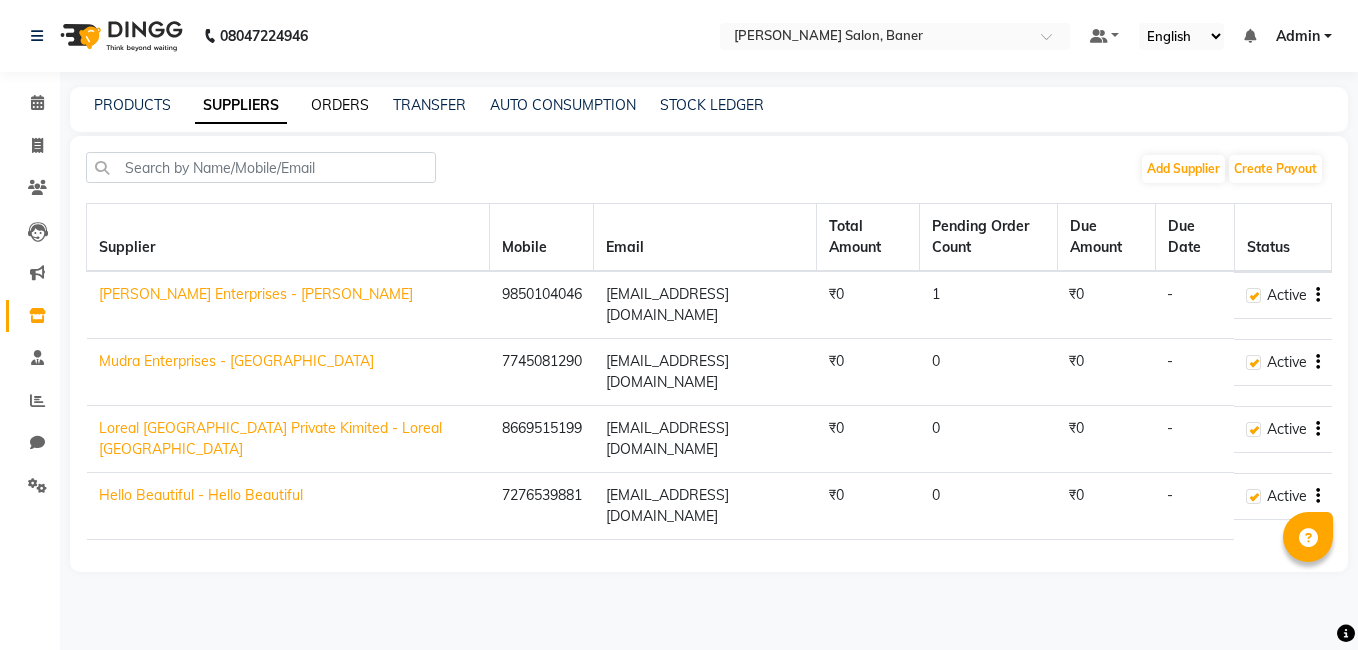 click on "ORDERS" 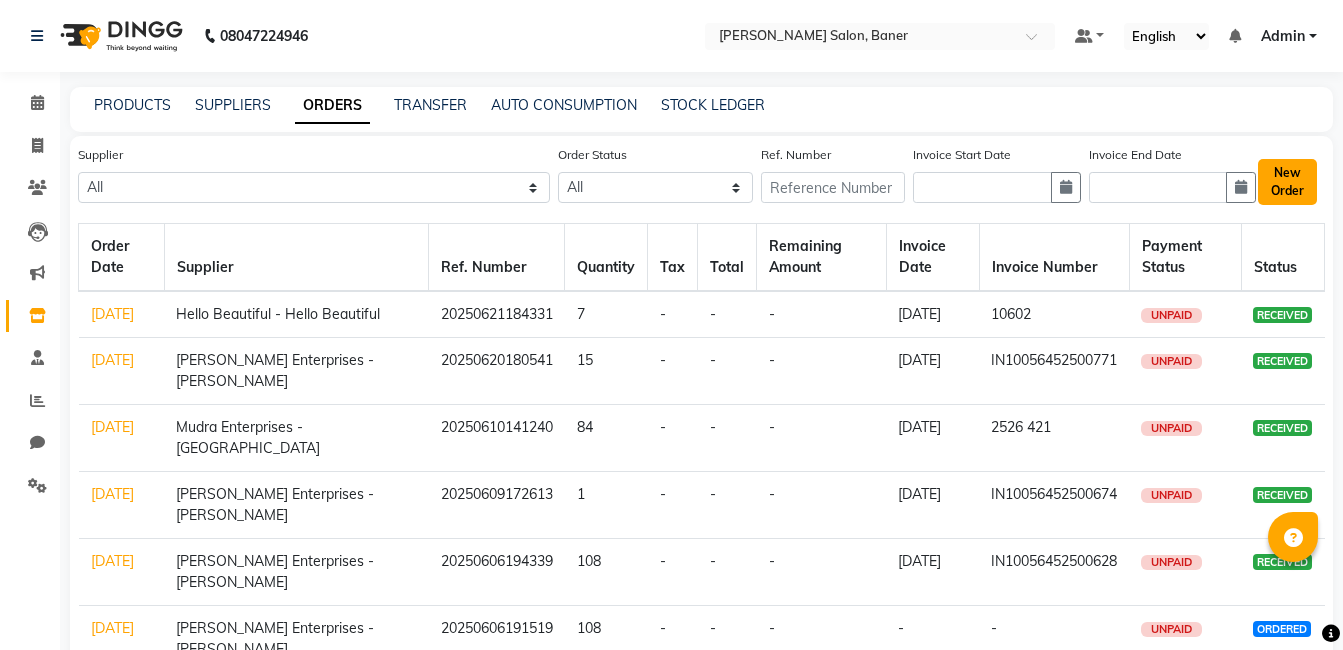 click on "New Order" 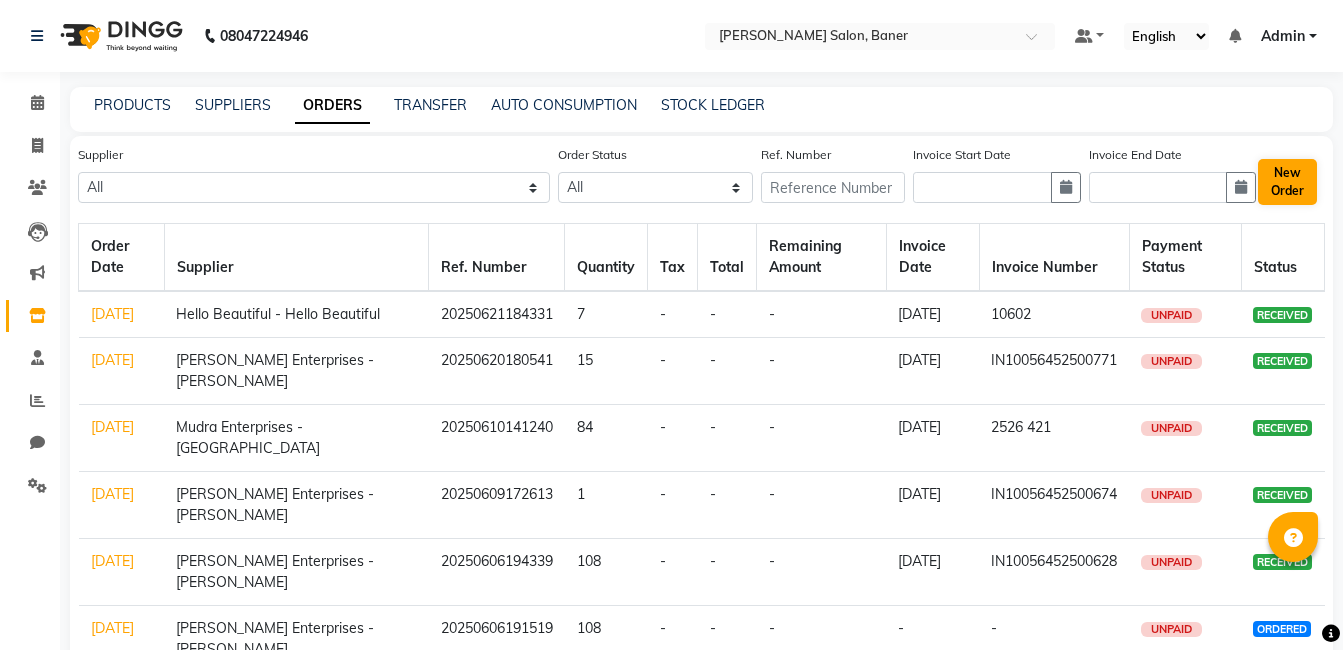 select on "true" 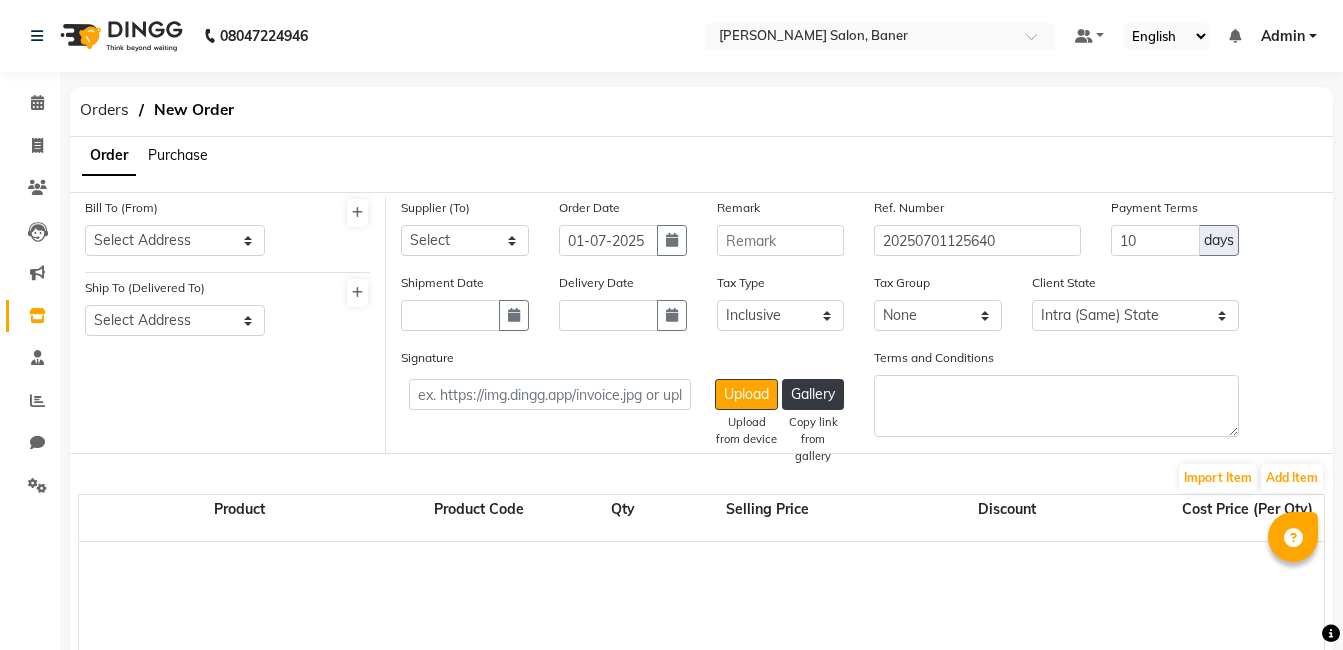 select on "3130" 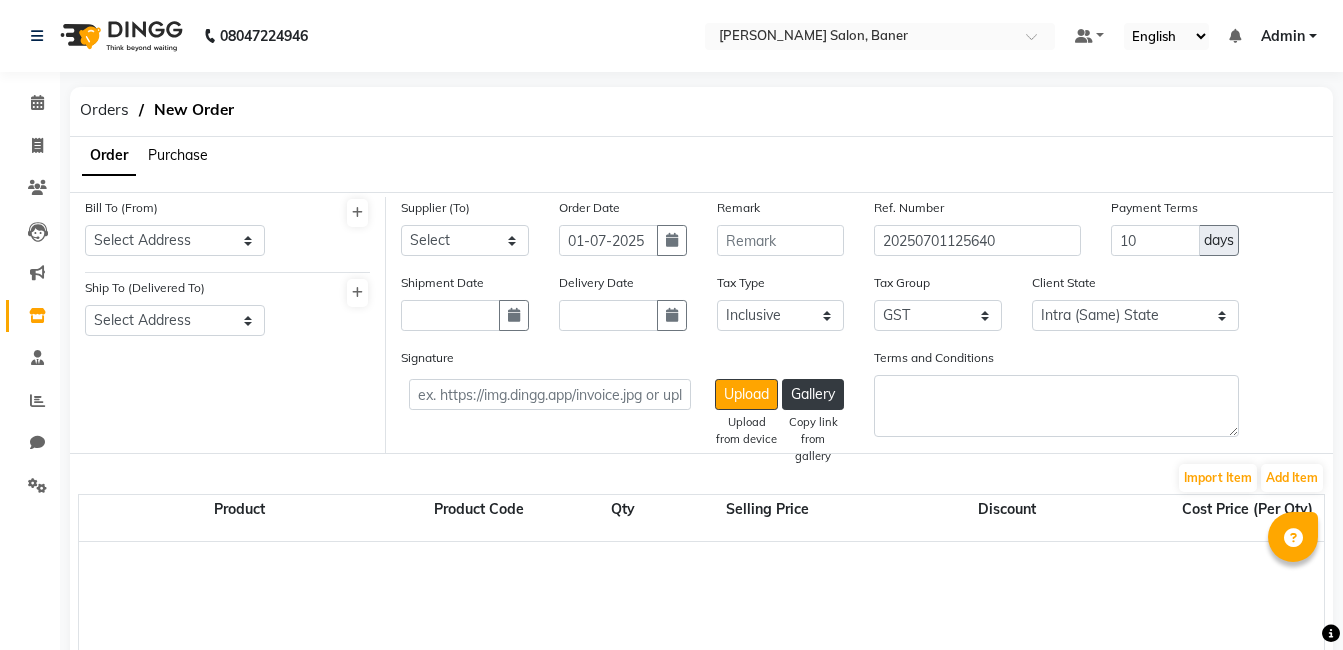 click on "Purchase" 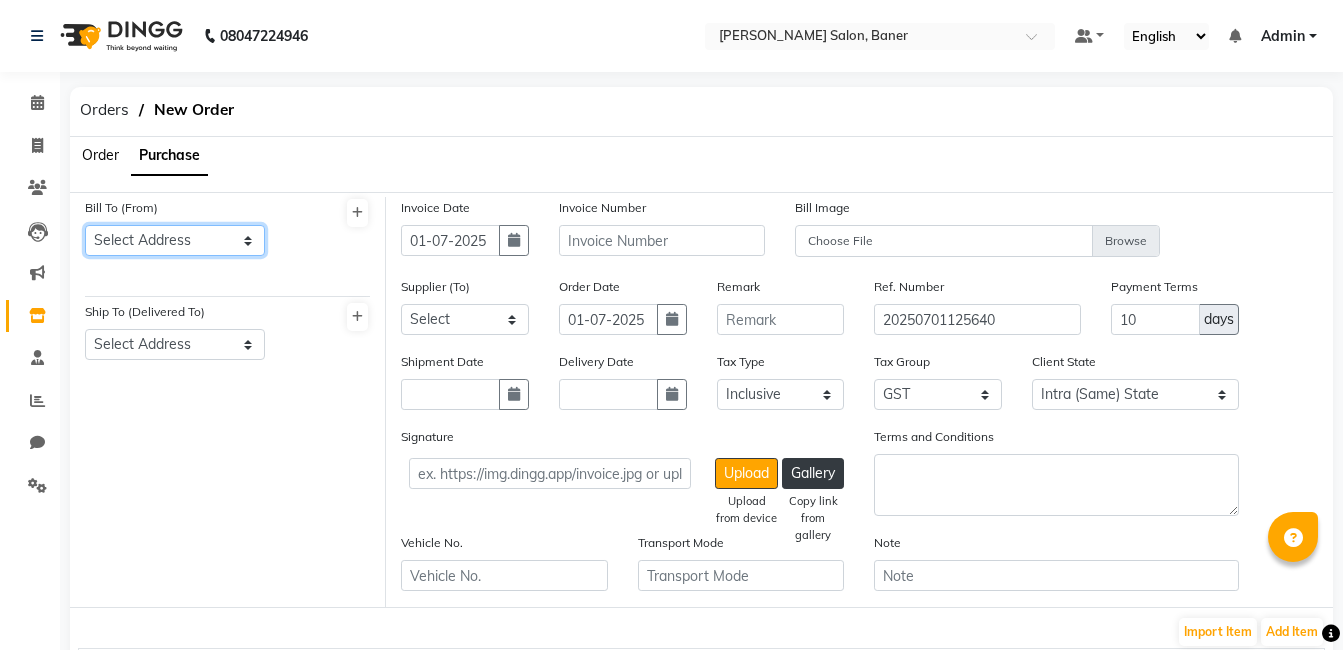click on "Select Address  varad salon baner" 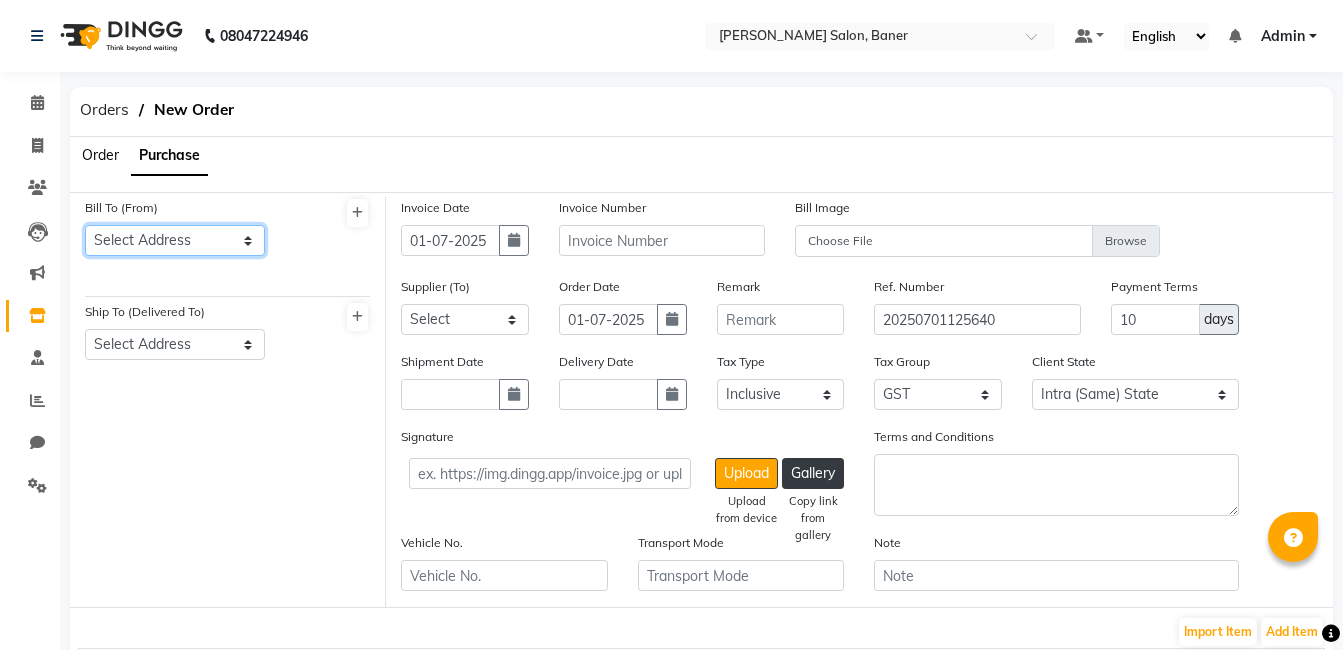 select on "1500" 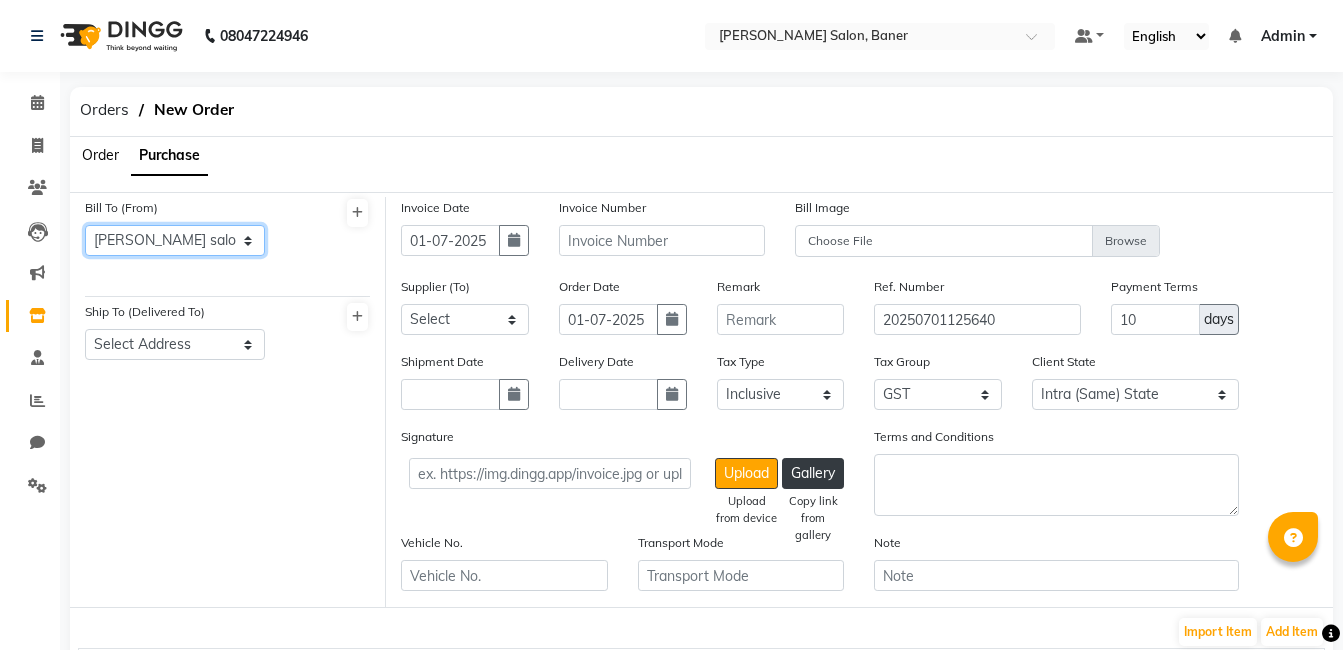 click on "Select Address  varad salon baner" 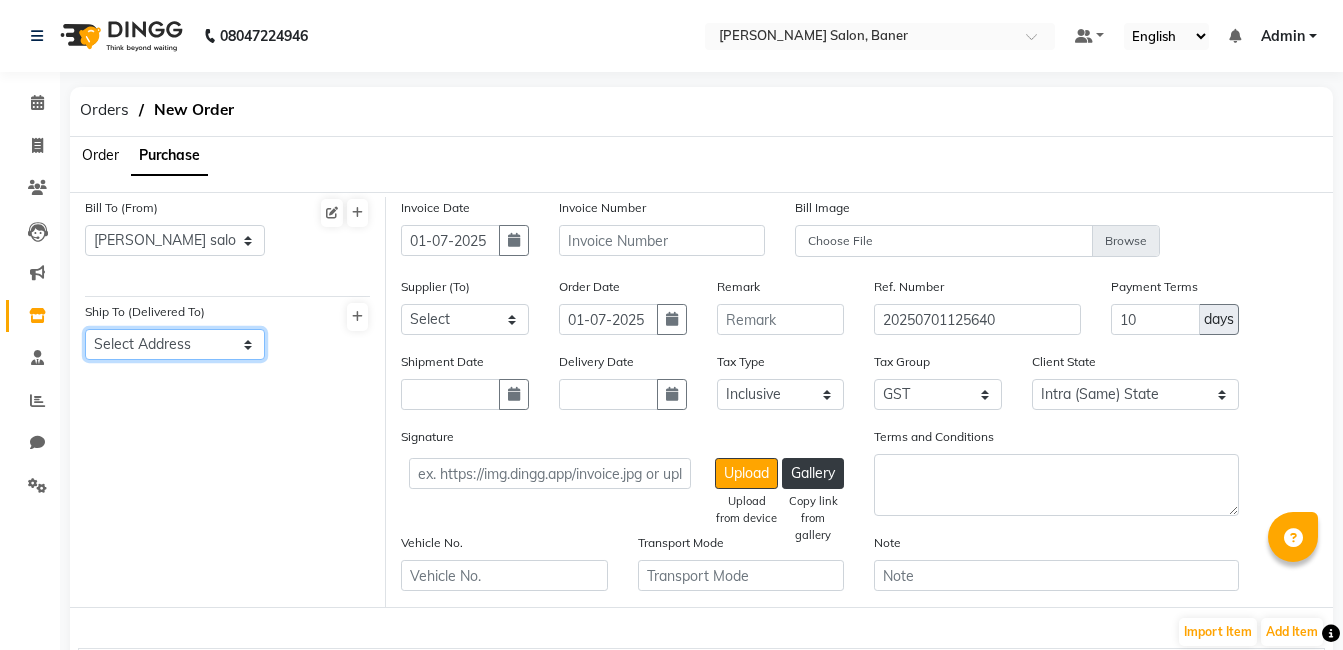 click on "Select Address  varad salon baner" 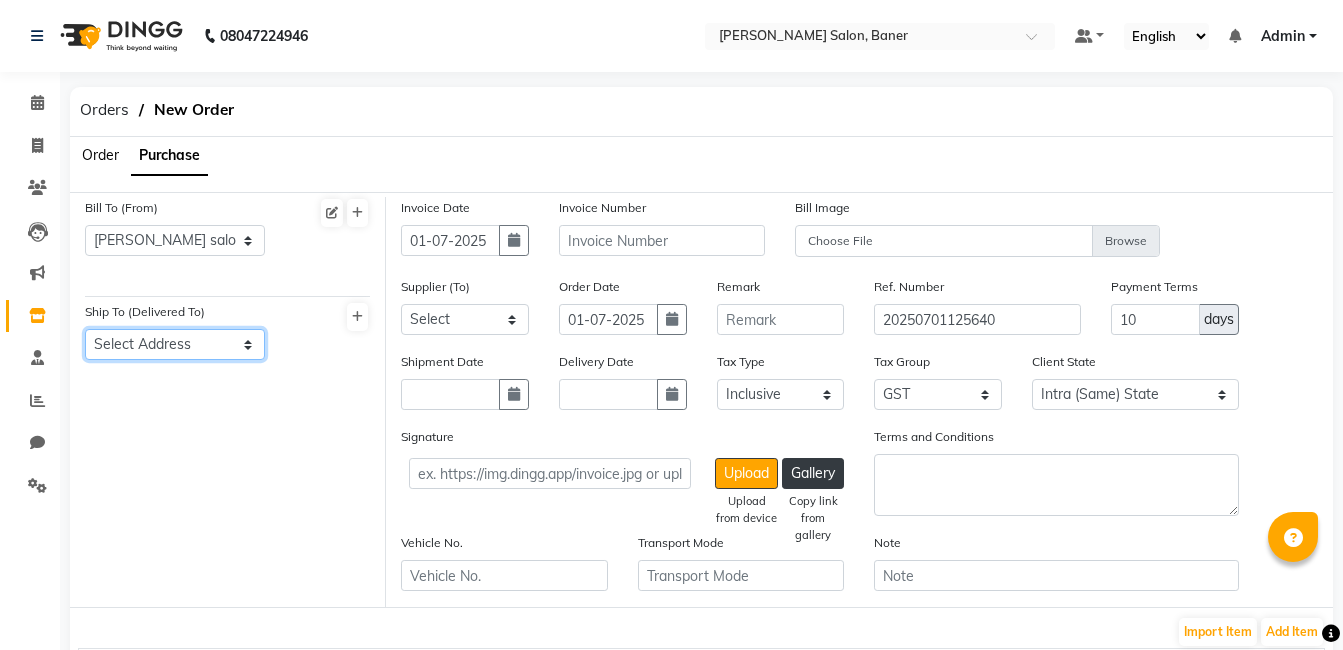 select on "1501" 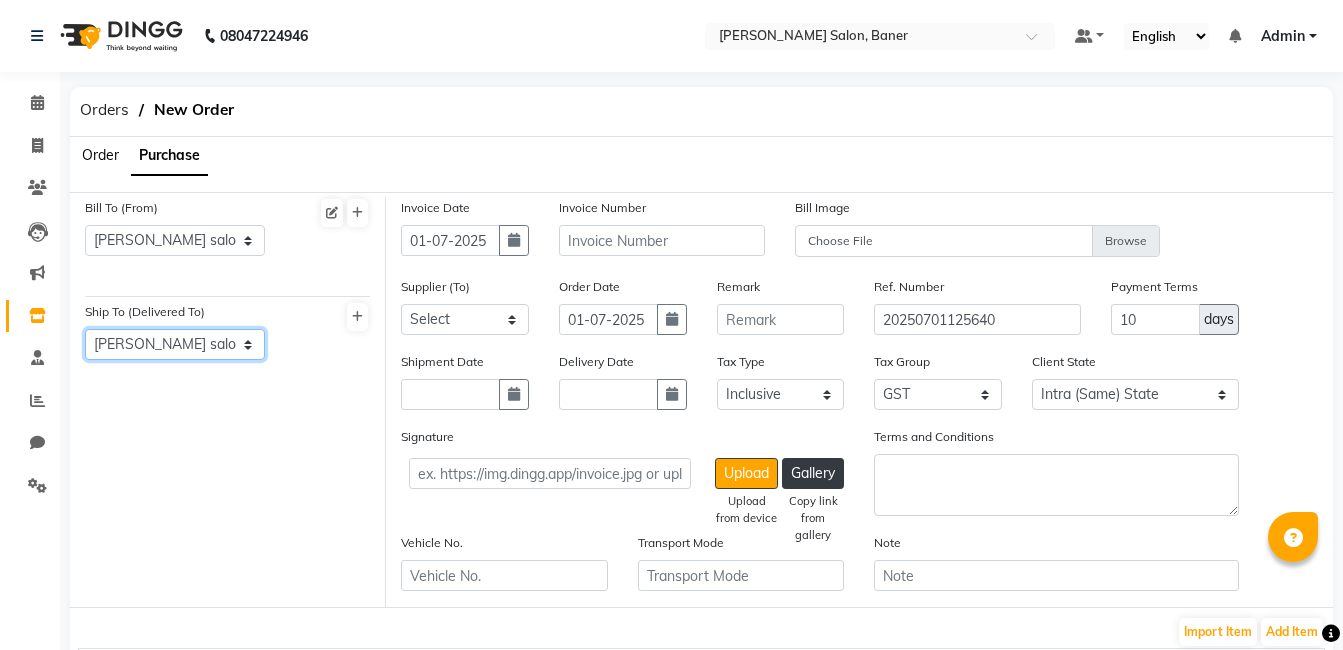 click on "Select Address  varad salon baner" 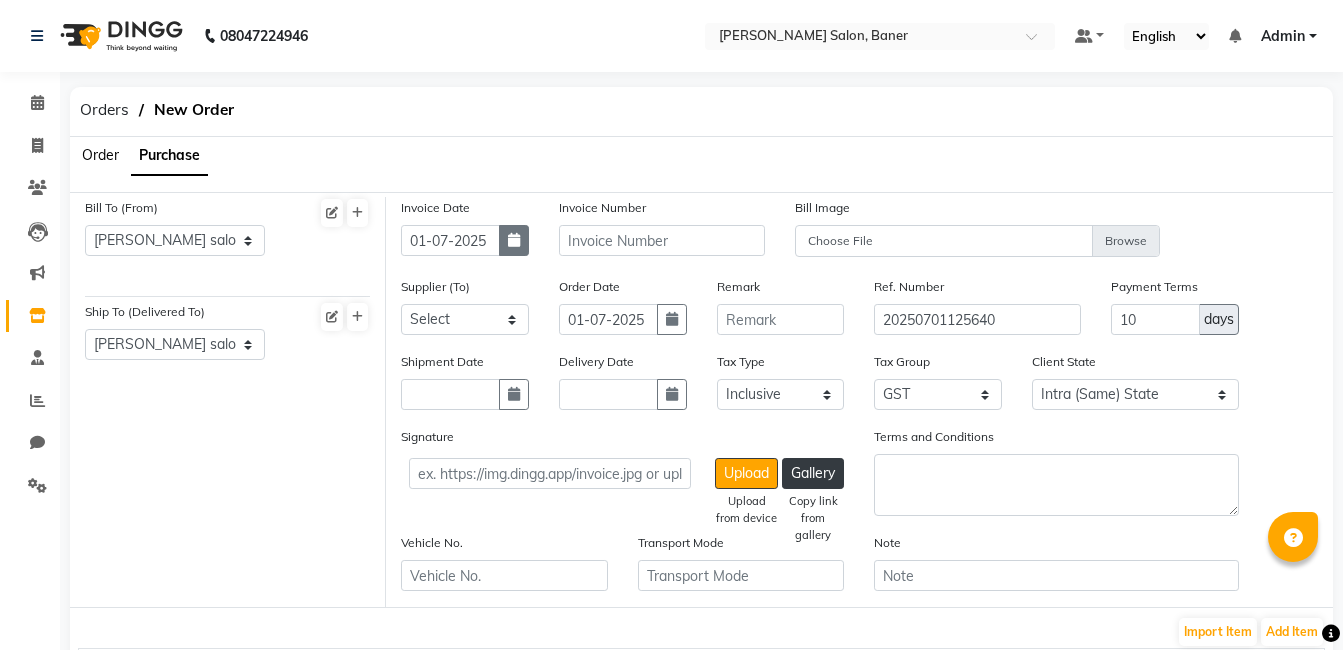 click 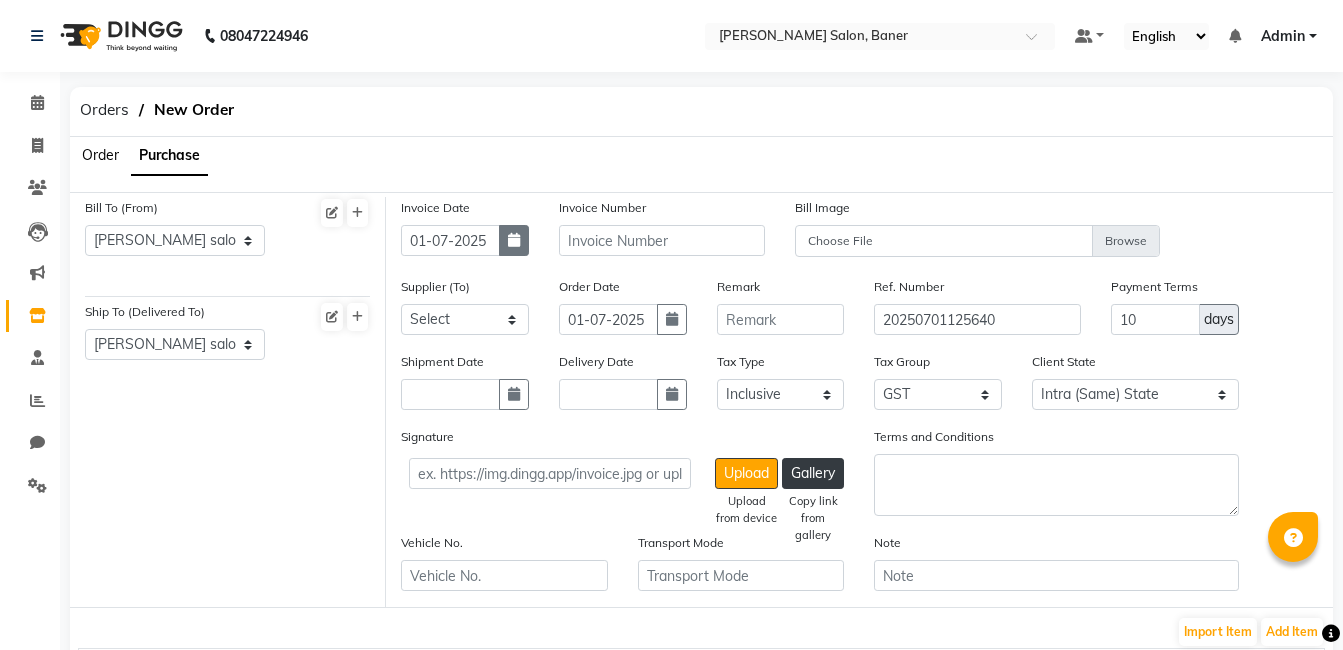 select on "7" 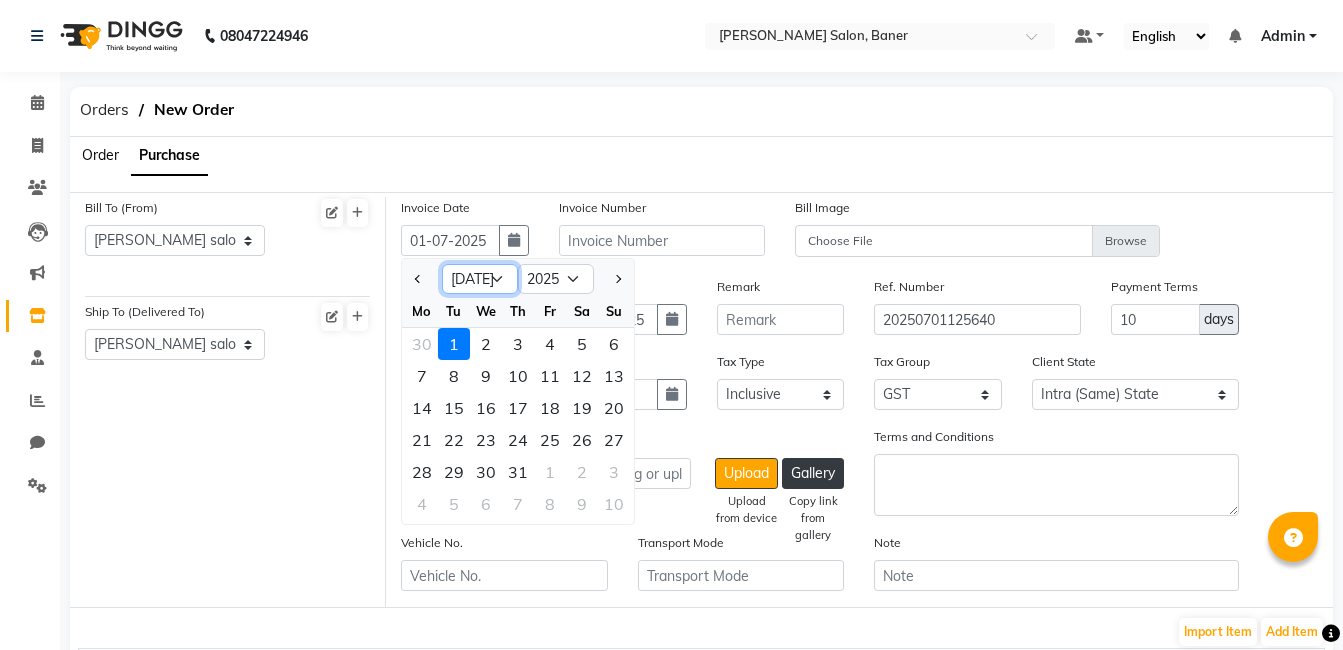click on "Jan Feb Mar Apr May Jun Jul Aug Sep Oct Nov Dec" 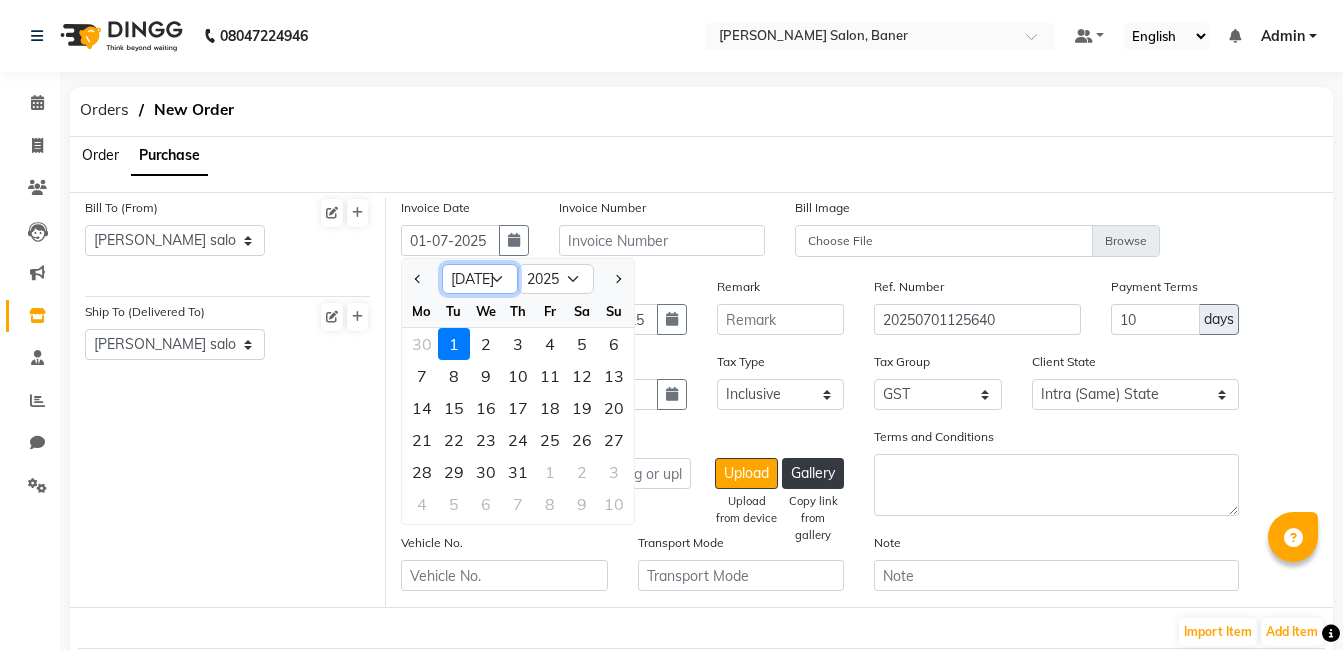 select on "6" 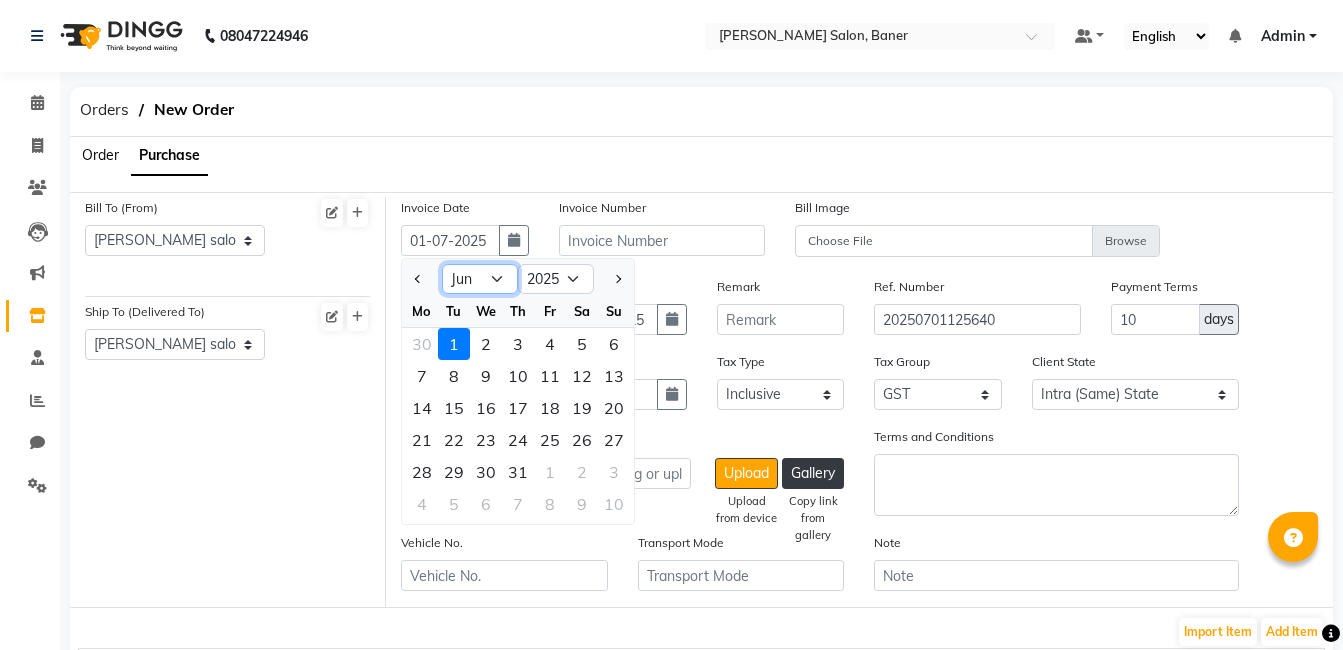 click on "Jan Feb Mar Apr May Jun Jul Aug Sep Oct Nov Dec" 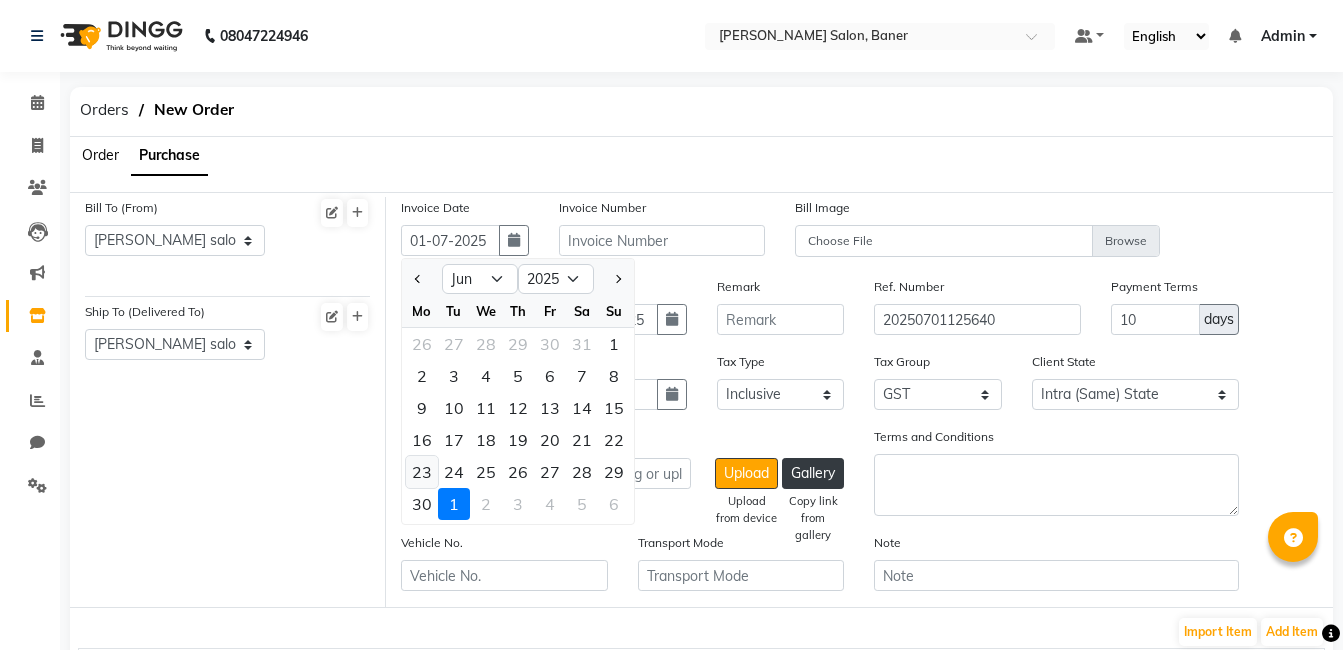 click on "23" 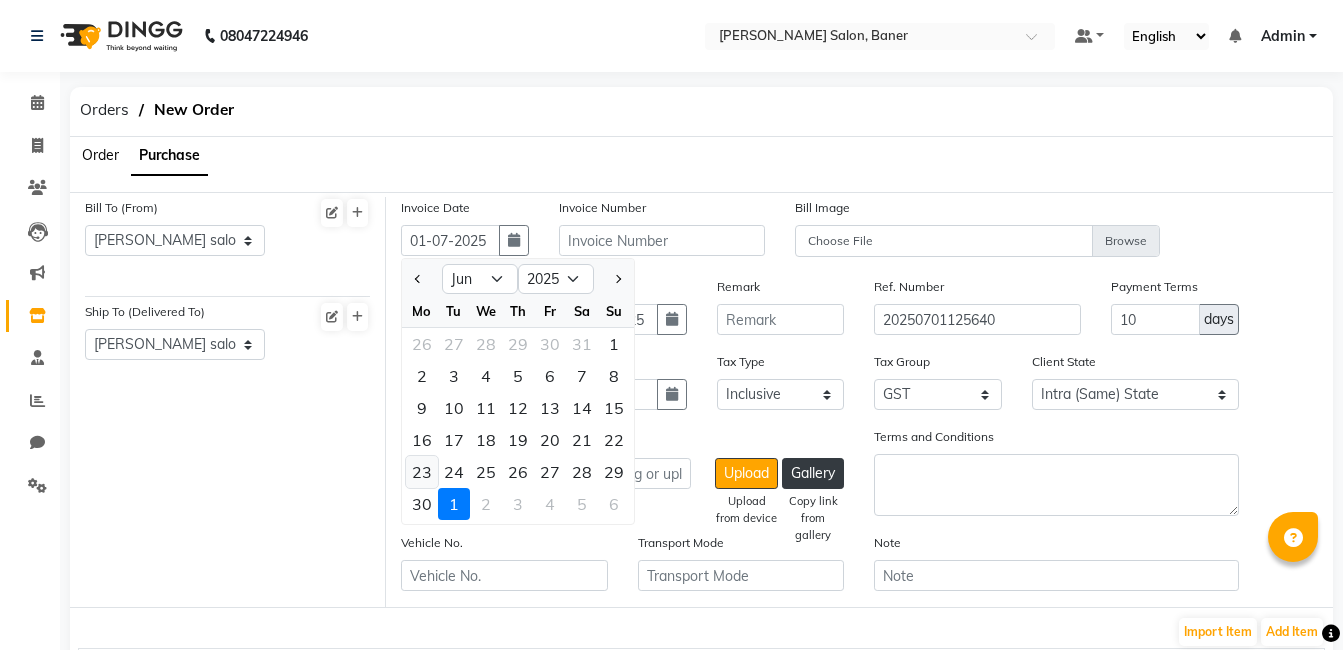 type on "23-06-2025" 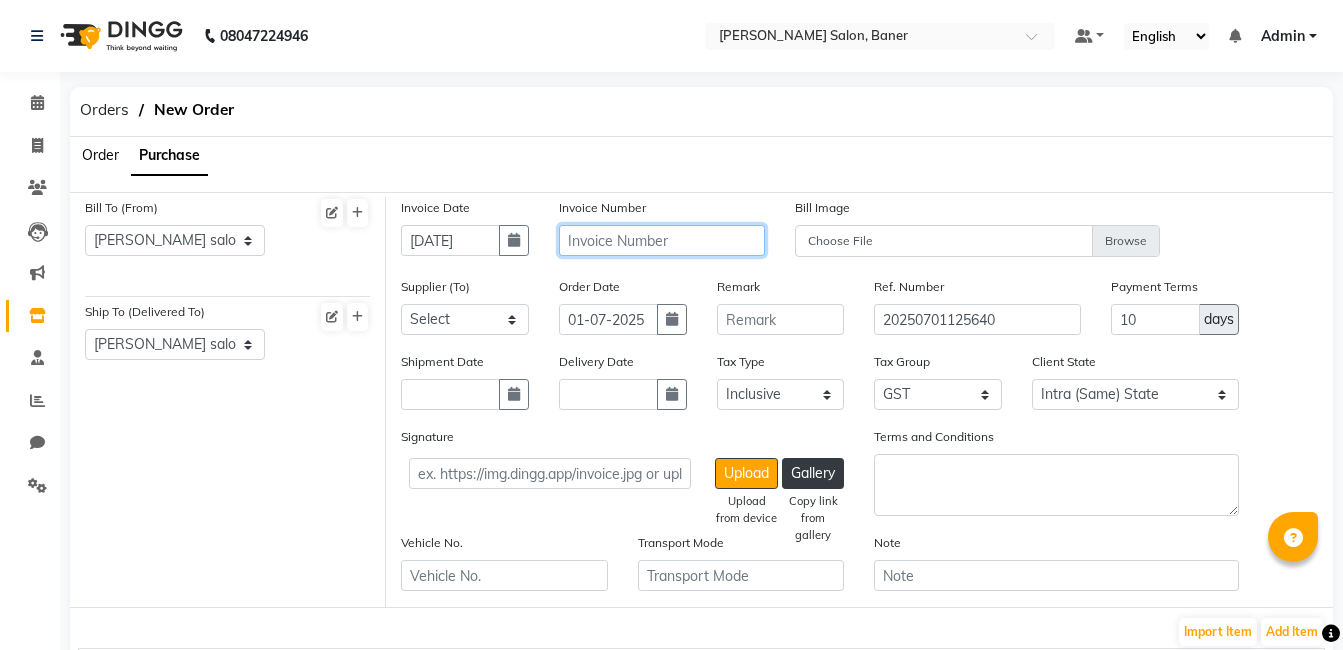 click 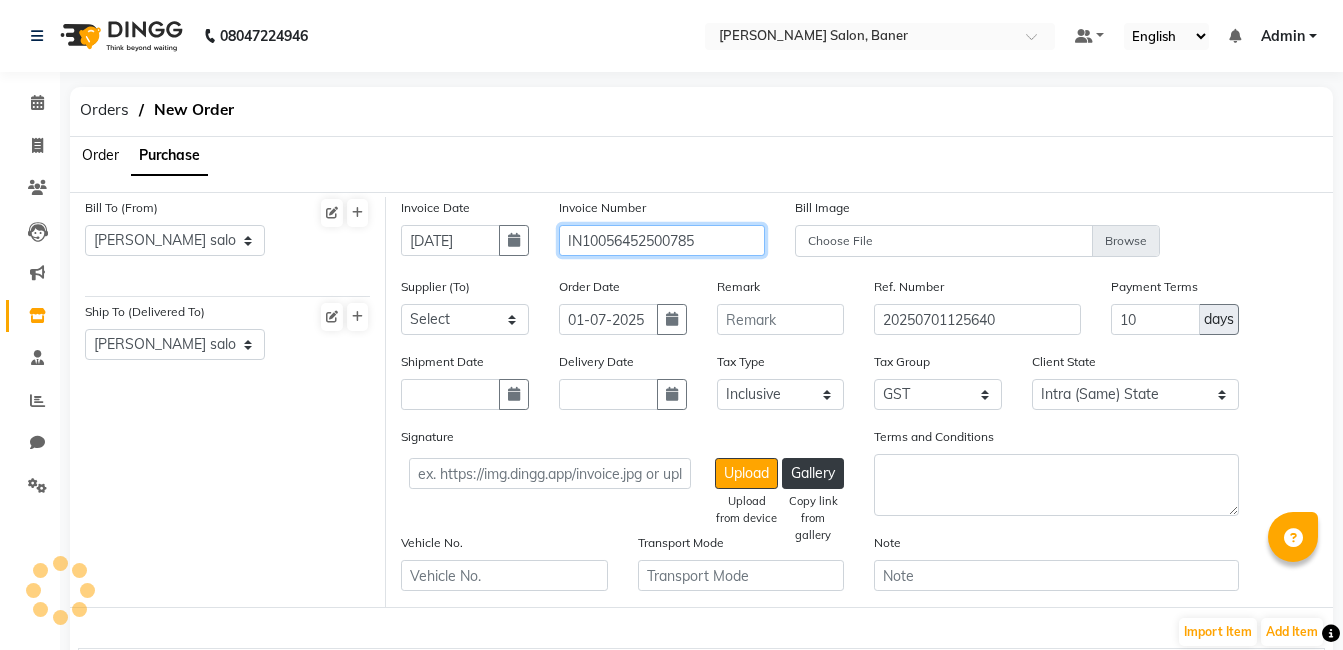 type on "IN10056452500785" 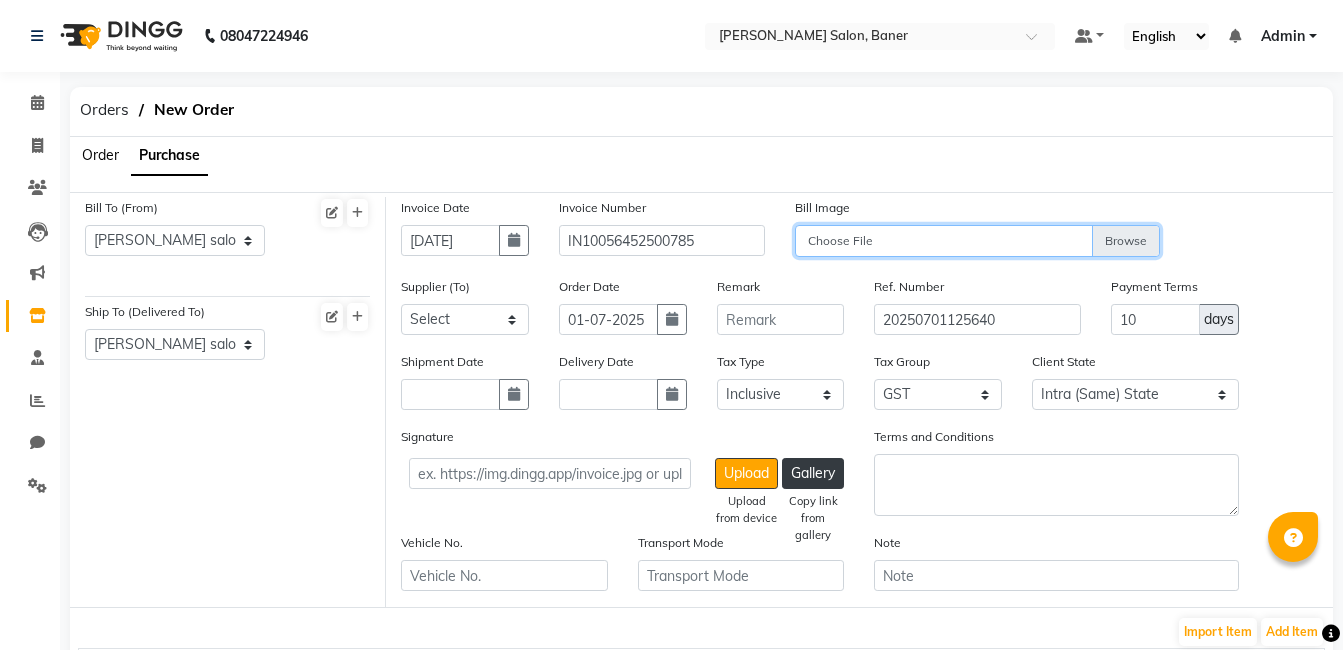 click on "Choose File" at bounding box center (977, 242) 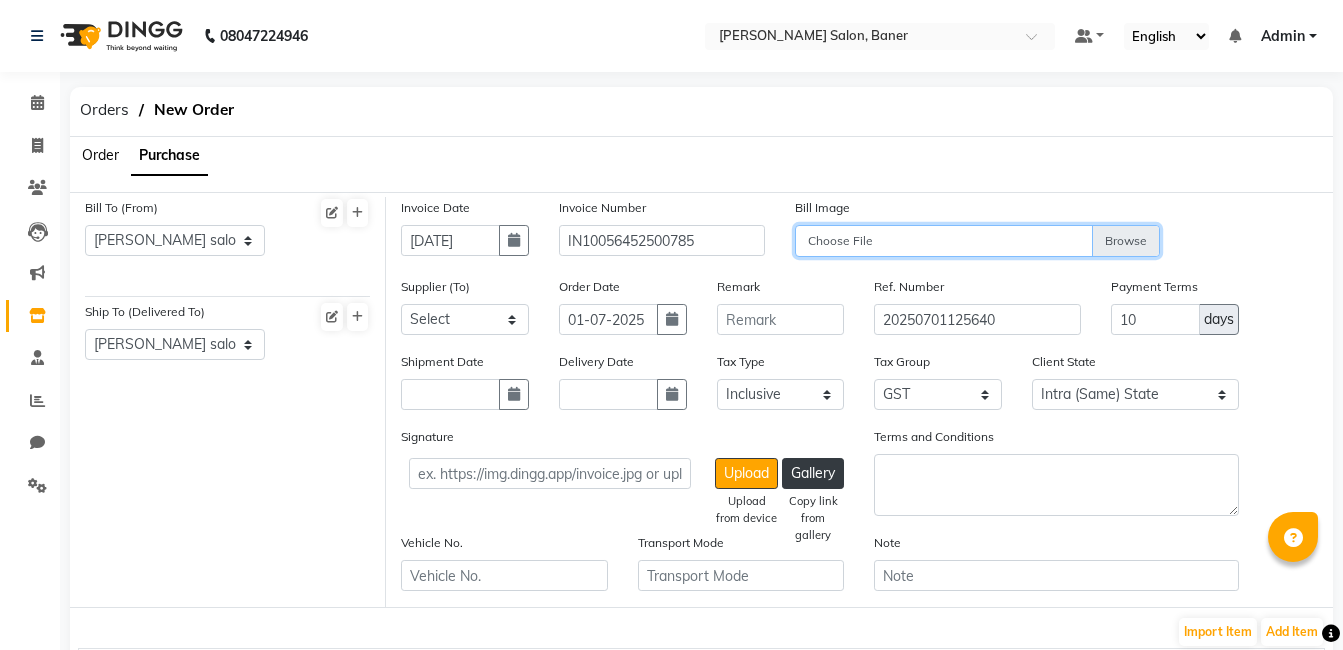 type on "C:\fakepath\Loreal Bill 23-6-2025.jpg" 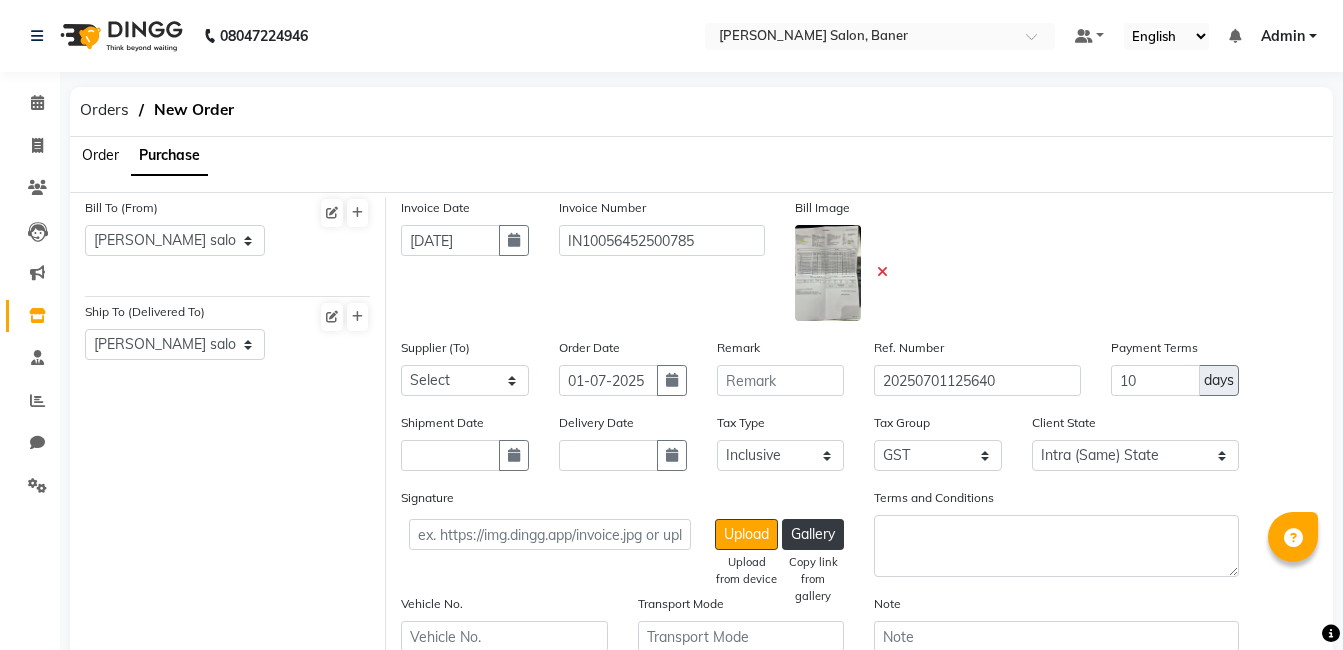 click 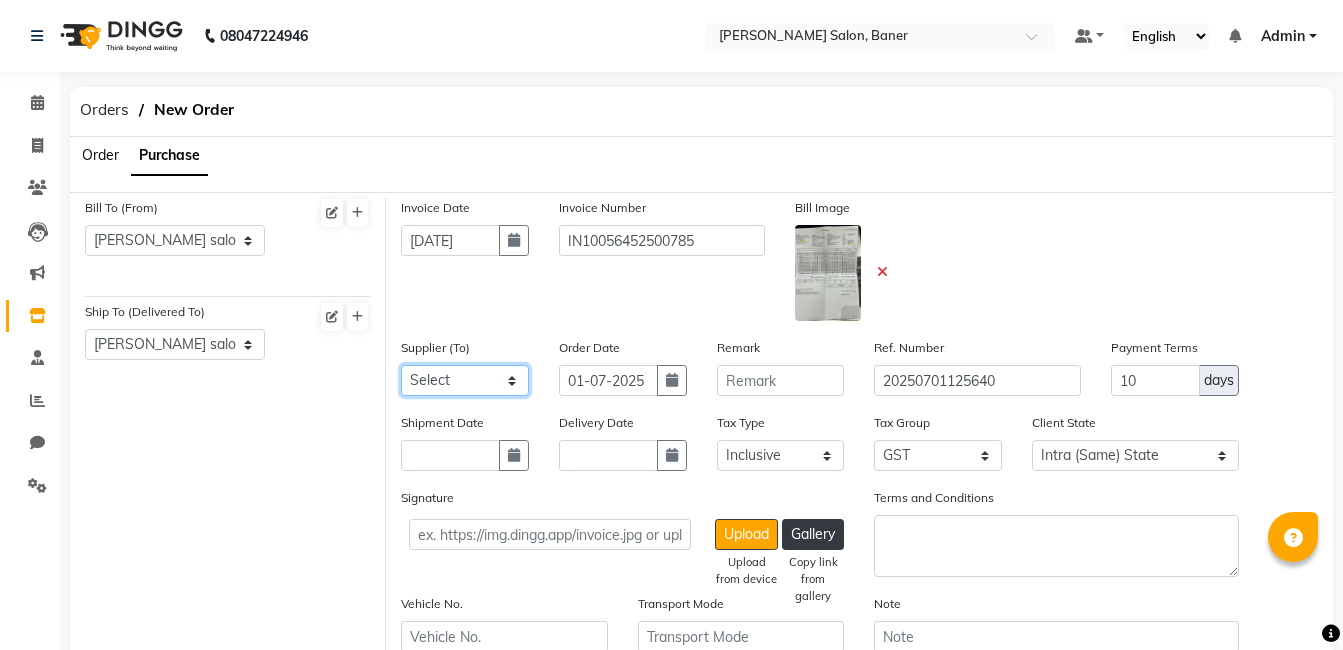 click on "Select Shree Mahesh Enterprises - Shree Mahesh Mudra Enterprises - Mudra  Loreal India Private Kimited - Loreal India  Hello Beautiful - Hello Beautiful" 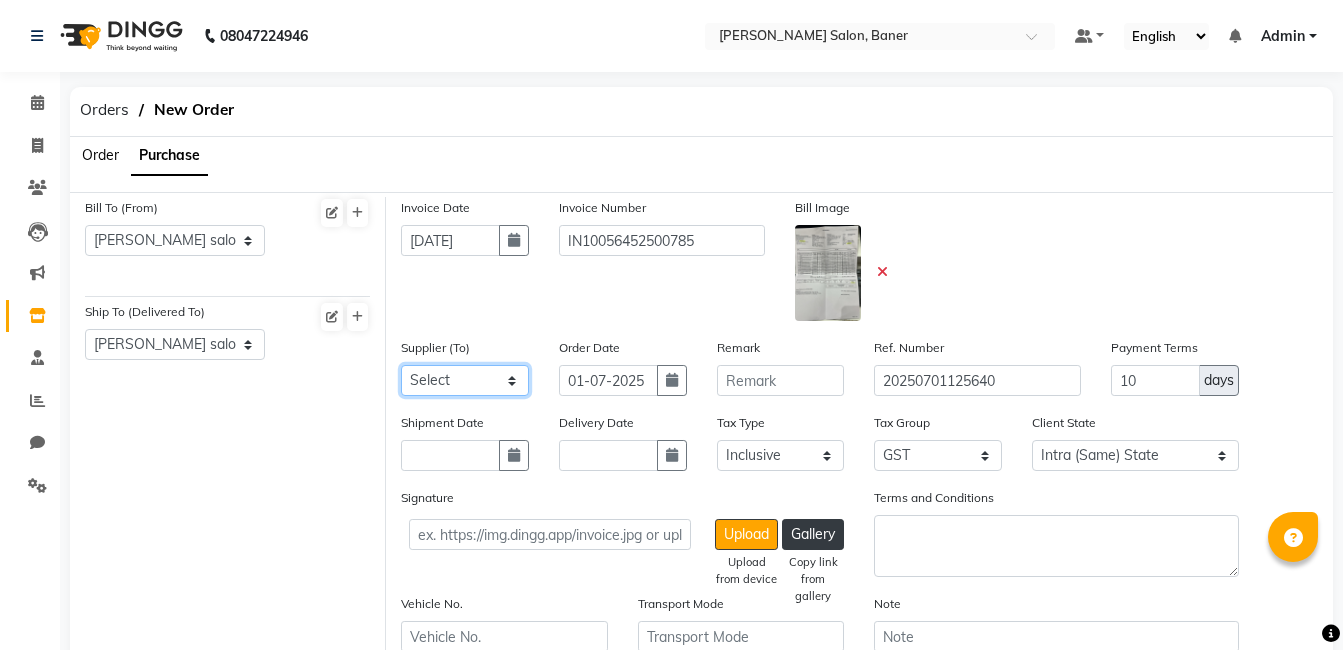 select on "4913" 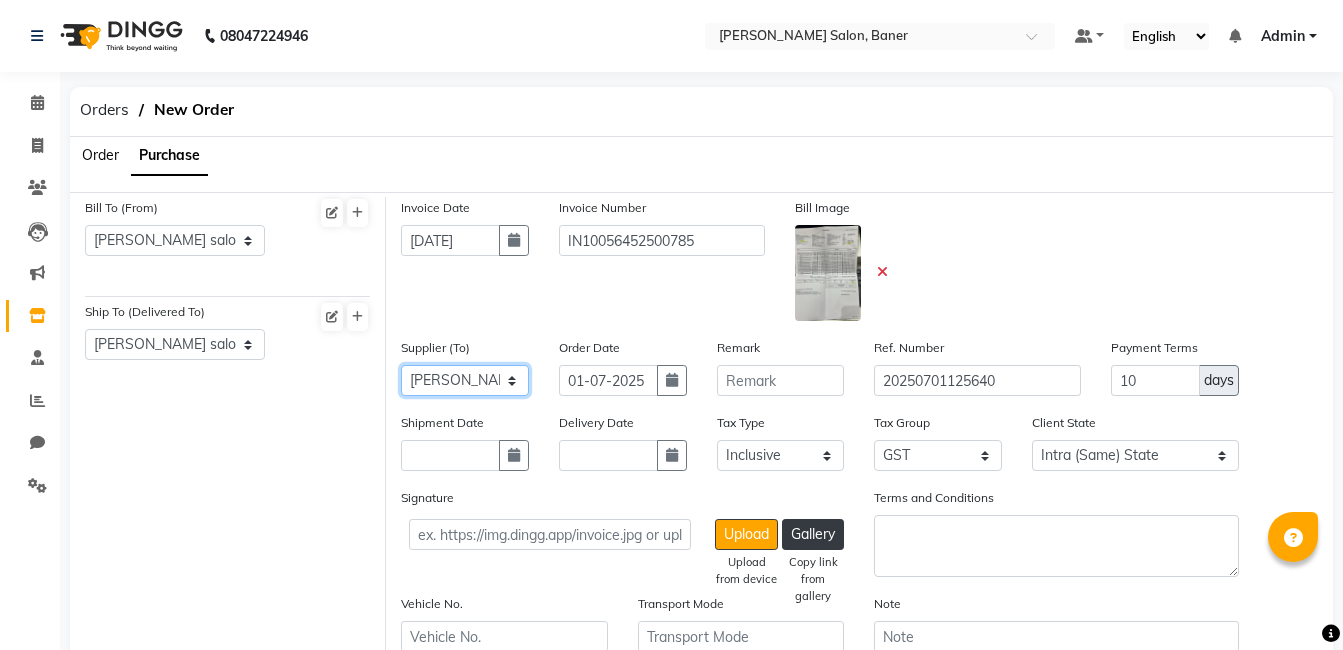 click on "Select Shree Mahesh Enterprises - Shree Mahesh Mudra Enterprises - Mudra  Loreal India Private Kimited - Loreal India  Hello Beautiful - Hello Beautiful" 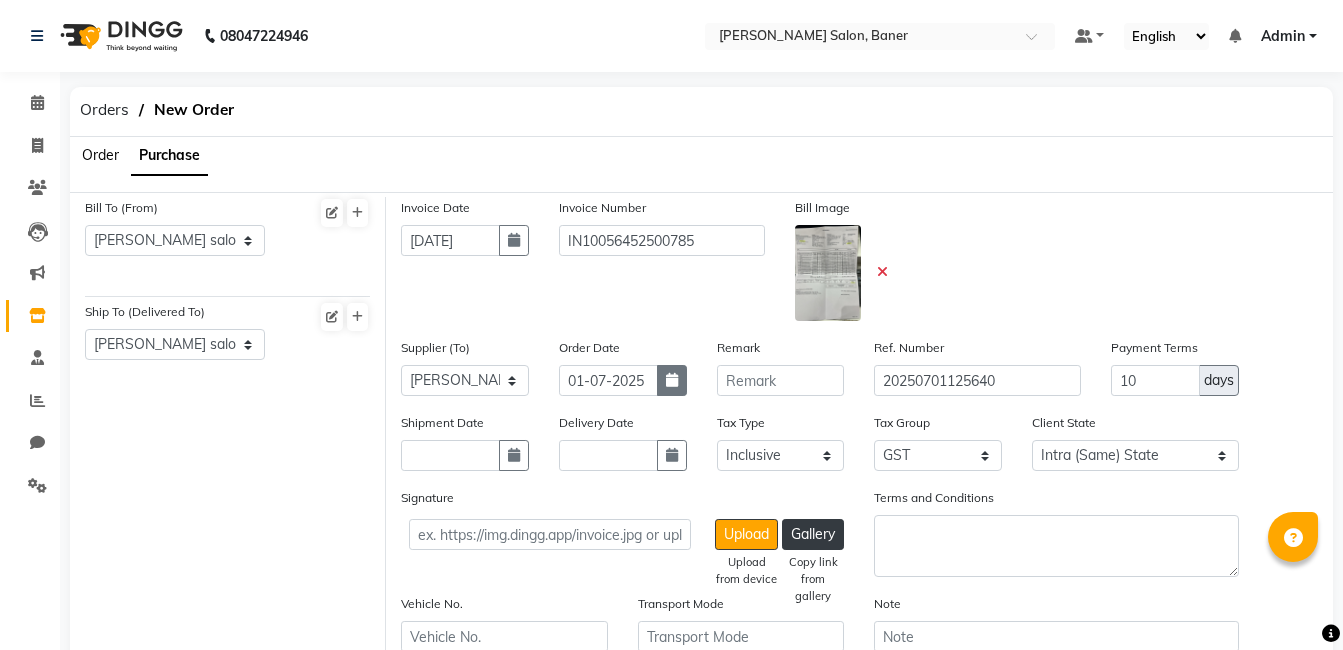 click 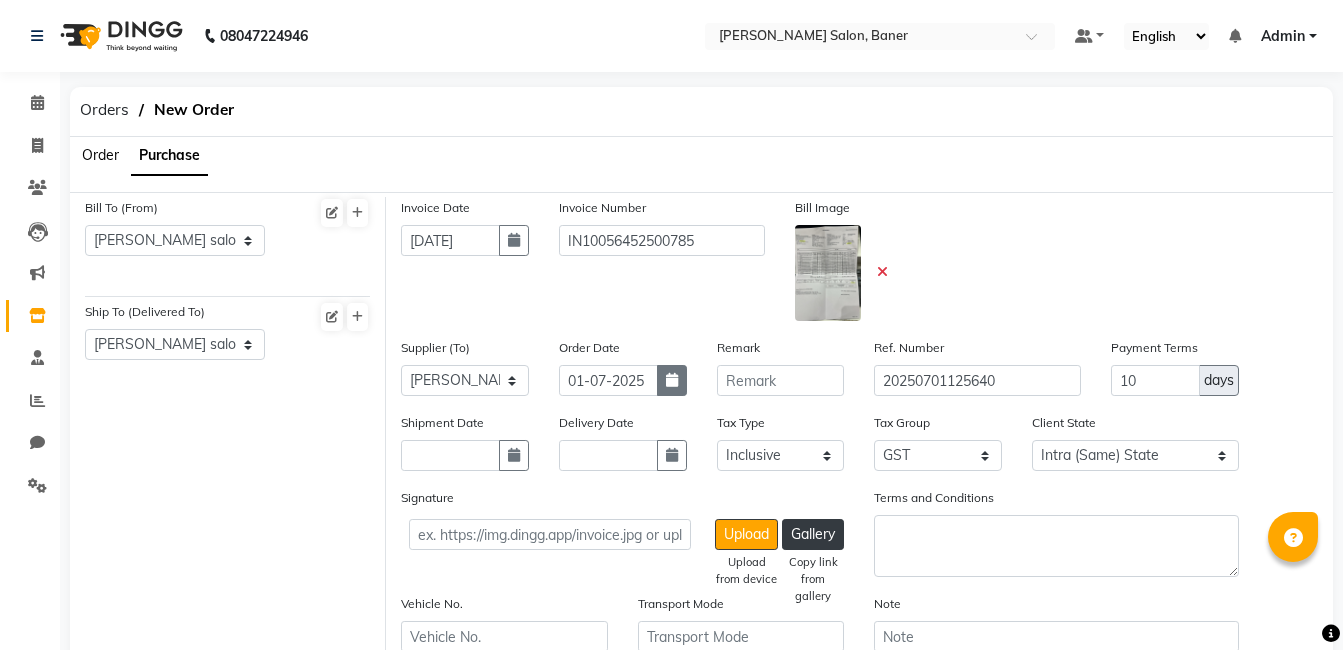 select on "7" 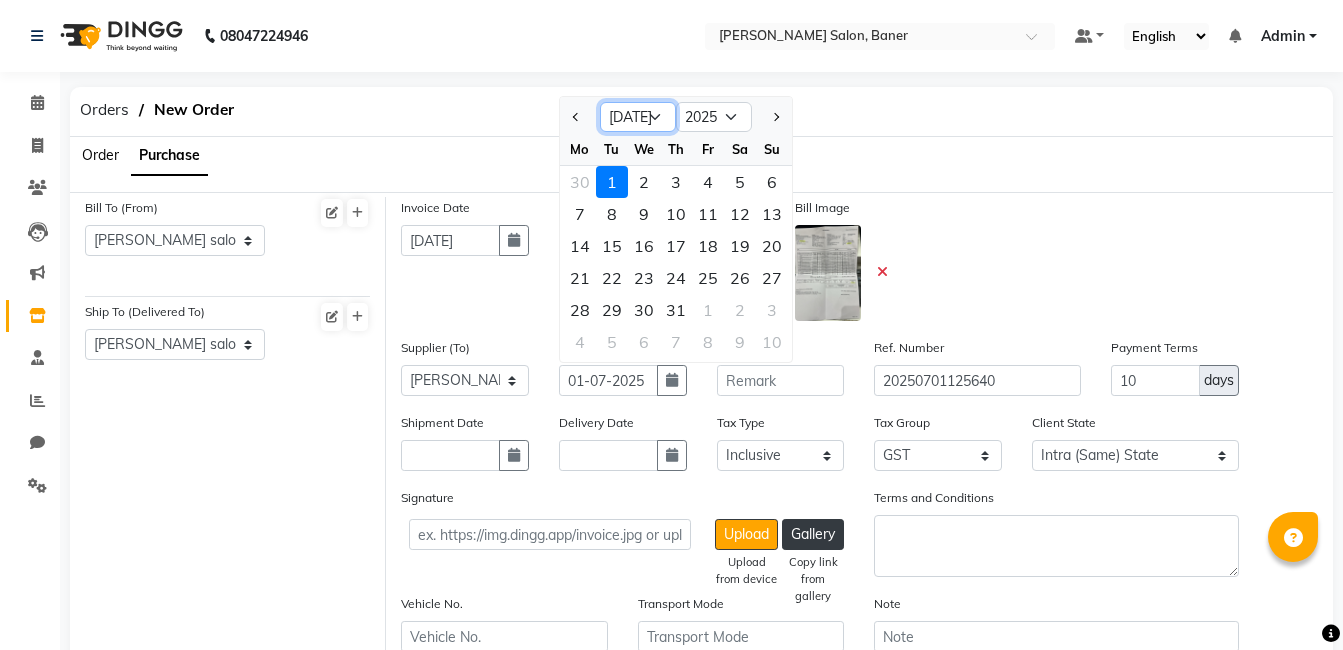 click on "Jan Feb Mar Apr May Jun Jul Aug Sep Oct Nov Dec" 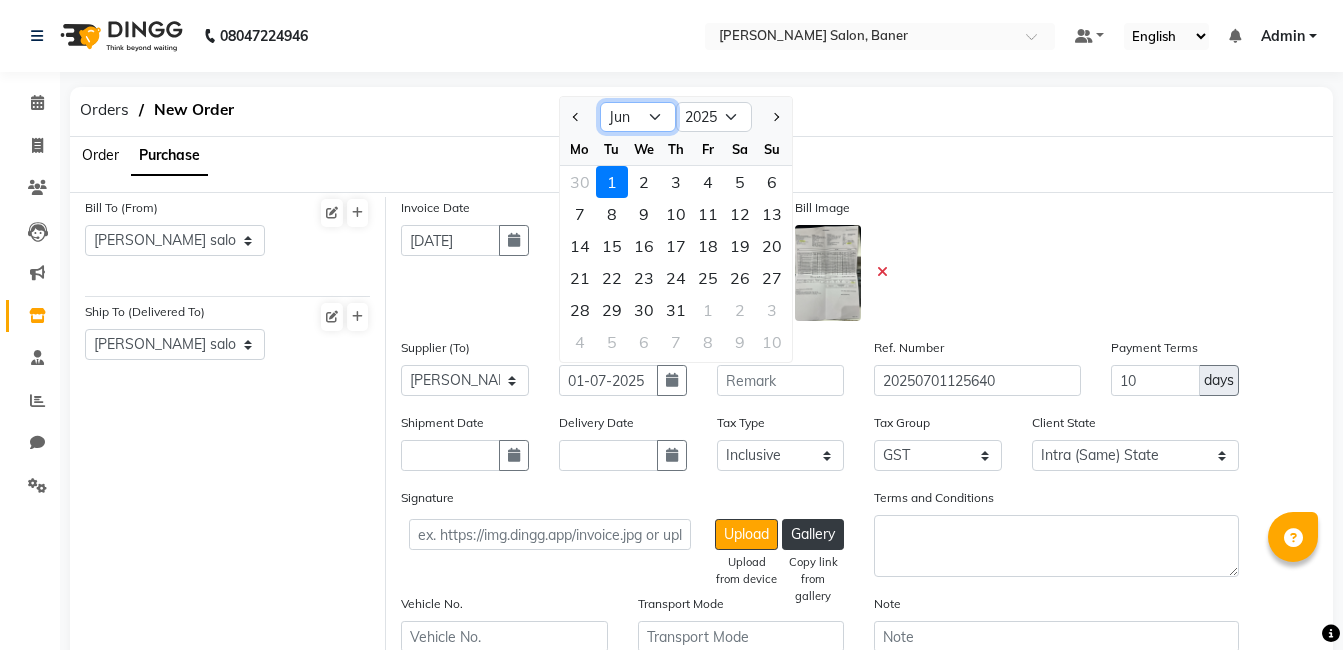 click on "Jan Feb Mar Apr May Jun Jul Aug Sep Oct Nov Dec" 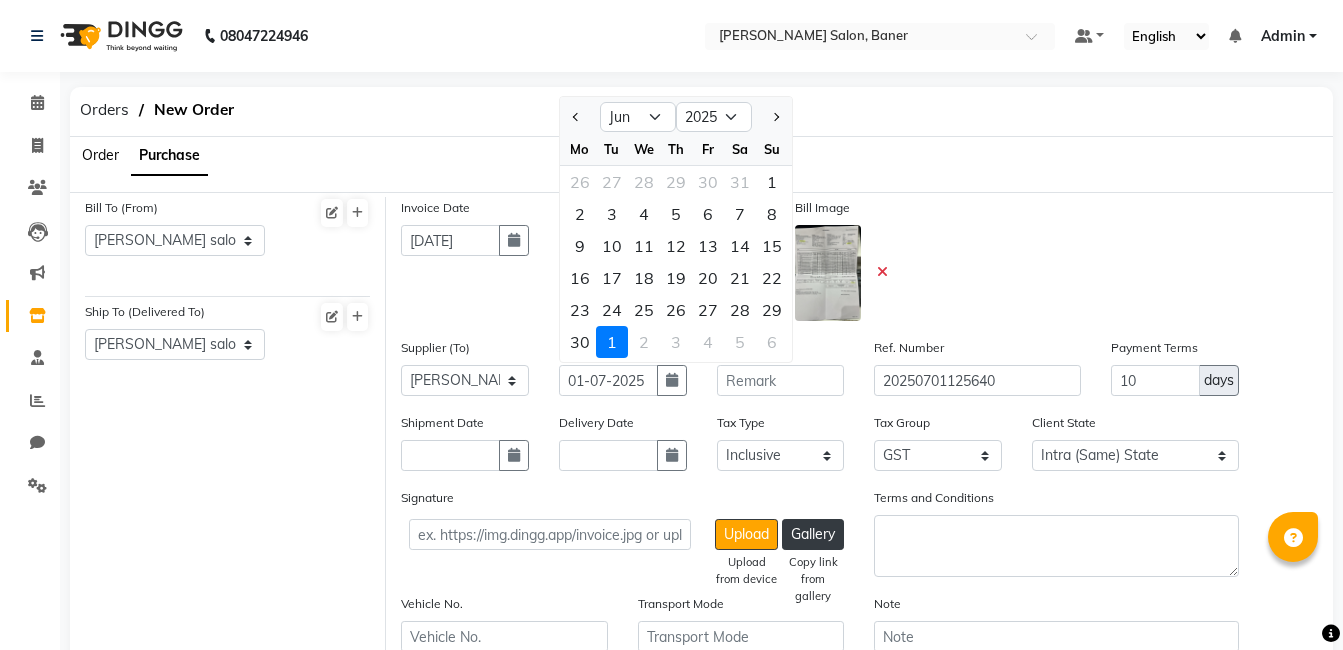 click on "23" 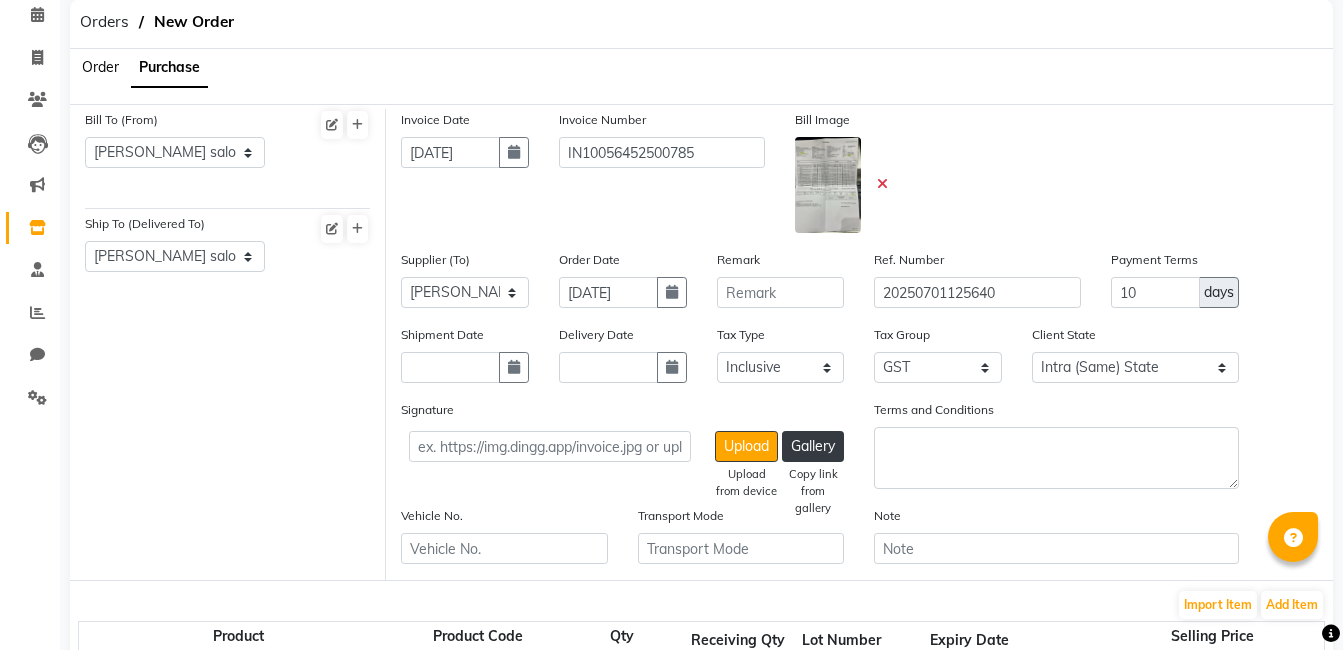 scroll, scrollTop: 100, scrollLeft: 0, axis: vertical 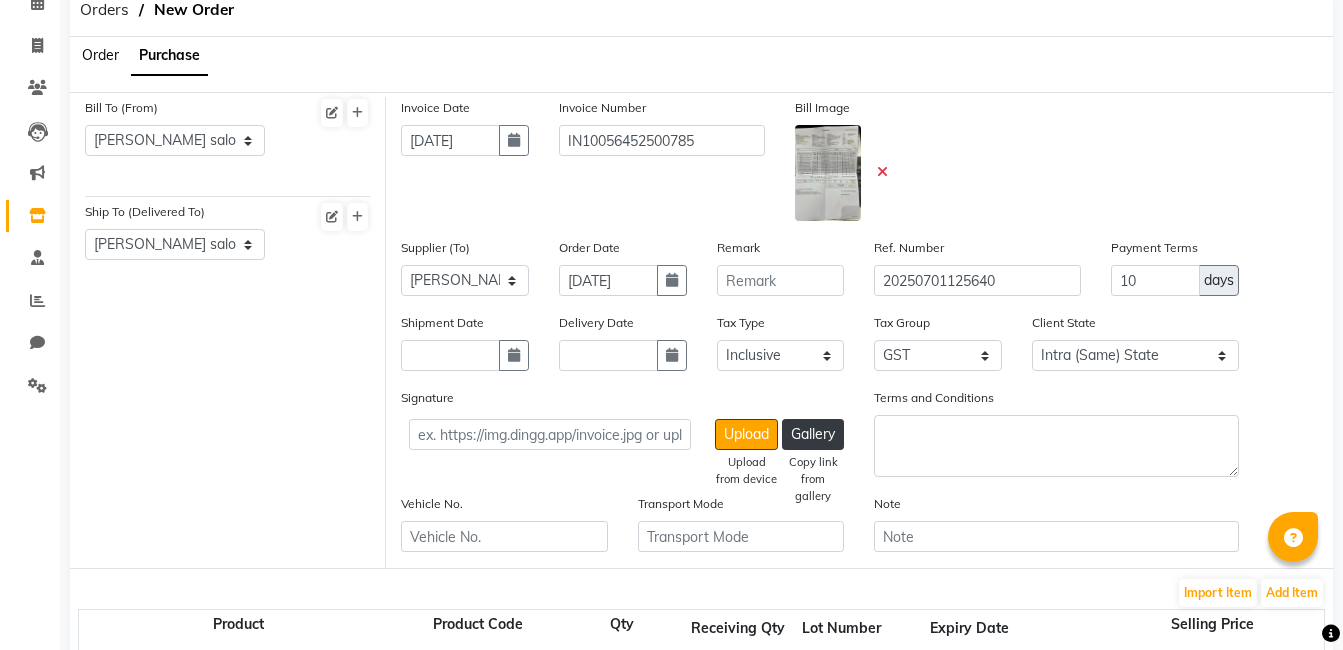 click on "Shipment Date" 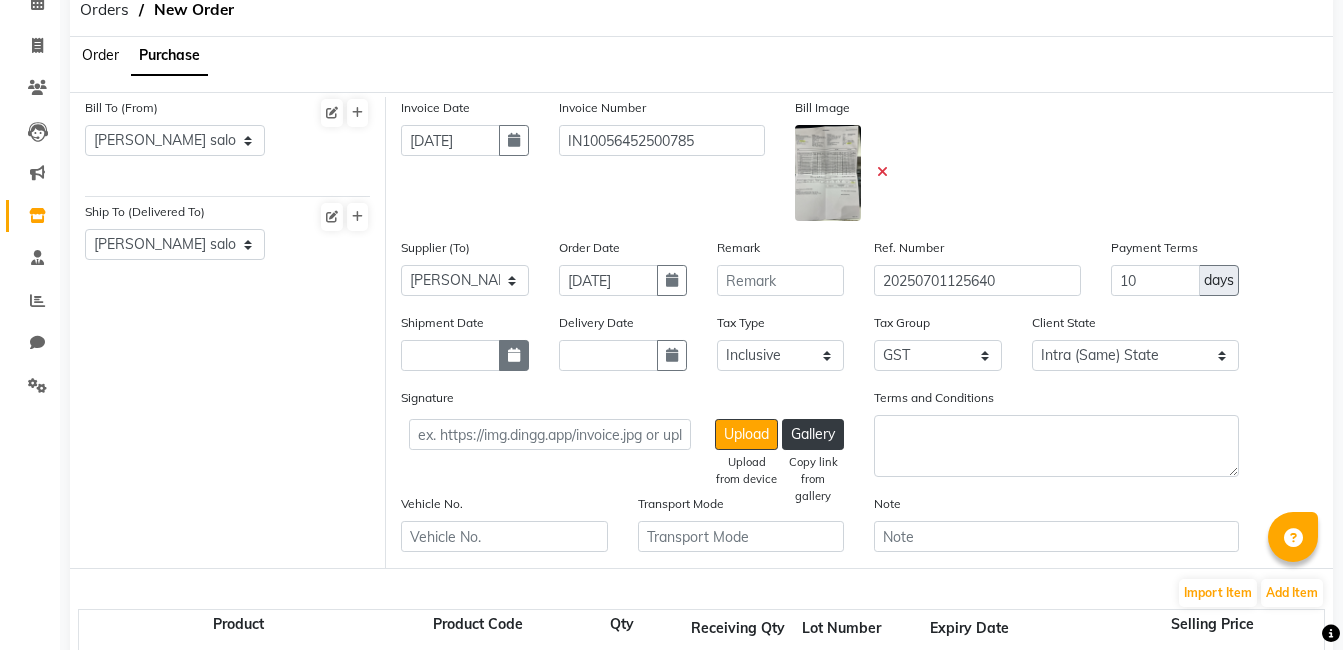 click 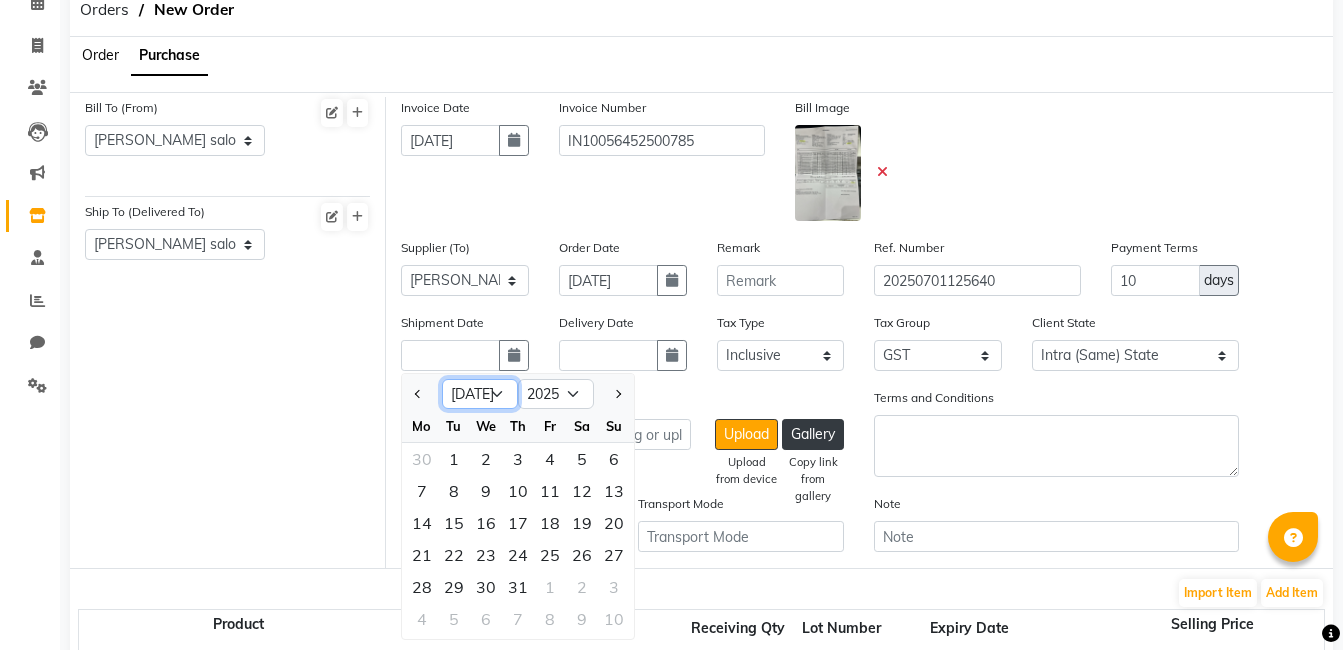 click on "Jan Feb Mar Apr May Jun Jul Aug Sep Oct Nov Dec" 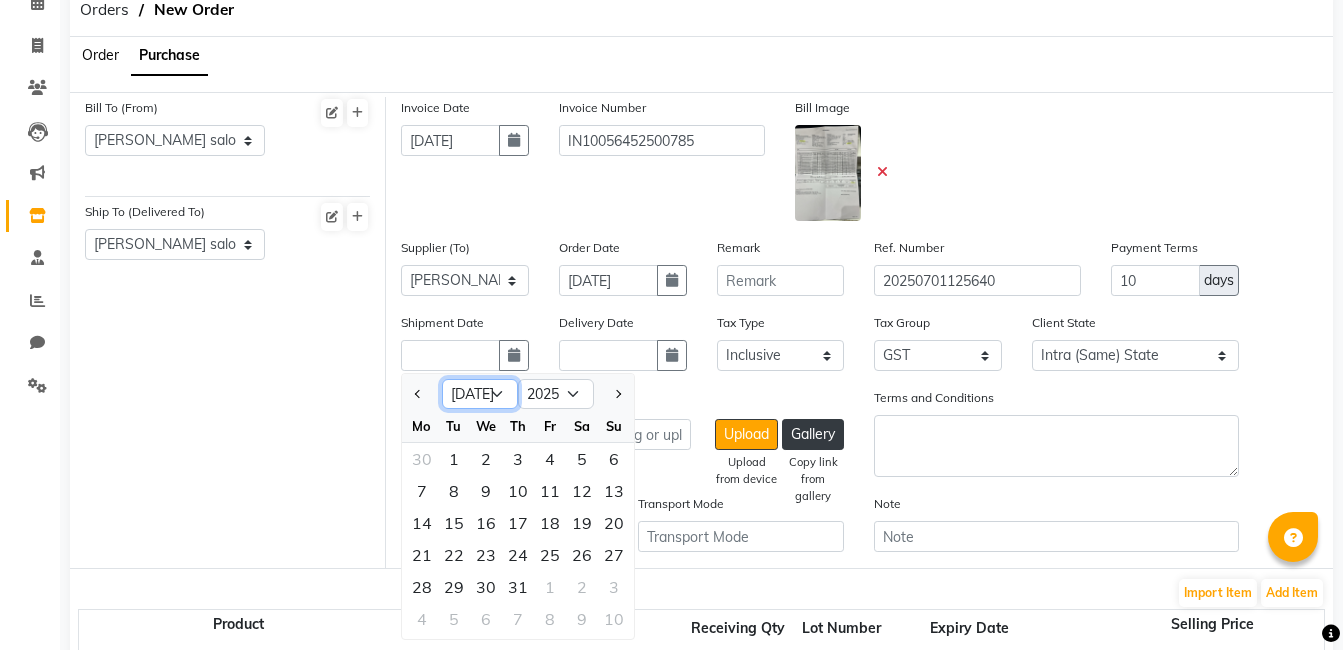 select on "6" 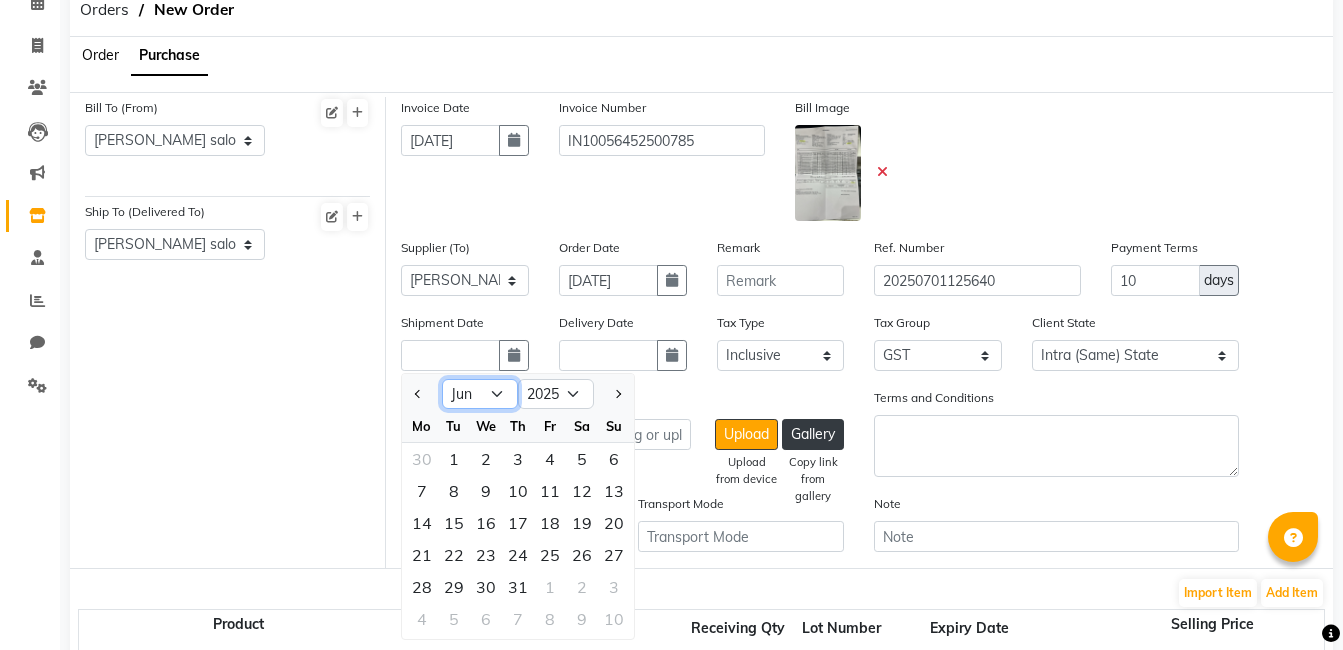 click on "Jan Feb Mar Apr May Jun Jul Aug Sep Oct Nov Dec" 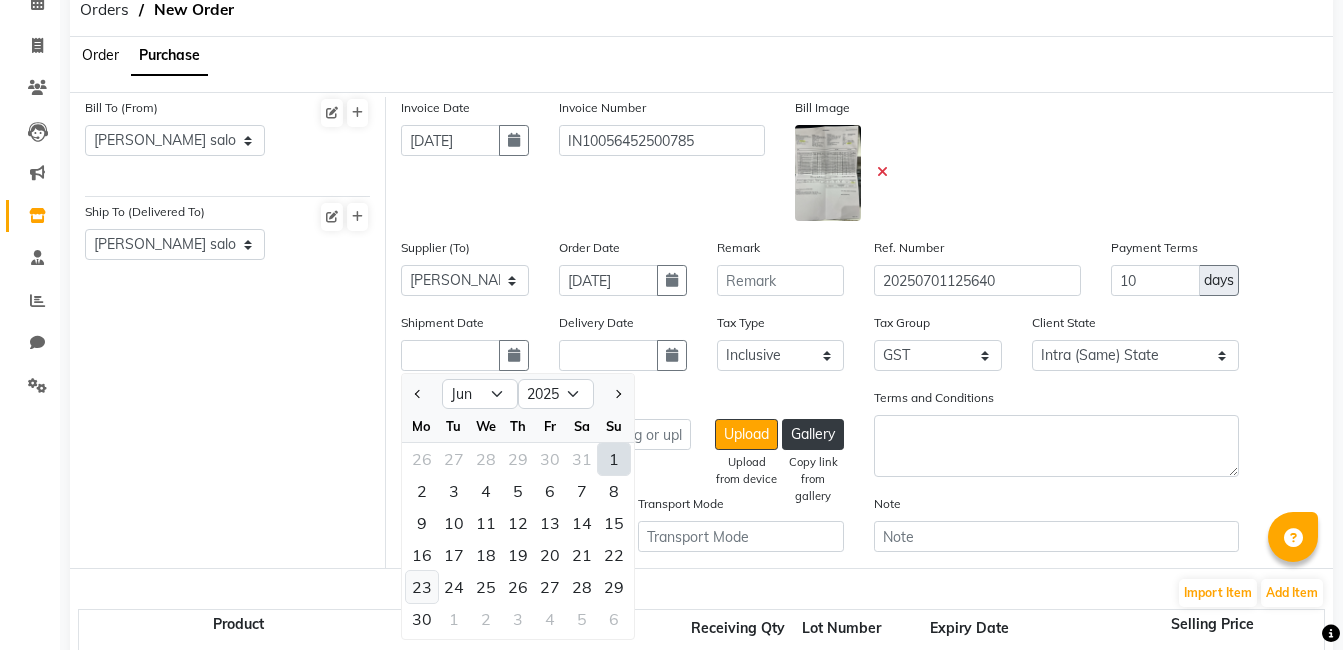 click on "23" 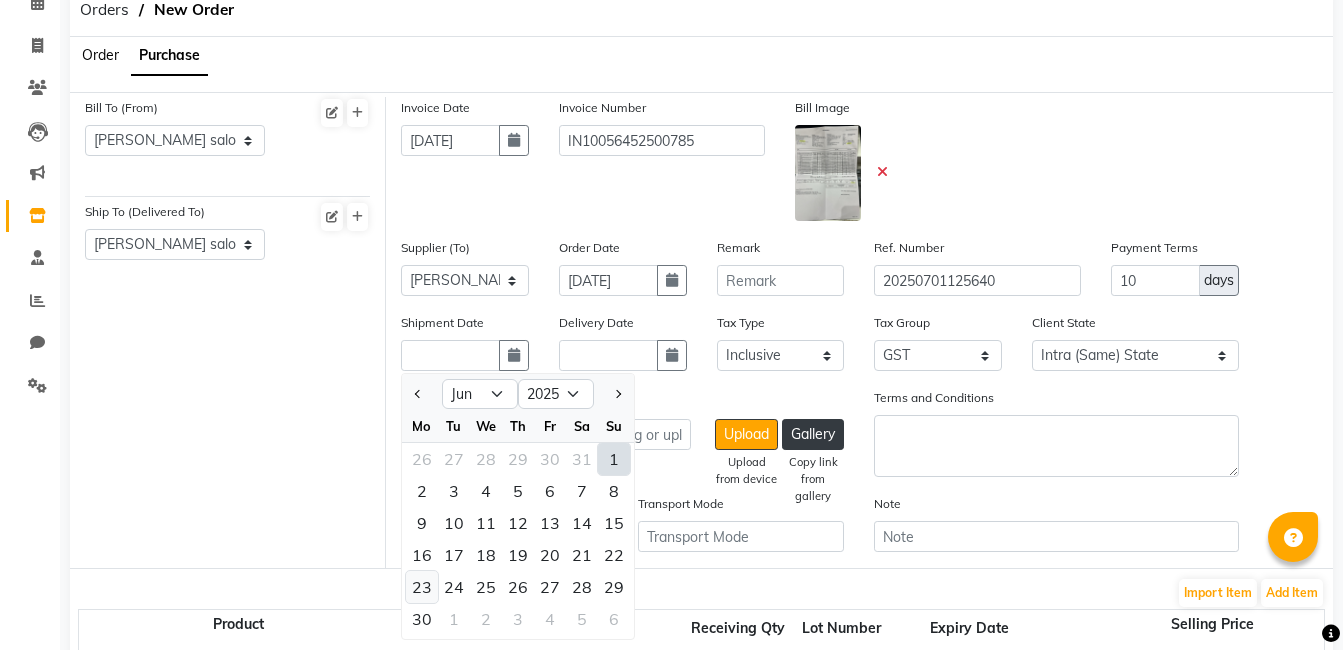 type on "23-06-2025" 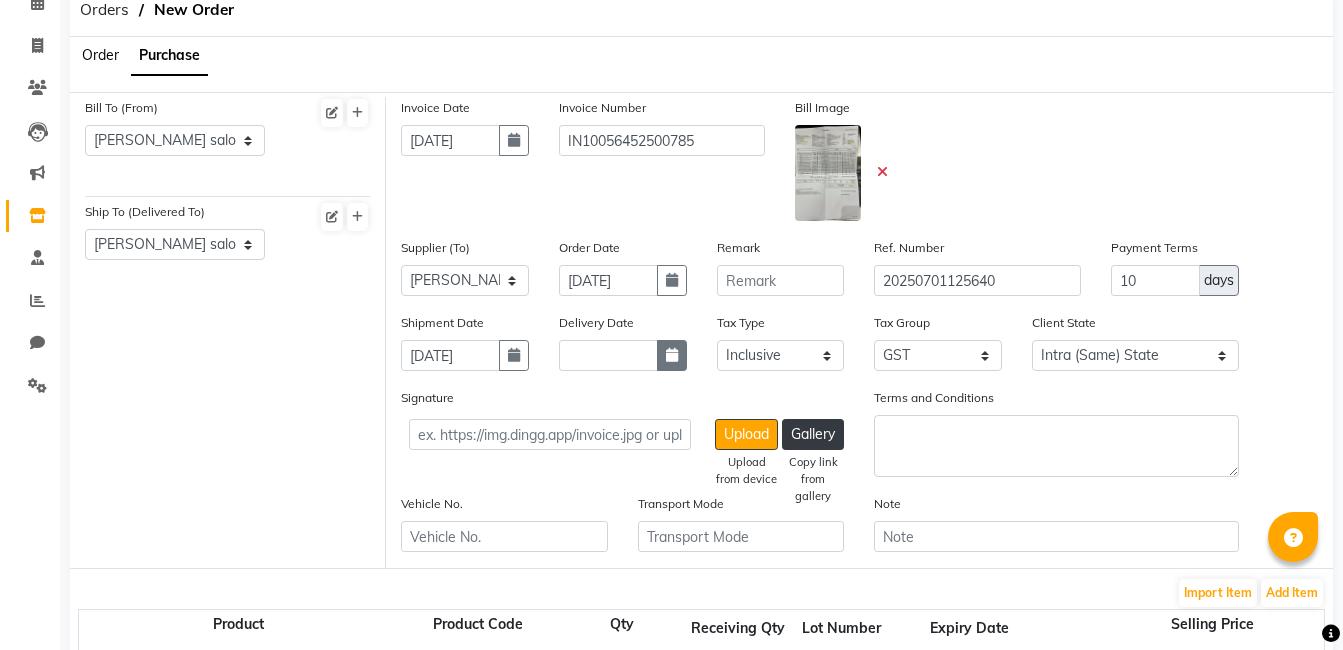 click 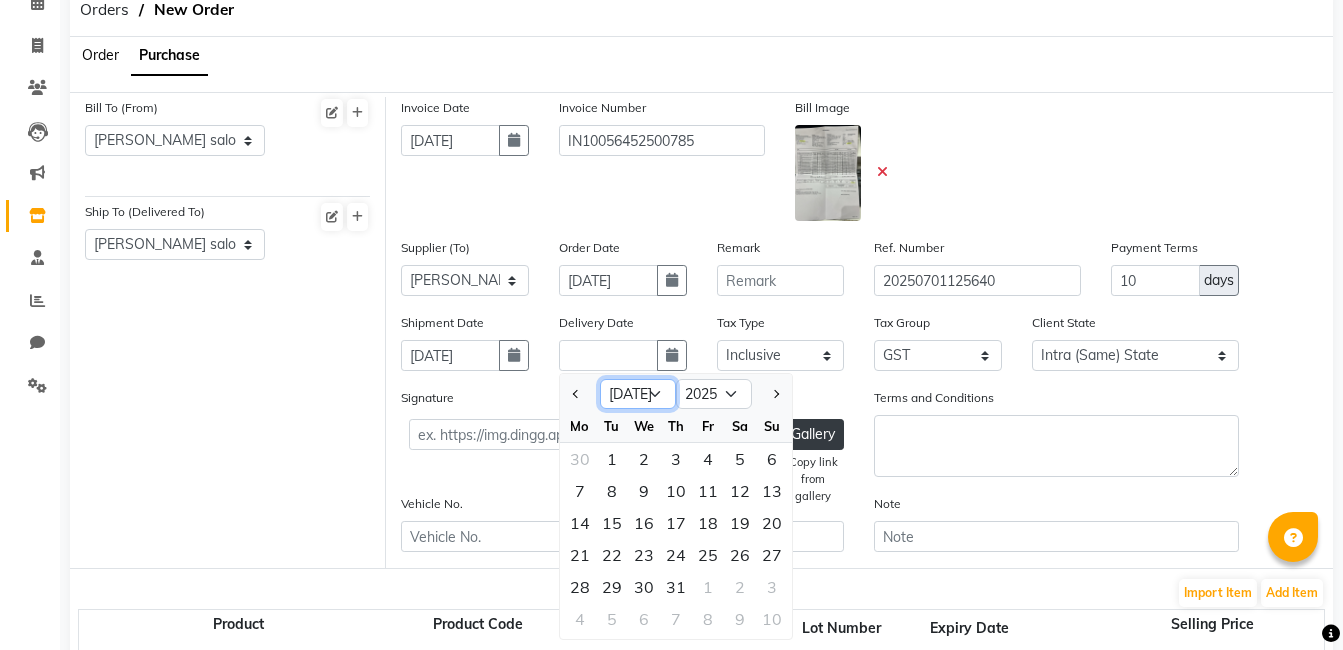 click on "Jan Feb Mar Apr May Jun Jul Aug Sep Oct Nov Dec" 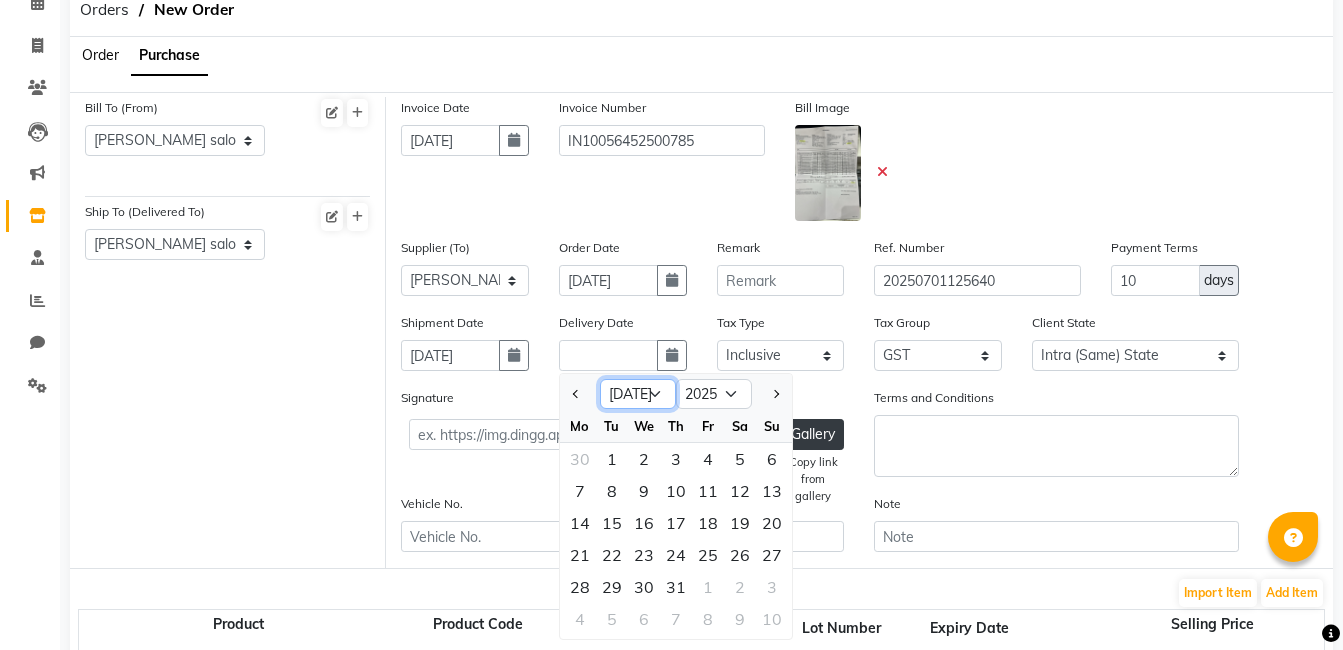 select on "6" 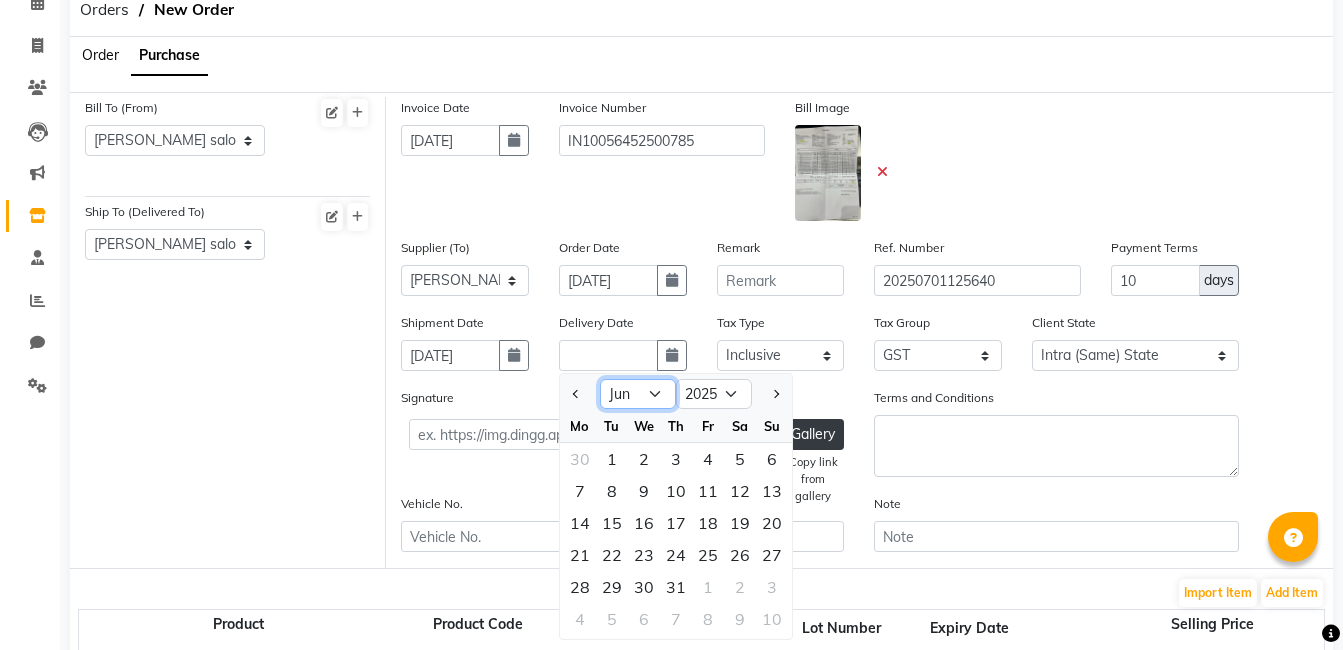 click on "Jan Feb Mar Apr May Jun Jul Aug Sep Oct Nov Dec" 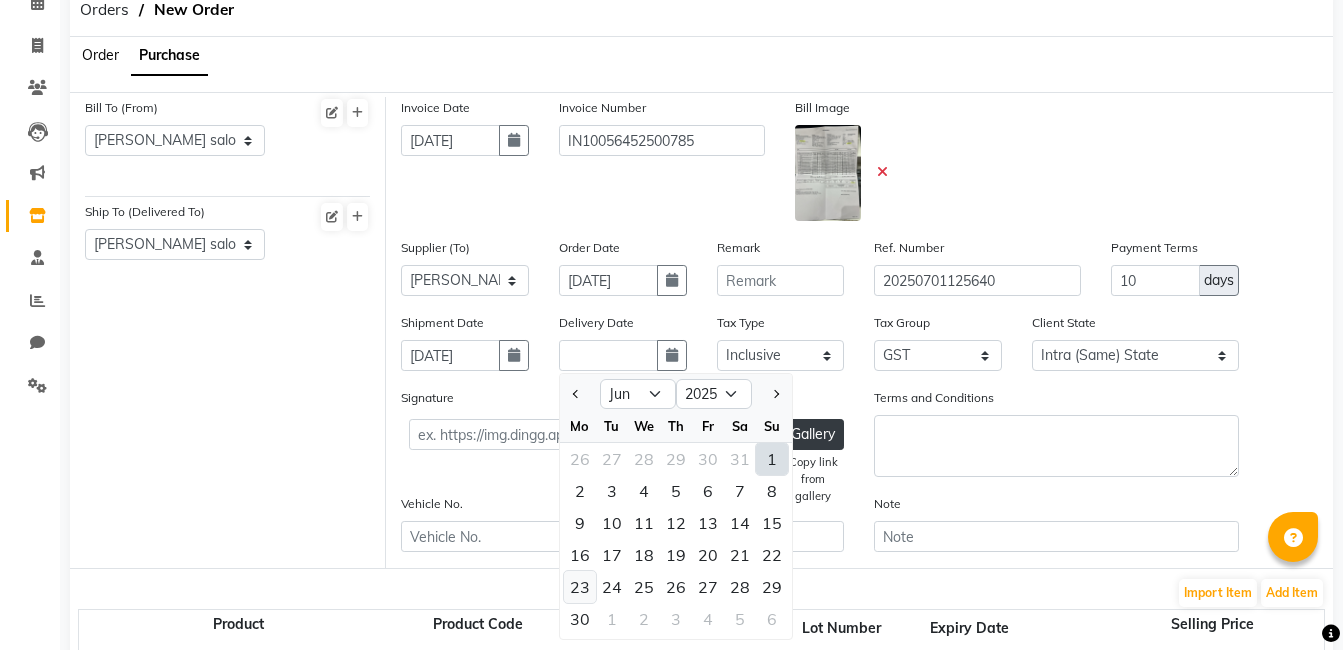 click on "23" 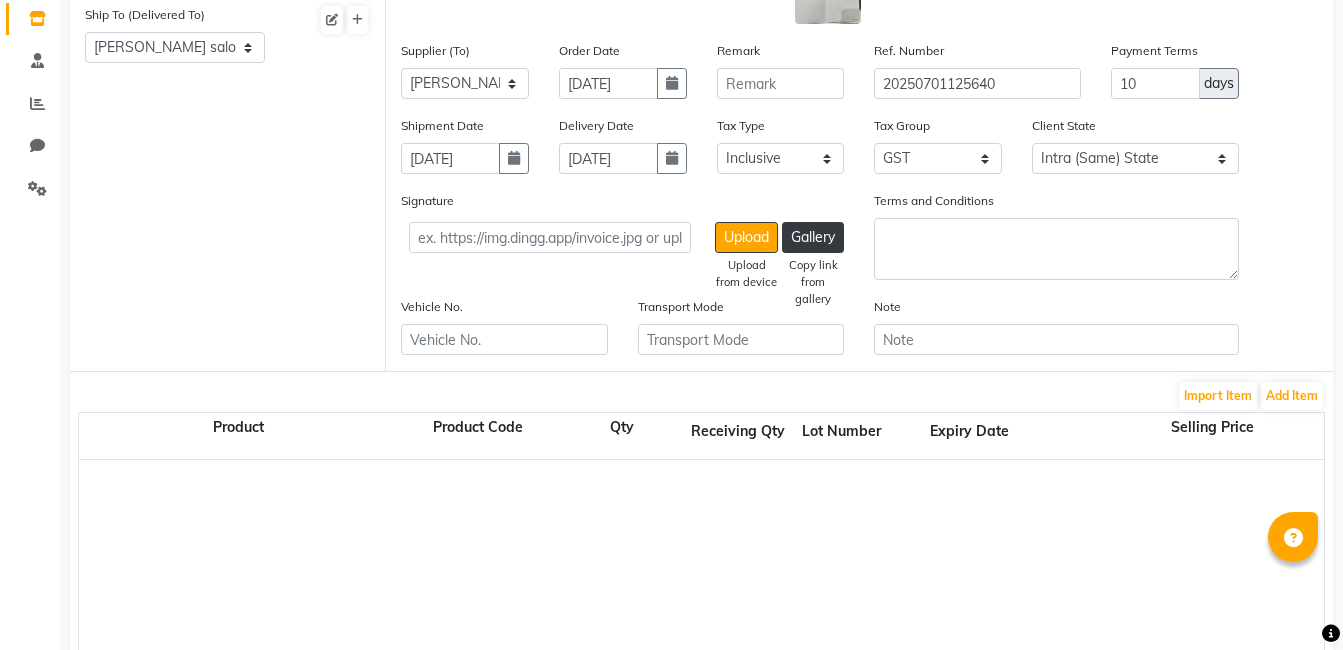 scroll, scrollTop: 300, scrollLeft: 0, axis: vertical 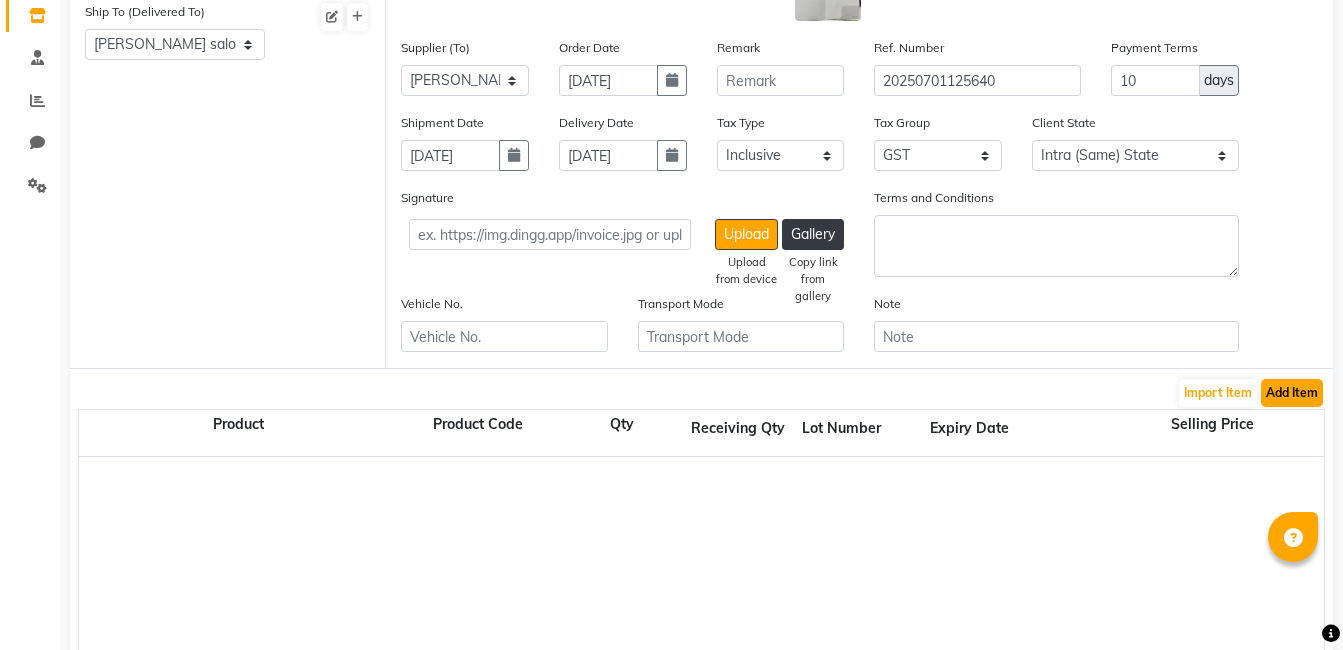 click on "Add Item" 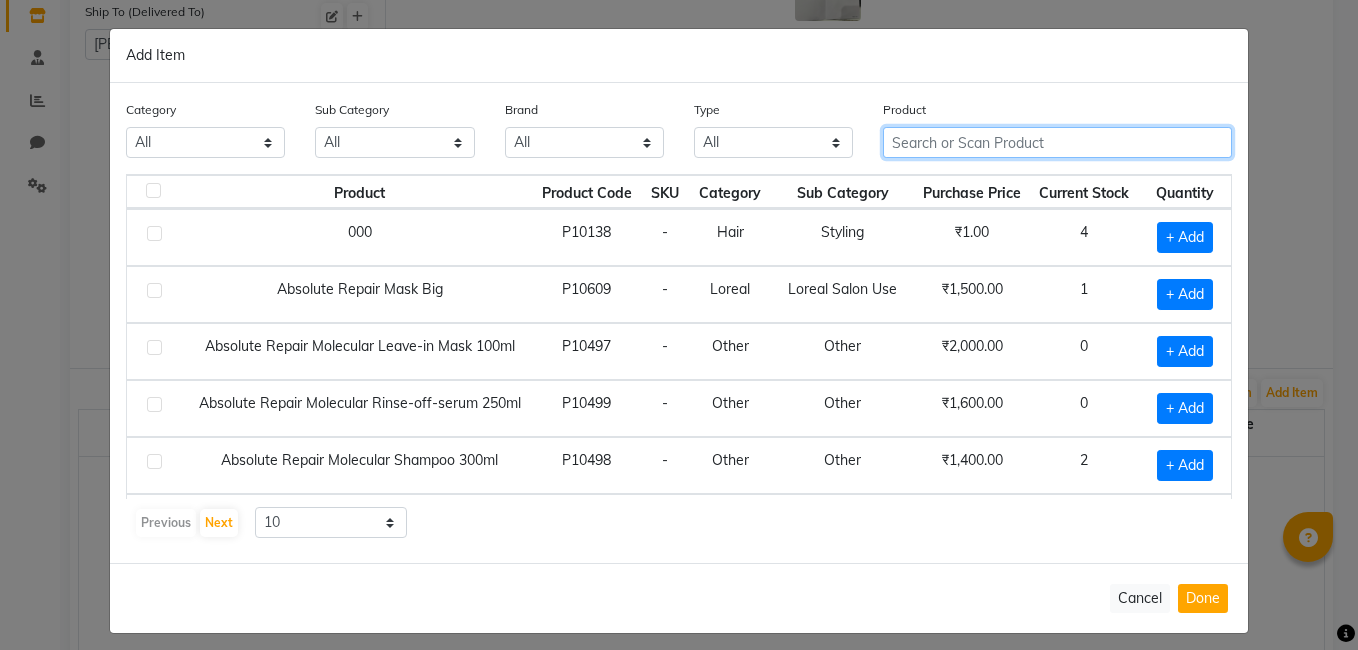click 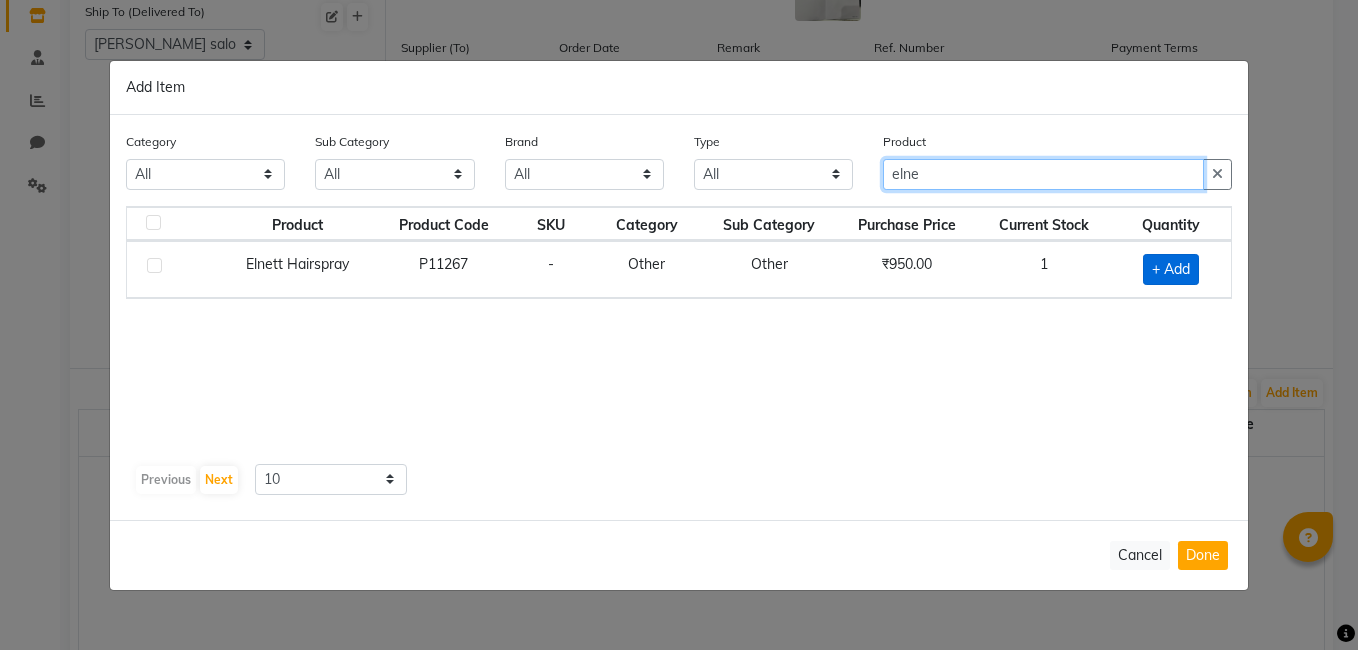 type on "elne" 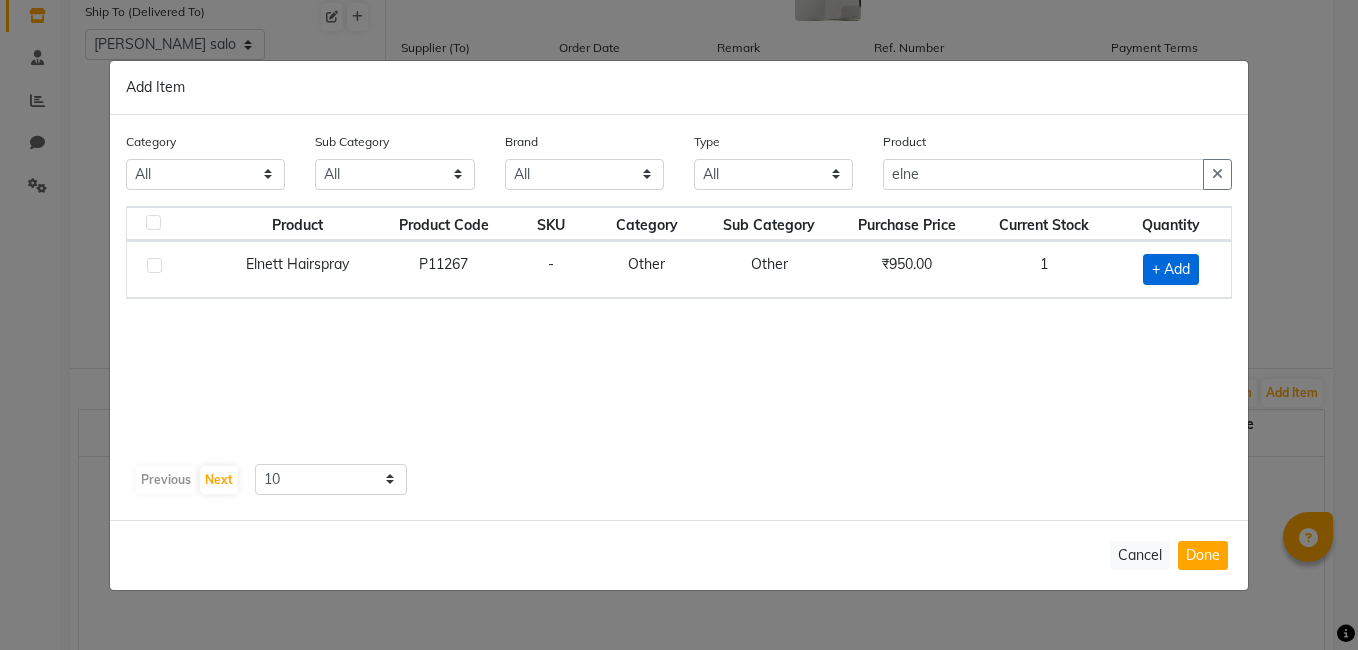 click on "+ Add" 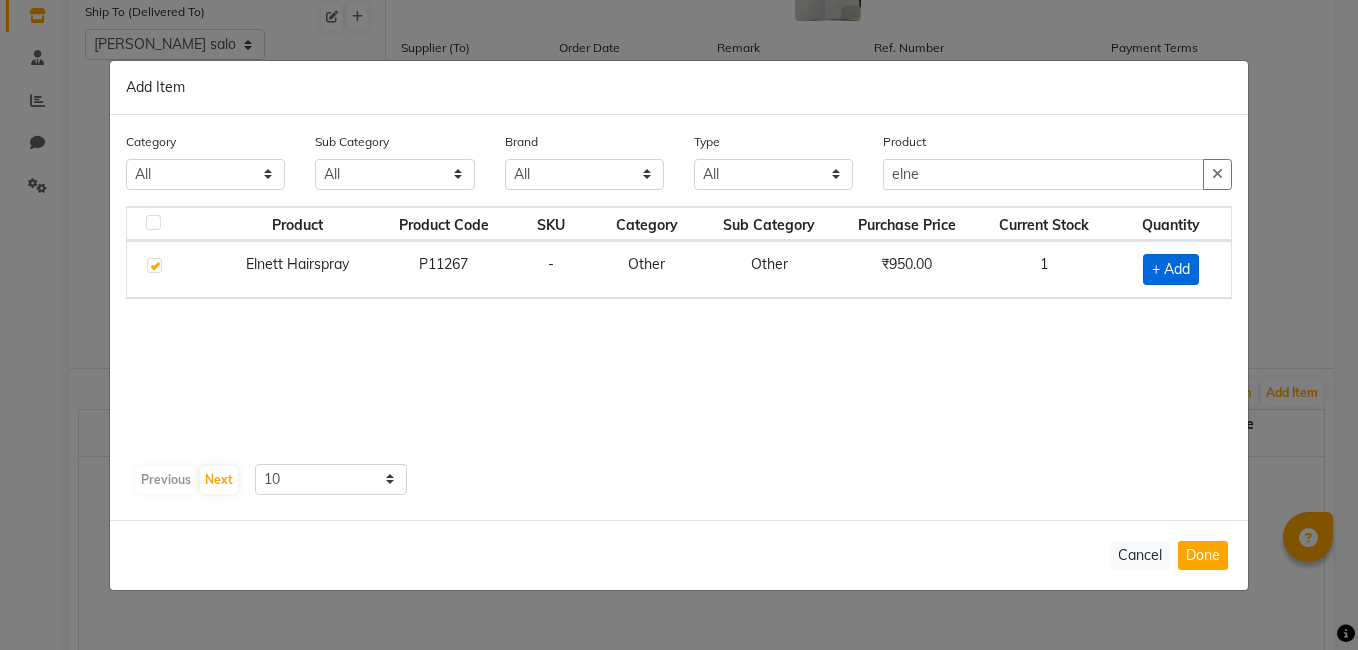 checkbox on "true" 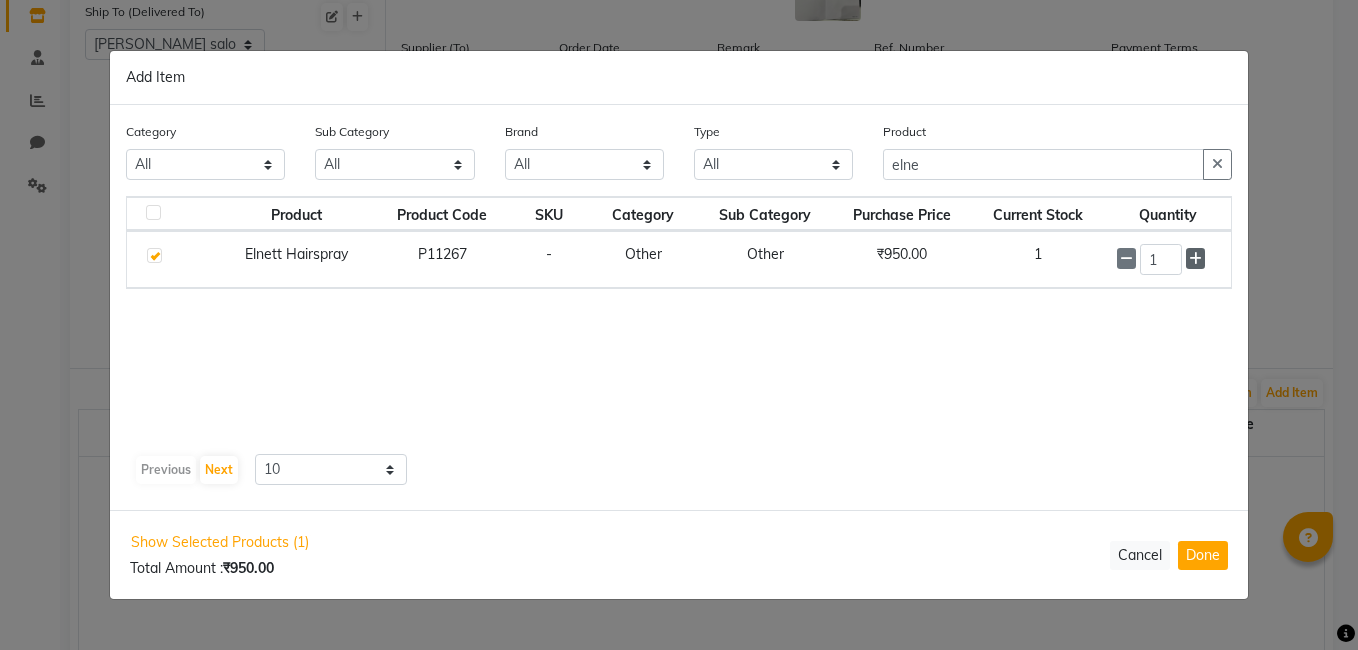 click 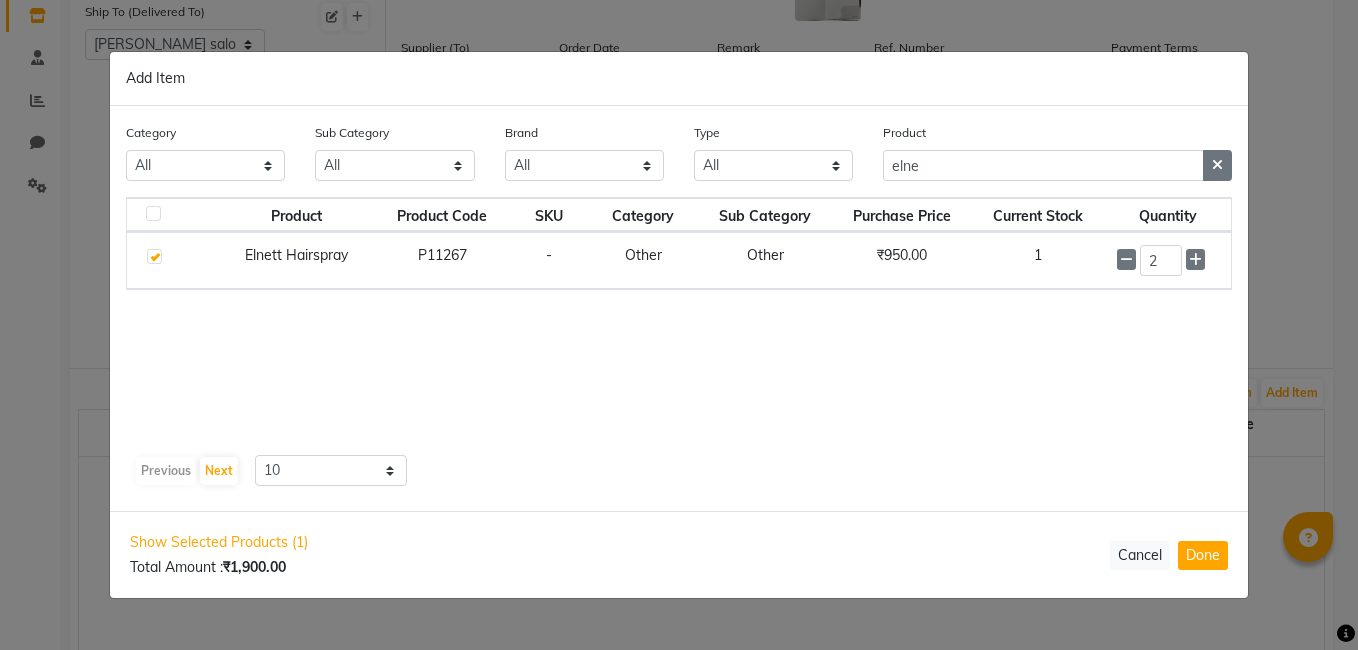 click 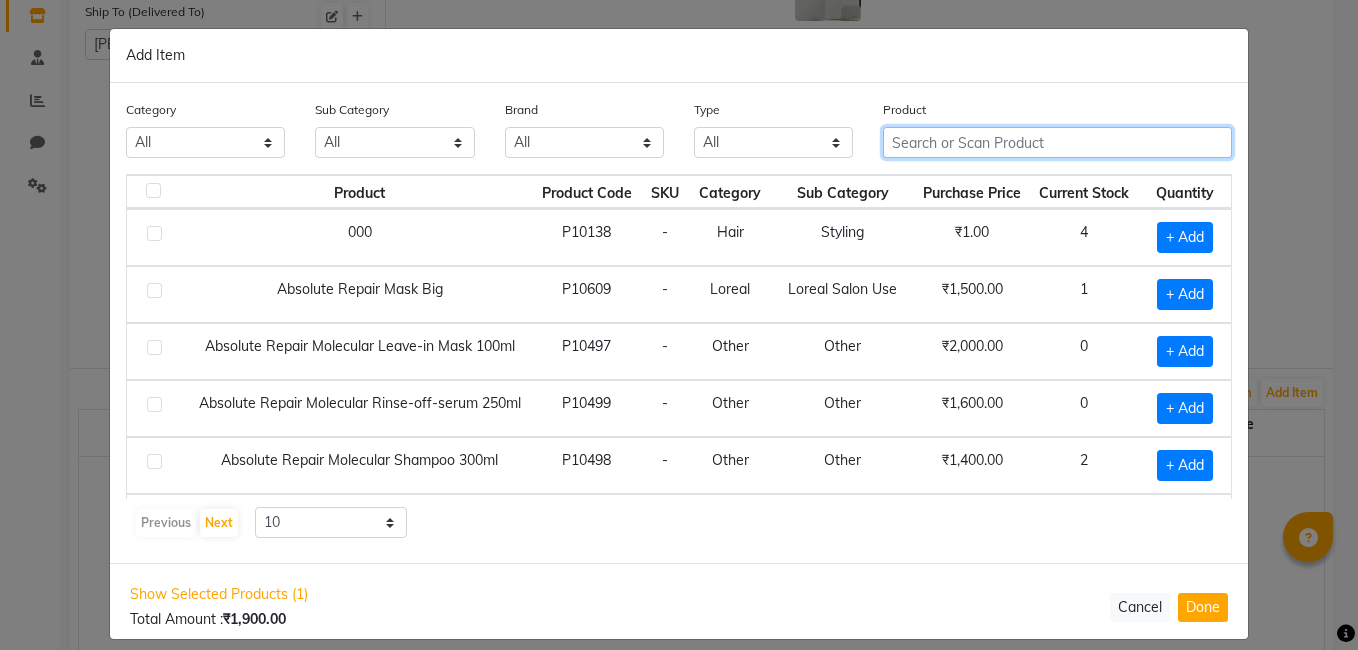click 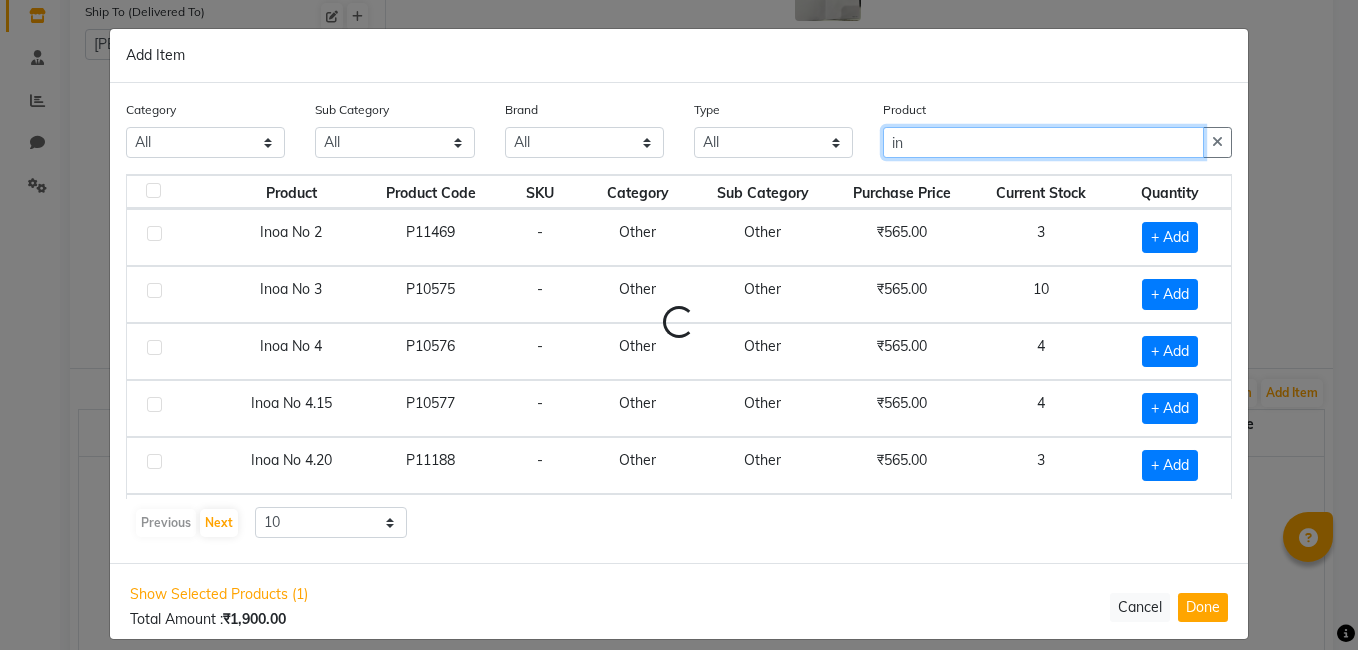 type on "i" 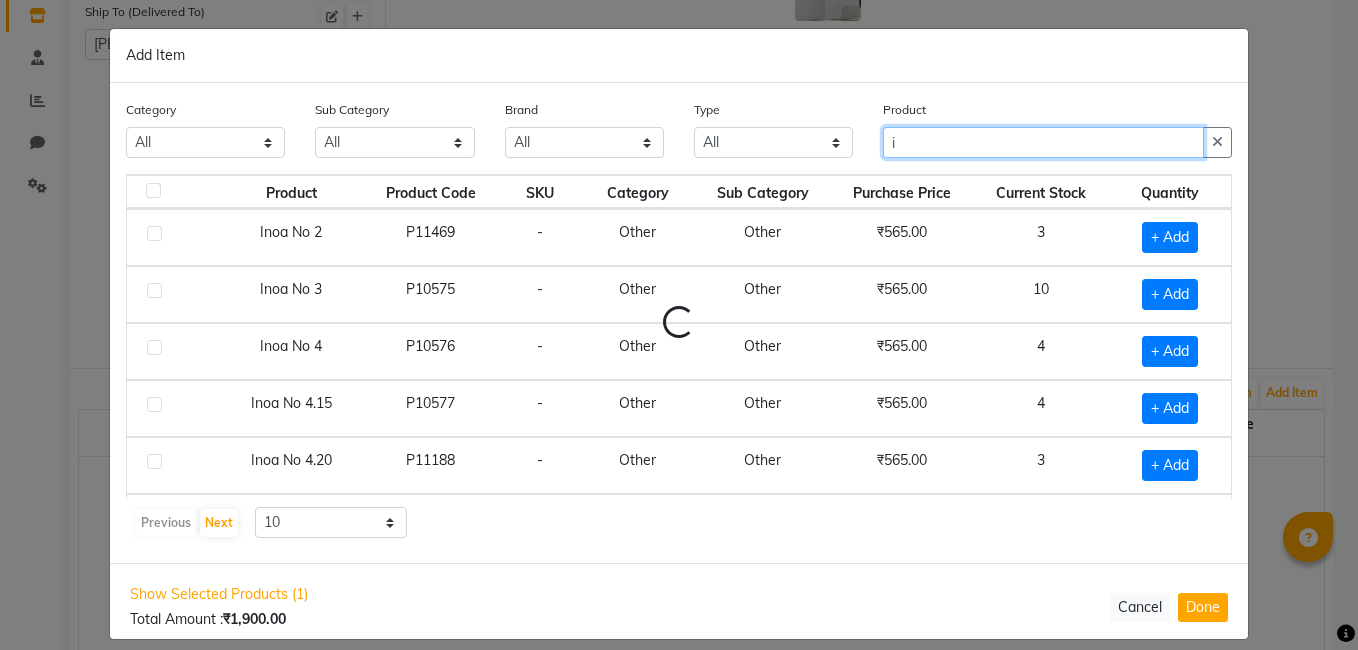 type 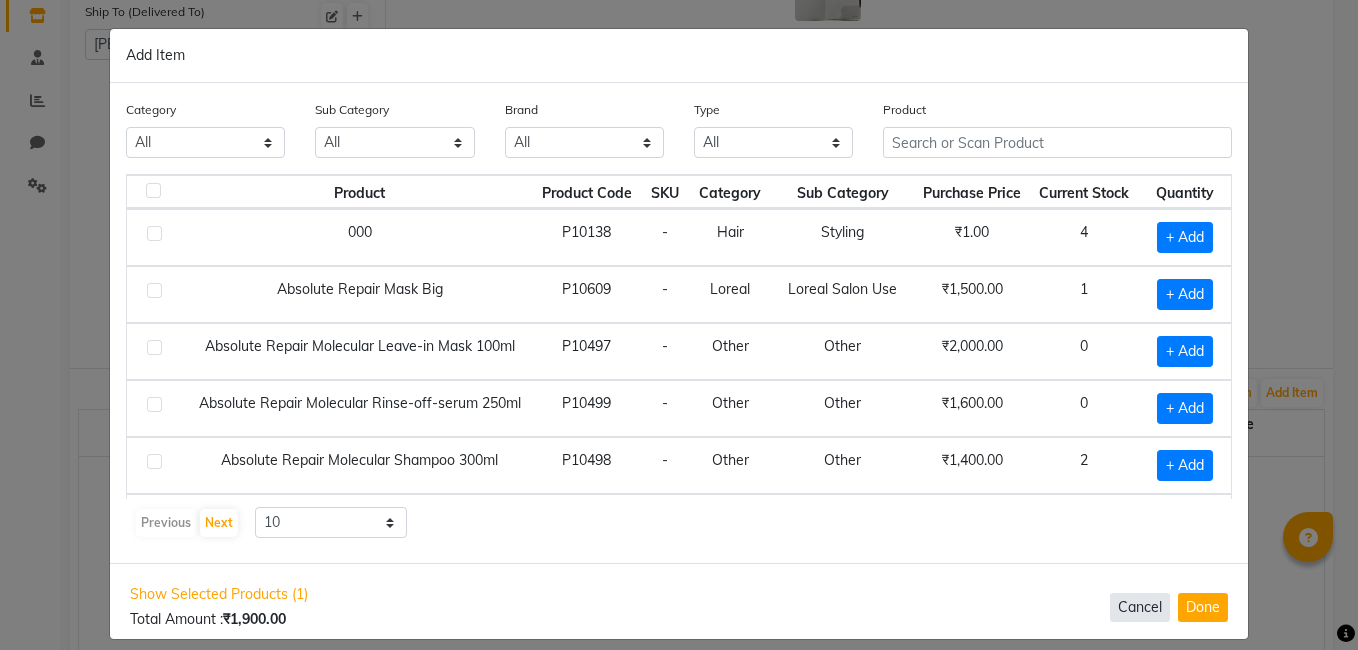 click on "Cancel" 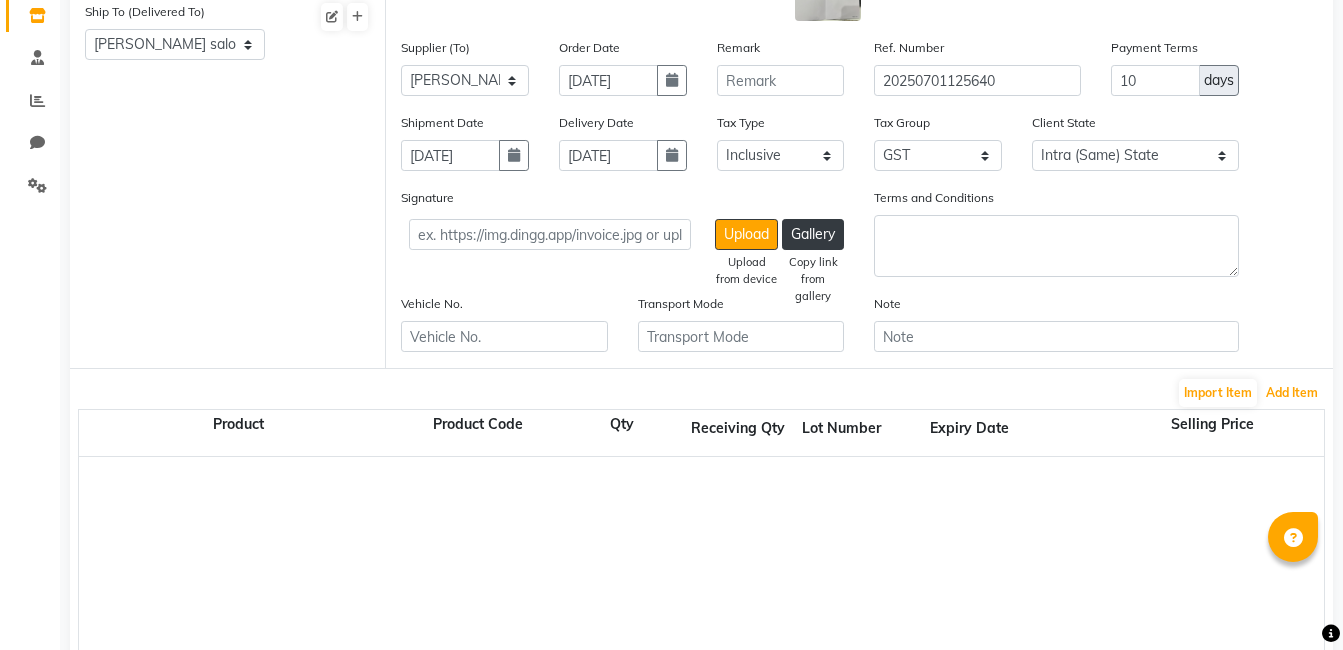 scroll, scrollTop: 0, scrollLeft: 0, axis: both 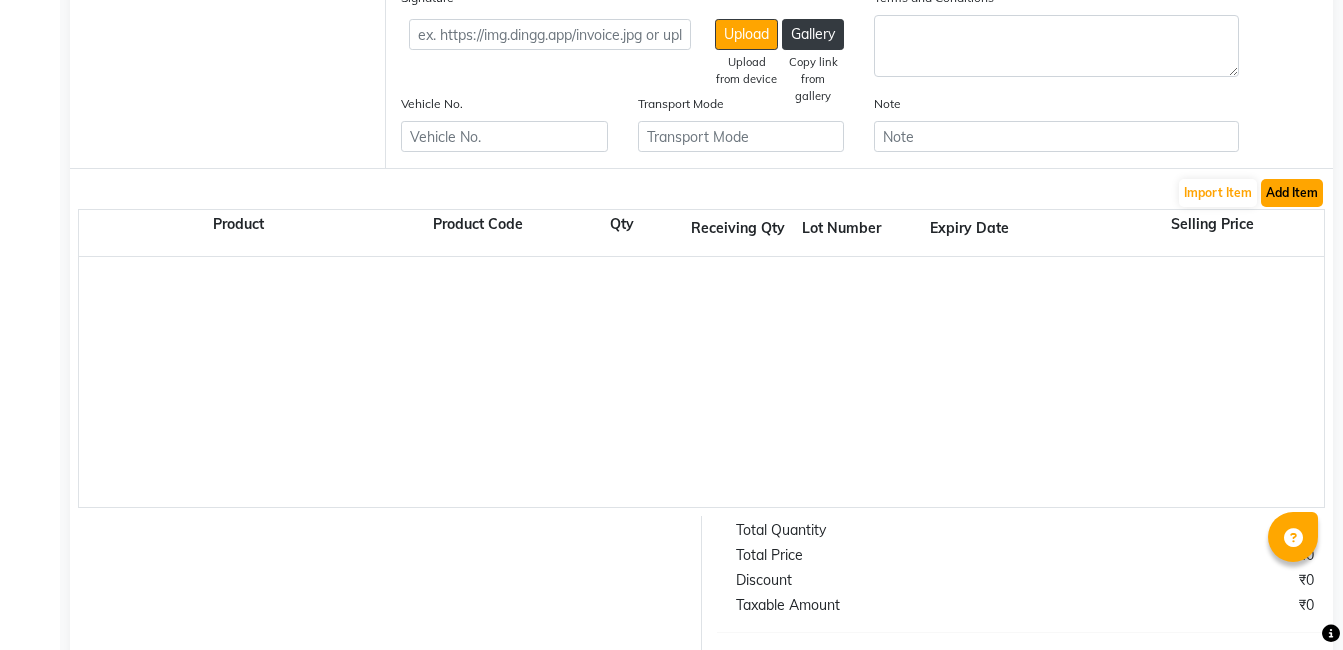 click on "Add Item" 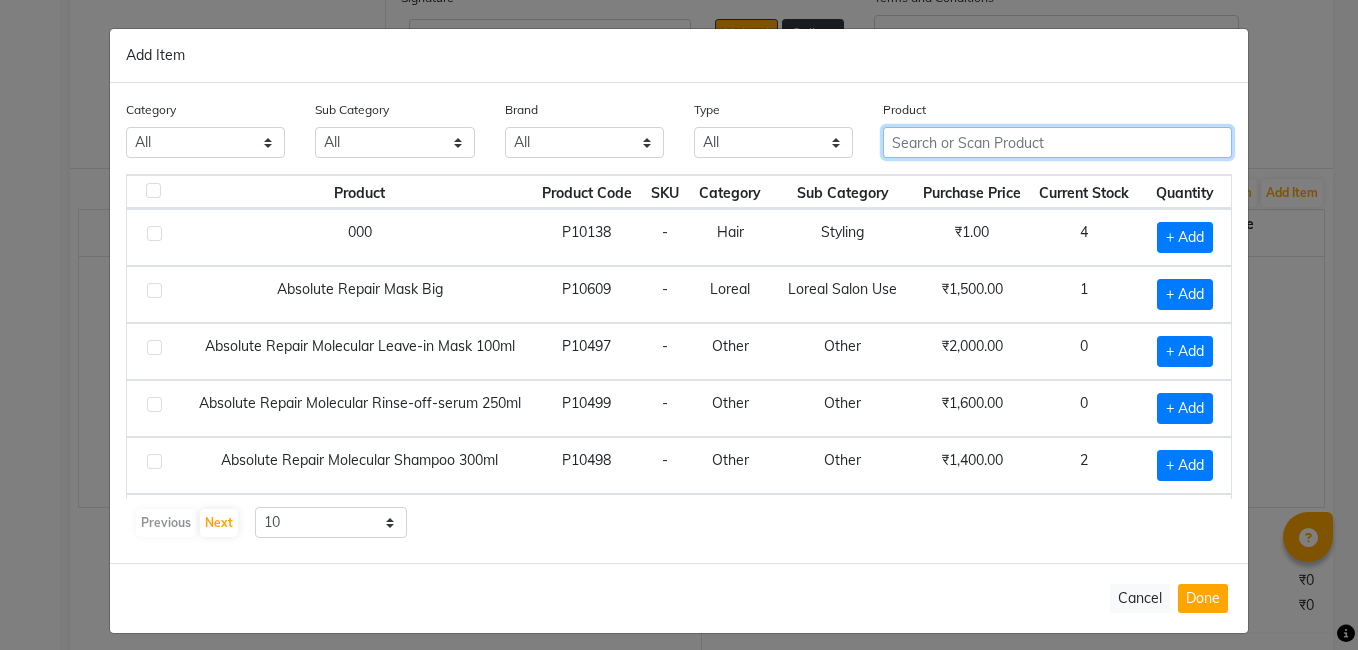click 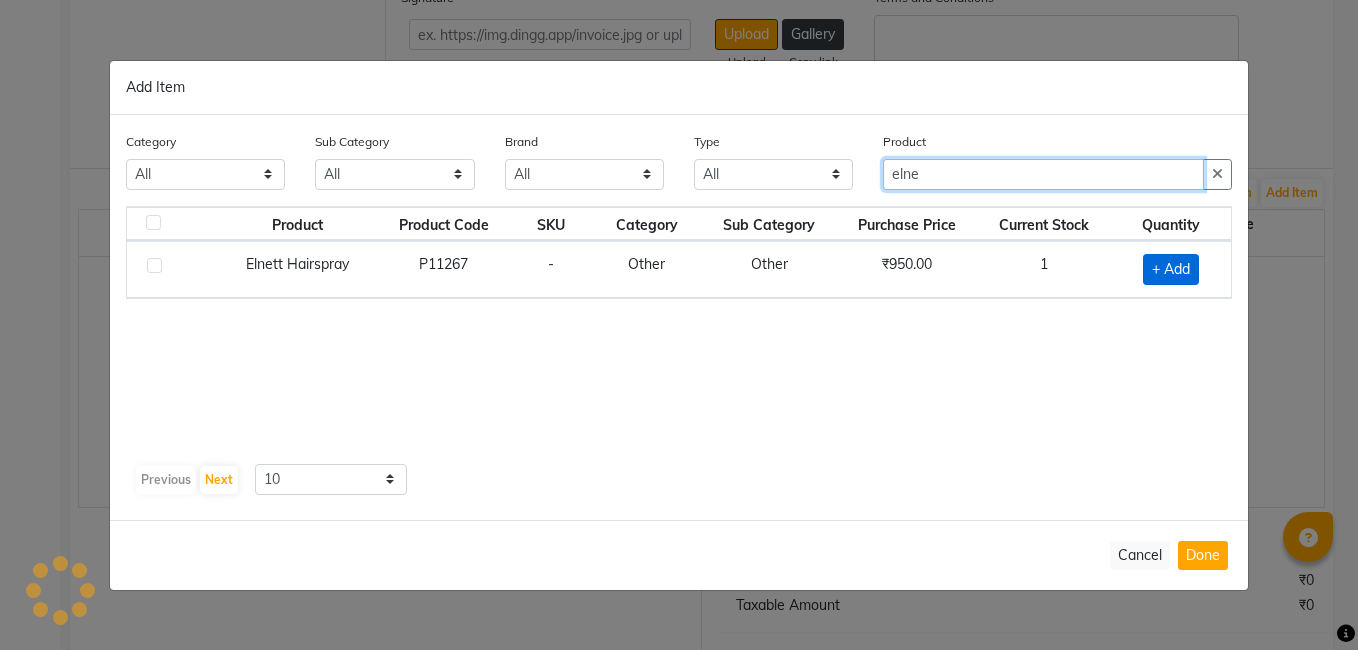 type on "elne" 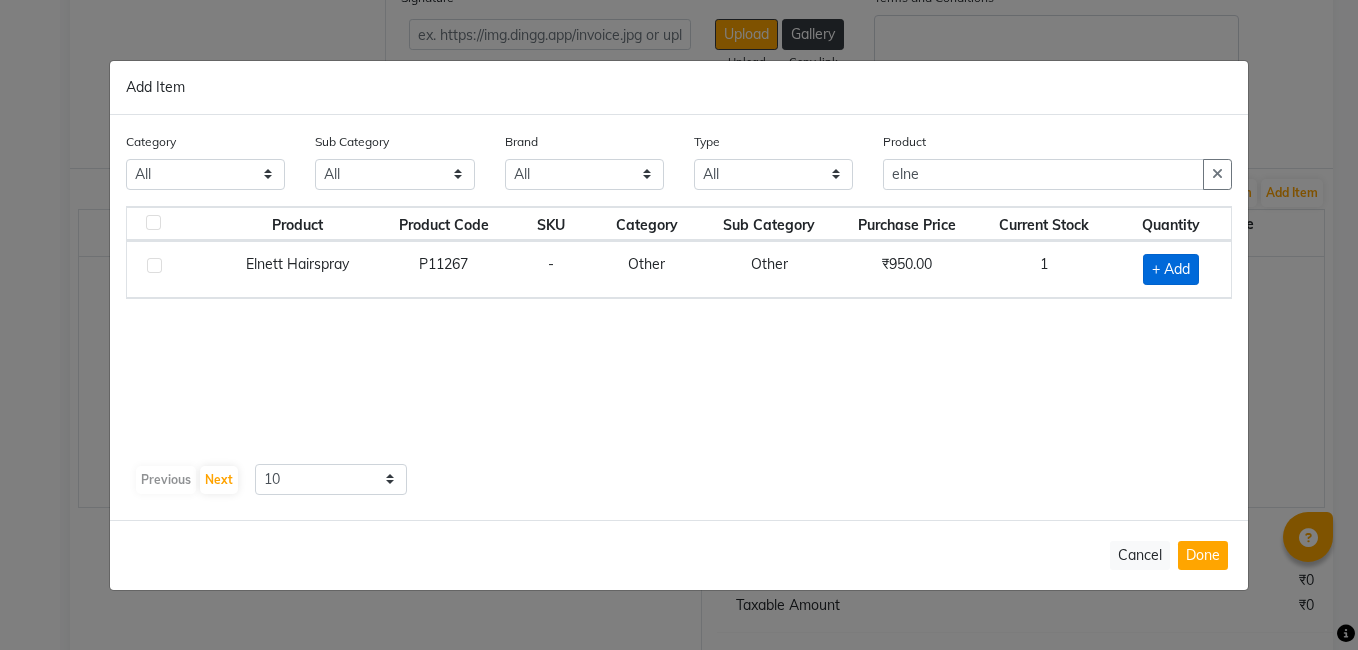 click on "+ Add" 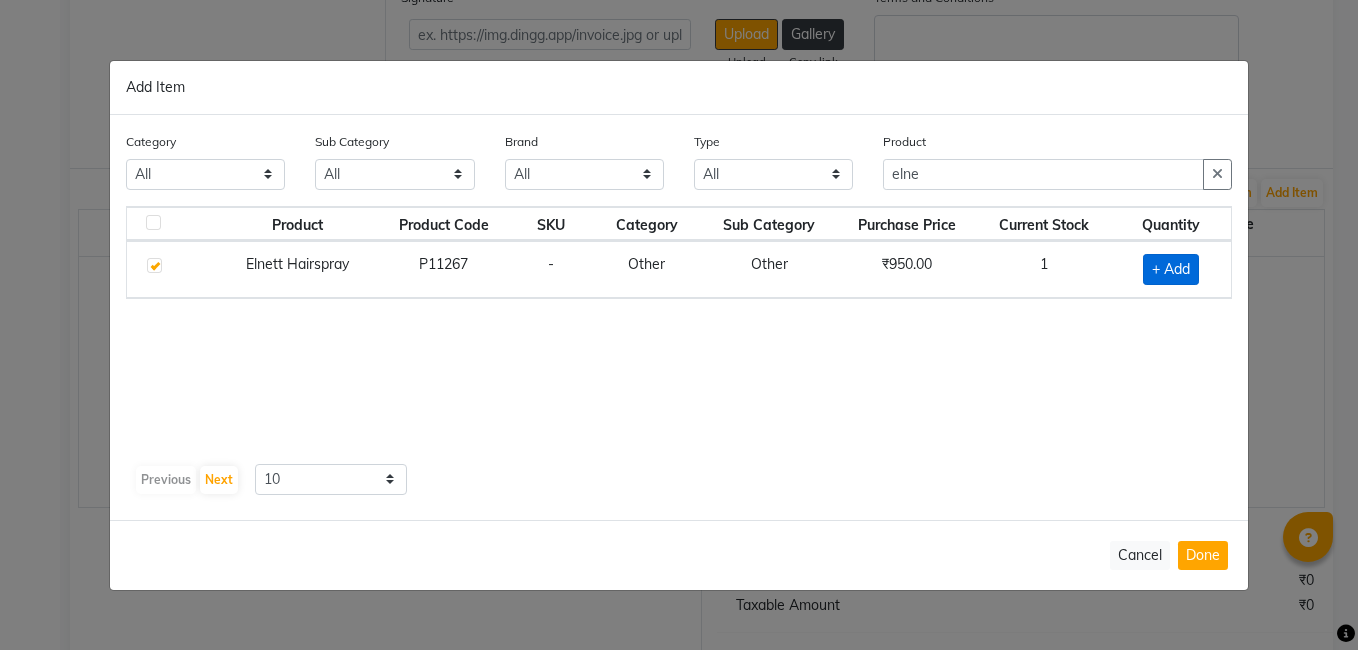 checkbox on "true" 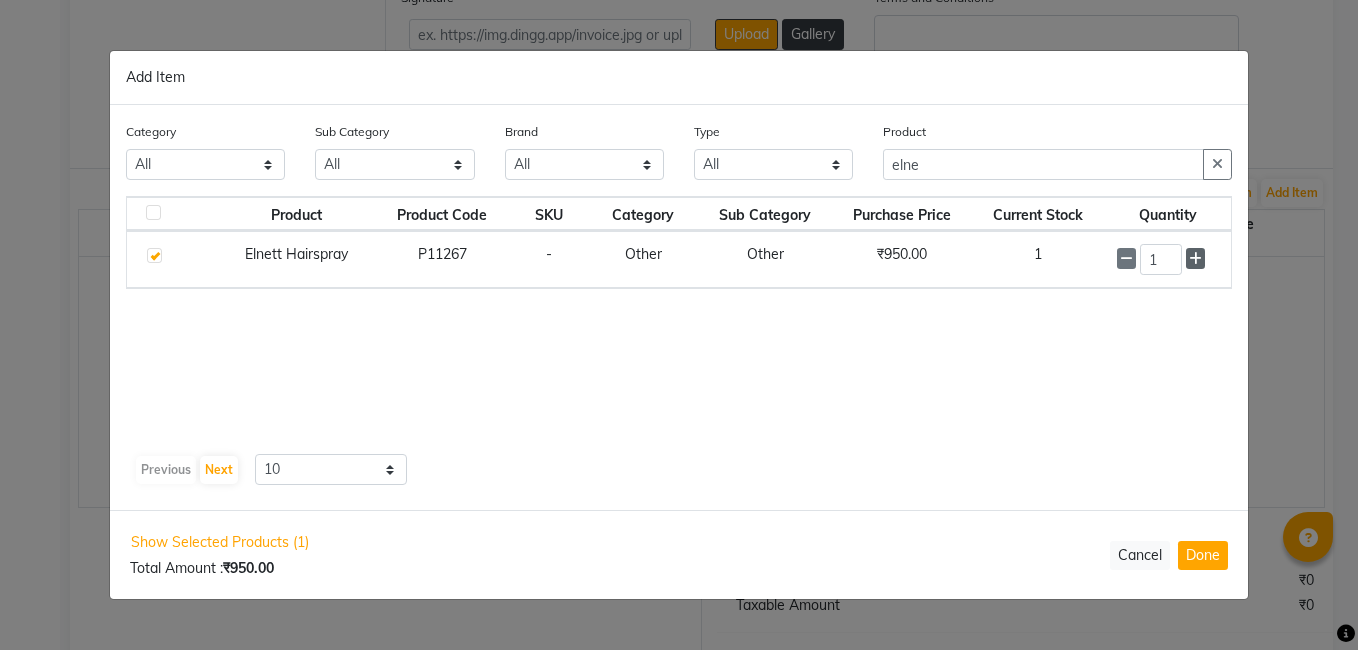 click 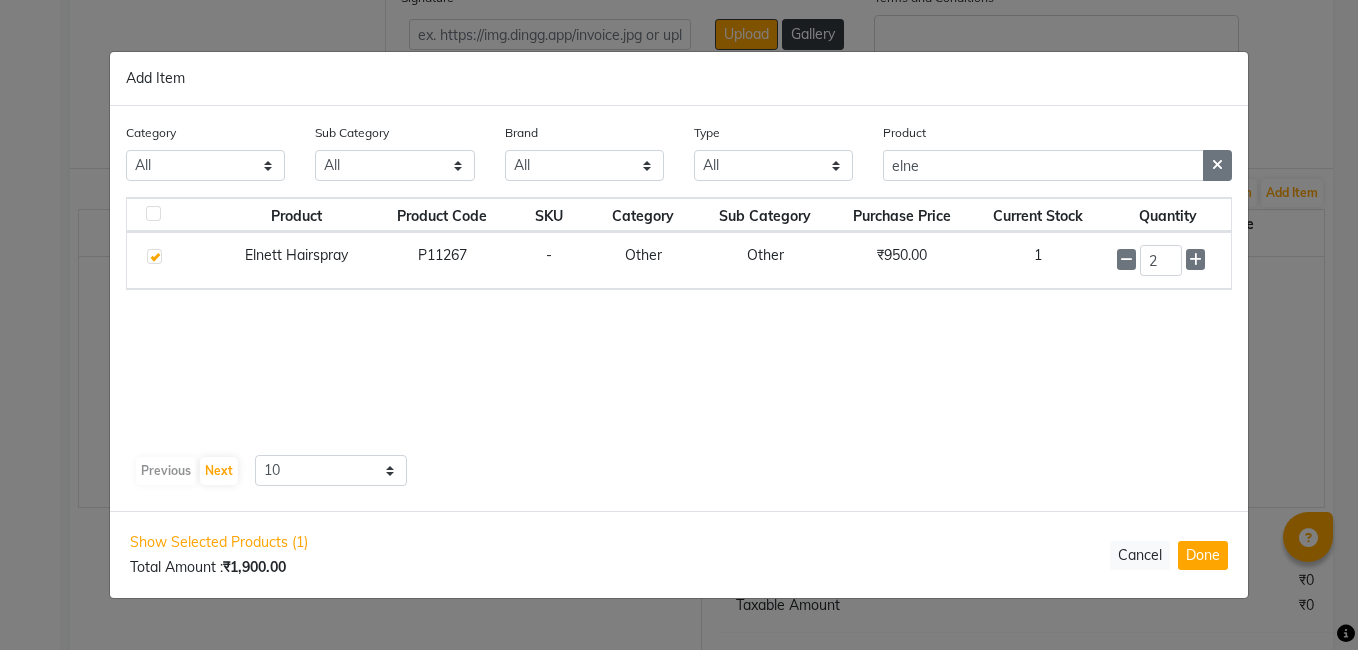 click 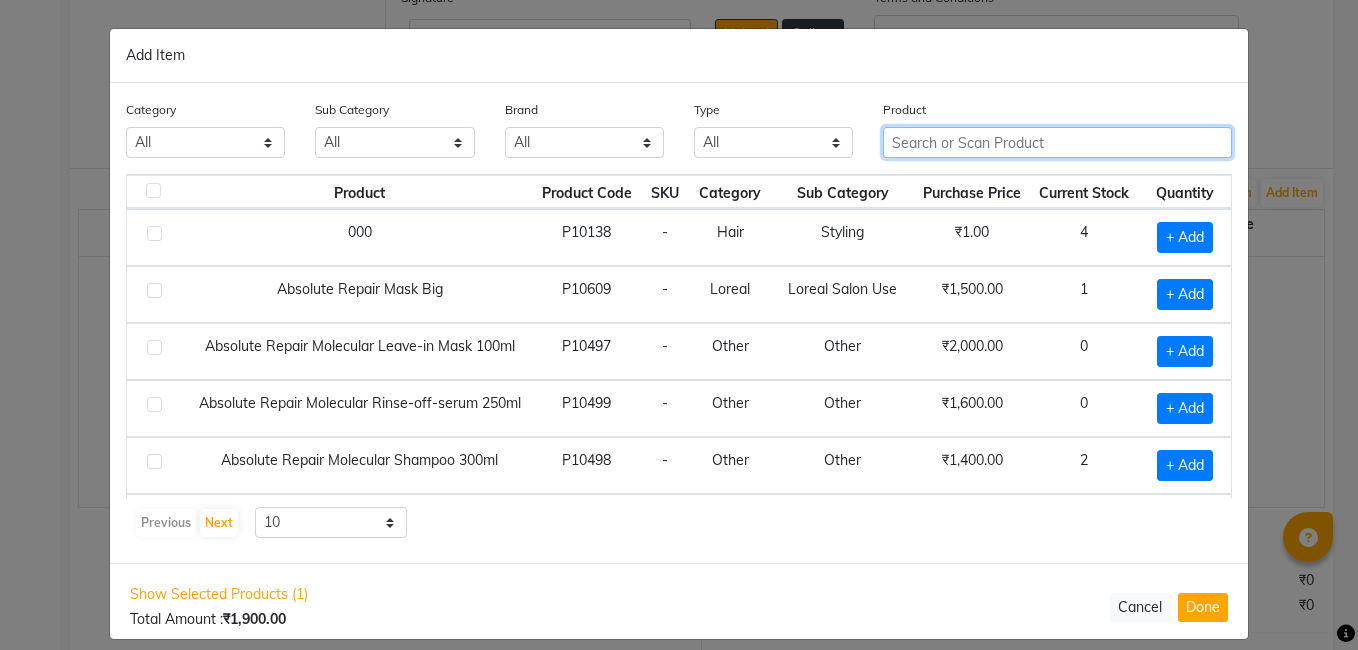 click 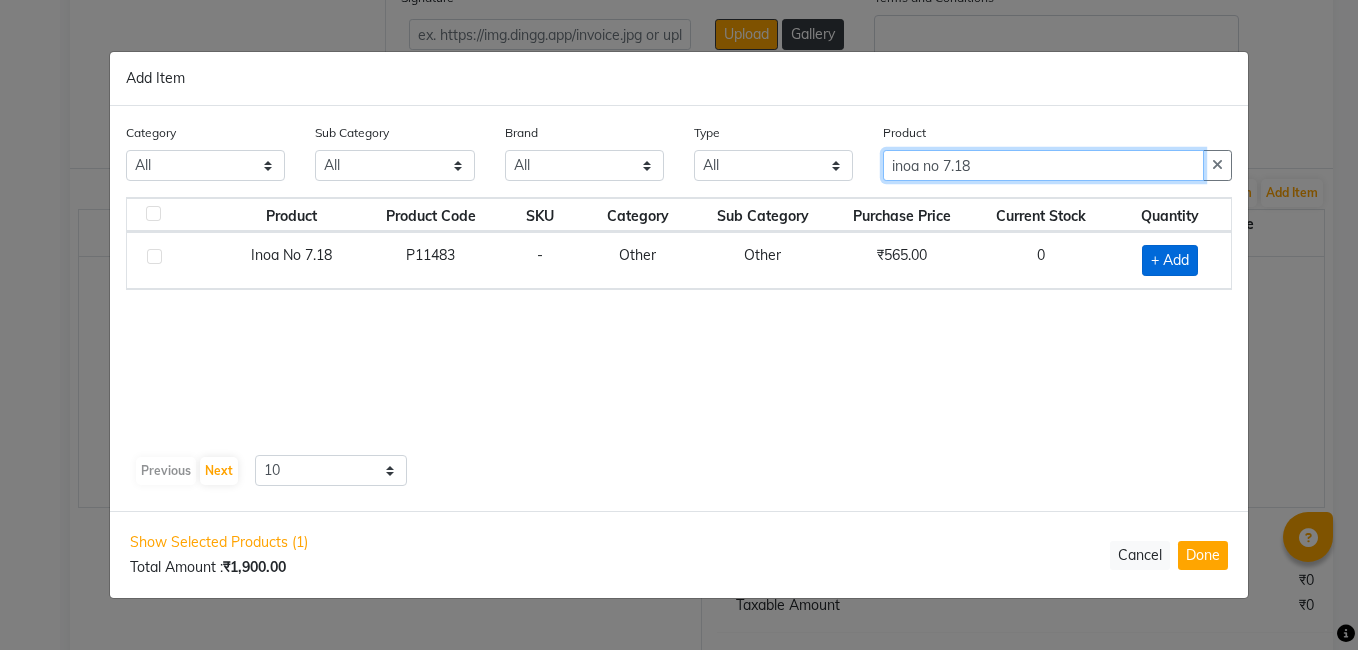 type on "inoa no 7.18" 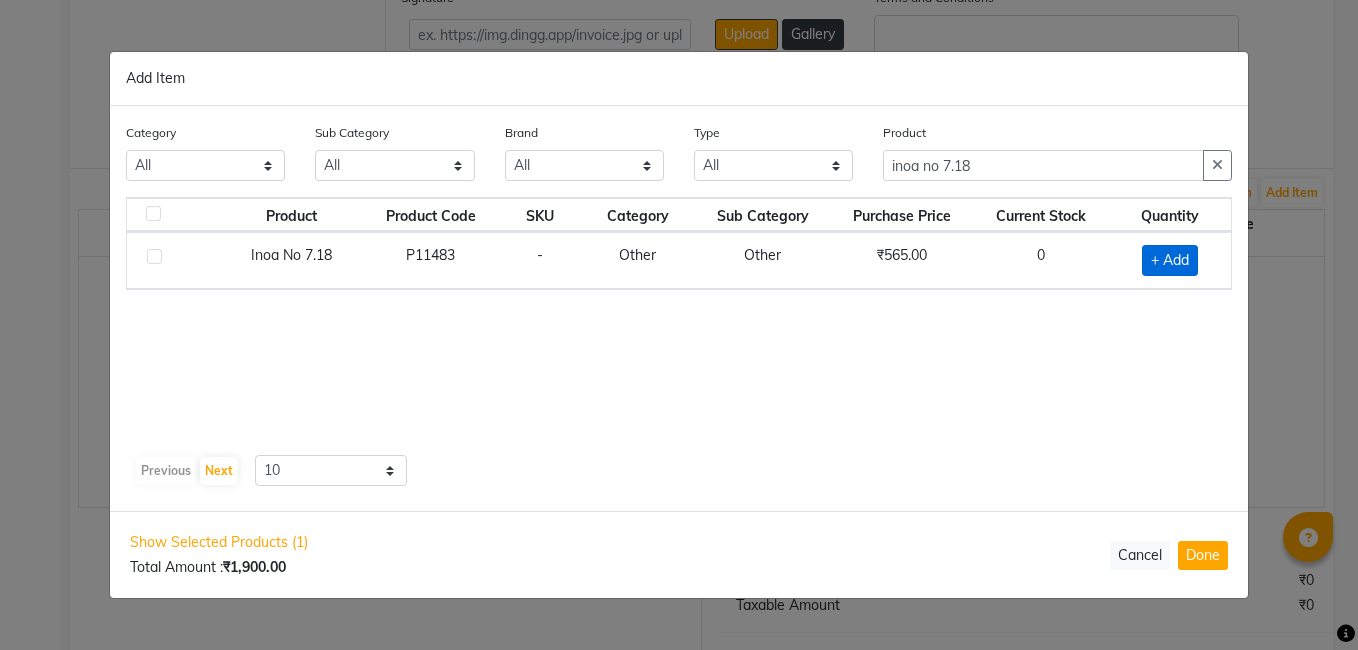 click on "+ Add" 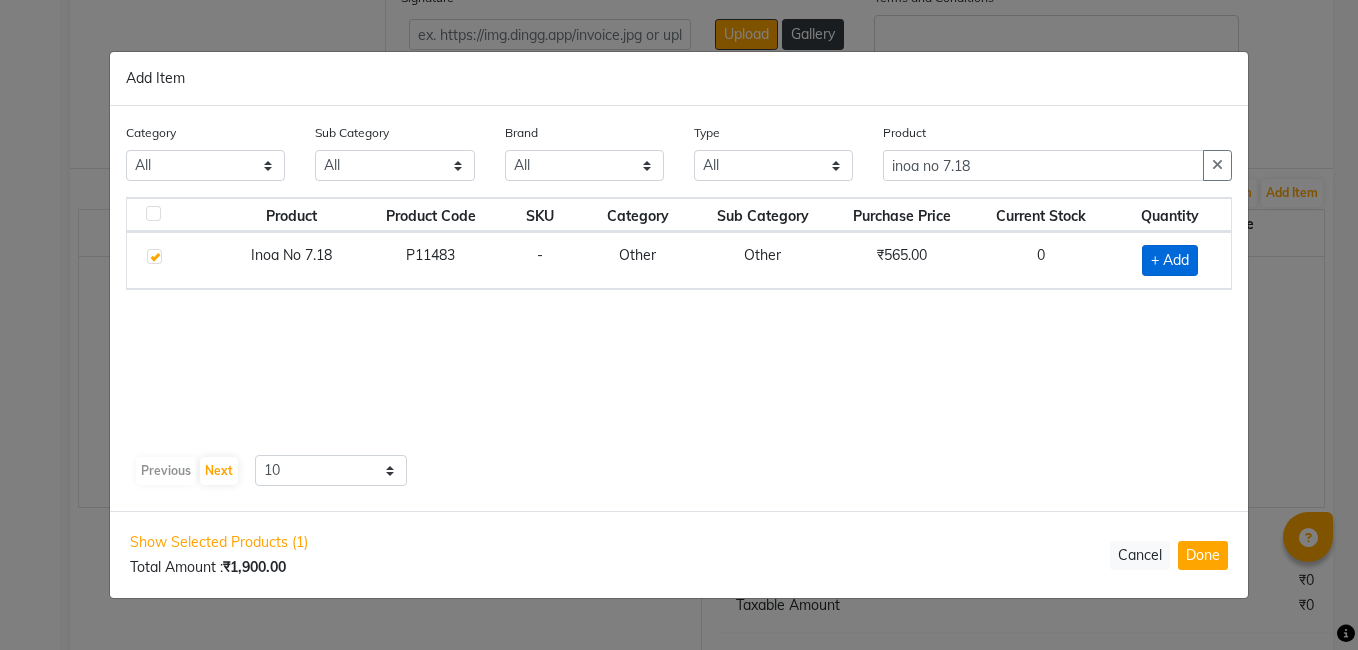 checkbox on "true" 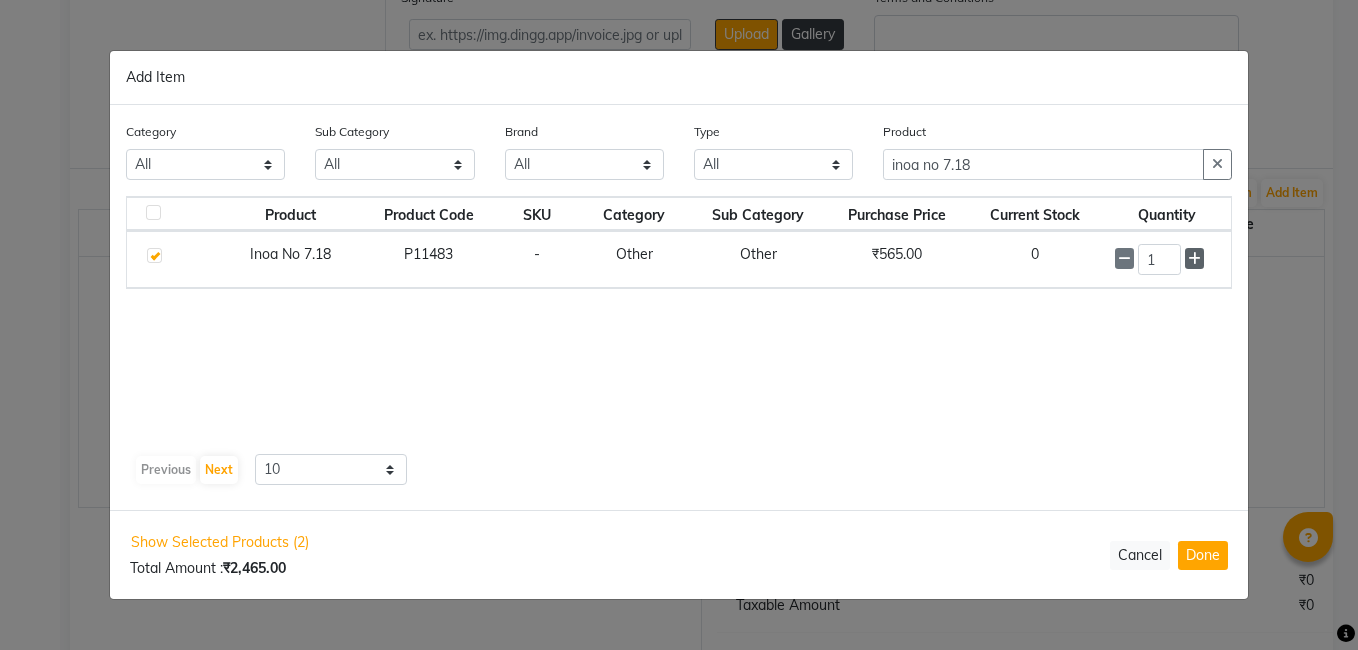 click 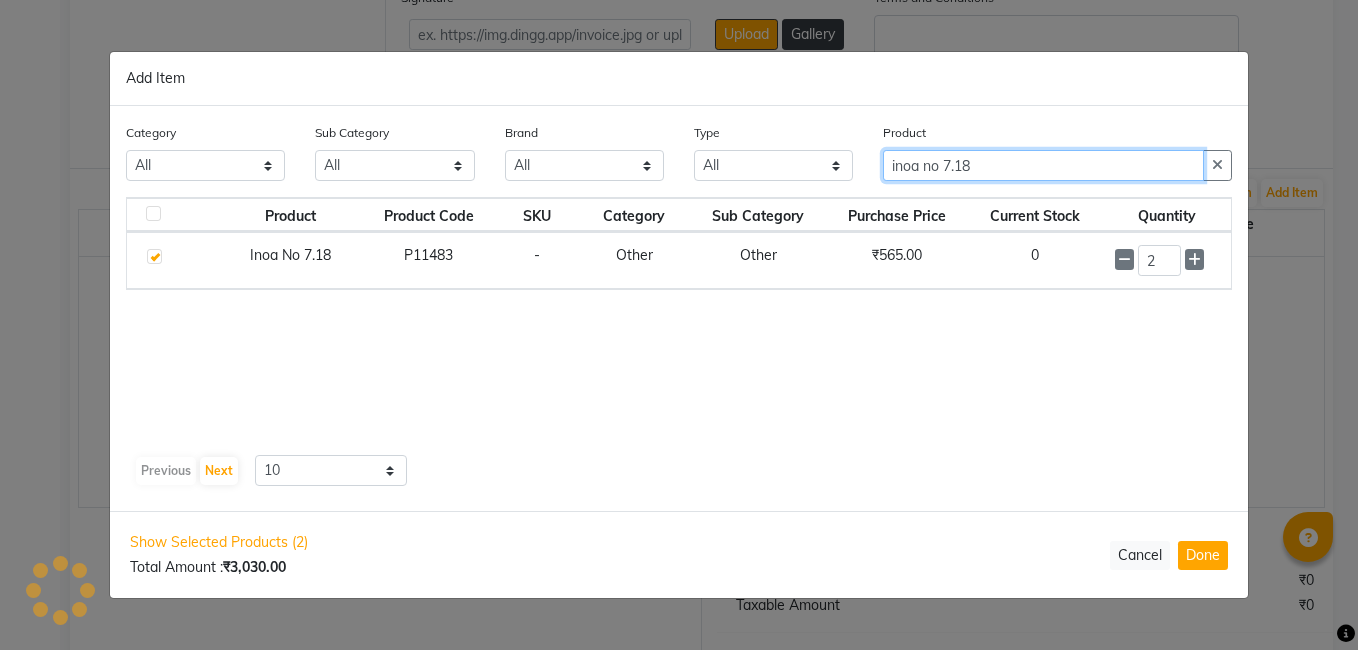 click on "inoa no 7.18" 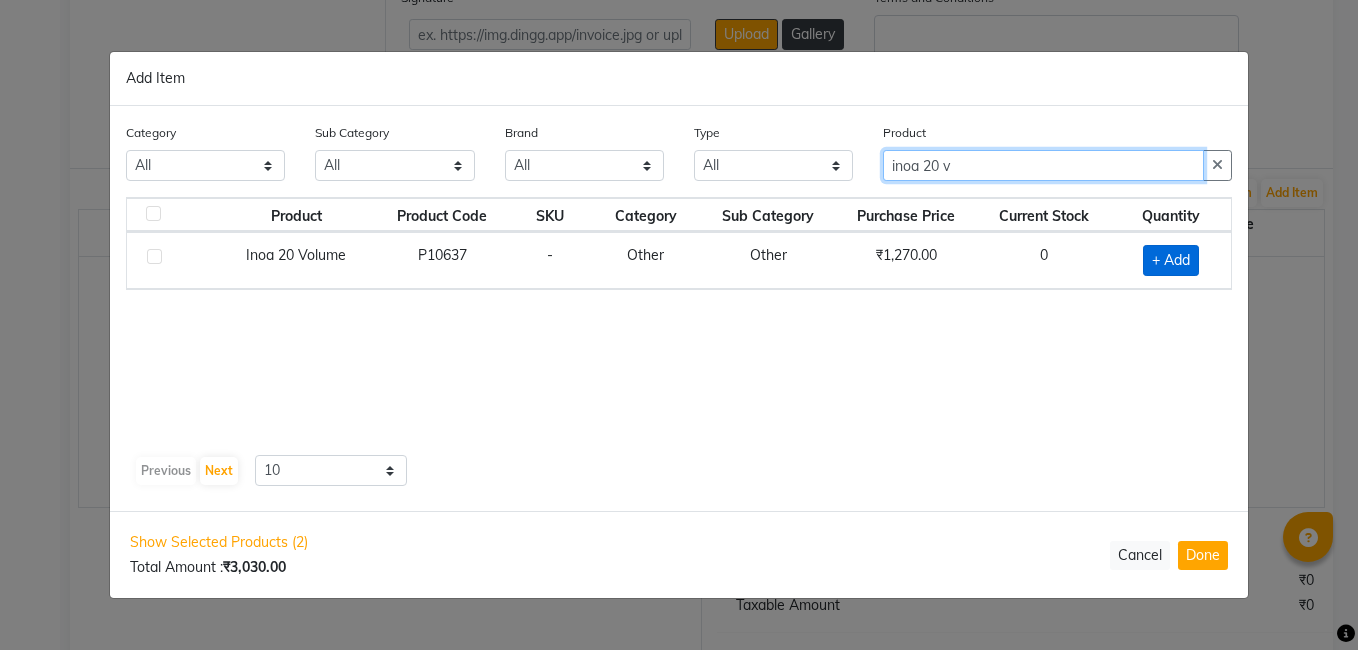 type on "inoa 20 v" 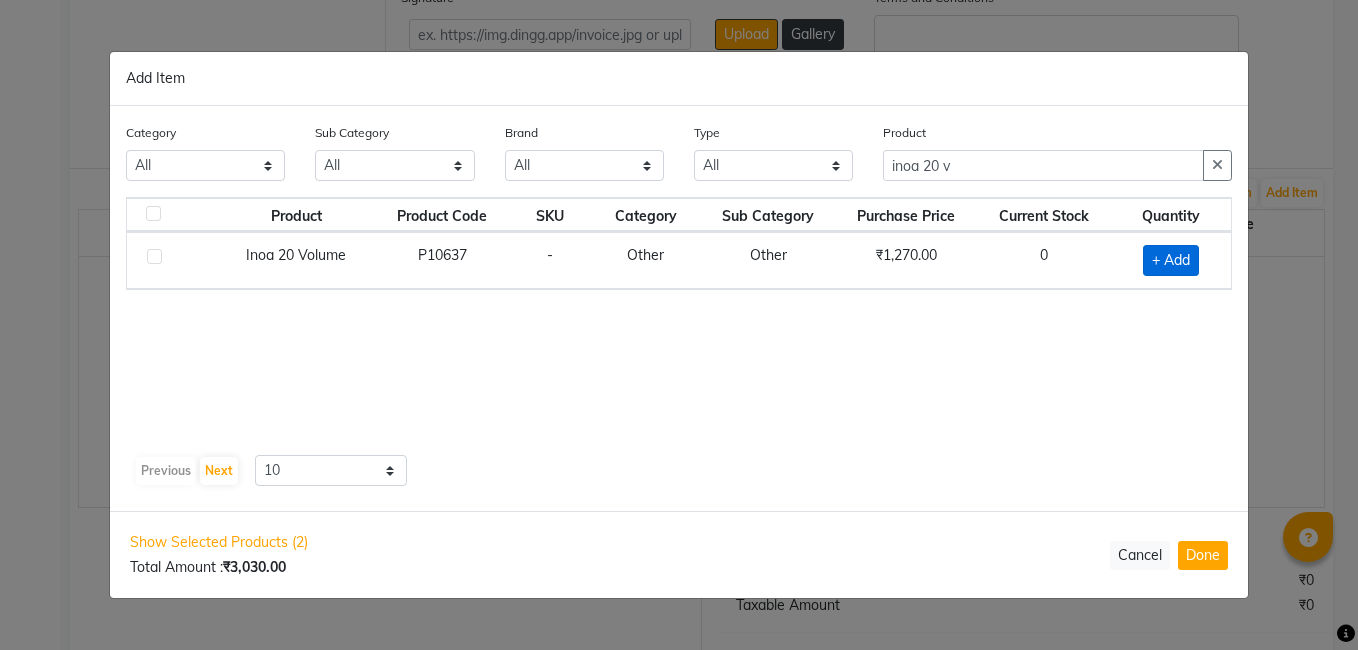 click on "+ Add" 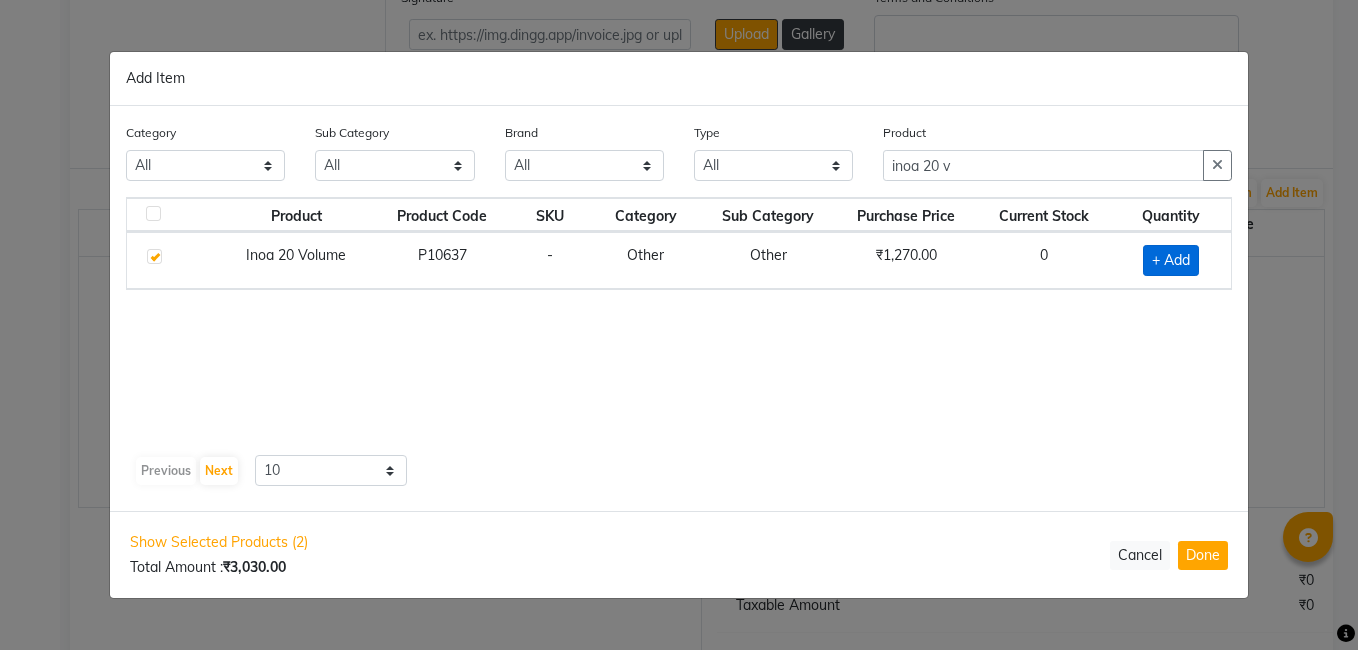 checkbox on "true" 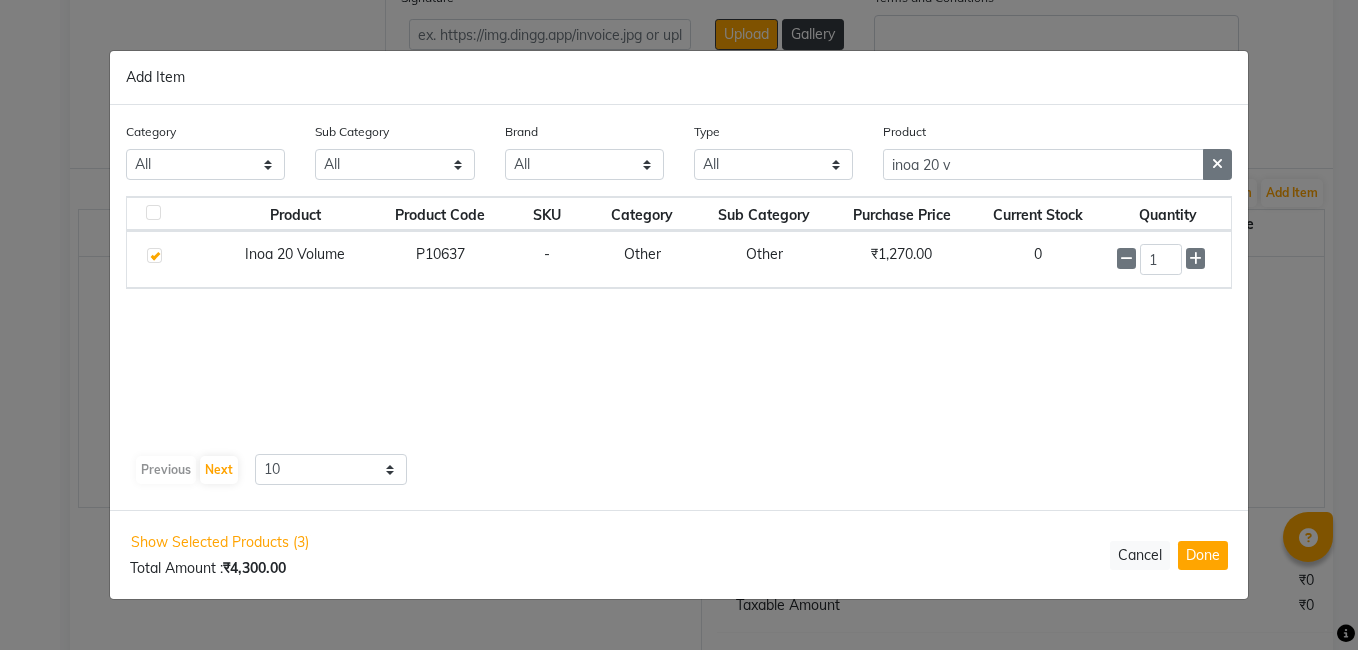 drag, startPoint x: 1215, startPoint y: 161, endPoint x: 1127, endPoint y: 167, distance: 88.20431 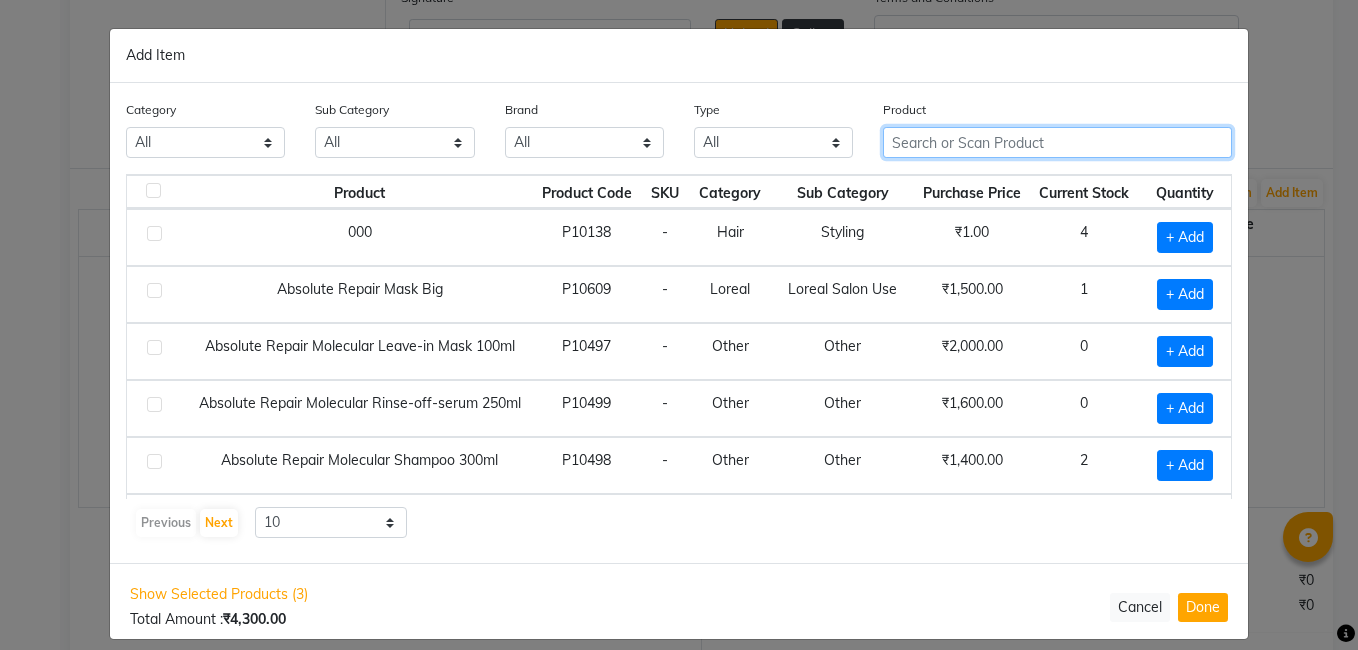 click 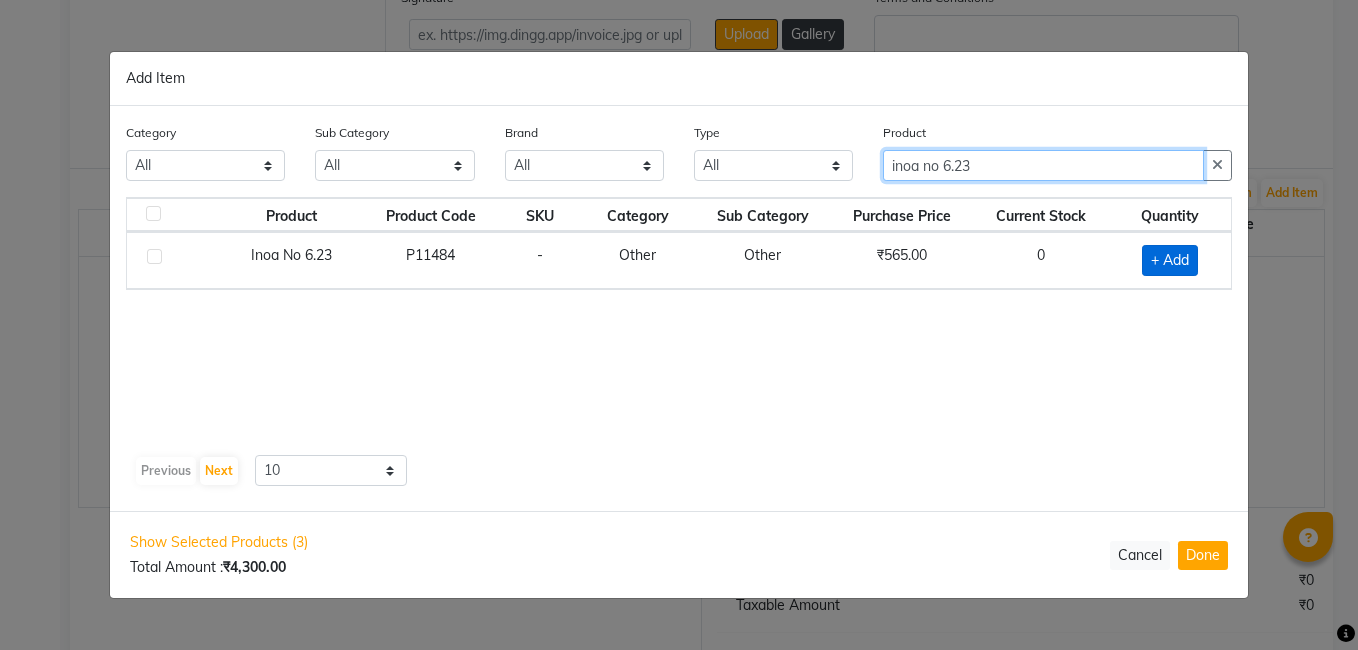 type on "inoa no 6.23" 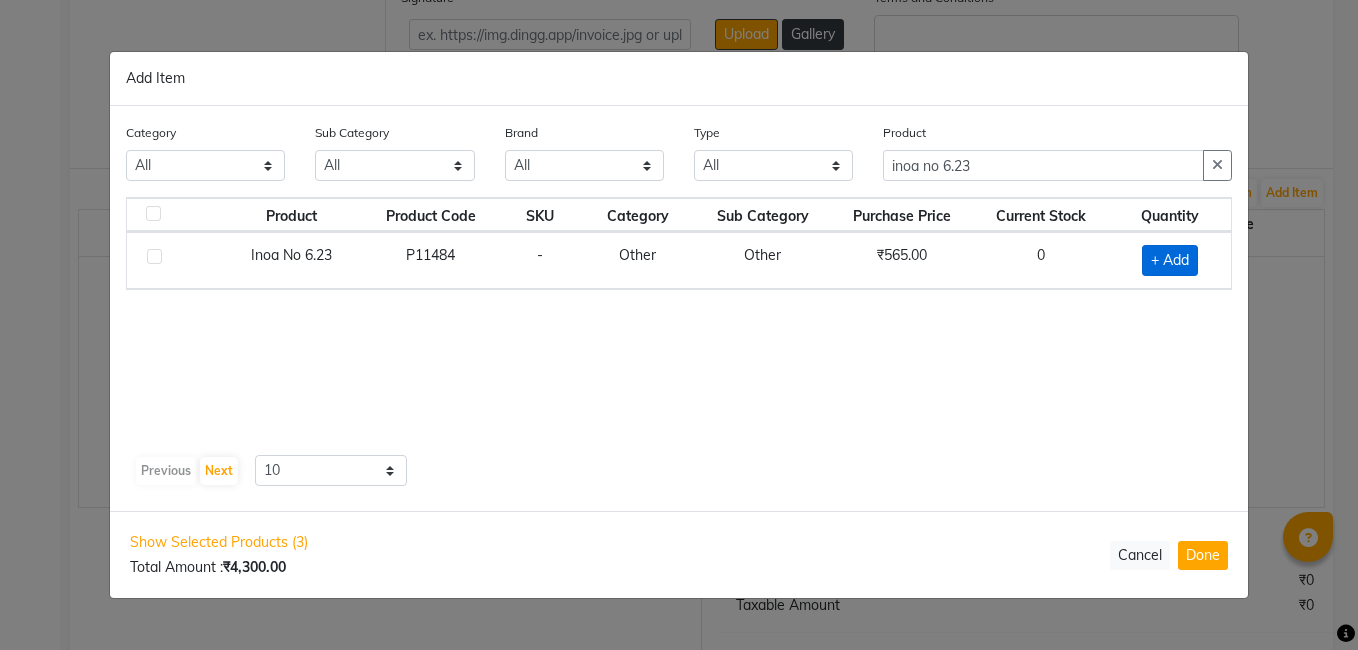 click on "+ Add" 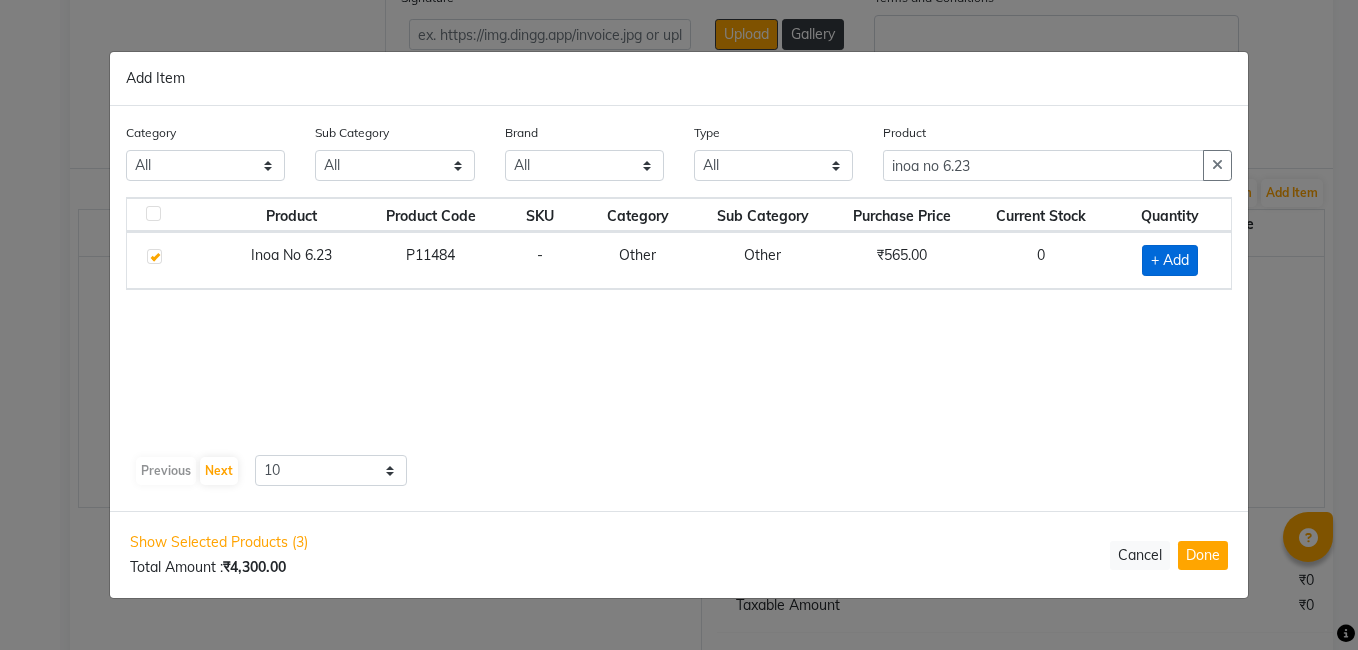 checkbox on "true" 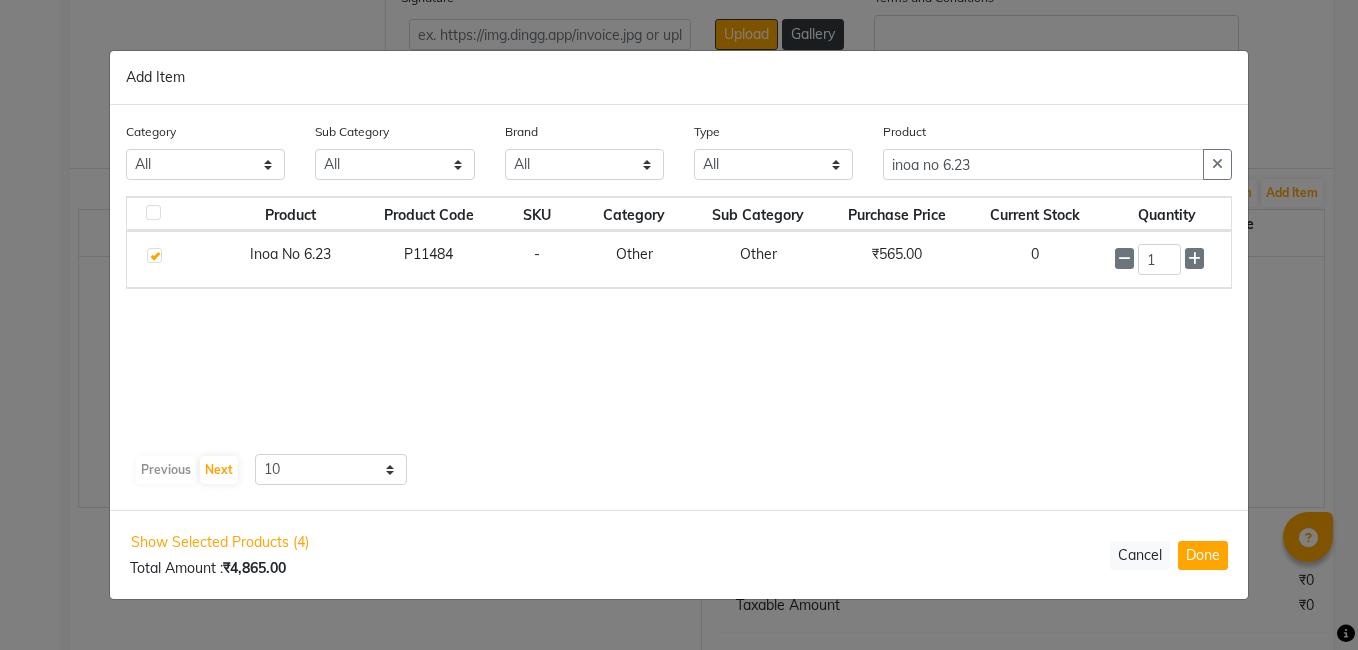 click 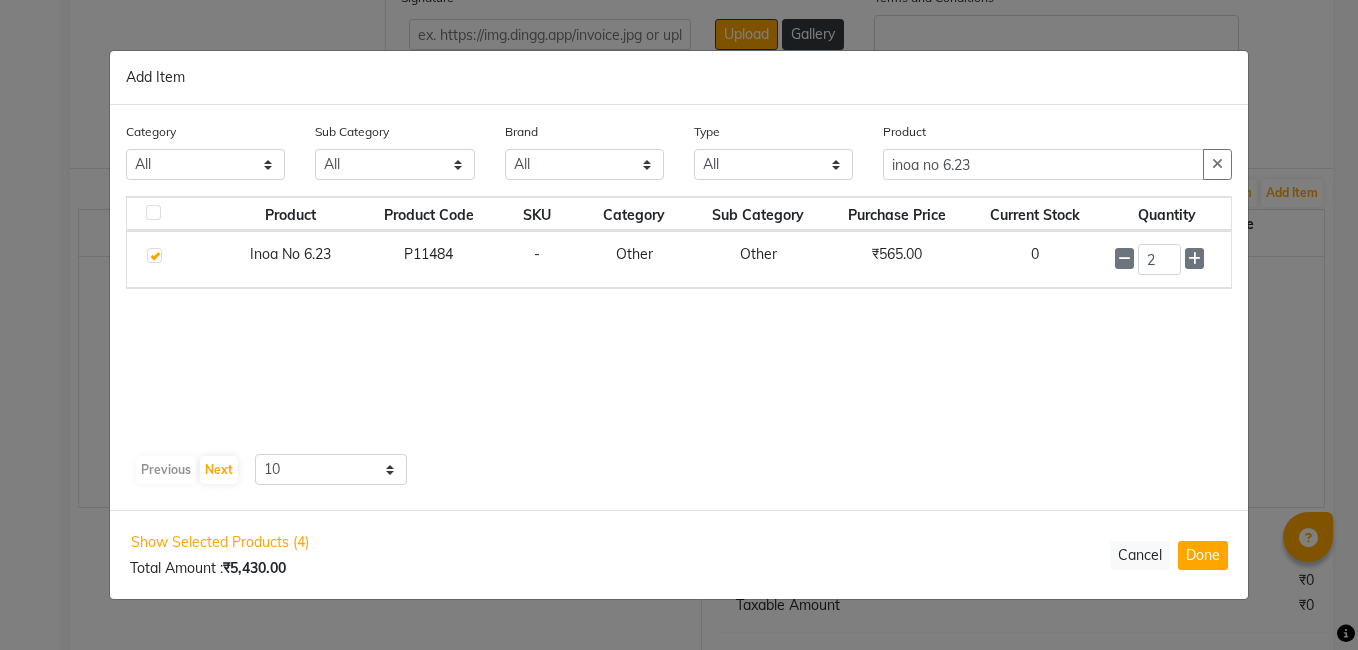 click 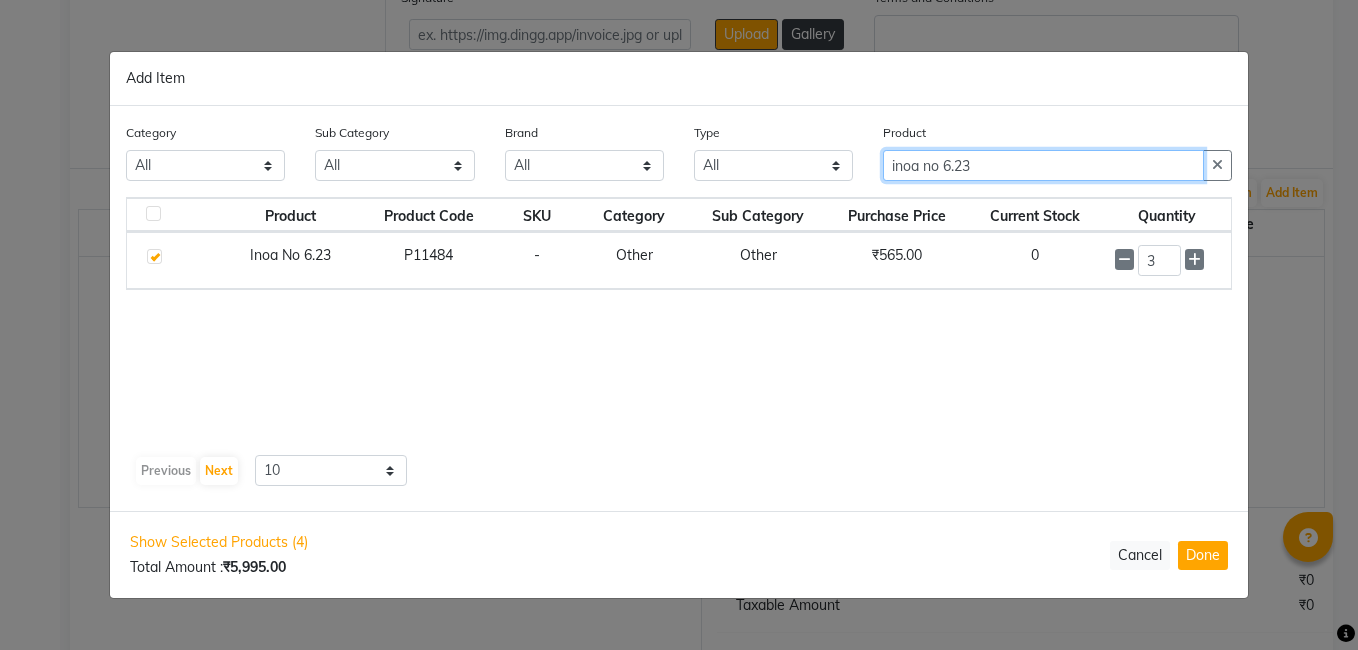 click on "inoa no 6.23" 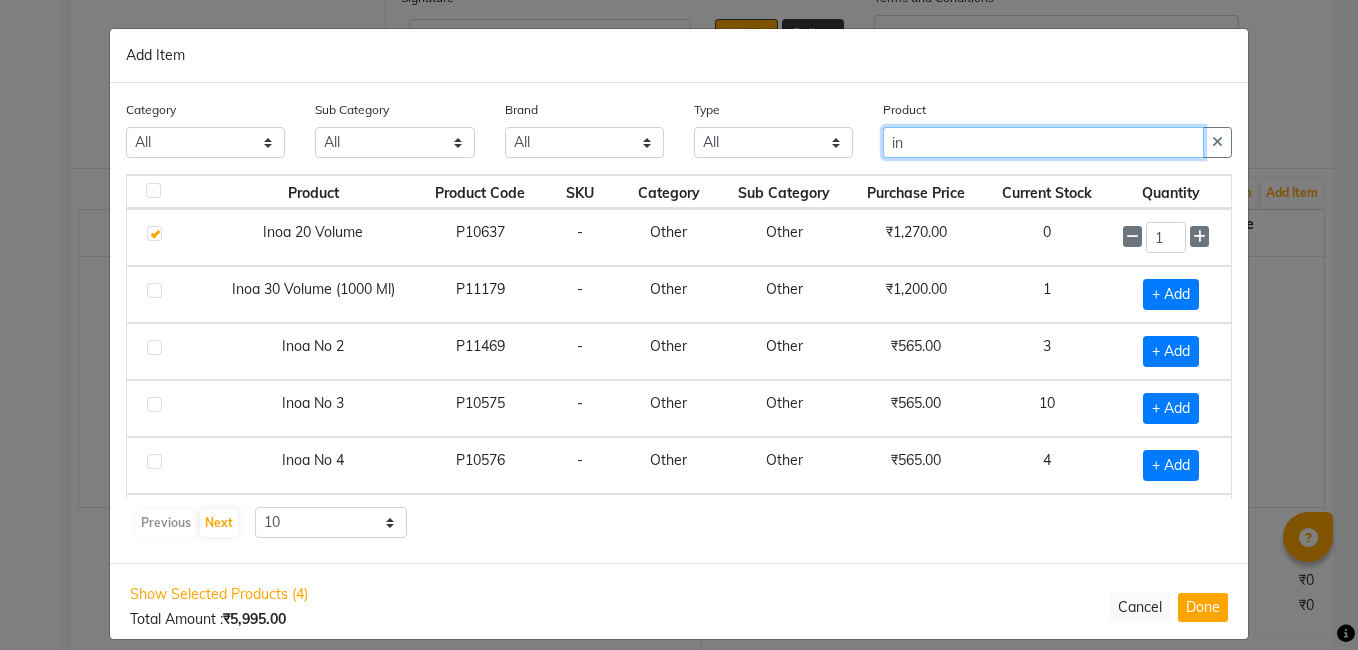 type on "i" 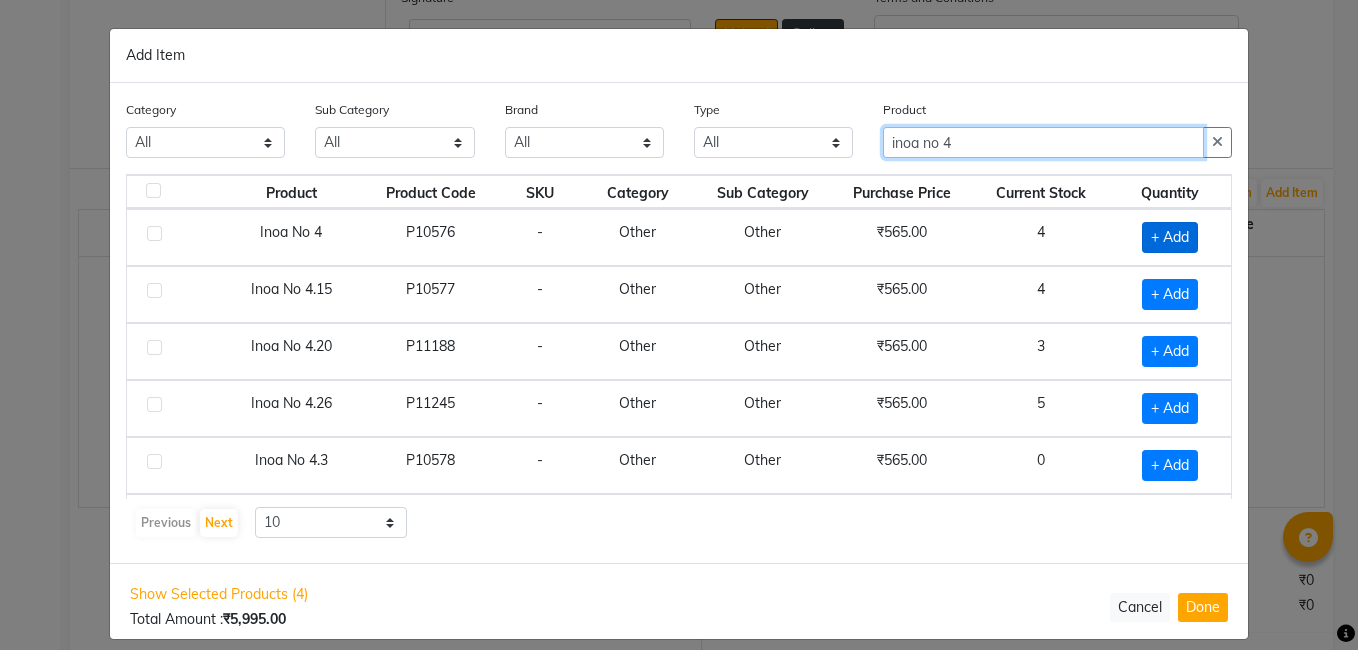 type on "inoa no 4" 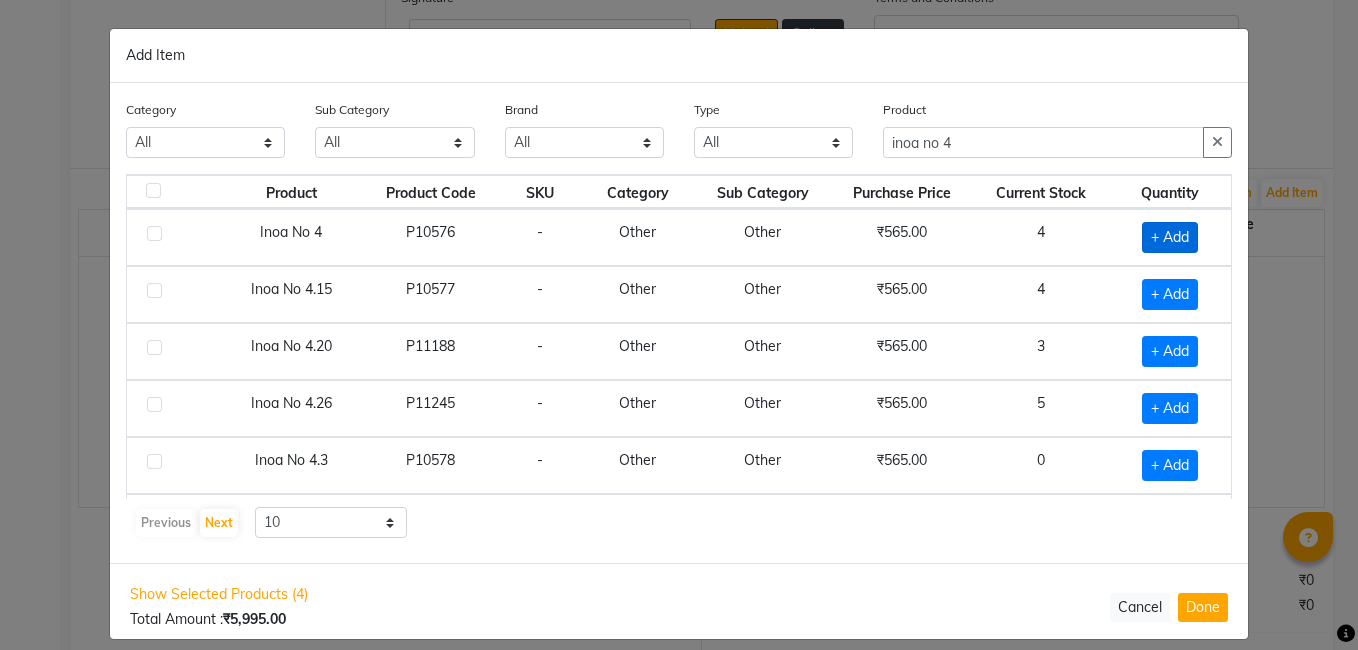 click on "+ Add" 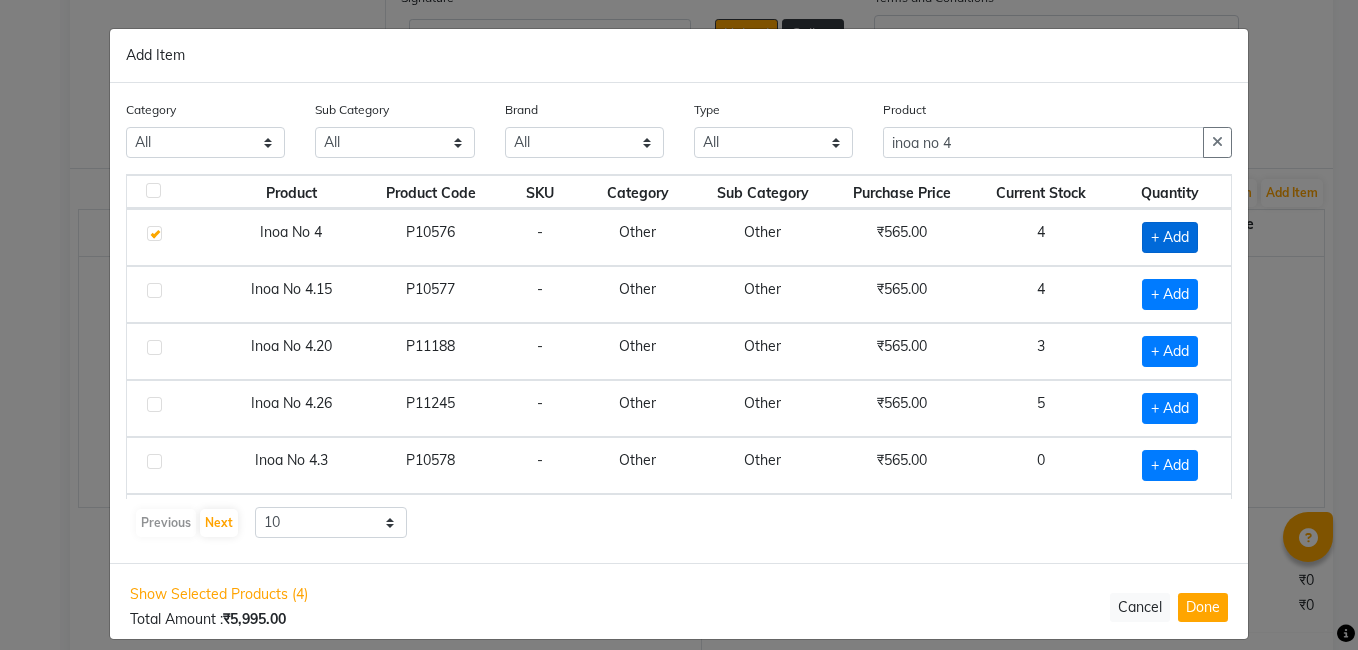 checkbox on "true" 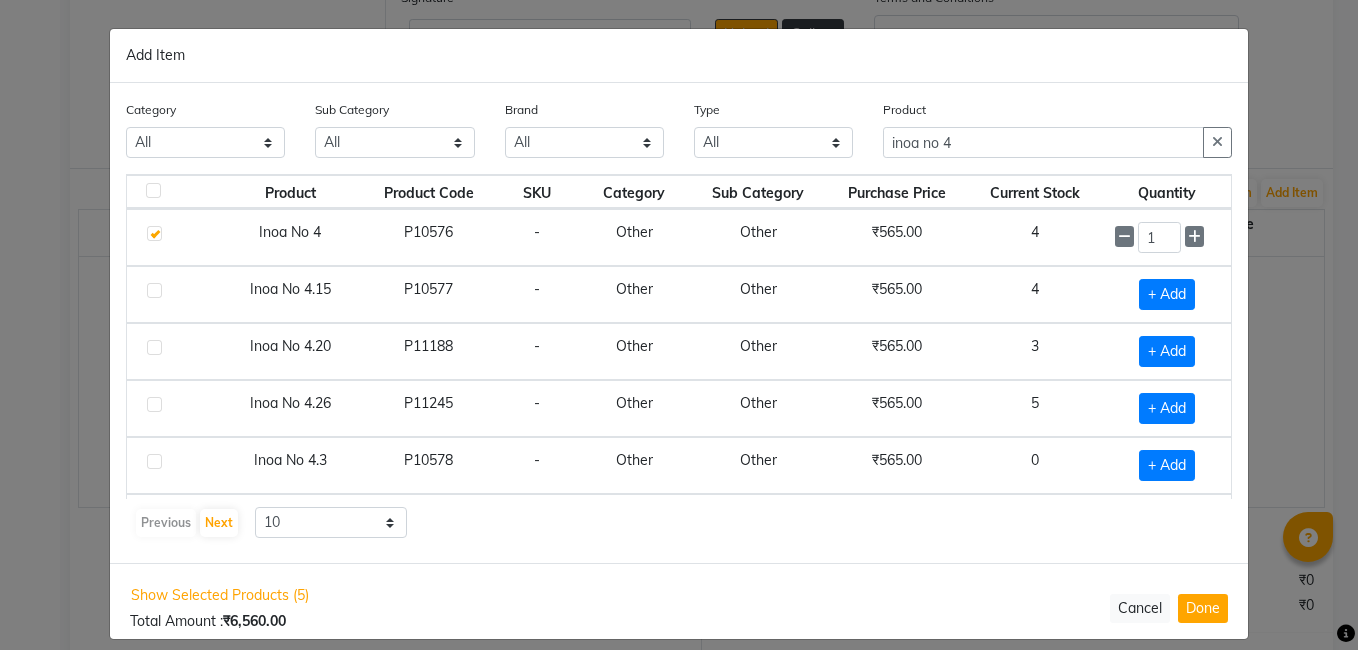 click 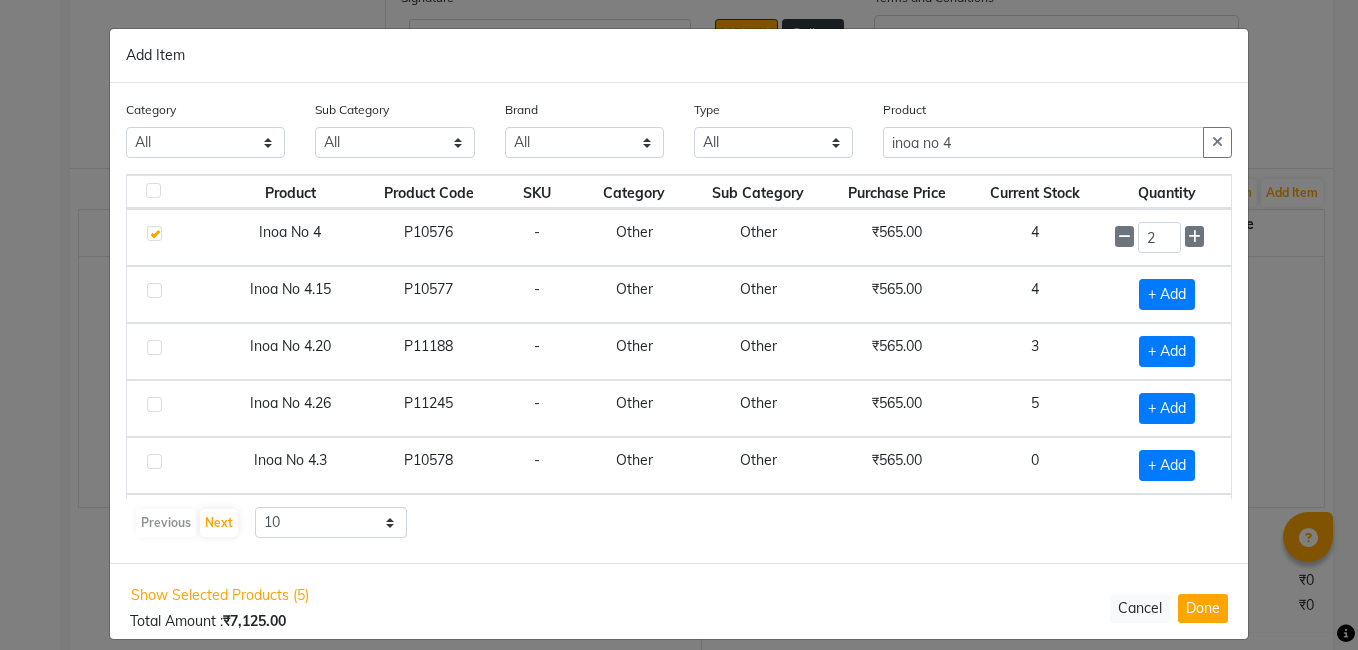 click 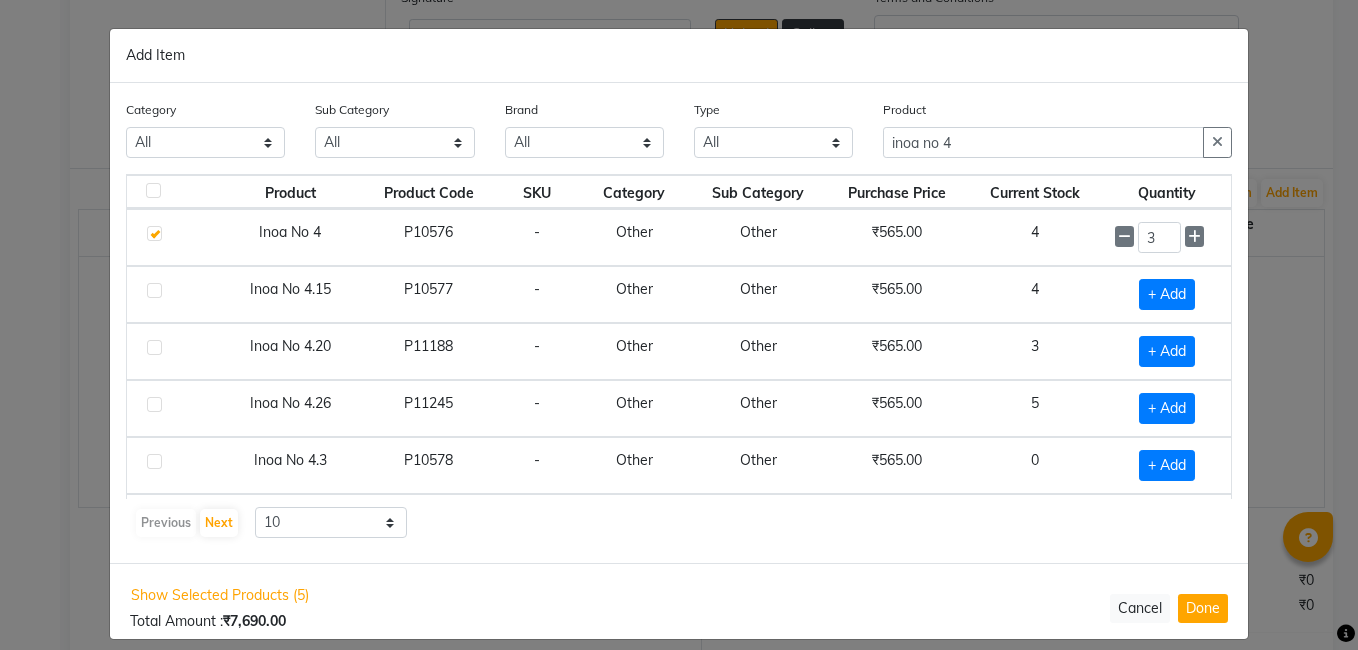 click 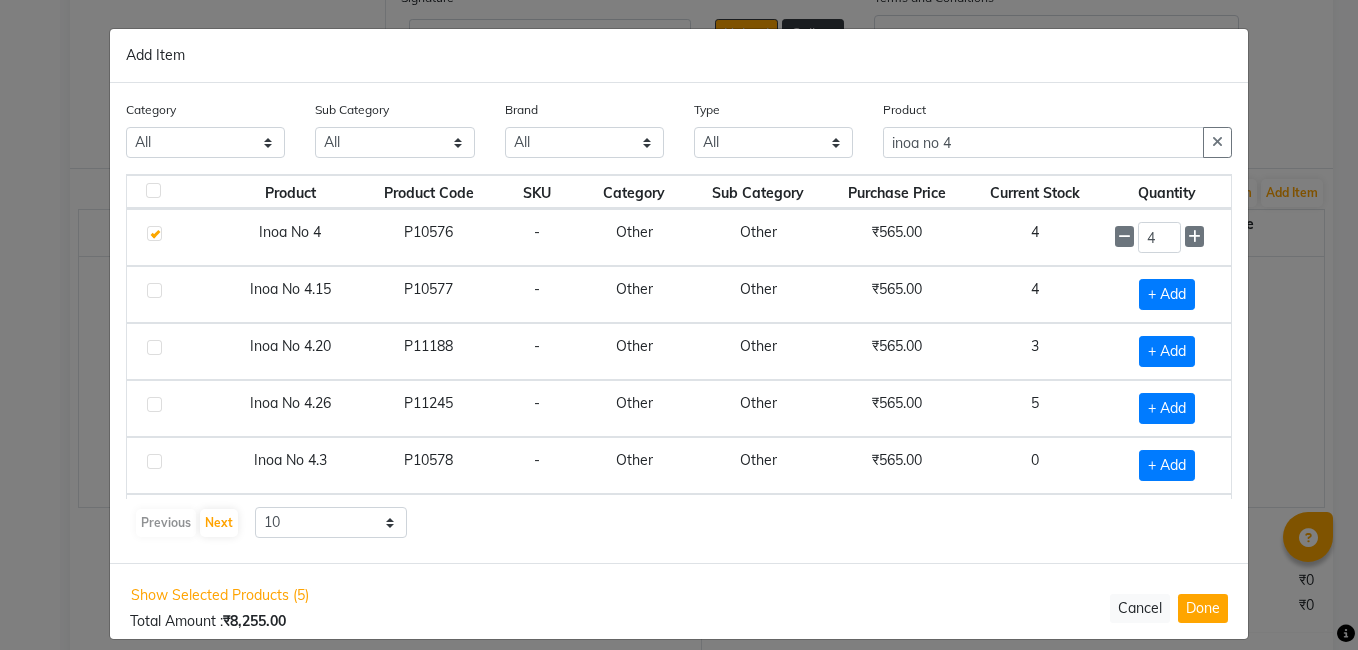 click 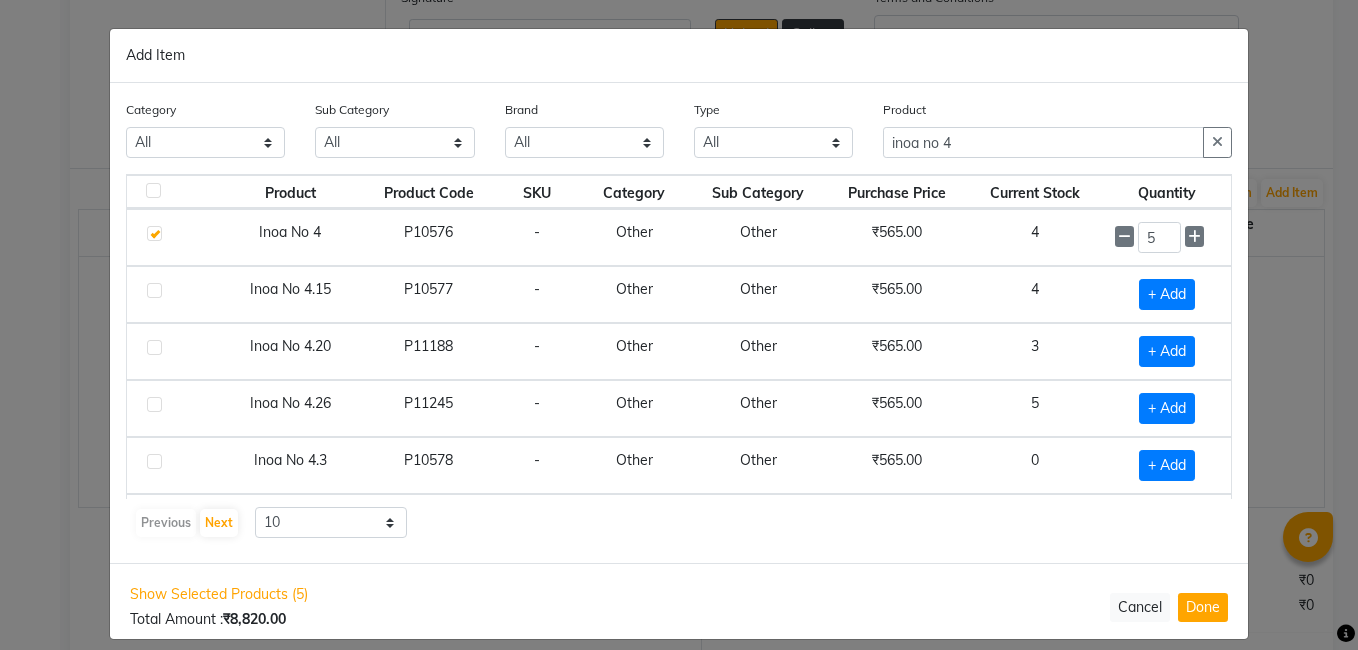 click 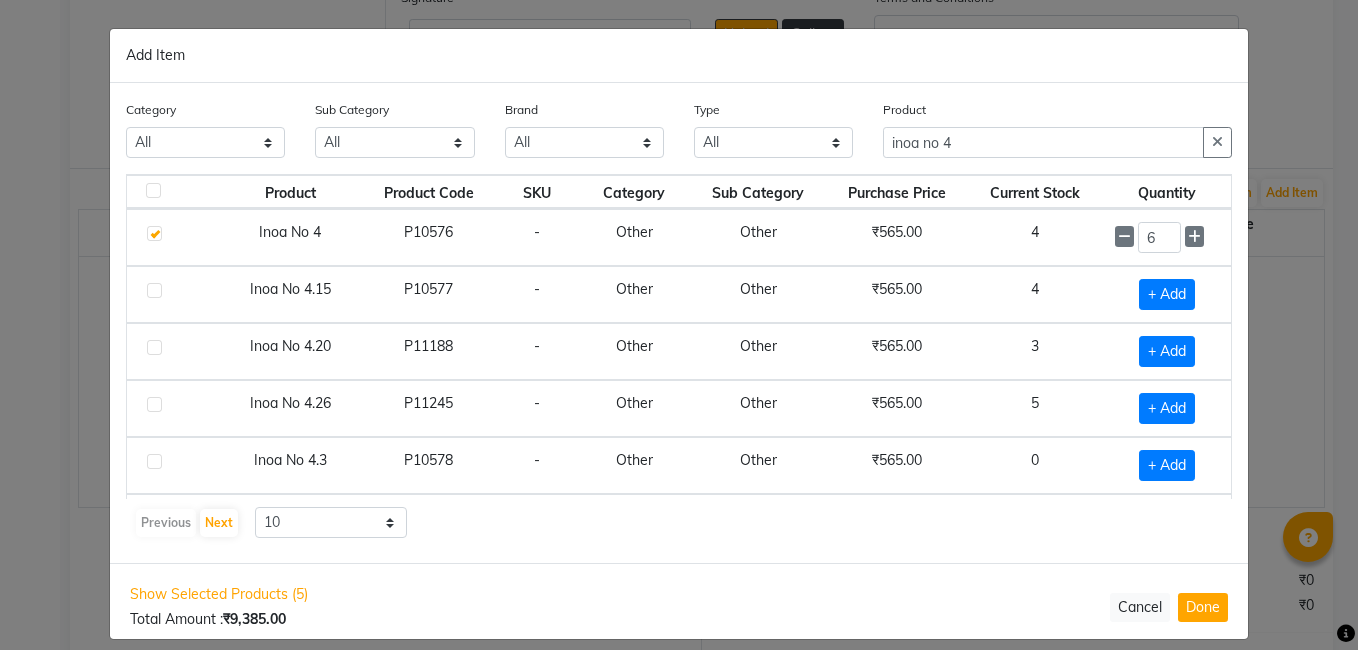 click 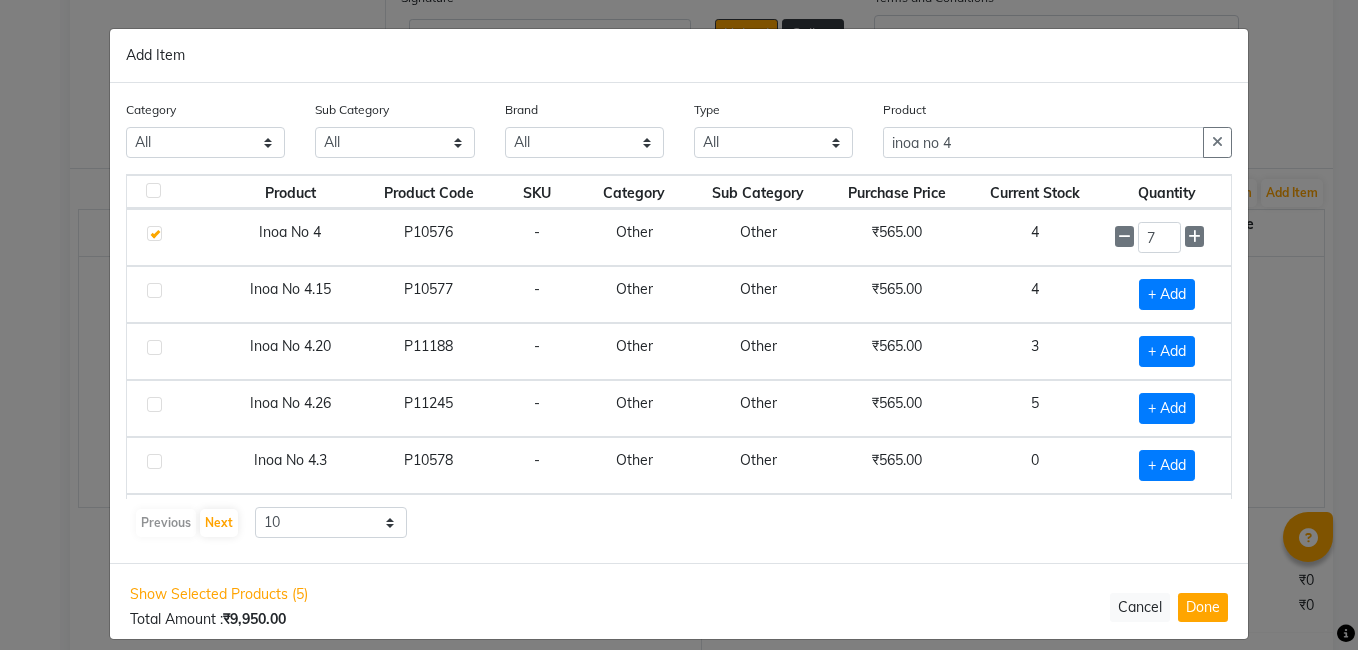 click 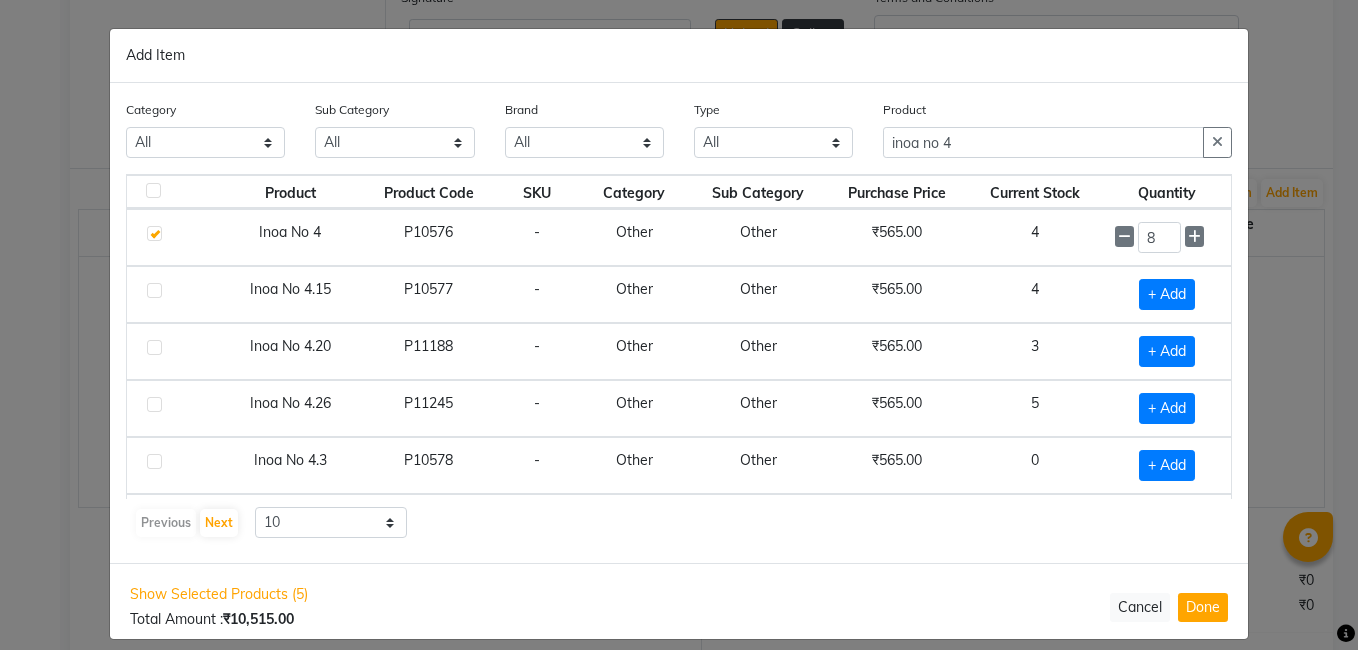 click 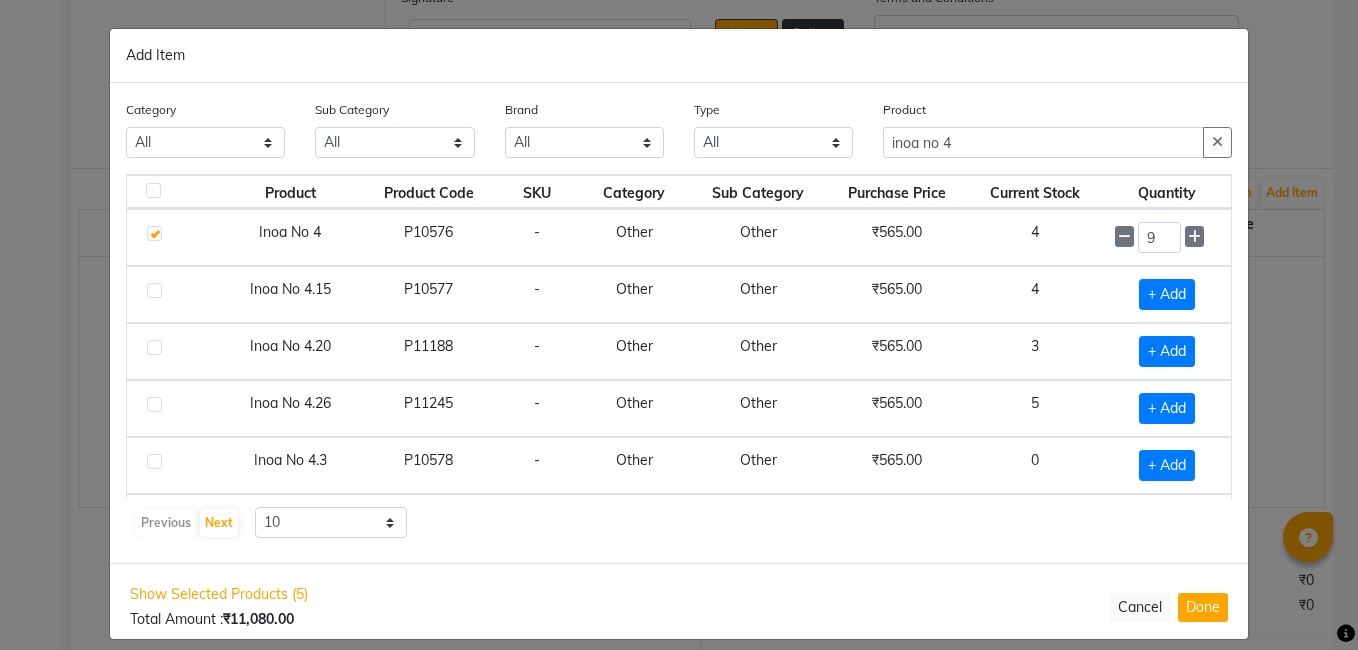click 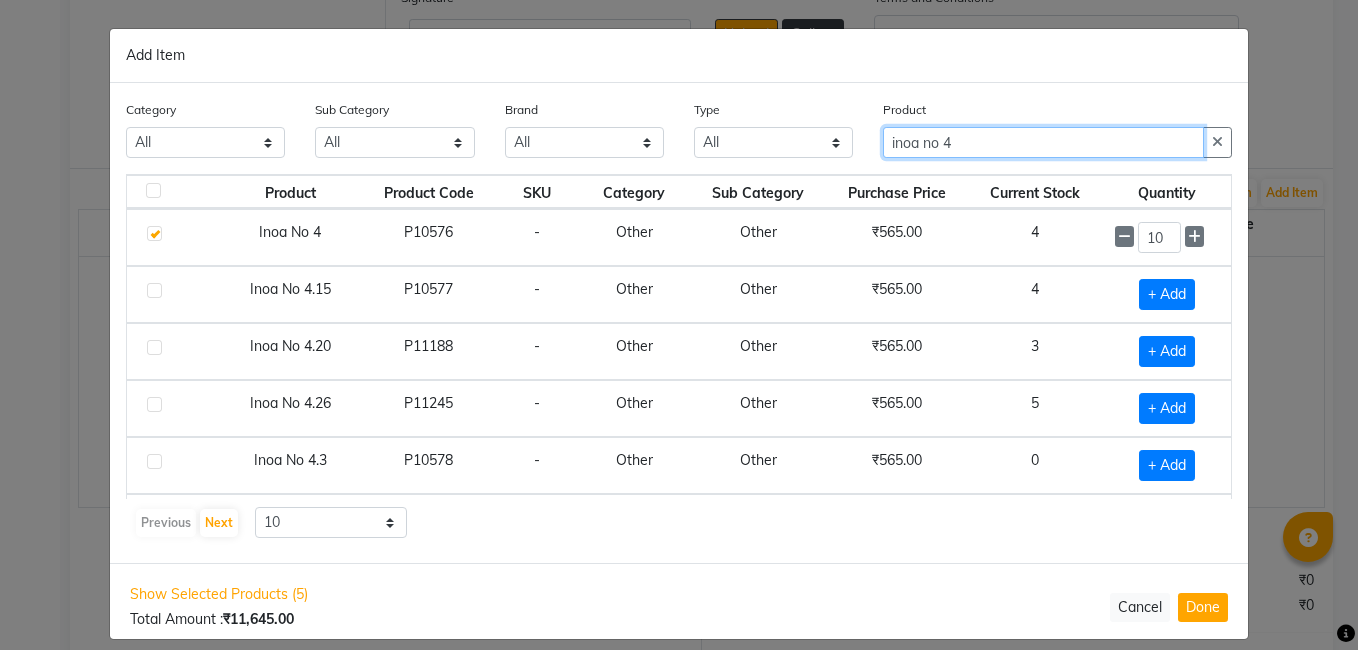 click on "inoa no 4" 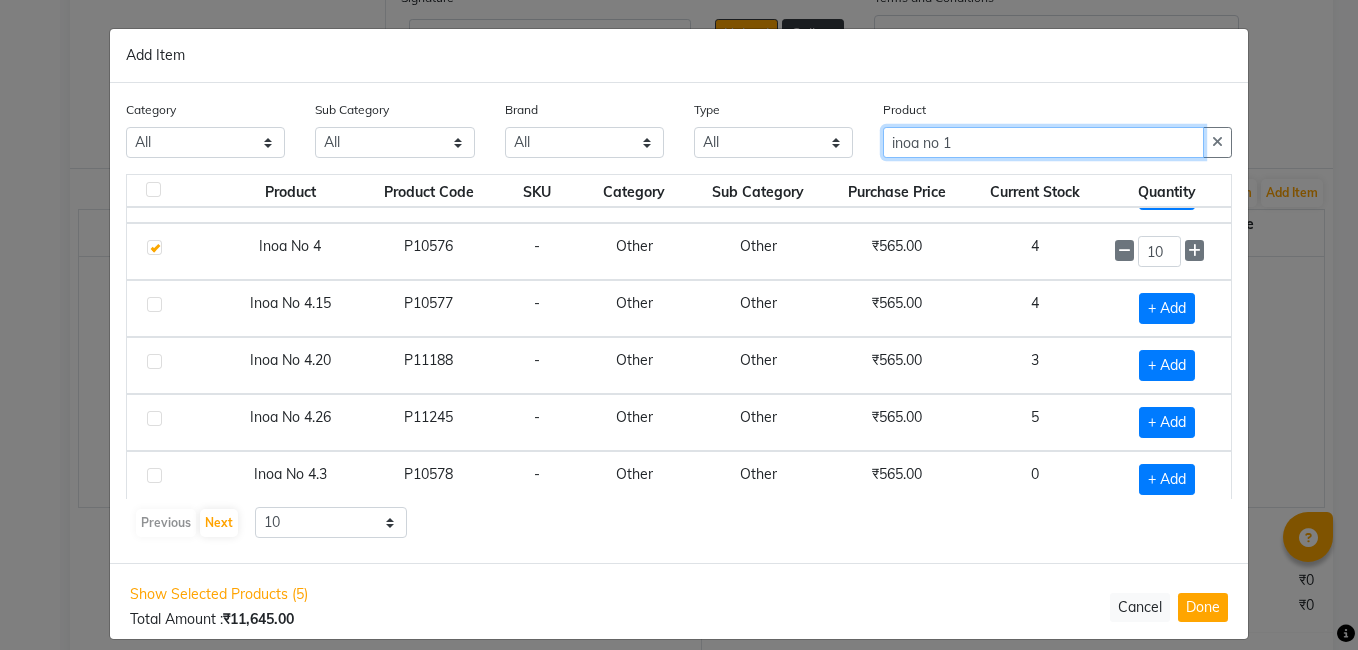 scroll, scrollTop: 281, scrollLeft: 0, axis: vertical 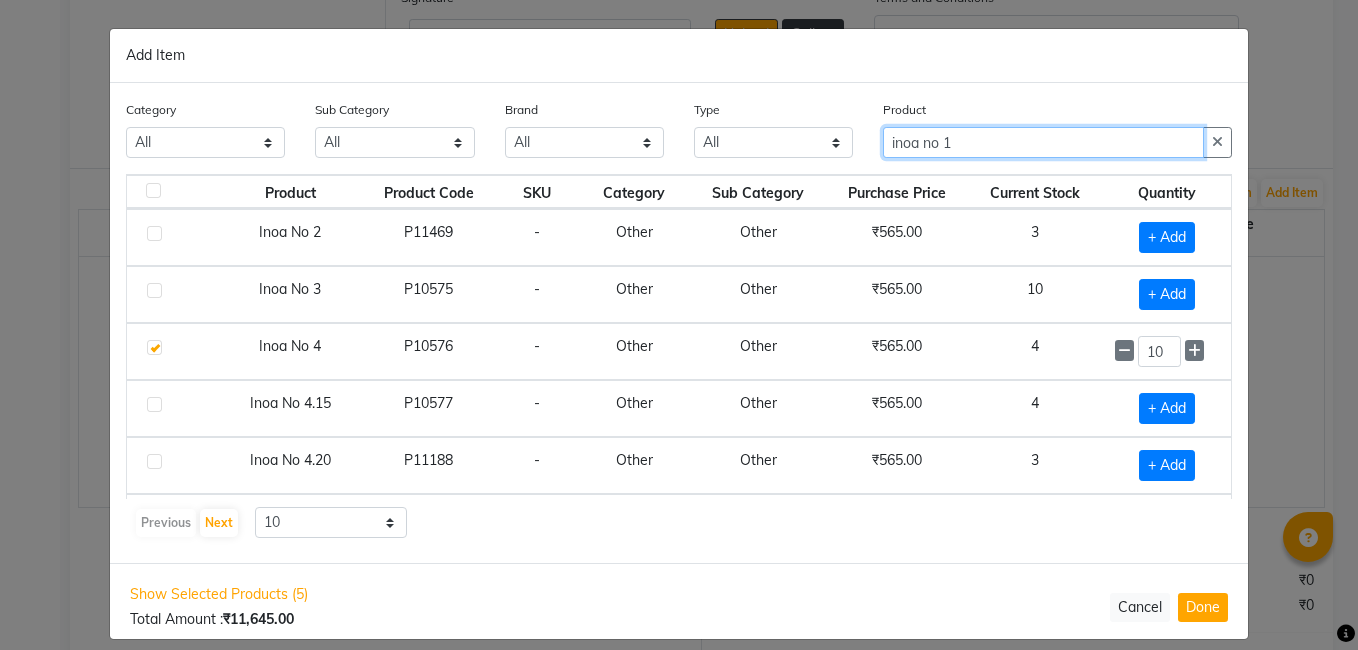 click on "inoa no 1" 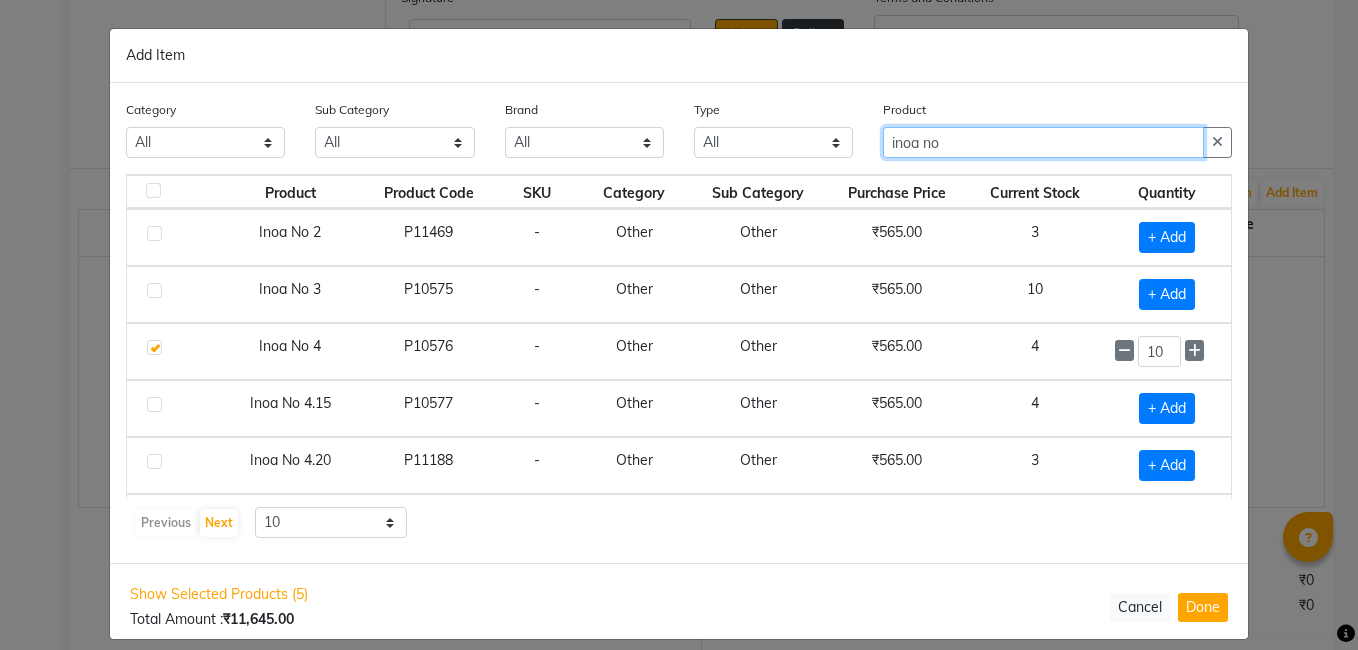 click on "inoa no" 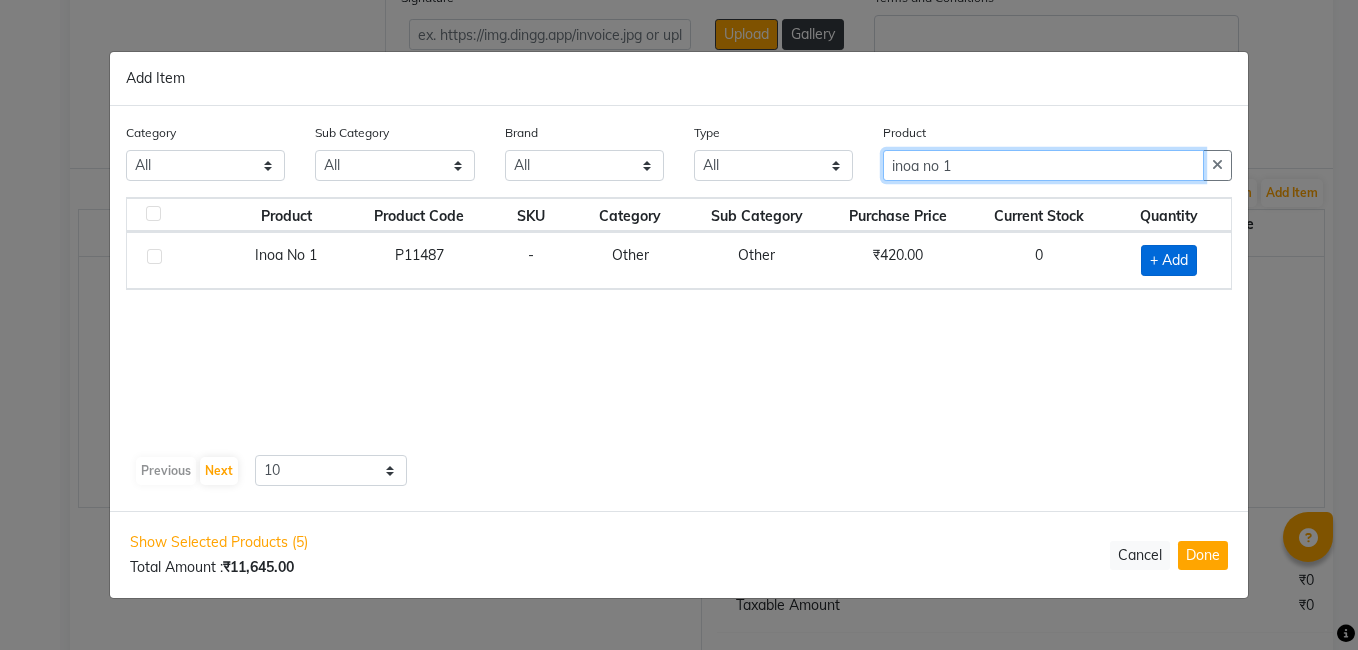 type on "inoa no 1" 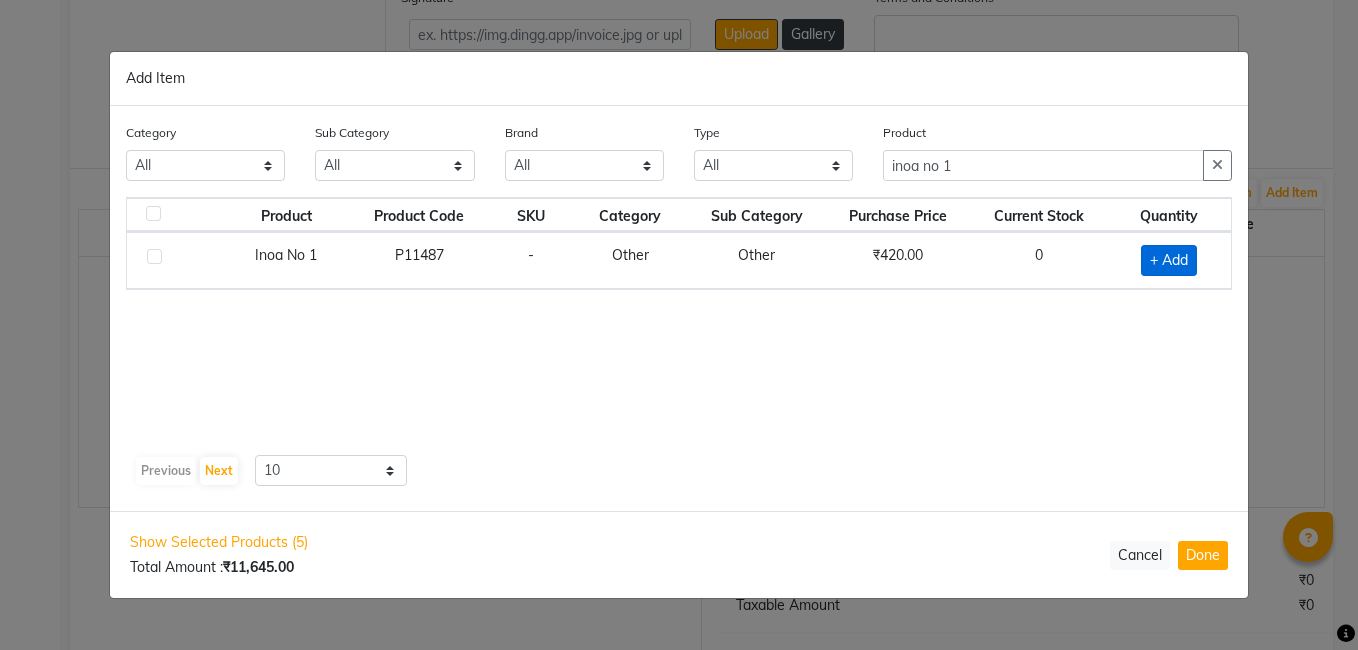 click on "+ Add" 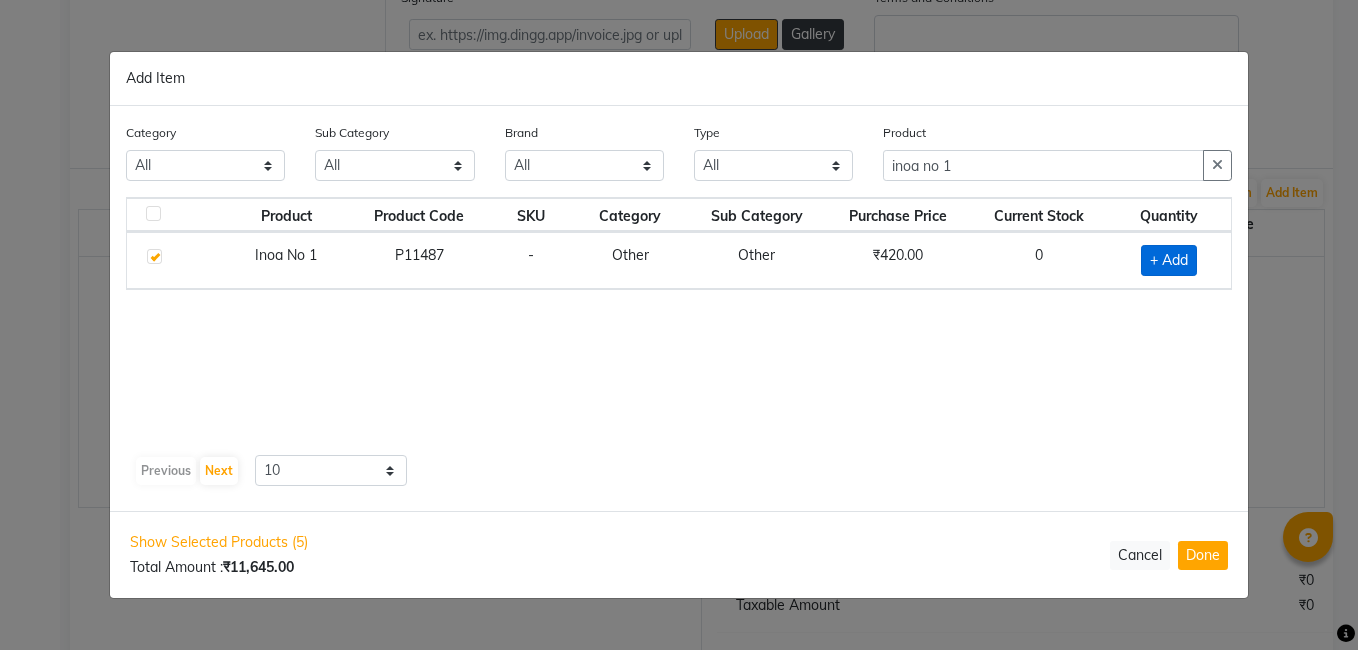 checkbox on "true" 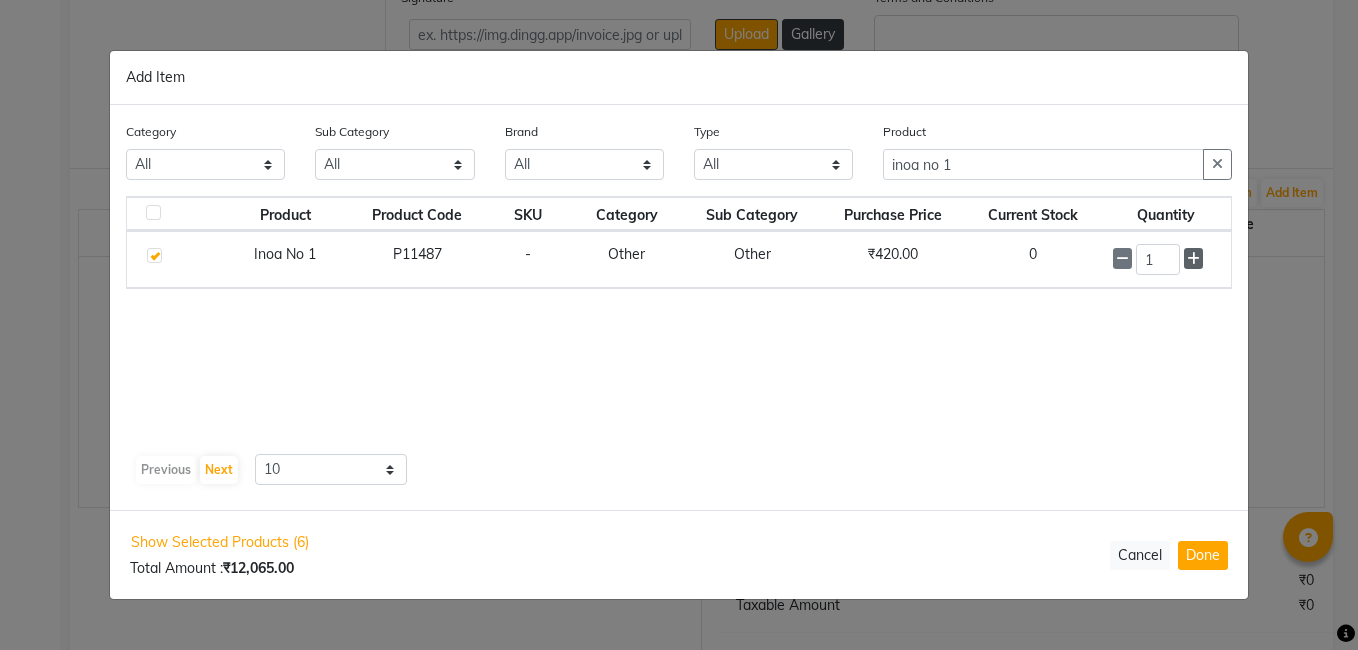 click 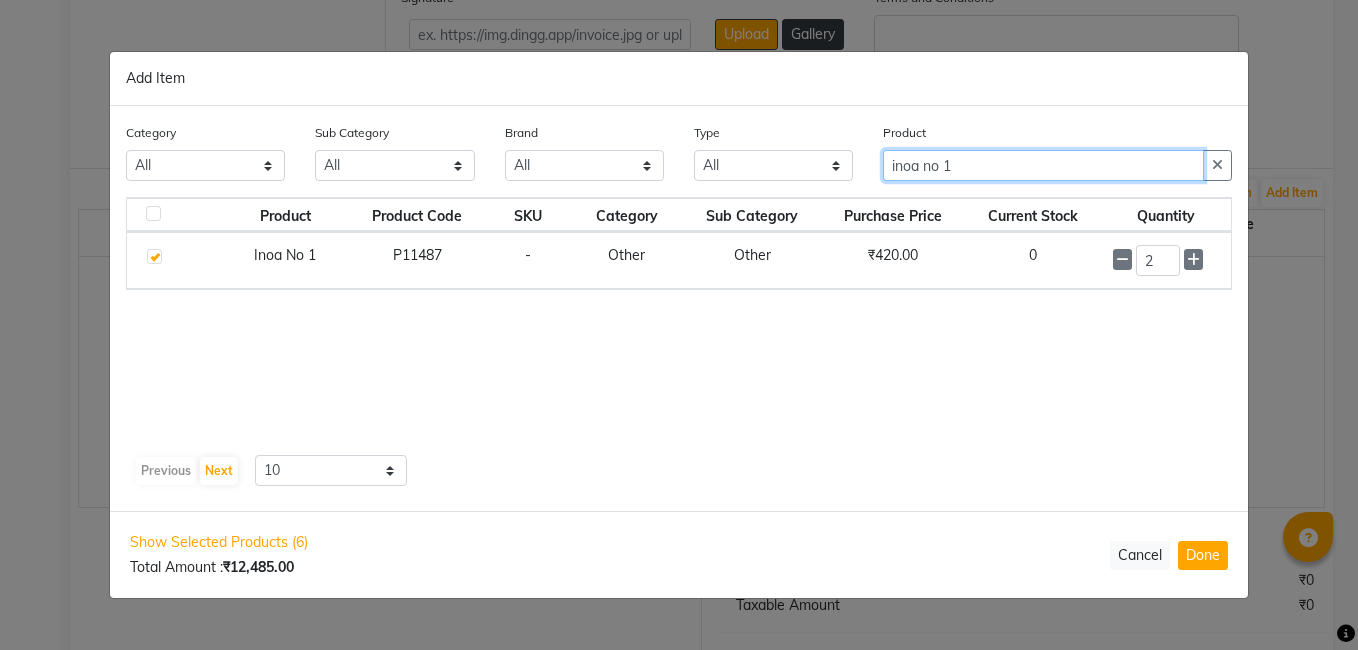 click on "inoa no 1" 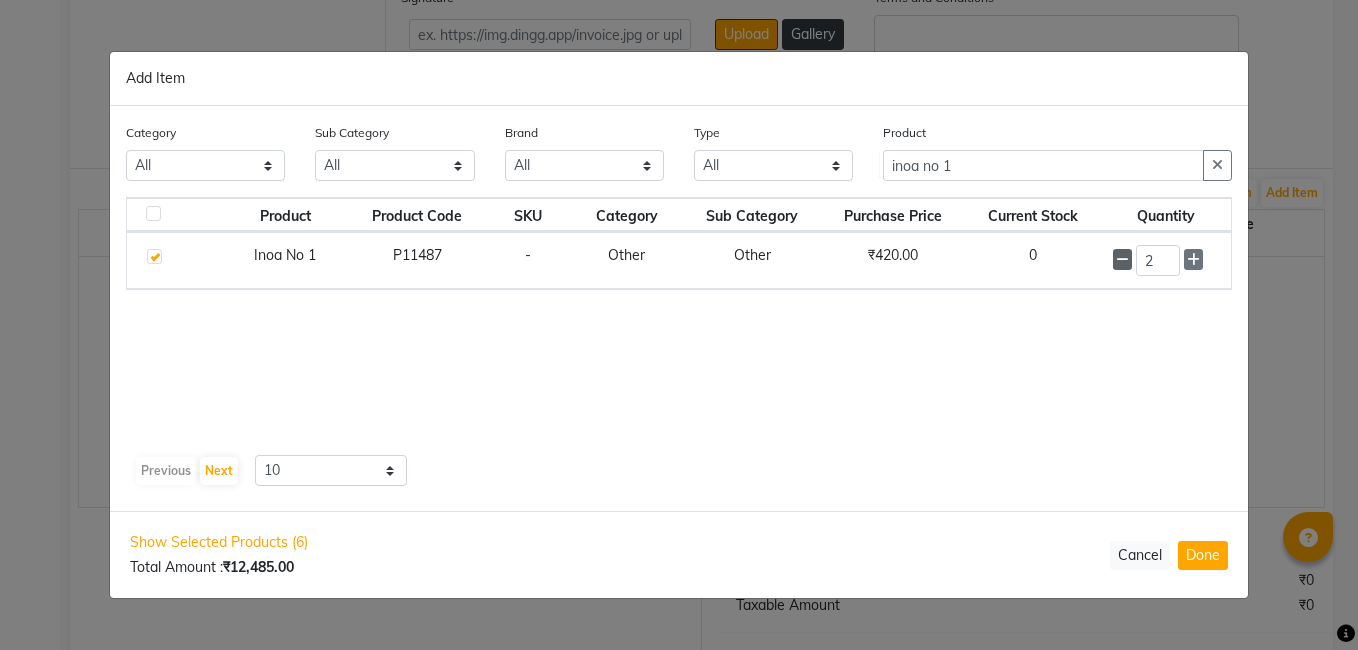 click 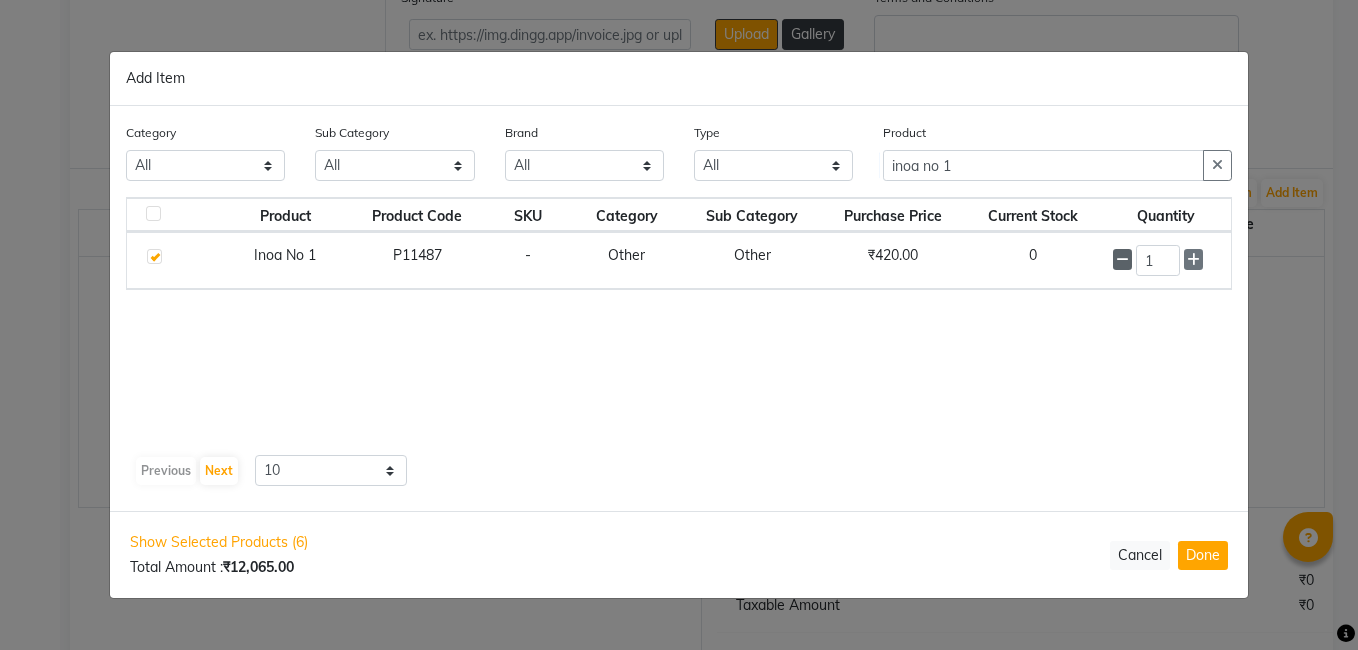 click 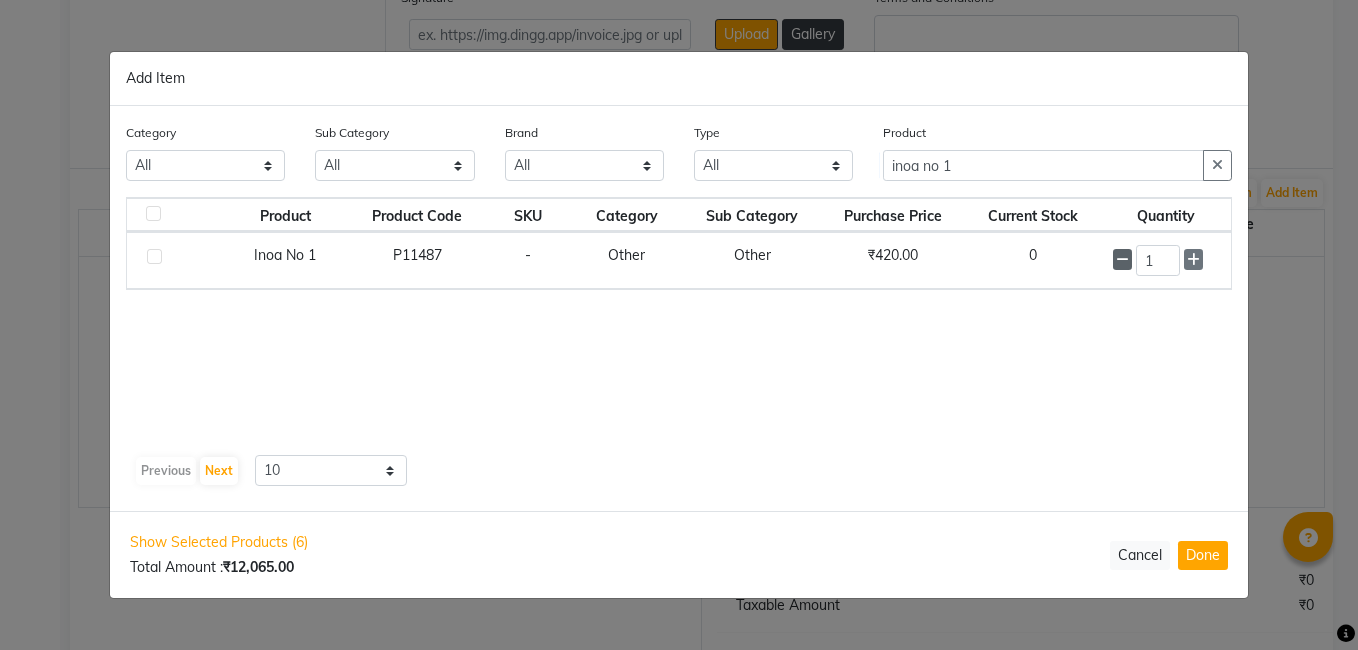 checkbox on "false" 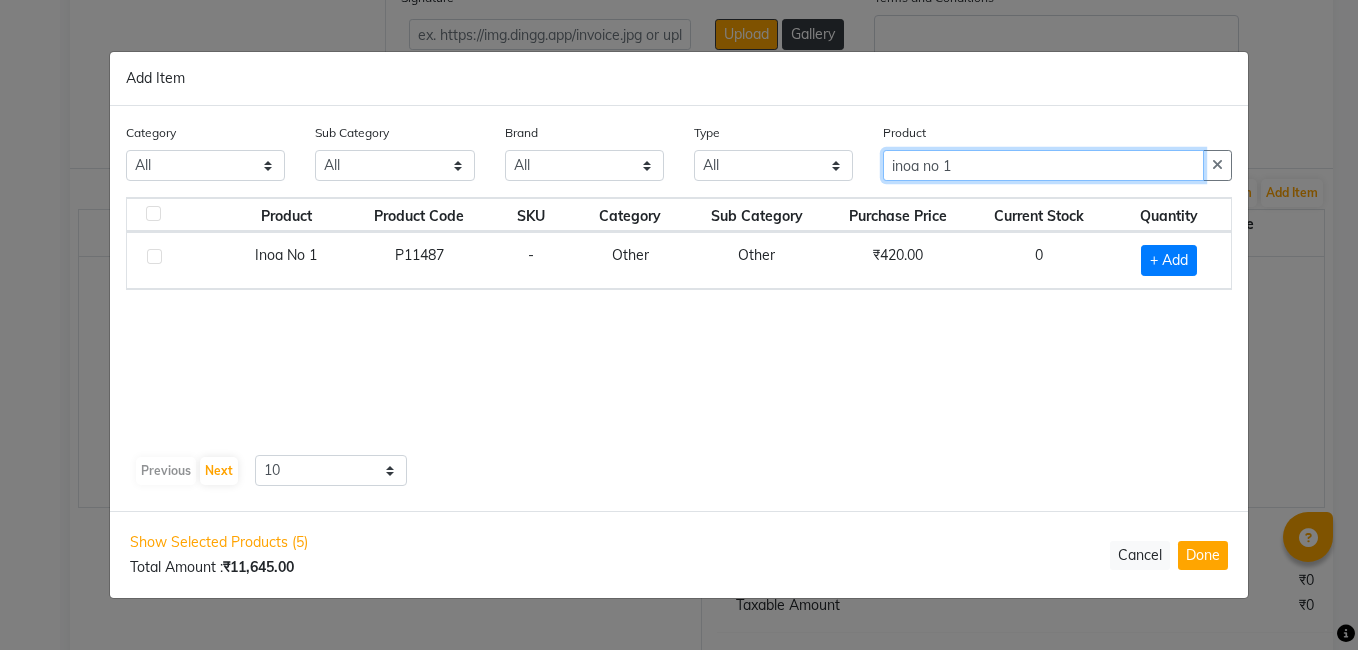 click on "inoa no 1" 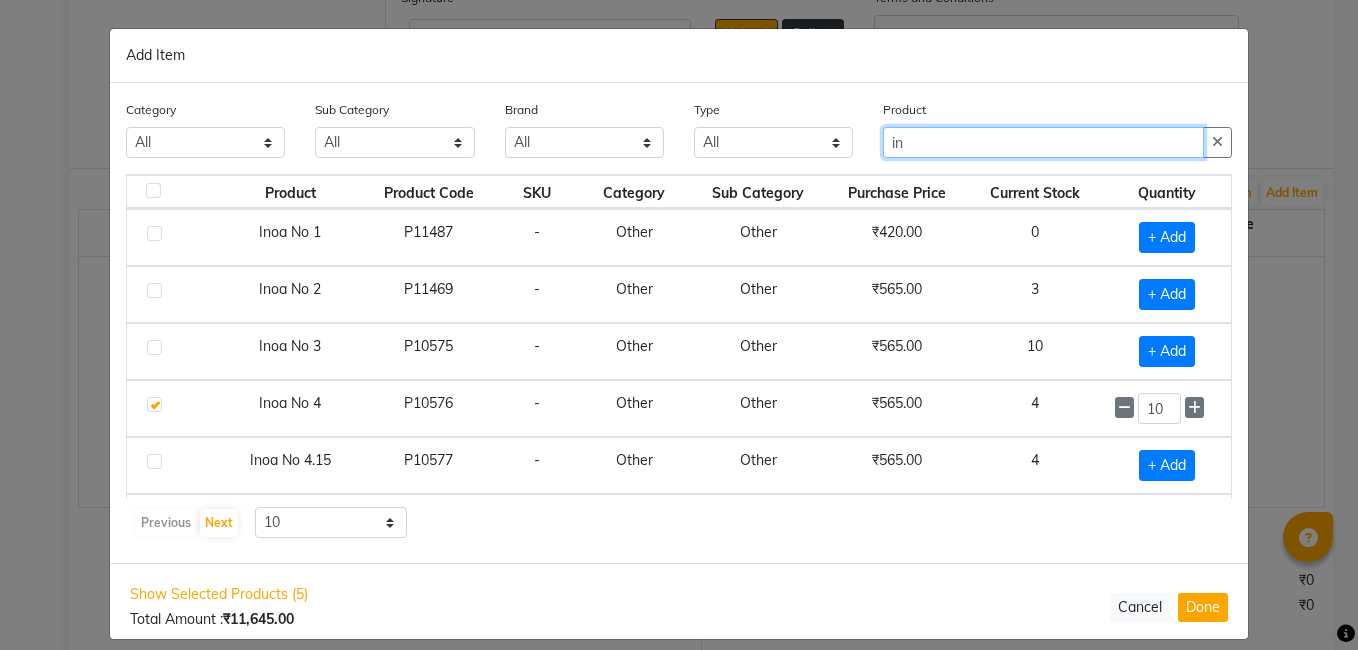 type on "i" 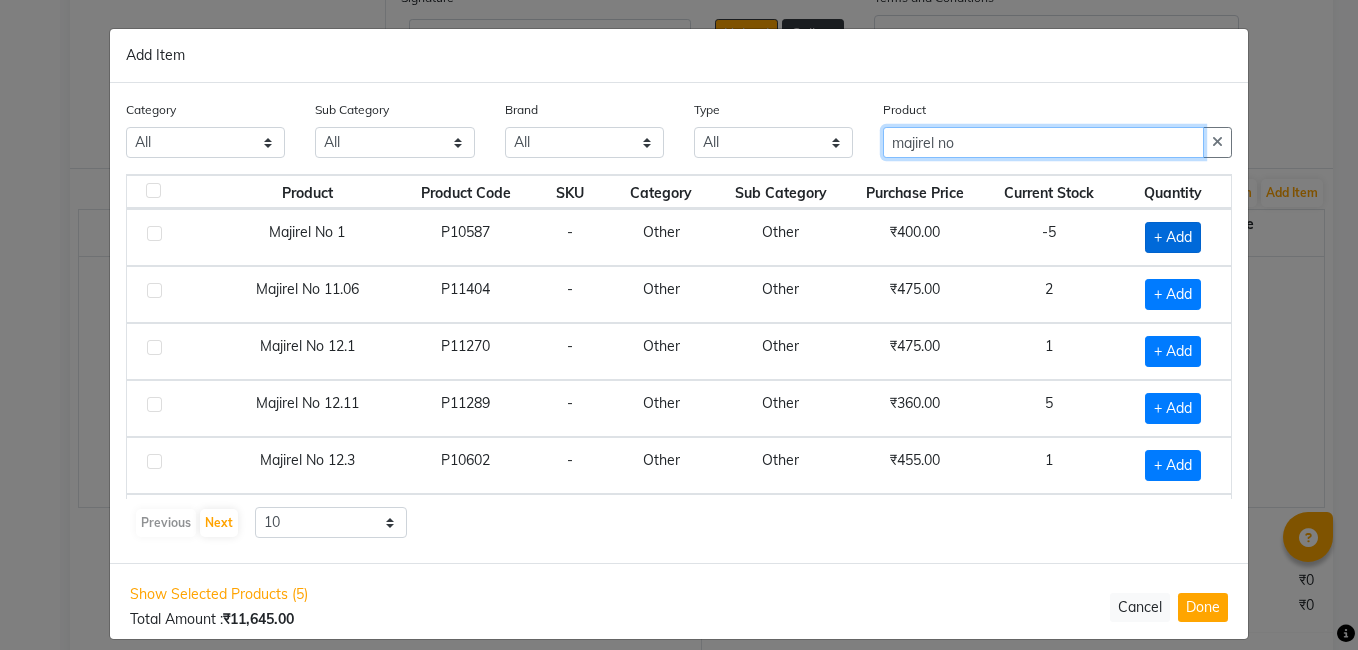 type on "majirel no" 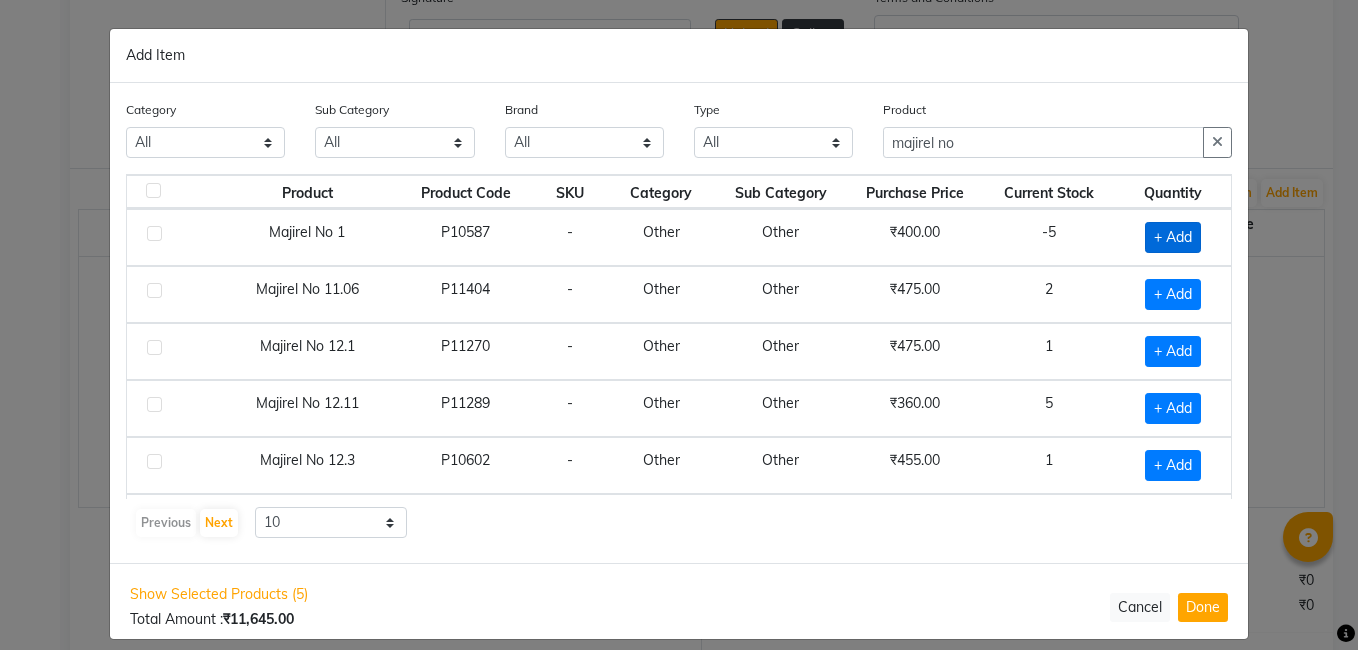 click on "+ Add" 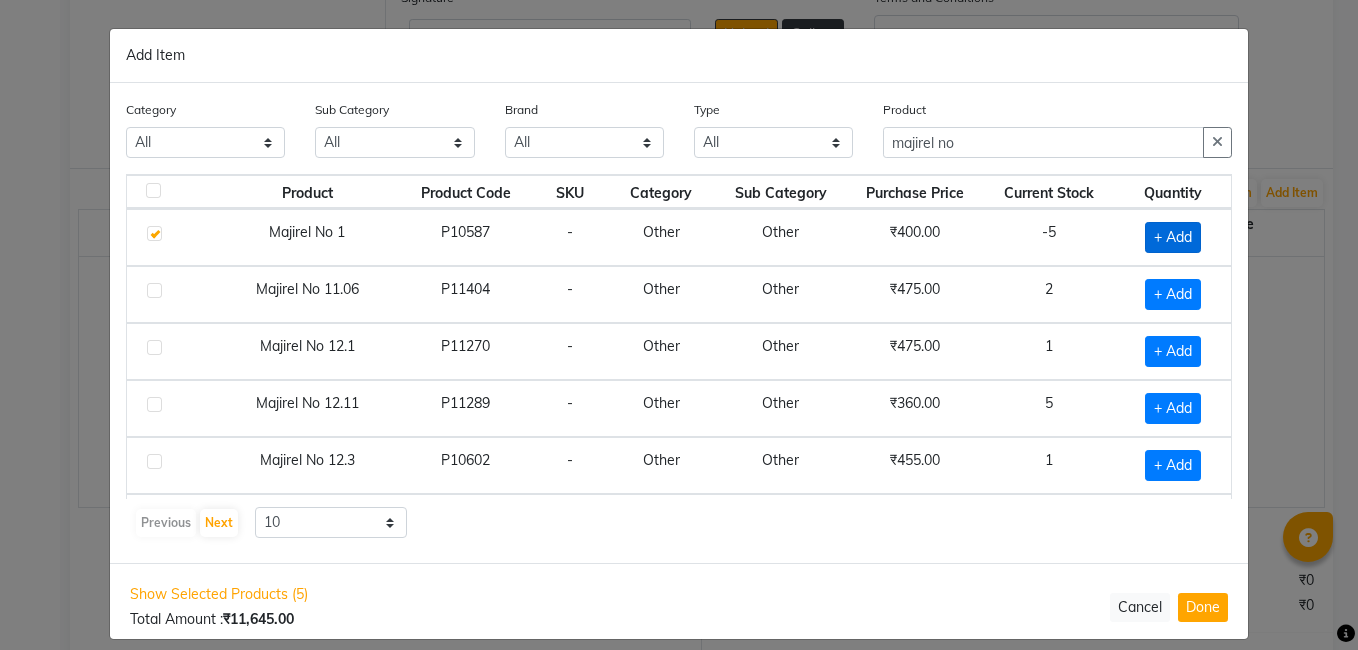 checkbox on "true" 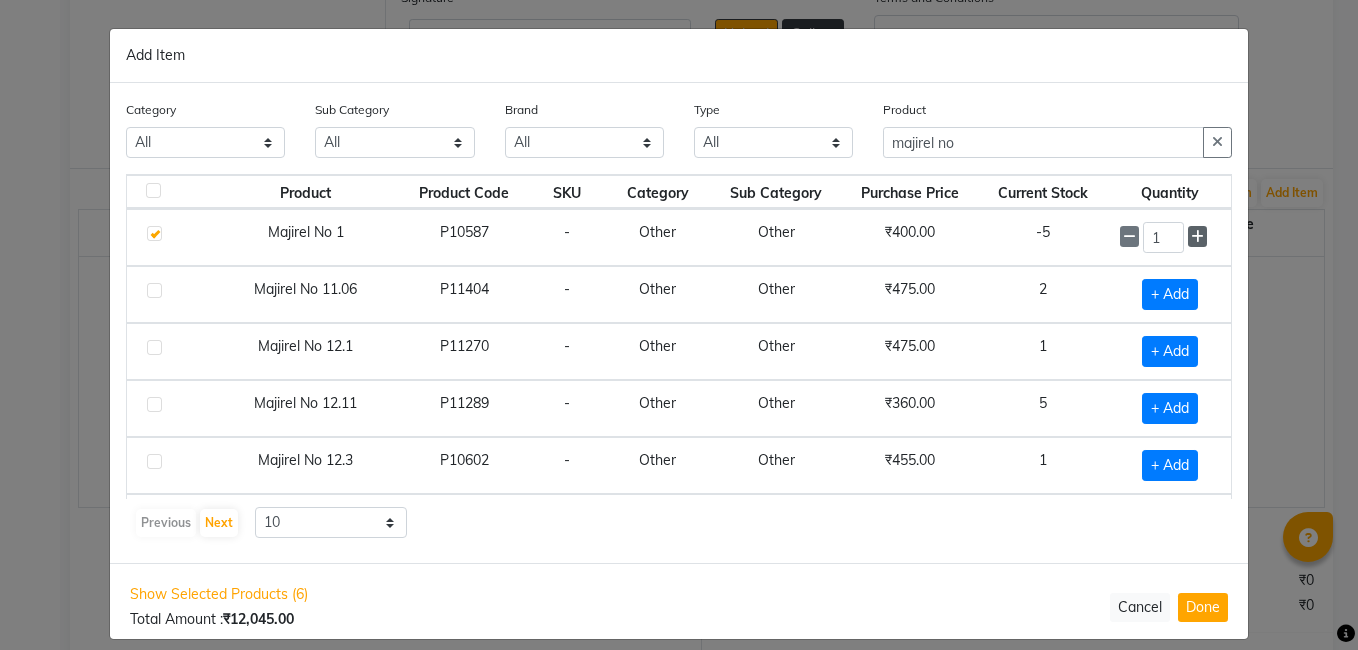 click 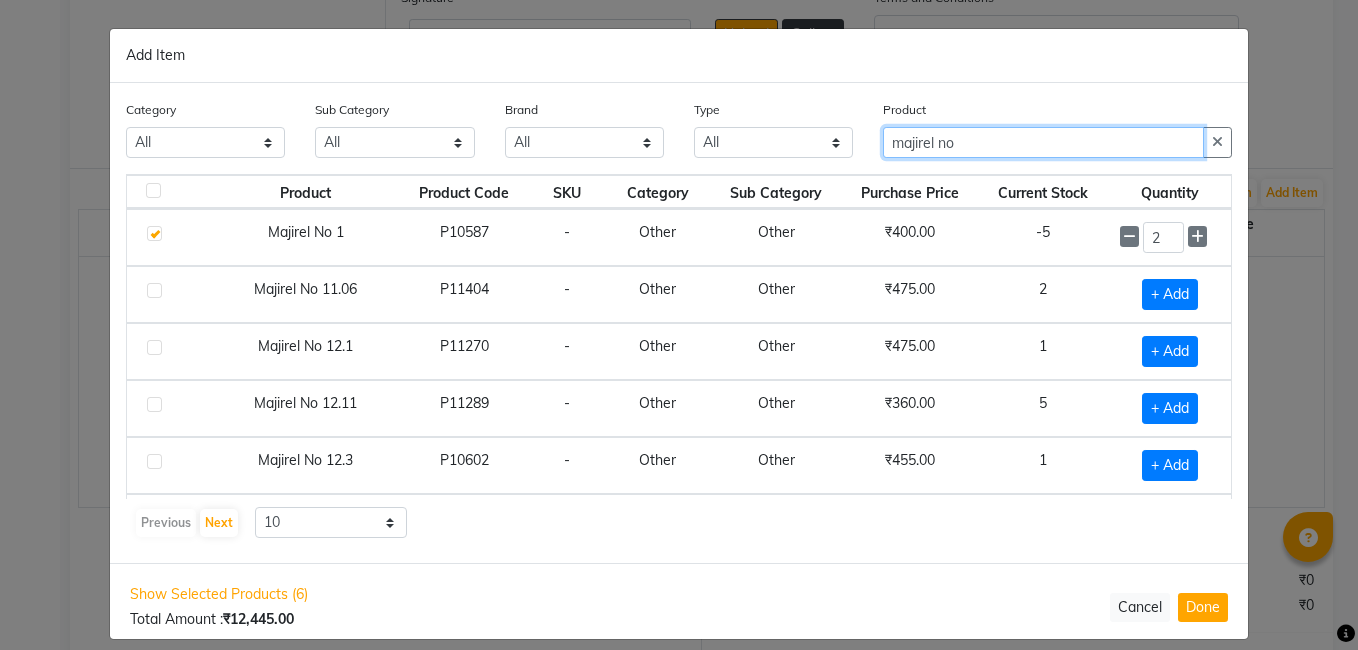 click on "majirel no" 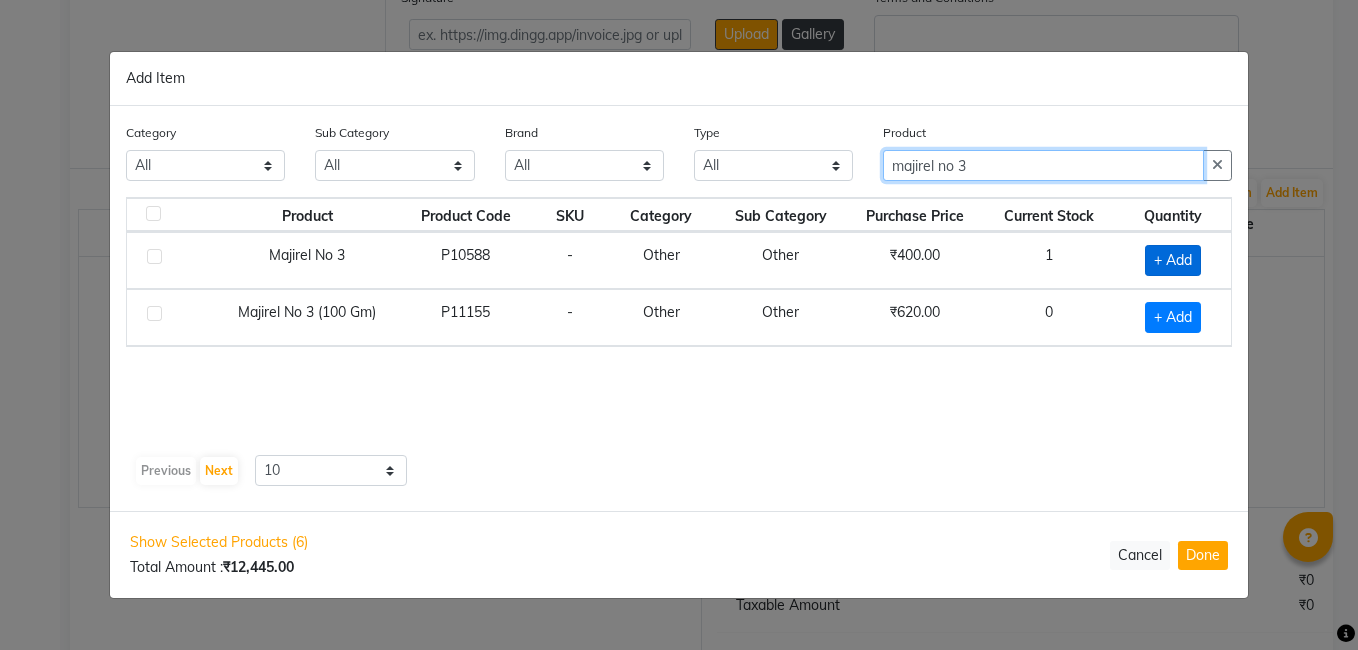 type on "majirel no 3" 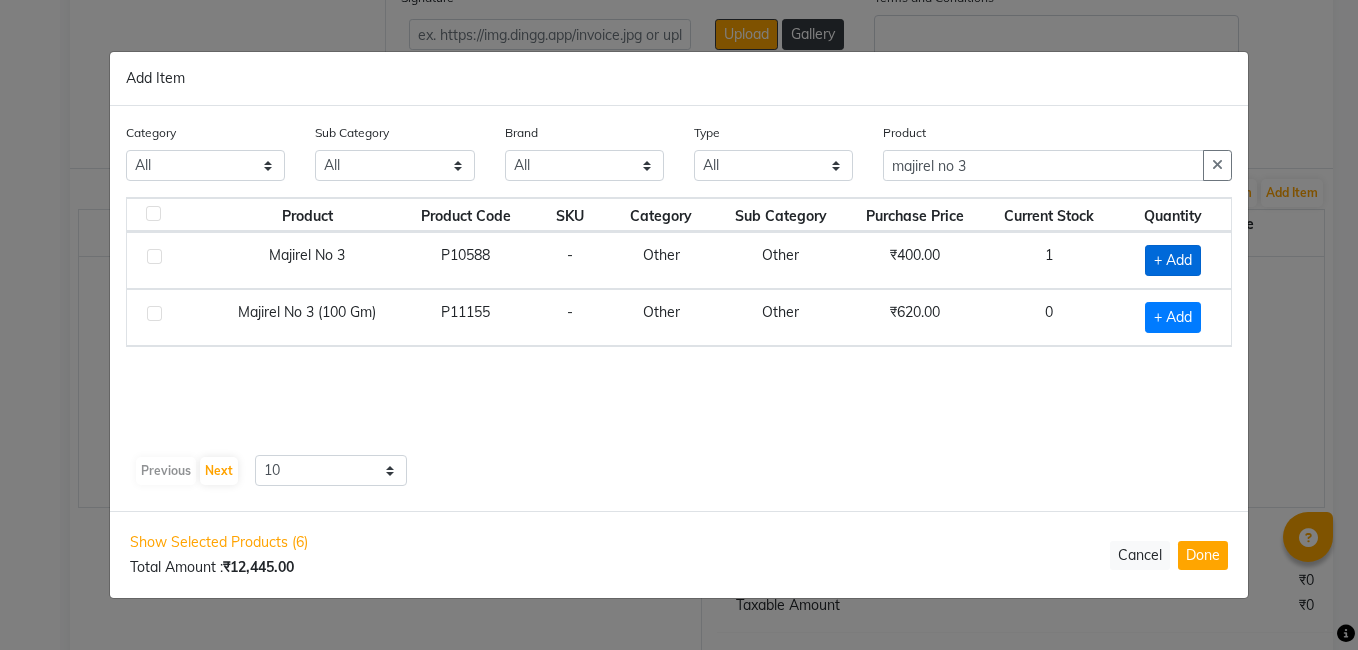 click on "+ Add" 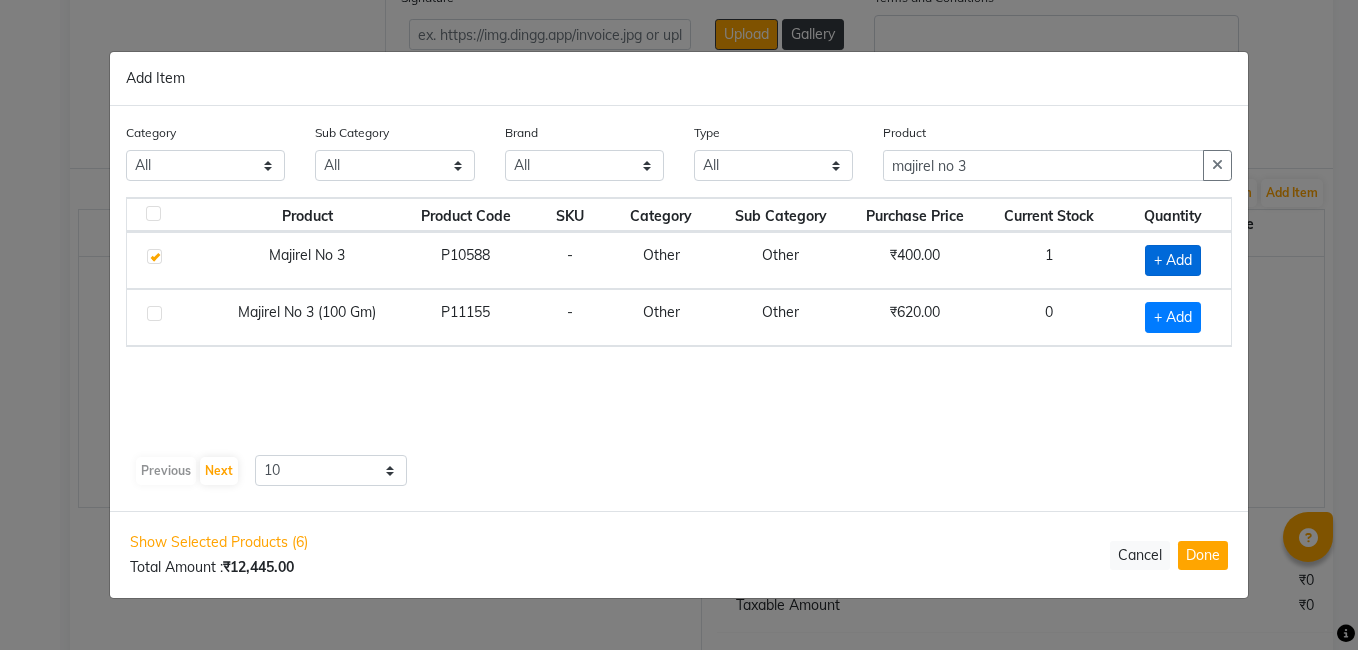 checkbox on "true" 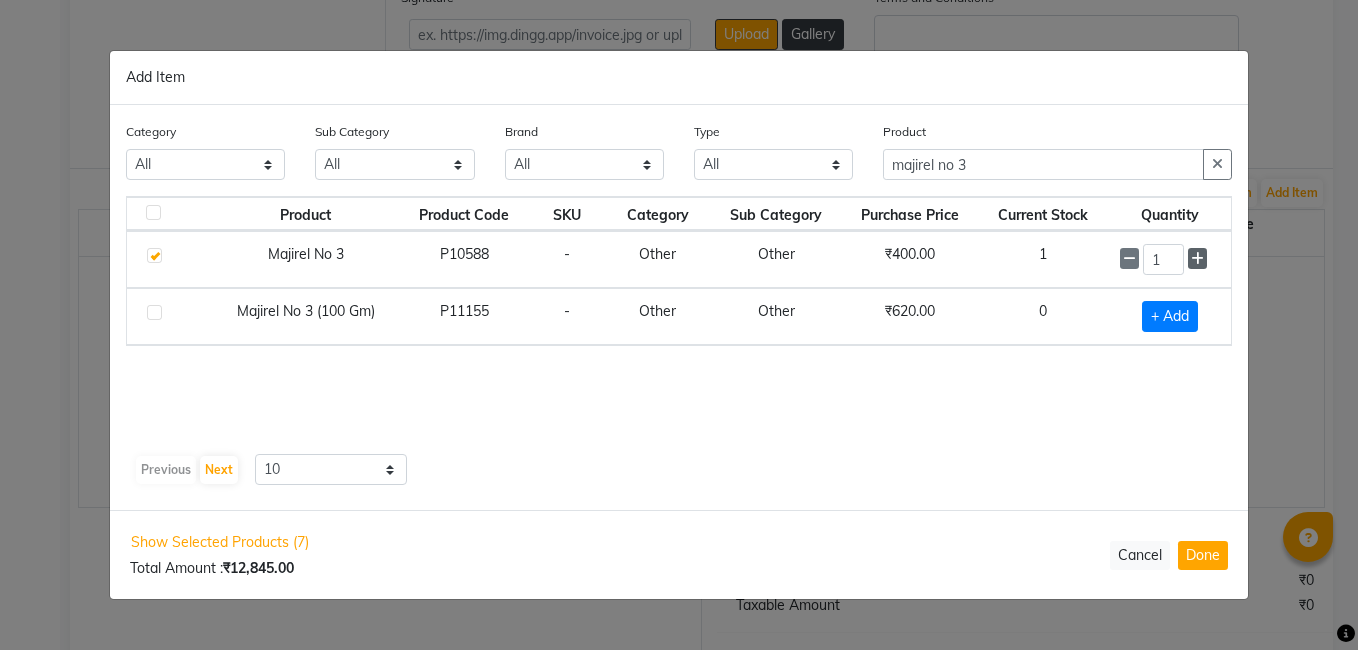 click 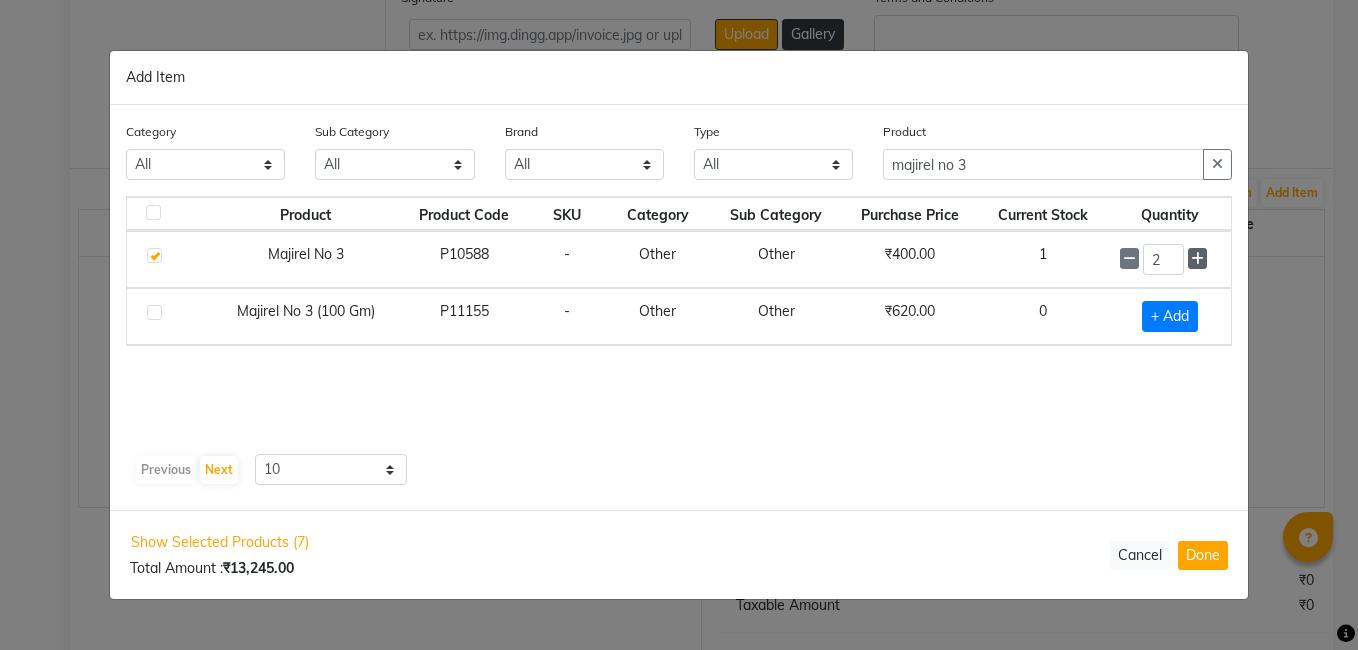 click 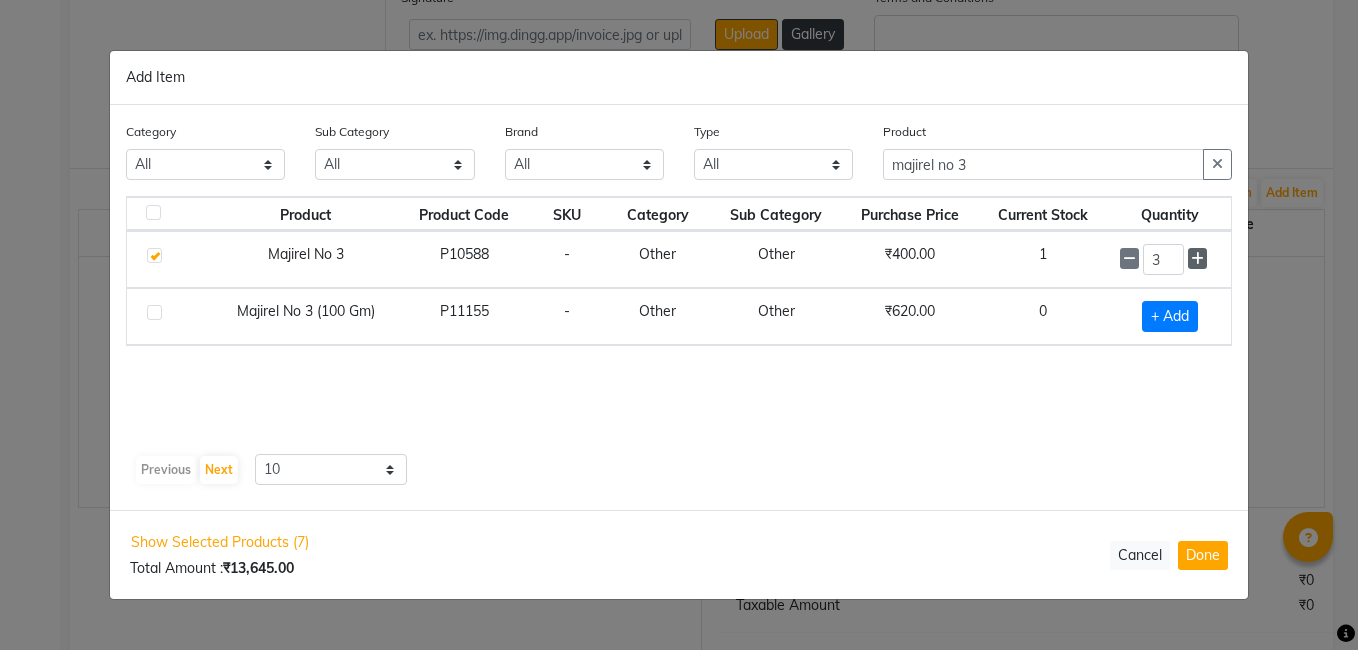 click 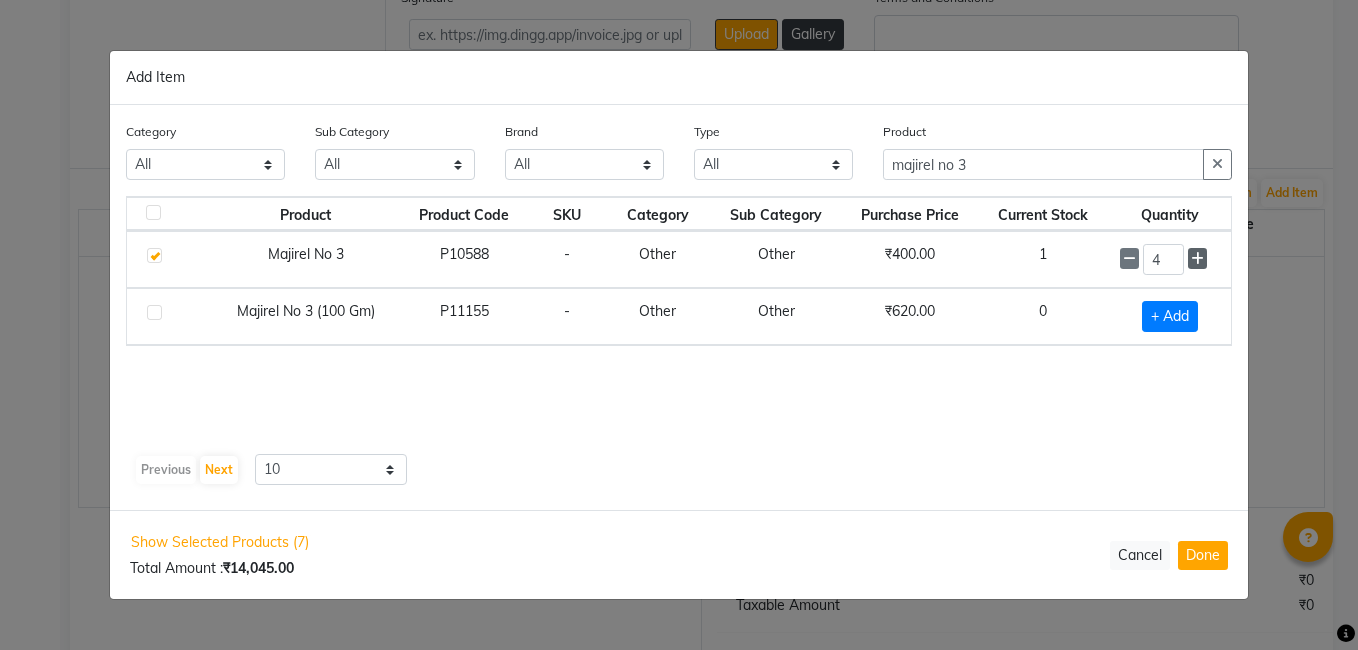 click 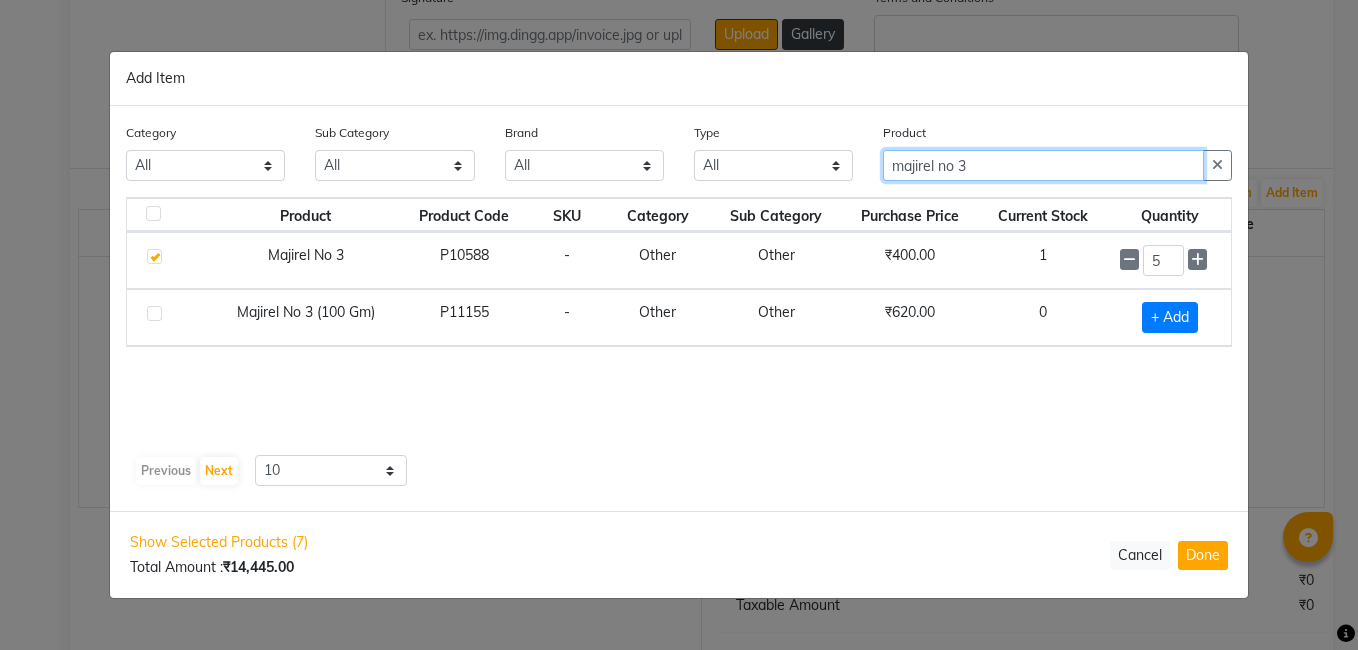 click on "majirel no 3" 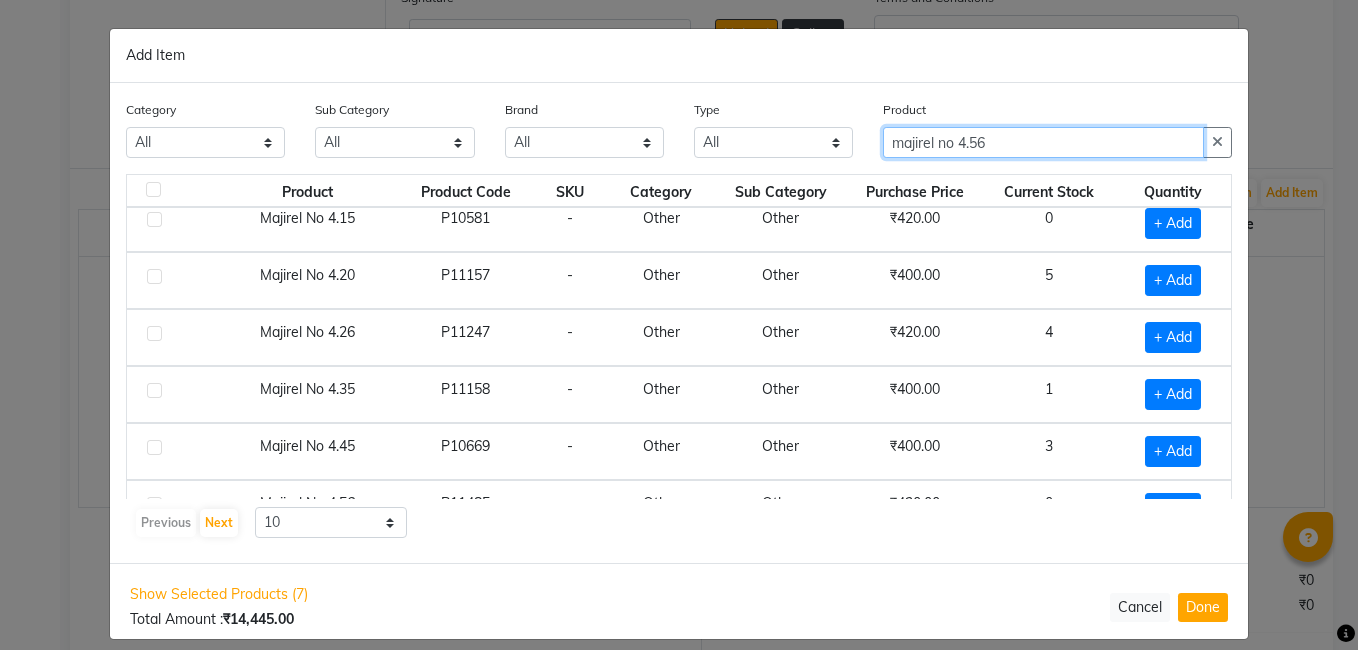 scroll, scrollTop: 200, scrollLeft: 0, axis: vertical 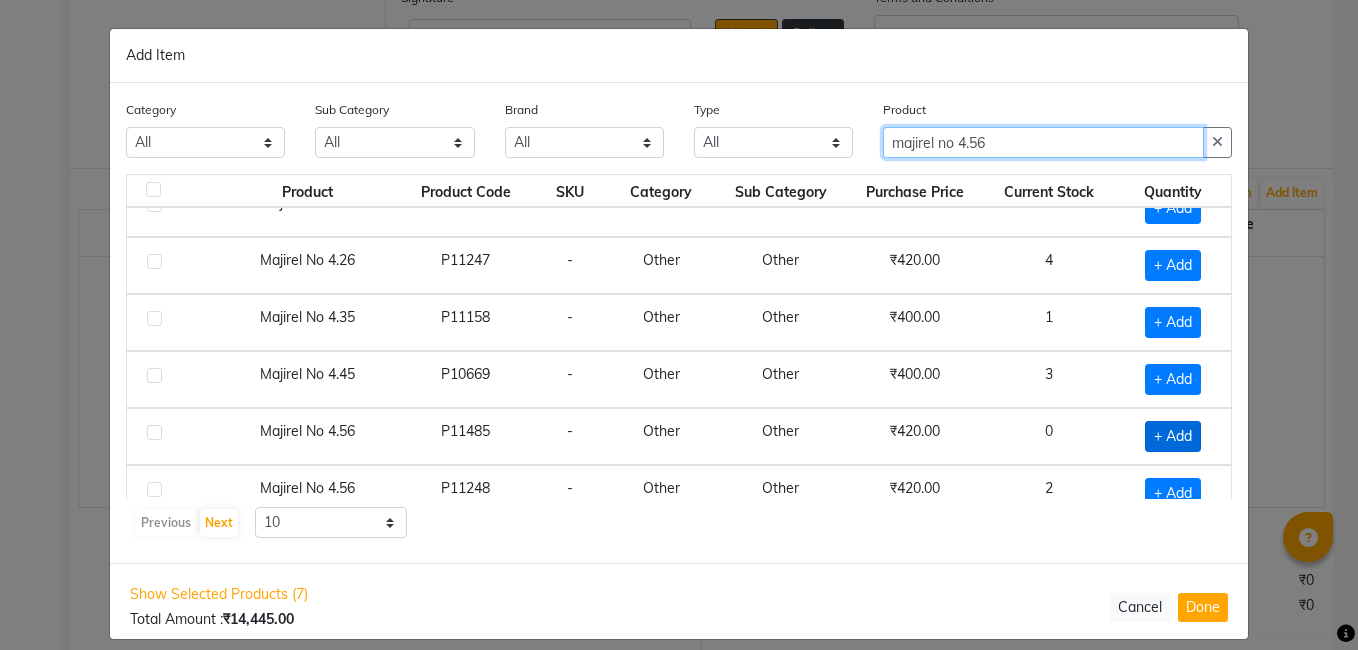 type on "majirel no 4.56" 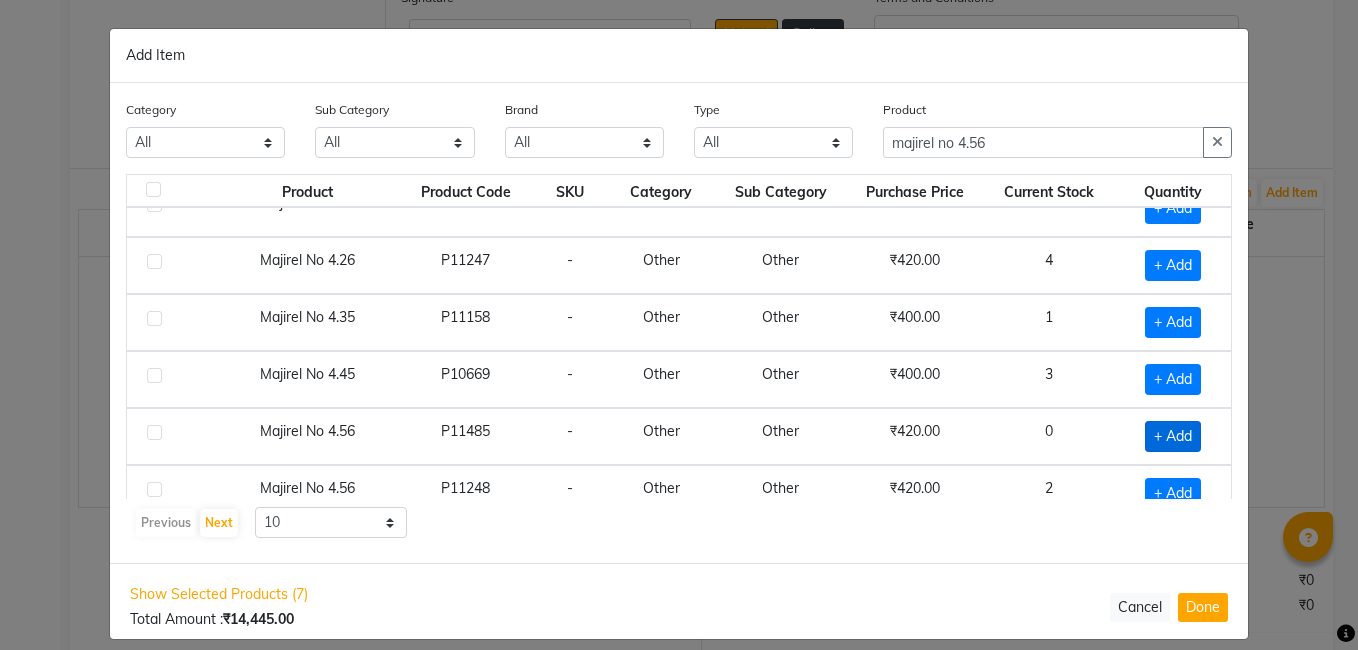 click on "+ Add" 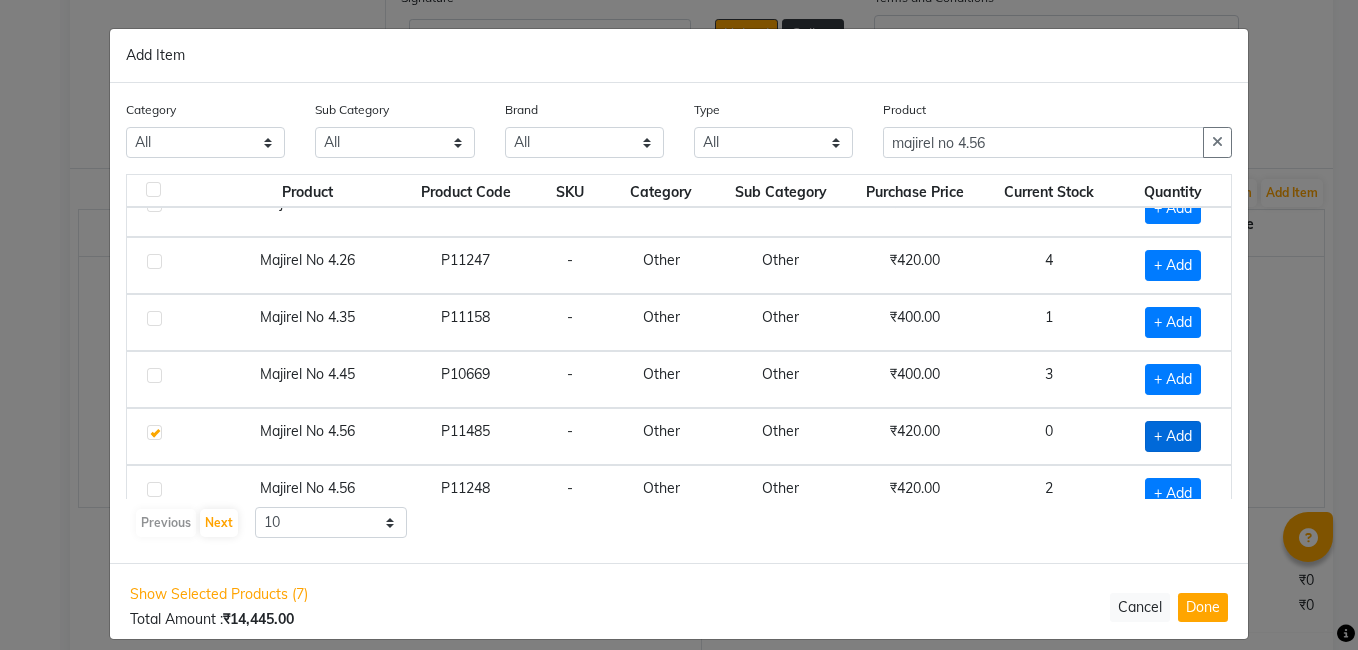 checkbox on "true" 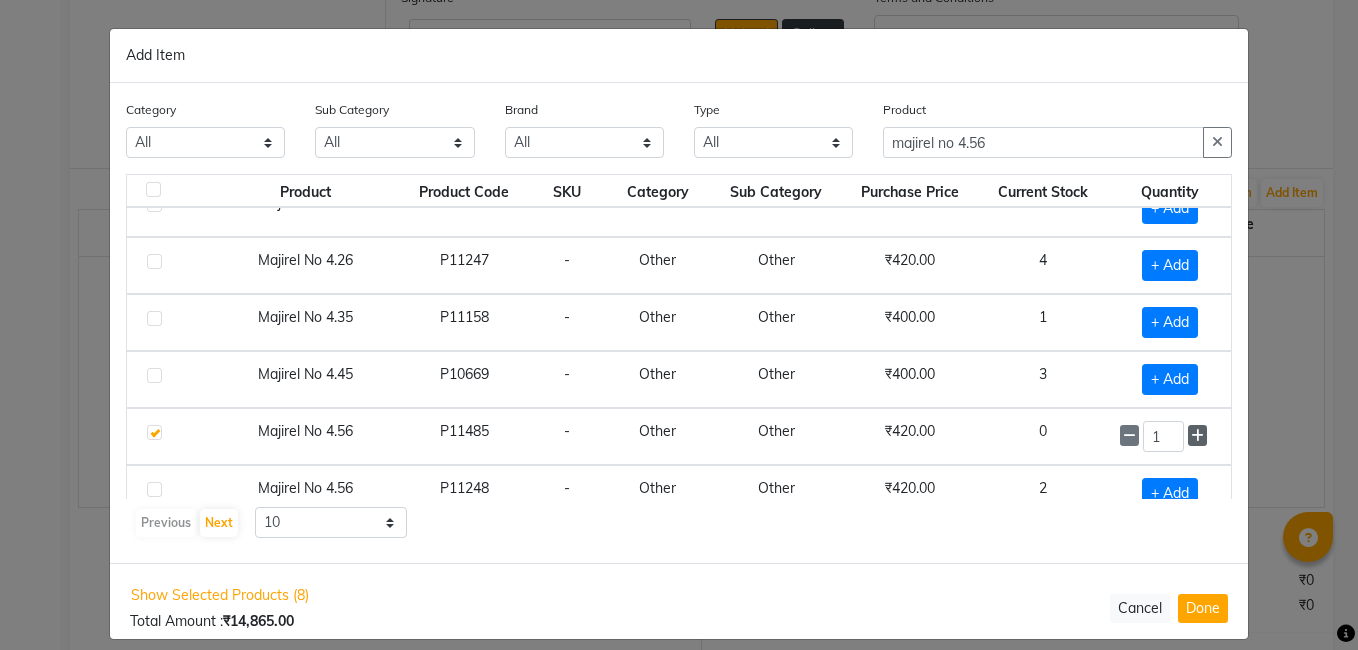 click 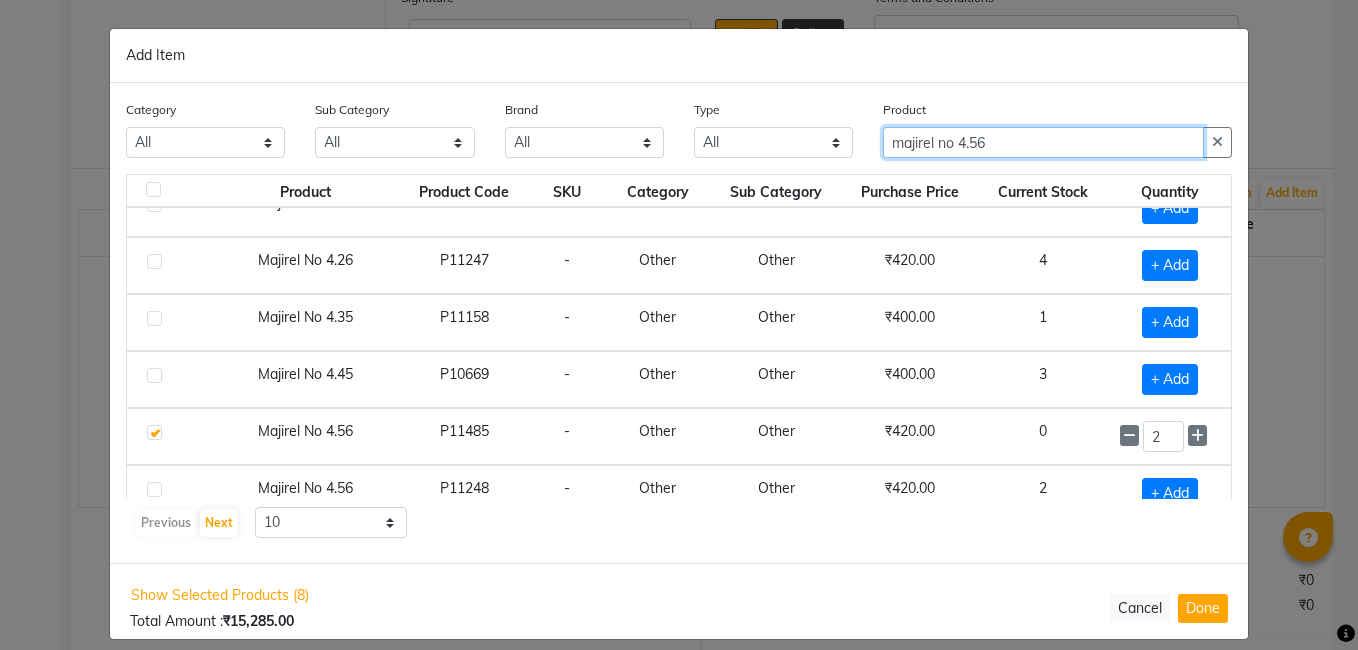 click on "majirel no 4.56" 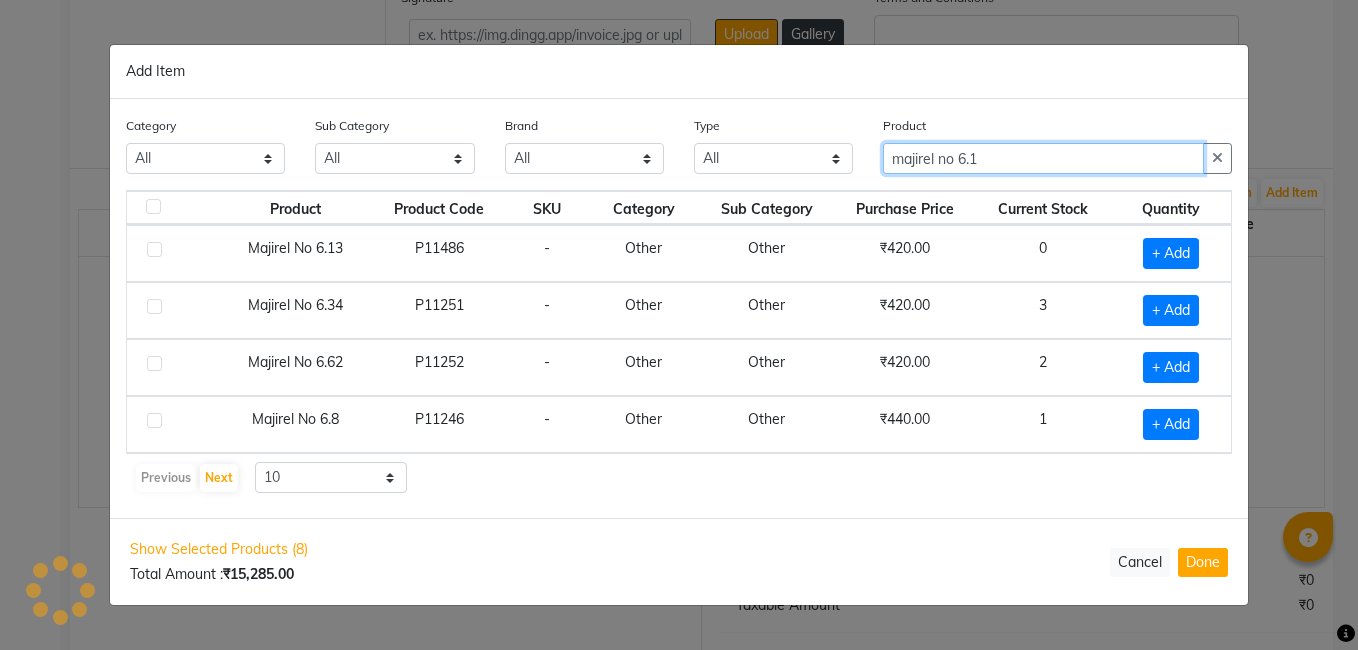 scroll, scrollTop: 0, scrollLeft: 0, axis: both 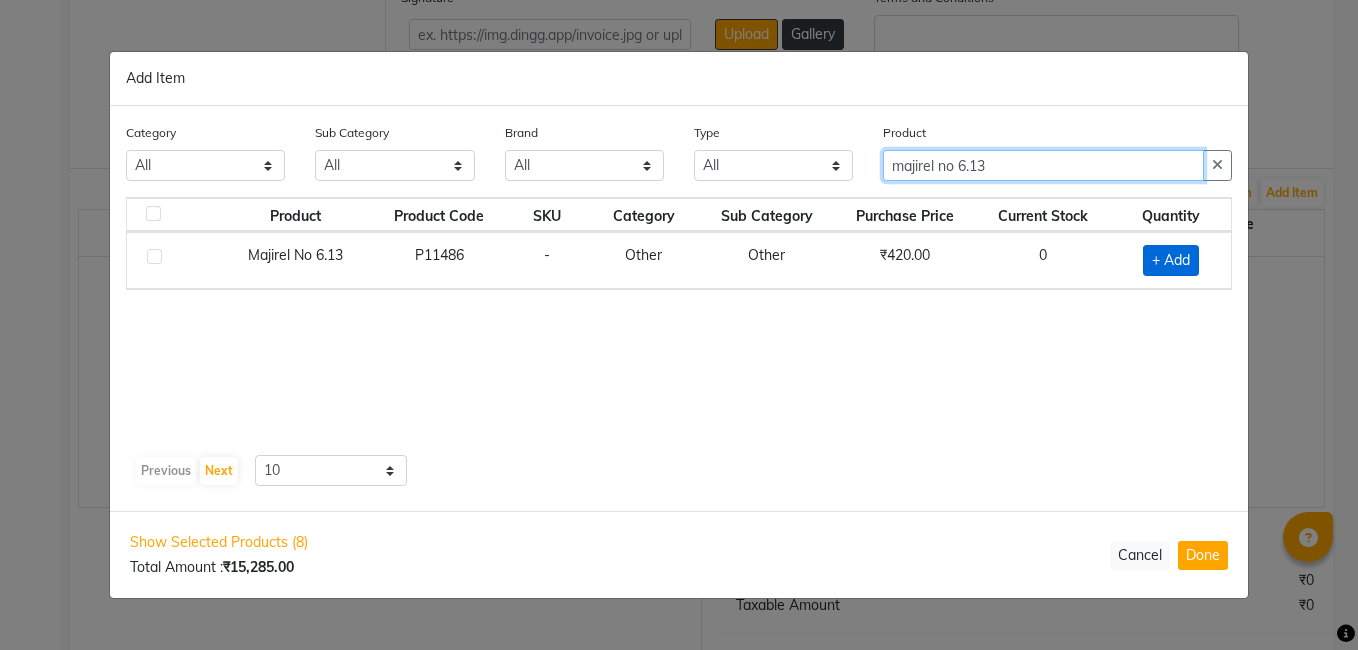 type on "majirel no 6.13" 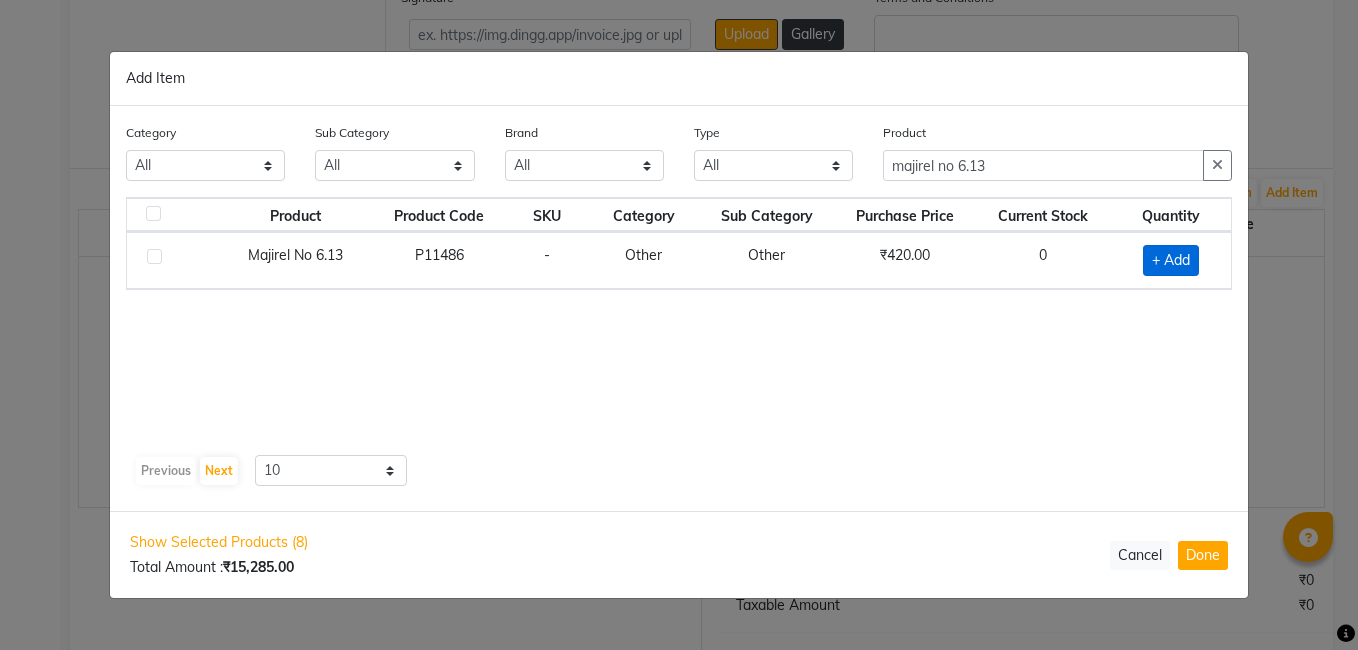 click on "+ Add" 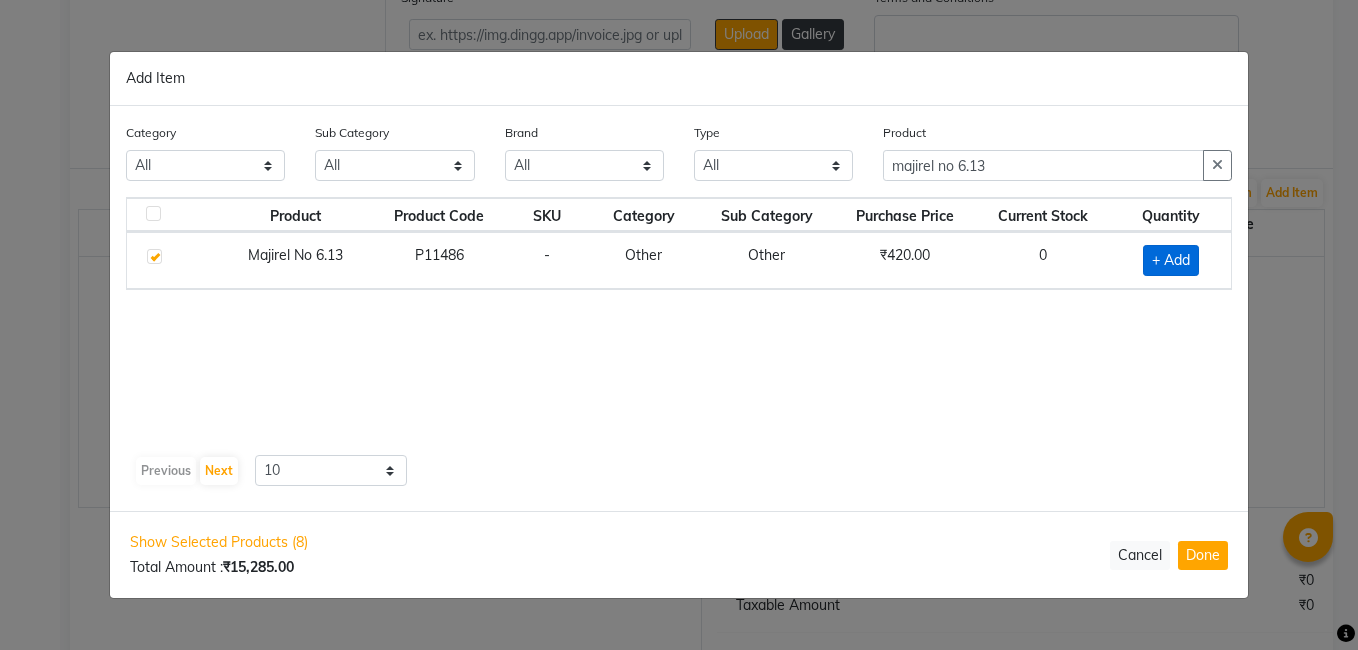 checkbox on "true" 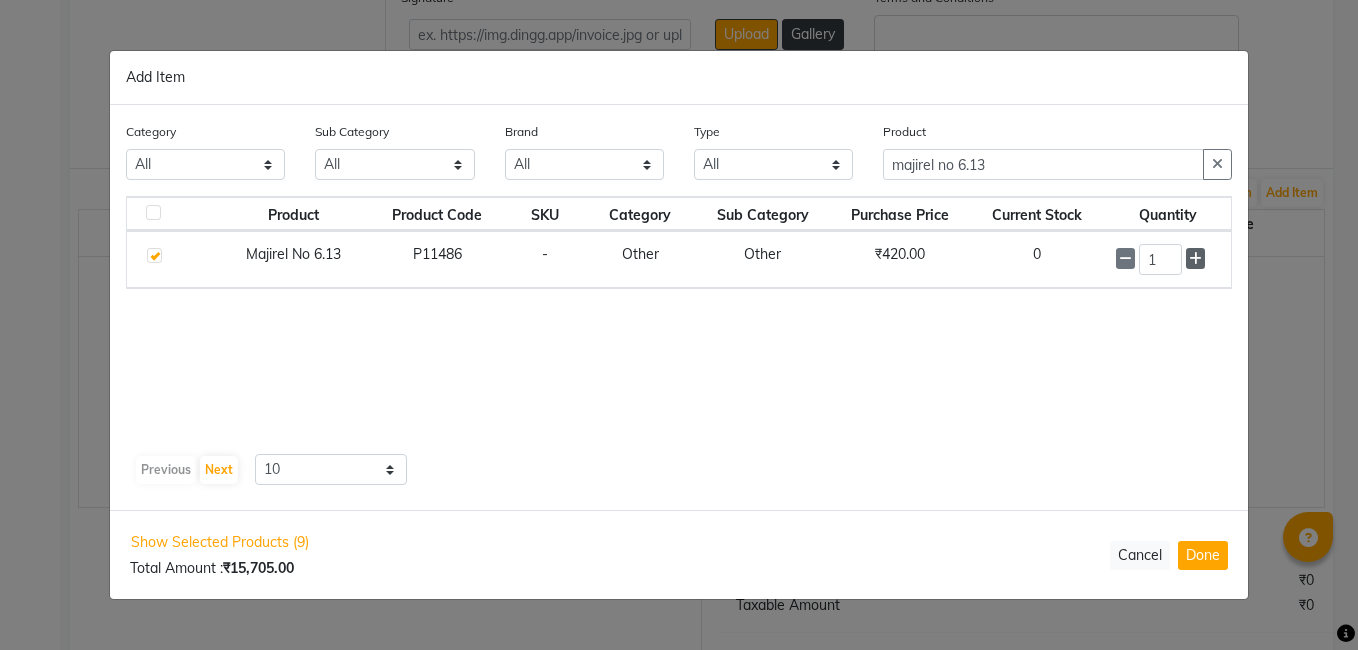 click 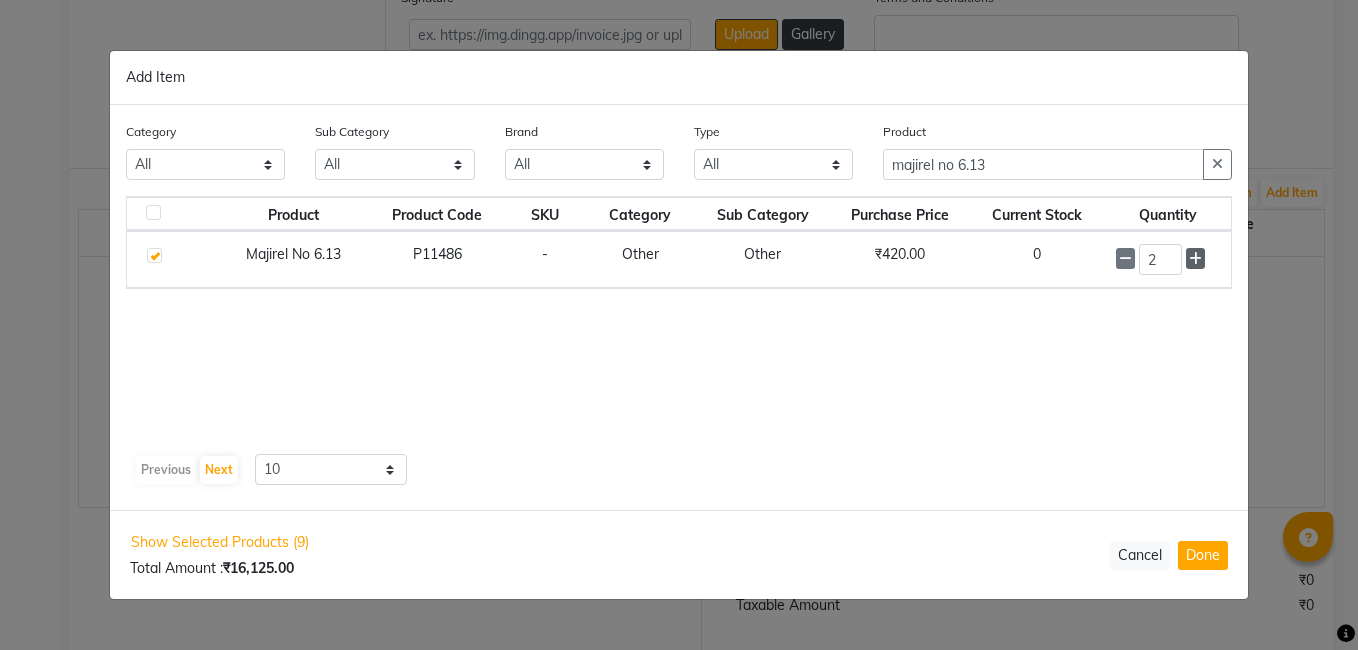 click 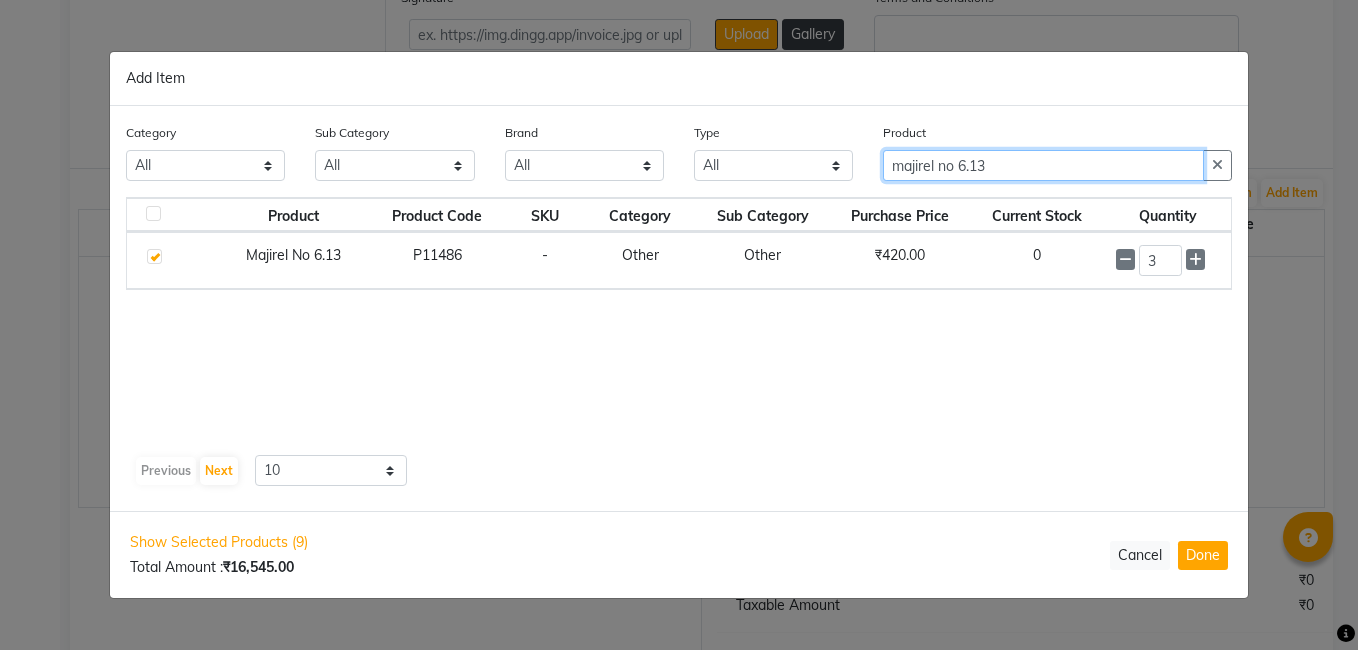 click on "majirel no 6.13" 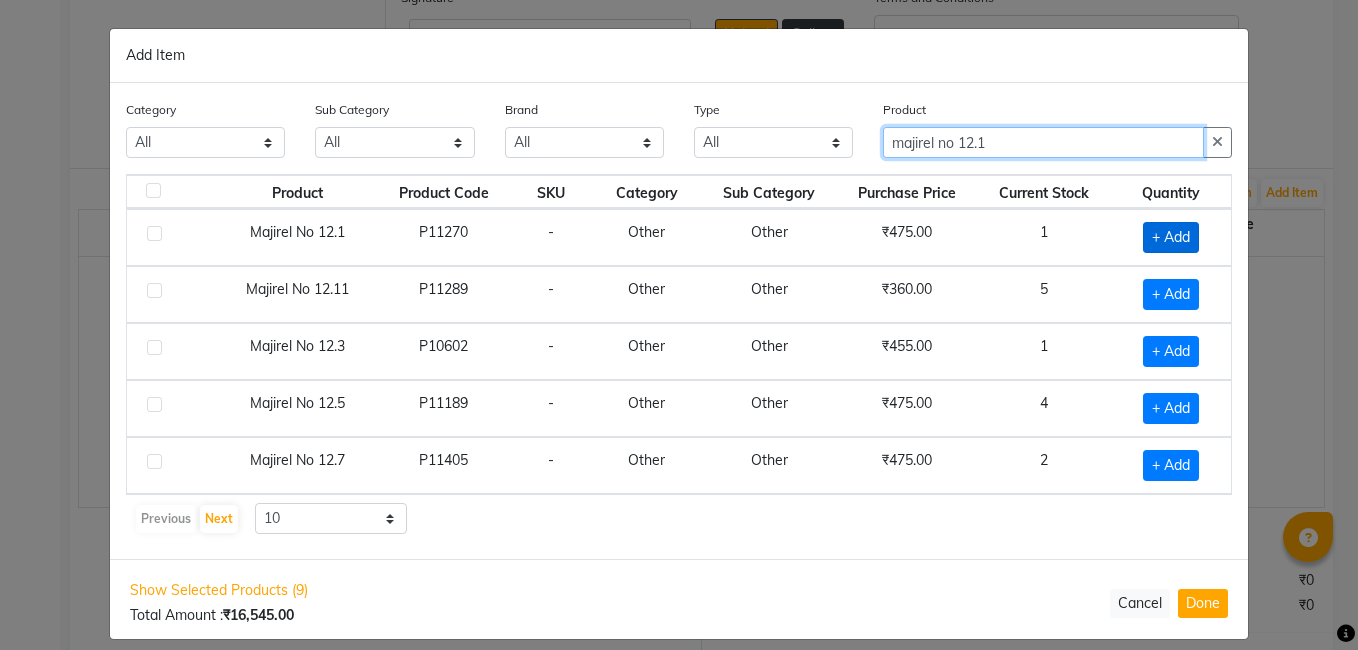 type on "majirel no 12.1" 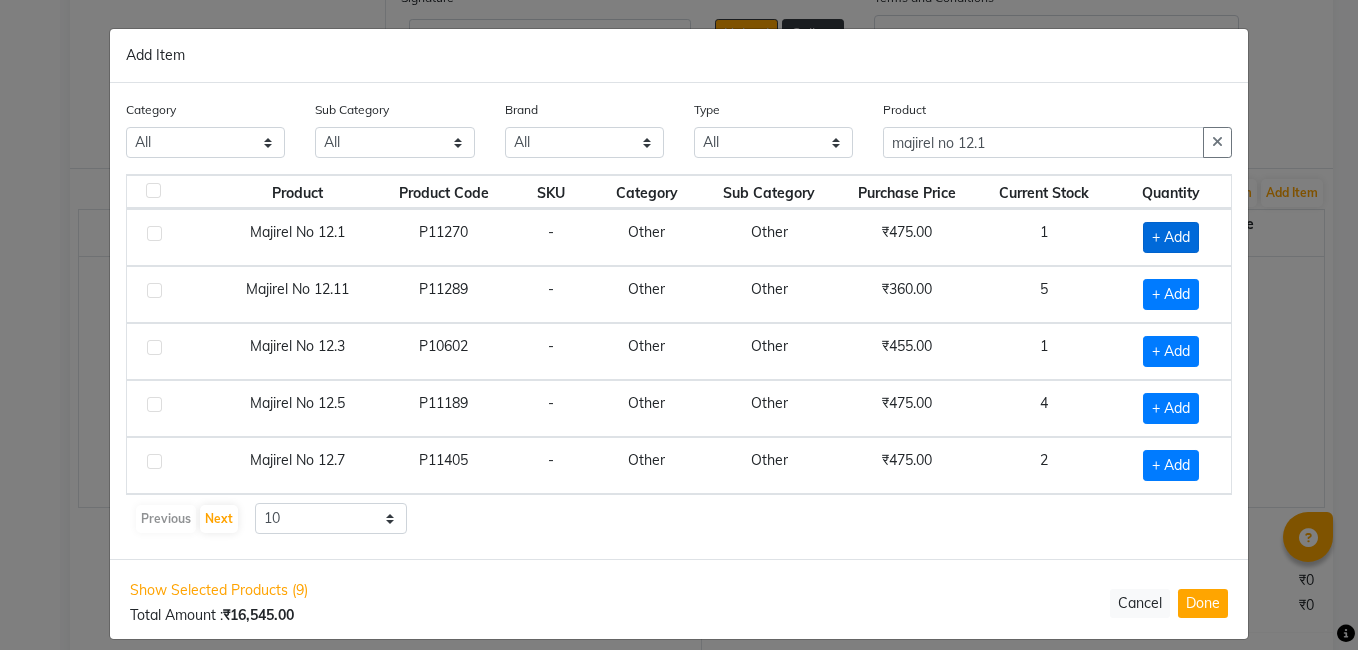 click on "+ Add" 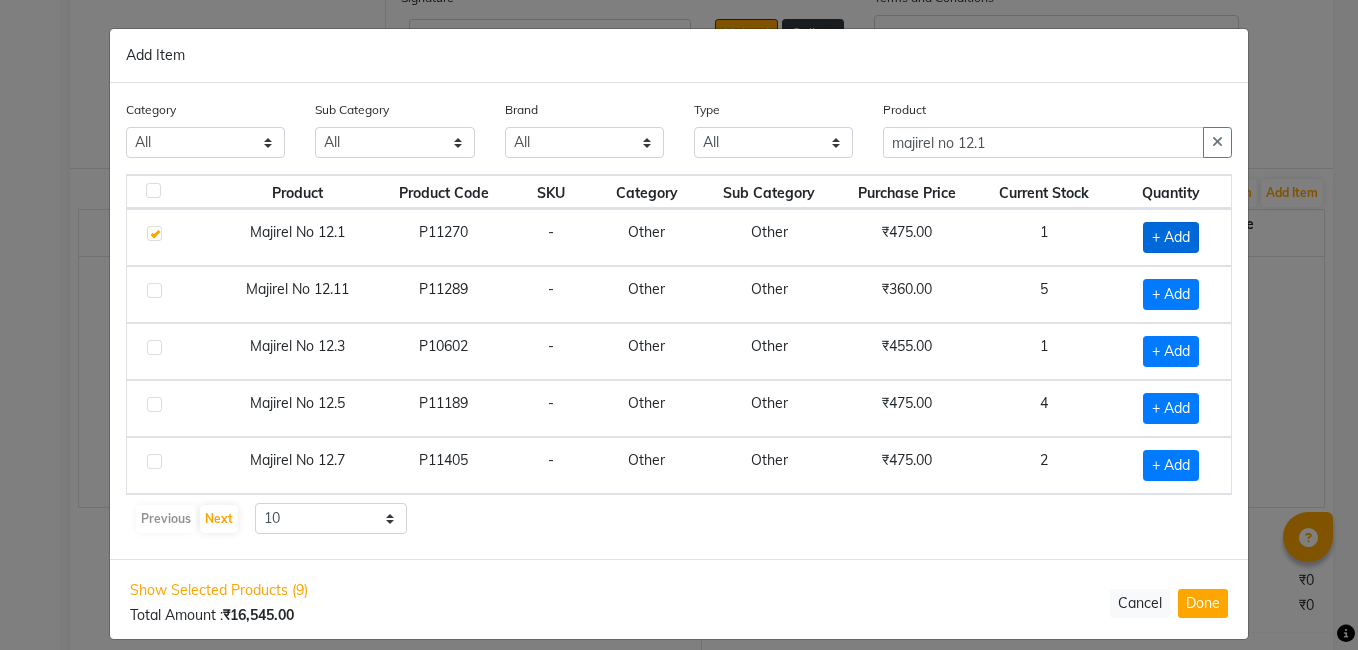 checkbox on "true" 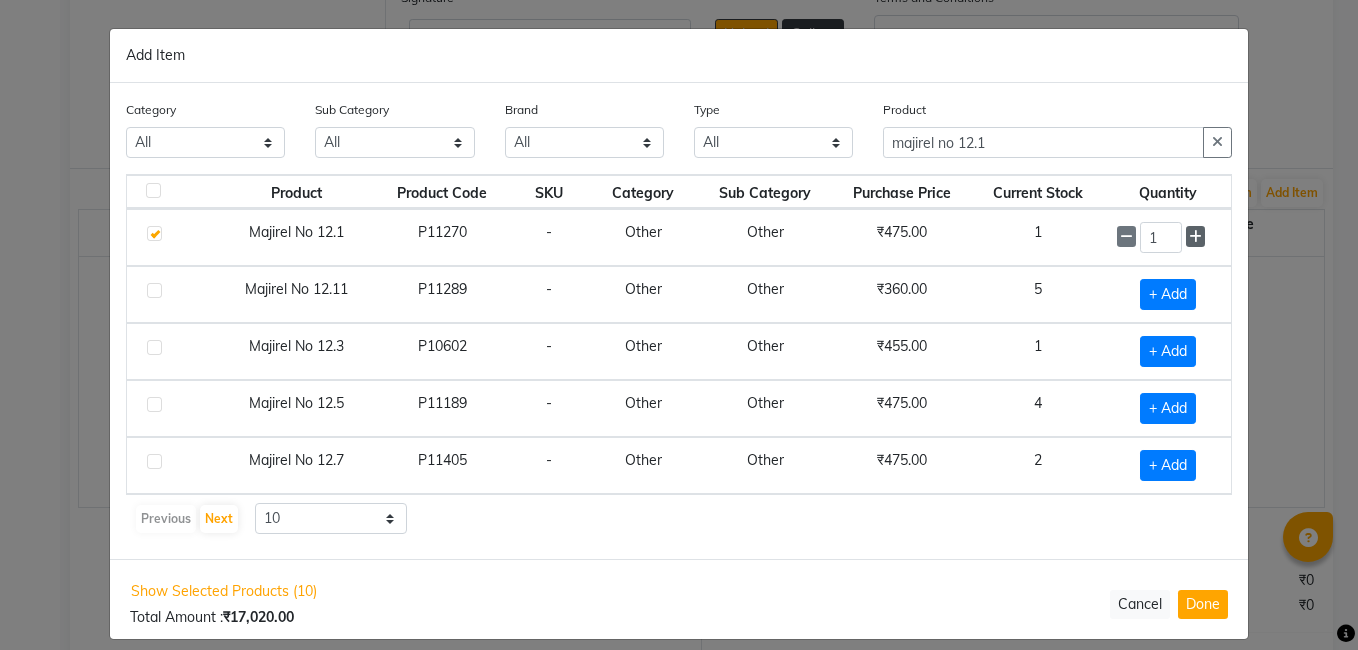 click 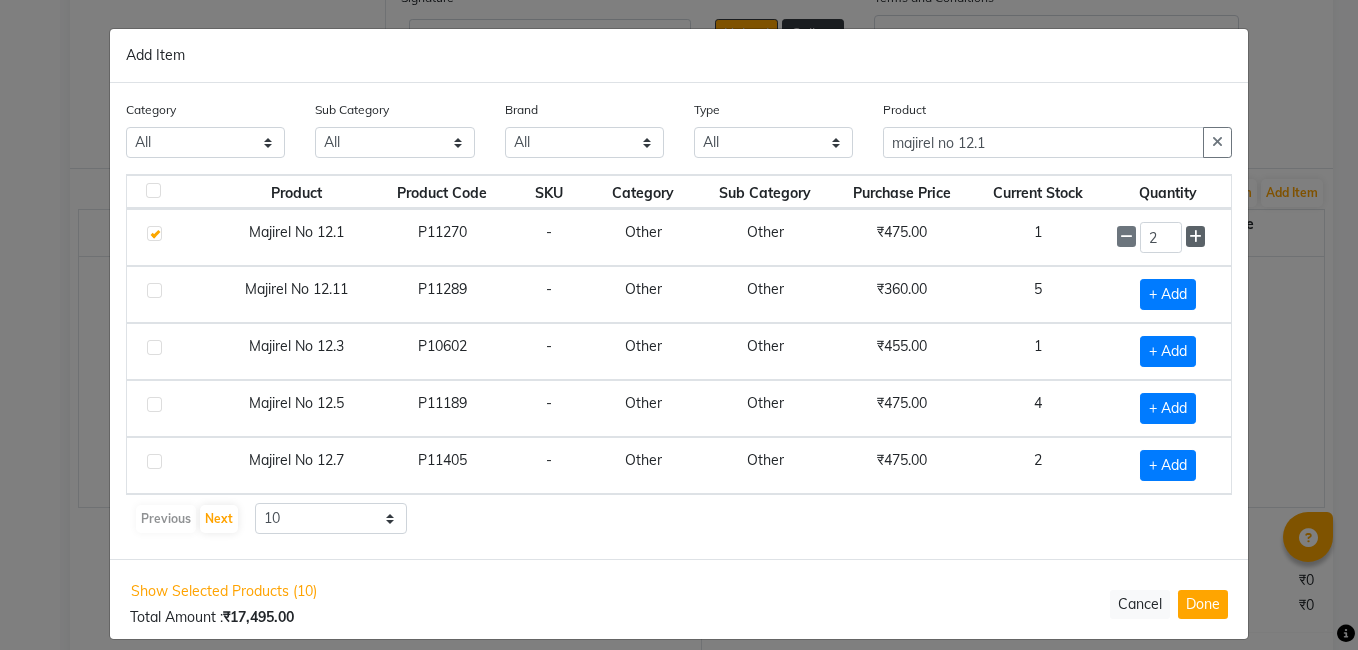 click 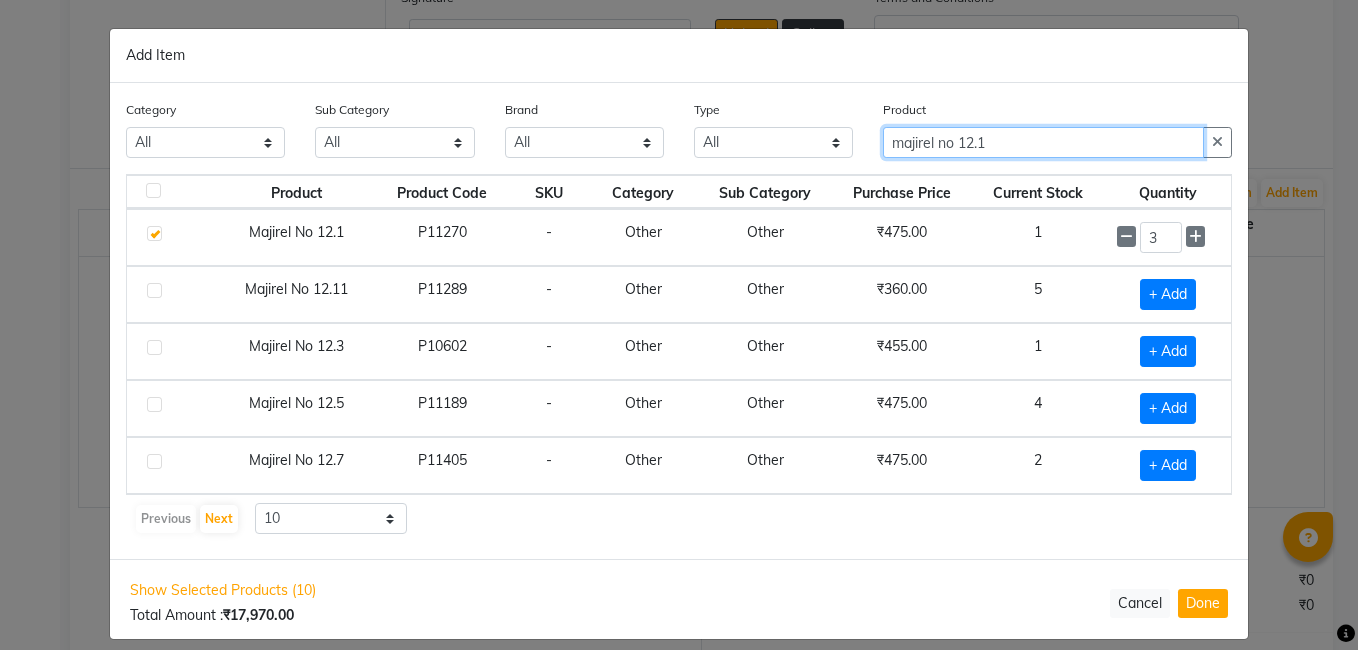 click on "majirel no 12.1" 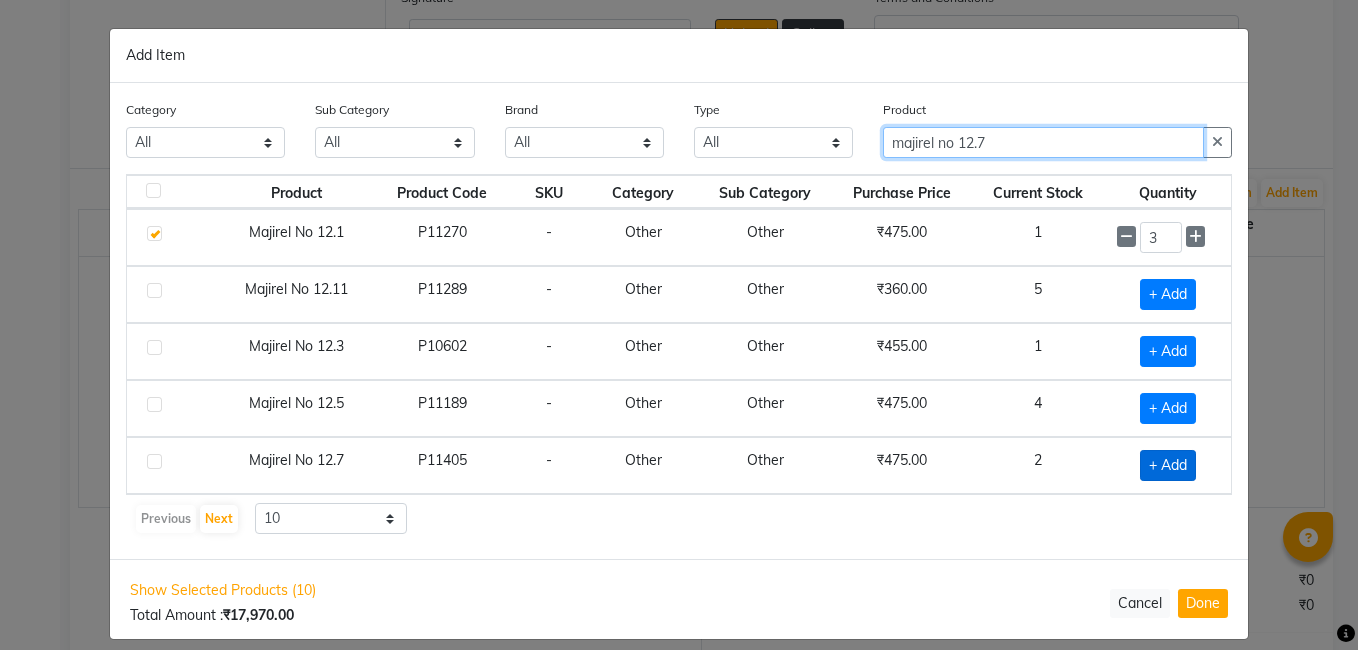 type on "majirel no 12.7" 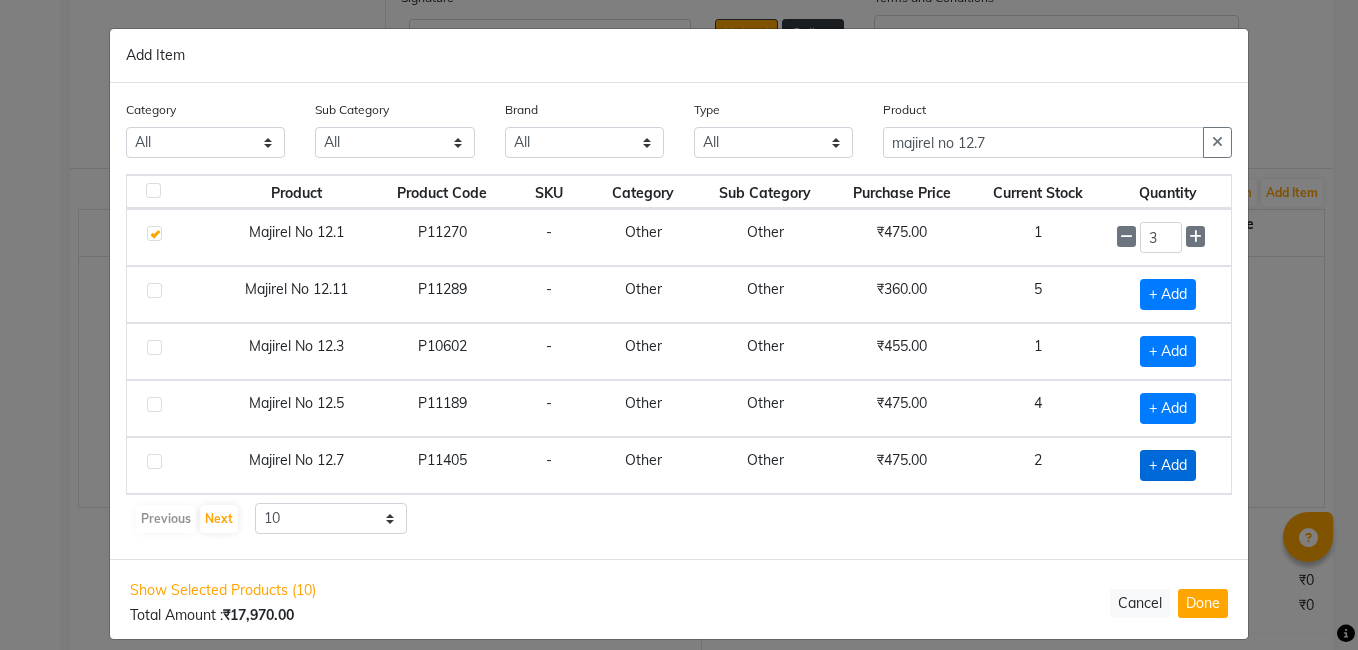 click on "+ Add" 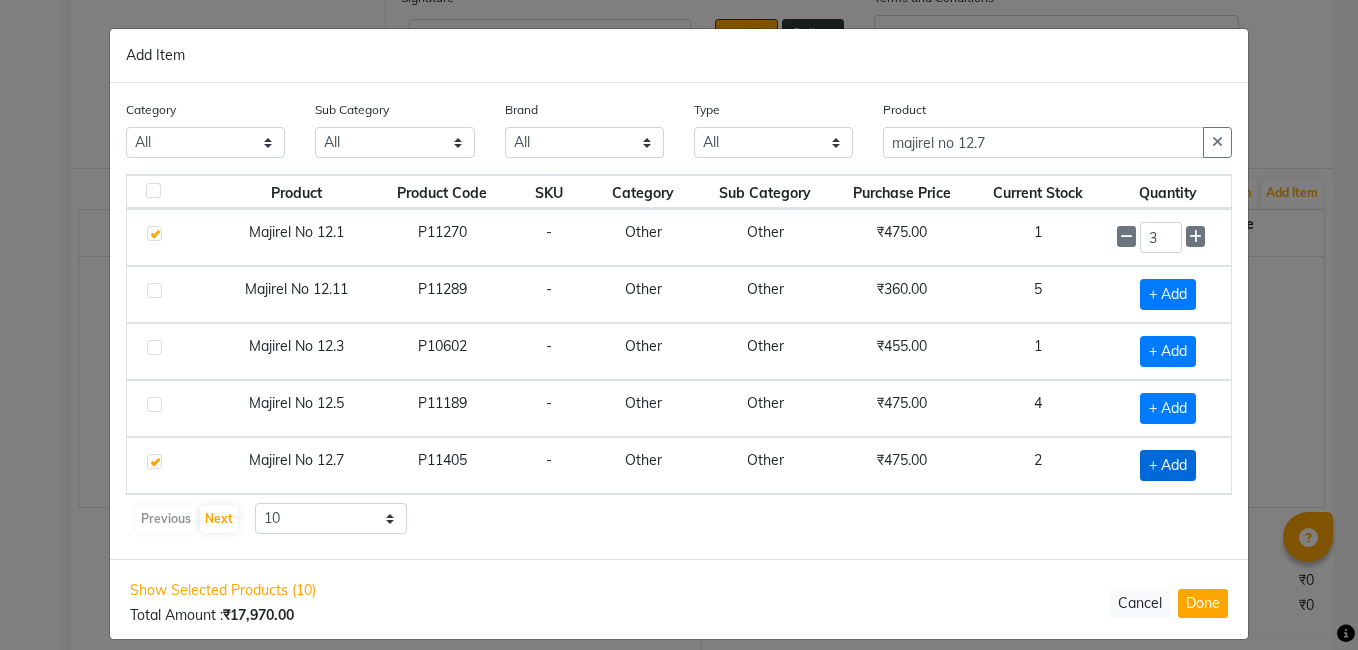 checkbox on "true" 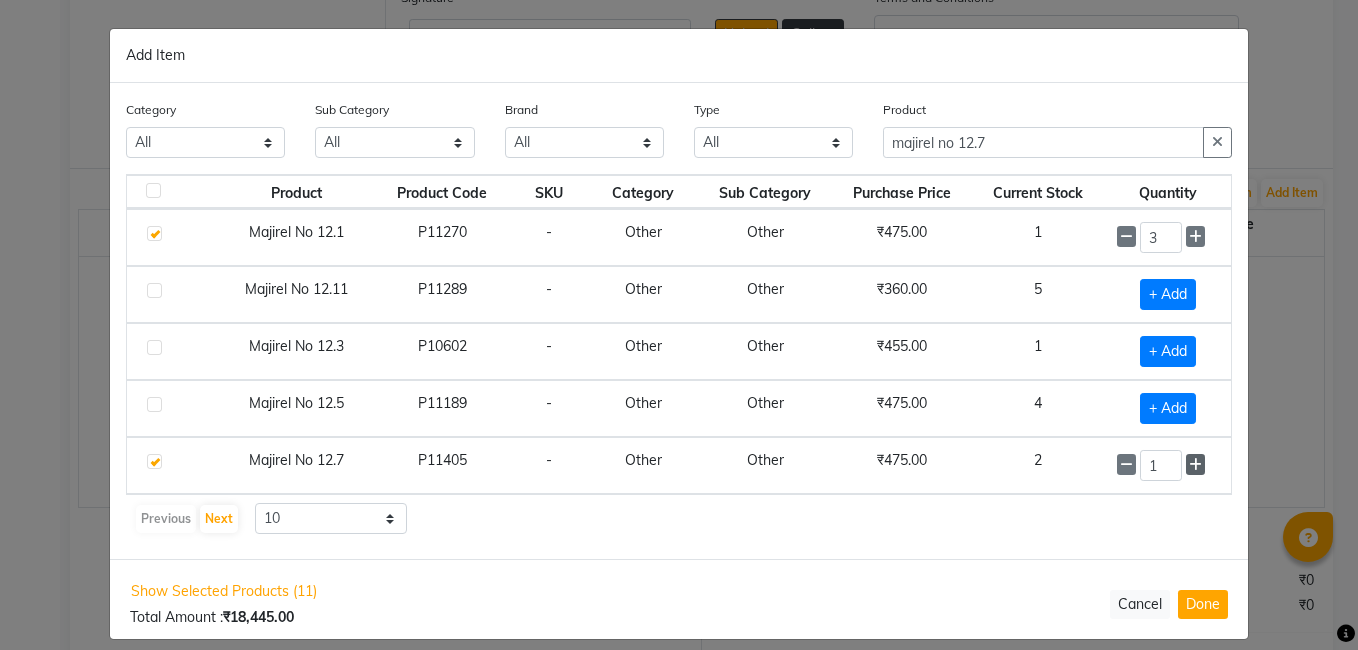 click 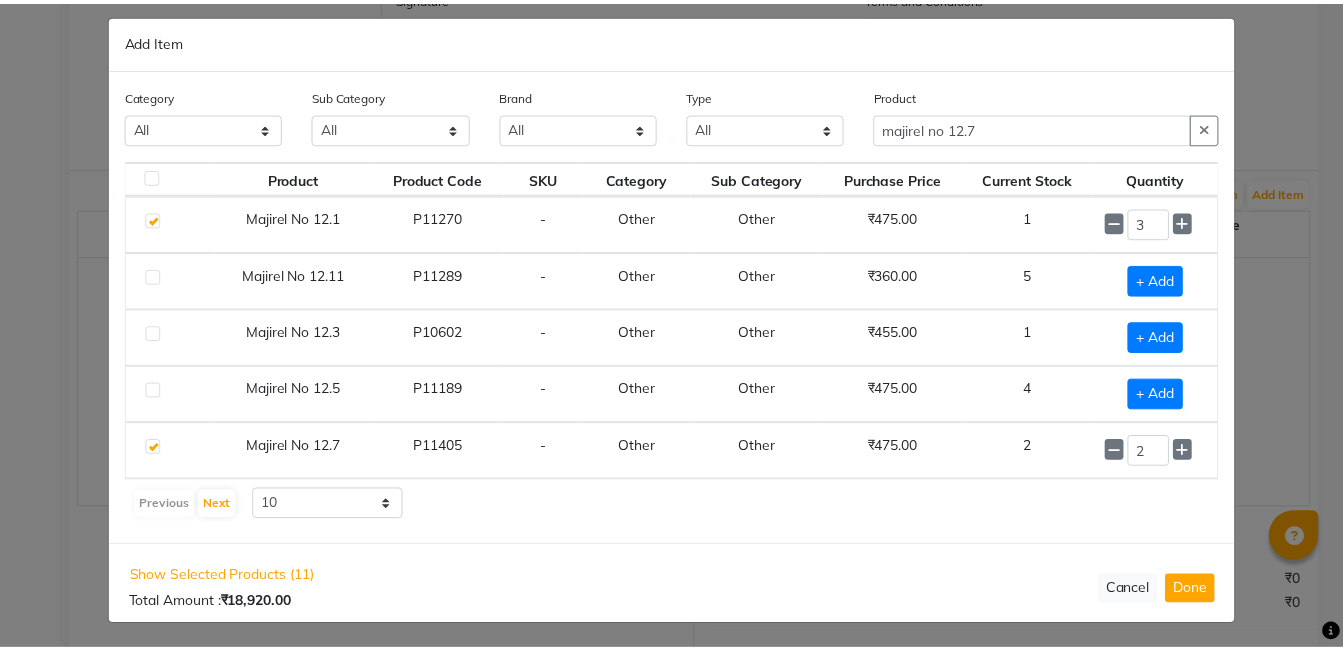 scroll, scrollTop: 18, scrollLeft: 0, axis: vertical 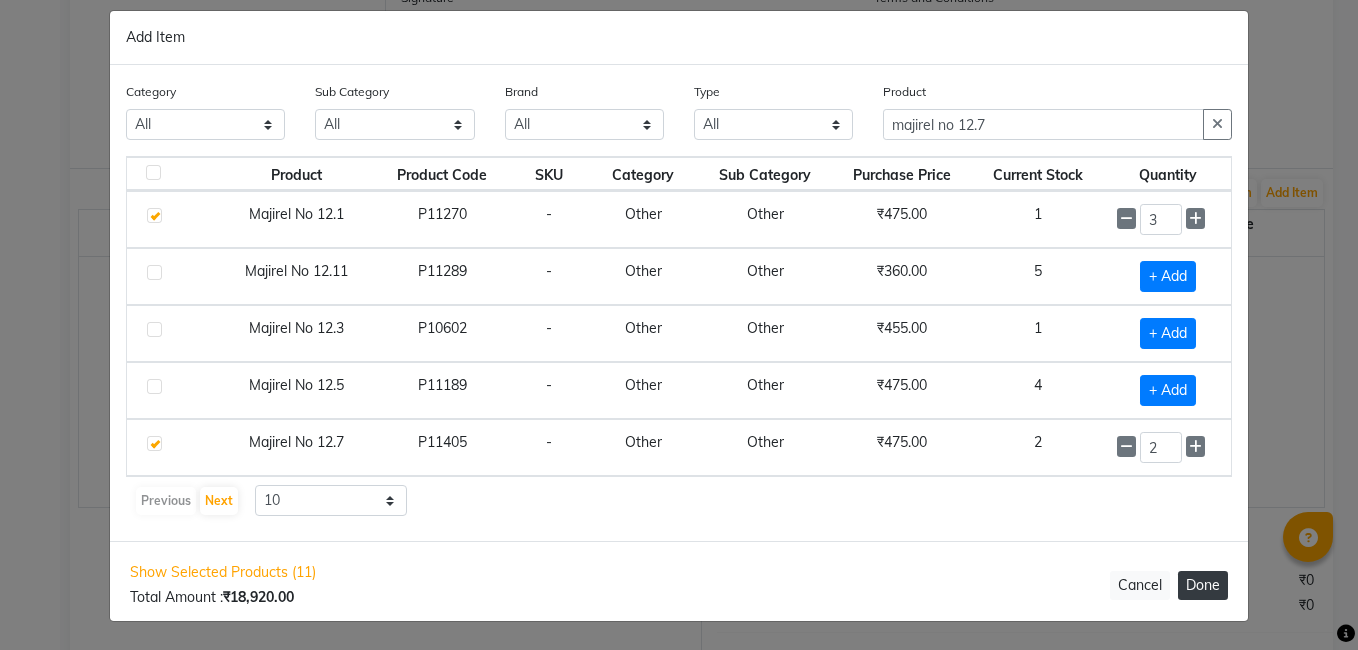 click on "Done" 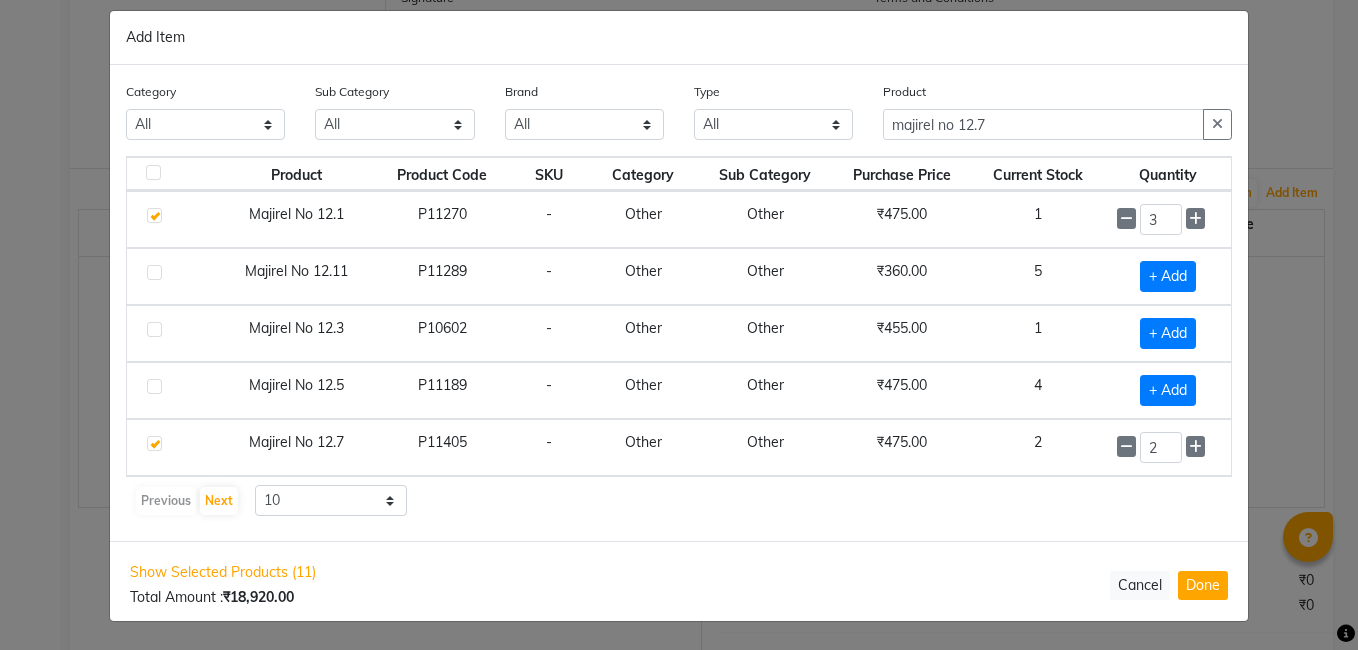 select on "3130" 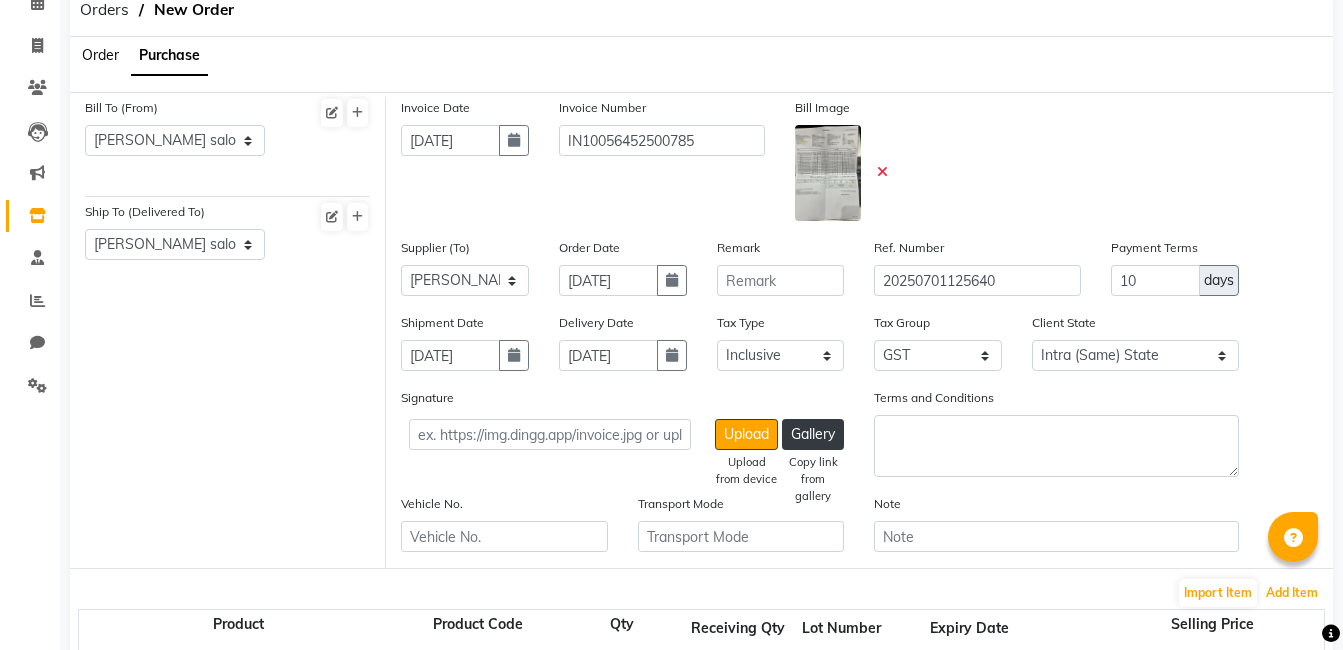 scroll, scrollTop: 600, scrollLeft: 0, axis: vertical 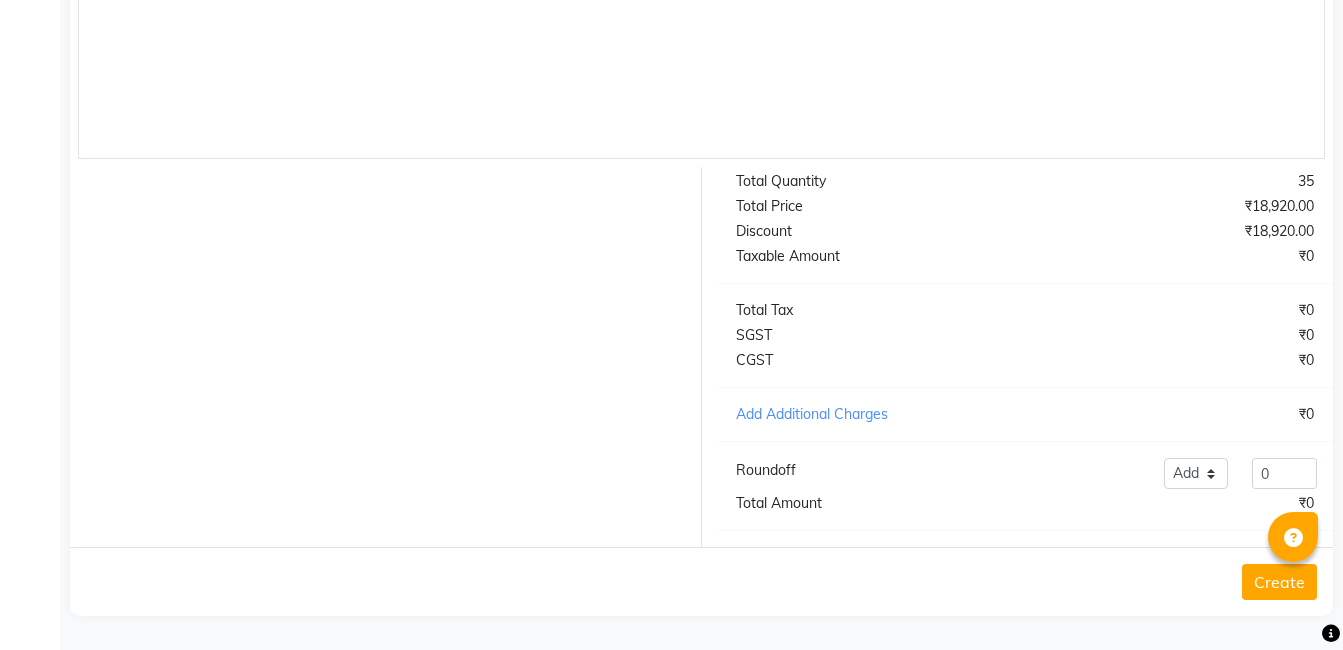 click on "Create" 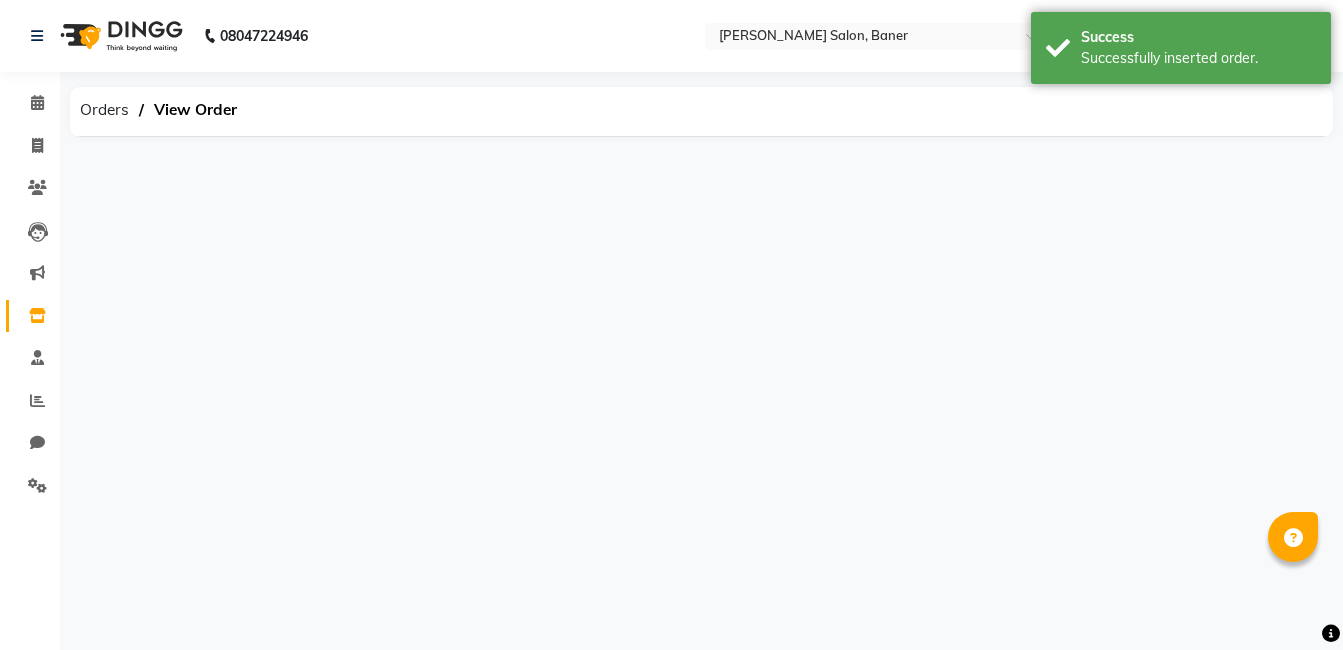 scroll, scrollTop: 0, scrollLeft: 0, axis: both 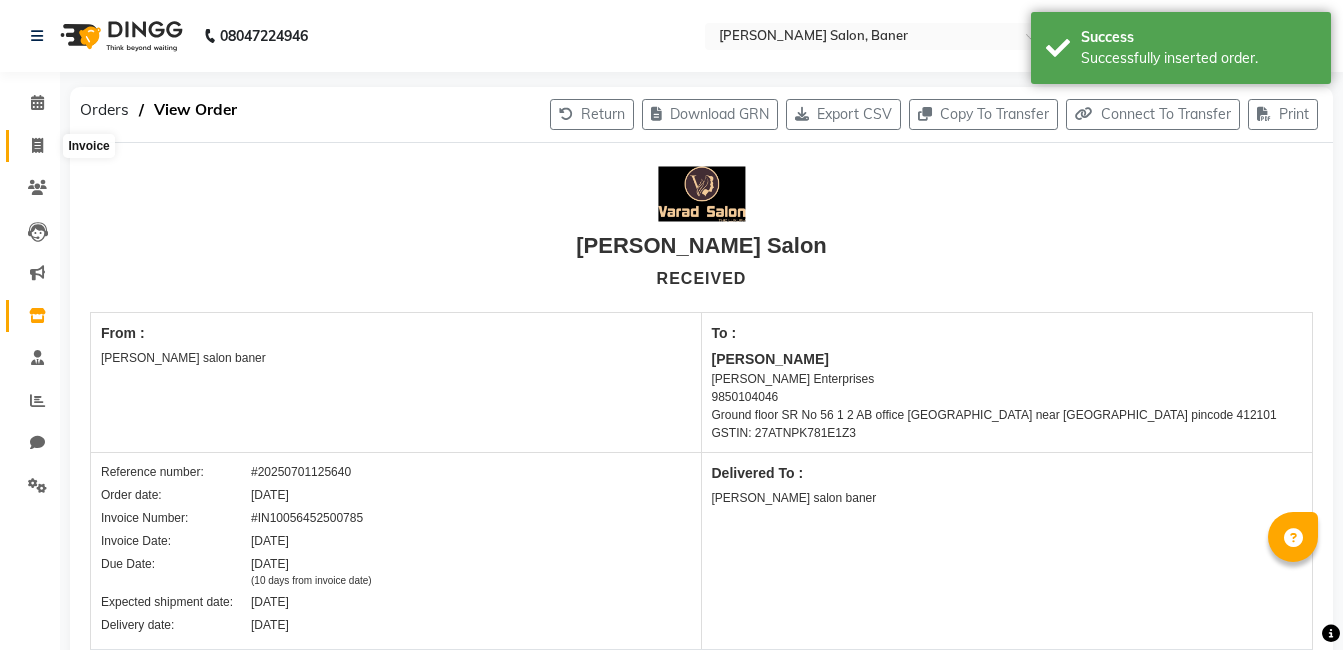 click 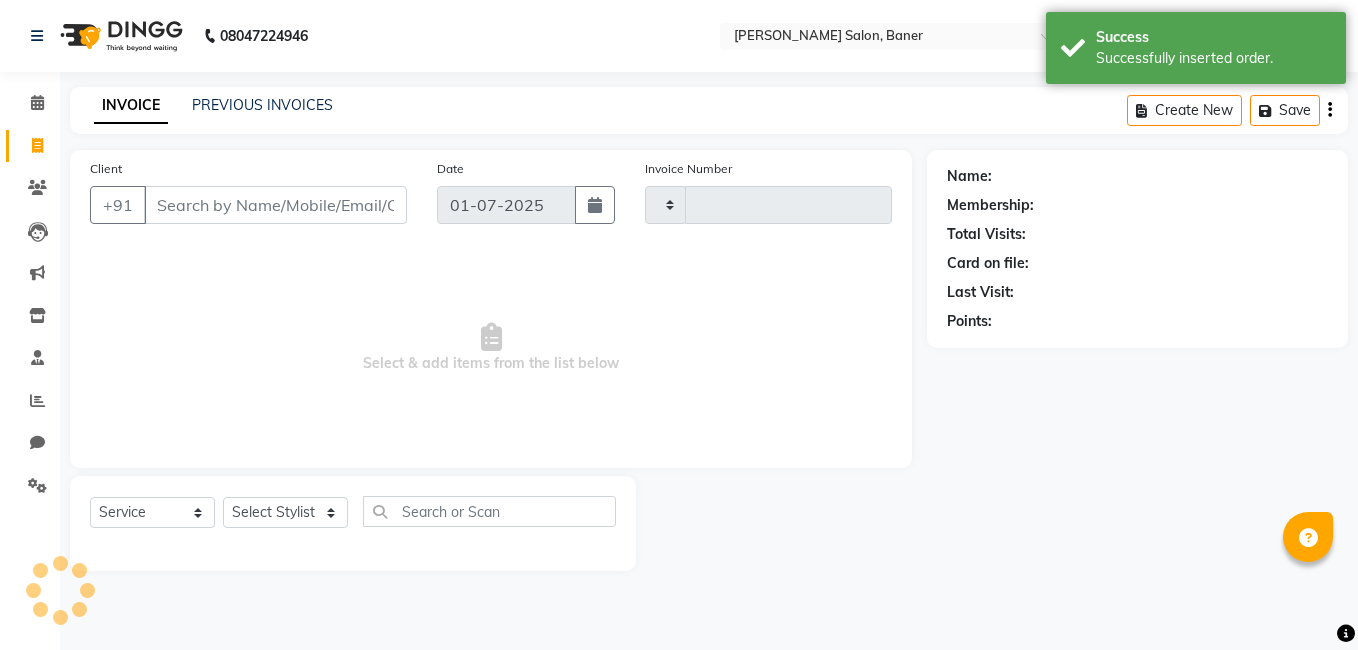 type on "1985" 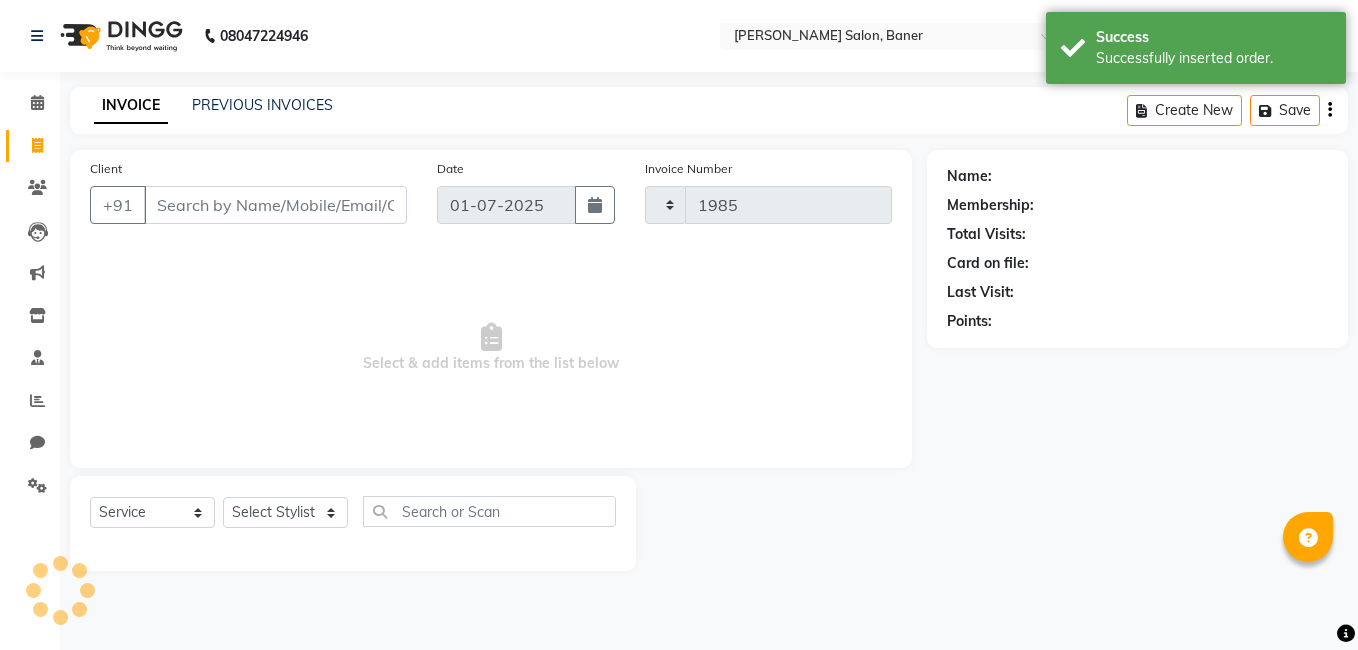 select on "7115" 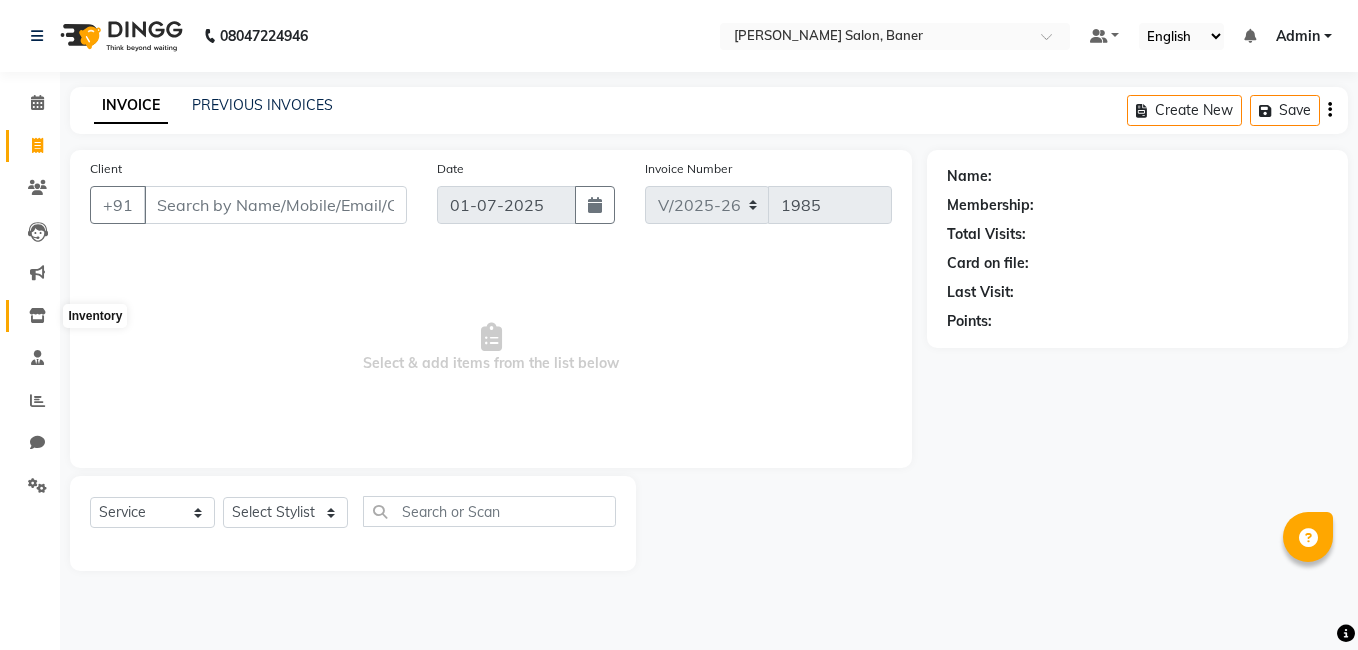 click 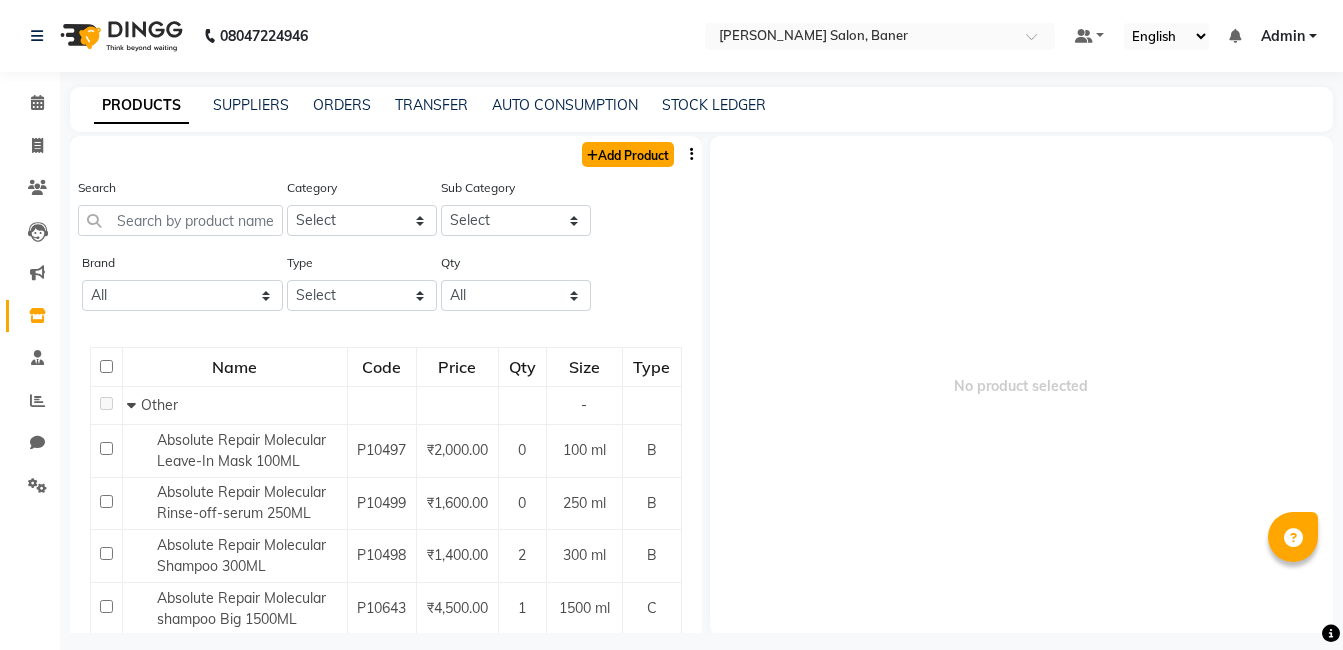 click on "Add Product" 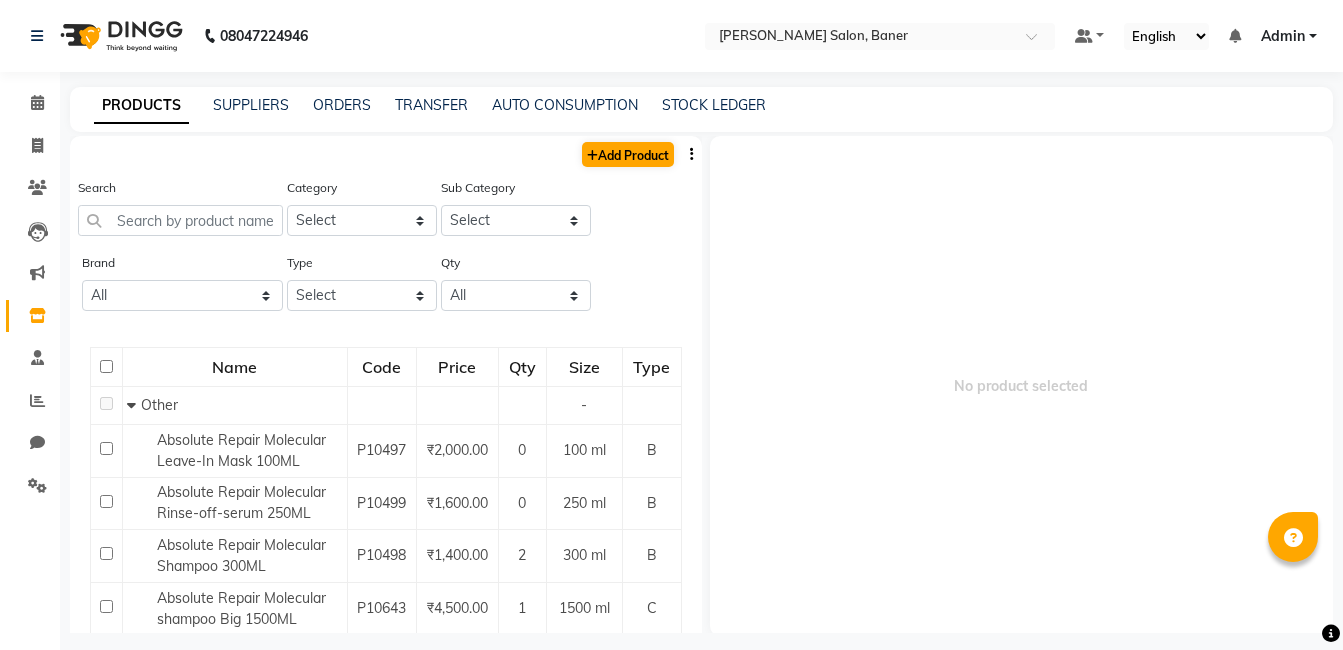select on "true" 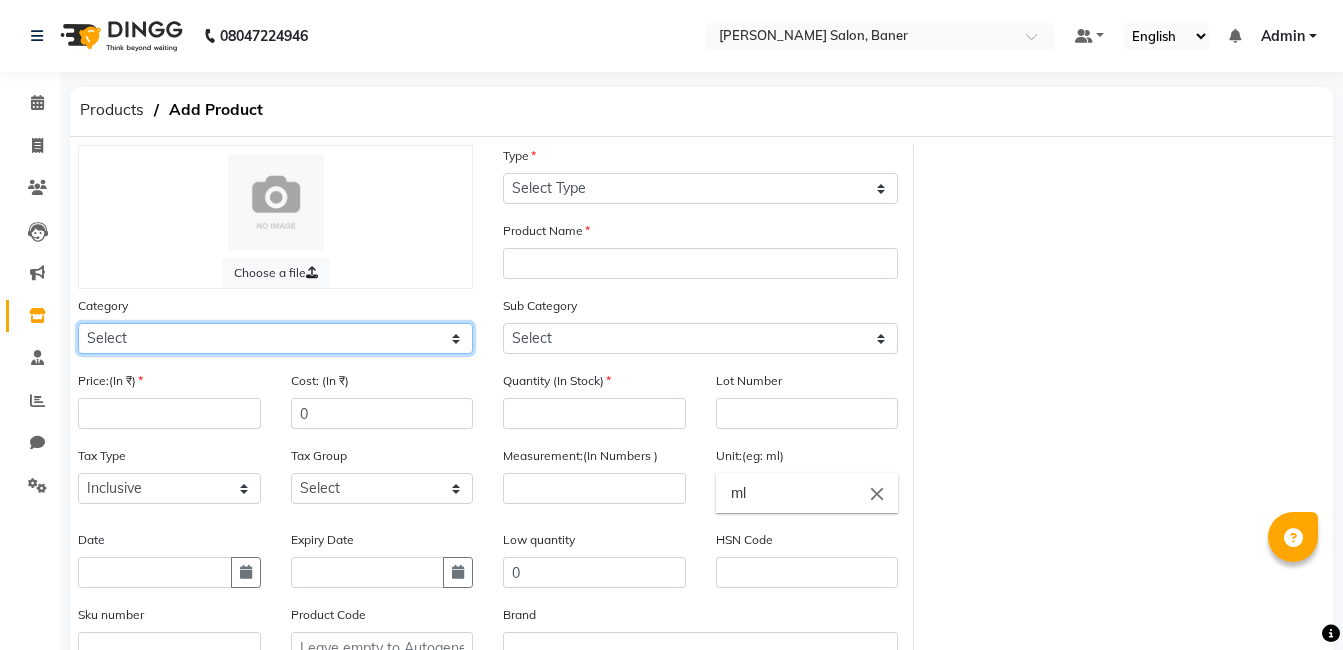 click on "Select Hair Skin Makeup Personal Care Appliances Beard Disposable Threading Hands and Feet Beauty Planet Botox Cadiveu Casmara Cheryls Loreal Olaplex Old Other" 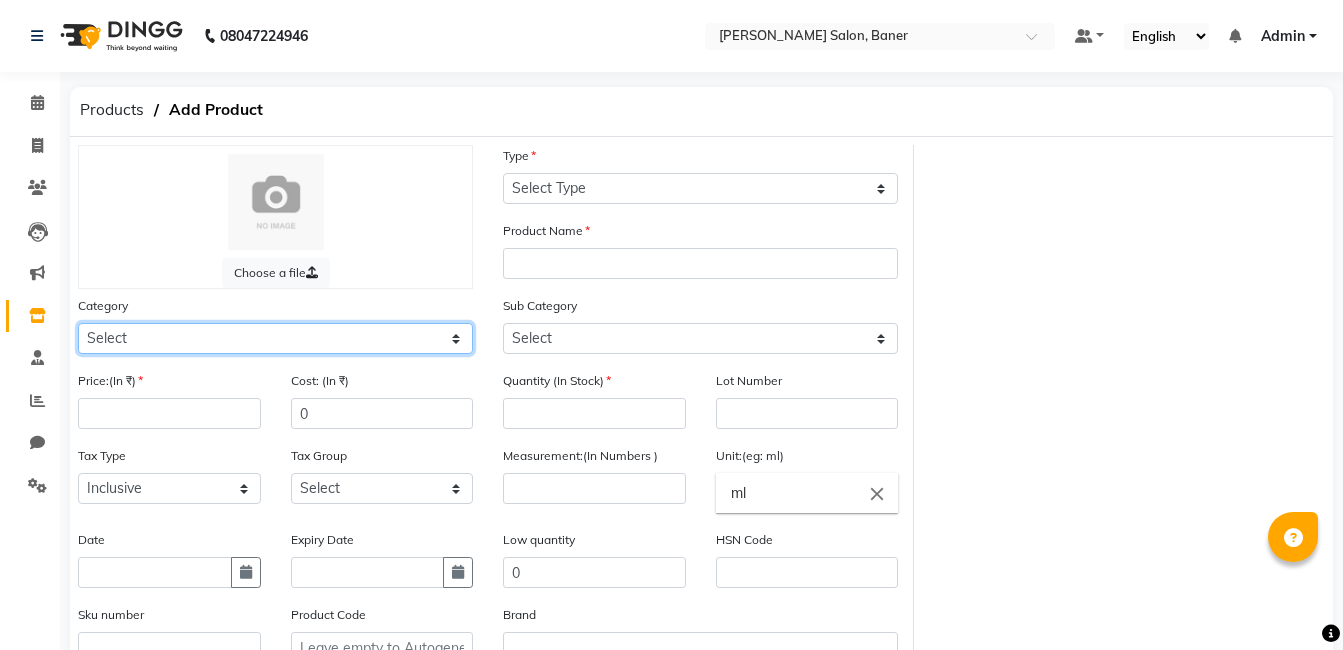 select on "1200601000" 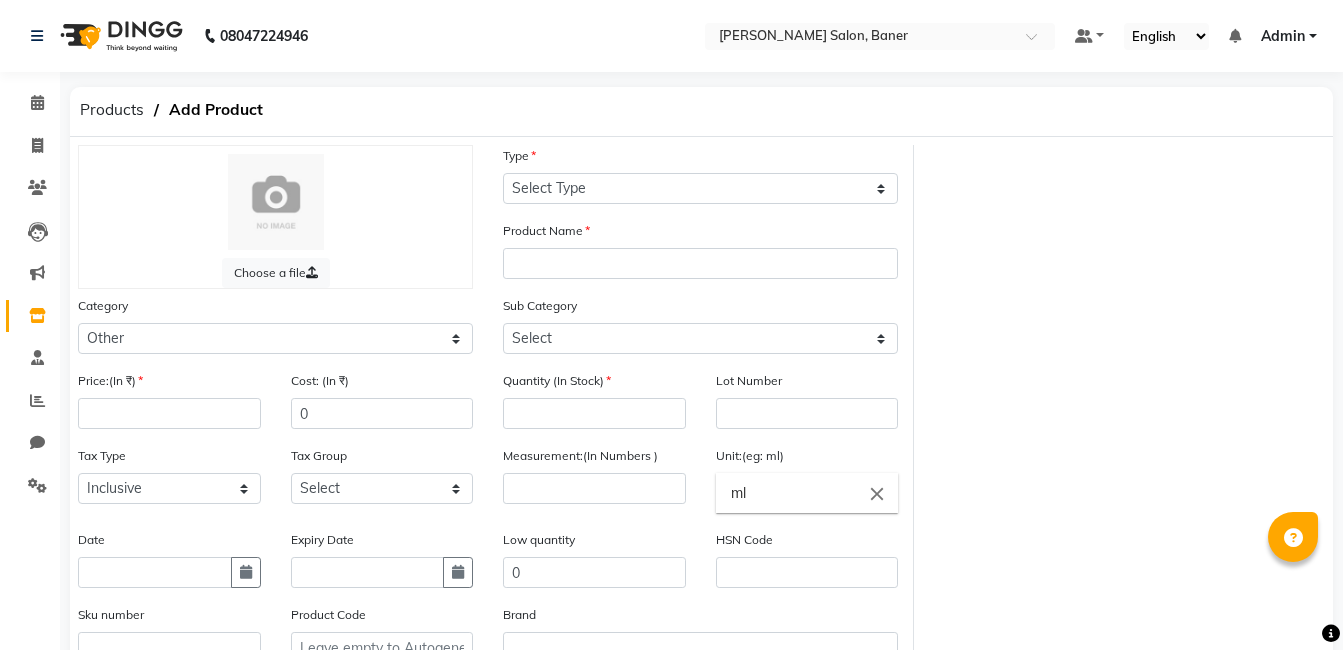click on "Category Select Hair Skin Makeup Personal Care Appliances Beard Disposable Threading Hands and Feet Beauty Planet Botox Cadiveu Casmara Cheryls Loreal Olaplex Old Other" 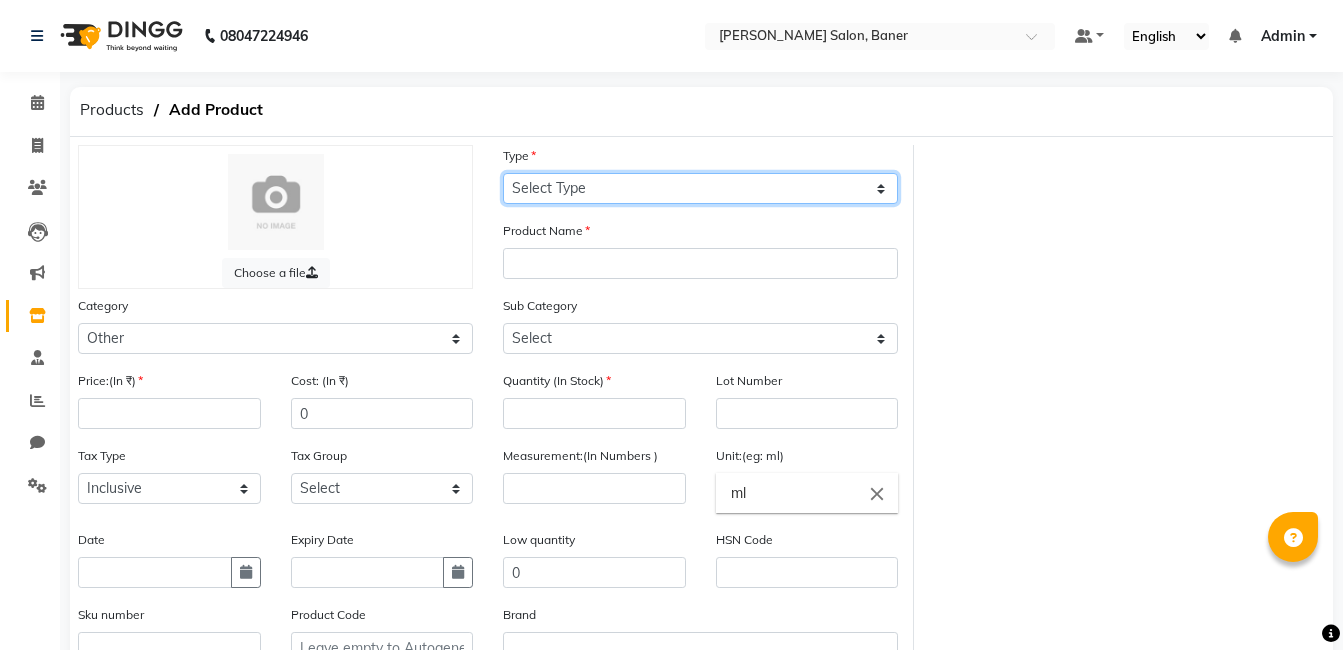 click on "Select Type Both Retail Consumable" 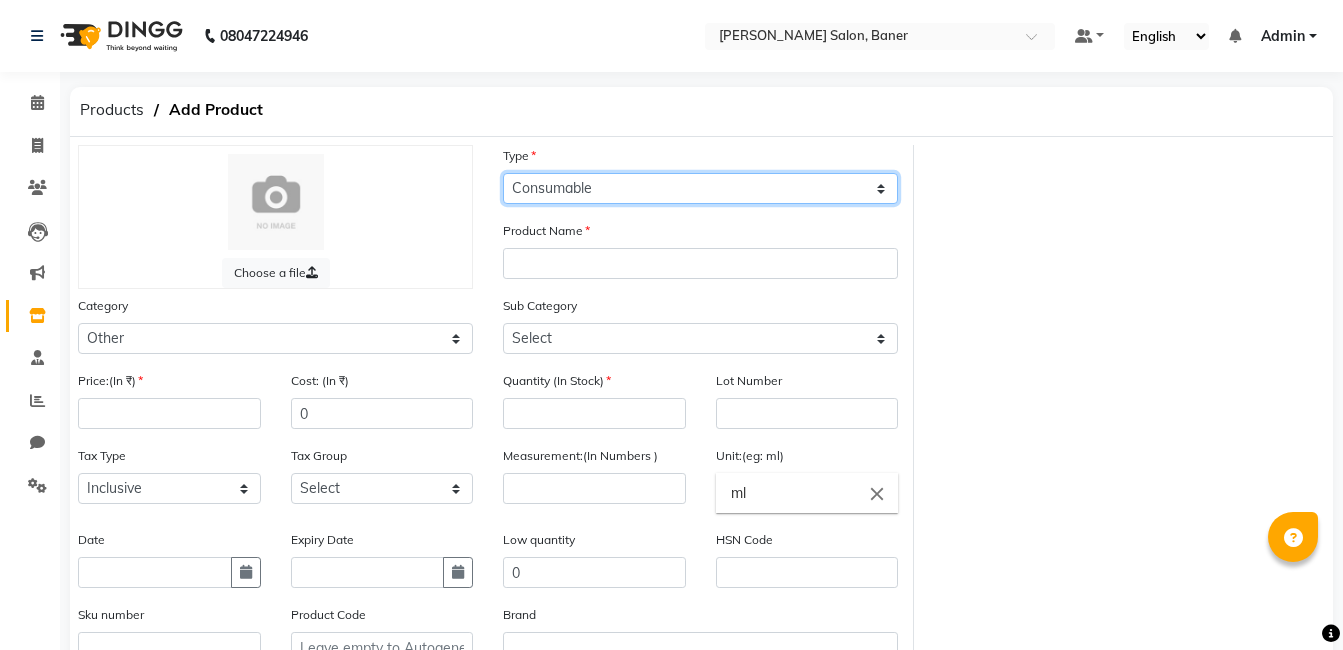 click on "Select Type Both Retail Consumable" 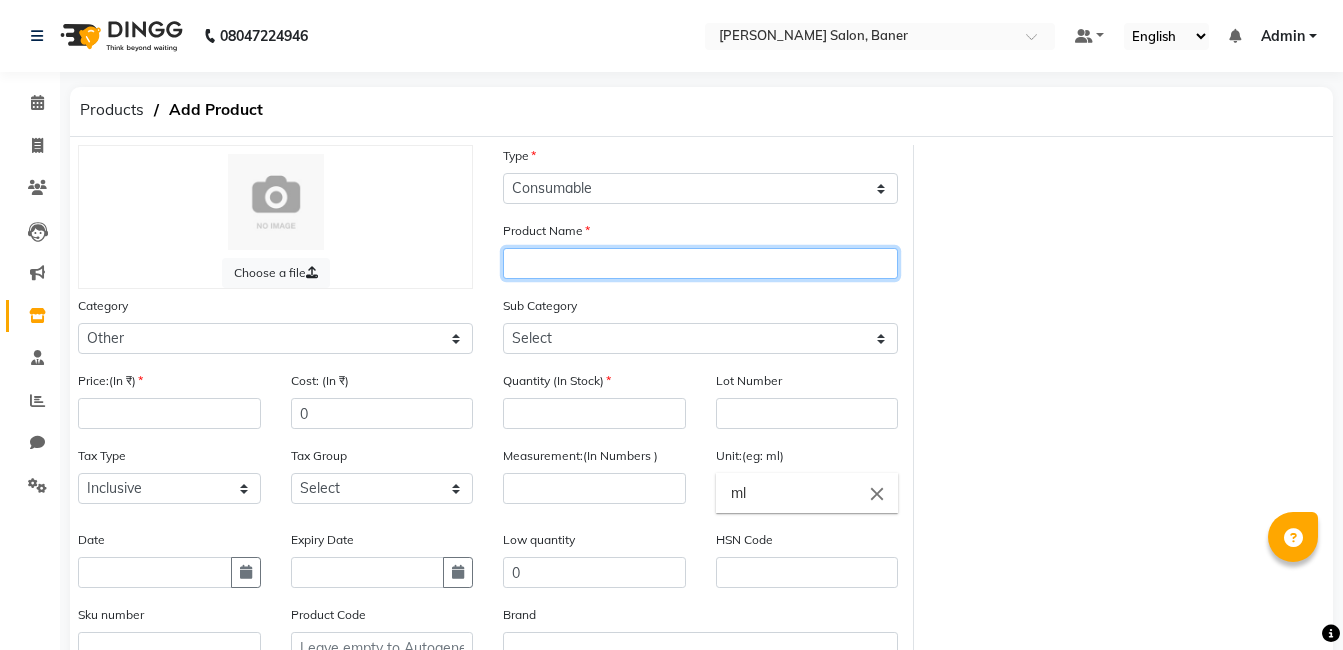 click 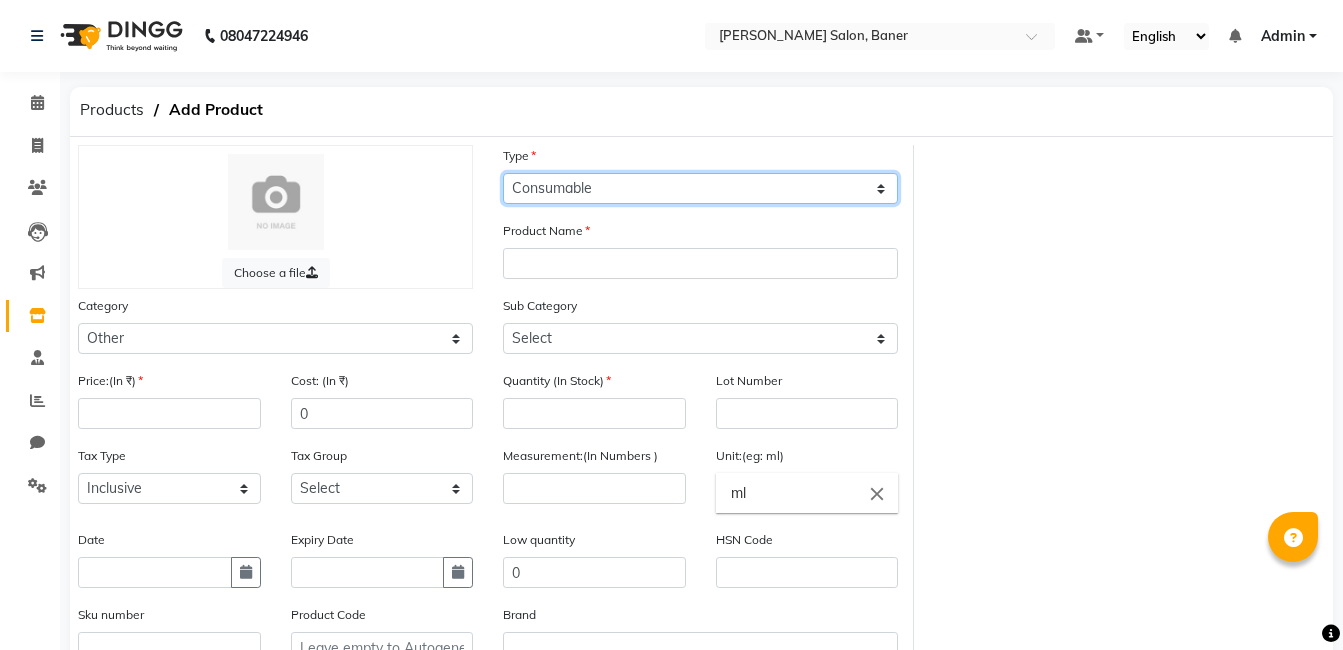 click on "Select Type Both Retail Consumable" 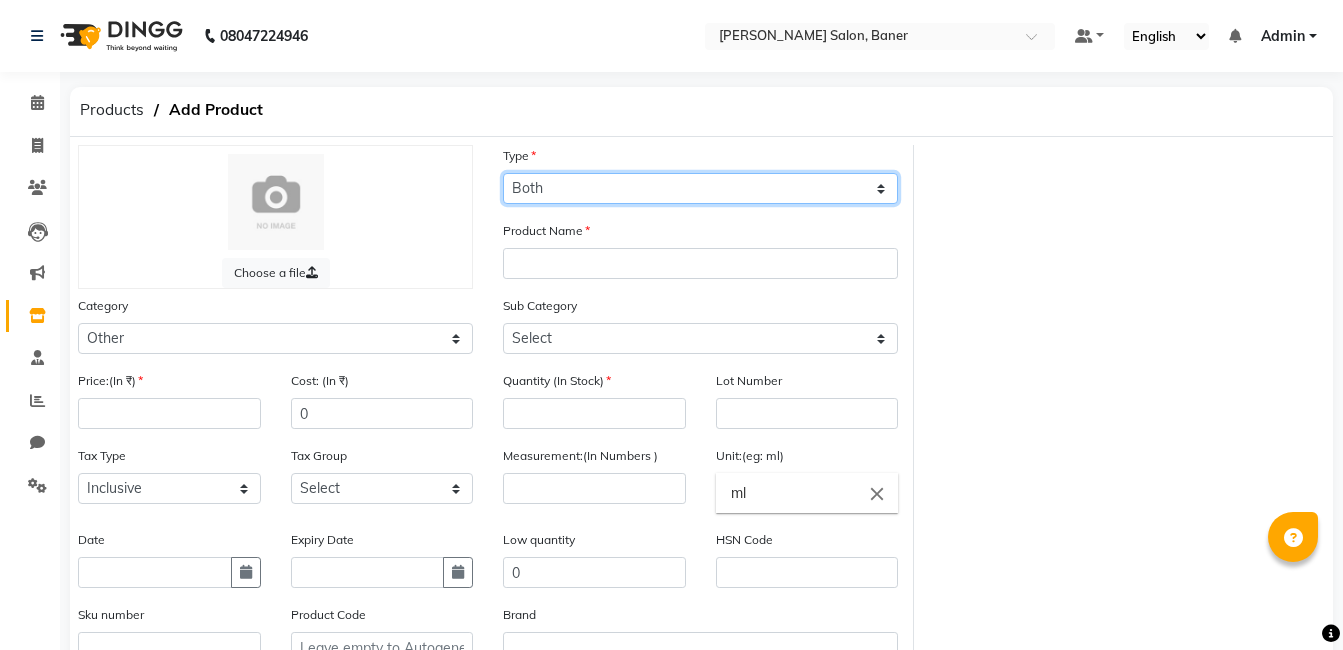 click on "Select Type Both Retail Consumable" 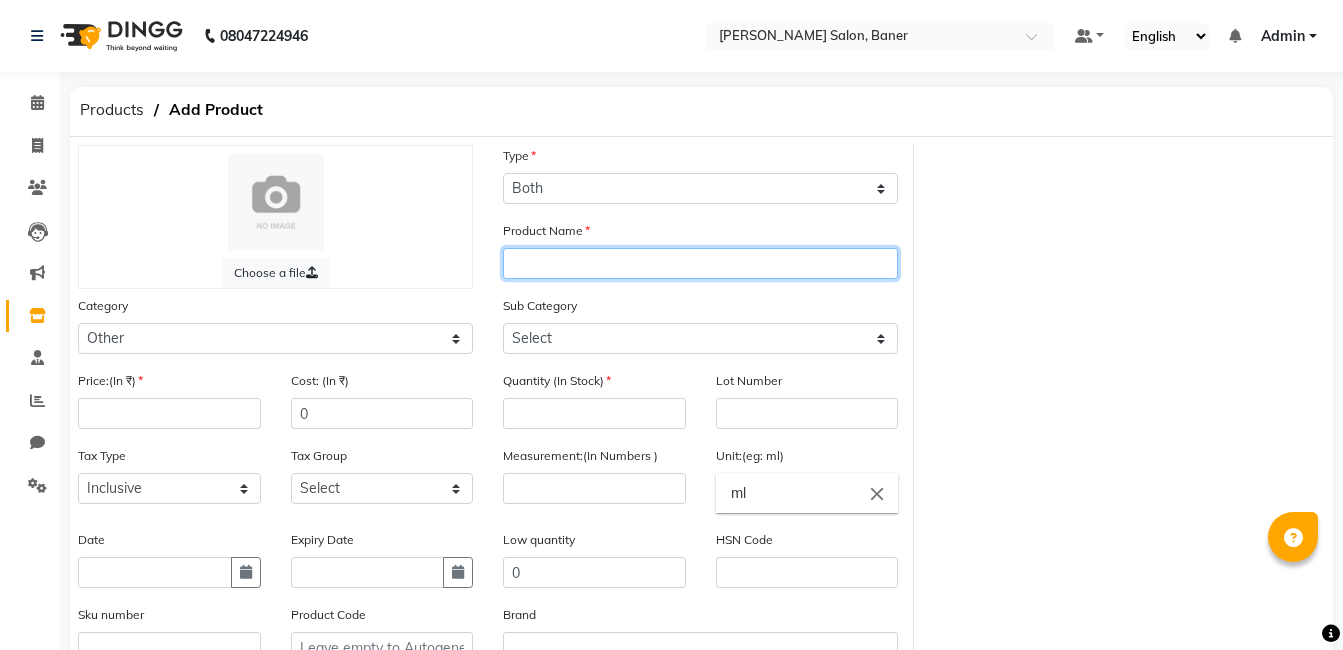 click 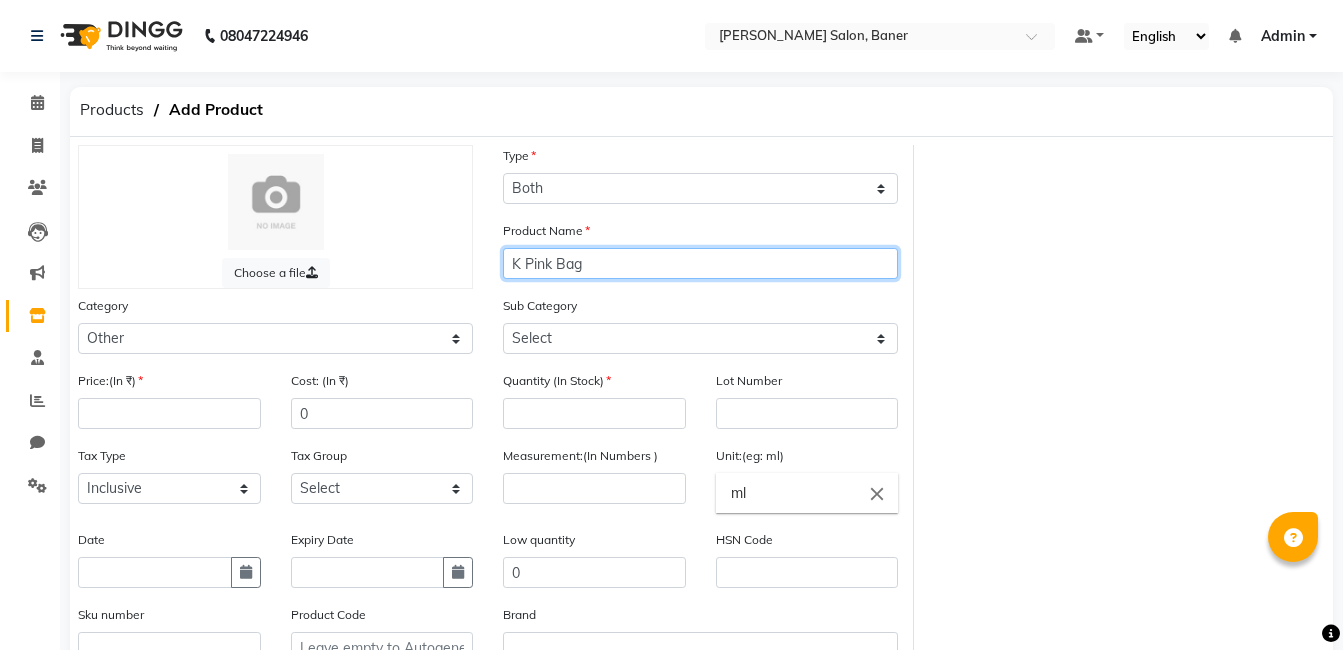 type on "K Pink Bag" 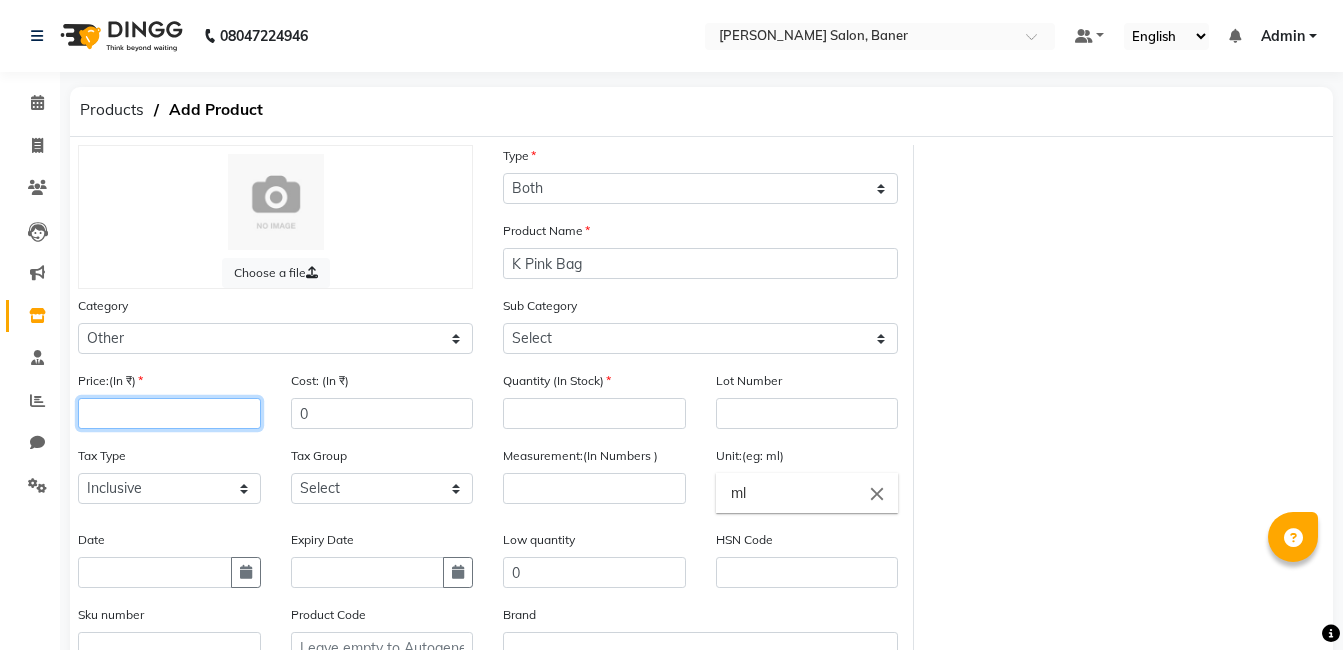 click 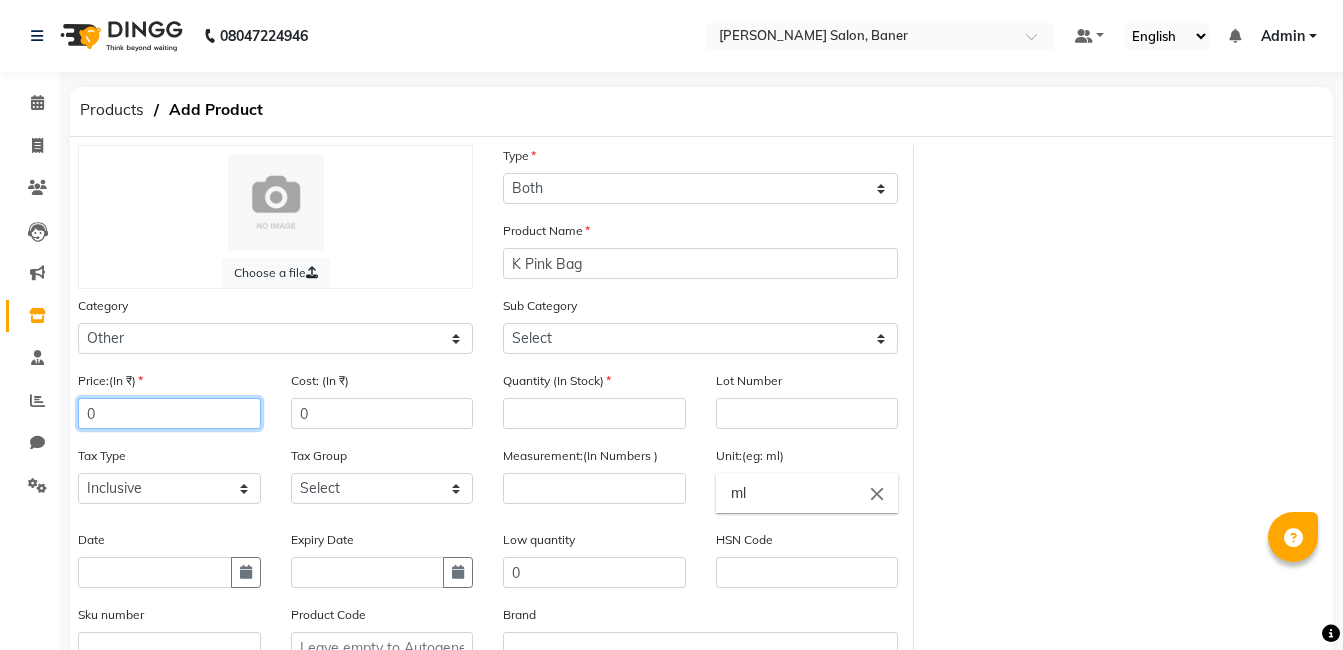 type on "0" 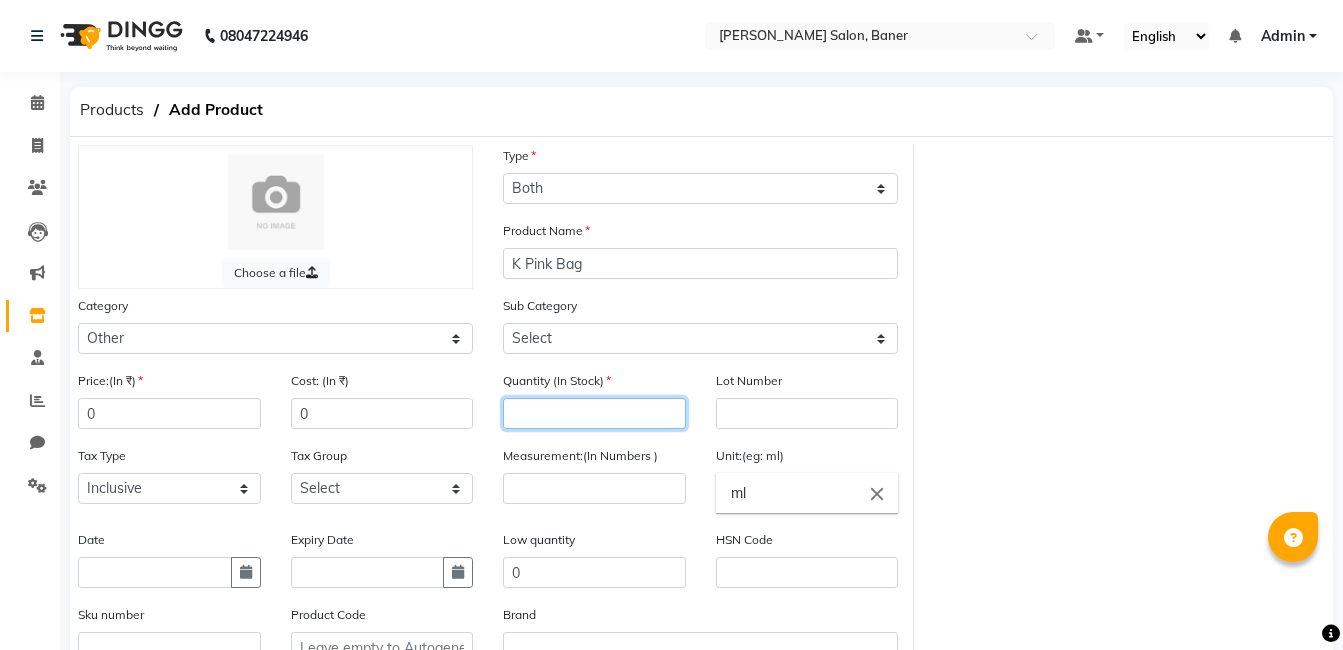 click 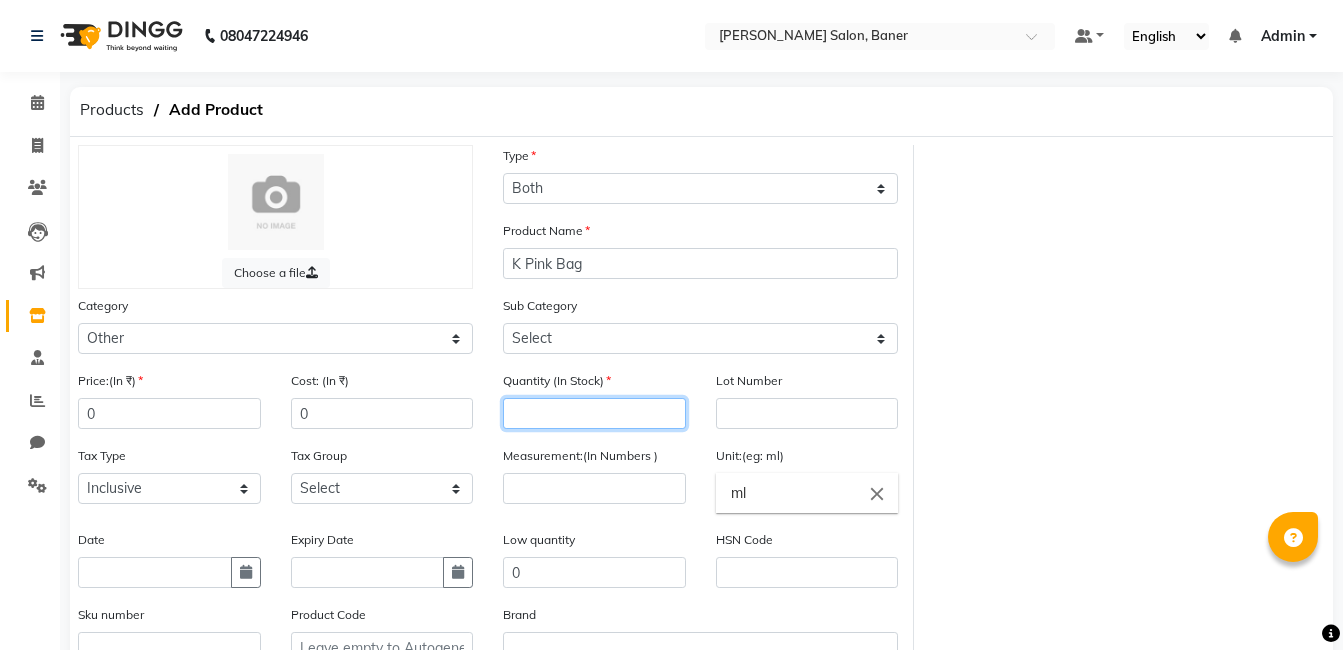 type on "1" 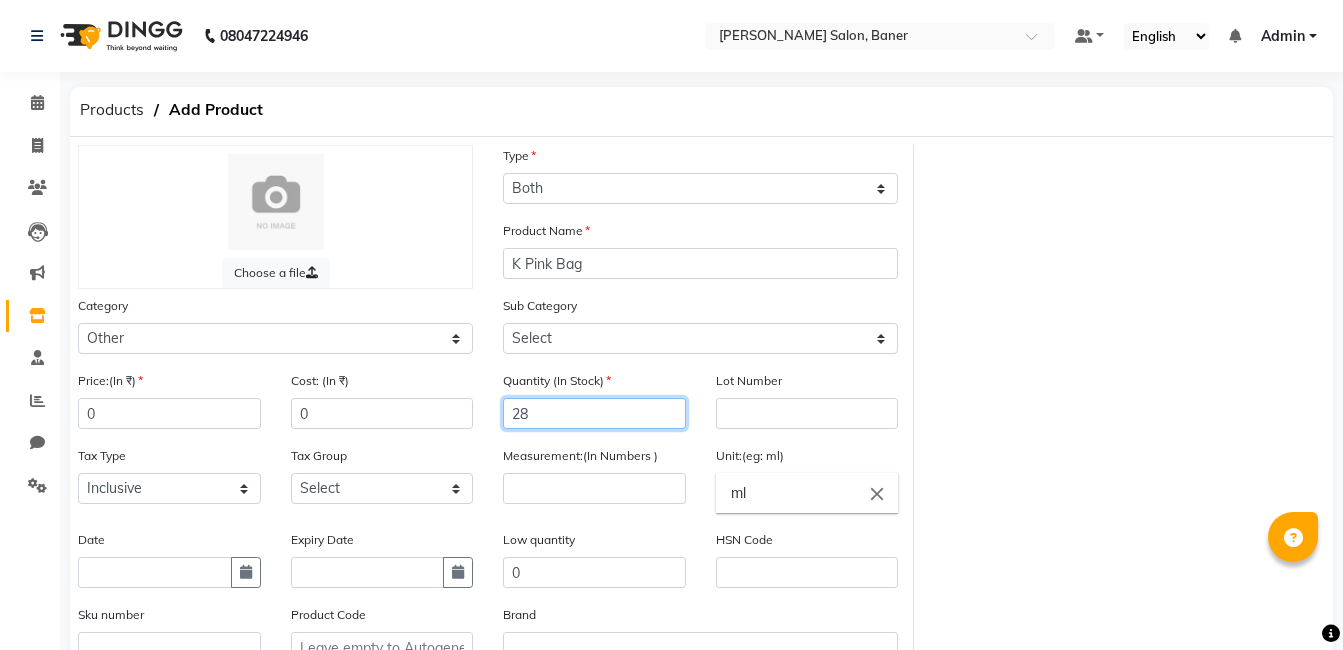 type on "28" 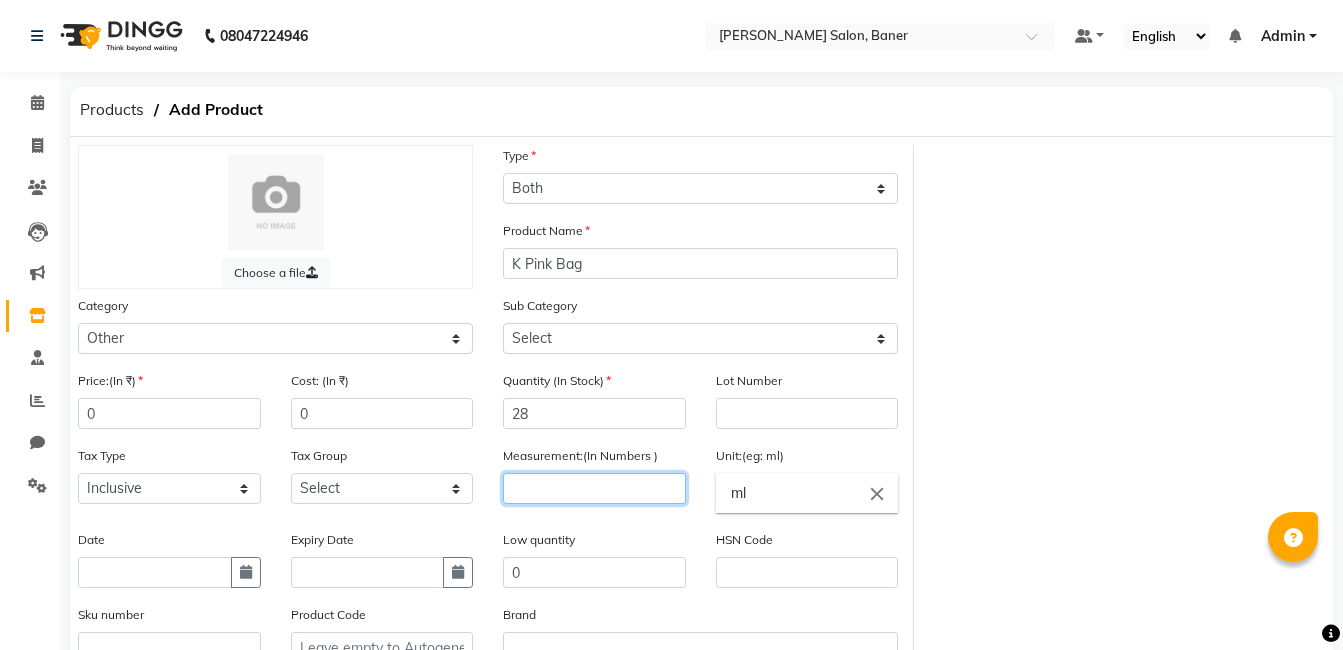 click 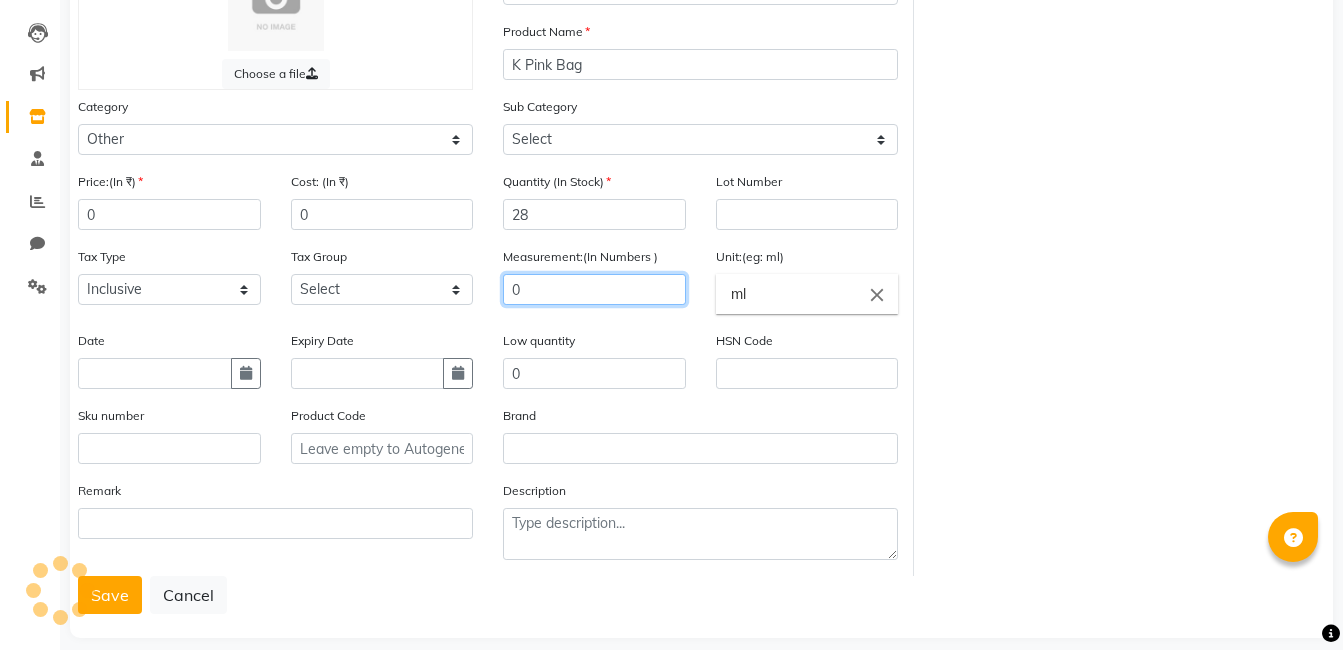 scroll, scrollTop: 200, scrollLeft: 0, axis: vertical 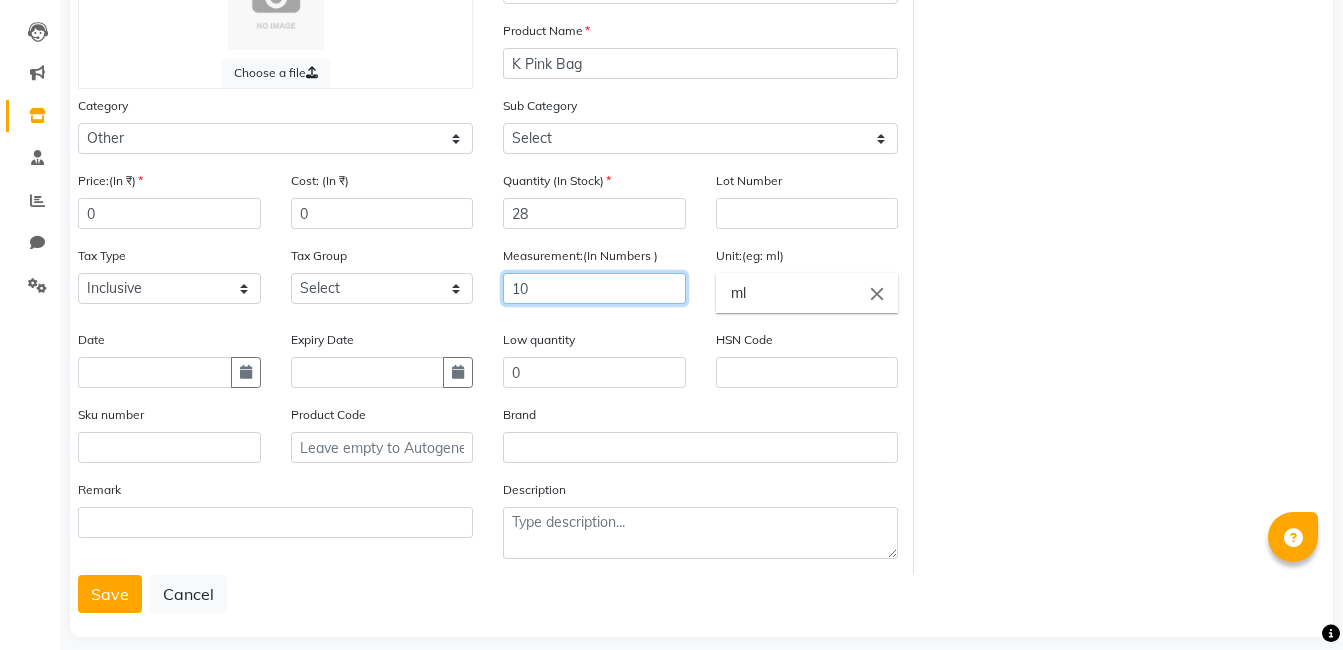 type on "10" 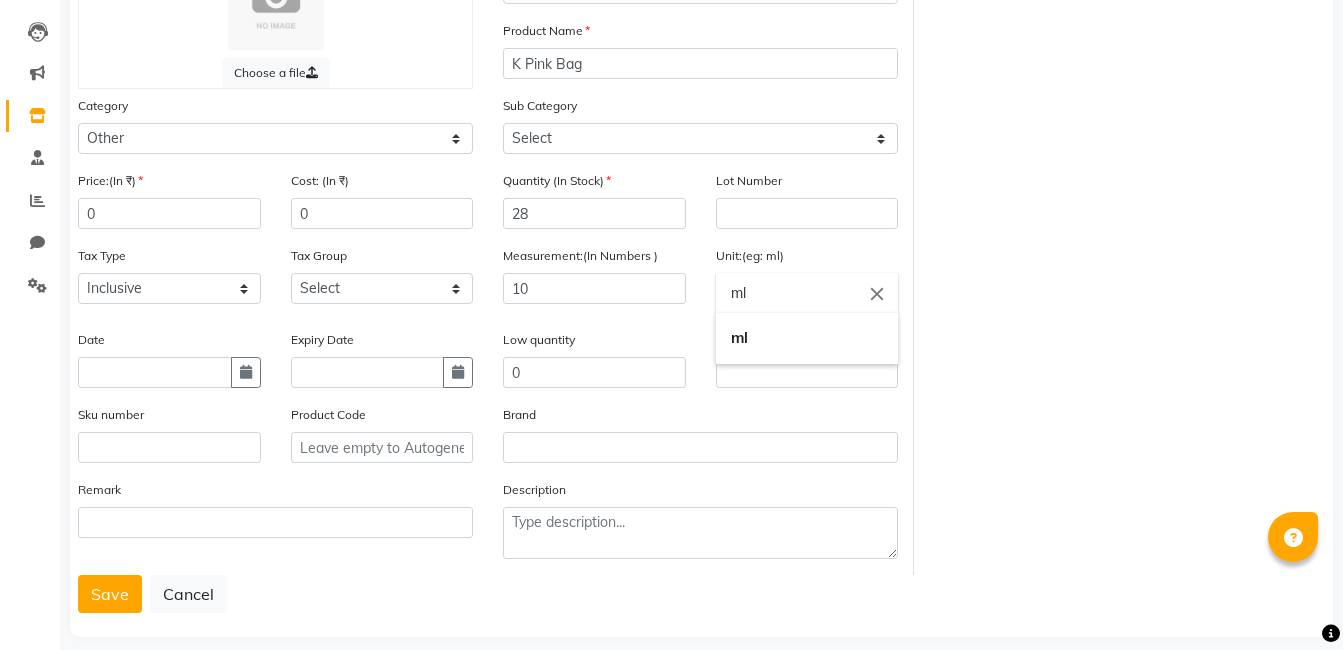 drag, startPoint x: 760, startPoint y: 301, endPoint x: 703, endPoint y: 305, distance: 57.14018 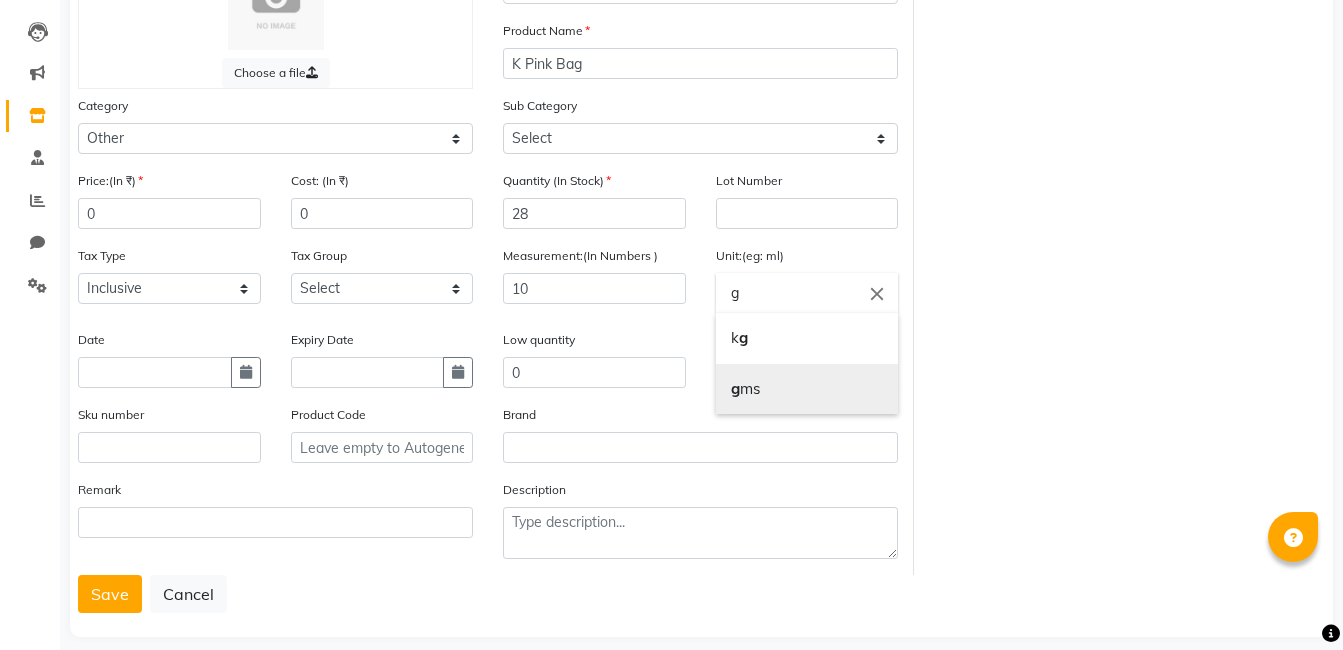 click on "g ms" at bounding box center [807, 389] 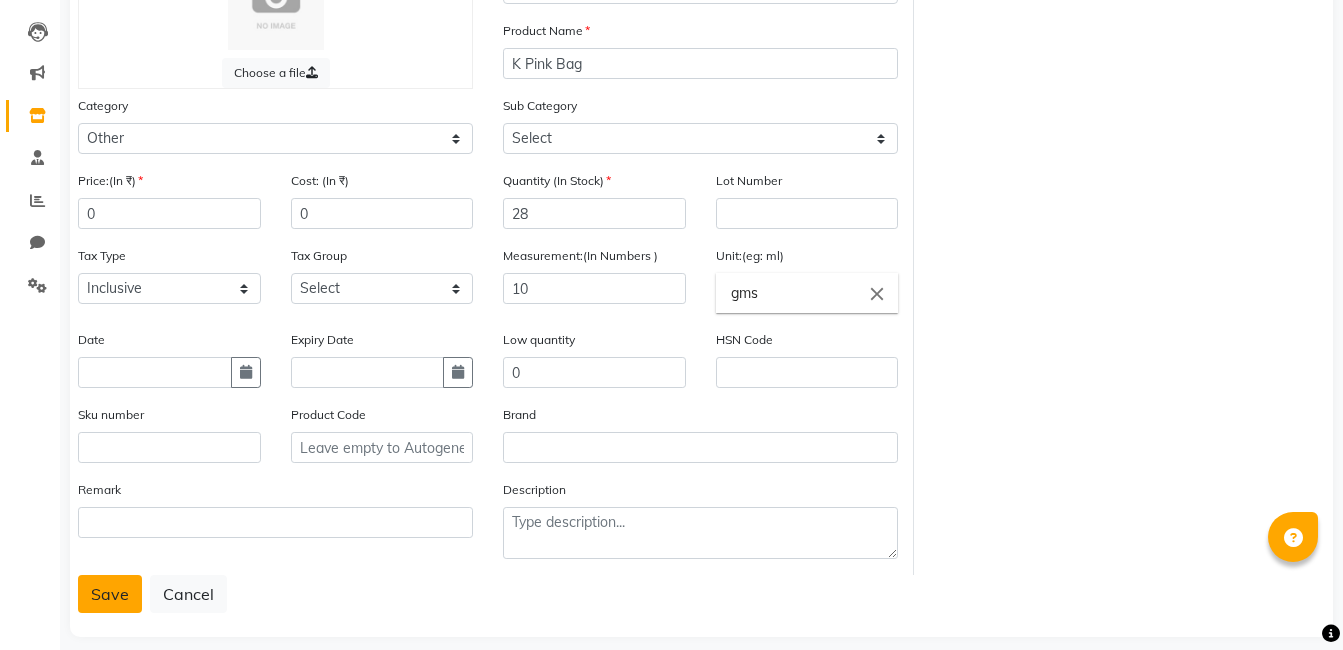 click on "Save" 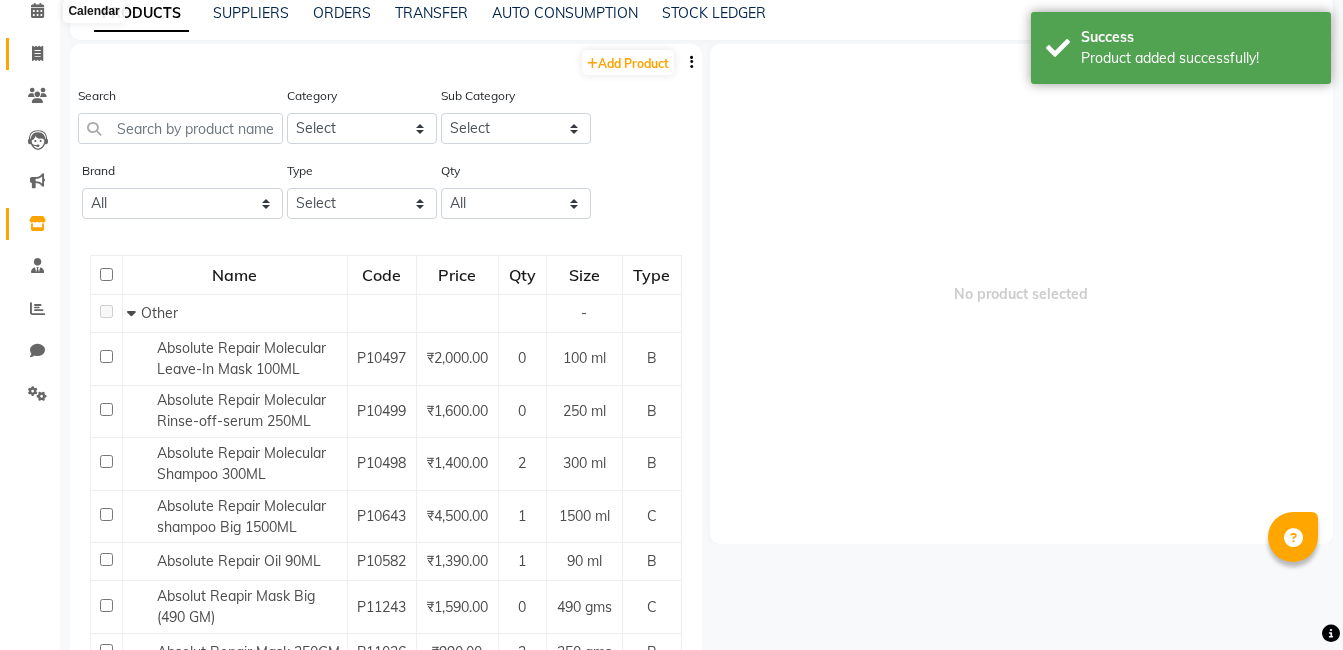 scroll, scrollTop: 0, scrollLeft: 0, axis: both 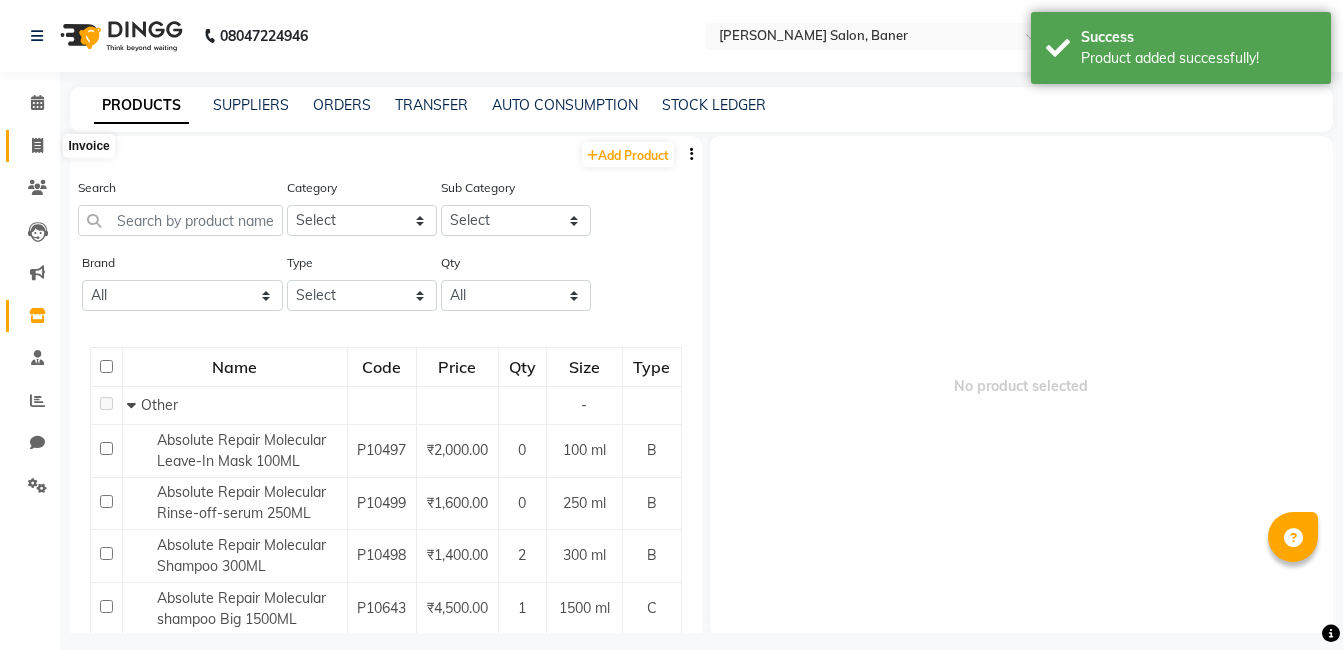 click 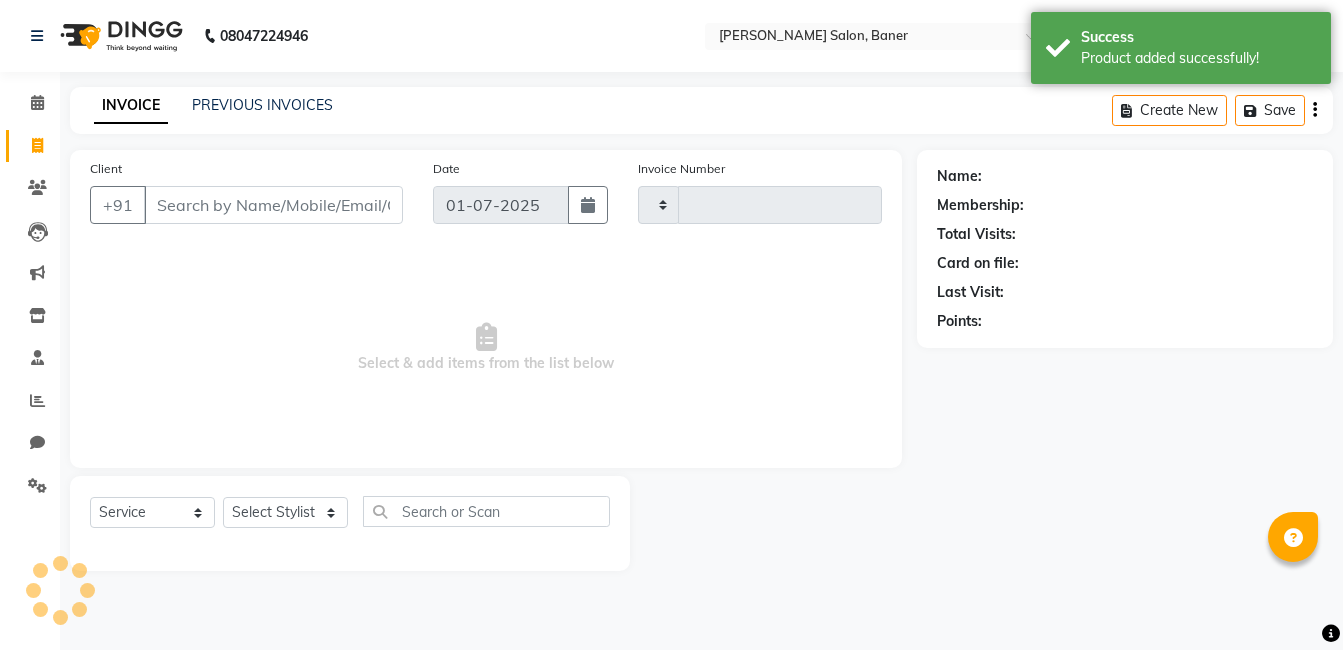 click 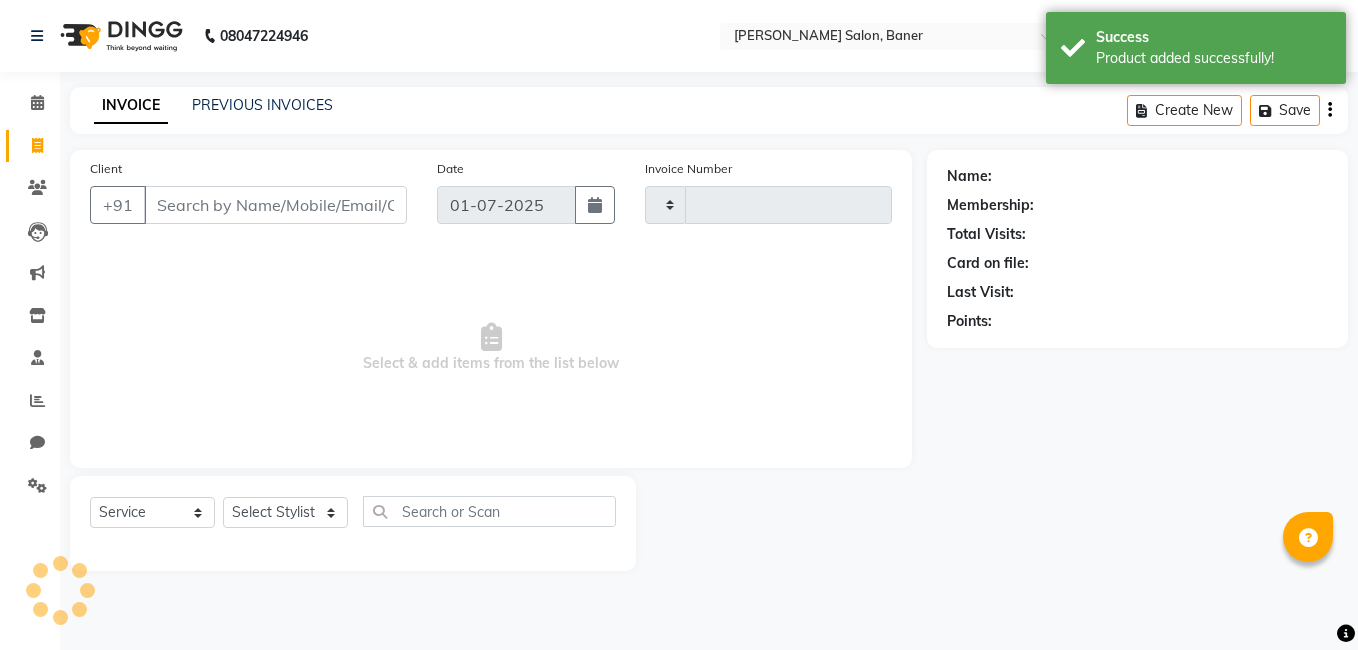 click 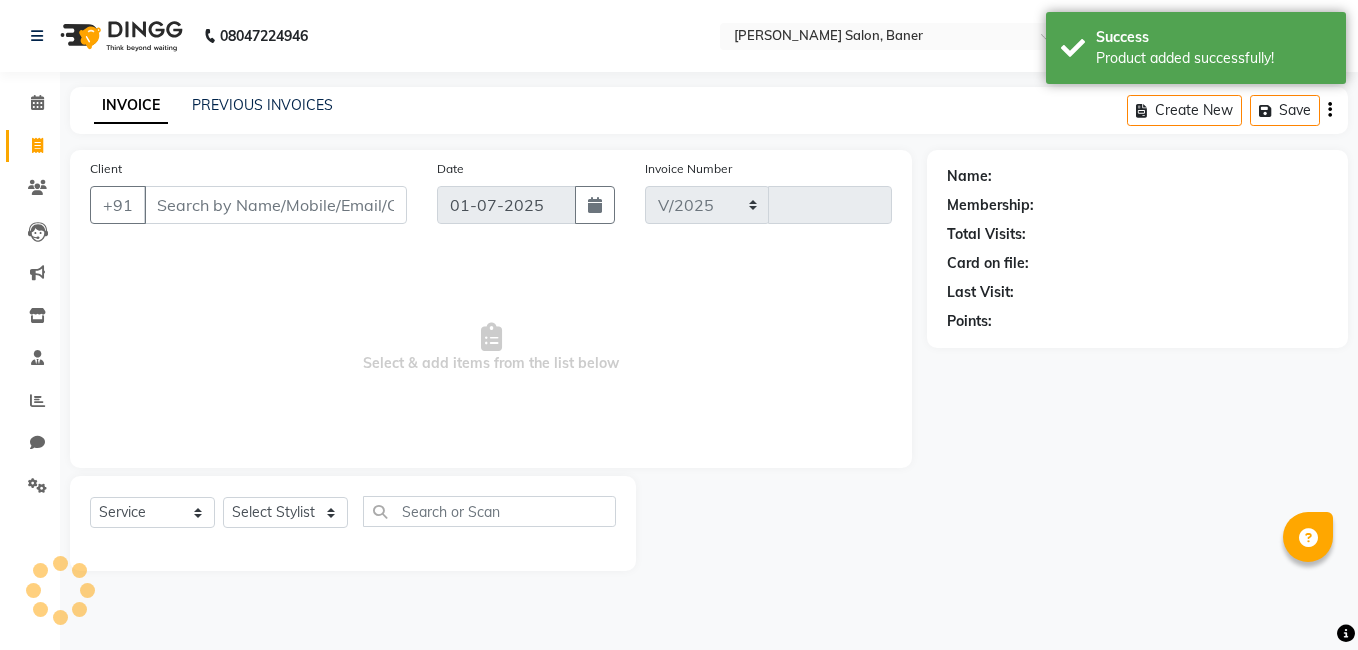 select on "7115" 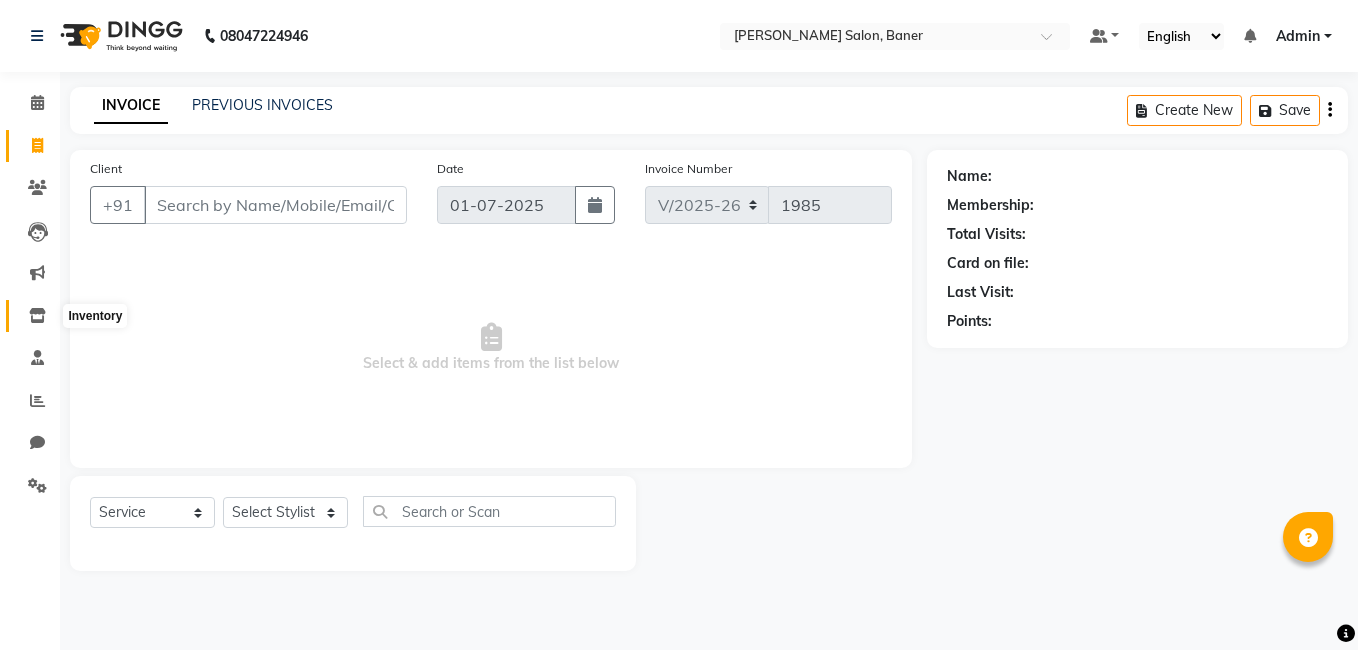 click 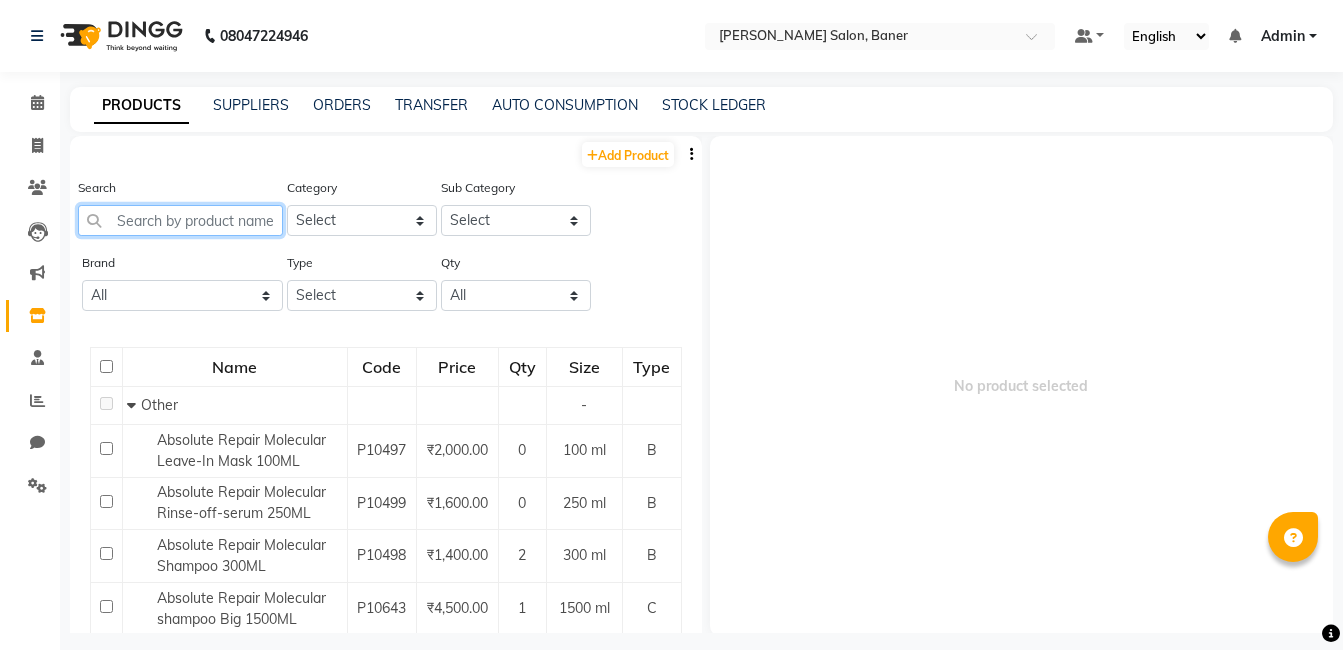 click 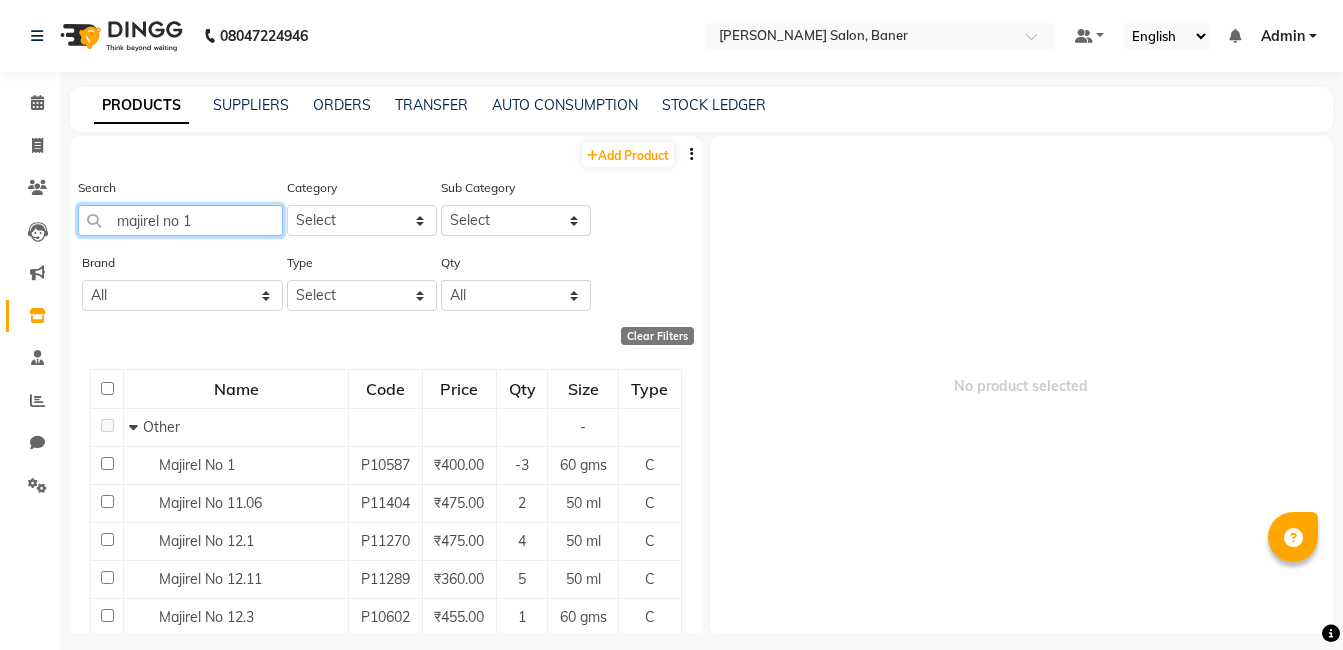 scroll, scrollTop: 3, scrollLeft: 0, axis: vertical 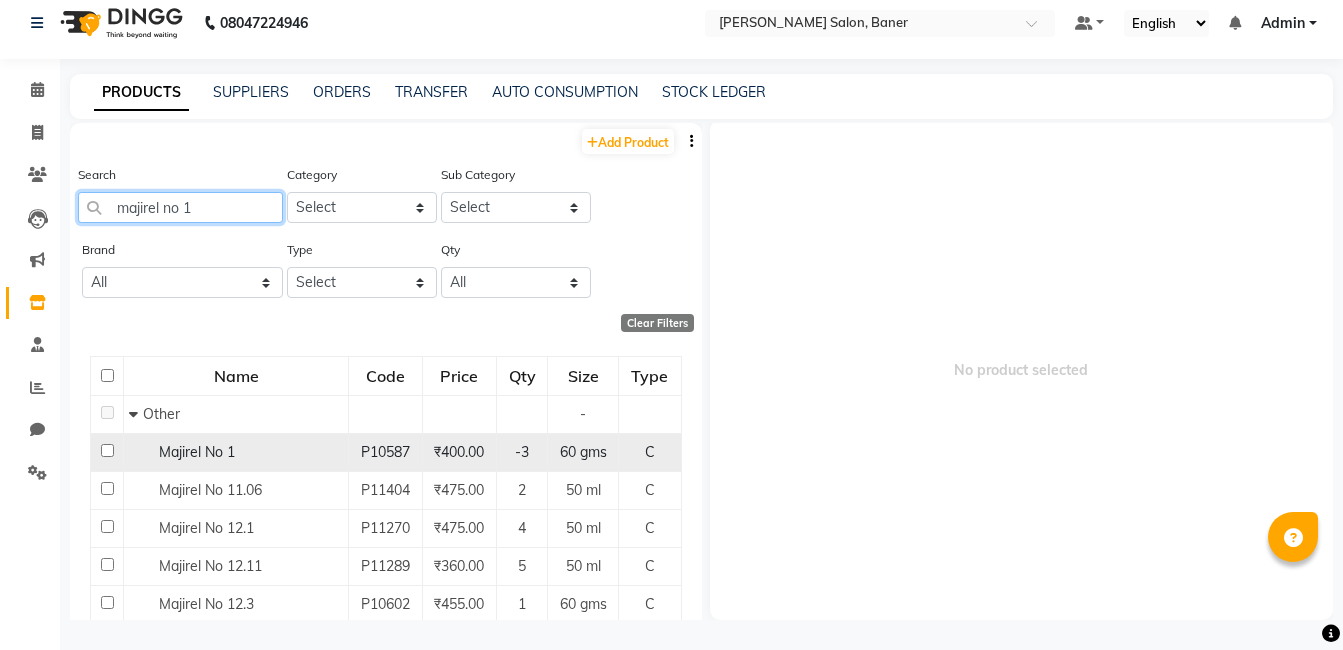 type on "majirel no 1" 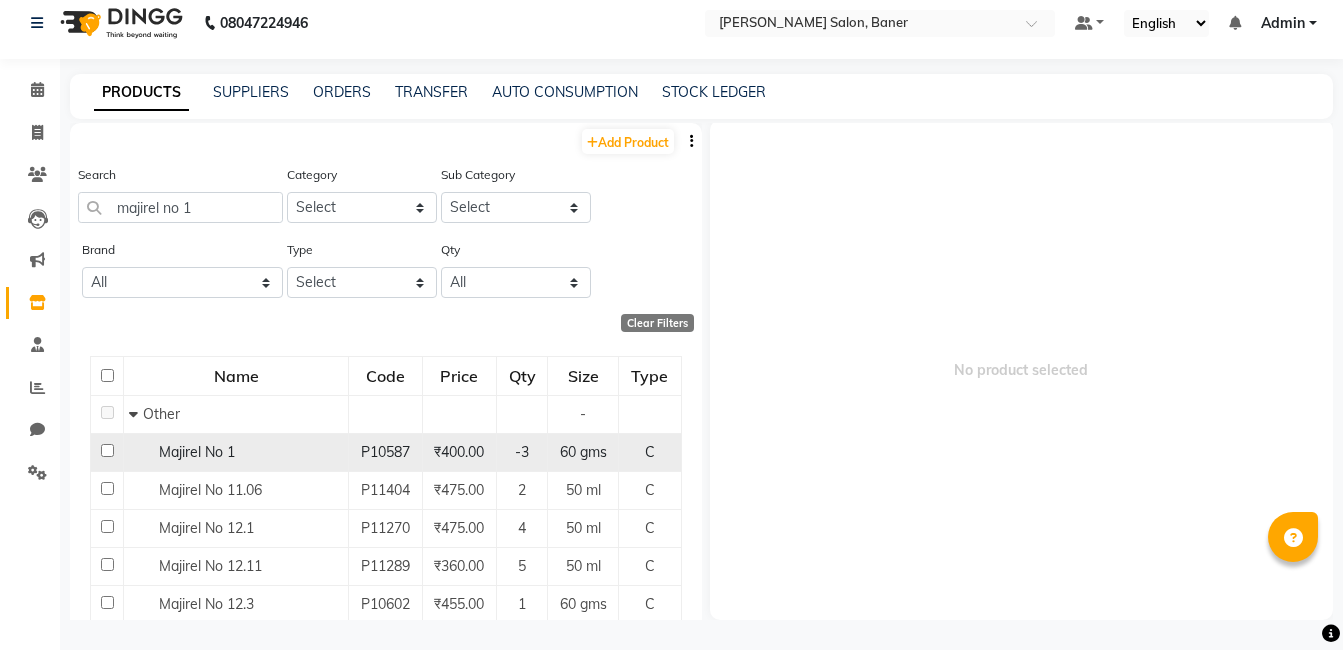 click on "Majirel No 1" 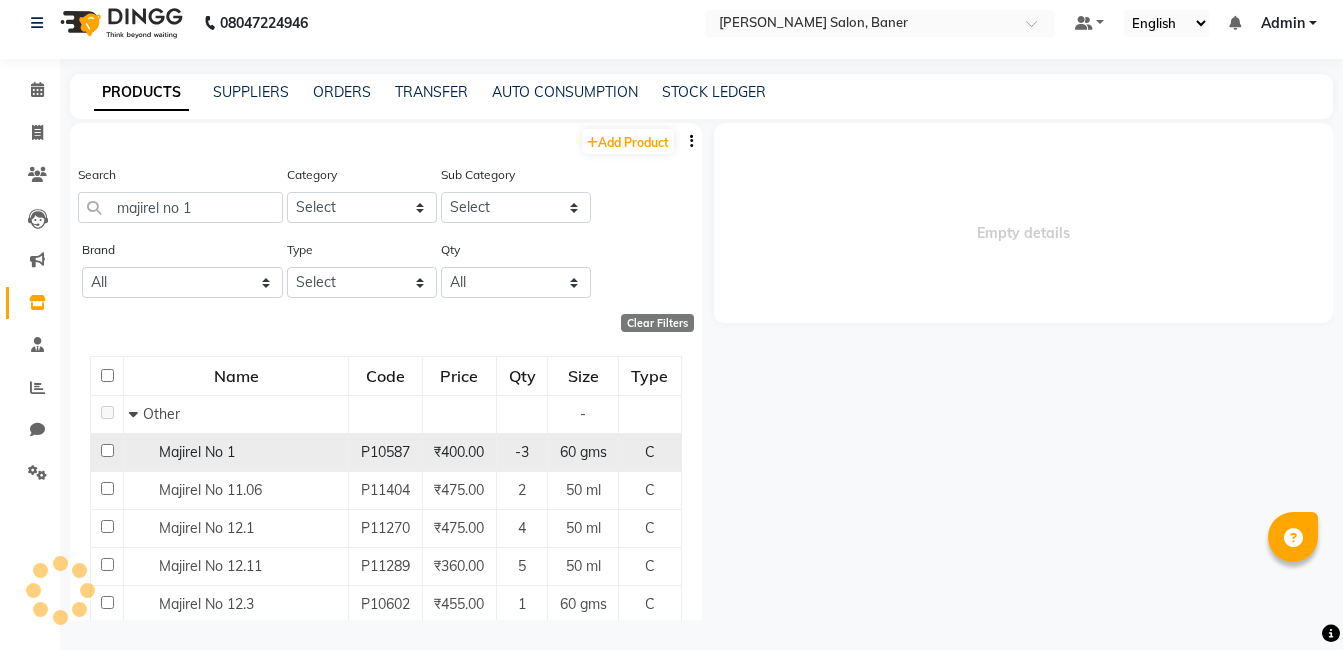scroll, scrollTop: 0, scrollLeft: 0, axis: both 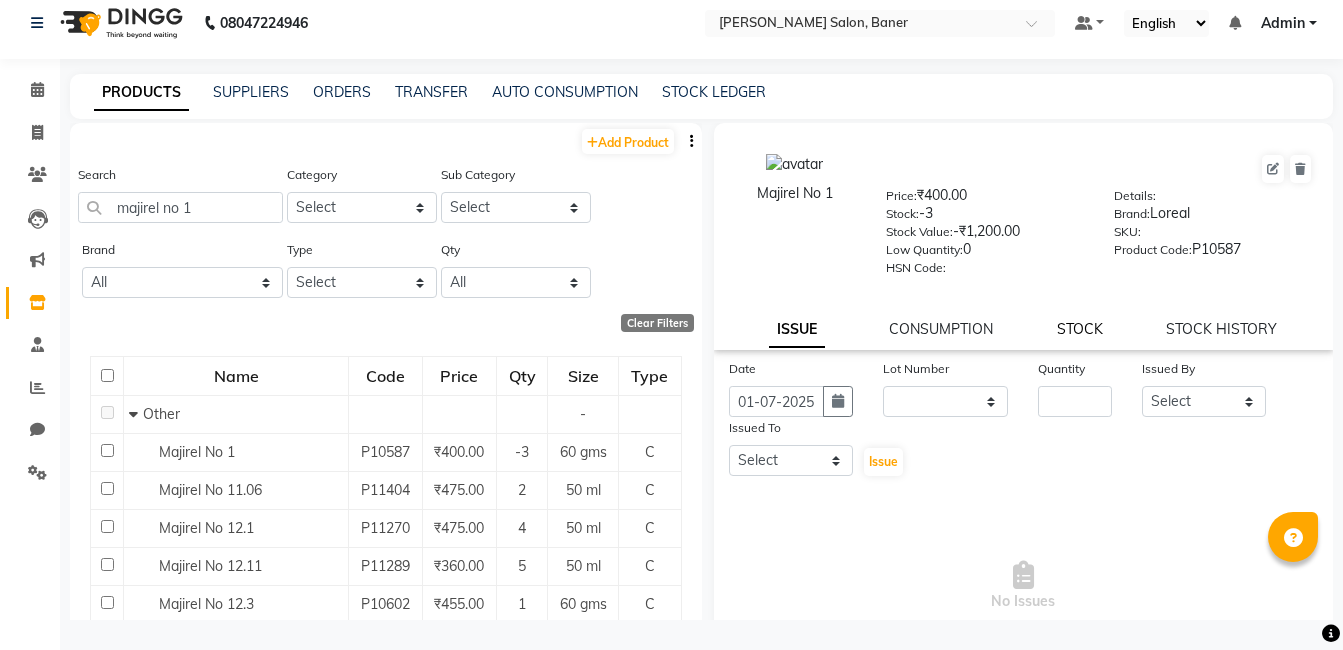 click on "STOCK" 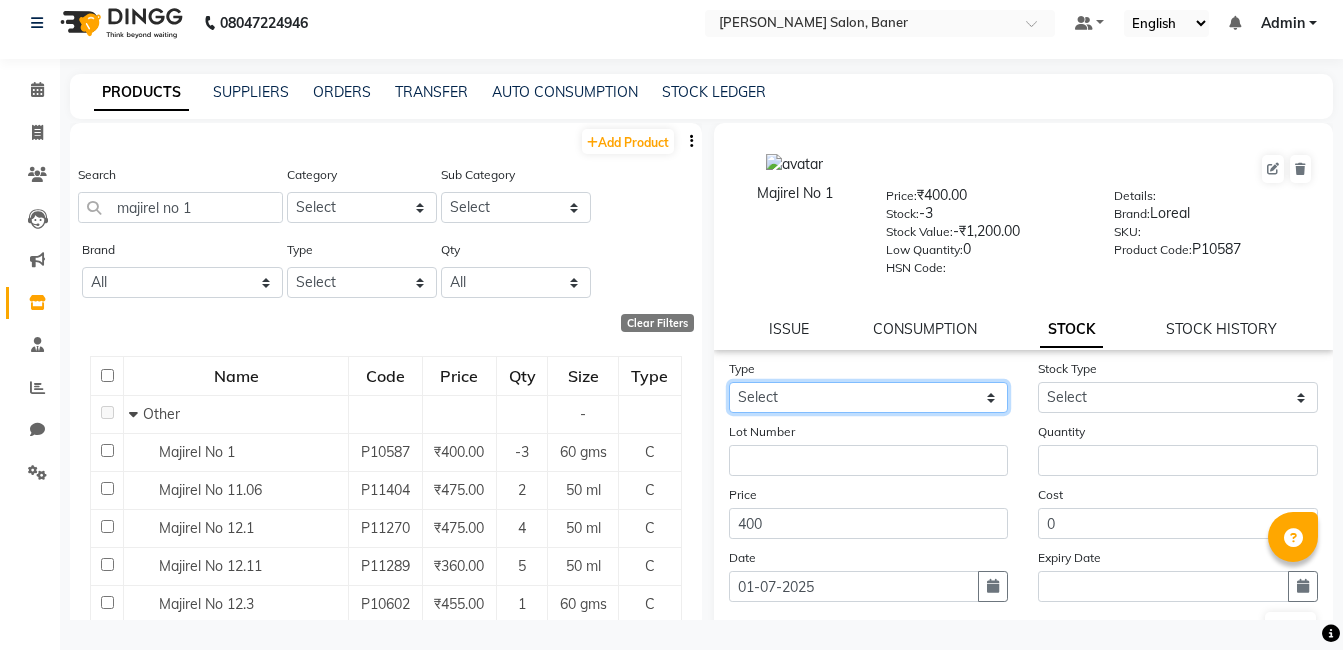 click on "Select In Out" 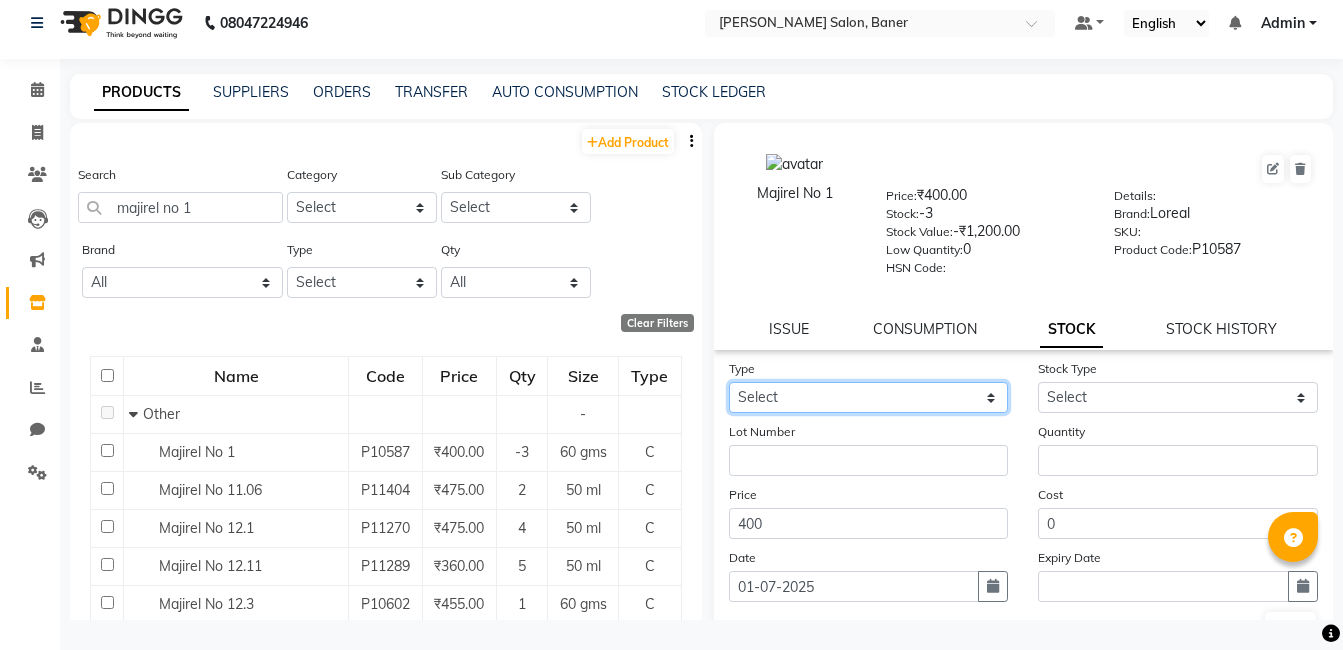 select on "out" 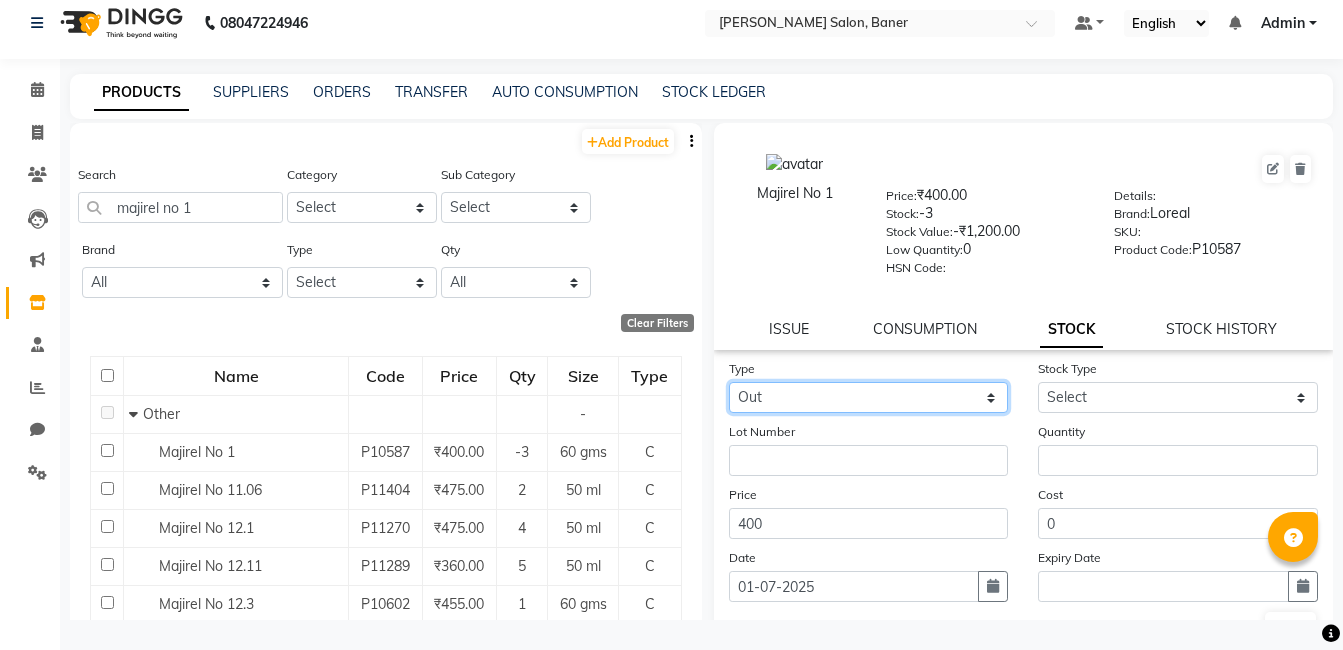 click on "Select In Out" 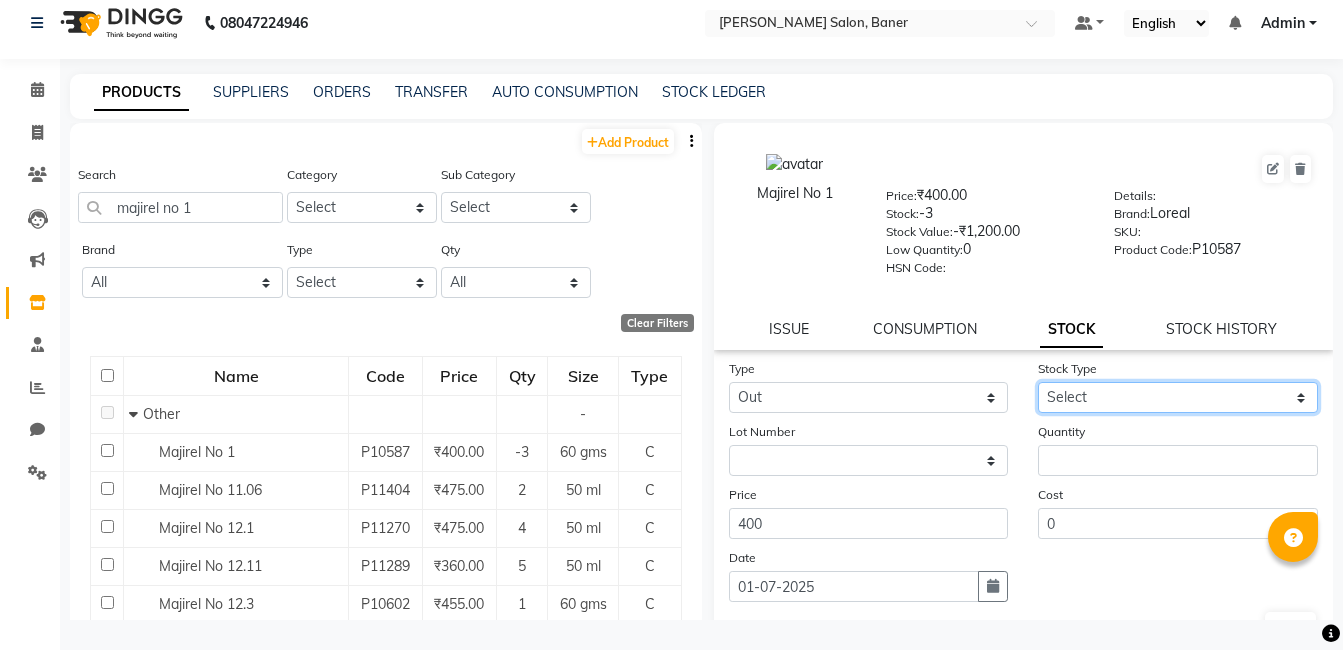 click on "Select Internal Use Damaged Expired Adjustment Return Other" 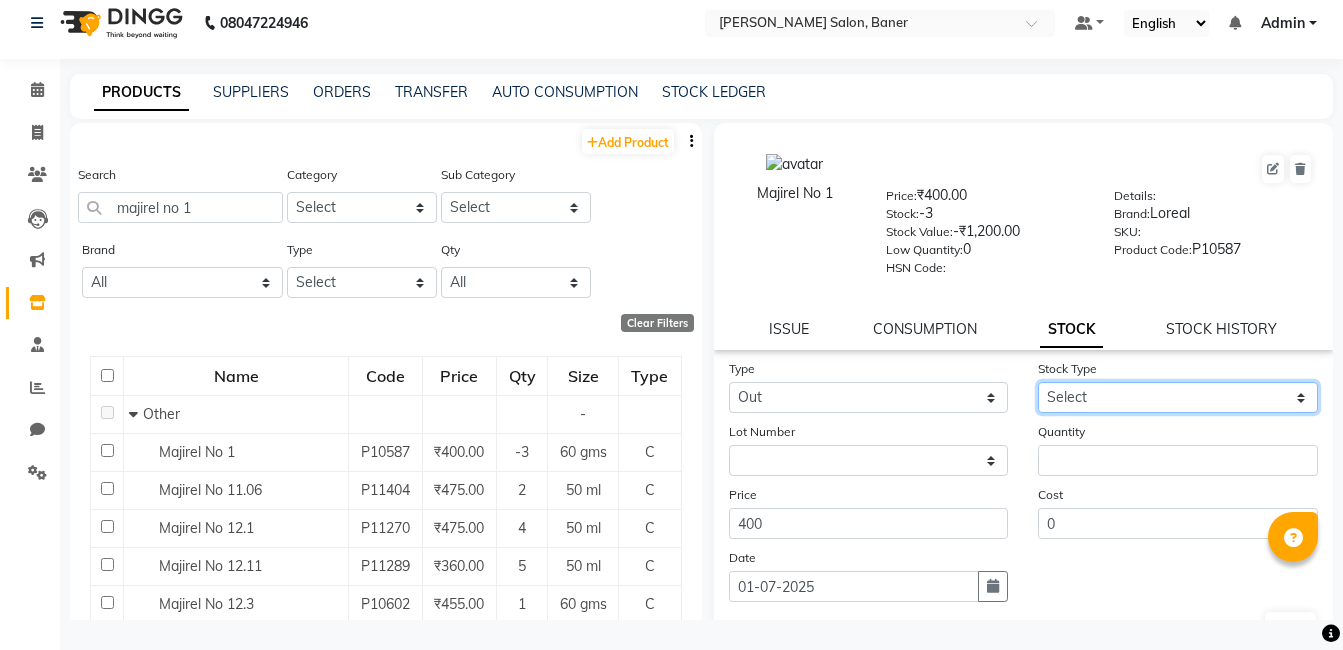 select on "internal use" 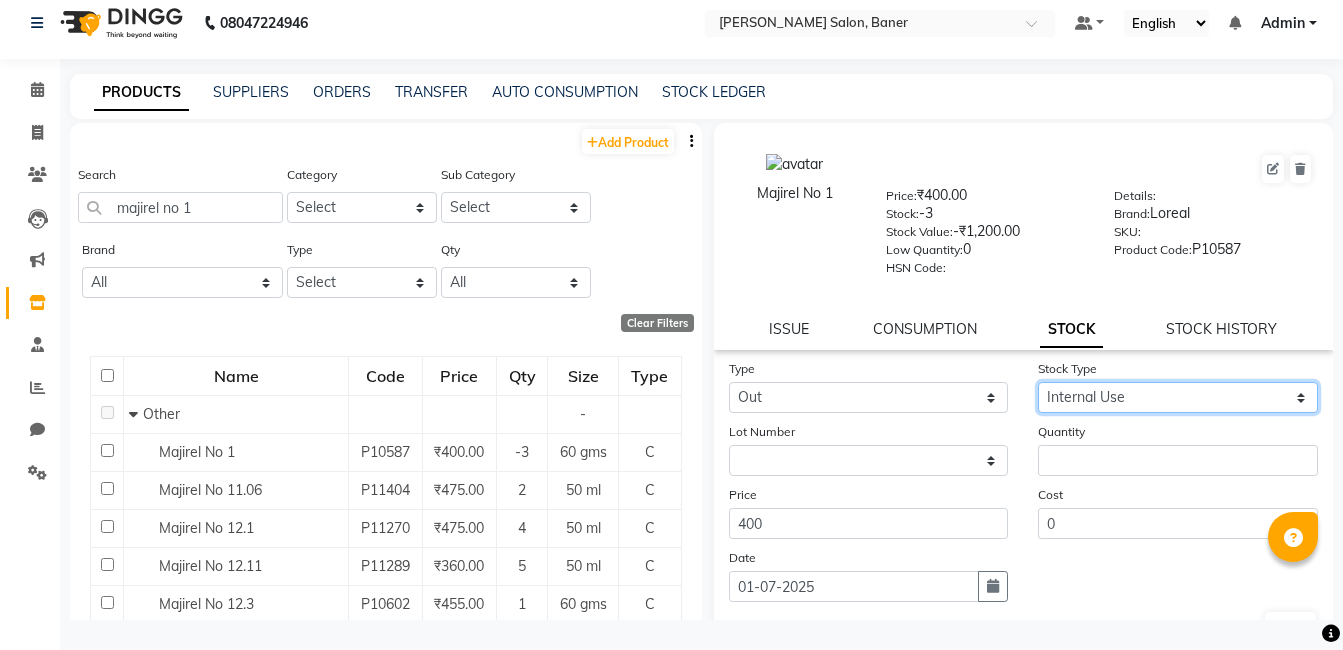 click on "Select Internal Use Damaged Expired Adjustment Return Other" 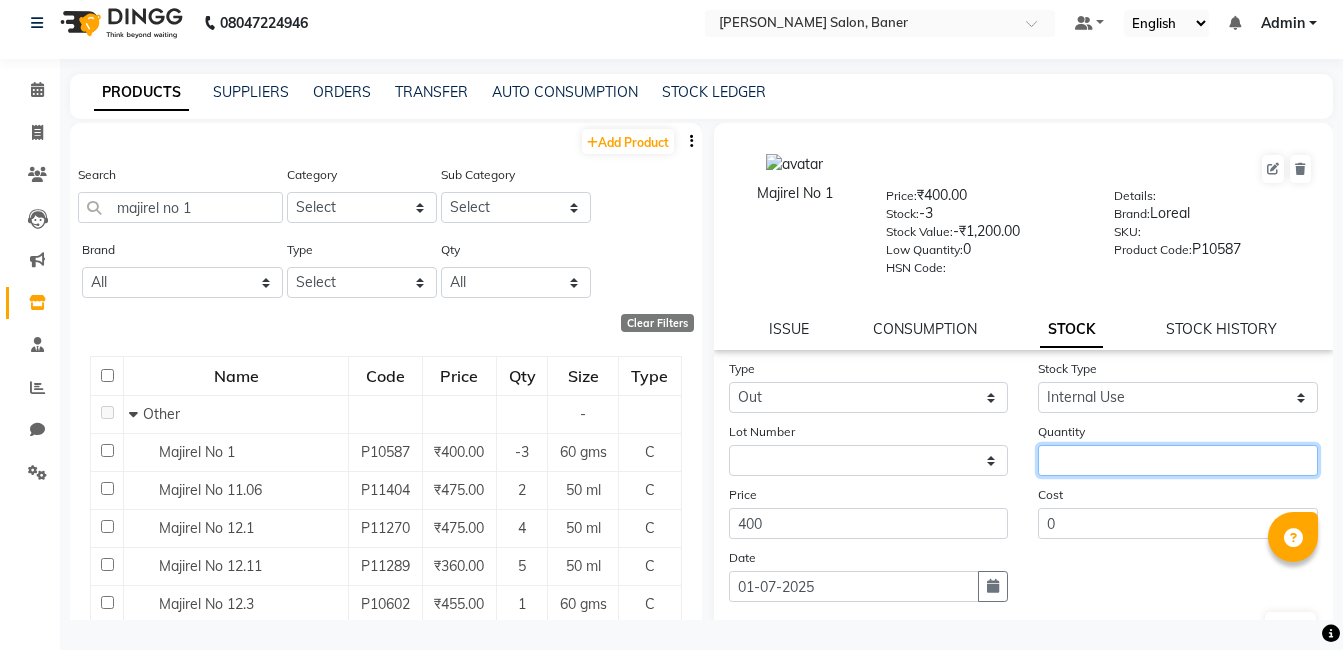 click 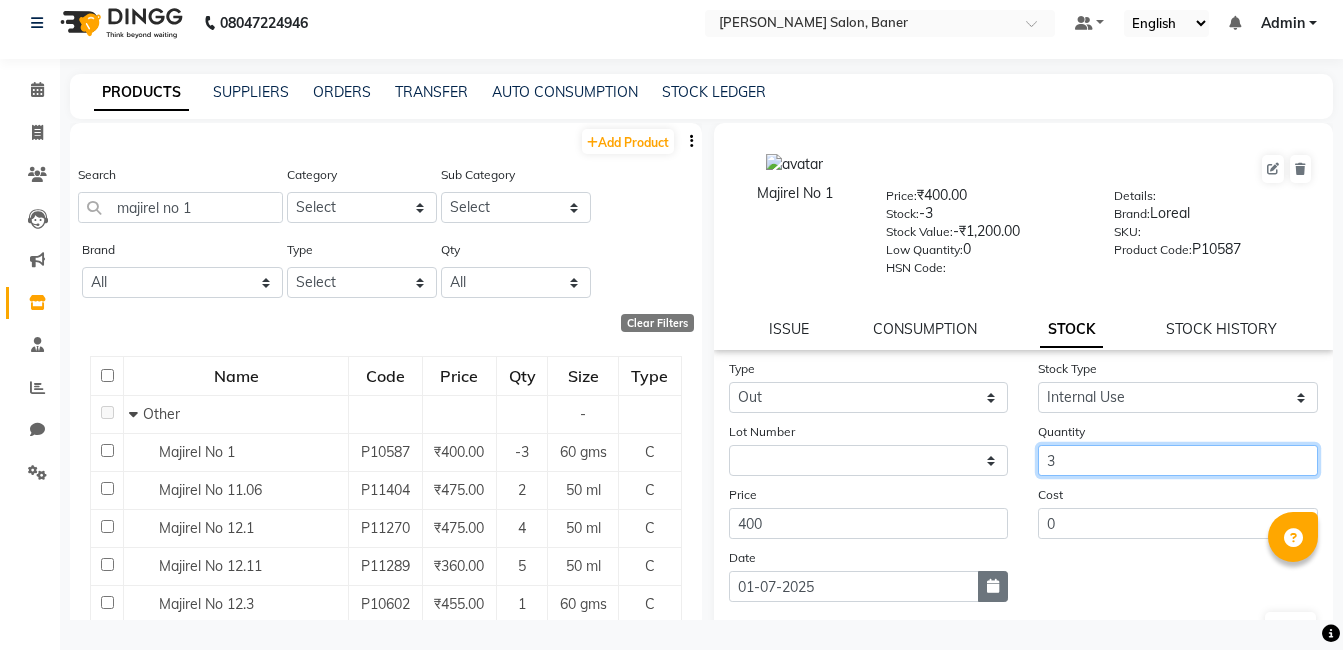 type on "3" 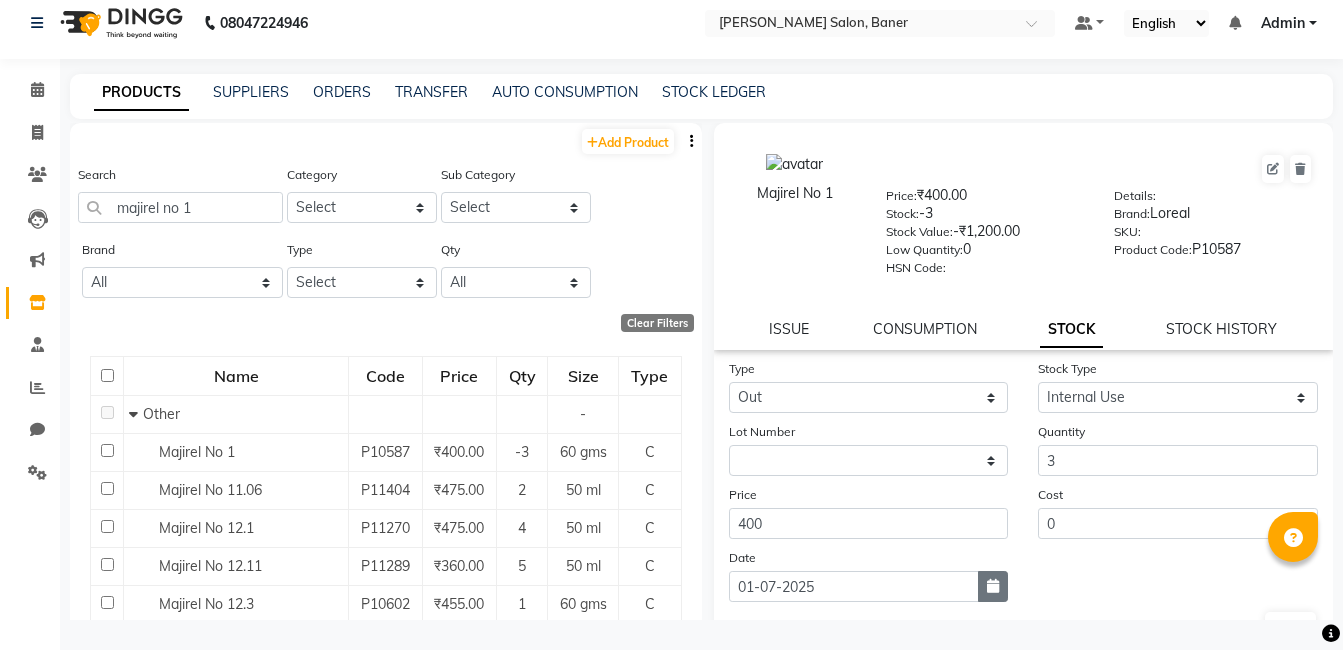 click 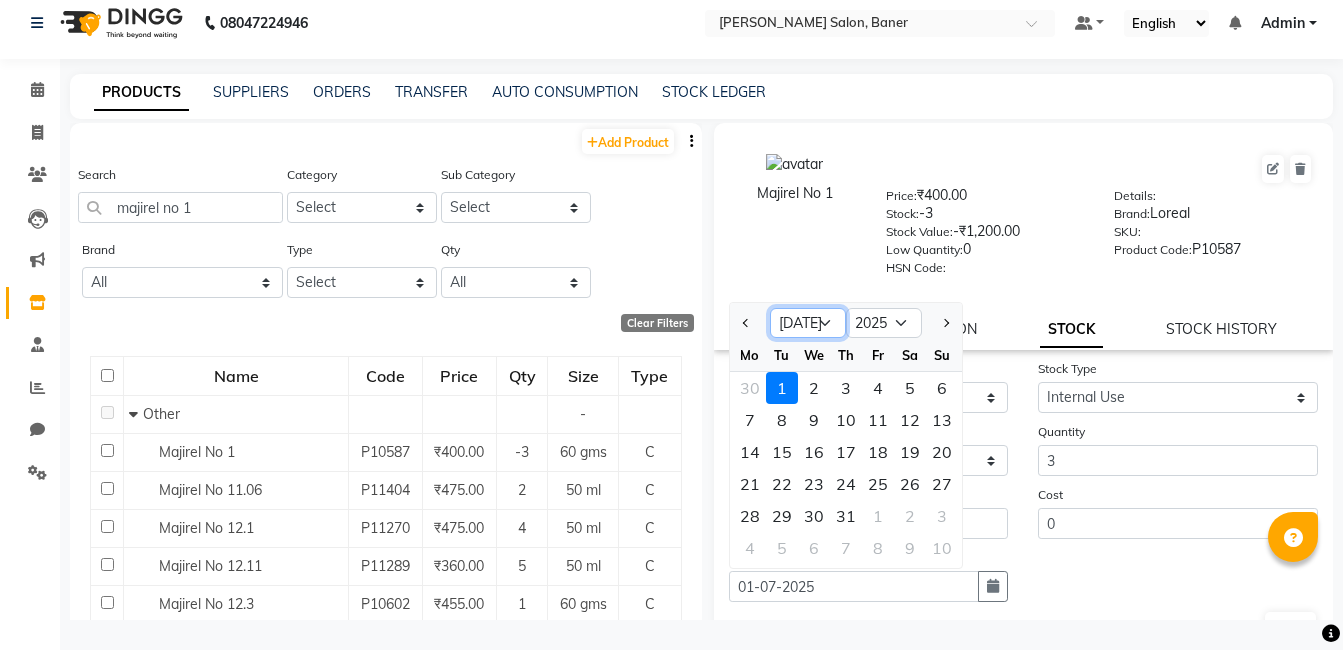 click on "Jan Feb Mar Apr May Jun Jul Aug Sep Oct Nov Dec" 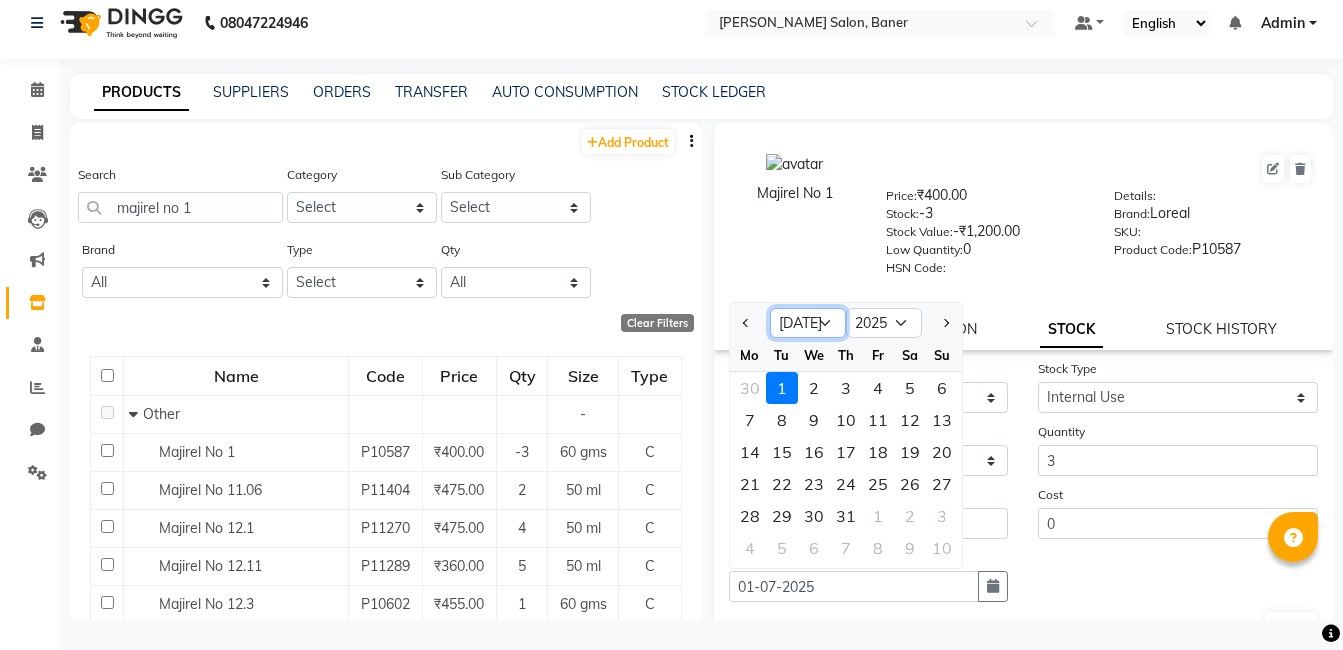select on "6" 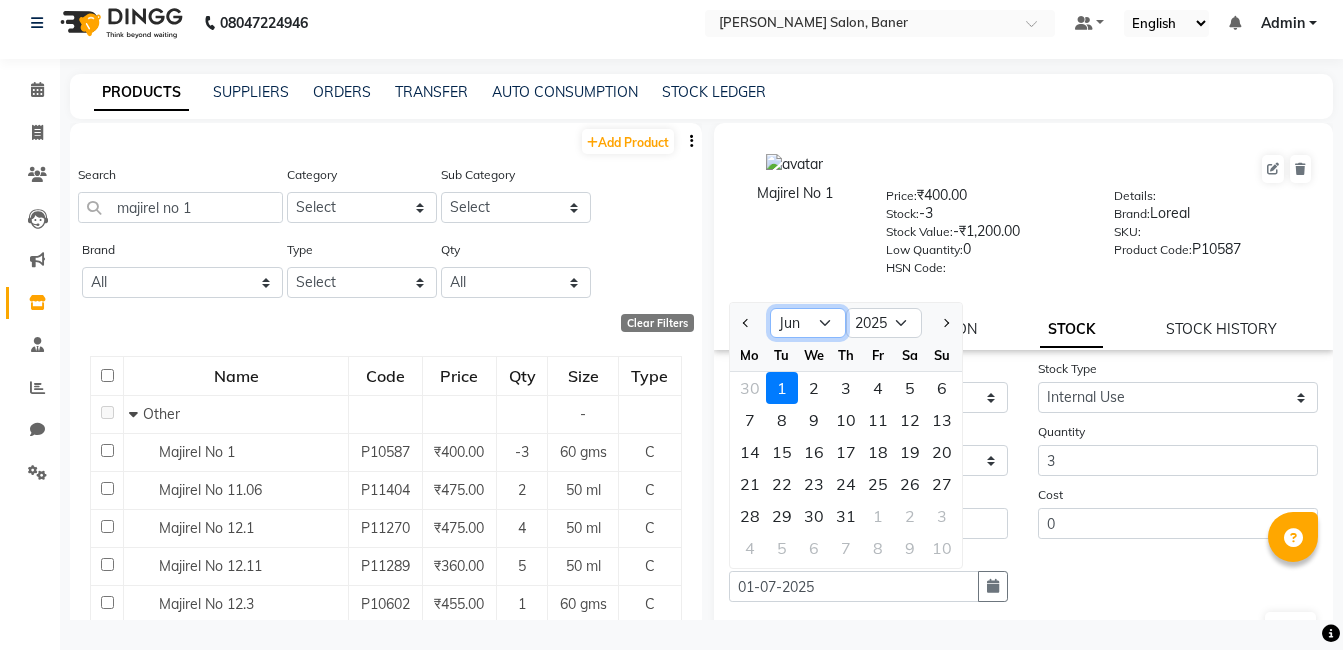 click on "Jan Feb Mar Apr May Jun Jul Aug Sep Oct Nov Dec" 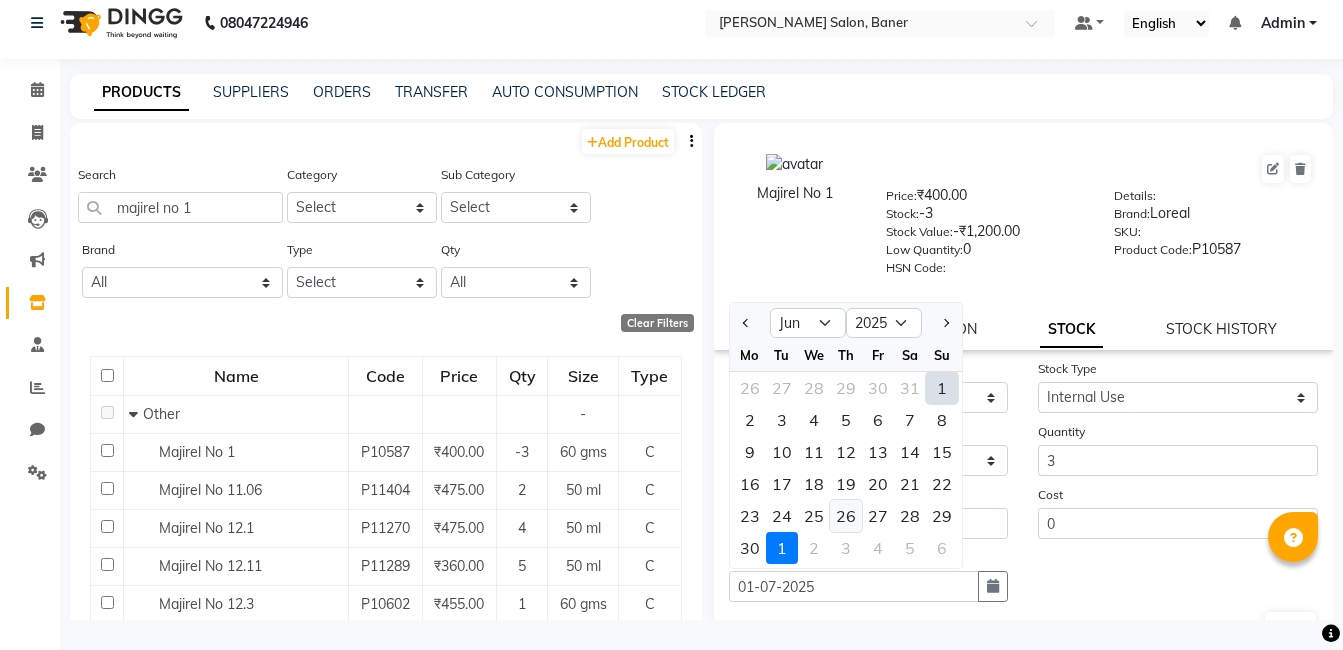 click on "26" 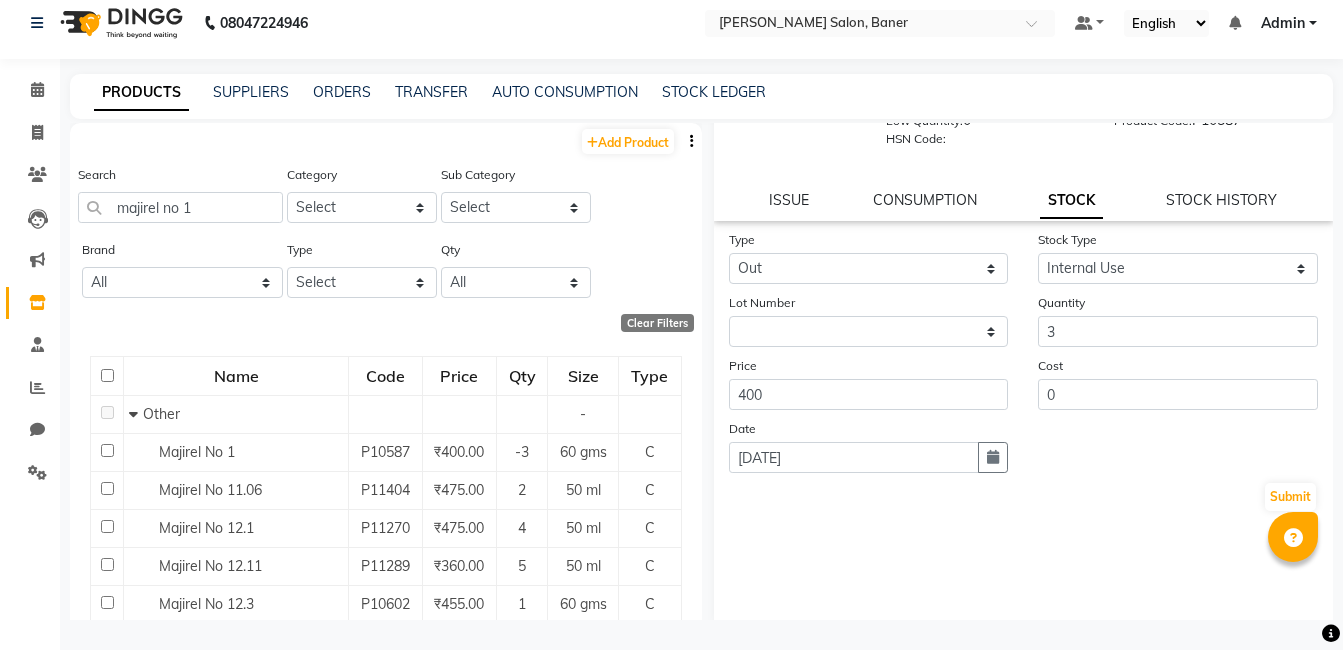 scroll, scrollTop: 138, scrollLeft: 0, axis: vertical 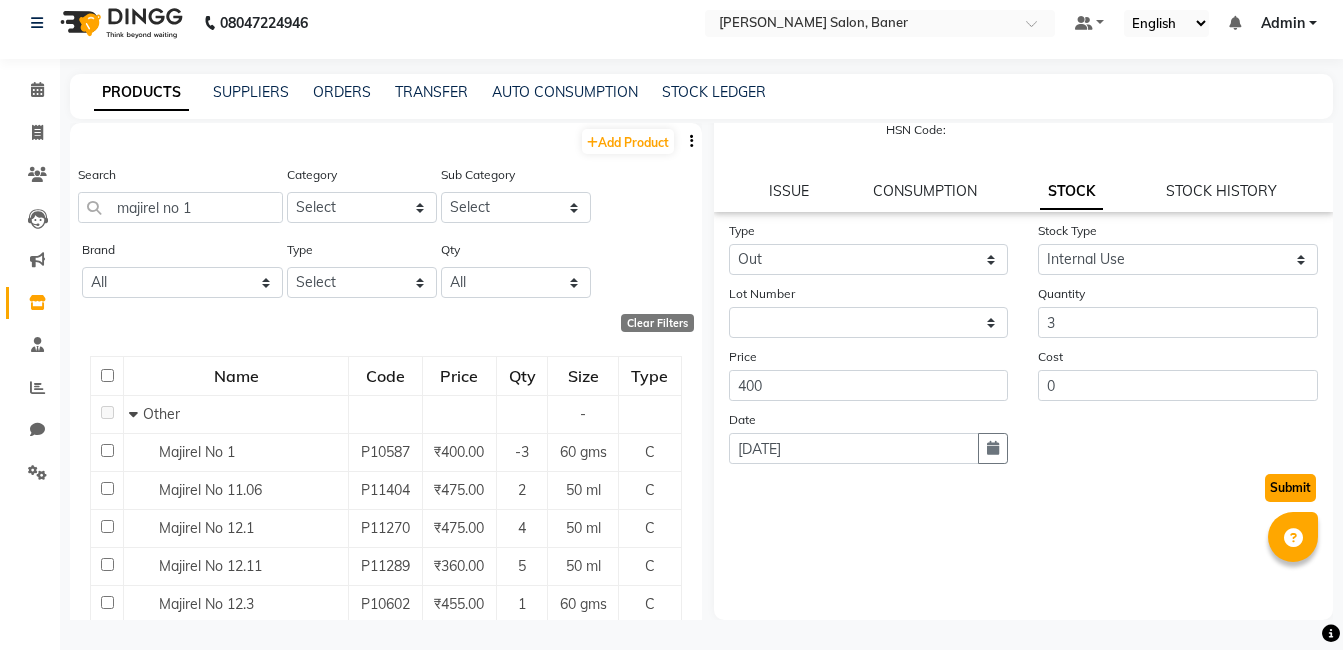 click on "Submit" 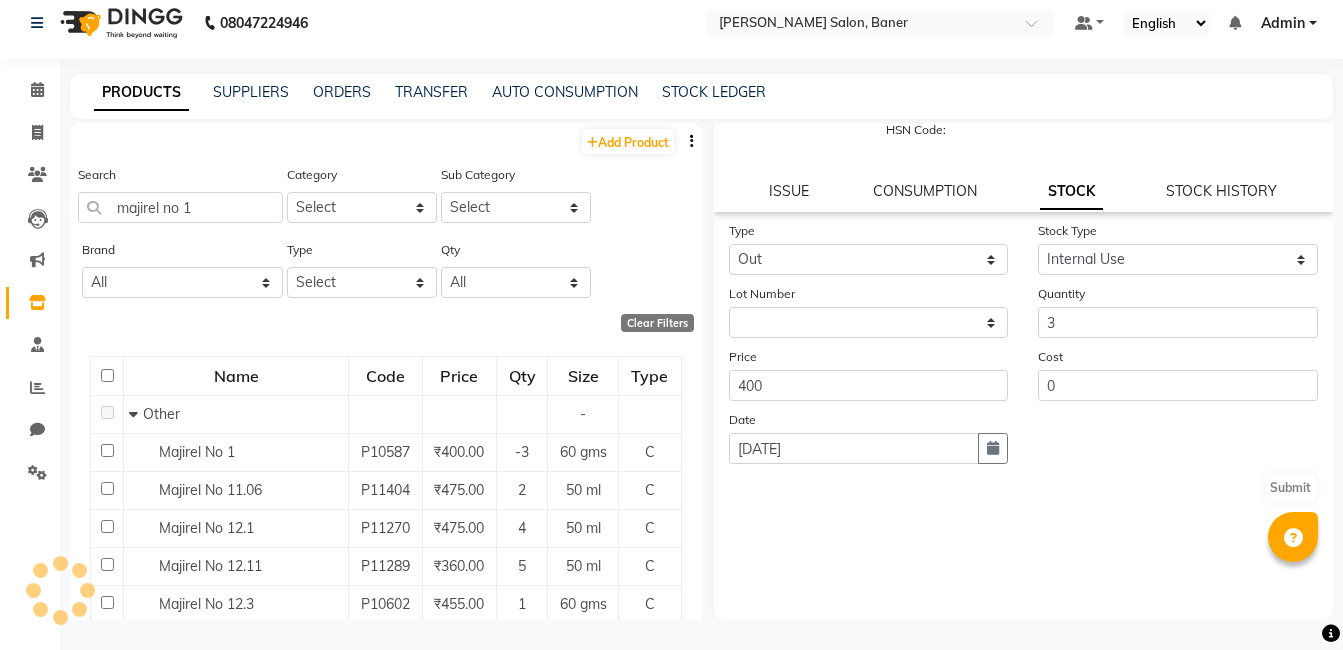 scroll, scrollTop: 0, scrollLeft: 0, axis: both 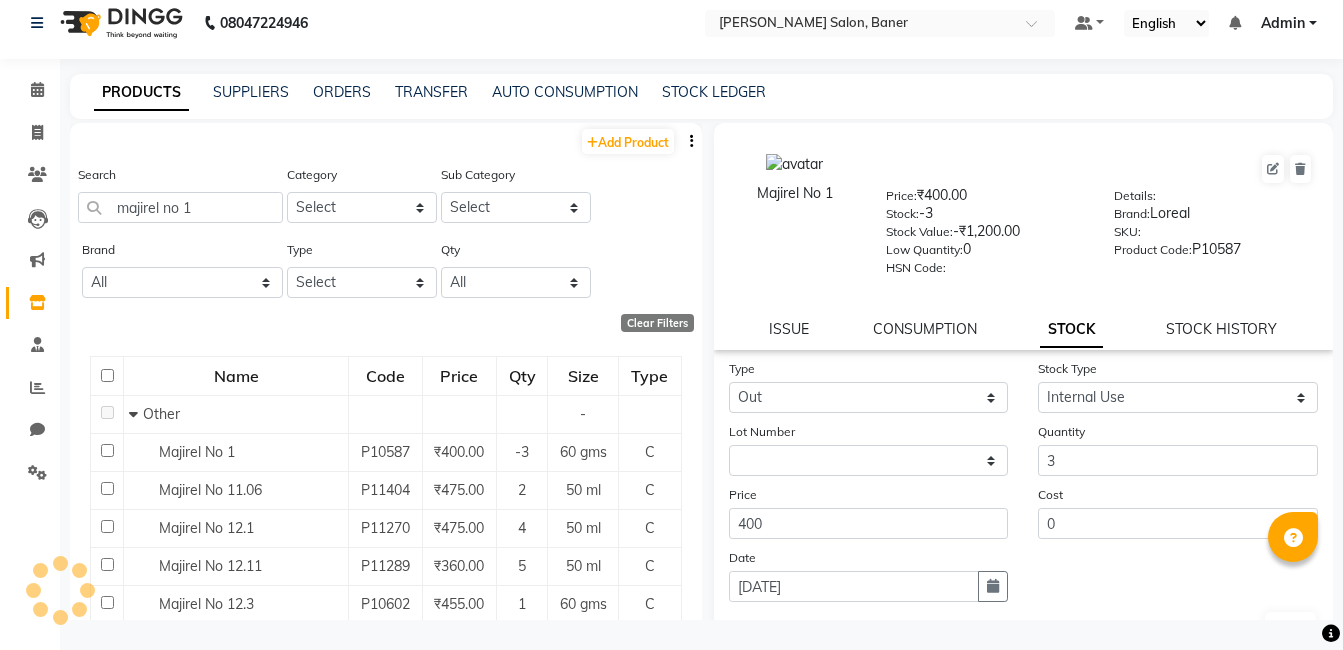 select 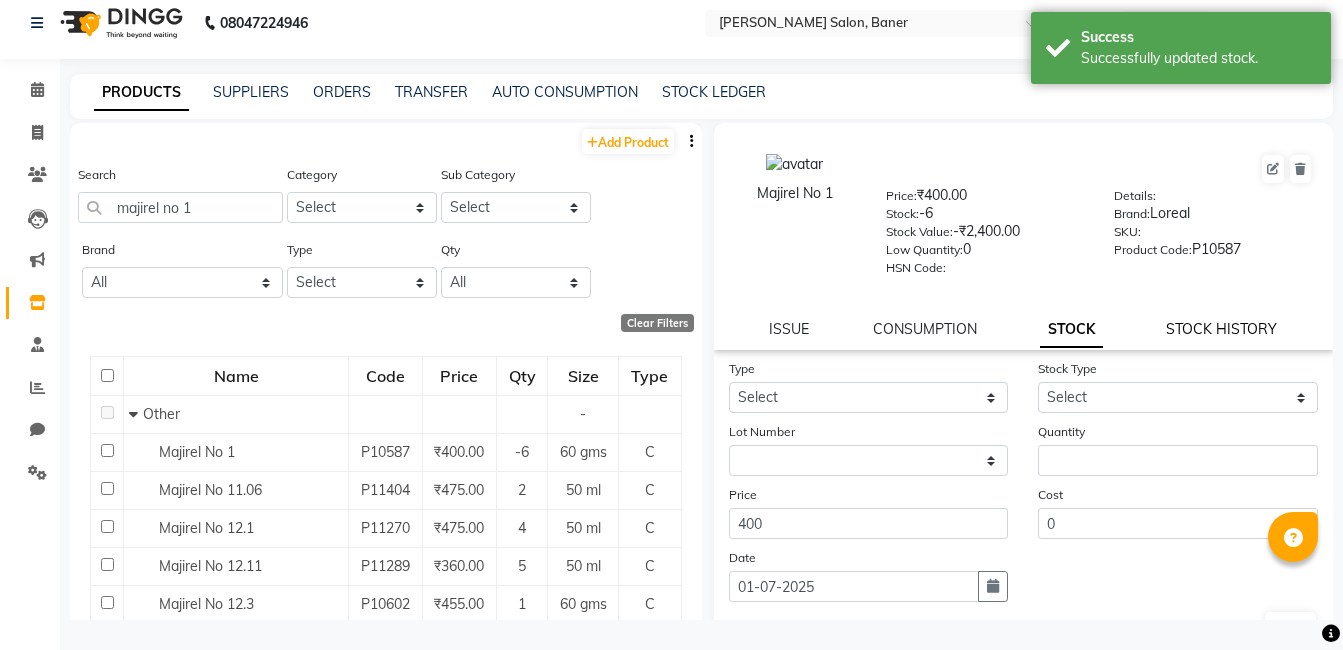 click on "STOCK HISTORY" 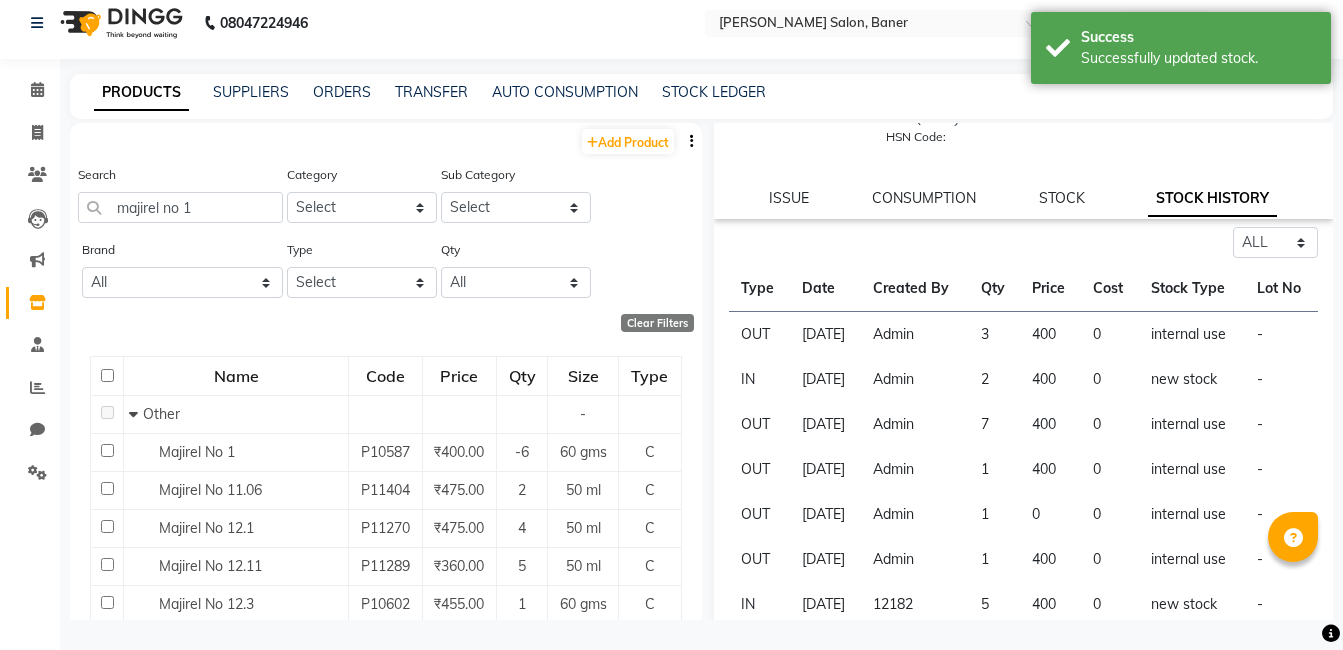 scroll, scrollTop: 200, scrollLeft: 0, axis: vertical 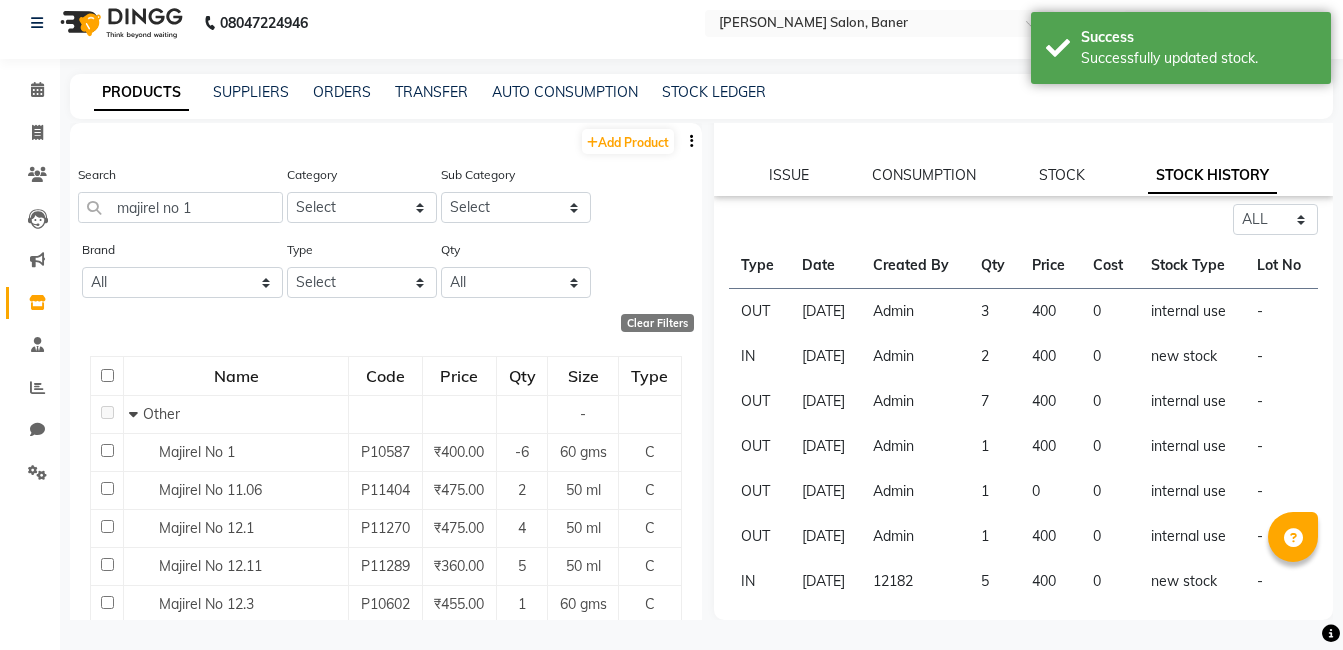 click on "400" 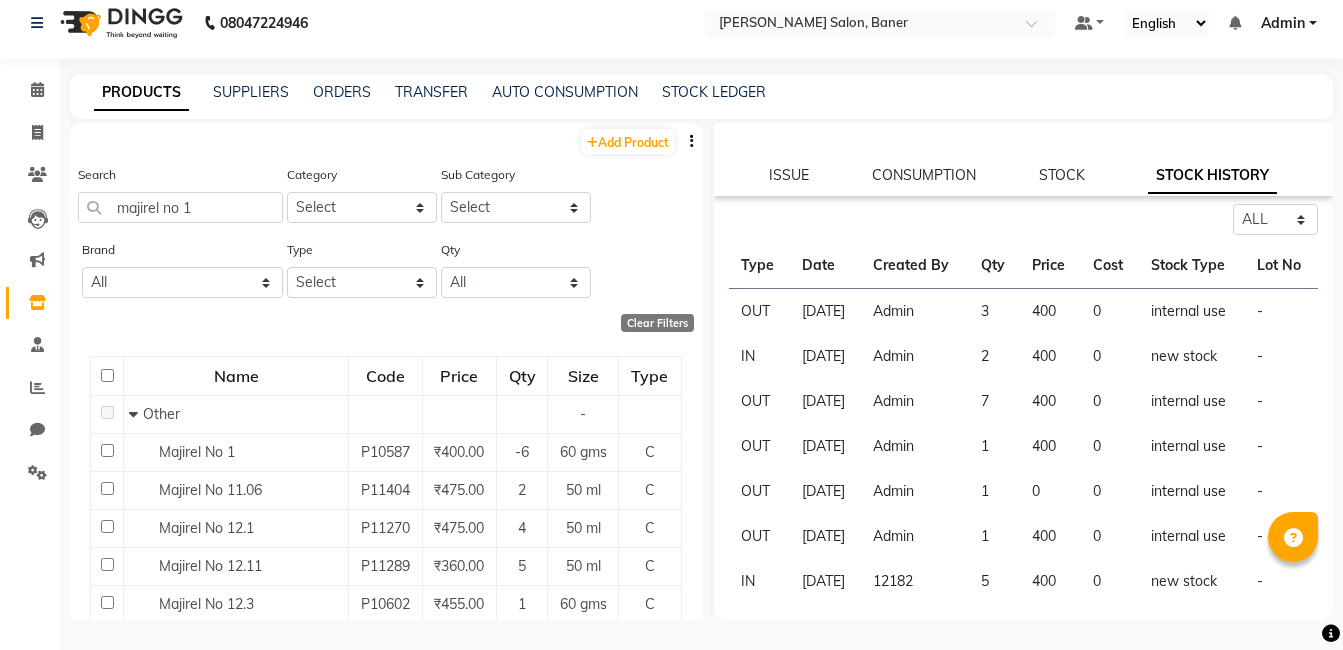 click on "26-06-2025" 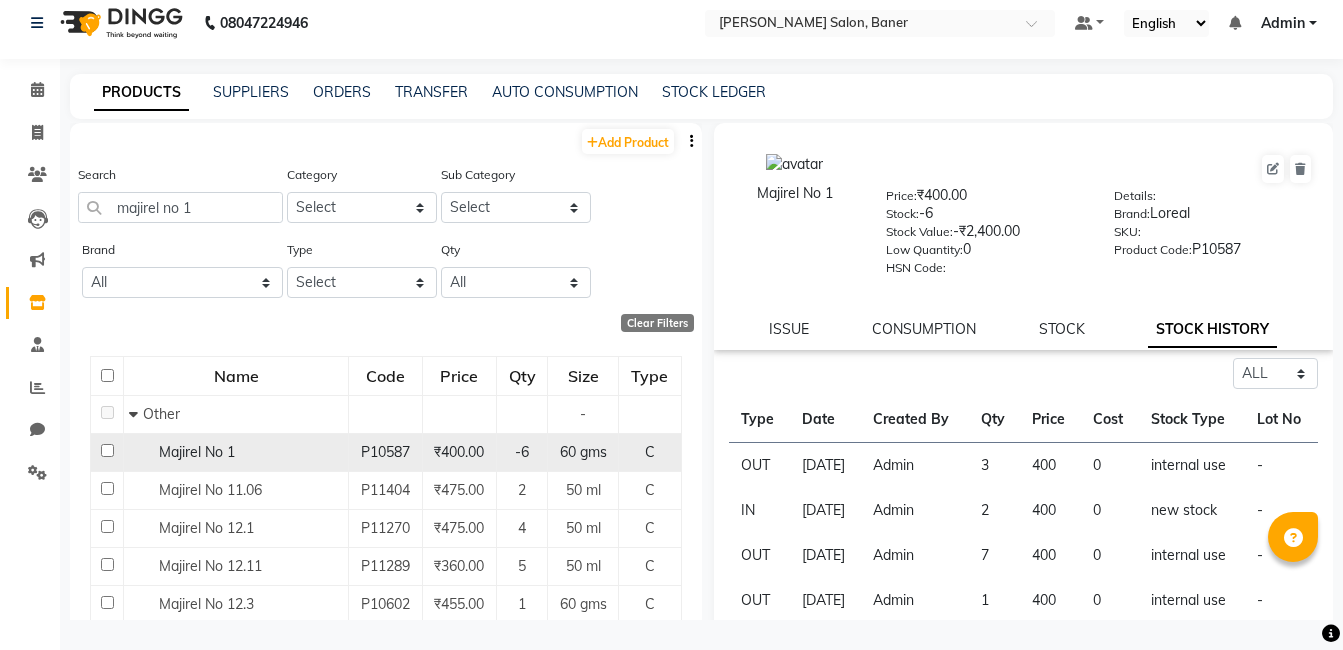 click on "P10587" 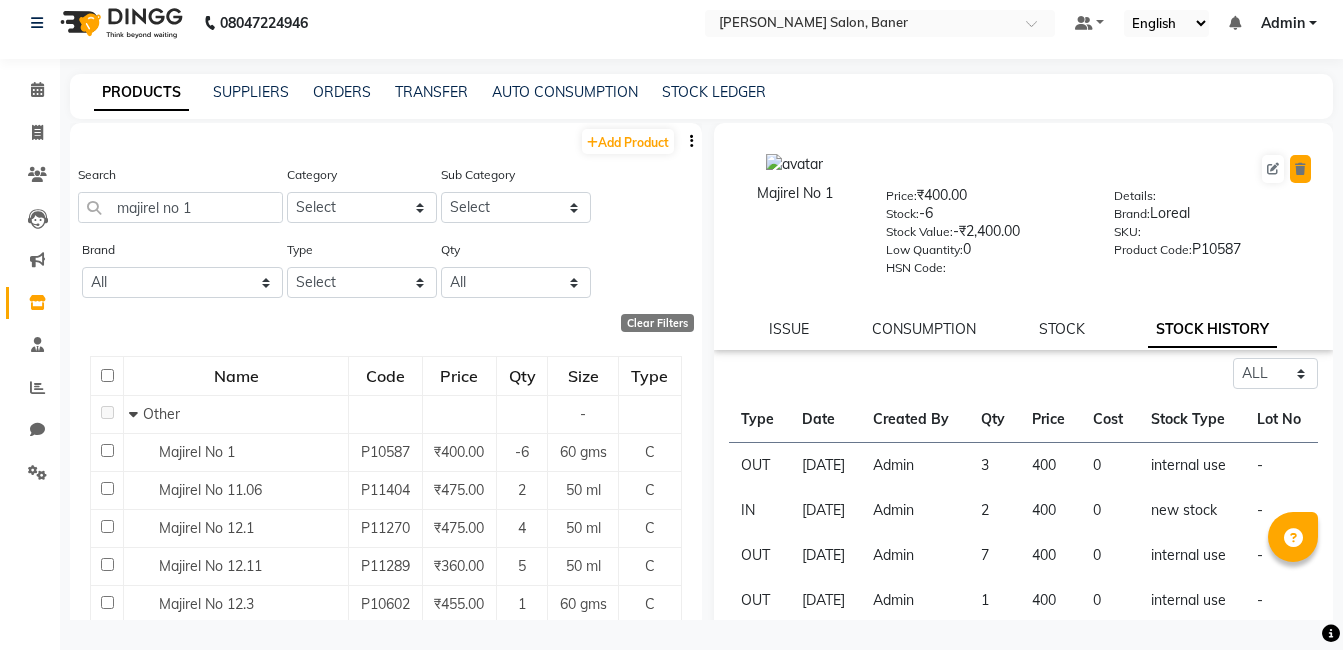 click 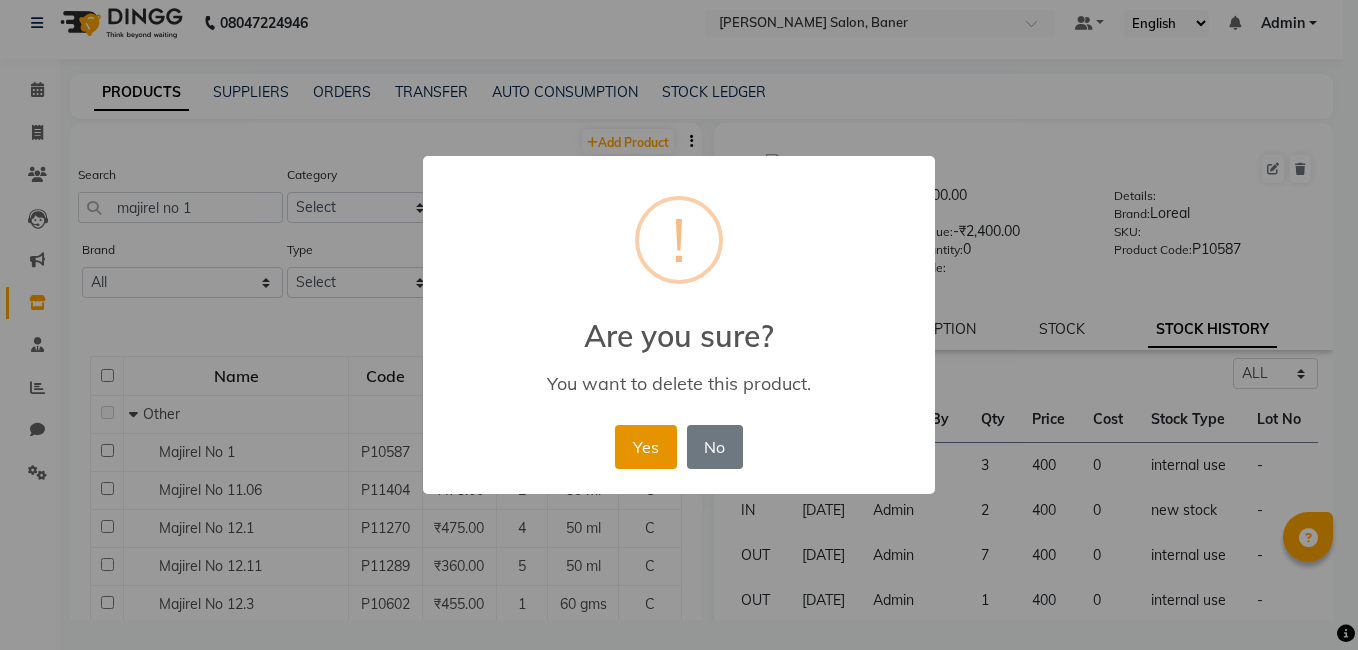 click on "Yes" at bounding box center (645, 447) 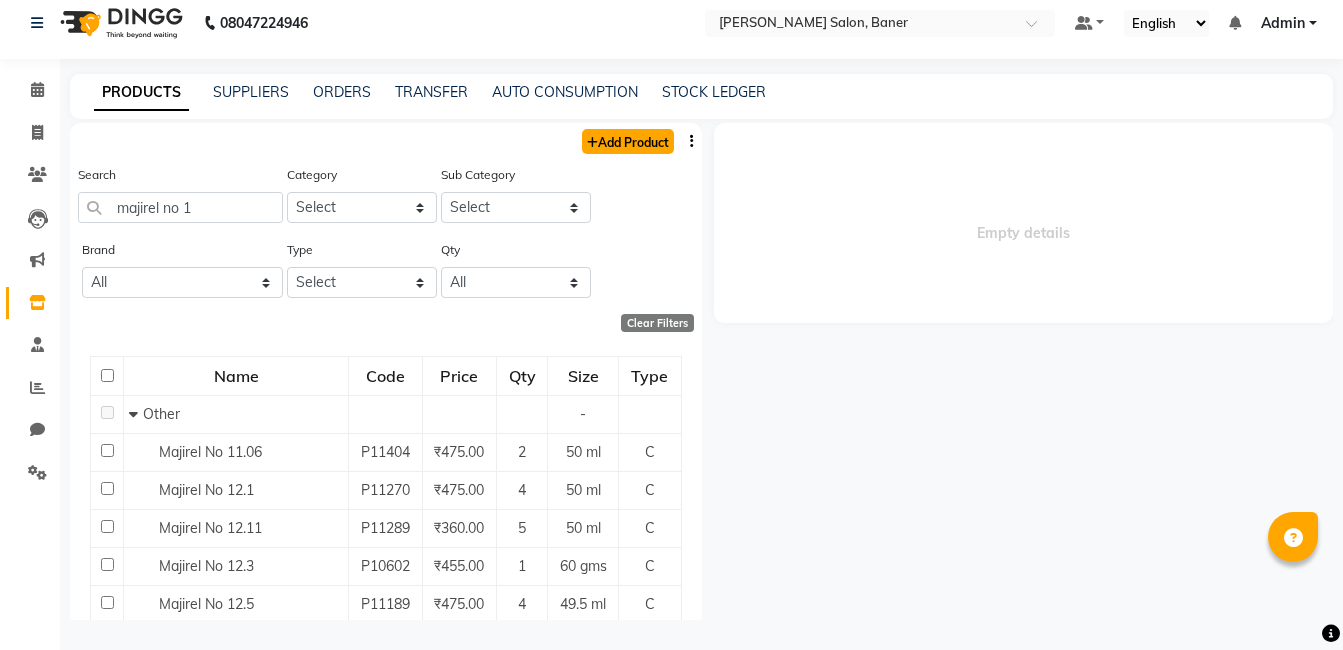 click on "Add Product" 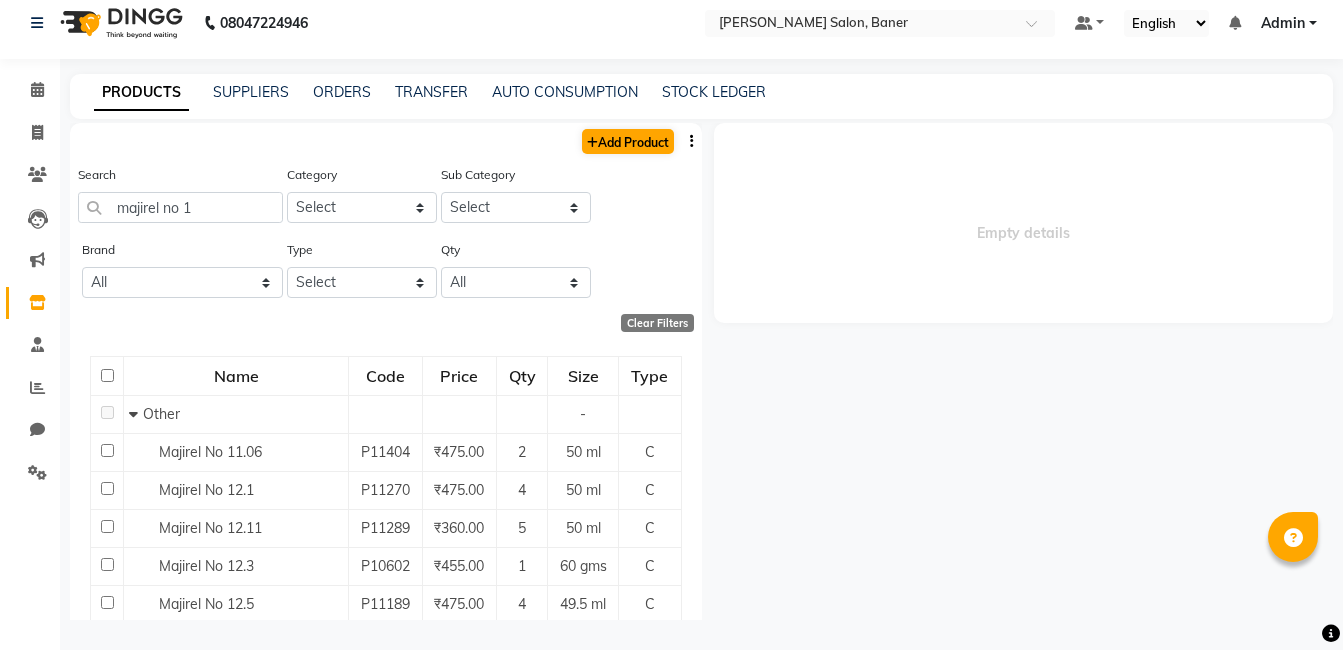 select on "true" 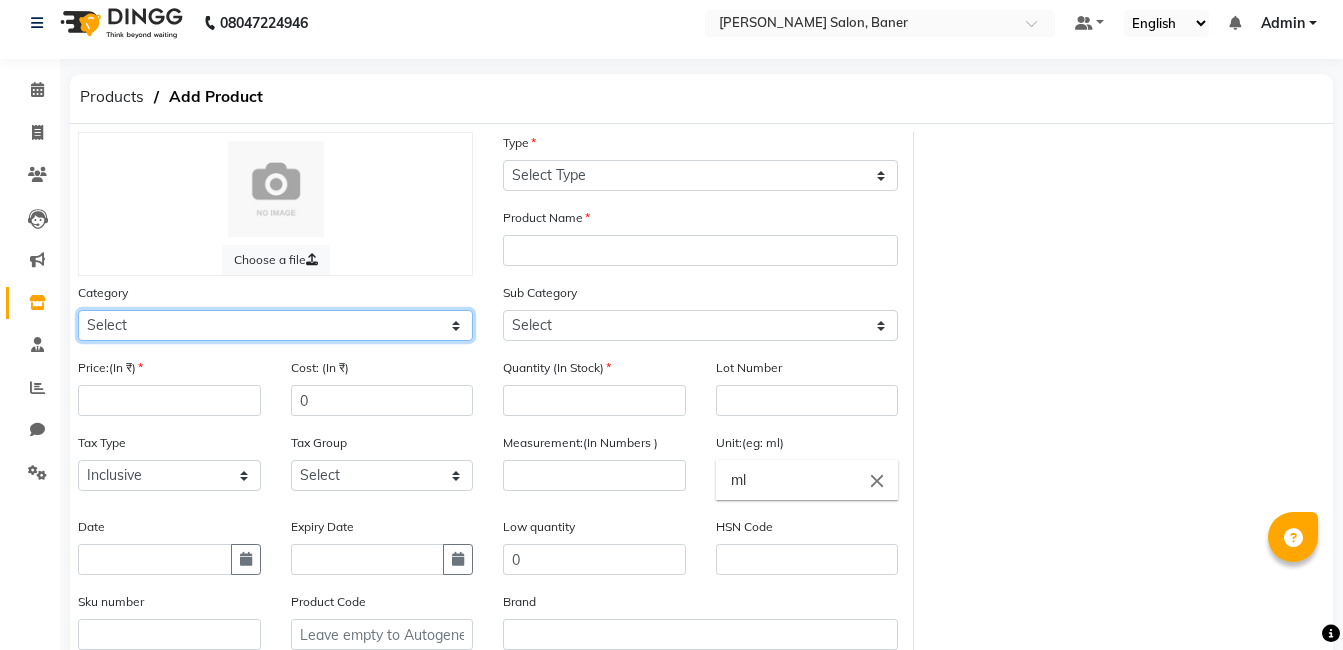 click on "Select Hair Skin Makeup Personal Care Appliances Beard Disposable Threading Hands and Feet Beauty Planet Botox Cadiveu Casmara Cheryls Loreal Olaplex Old Other" 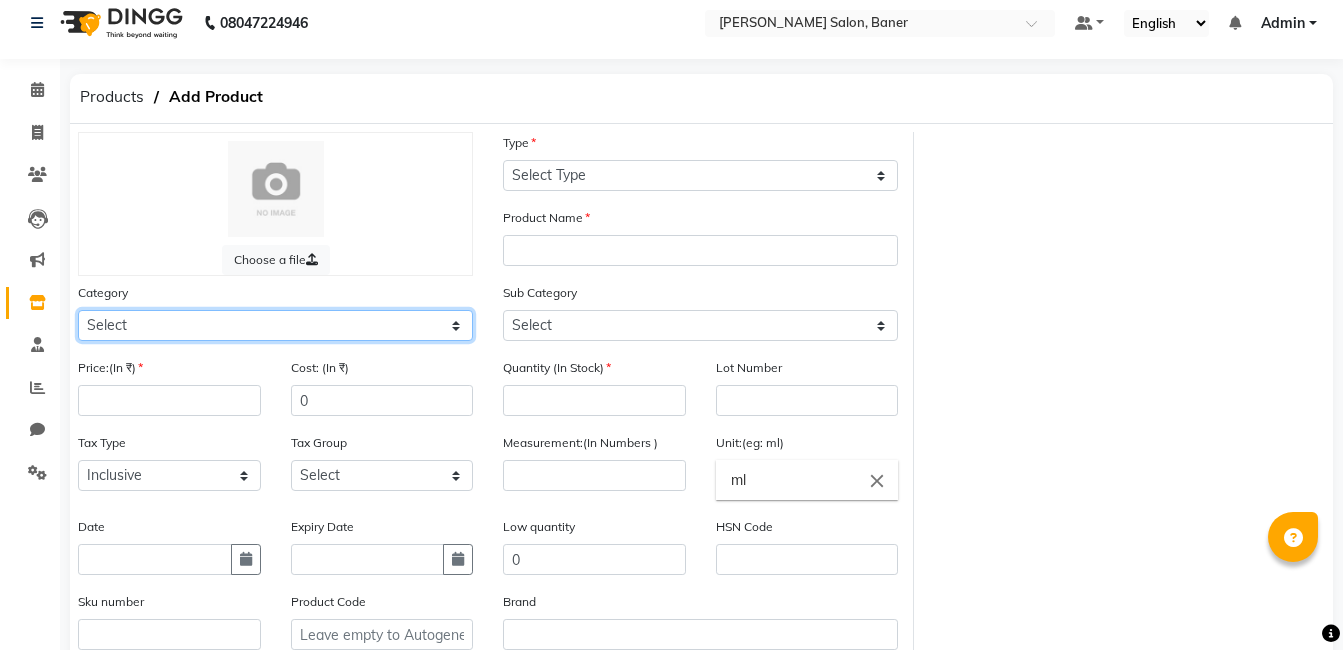 select on "1200601000" 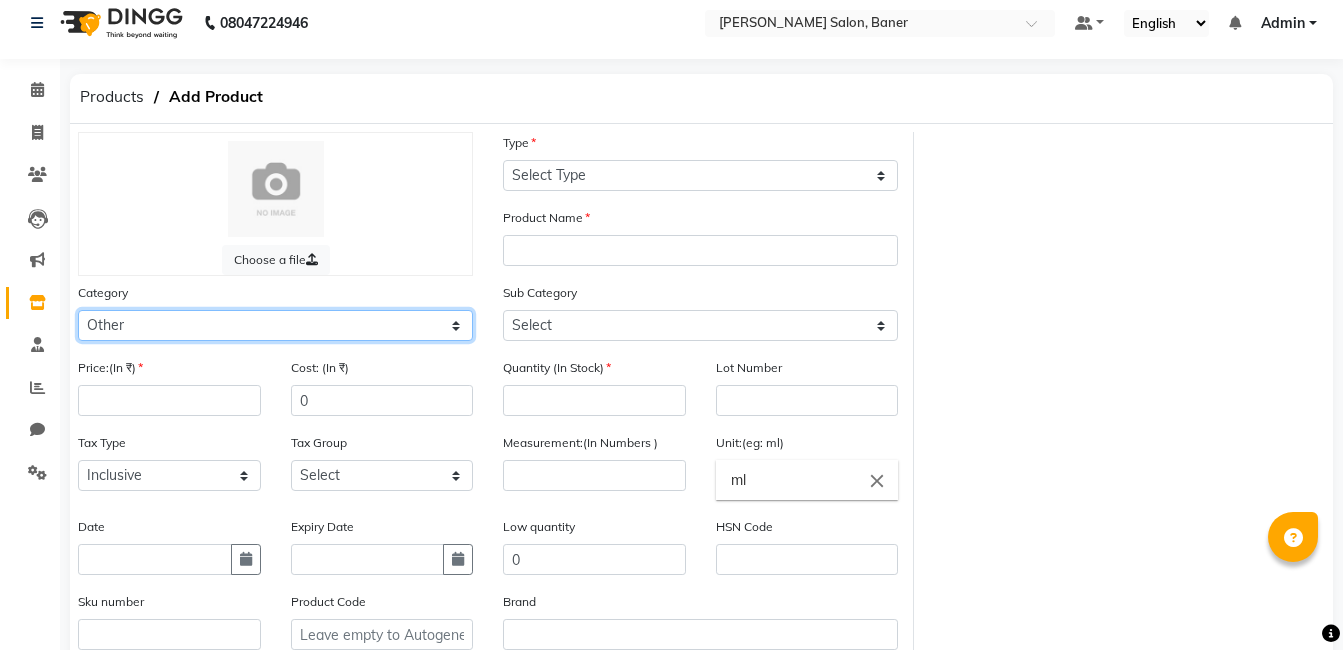 click on "Select Hair Skin Makeup Personal Care Appliances Beard Disposable Threading Hands and Feet Beauty Planet Botox Cadiveu Casmara Cheryls Loreal Olaplex Old Other" 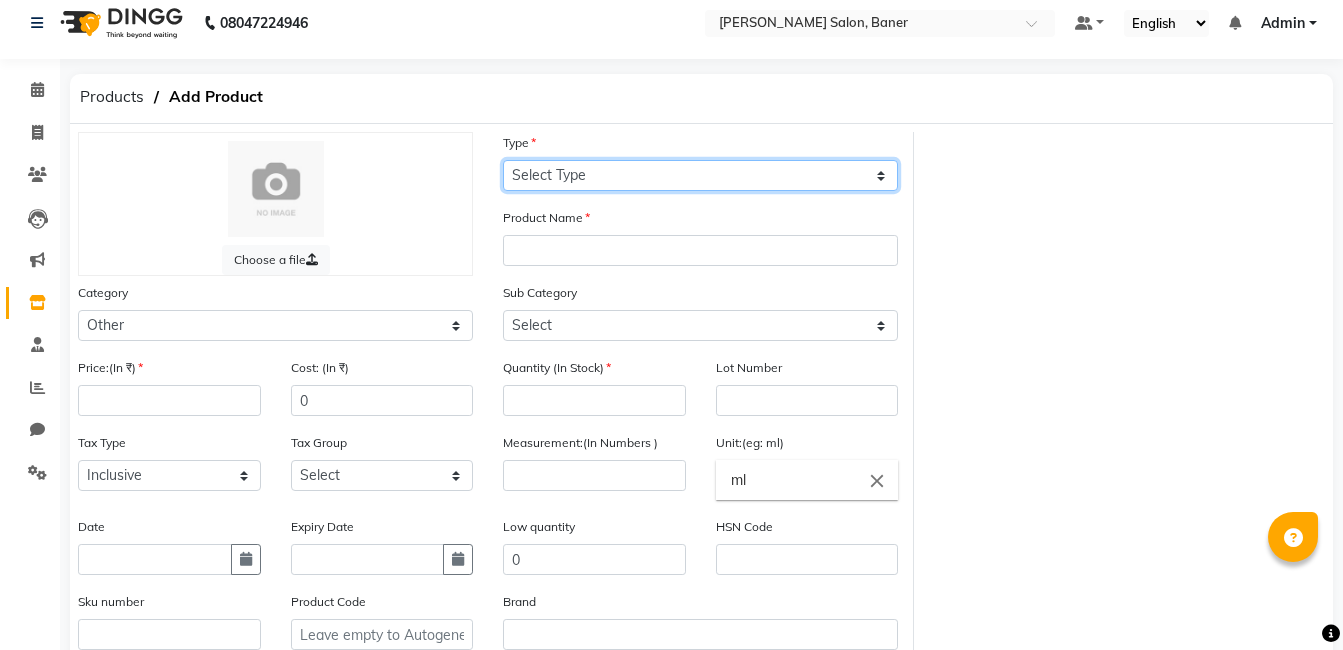click on "Select Type Both Retail Consumable" 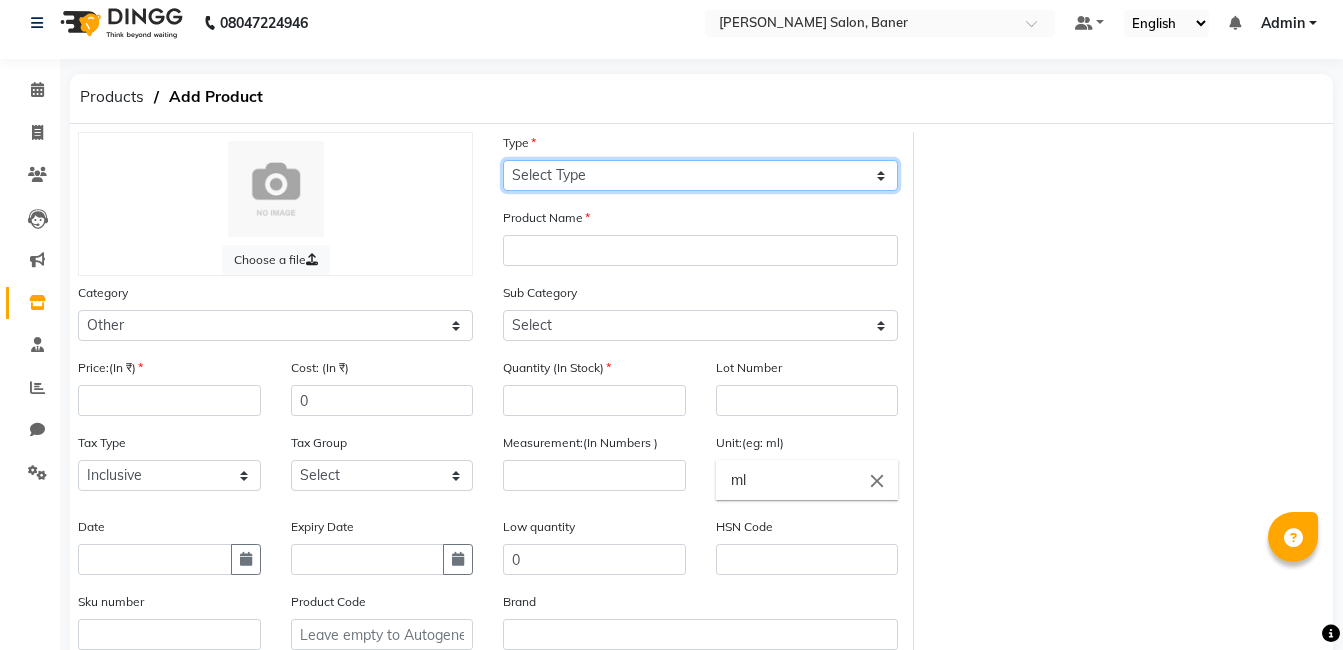 select on "C" 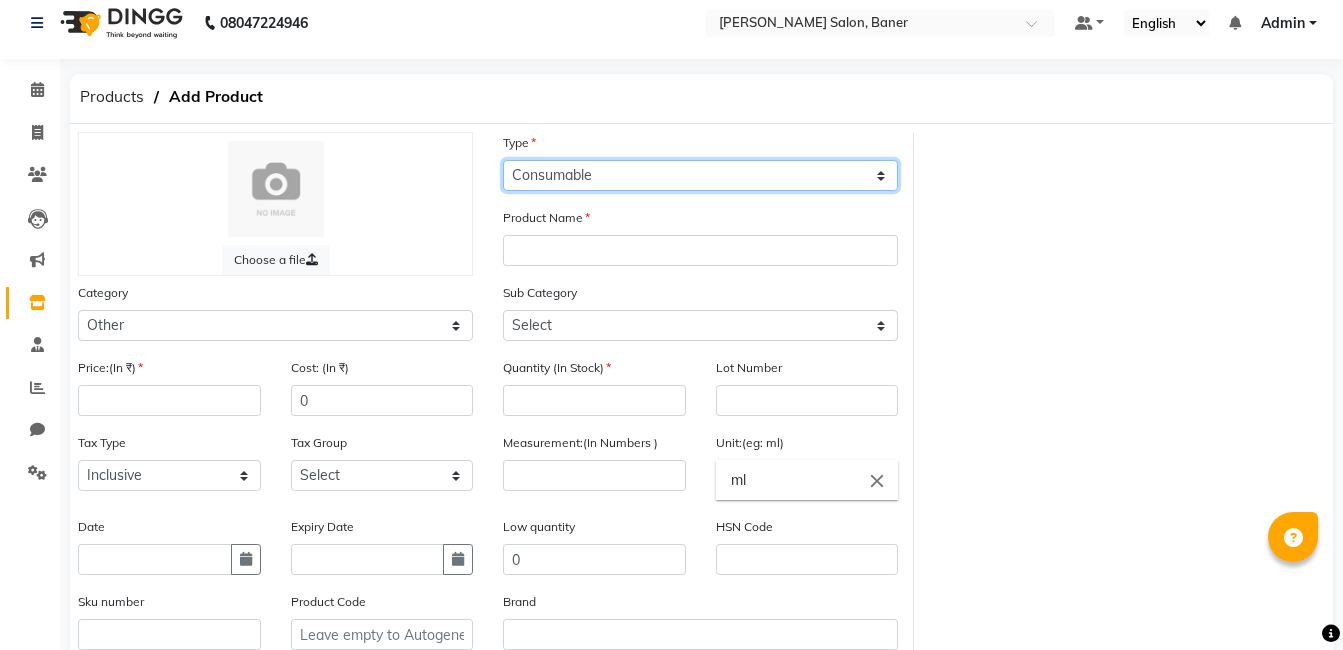click on "Select Type Both Retail Consumable" 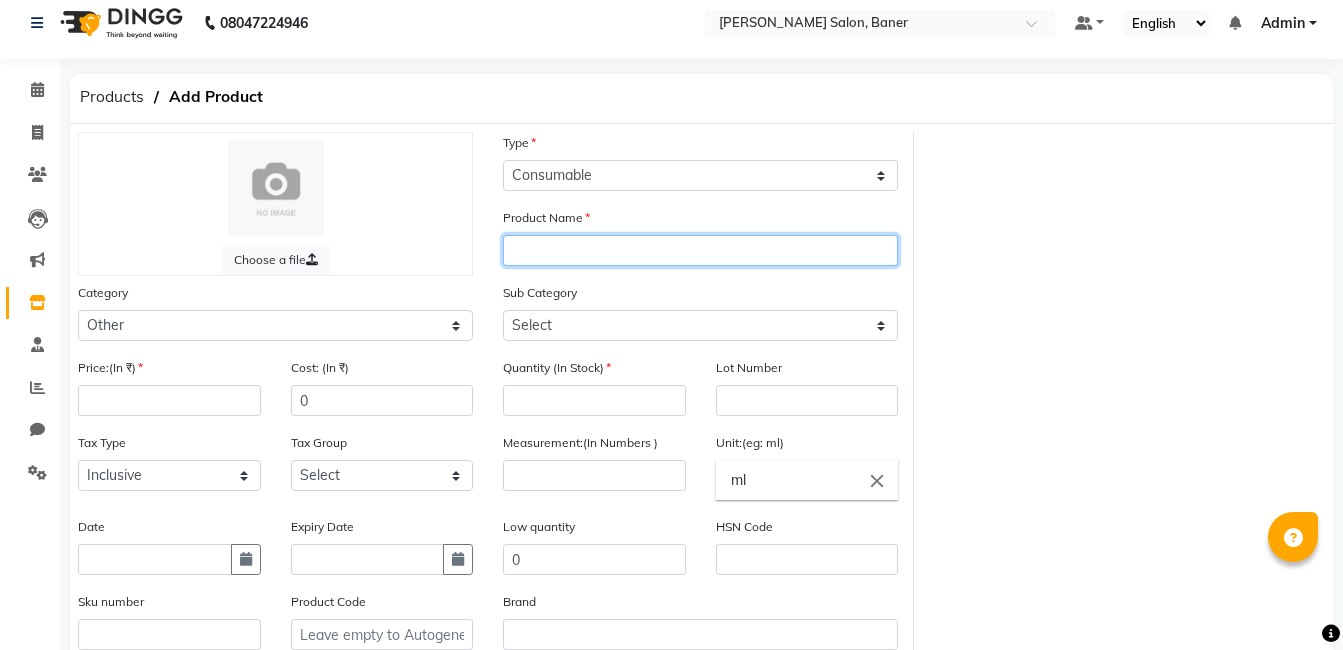 click 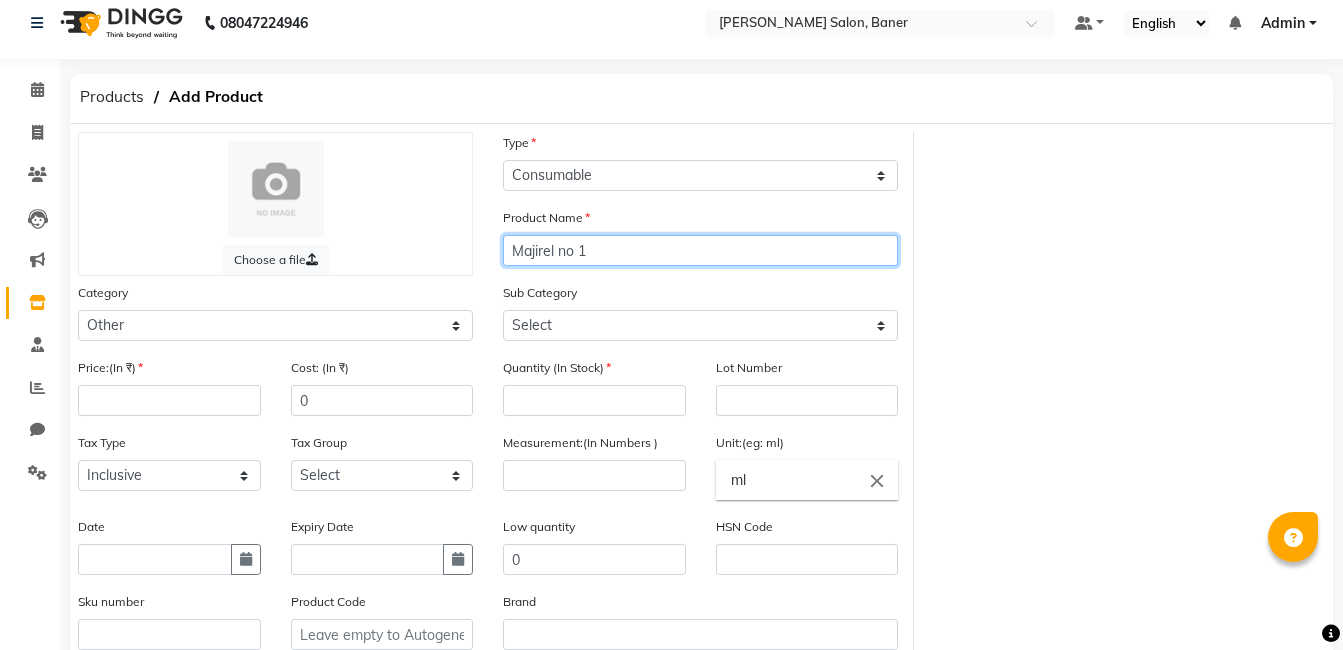 type on "Majirel no 1" 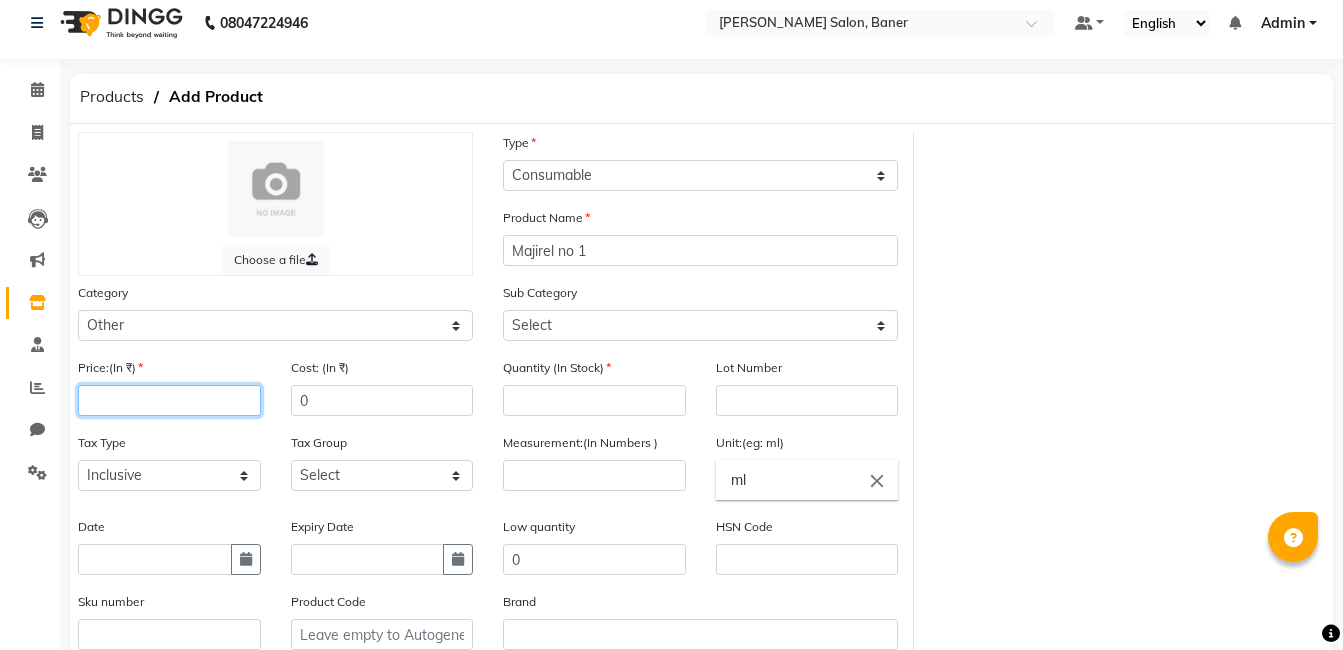 click 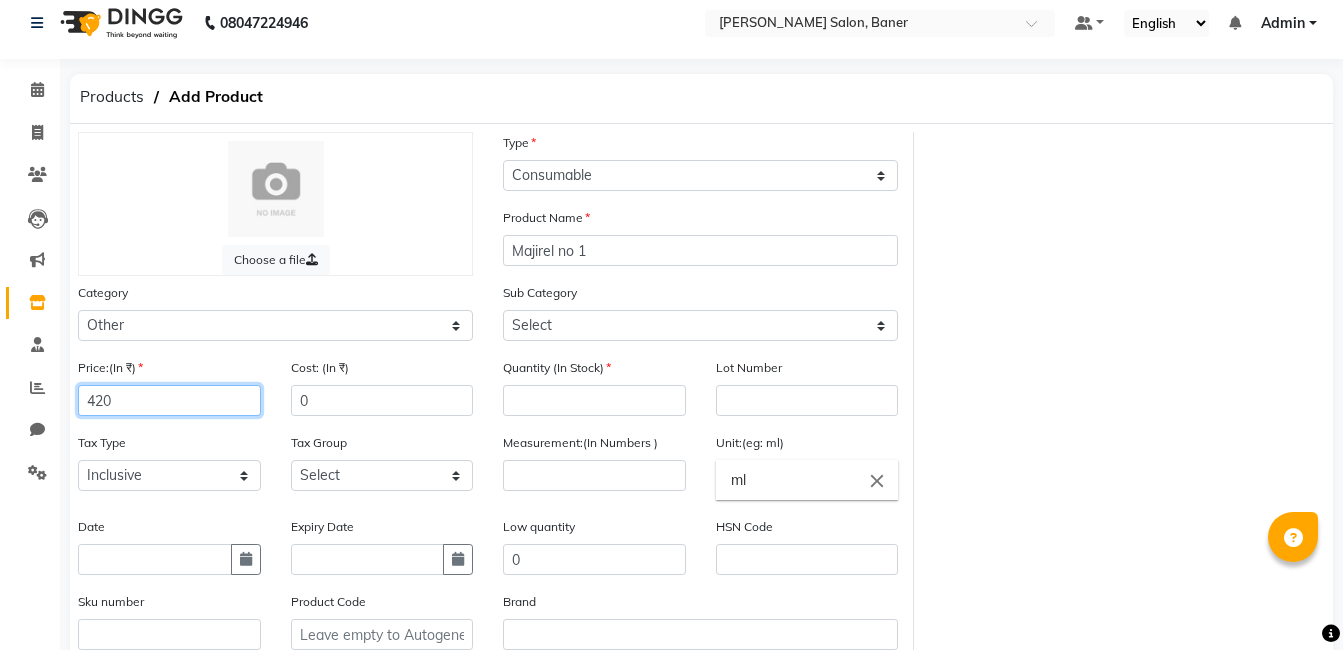 type on "420" 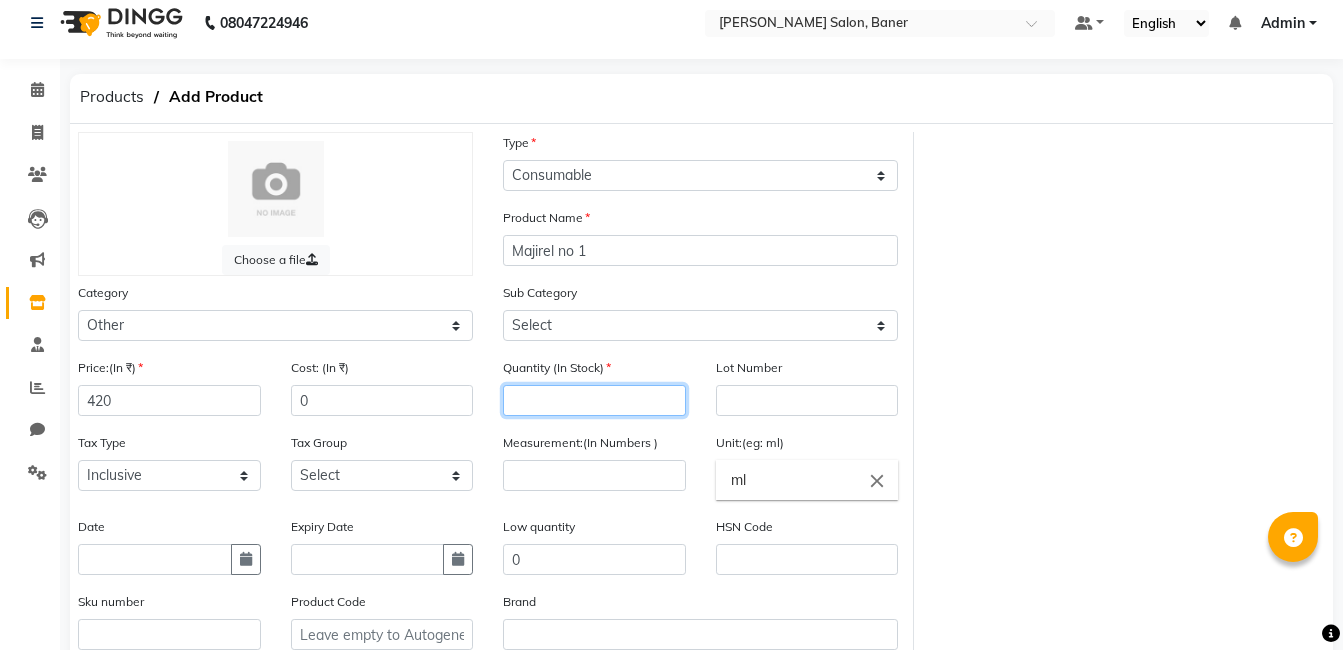 click 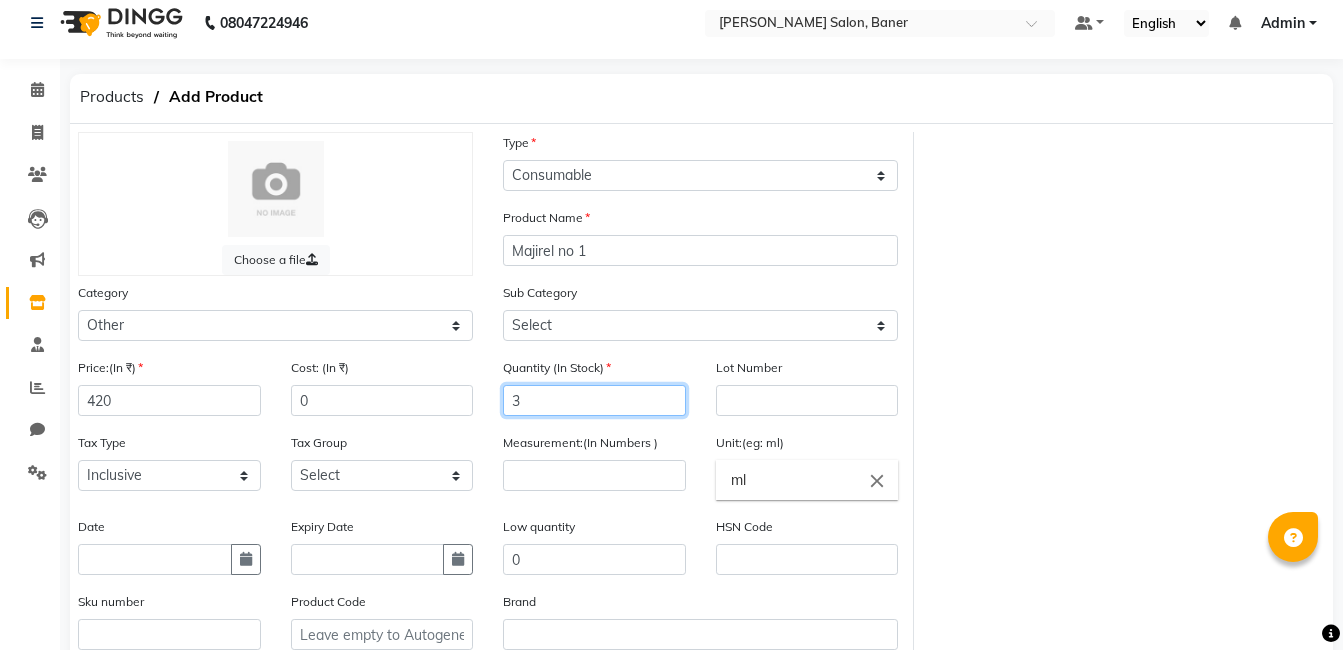type on "3" 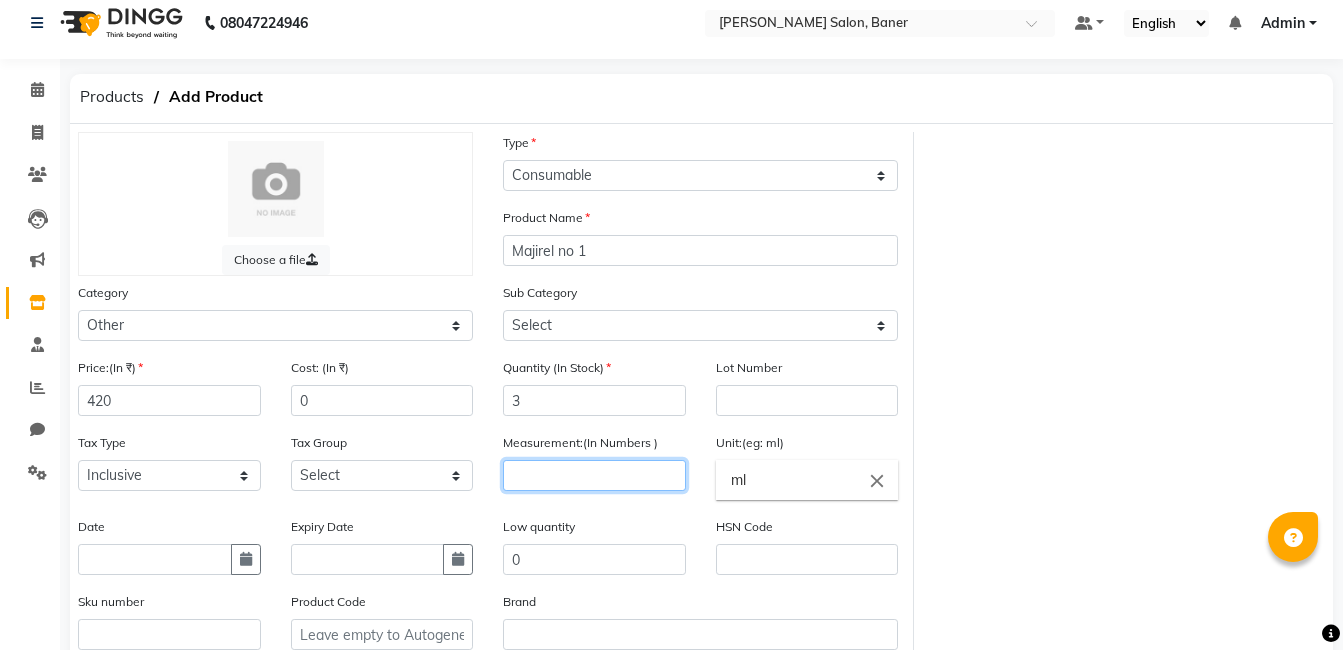 click 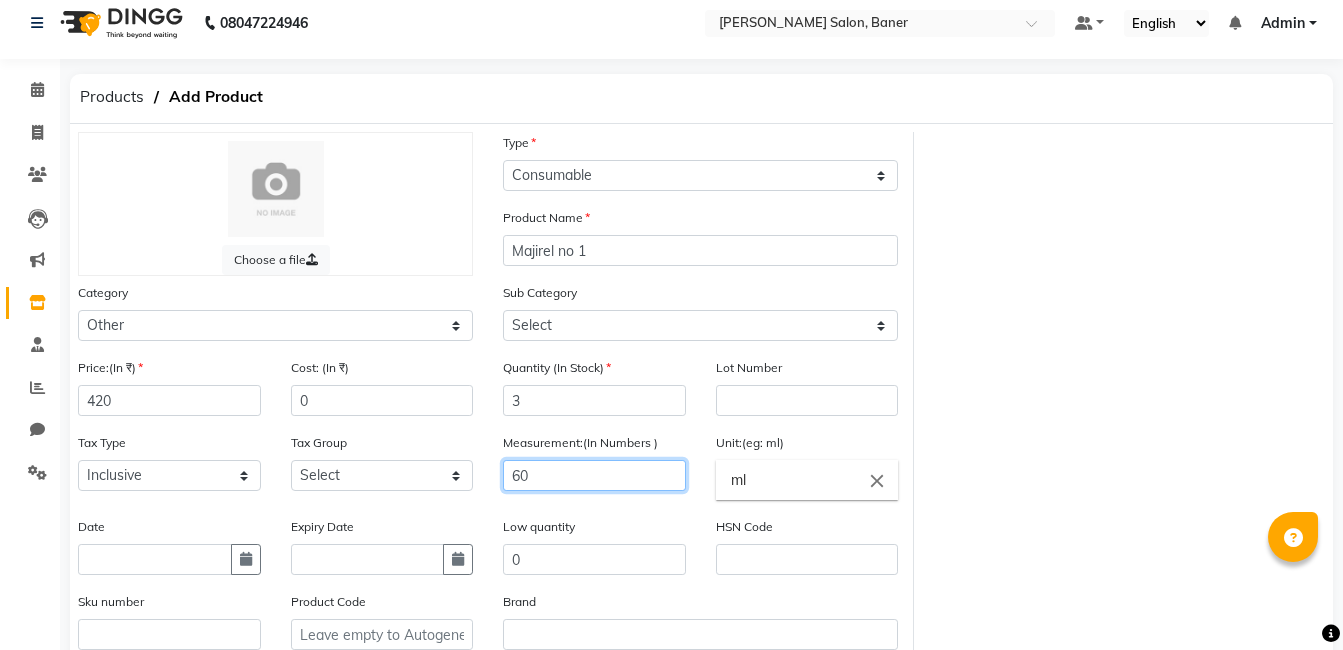 scroll, scrollTop: 221, scrollLeft: 0, axis: vertical 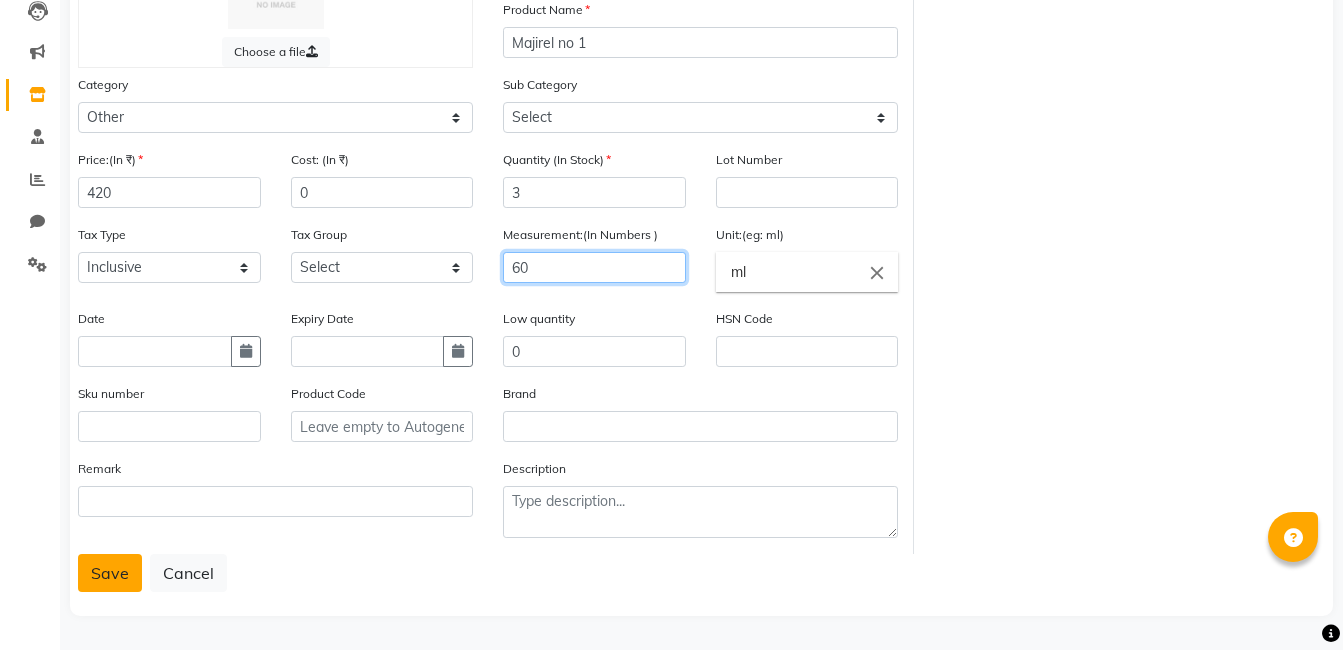 type on "60" 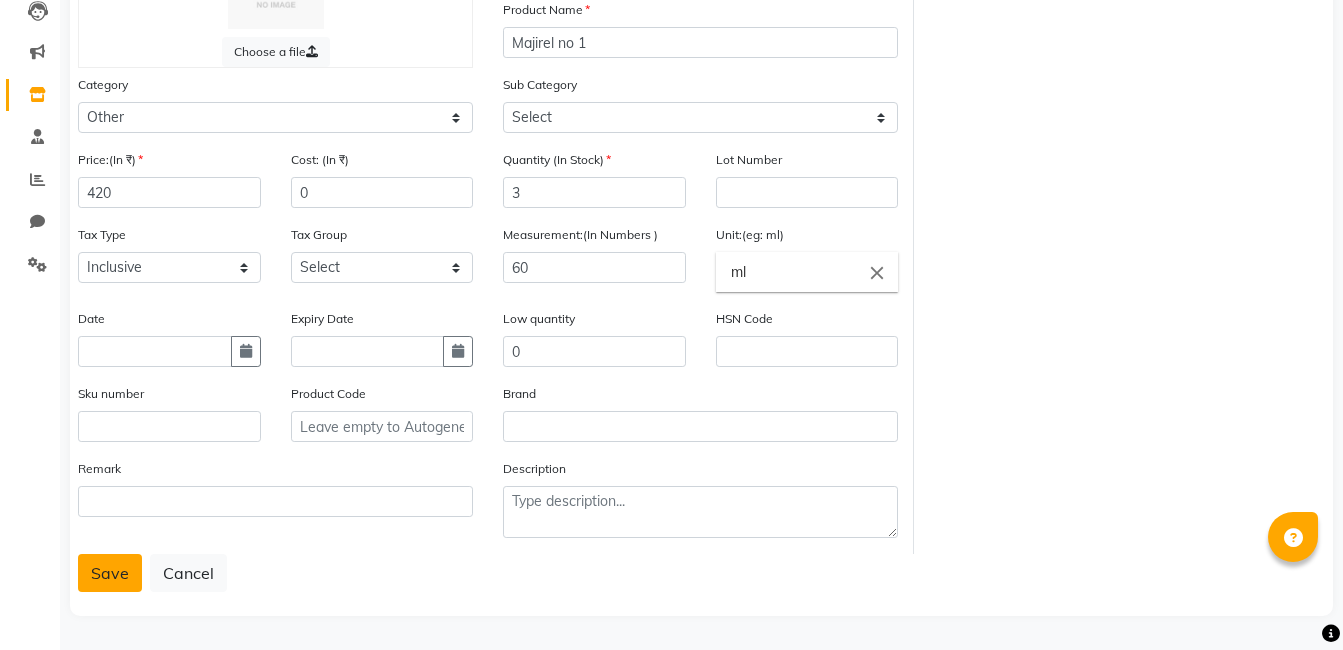 click on "Save" 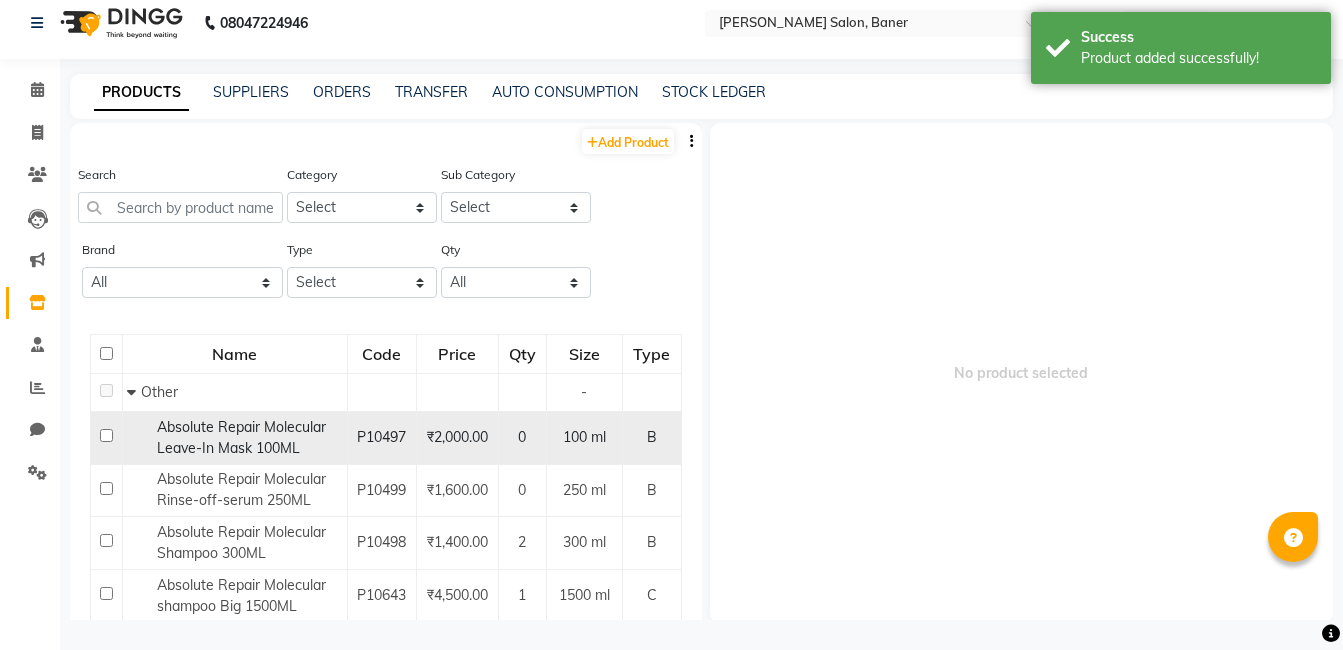 scroll, scrollTop: 13, scrollLeft: 0, axis: vertical 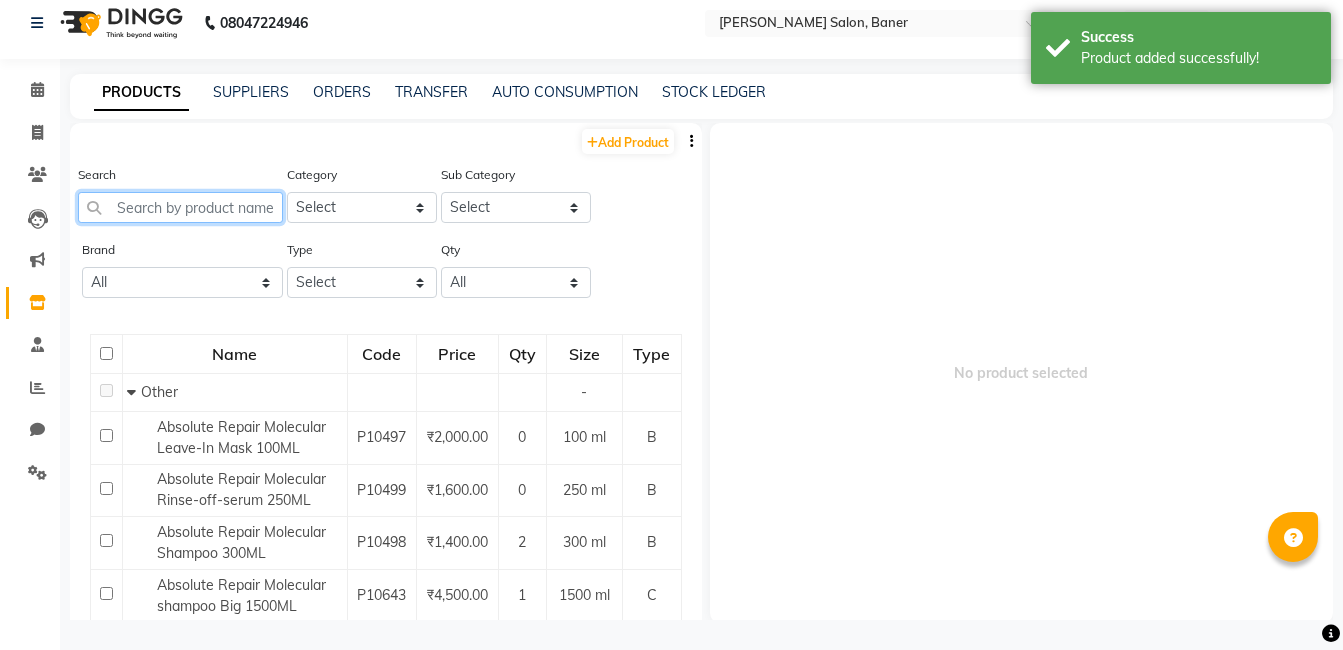 click 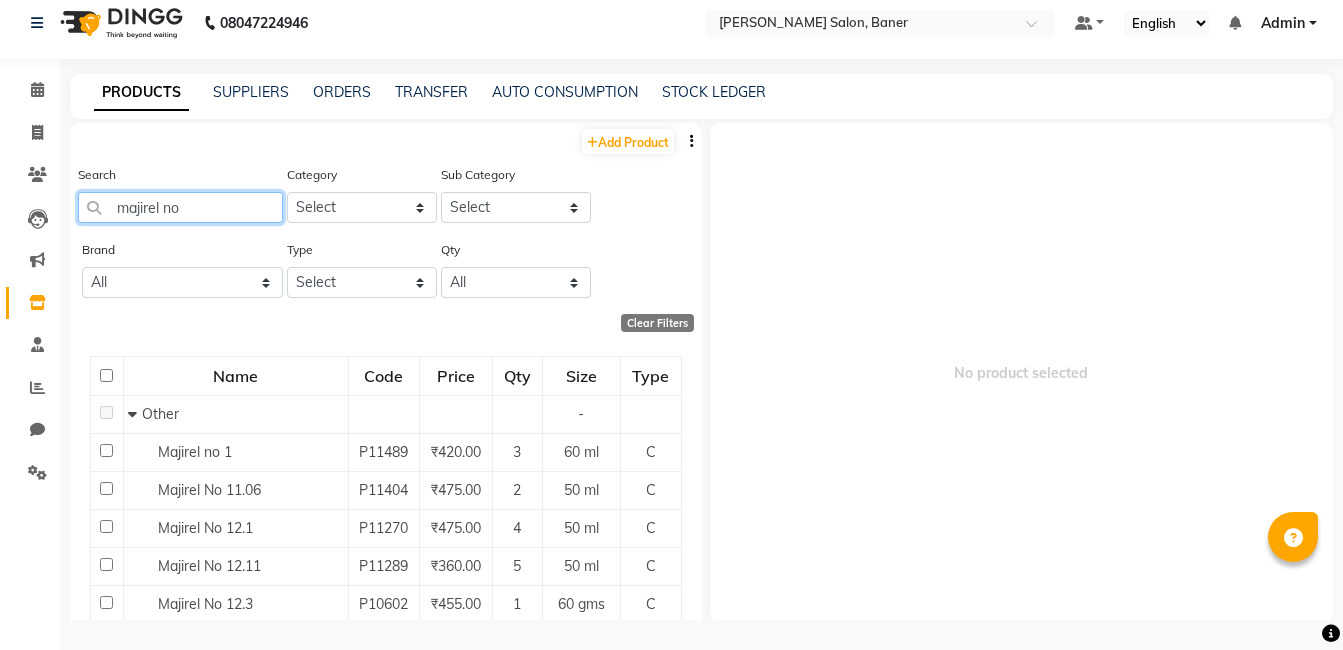 click on "majirel no" 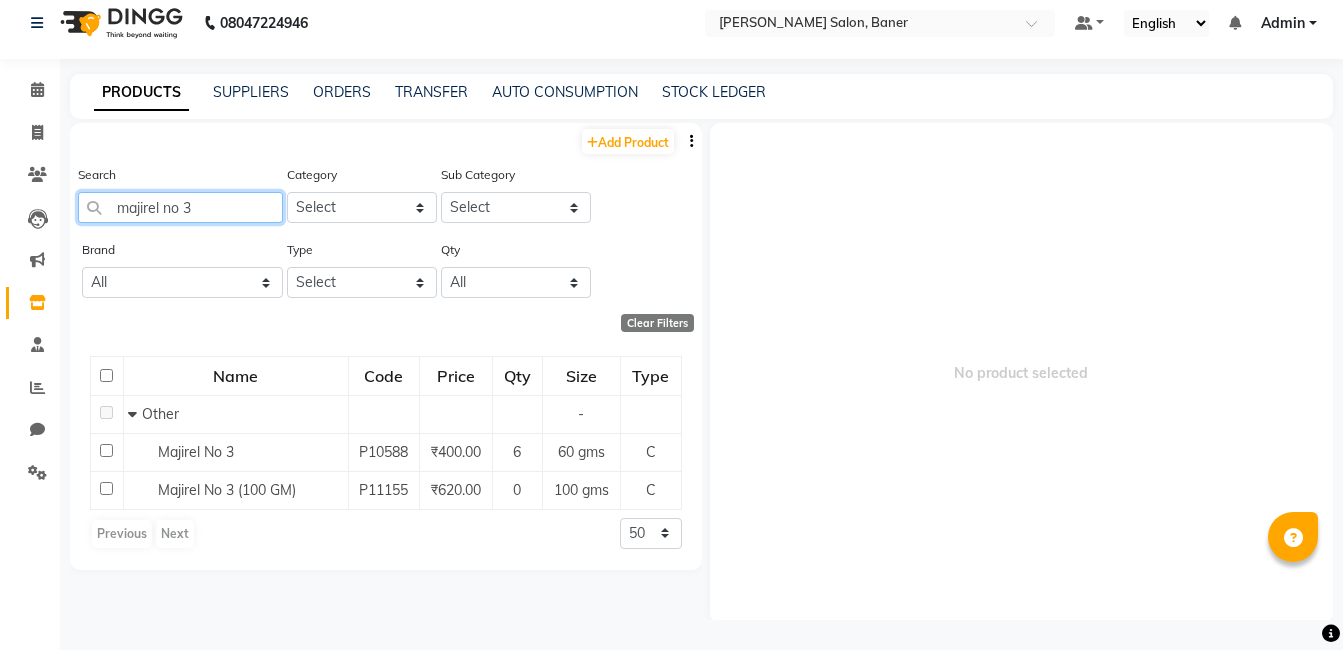 type on "majirel no 3" 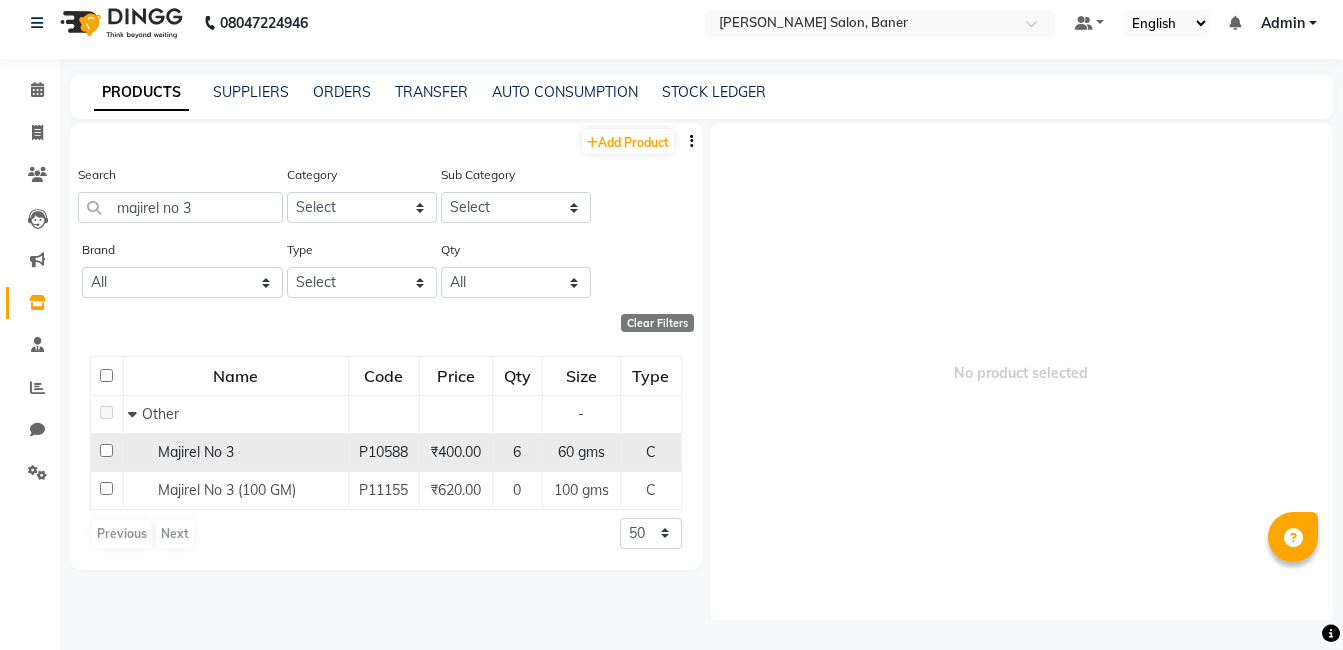 click on "Majirel No 3" 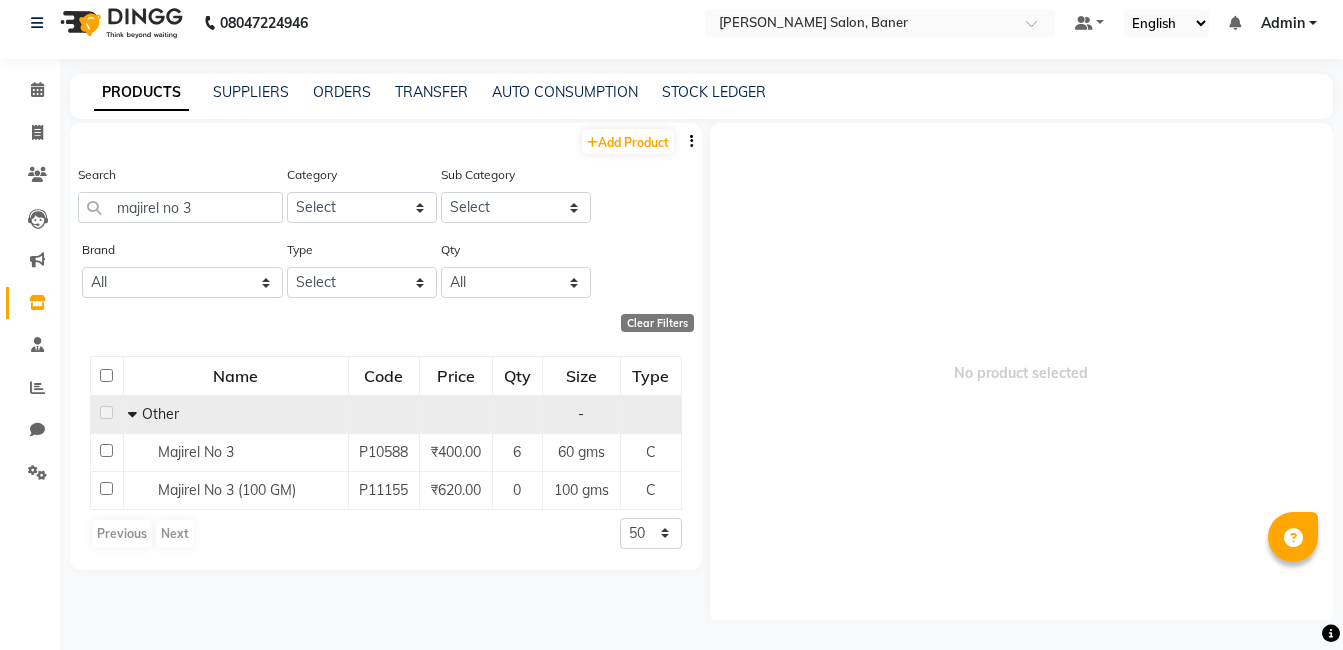 select 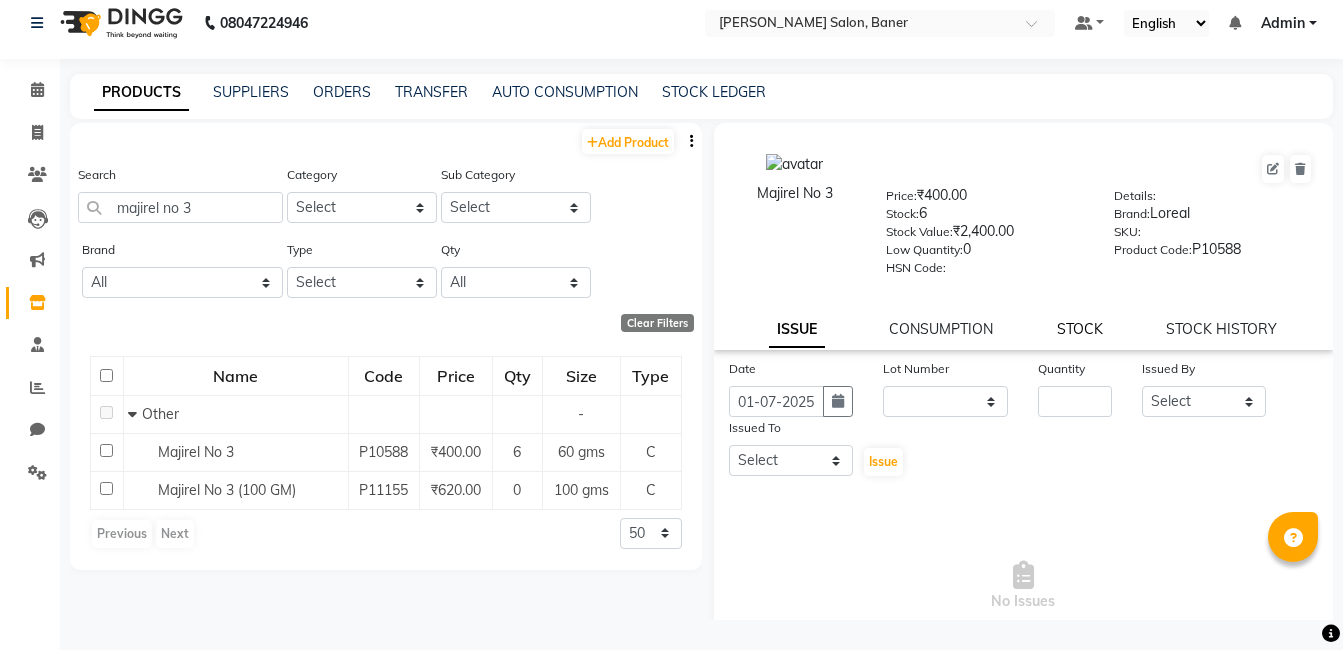 click on "STOCK" 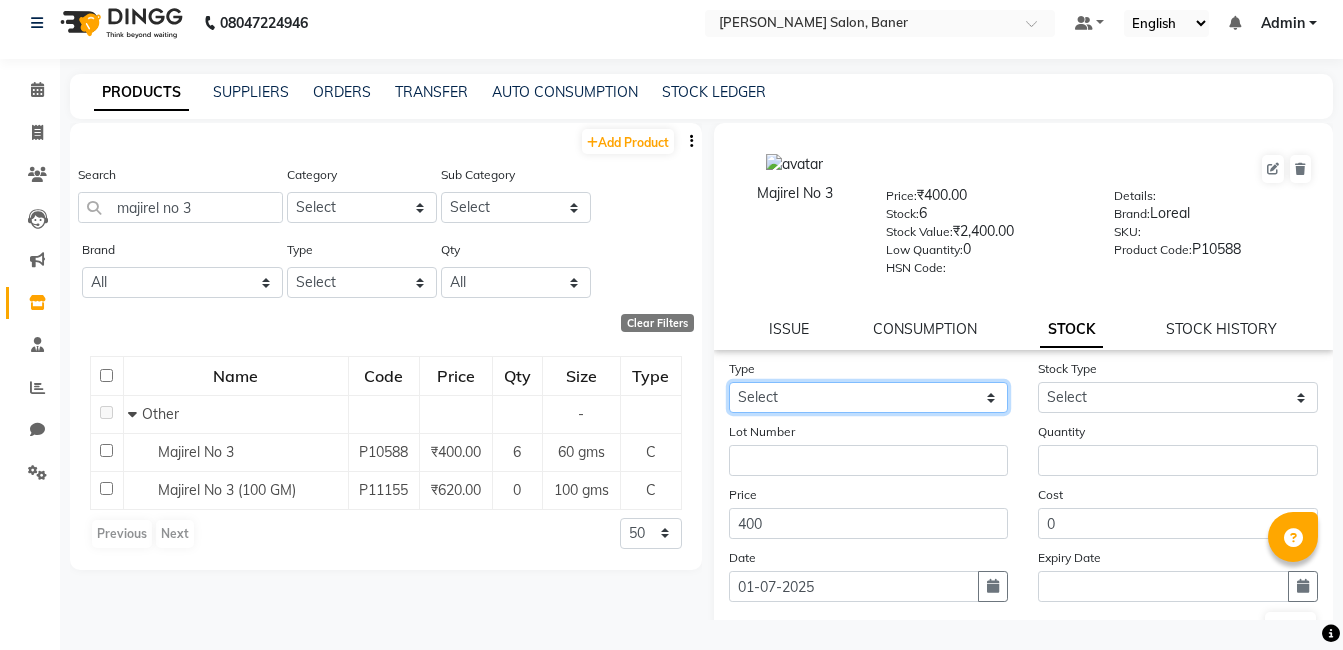 click on "Select In Out" 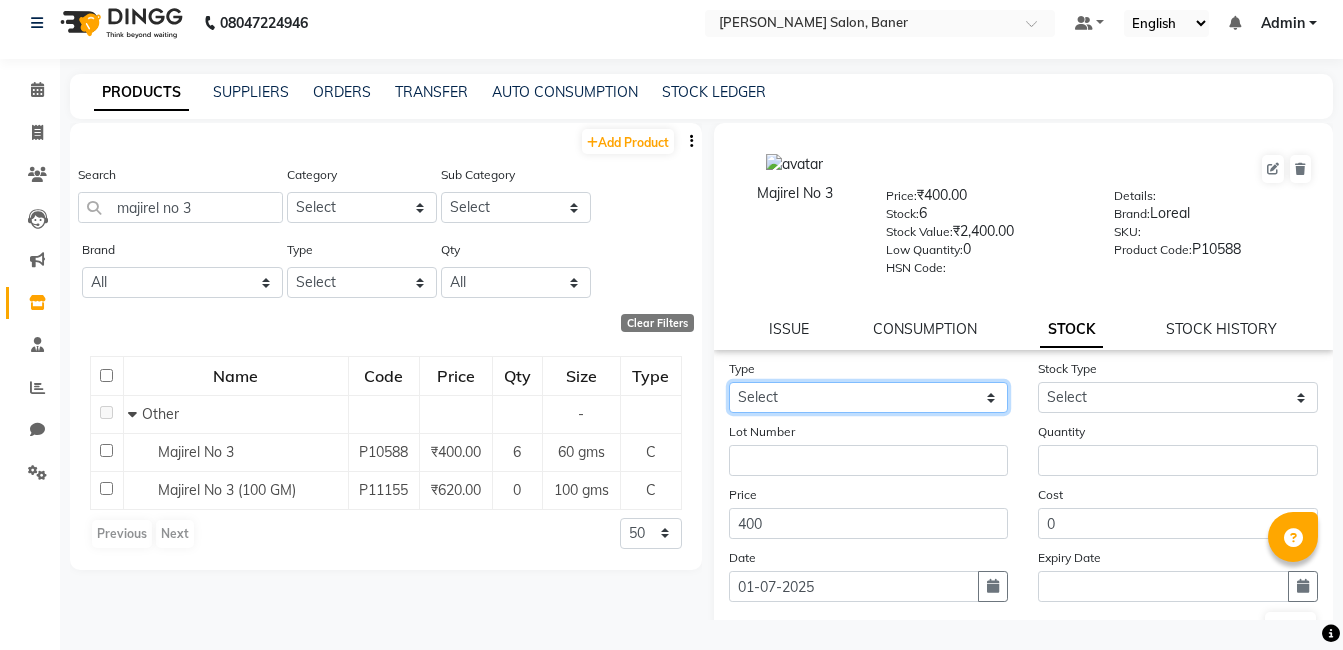 select on "out" 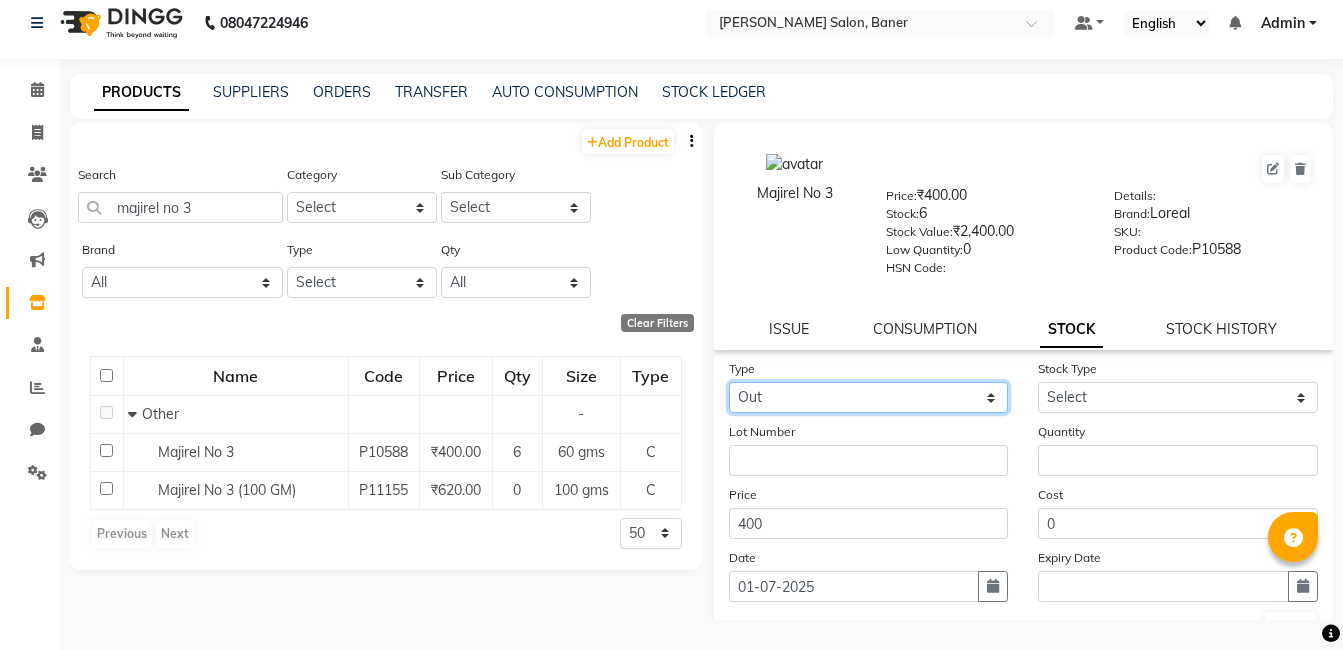 click on "Select In Out" 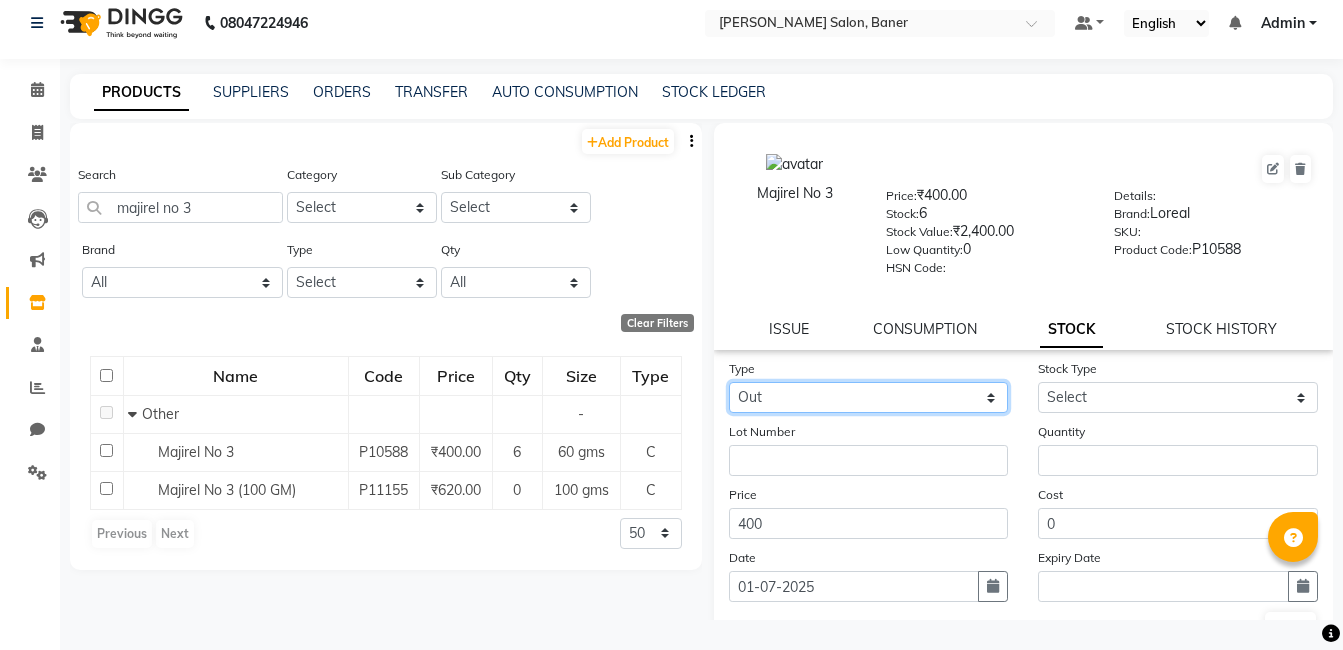 select 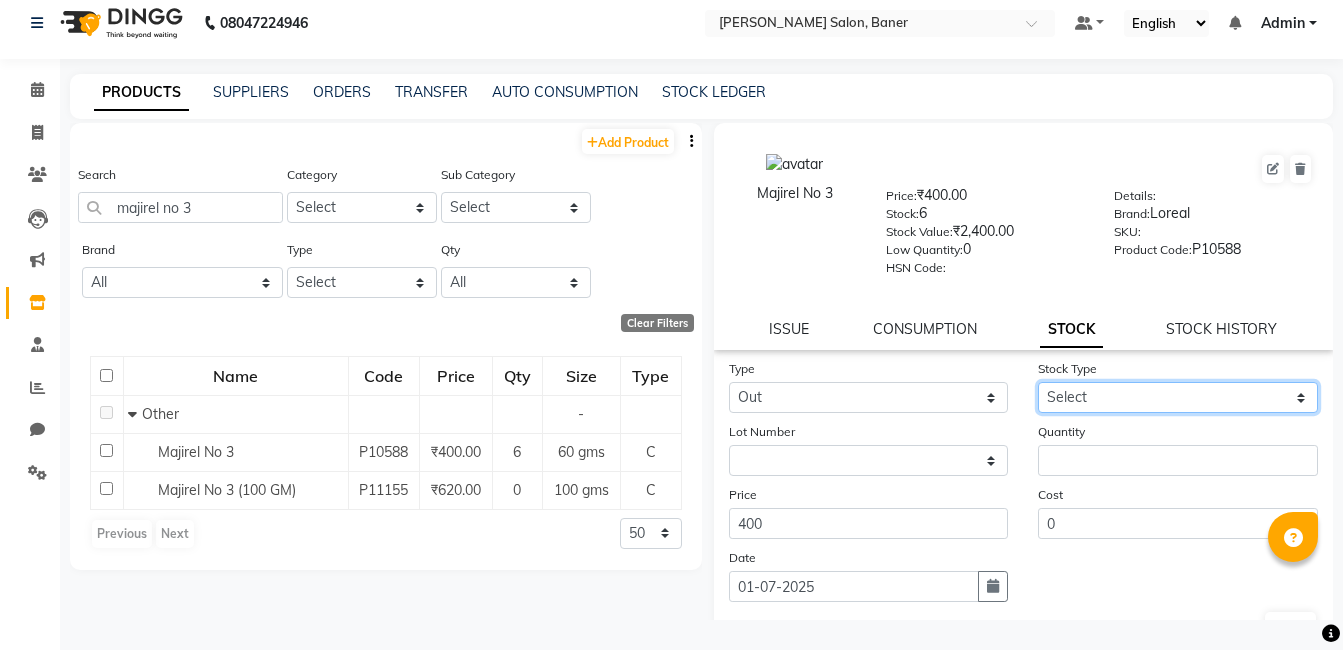 click on "Select Internal Use Damaged Expired Adjustment Return Other" 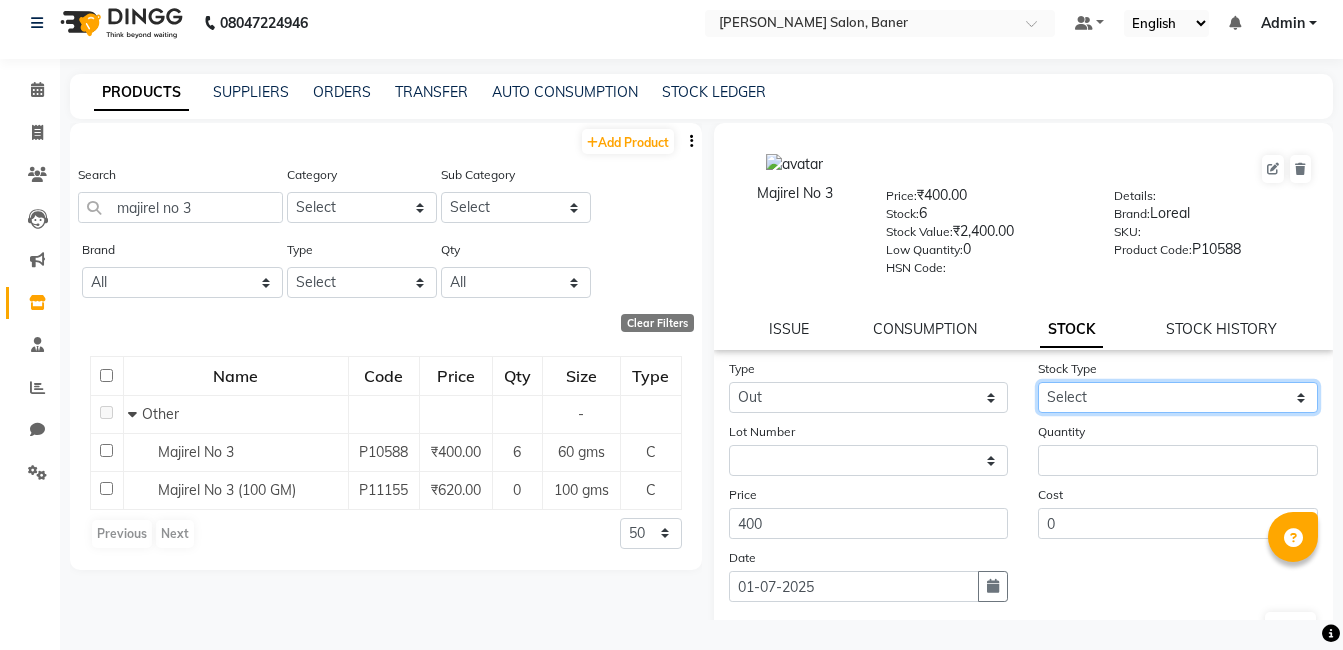 select on "internal use" 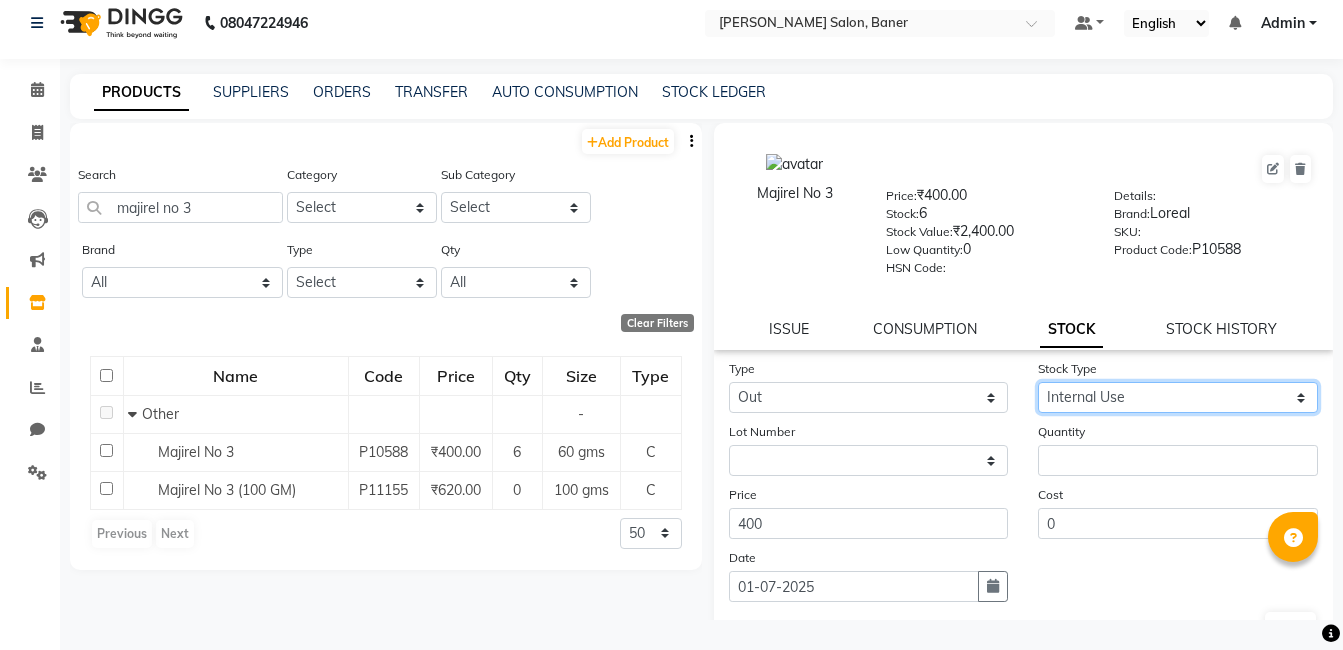 click on "Select Internal Use Damaged Expired Adjustment Return Other" 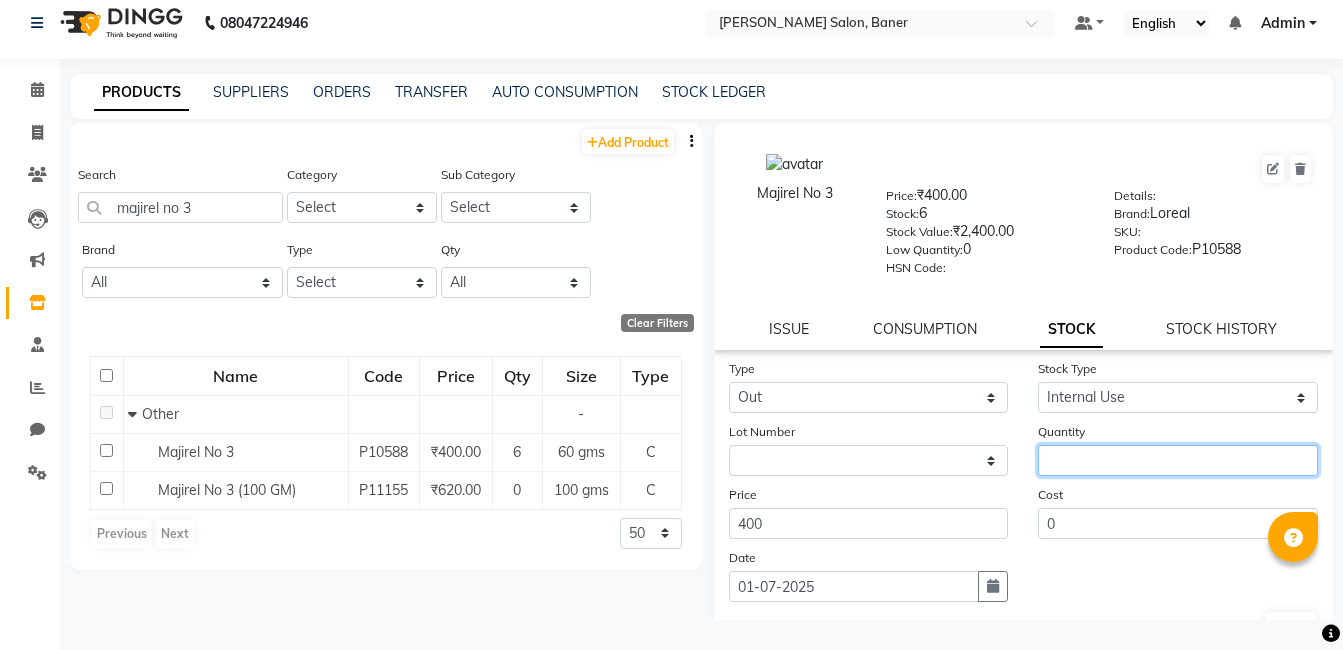 click 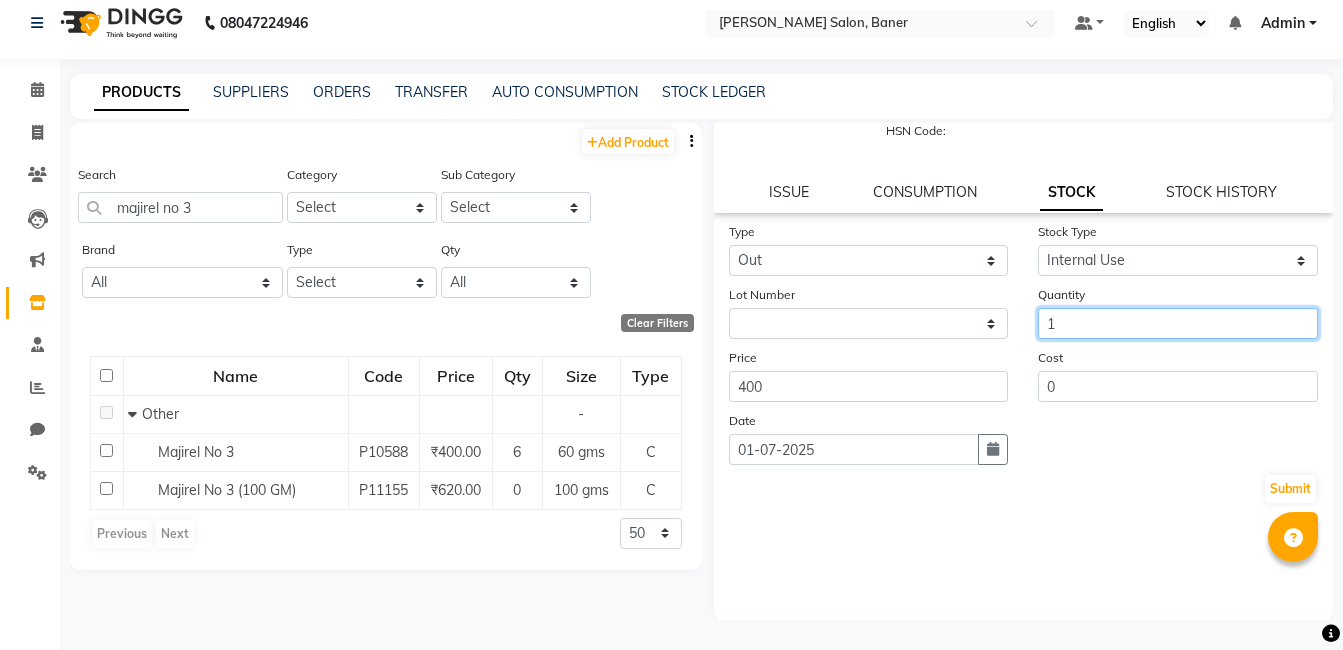 scroll, scrollTop: 138, scrollLeft: 0, axis: vertical 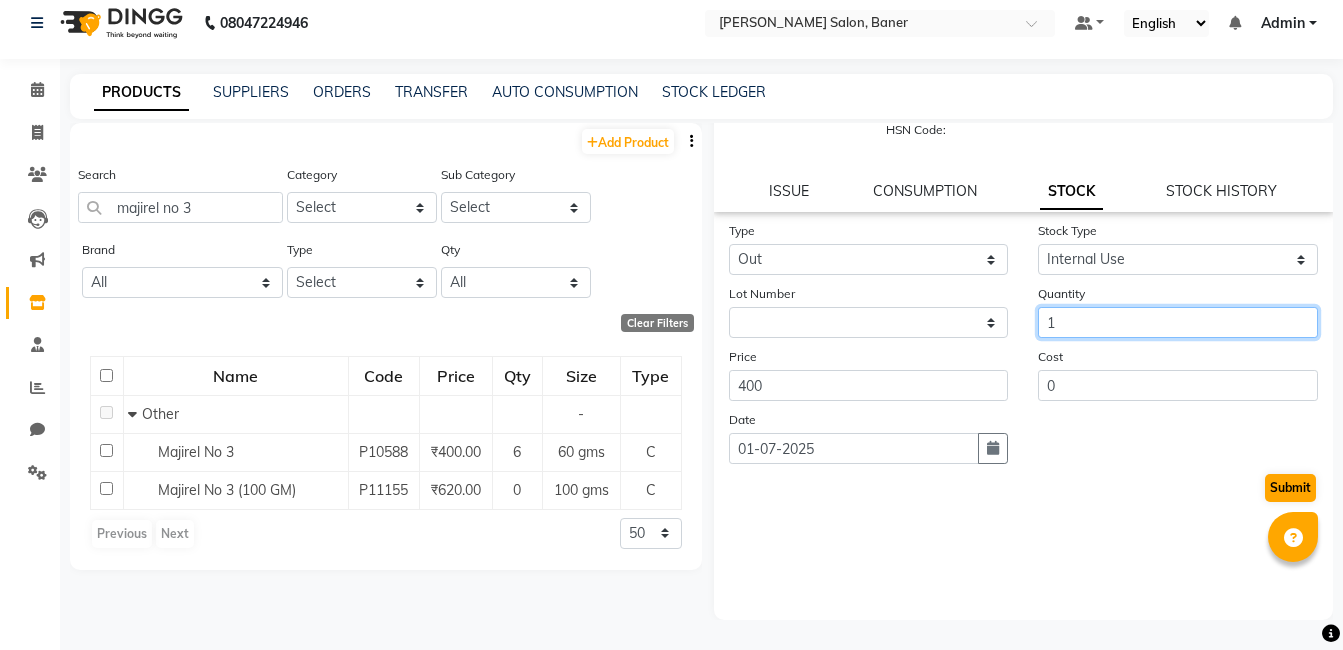 type on "1" 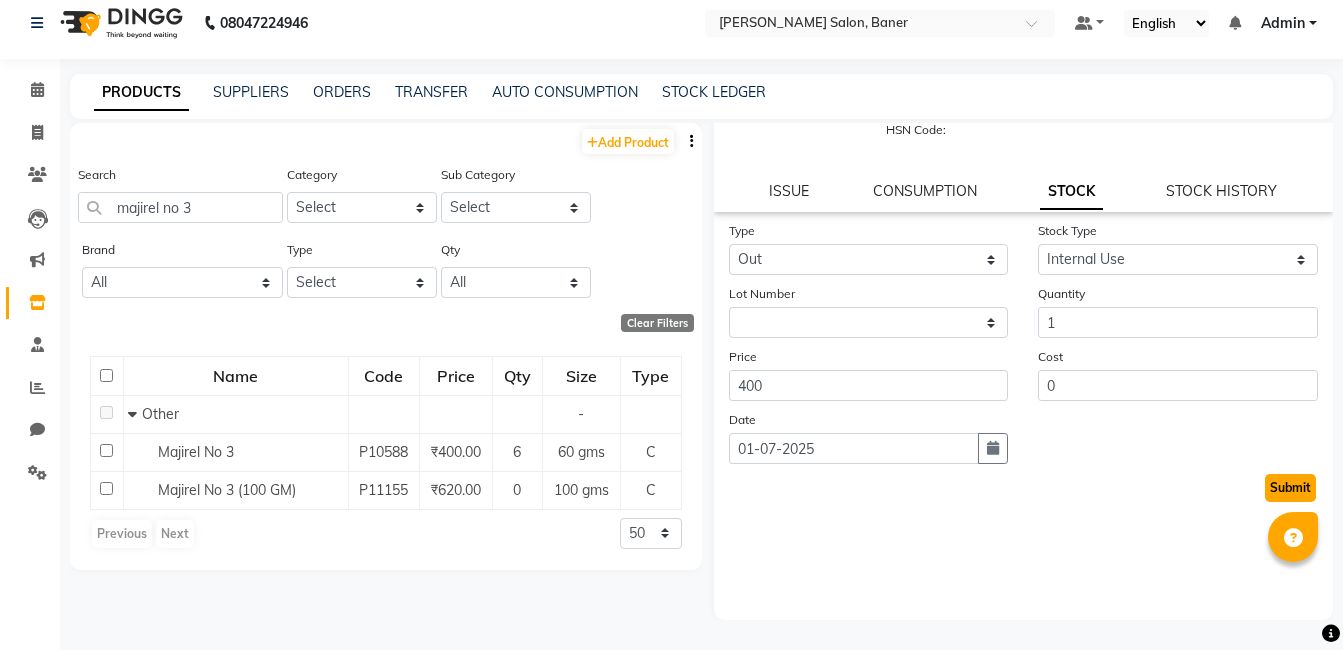click on "Submit" 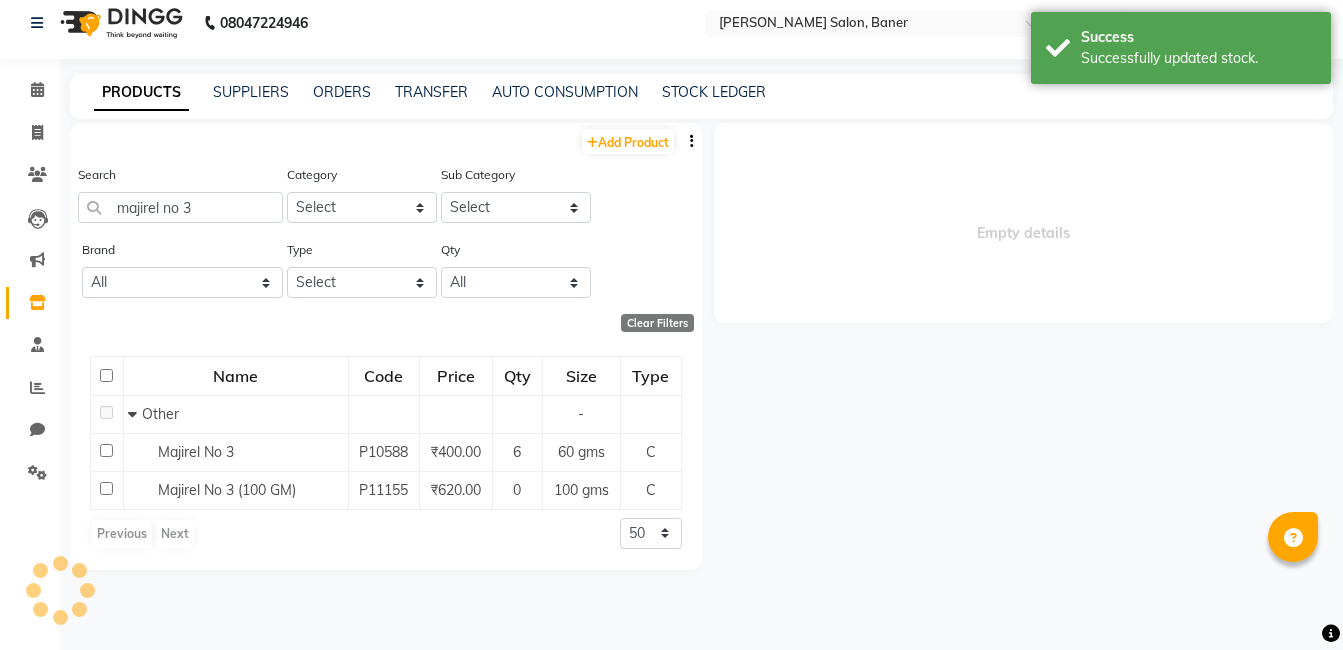 scroll, scrollTop: 0, scrollLeft: 0, axis: both 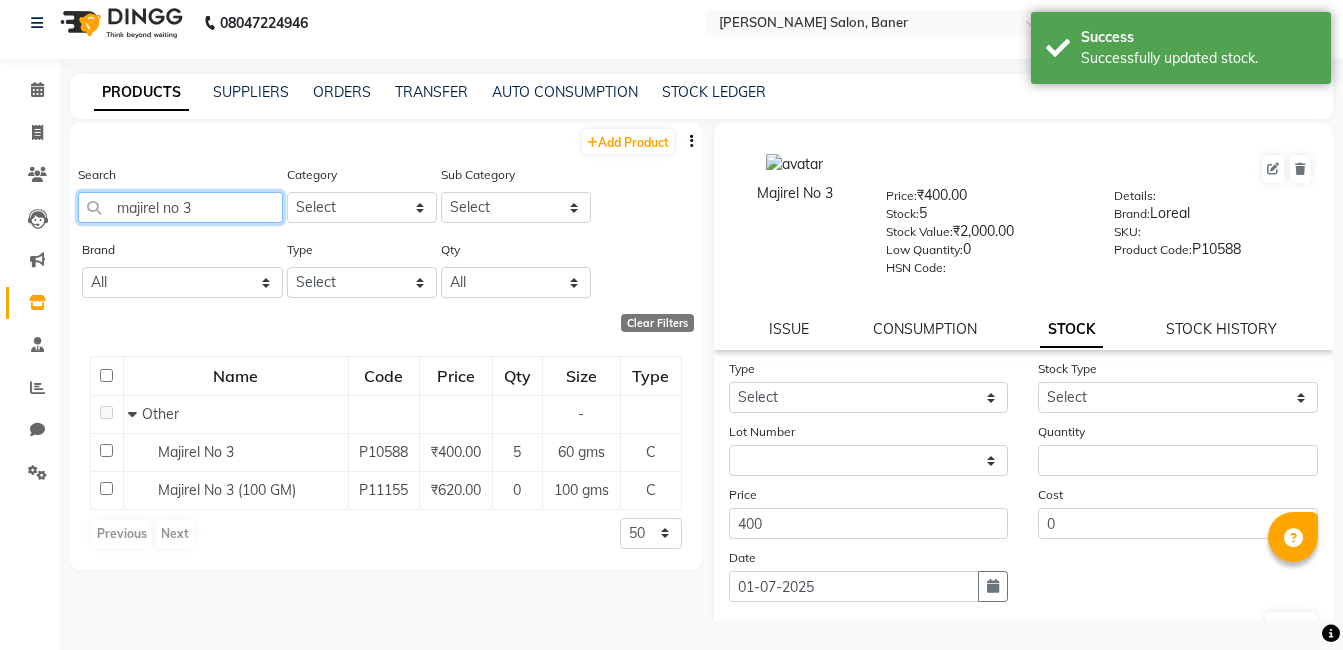 click on "majirel no 3" 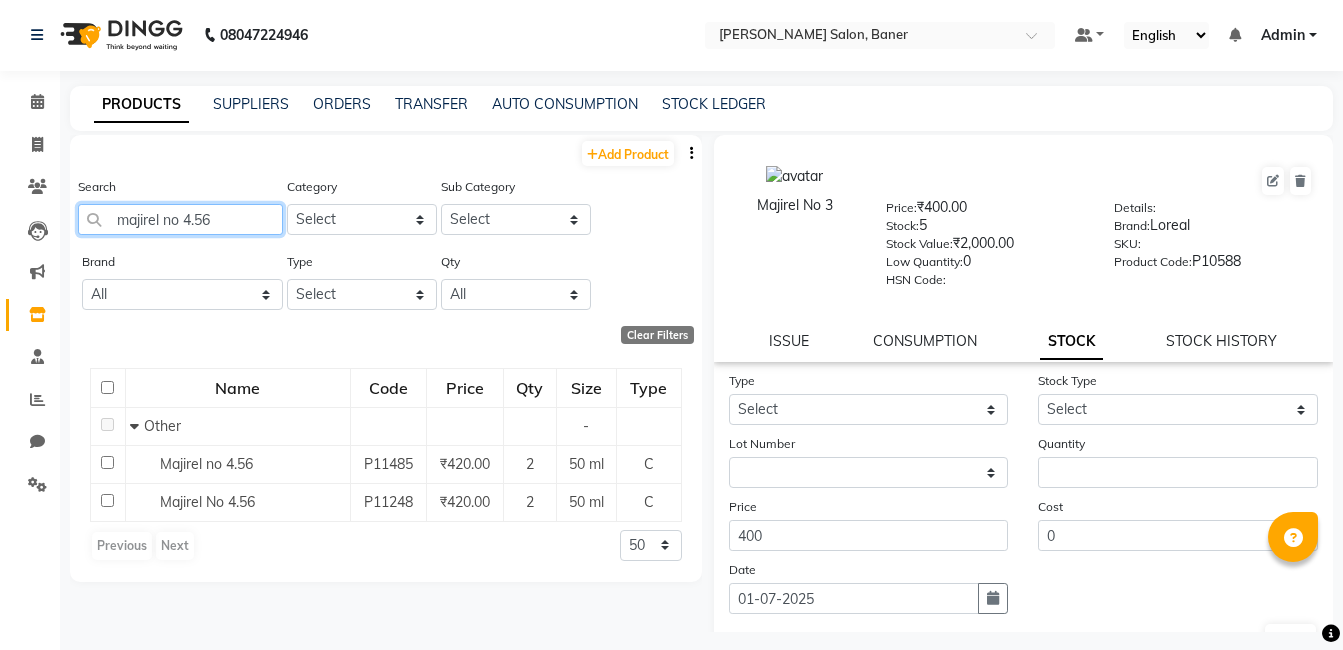 scroll, scrollTop: 0, scrollLeft: 0, axis: both 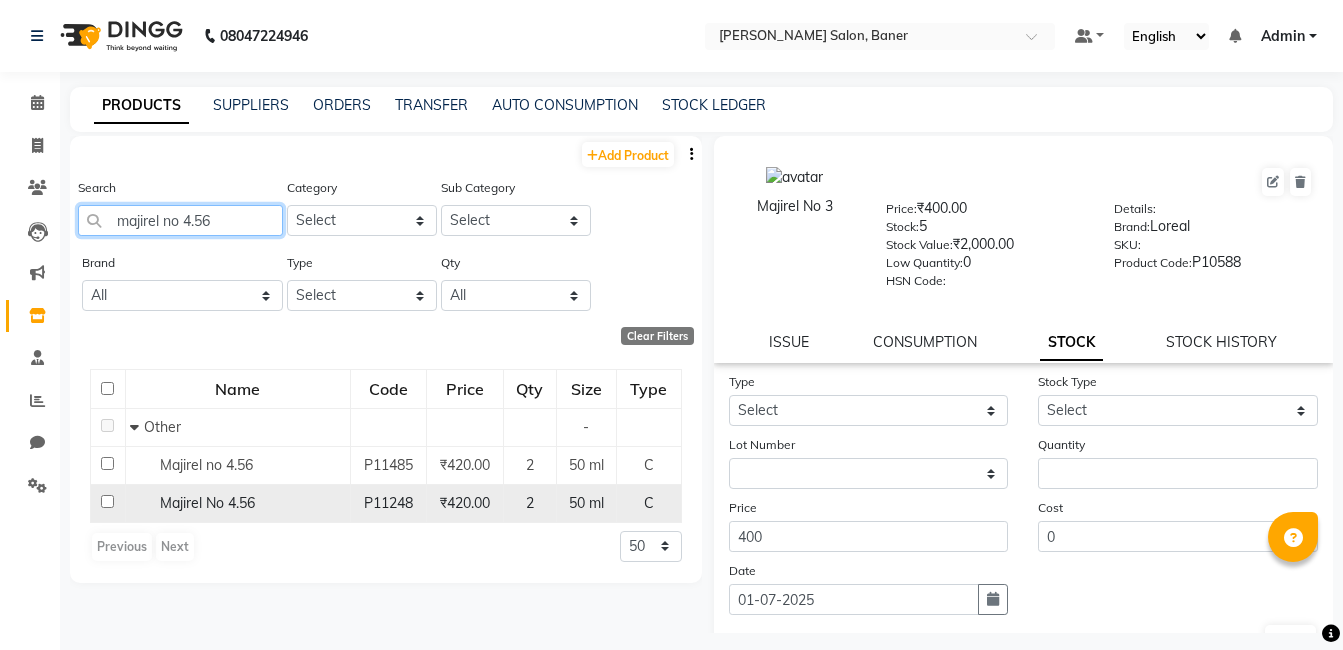 type on "majirel no 4.56" 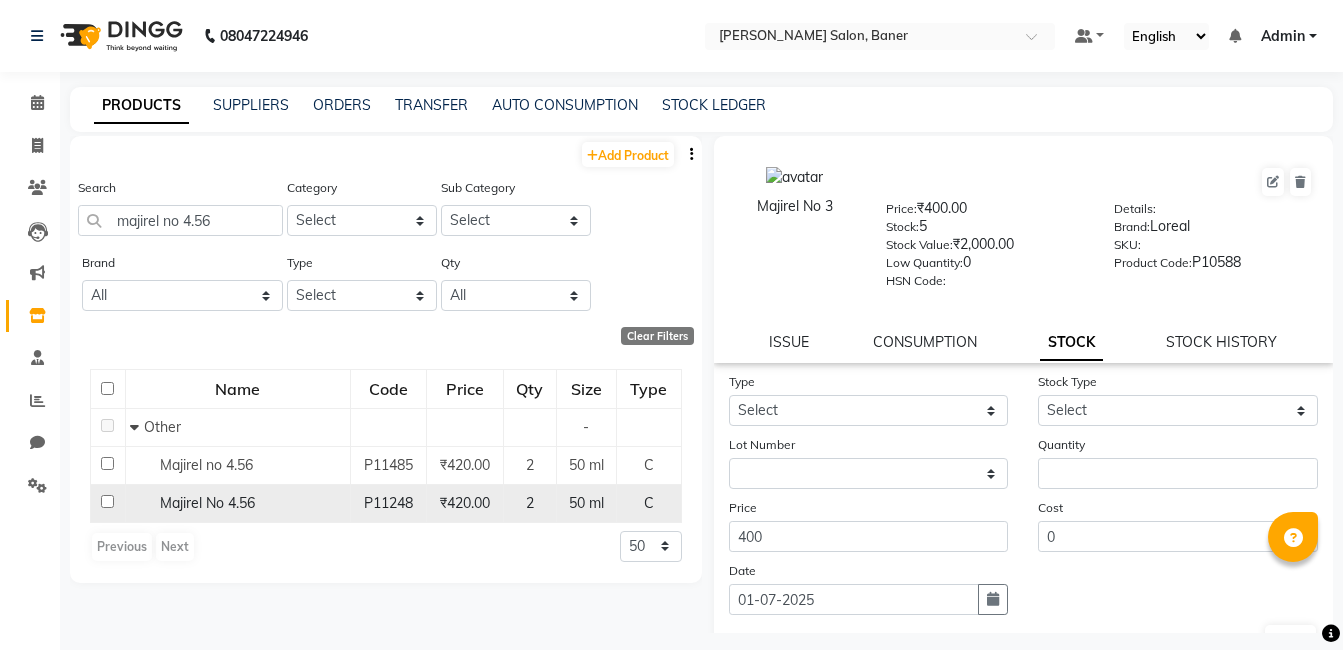 click on "P11248" 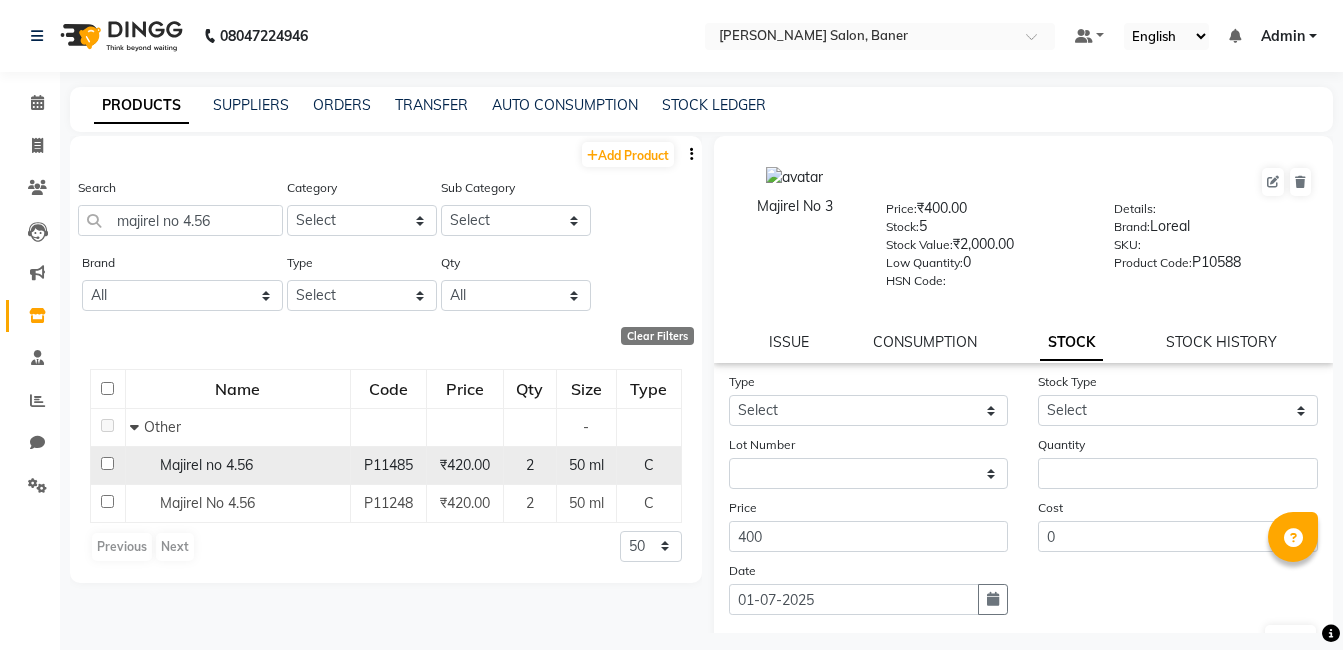 click on "Majirel no 4.56" 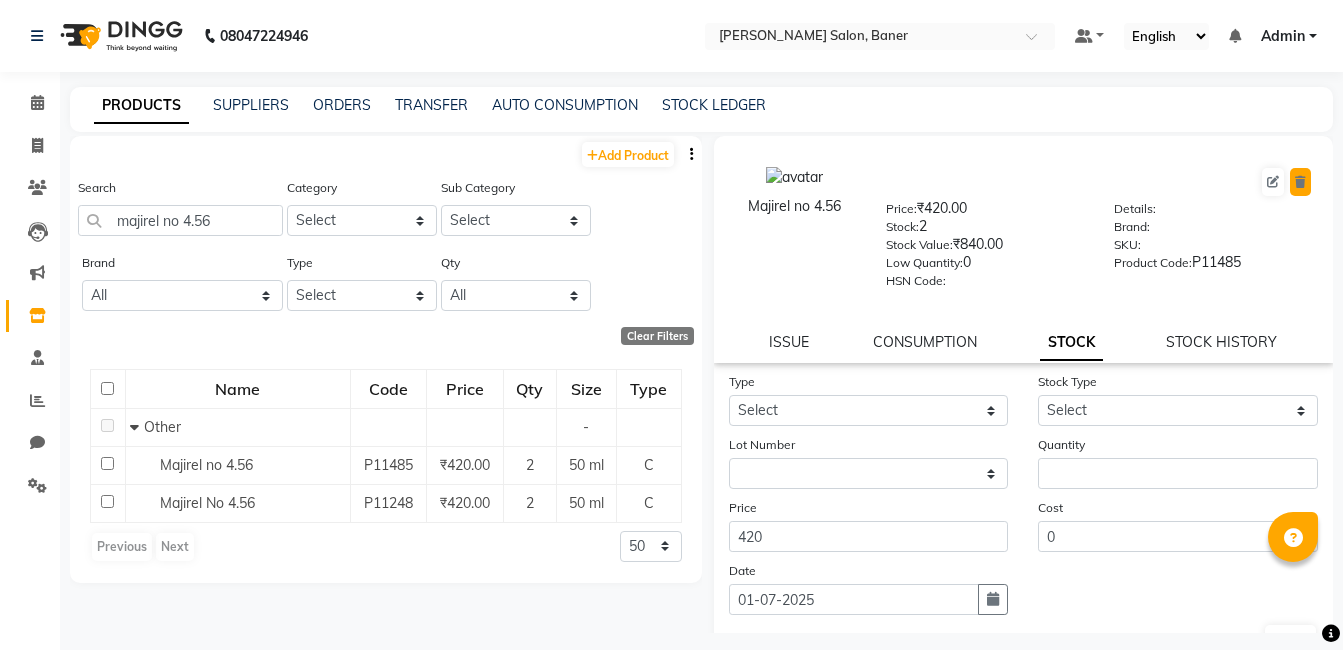 click 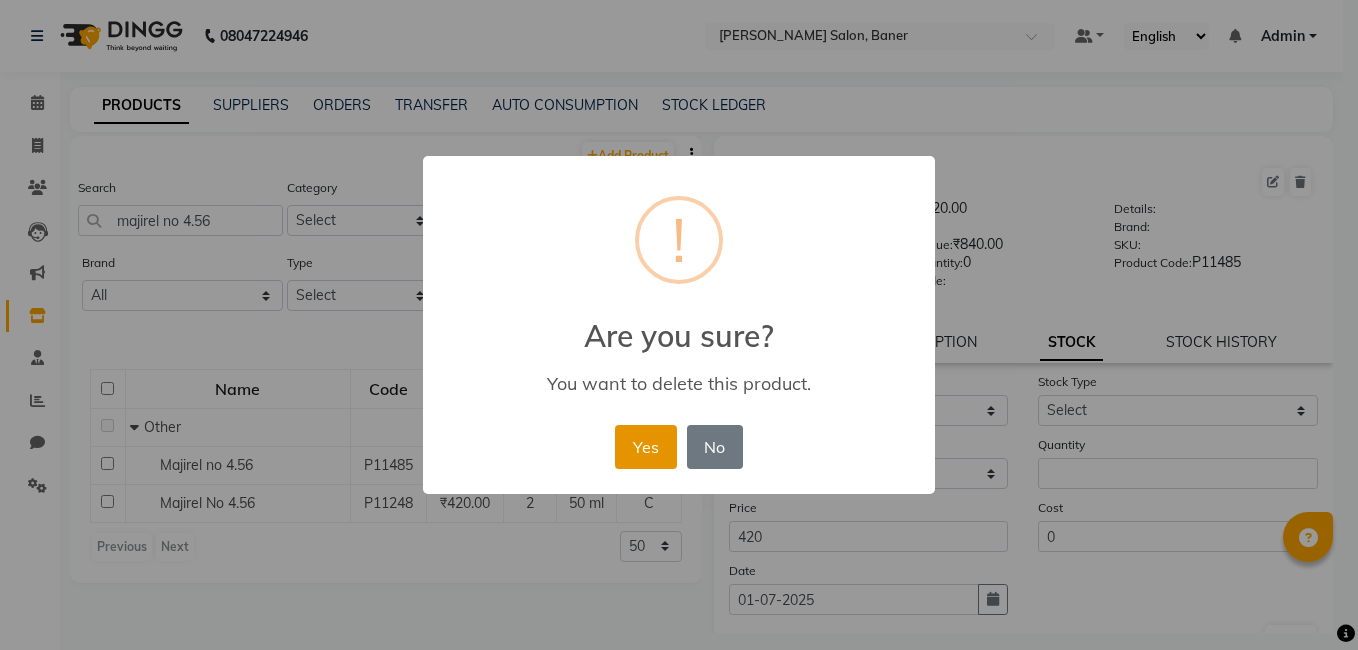 click on "Yes" at bounding box center (645, 447) 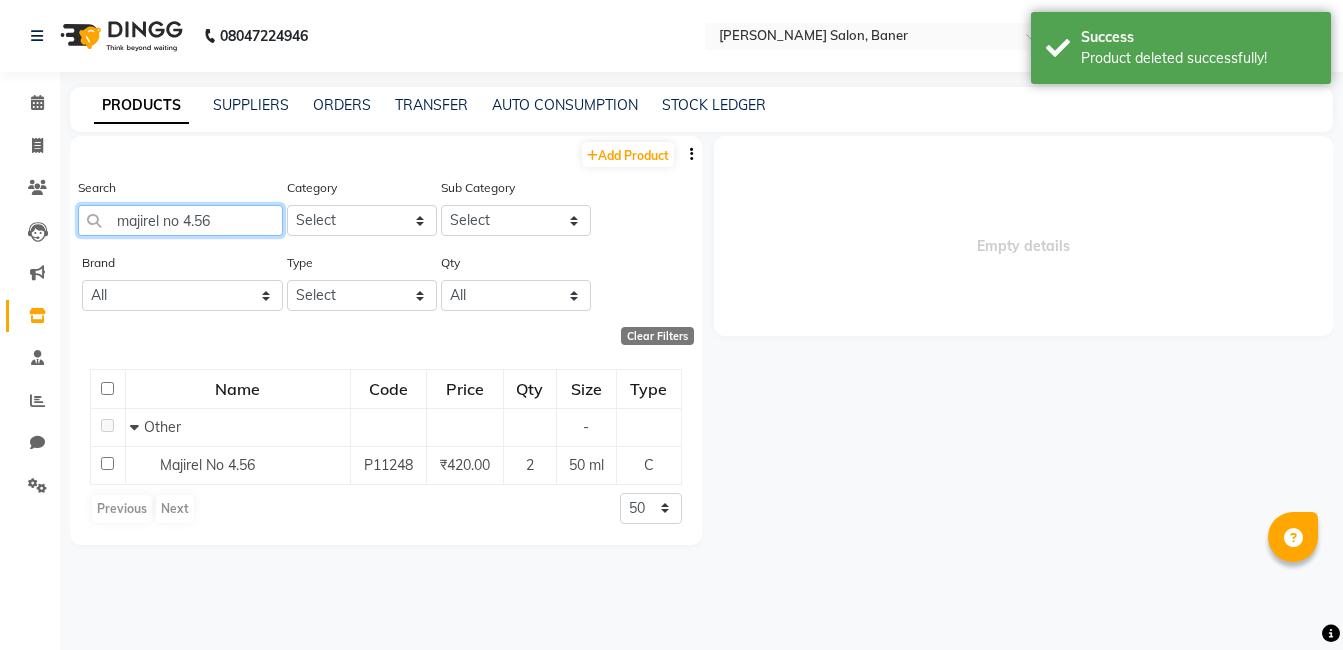 click on "majirel no 4.56" 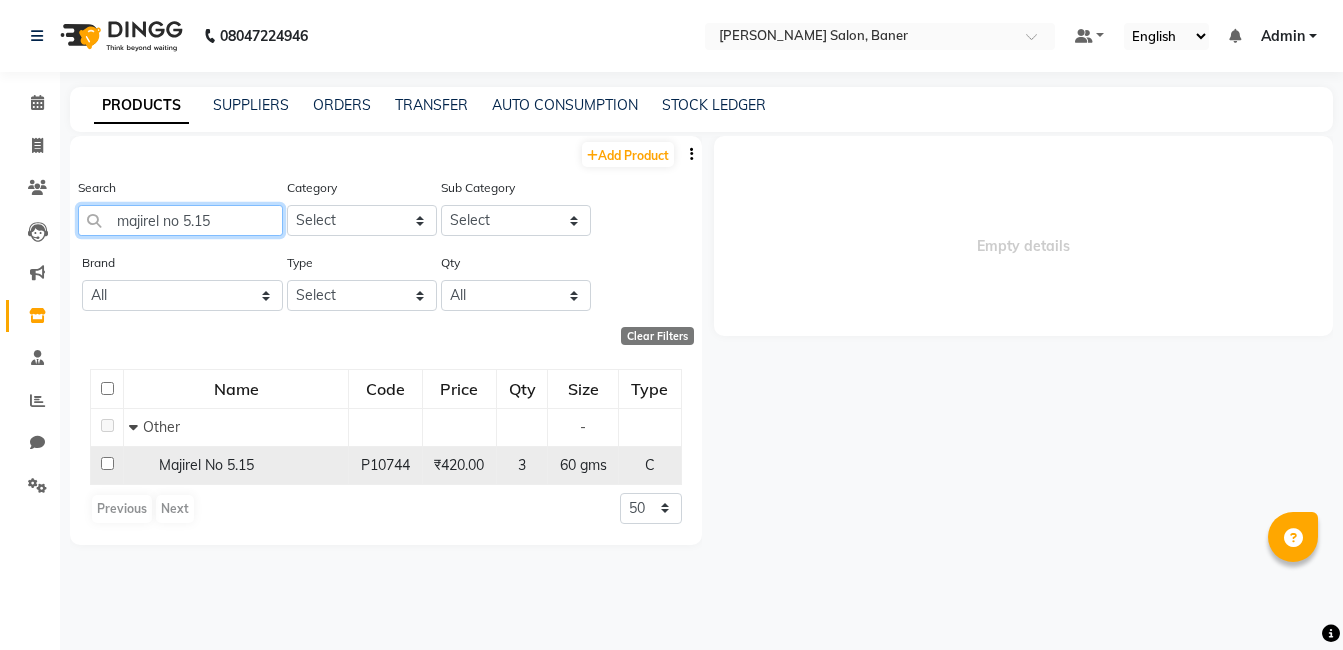 type on "majirel no 5.15" 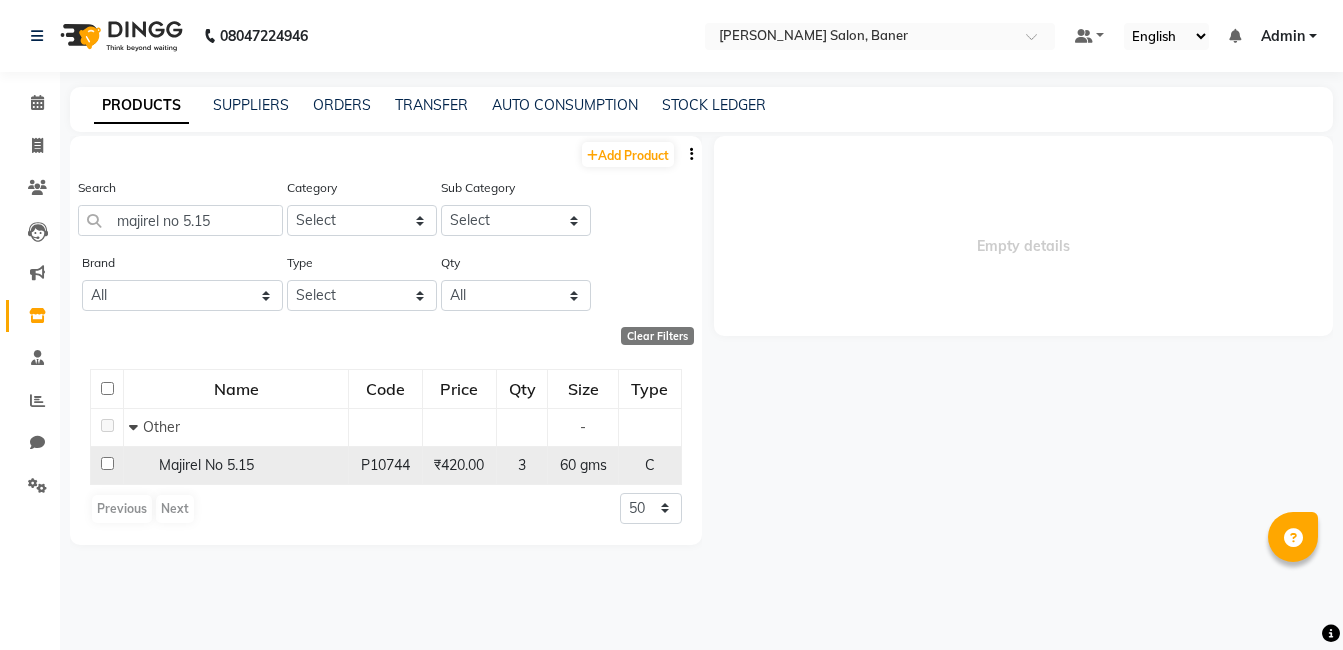 click on "Majirel No 5.15" 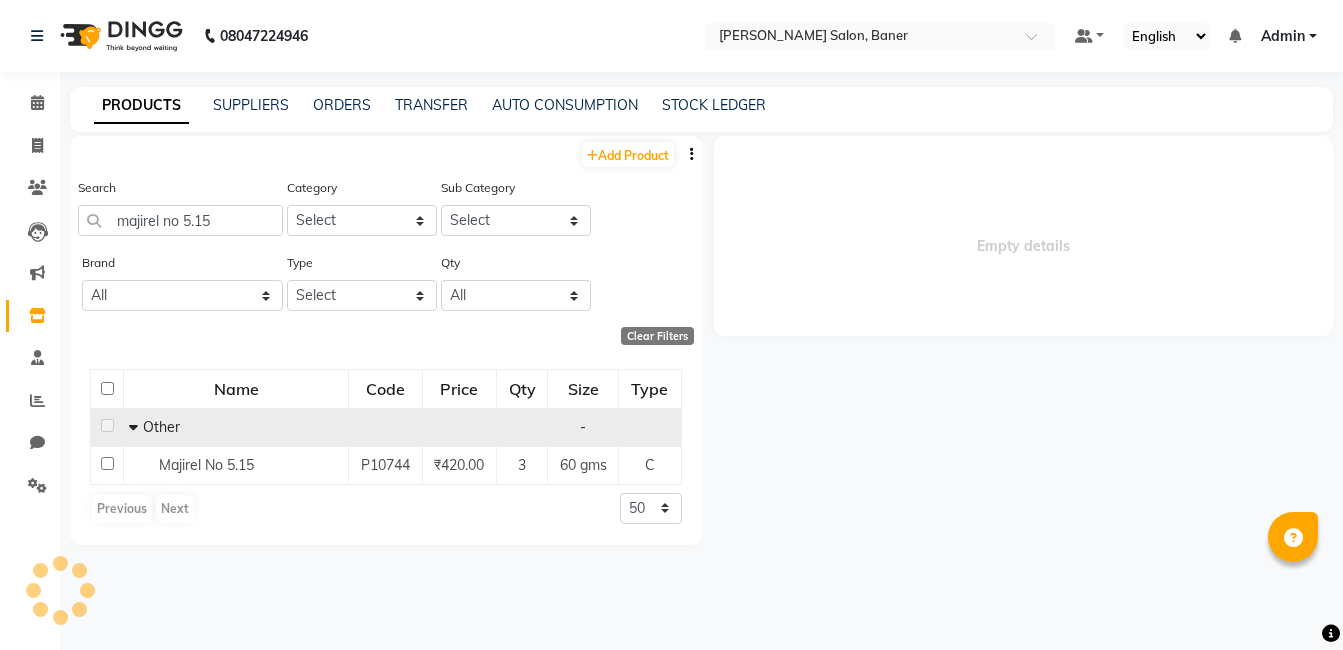 select 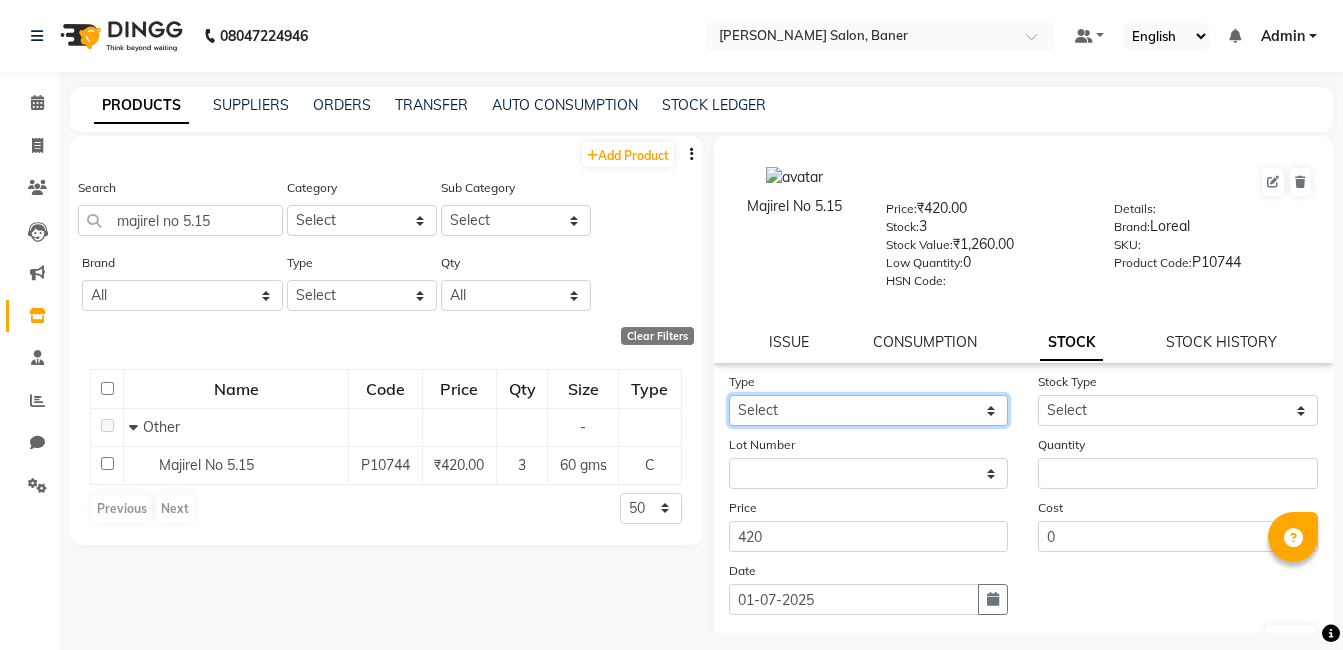 drag, startPoint x: 843, startPoint y: 413, endPoint x: 837, endPoint y: 427, distance: 15.231546 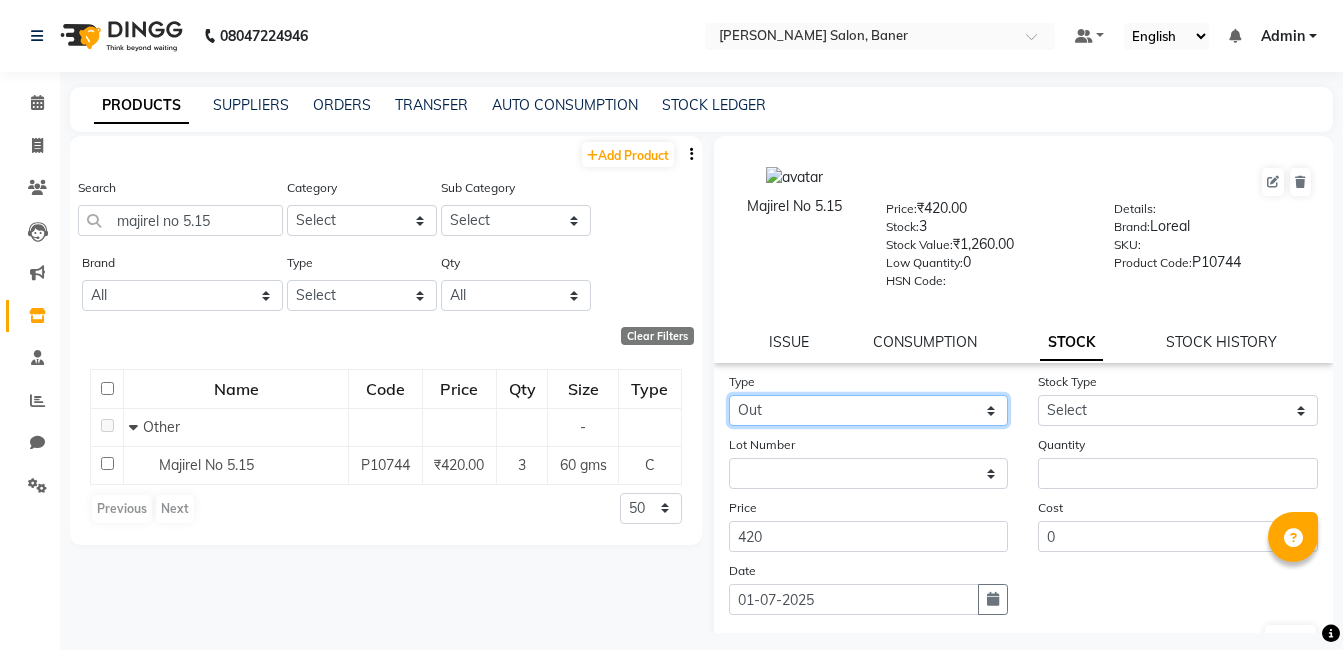 click on "Select In Out" 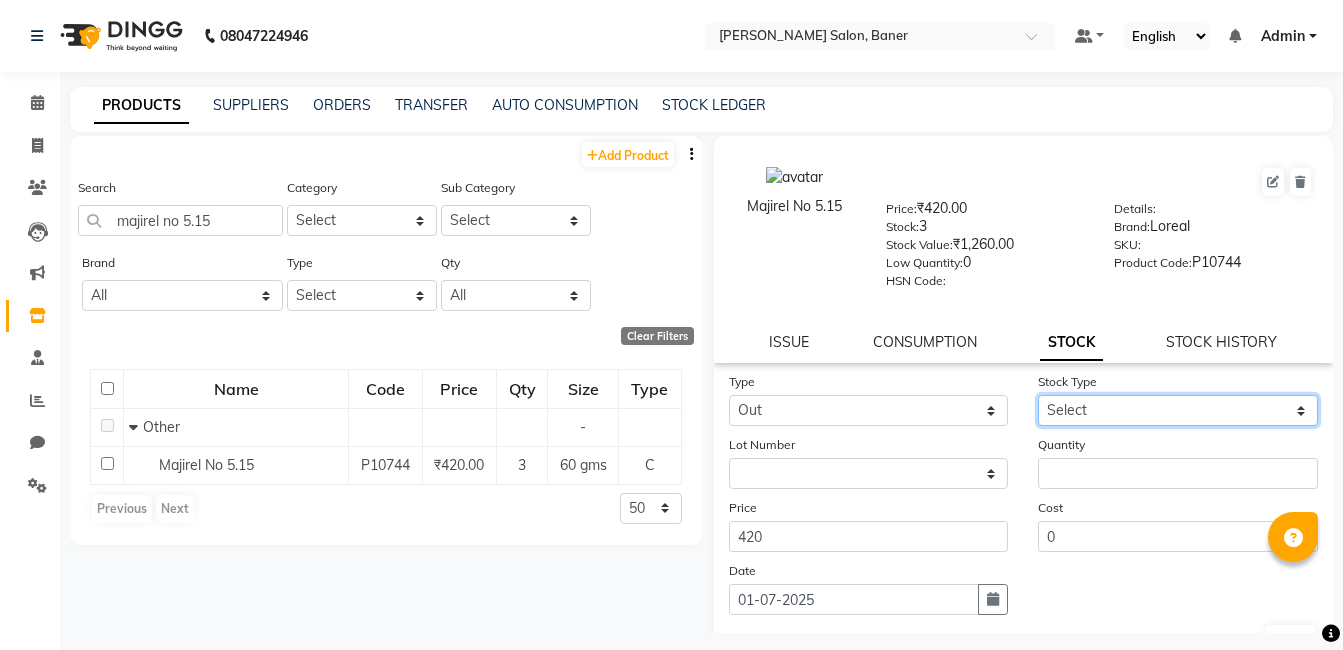 drag, startPoint x: 1159, startPoint y: 420, endPoint x: 1145, endPoint y: 421, distance: 14.035668 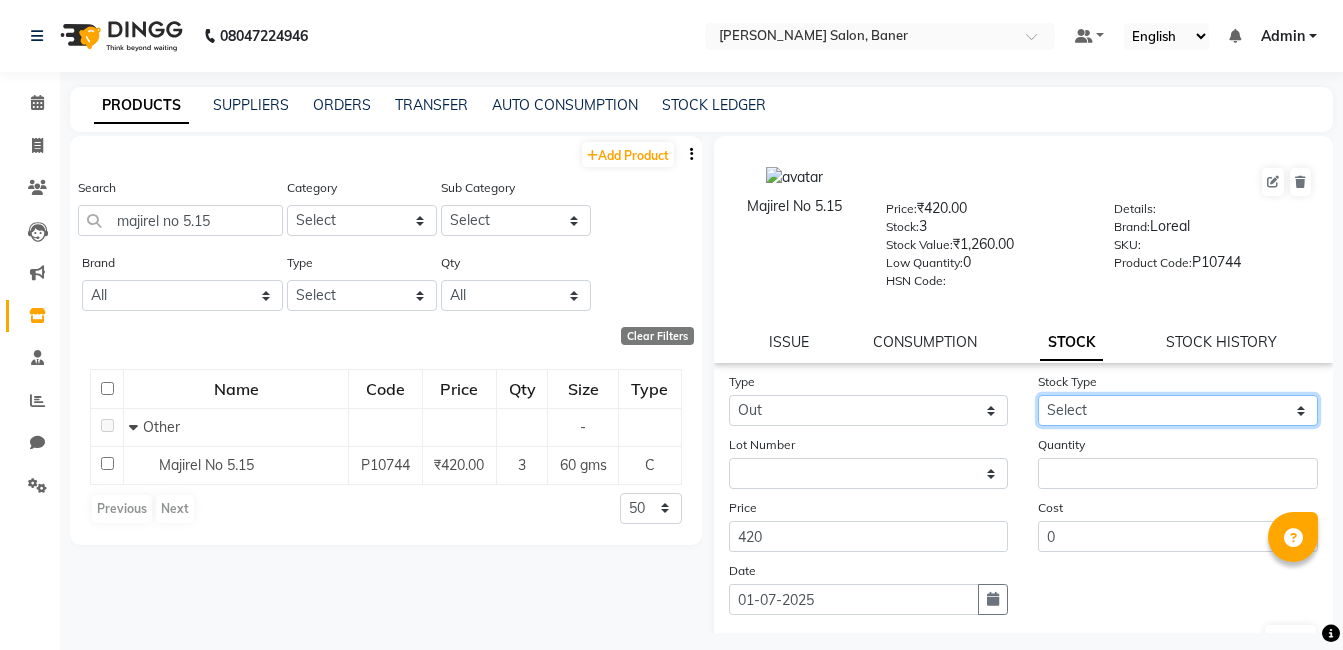 select on "internal use" 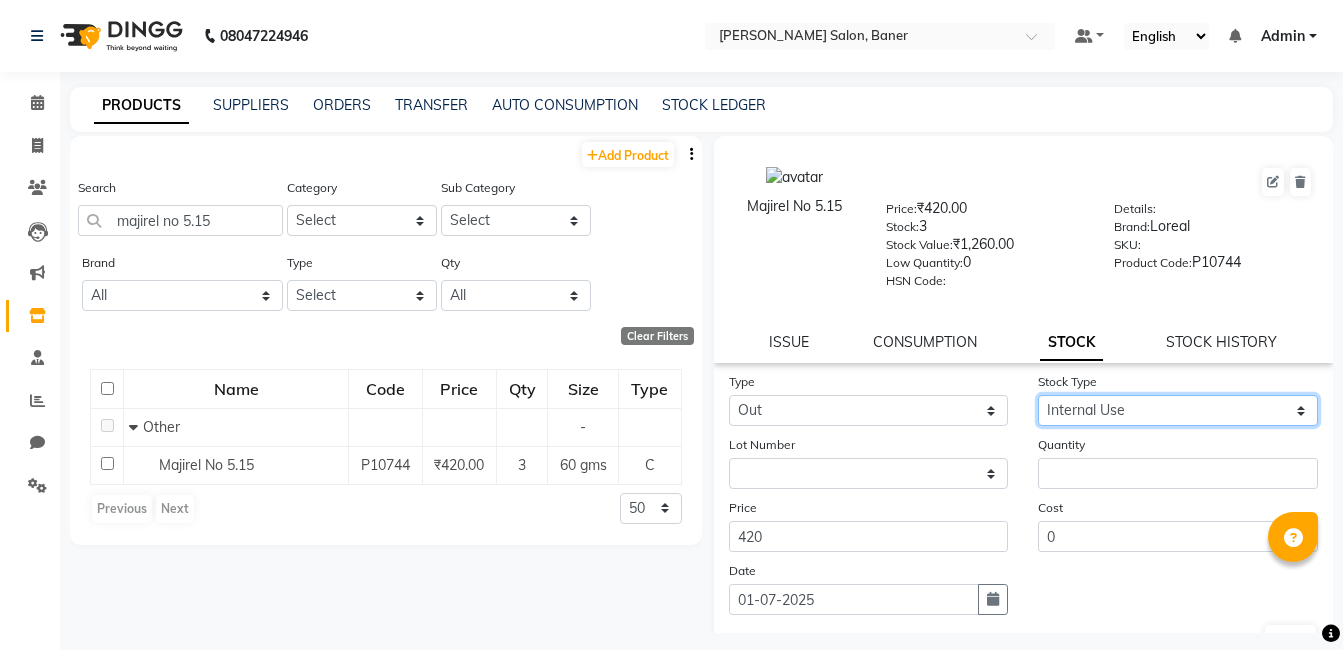 click on "Select Internal Use Damaged Expired Adjustment Return Other" 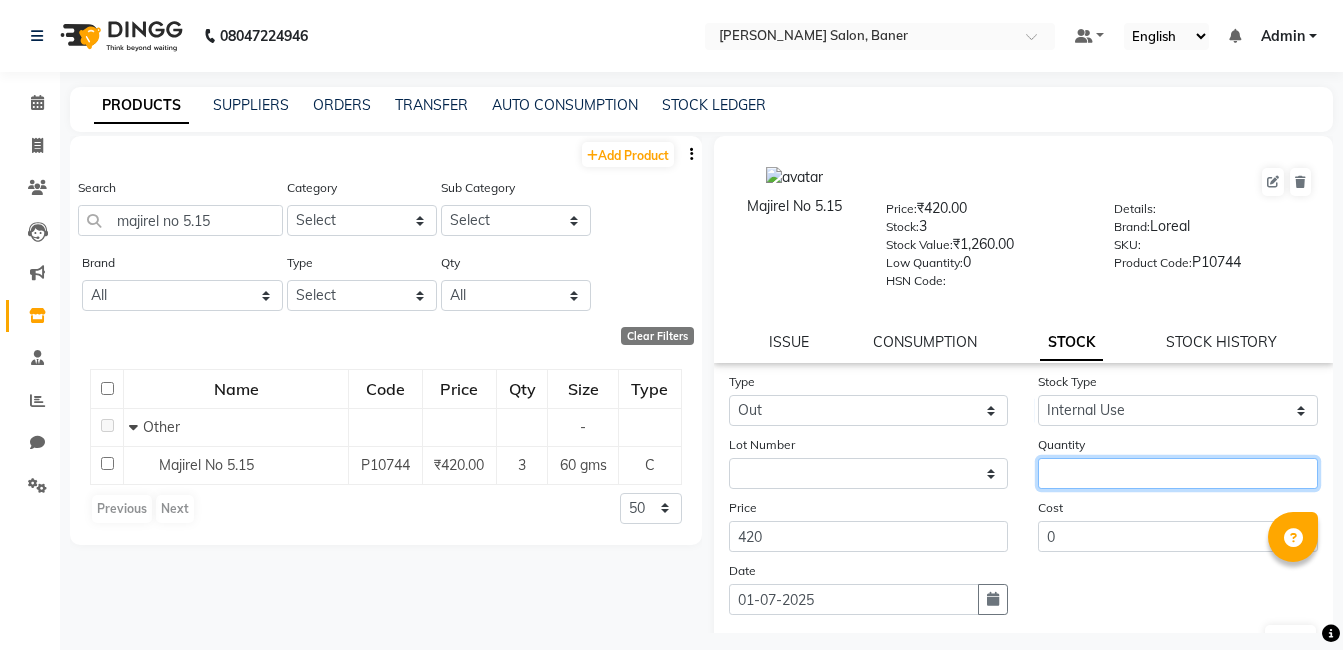 click 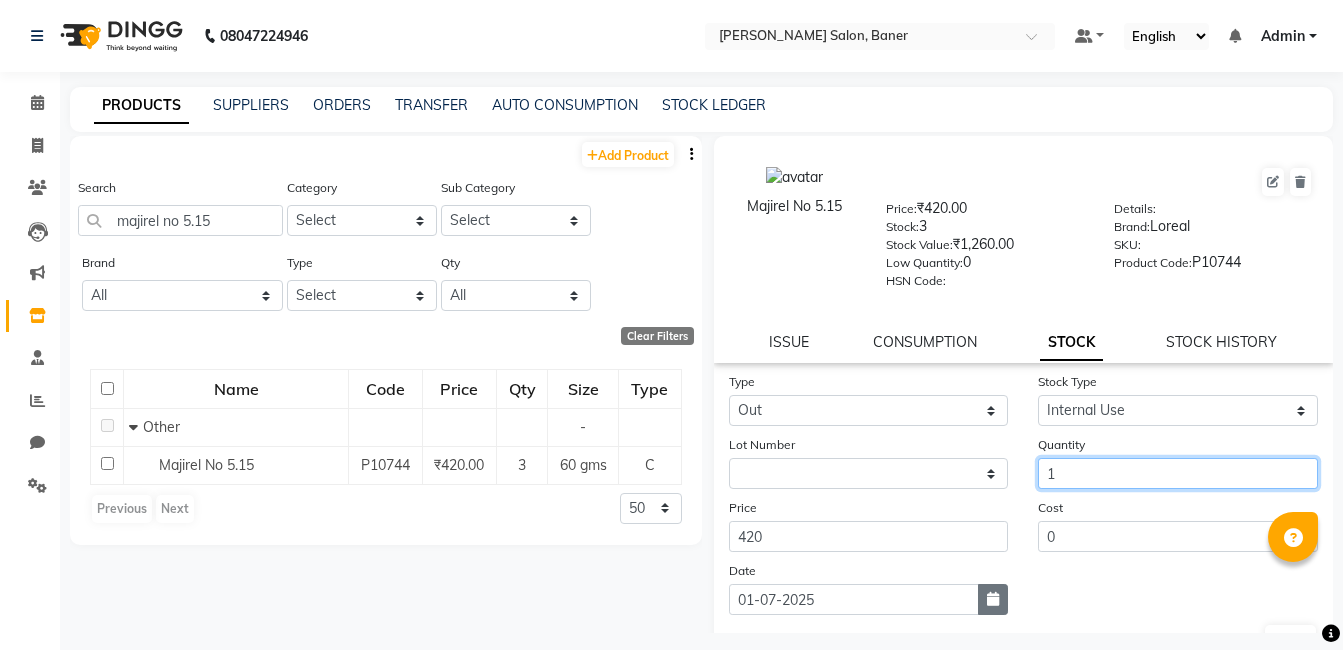 type on "1" 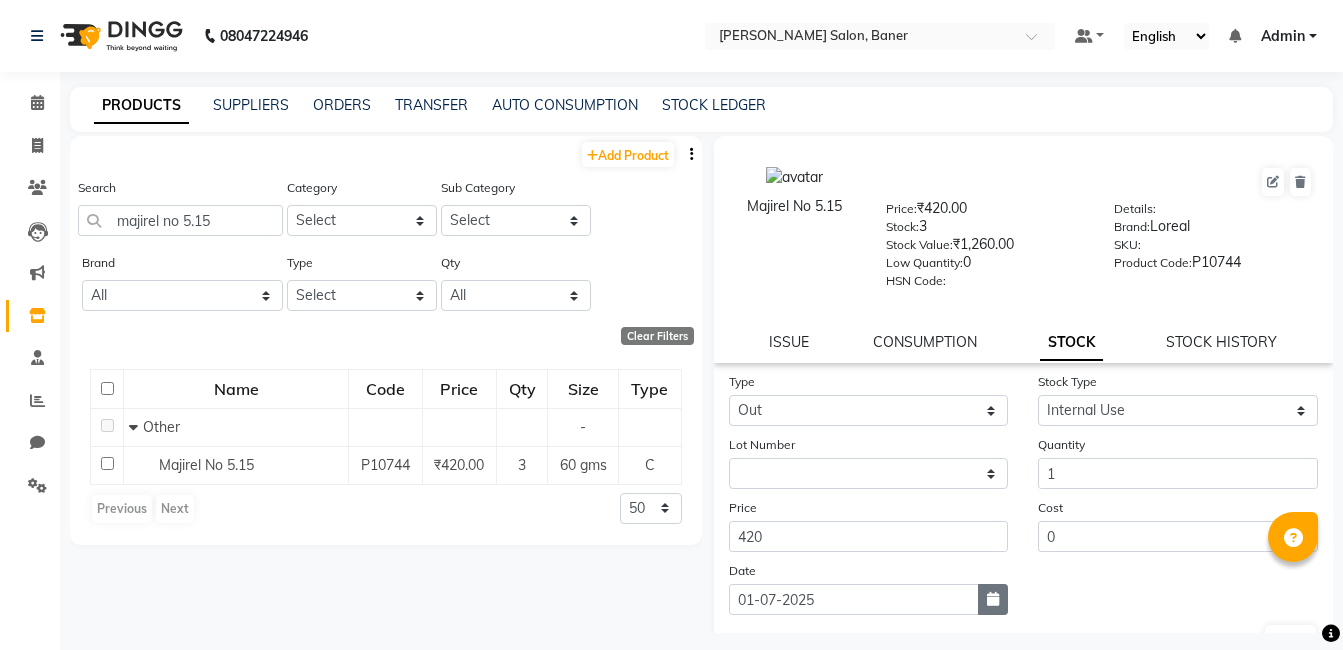 click 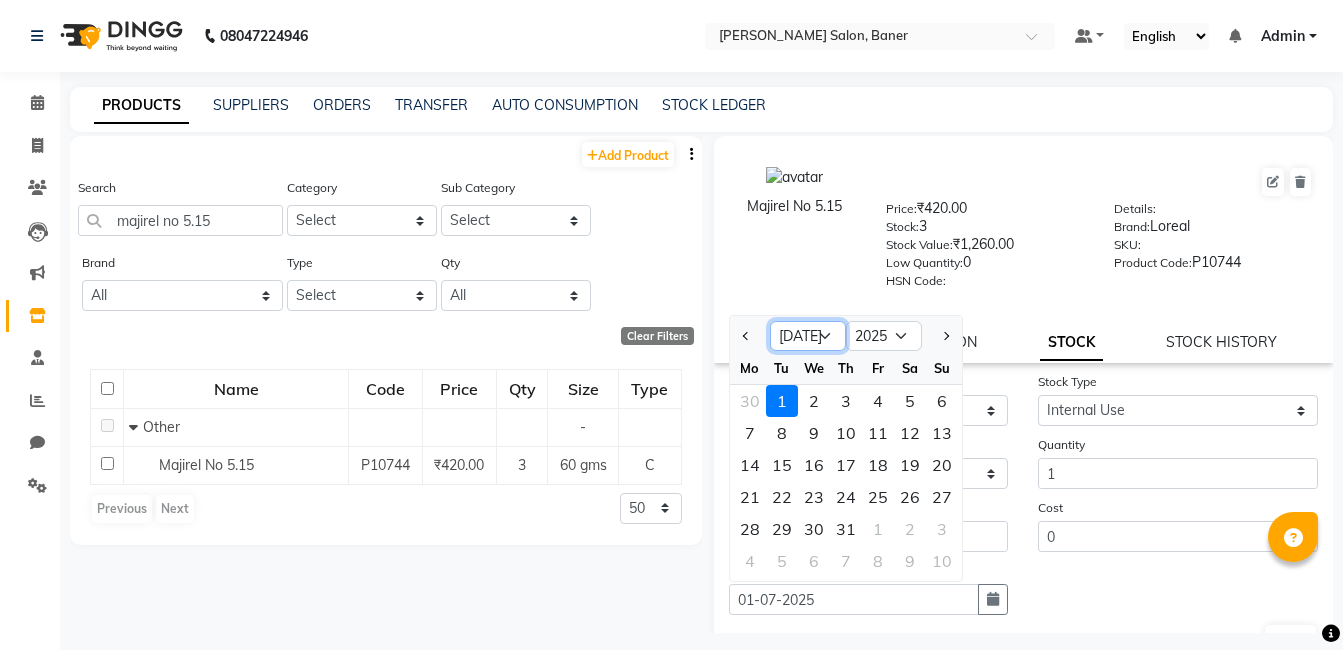 click on "Jan Feb Mar Apr May Jun Jul Aug Sep Oct Nov Dec" 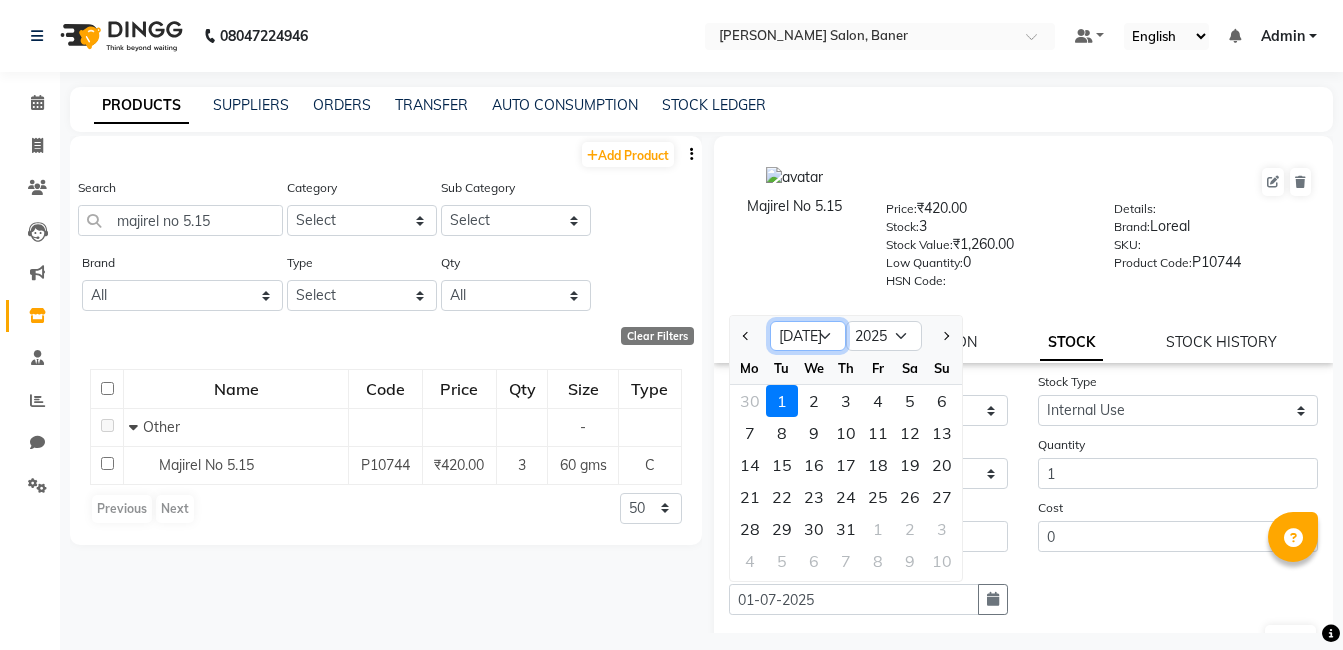 select on "6" 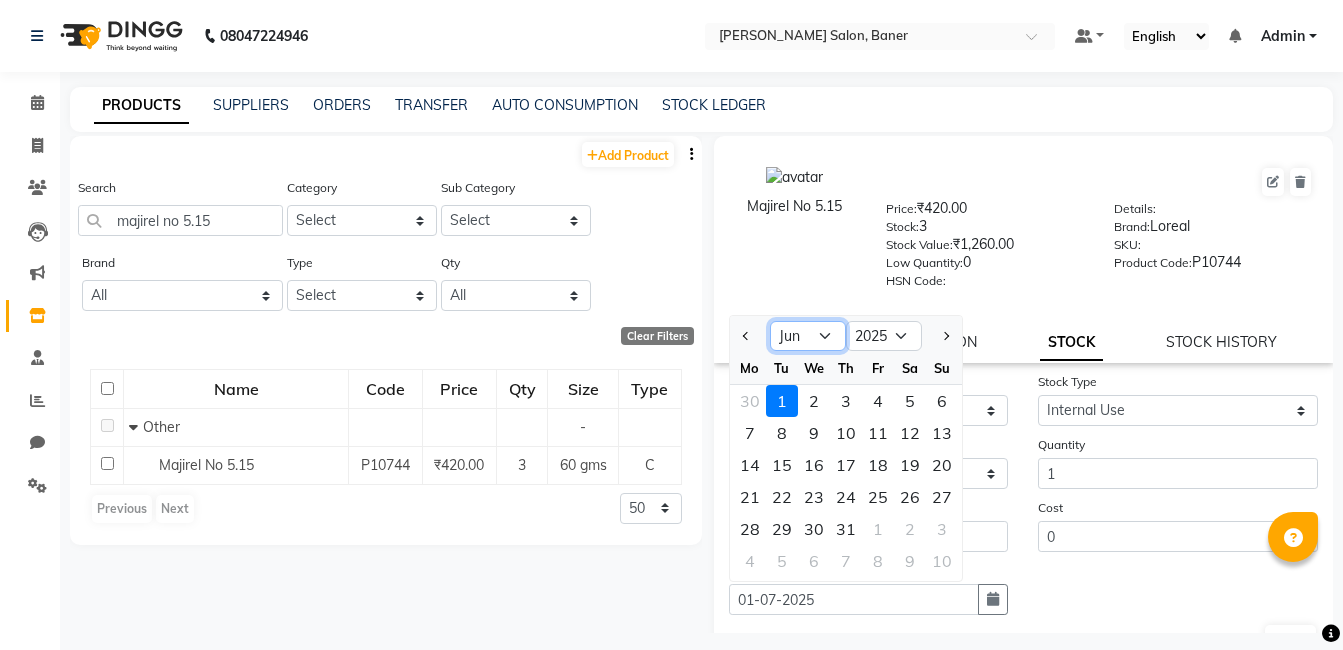 click on "Jan Feb Mar Apr May Jun Jul Aug Sep Oct Nov Dec" 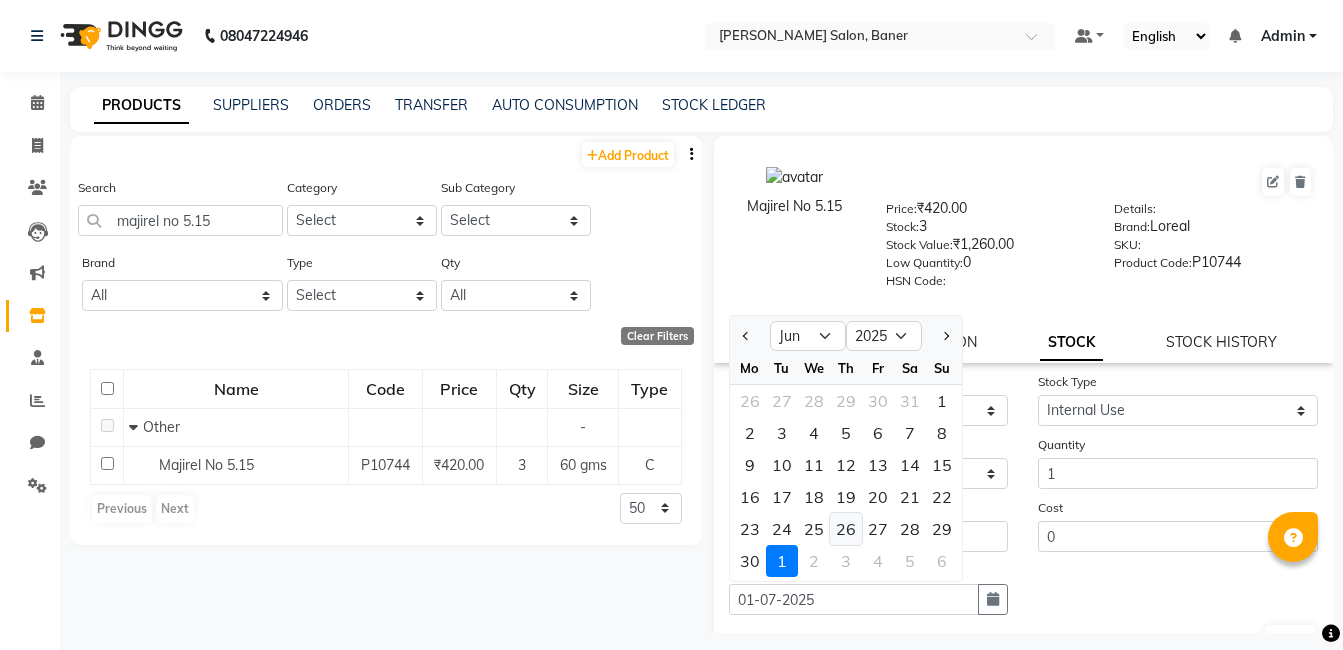 click on "26" 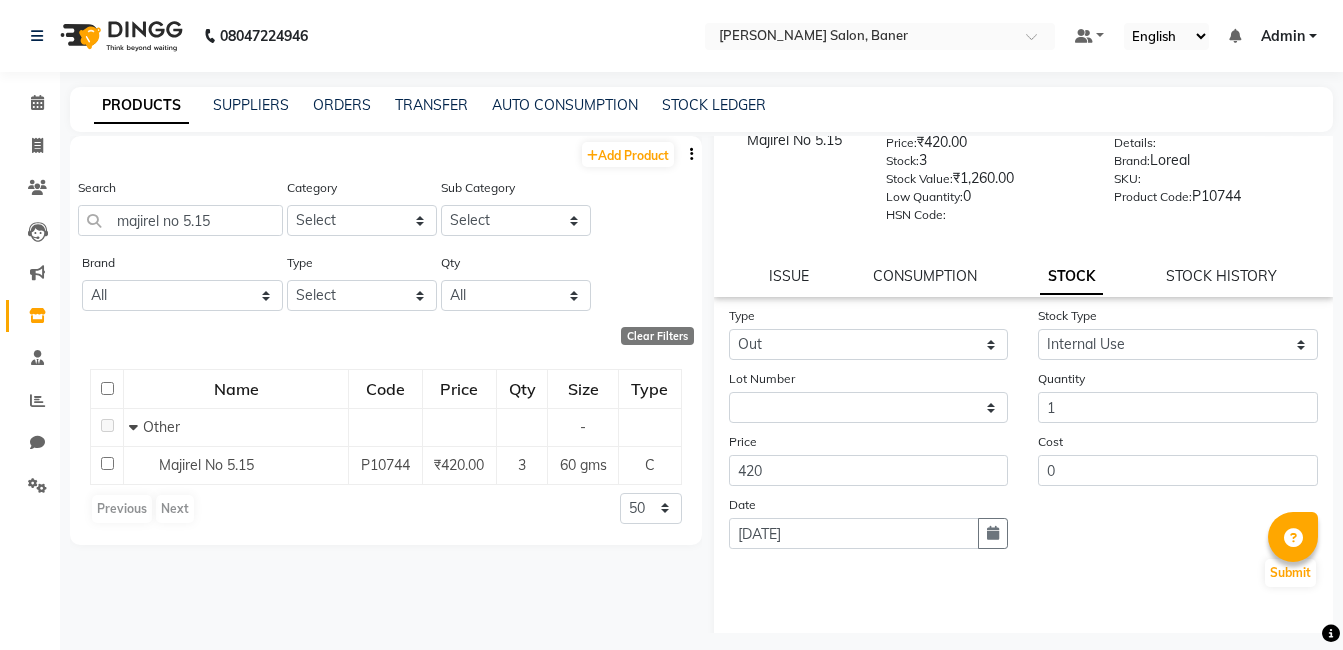 scroll, scrollTop: 138, scrollLeft: 0, axis: vertical 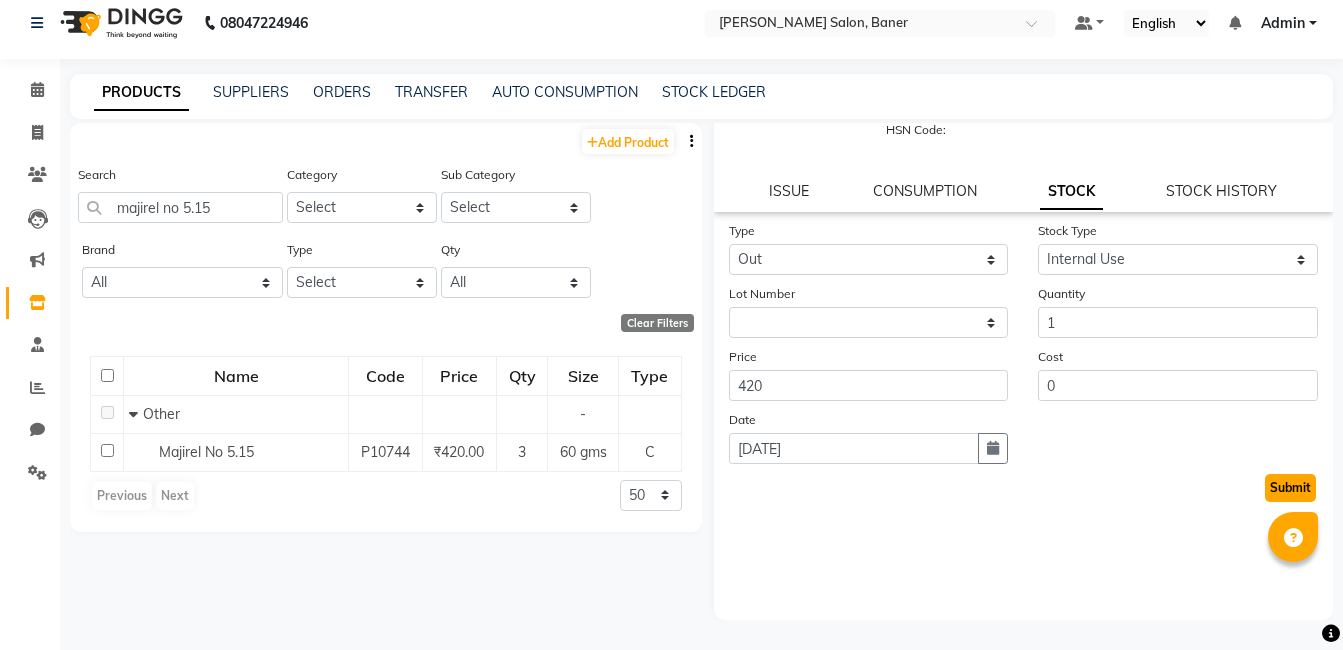 click on "Submit" 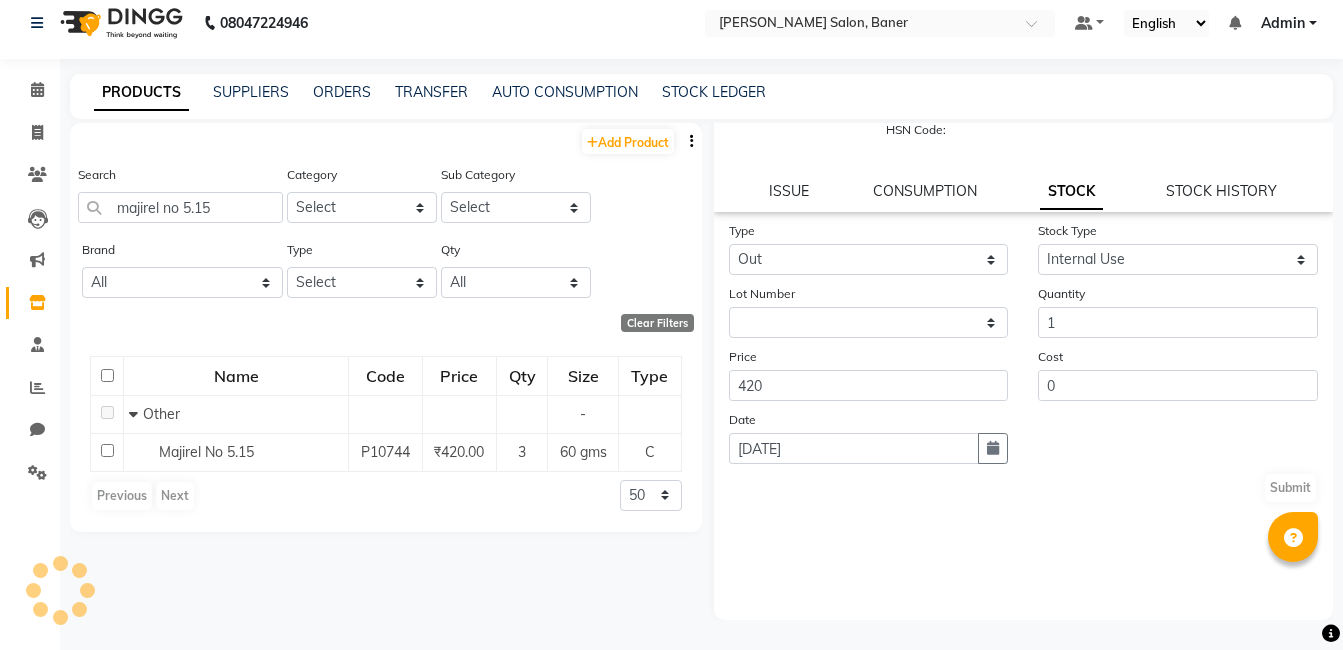 scroll, scrollTop: 0, scrollLeft: 0, axis: both 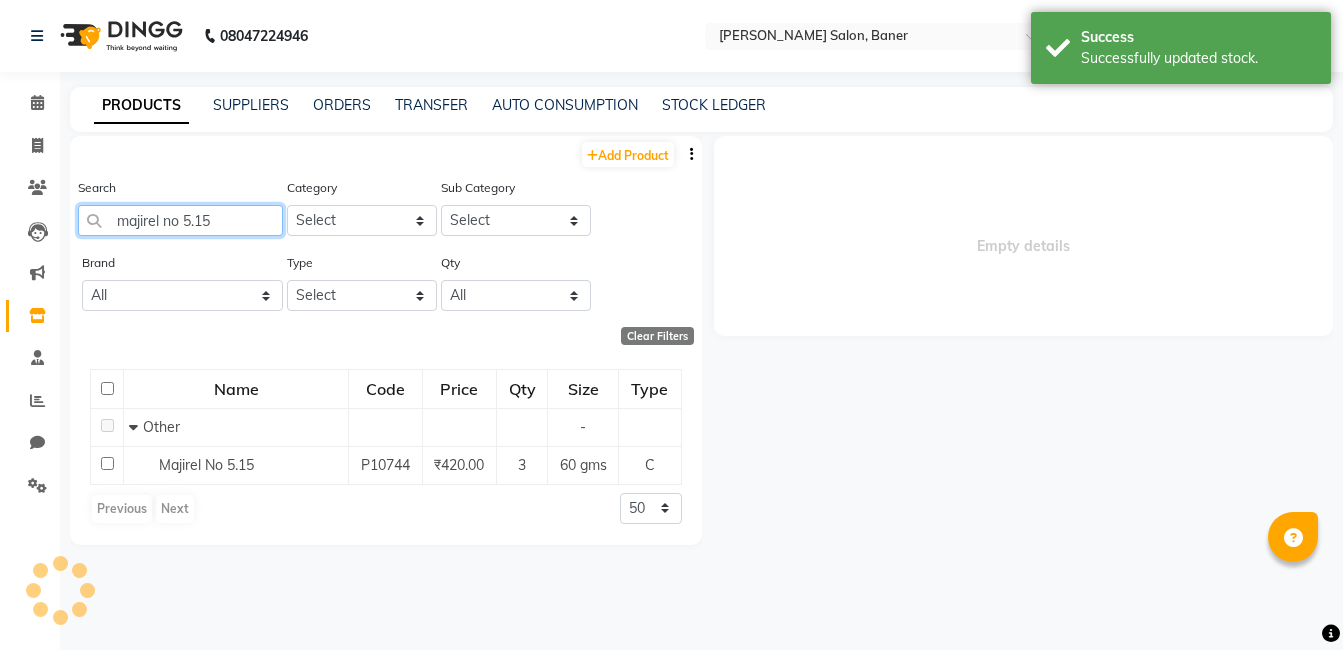 click on "majirel no 5.15" 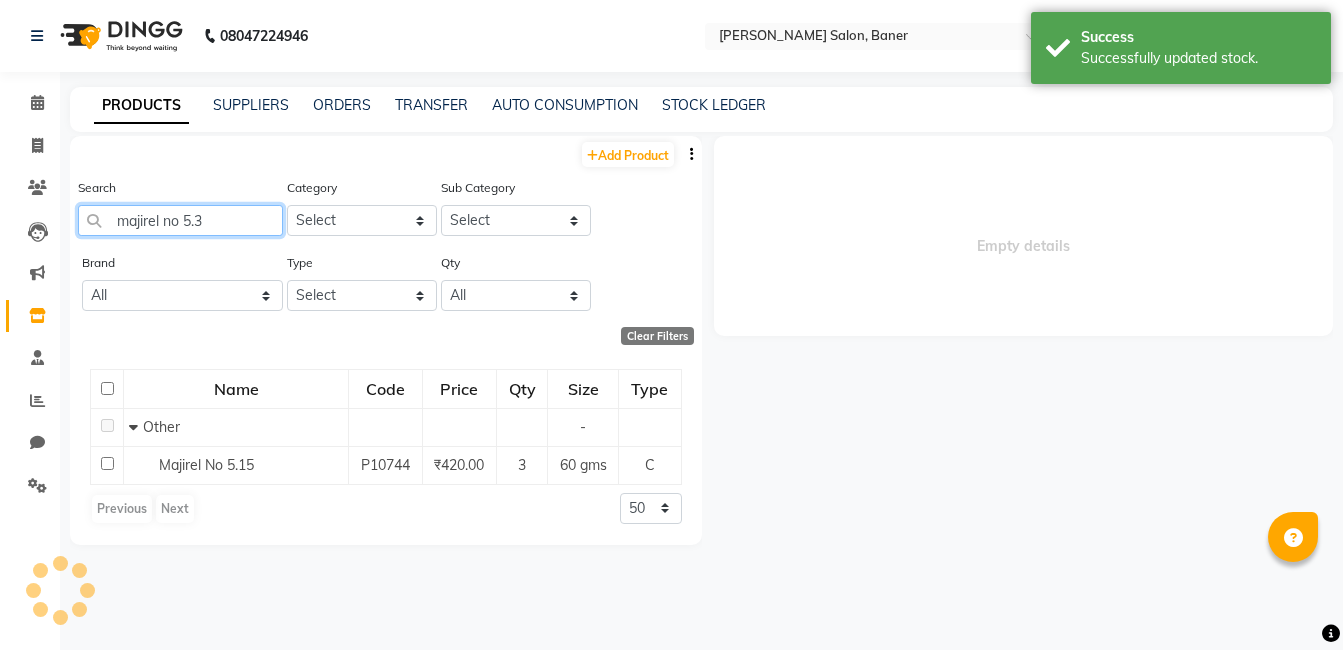 type on "majirel no 5.35" 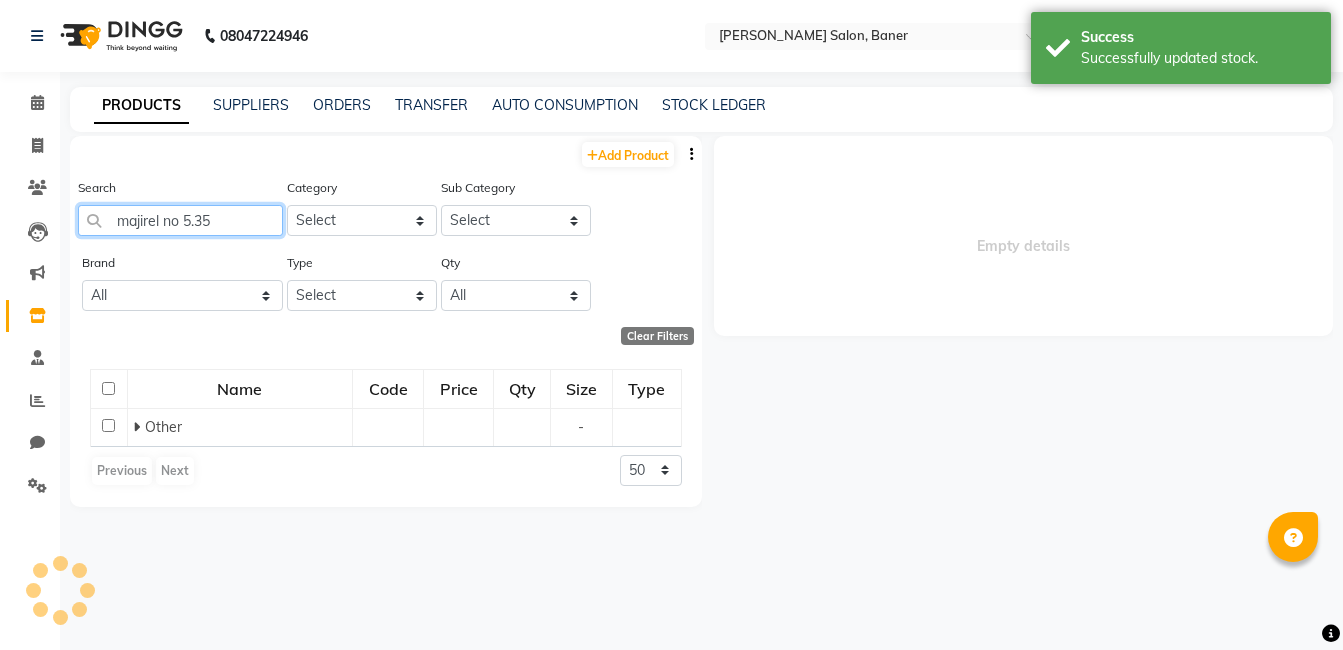 select 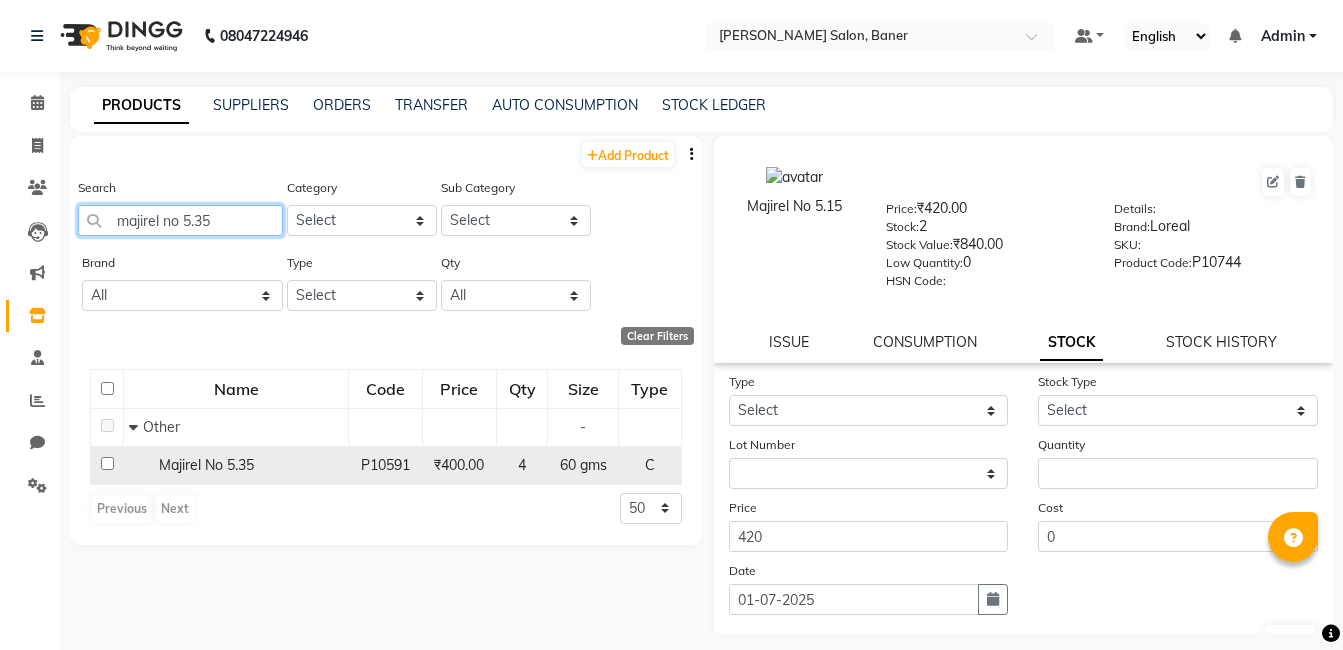 type on "majirel no 5.35" 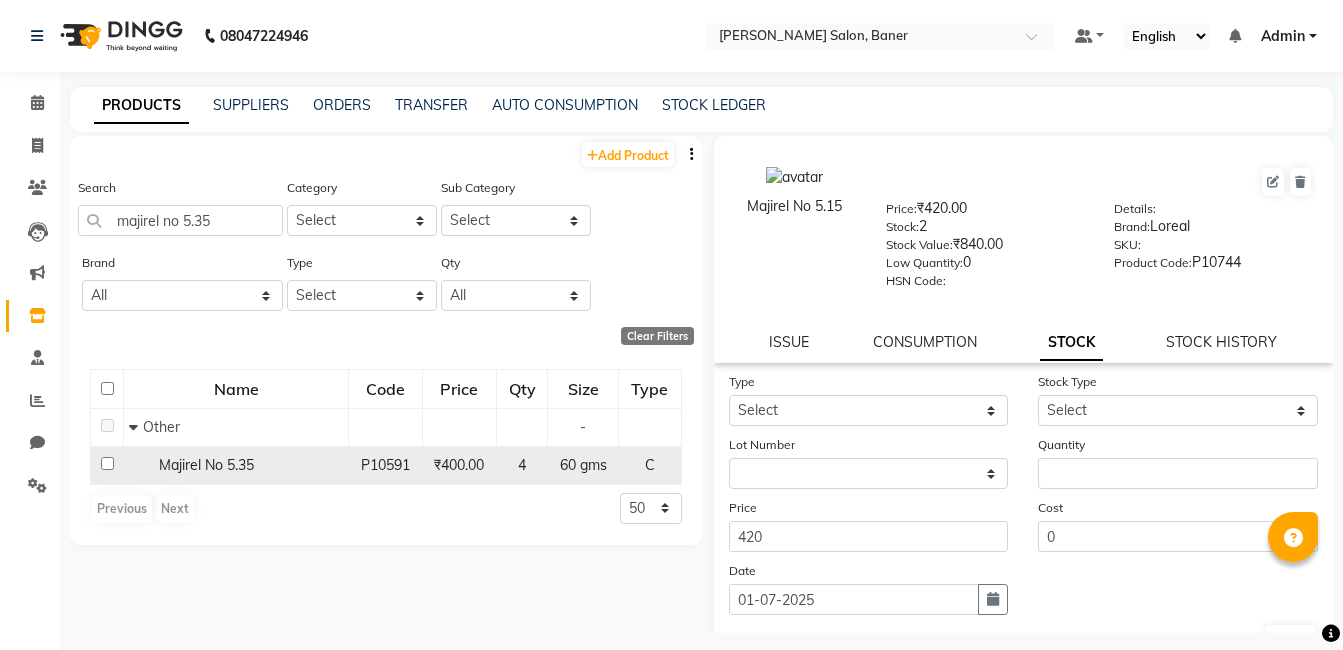 click on "Majirel No 5.35" 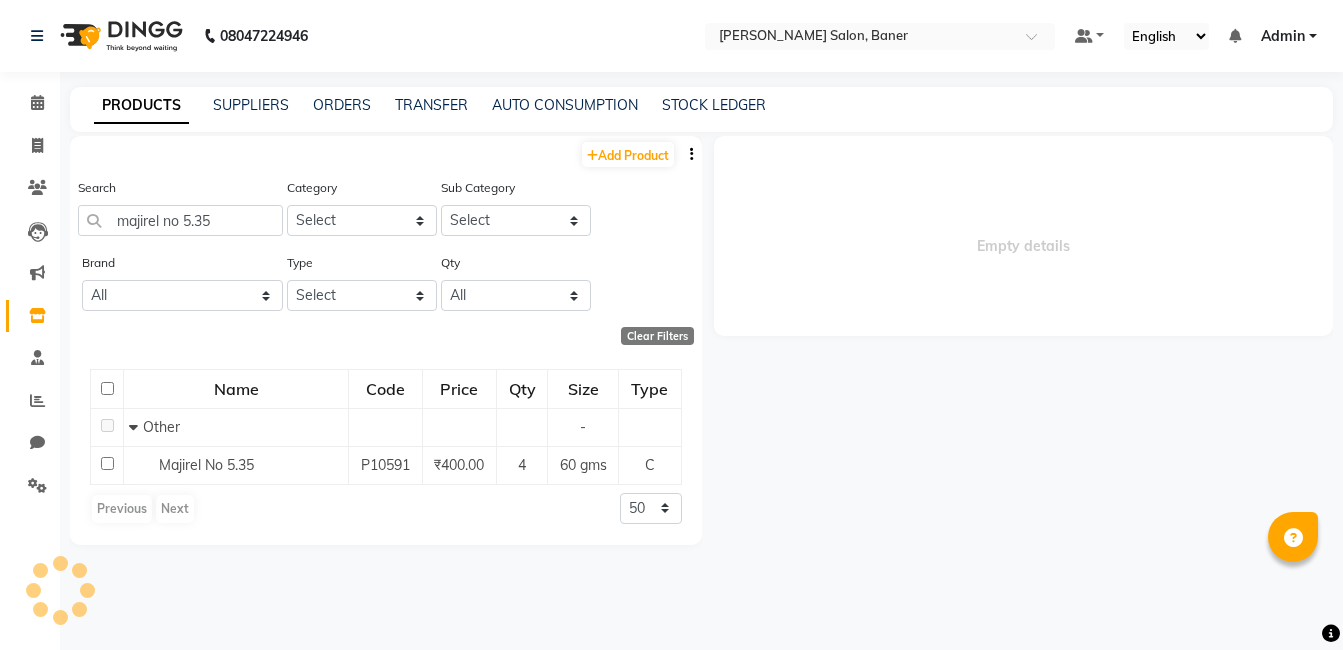 select 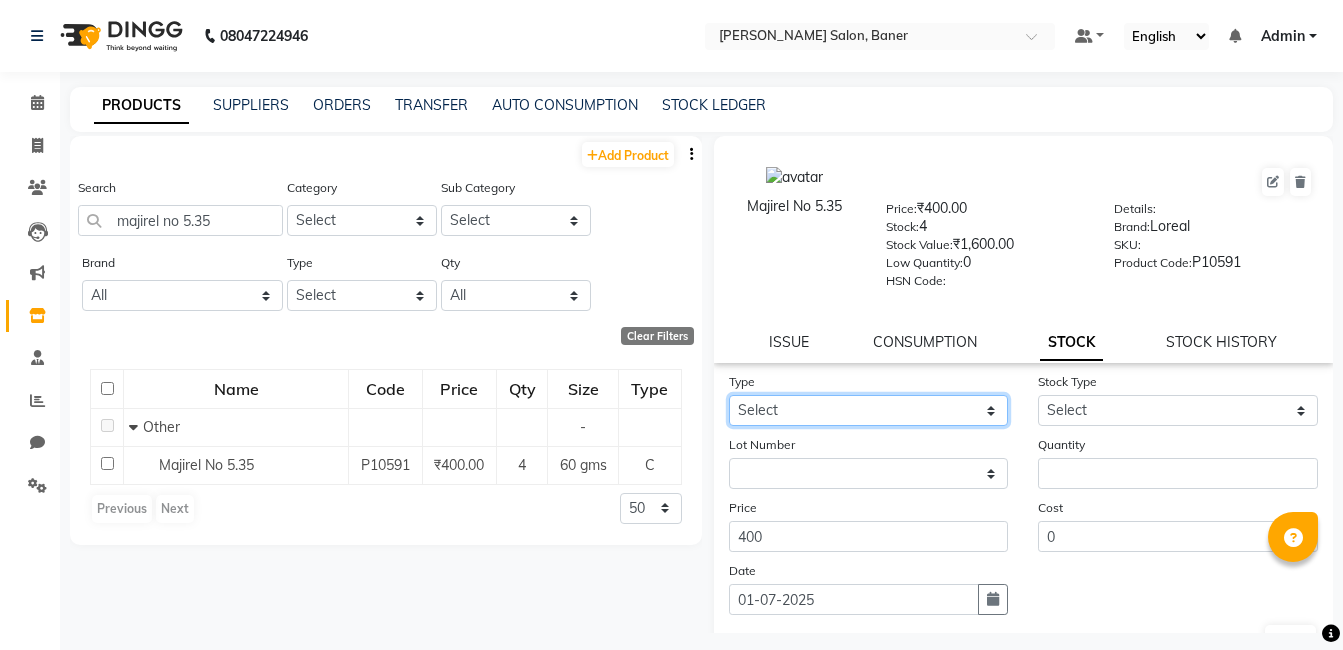 click on "Select In Out" 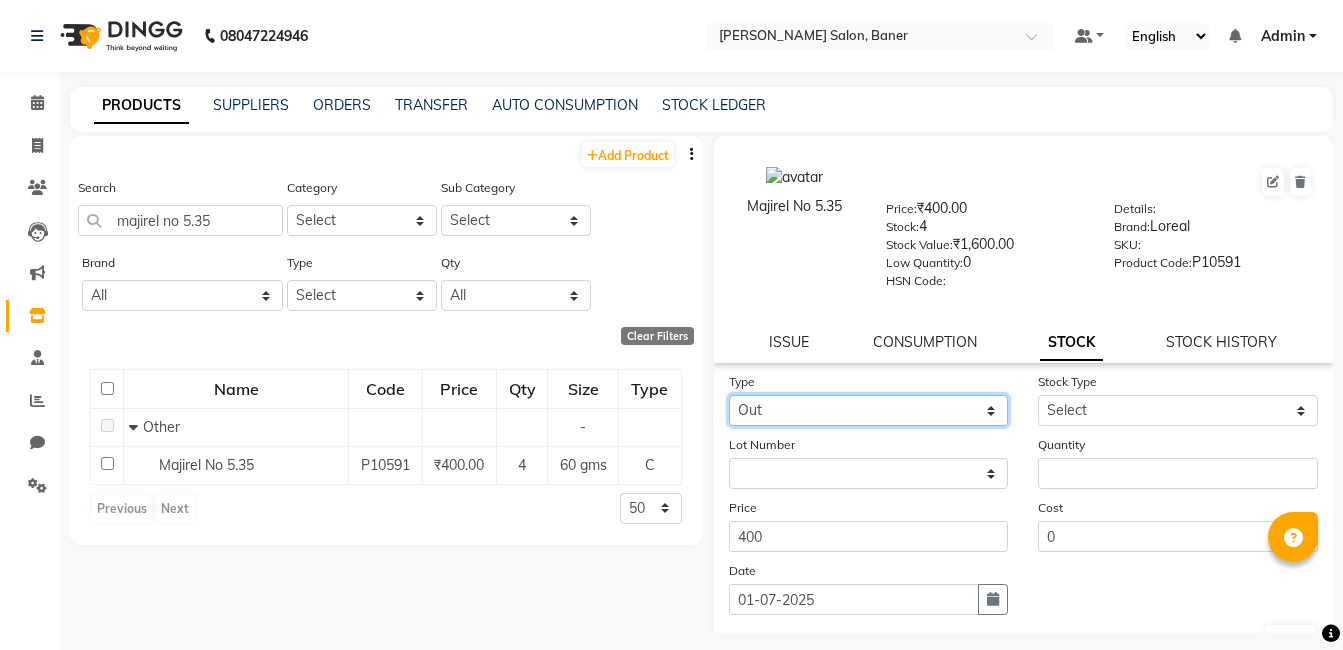 click on "Select In Out" 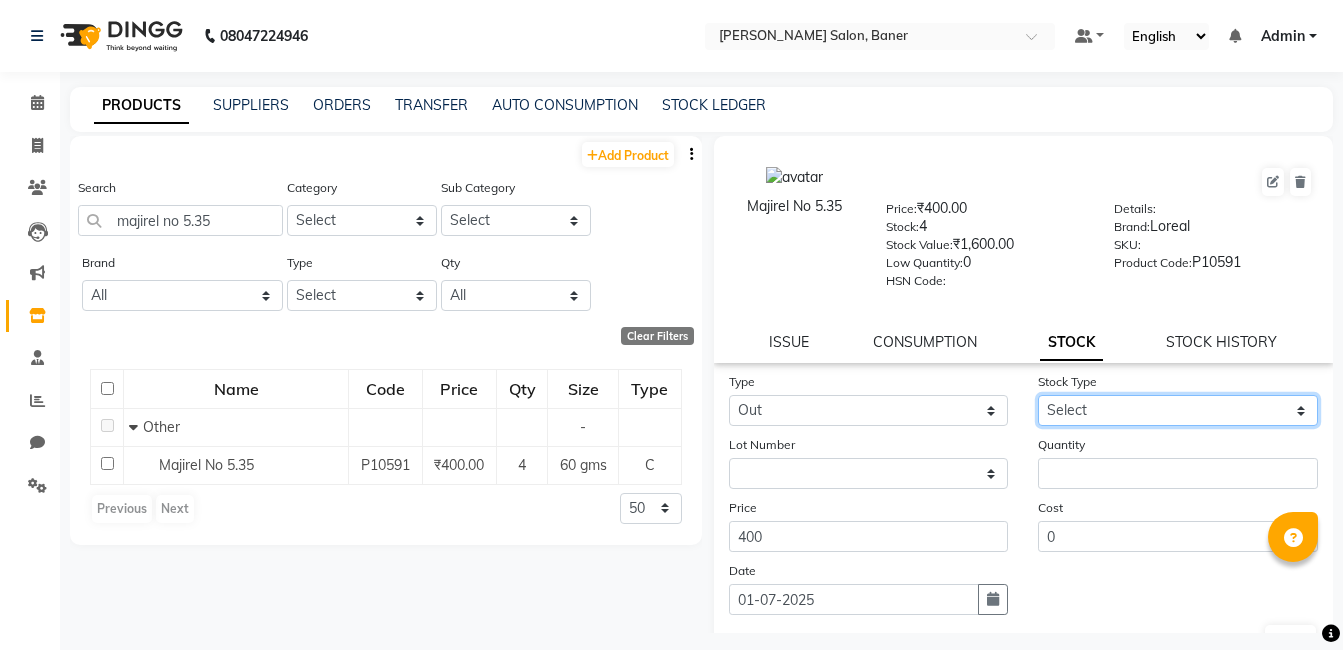 click on "Select Internal Use Damaged Expired Adjustment Return Other" 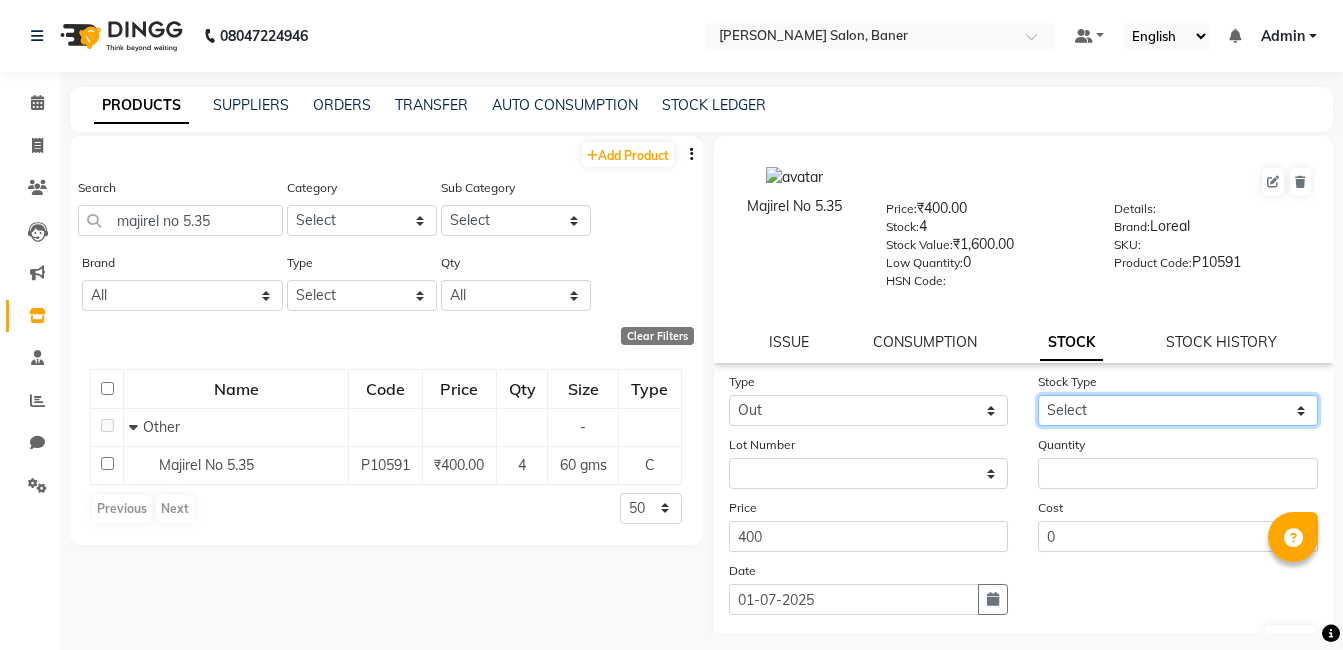 select on "internal use" 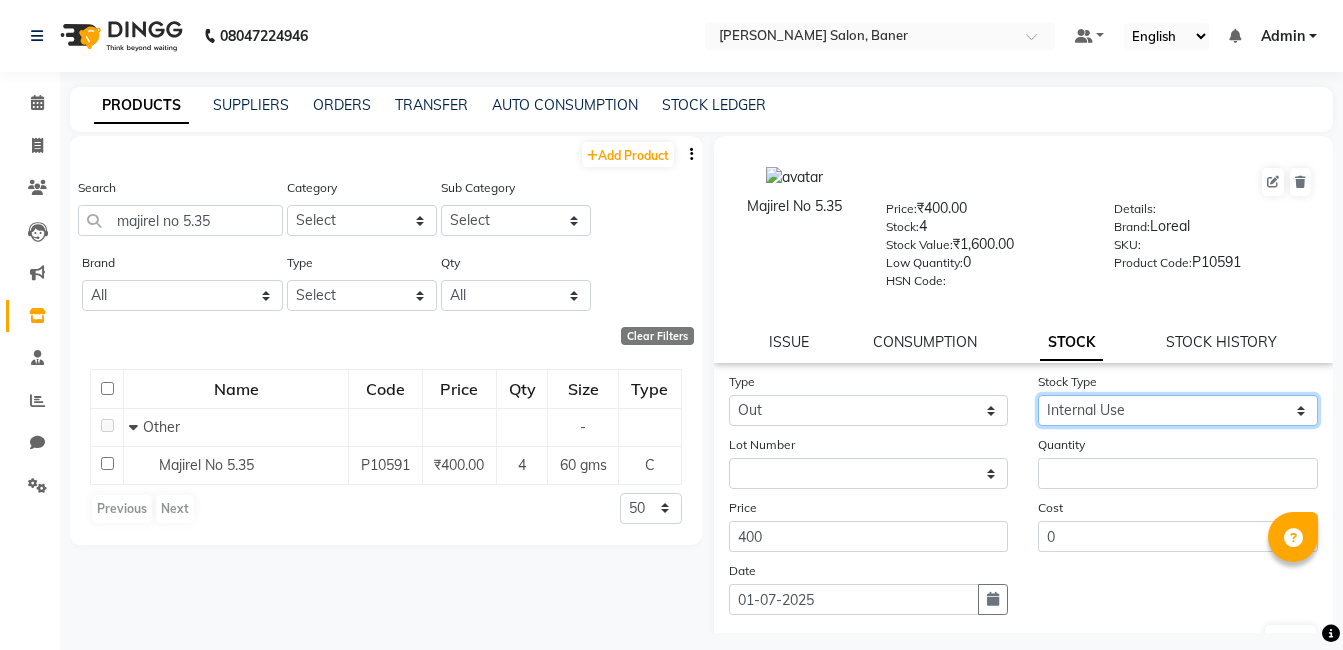 click on "Select Internal Use Damaged Expired Adjustment Return Other" 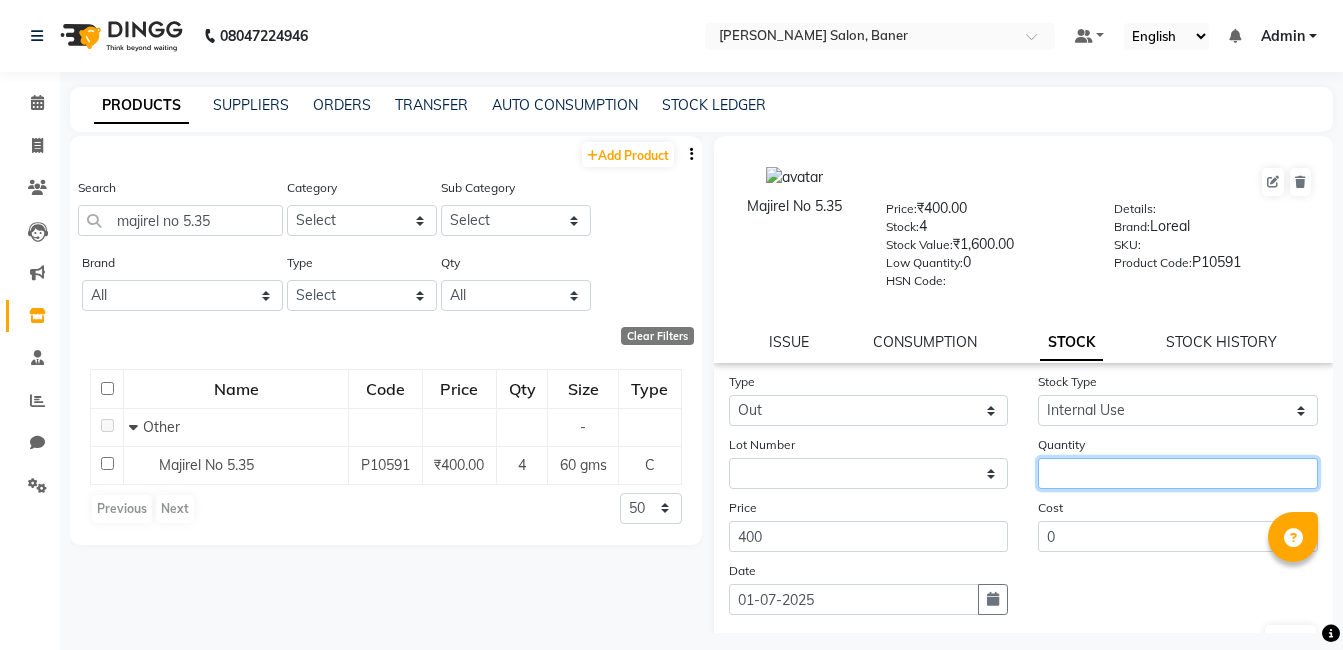 click 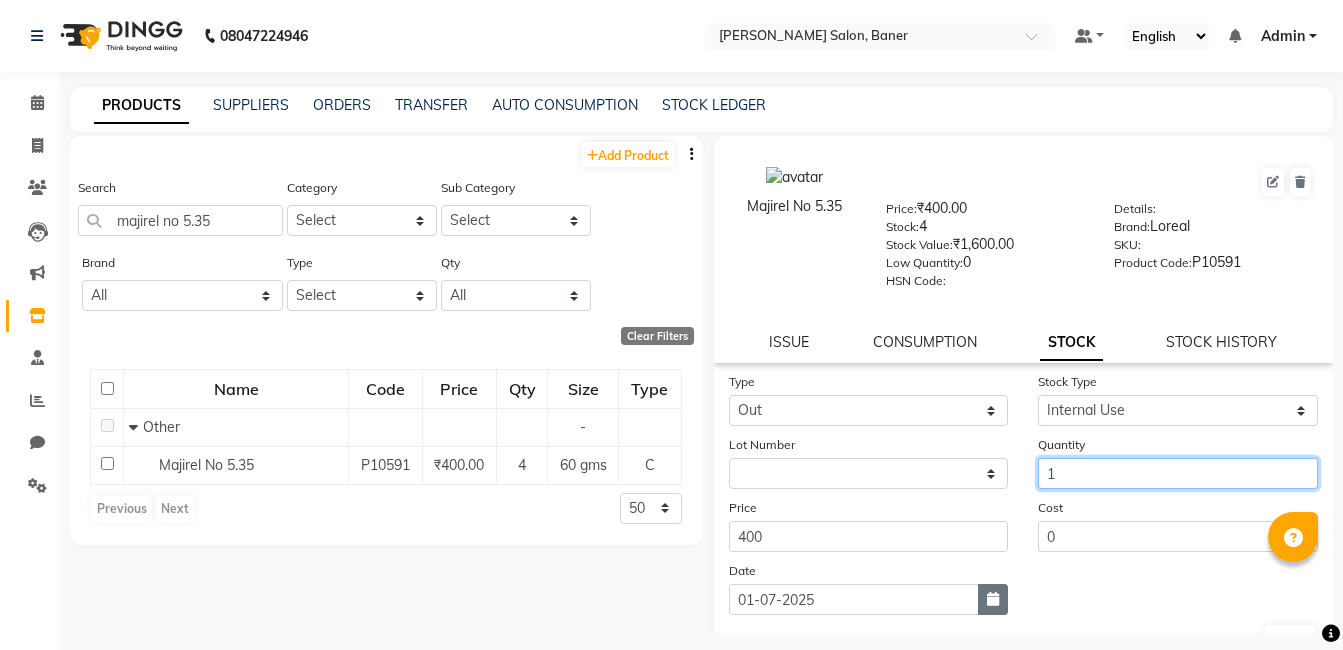 type on "1" 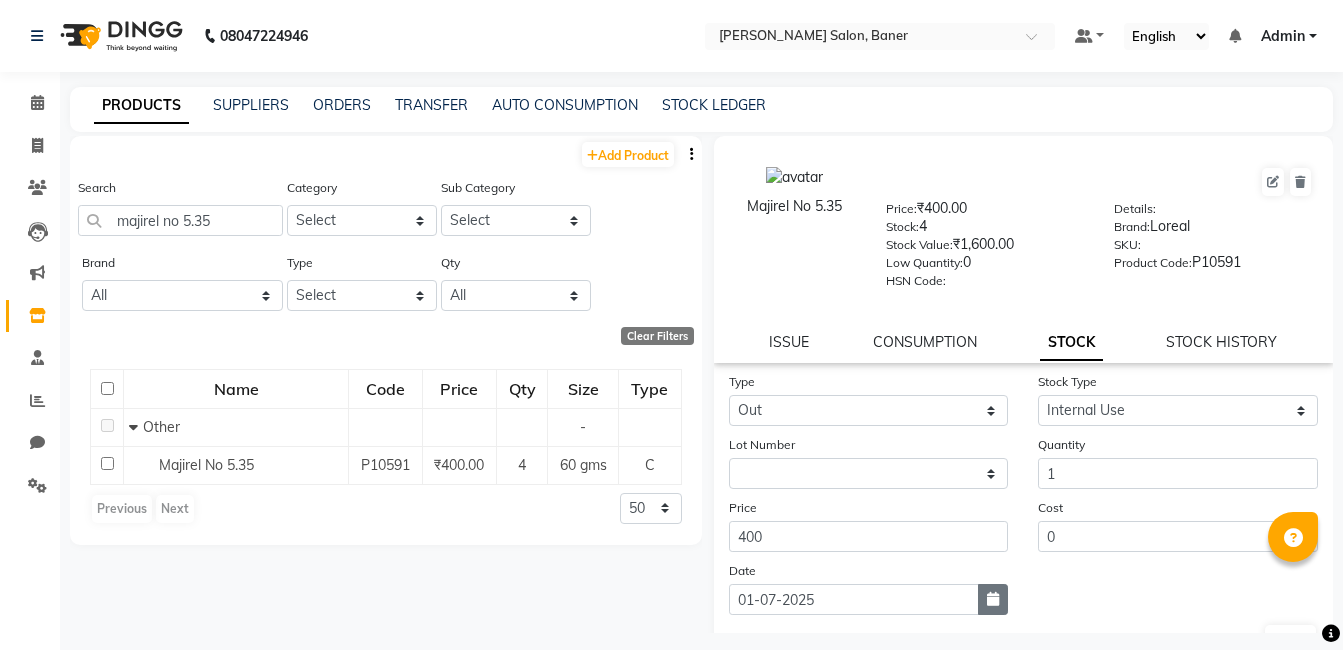 drag, startPoint x: 993, startPoint y: 598, endPoint x: 967, endPoint y: 572, distance: 36.769554 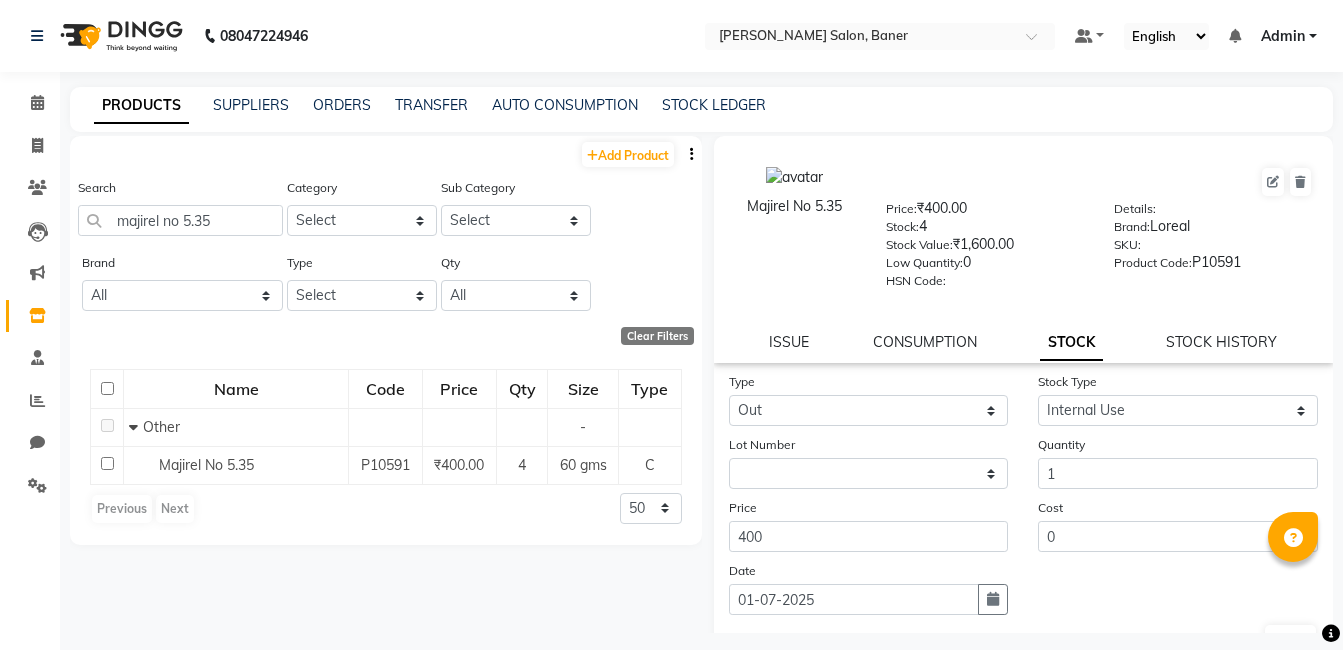 click 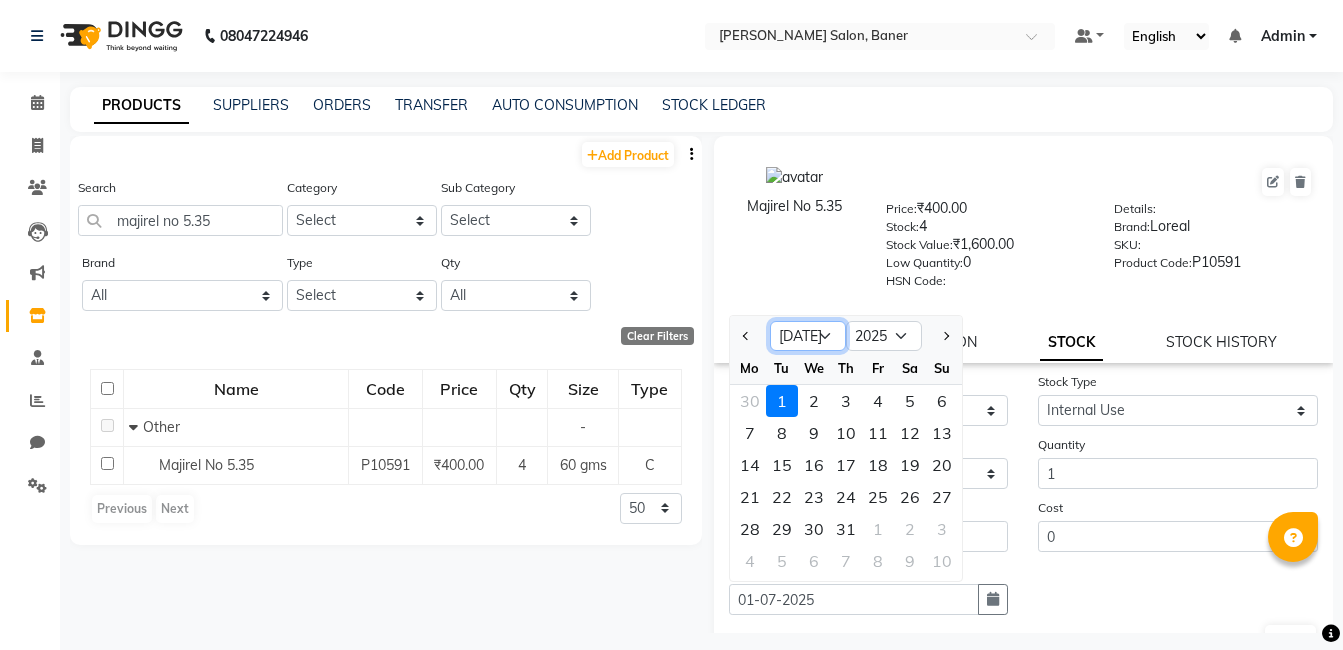 click on "Jan Feb Mar Apr May Jun Jul Aug Sep Oct Nov Dec" 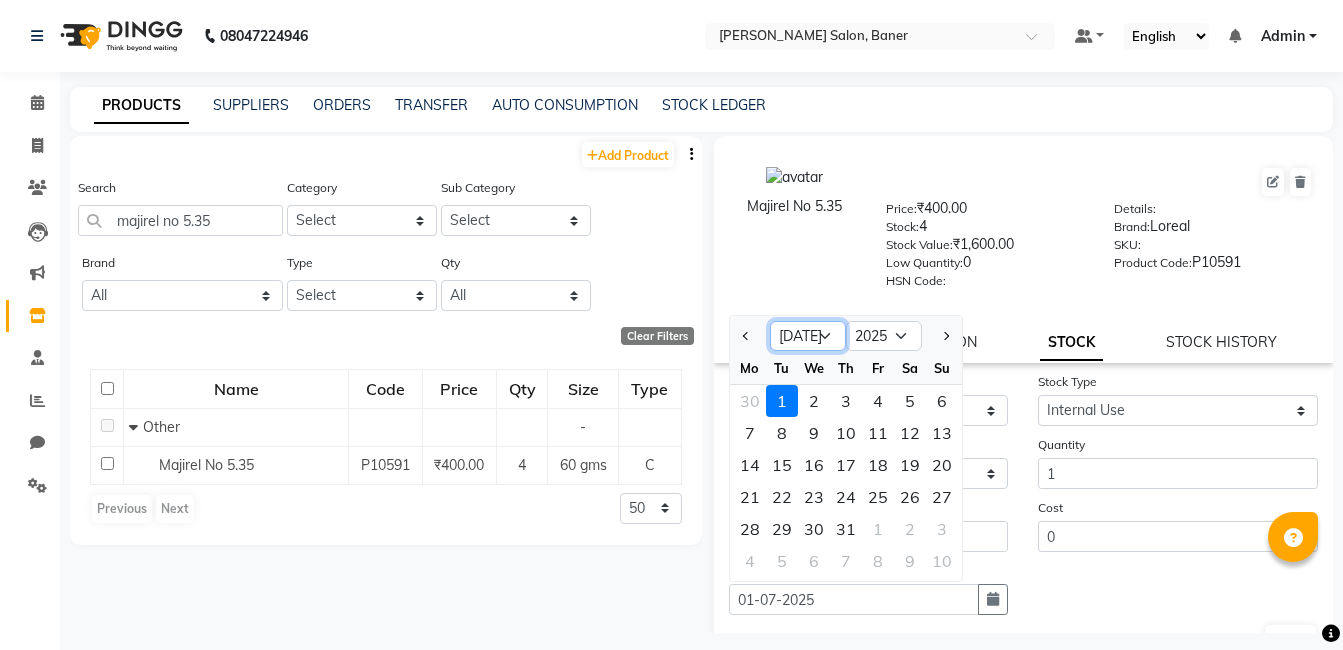 select on "6" 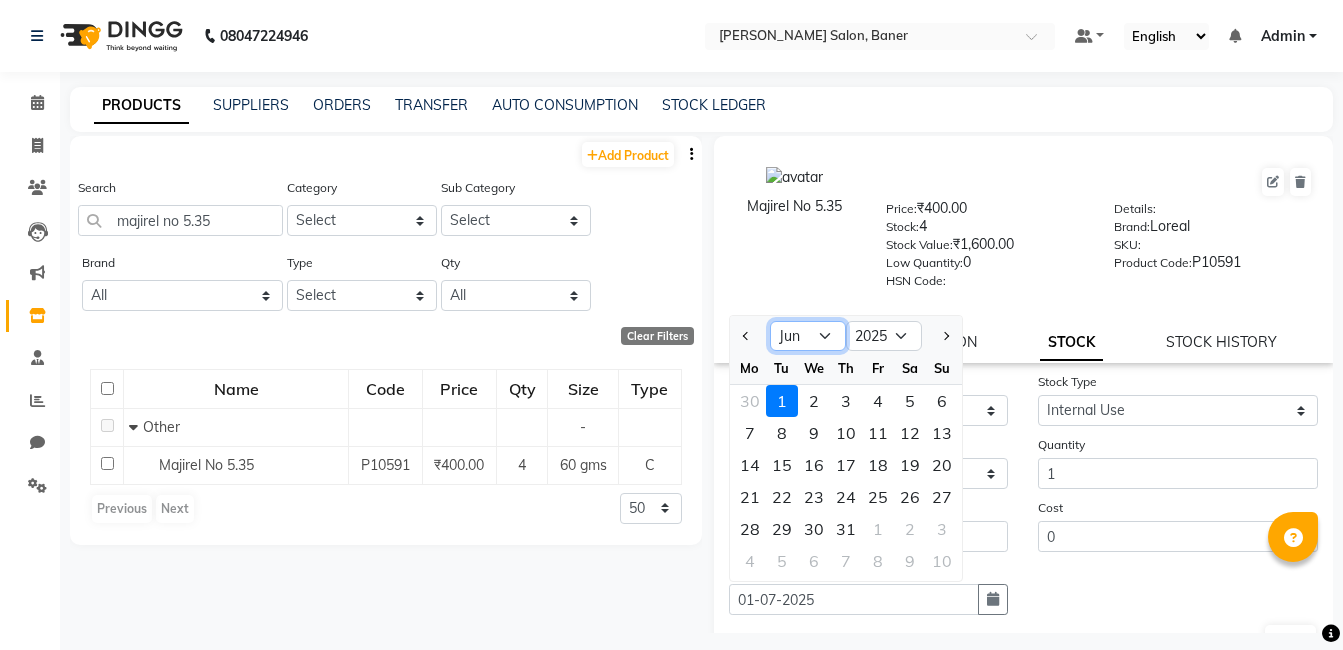 click on "Jan Feb Mar Apr May Jun Jul Aug Sep Oct Nov Dec" 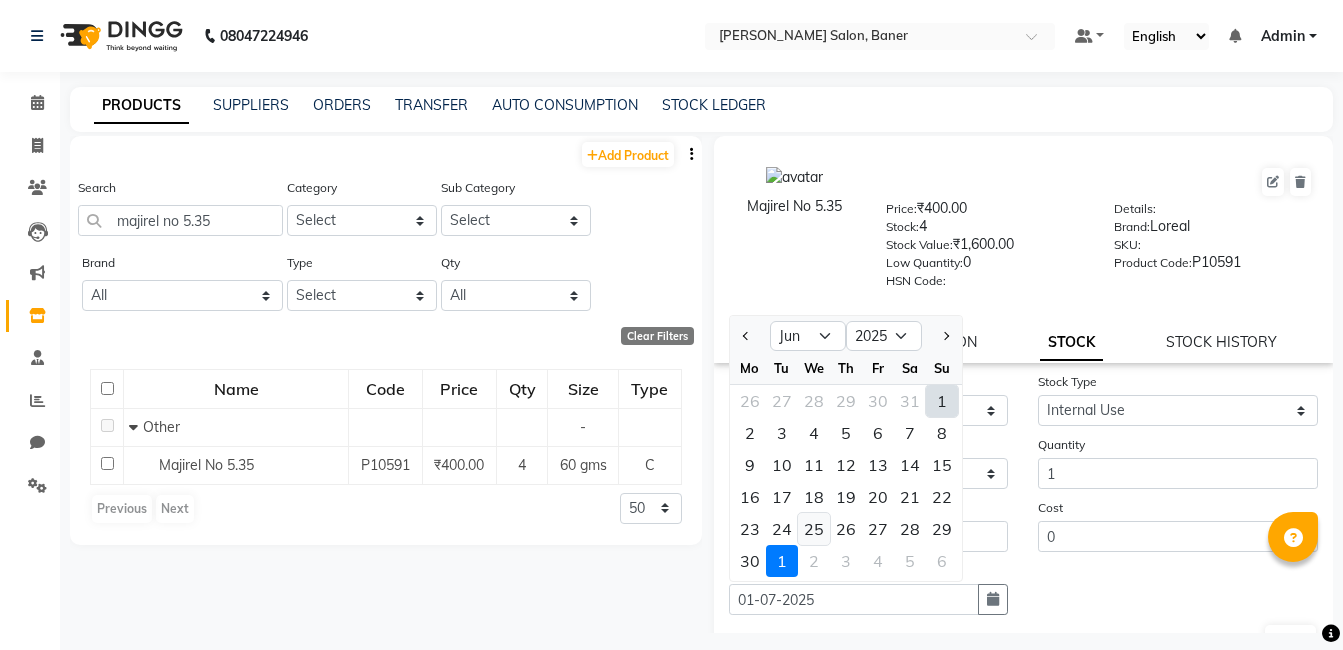 click on "25" 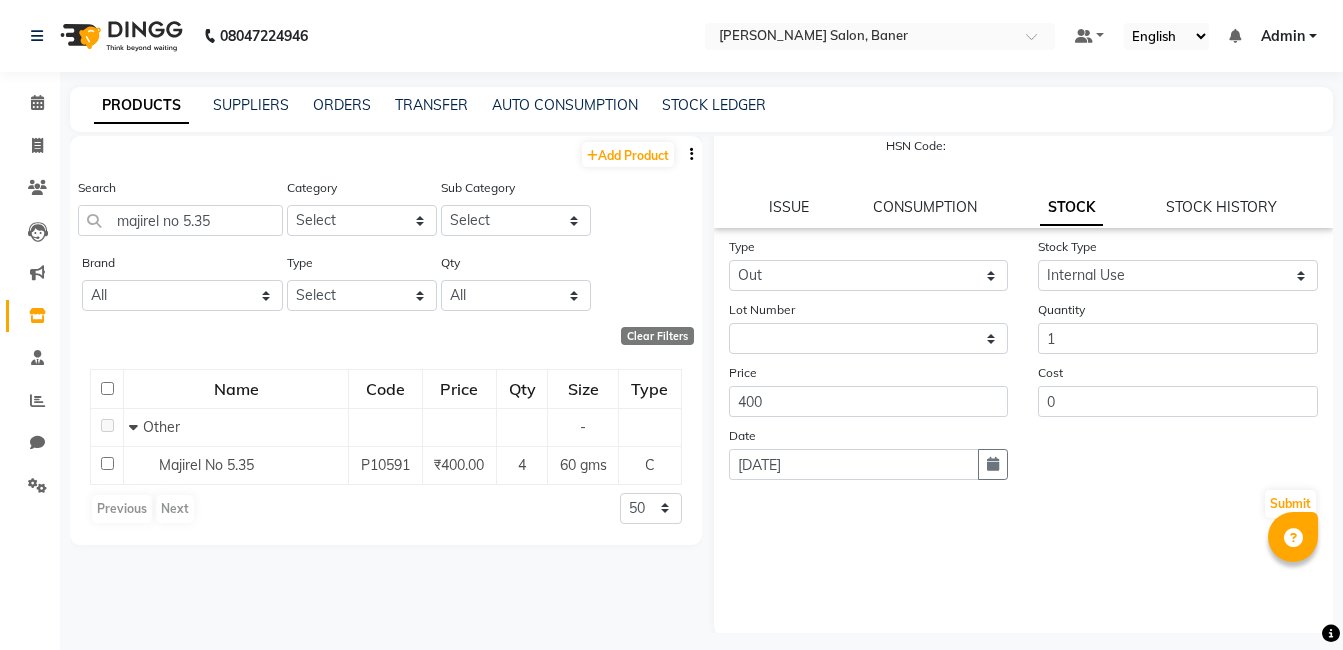 scroll, scrollTop: 138, scrollLeft: 0, axis: vertical 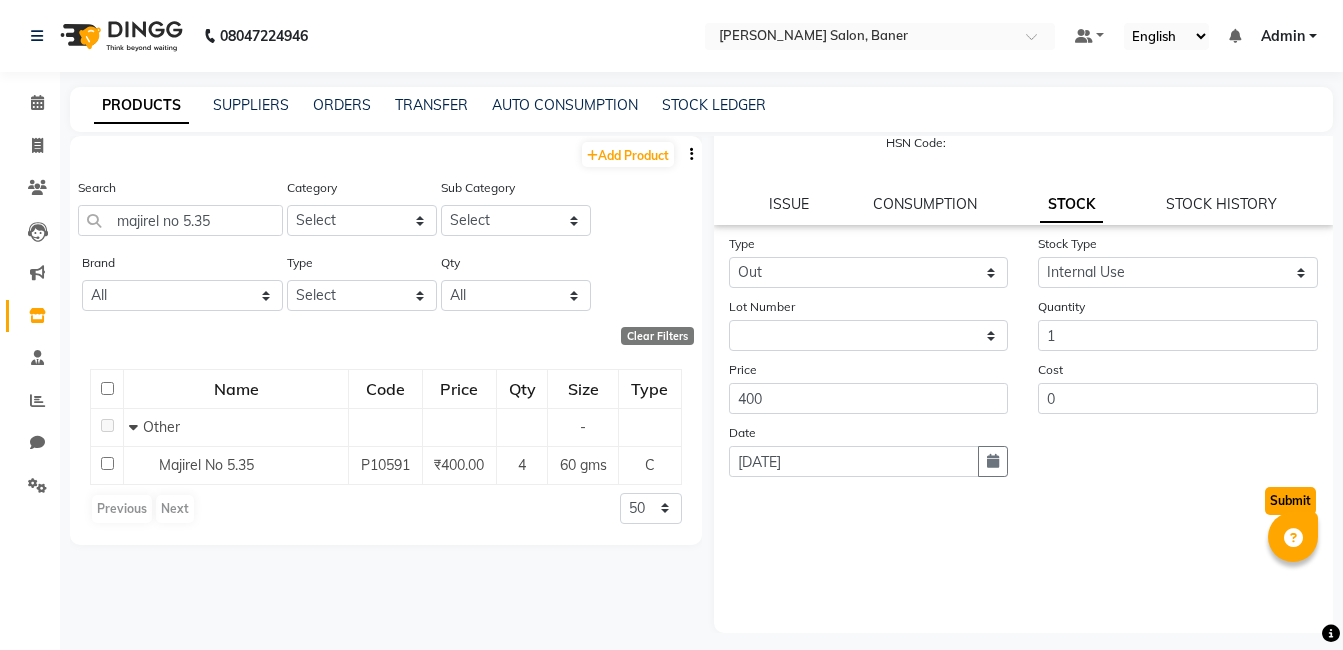 click on "Submit" 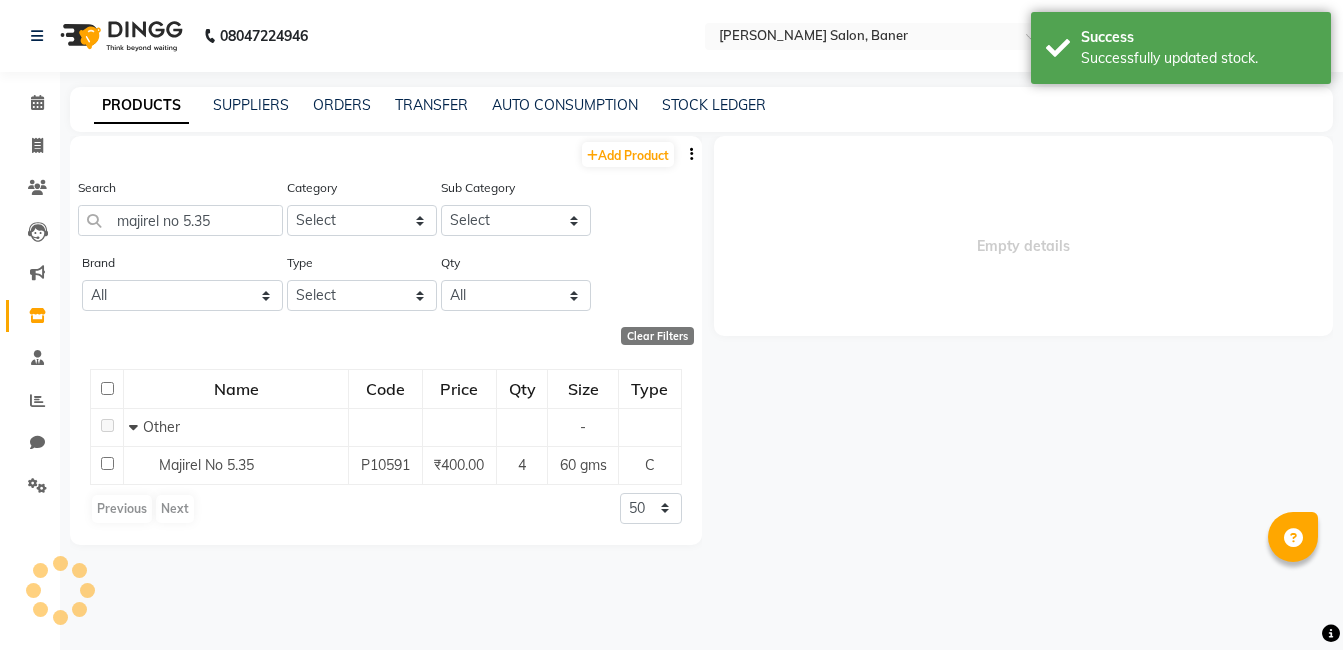 scroll, scrollTop: 0, scrollLeft: 0, axis: both 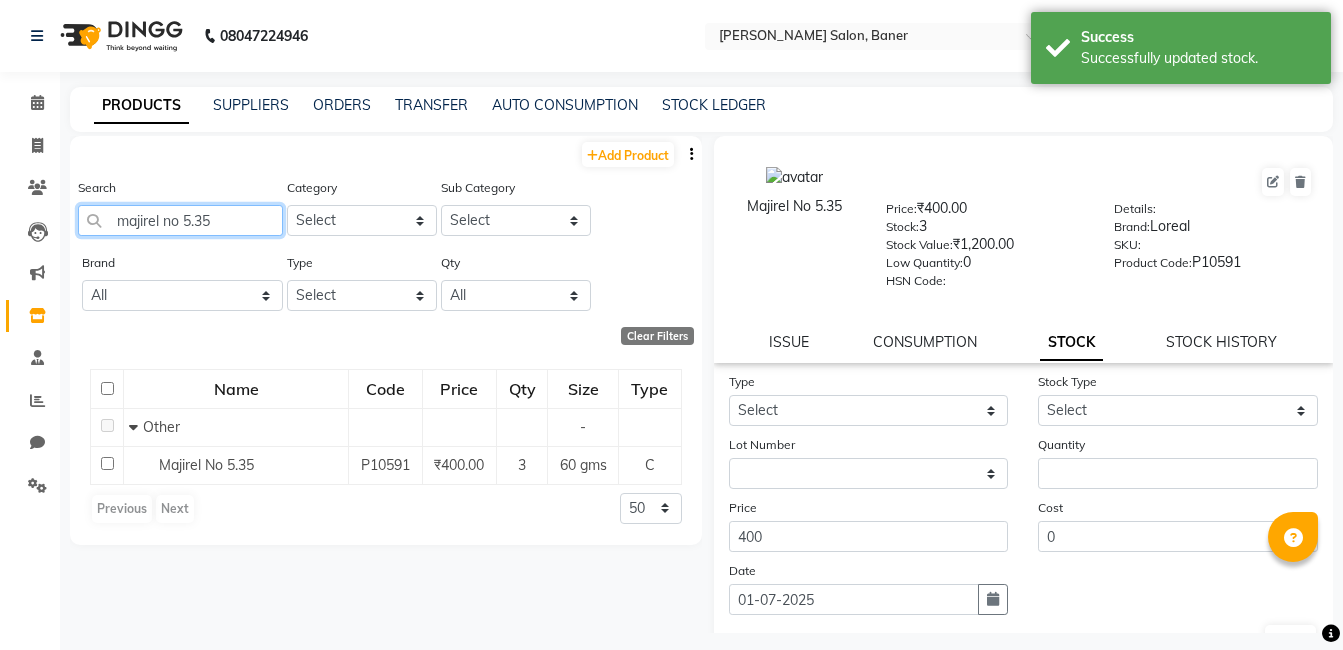 click on "majirel no 5.35" 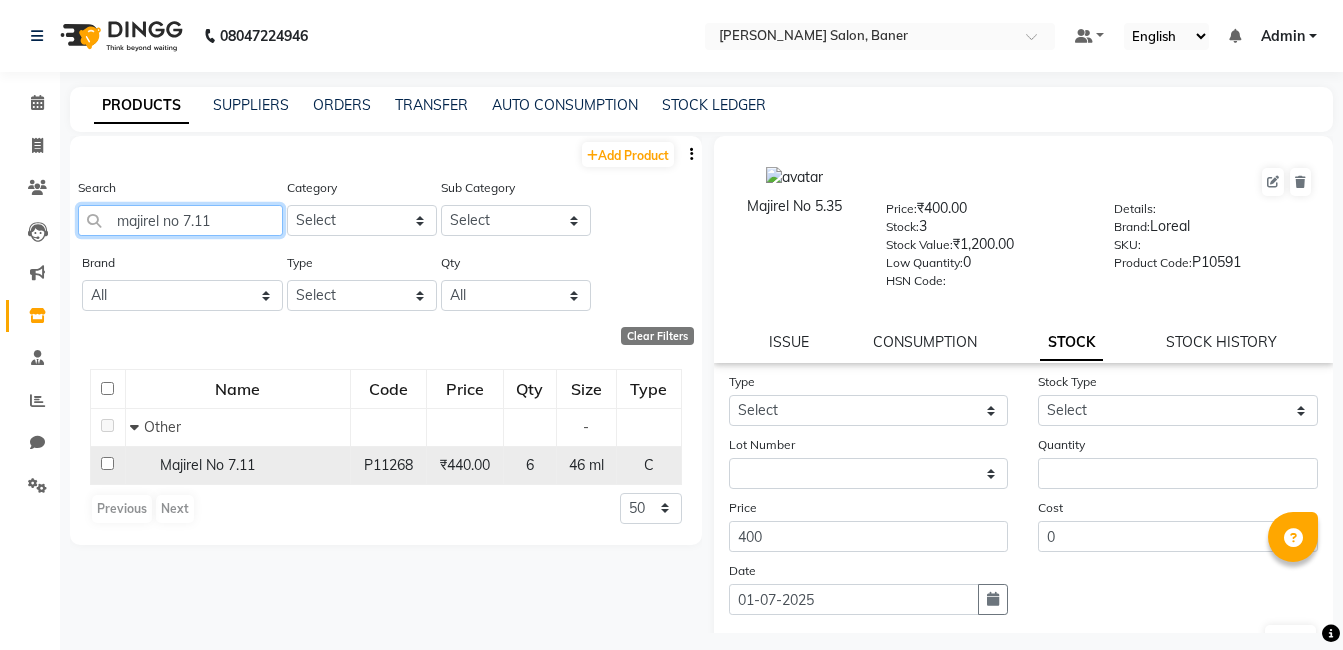 type on "majirel no 7.11" 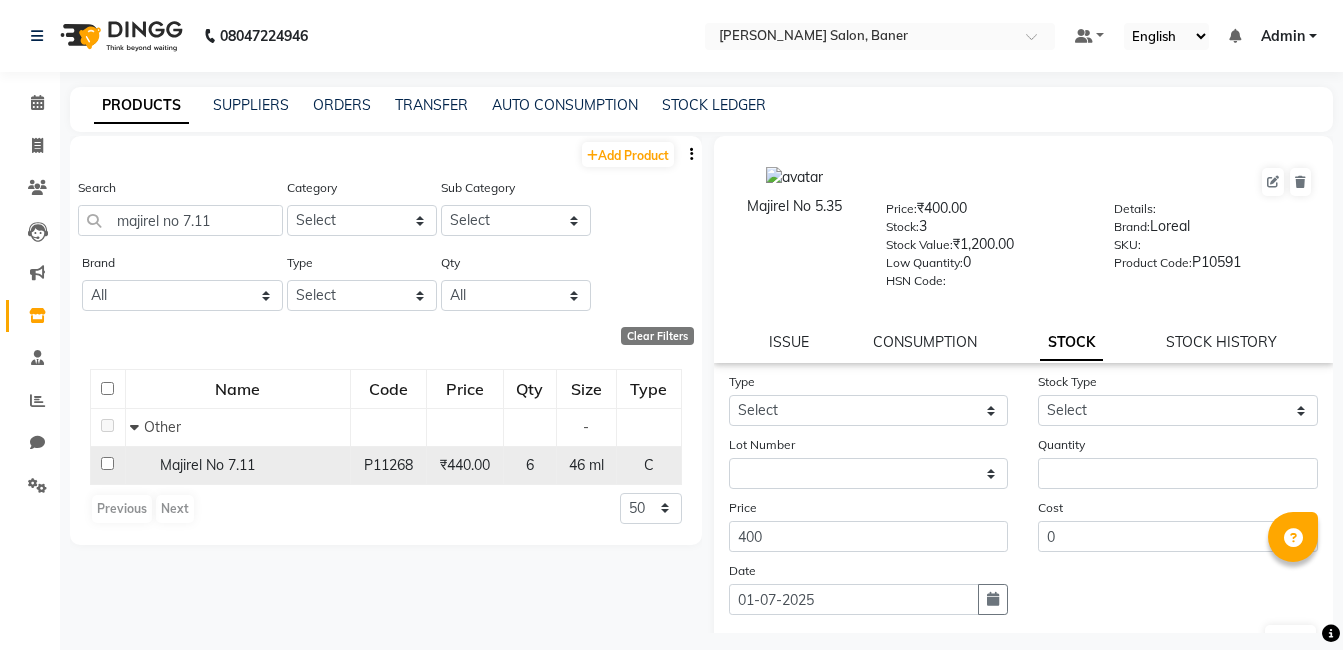 click on "Majirel No 7.11" 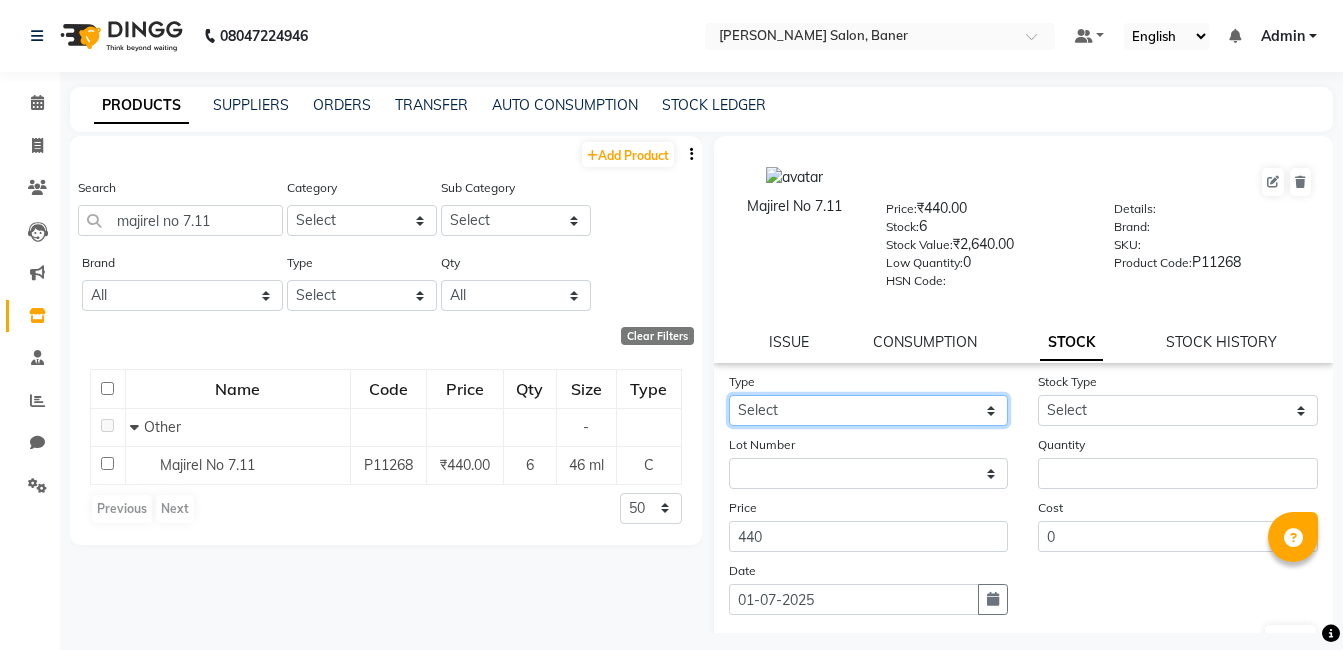 drag, startPoint x: 913, startPoint y: 418, endPoint x: 868, endPoint y: 429, distance: 46.32494 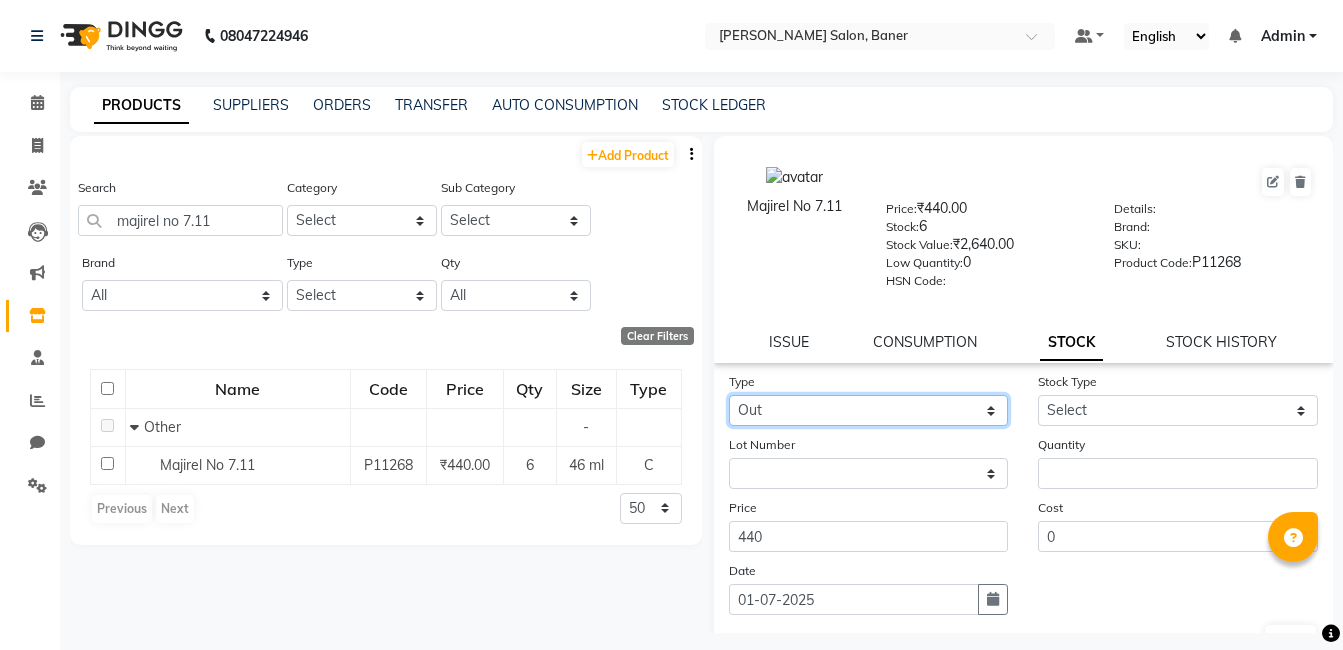 click on "Select In Out" 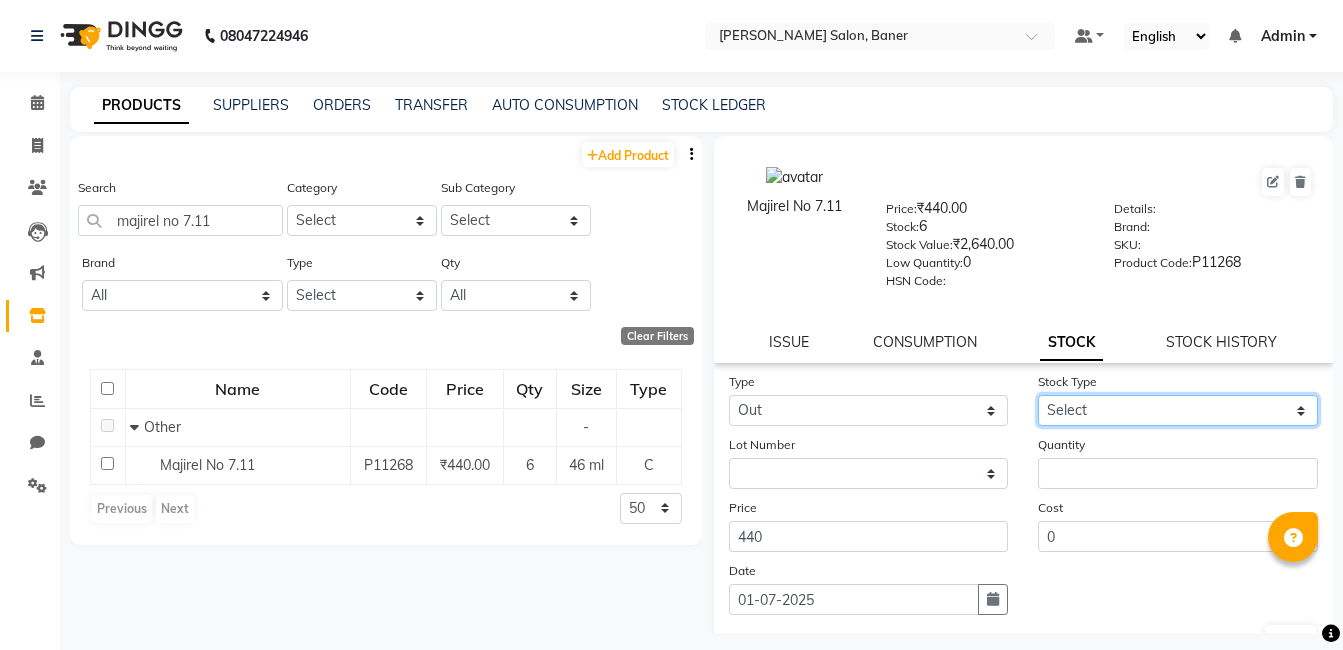 click on "Select Internal Use Damaged Expired Adjustment Return Other" 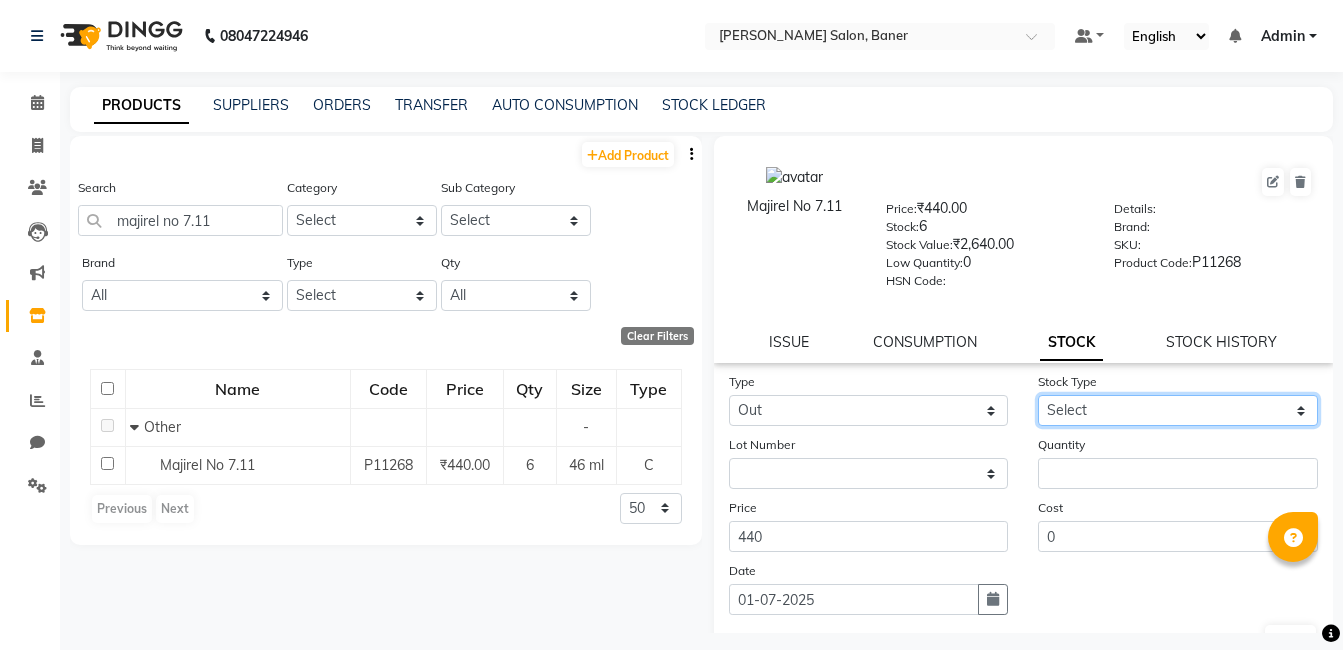 select on "internal use" 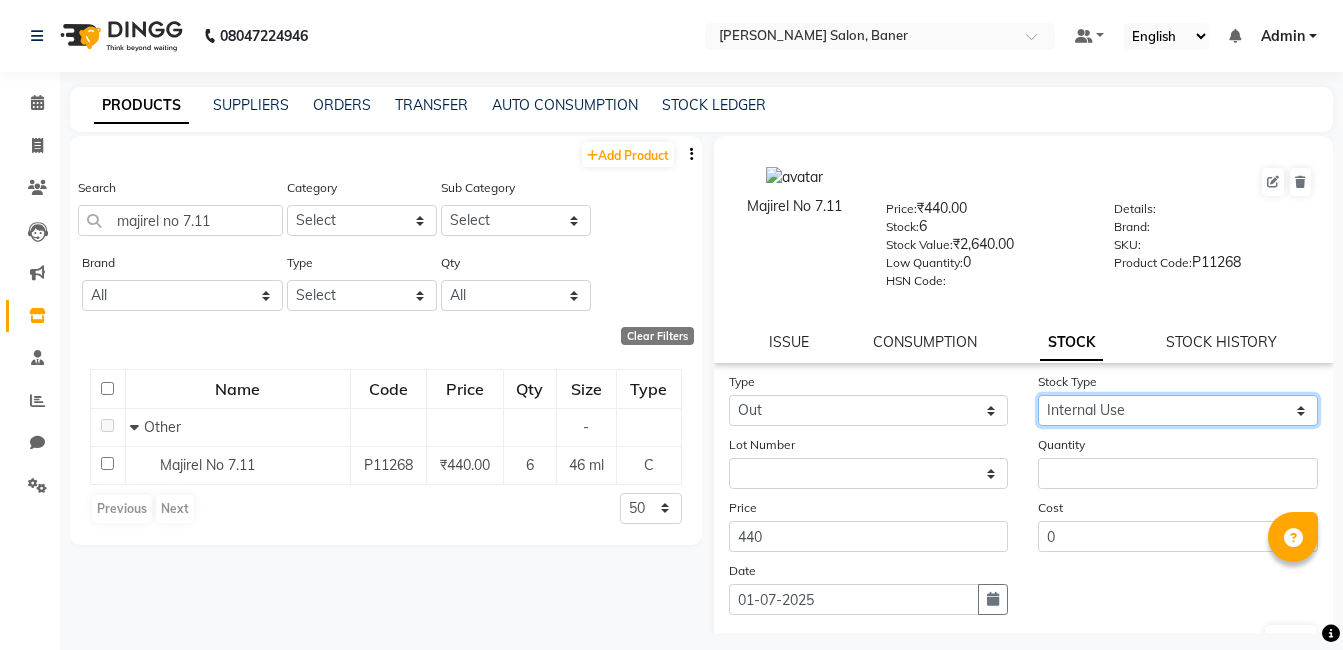 click on "Select Internal Use Damaged Expired Adjustment Return Other" 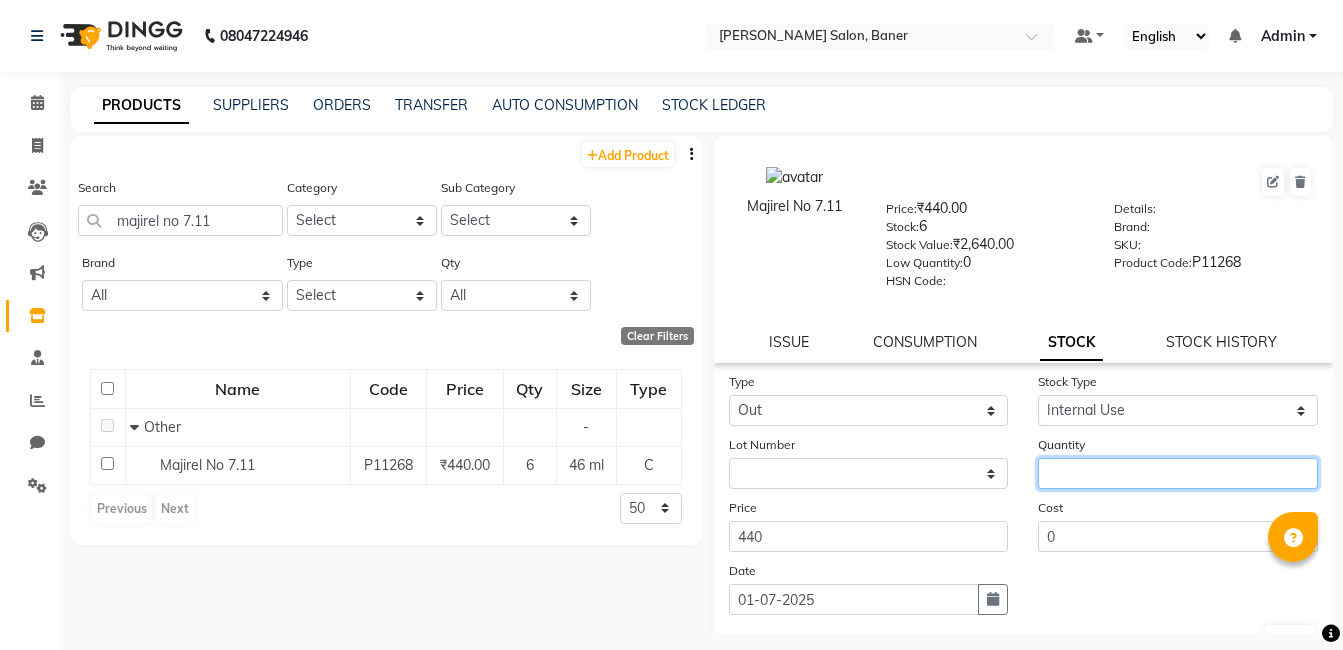 click 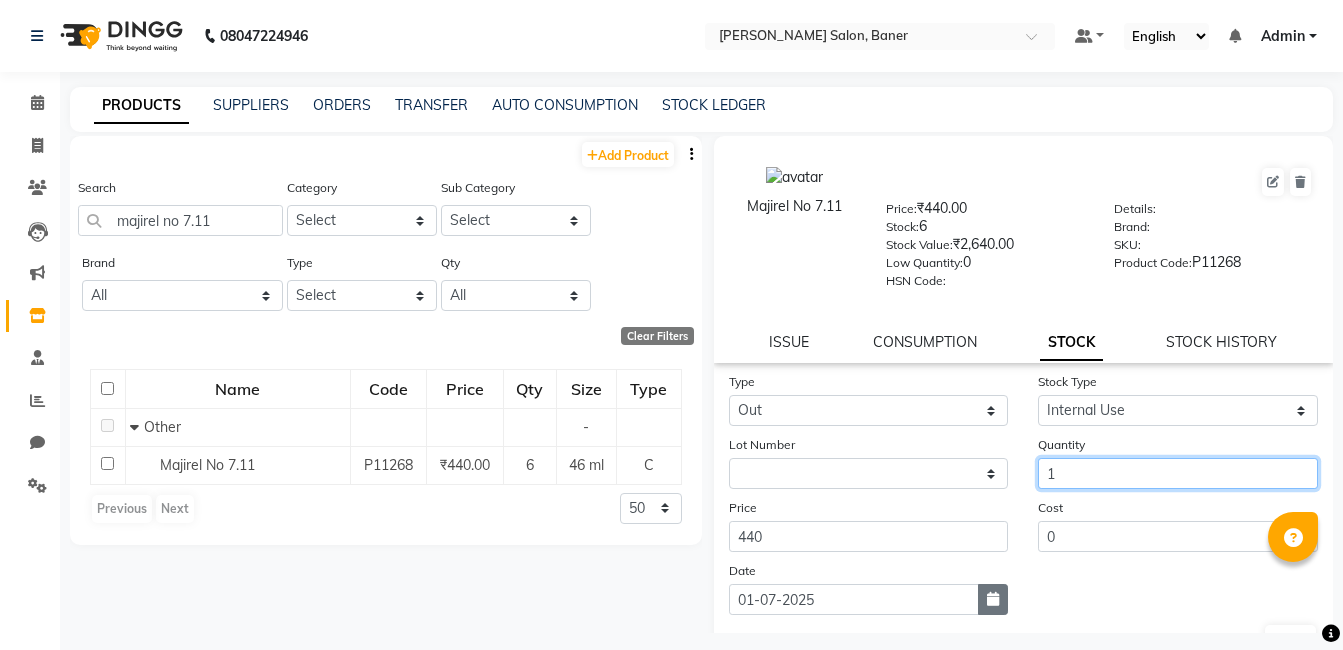 type on "1" 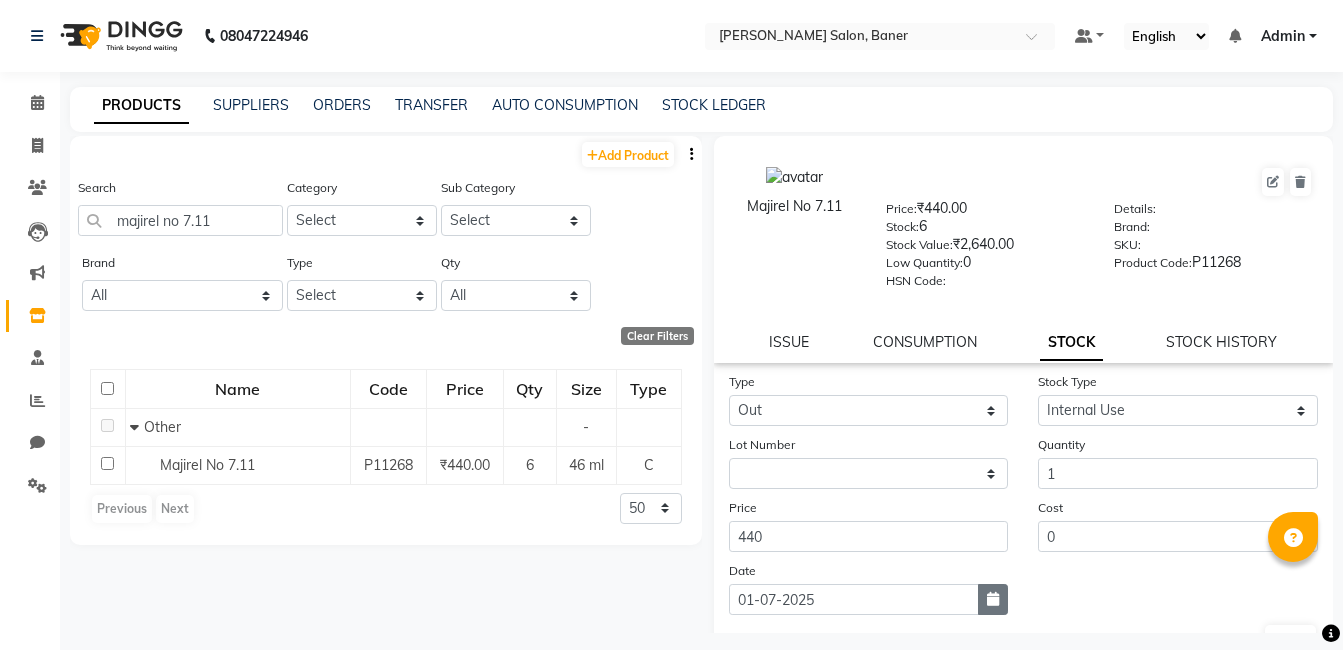 click 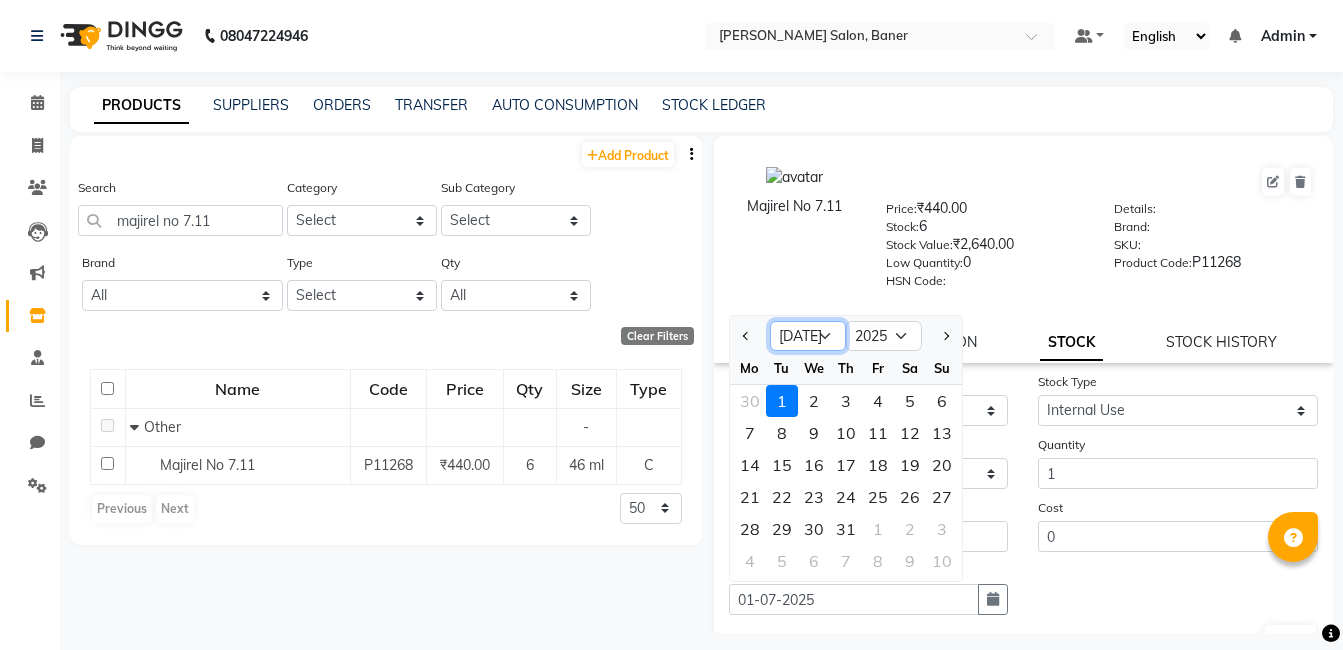 click on "Jan Feb Mar Apr May Jun Jul Aug Sep Oct Nov Dec" 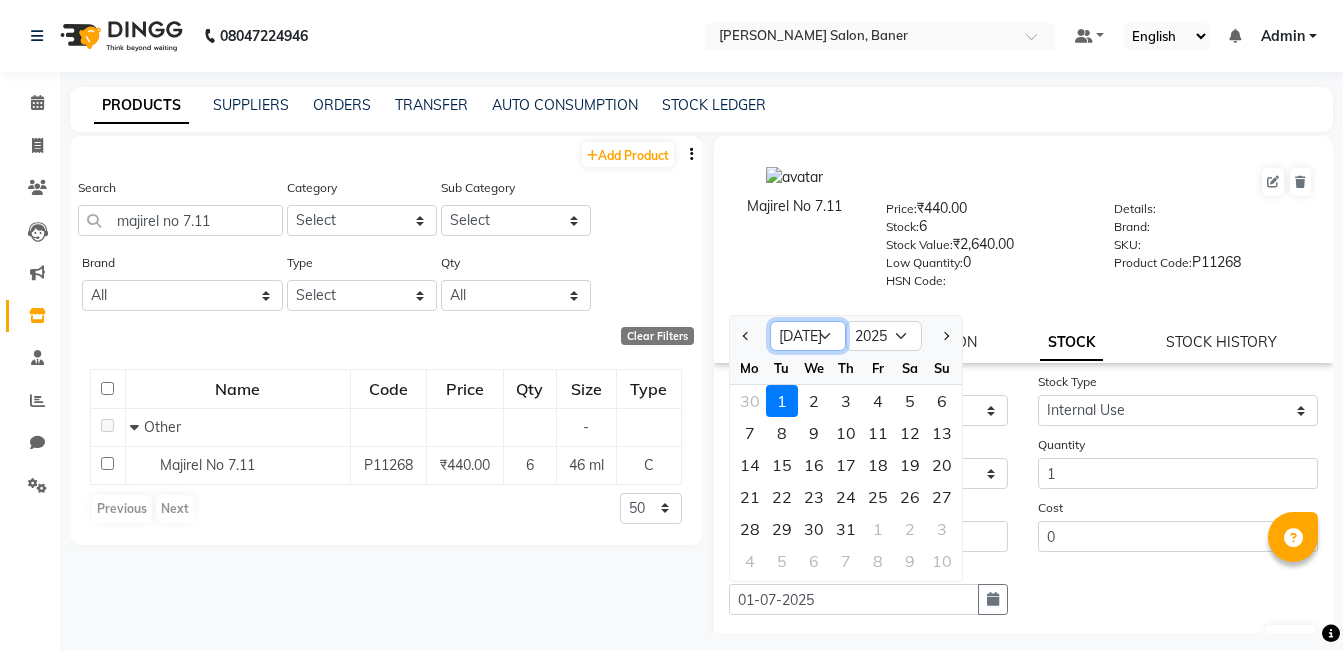 select on "6" 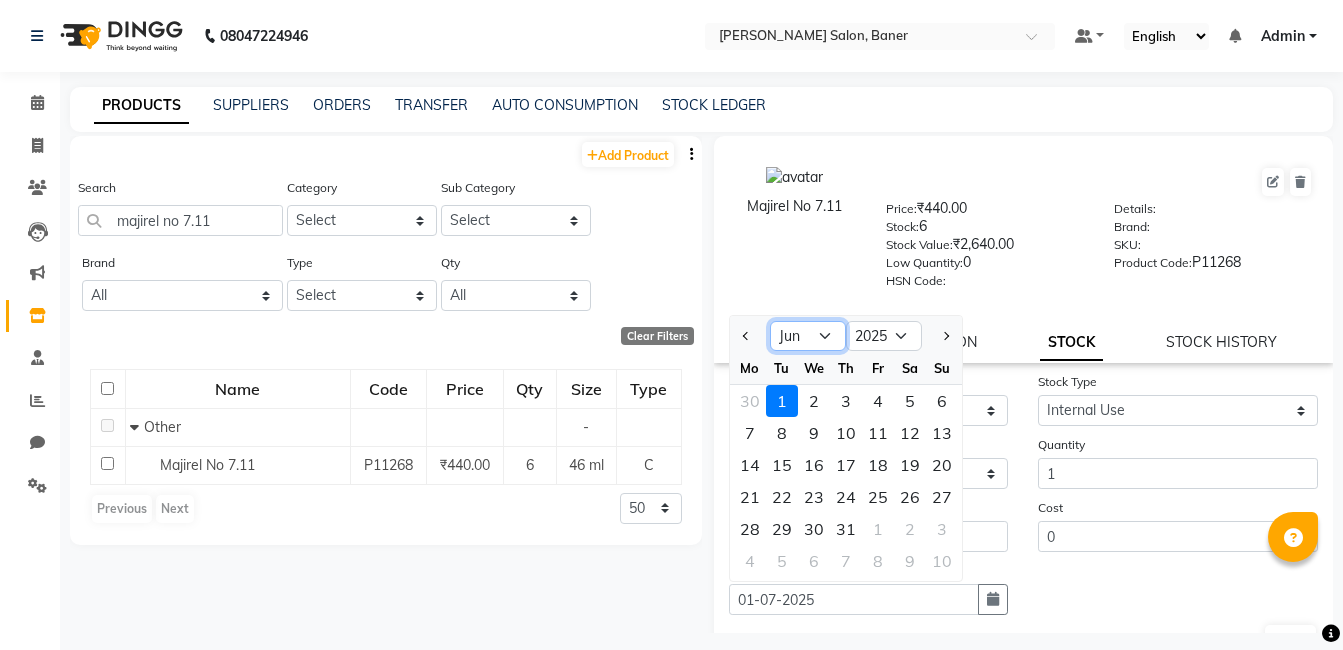 click on "Jan Feb Mar Apr May Jun Jul Aug Sep Oct Nov Dec" 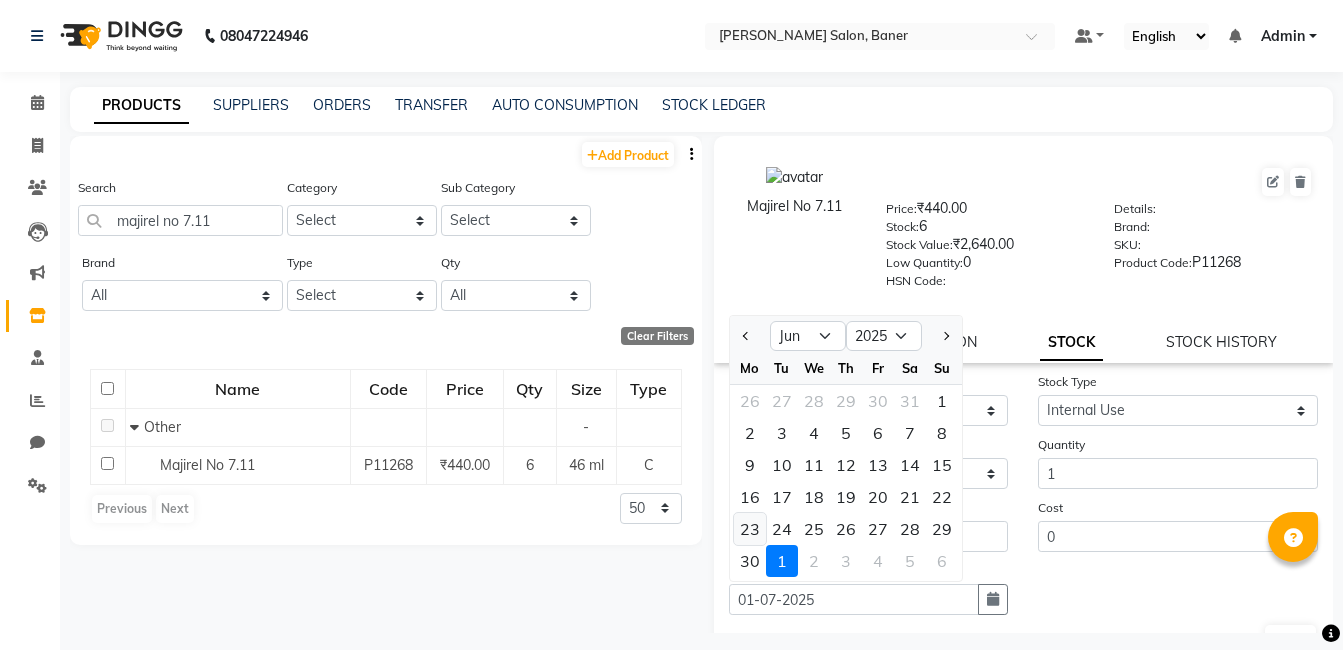 click on "23" 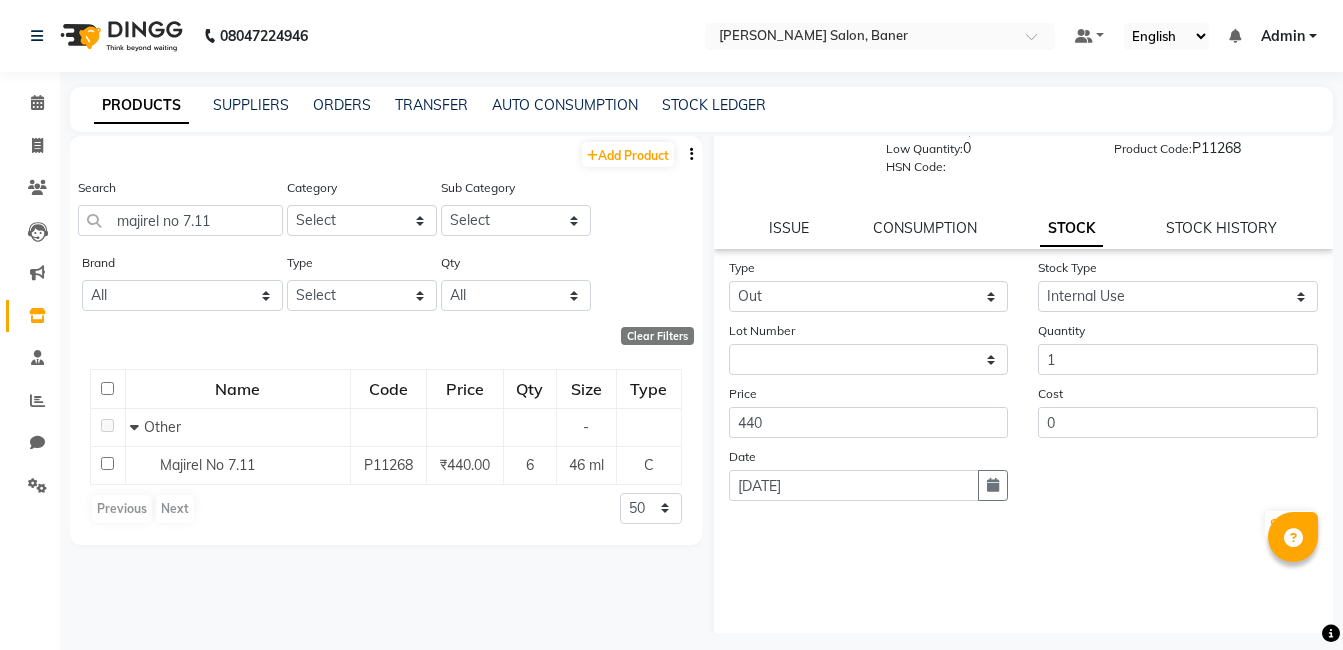 scroll, scrollTop: 138, scrollLeft: 0, axis: vertical 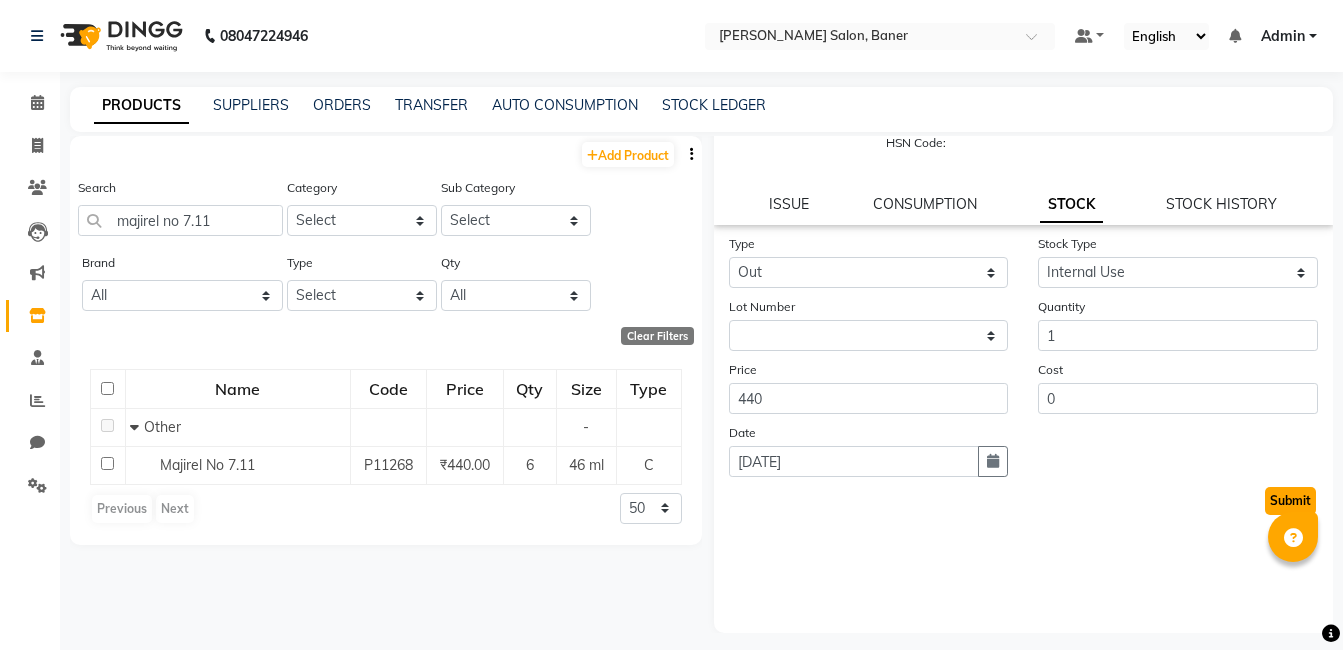 click on "Submit" 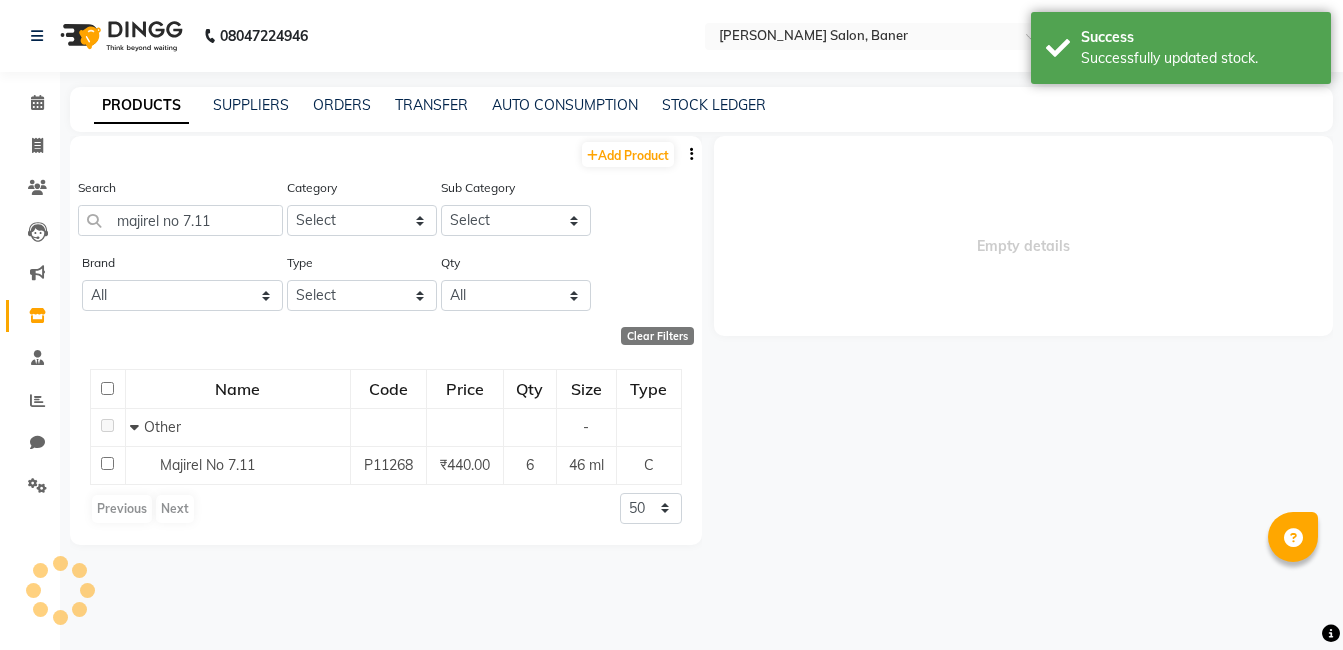scroll, scrollTop: 0, scrollLeft: 0, axis: both 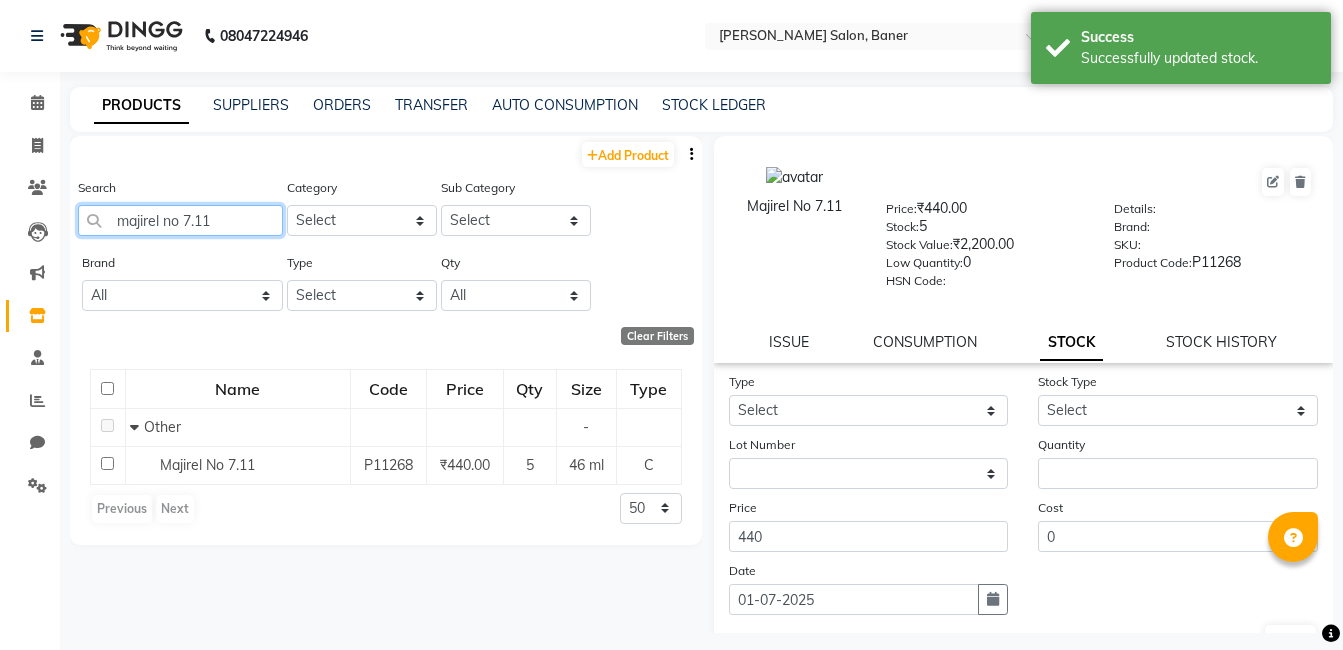 click on "majirel no 7.11" 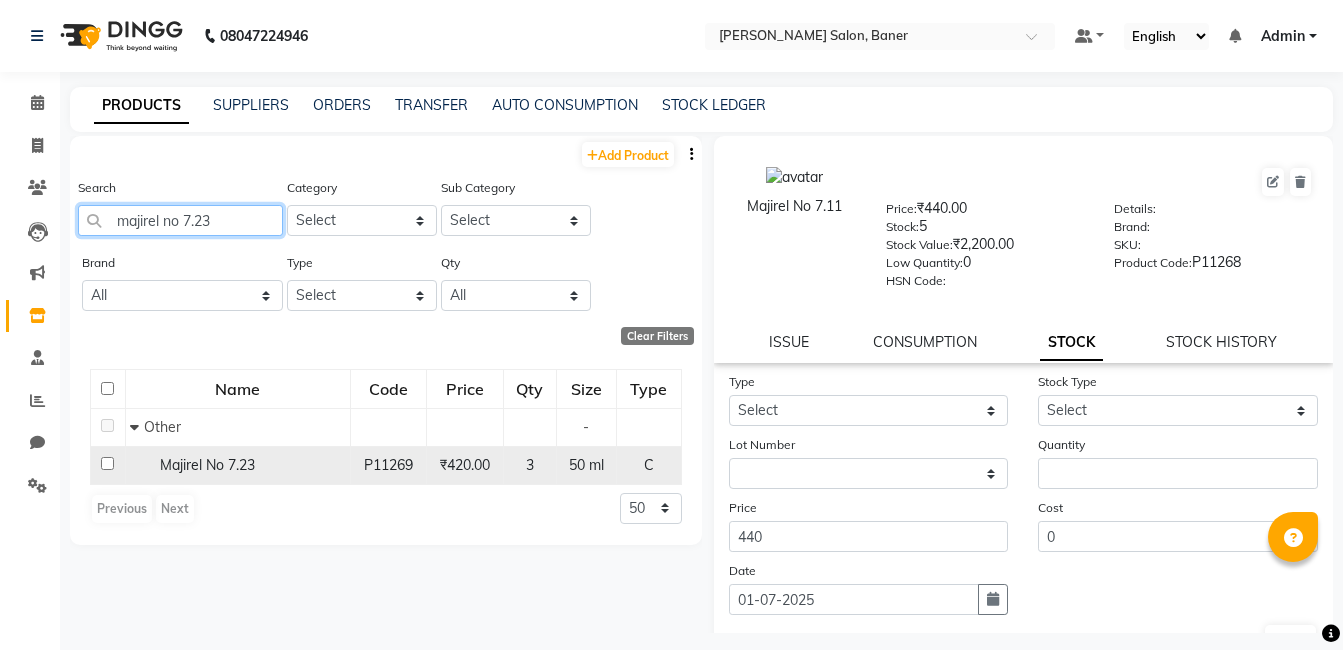 type on "majirel no 7.23" 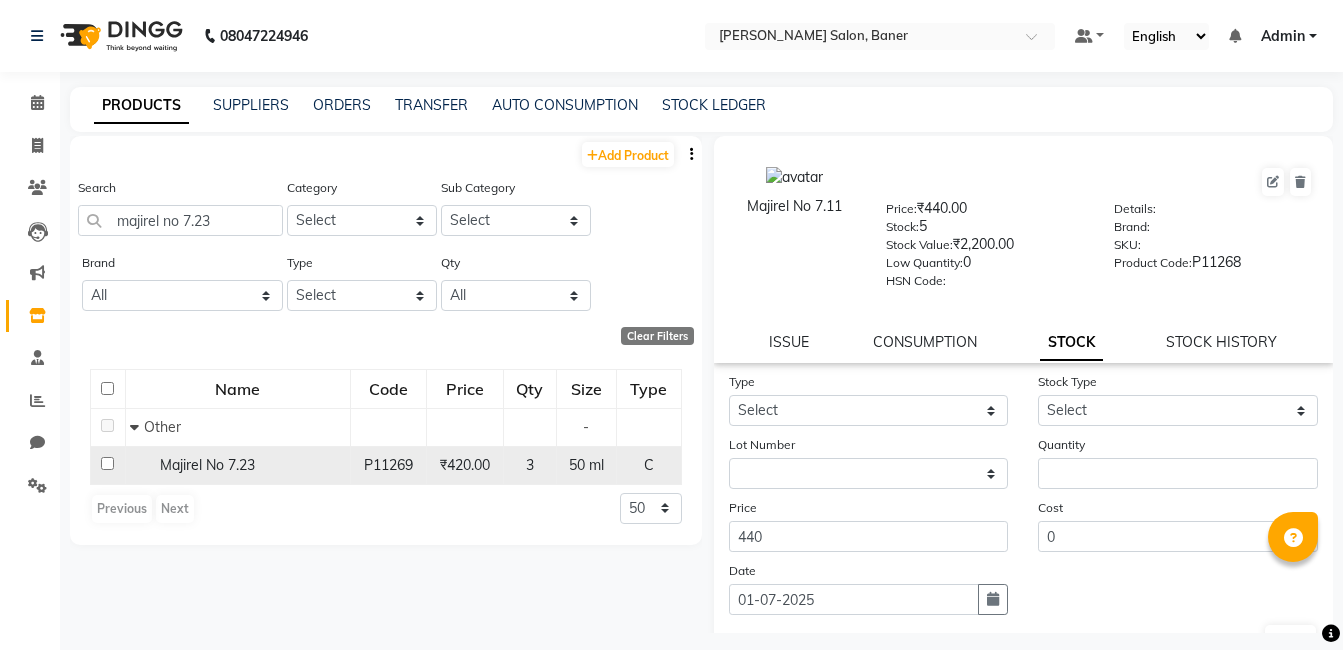 click on "Majirel No 7.23" 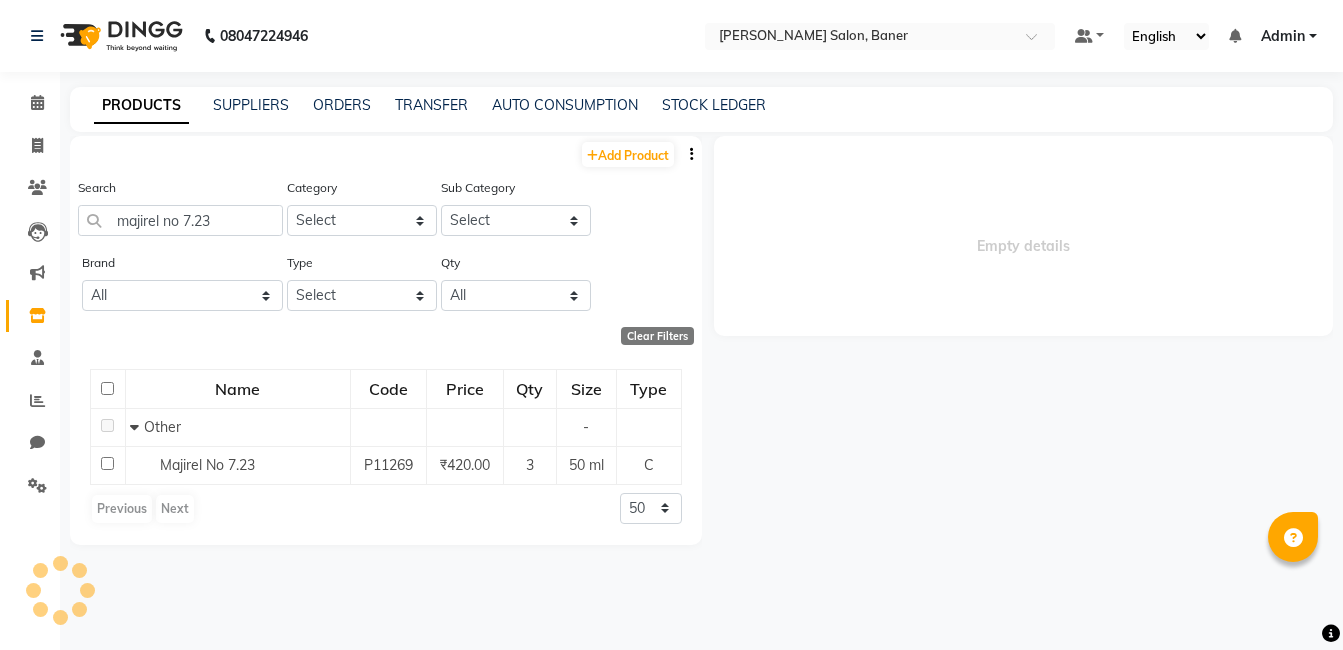 select 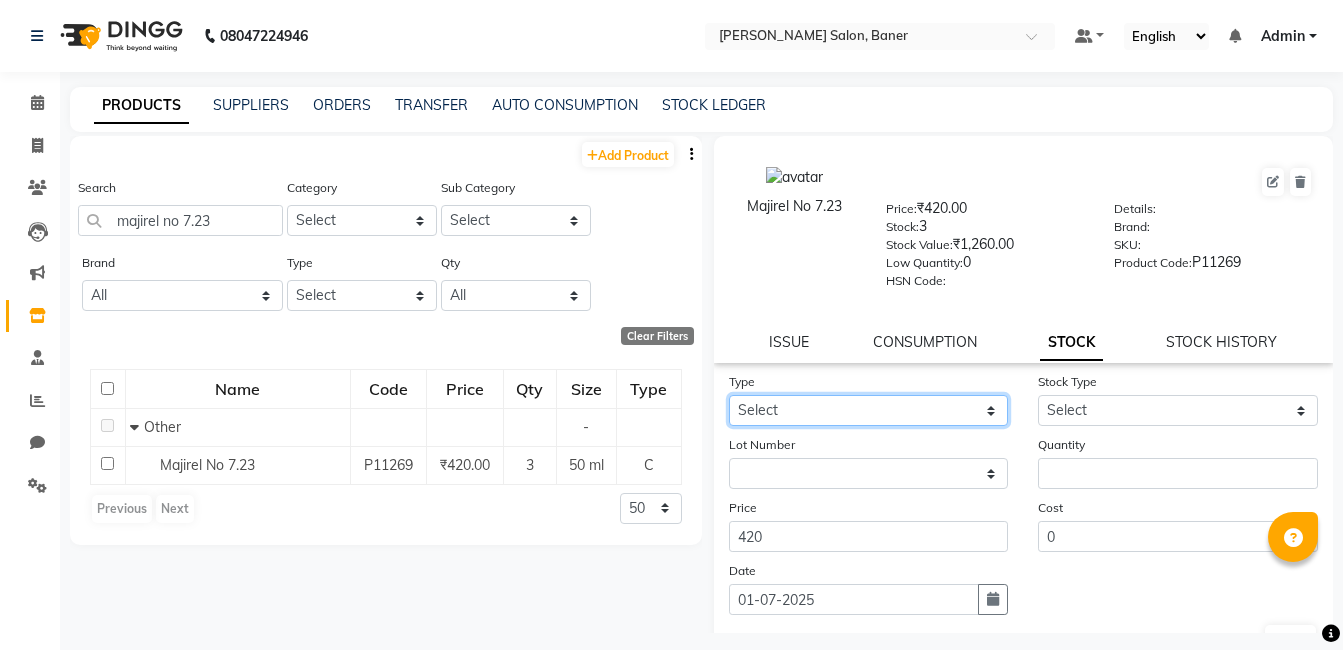click on "Select In Out" 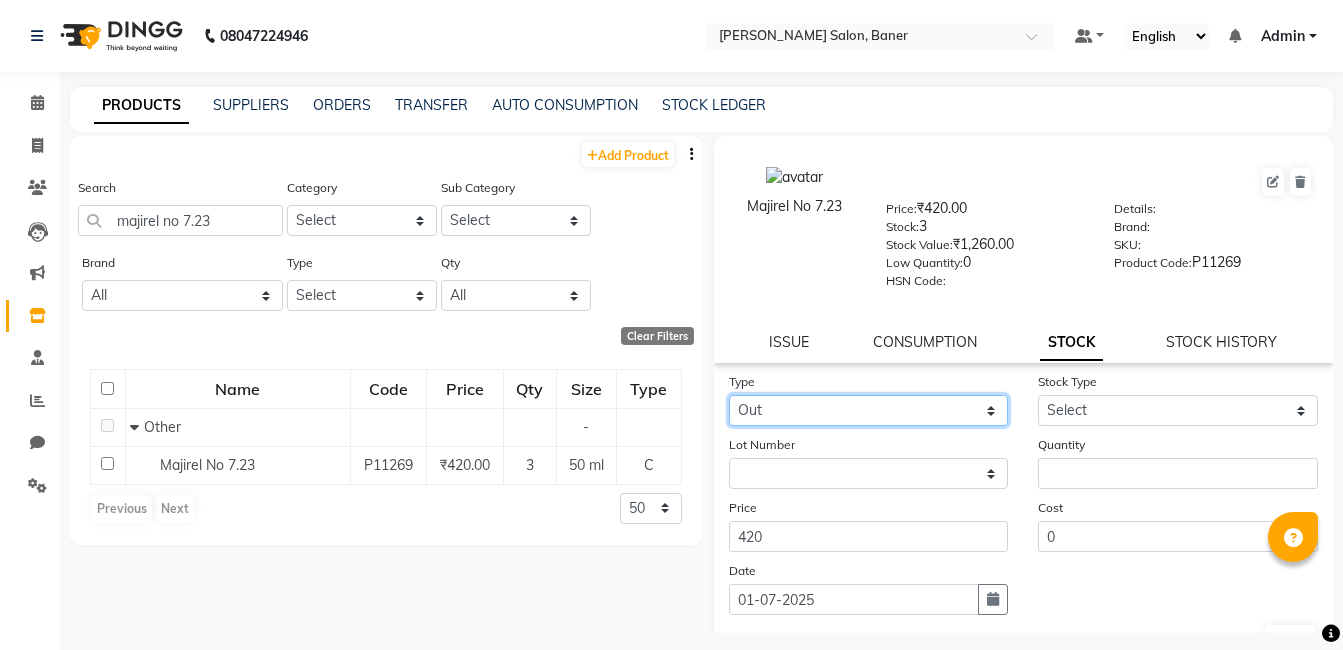 click on "Select In Out" 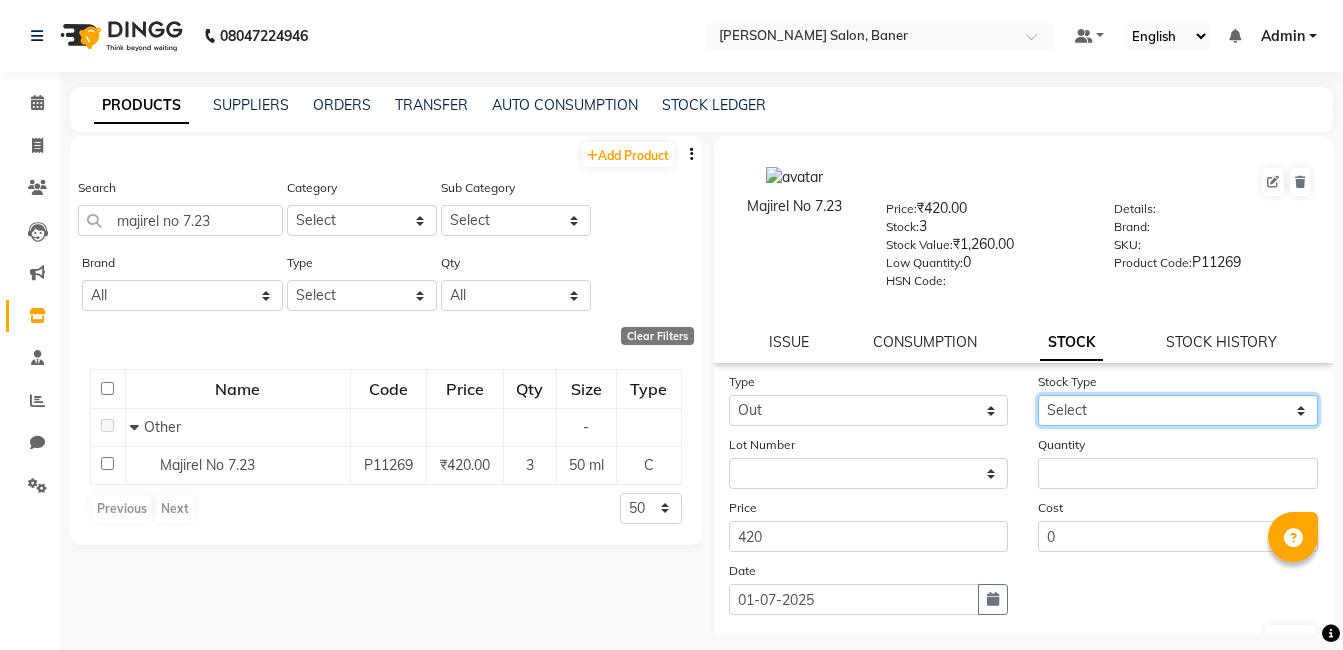 click on "Select Internal Use Damaged Expired Adjustment Return Other" 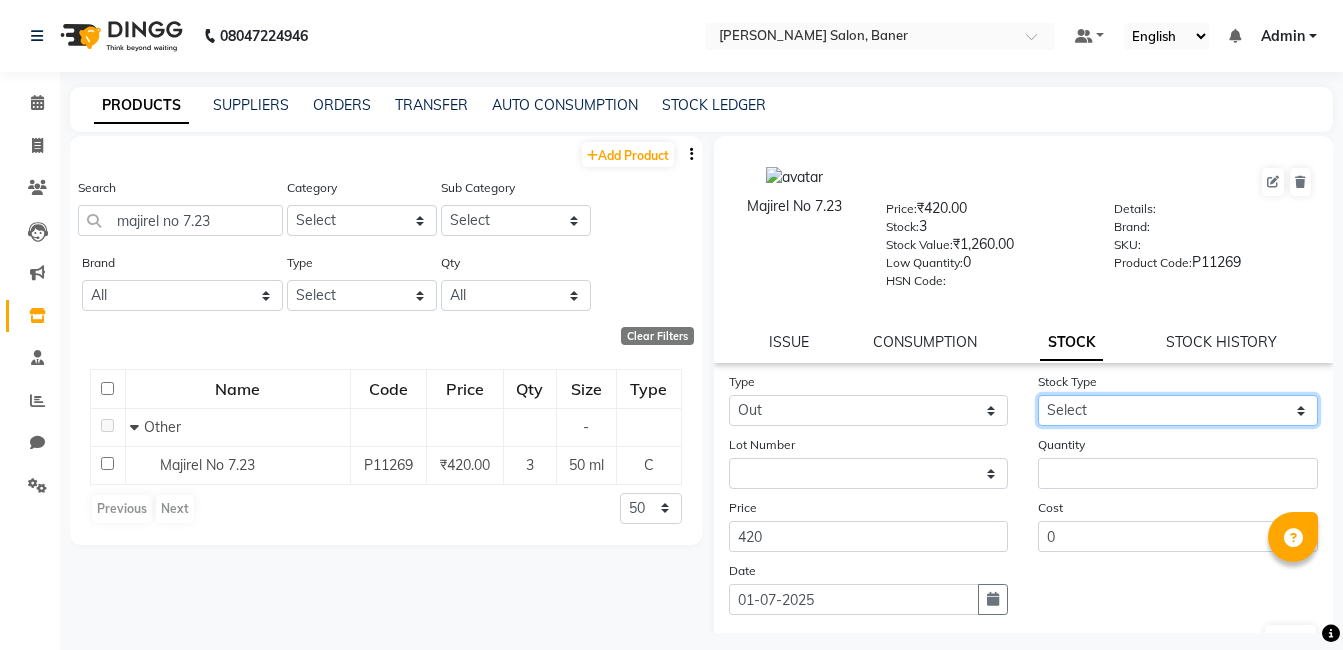 select on "internal use" 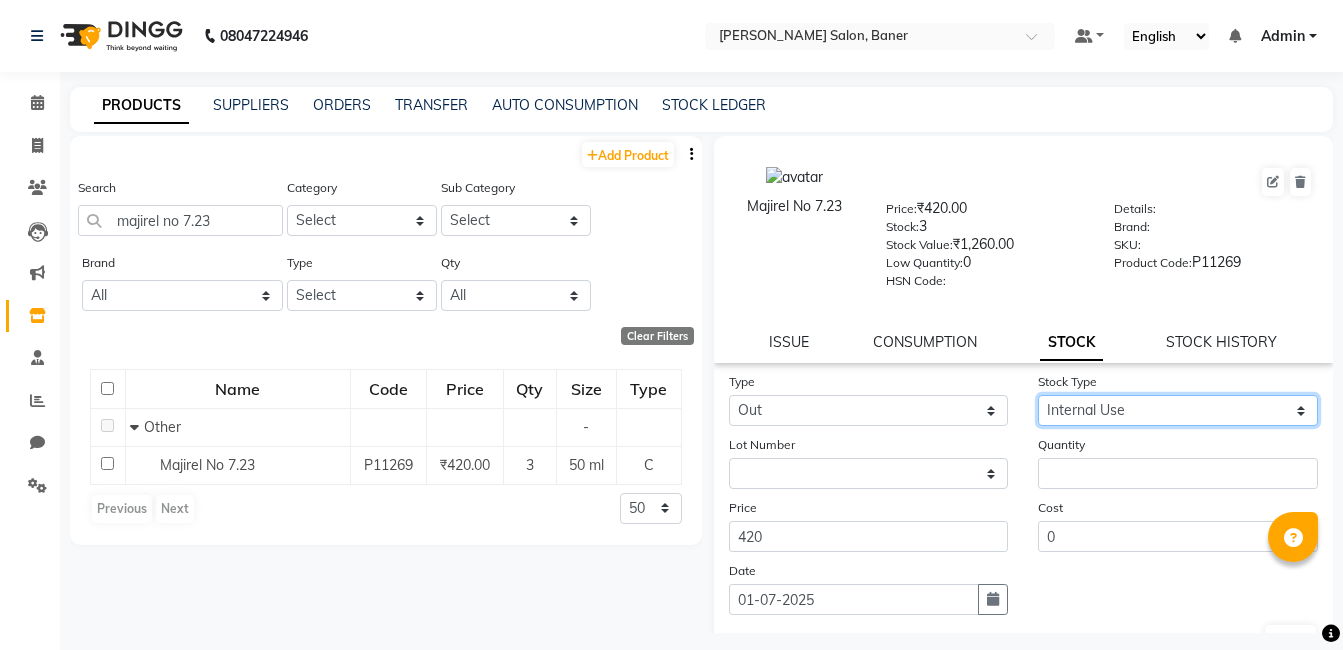 click on "Select Internal Use Damaged Expired Adjustment Return Other" 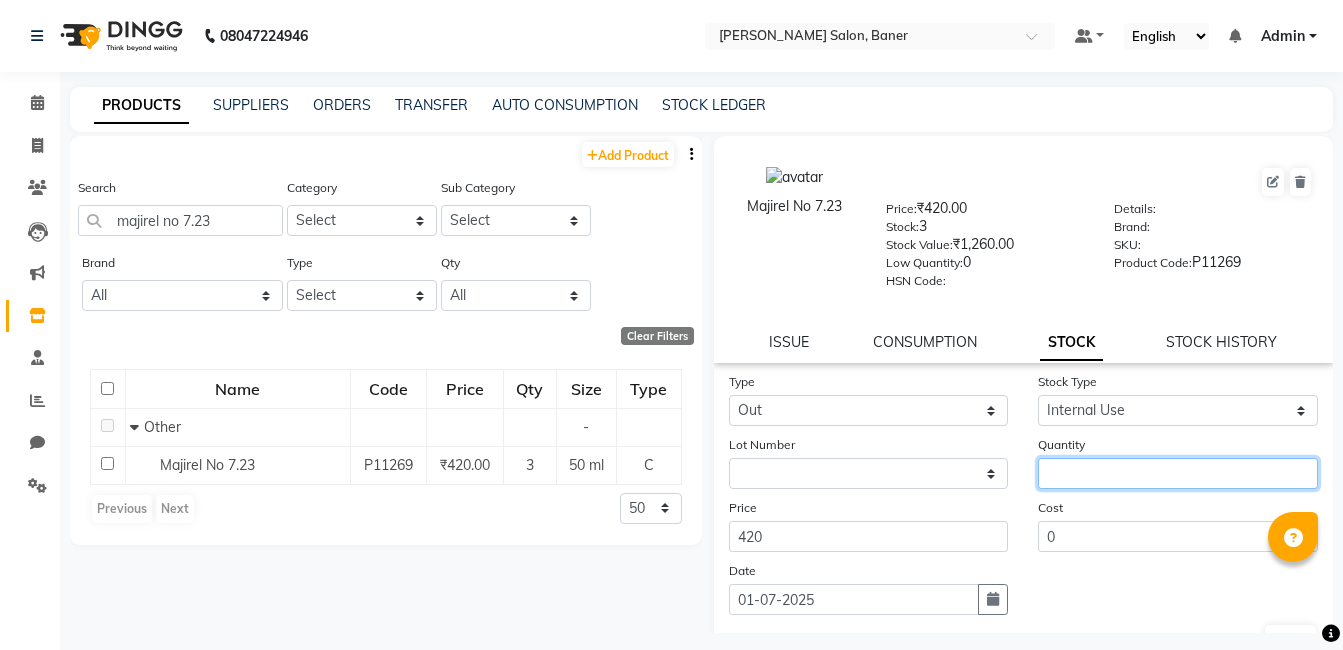 click 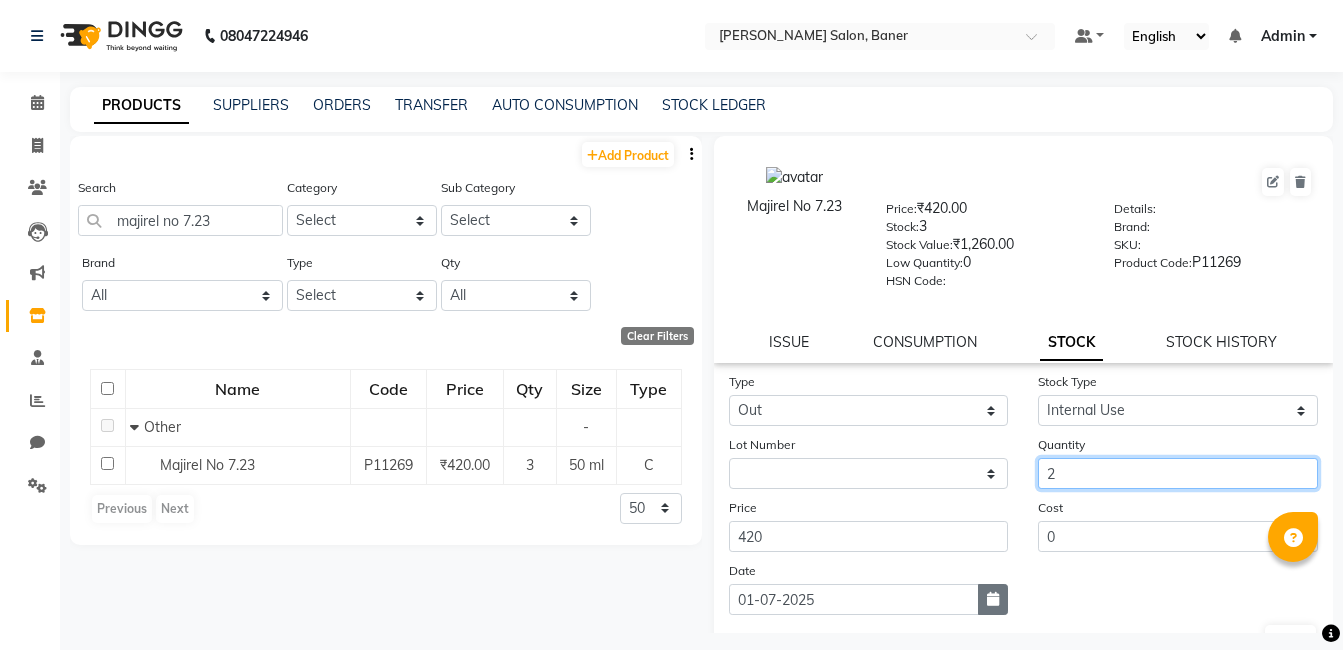 type on "2" 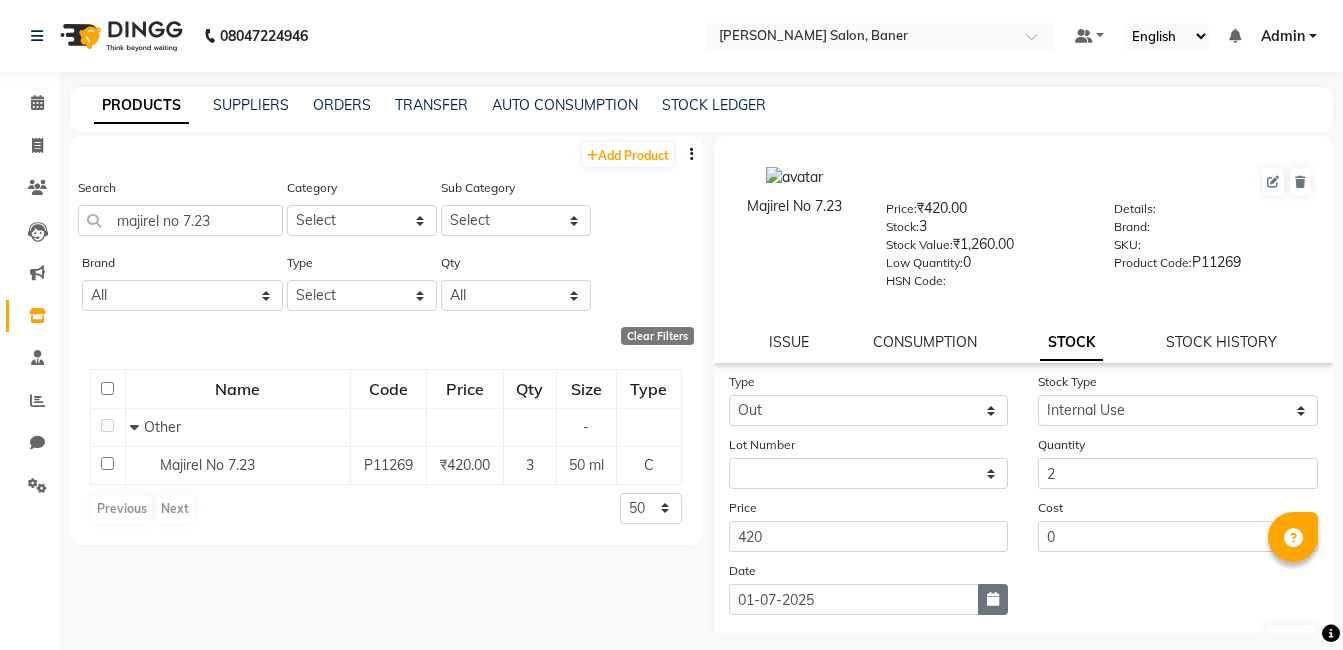 click 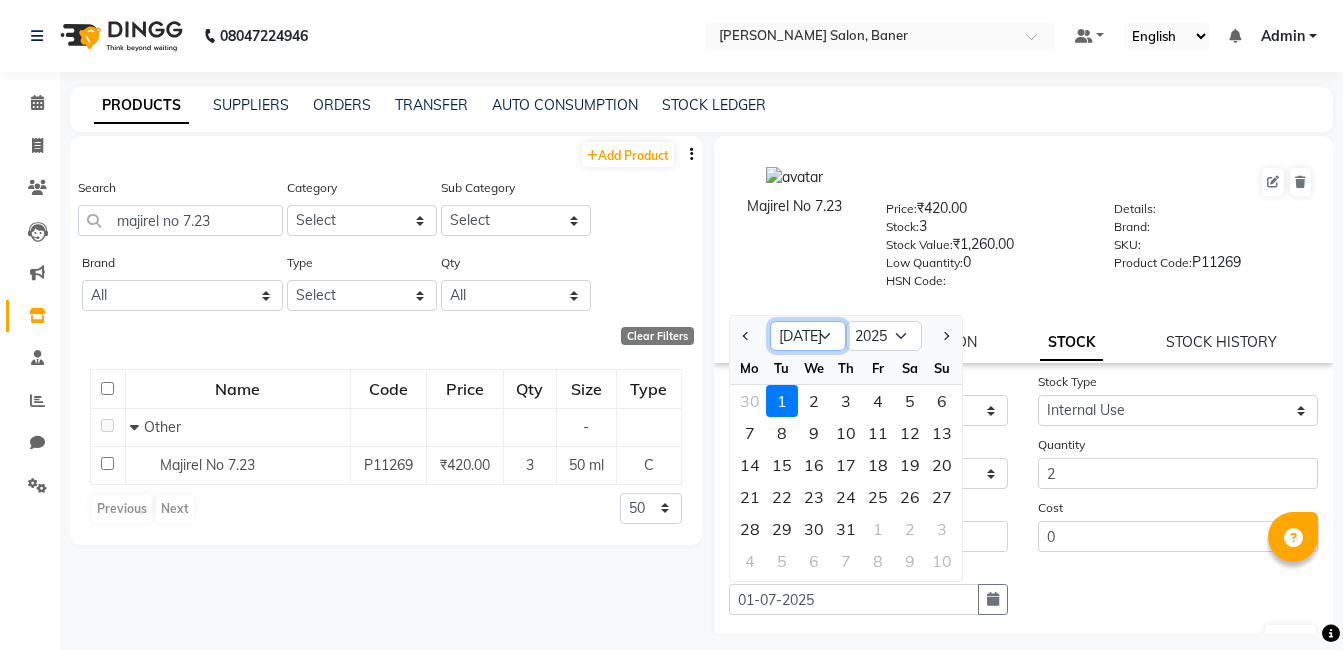 click on "Jan Feb Mar Apr May Jun Jul Aug Sep Oct Nov Dec" 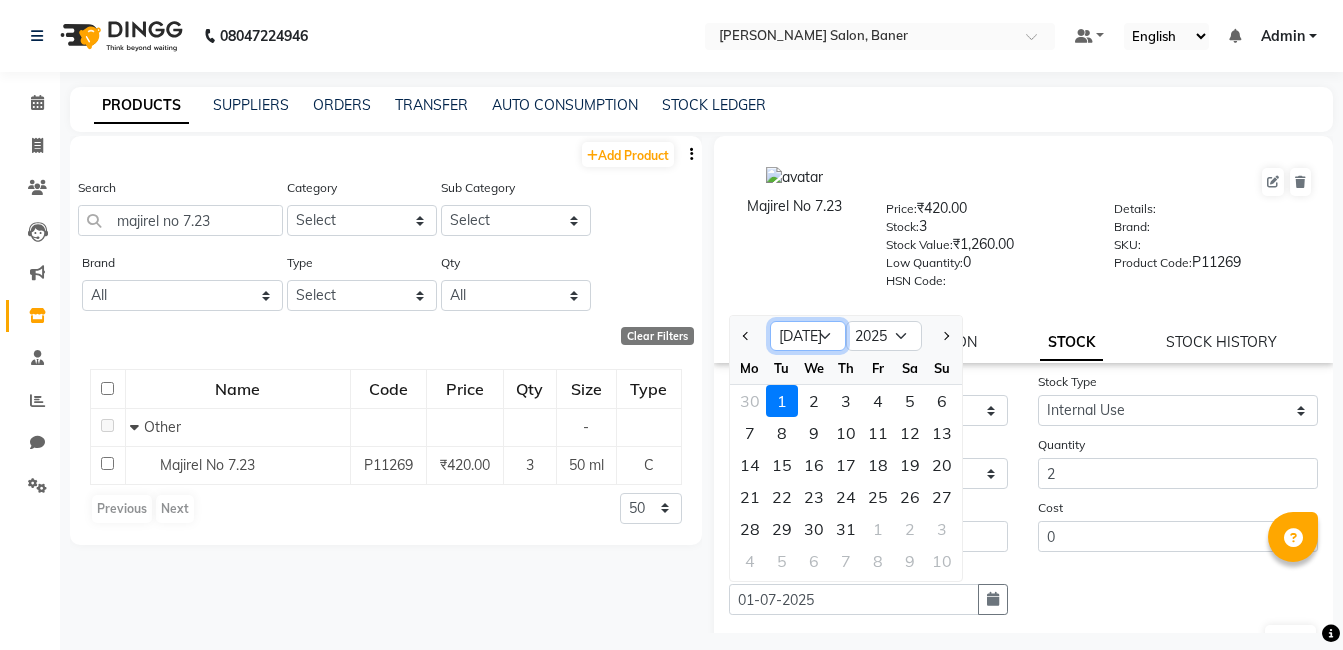 select on "6" 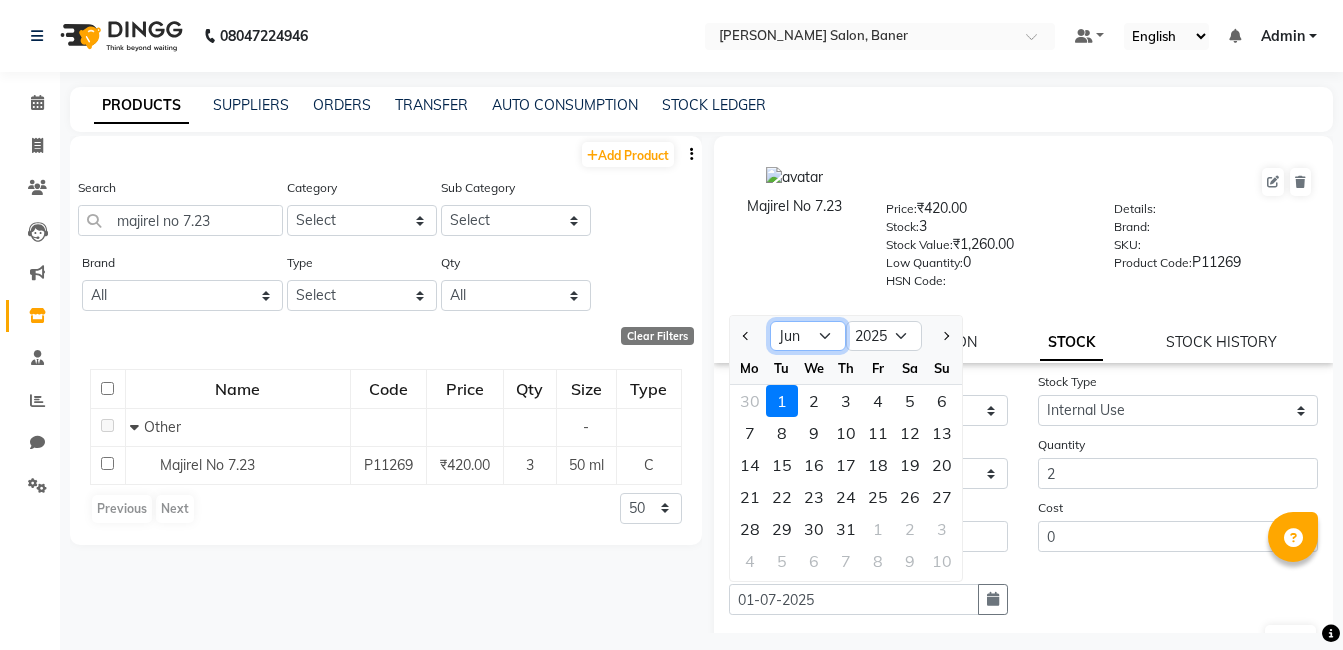 click on "Jan Feb Mar Apr May Jun Jul Aug Sep Oct Nov Dec" 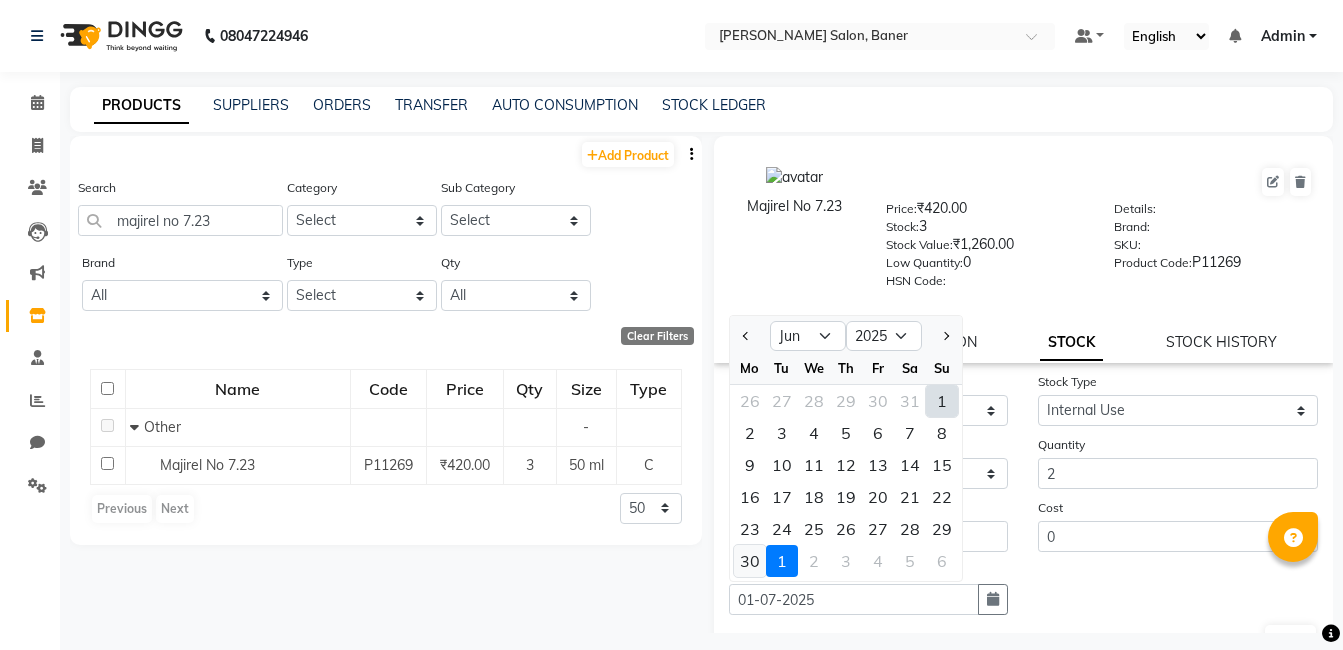 click on "30" 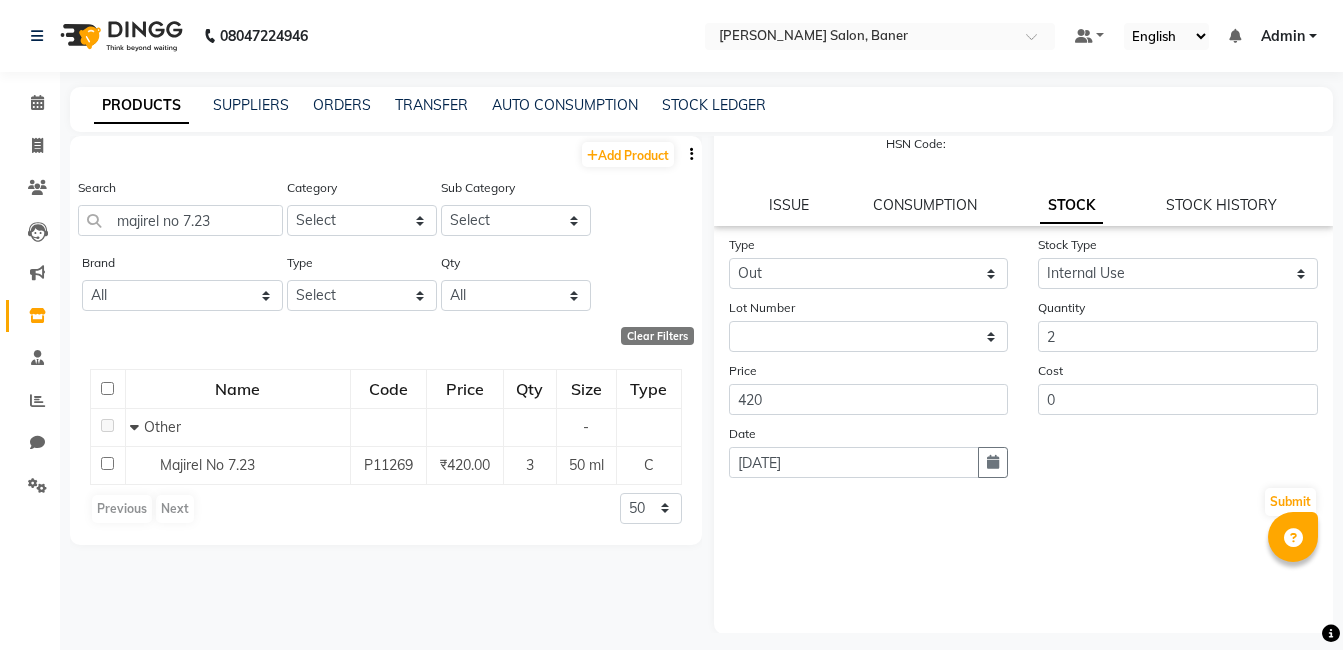 scroll, scrollTop: 138, scrollLeft: 0, axis: vertical 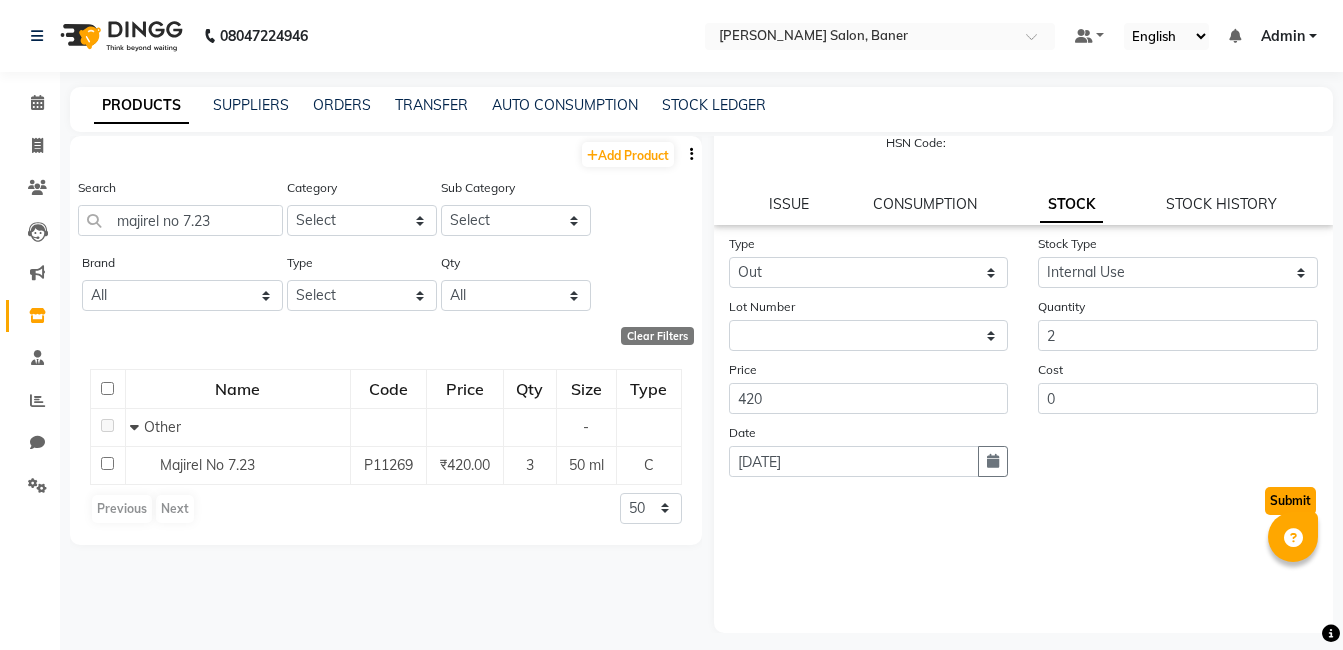 click on "Submit" 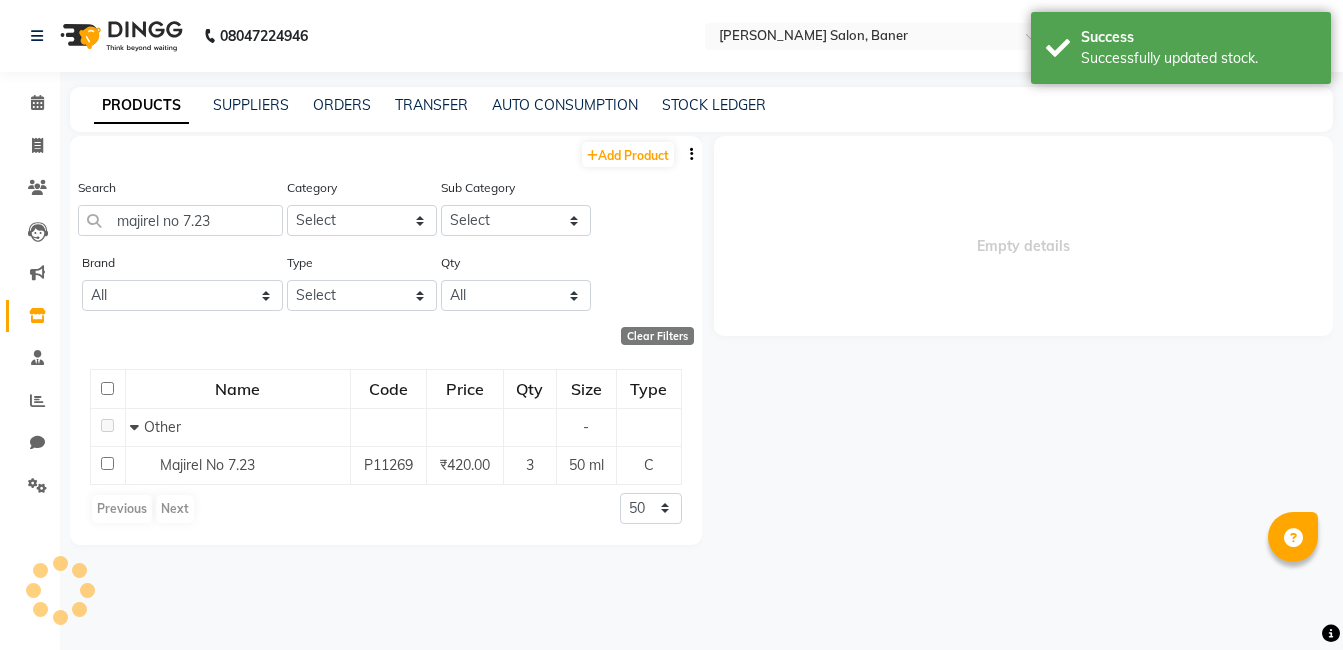 scroll, scrollTop: 0, scrollLeft: 0, axis: both 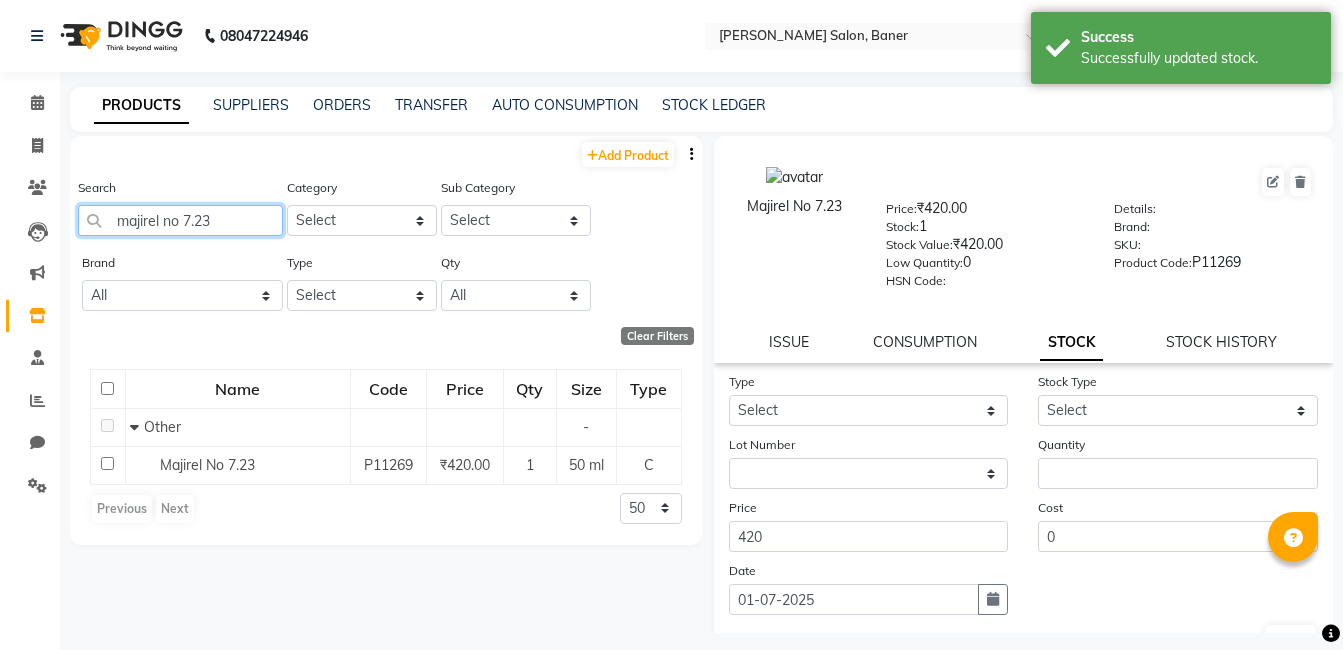 click on "majirel no 7.23" 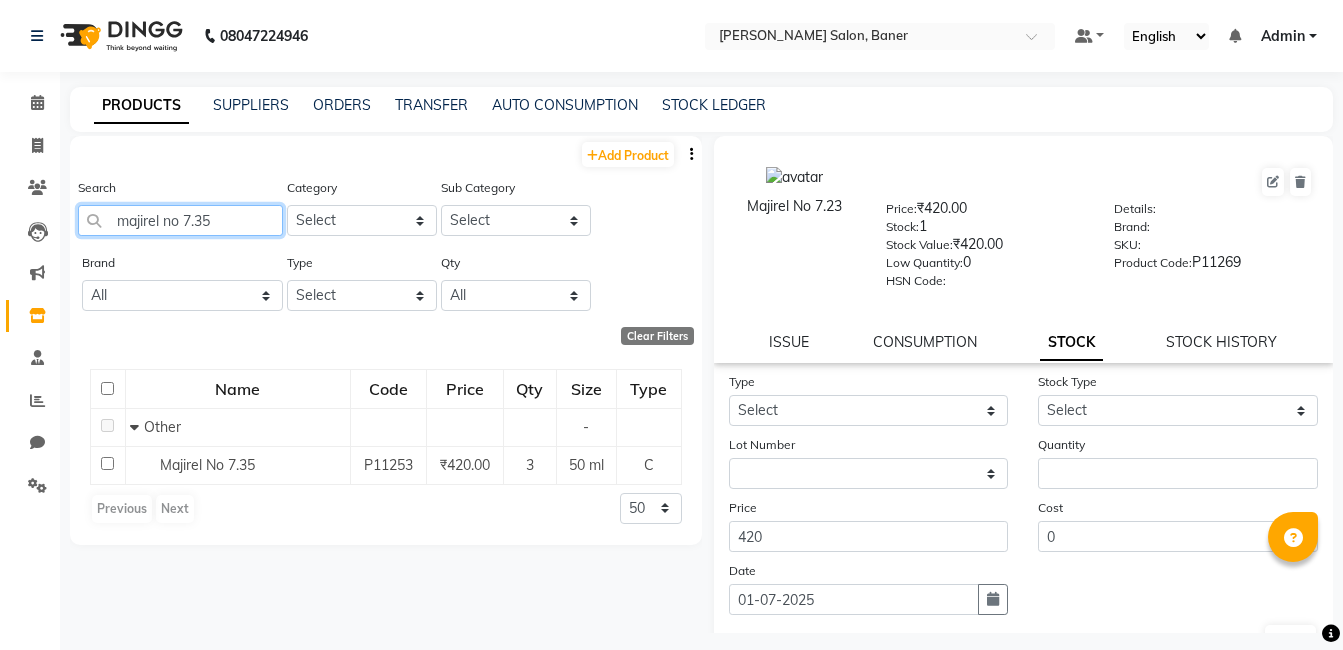 click on "majirel no 7.35" 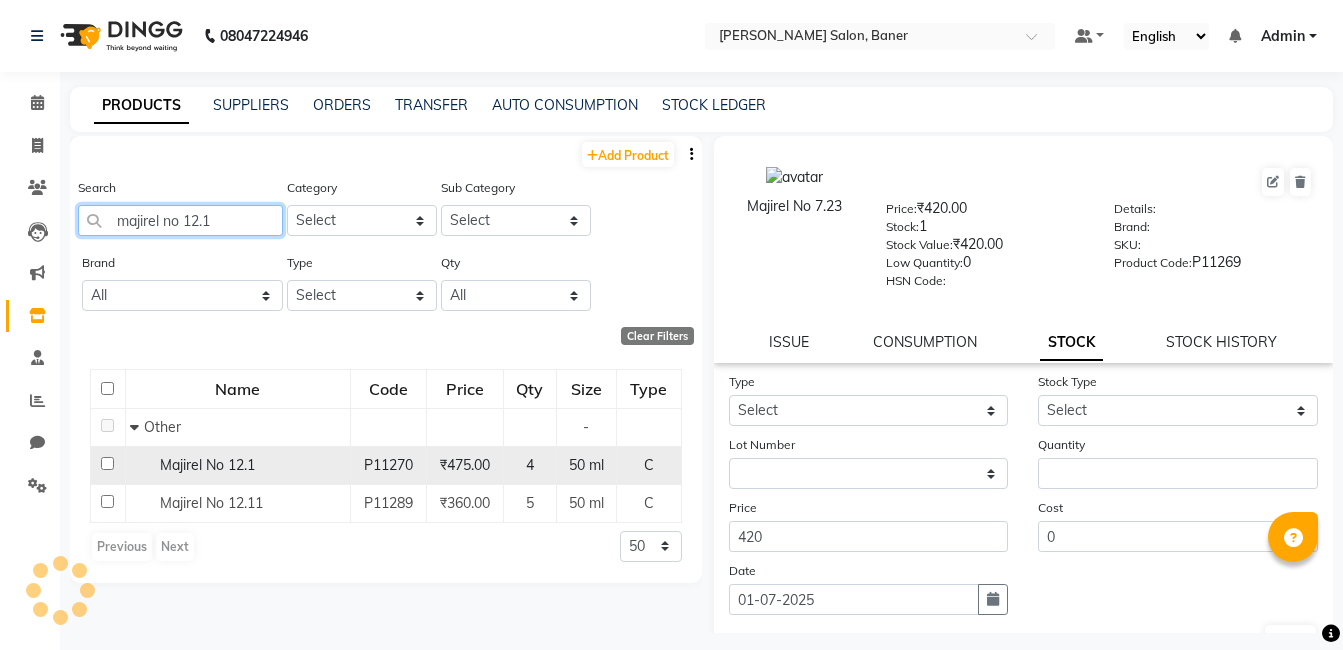 type on "majirel no 12.1" 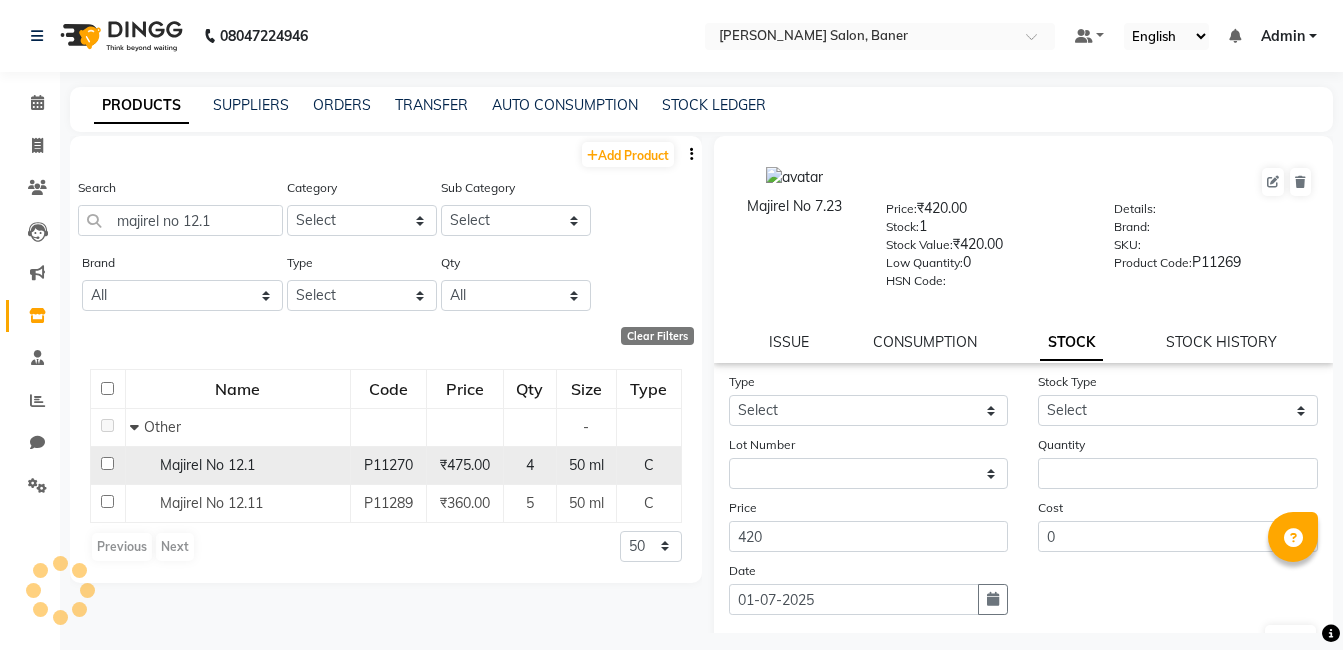 click on "Majirel No 12.1" 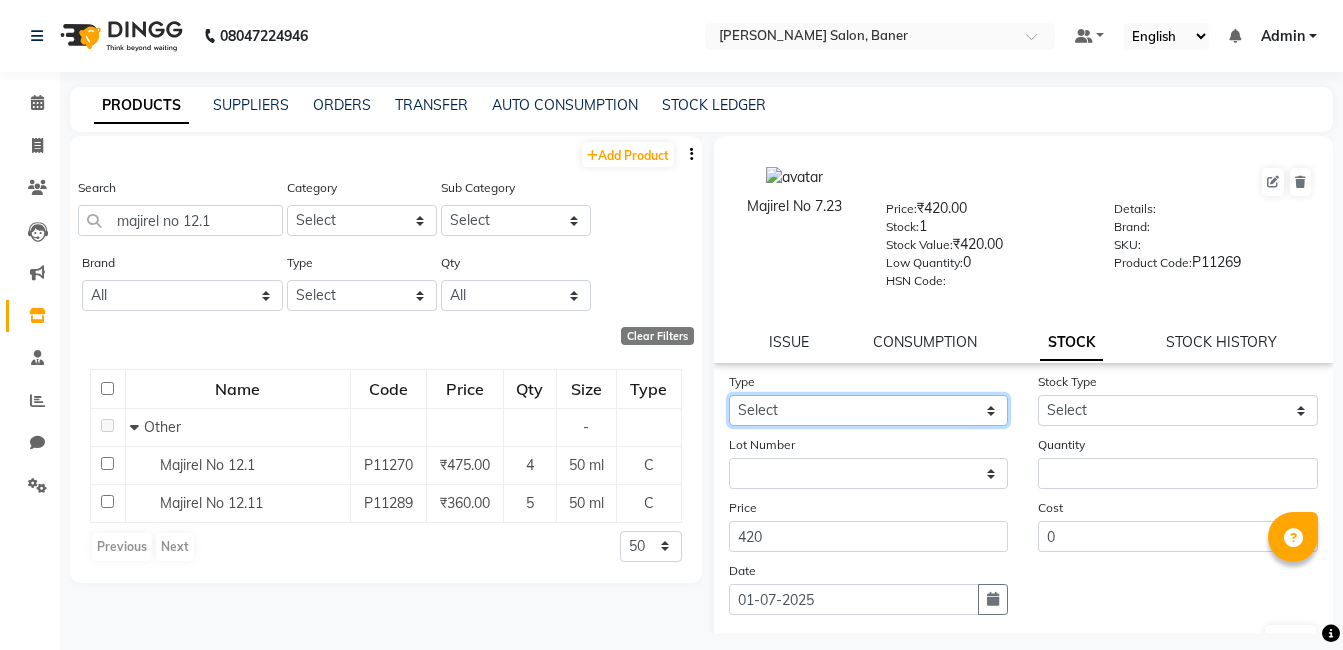 click on "Select In Out" 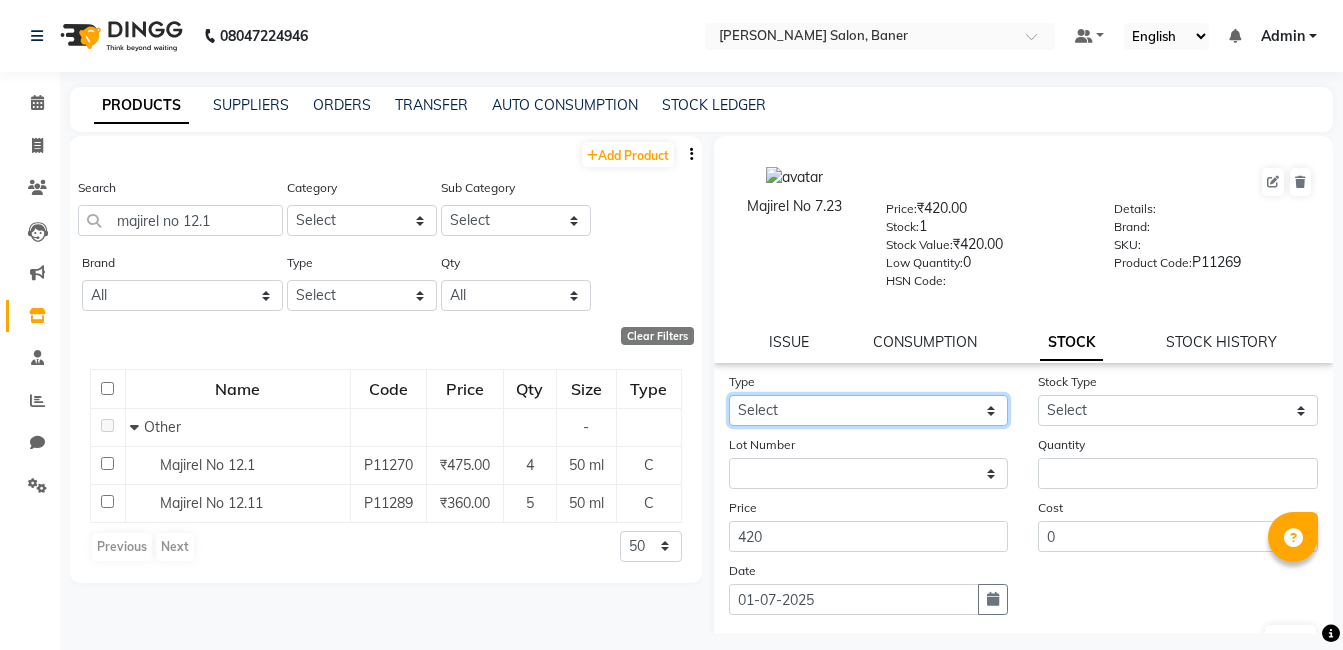 select on "out" 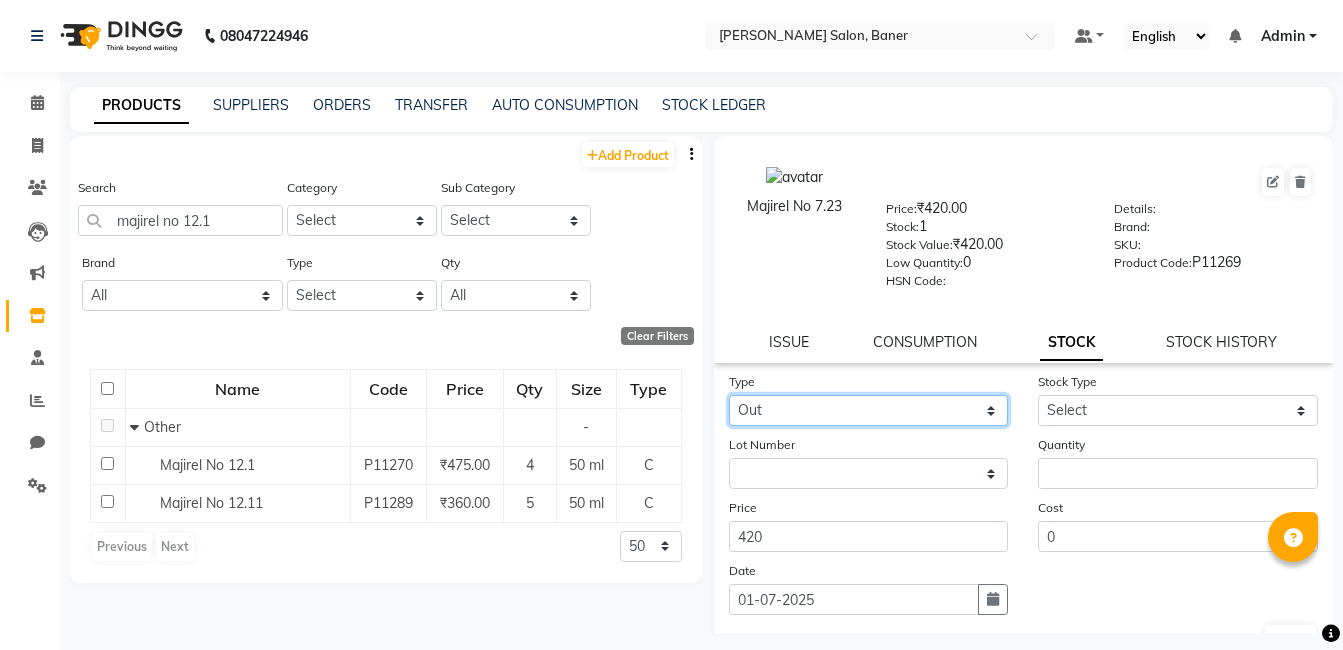 click on "Select In Out" 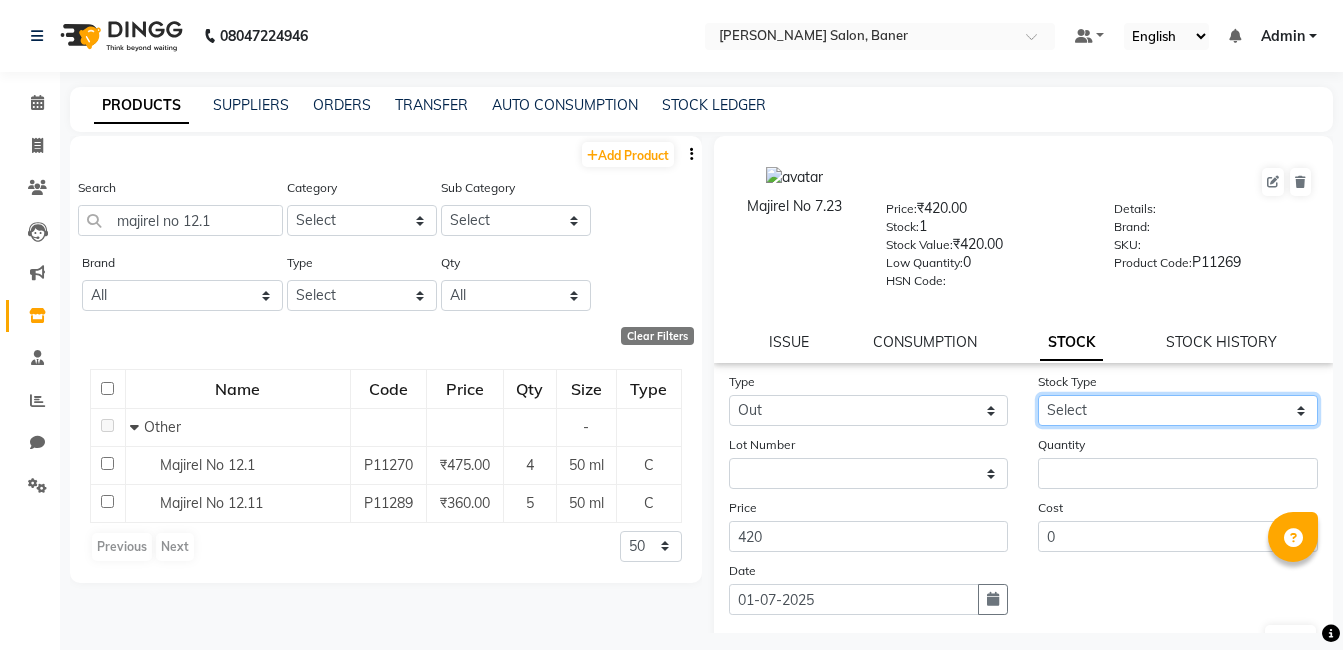 drag, startPoint x: 1069, startPoint y: 407, endPoint x: 1068, endPoint y: 420, distance: 13.038404 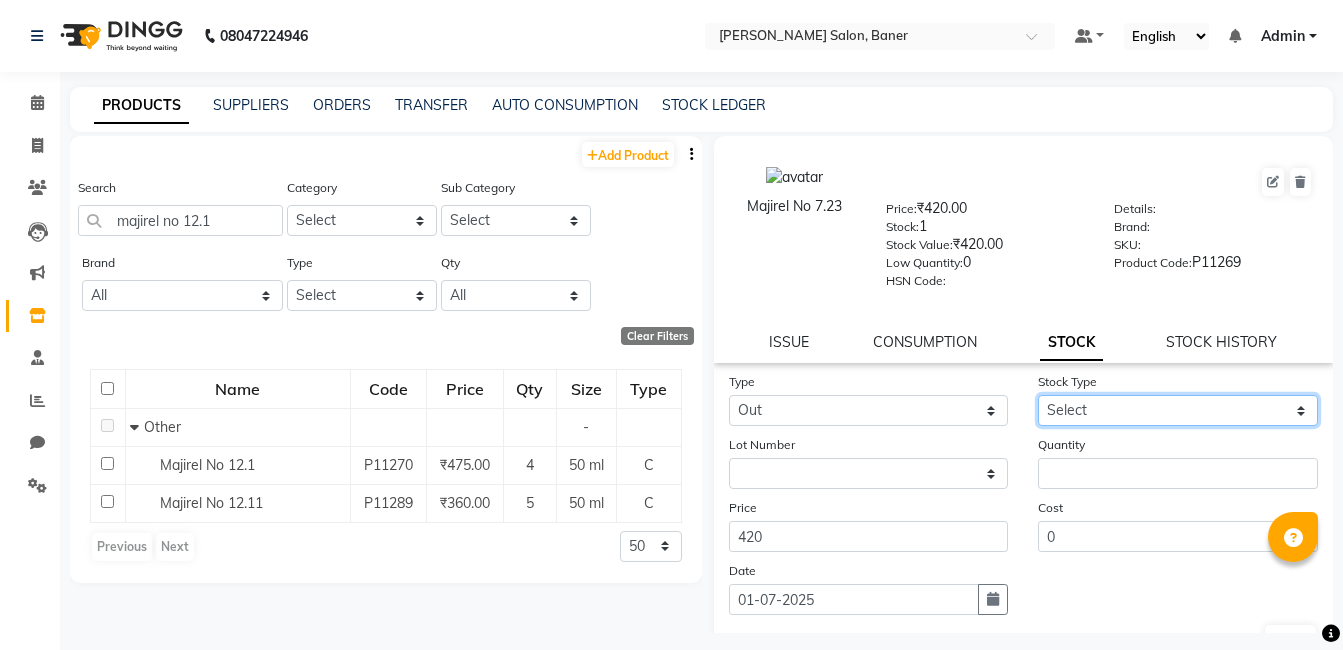 select on "internal use" 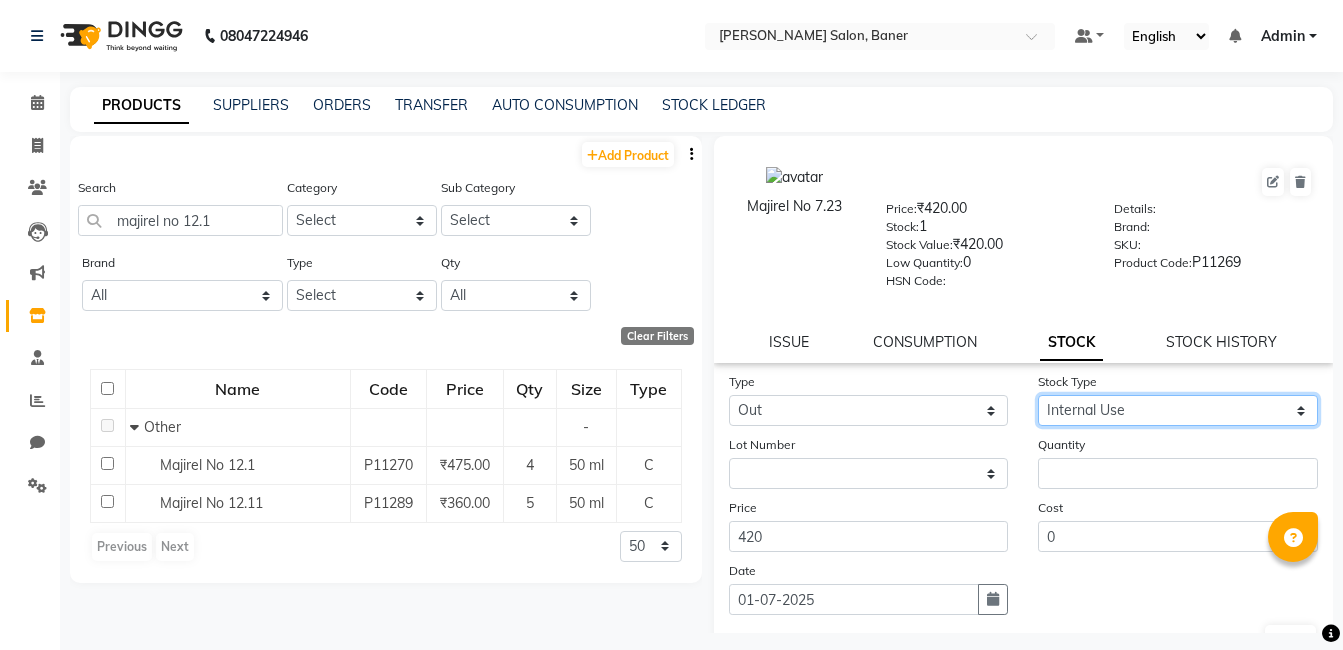 click on "Select Internal Use Damaged Expired Adjustment Return Other" 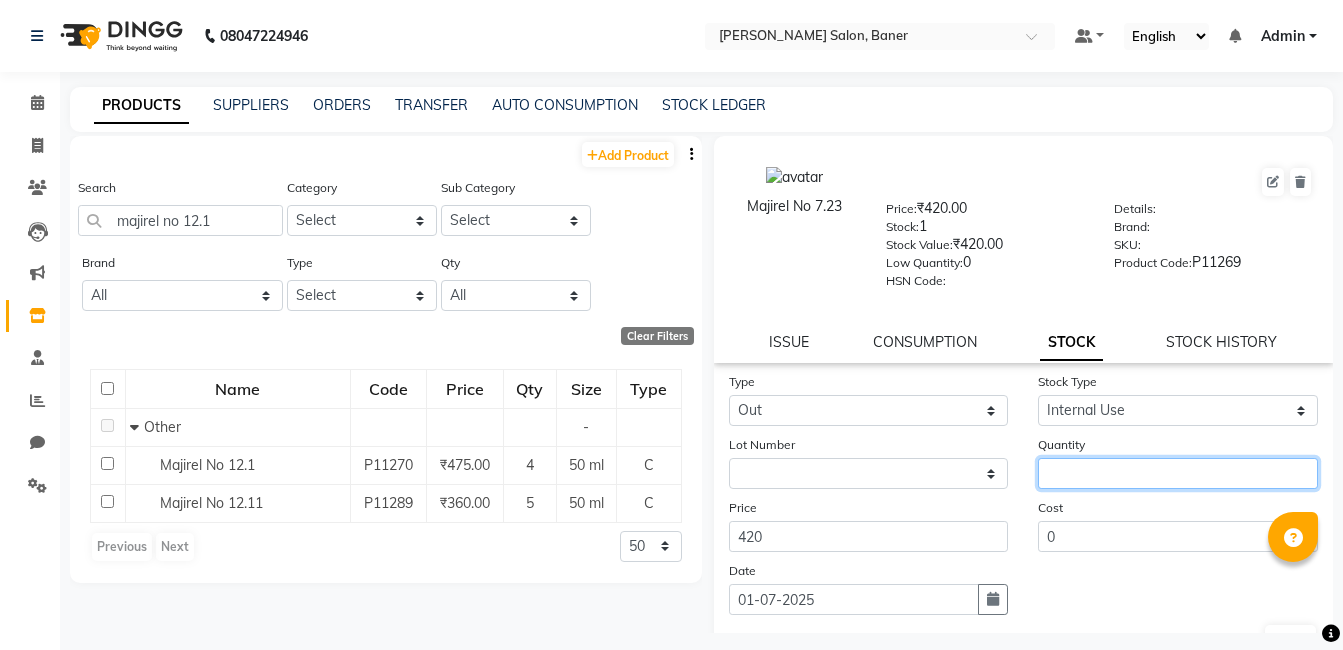 click 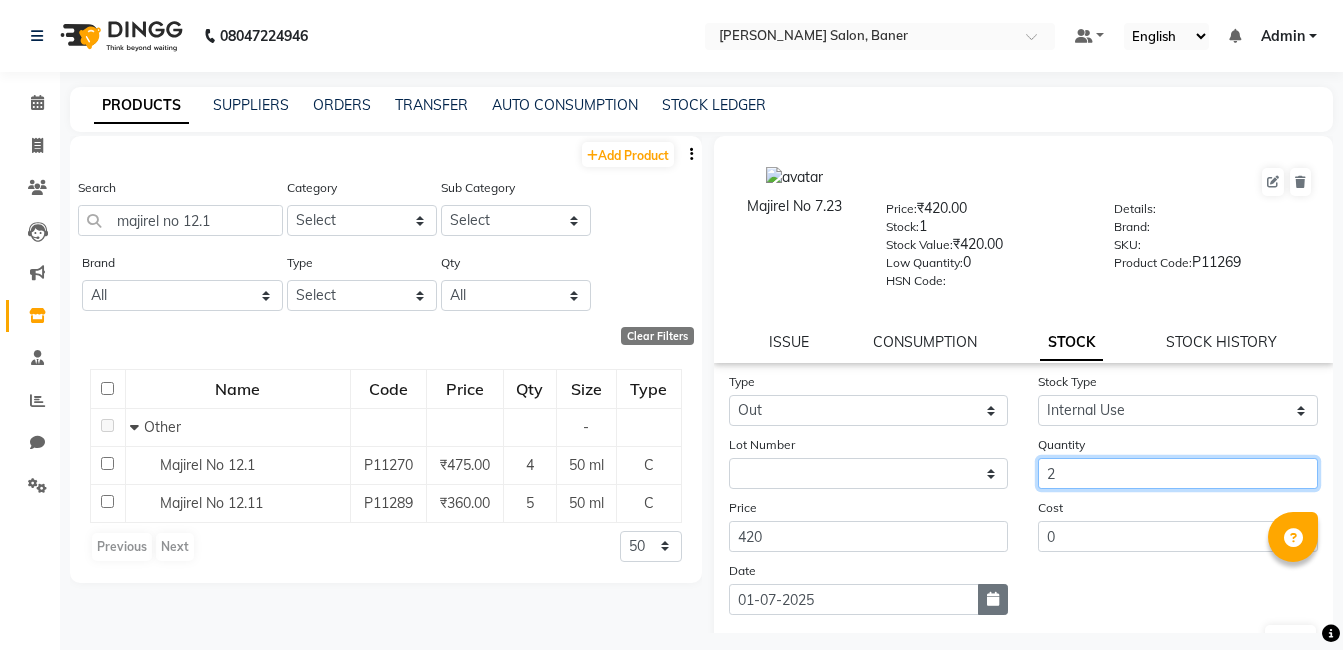 type on "2" 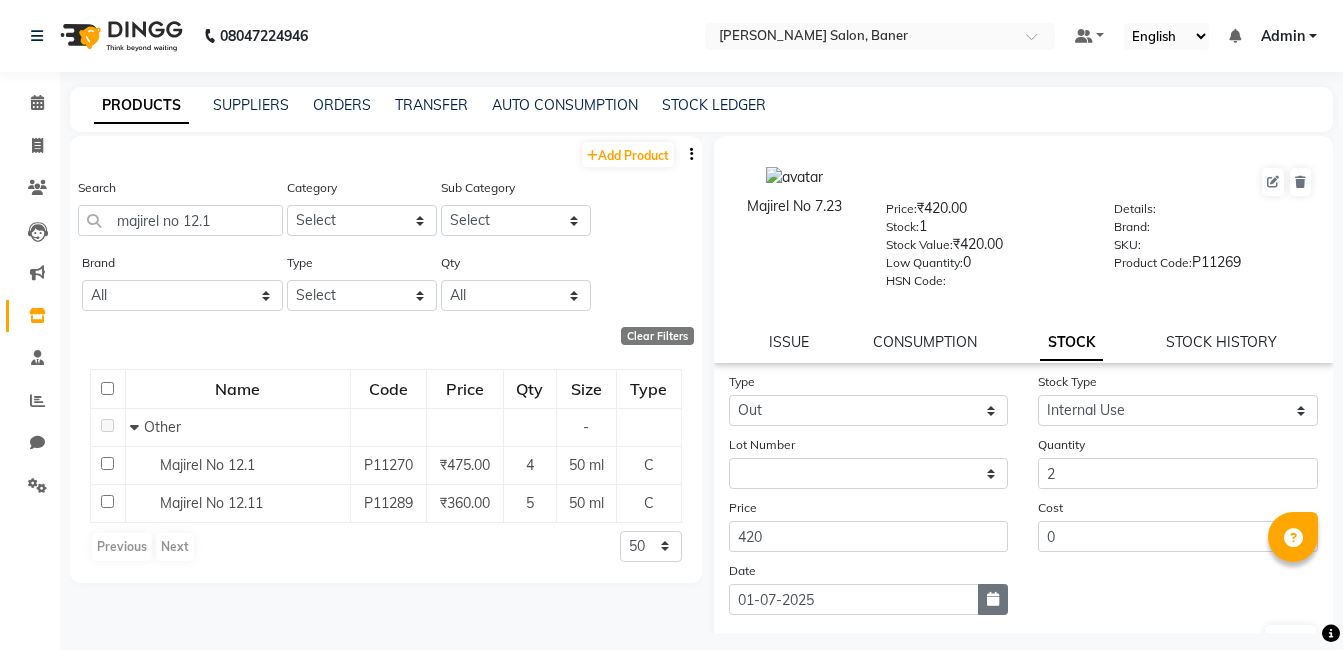 click 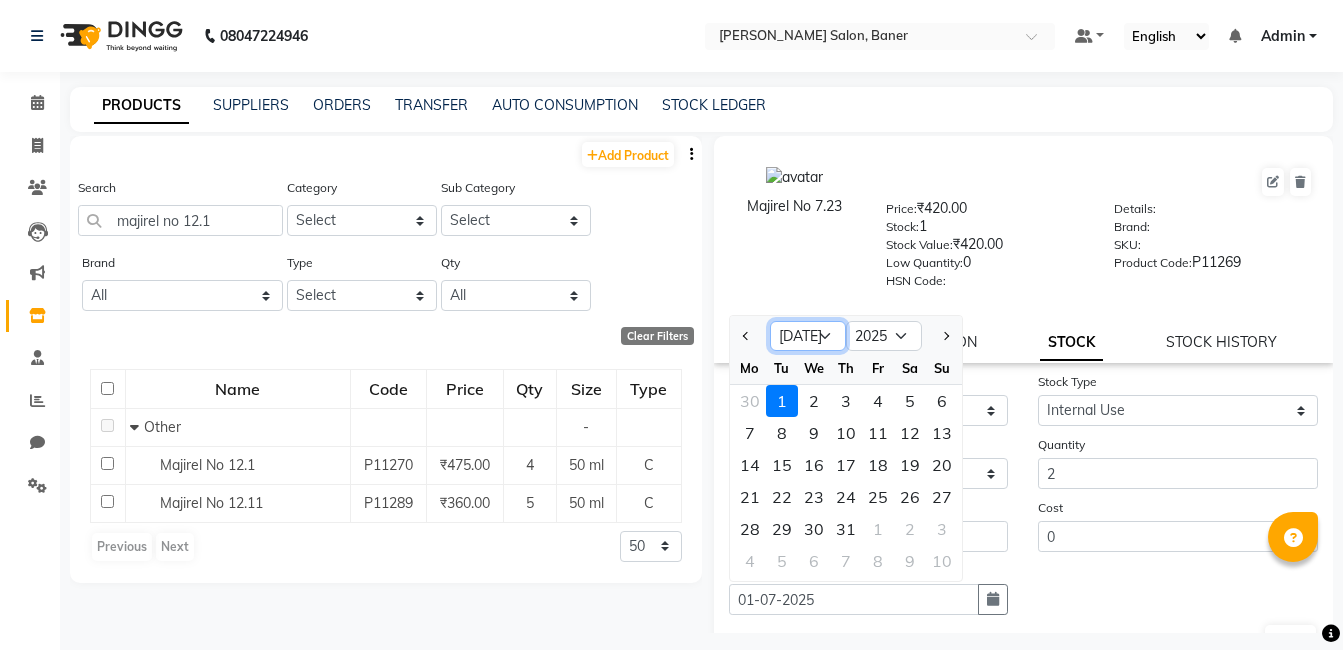 click on "Jan Feb Mar Apr May Jun Jul Aug Sep Oct Nov Dec" 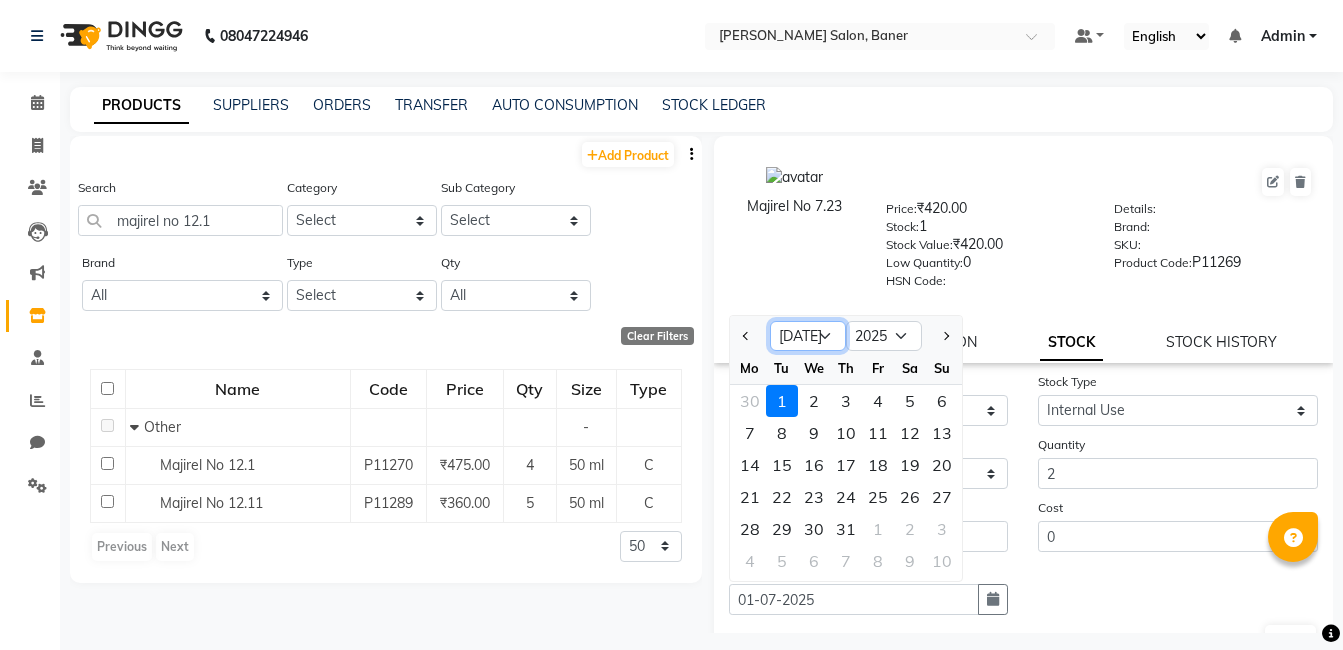 select on "6" 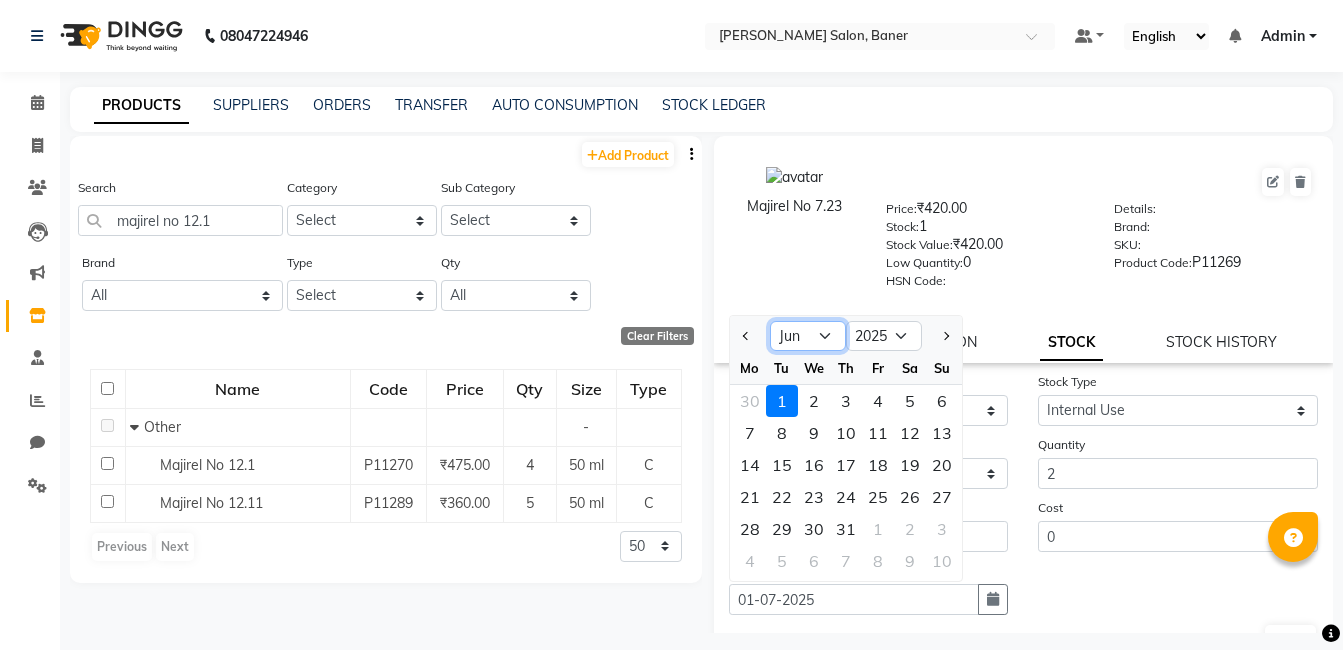 click on "Jan Feb Mar Apr May Jun Jul Aug Sep Oct Nov Dec" 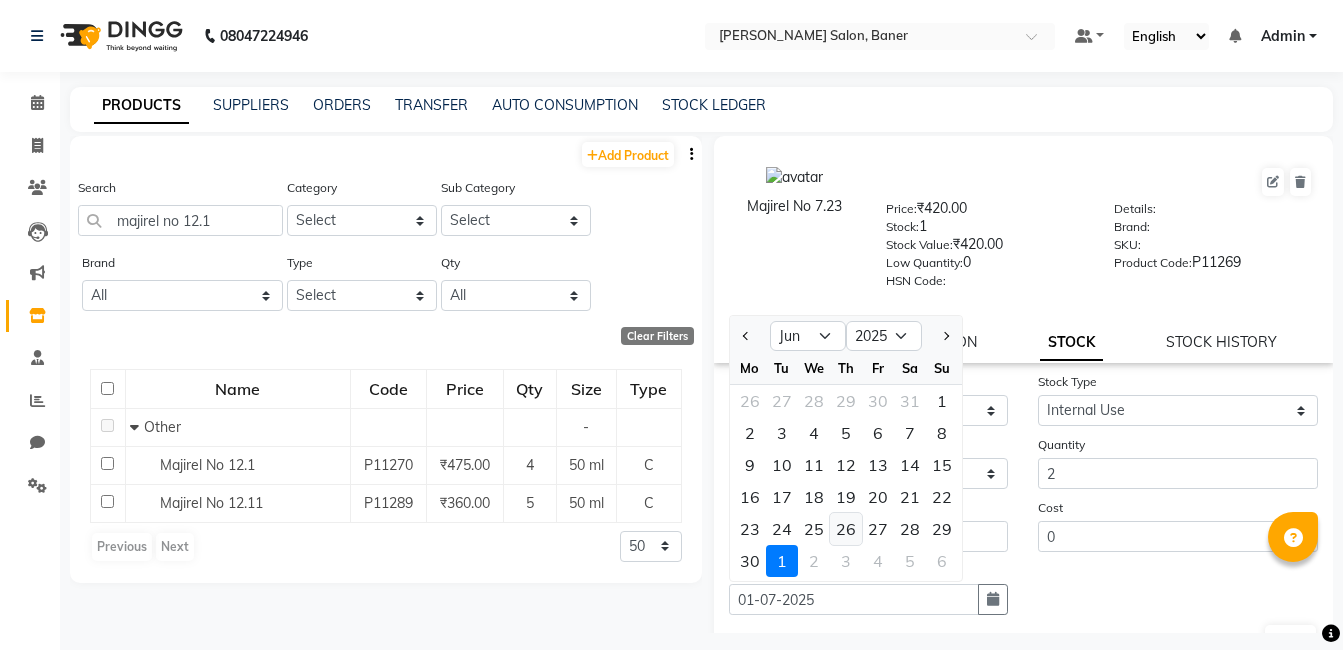 click on "26" 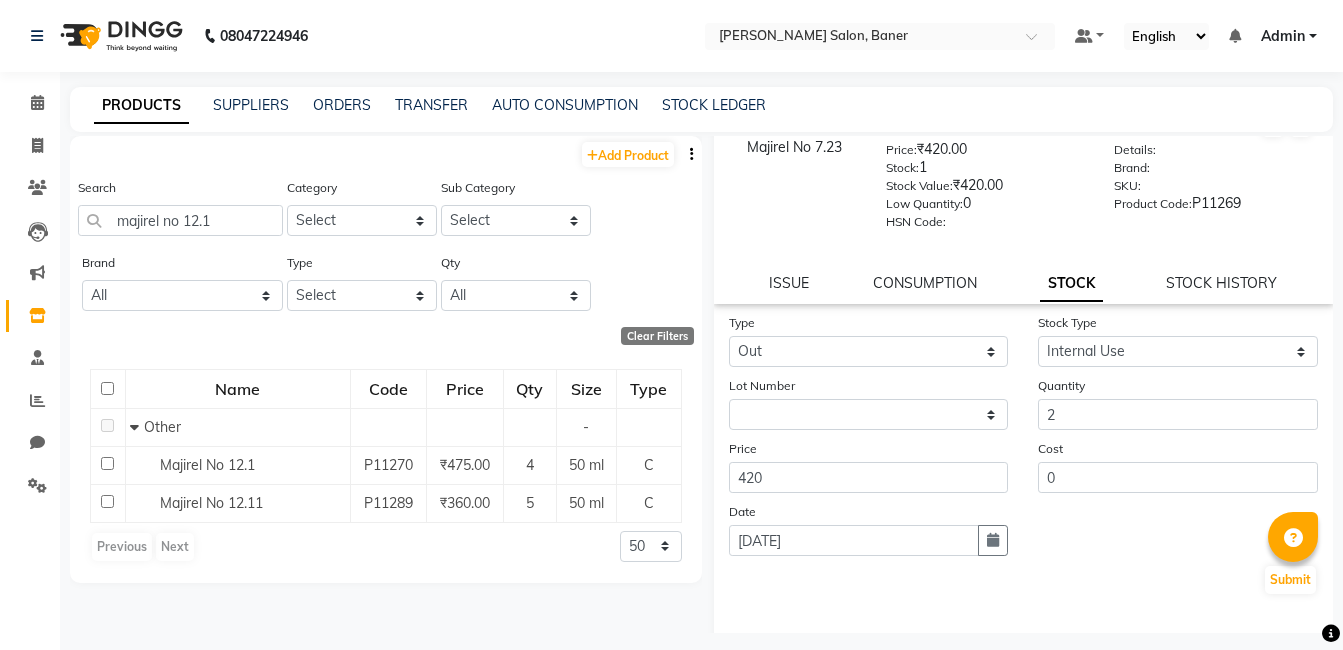 scroll, scrollTop: 138, scrollLeft: 0, axis: vertical 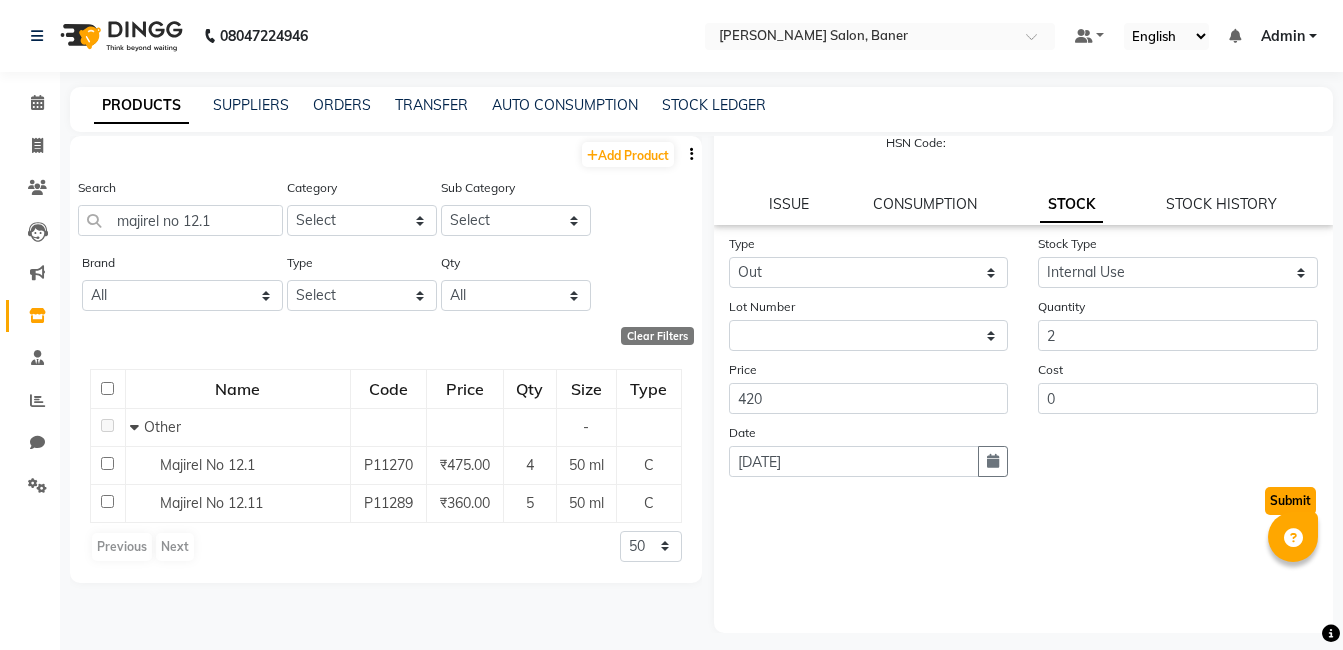 click on "Submit" 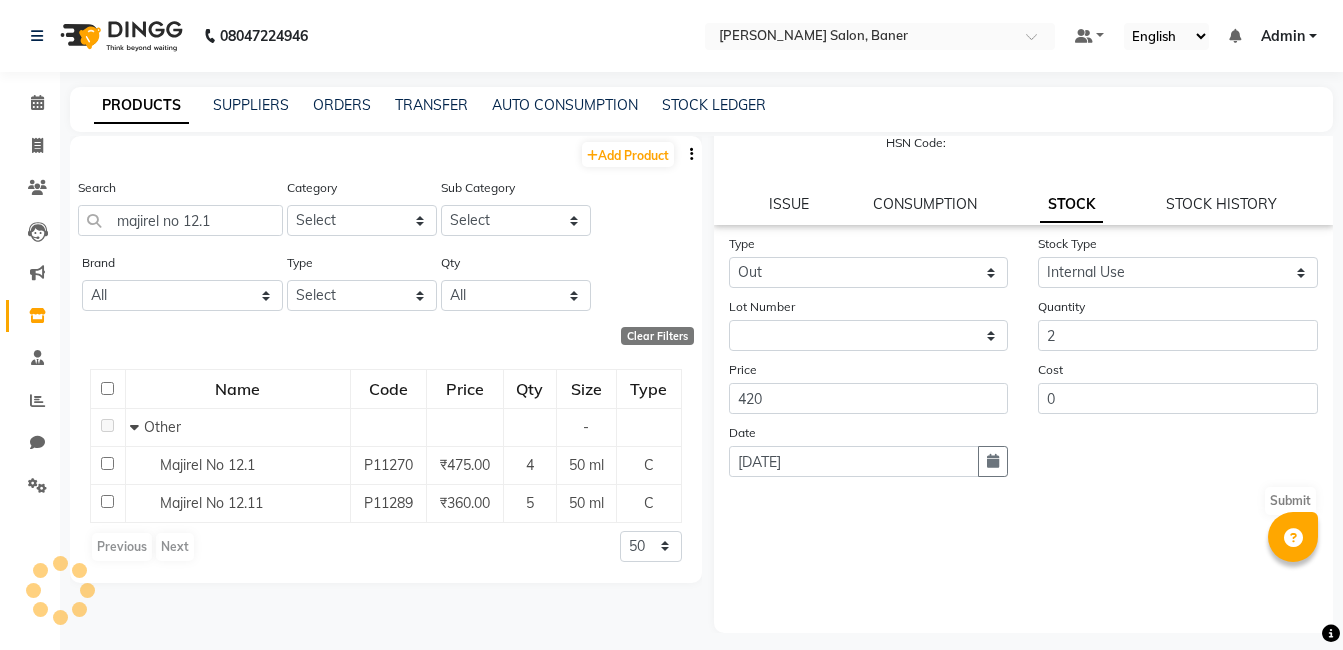 scroll, scrollTop: 0, scrollLeft: 0, axis: both 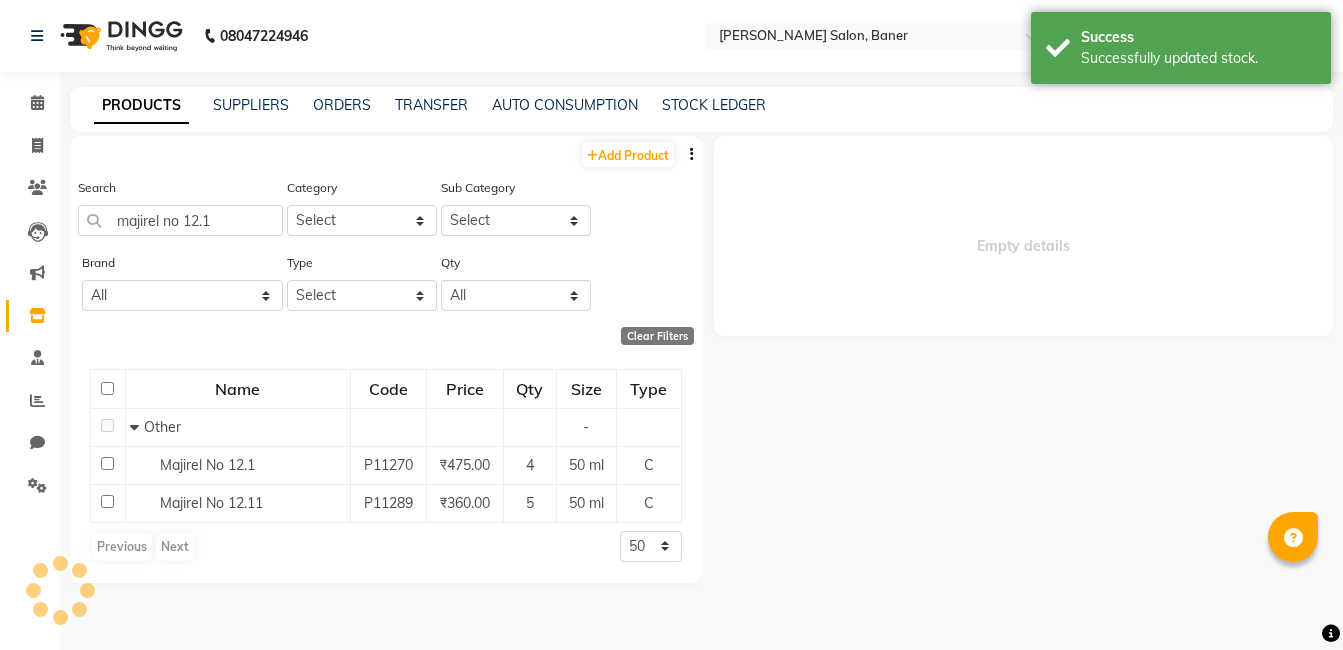select 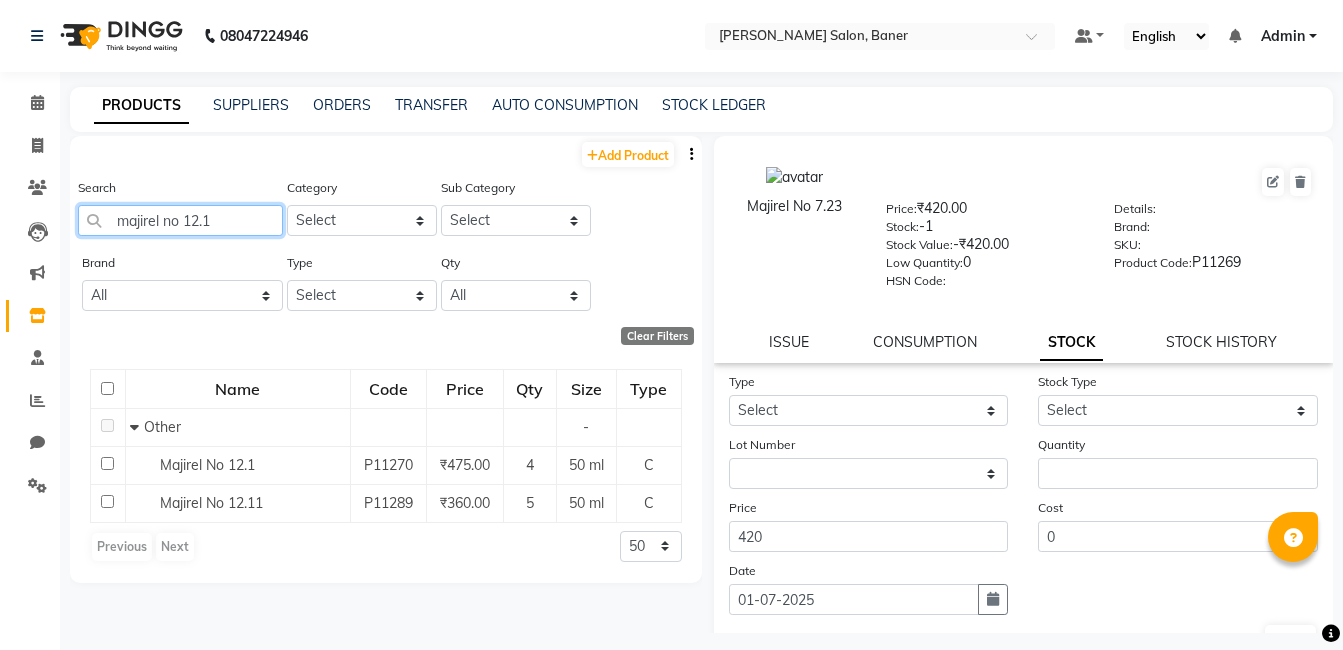 click on "majirel no 12.1" 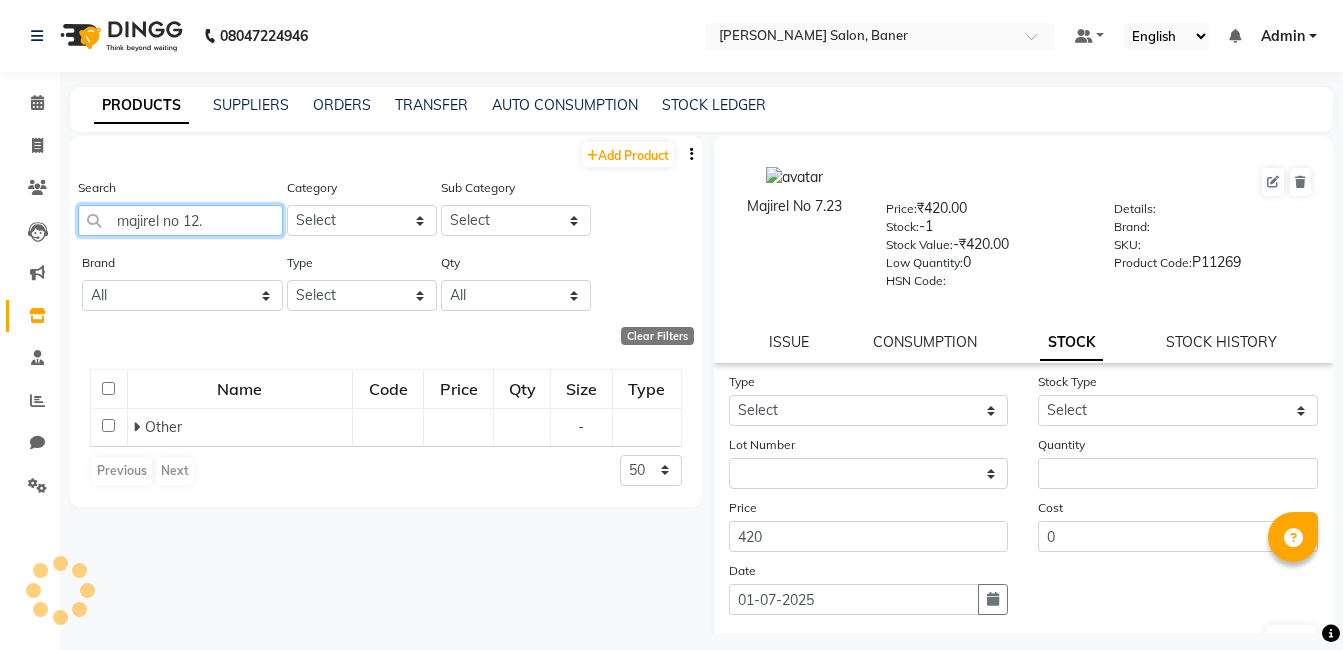 type on "majirel no 12.1" 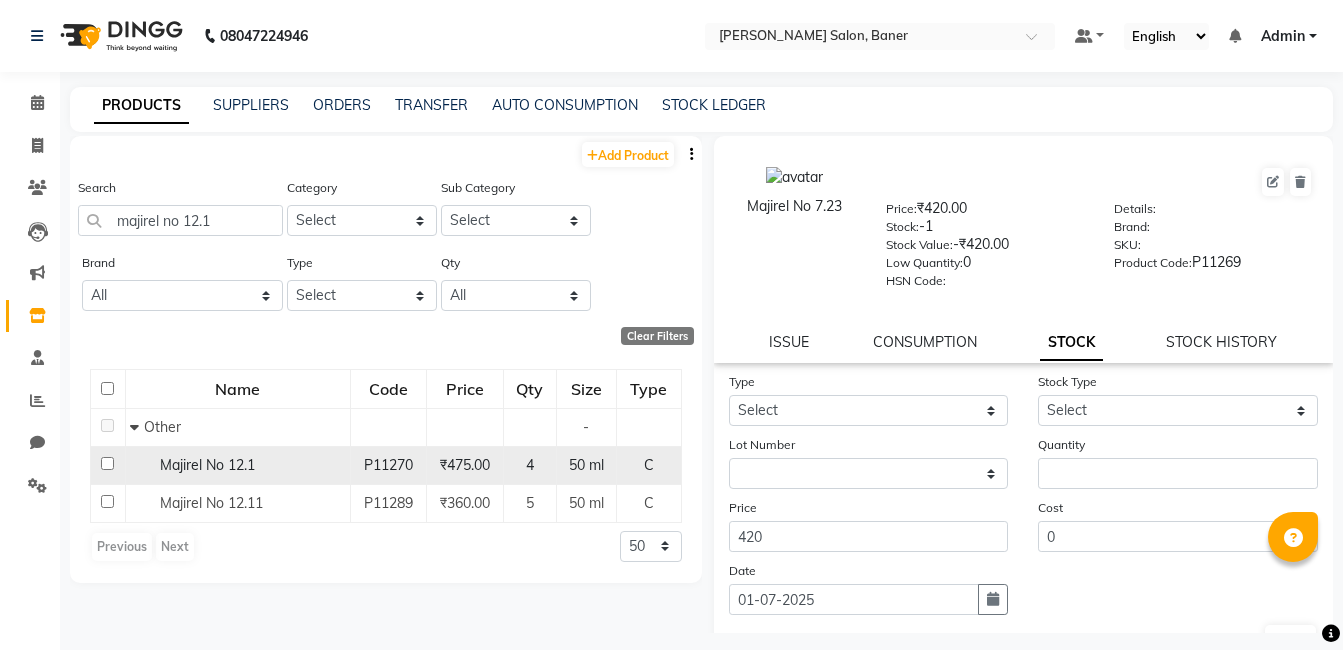 click on "Majirel No 12.1" 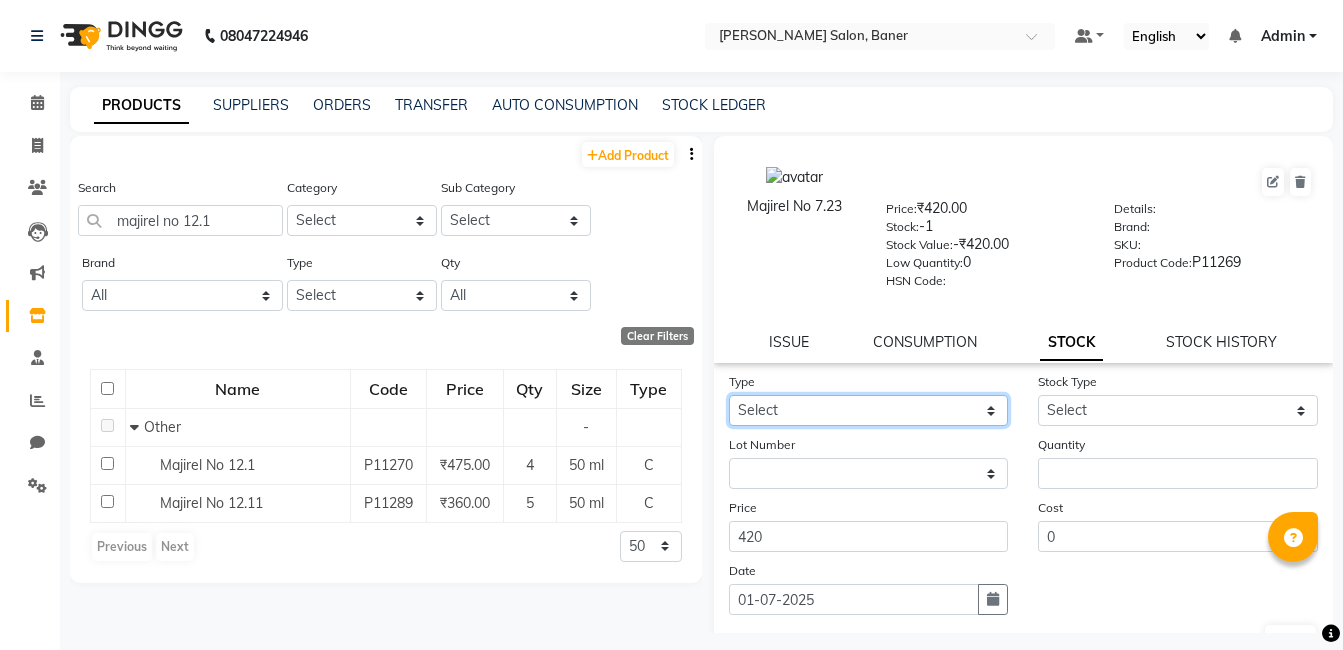 drag, startPoint x: 770, startPoint y: 407, endPoint x: 768, endPoint y: 428, distance: 21.095022 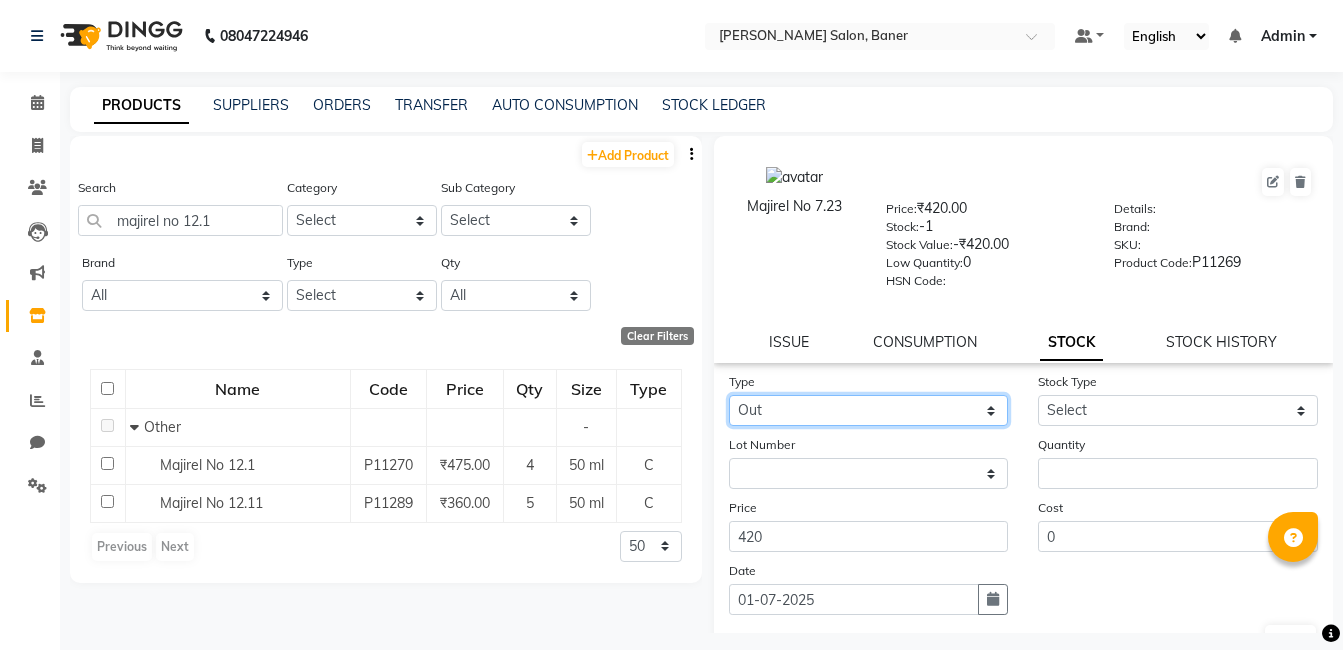 click on "Select In Out" 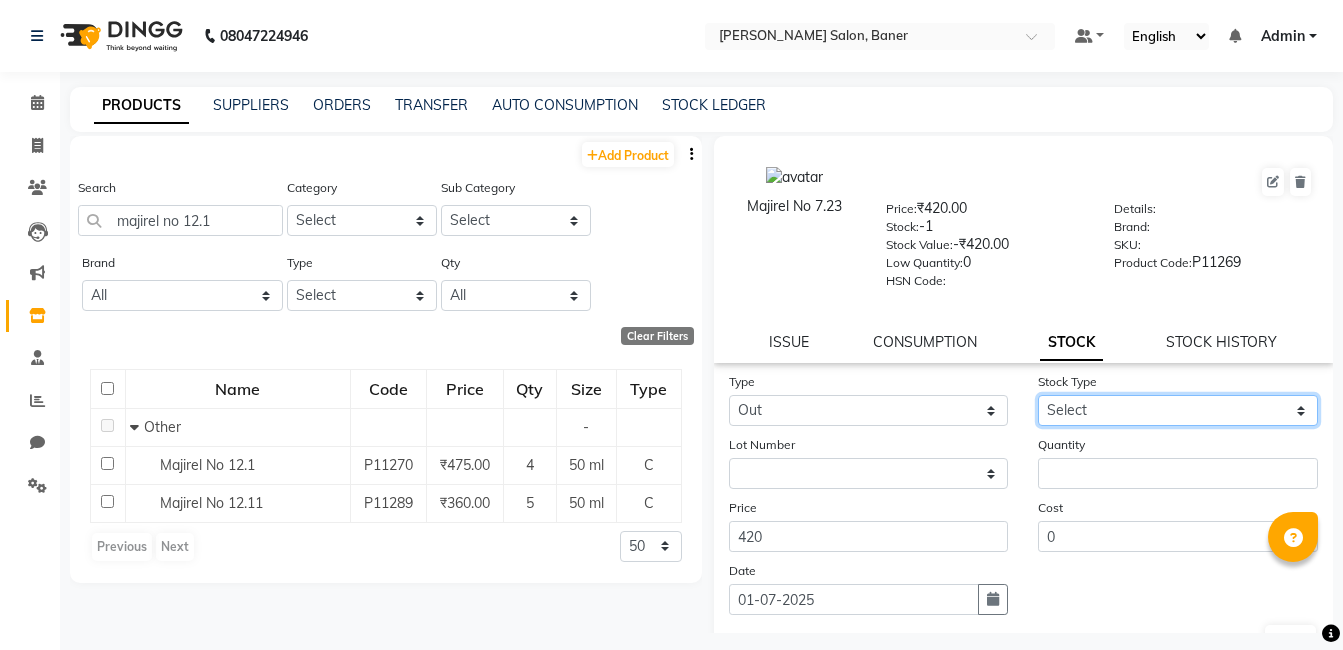 drag, startPoint x: 1068, startPoint y: 408, endPoint x: 1068, endPoint y: 420, distance: 12 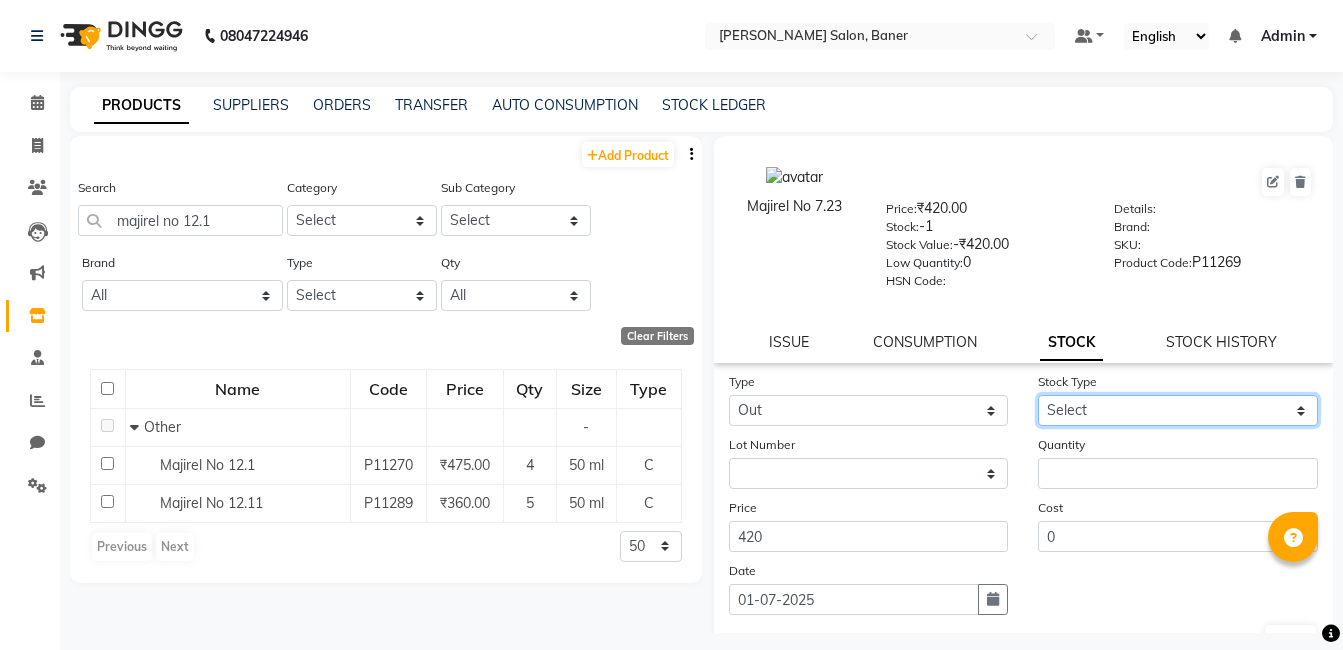 select on "internal use" 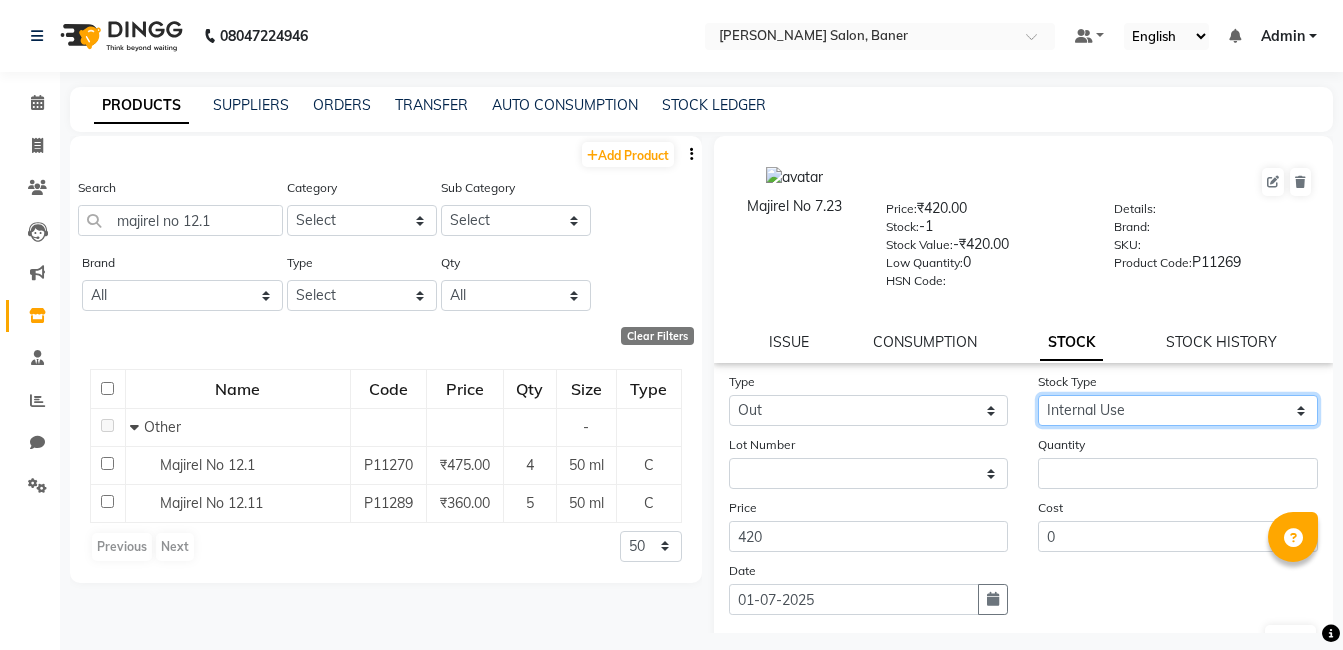 click on "Select Internal Use Damaged Expired Adjustment Return Other" 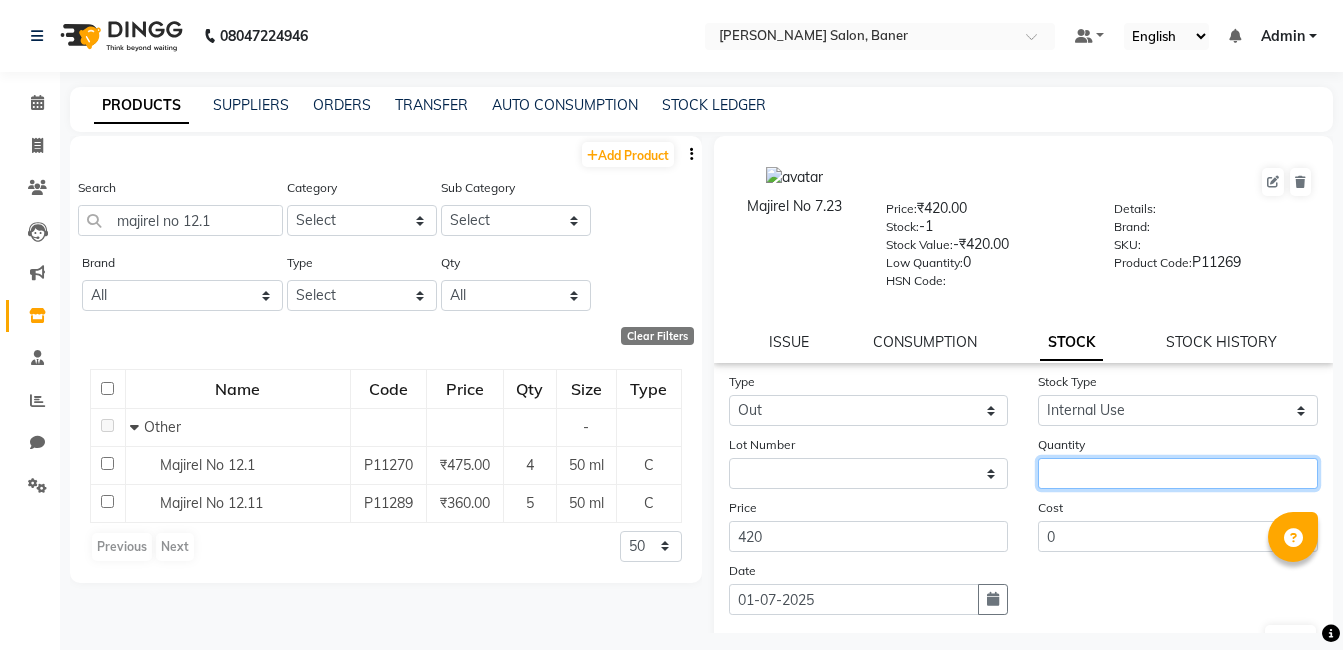 click 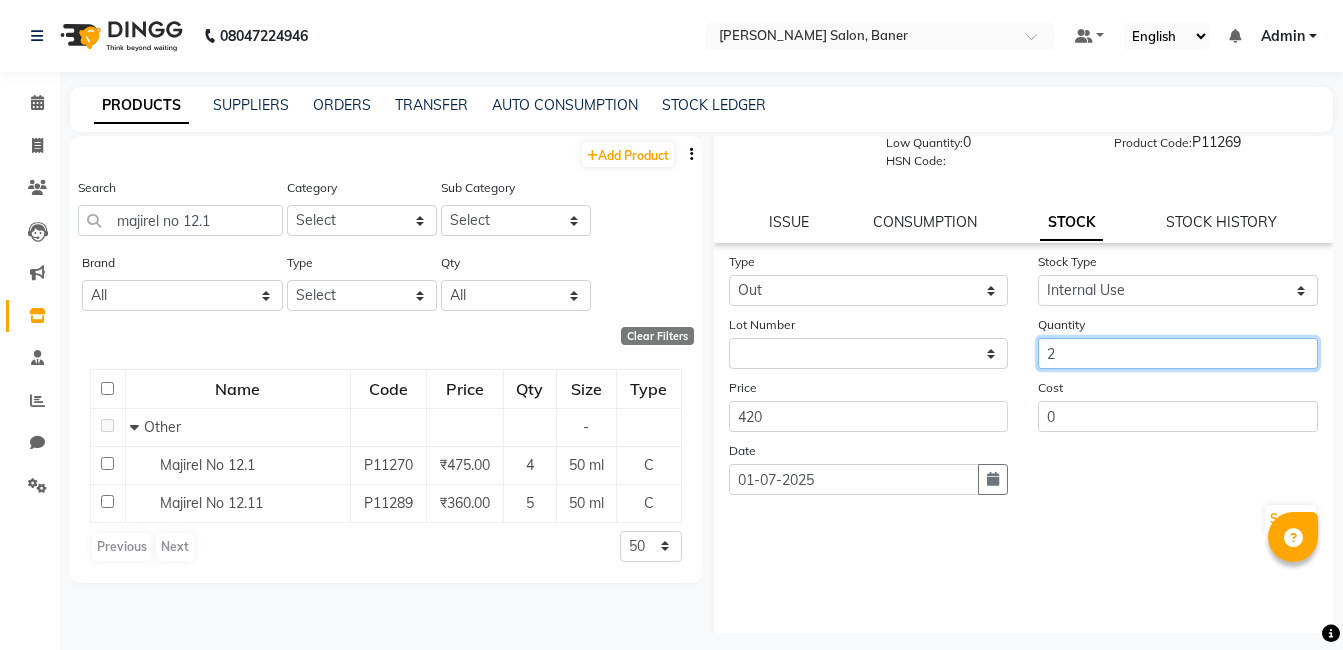 scroll, scrollTop: 138, scrollLeft: 0, axis: vertical 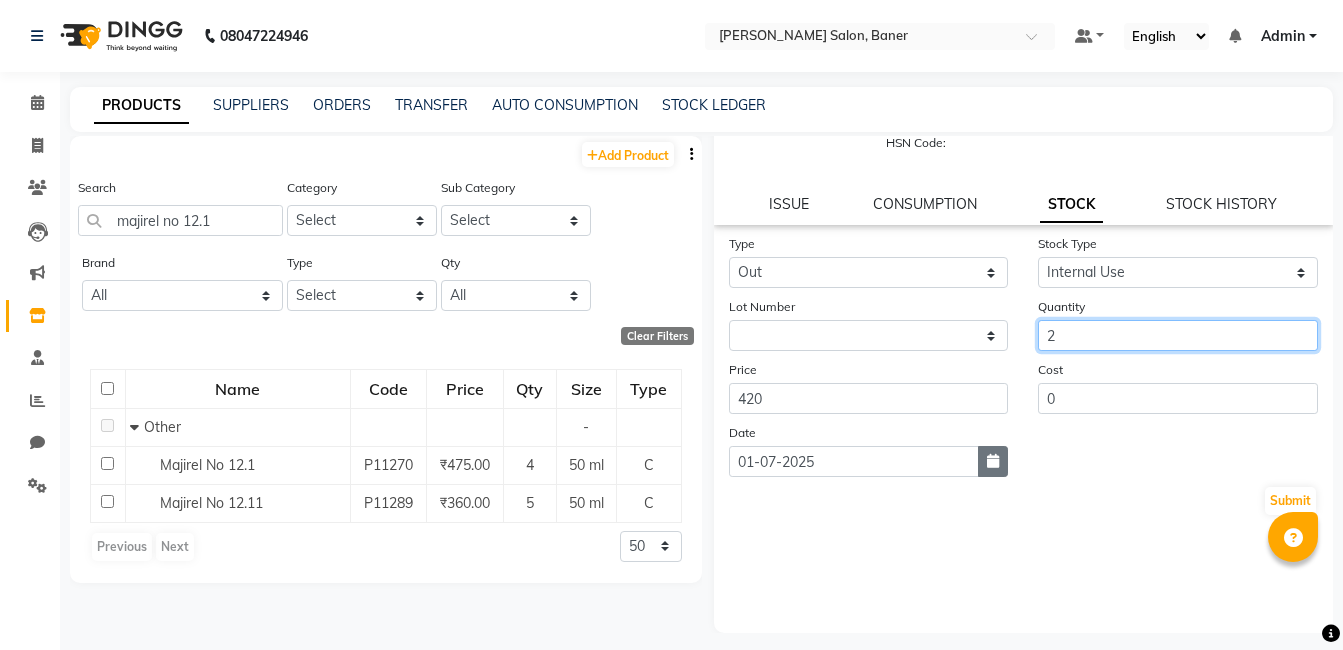 type on "2" 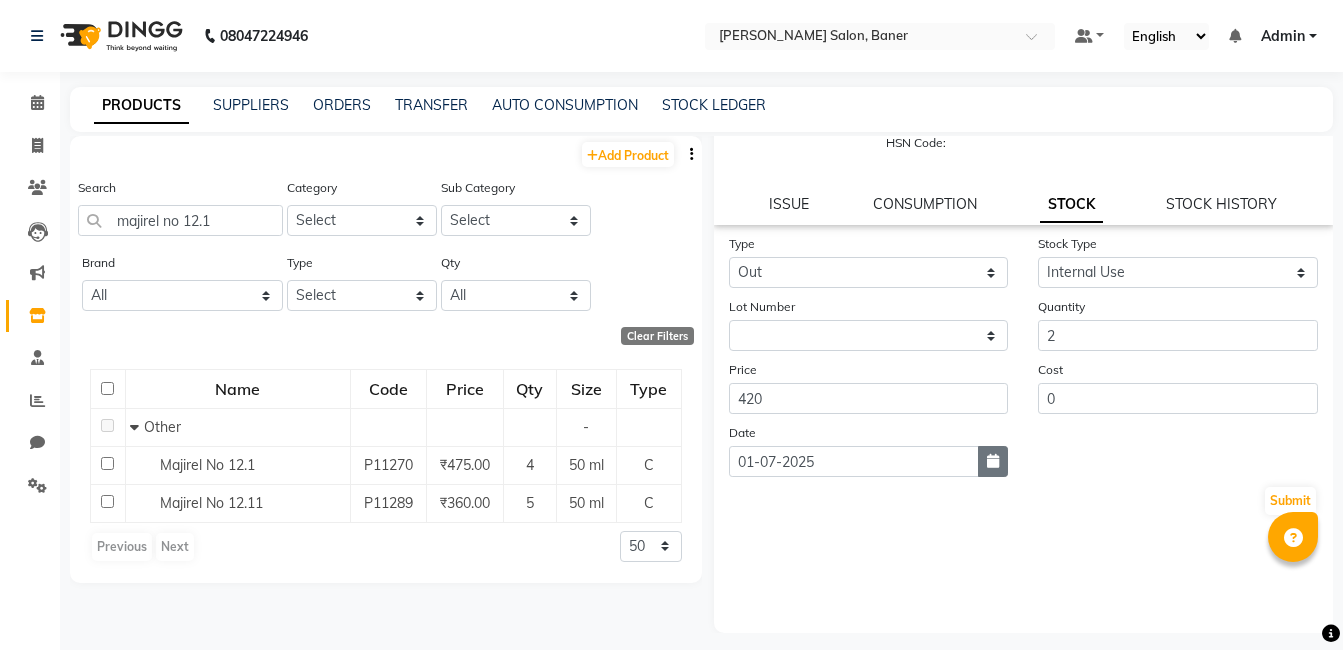 click 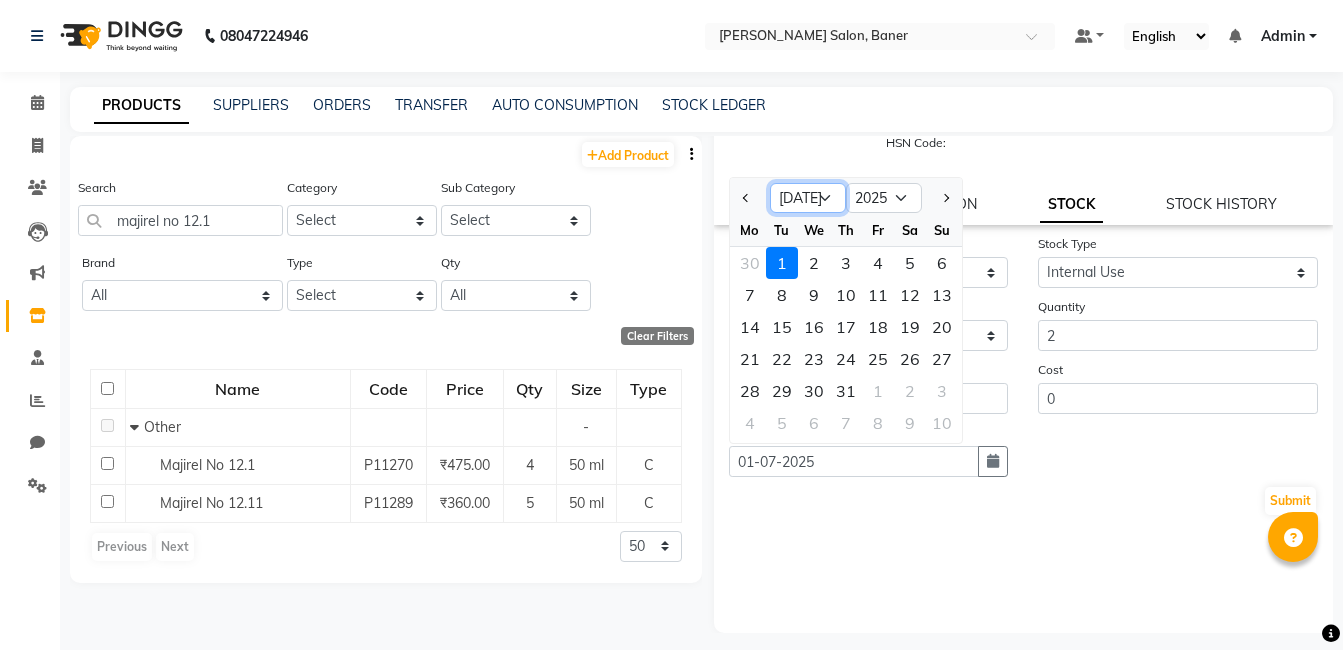 click on "Jan Feb Mar Apr May Jun Jul Aug Sep Oct Nov Dec" 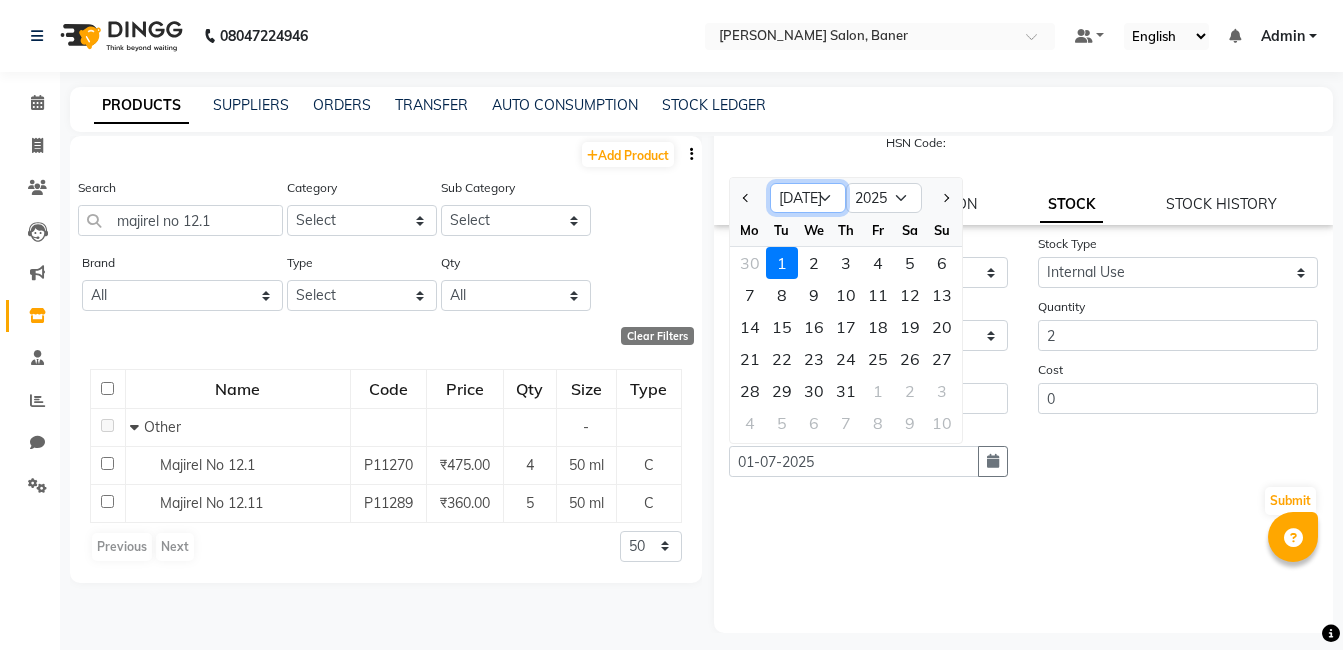select on "6" 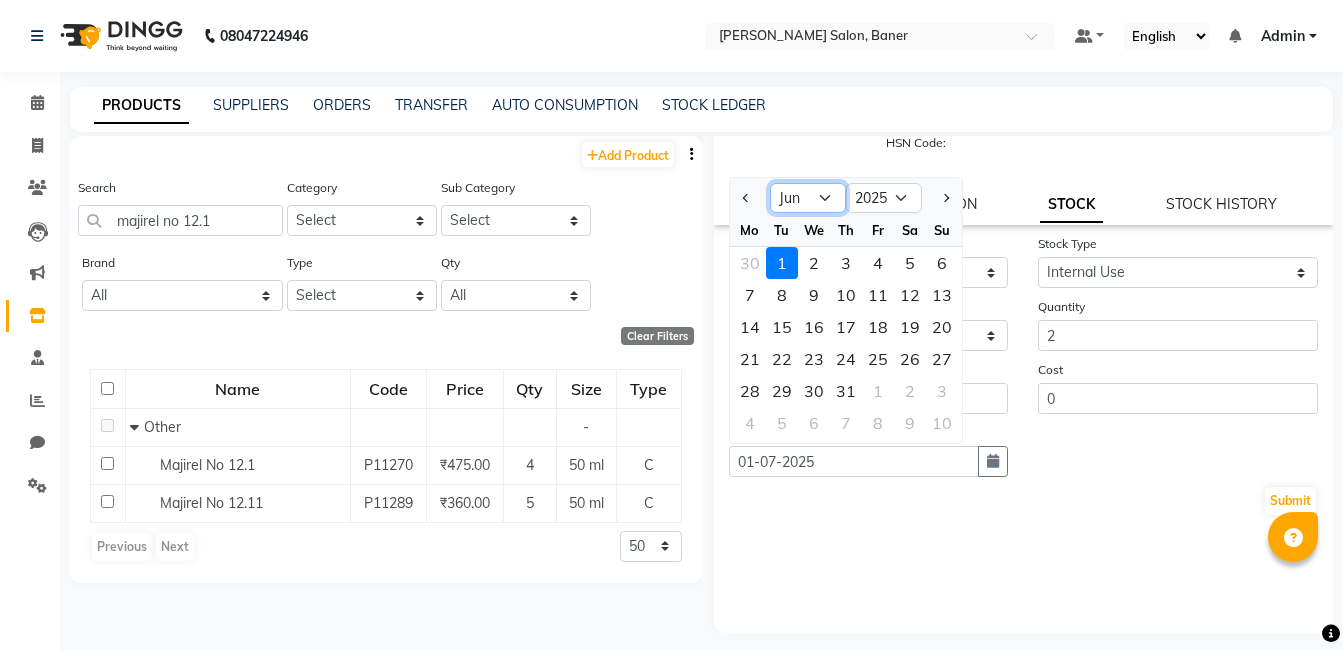 click on "Jan Feb Mar Apr May Jun Jul Aug Sep Oct Nov Dec" 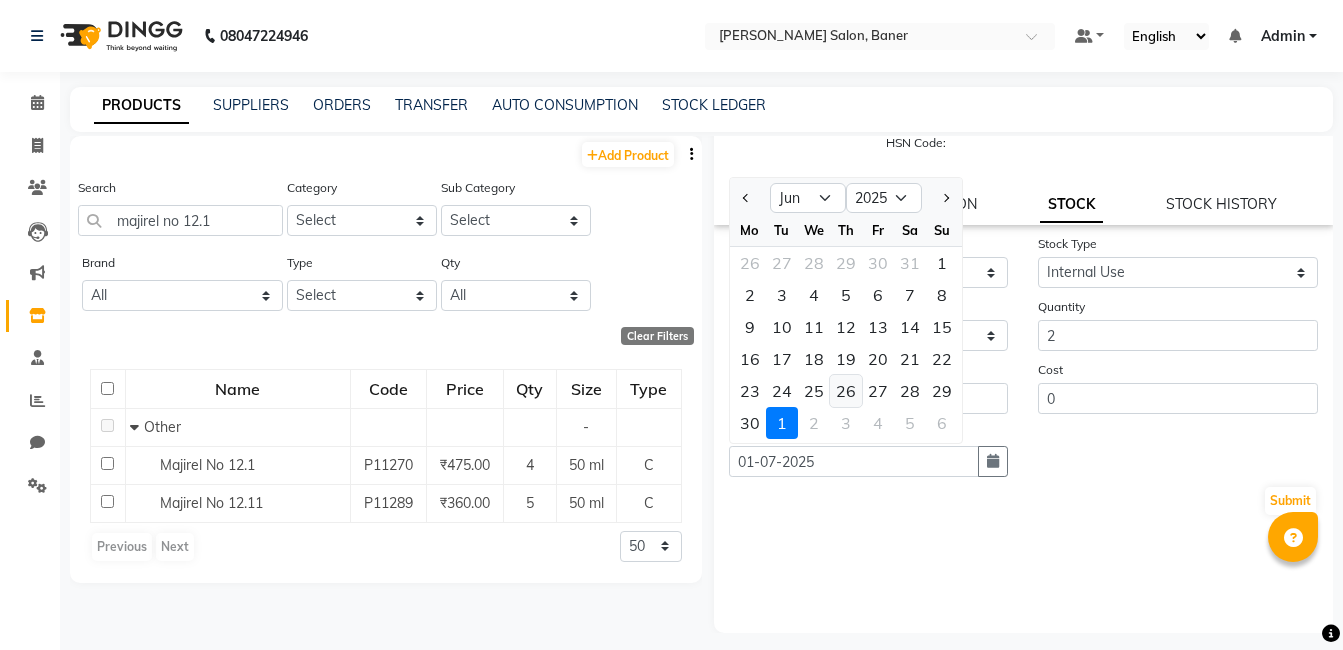 click on "26" 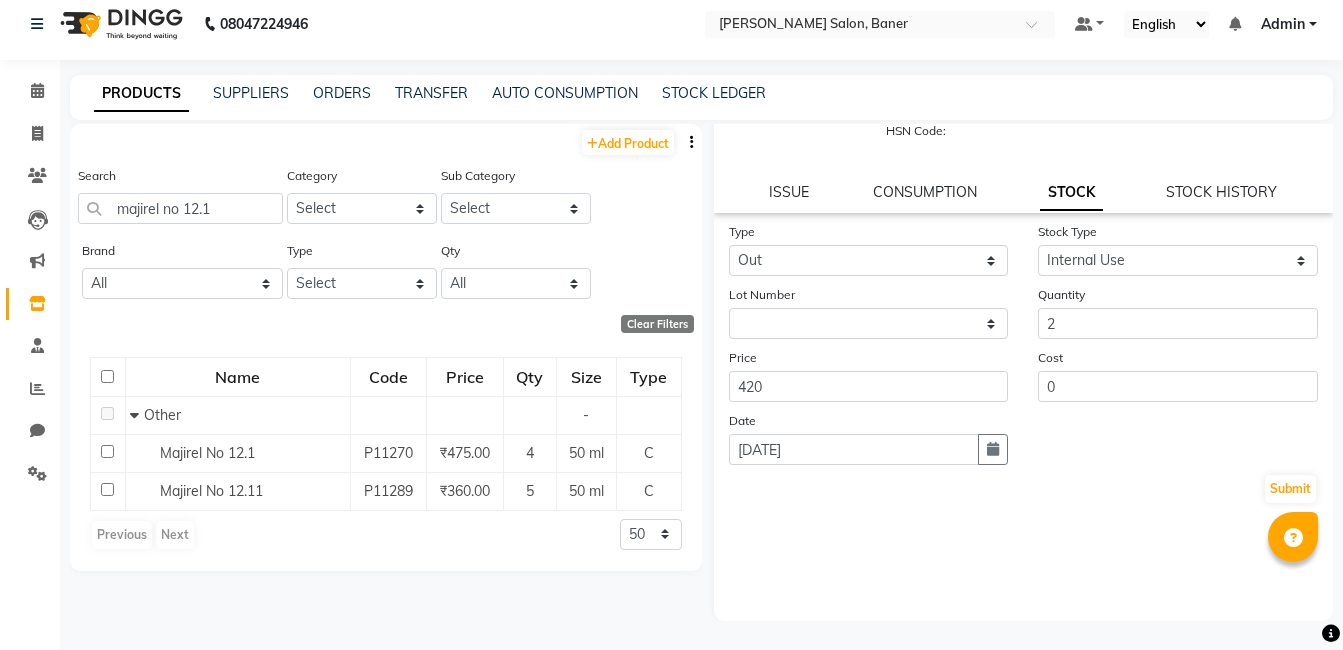 scroll, scrollTop: 13, scrollLeft: 0, axis: vertical 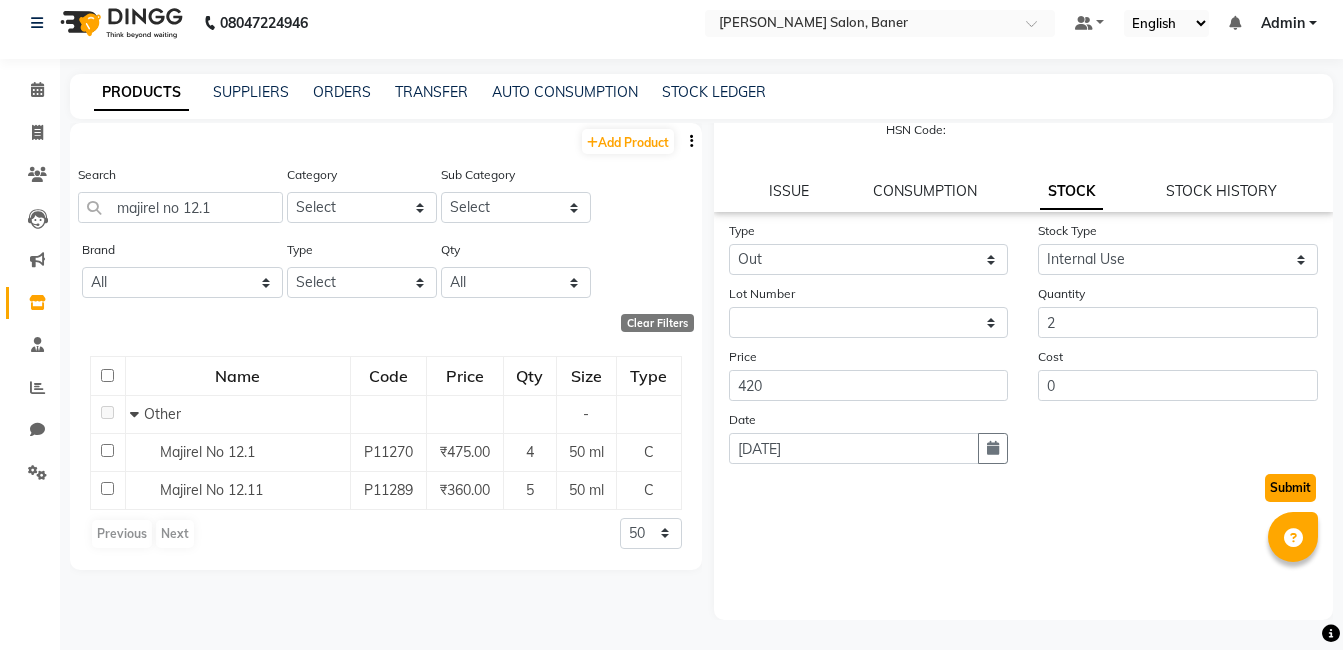 click on "Submit" 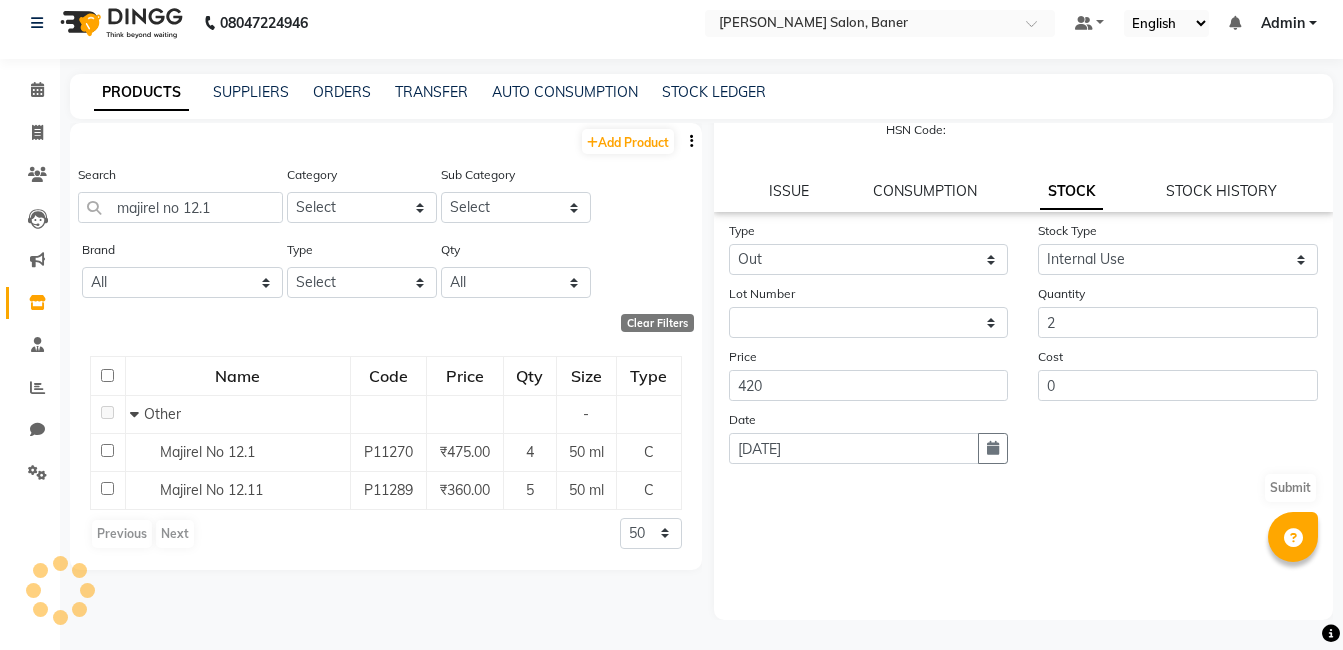 scroll, scrollTop: 0, scrollLeft: 0, axis: both 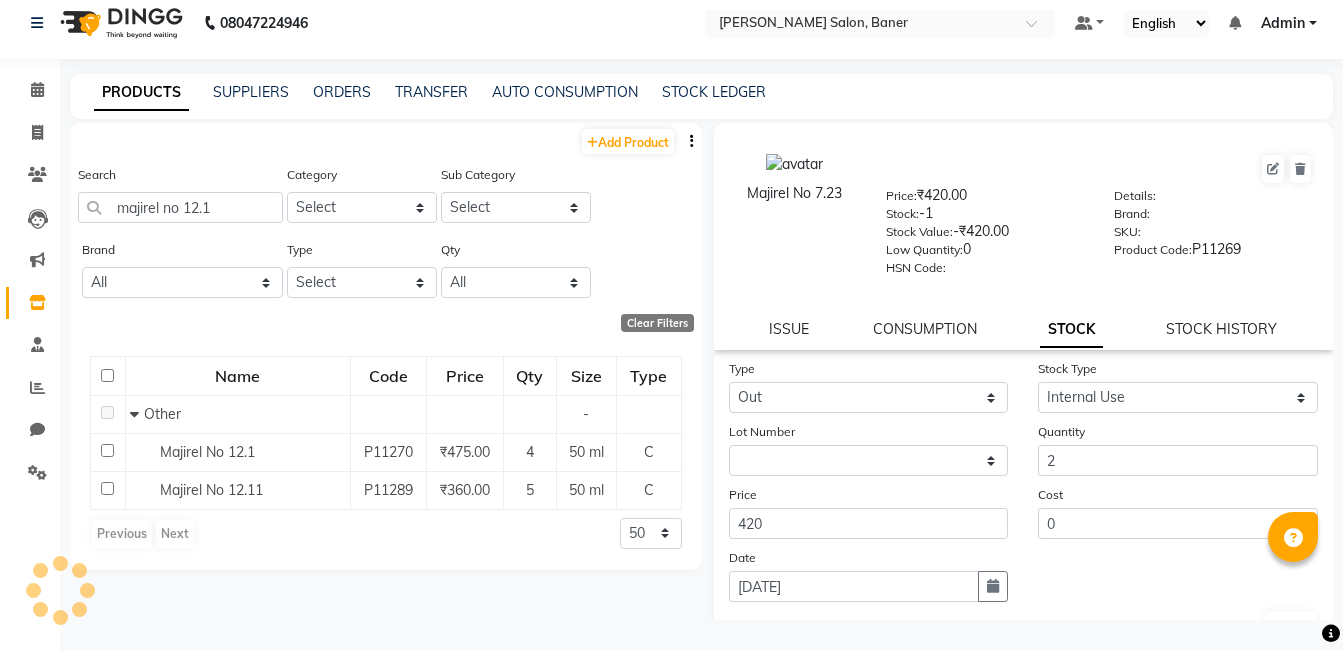select 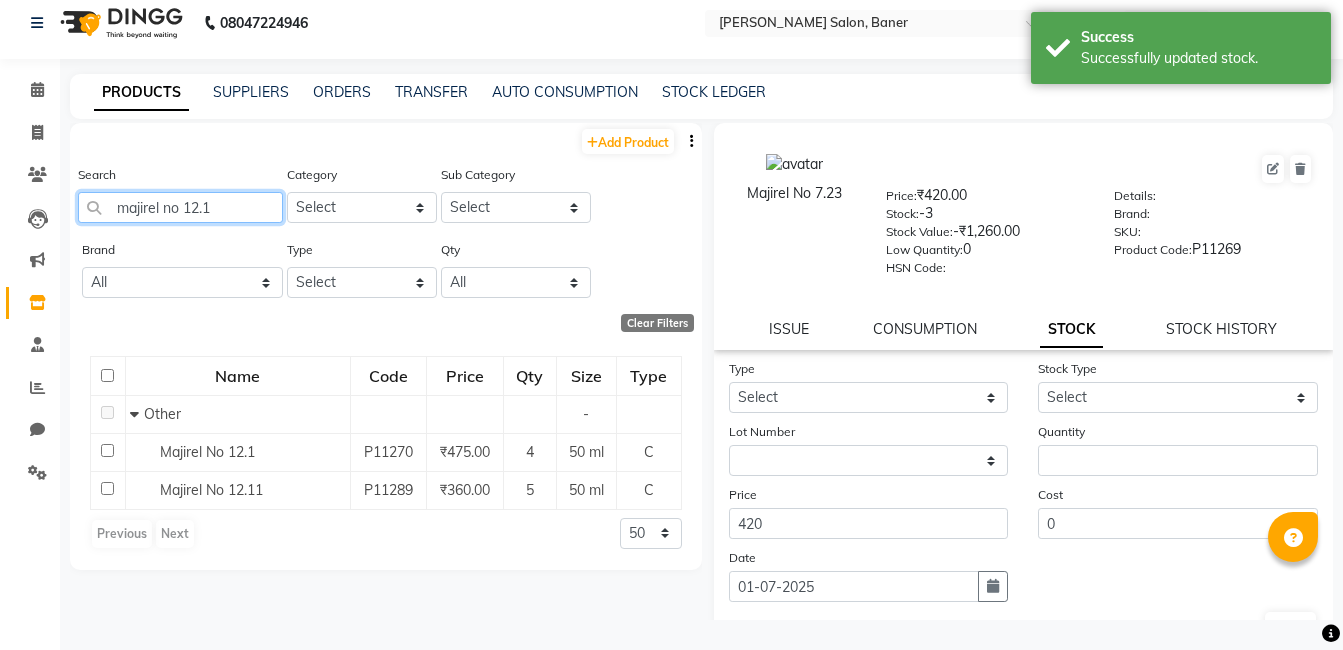 click on "majirel no 12.1" 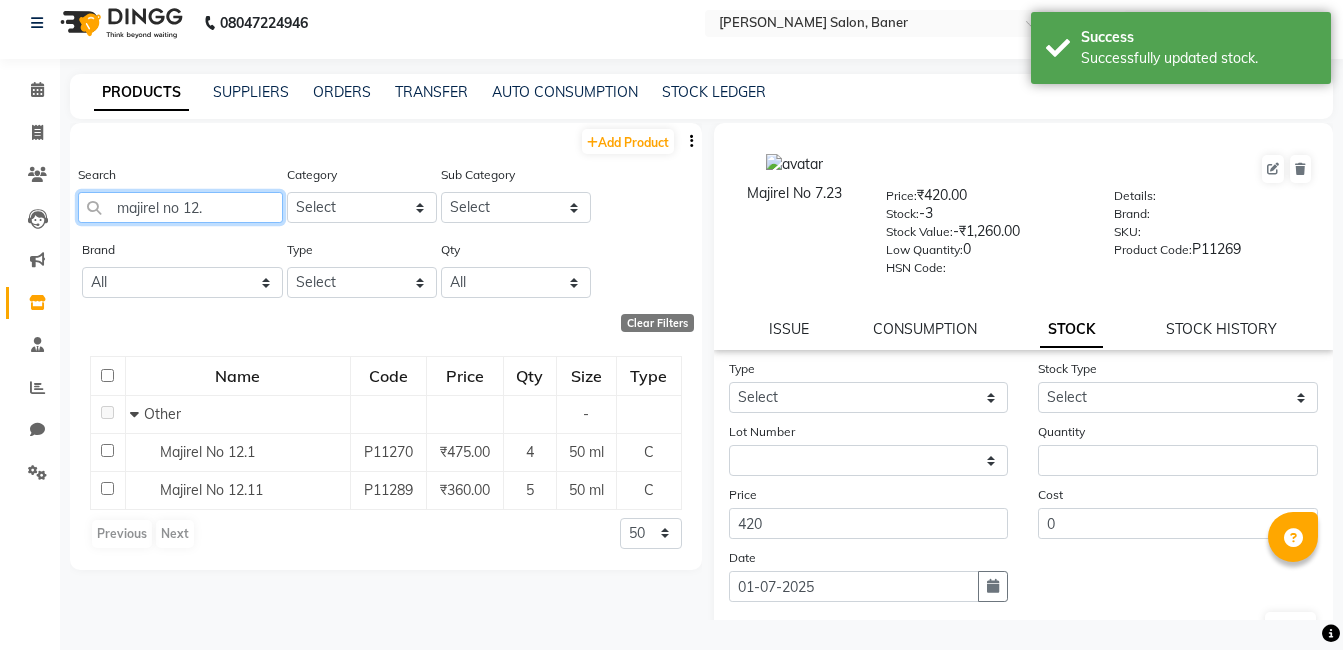 type on "majirel no 12.1" 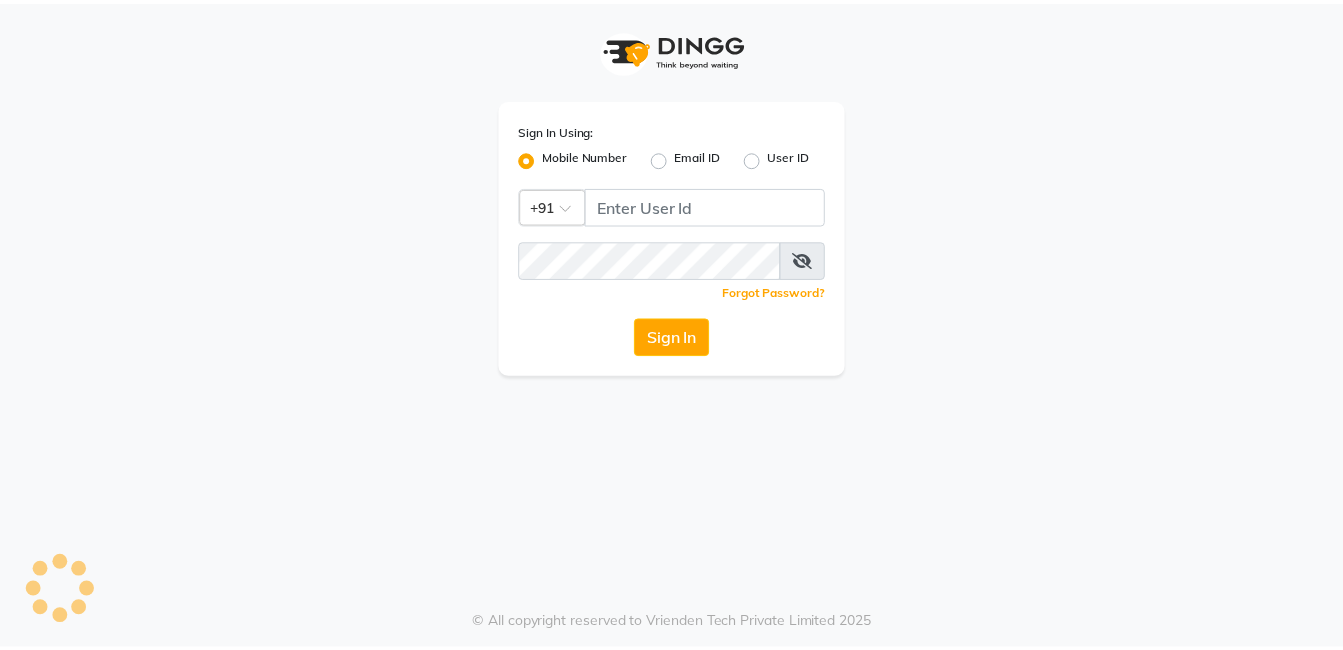 scroll, scrollTop: 0, scrollLeft: 0, axis: both 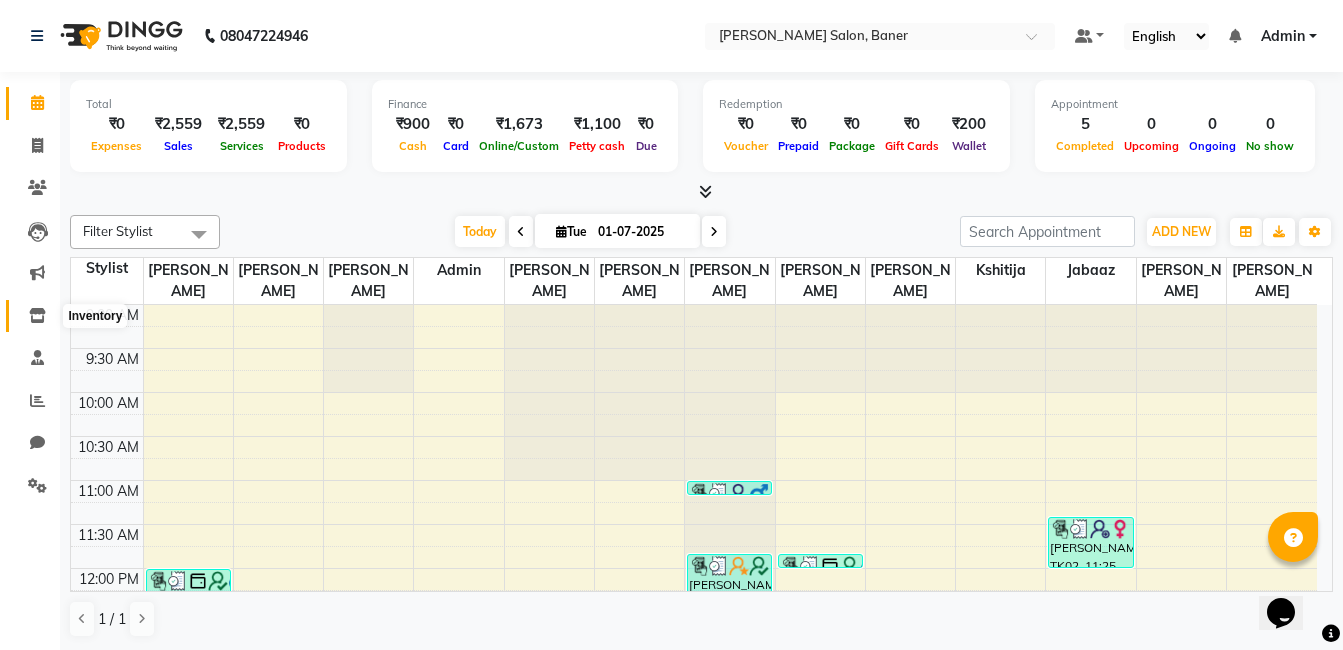 click 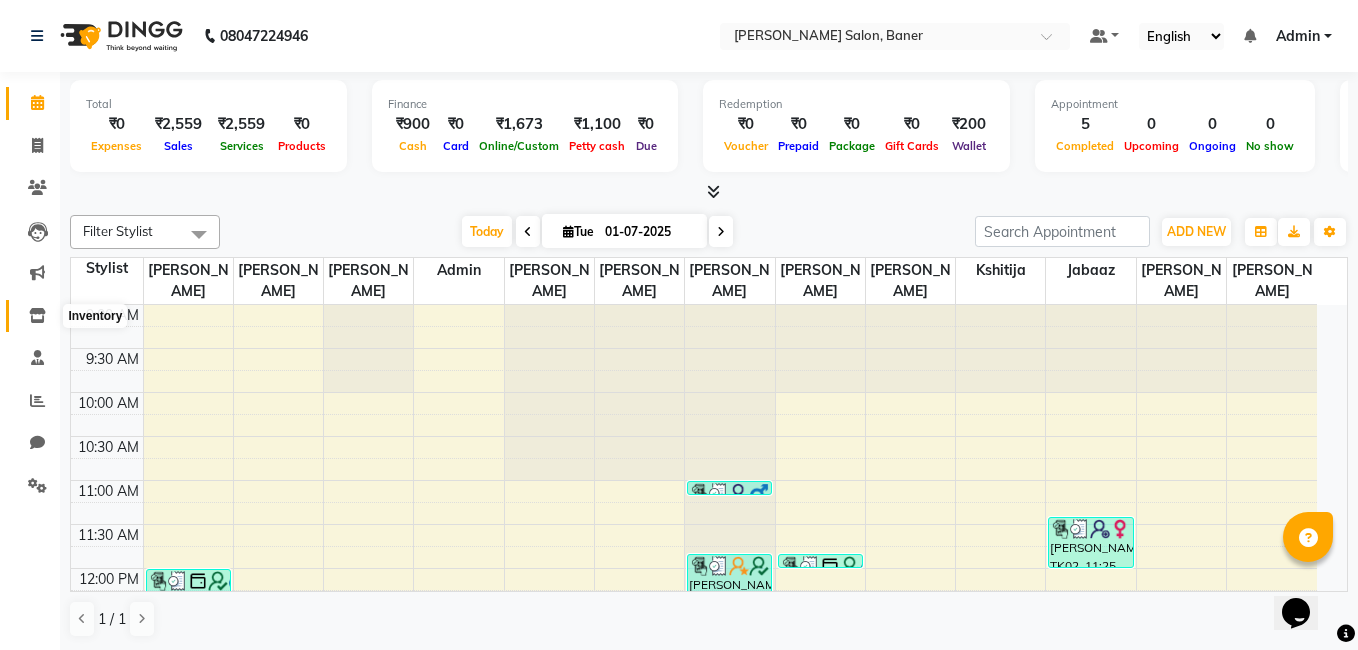 select 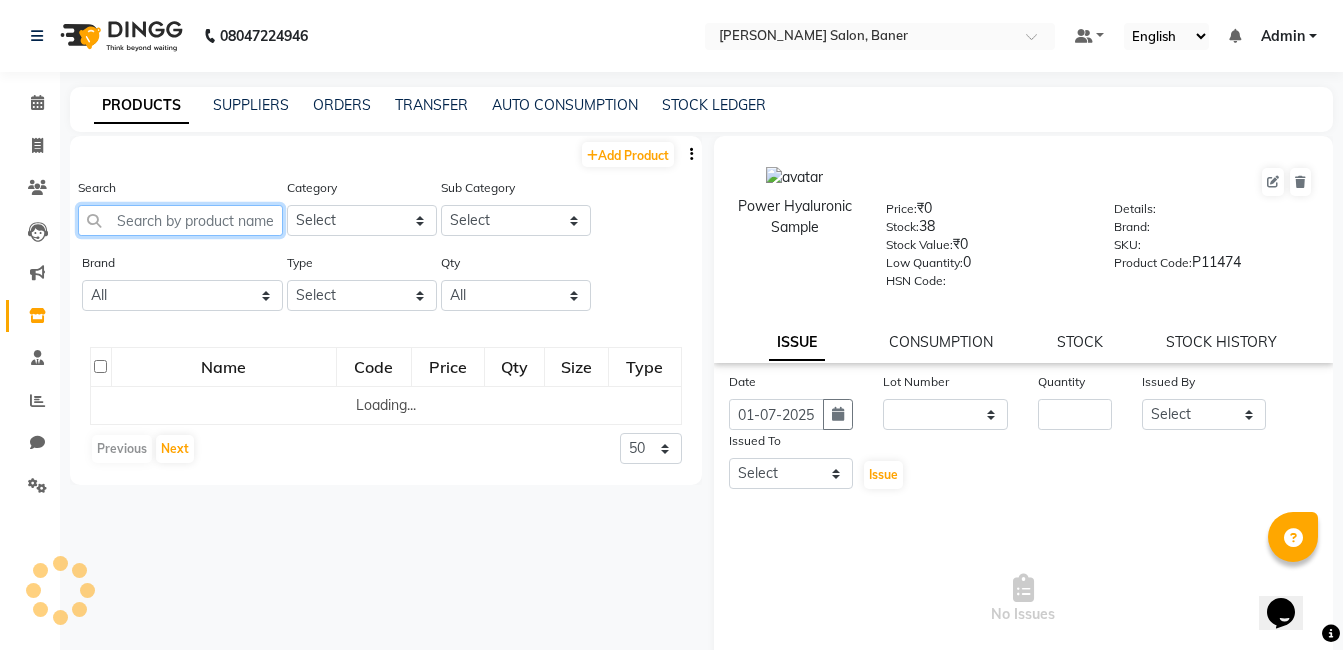 click 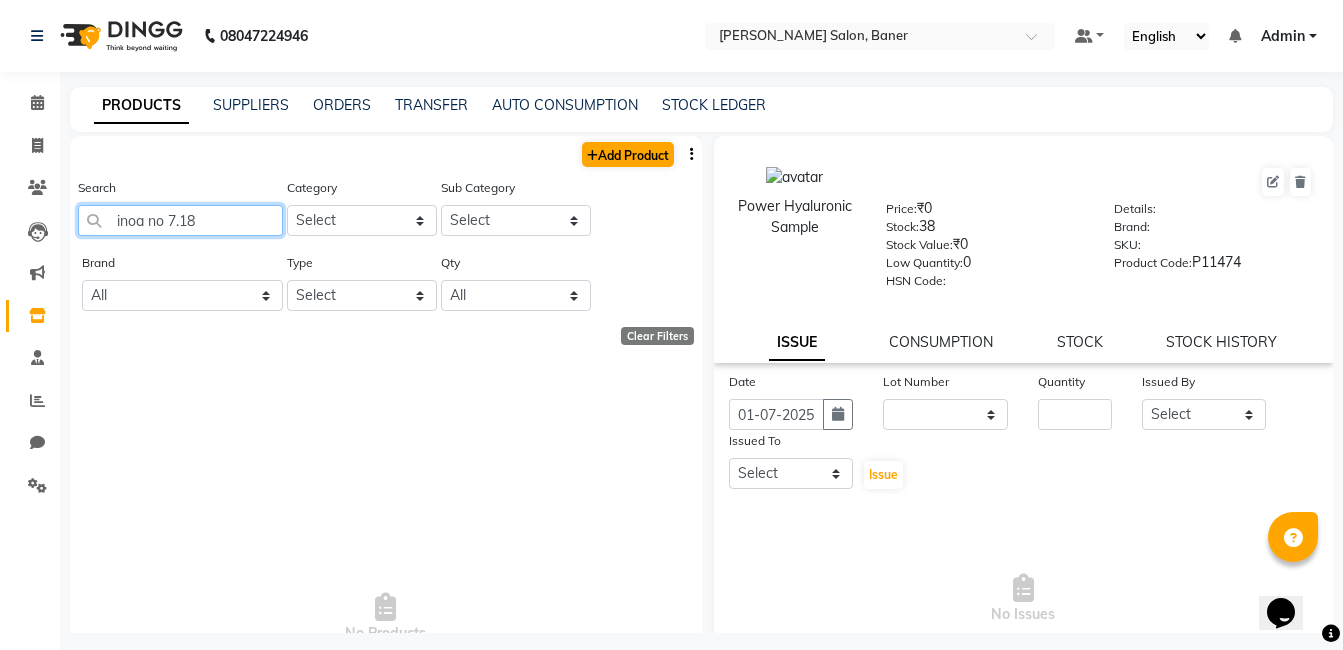 type on "inoa no 7.18" 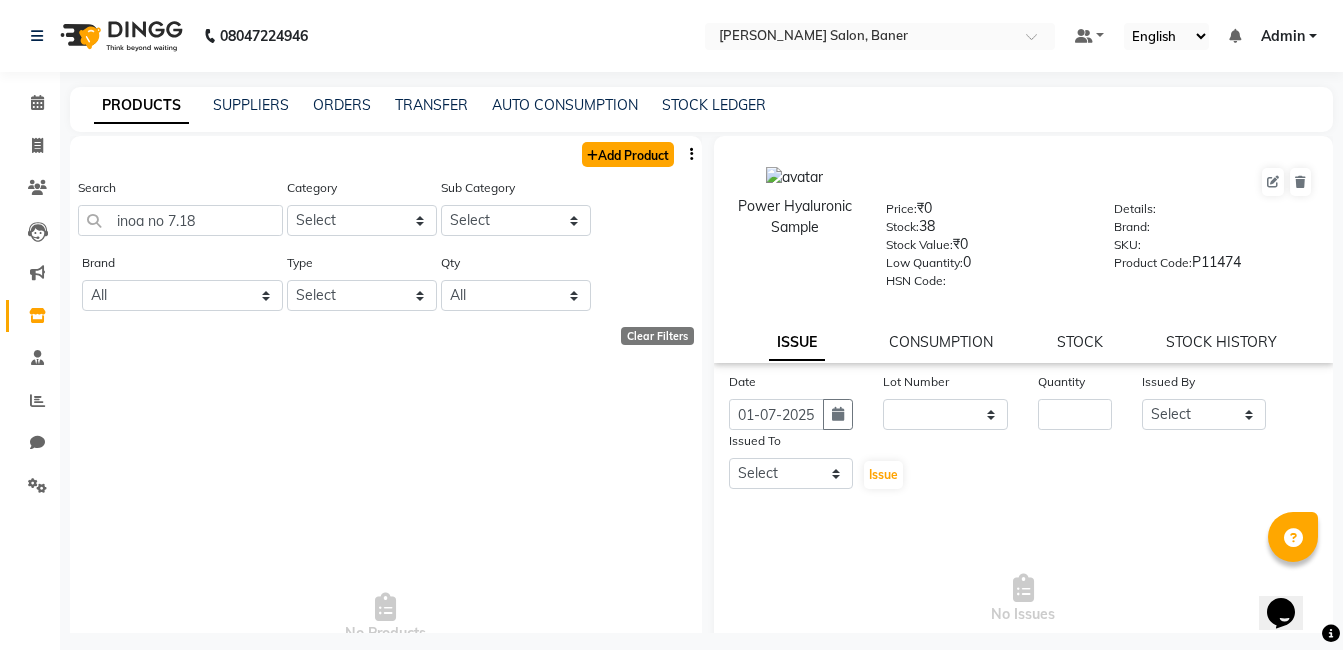 click on "Add Product" 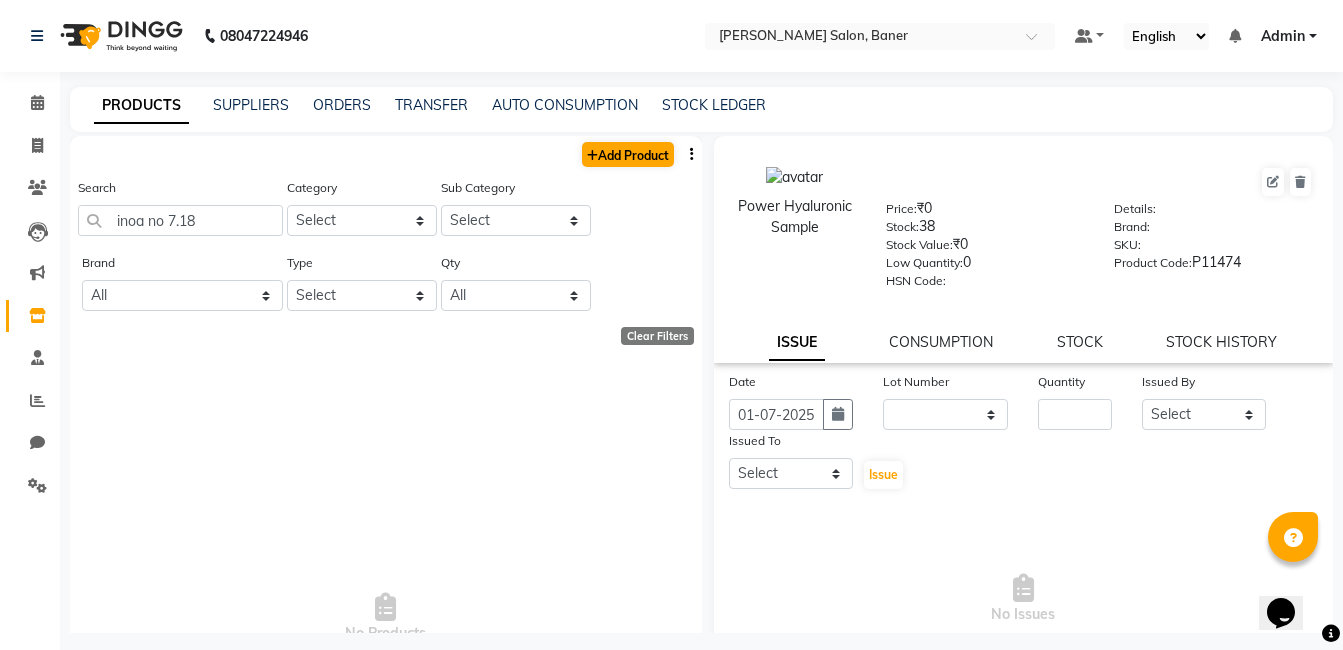 select on "true" 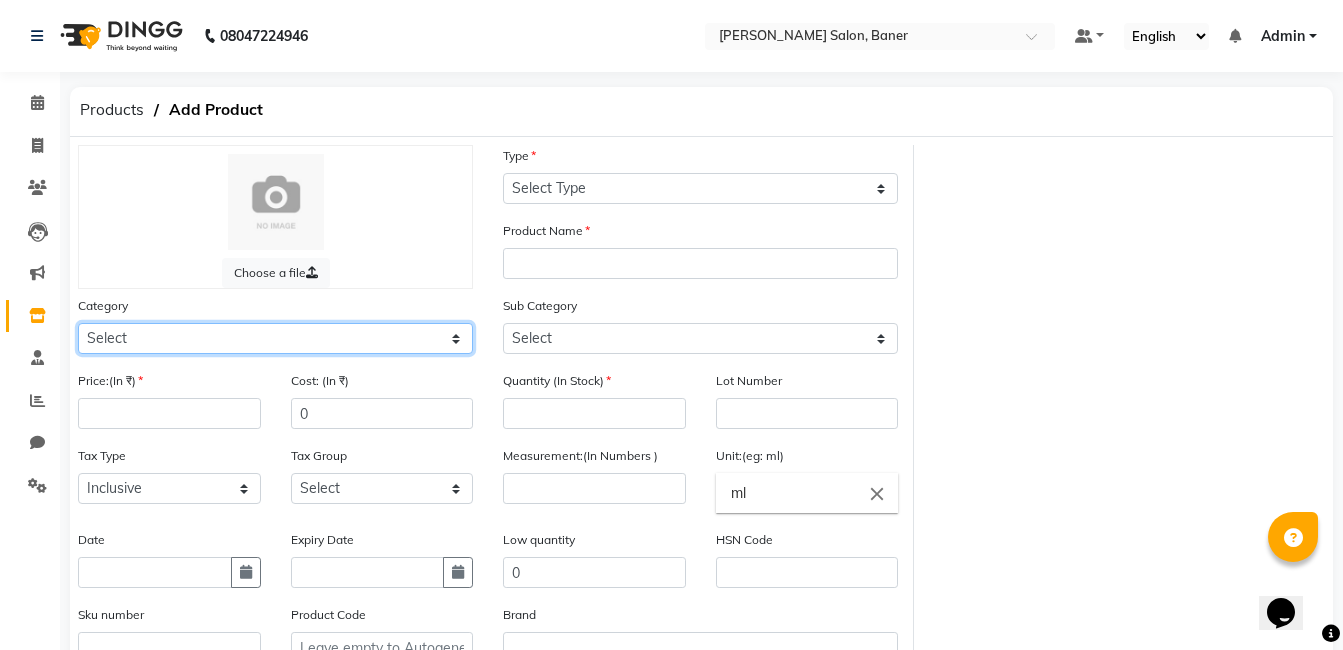 click on "Select Hair Skin Makeup Personal Care Appliances Beard Disposable Threading Hands and Feet Beauty Planet Botox Cadiveu Casmara Cheryls Loreal Olaplex Old Other" 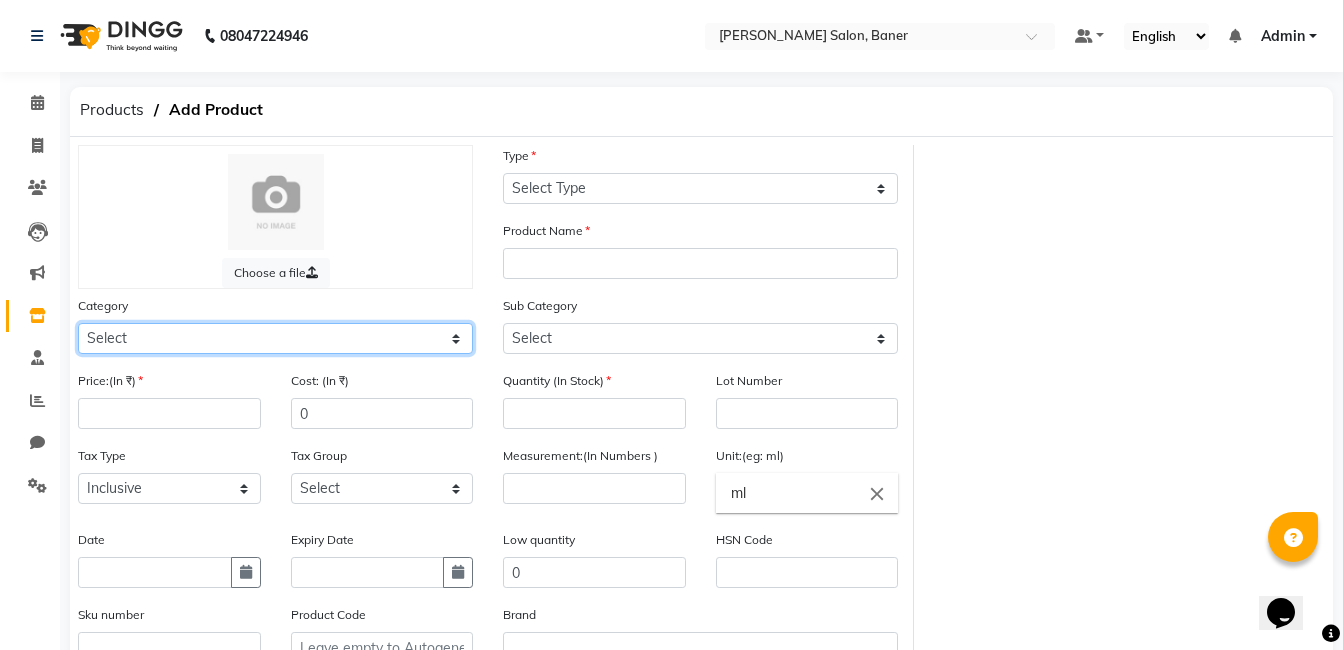 select on "1200601000" 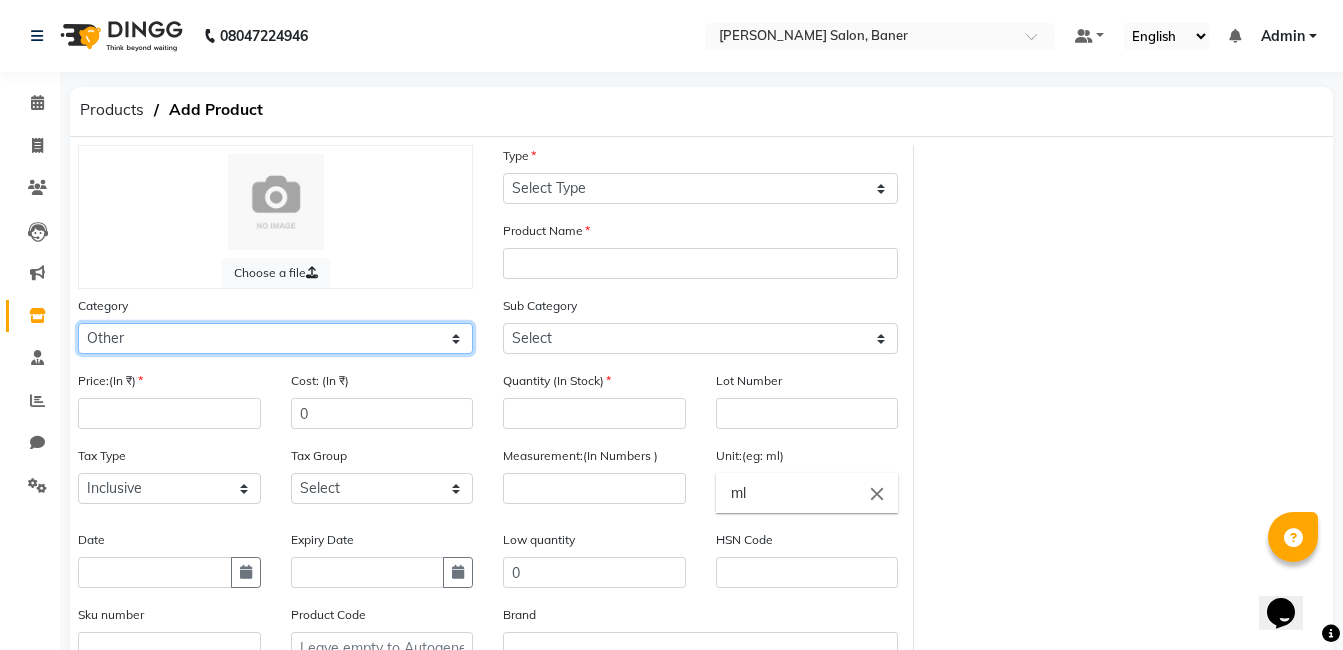 click on "Select Hair Skin Makeup Personal Care Appliances Beard Disposable Threading Hands and Feet Beauty Planet Botox Cadiveu Casmara Cheryls Loreal Olaplex Old Other" 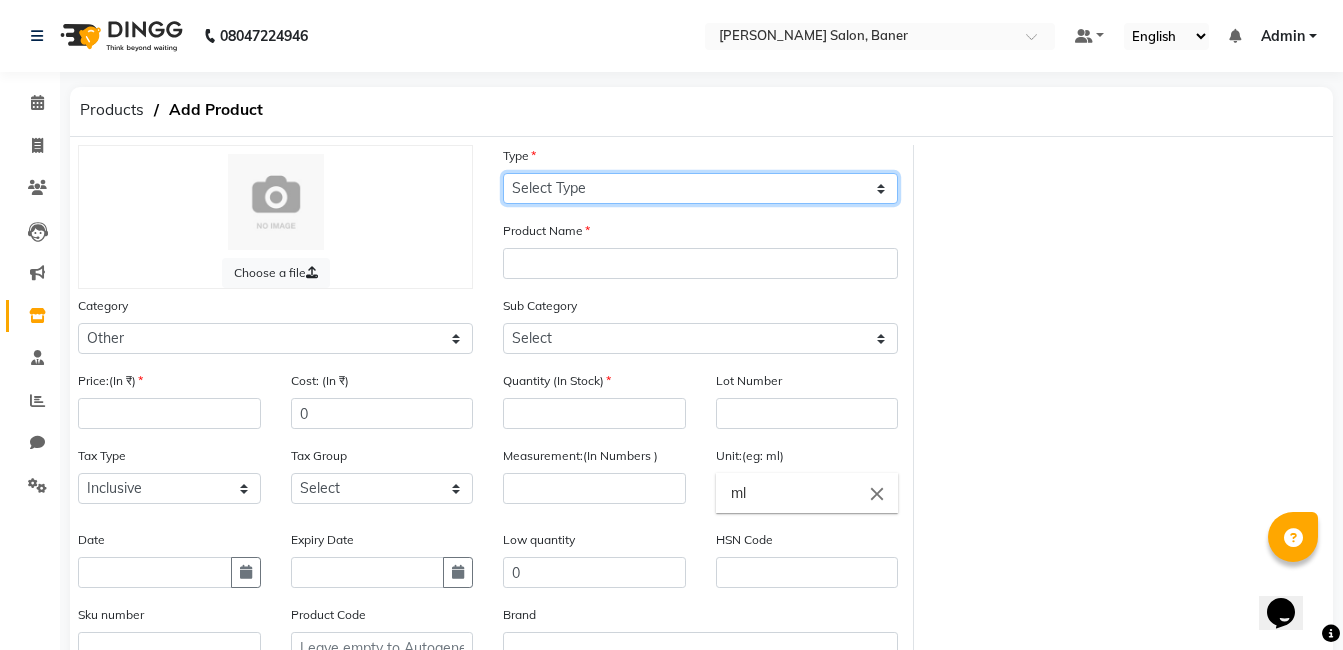 click on "Select Type Both Retail Consumable" 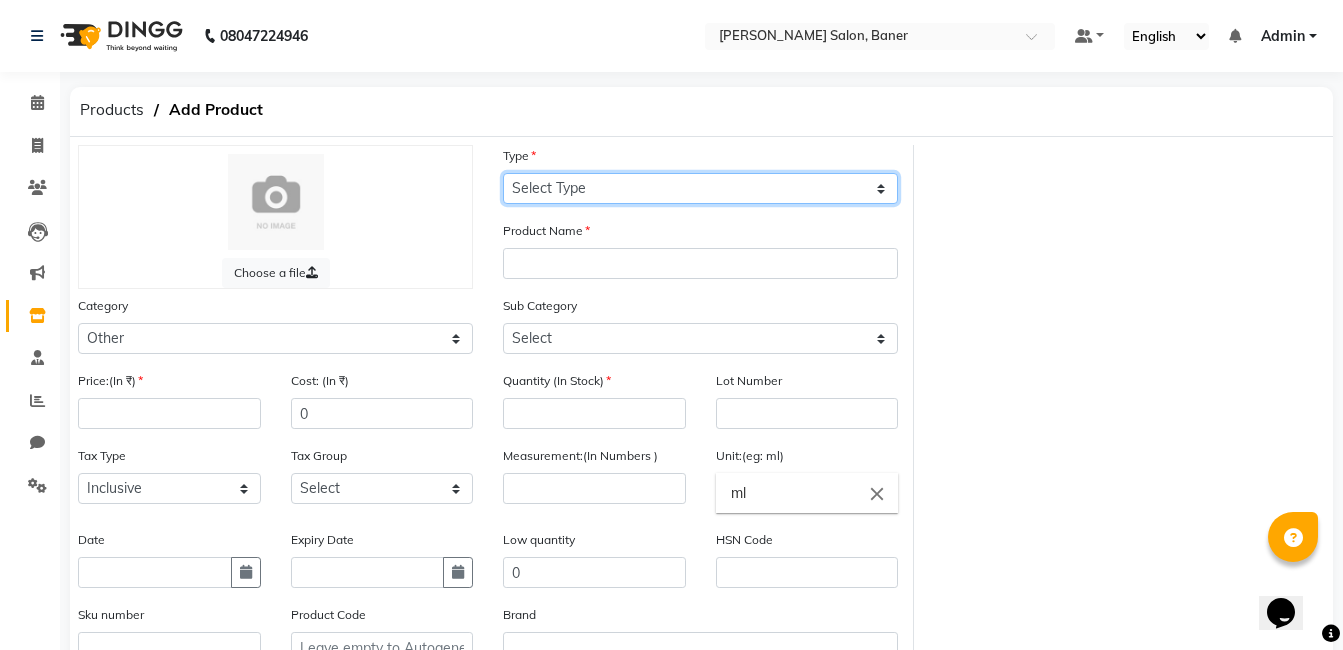 select on "C" 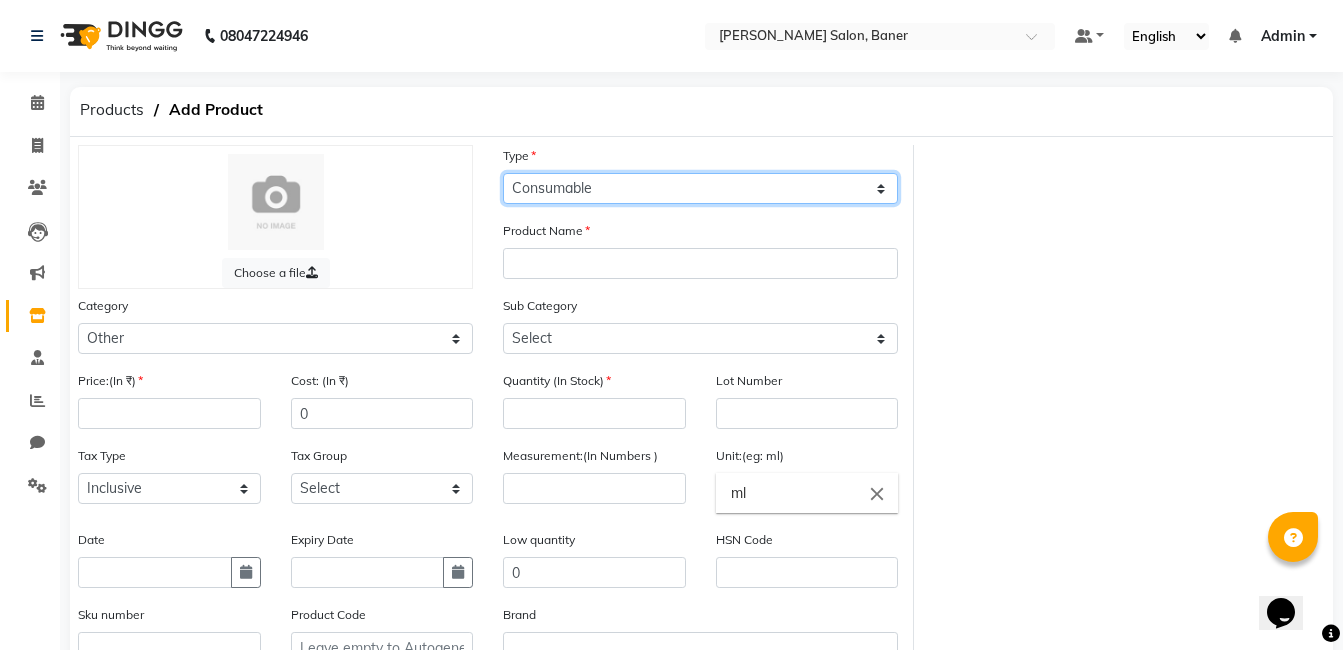 click on "Select Type Both Retail Consumable" 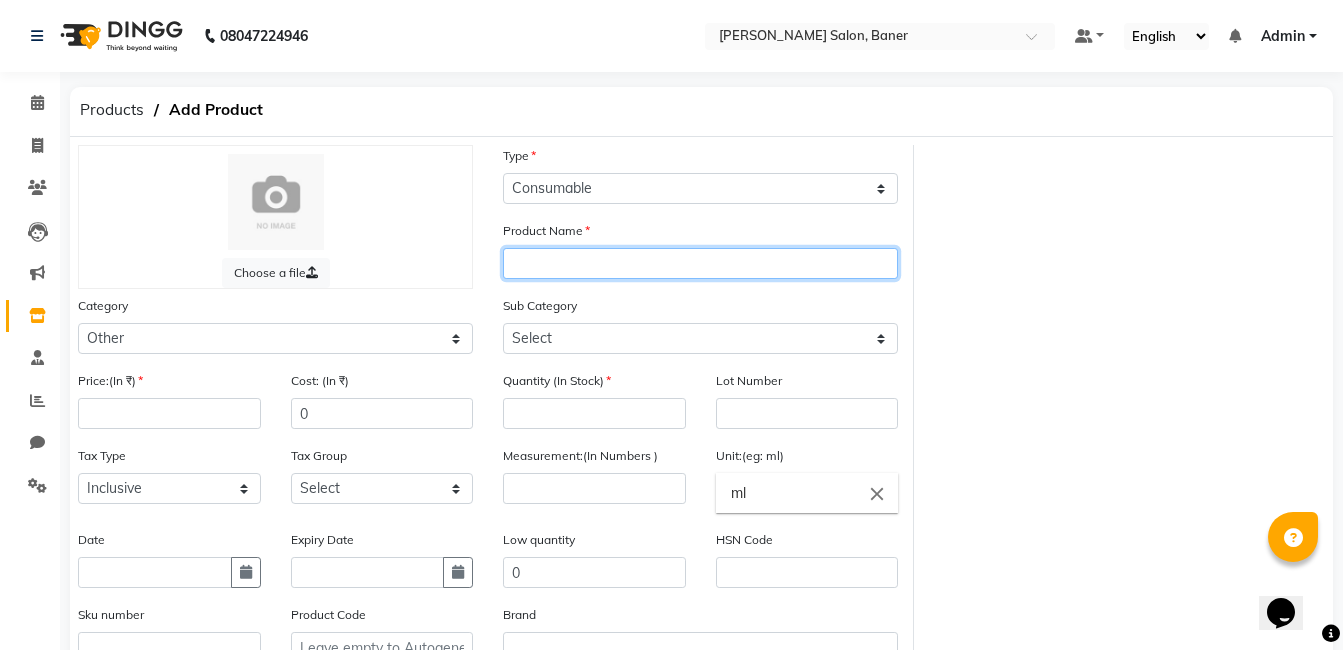 click 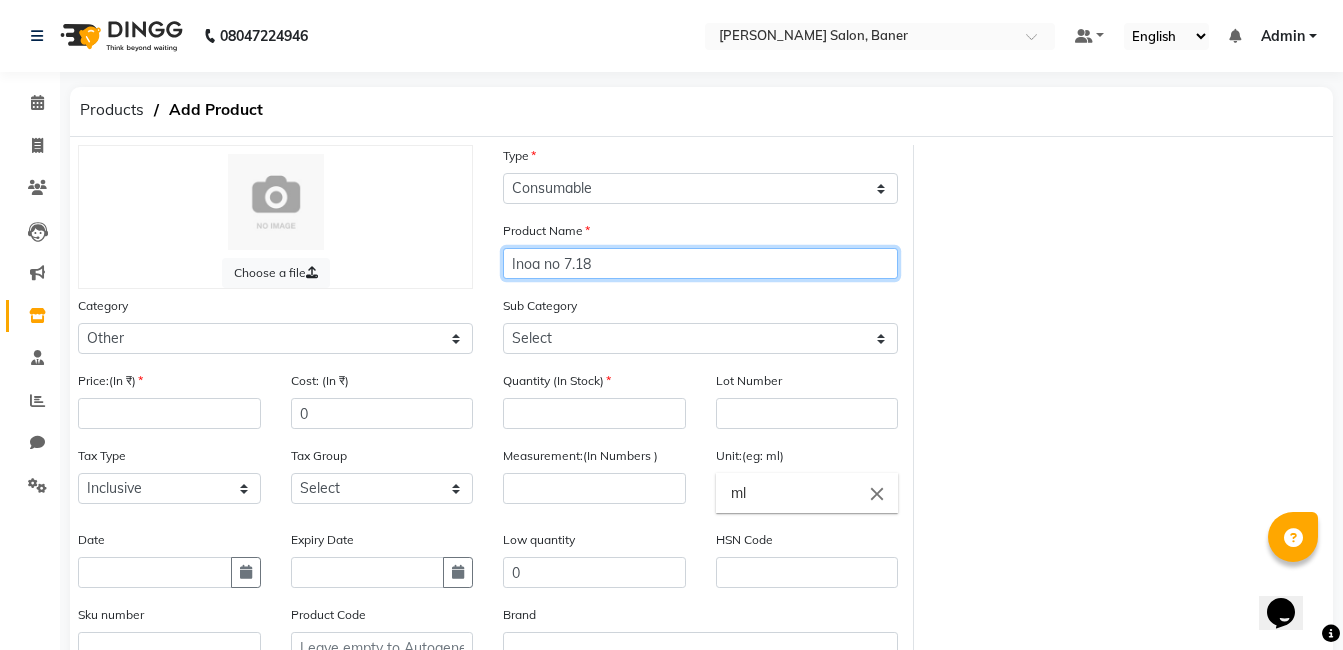 type on "Inoa no 7.18" 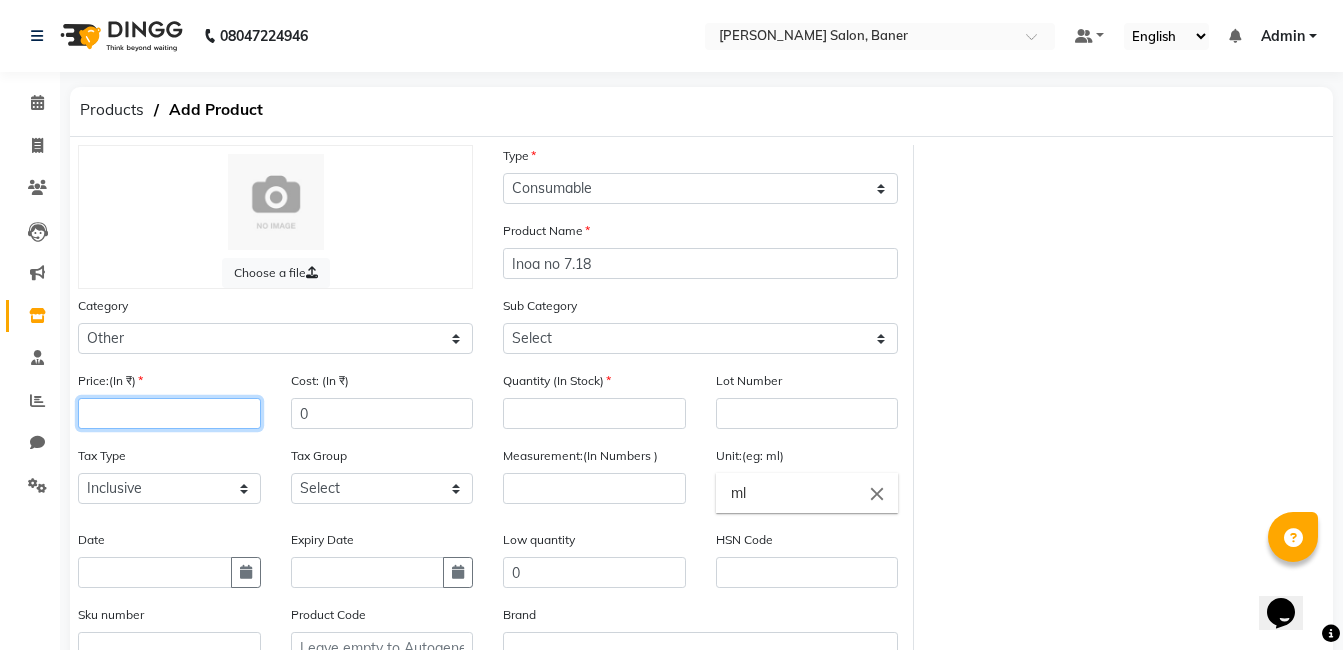 click 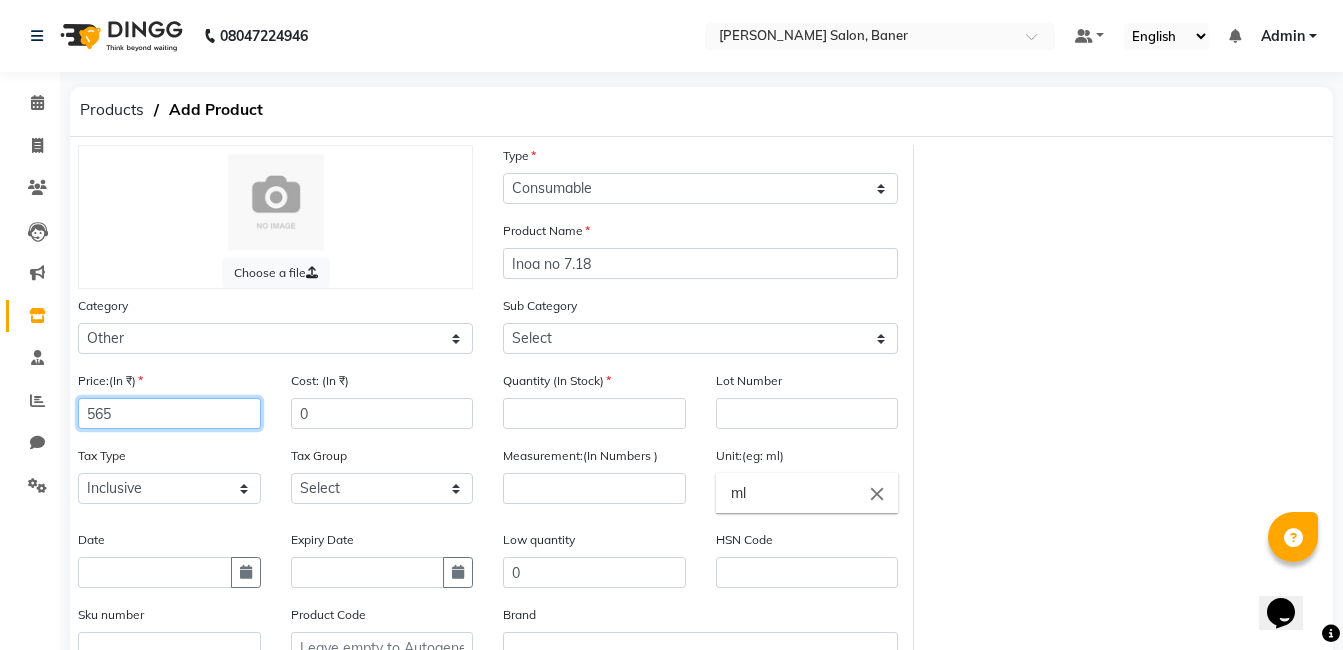 type on "565" 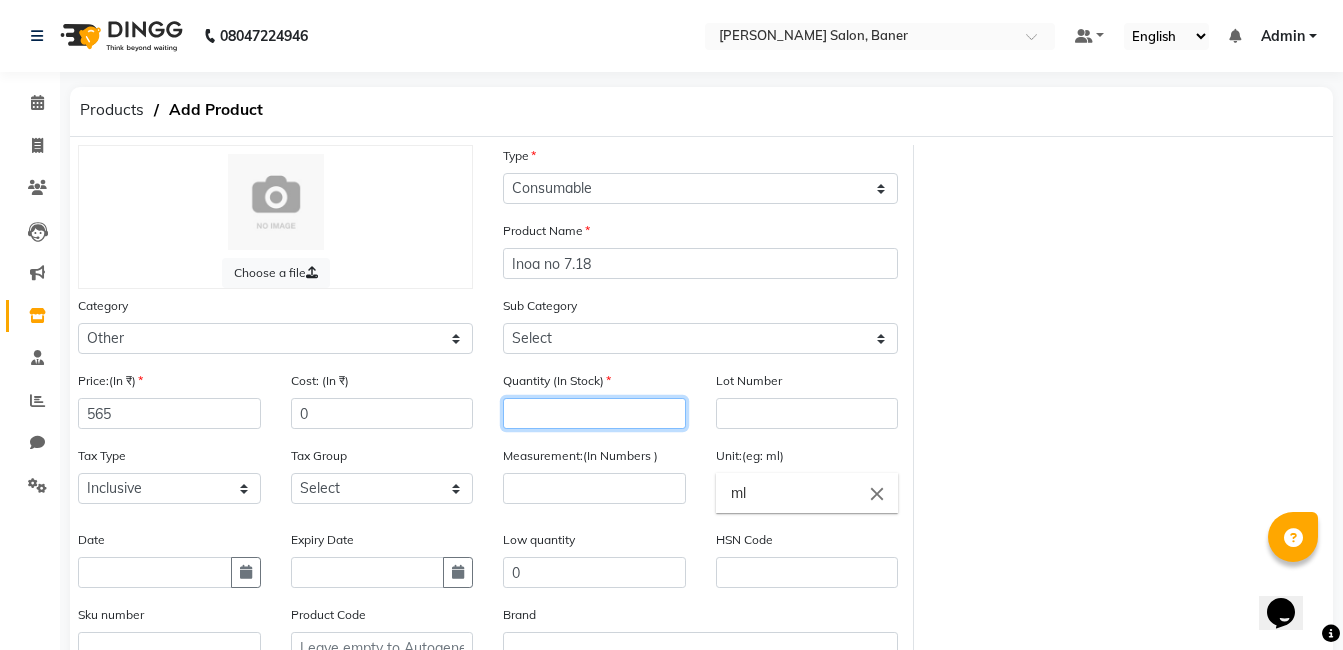 click 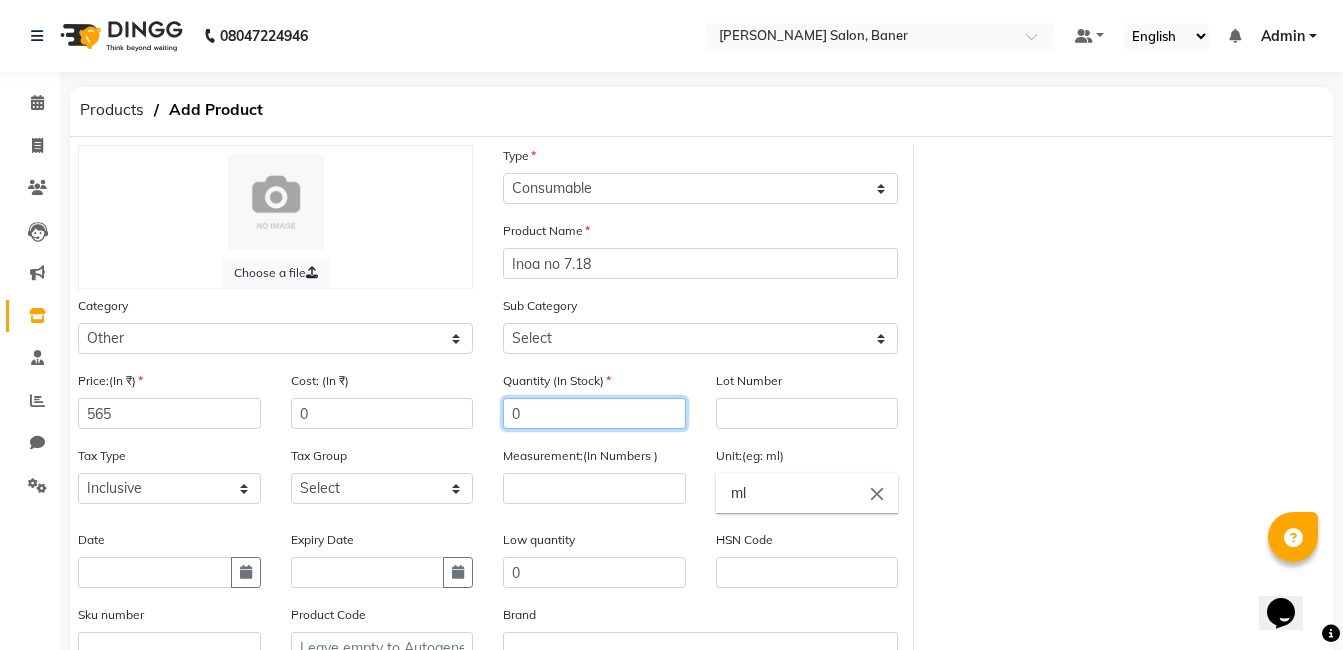type on "0" 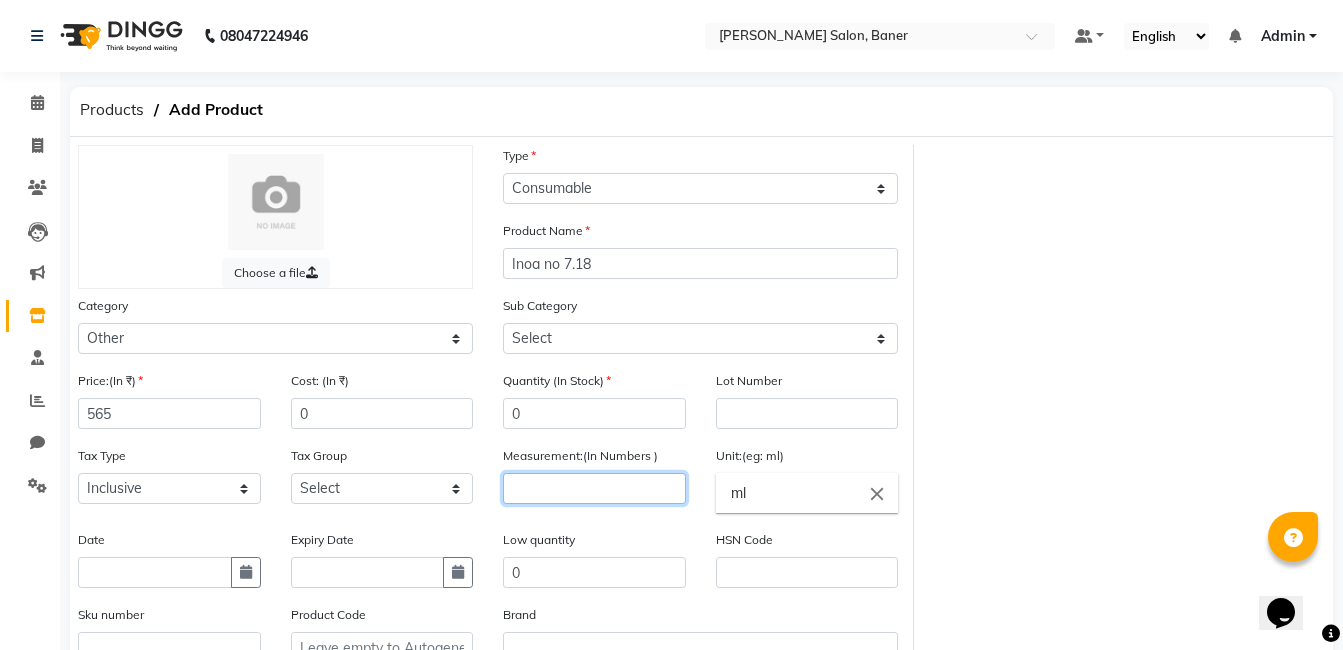 click 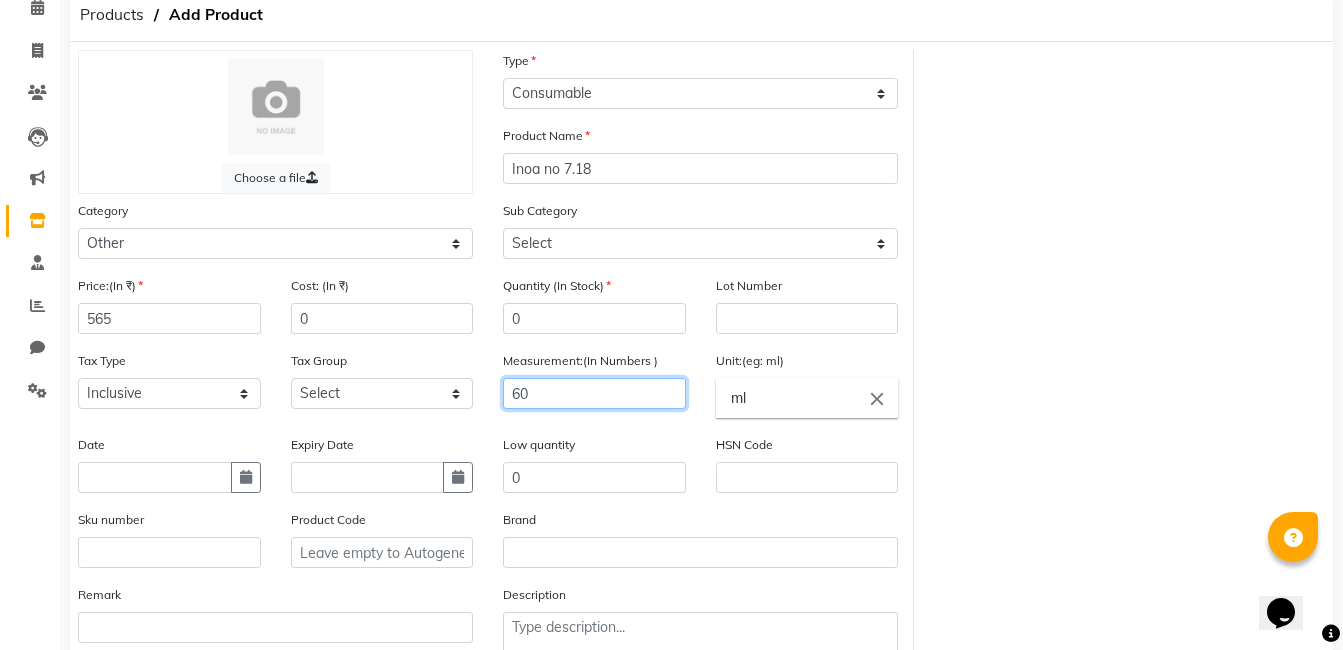 scroll, scrollTop: 221, scrollLeft: 0, axis: vertical 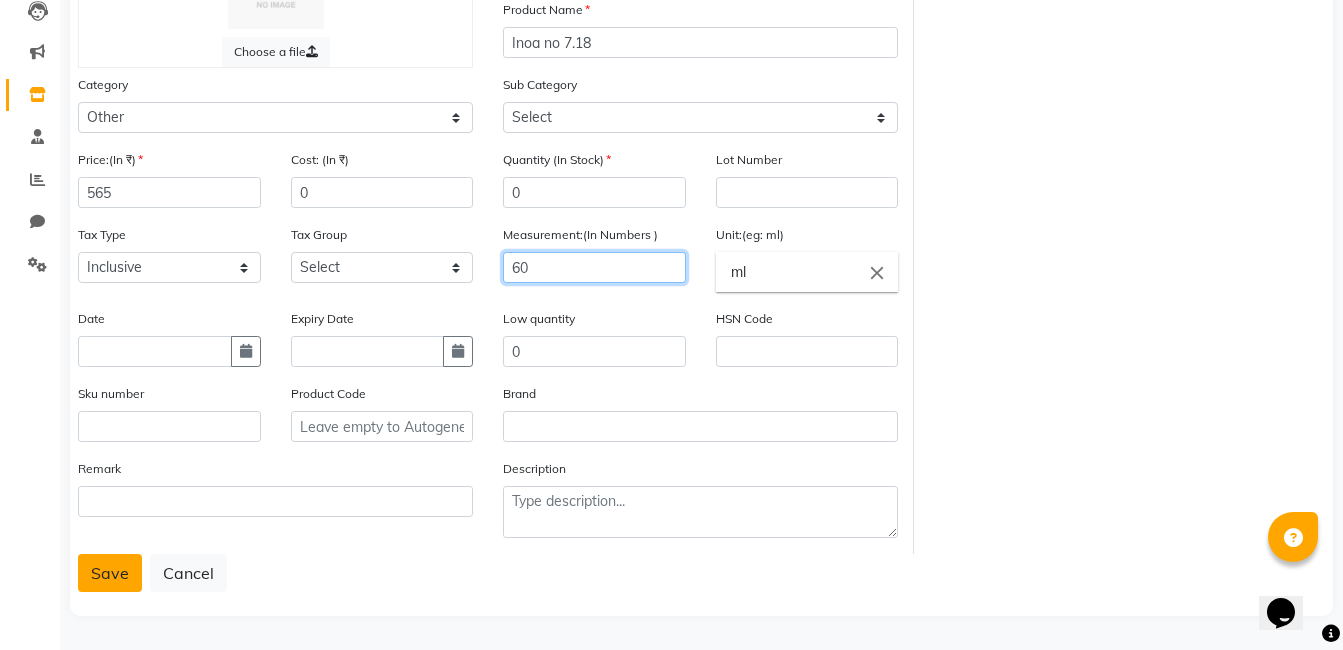 type on "60" 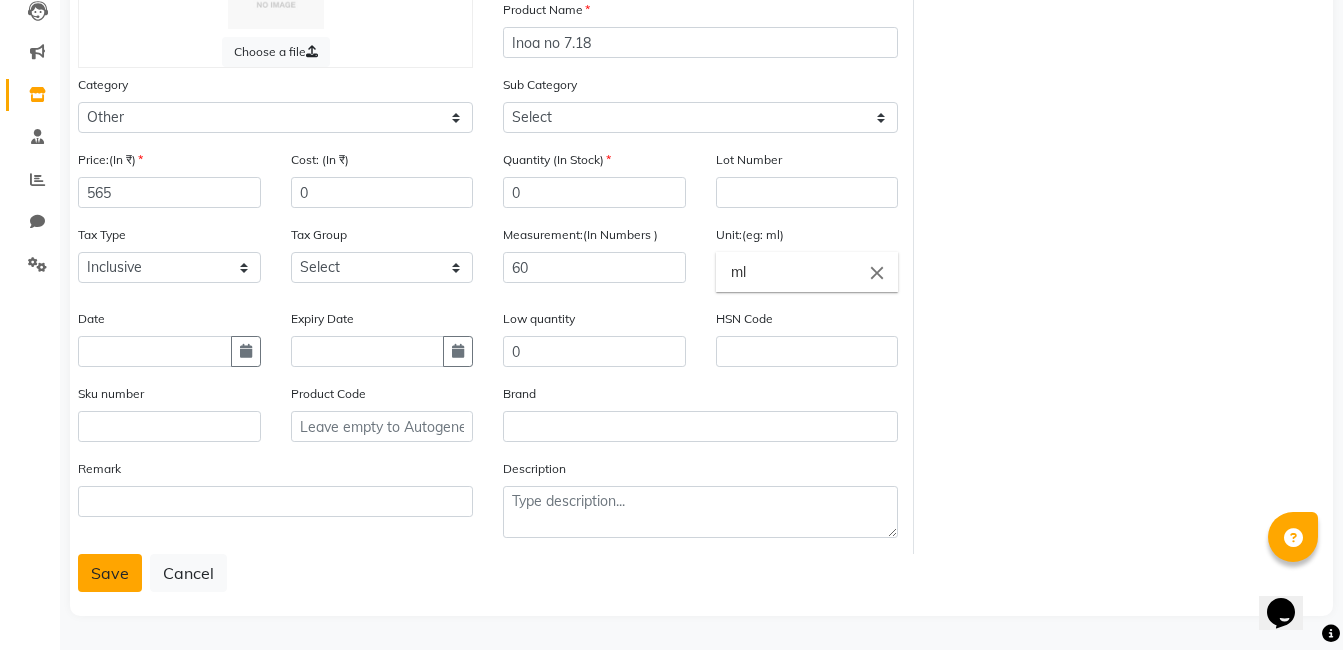 click on "Save" 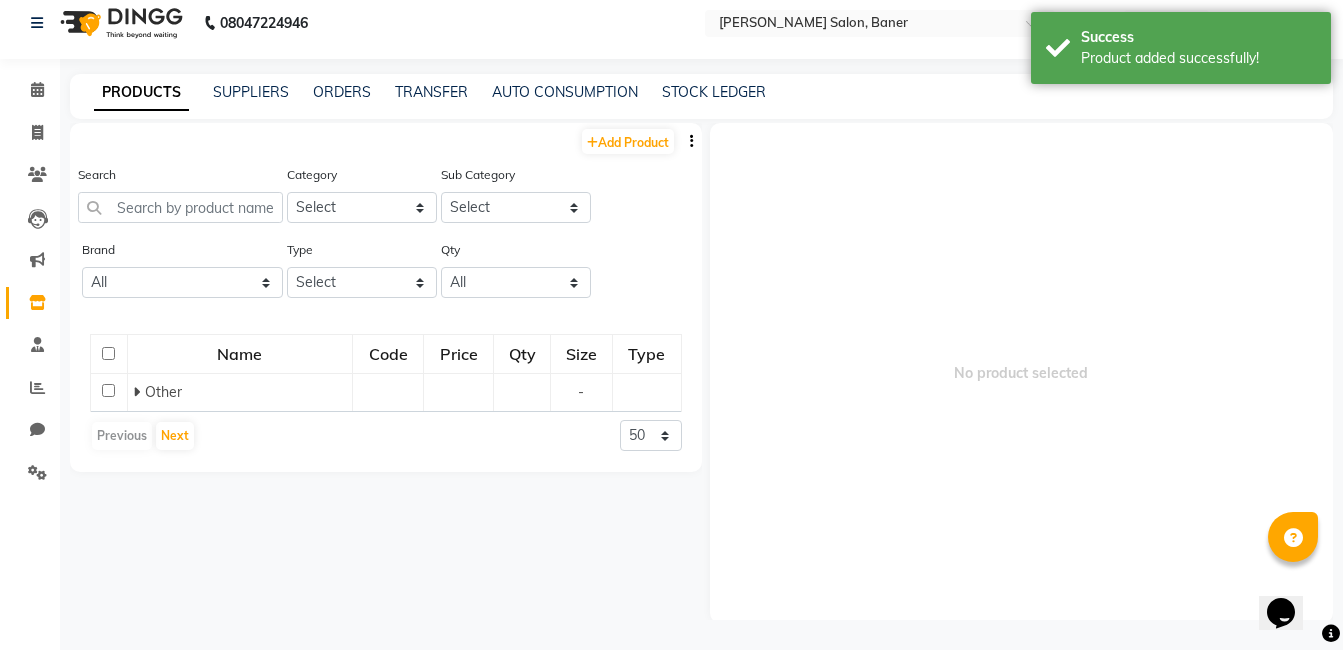 scroll, scrollTop: 13, scrollLeft: 0, axis: vertical 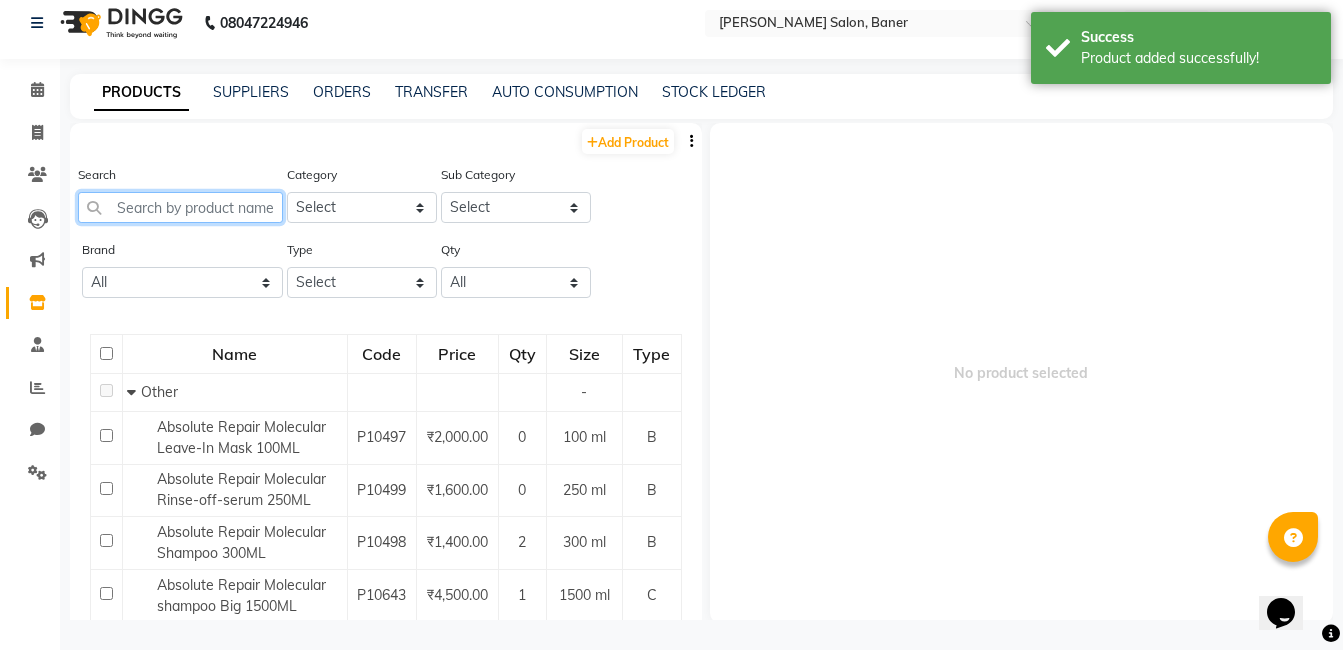 click 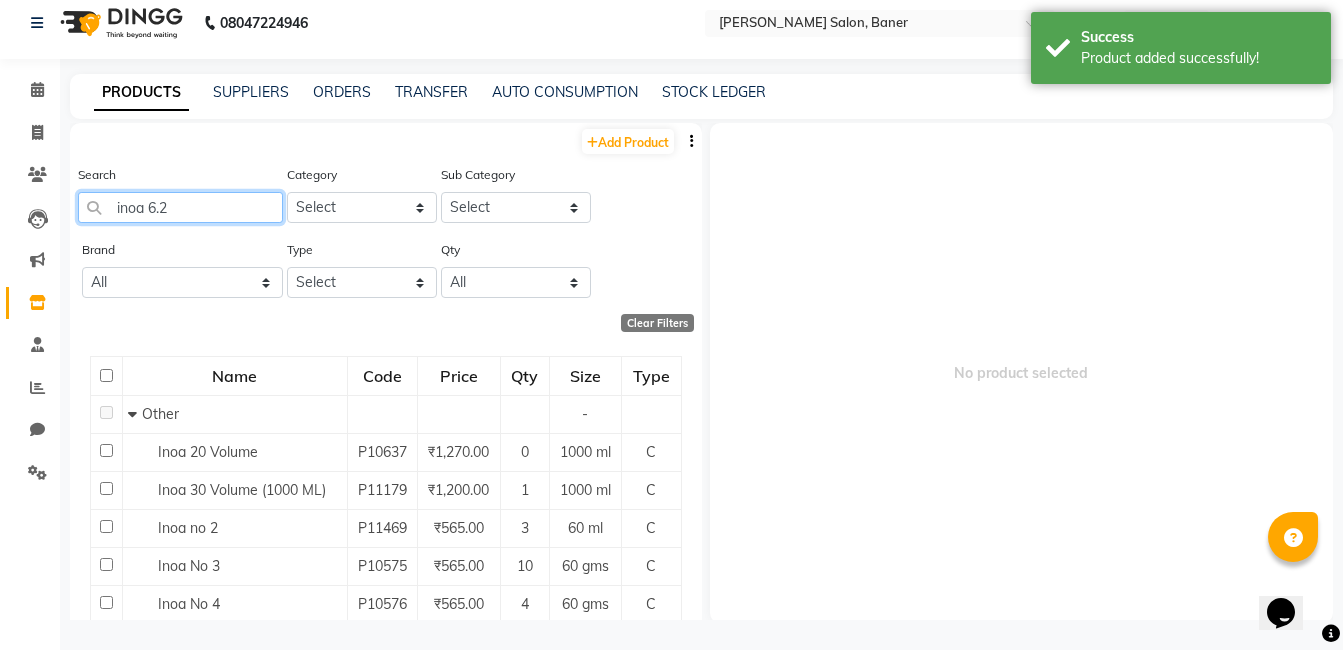 type on "inoa 6.23" 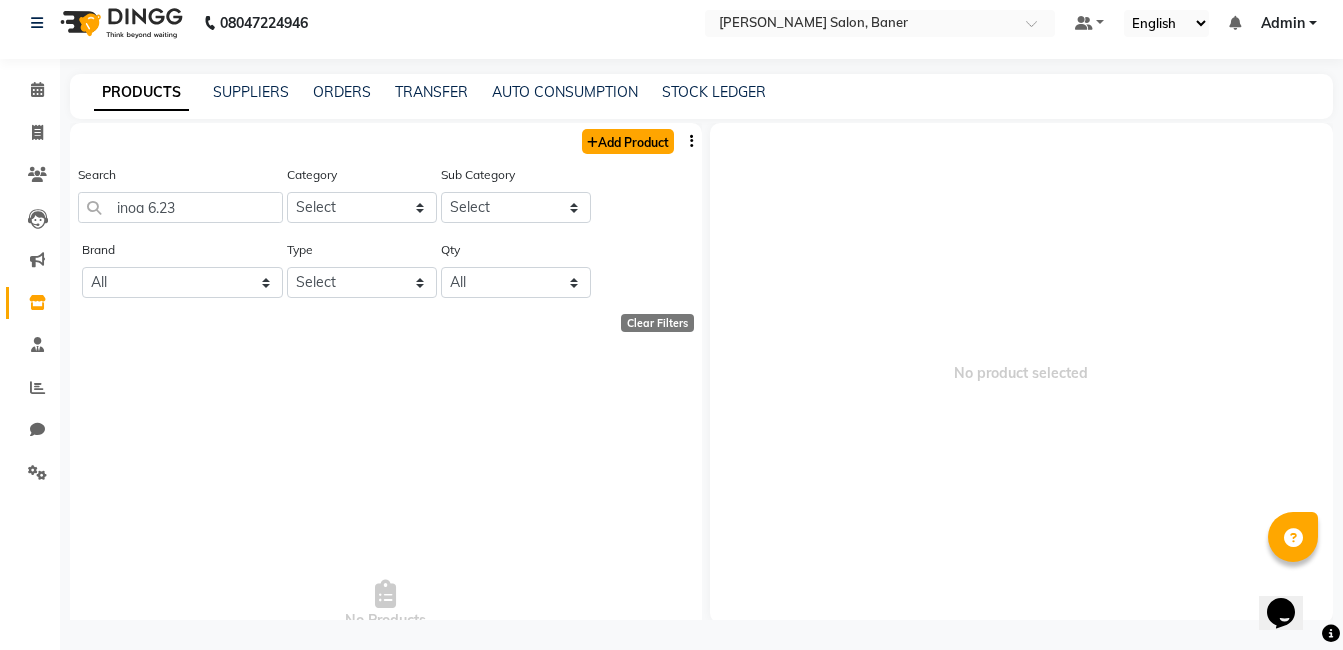 click on "Add Product" 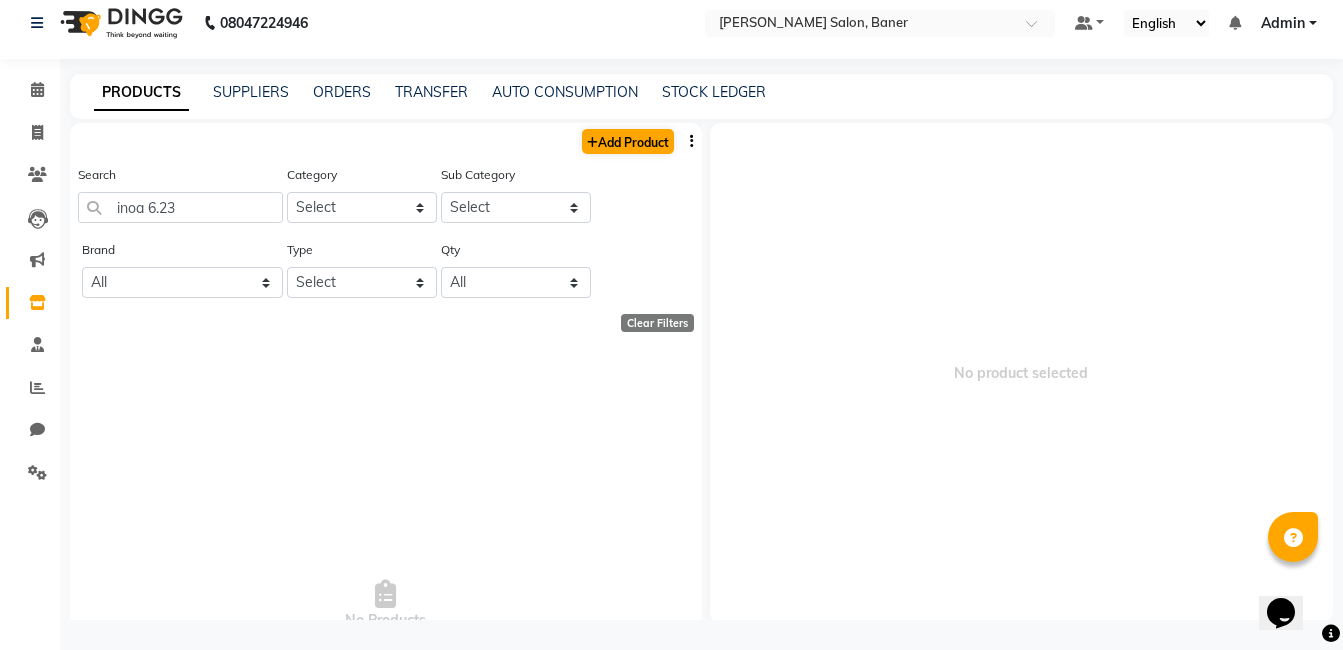 select on "true" 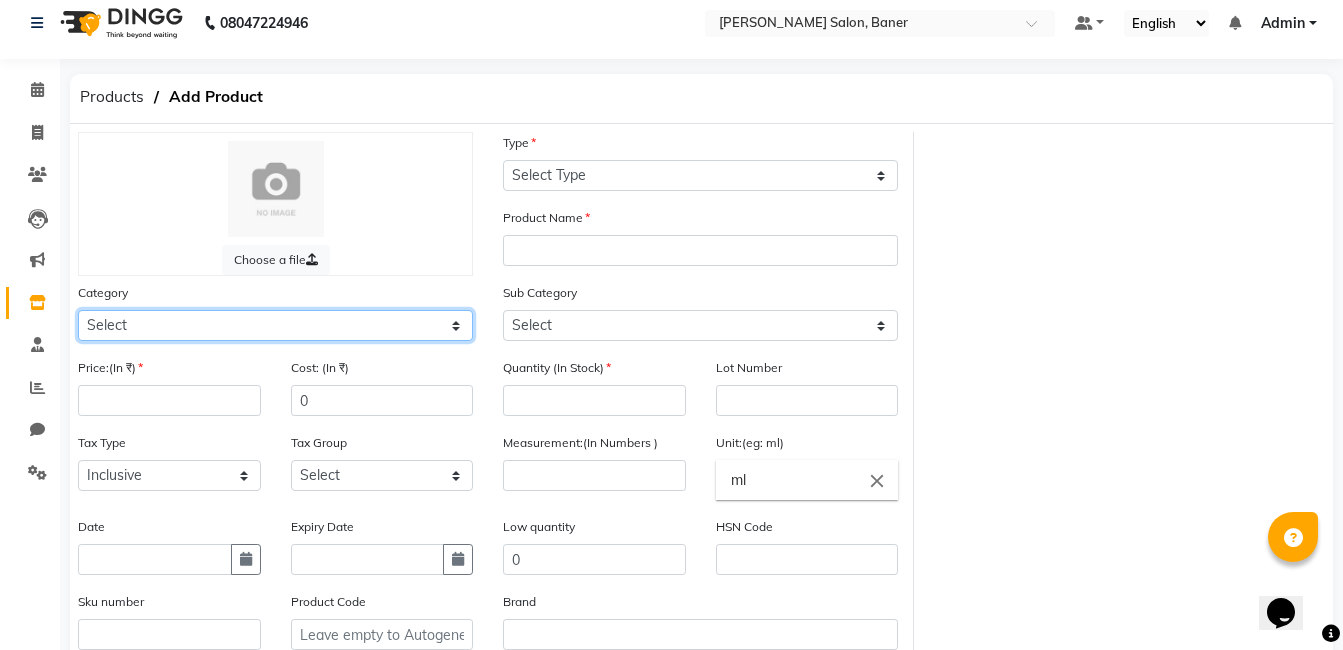 click on "Select Hair Skin Makeup Personal Care Appliances Beard Disposable Threading Hands and Feet Beauty Planet Botox Cadiveu Casmara Cheryls Loreal Olaplex Old Other" 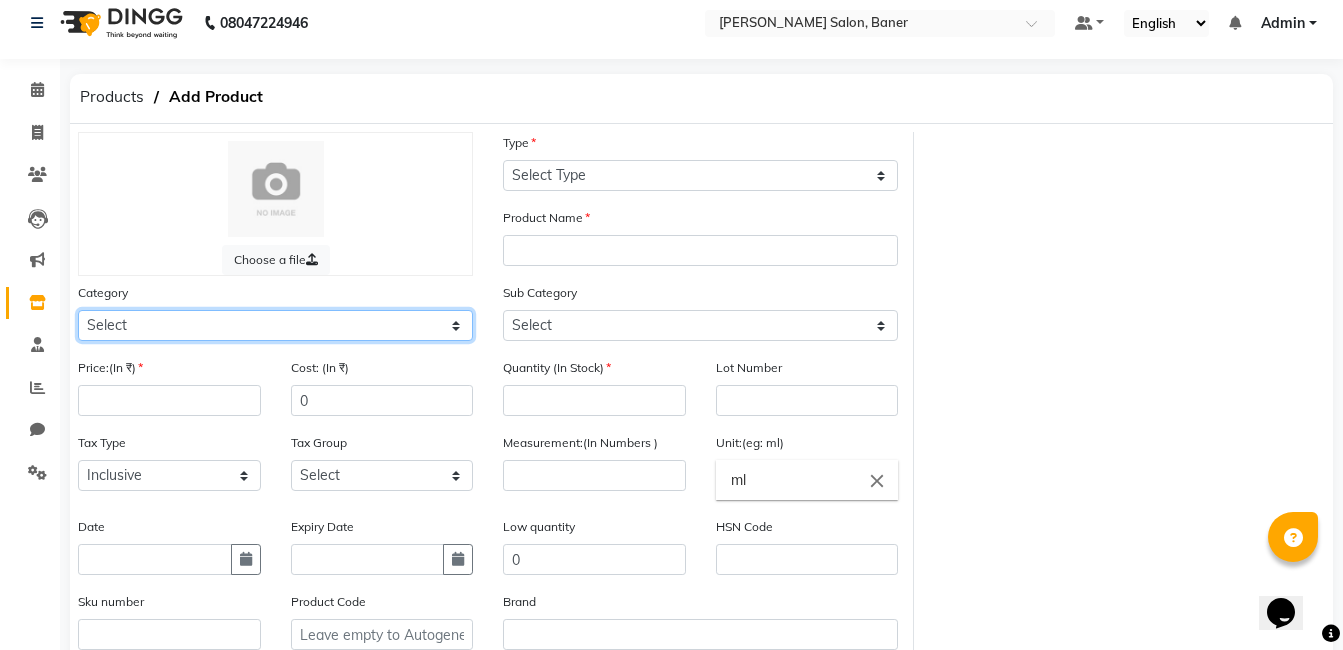 select on "1200601000" 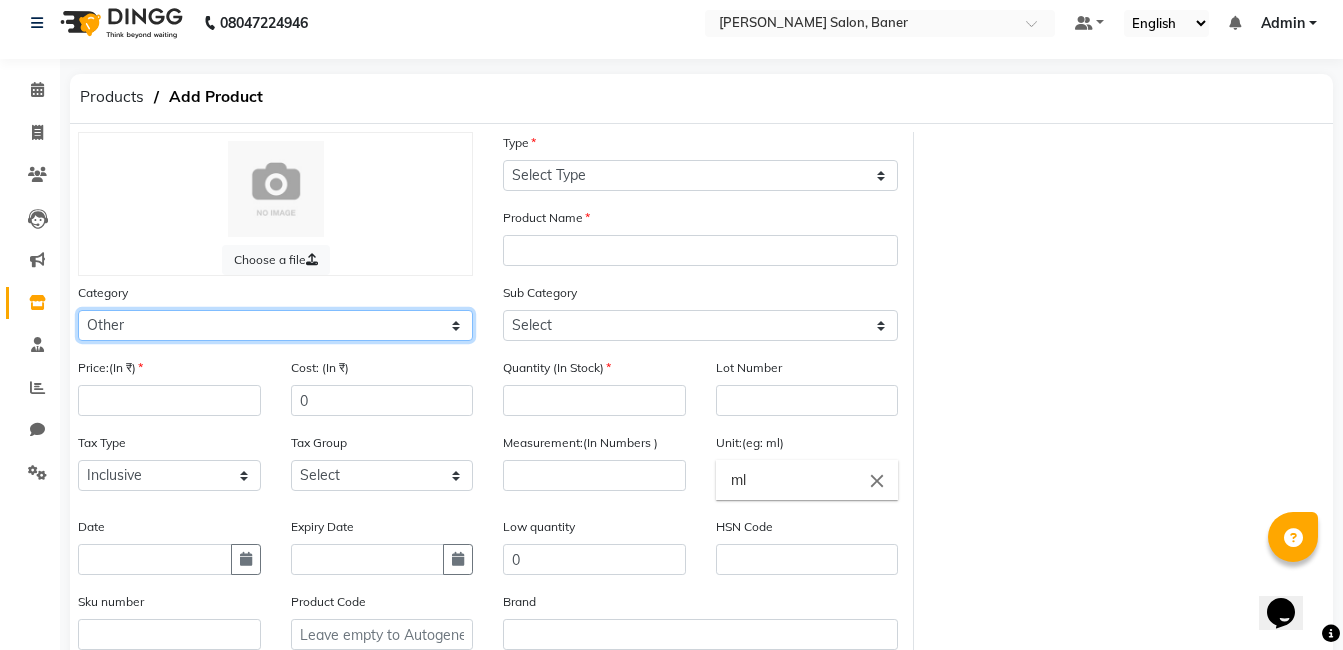 click on "Select Hair Skin Makeup Personal Care Appliances Beard Disposable Threading Hands and Feet Beauty Planet Botox Cadiveu Casmara Cheryls Loreal Olaplex Old Other" 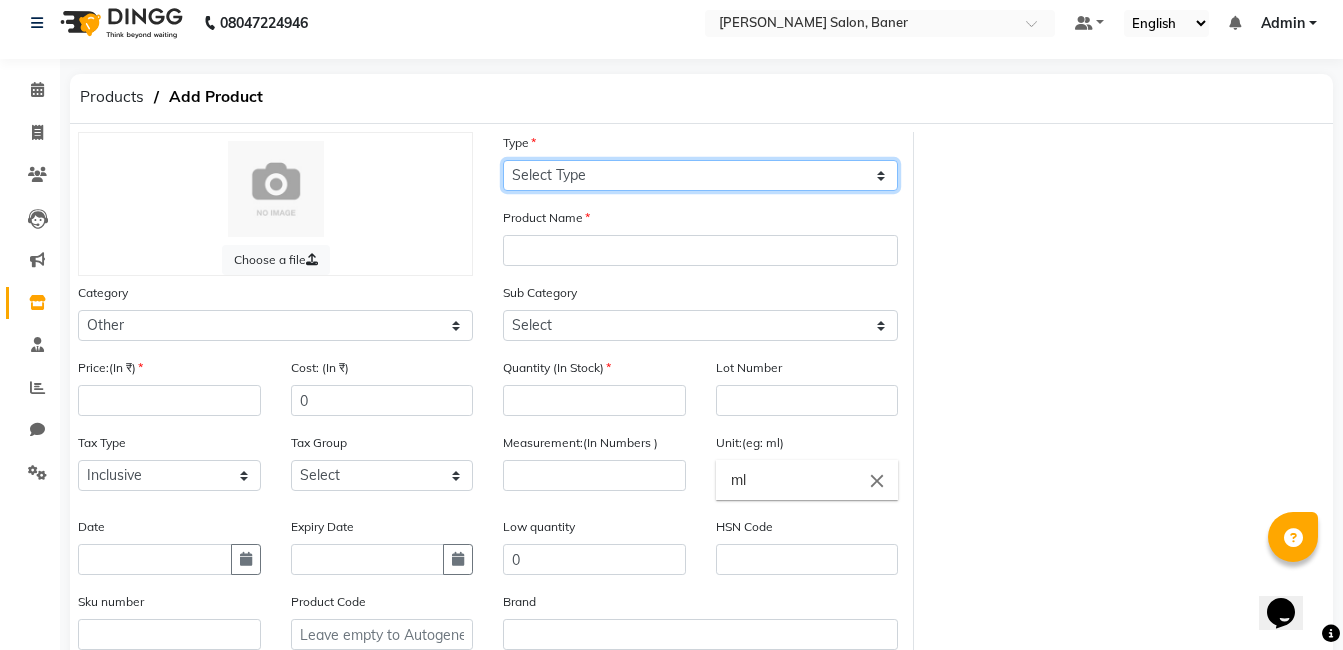 click on "Select Type Both Retail Consumable" 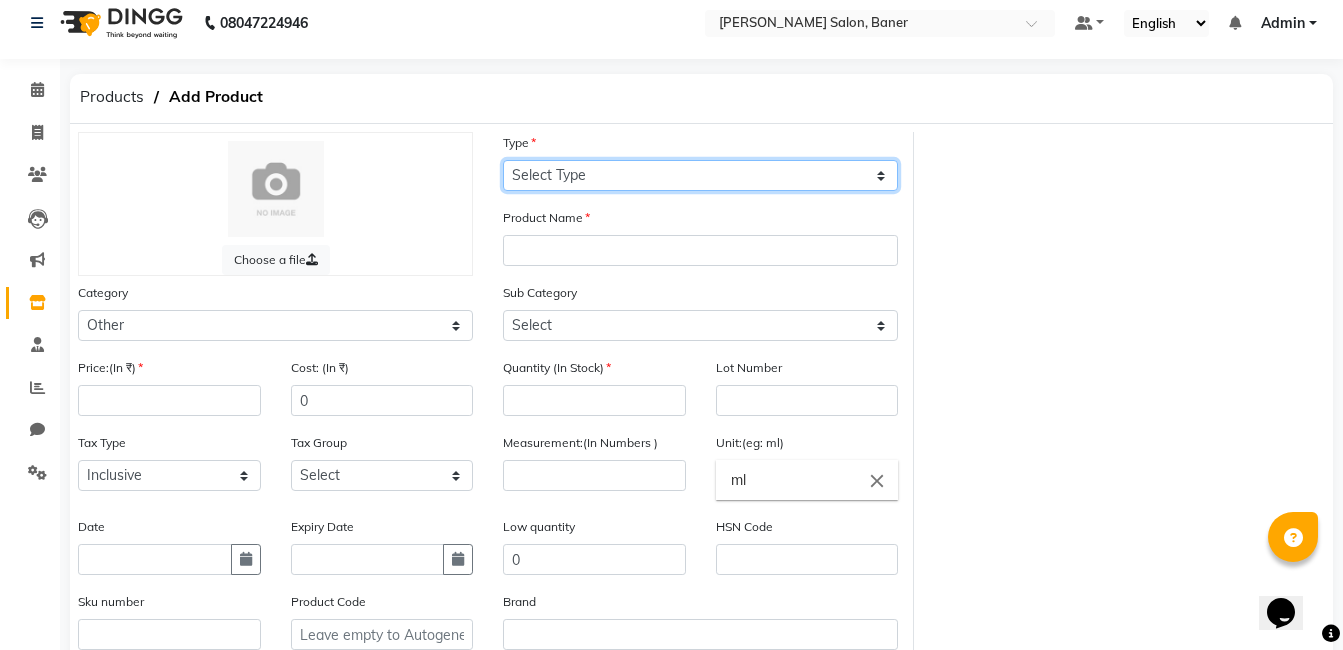 select on "C" 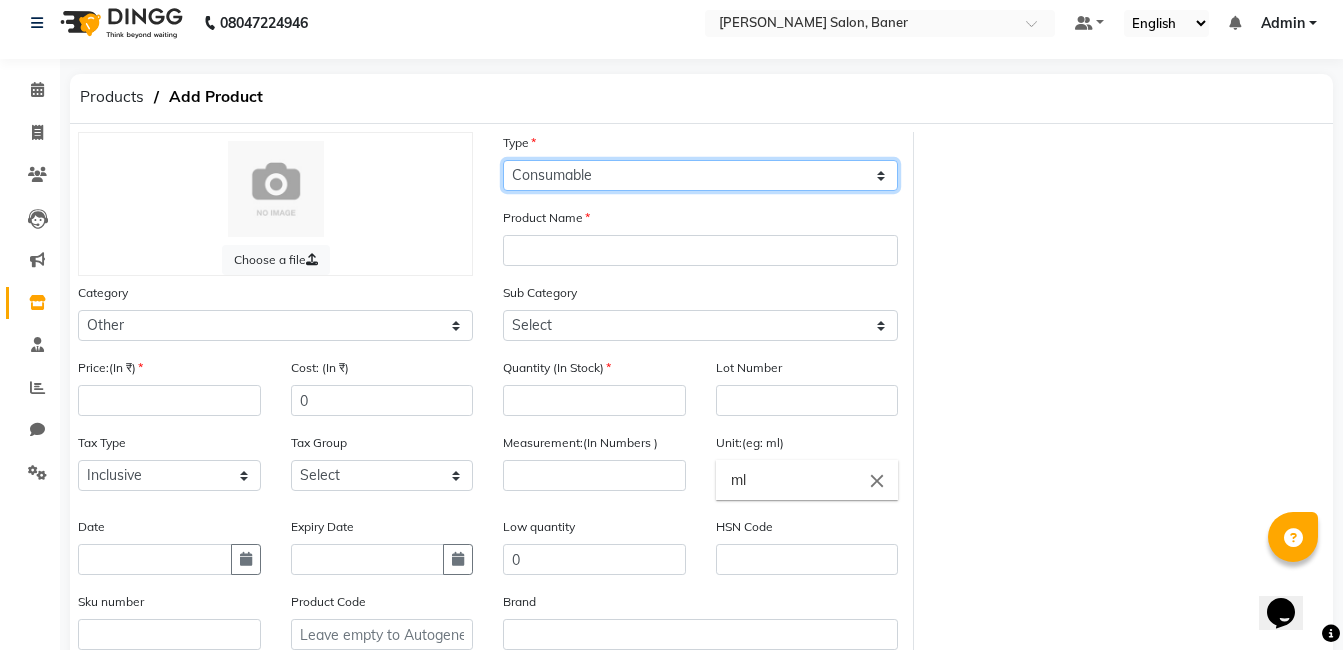 click on "Select Type Both Retail Consumable" 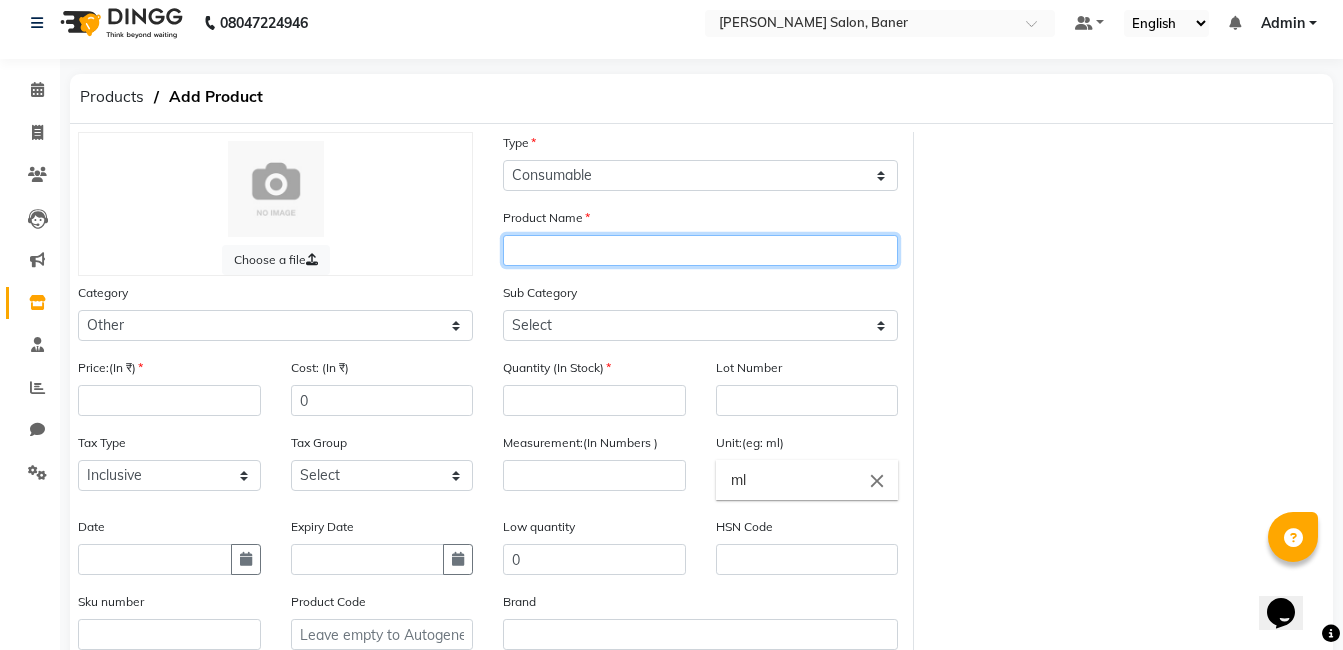 click 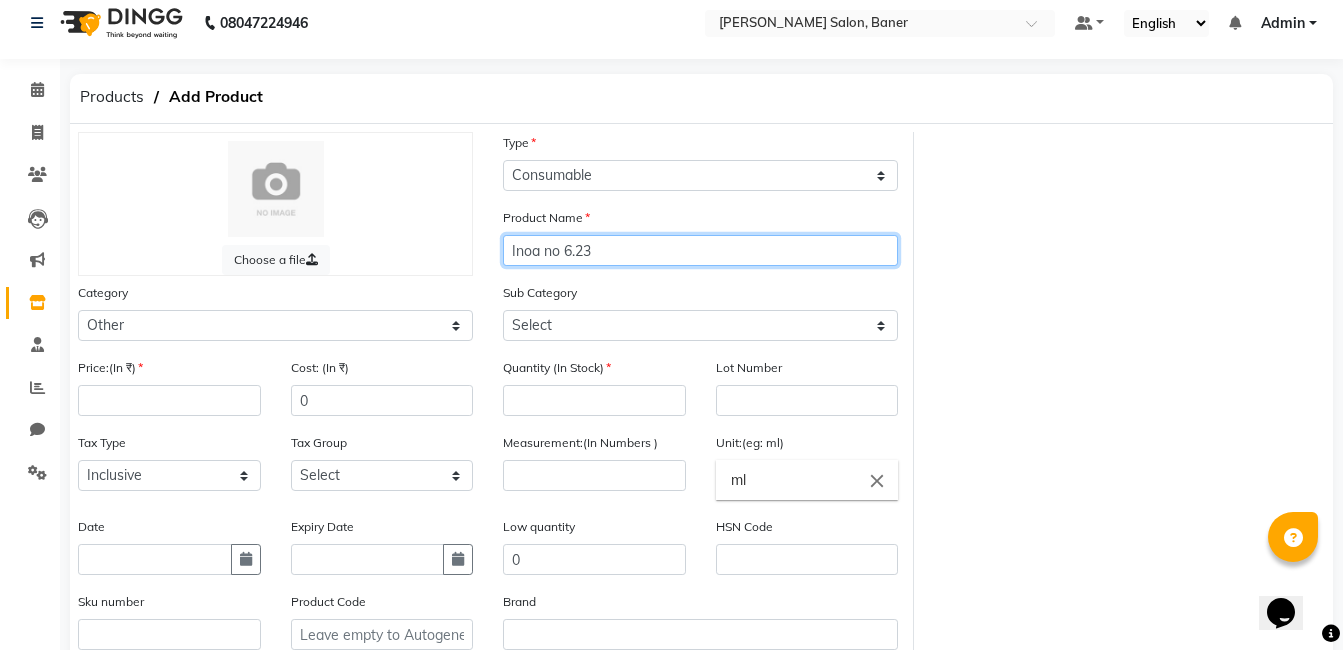 type on "Inoa no 6.23" 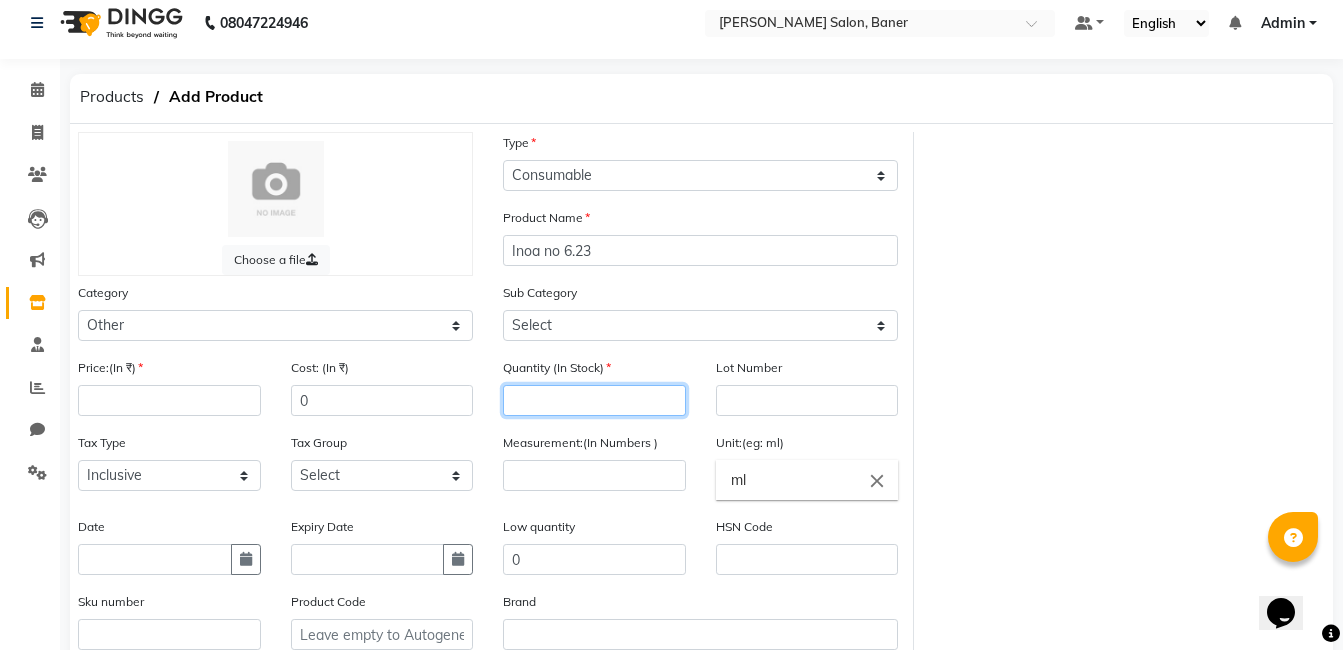 click 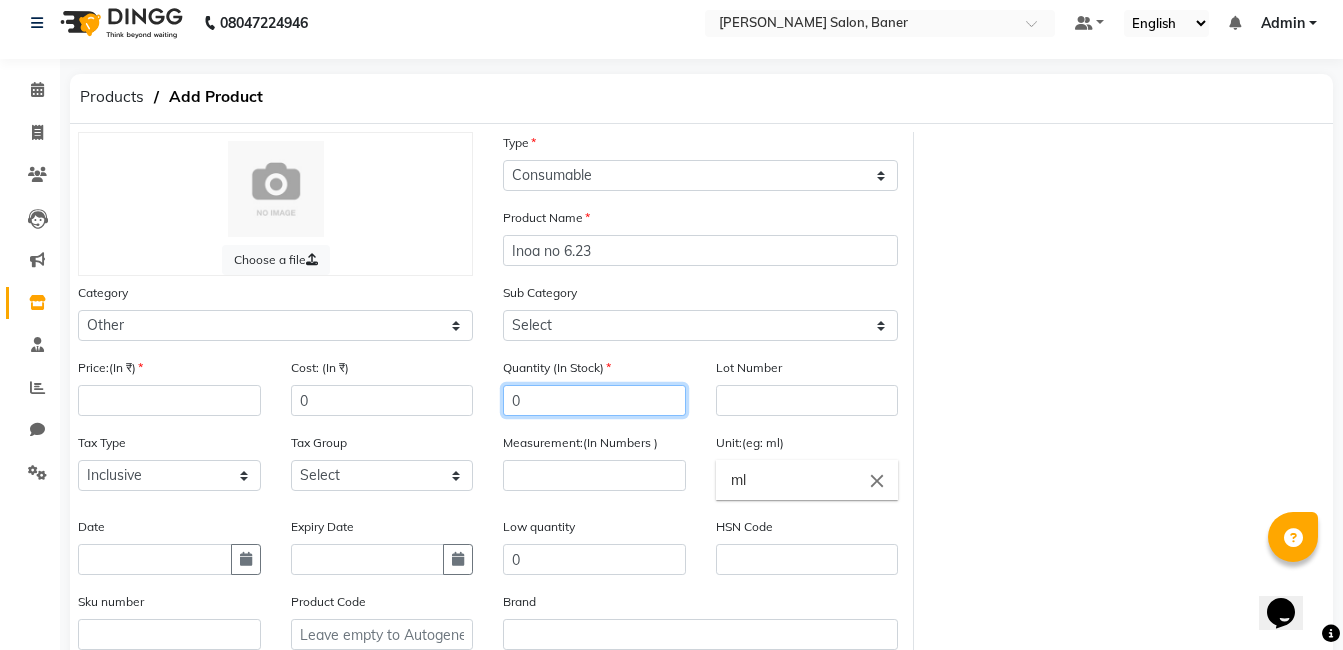 type on "0" 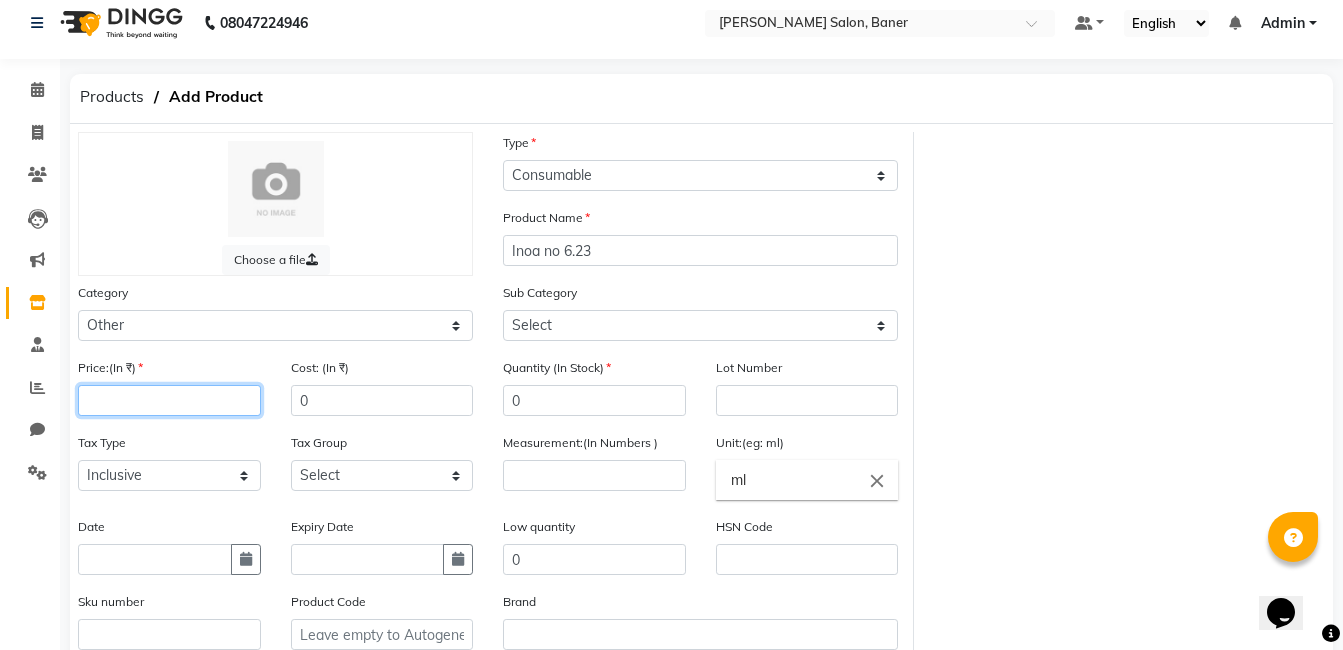 click 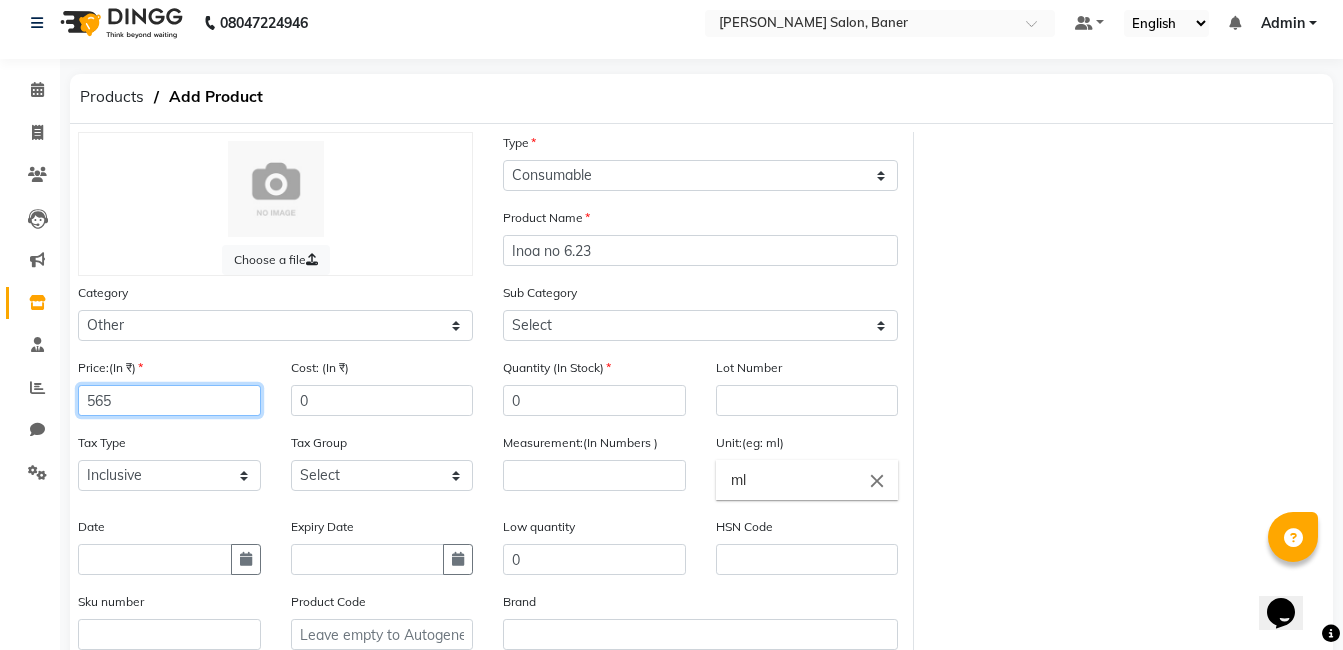 type on "565" 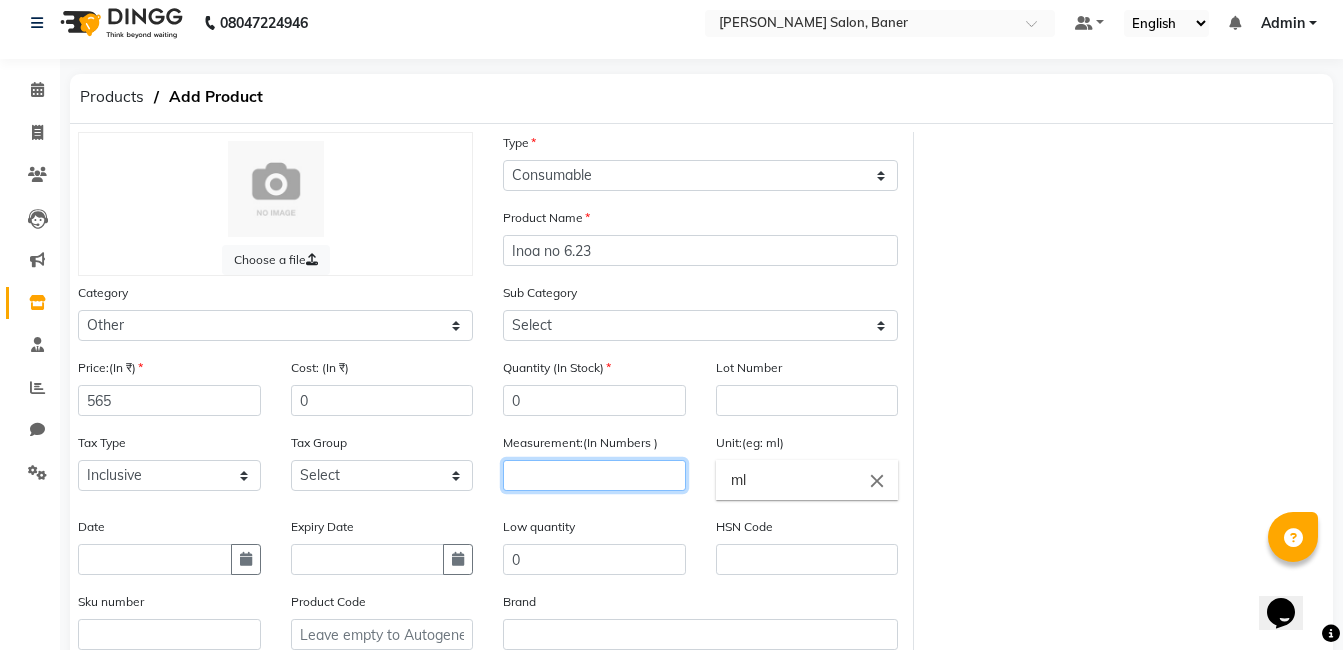 click 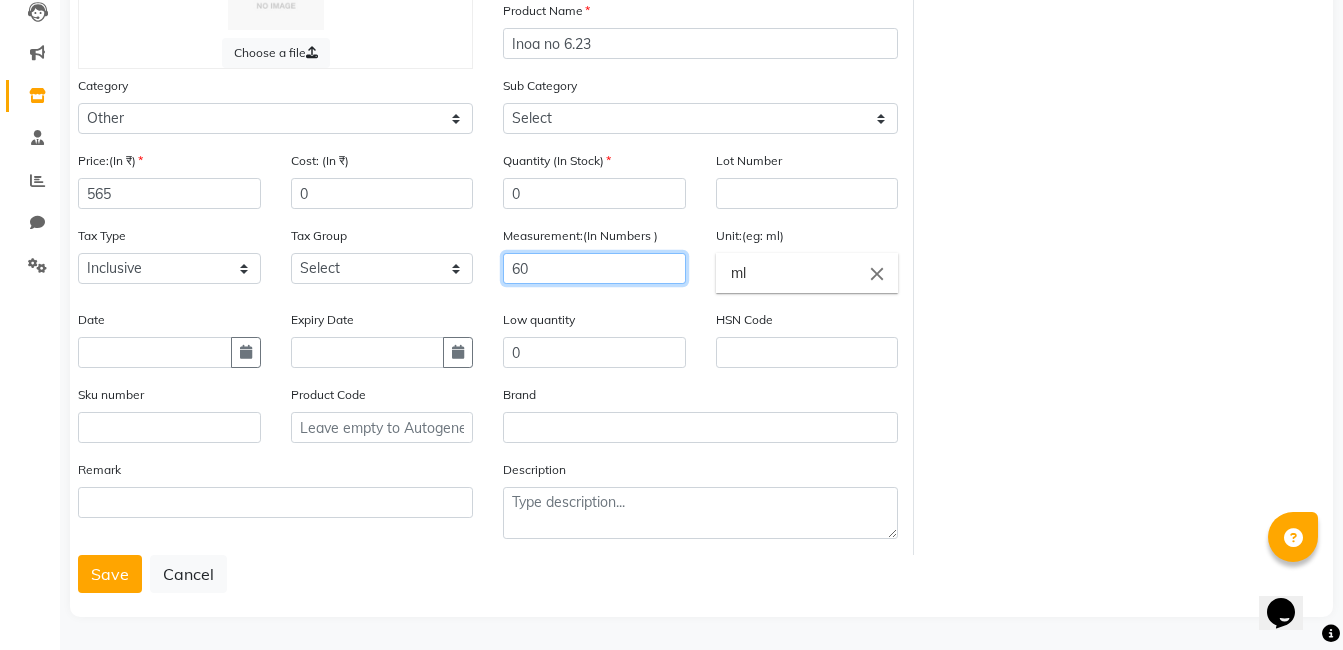 scroll, scrollTop: 221, scrollLeft: 0, axis: vertical 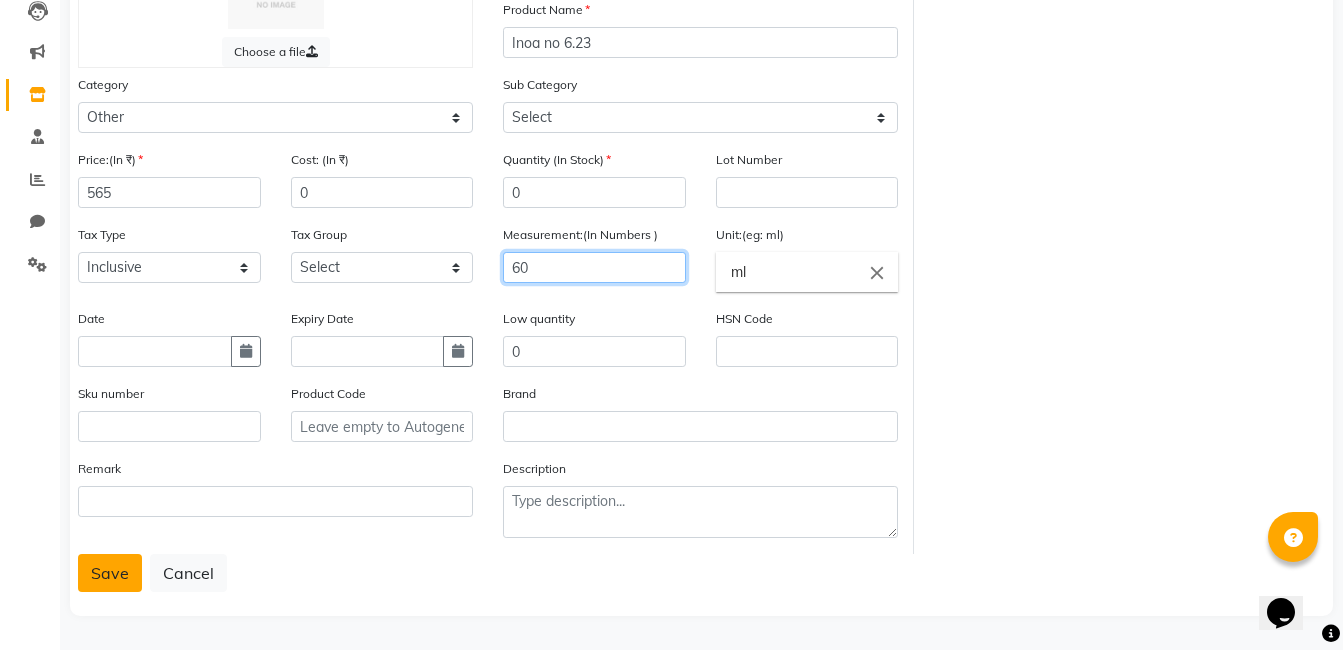 type on "60" 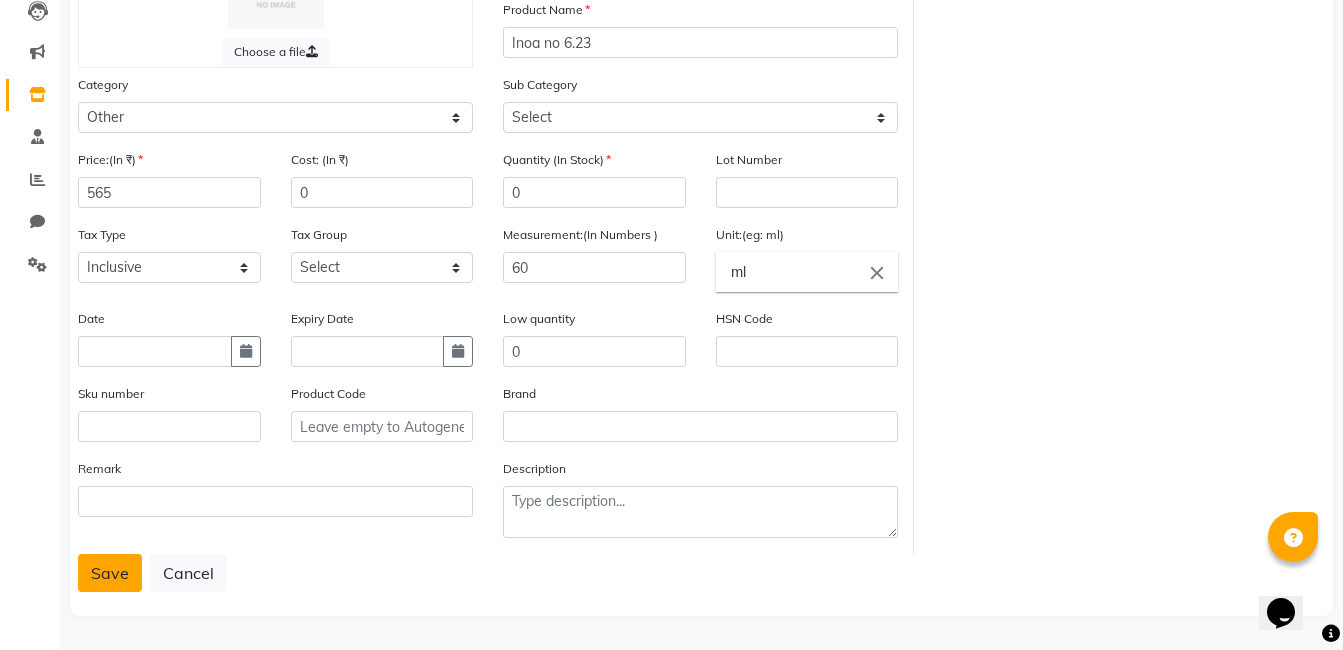 click on "Save" 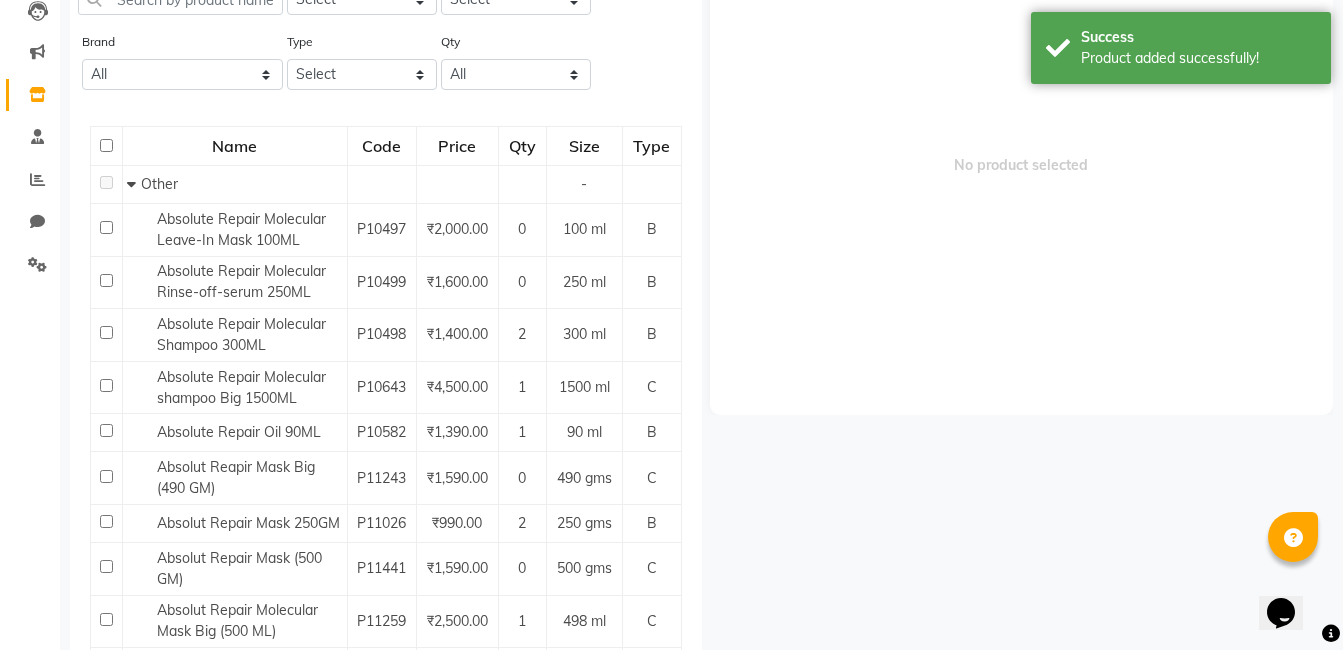scroll, scrollTop: 13, scrollLeft: 0, axis: vertical 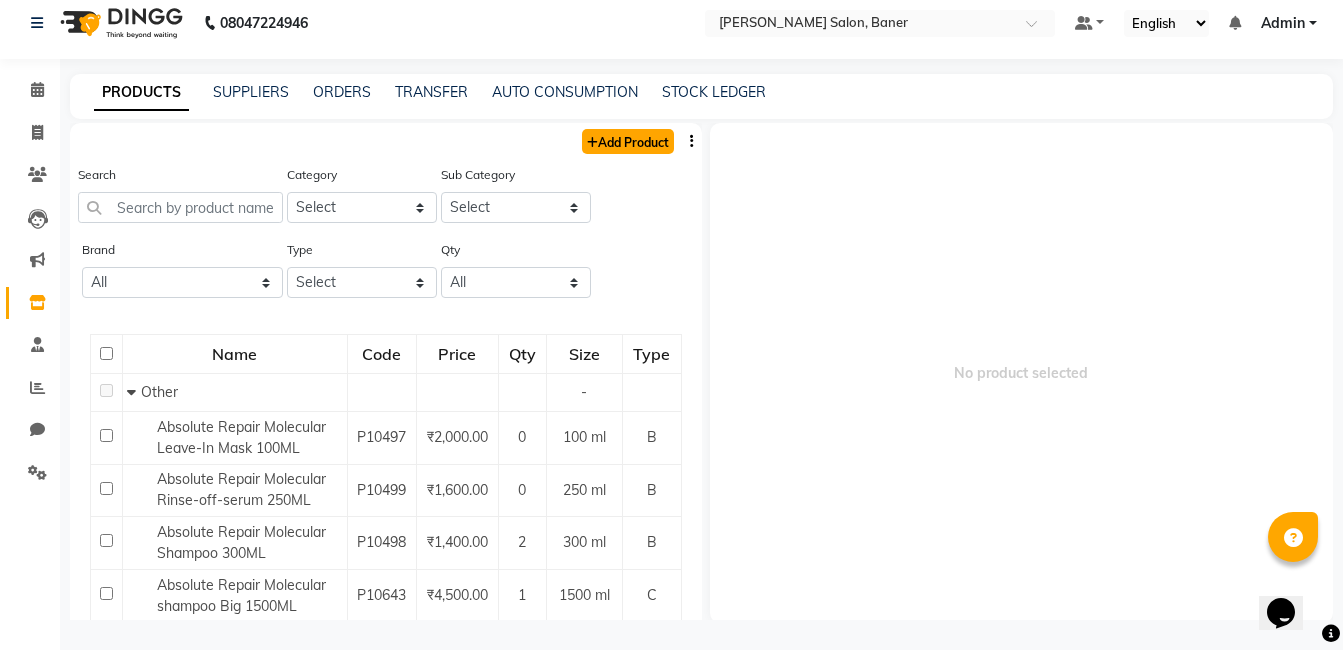 click on "Add Product" 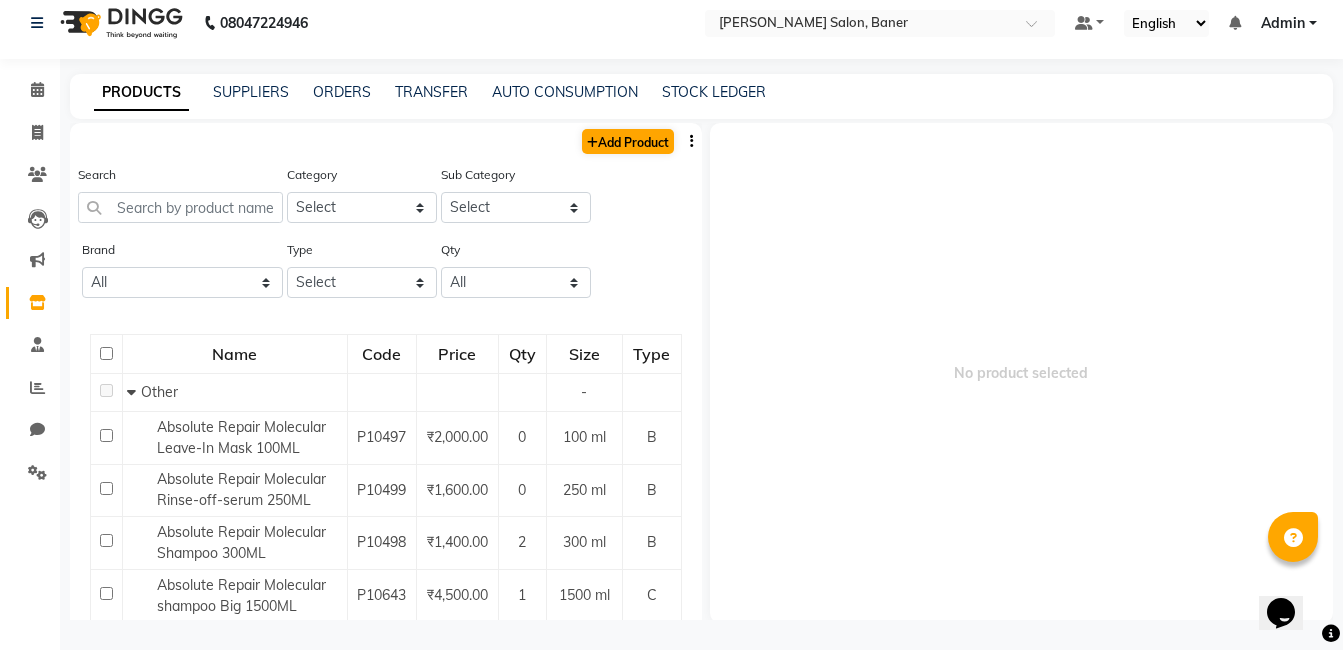select on "true" 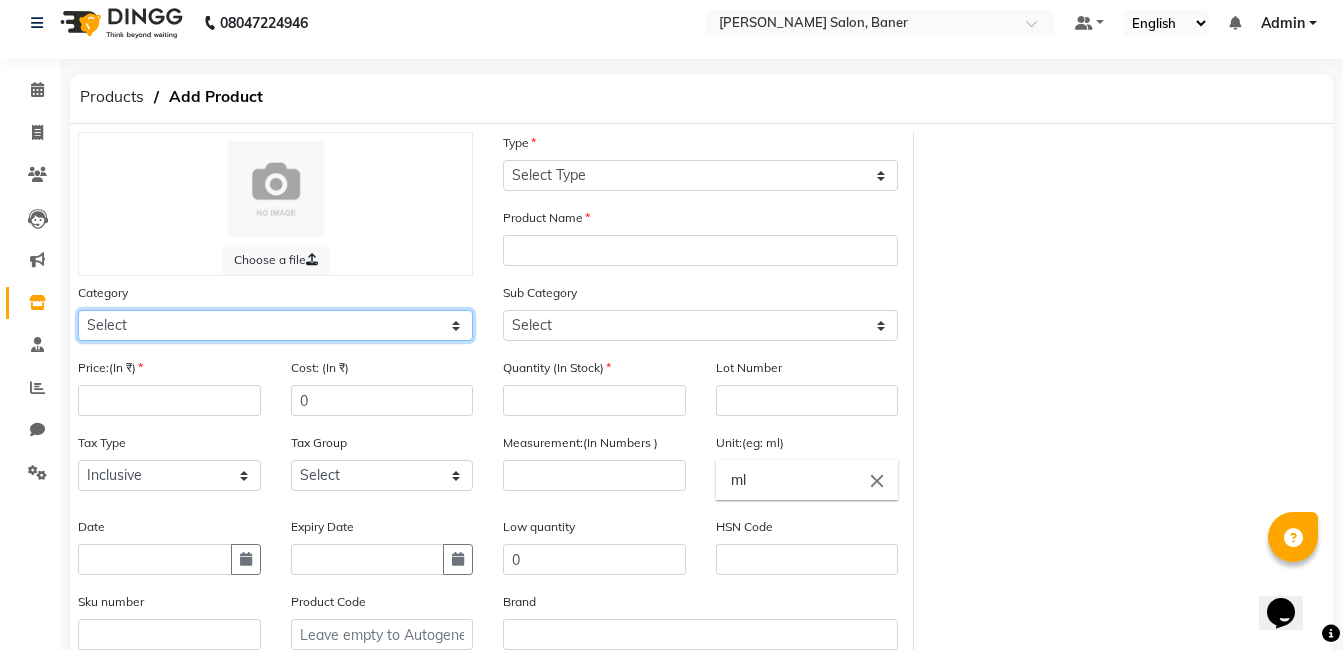 click on "Select Hair Skin Makeup Personal Care Appliances Beard Disposable Threading Hands and Feet Beauty Planet Botox Cadiveu Casmara Cheryls Loreal Olaplex Old Other" 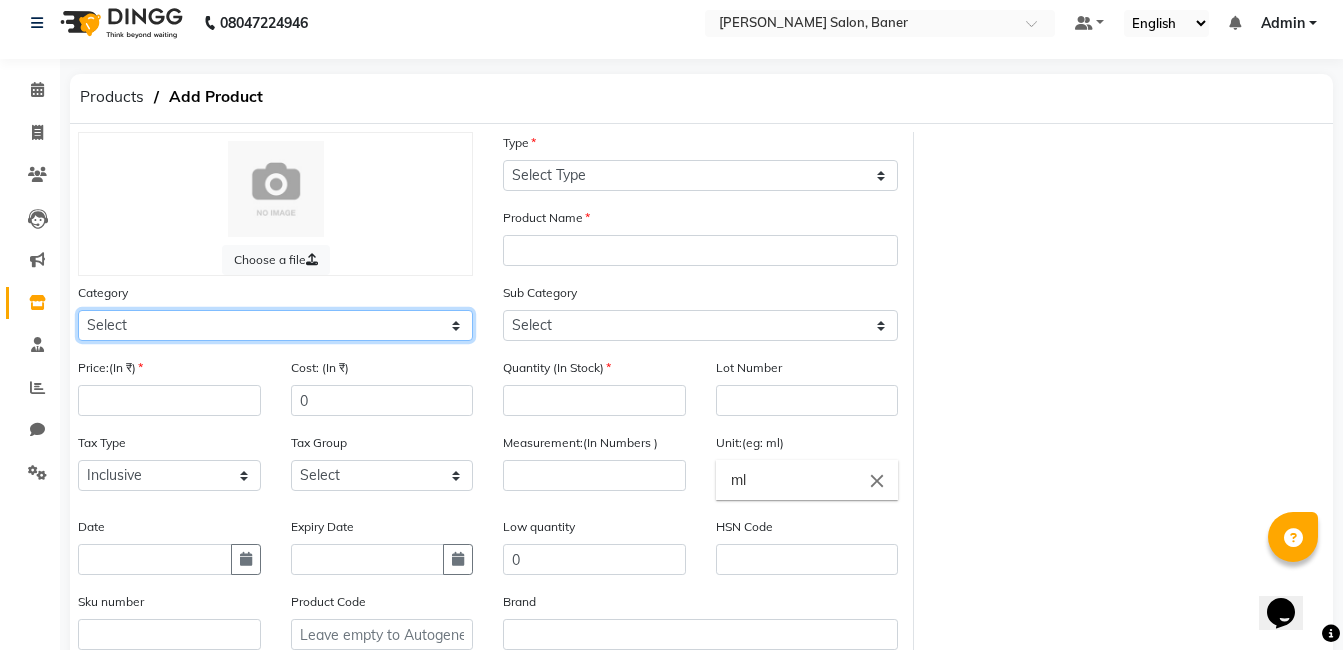 select on "1200601000" 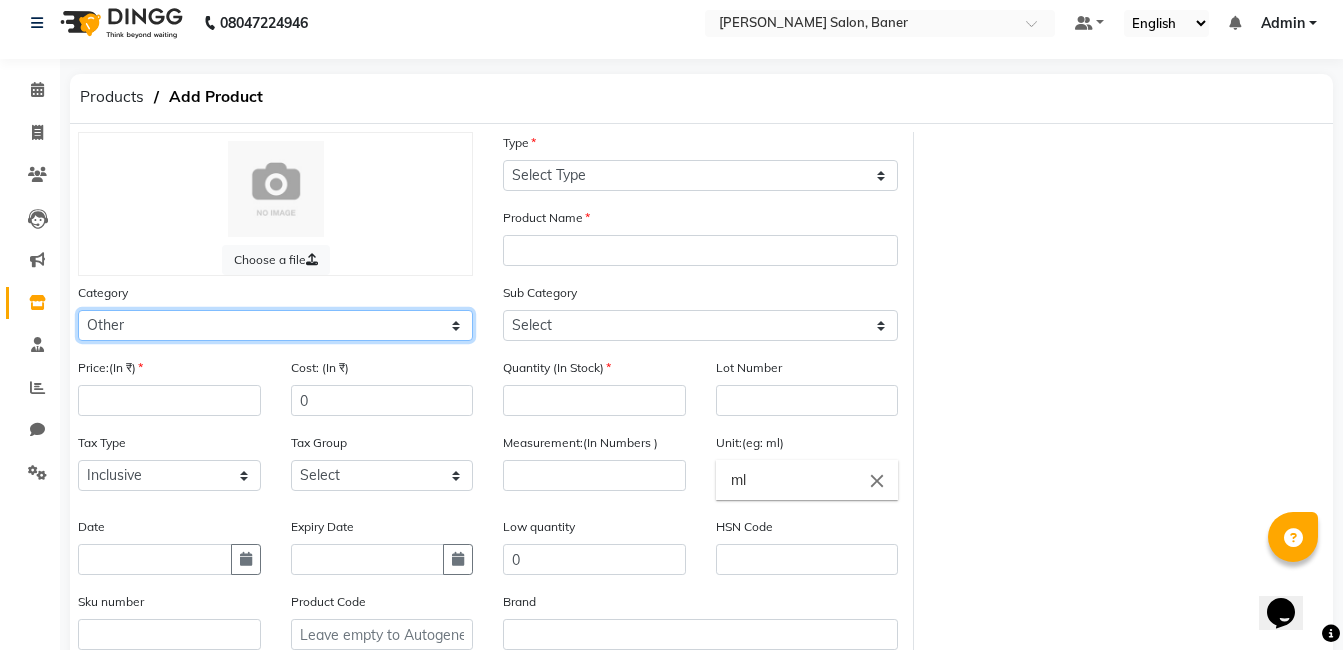 click on "Select Hair Skin Makeup Personal Care Appliances Beard Disposable Threading Hands and Feet Beauty Planet Botox Cadiveu Casmara Cheryls Loreal Olaplex Old Other" 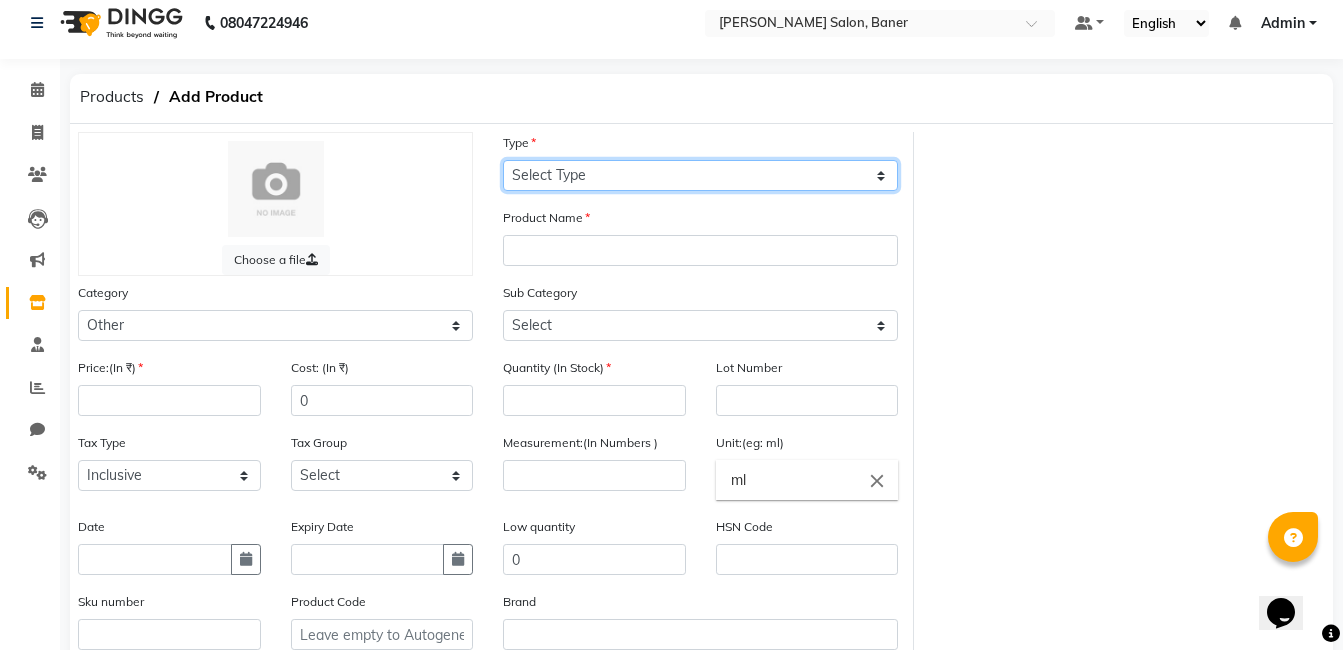 click on "Select Type Both Retail Consumable" 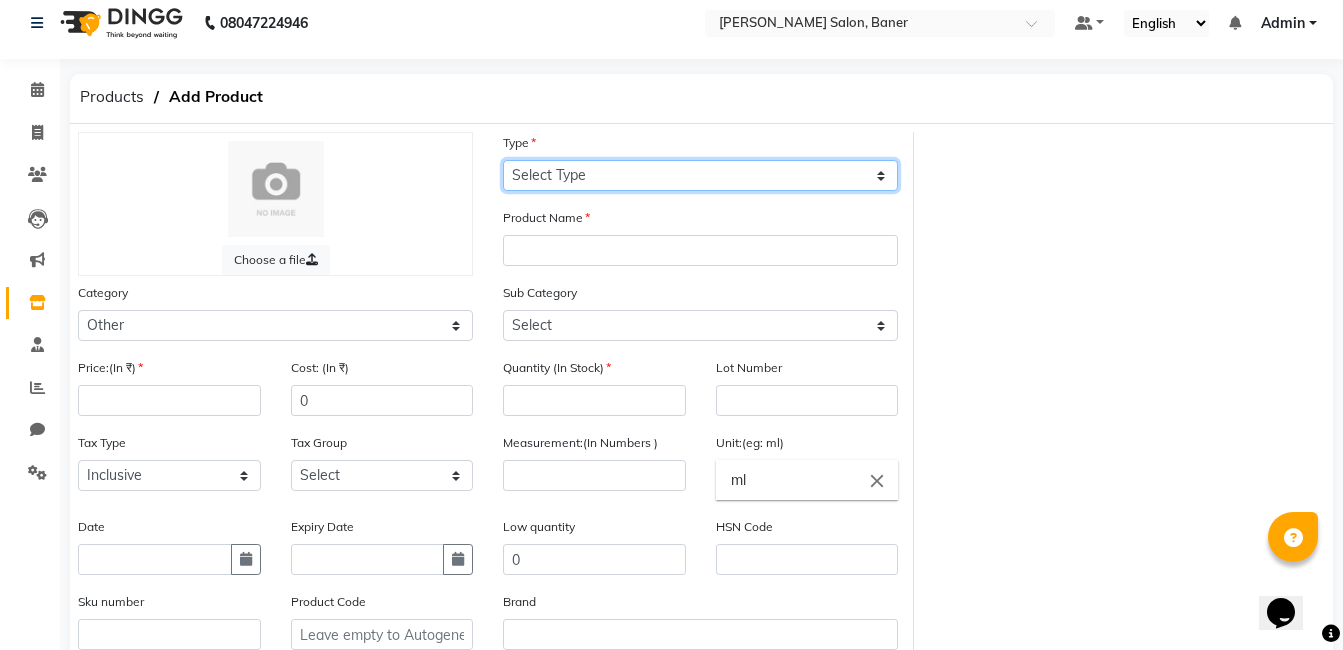 select on "C" 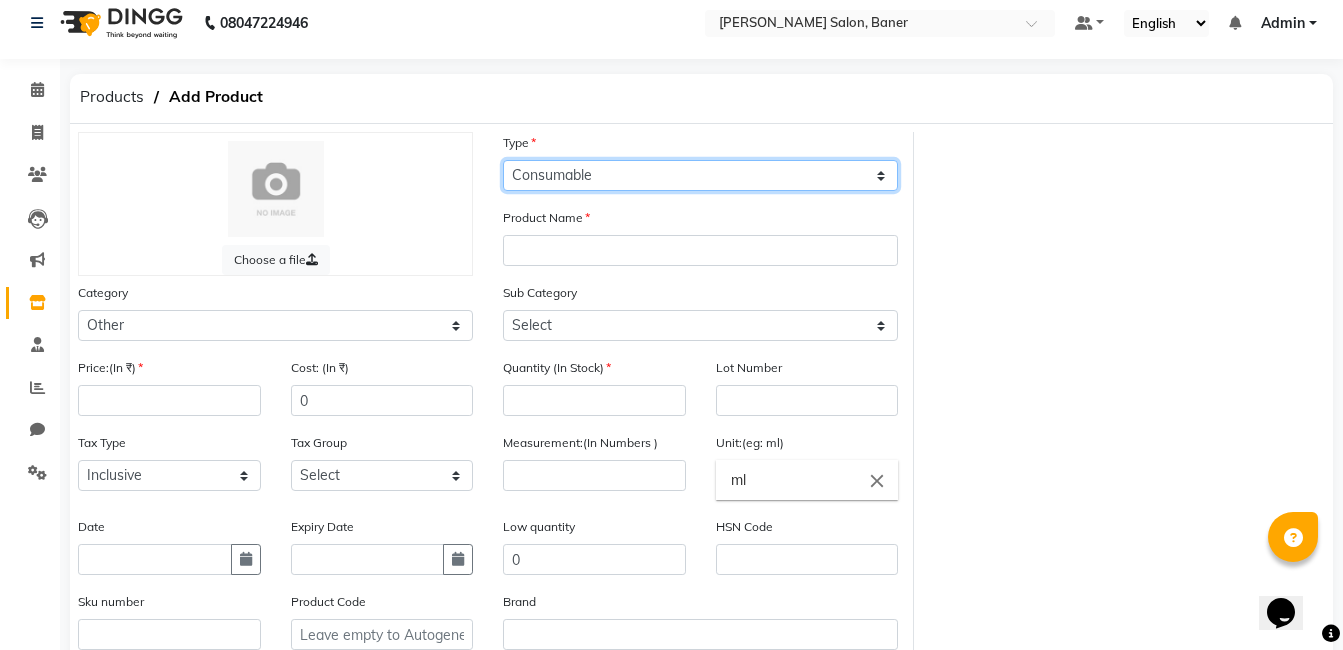 click on "Select Type Both Retail Consumable" 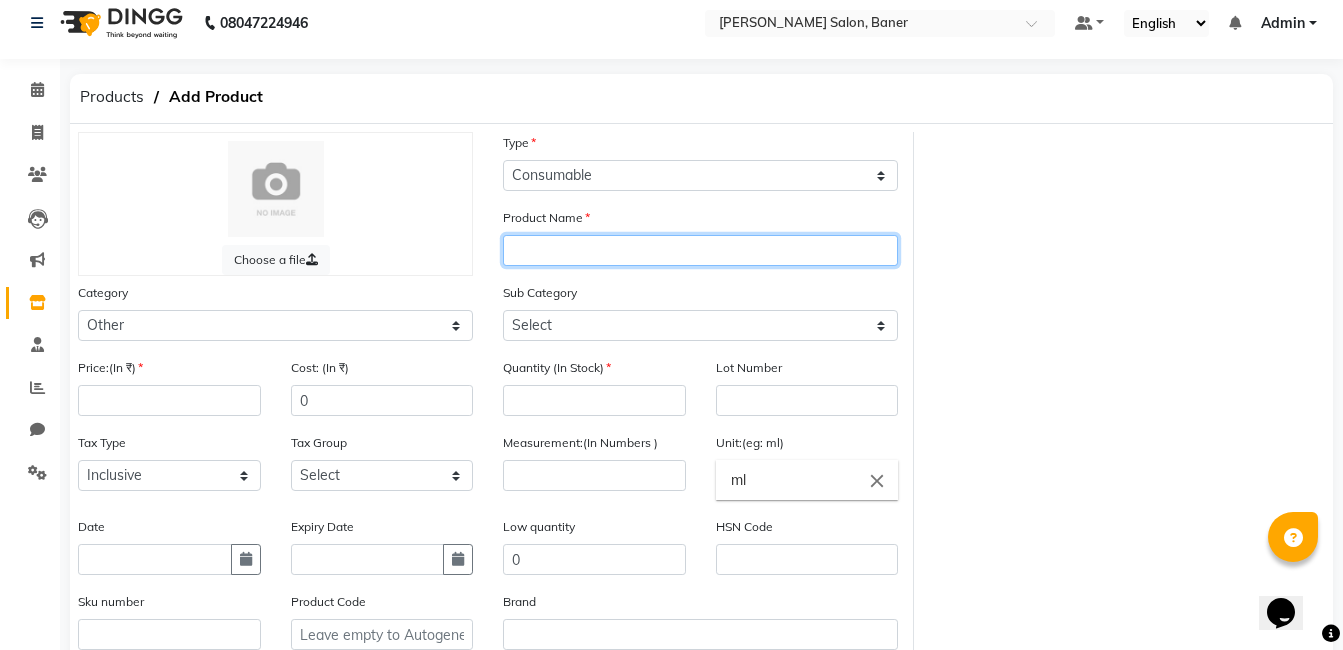 click 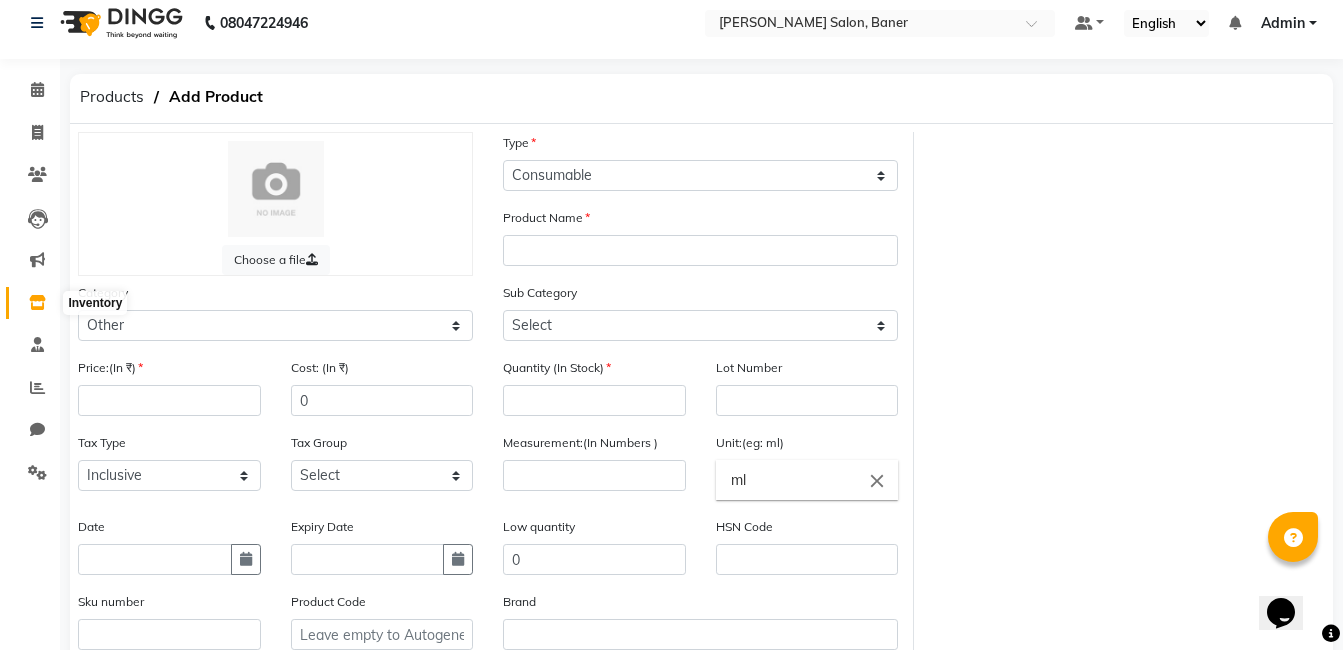click 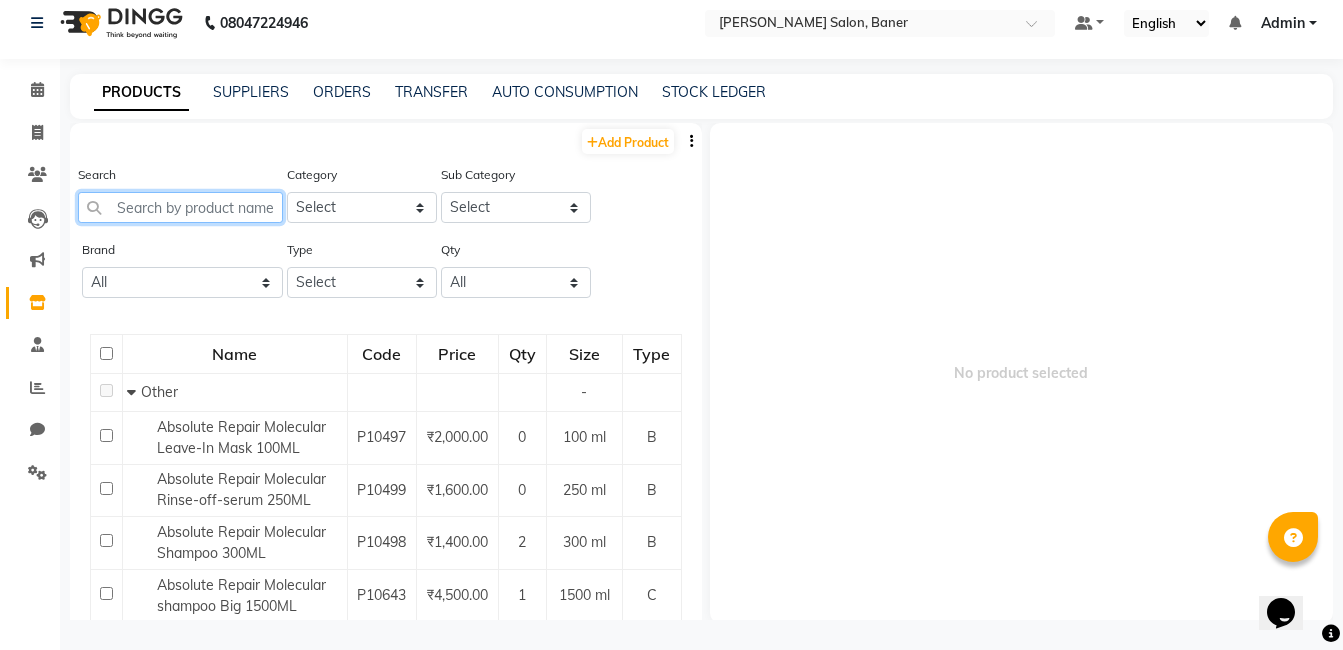 click 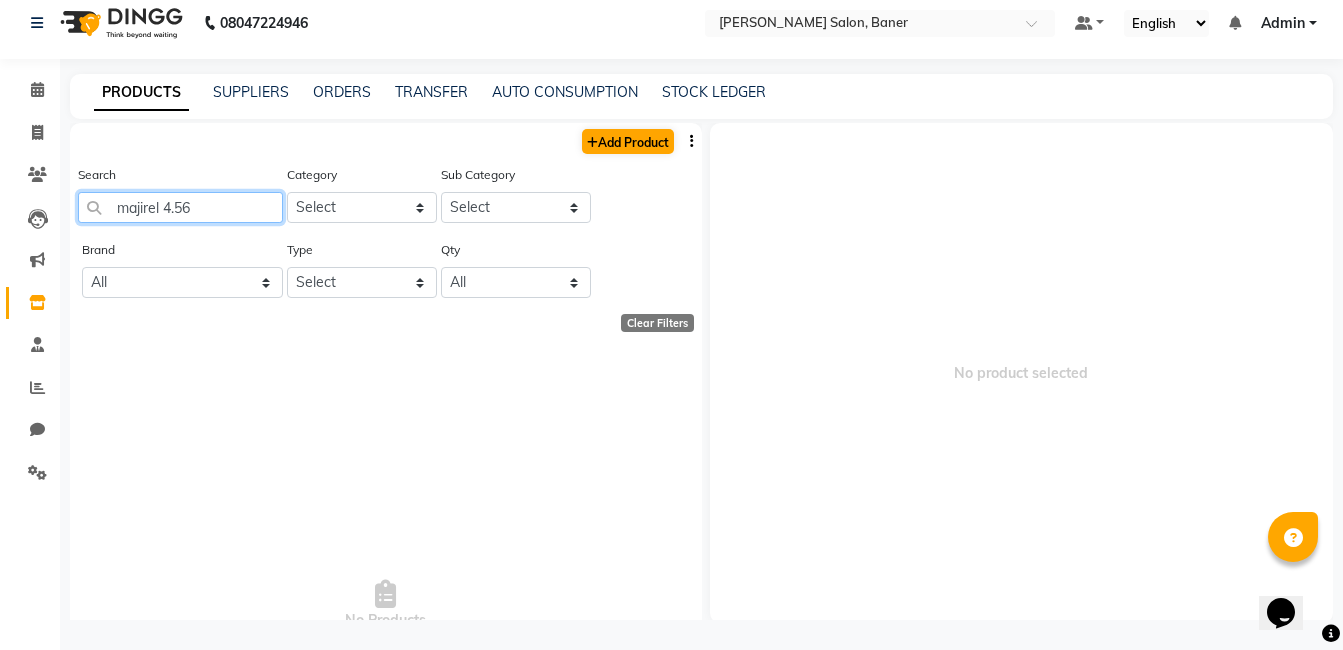 type on "majirel 4.56" 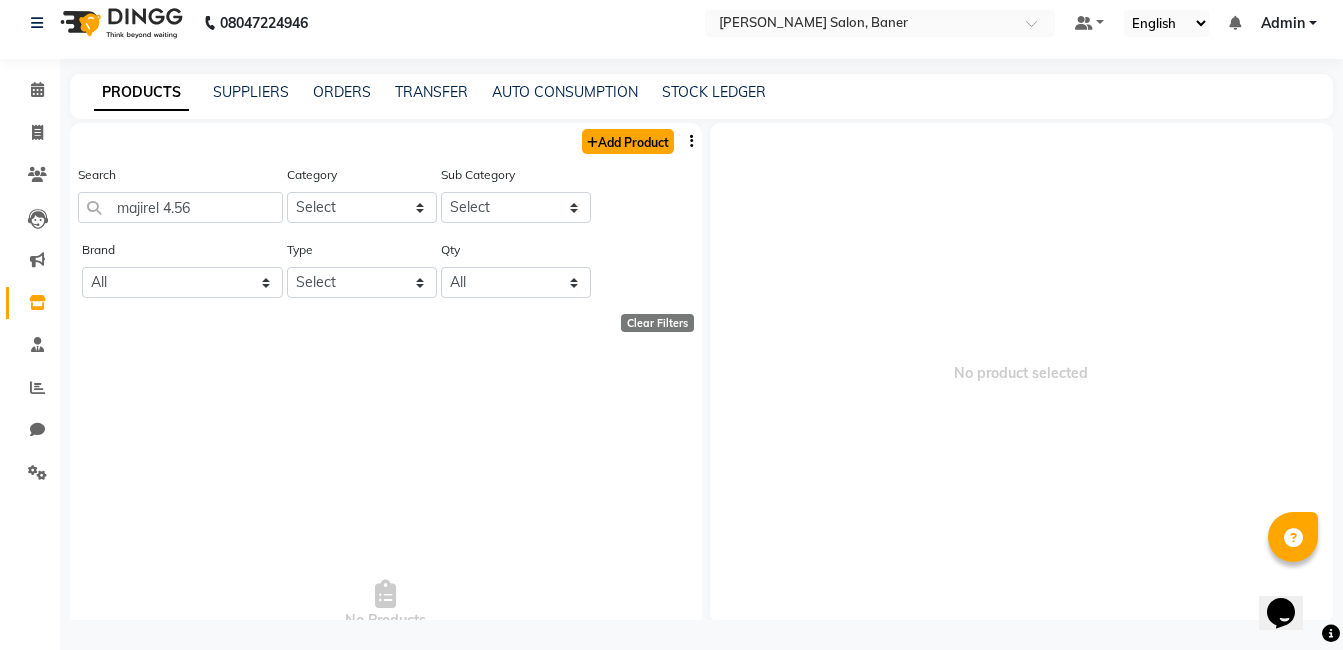 click on "Add Product" 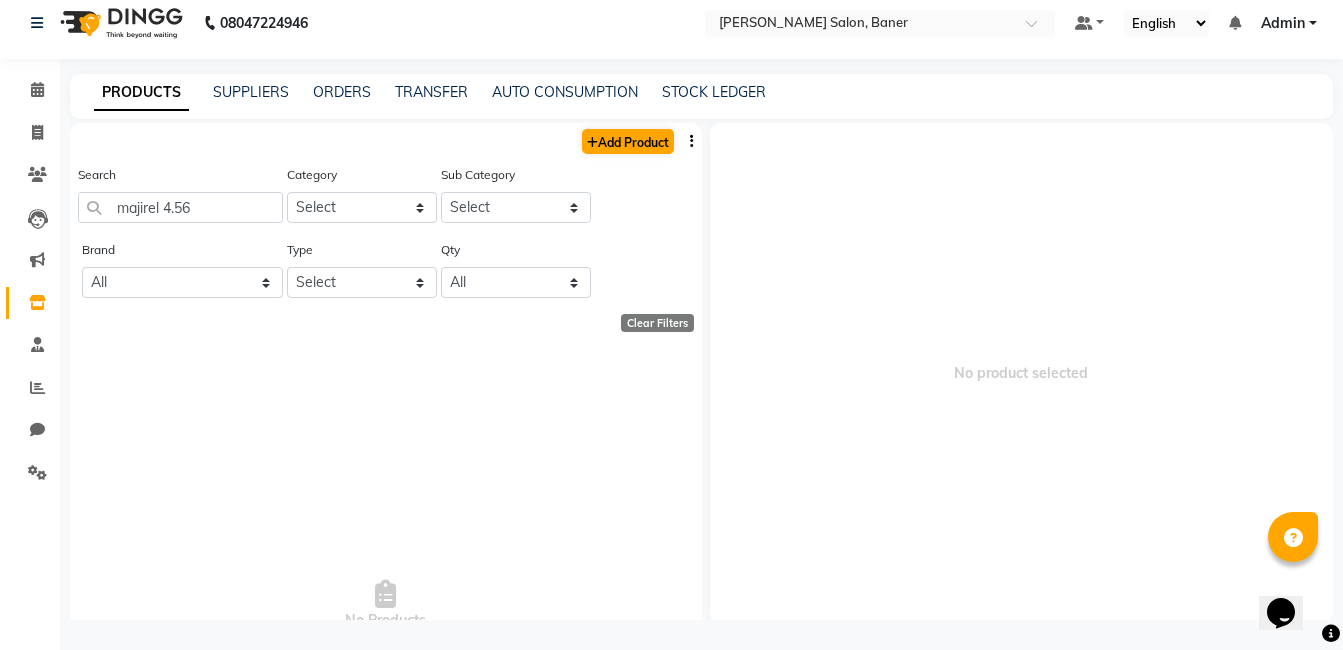select on "true" 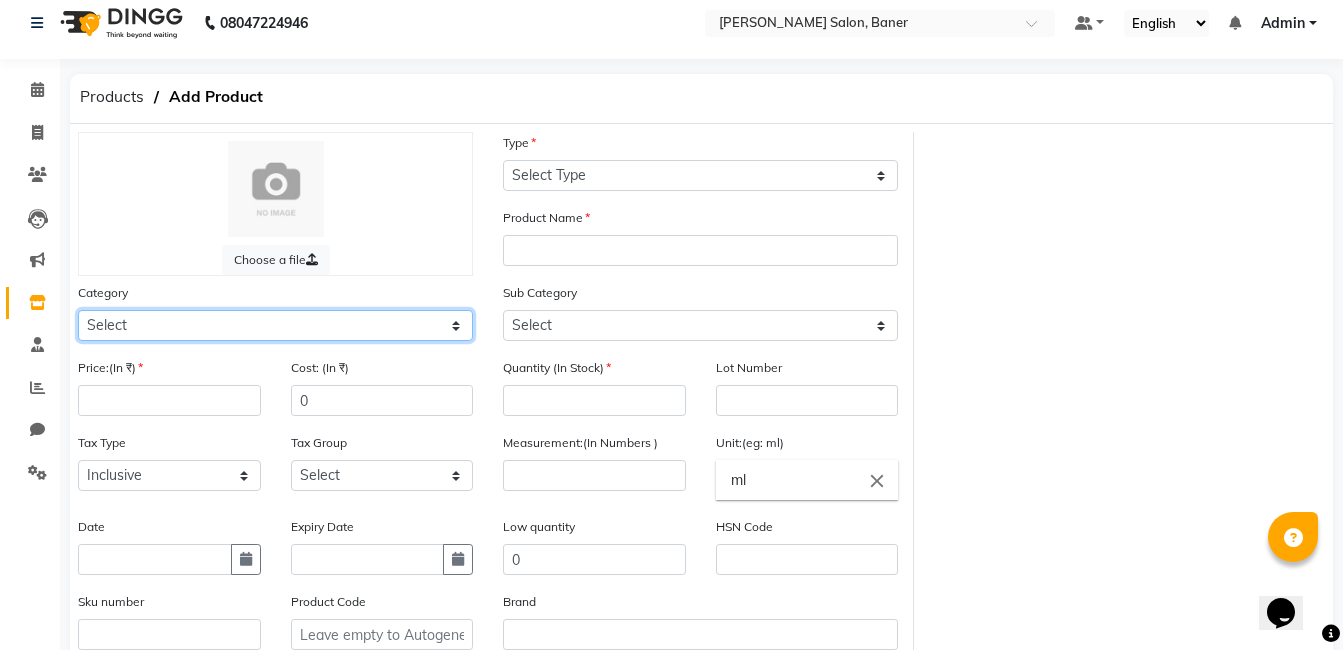 click on "Select Hair Skin Makeup Personal Care Appliances Beard Disposable Threading Hands and Feet Beauty Planet Botox Cadiveu Casmara Cheryls Loreal Olaplex Old Other" 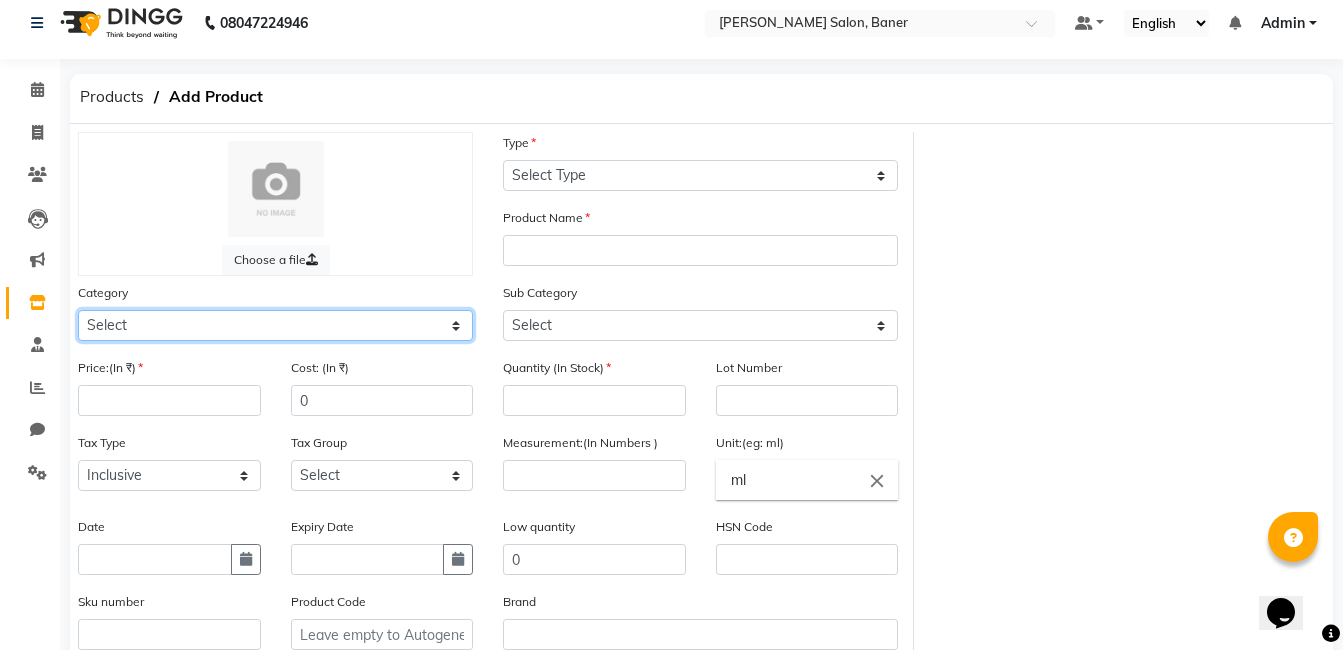 select on "1200601000" 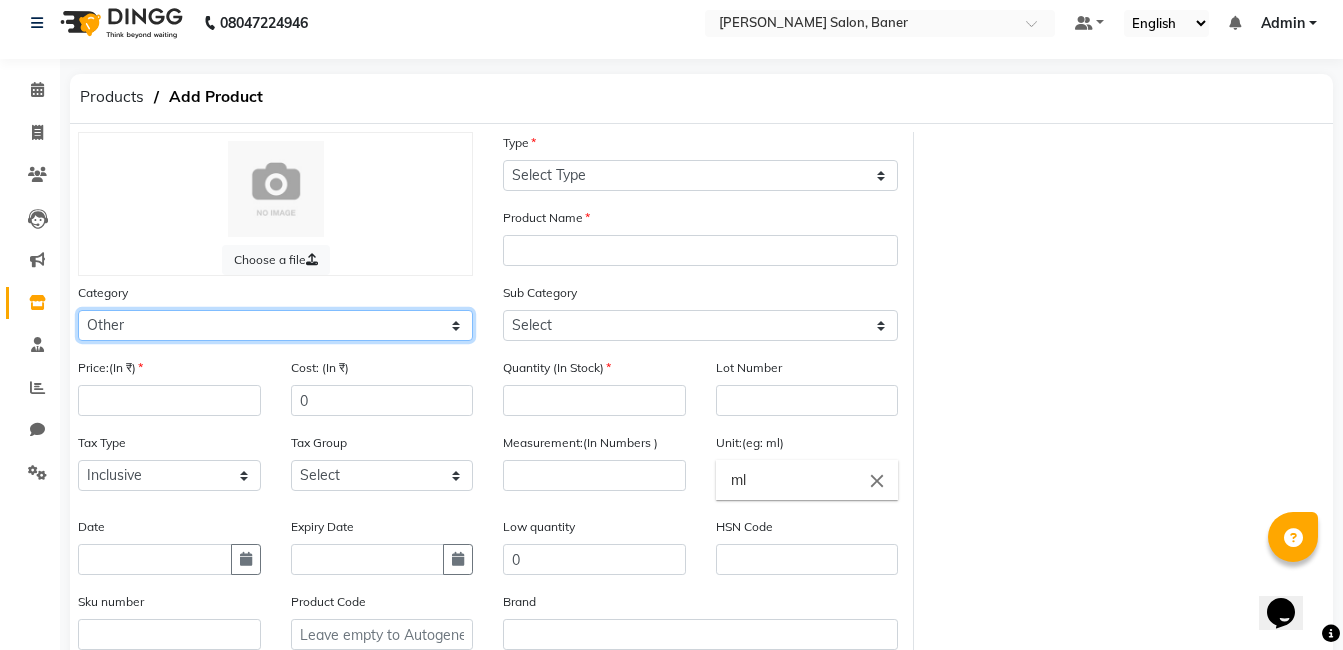 click on "Select Hair Skin Makeup Personal Care Appliances Beard Disposable Threading Hands and Feet Beauty Planet Botox Cadiveu Casmara Cheryls Loreal Olaplex Old Other" 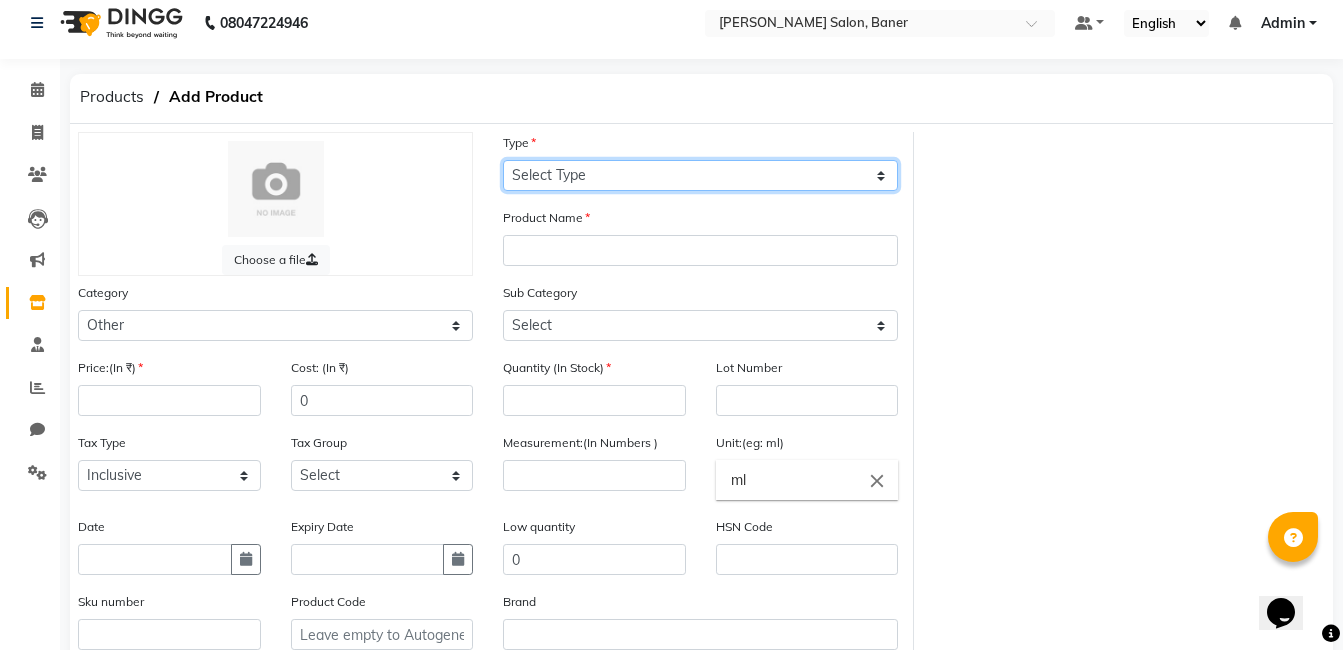 click on "Select Type Both Retail Consumable" 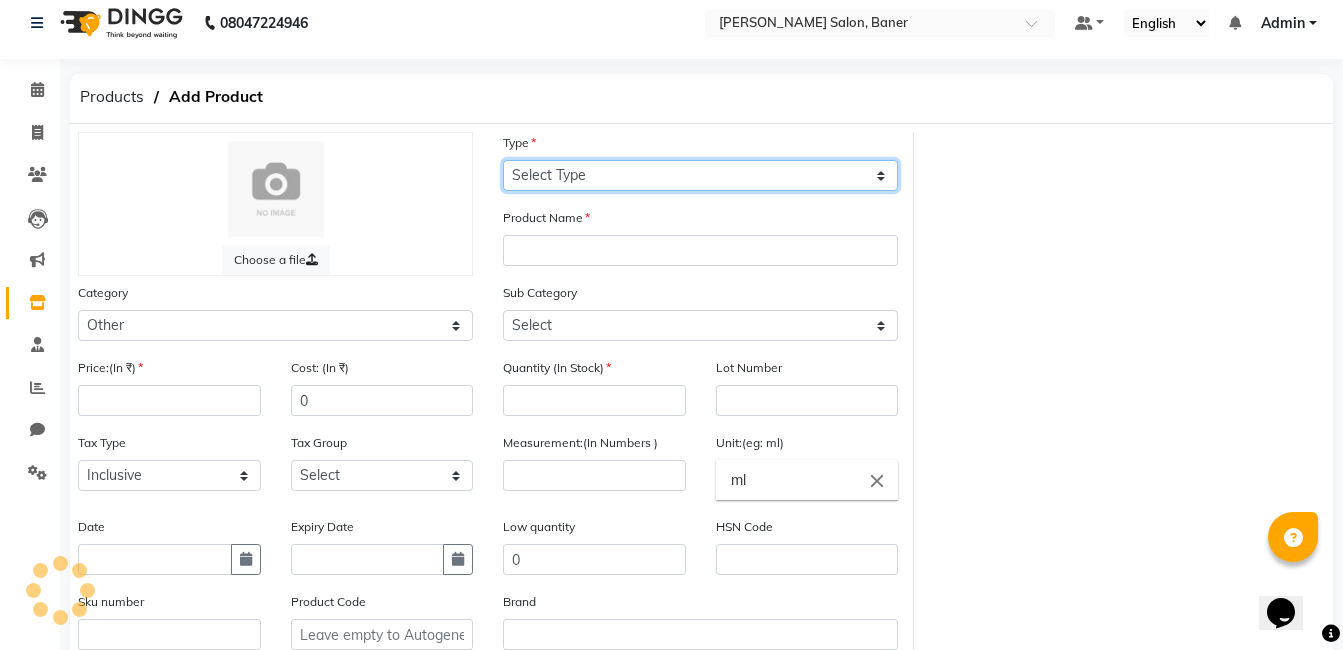 select on "C" 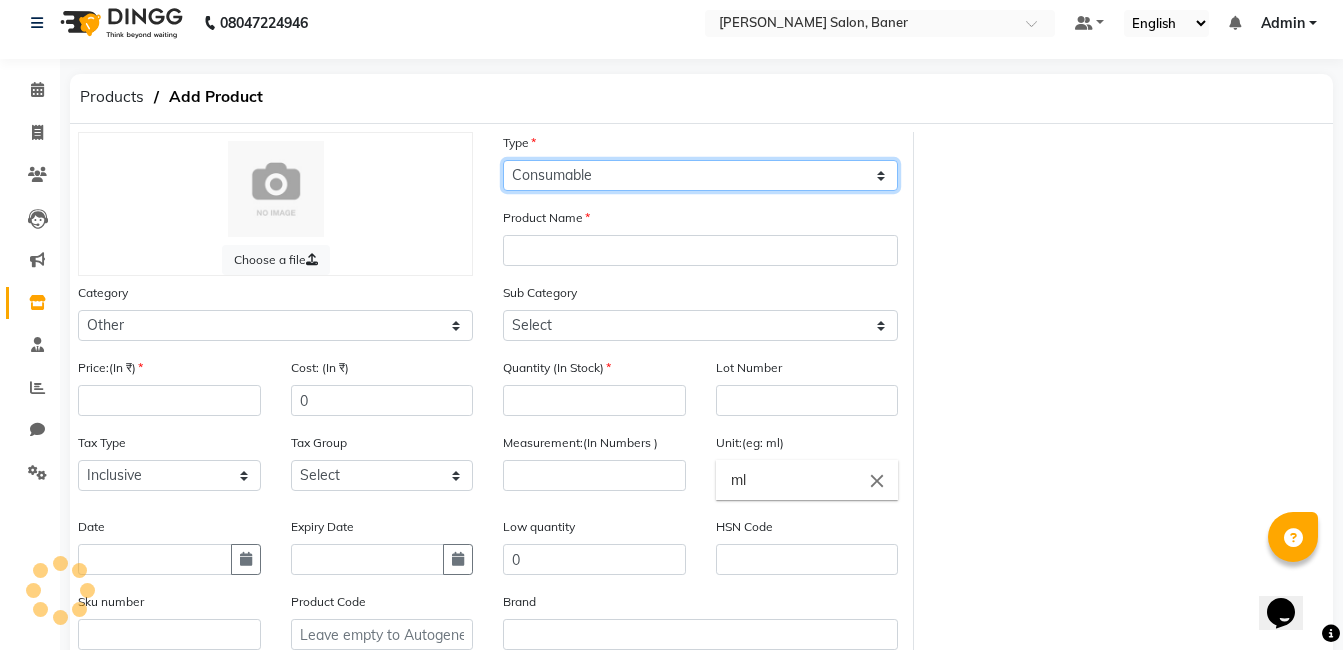 click on "Select Type Both Retail Consumable" 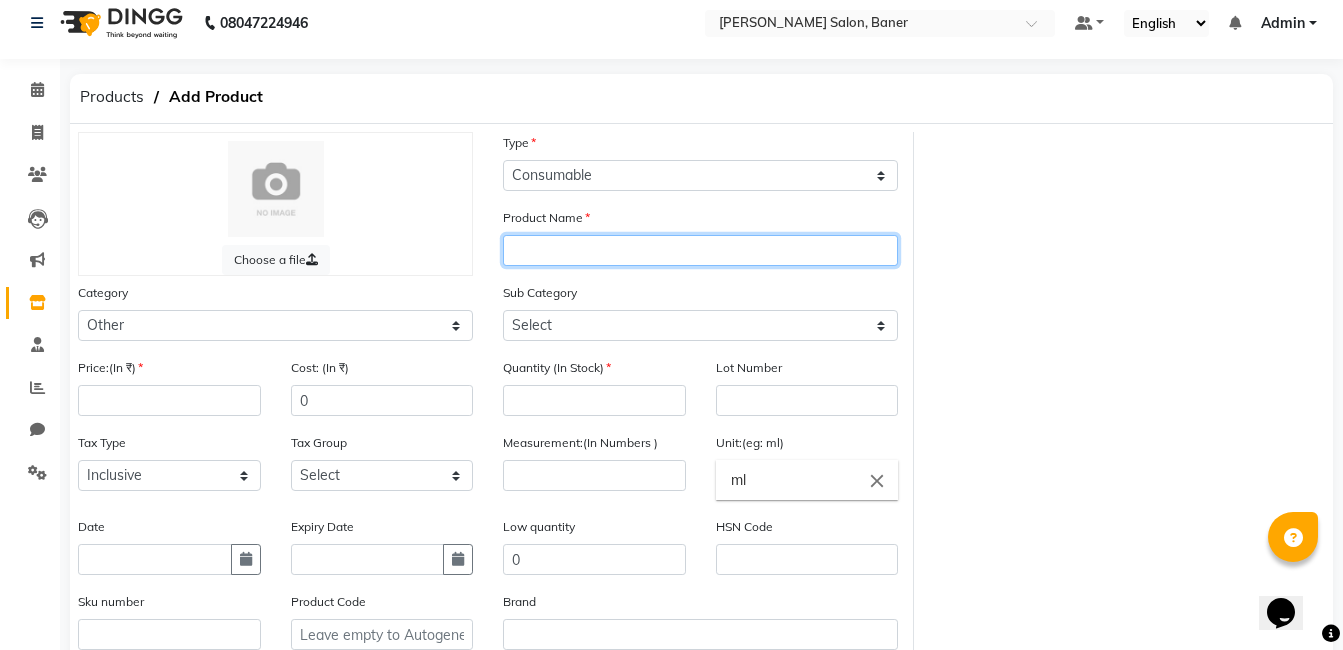 click 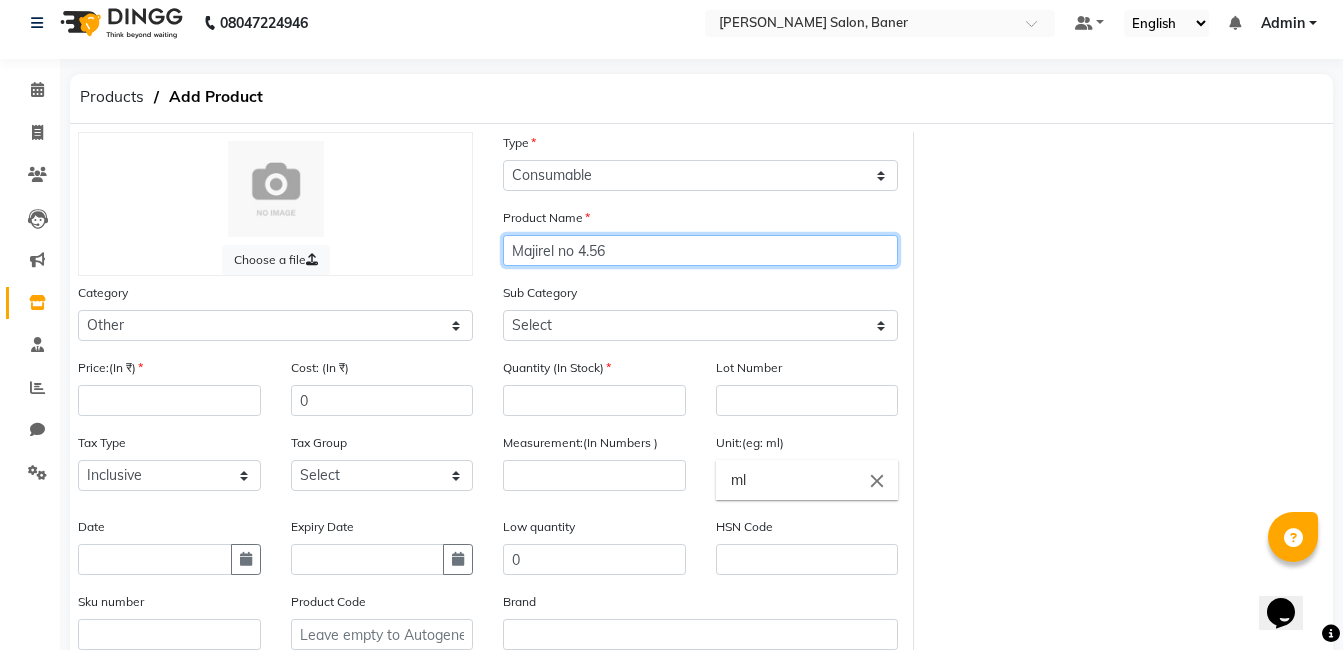 type on "Majirel no 4.56" 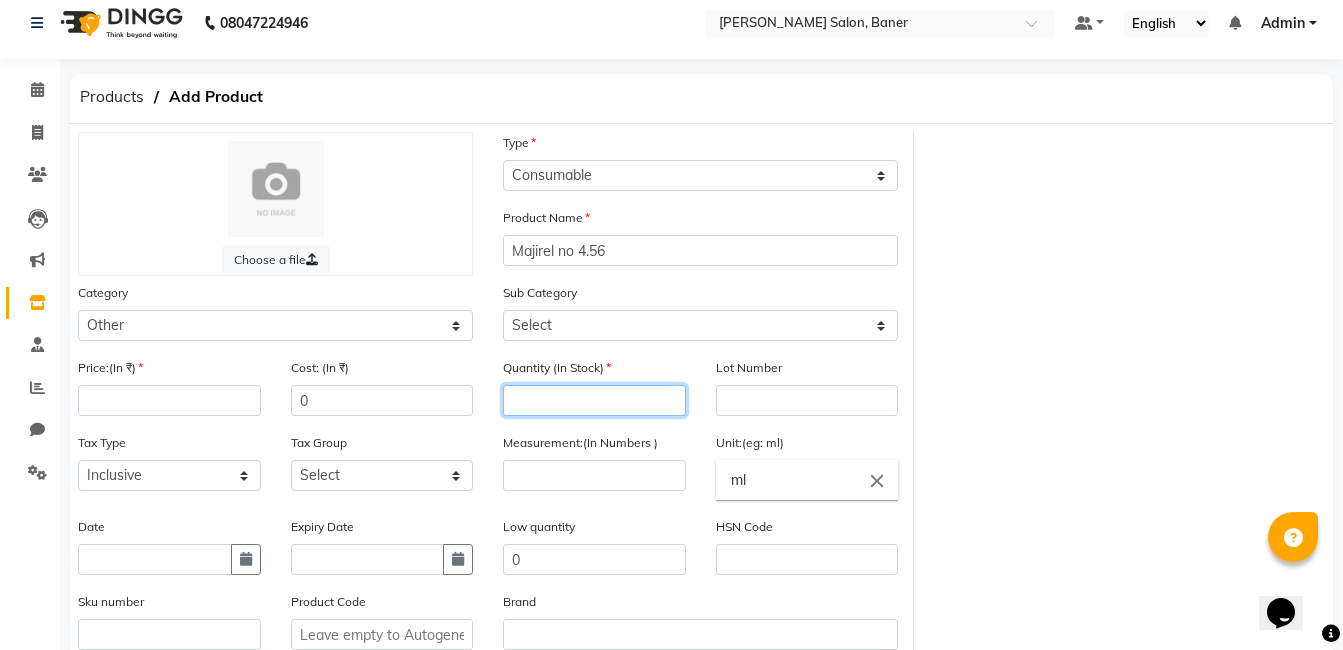 click 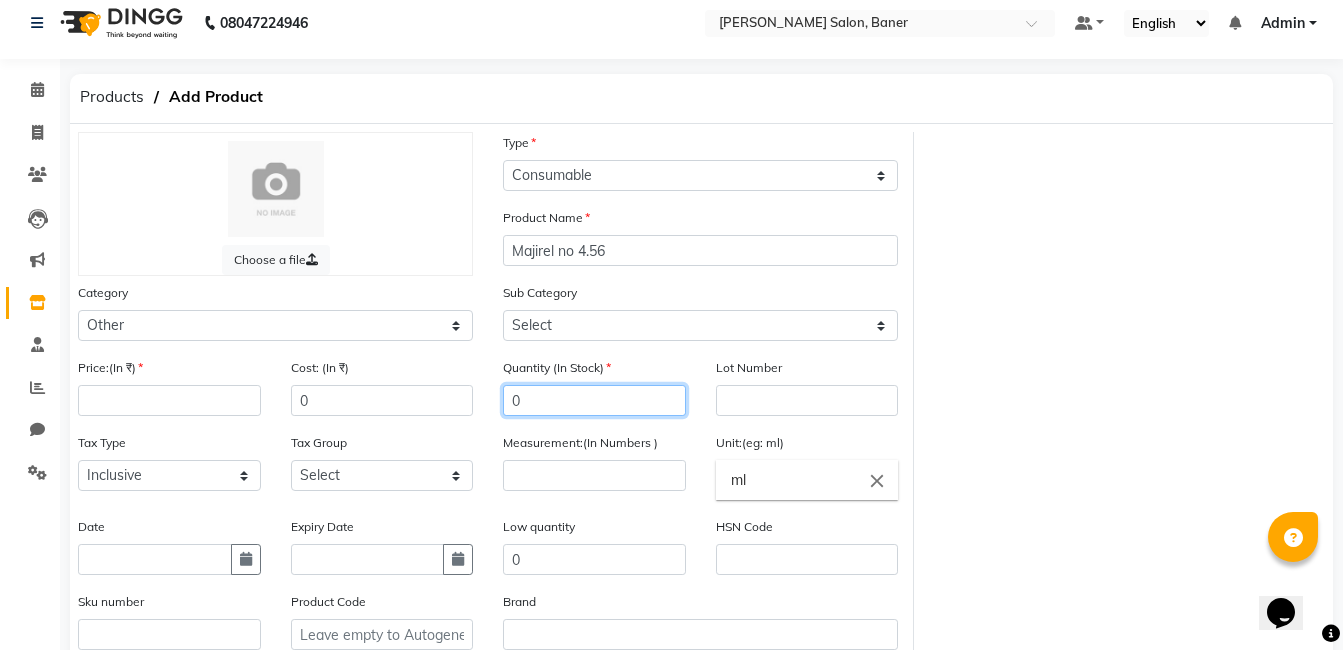 type on "0" 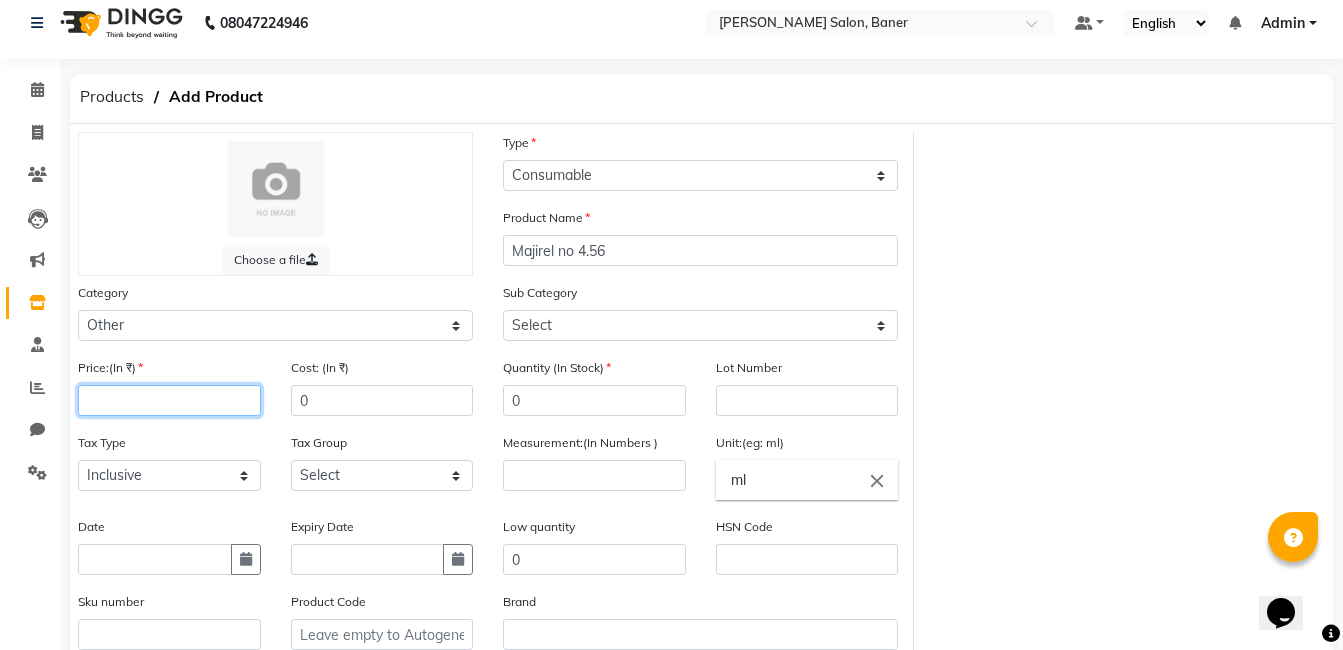 click 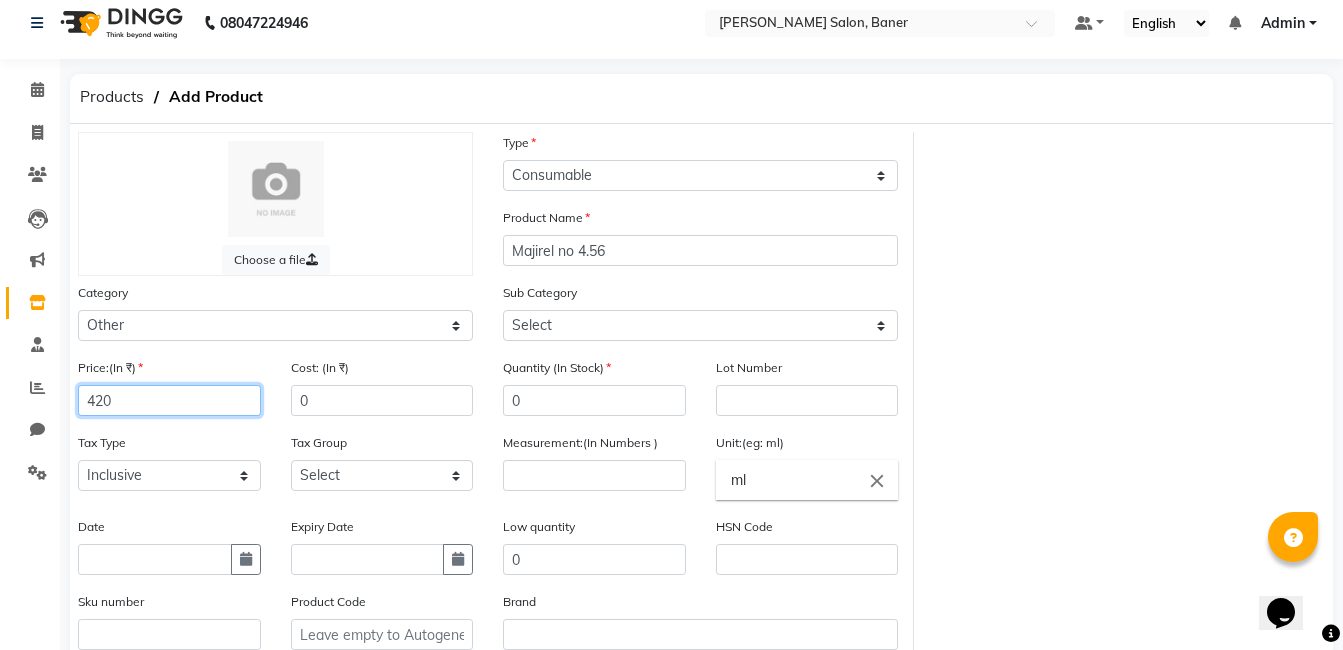 type on "420" 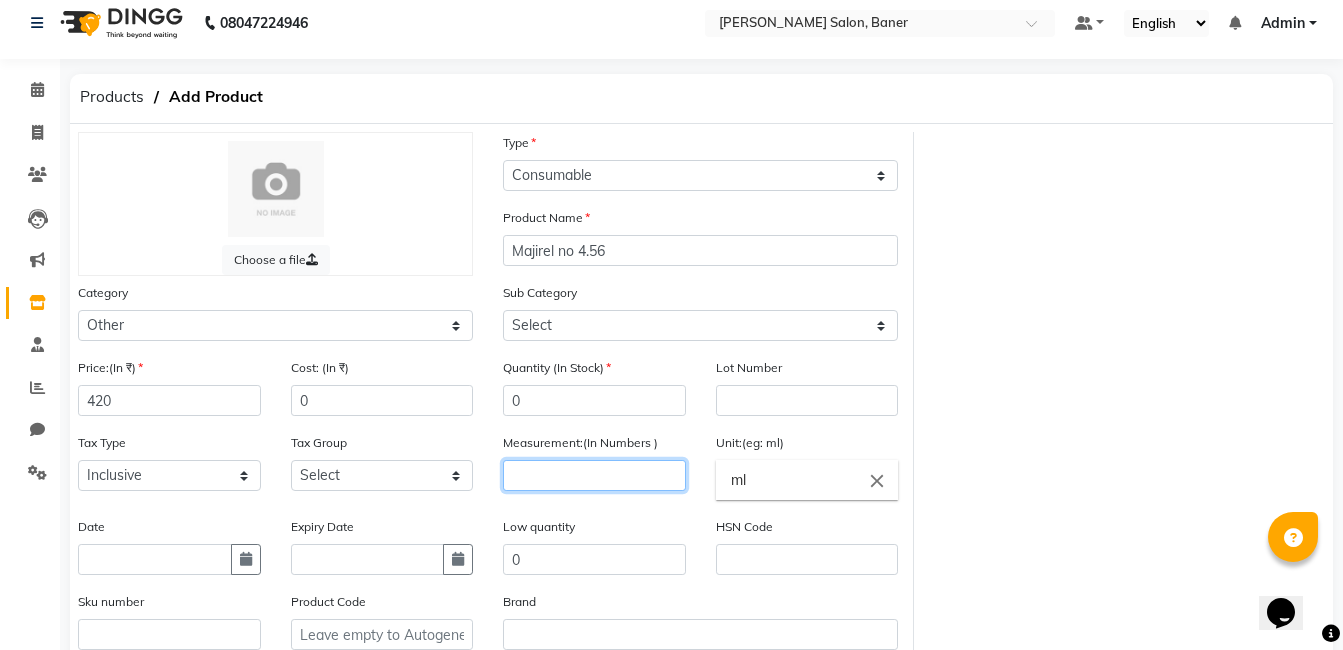 click 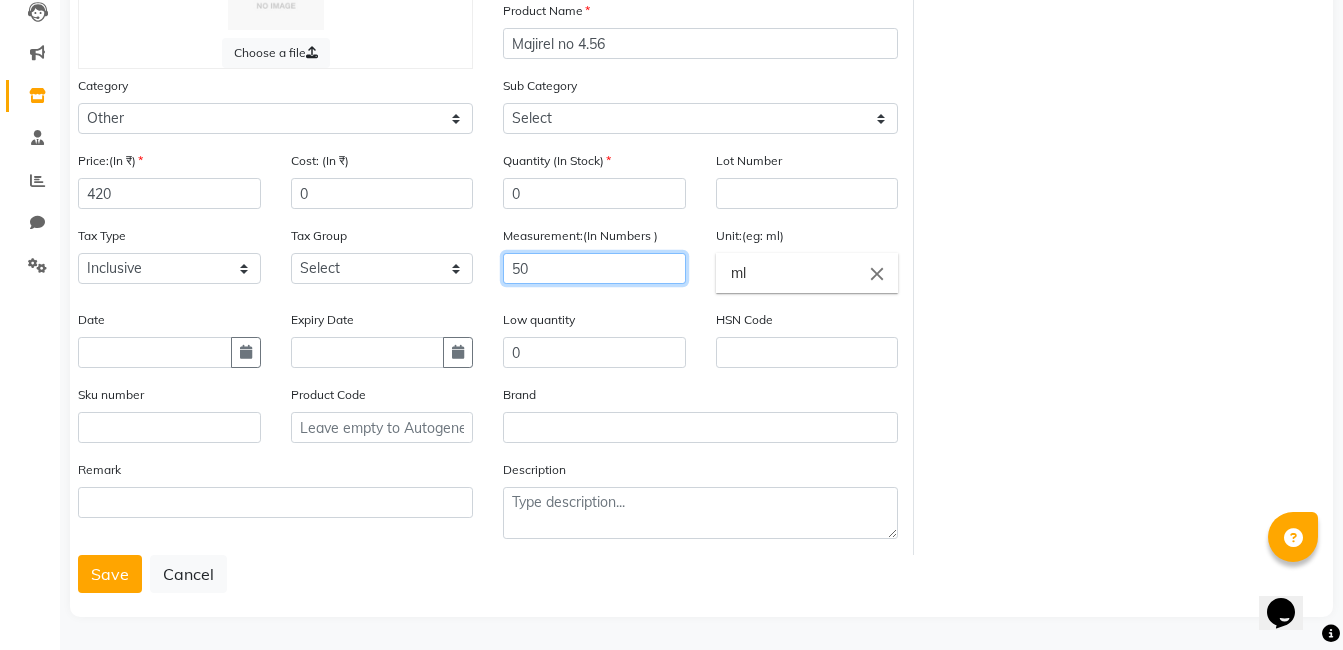 scroll, scrollTop: 221, scrollLeft: 0, axis: vertical 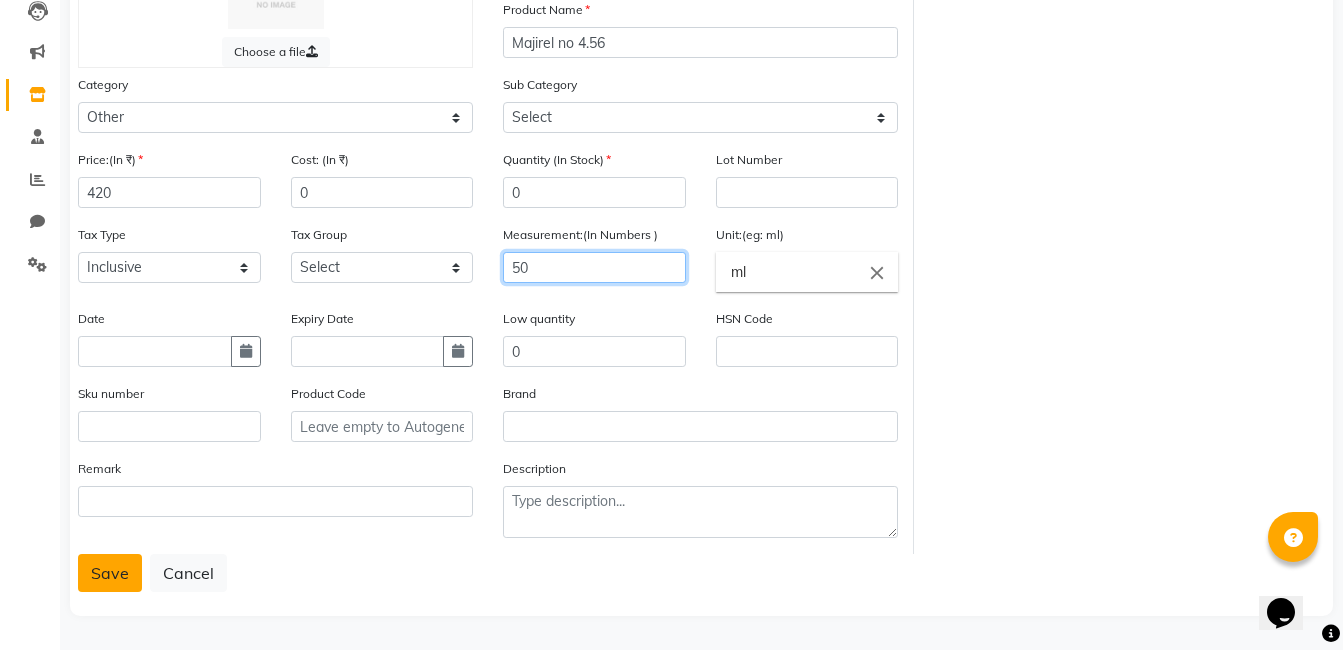 type on "50" 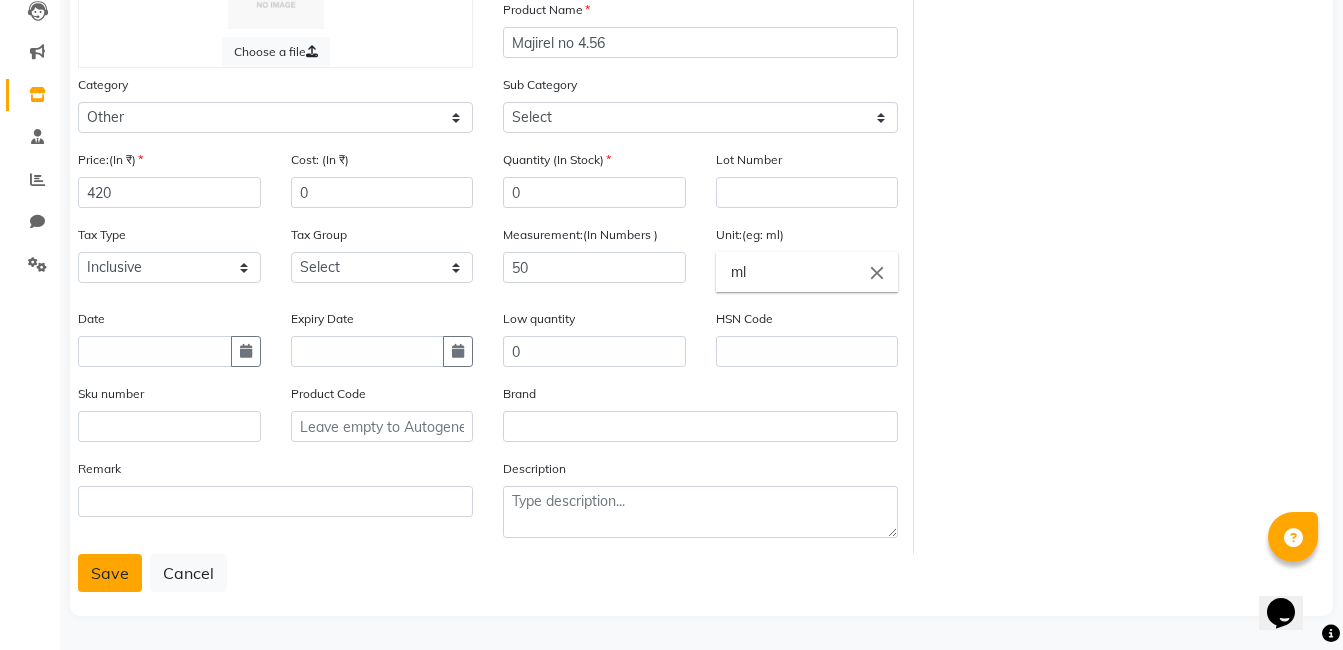 click on "Save" 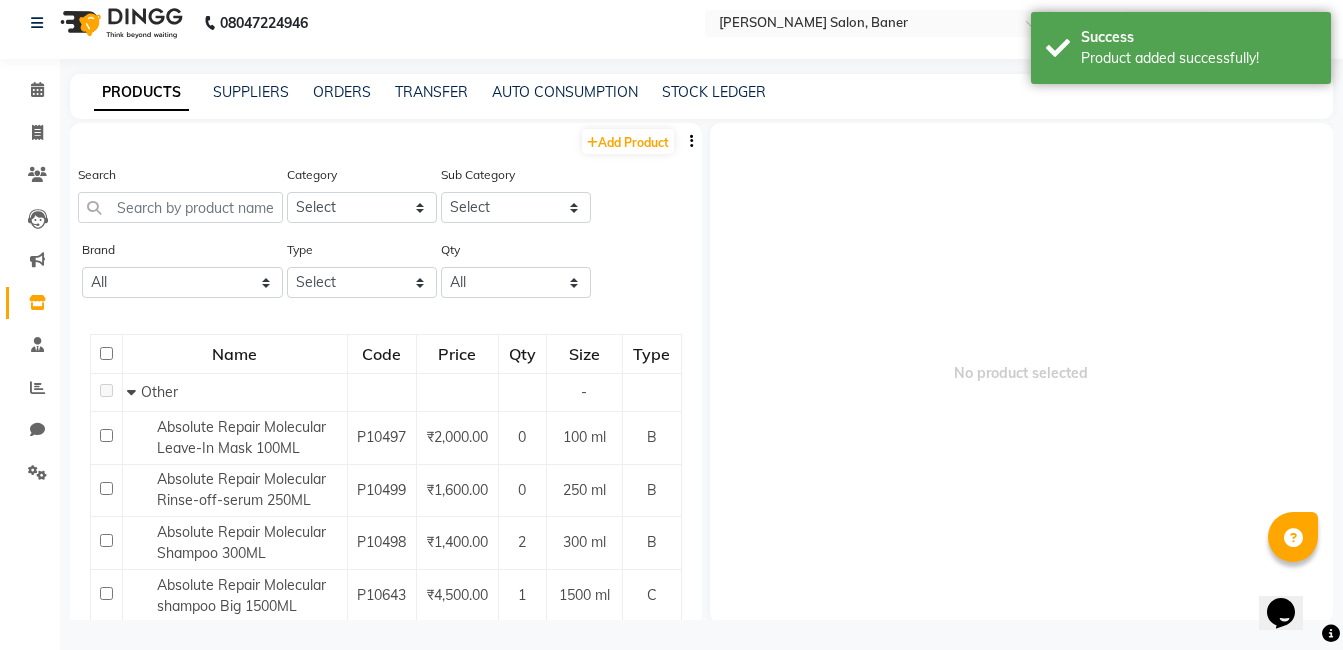 scroll, scrollTop: 13, scrollLeft: 0, axis: vertical 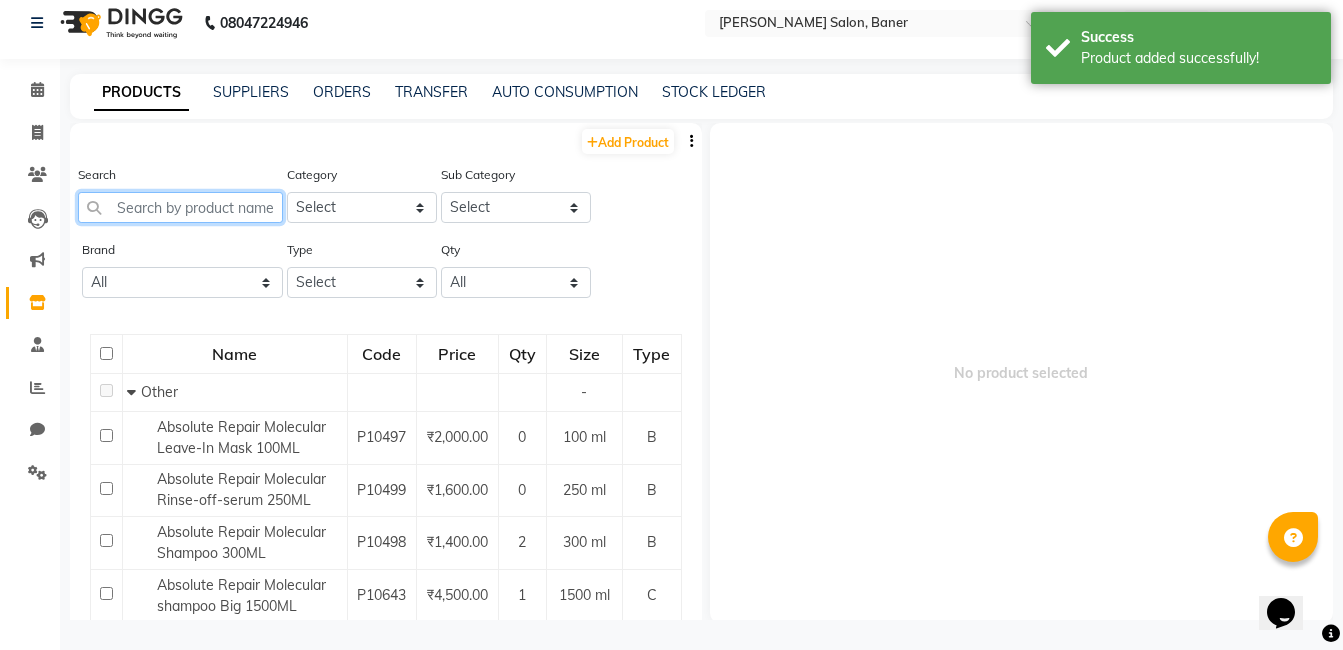 click 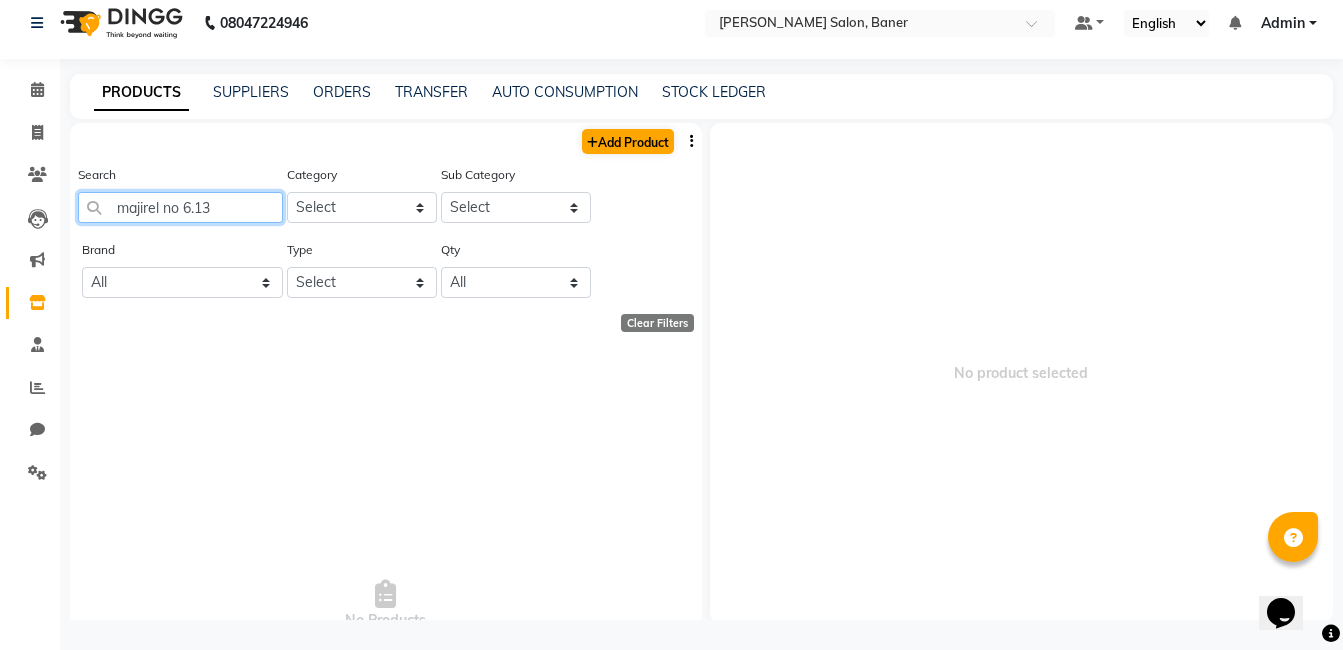type on "majirel no 6.13" 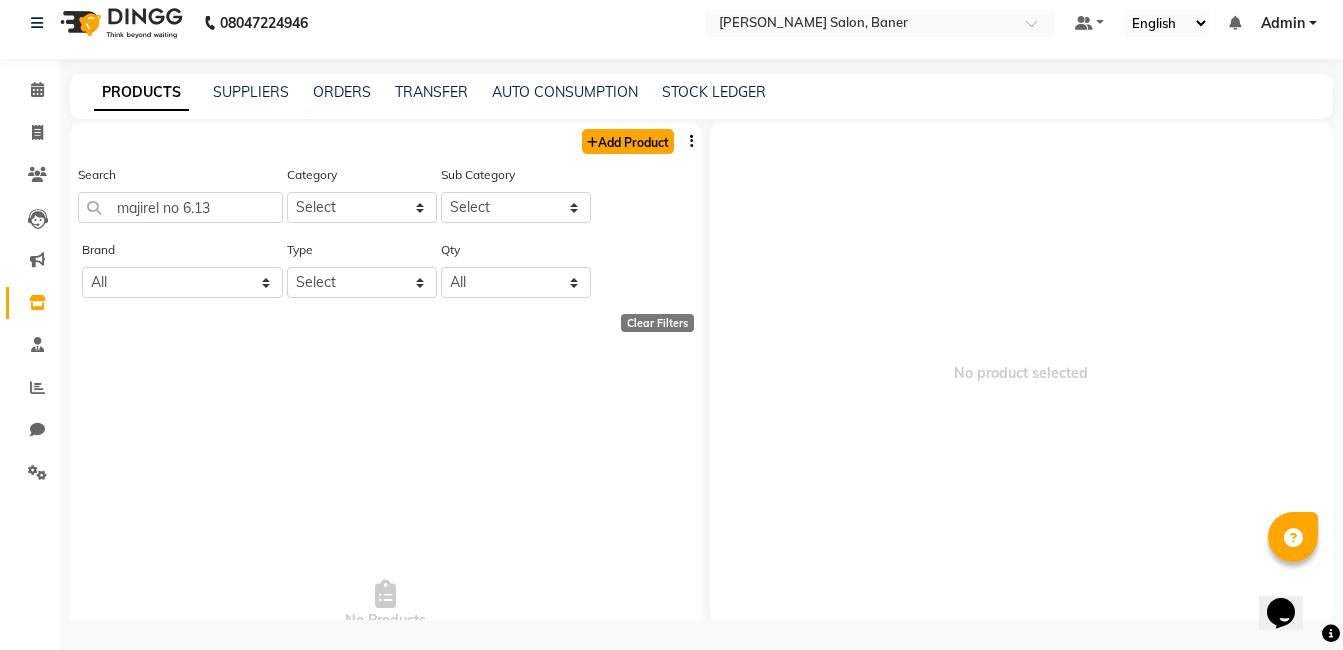 click on "Add Product" 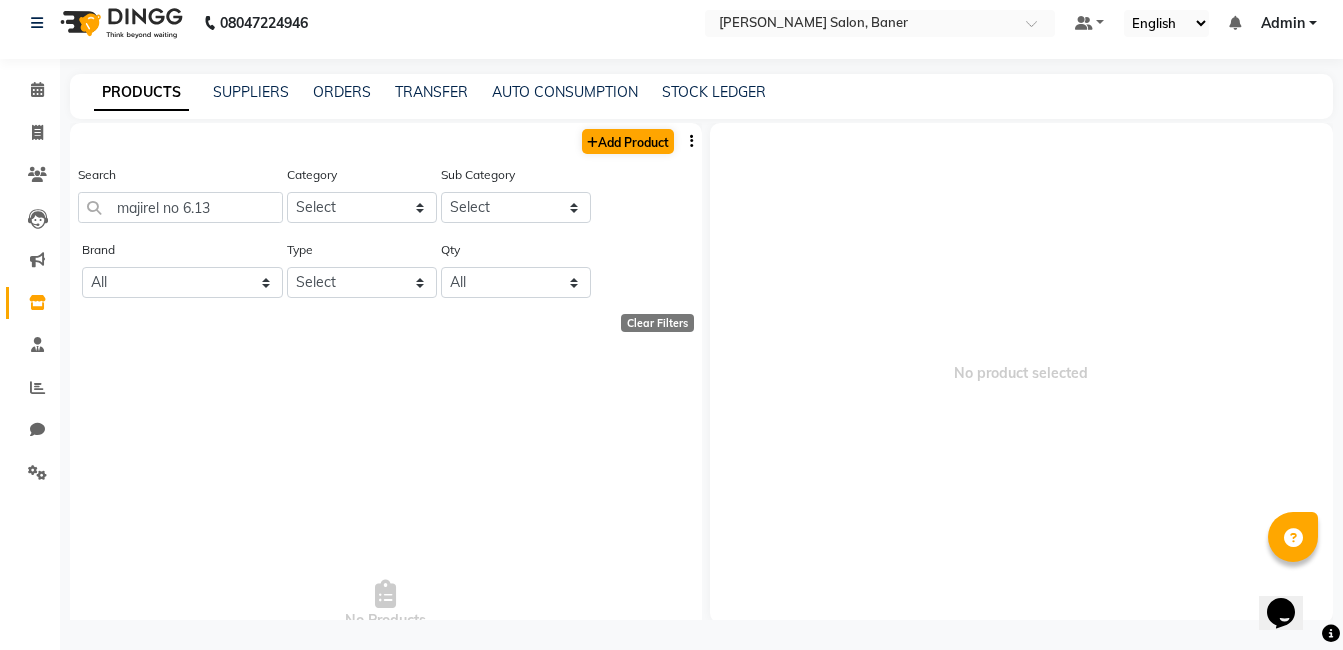 select on "true" 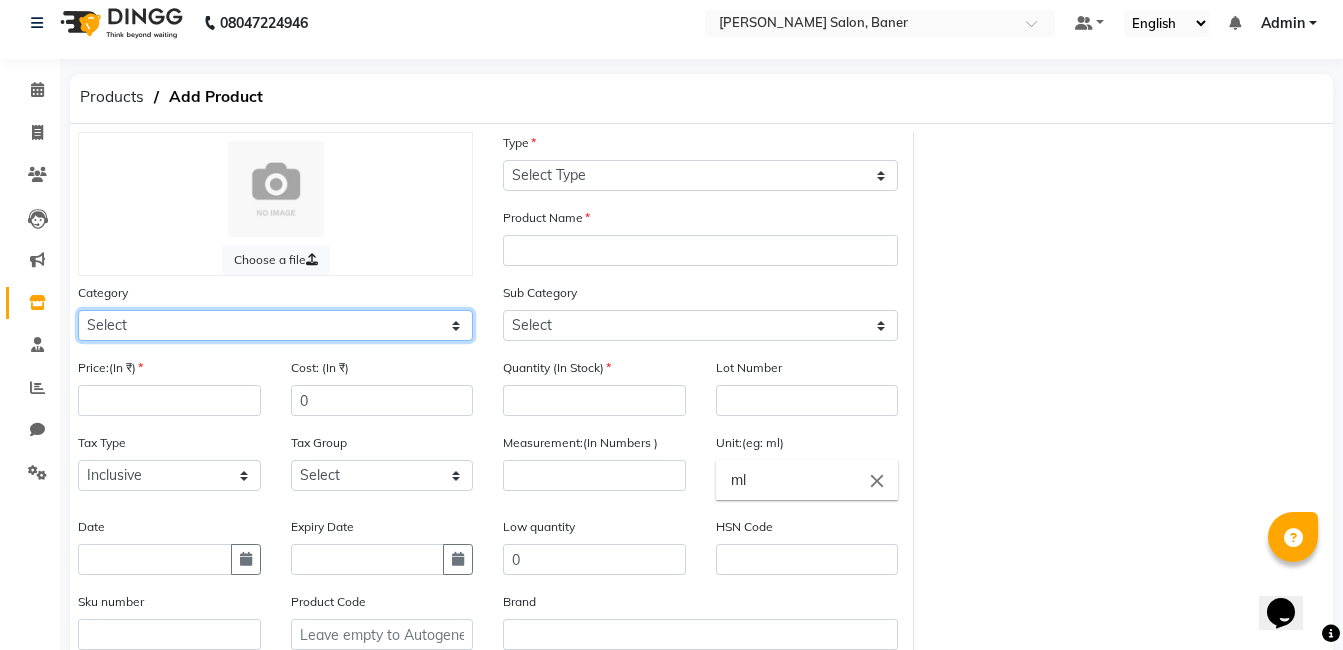 click on "Select Hair Skin Makeup Personal Care Appliances Beard Disposable Threading Hands and Feet Beauty Planet Botox Cadiveu Casmara Cheryls Loreal Olaplex Old Other" 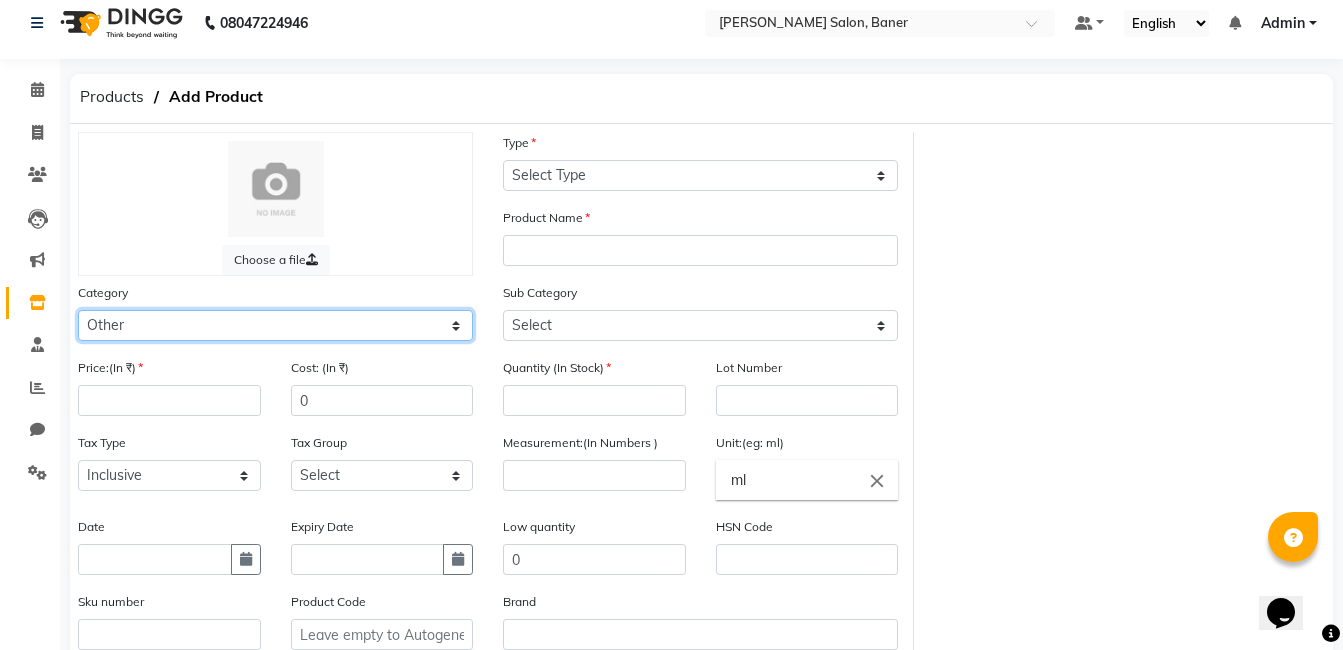 click on "Select Hair Skin Makeup Personal Care Appliances Beard Disposable Threading Hands and Feet Beauty Planet Botox Cadiveu Casmara Cheryls Loreal Olaplex Old Other" 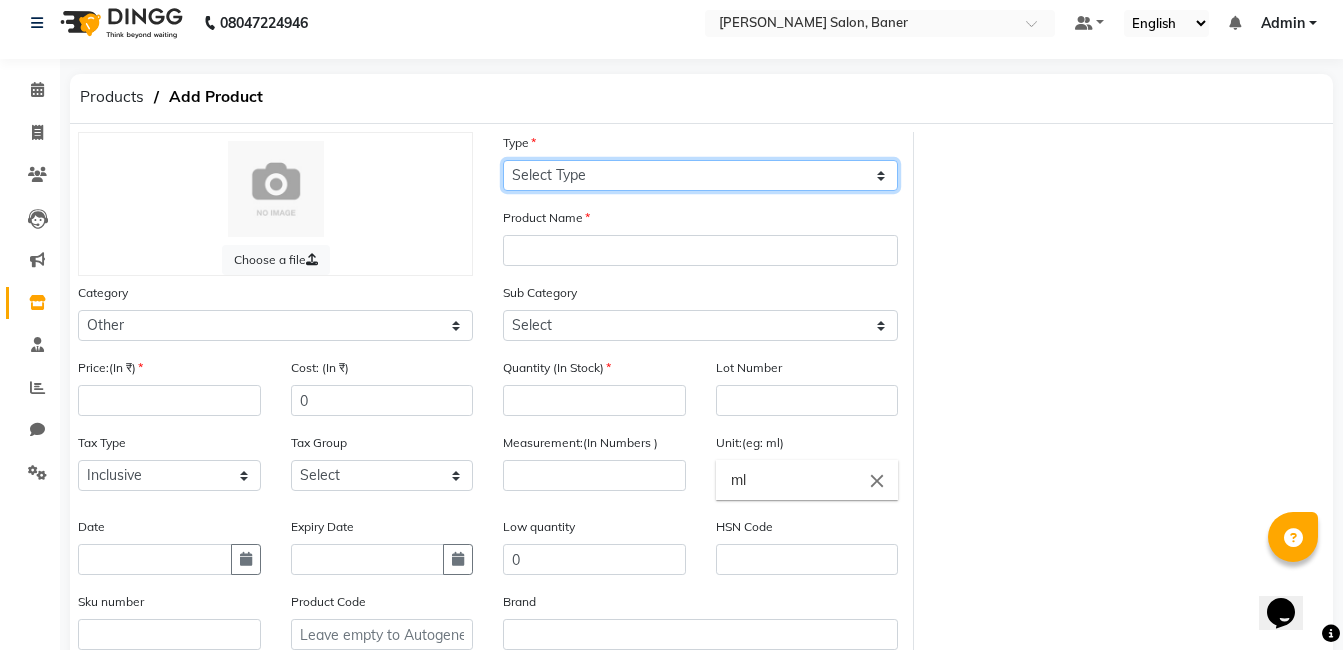click on "Select Type Both Retail Consumable" 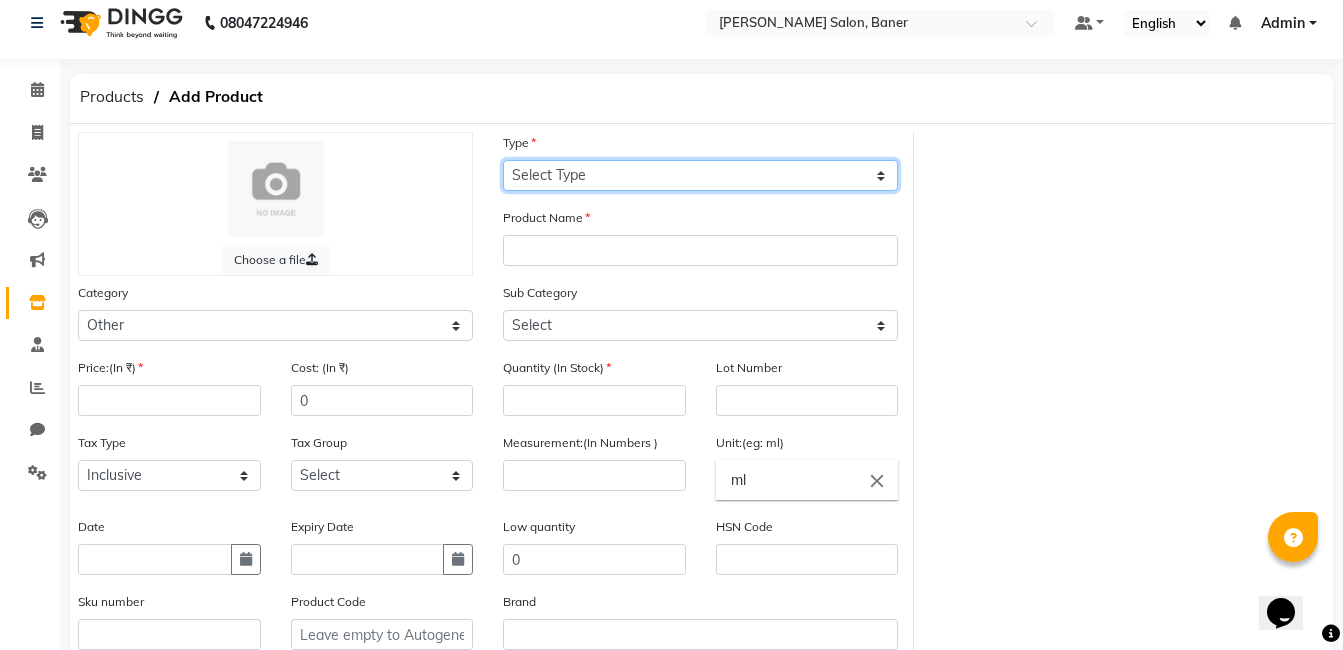 select on "C" 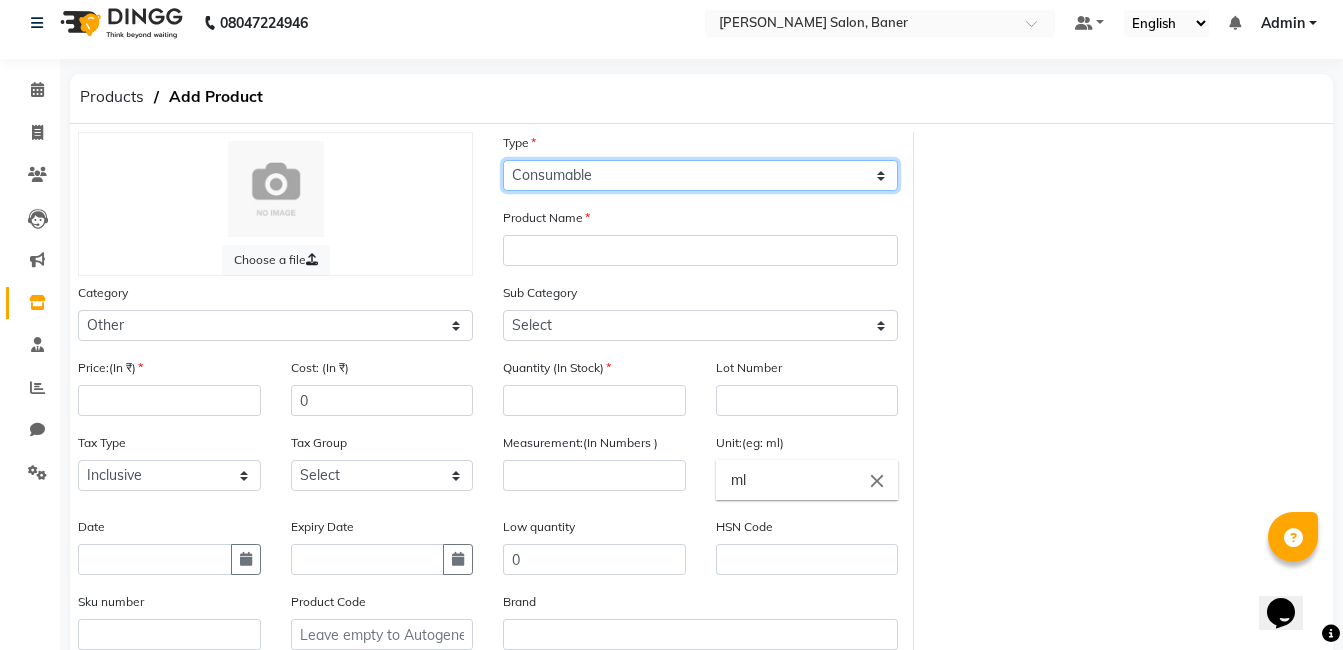click on "Select Type Both Retail Consumable" 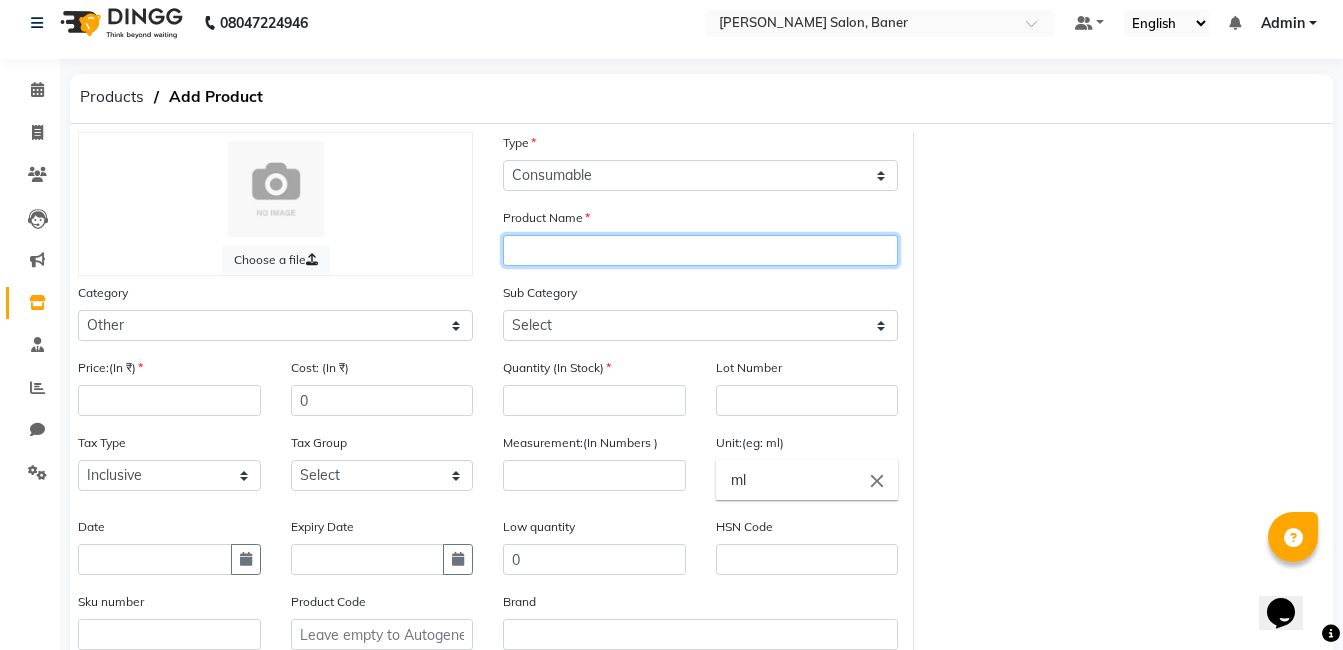 click 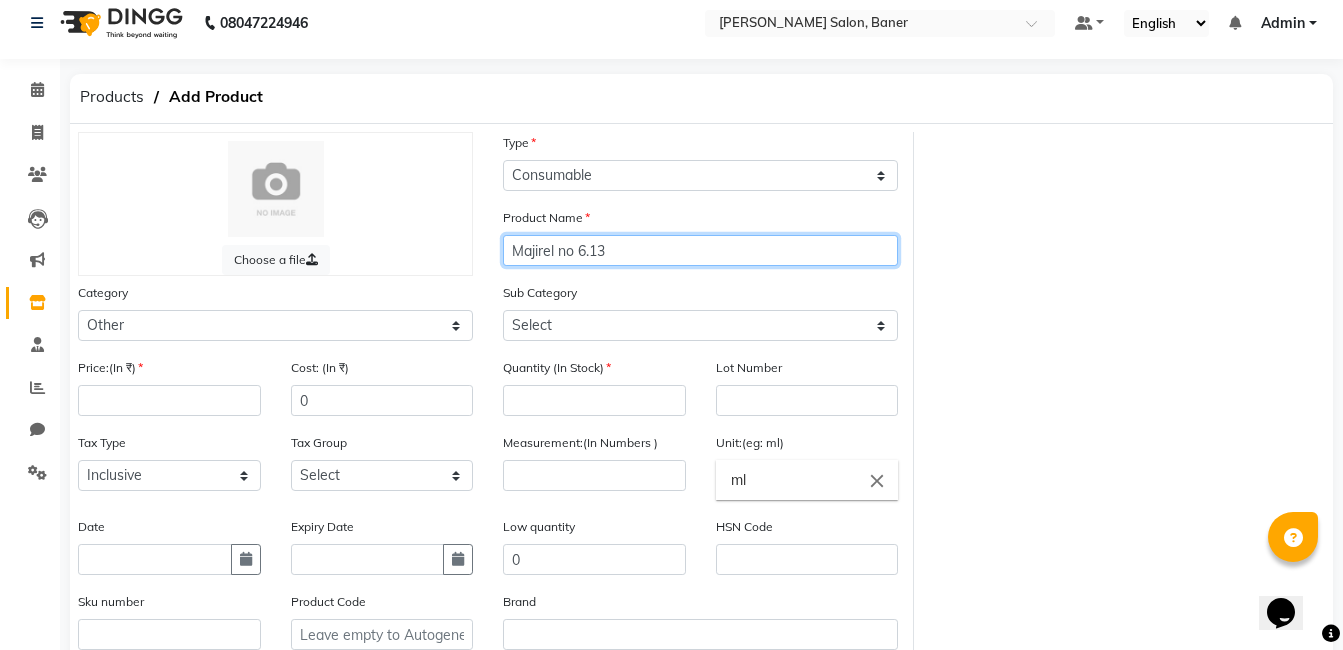 type on "Majirel no 6.13" 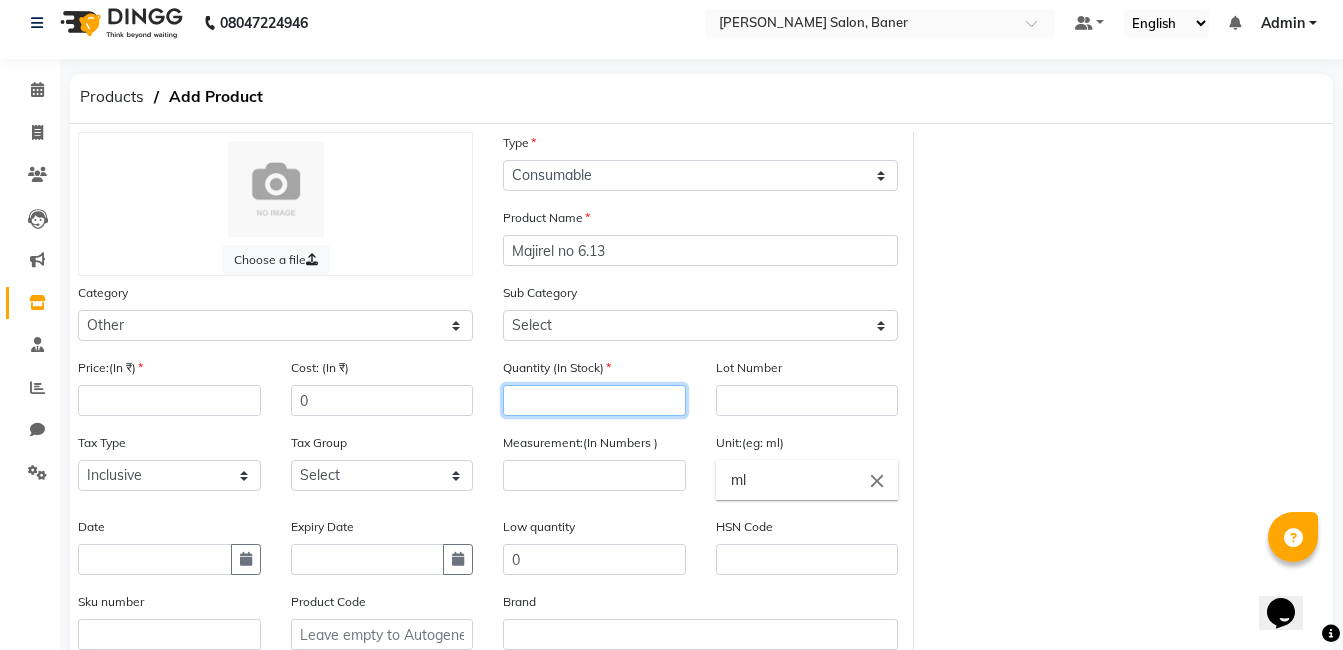 click 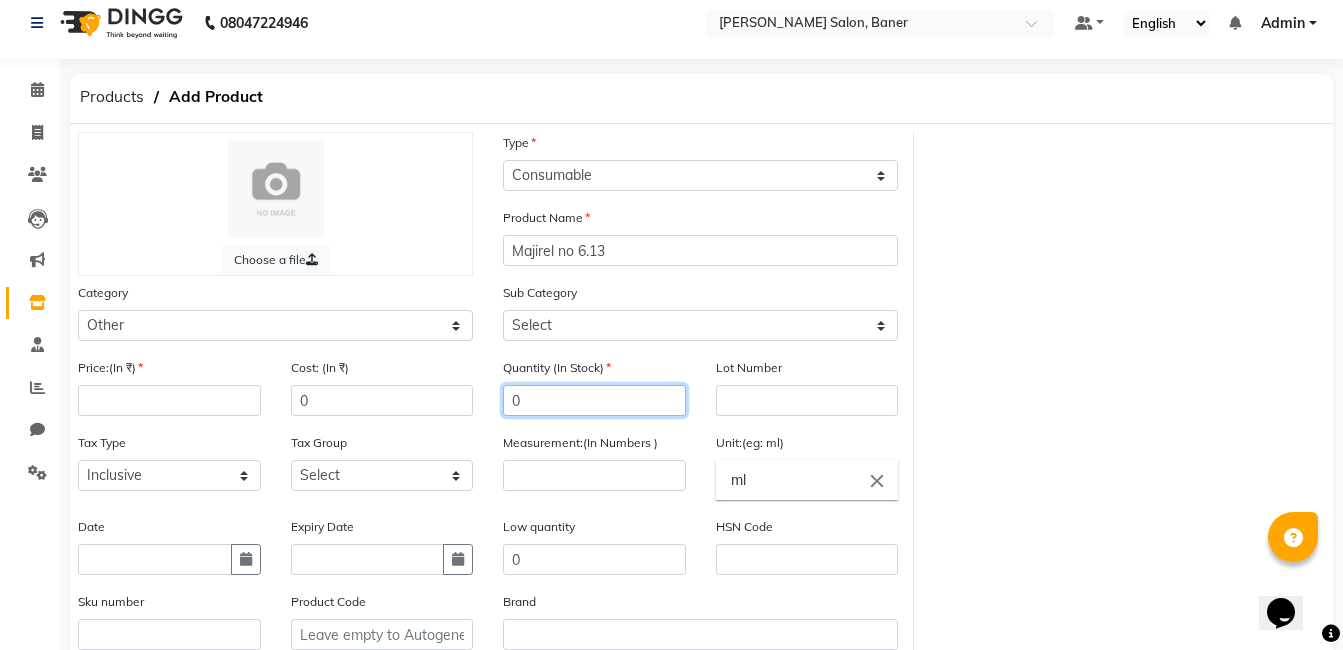 type on "0" 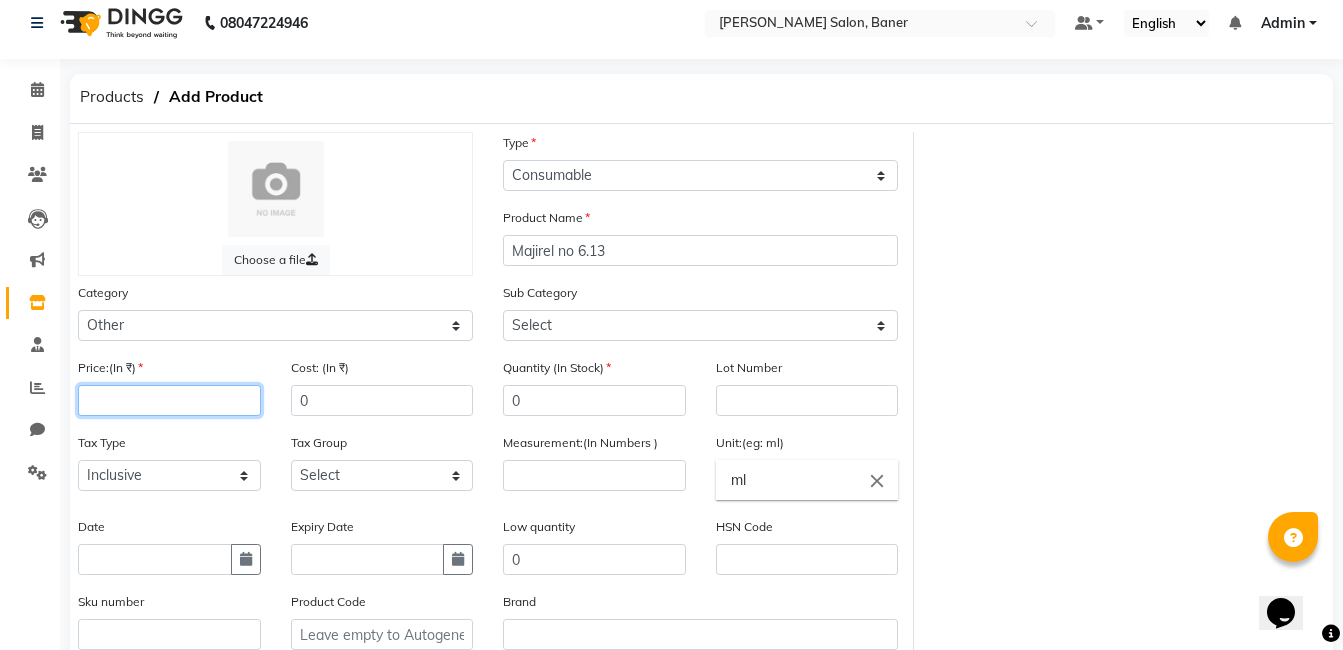 click 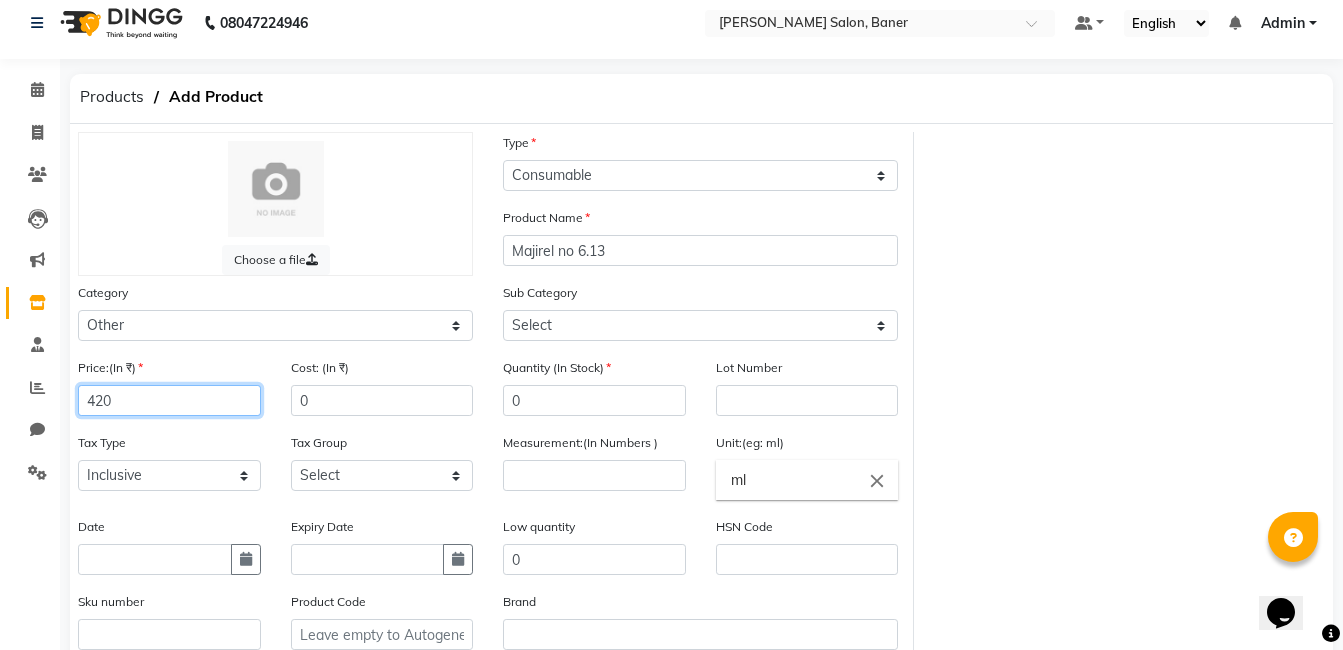 type on "420" 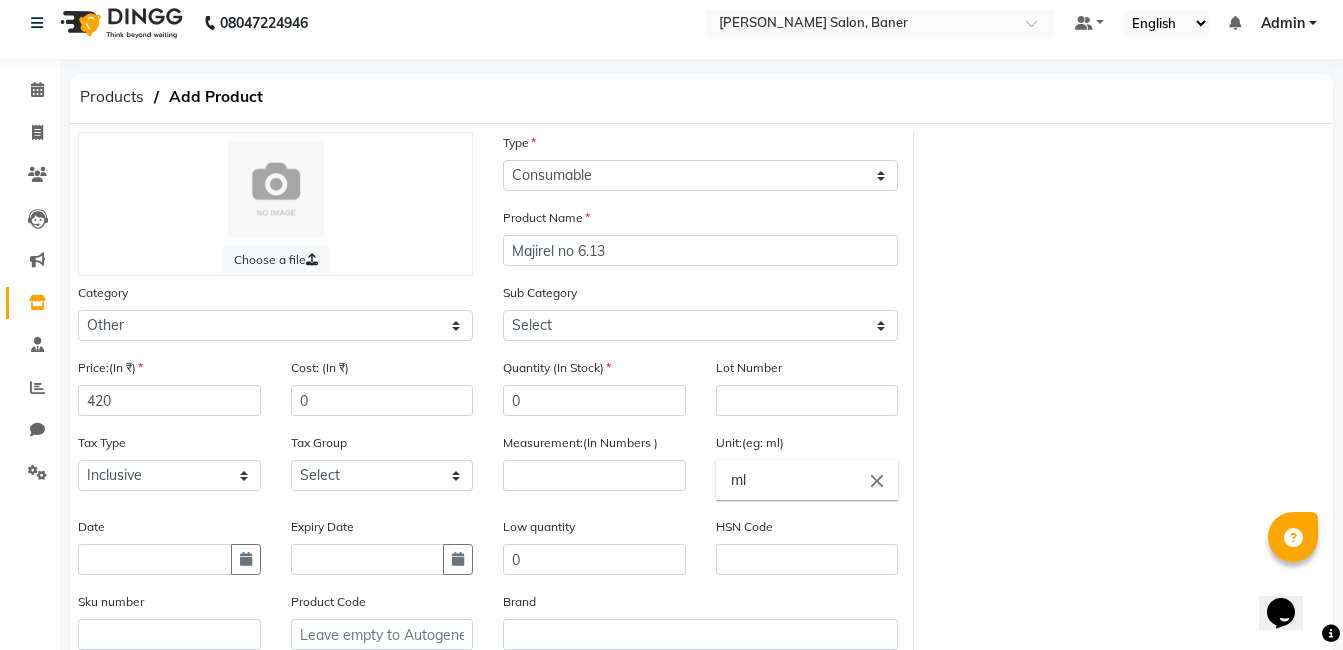 click on "Measurement:(In Numbers )" 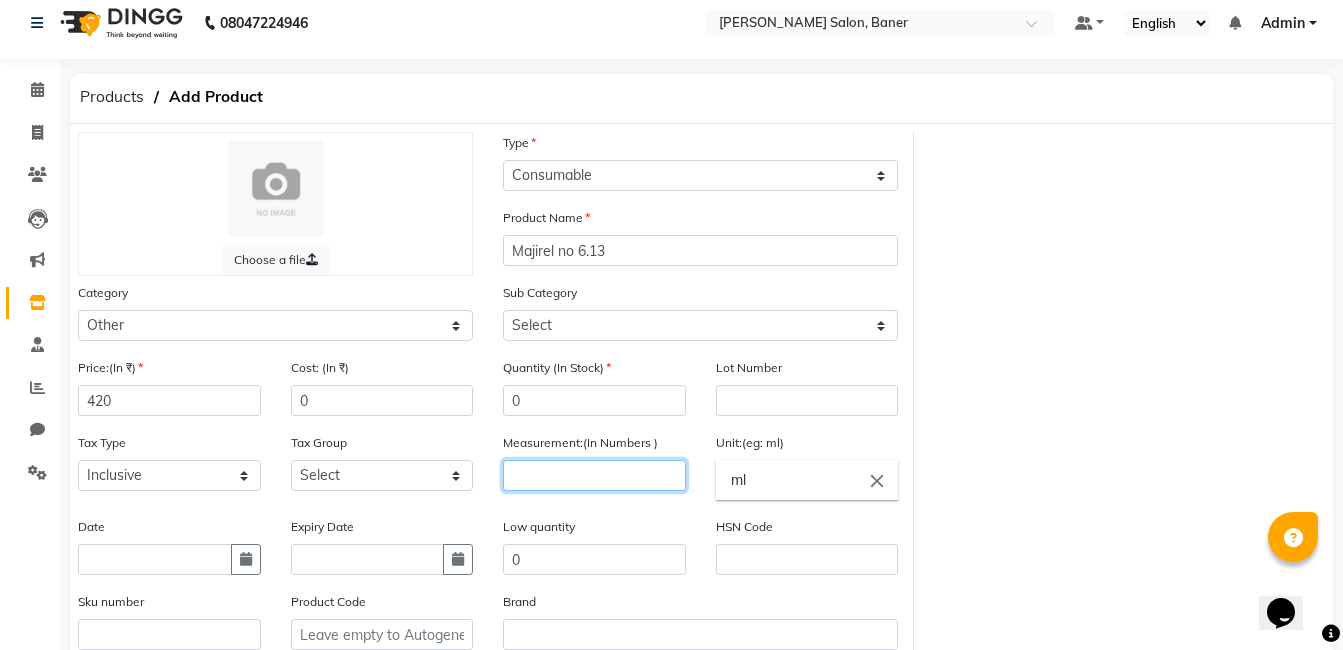 click 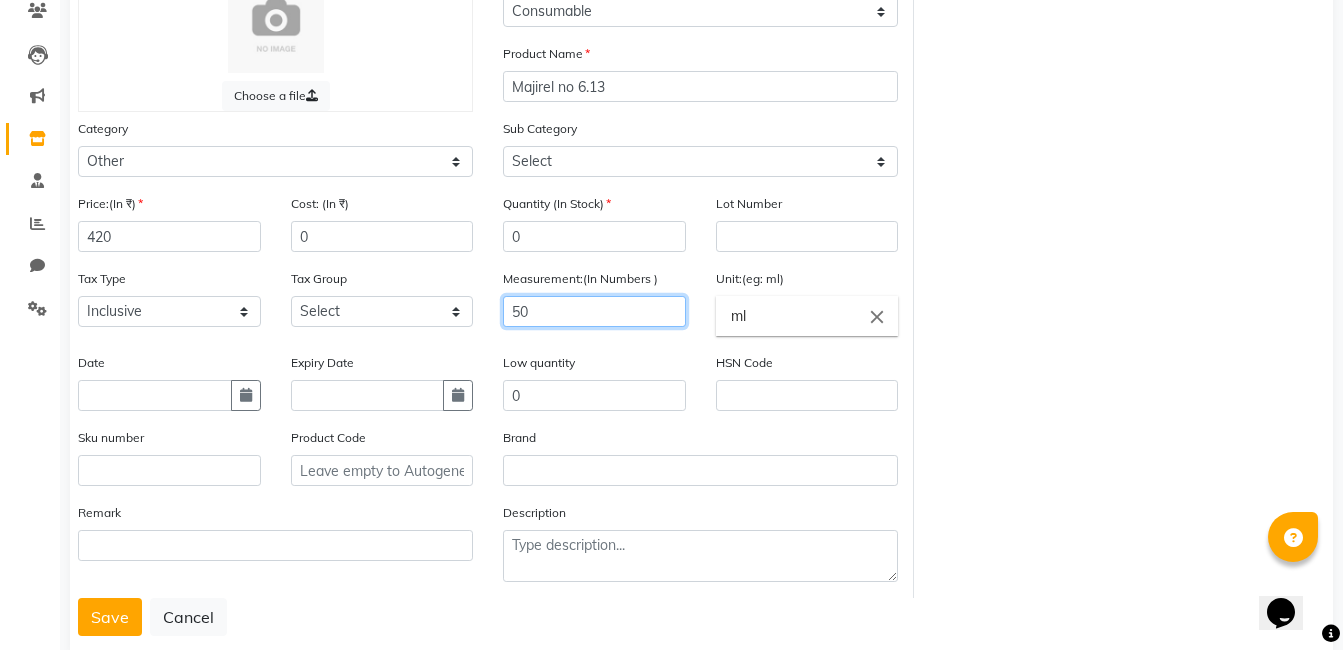 scroll, scrollTop: 221, scrollLeft: 0, axis: vertical 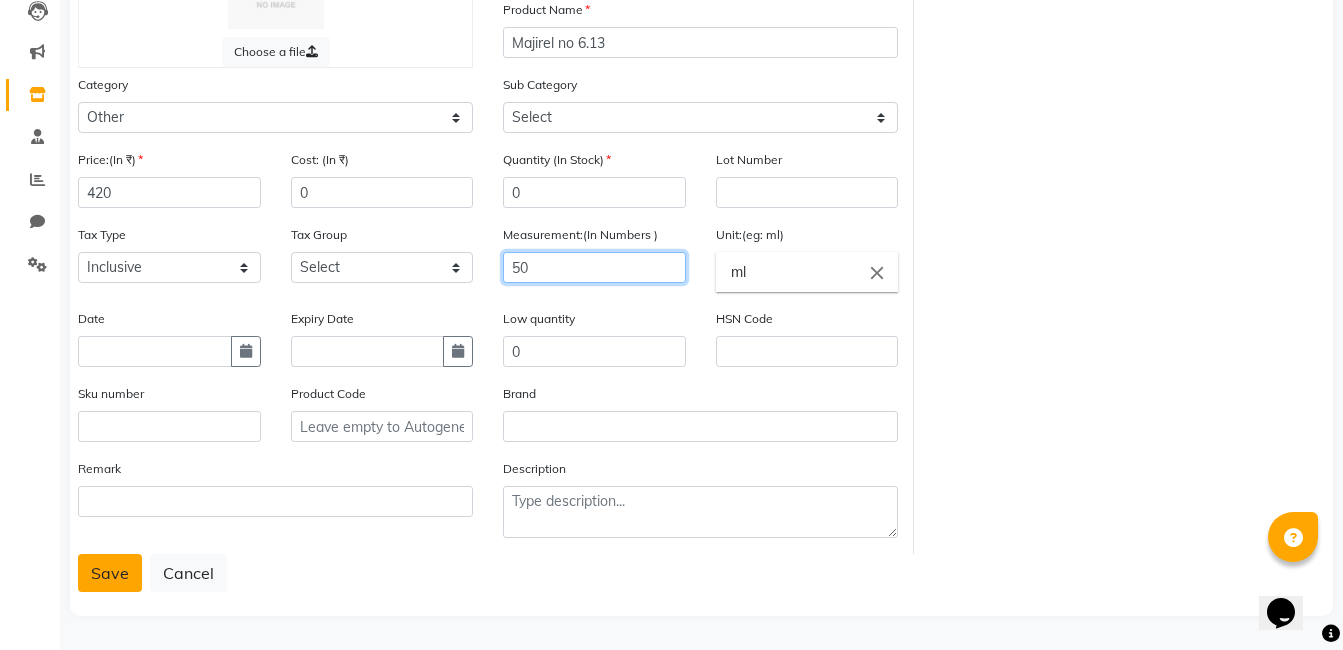 type on "50" 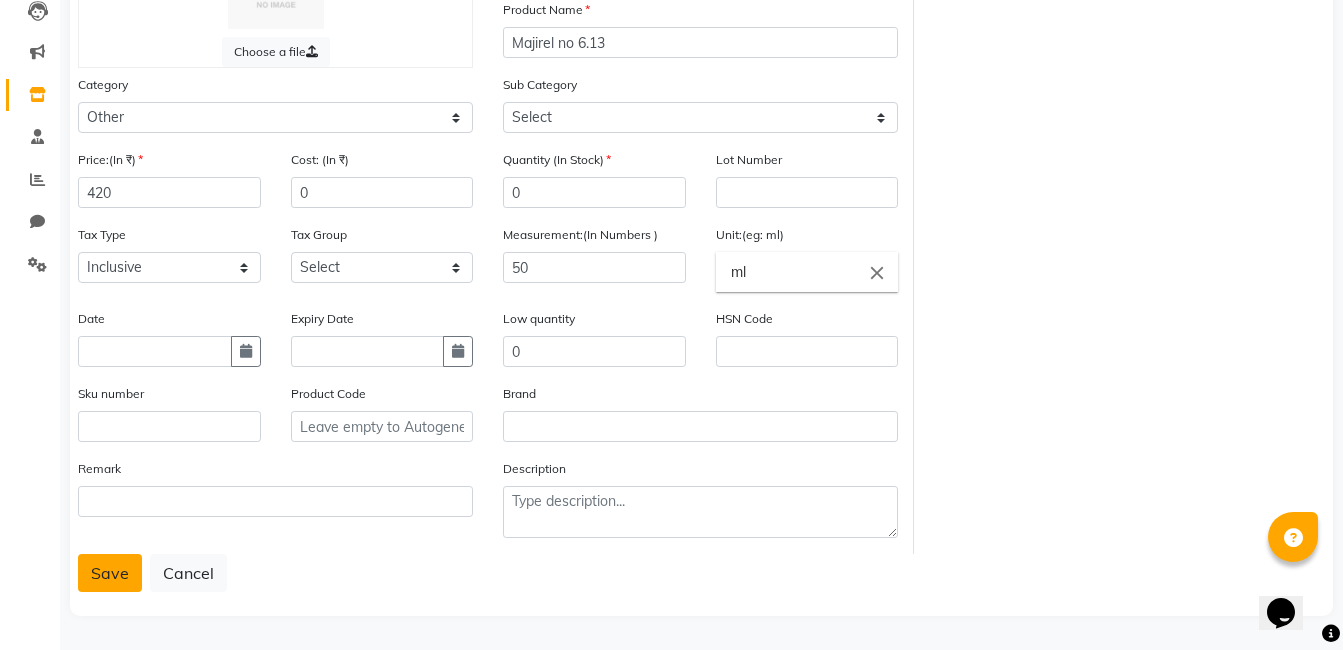 click on "Save" 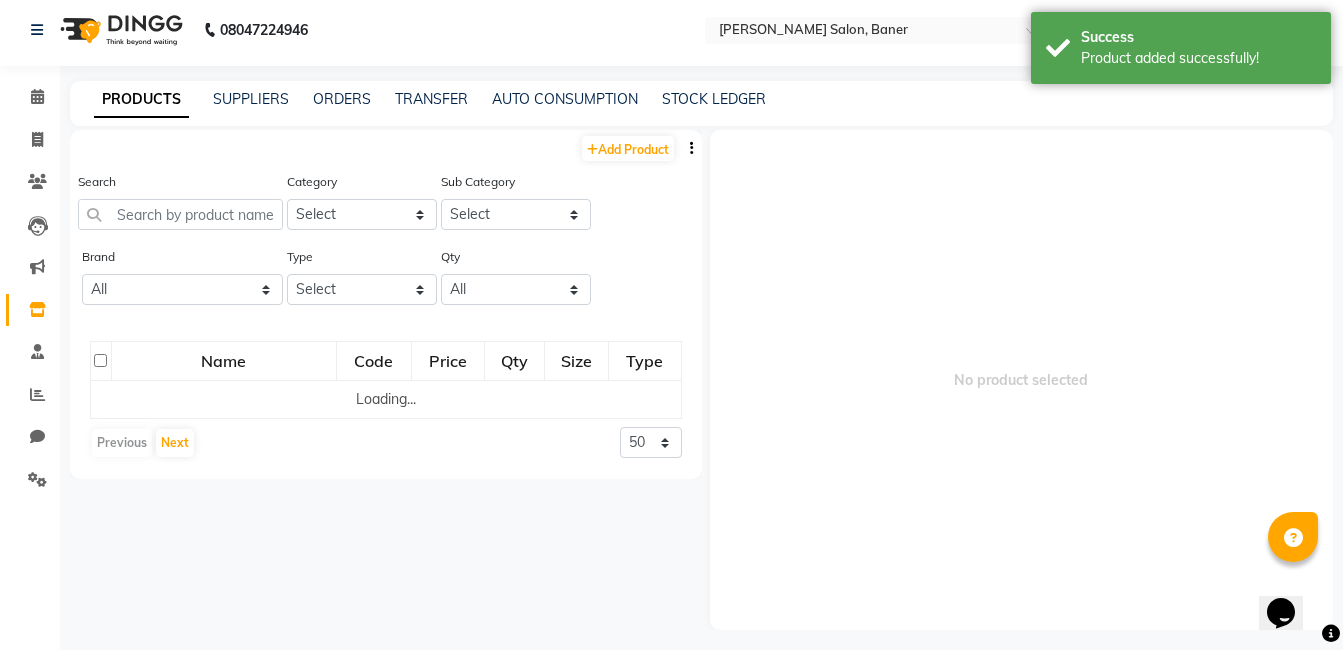 scroll, scrollTop: 0, scrollLeft: 0, axis: both 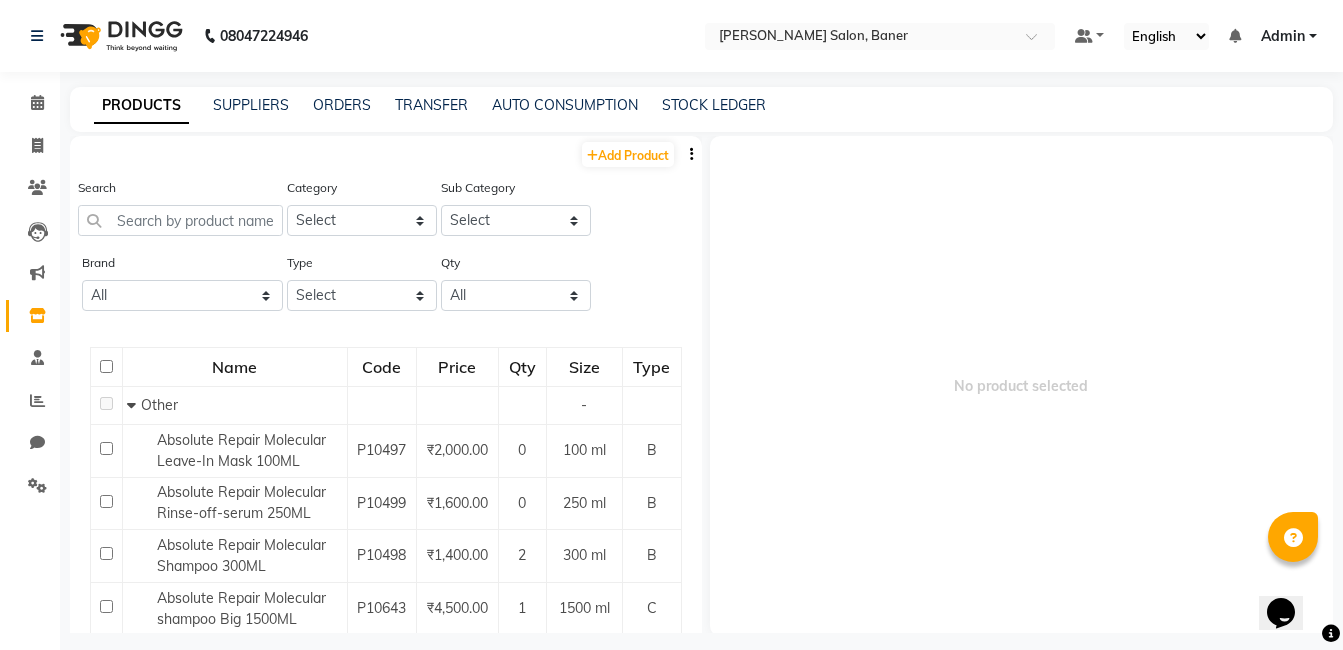 click on "No product selected" at bounding box center [1022, 386] 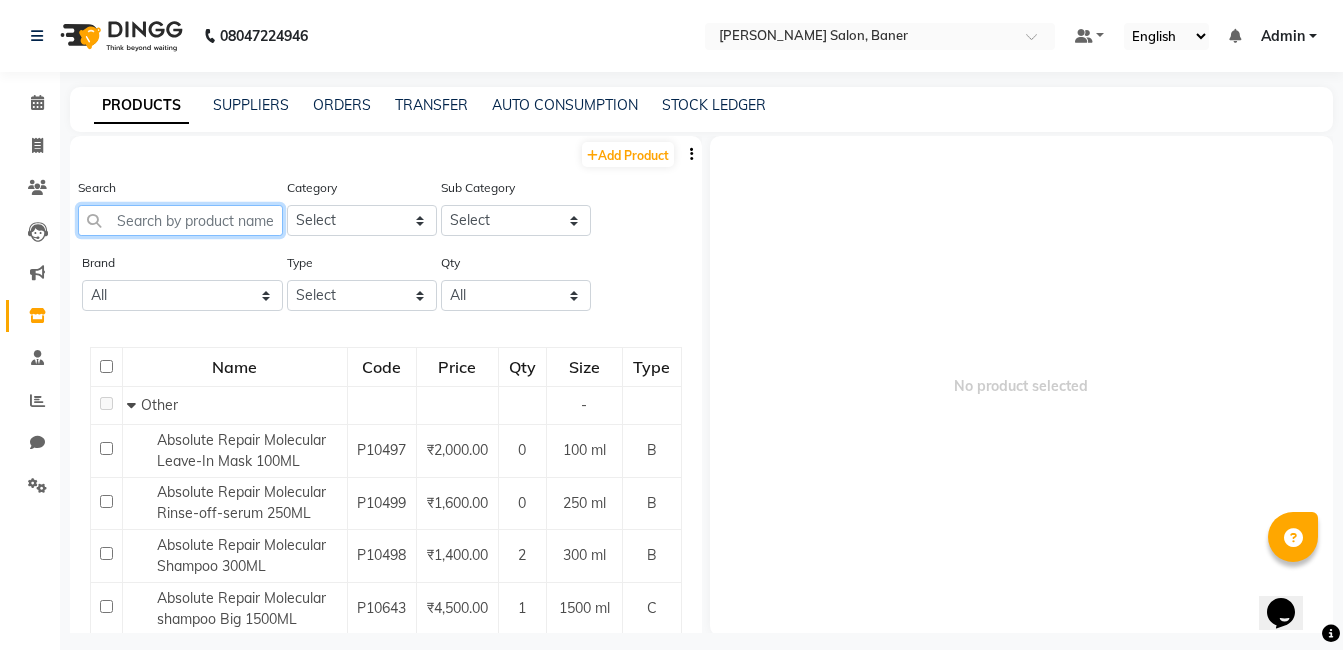 click 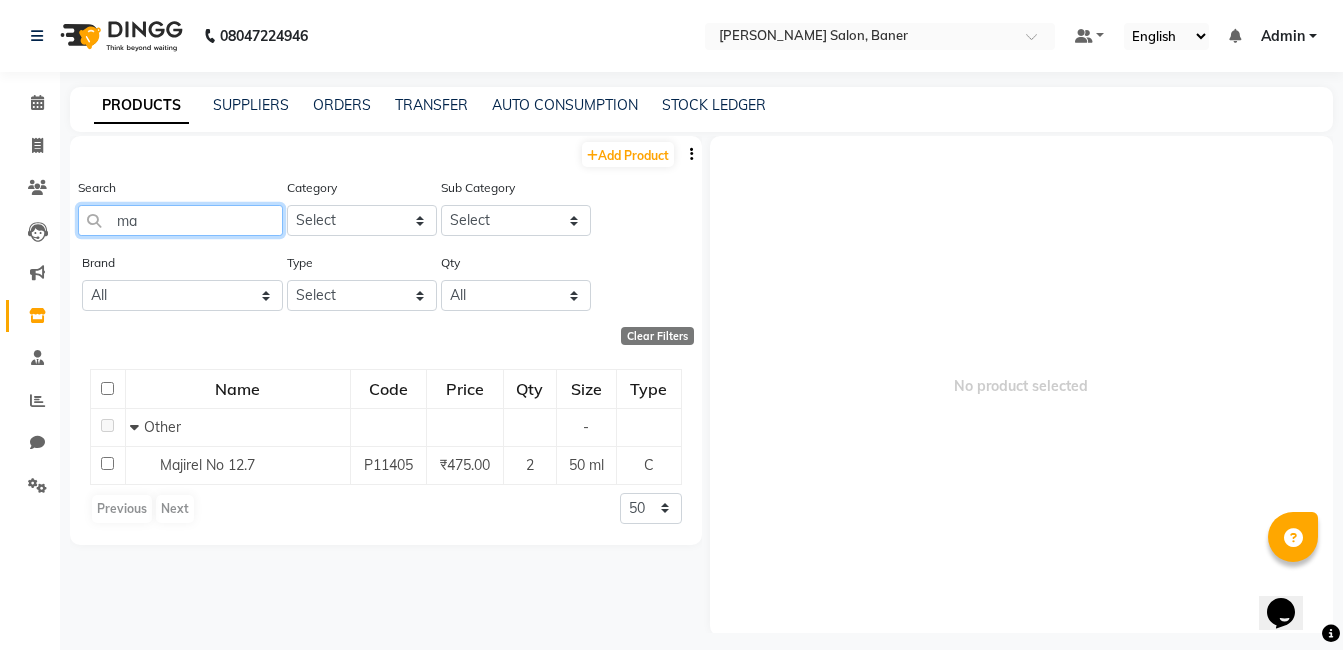 type on "m" 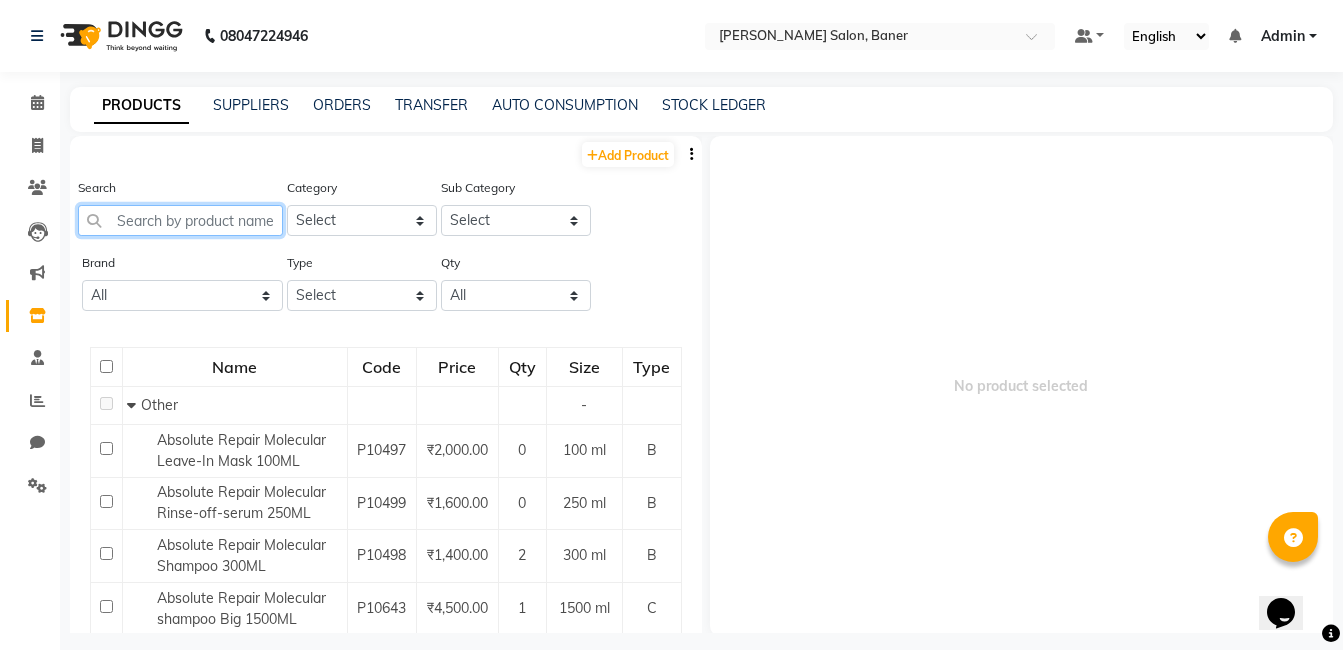 click 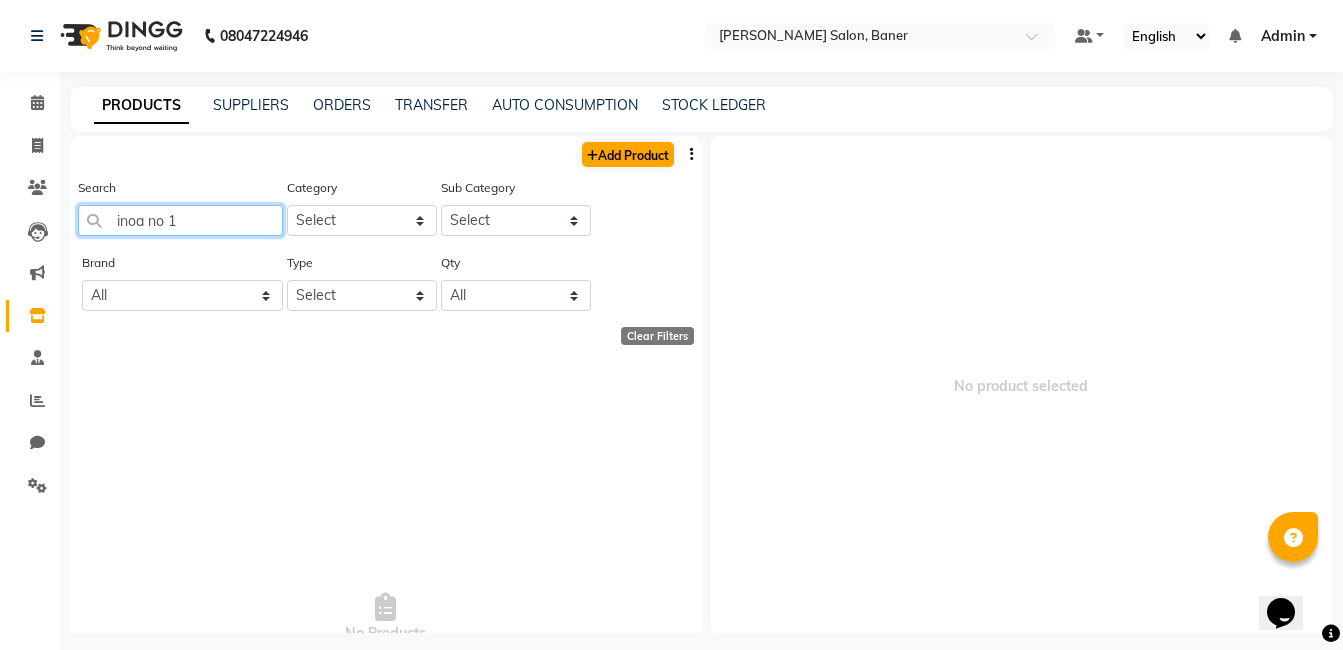 type on "inoa no 1" 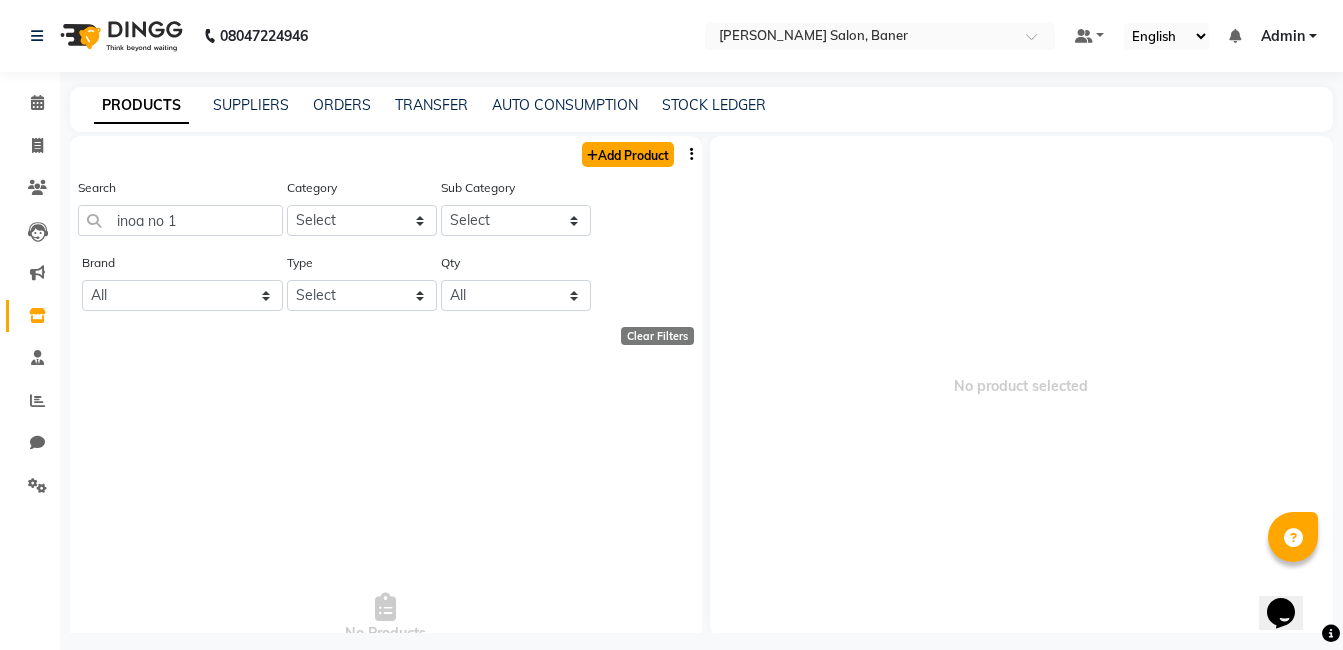 click on "Add Product" 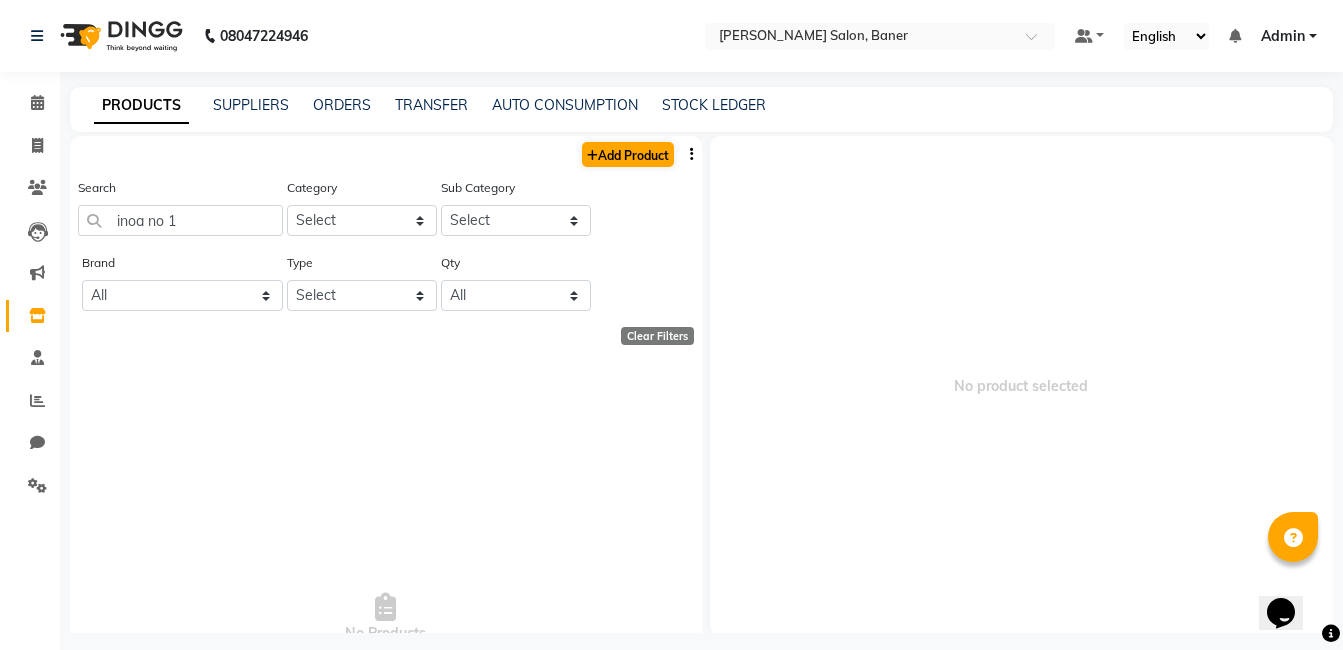 select on "true" 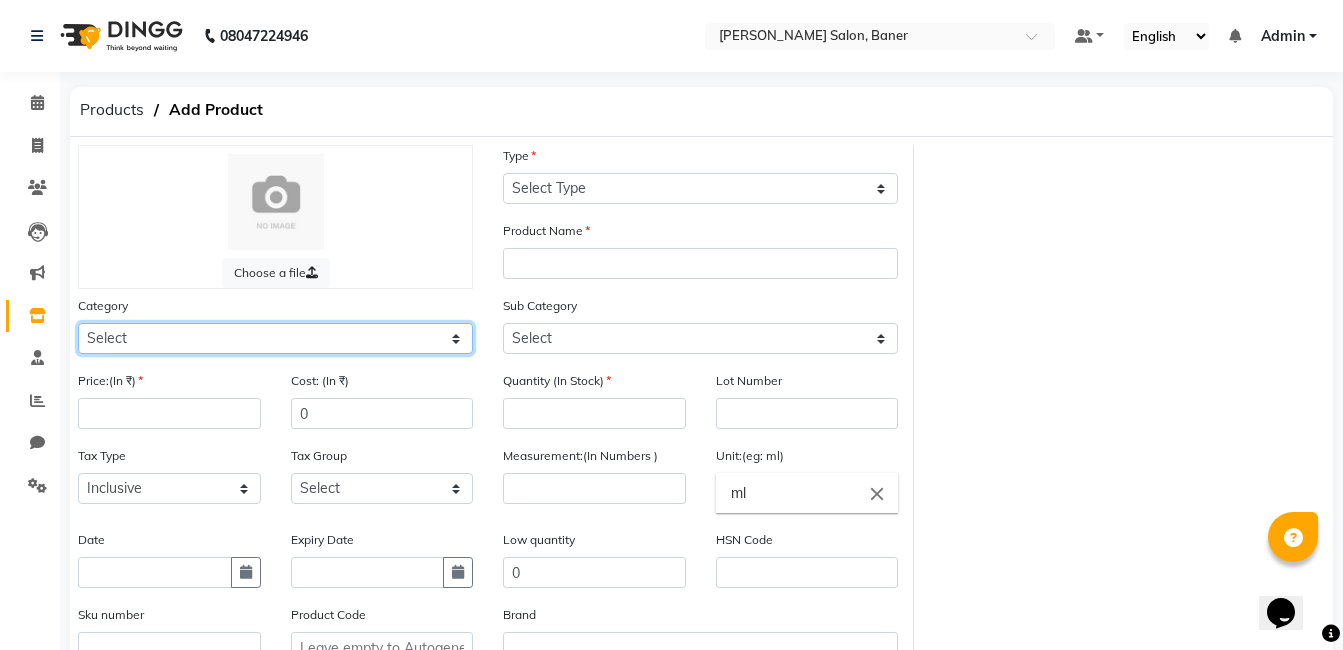 click on "Select Hair Skin Makeup Personal Care Appliances Beard Disposable Threading Hands and Feet Beauty Planet Botox Cadiveu Casmara Cheryls Loreal Olaplex Old Other" 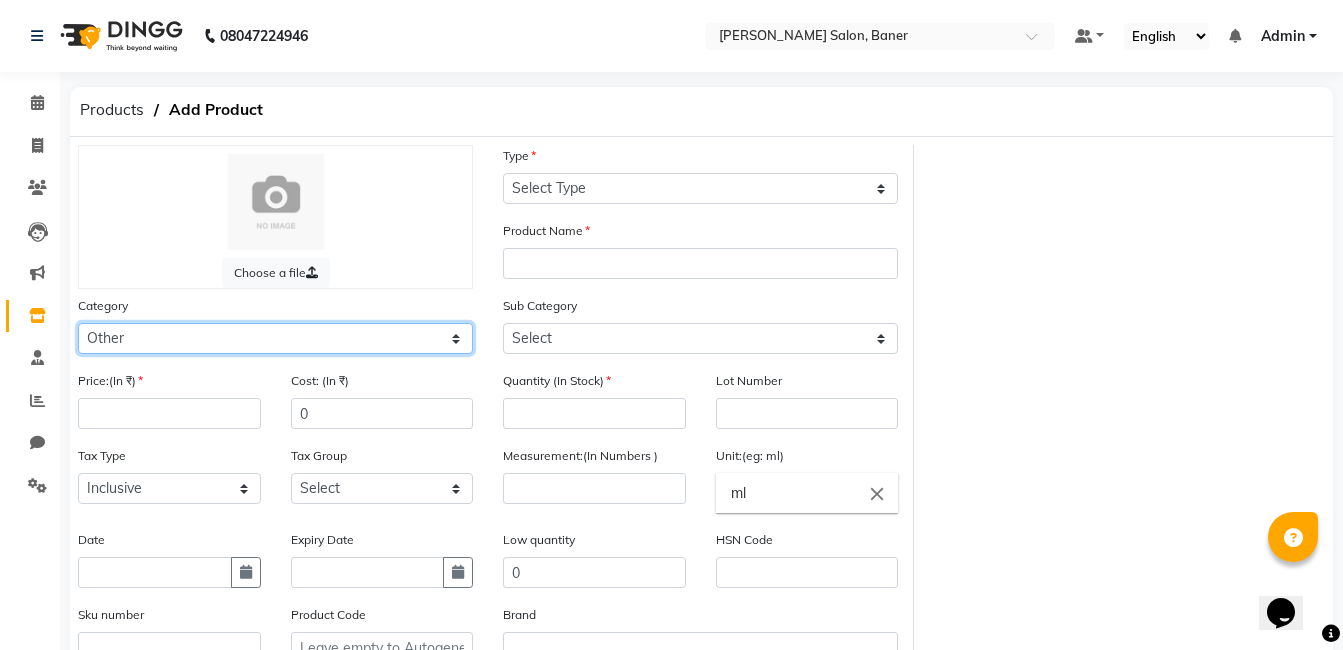 click on "Select Hair Skin Makeup Personal Care Appliances Beard Disposable Threading Hands and Feet Beauty Planet Botox Cadiveu Casmara Cheryls Loreal Olaplex Old Other" 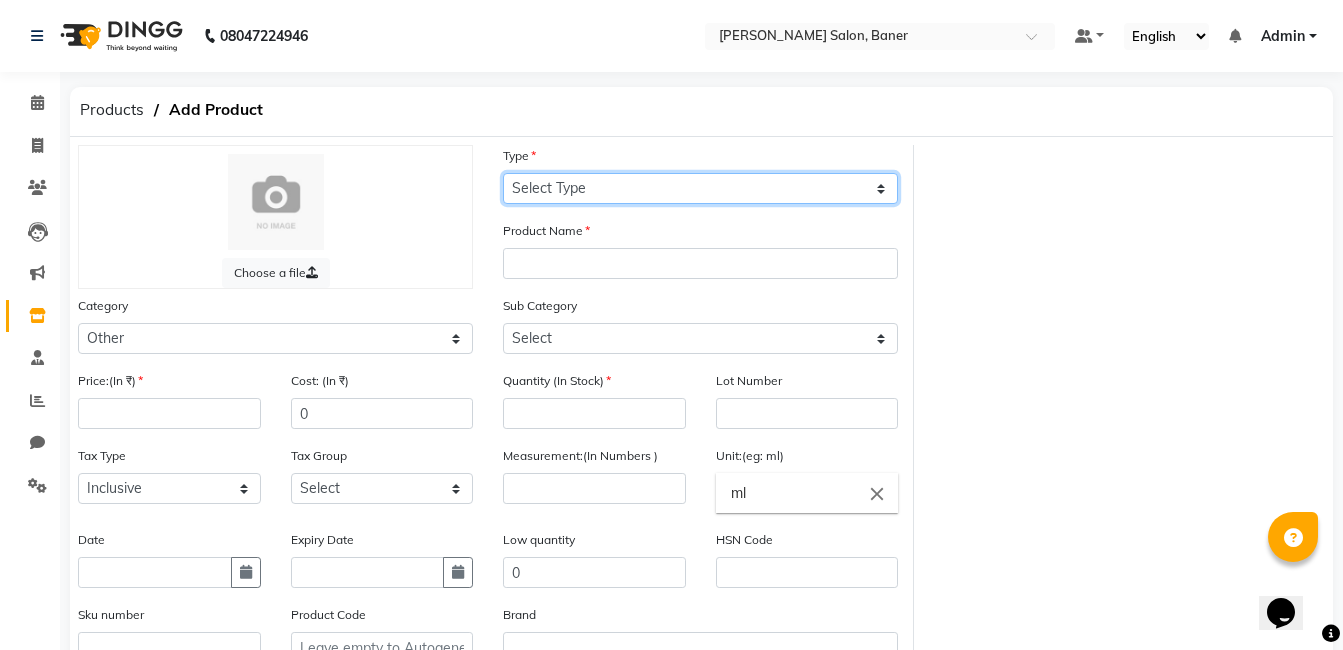 click on "Select Type Both Retail Consumable" 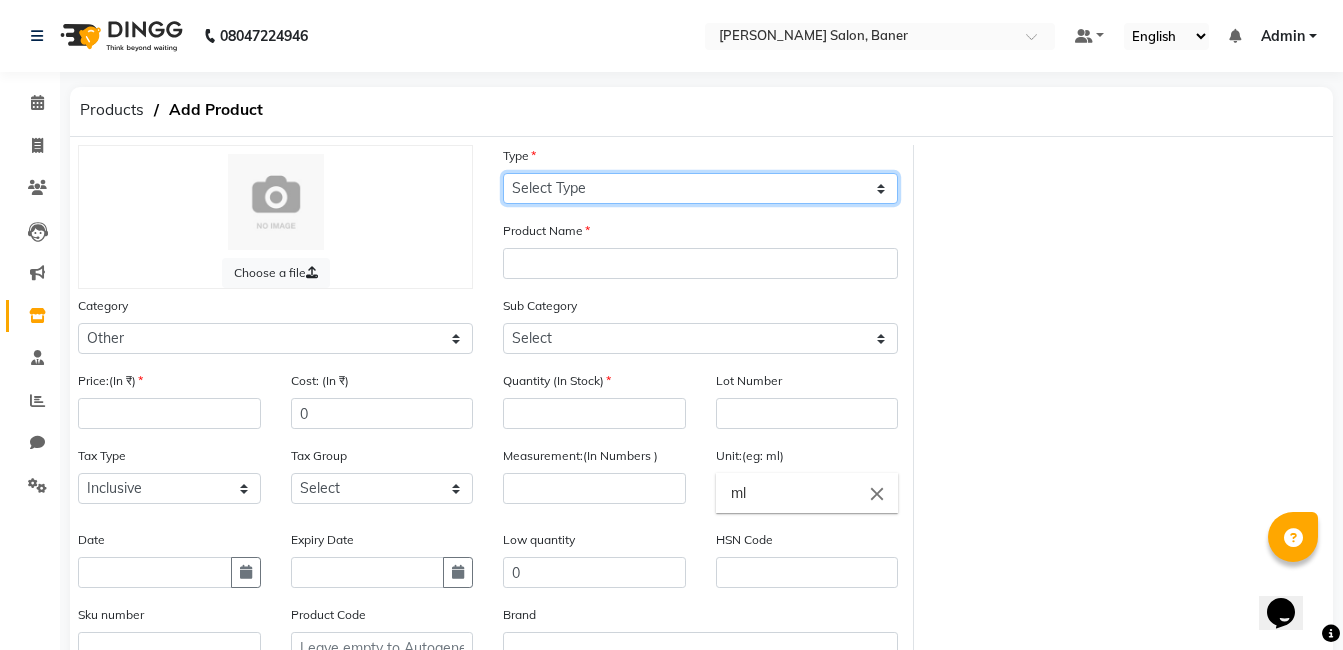 select on "C" 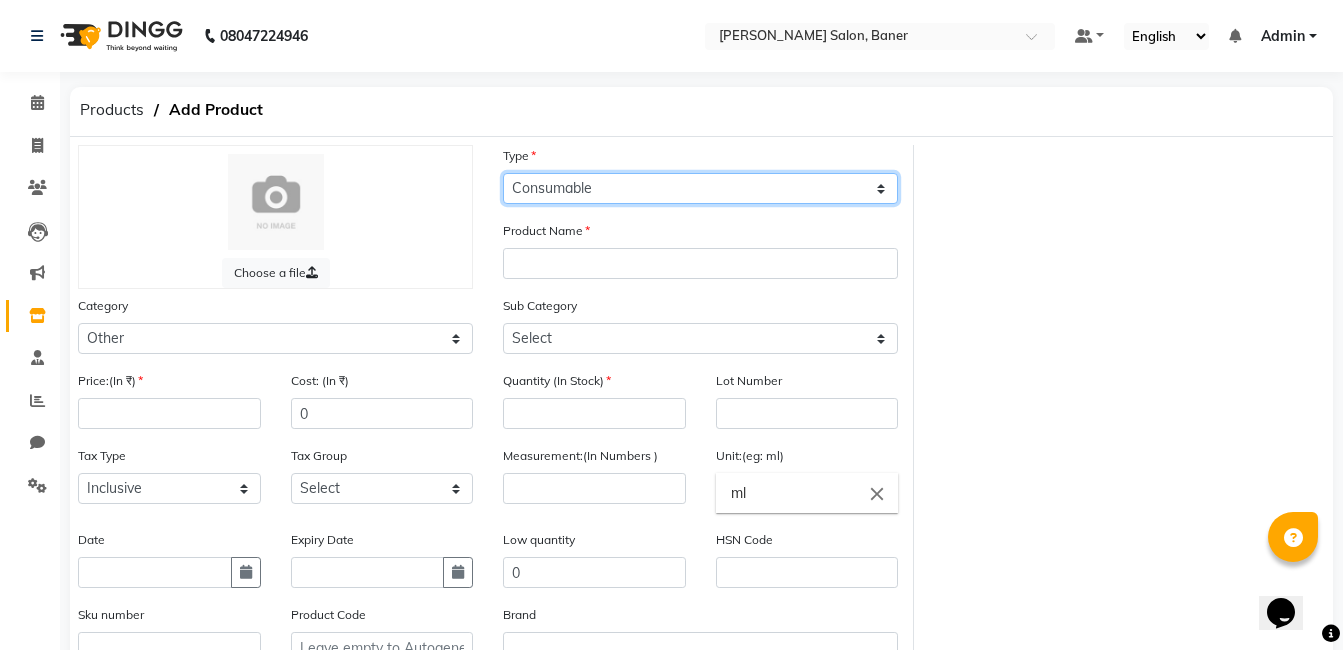 click on "Select Type Both Retail Consumable" 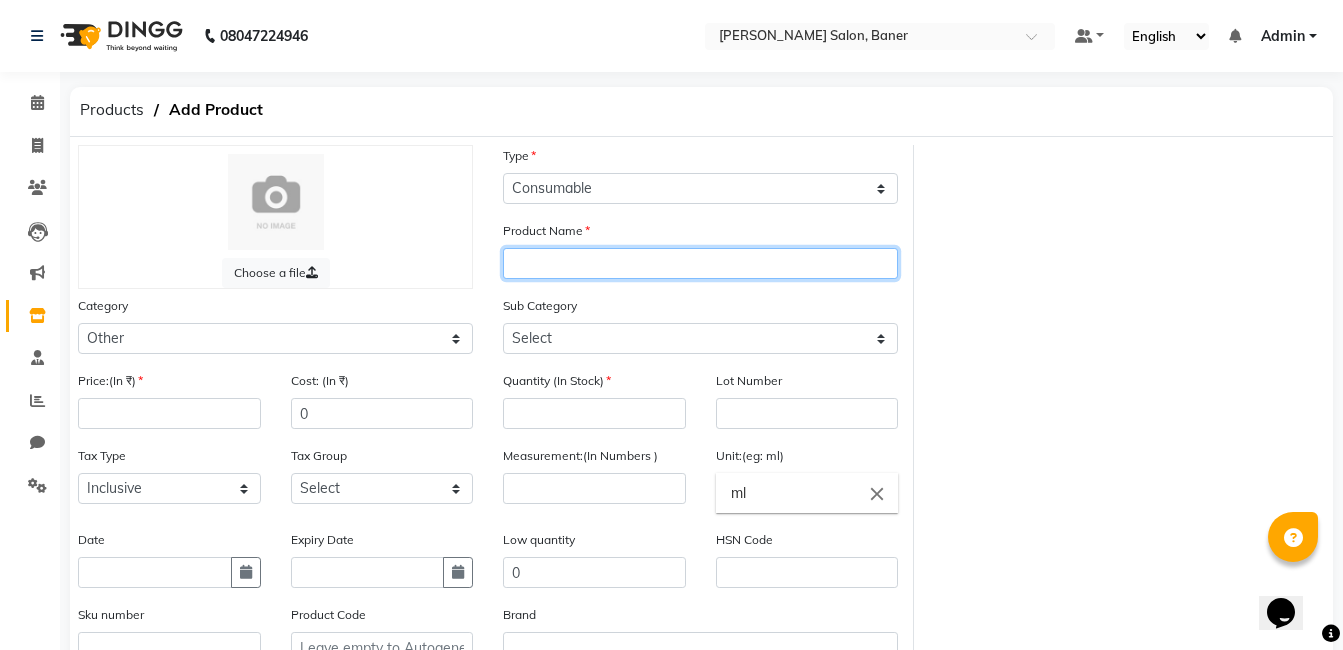 click 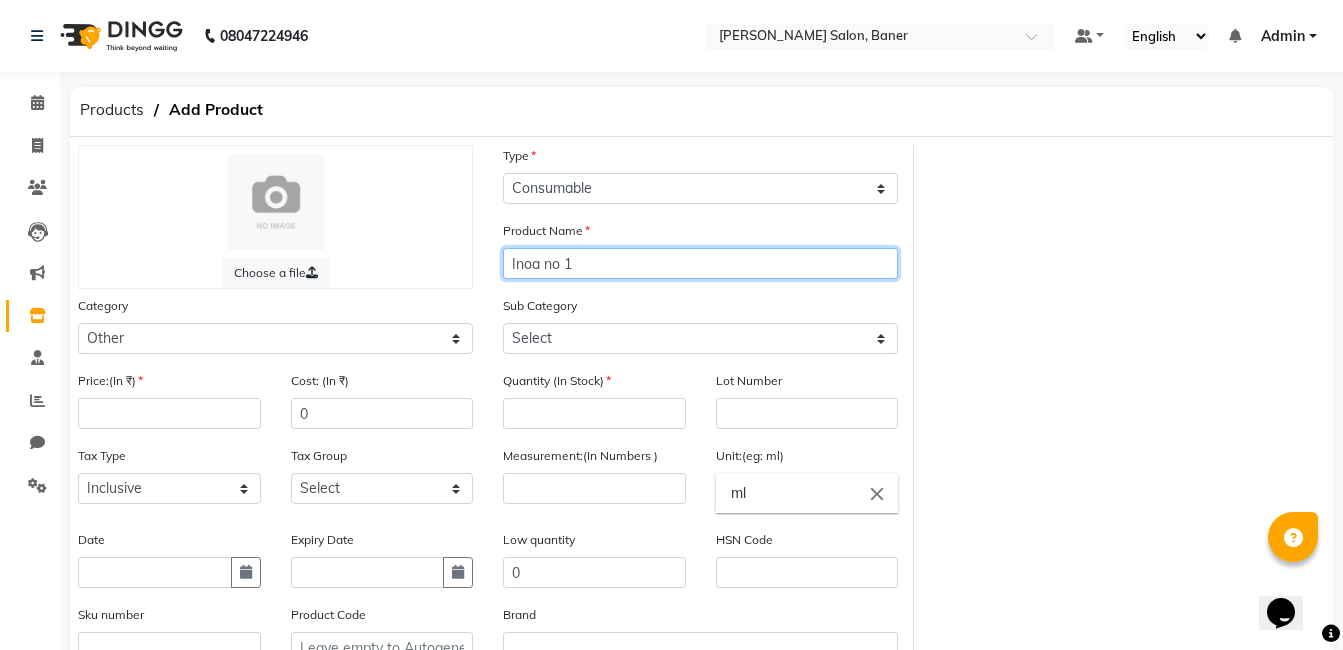 type on "Inoa no 1" 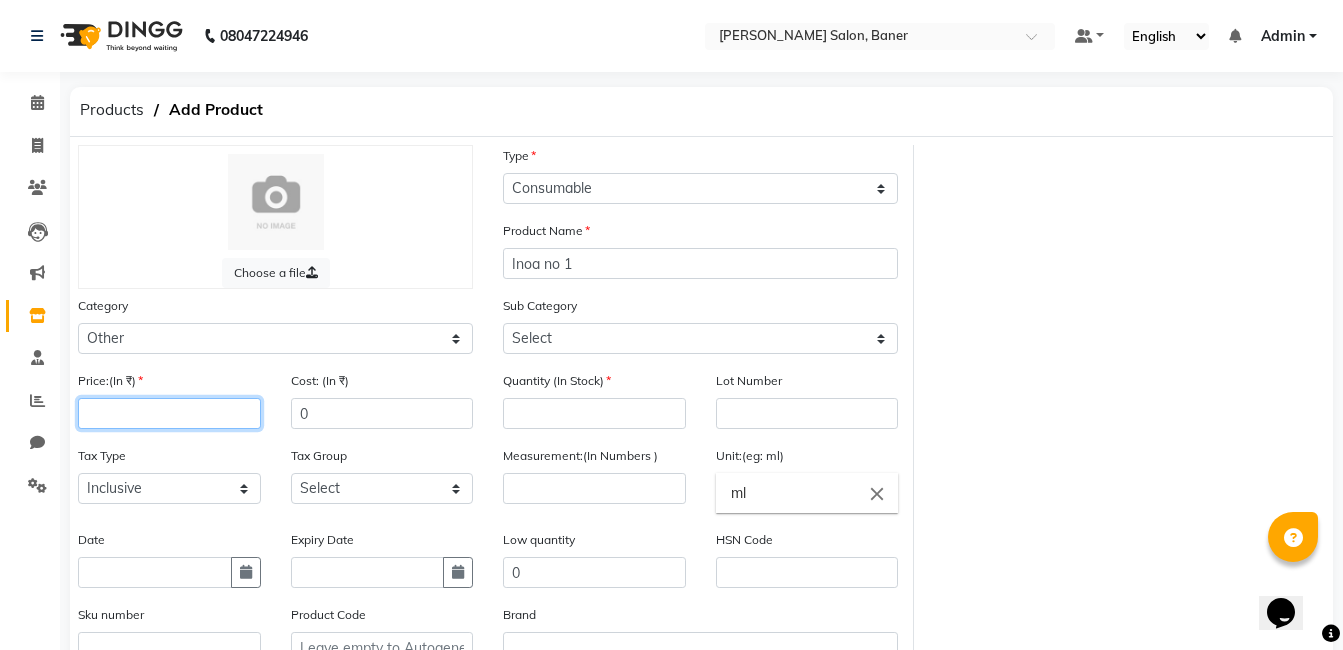 click 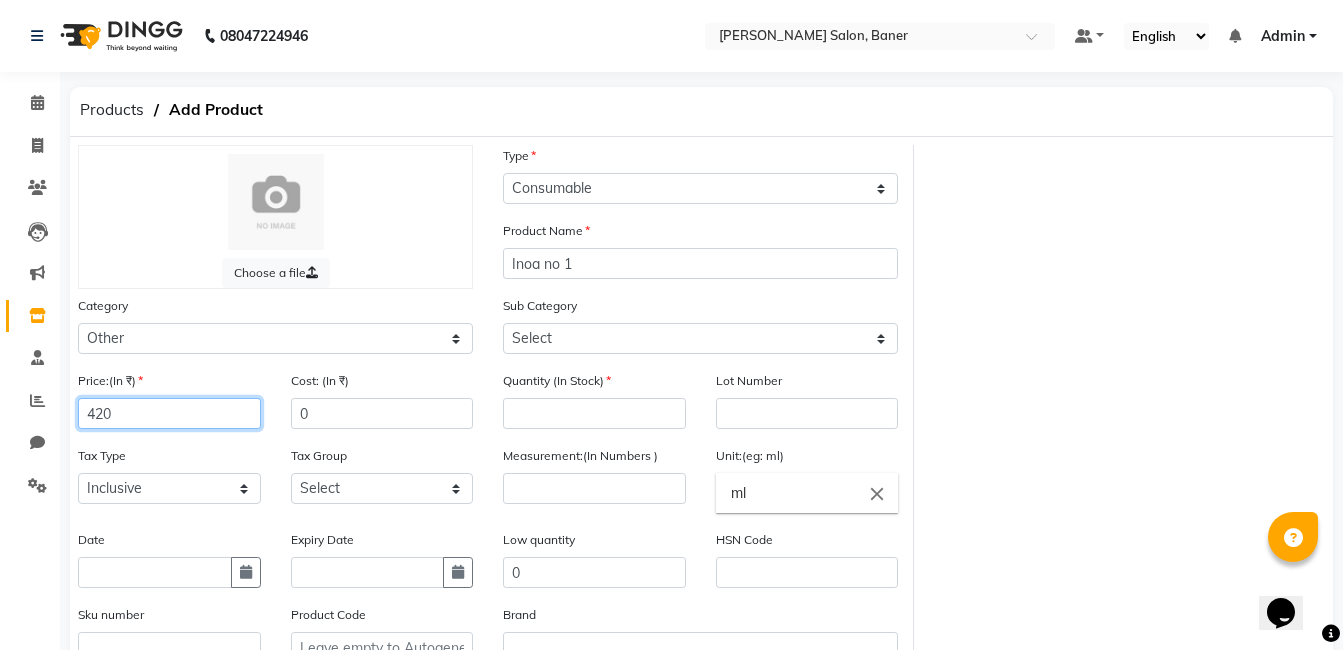 type on "420" 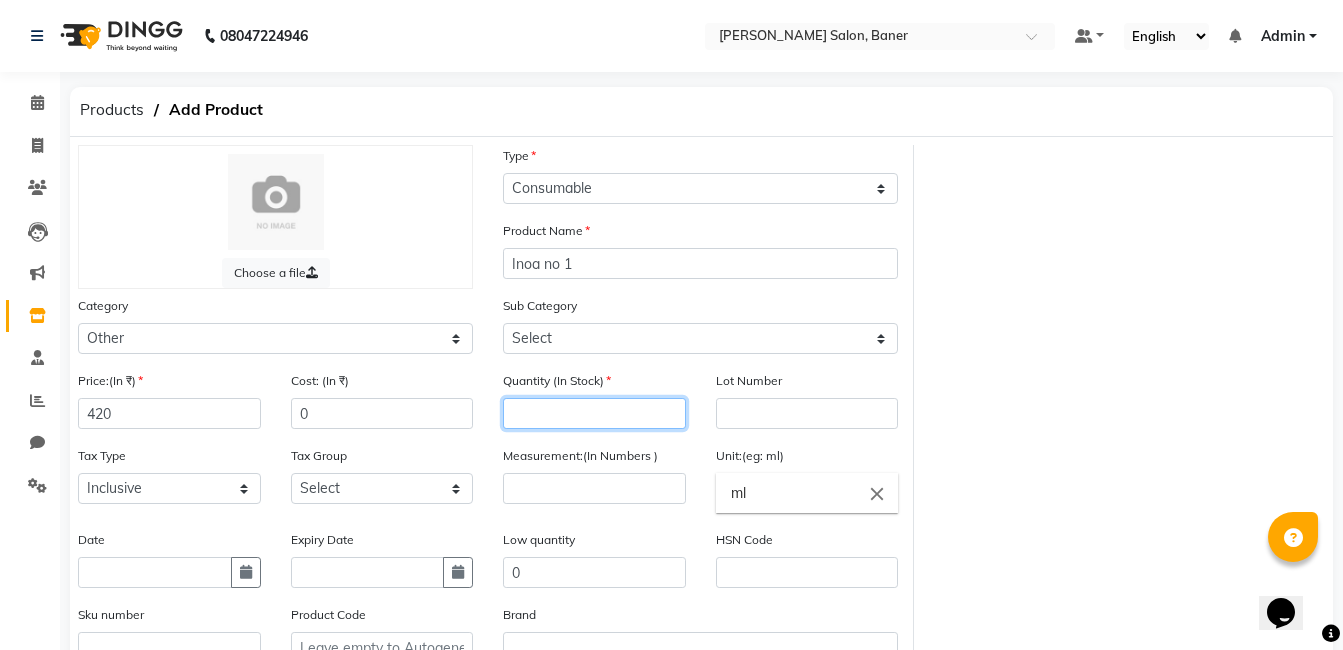 click 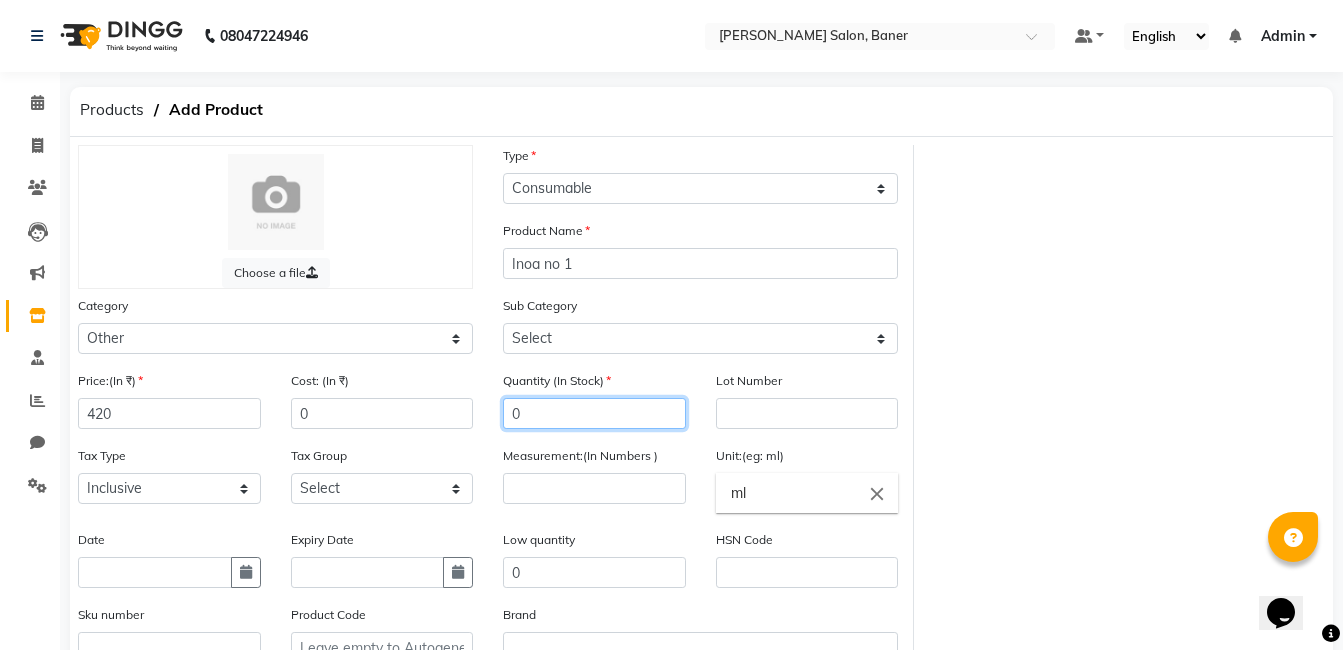 type on "0" 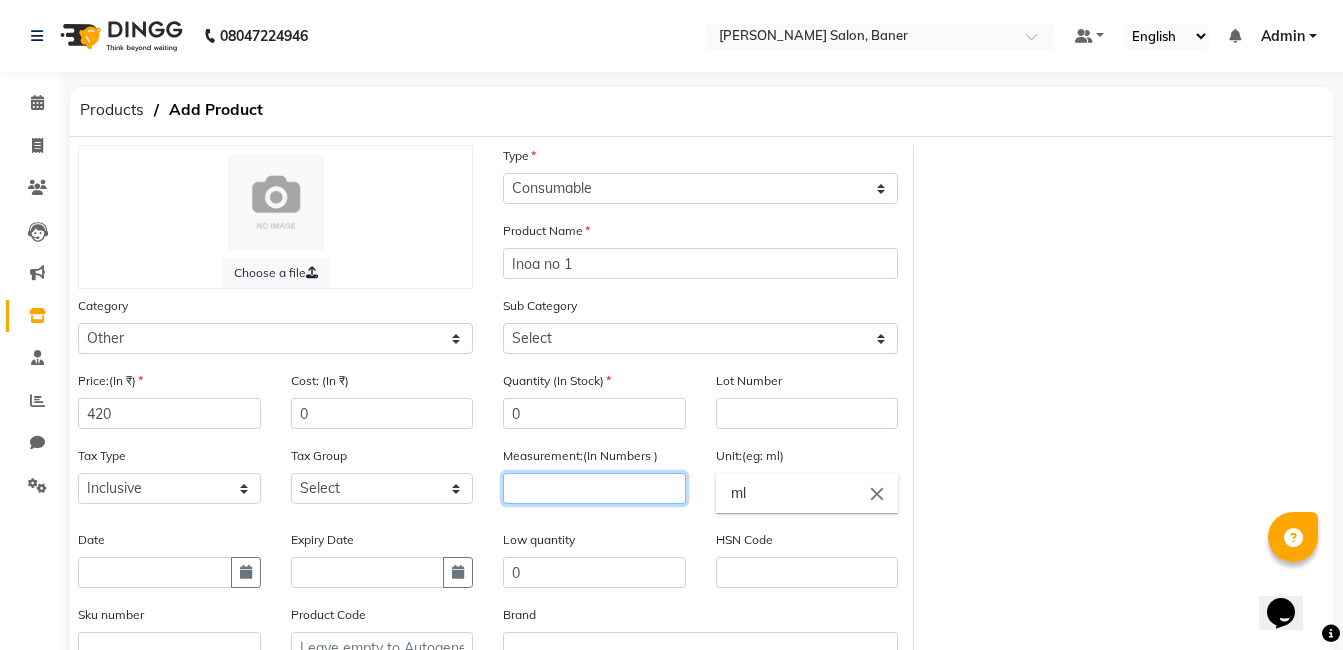 click 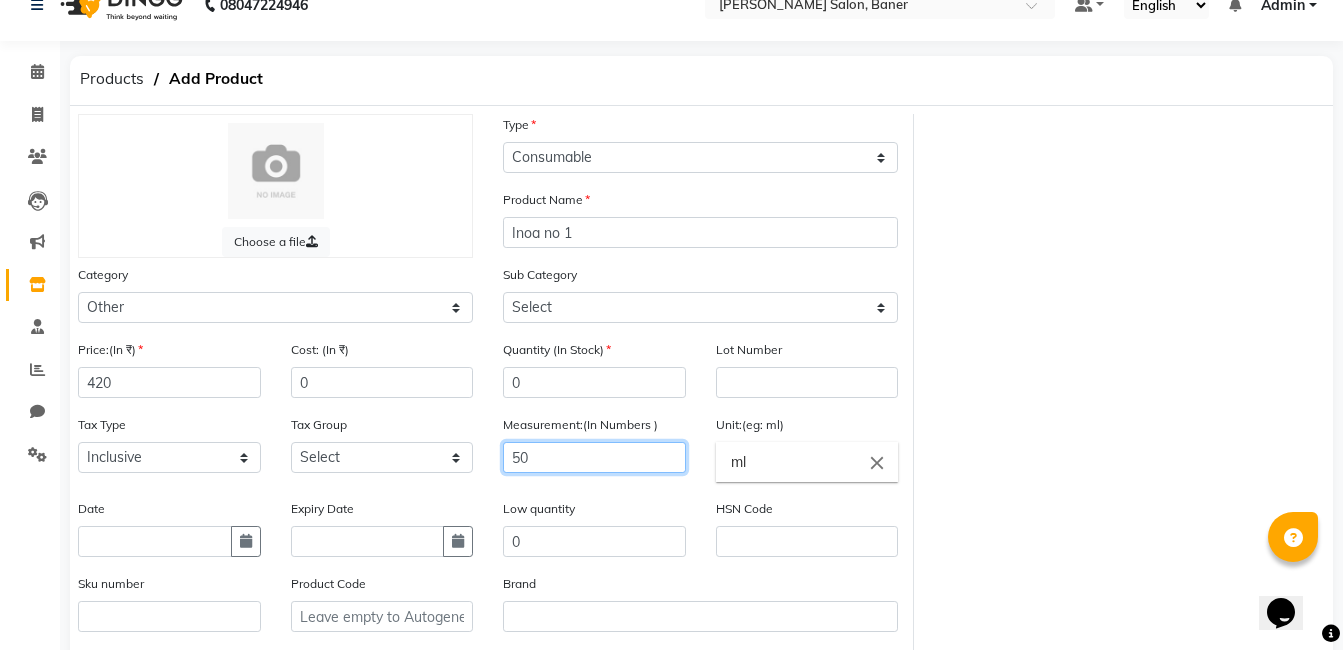 scroll, scrollTop: 221, scrollLeft: 0, axis: vertical 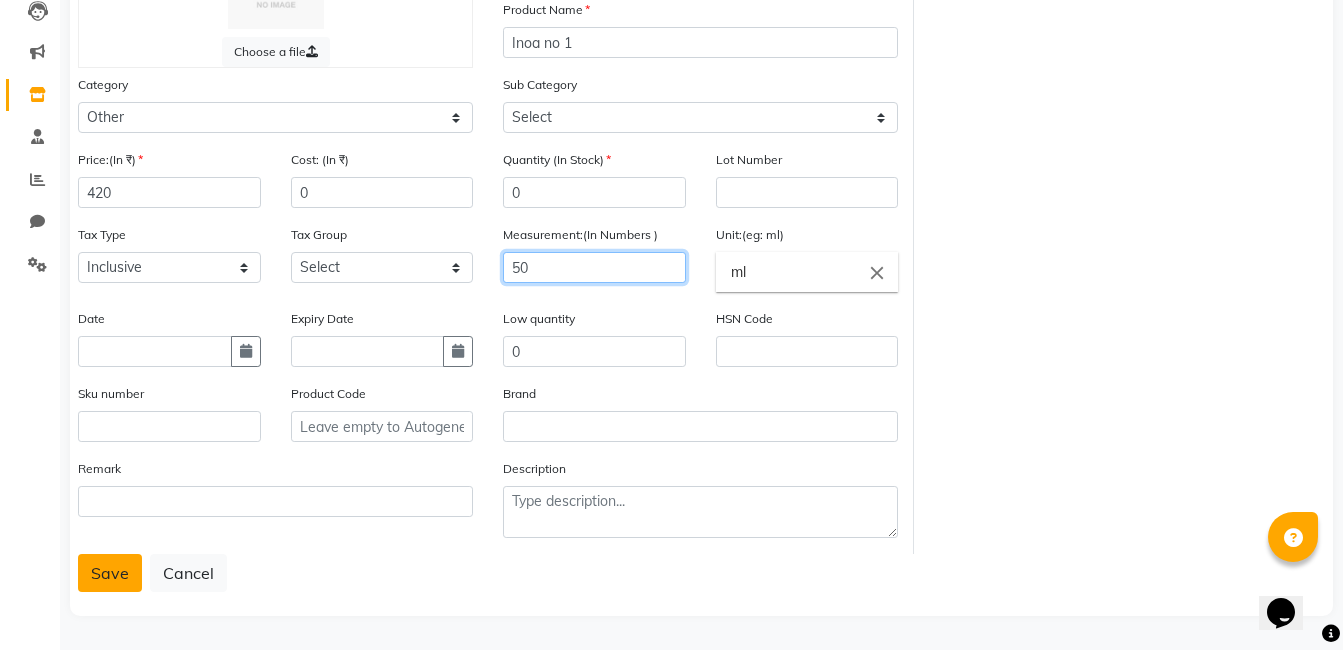 type on "50" 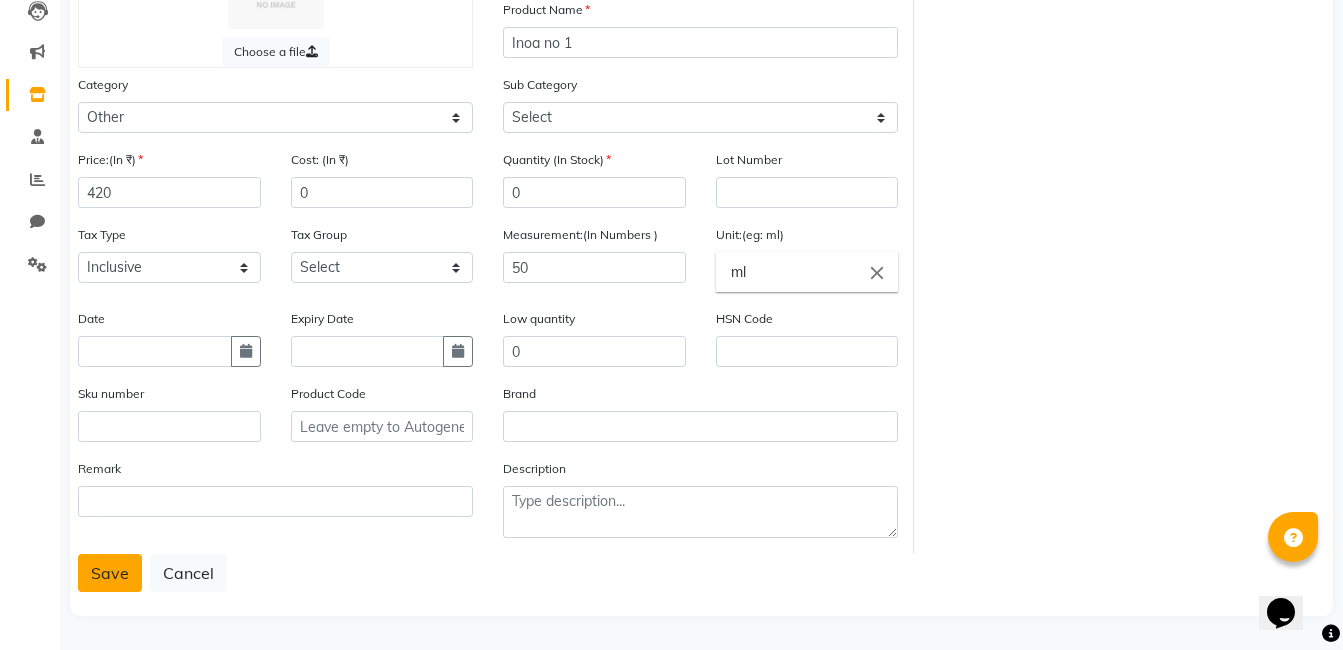 click on "Save" 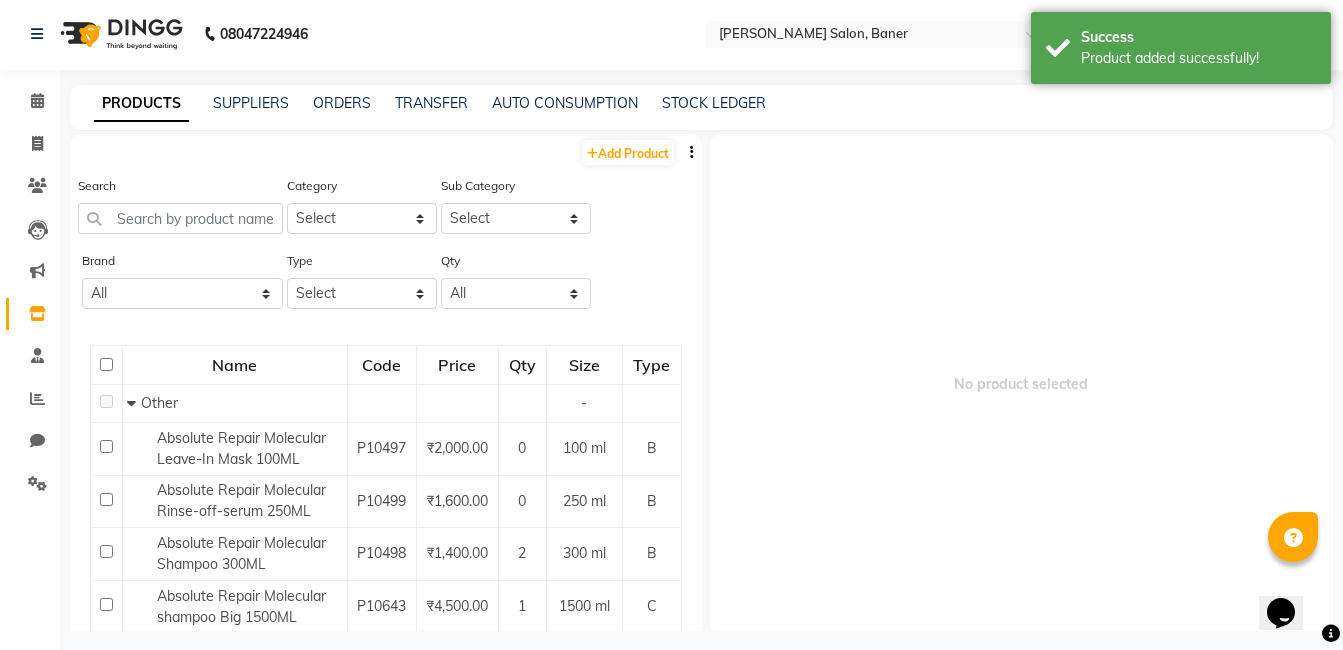 scroll, scrollTop: 0, scrollLeft: 0, axis: both 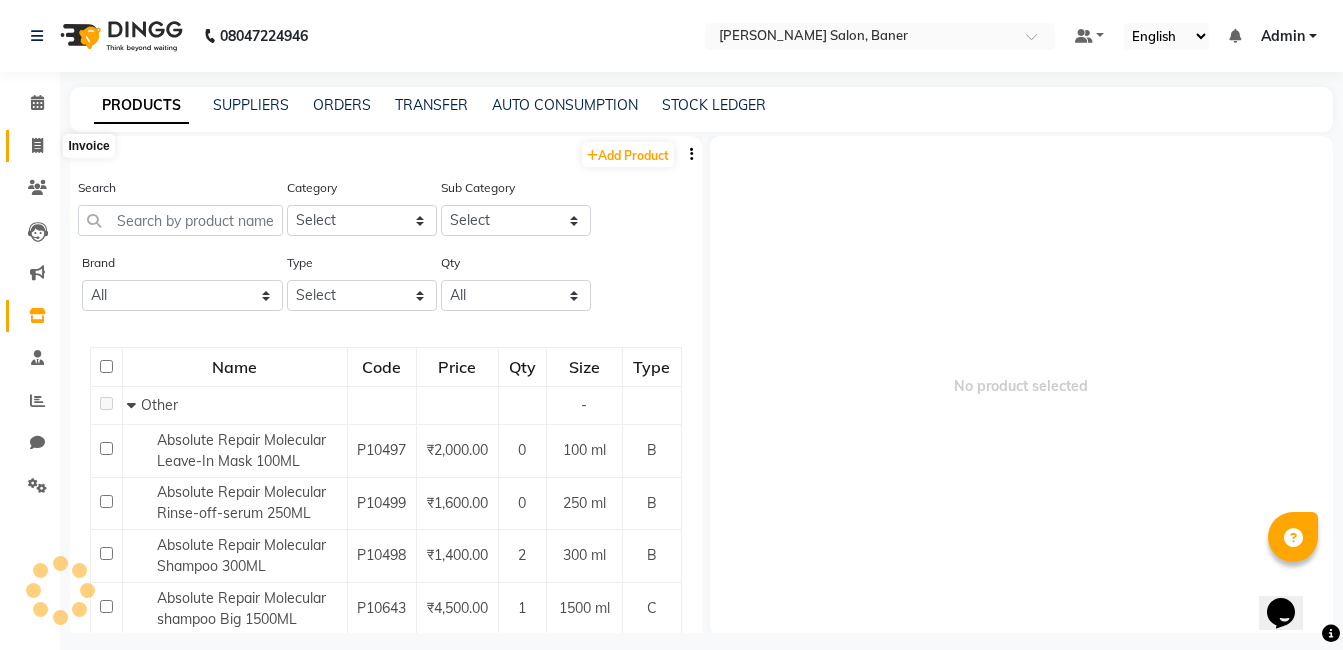 click 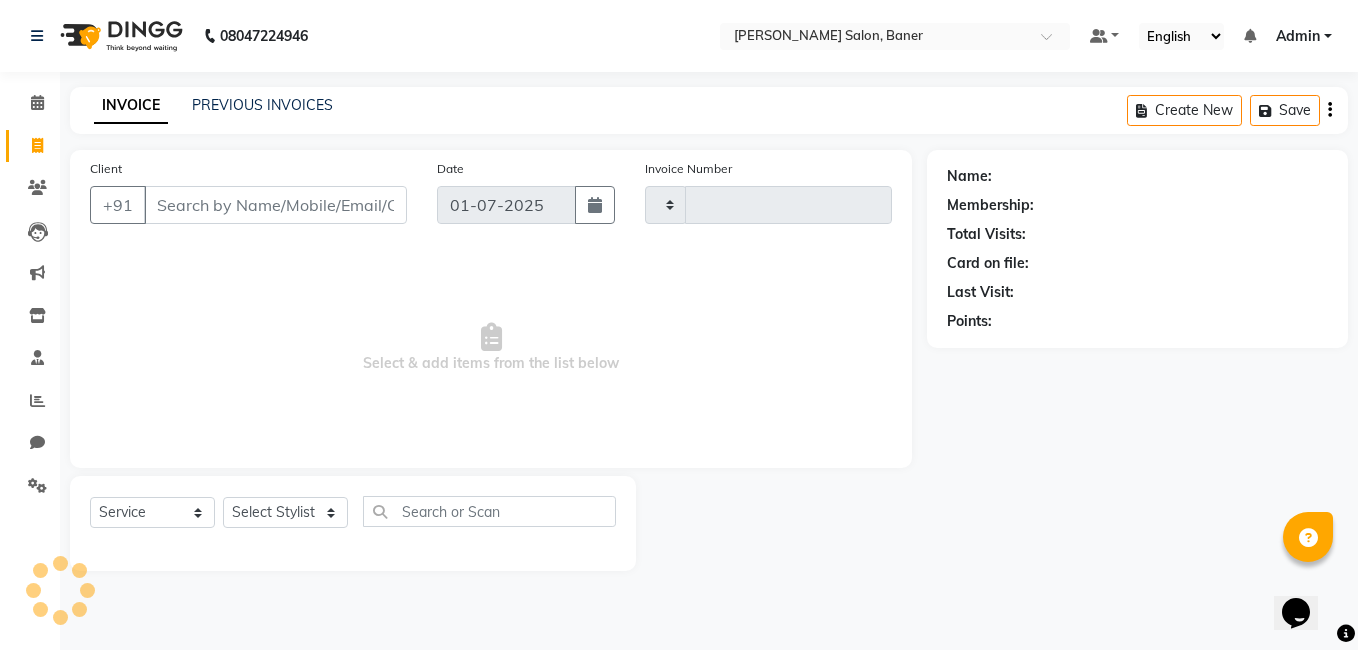 type on "1985" 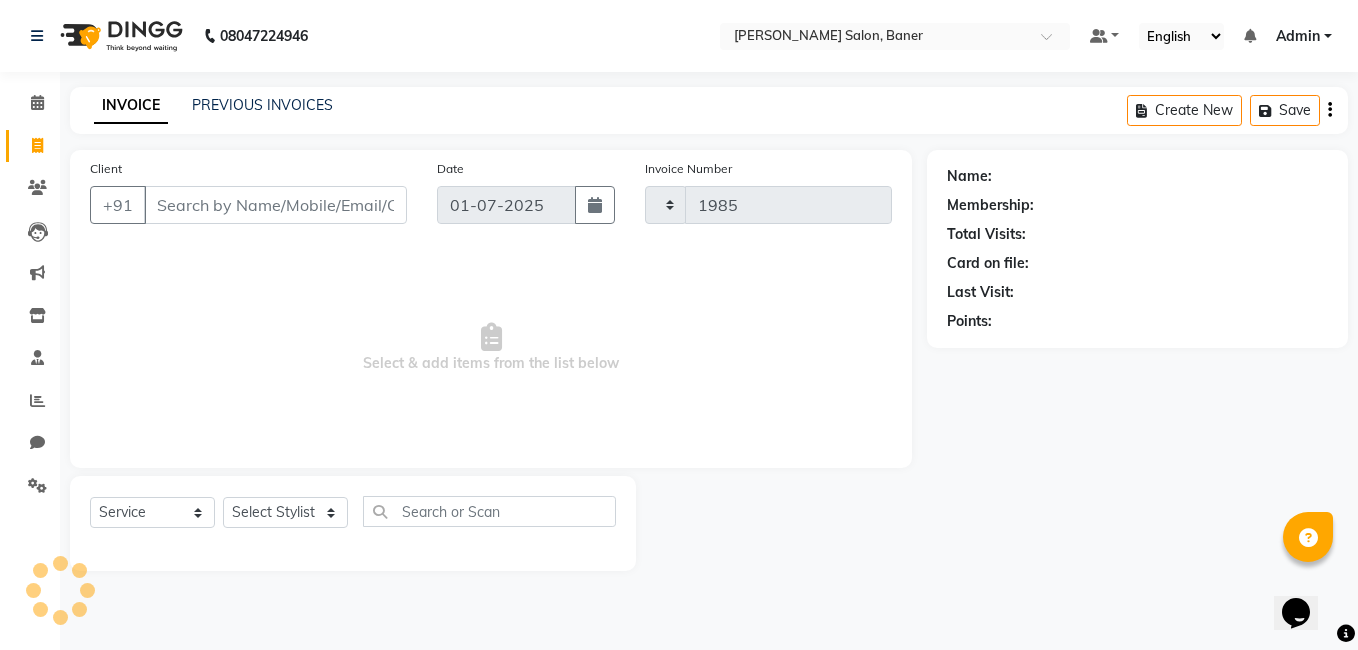 select on "7115" 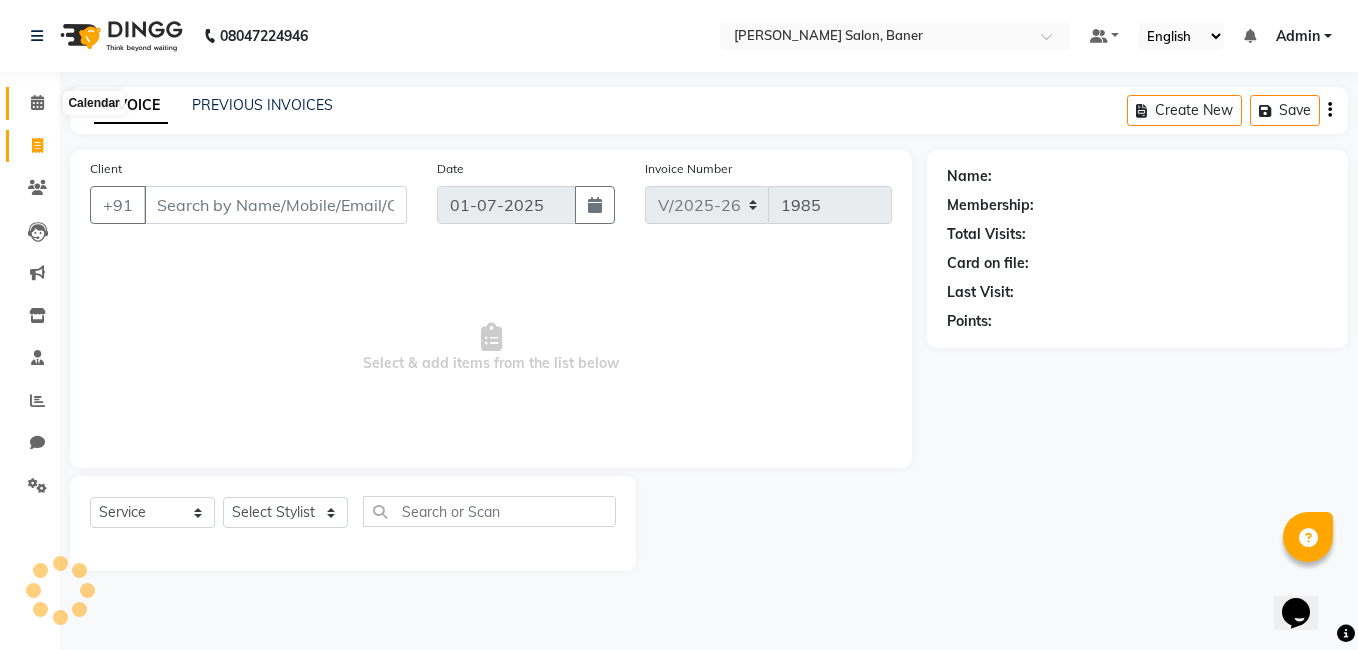 click 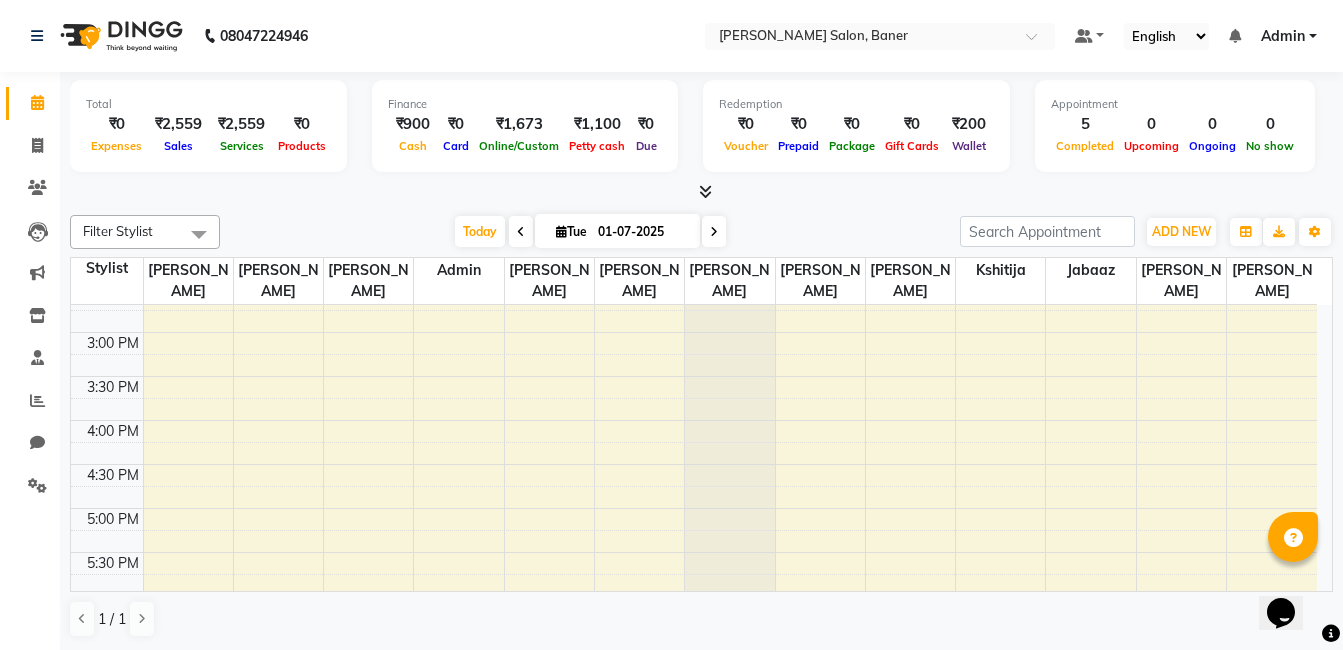scroll, scrollTop: 400, scrollLeft: 0, axis: vertical 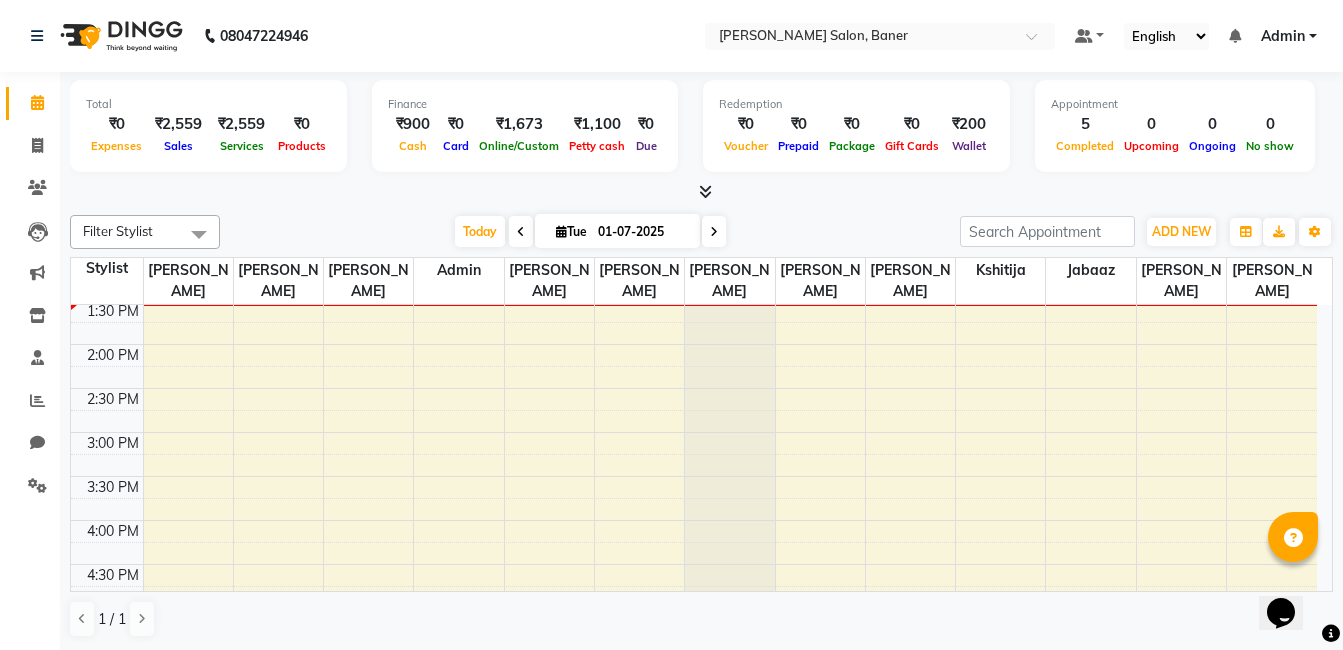 click on "9:00 AM 9:30 AM 10:00 AM 10:30 AM 11:00 AM 11:30 AM 12:00 PM 12:30 PM 1:00 PM 1:30 PM 2:00 PM 2:30 PM 3:00 PM 3:30 PM 4:00 PM 4:30 PM 5:00 PM 5:30 PM 6:00 PM 6:30 PM 7:00 PM 7:30 PM 8:00 PM 8:30 PM 9:00 PM 9:30 PM     AMRUTA ., TK03, 12:00 PM-01:05 PM, Loreal Hairwash Medium,Blow Dry Medium,Extra For Out curls     Varad, TK01, 11:00 AM-11:10 AM, Underarms Peeloff Waxing     Bhavana Veohar, TK04, 11:50 AM-12:25 PM, Eyebrows Threading,Upper lips / Lower Lips Threading,Underarms Peeloff Waxing     AMRUTA ., TK03, 11:50 AM-12:00 PM, Underarms Peeloff Waxing     Saumaya, TK02, 11:25 AM-12:00 PM, Loreal Hairwash Medium,Blow Dry Medium" at bounding box center [694, 476] 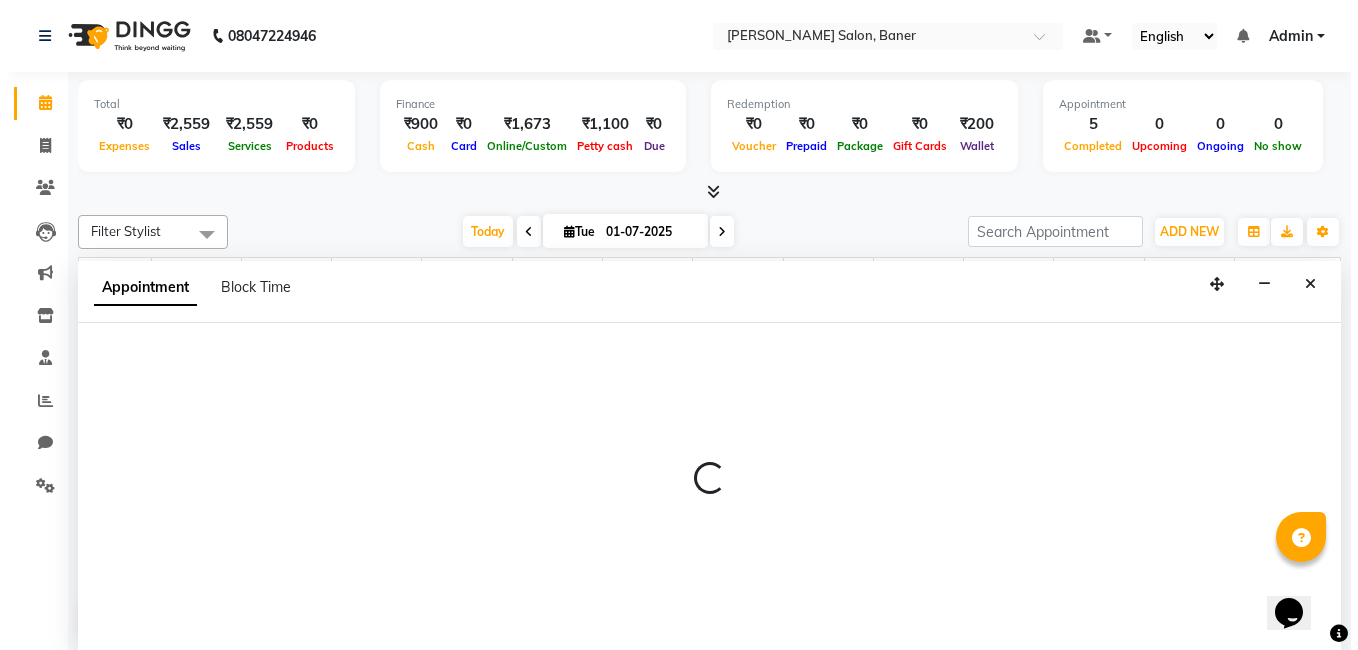 scroll, scrollTop: 1, scrollLeft: 0, axis: vertical 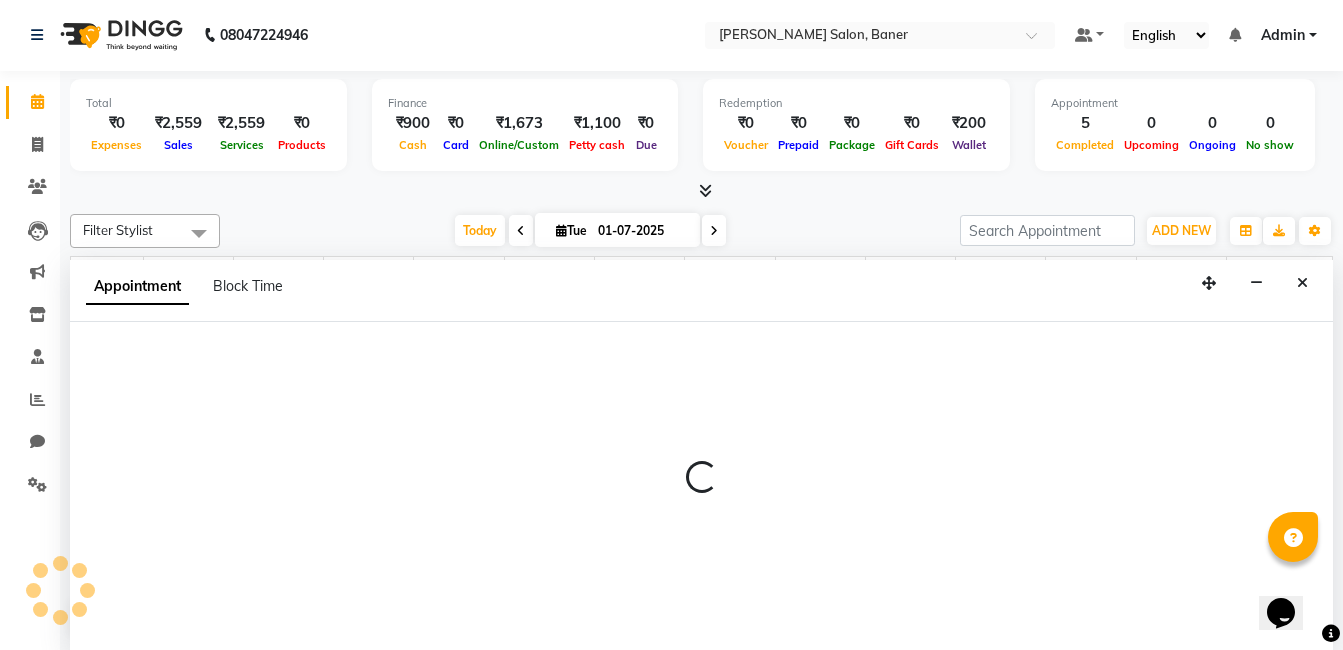select on "60263" 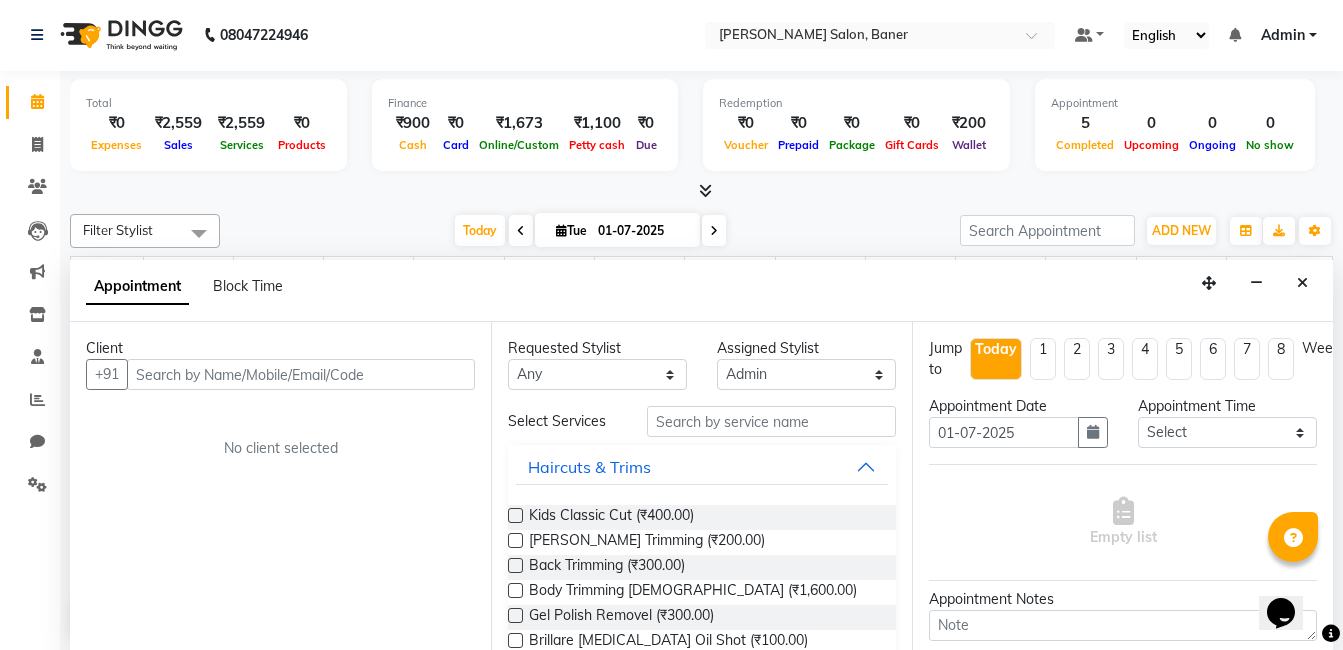 click at bounding box center [301, 374] 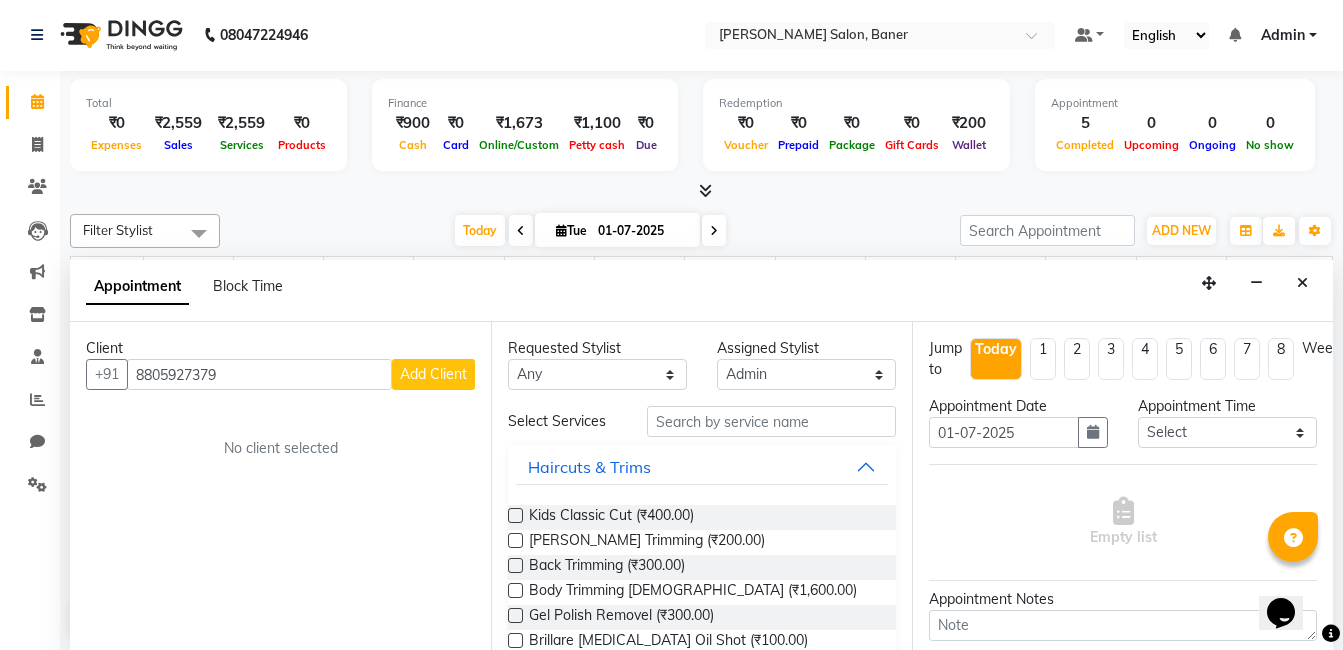 type on "8805927379" 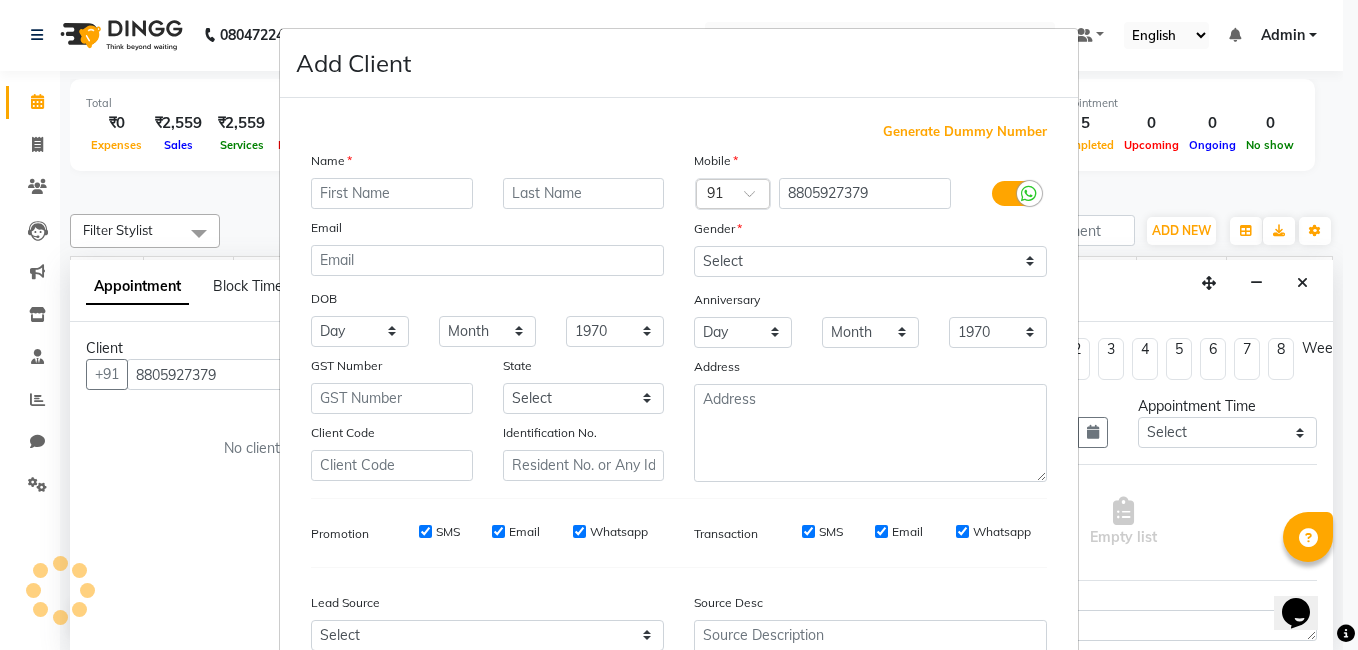 click at bounding box center [392, 193] 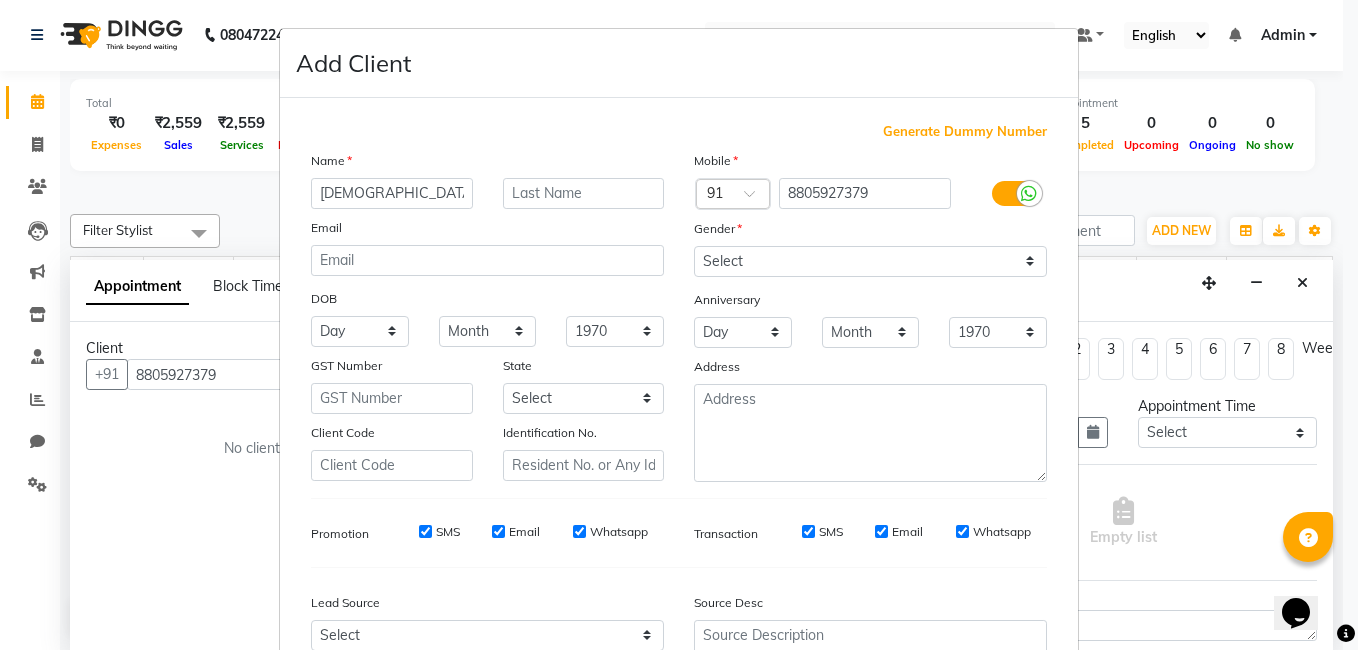 type on "[DEMOGRAPHIC_DATA]" 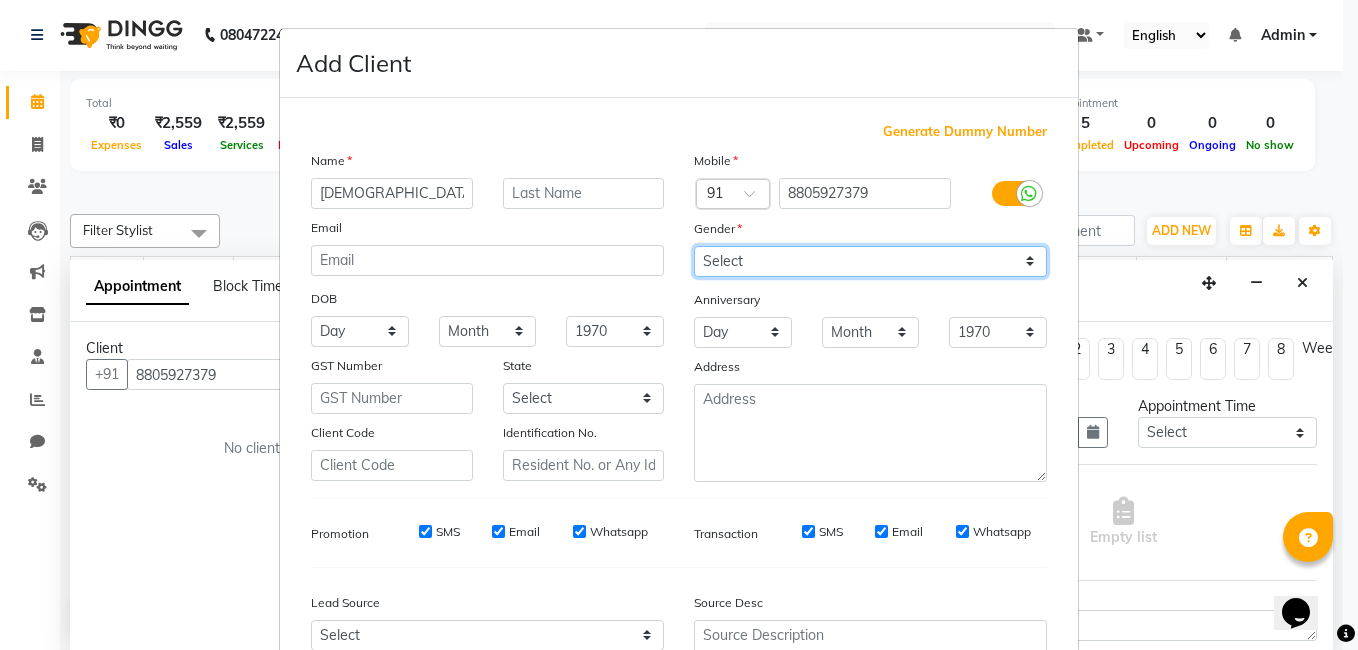 click on "Select Male Female Other Prefer Not To Say" at bounding box center (870, 261) 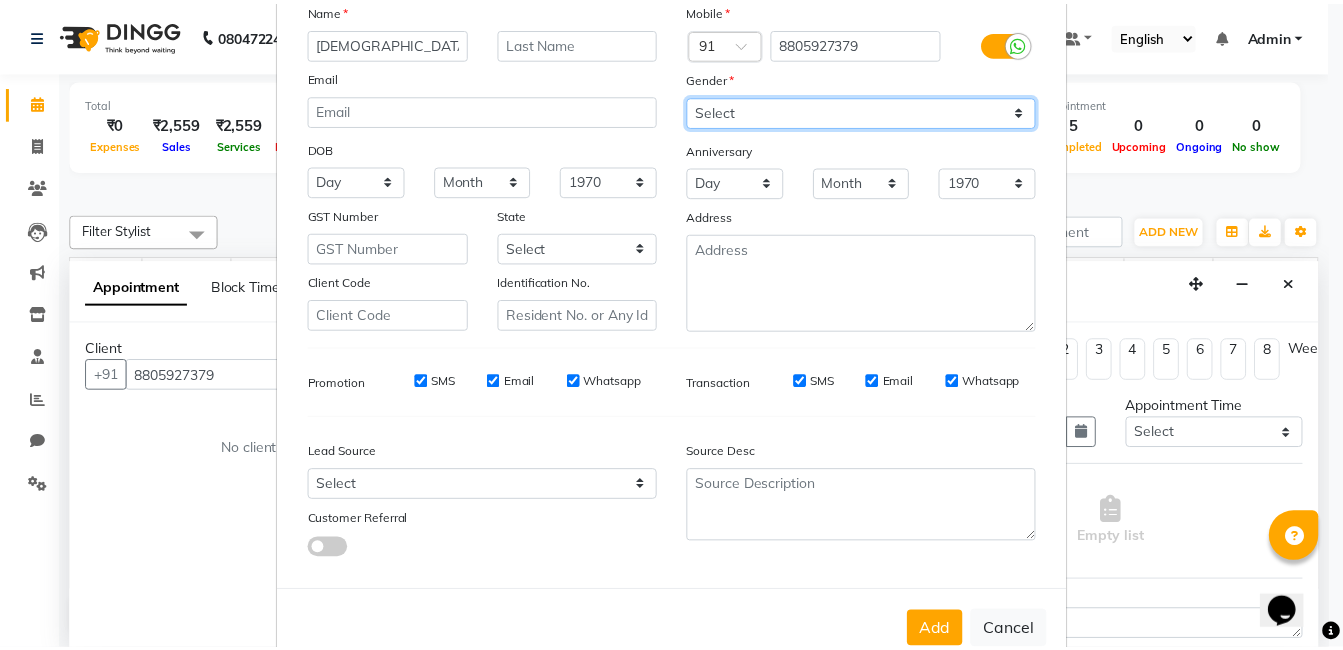 scroll, scrollTop: 199, scrollLeft: 0, axis: vertical 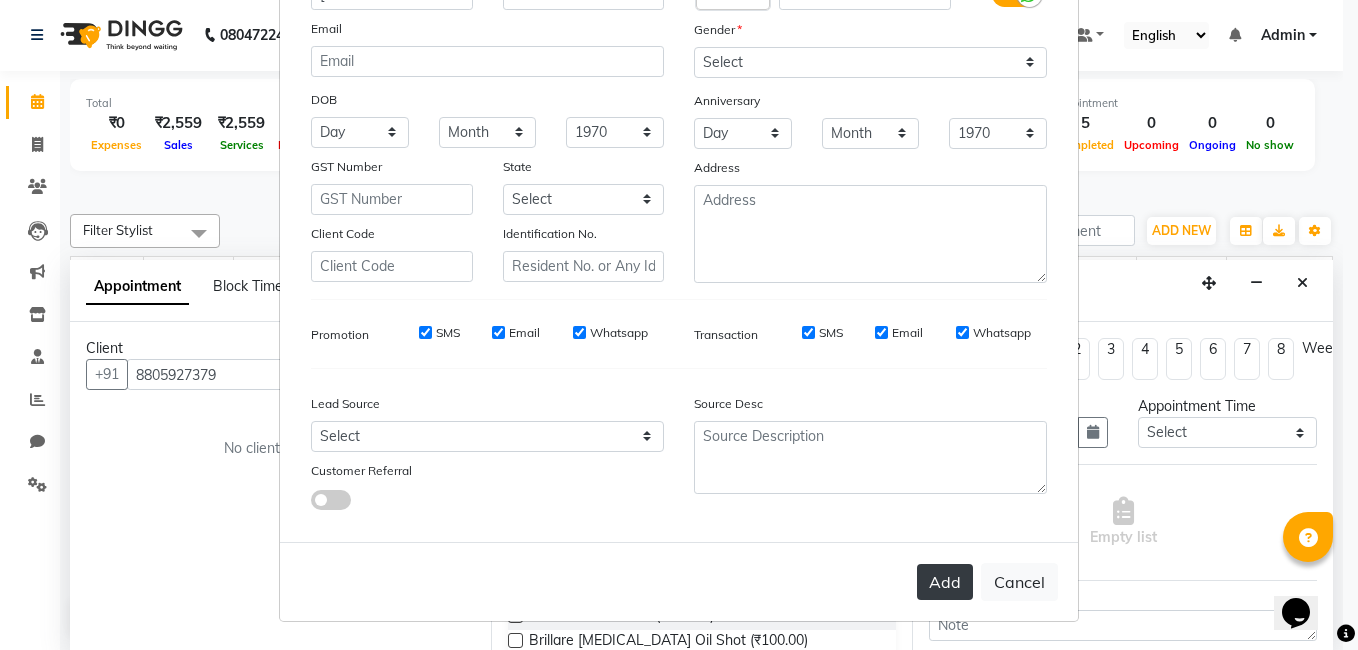 click on "Add" at bounding box center [945, 582] 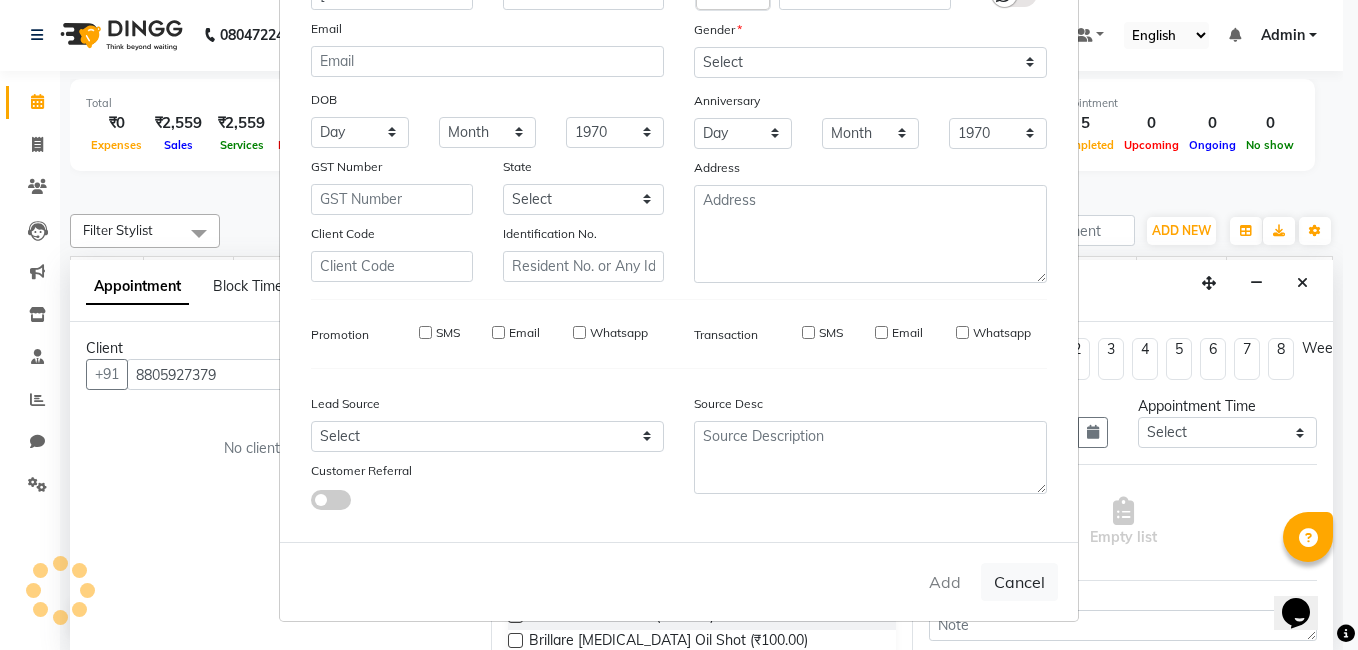 type 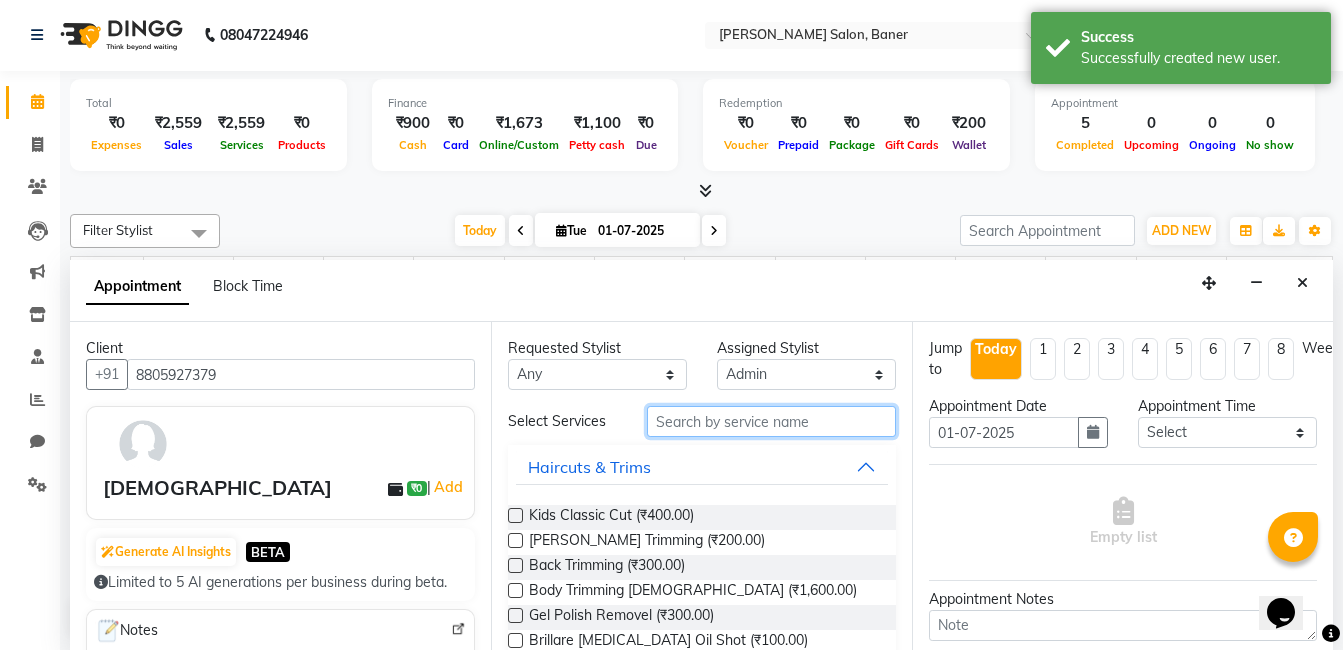 click at bounding box center [771, 421] 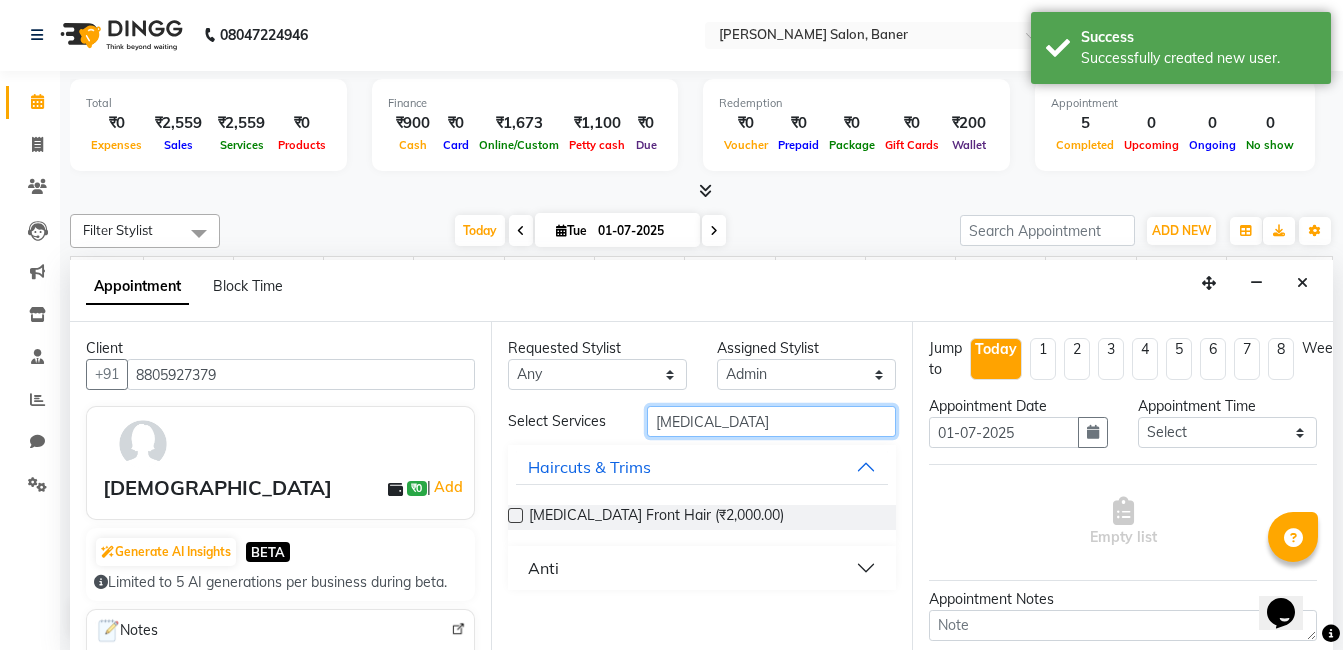 type on "botox" 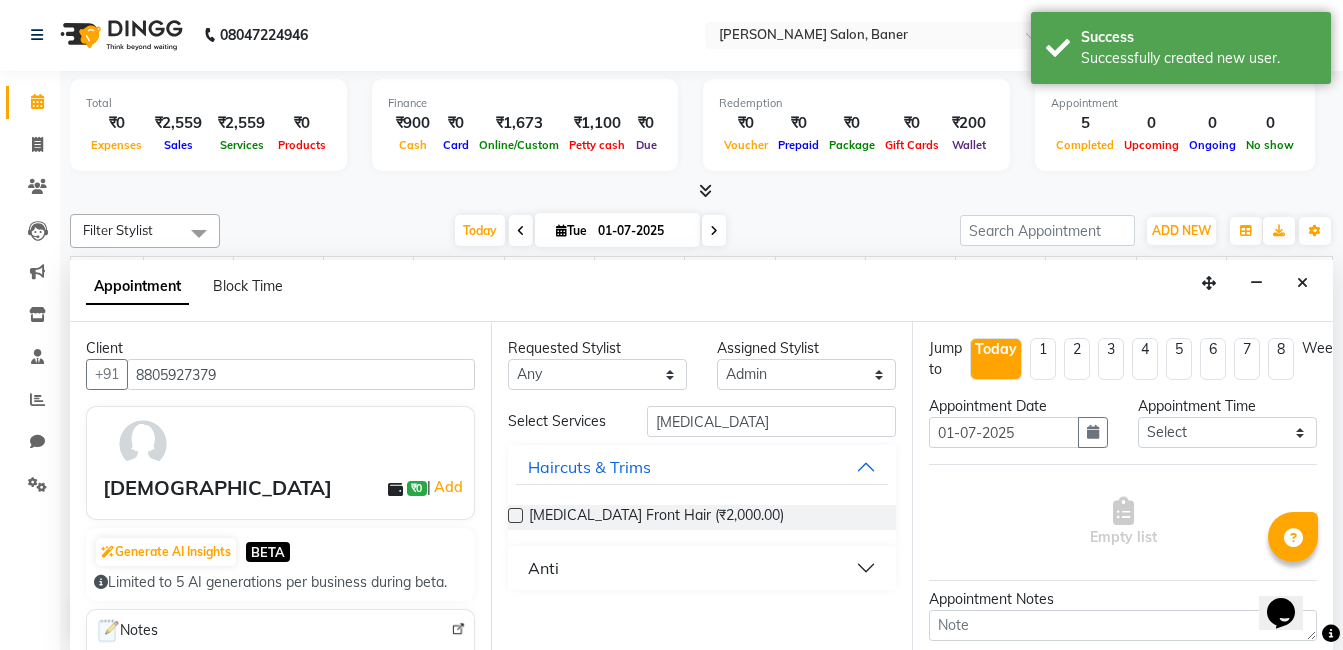 click on "Anti" at bounding box center (702, 568) 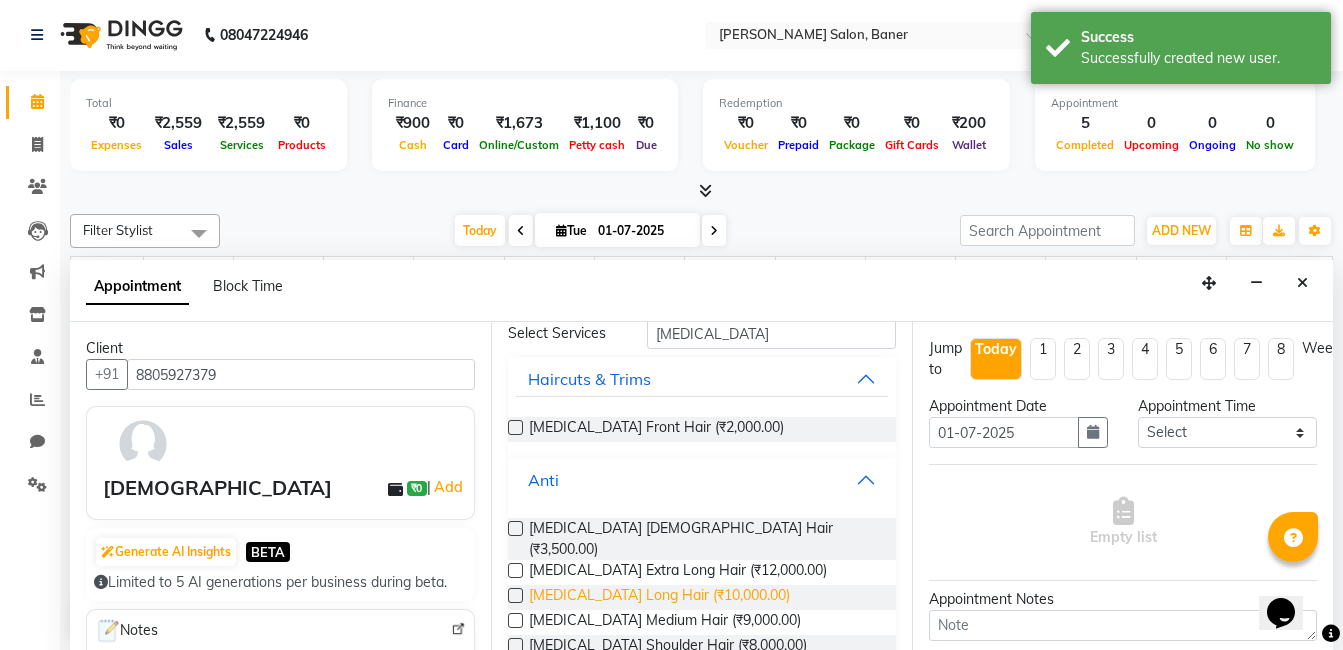 scroll, scrollTop: 113, scrollLeft: 0, axis: vertical 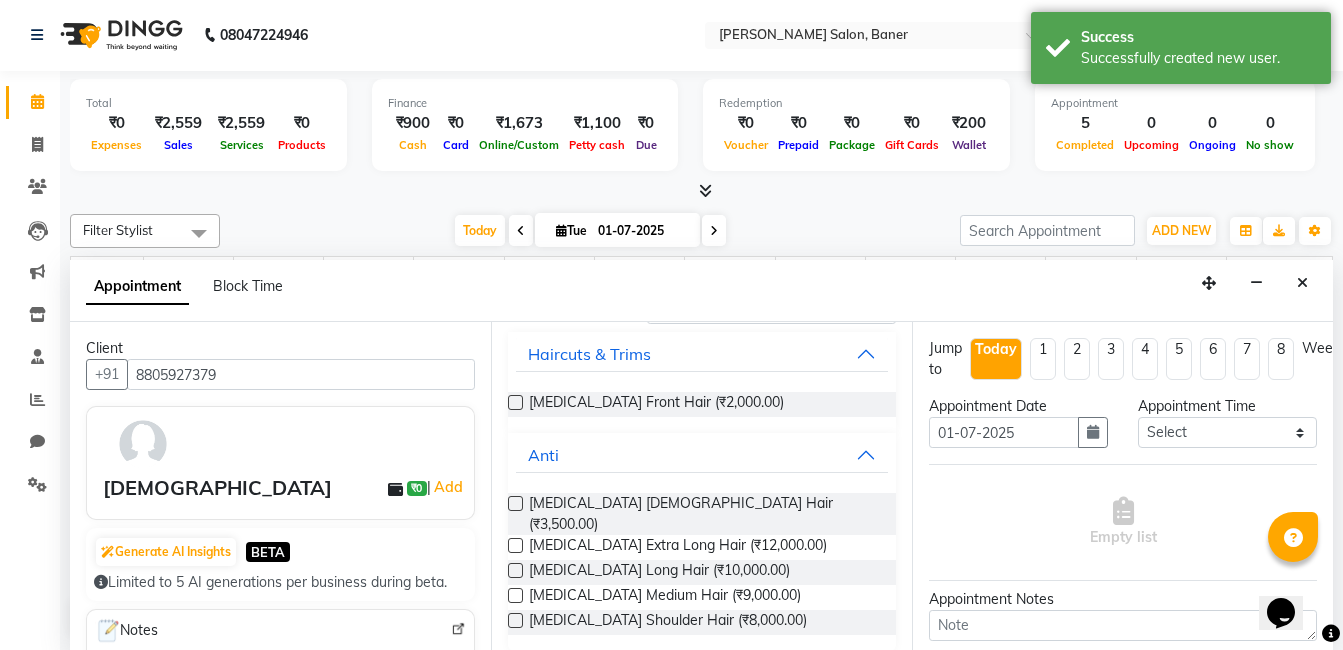 click at bounding box center [515, 595] 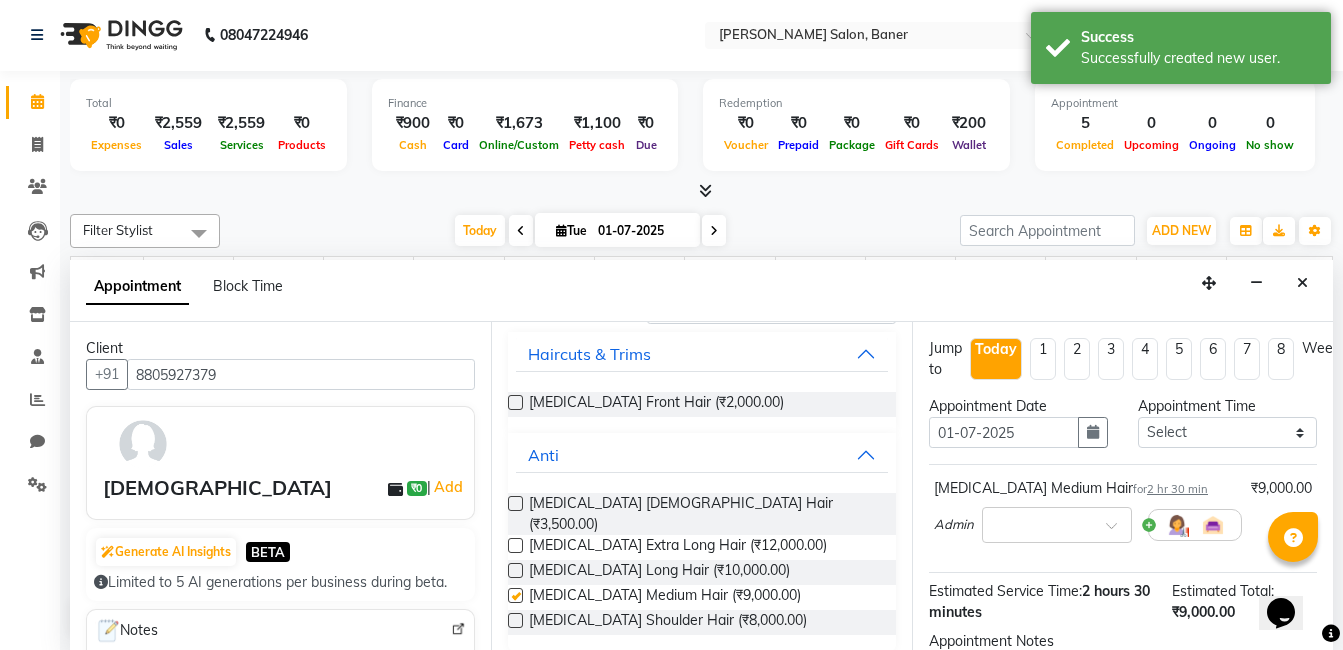 checkbox on "false" 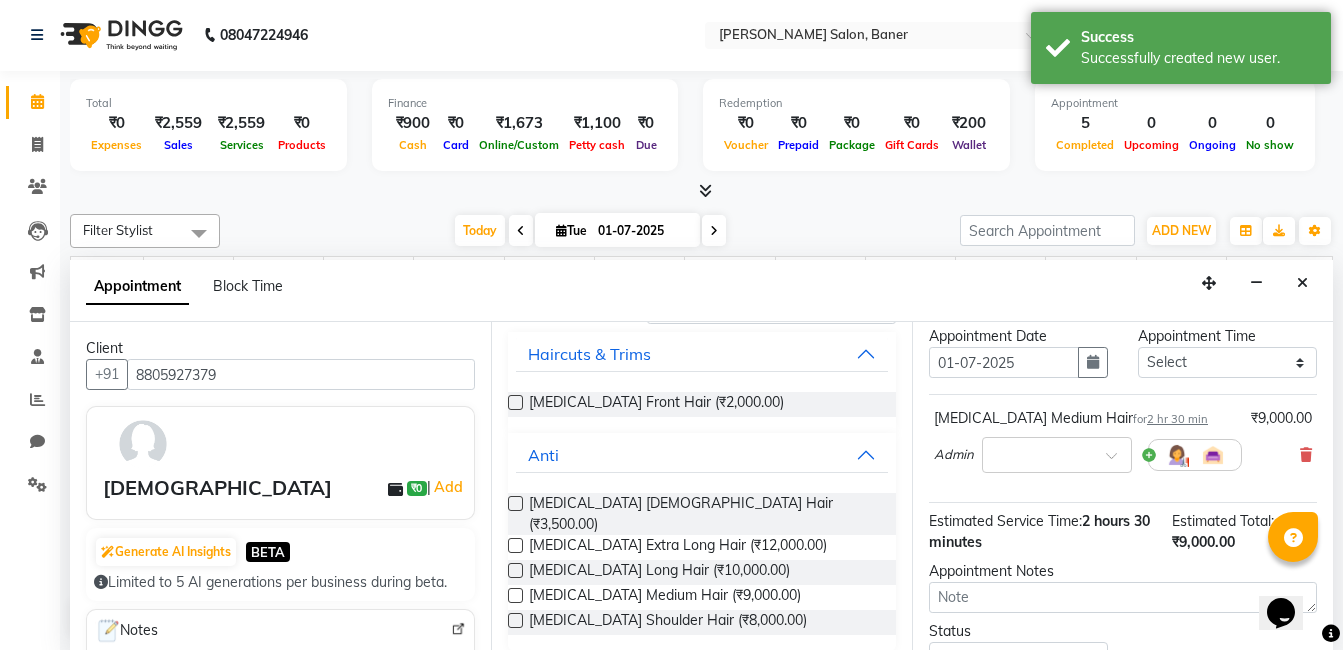 scroll, scrollTop: 234, scrollLeft: 0, axis: vertical 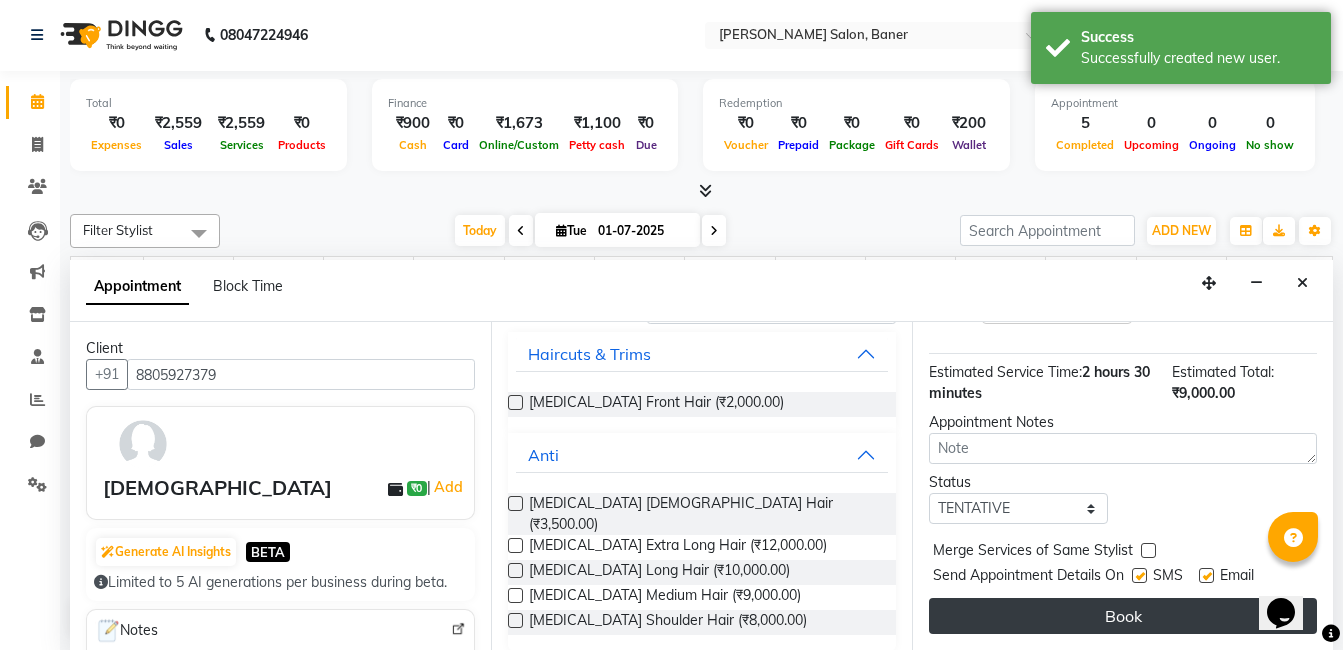 click on "Book" at bounding box center [1123, 616] 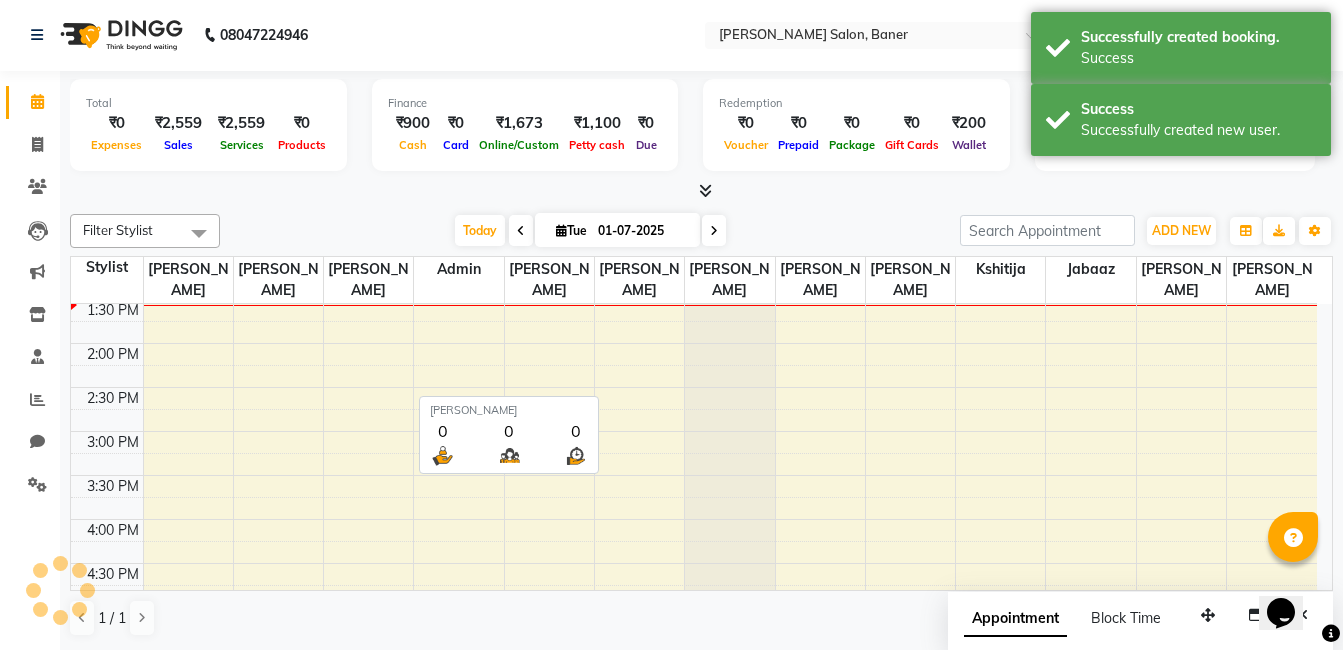 scroll, scrollTop: 0, scrollLeft: 0, axis: both 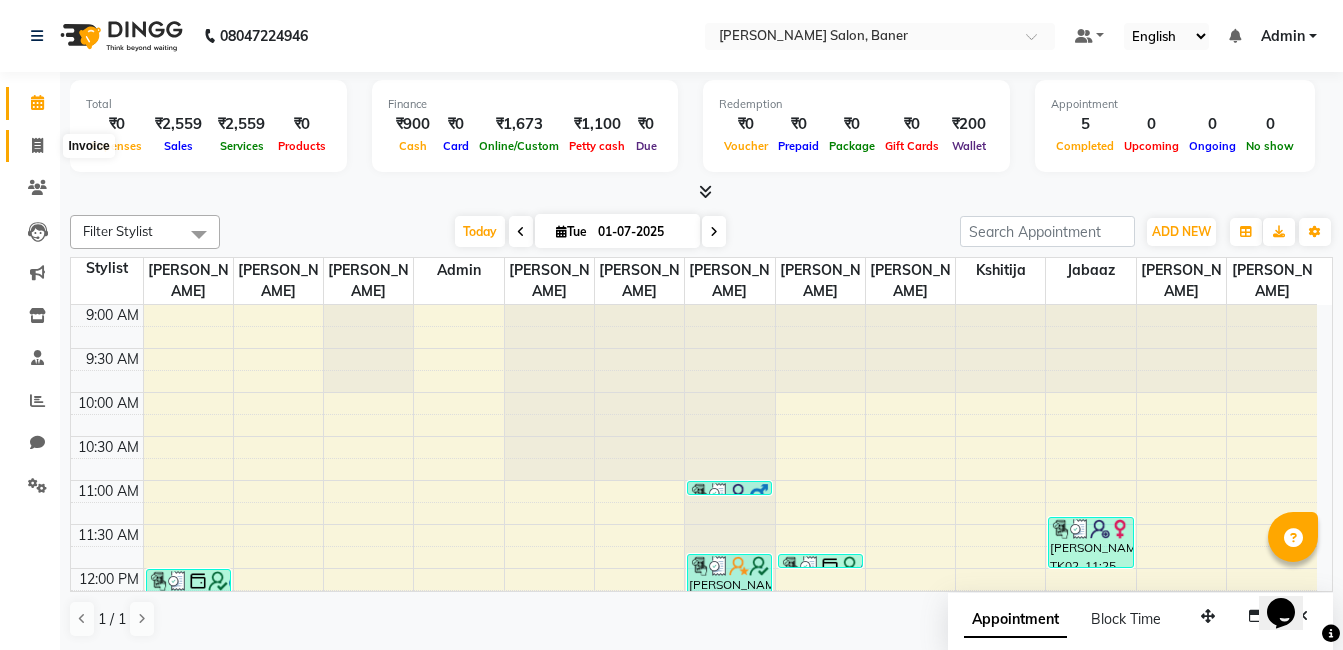 click 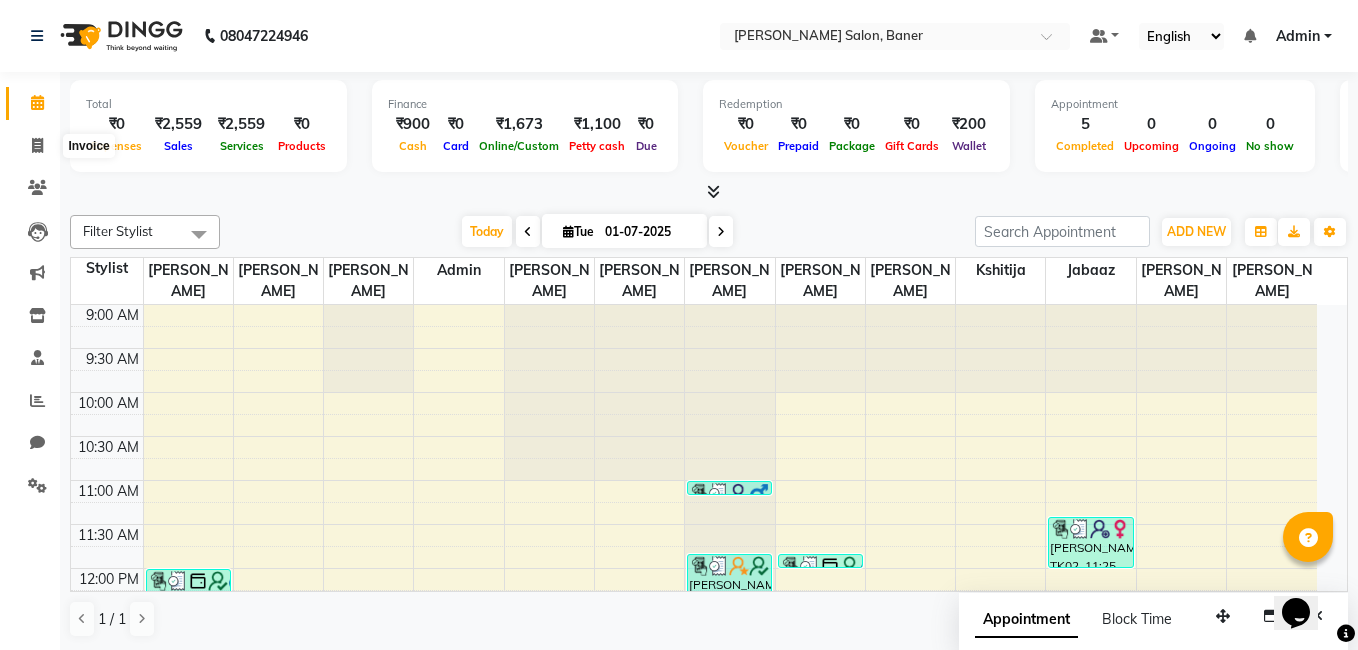 select on "7115" 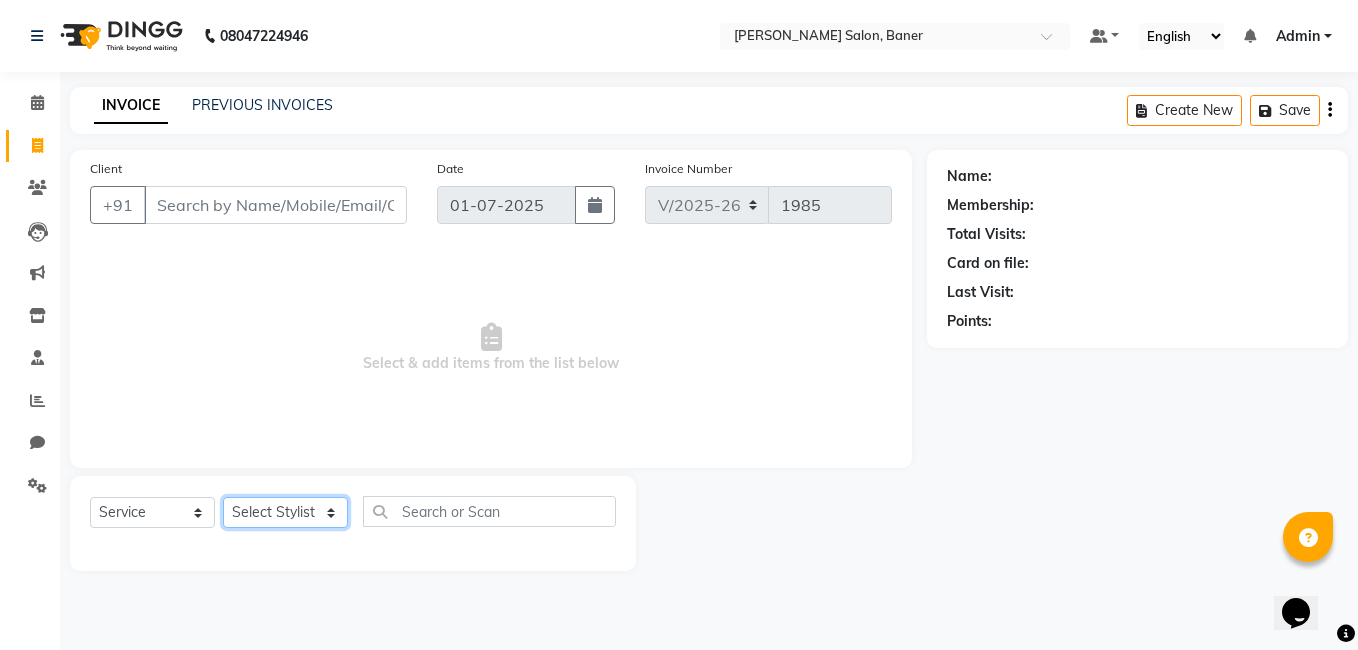click on "Select Stylist Admin Asif qureshi Deepali Munde Dipali Jivane Jabaaz Karishma Khot  Kshitija Kumar  Palash Das Prem patode Rahul chhapchhade Rupesh sangale Santosh Kadam Swapnil jadhav" 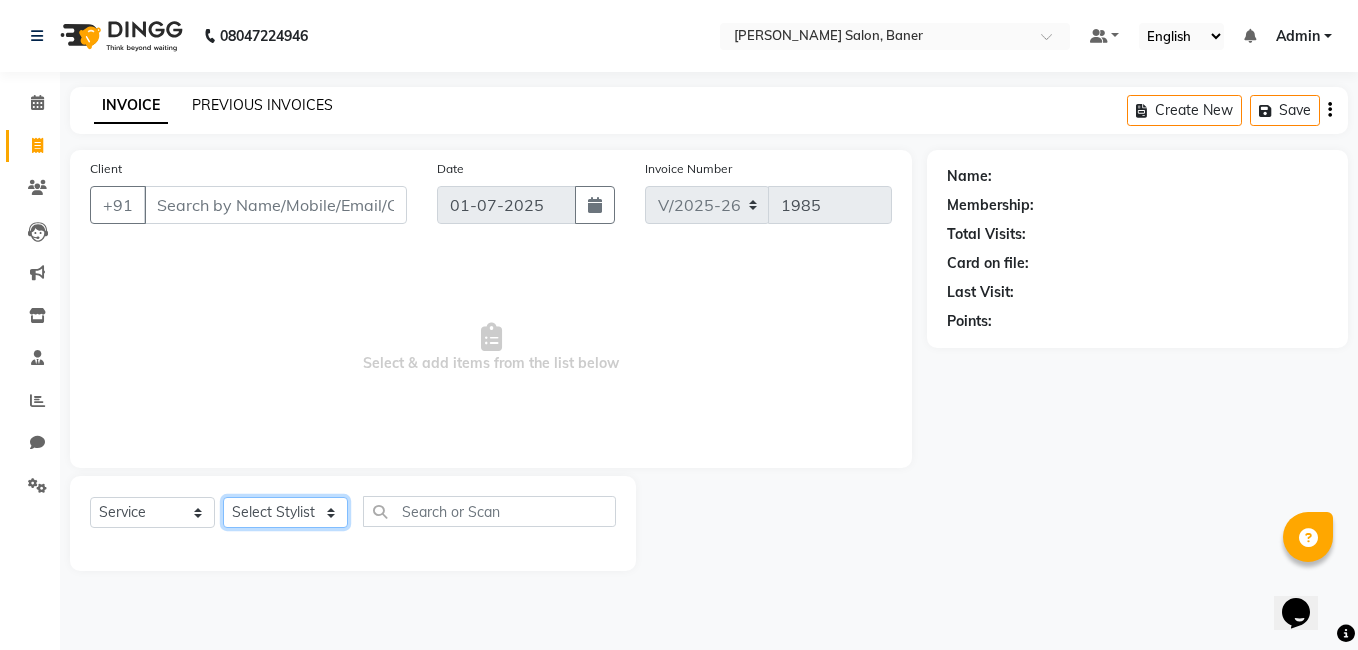 select on "60280" 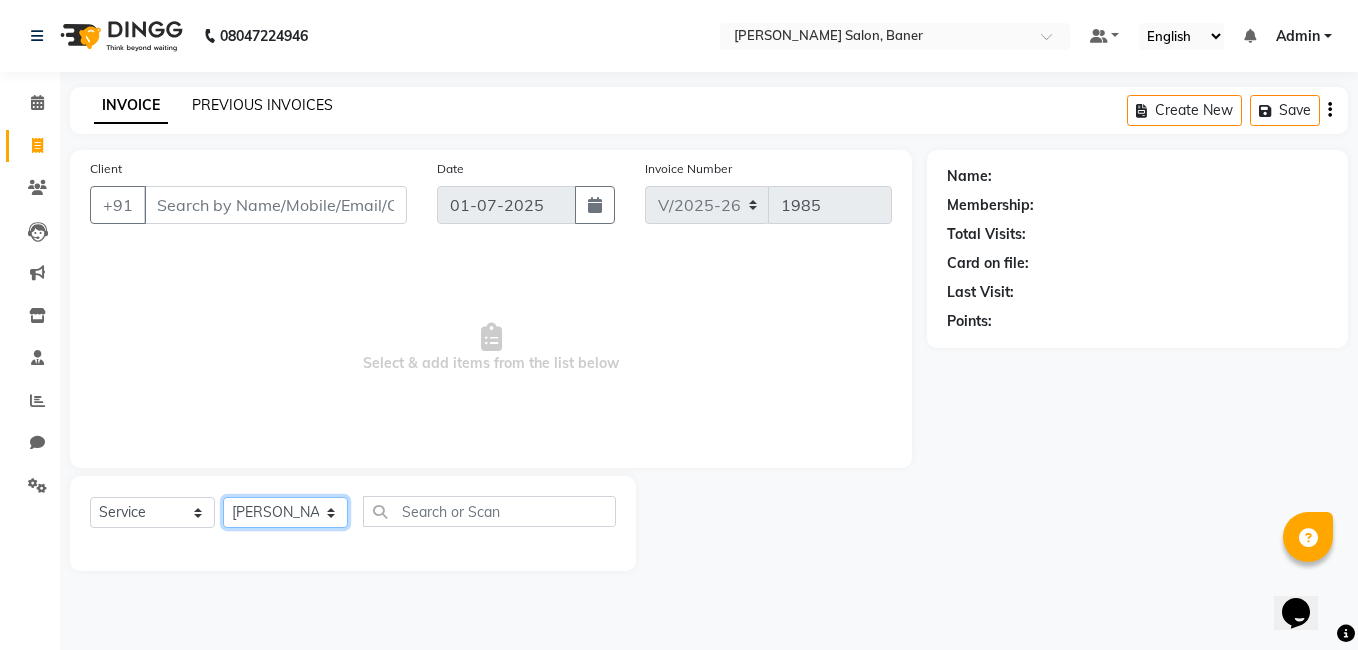 click on "Select Stylist Admin Asif qureshi Deepali Munde Dipali Jivane Jabaaz Karishma Khot  Kshitija Kumar  Palash Das Prem patode Rahul chhapchhade Rupesh sangale Santosh Kadam Swapnil jadhav" 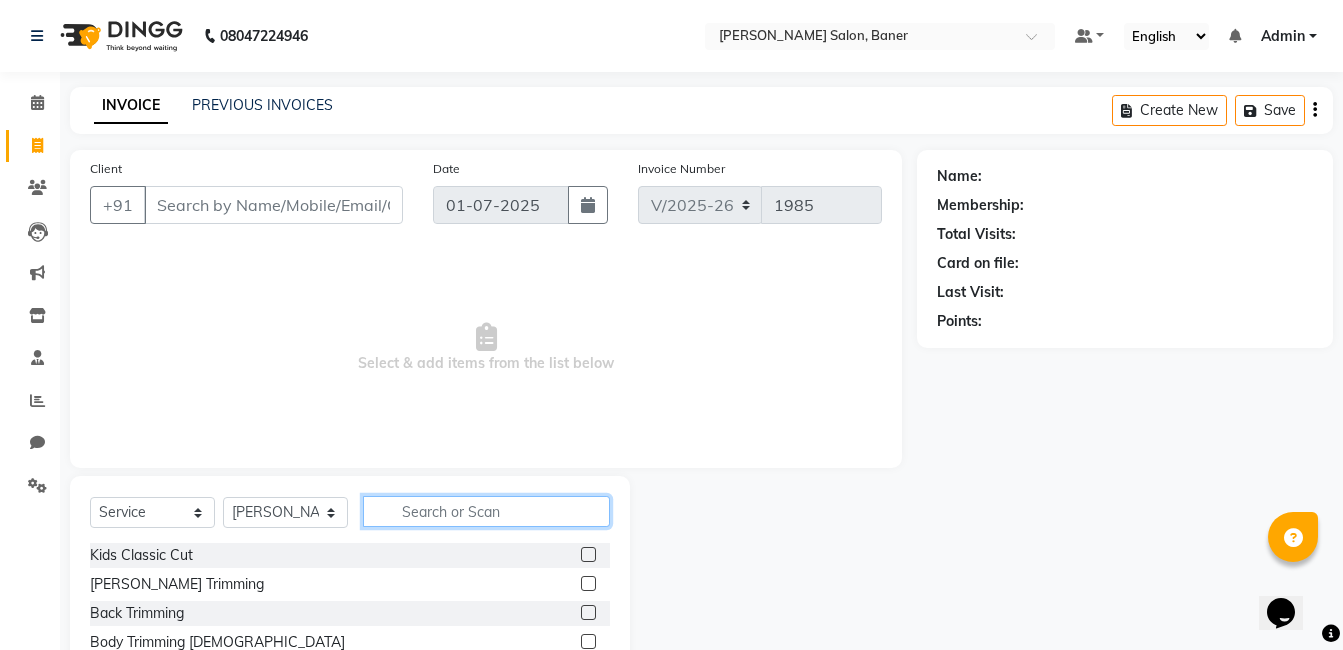 click 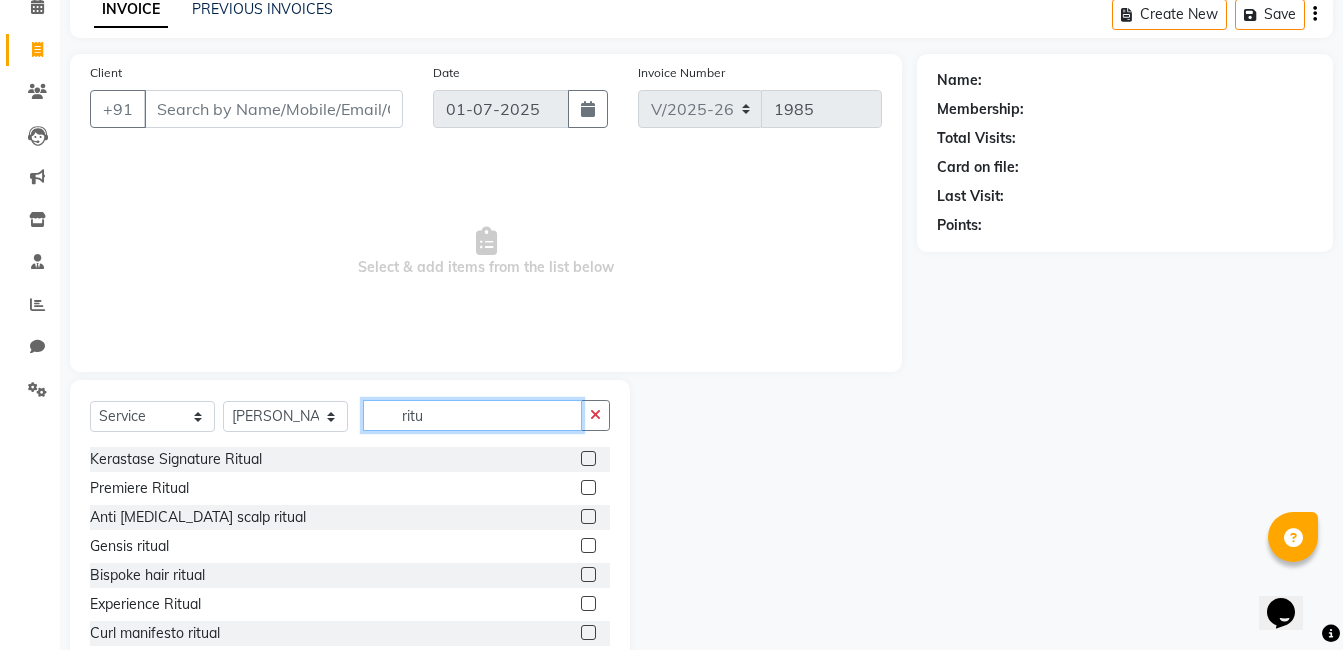 scroll, scrollTop: 100, scrollLeft: 0, axis: vertical 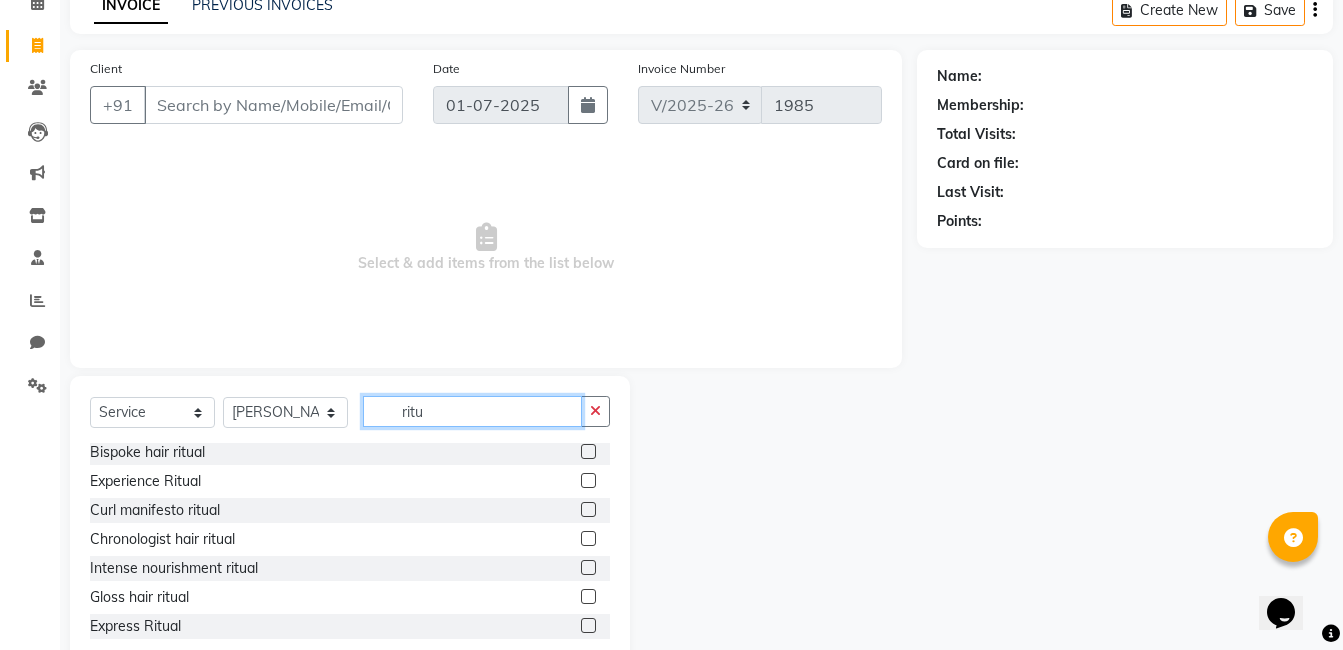 type on "ritu" 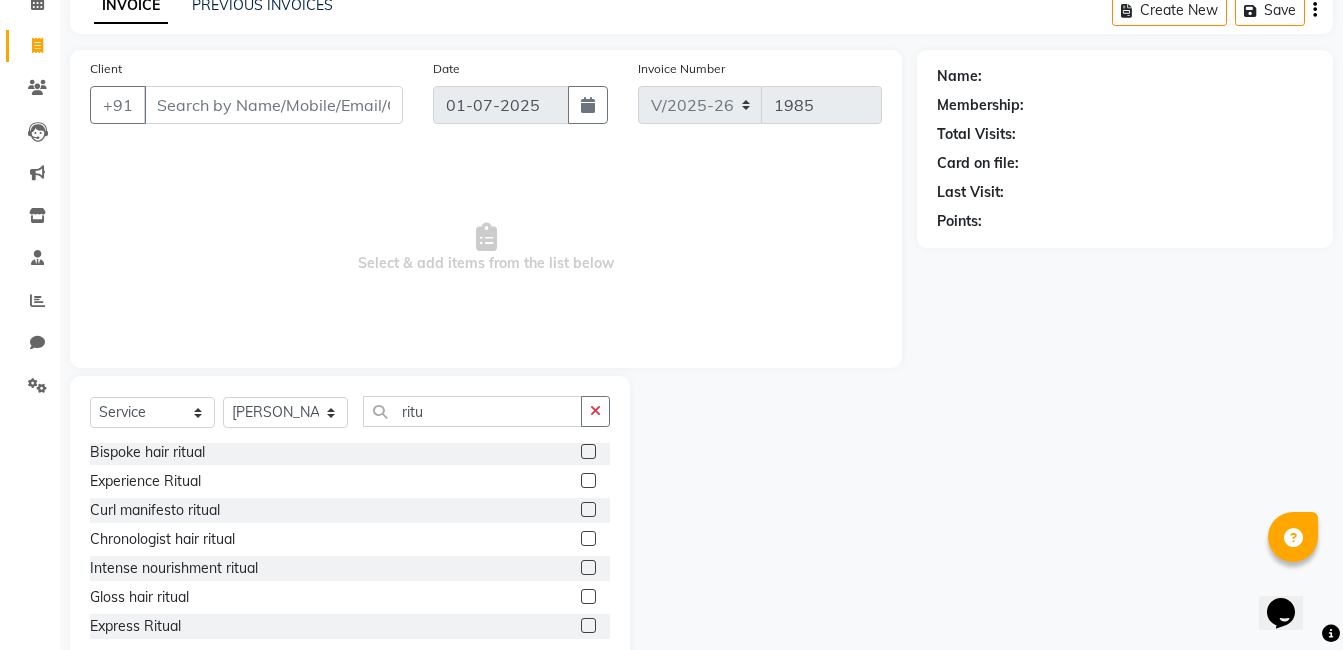 click 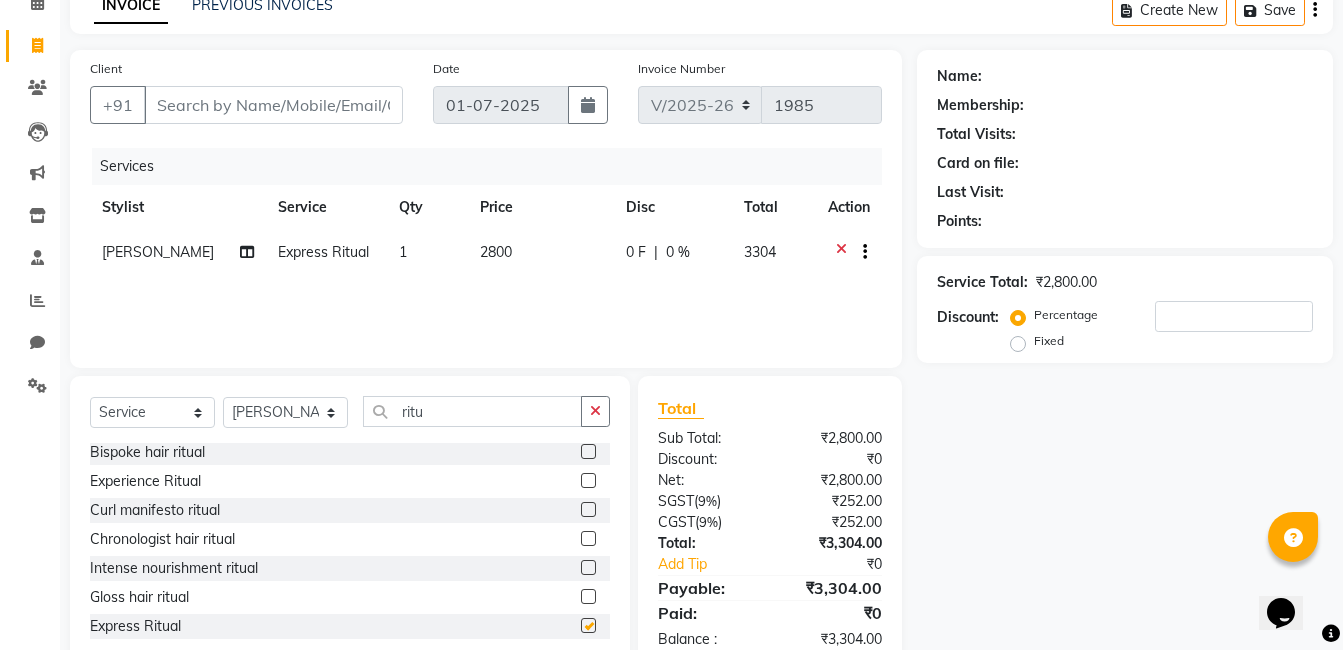 checkbox on "false" 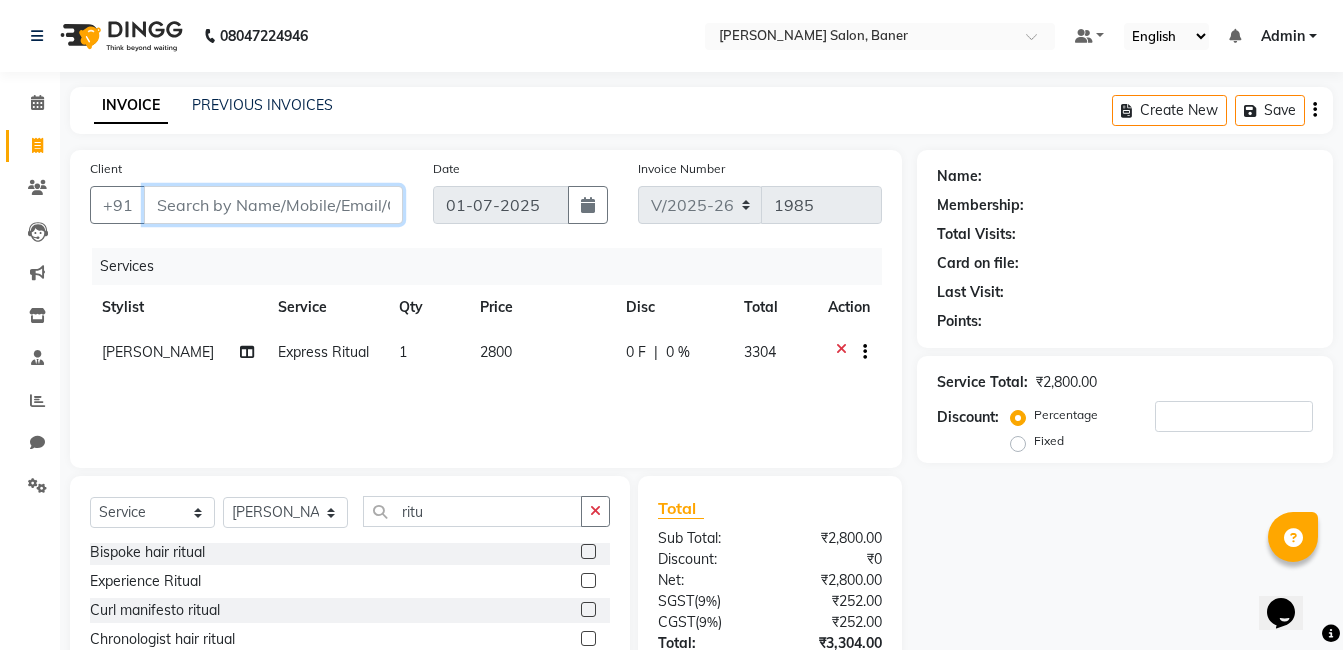click on "Client" at bounding box center (273, 205) 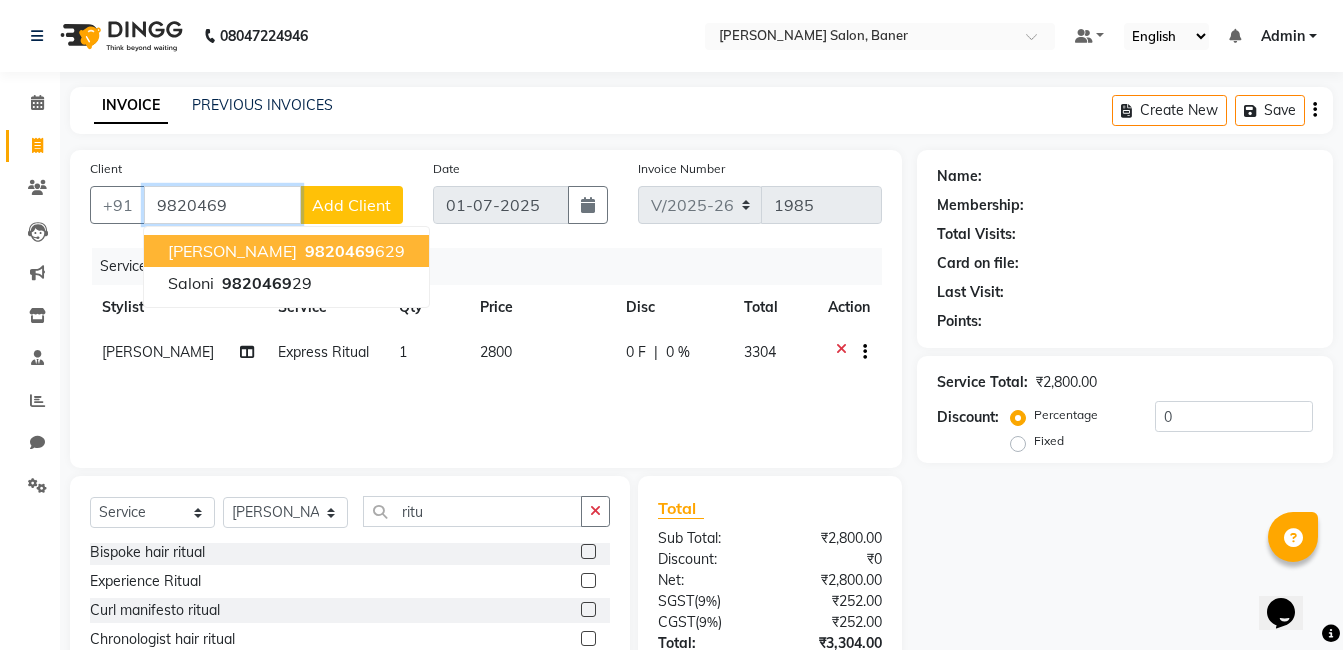 click on "9820469" at bounding box center (340, 251) 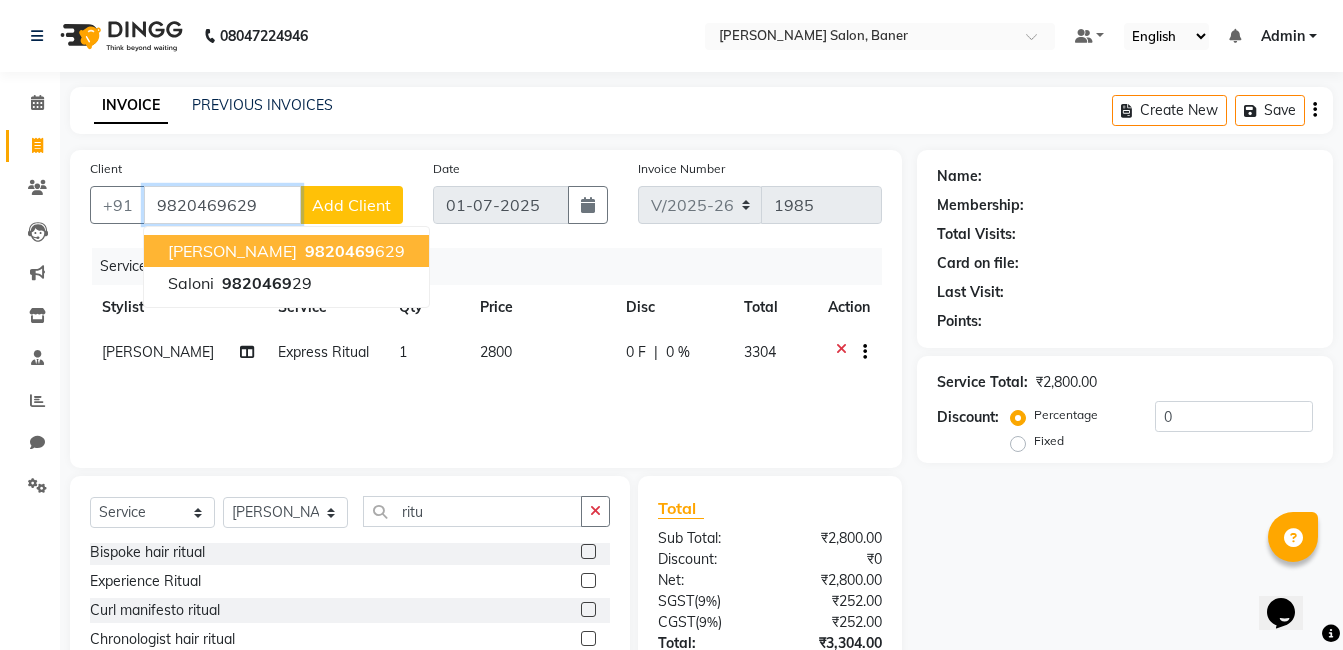 type on "9820469629" 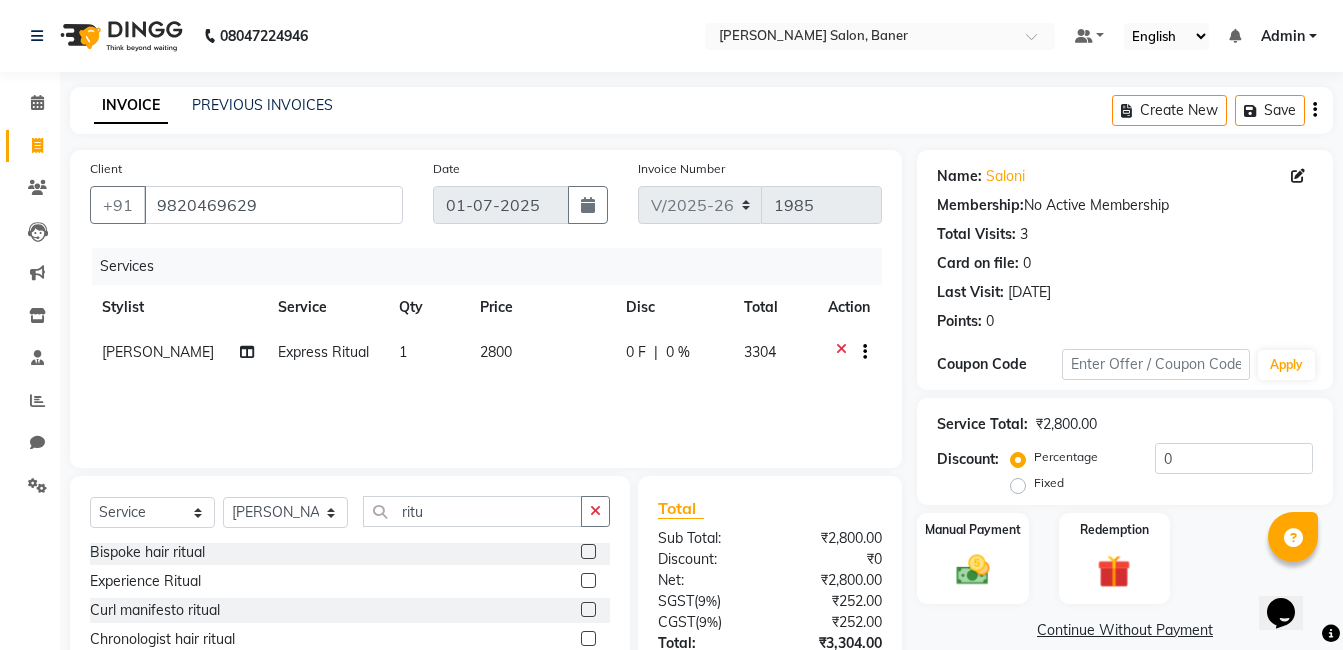 scroll, scrollTop: 151, scrollLeft: 0, axis: vertical 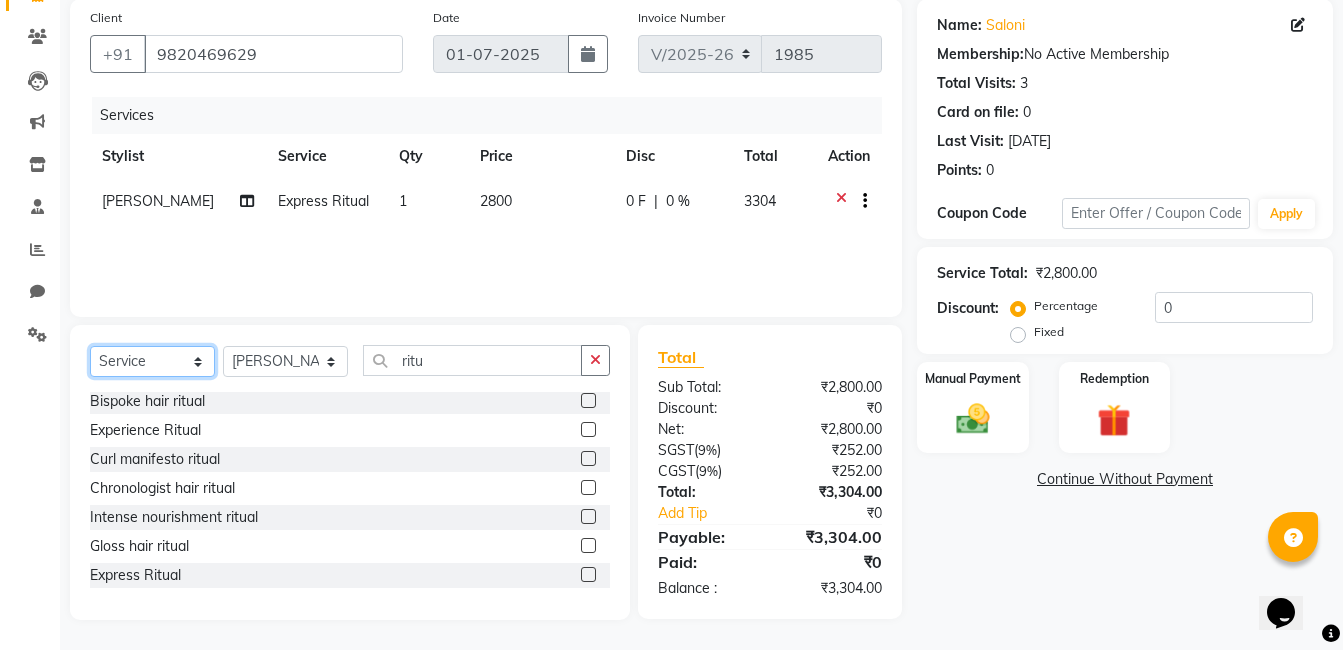 click on "Select  Service  Product  Membership  Package Voucher Prepaid Gift Card" 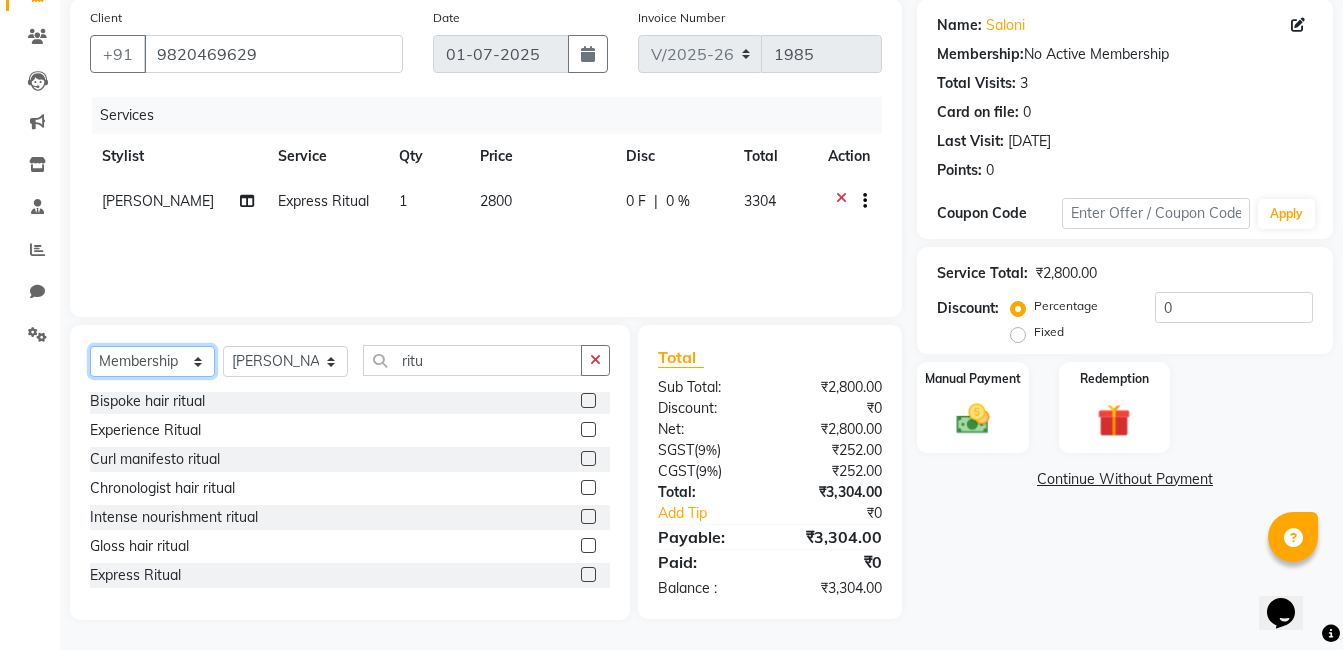 click on "Select  Service  Product  Membership  Package Voucher Prepaid Gift Card" 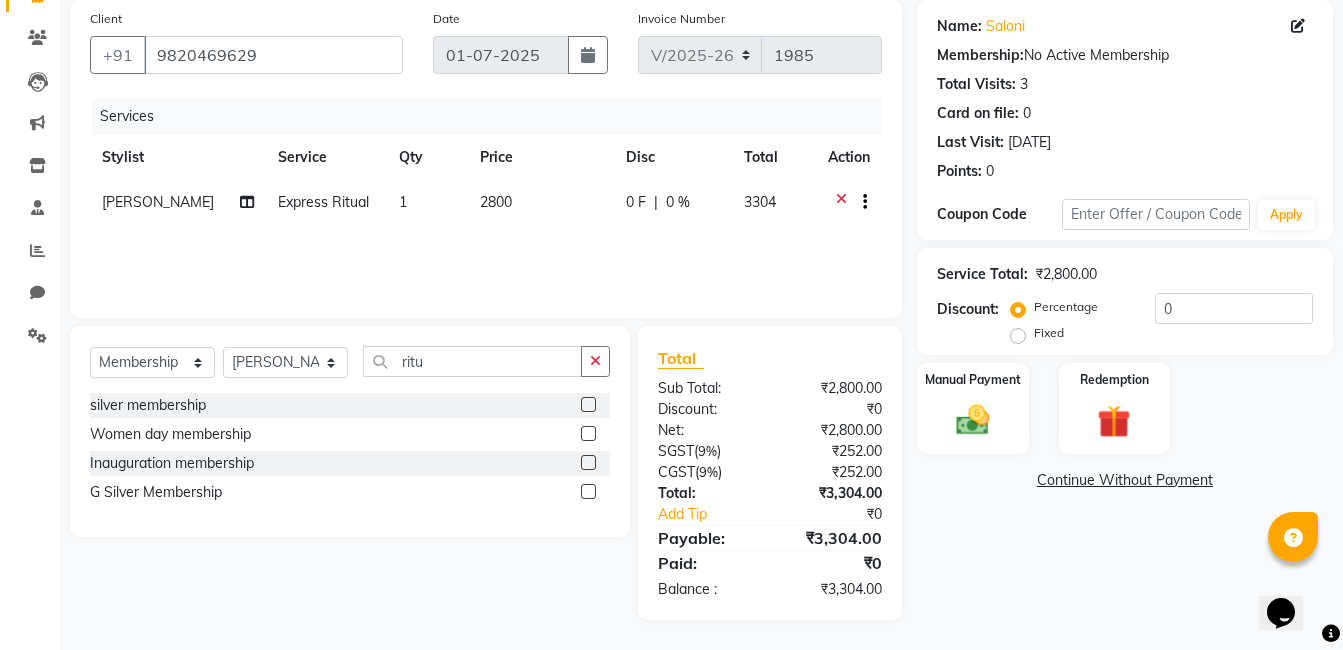 click 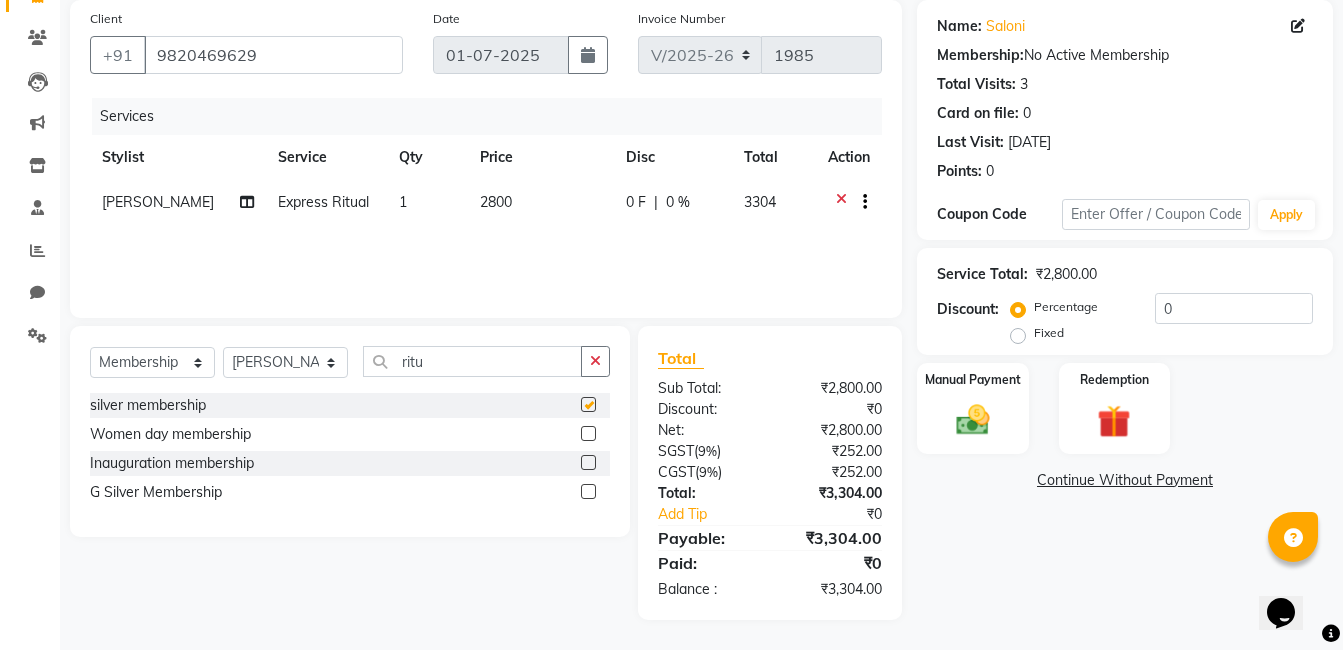 select on "select" 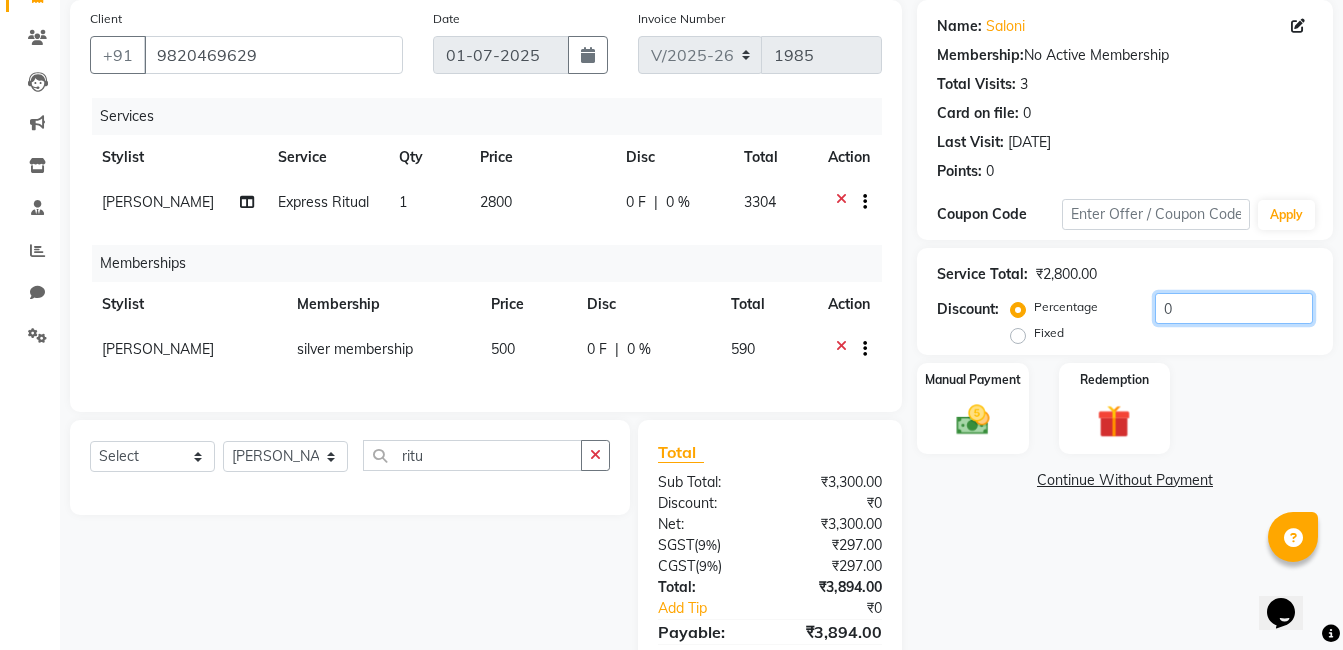 drag, startPoint x: 1197, startPoint y: 311, endPoint x: 1098, endPoint y: 313, distance: 99.0202 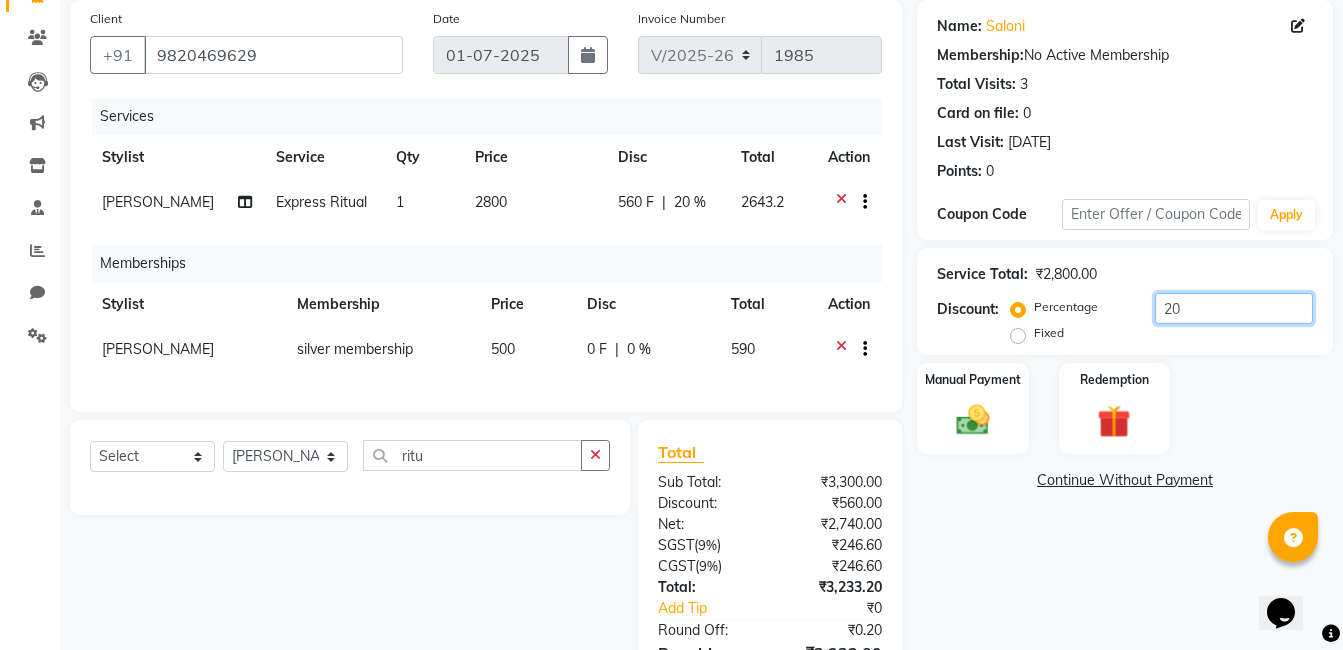 type on "20" 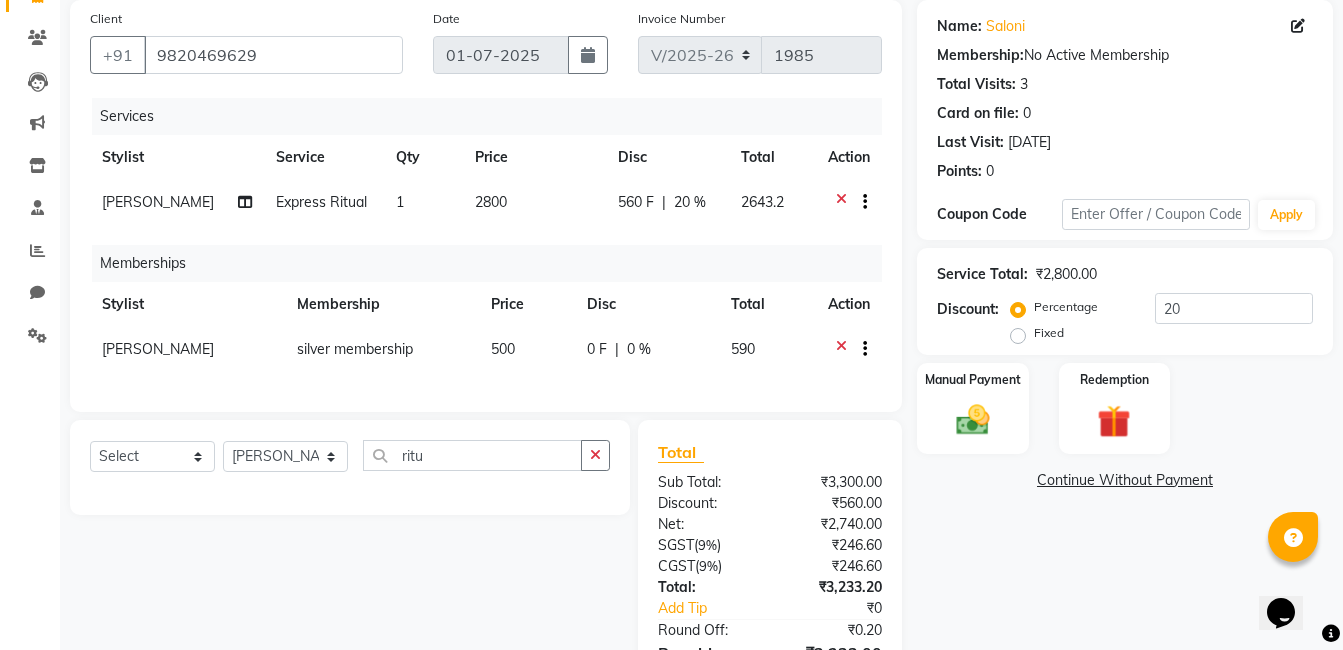 click on "Name: Saloni  Membership:  No Active Membership  Total Visits:  3 Card on file:  0 Last Visit:   09-02-2025 Points:   0  Coupon Code Apply Service Total:  ₹2,800.00  Discount:  Percentage   Fixed  20 Manual Payment Redemption  Continue Without Payment" 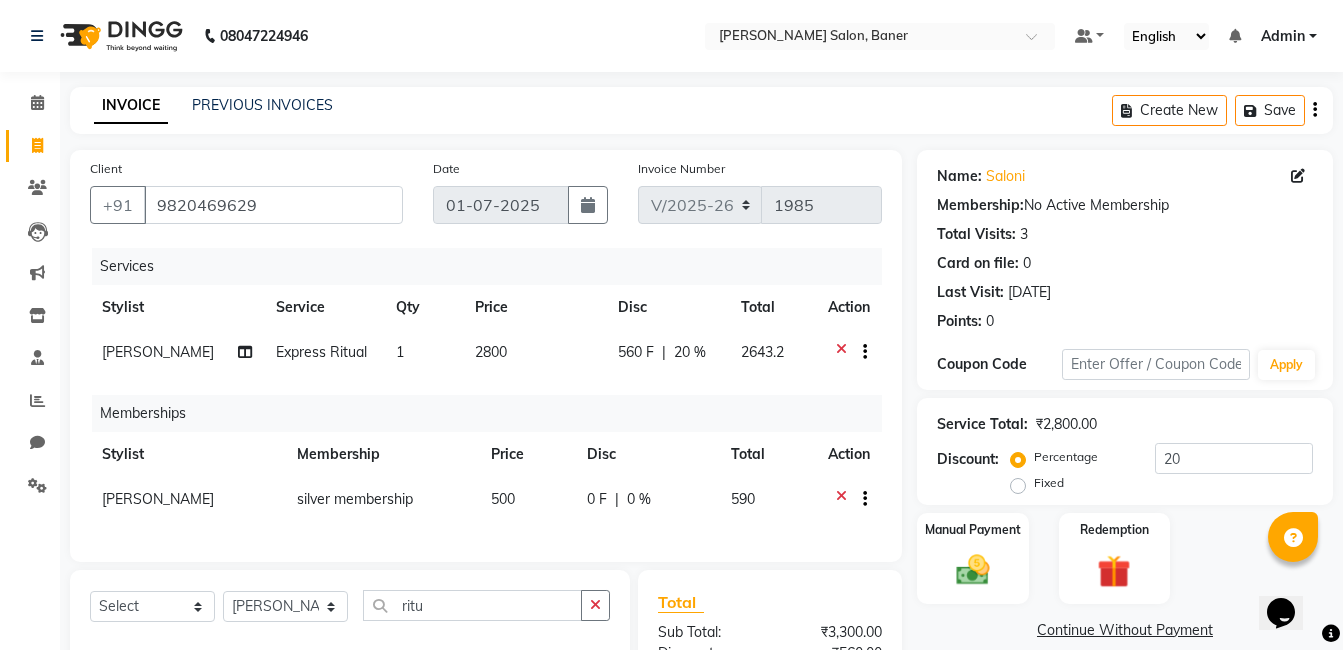 scroll, scrollTop: 280, scrollLeft: 0, axis: vertical 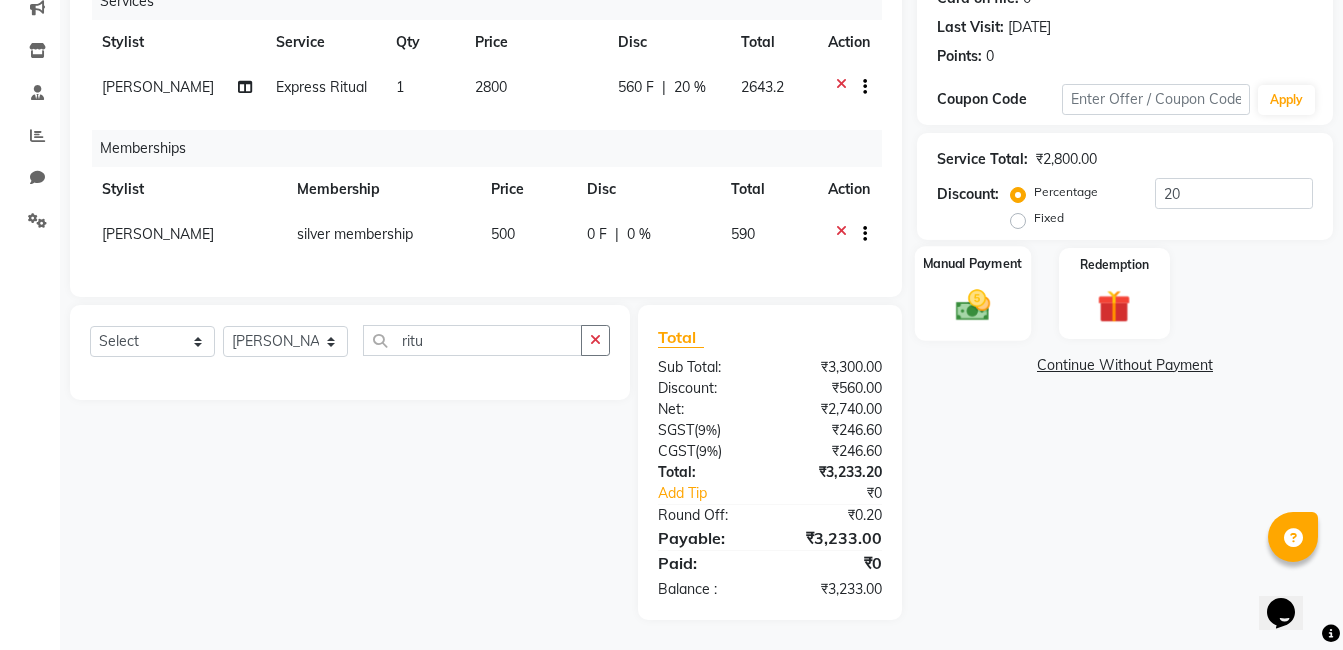 click 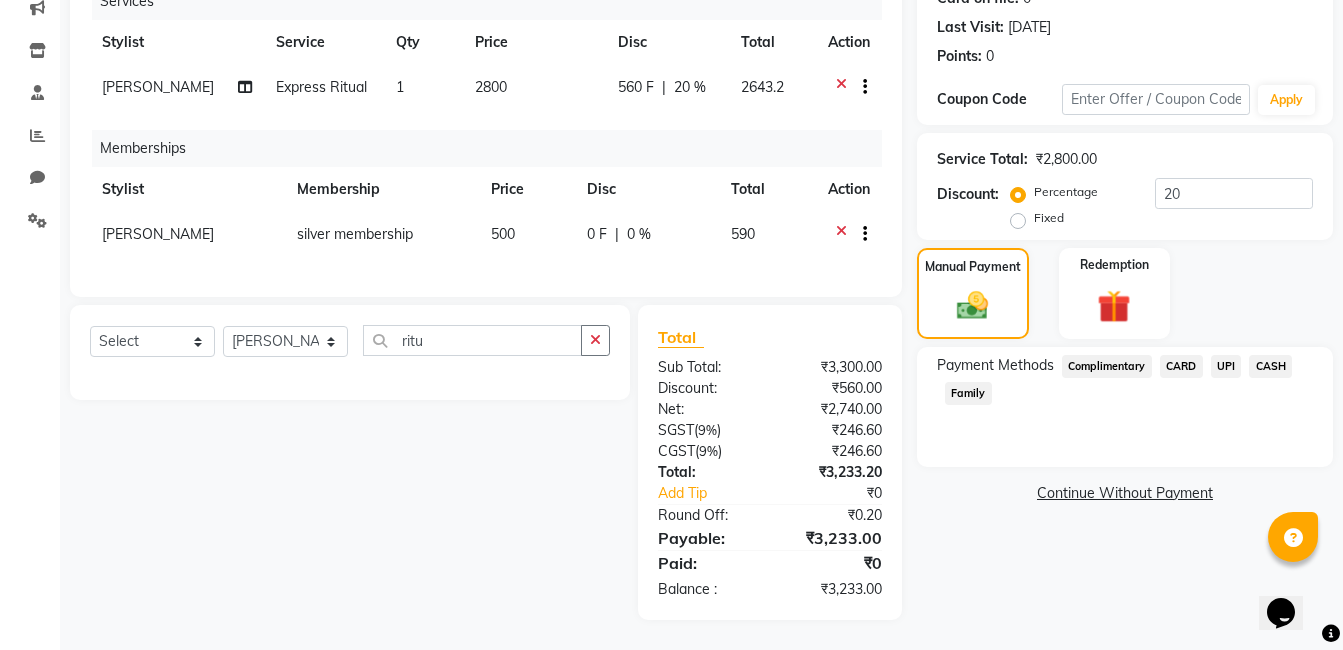 click on "UPI" 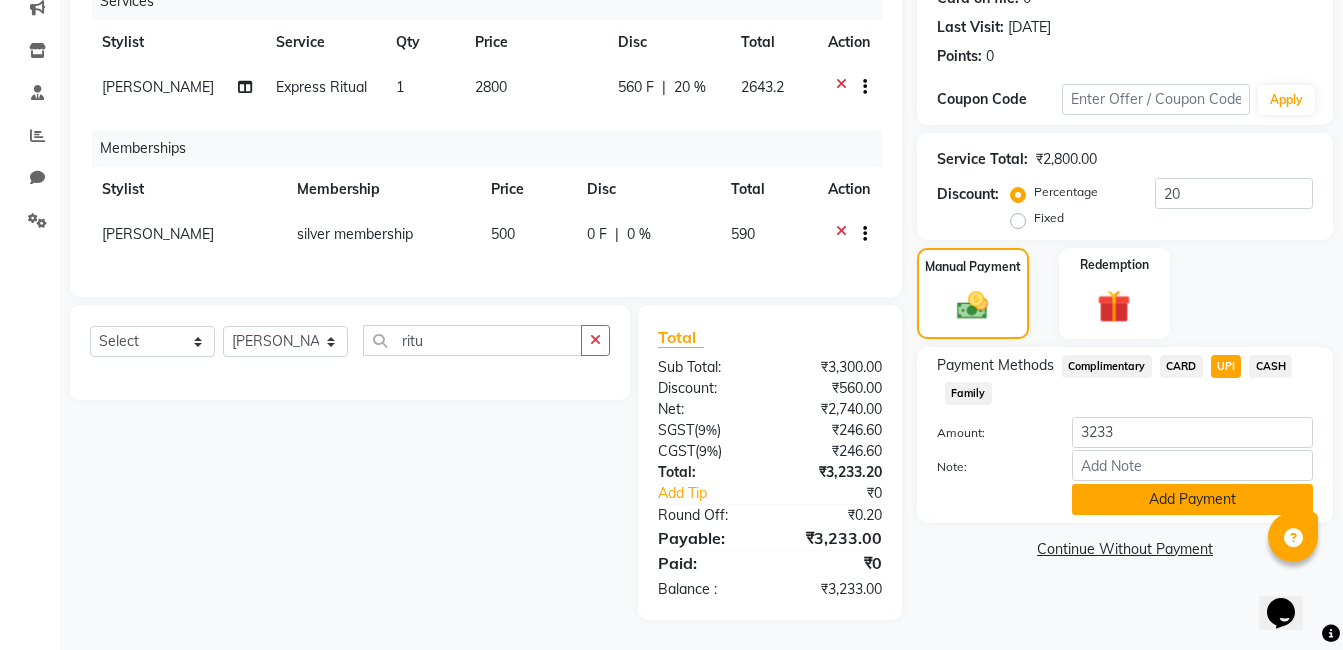 click on "Add Payment" 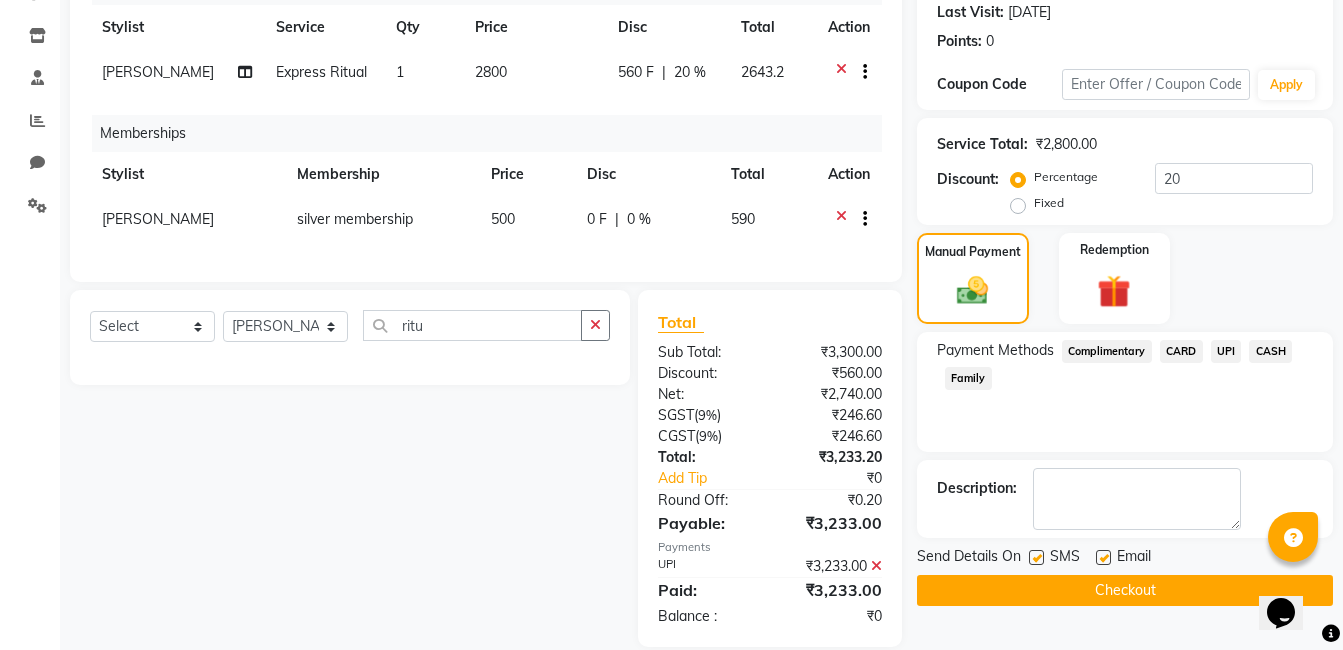 scroll, scrollTop: 322, scrollLeft: 0, axis: vertical 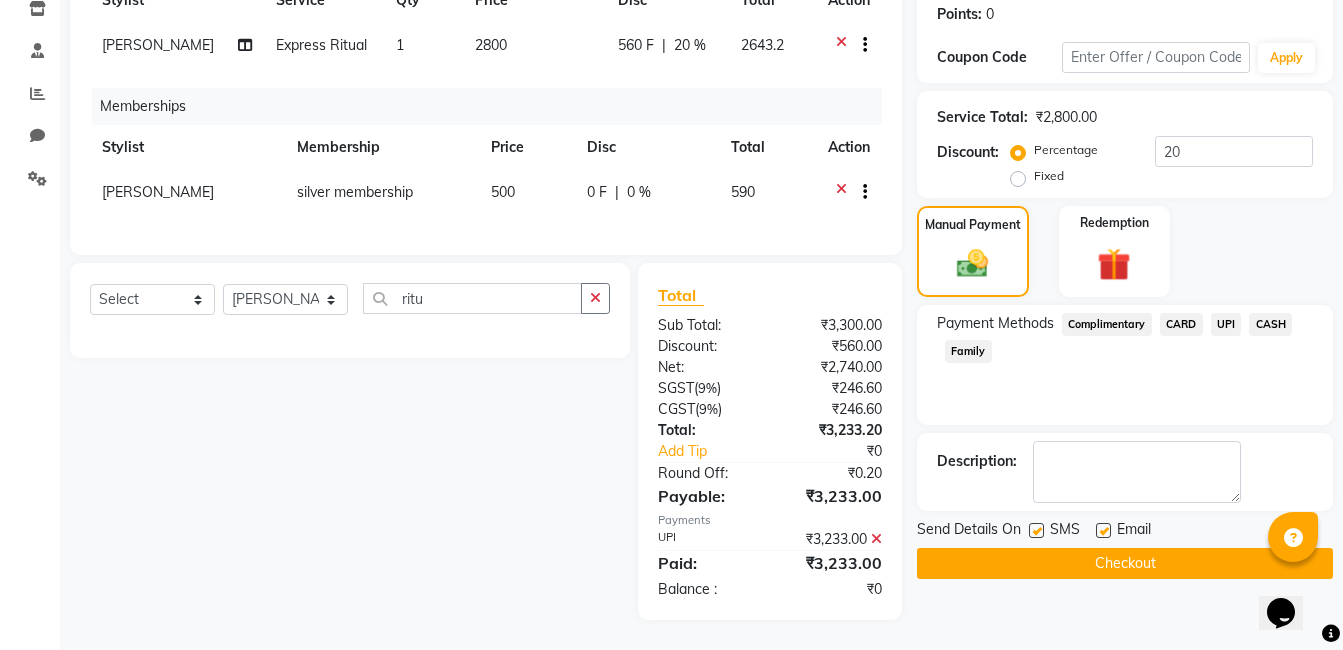 click on "Checkout" 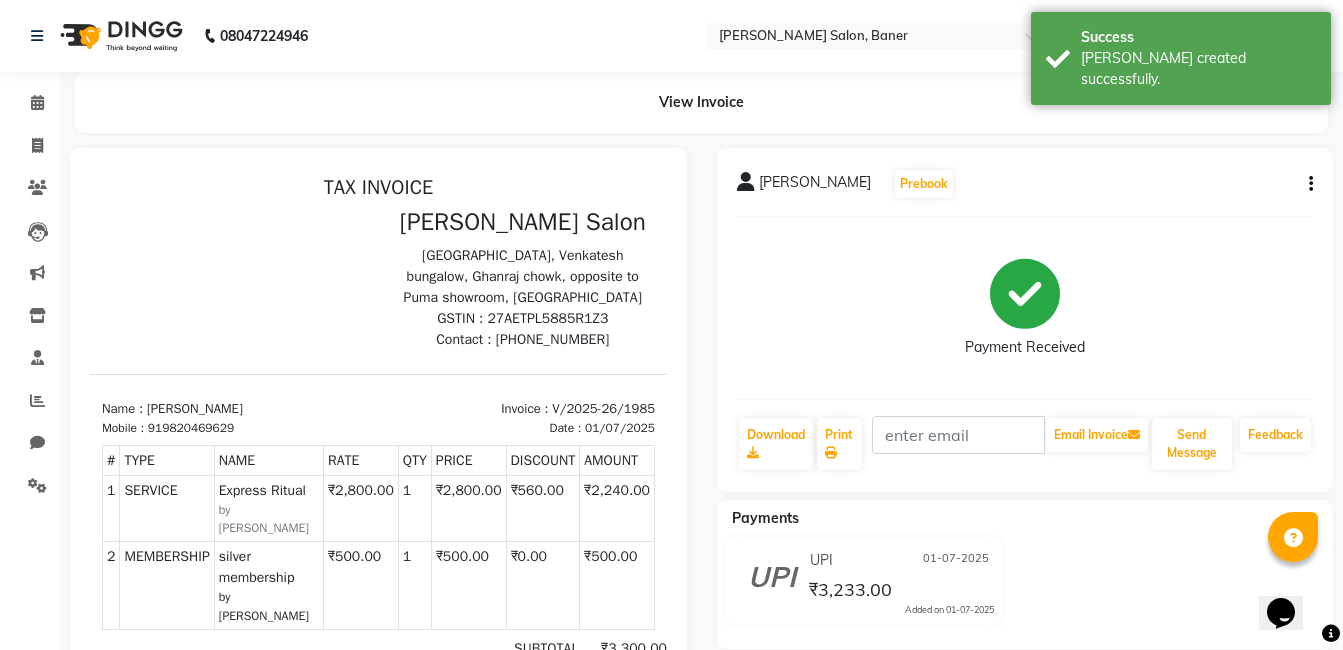 scroll, scrollTop: 0, scrollLeft: 0, axis: both 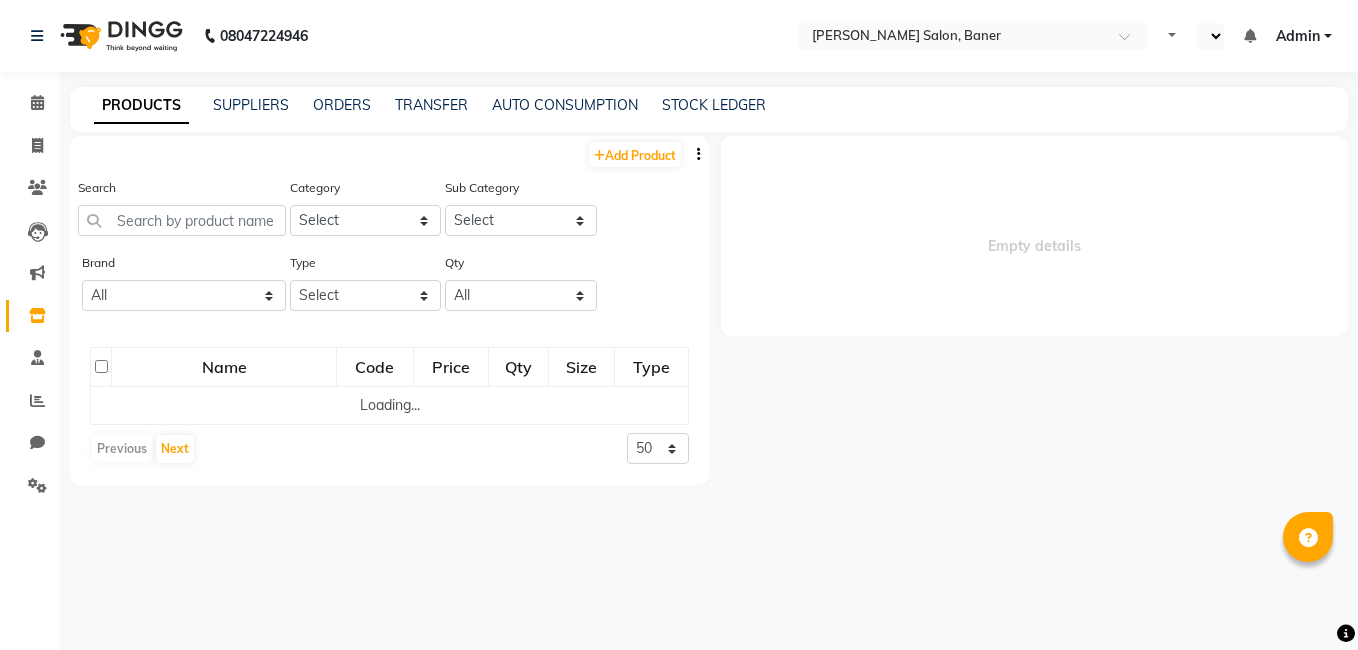 select on "en" 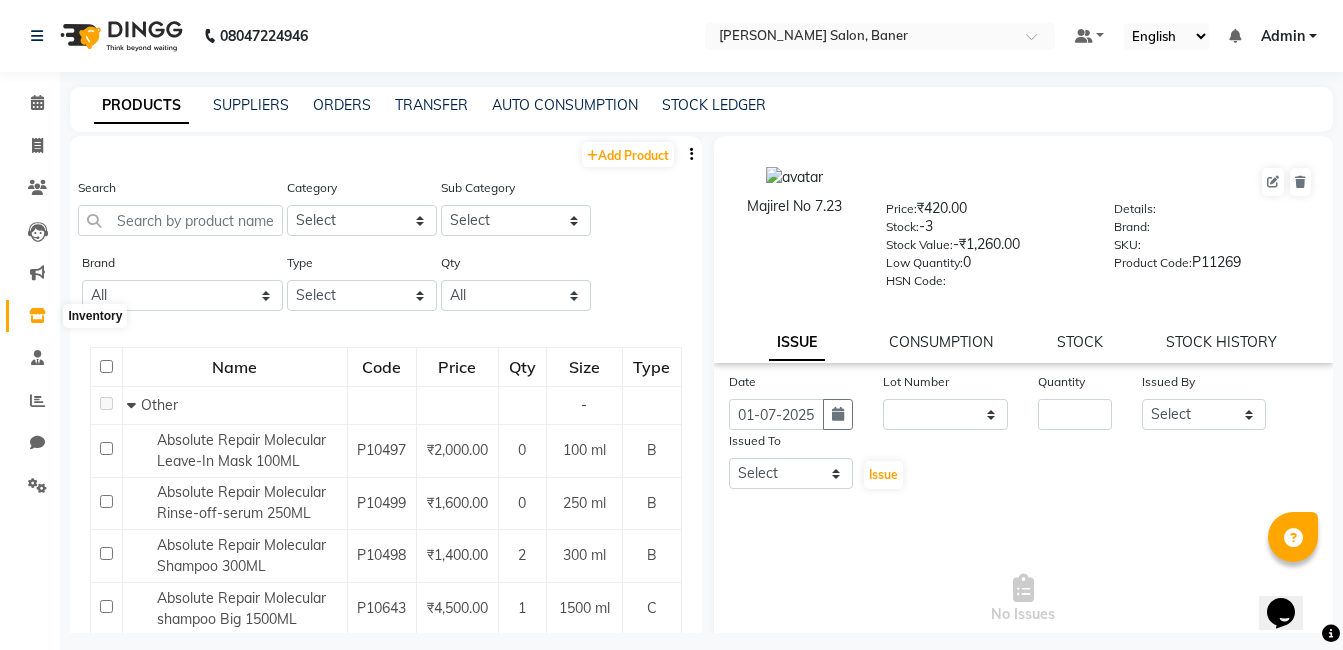scroll, scrollTop: 0, scrollLeft: 0, axis: both 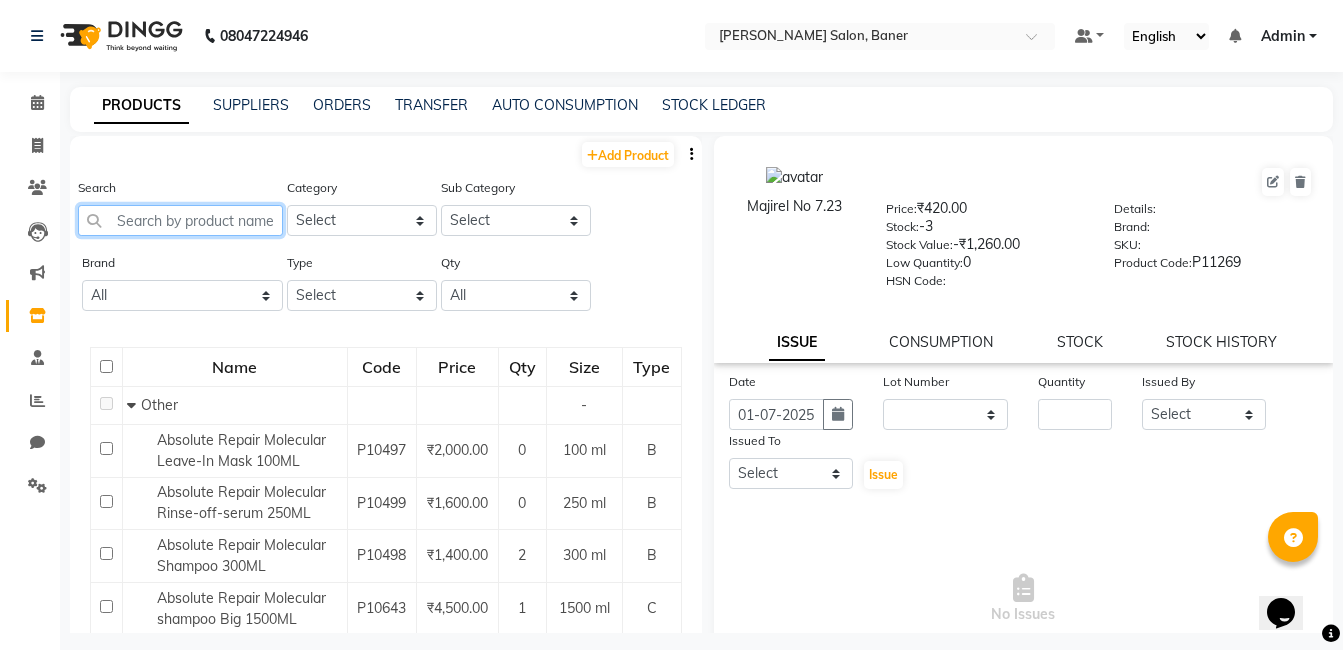 click 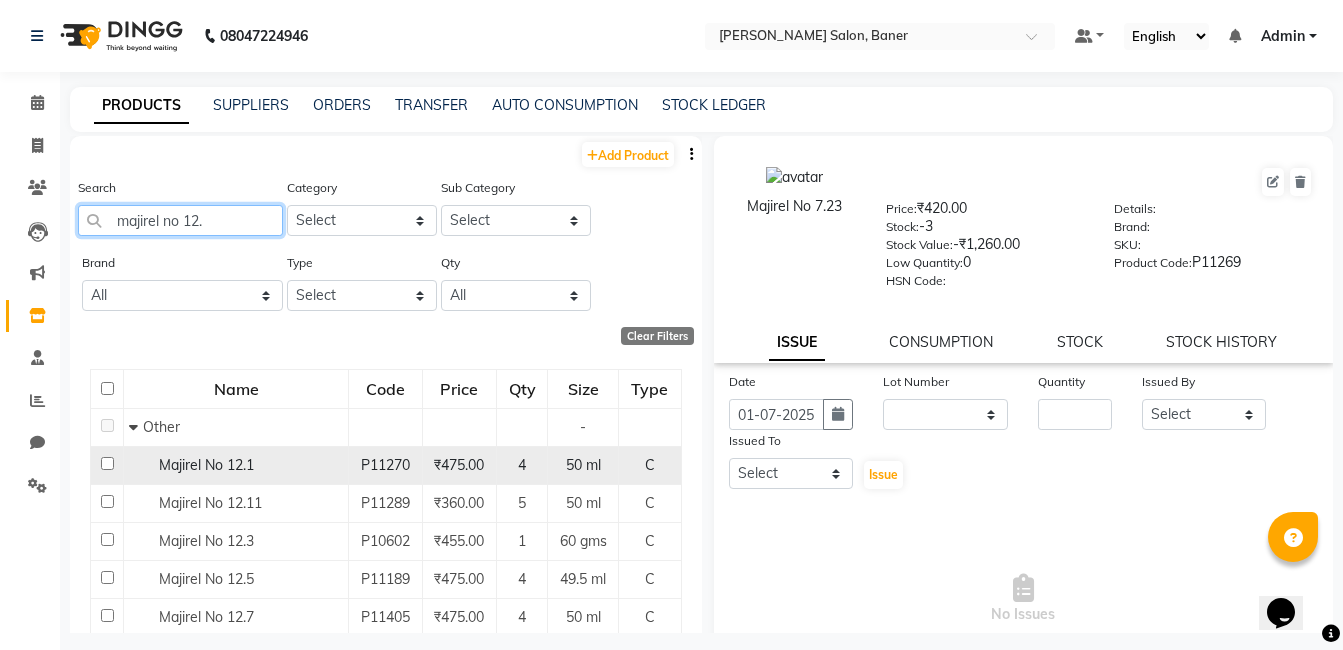 type on "majirel no 12." 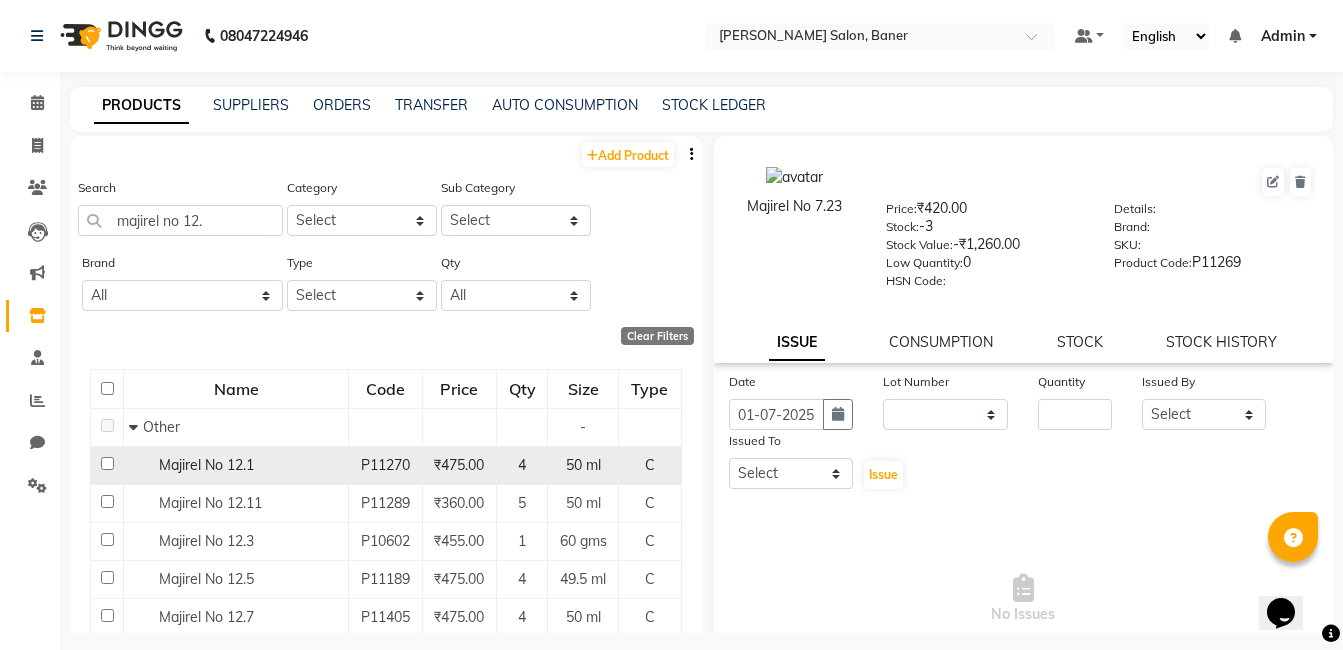 click on "Majirel No 12.1" 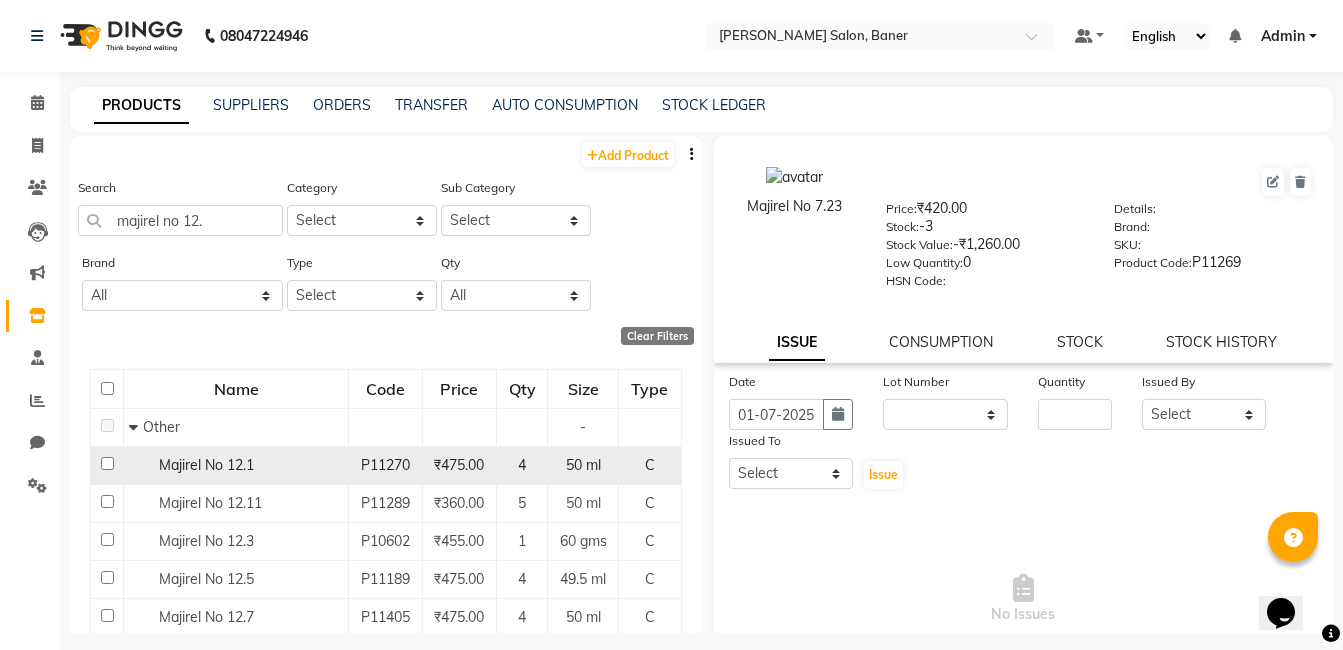 select 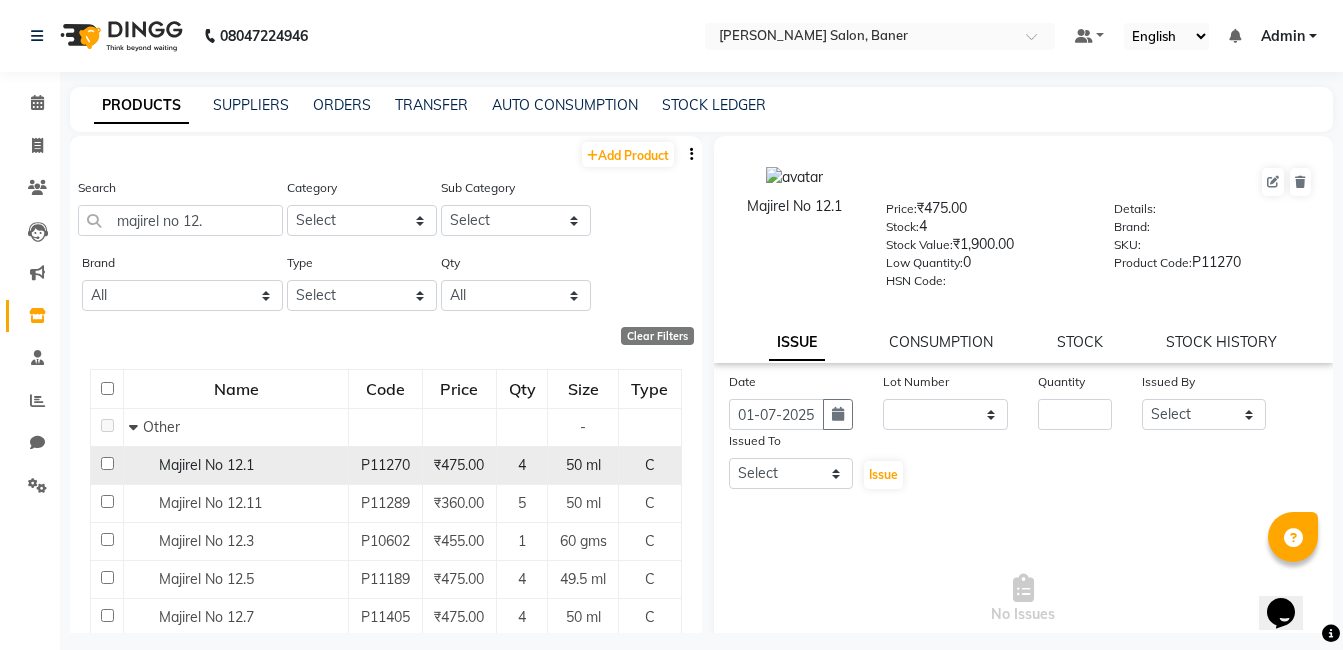 click on "₹475.00" 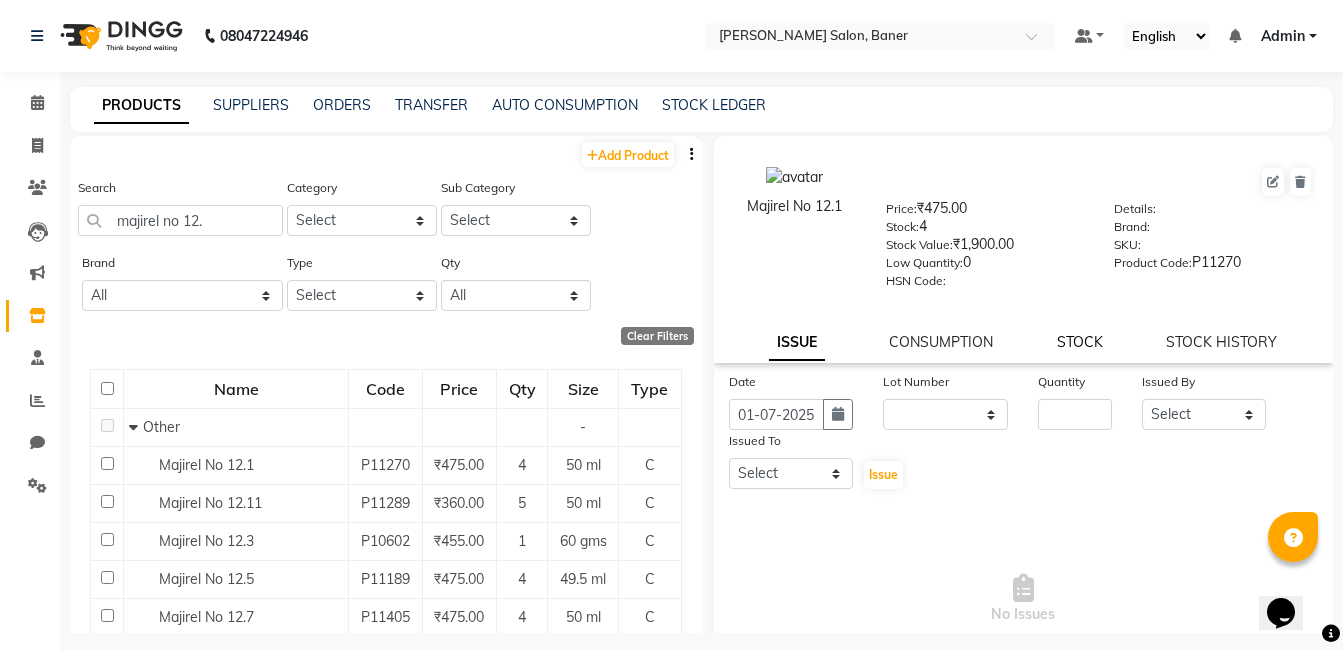 click on "STOCK" 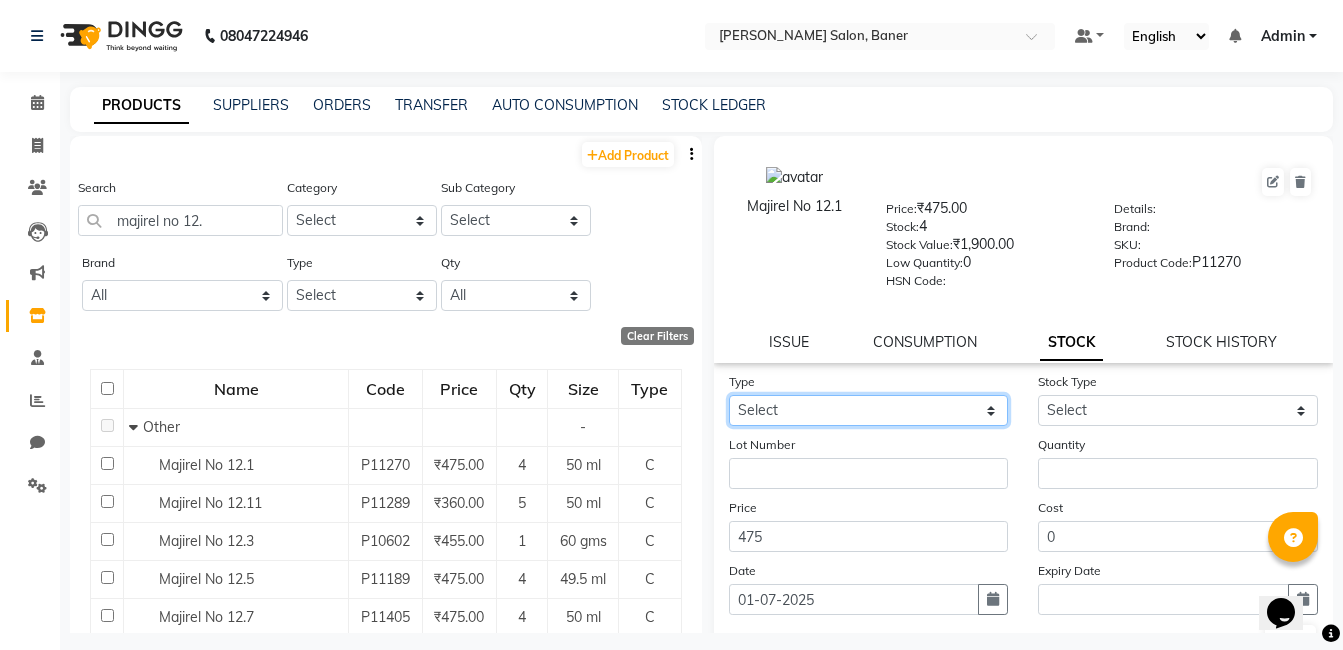 click on "Select In Out" 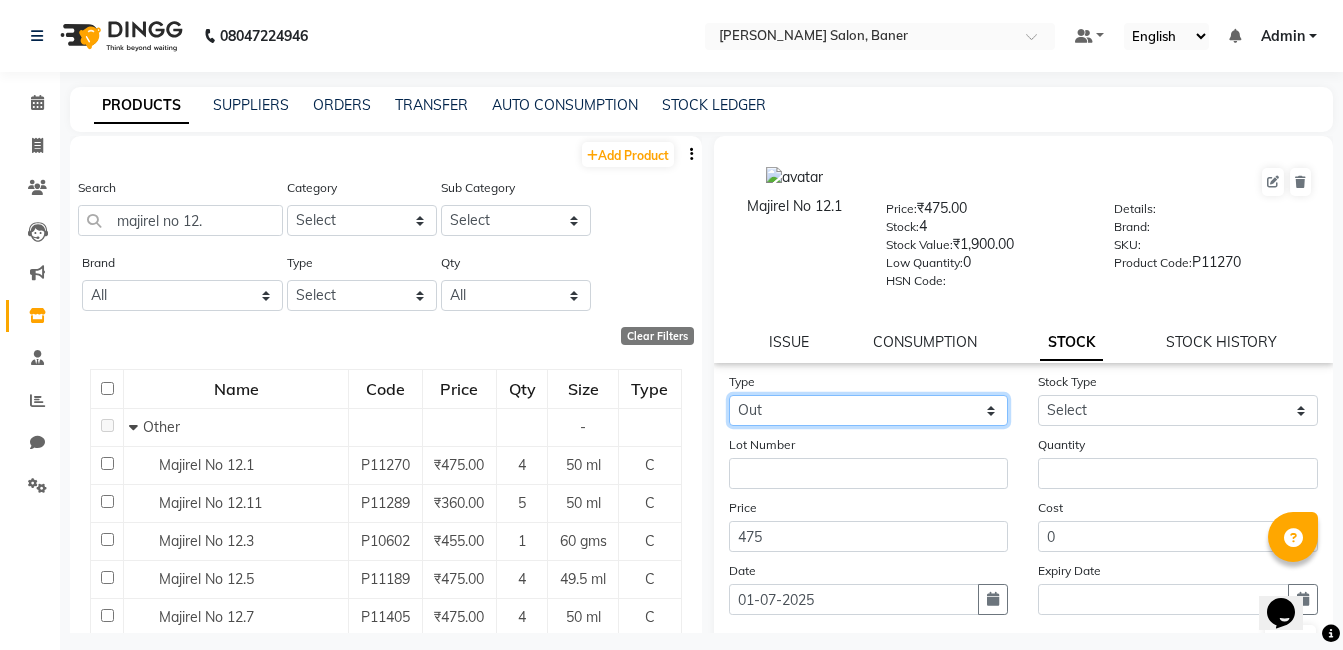 click on "Select In Out" 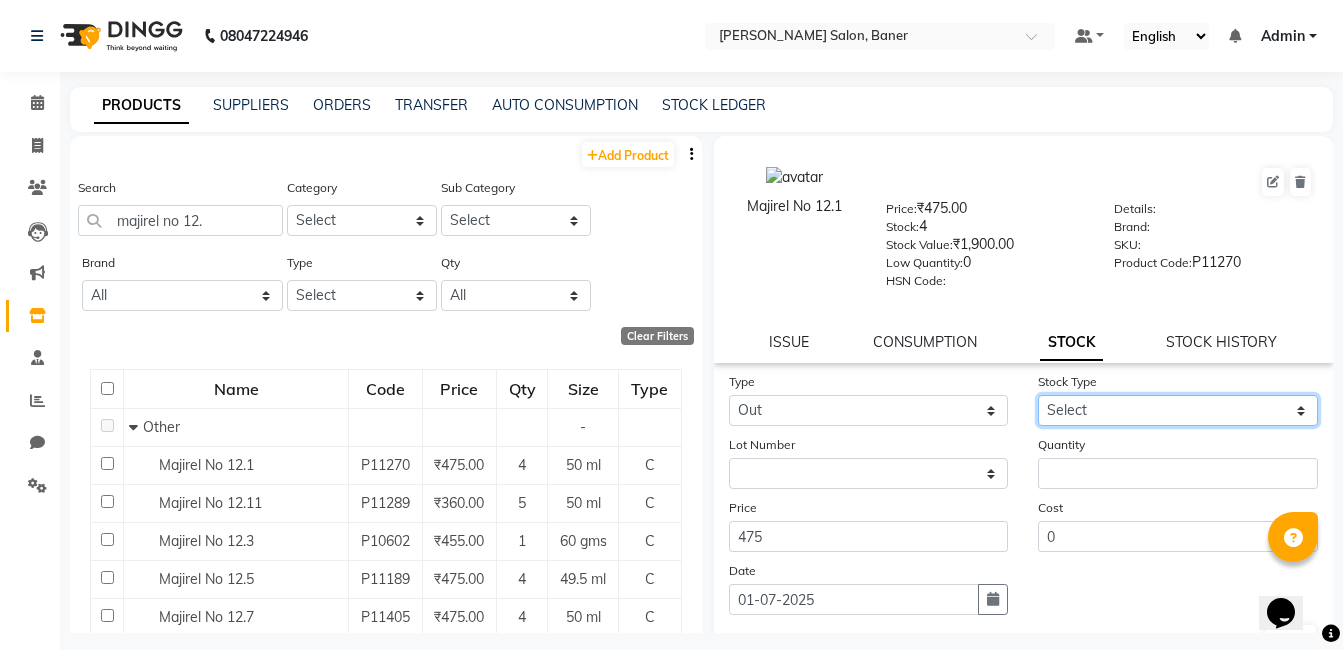 click on "Select Internal Use Damaged Expired Adjustment Return Other" 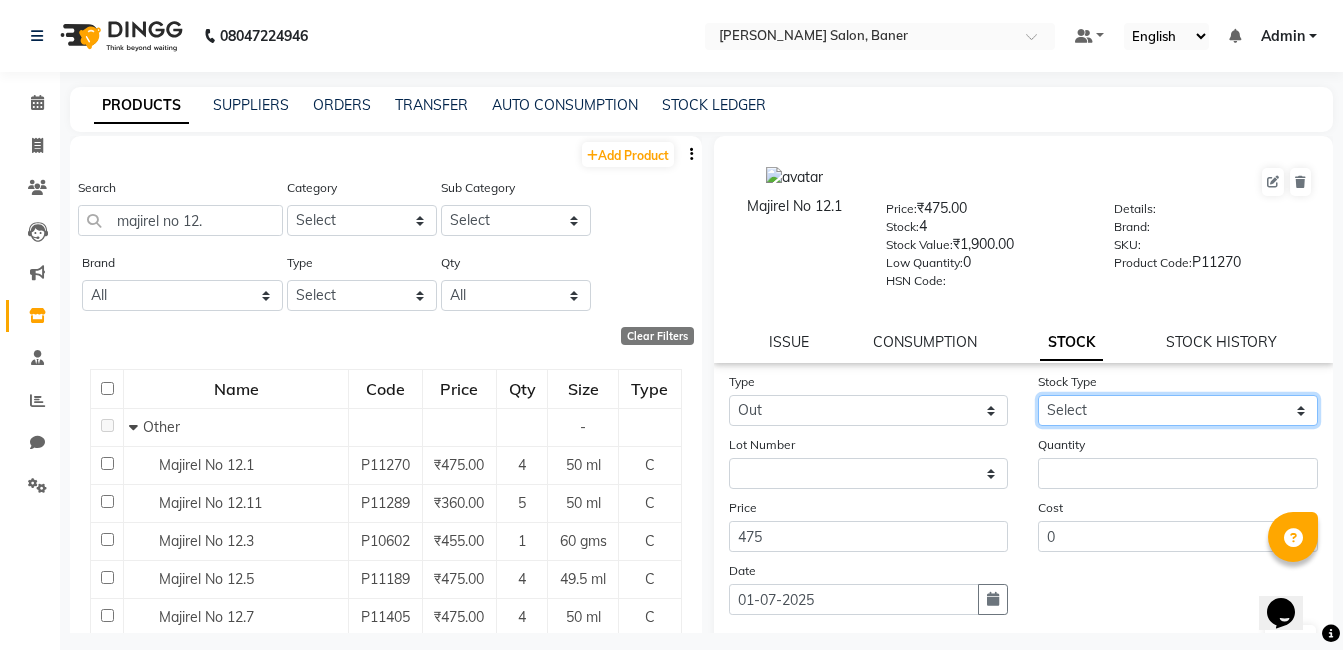 select on "internal use" 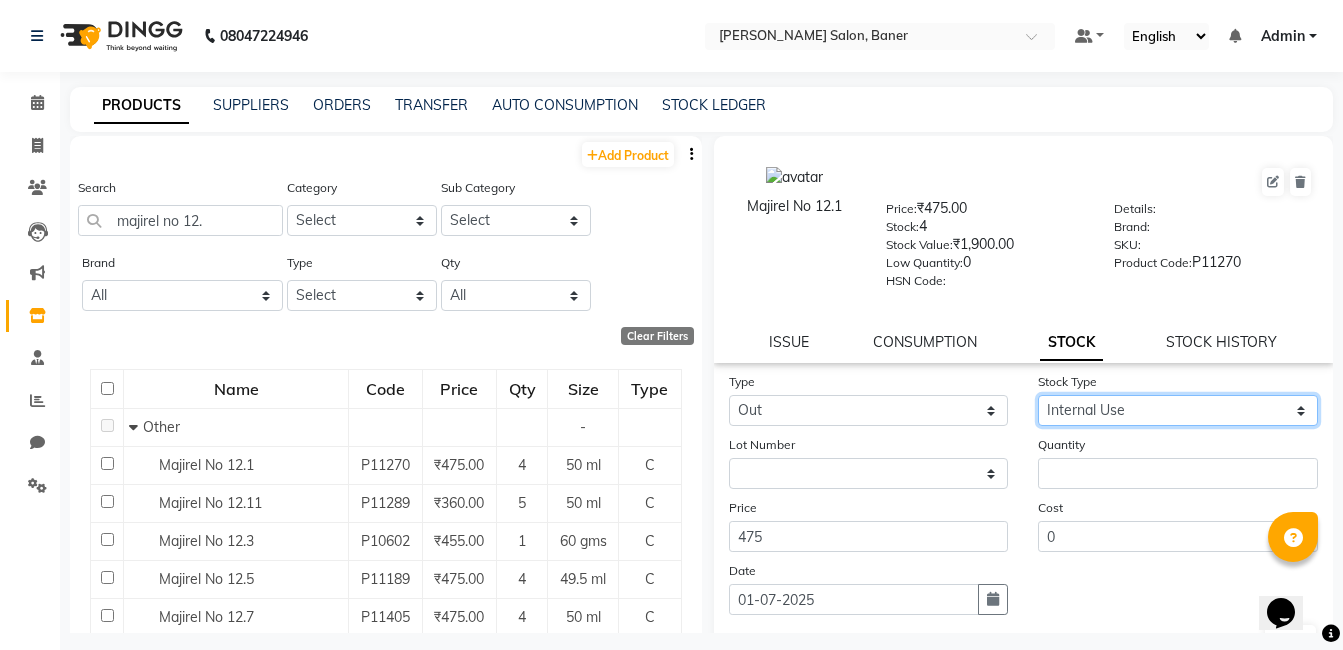 click on "Select Internal Use Damaged Expired Adjustment Return Other" 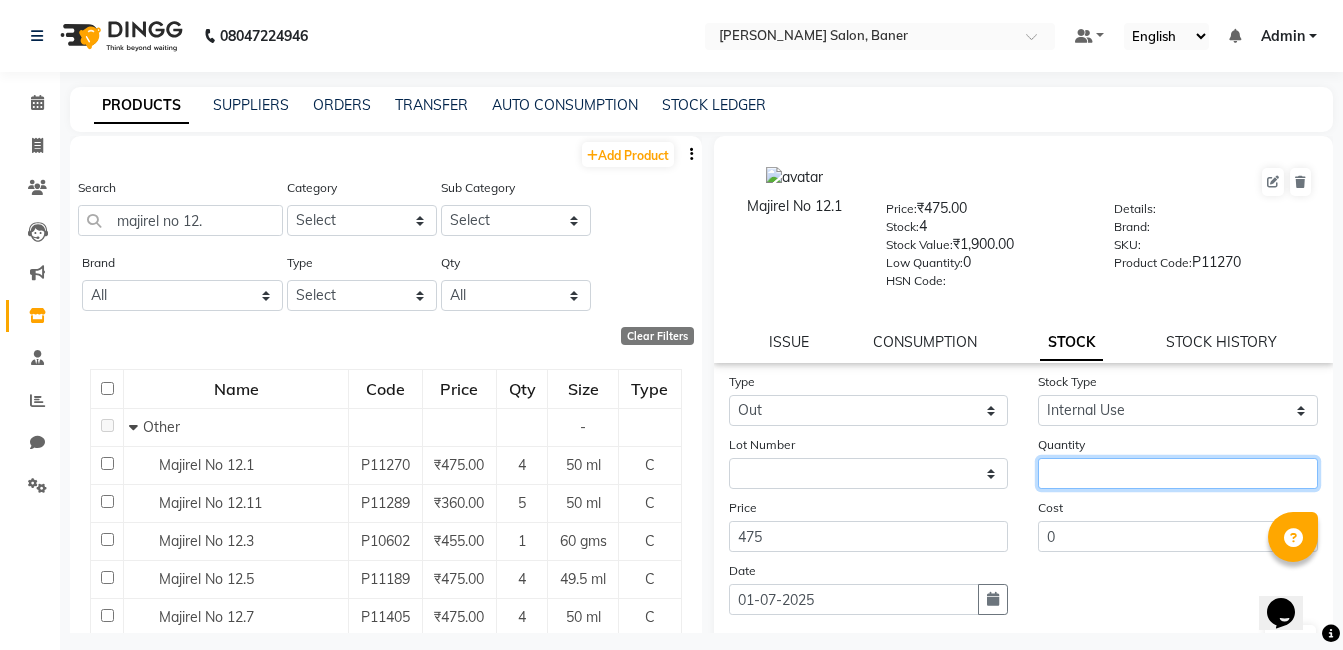 click 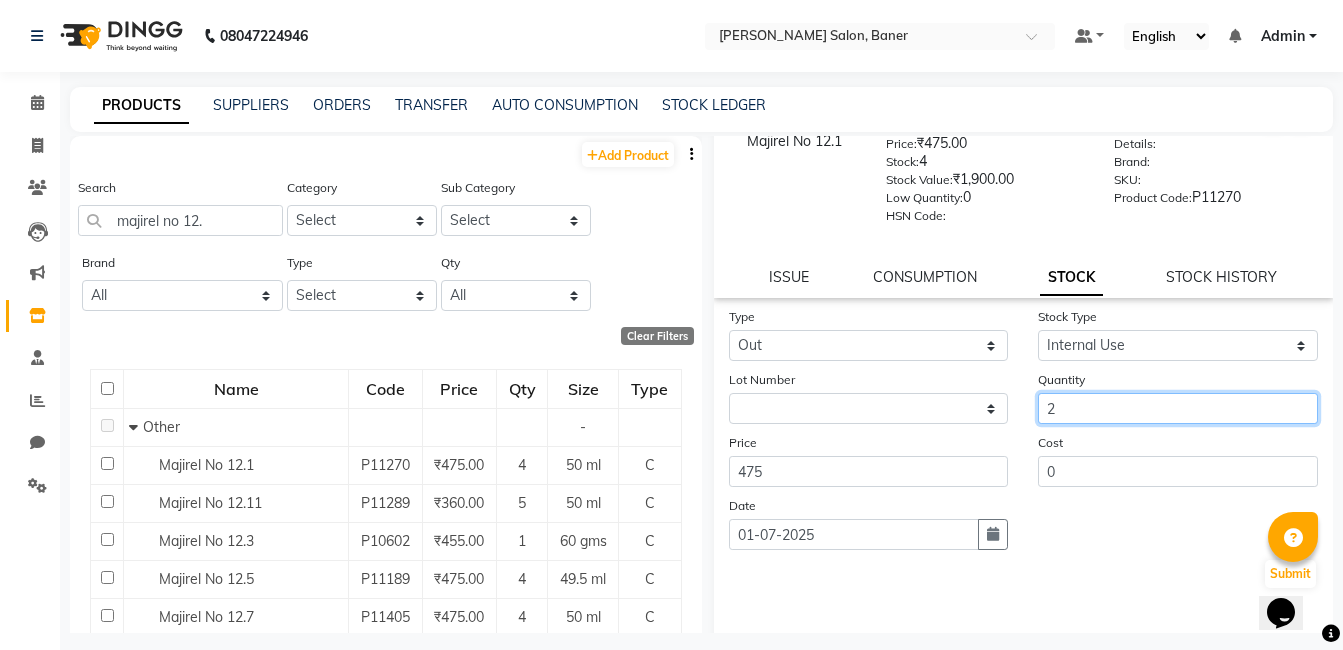 scroll, scrollTop: 138, scrollLeft: 0, axis: vertical 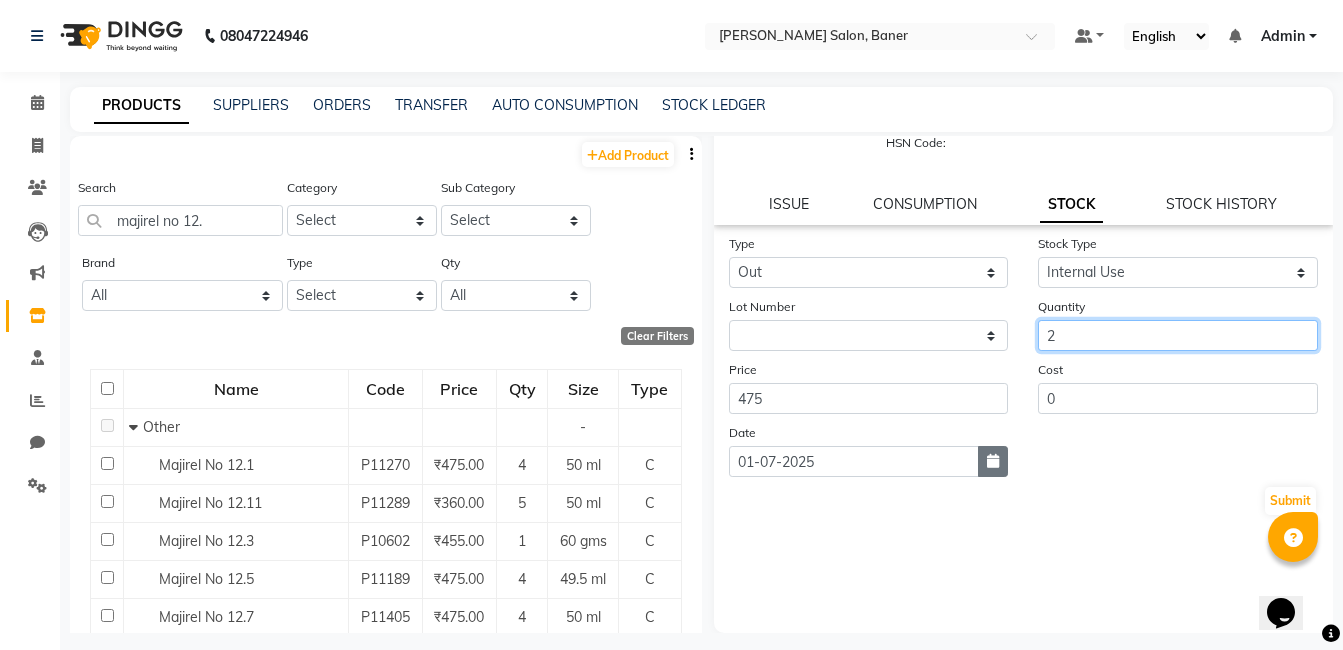 type on "2" 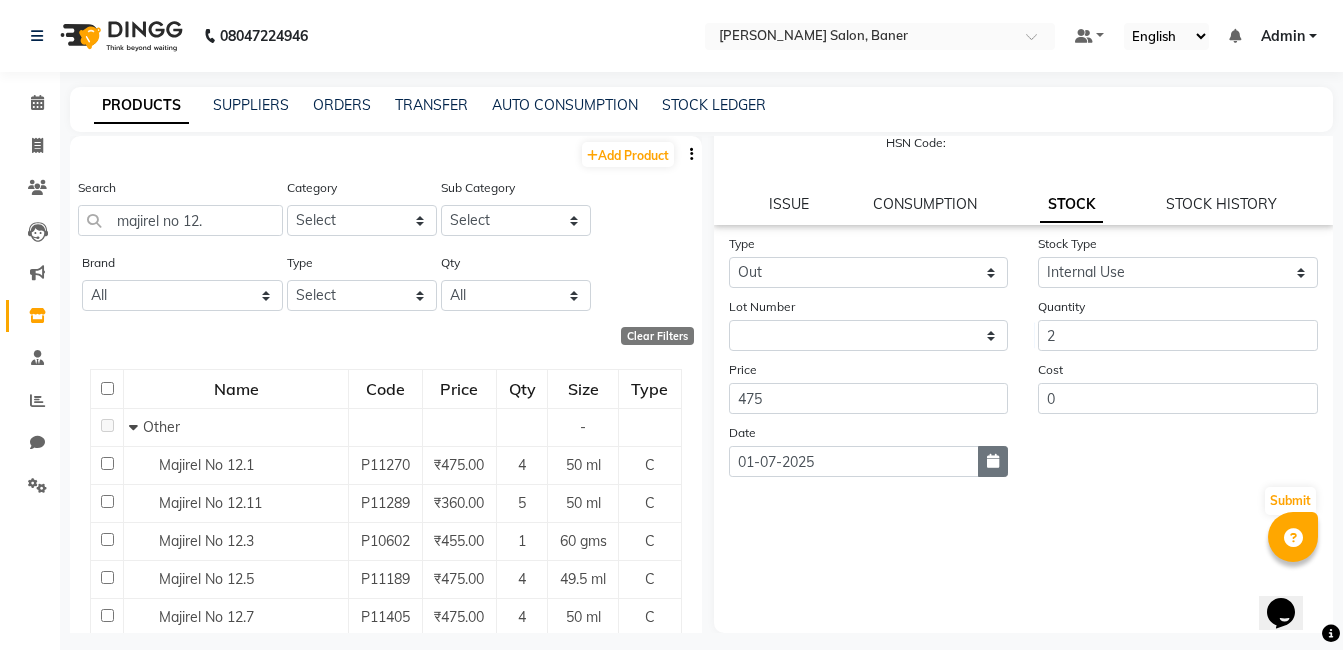click 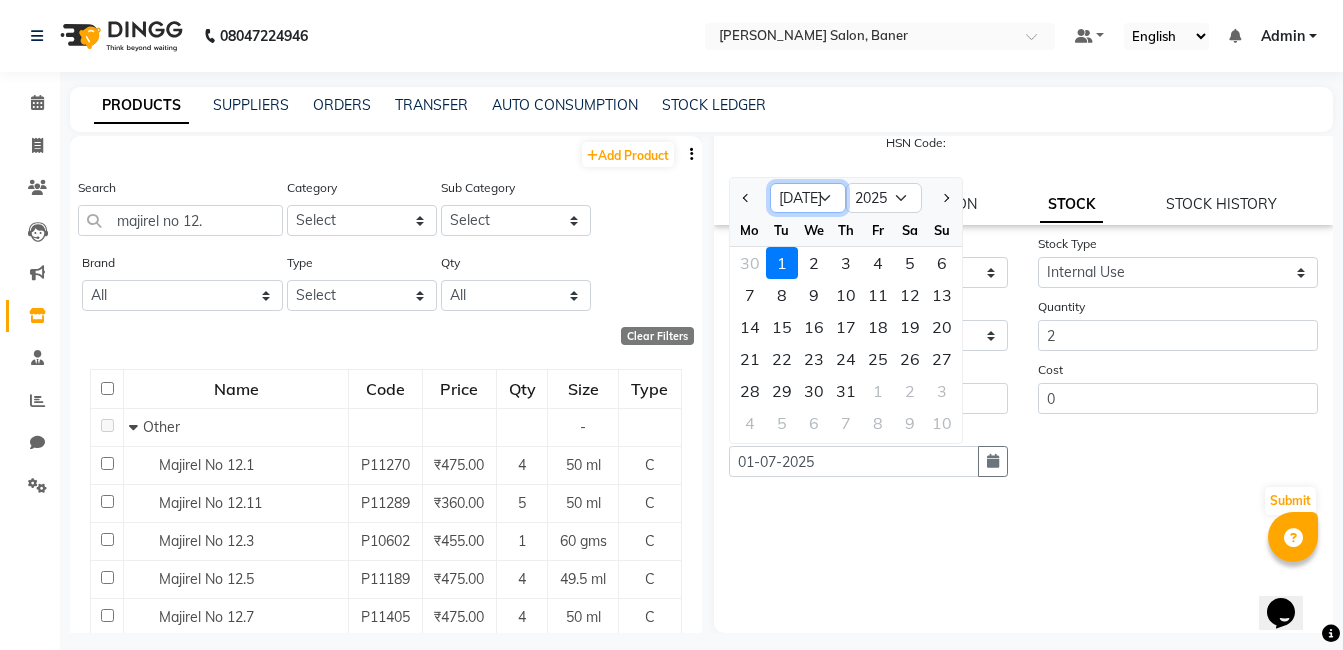 click on "Jan Feb Mar Apr May Jun Jul Aug Sep Oct Nov Dec" 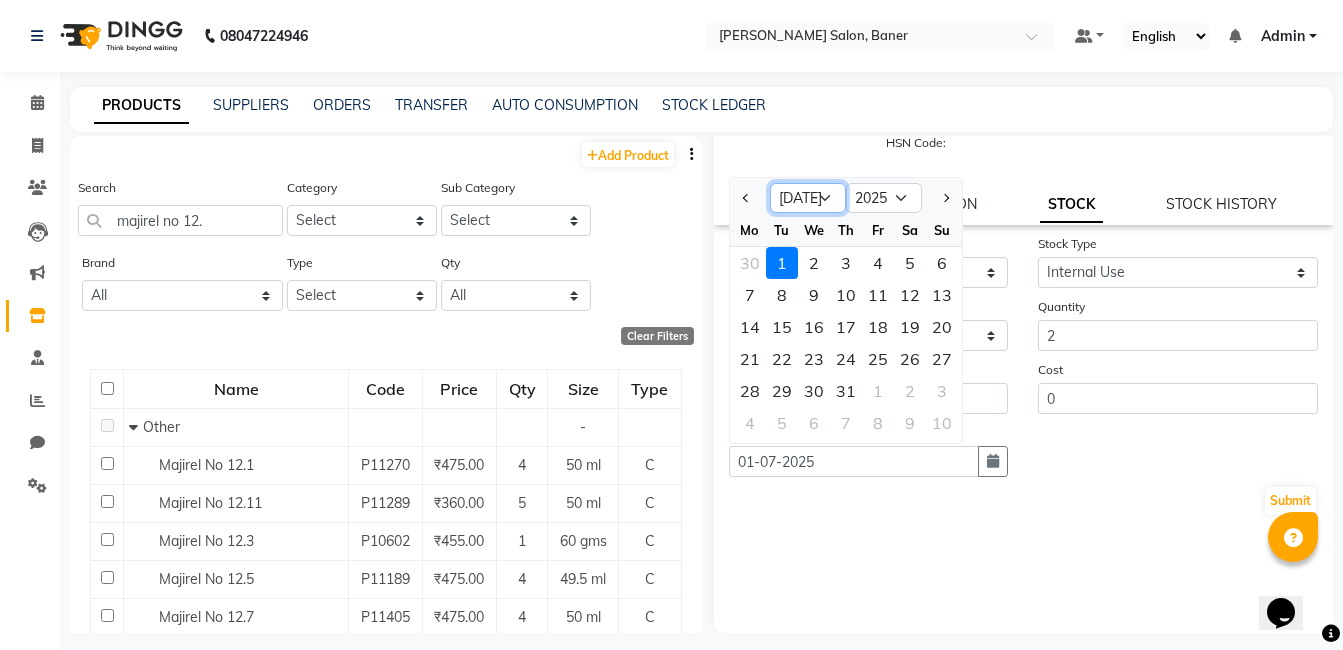 select on "6" 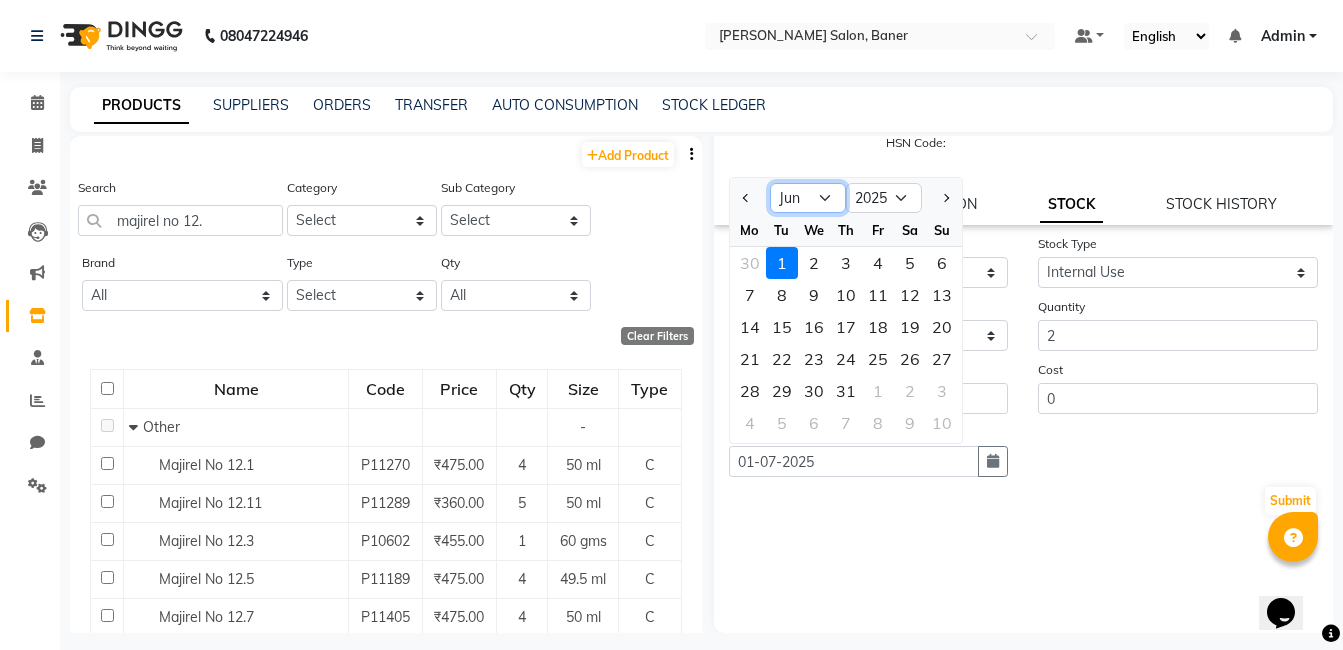 click on "Jan Feb Mar Apr May Jun Jul Aug Sep Oct Nov Dec" 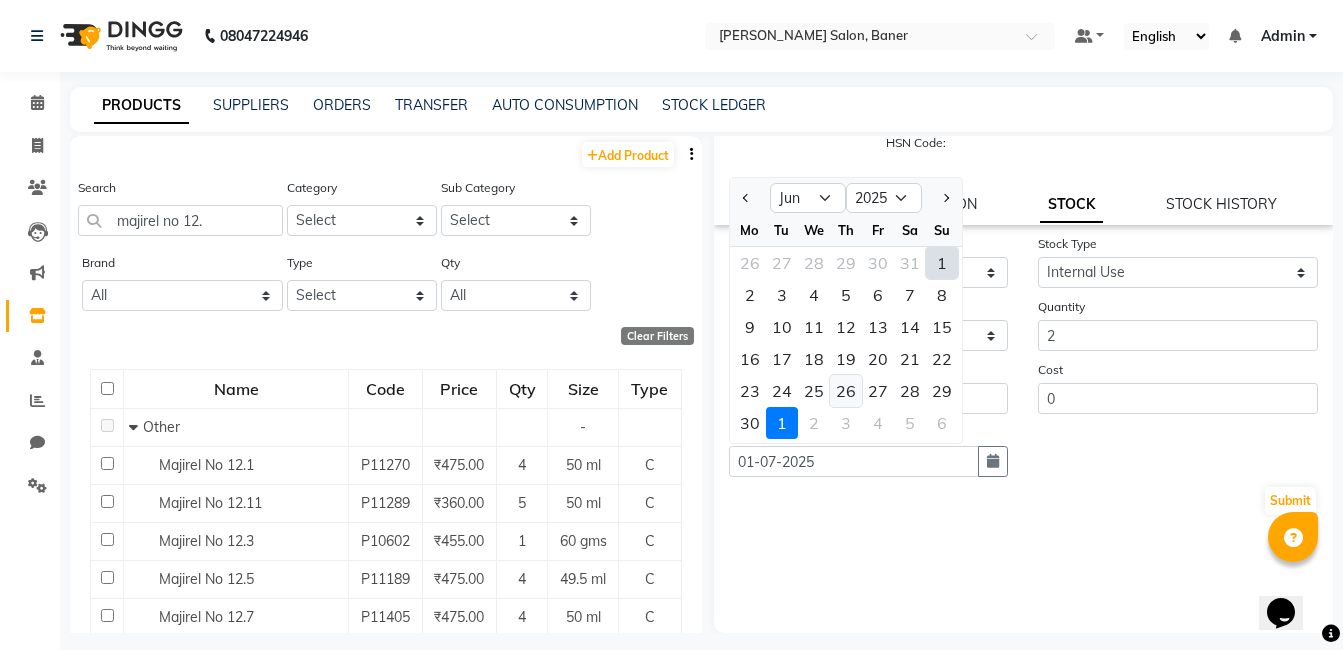 click on "26" 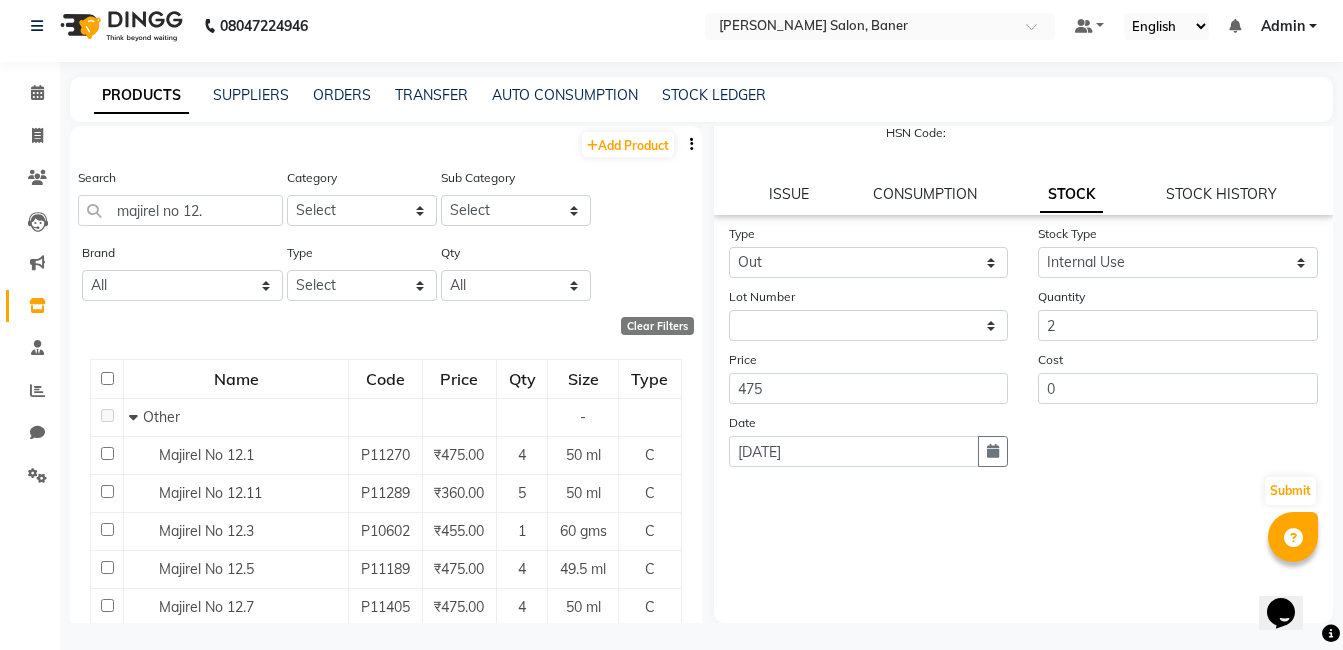 scroll, scrollTop: 13, scrollLeft: 0, axis: vertical 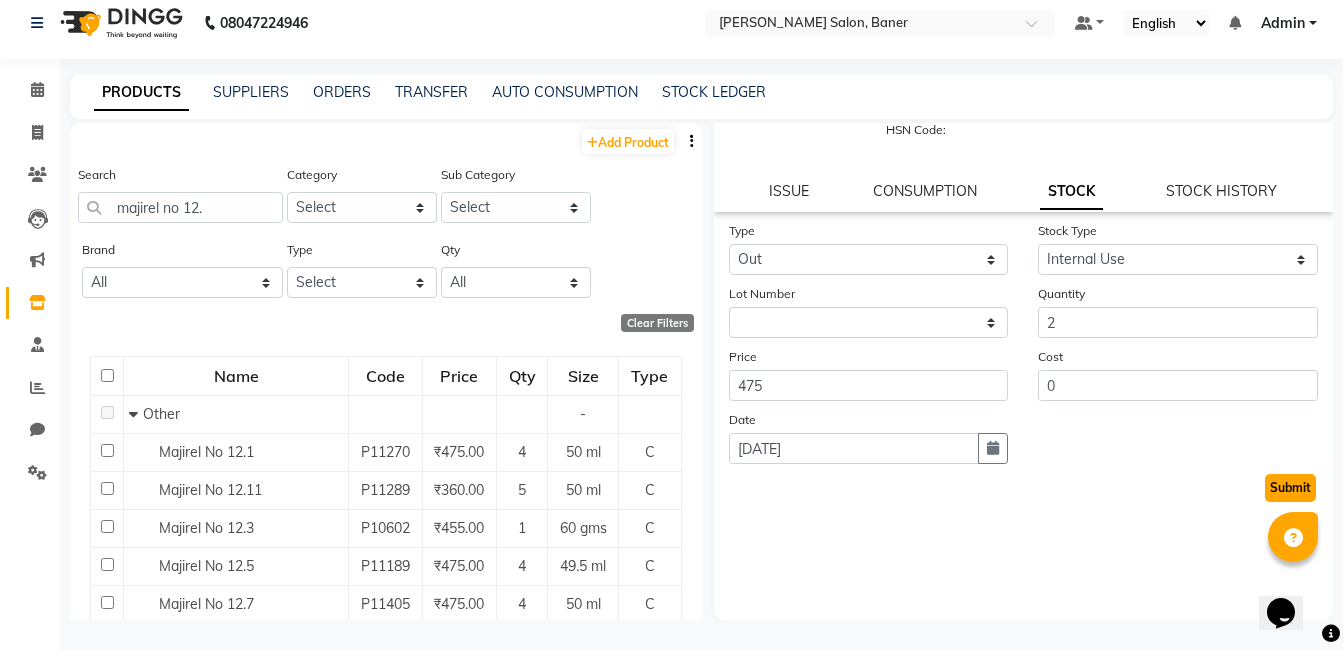 click on "Submit" 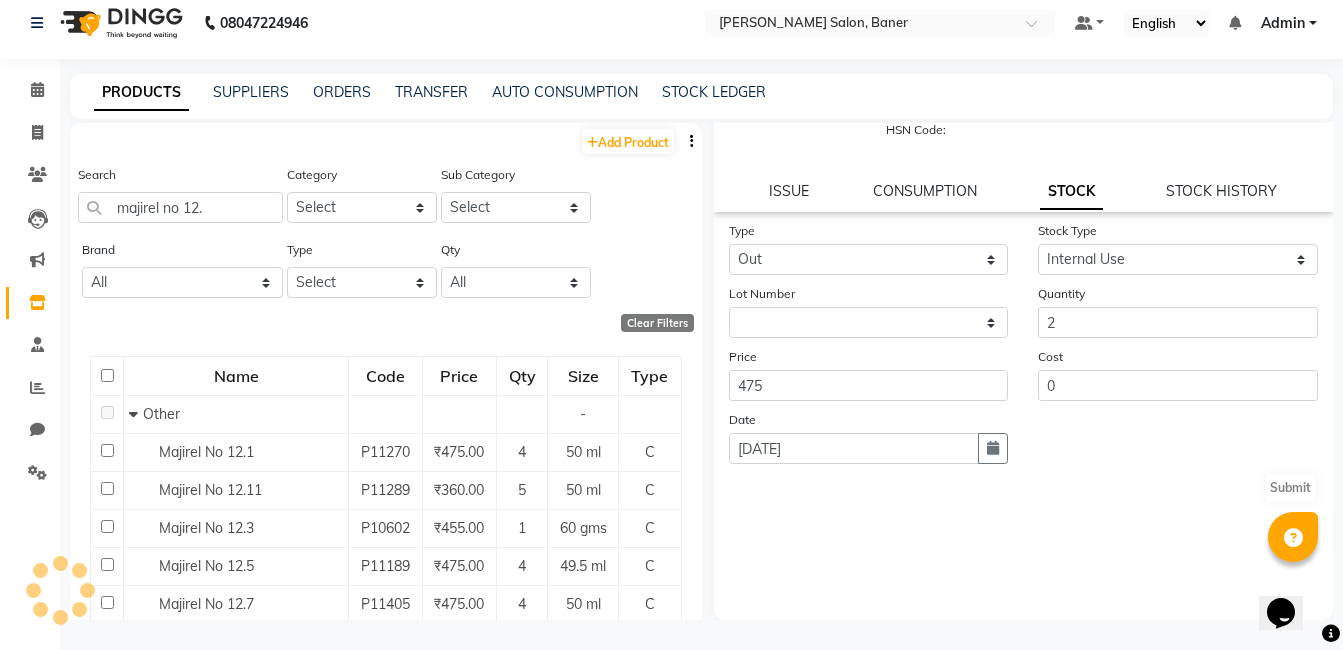 scroll, scrollTop: 0, scrollLeft: 0, axis: both 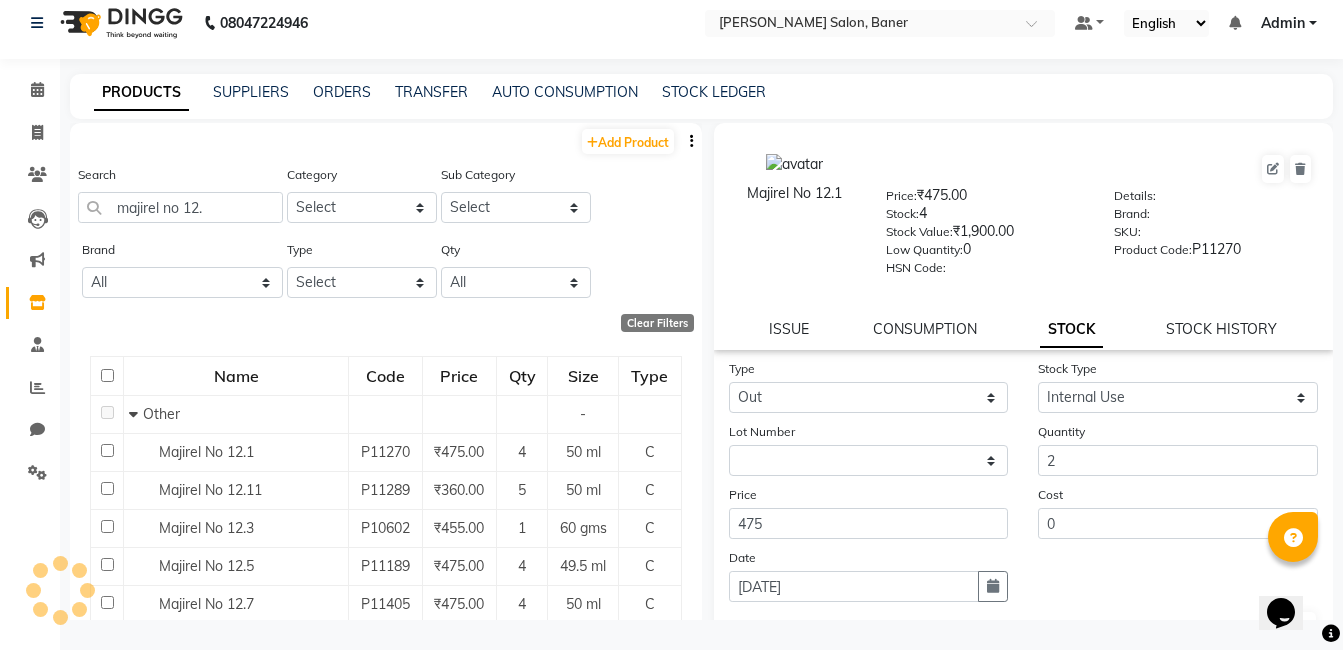 select 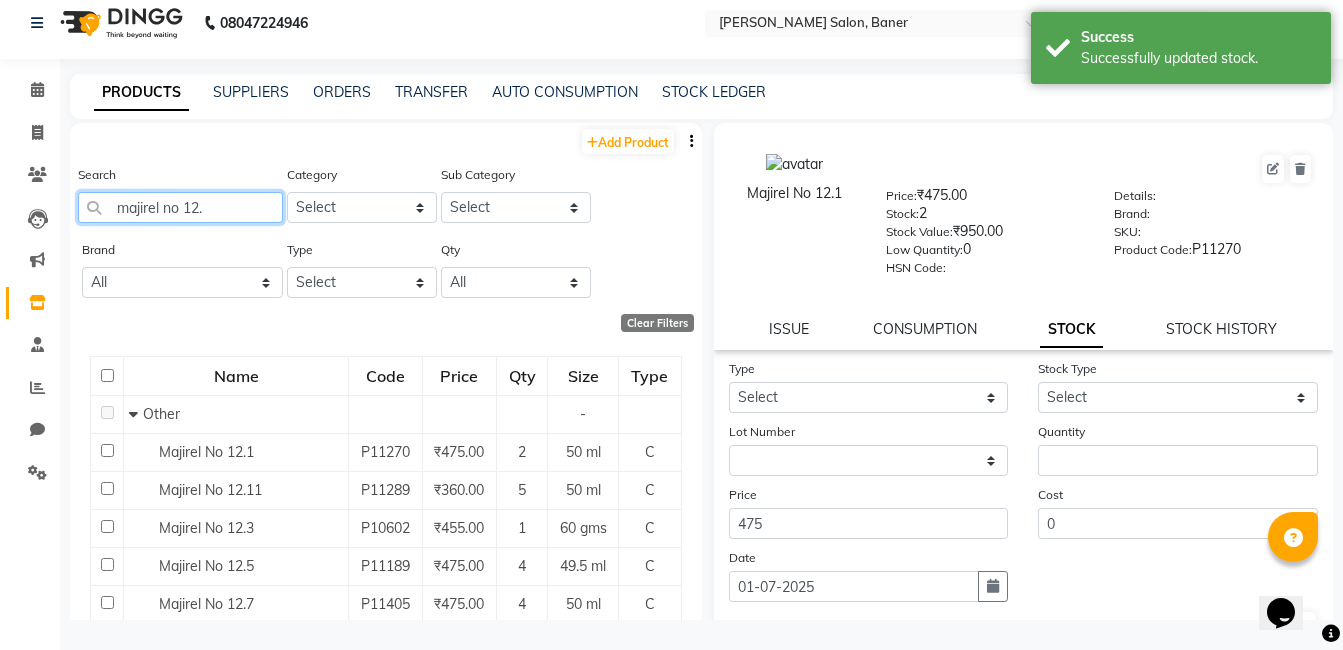 click on "majirel no 12." 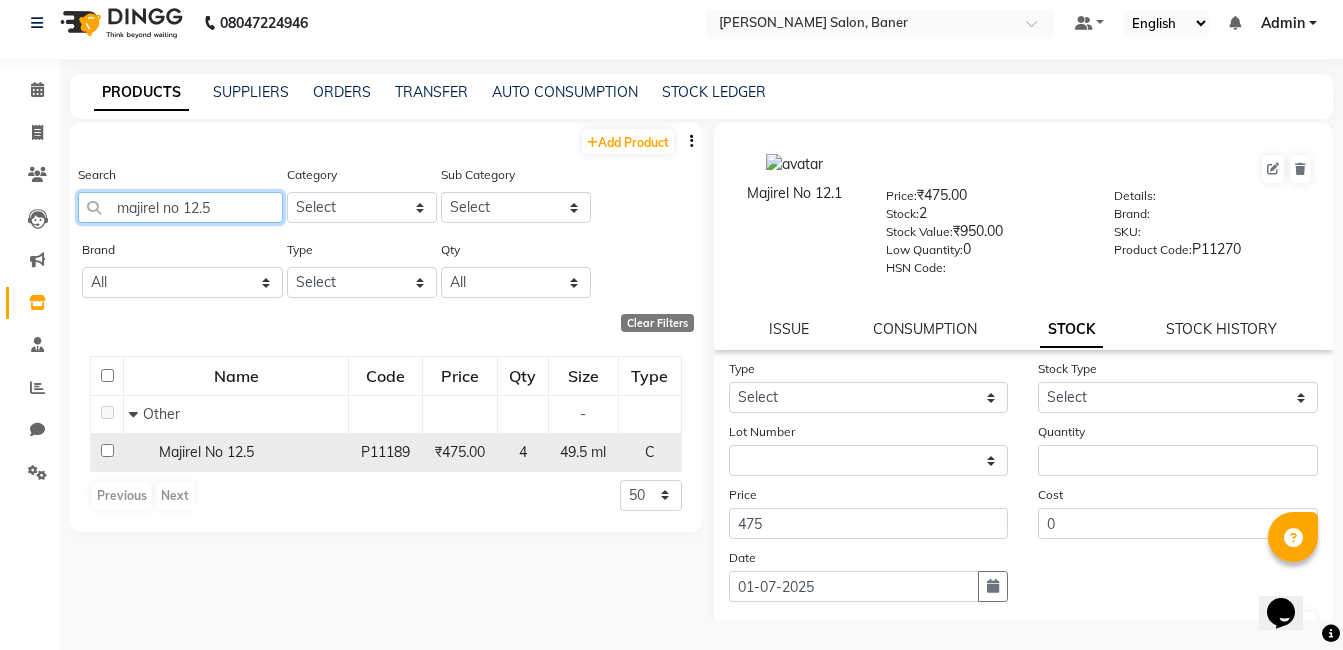 type on "majirel no 12.5" 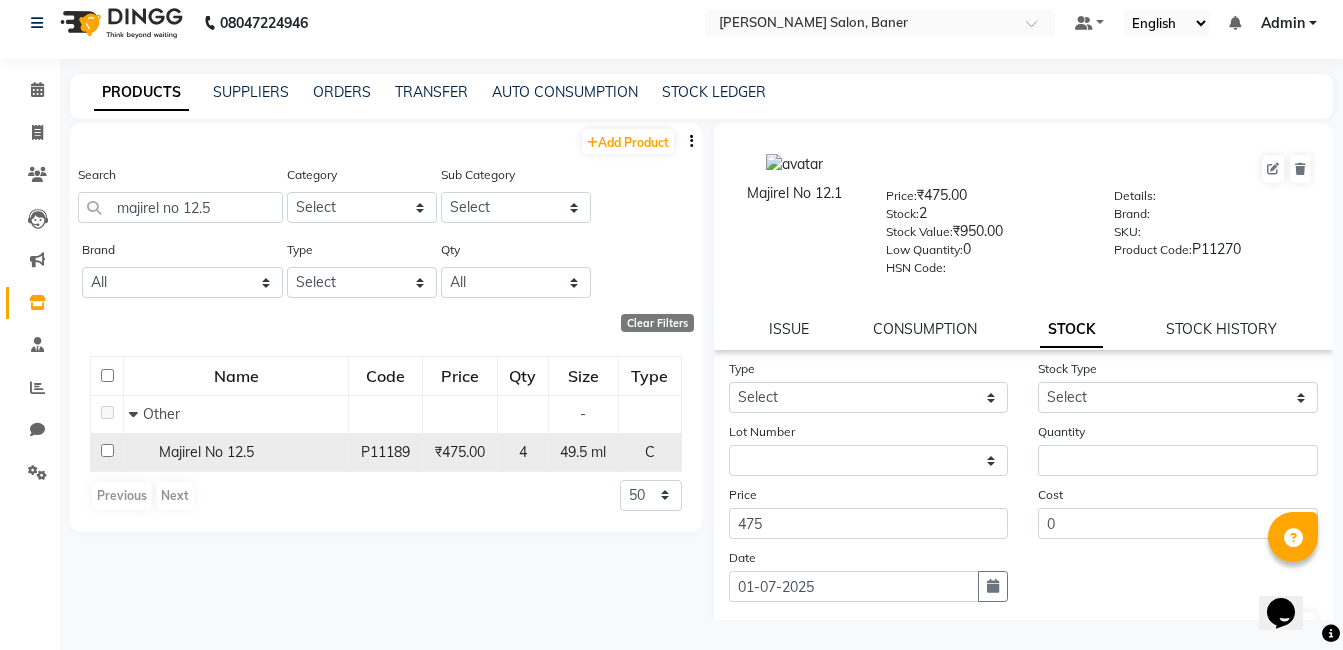 click on "Majirel No 12.5" 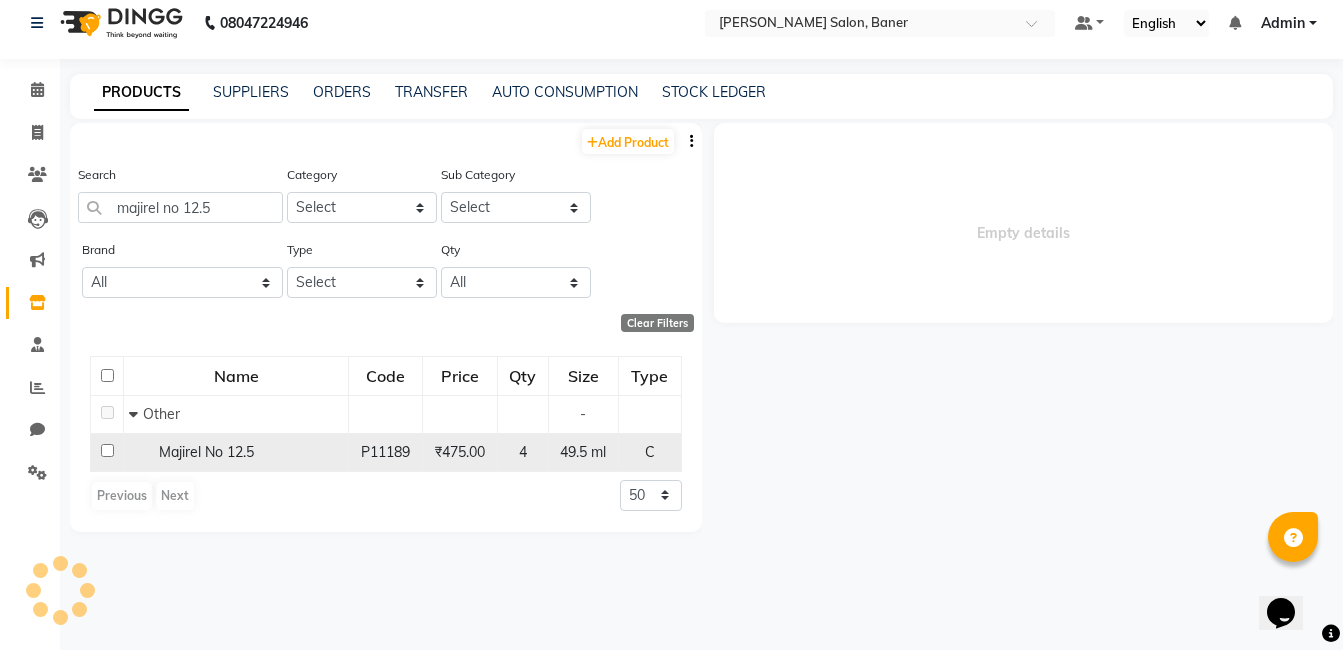 select 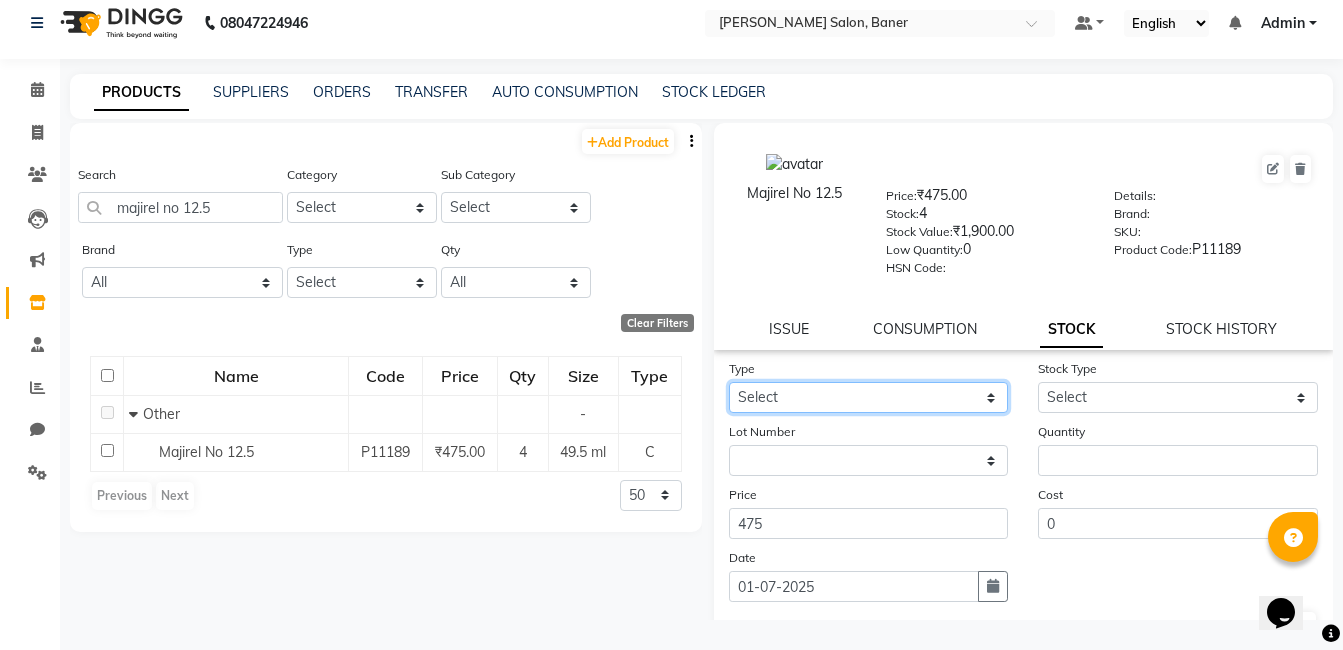 click on "Select In Out" 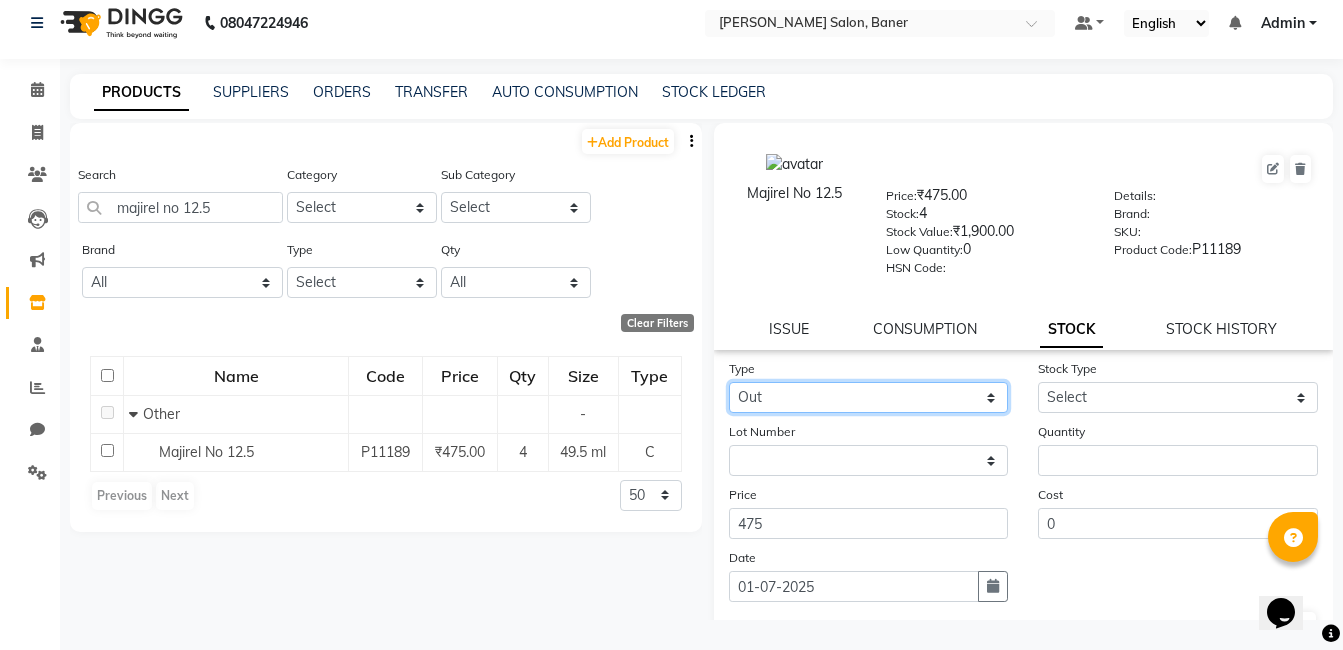 click on "Select In Out" 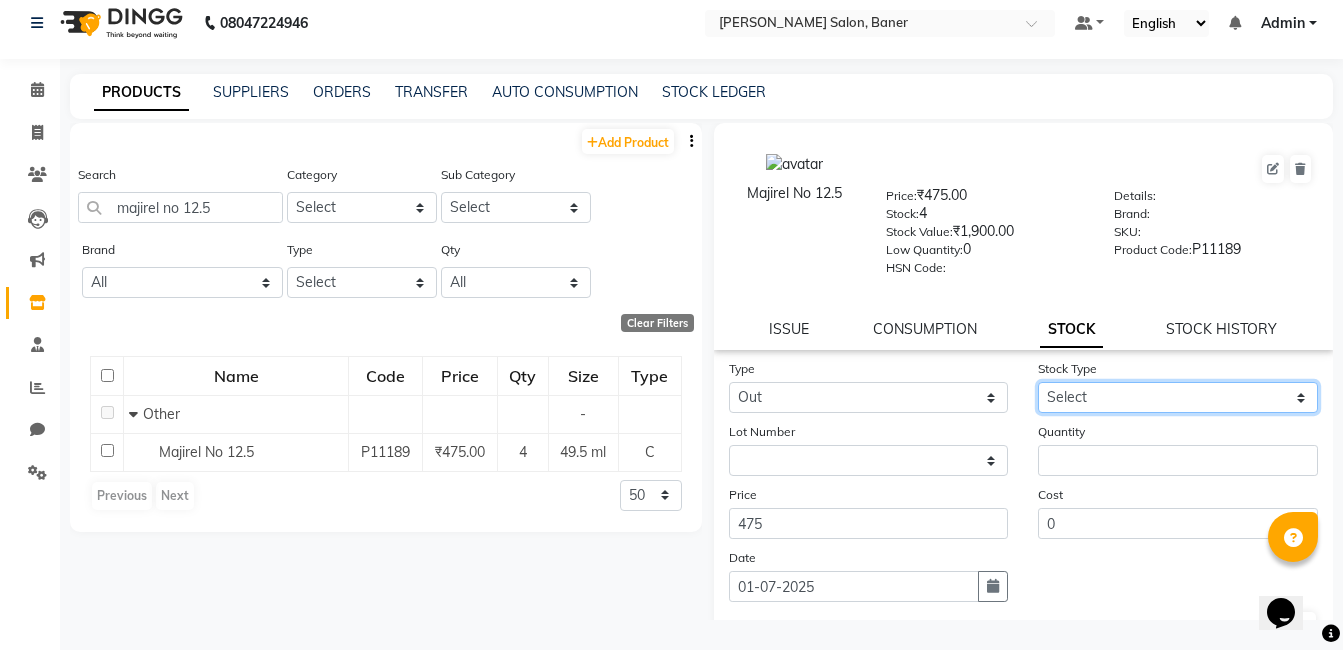 drag, startPoint x: 1094, startPoint y: 393, endPoint x: 1093, endPoint y: 416, distance: 23.021729 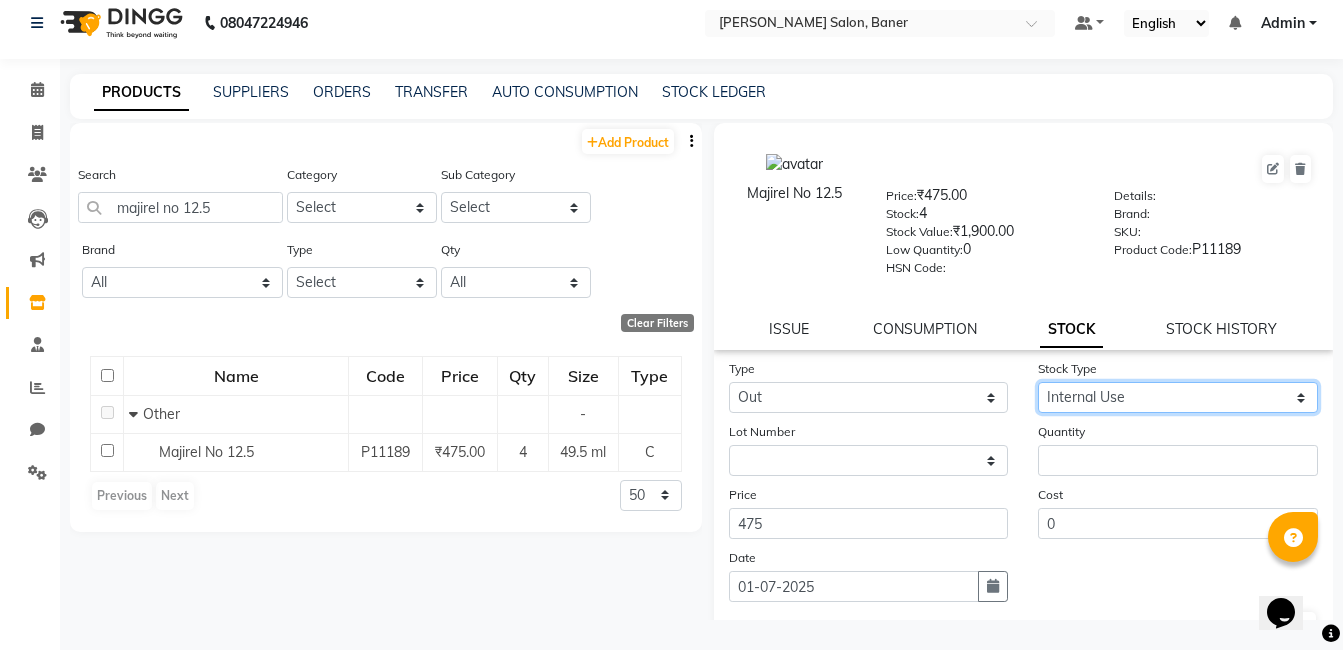 click on "Select Internal Use Damaged Expired Adjustment Return Other" 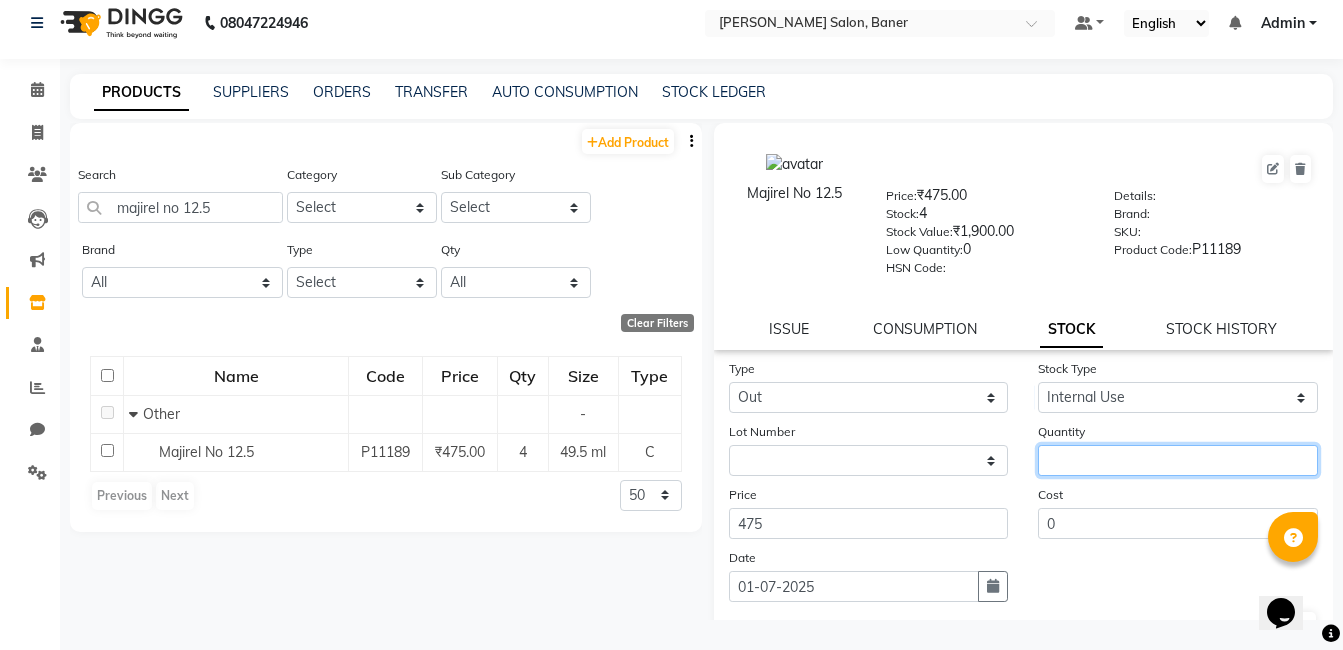 click 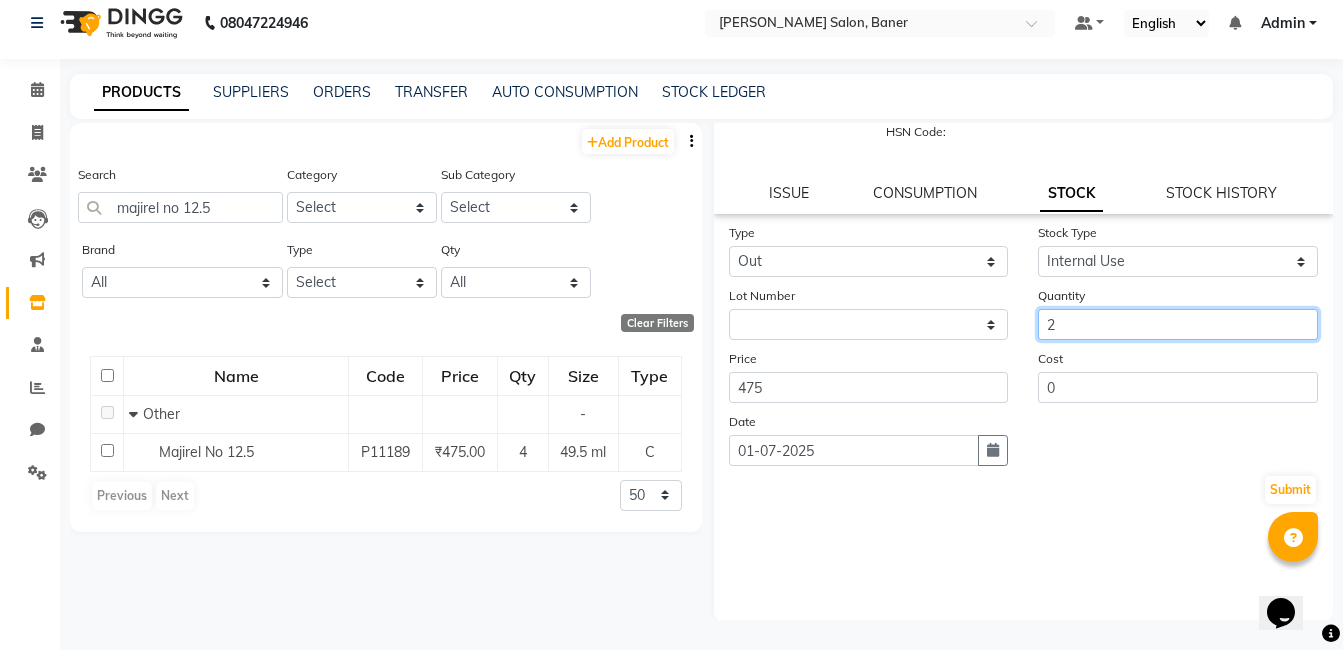 scroll, scrollTop: 138, scrollLeft: 0, axis: vertical 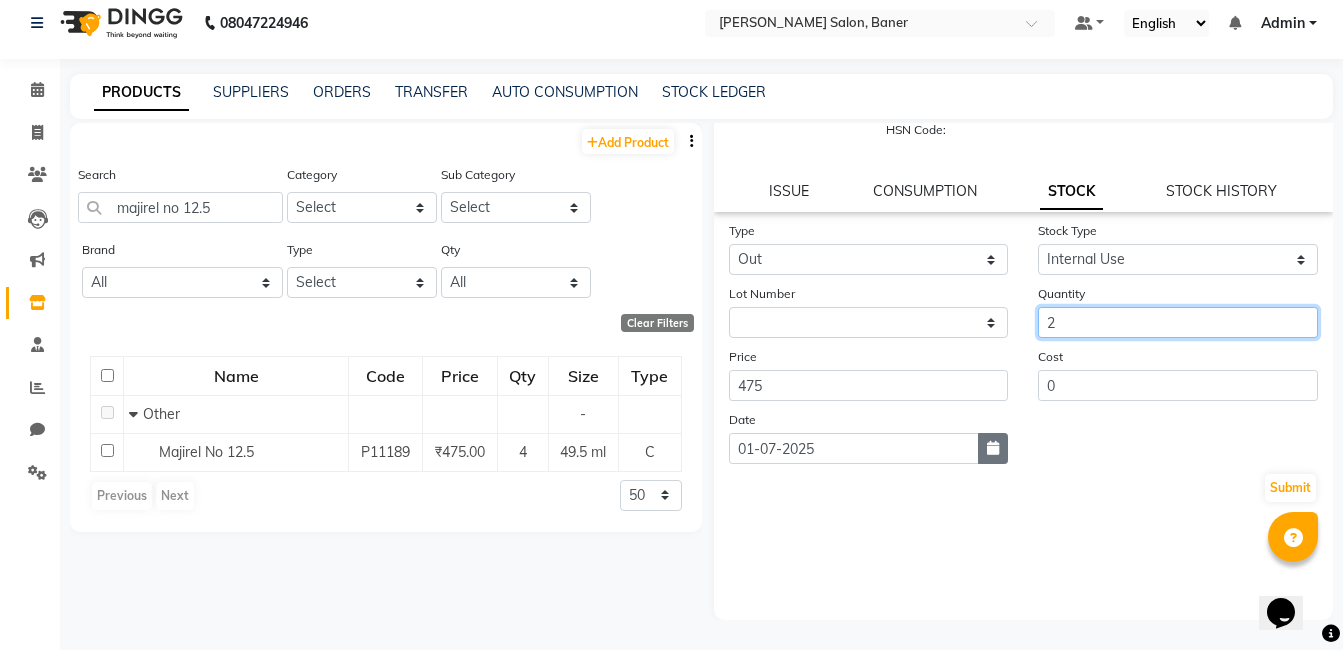 type on "2" 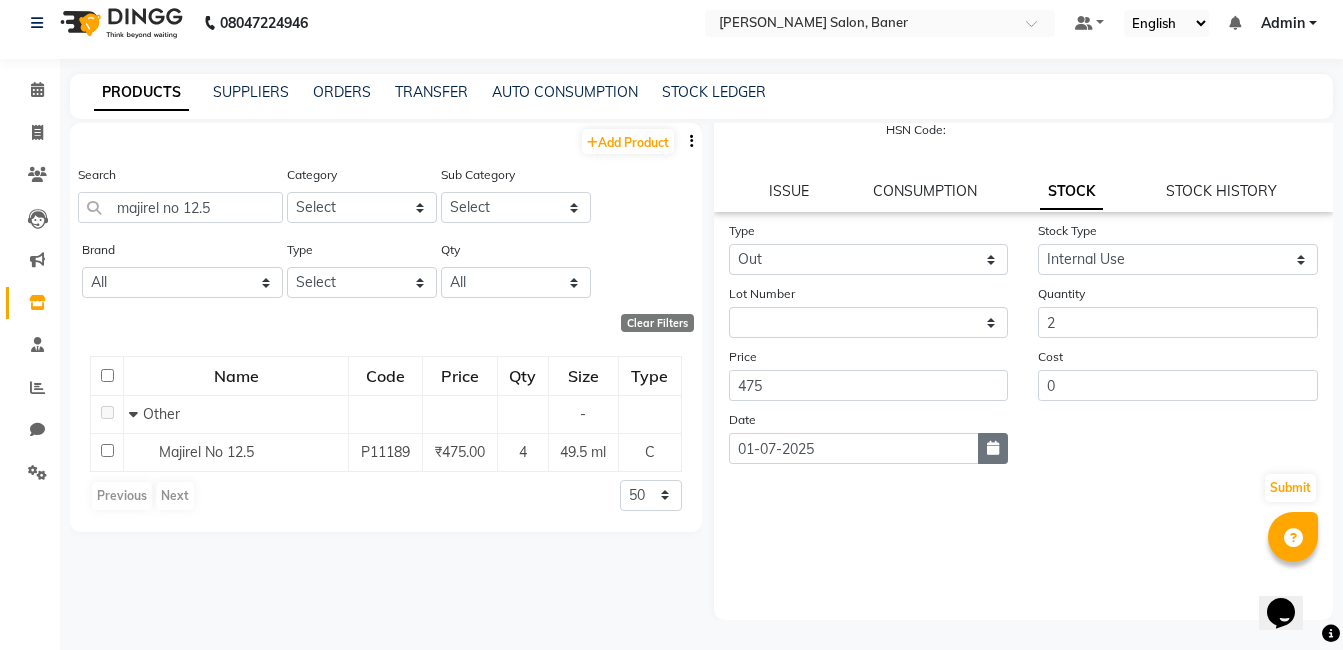 click 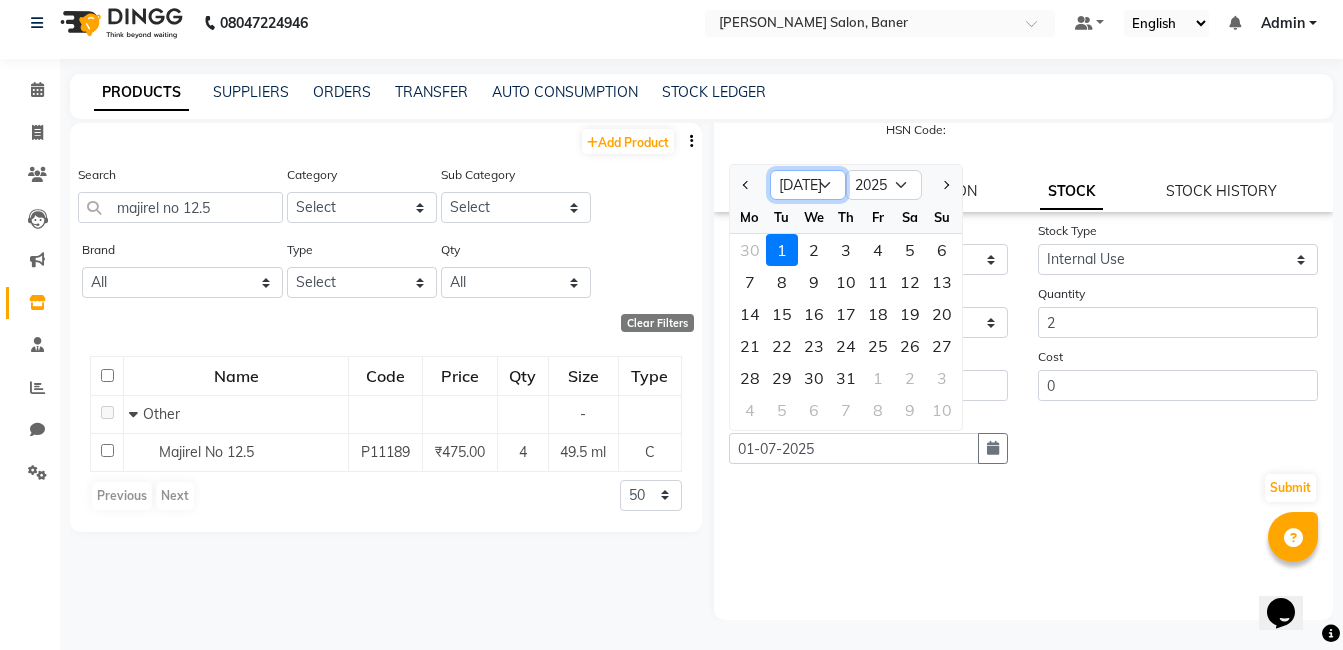 click on "Jan Feb Mar Apr May Jun Jul Aug Sep Oct Nov Dec" 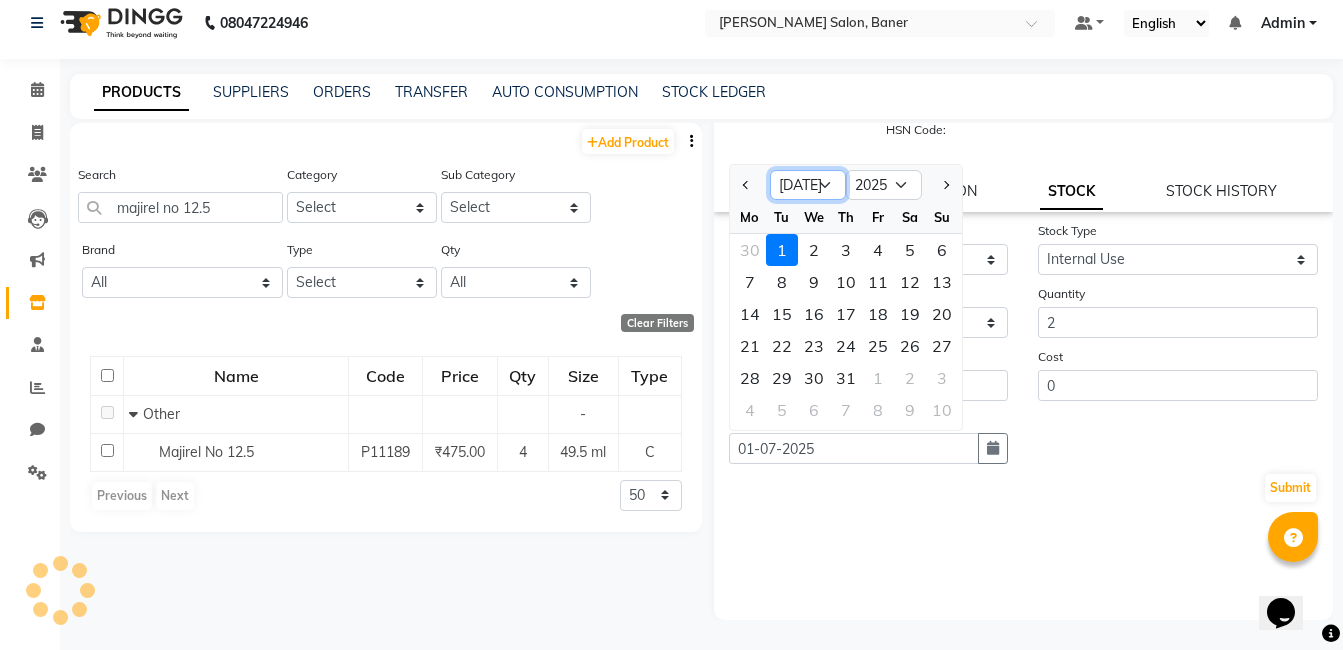 select on "6" 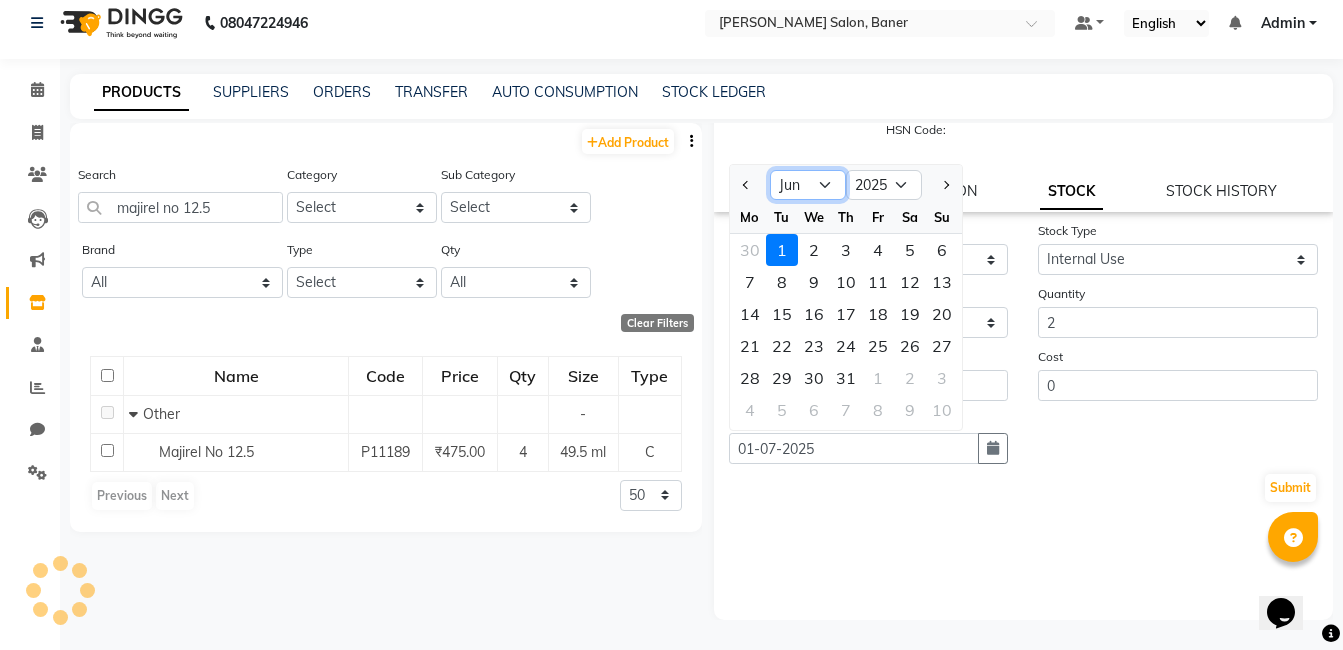 click on "Jan Feb Mar Apr May Jun Jul Aug Sep Oct Nov Dec" 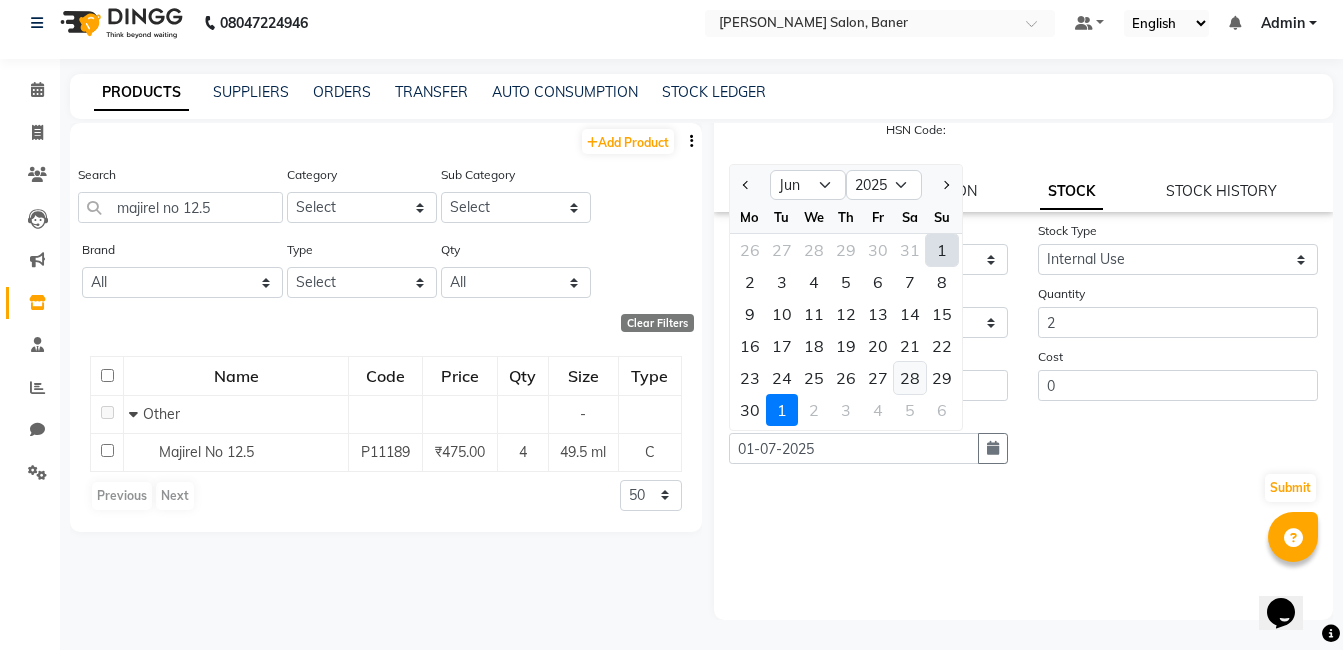 click on "28" 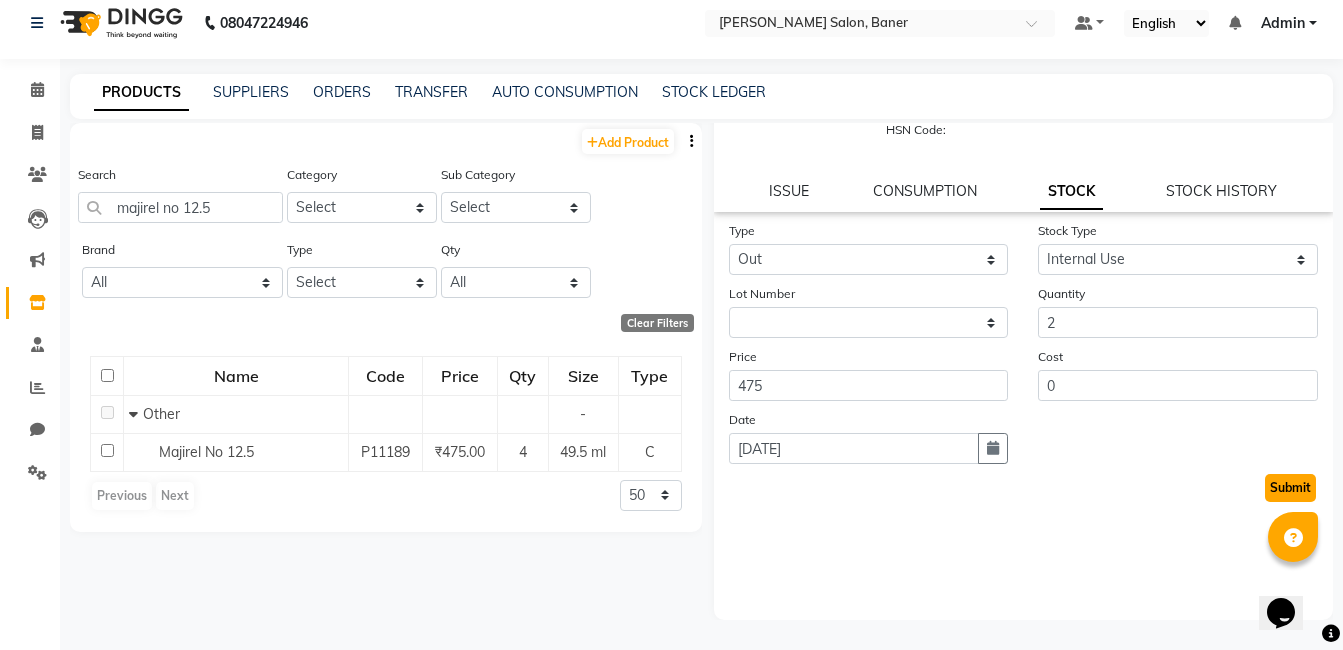 click on "Submit" 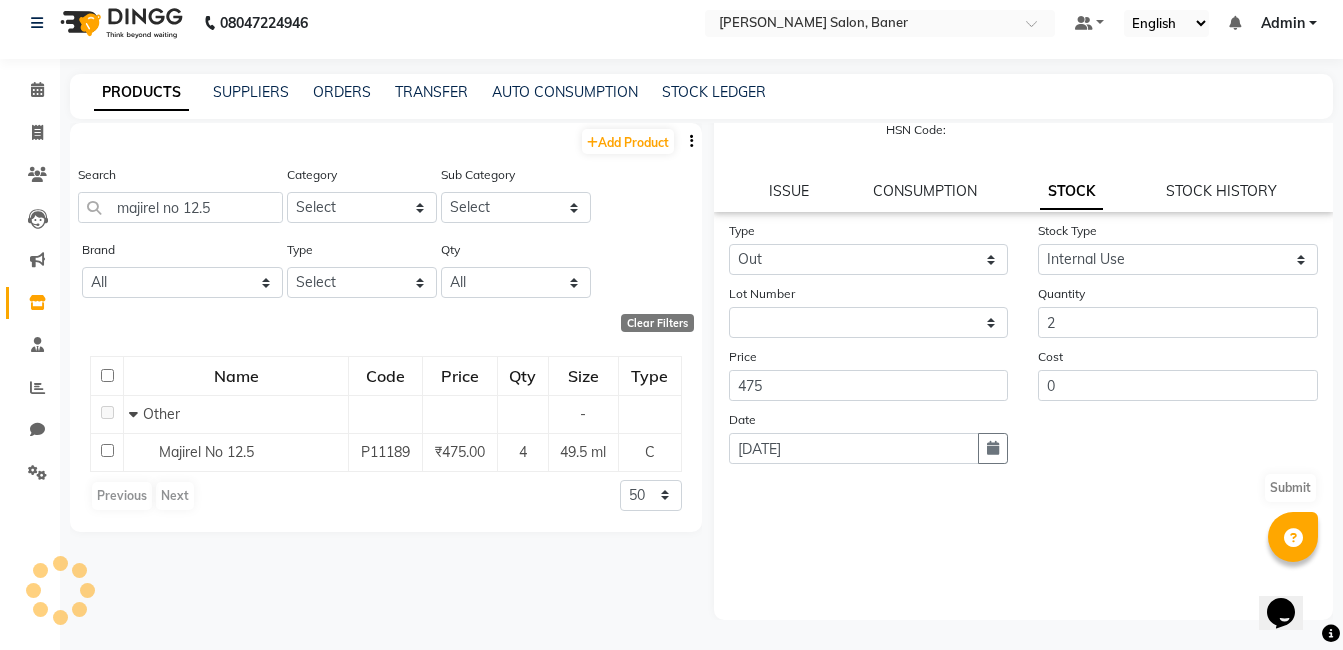 scroll, scrollTop: 0, scrollLeft: 0, axis: both 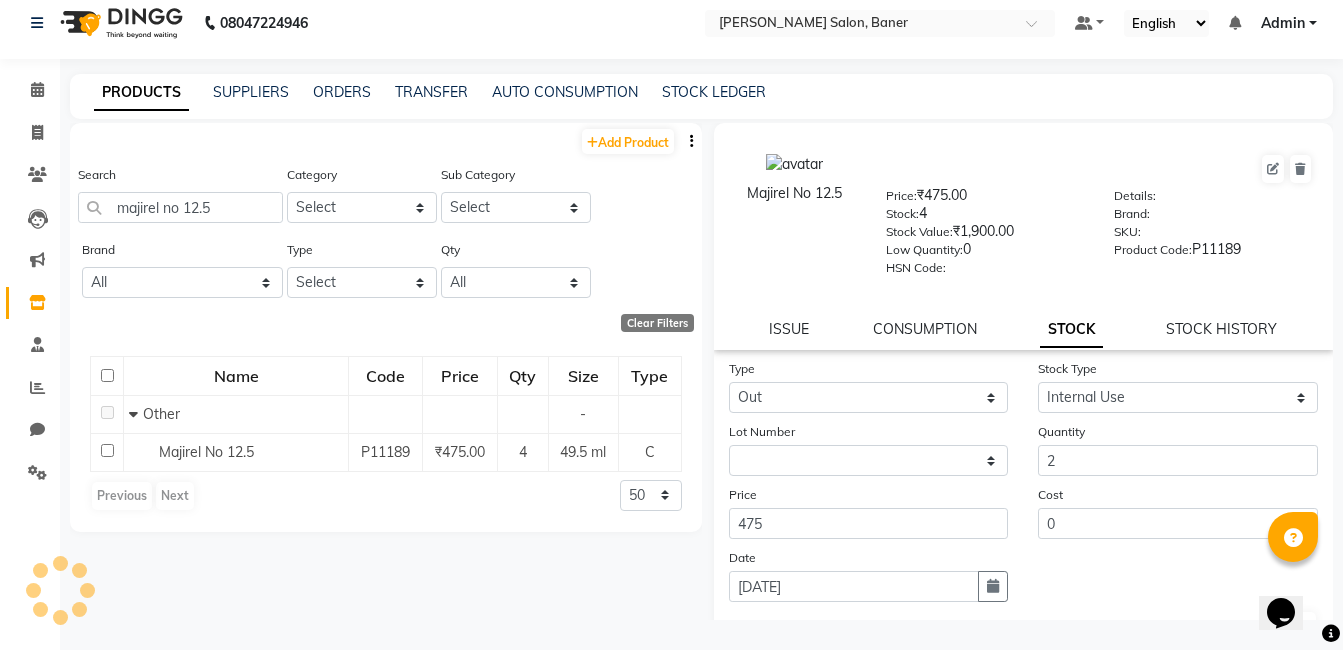select 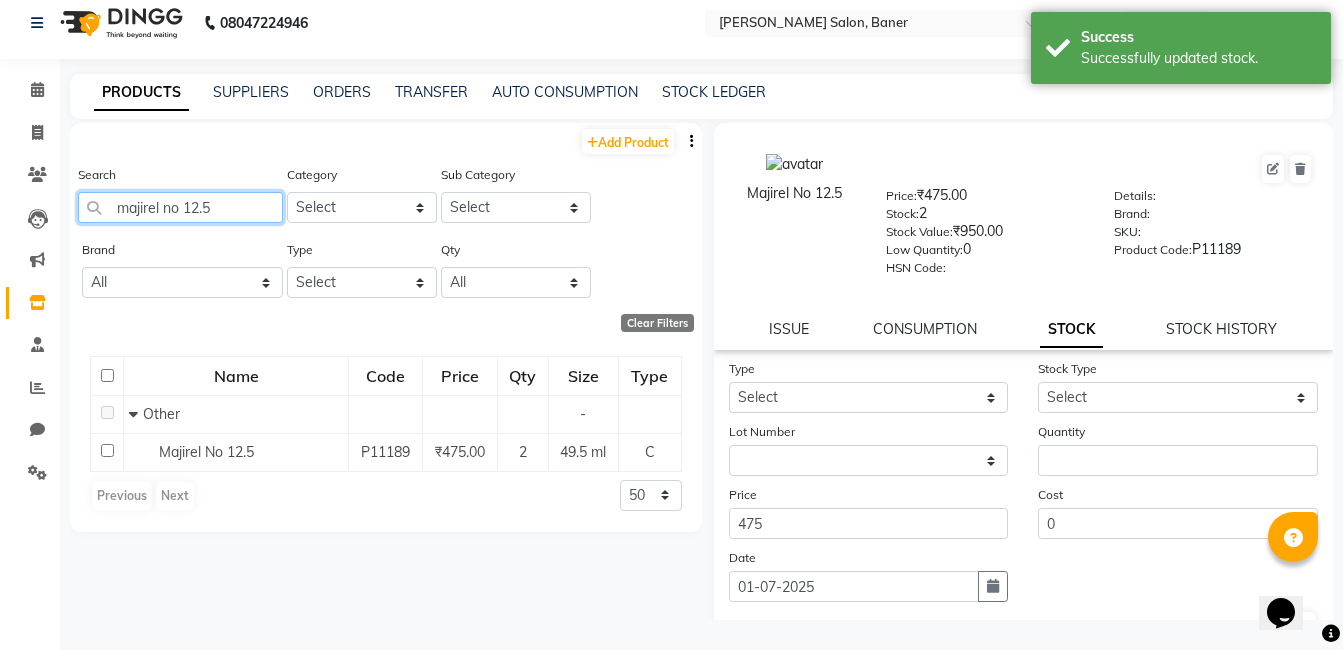 click on "majirel no 12.5" 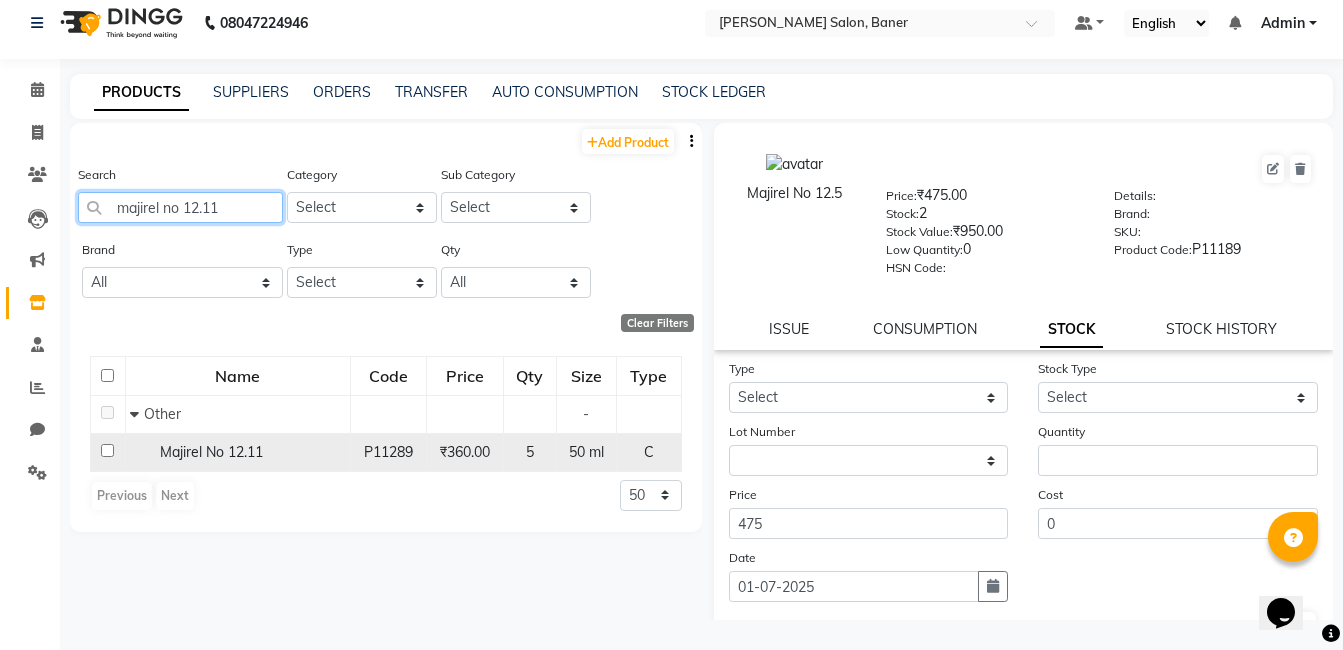 type on "majirel no 12.11" 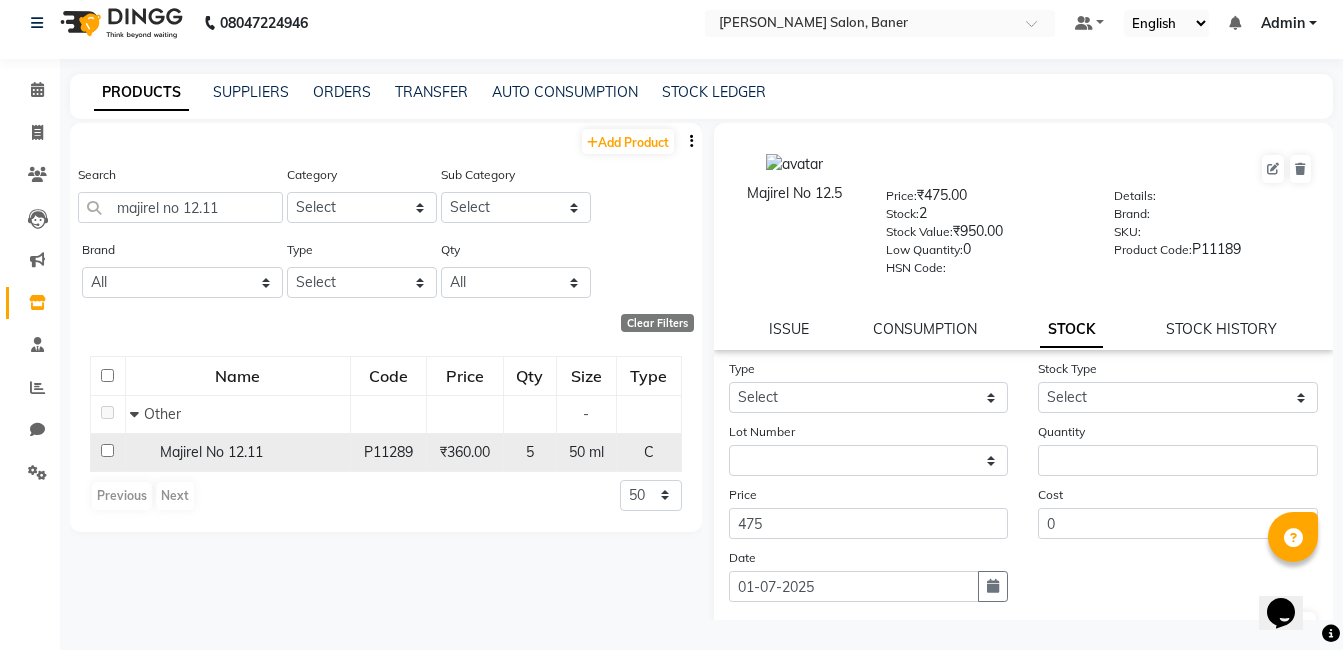 click on "Majirel No 12.11" 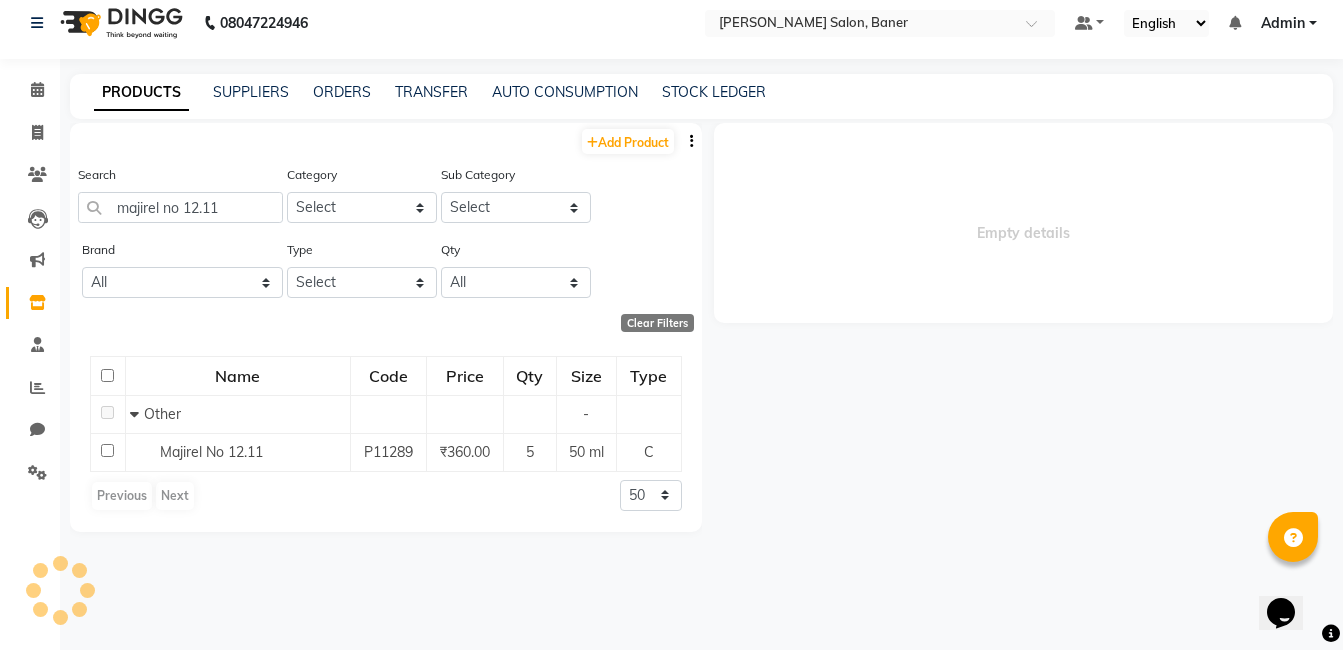 select 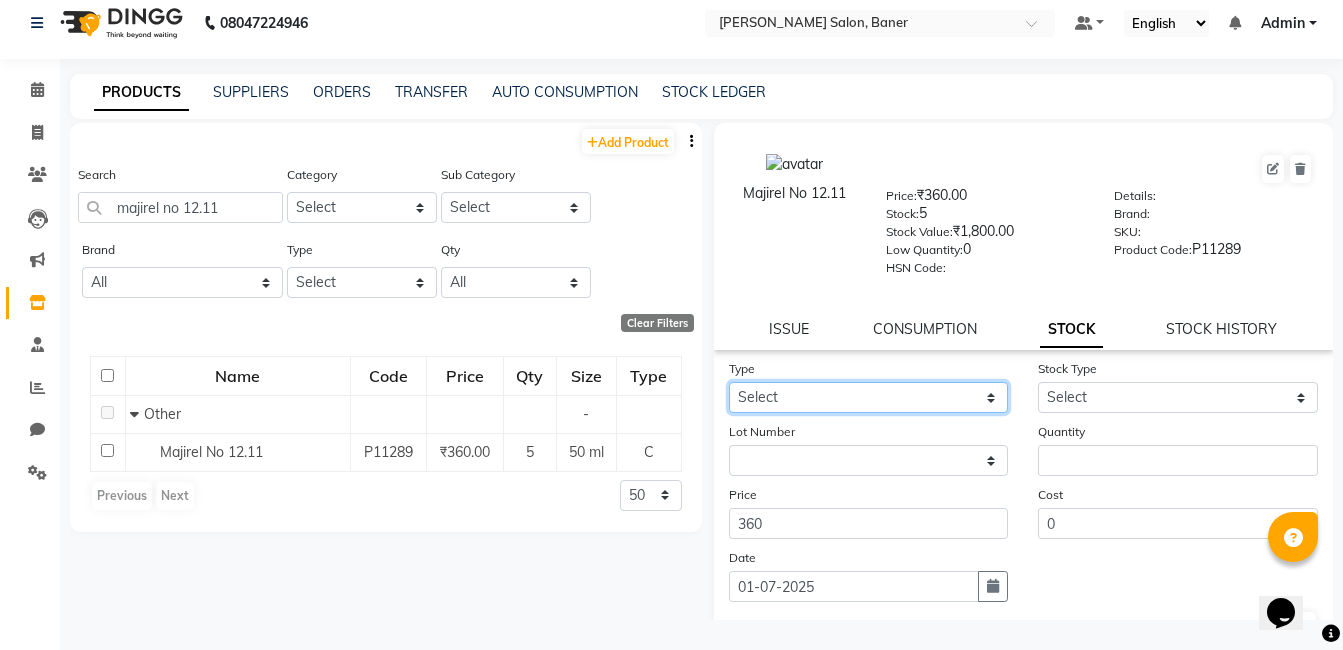 click on "Select In Out" 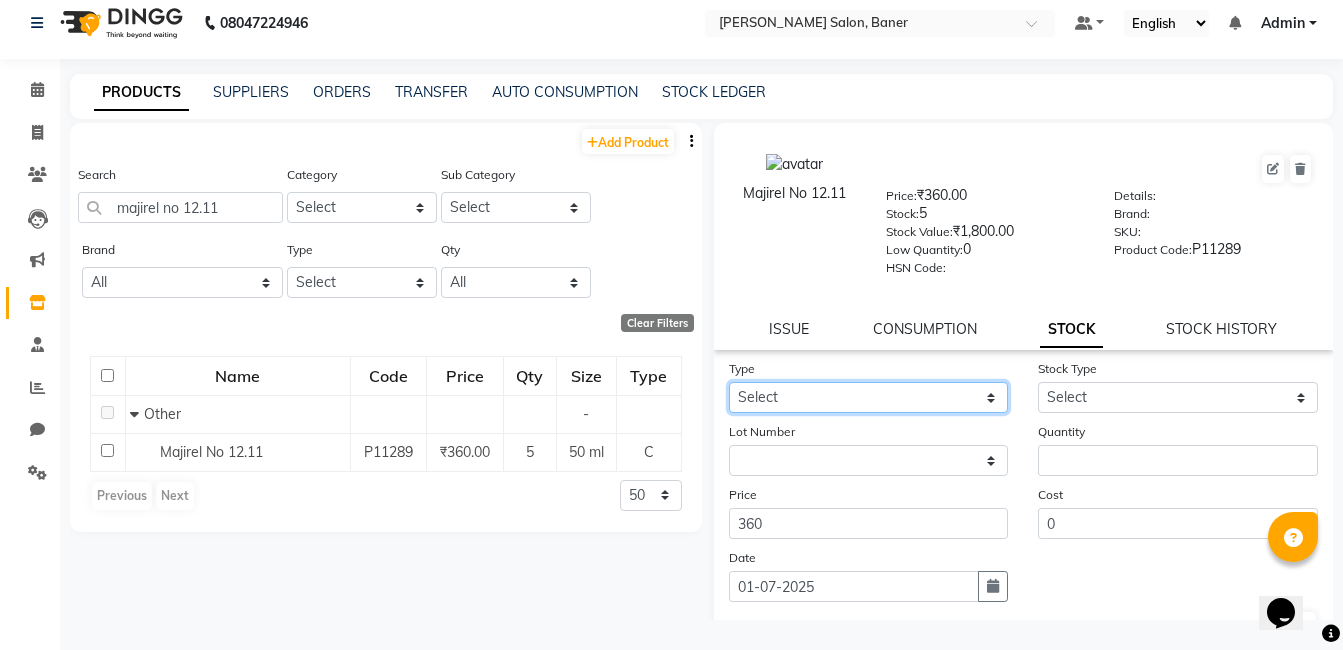 select on "out" 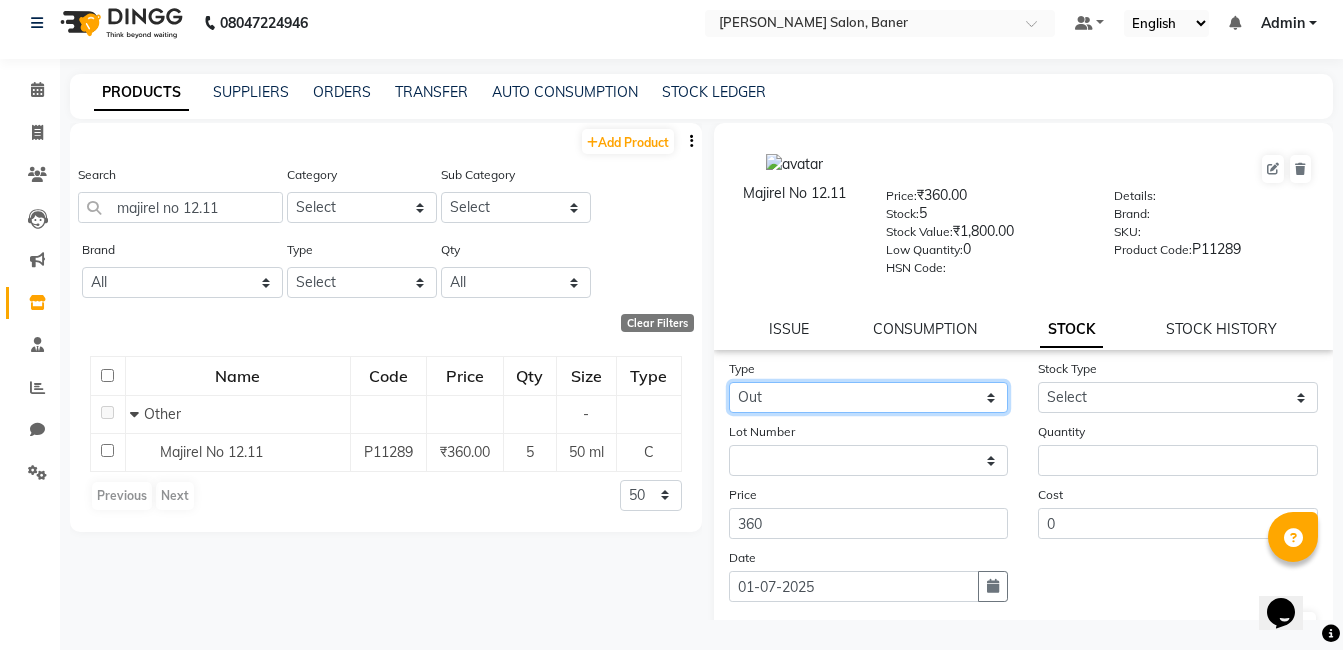click on "Select In Out" 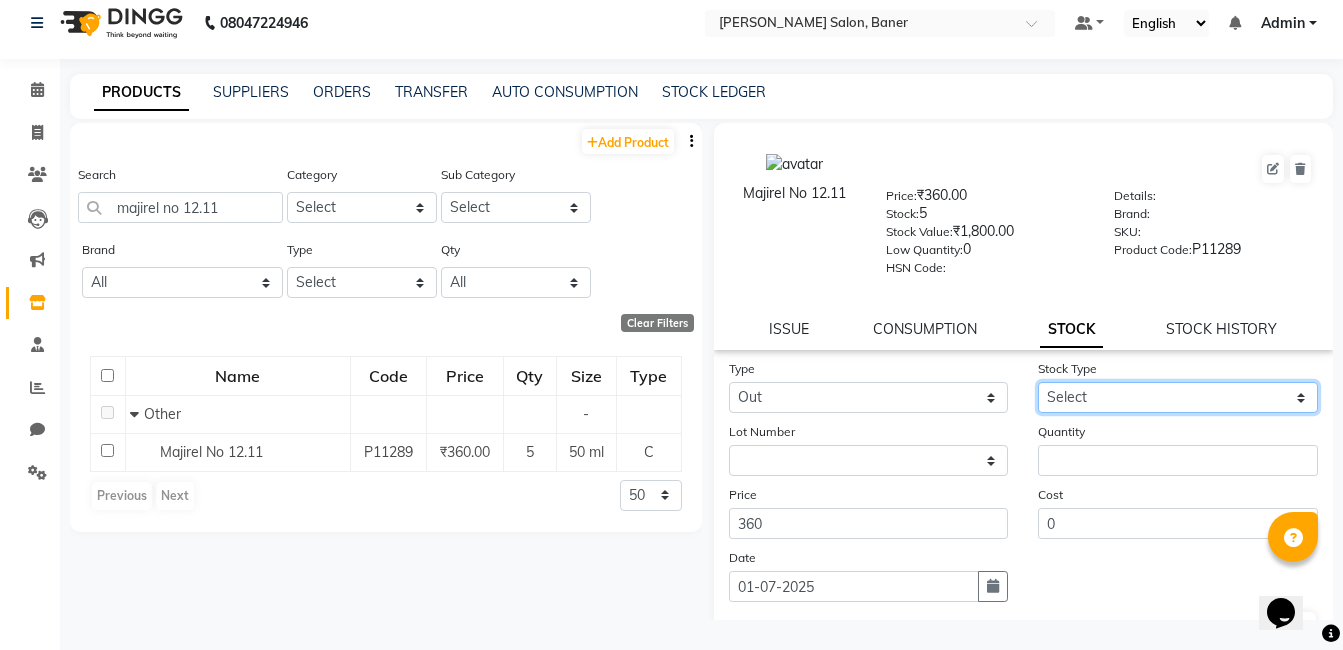 drag, startPoint x: 1087, startPoint y: 386, endPoint x: 1085, endPoint y: 399, distance: 13.152946 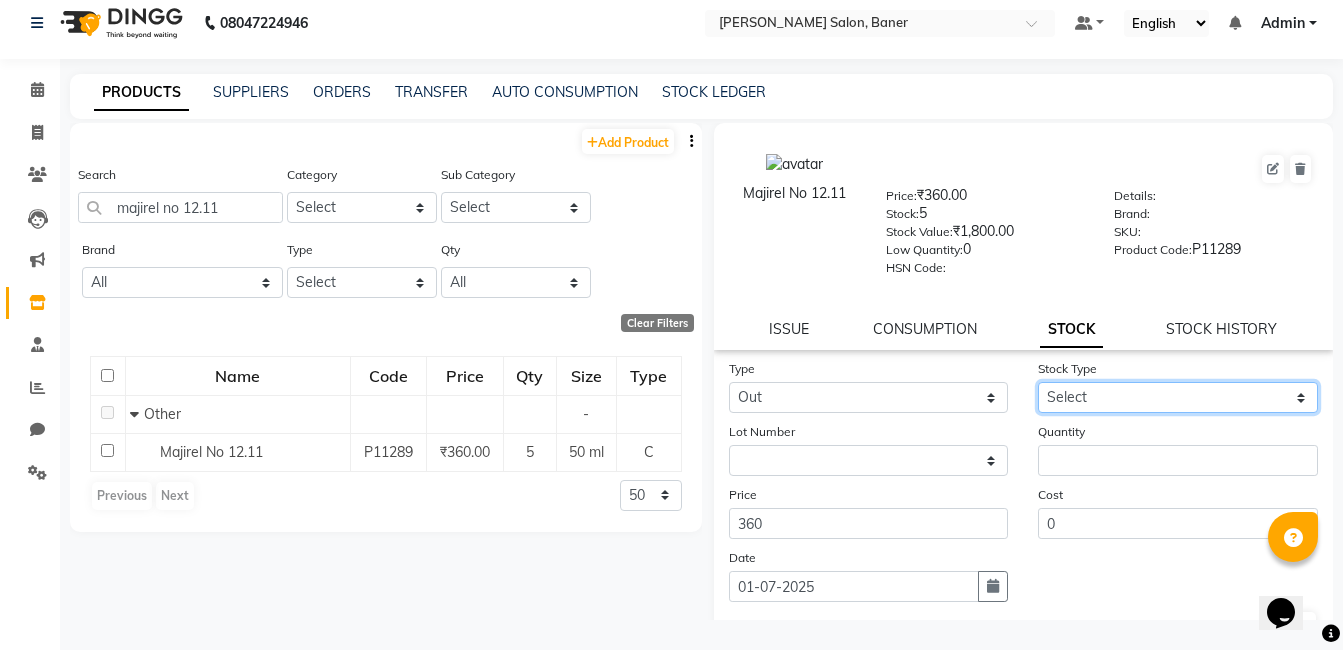 select on "internal use" 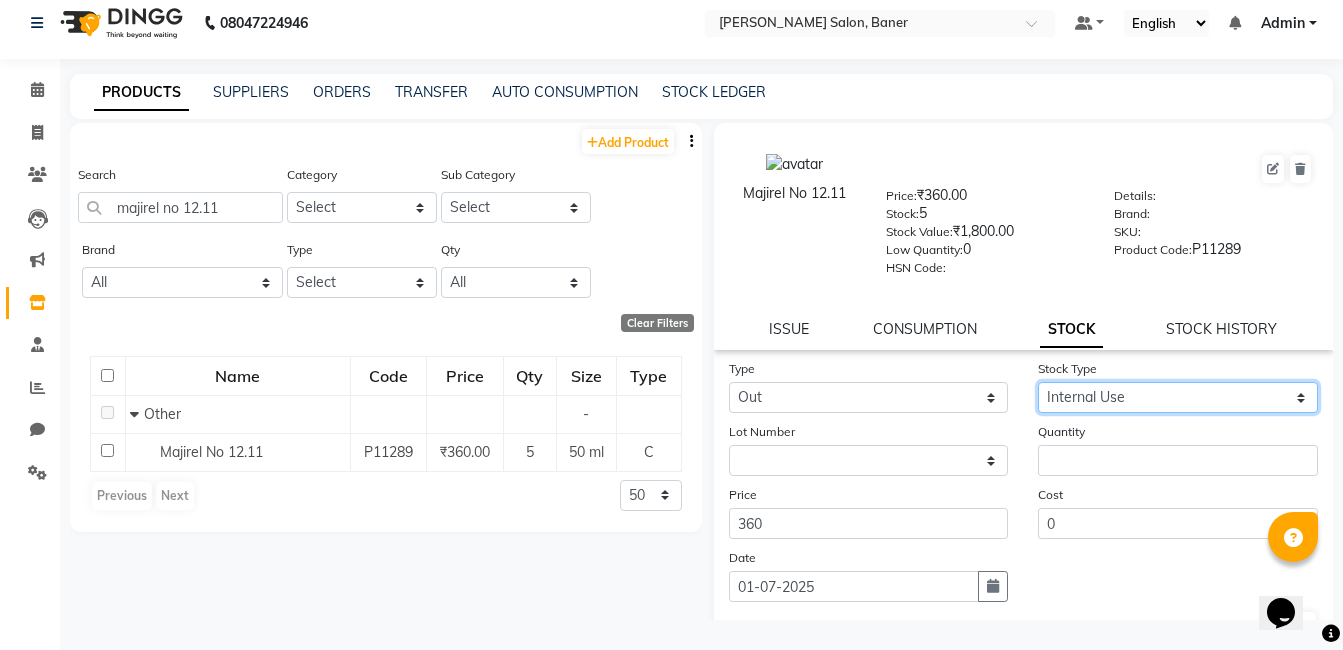 click on "Select Internal Use Damaged Expired Adjustment Return Other" 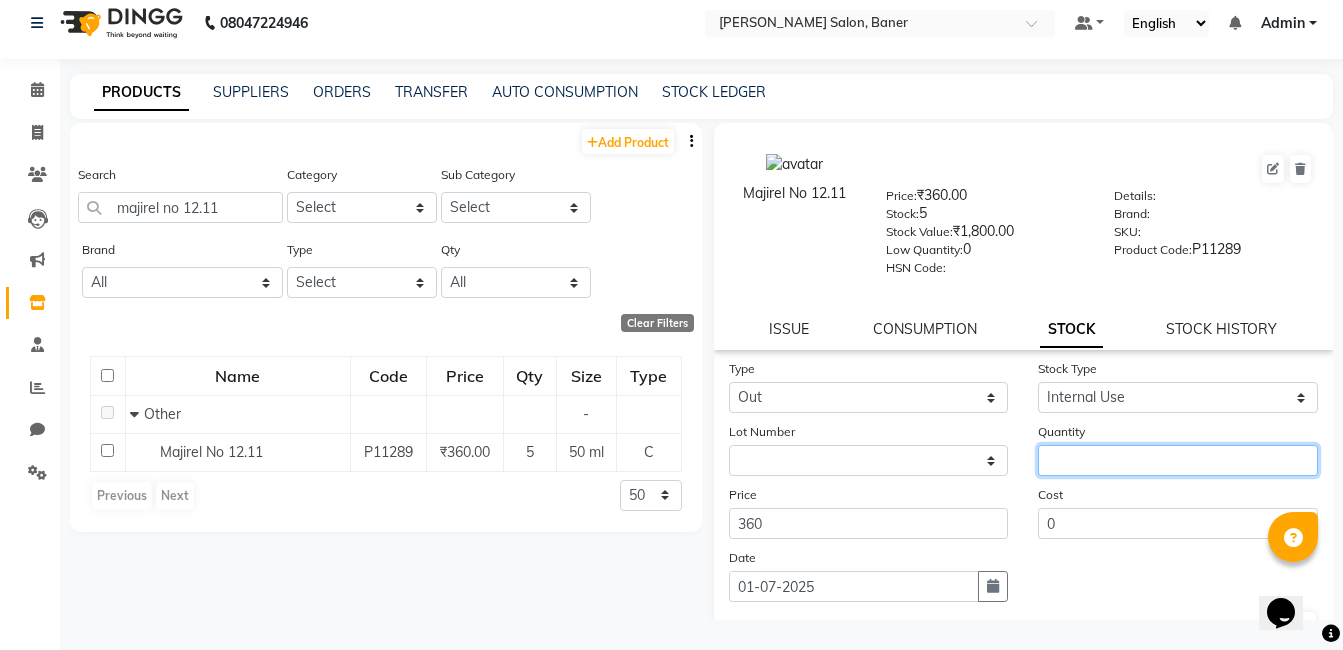 click 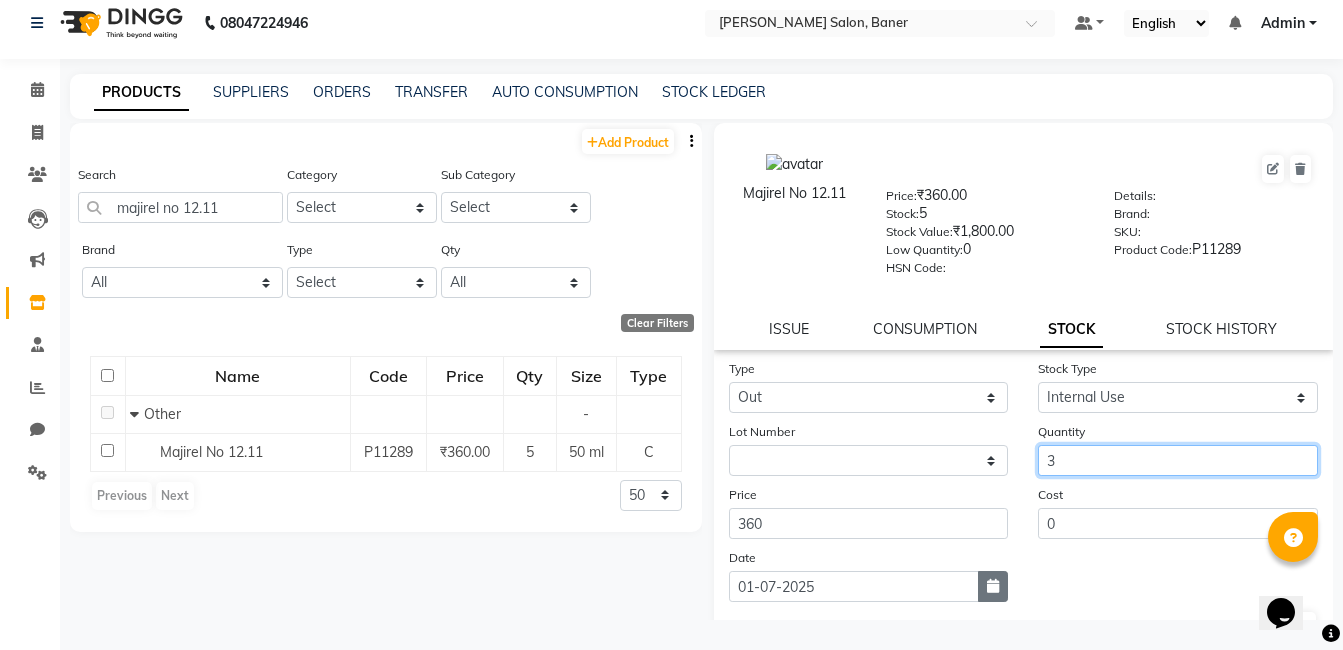 type on "3" 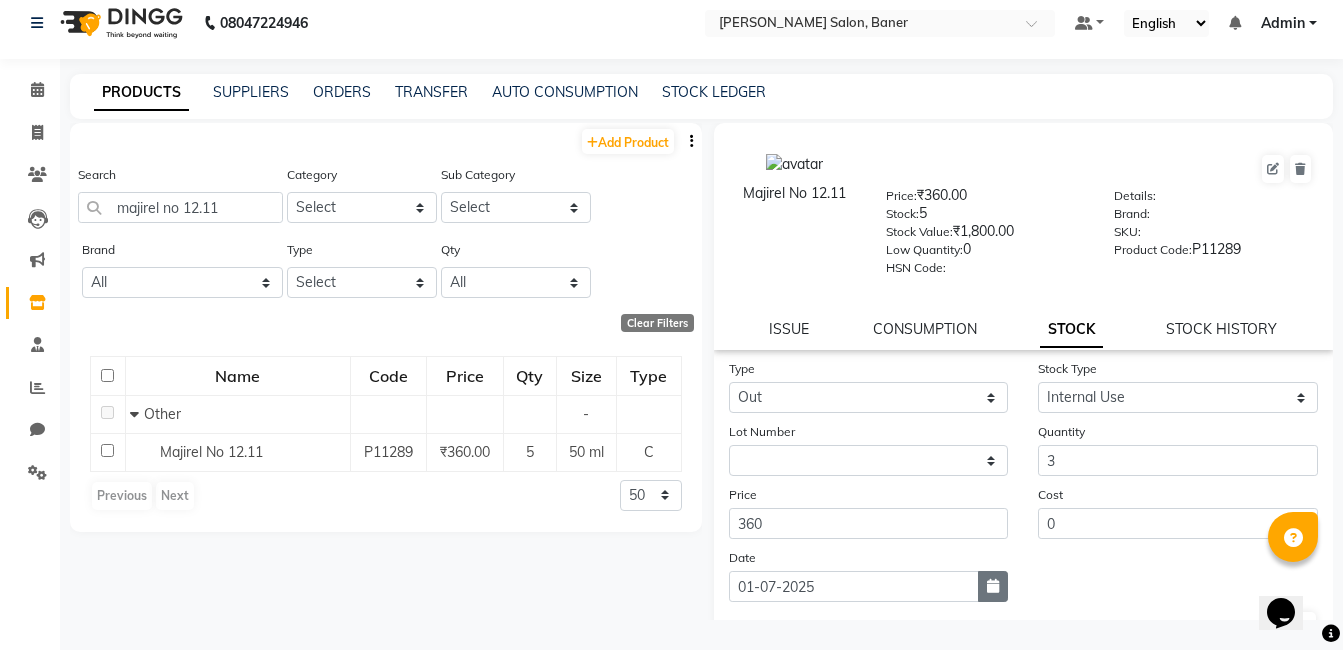 click 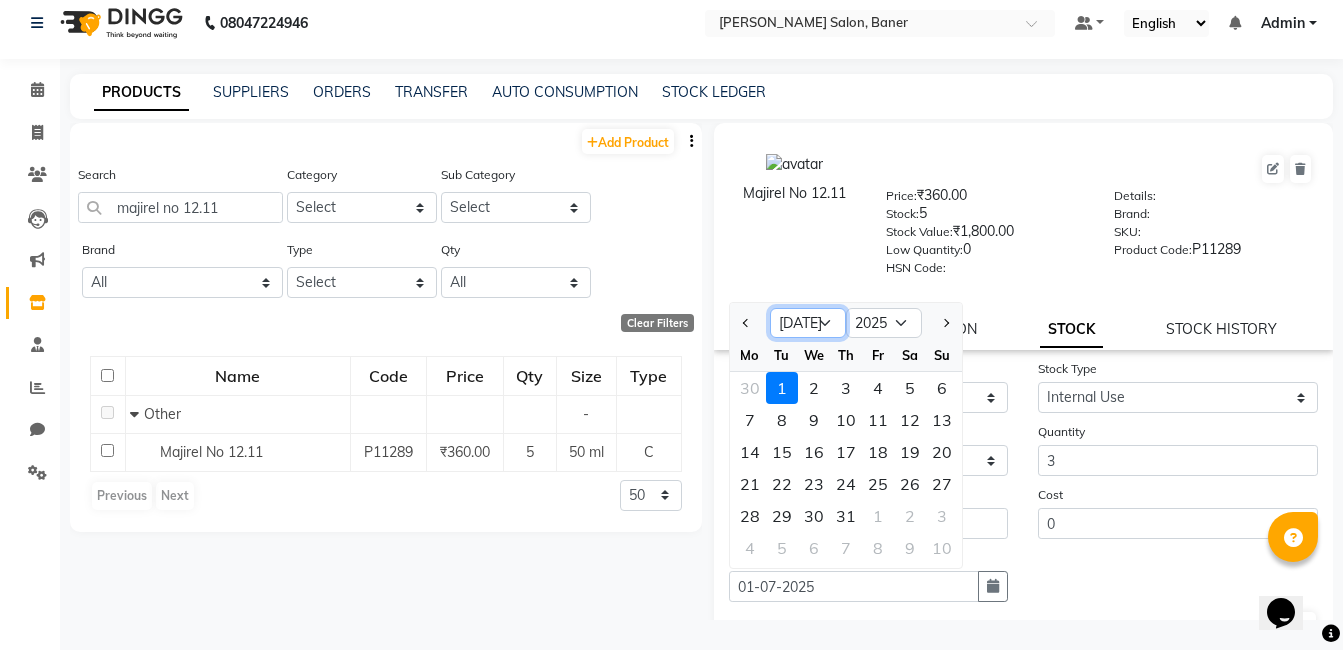 click on "Jan Feb Mar Apr May Jun Jul Aug Sep Oct Nov Dec" 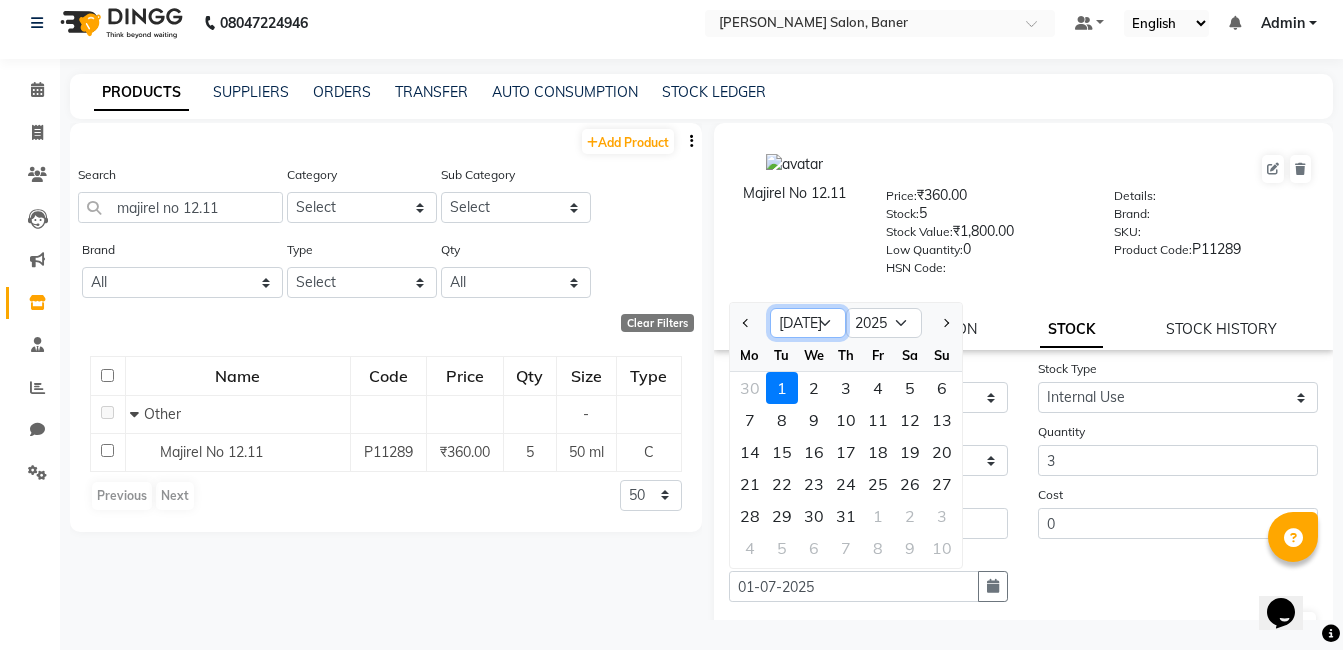 select on "6" 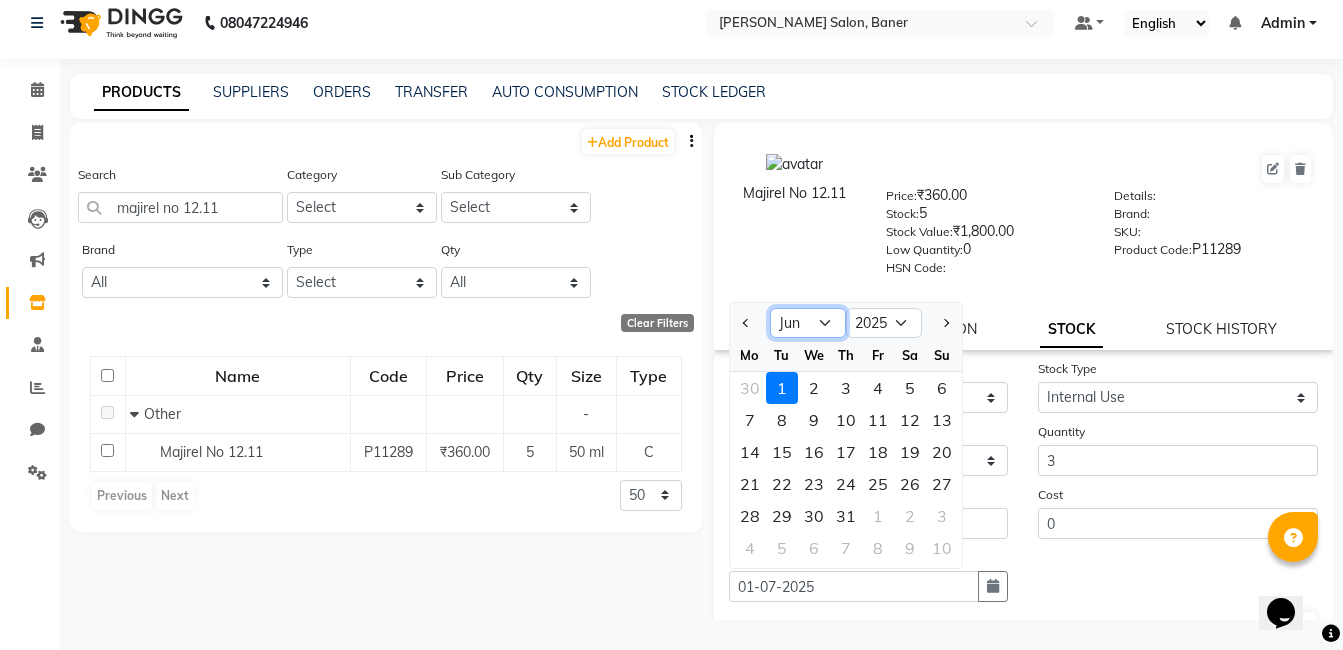 click on "Jan Feb Mar Apr May Jun Jul Aug Sep Oct Nov Dec" 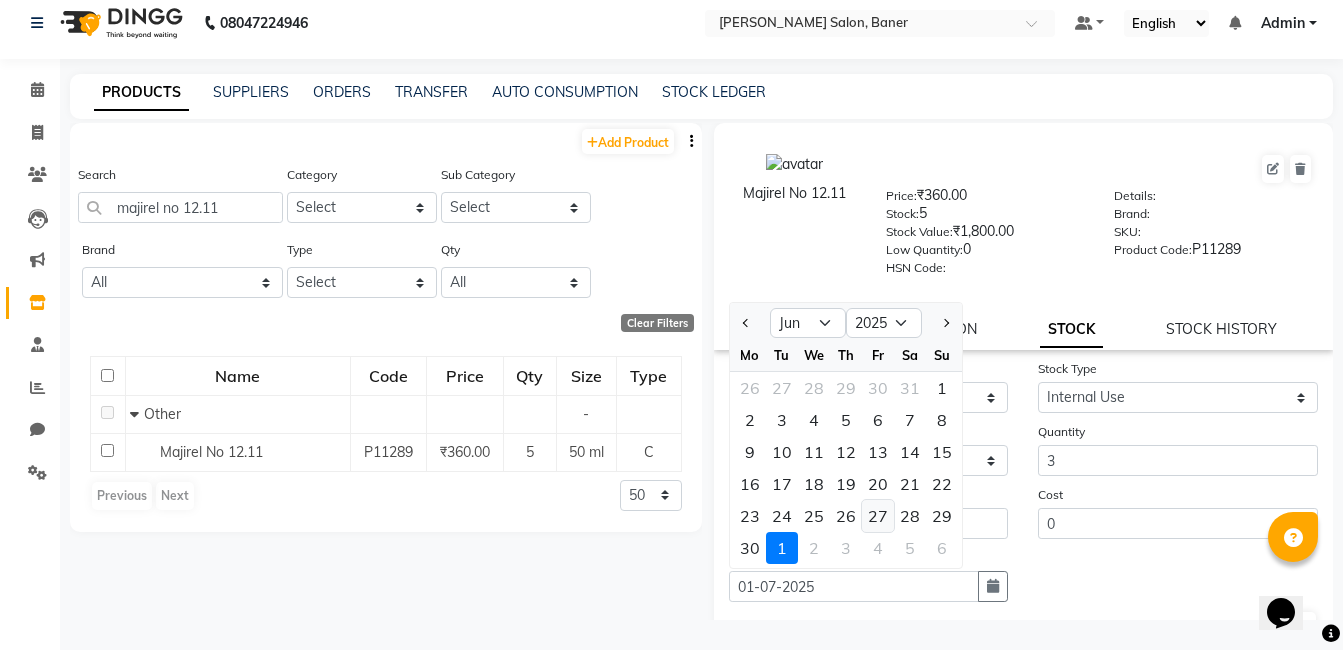 click on "27" 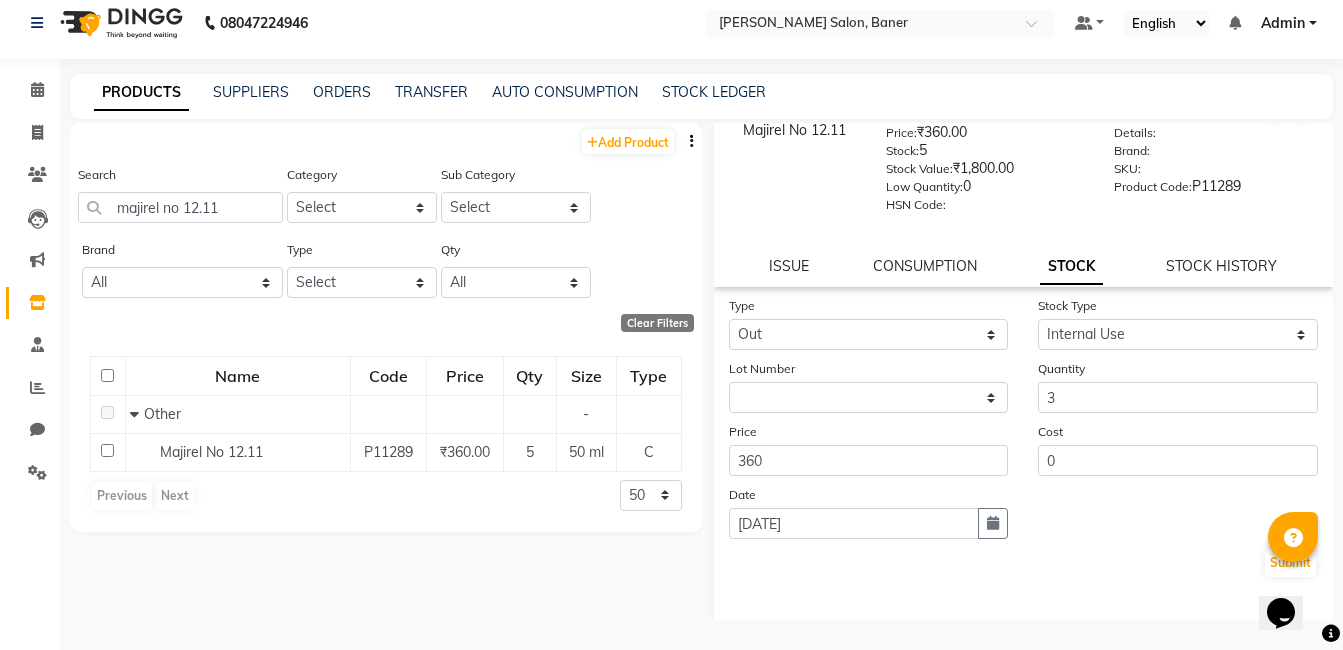 scroll, scrollTop: 138, scrollLeft: 0, axis: vertical 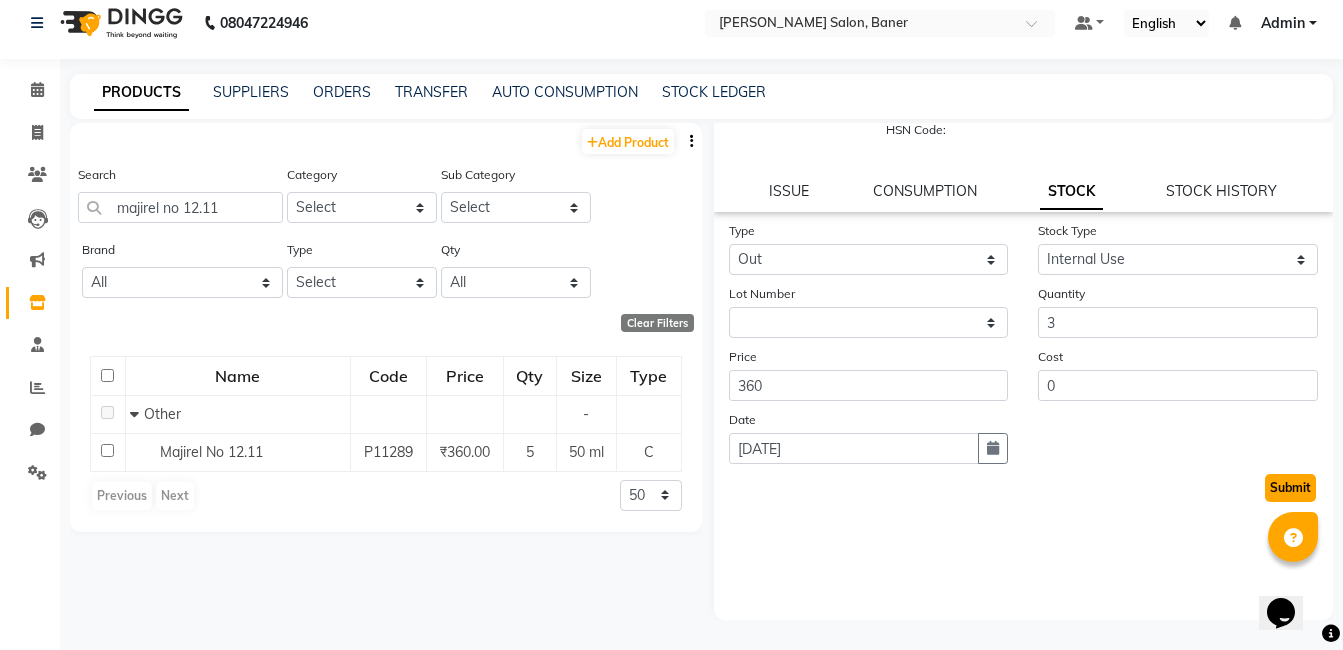 click on "Submit" 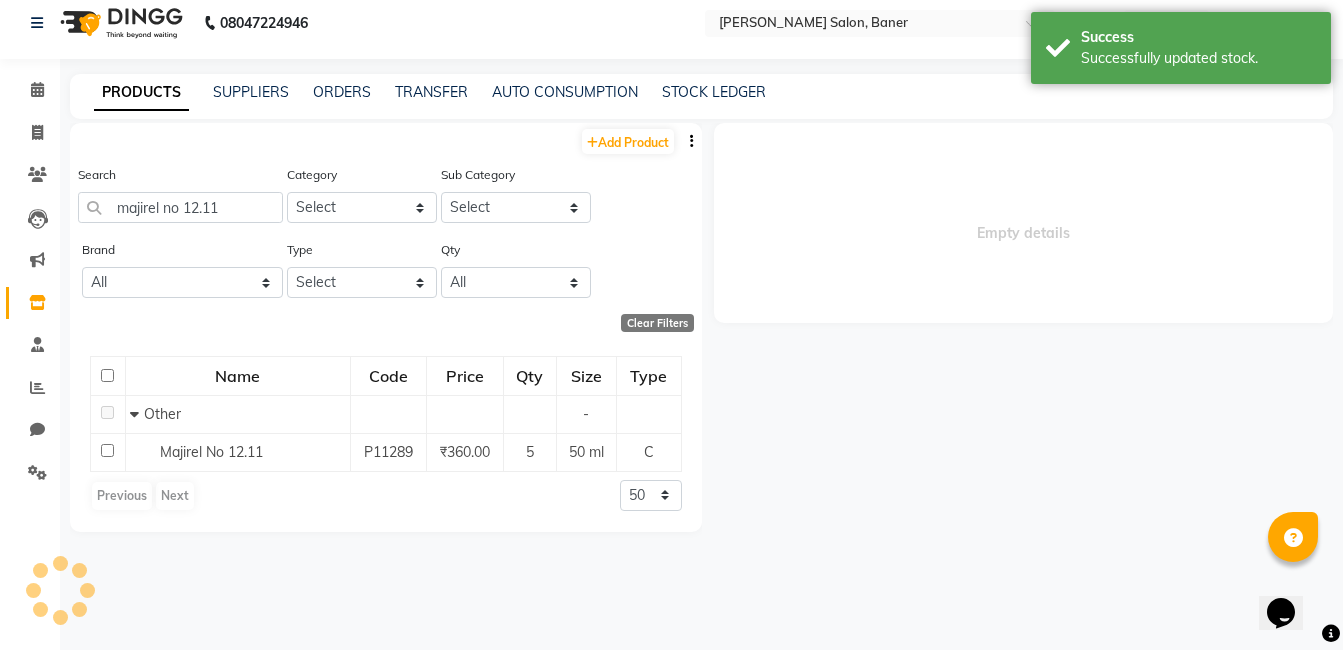 scroll, scrollTop: 0, scrollLeft: 0, axis: both 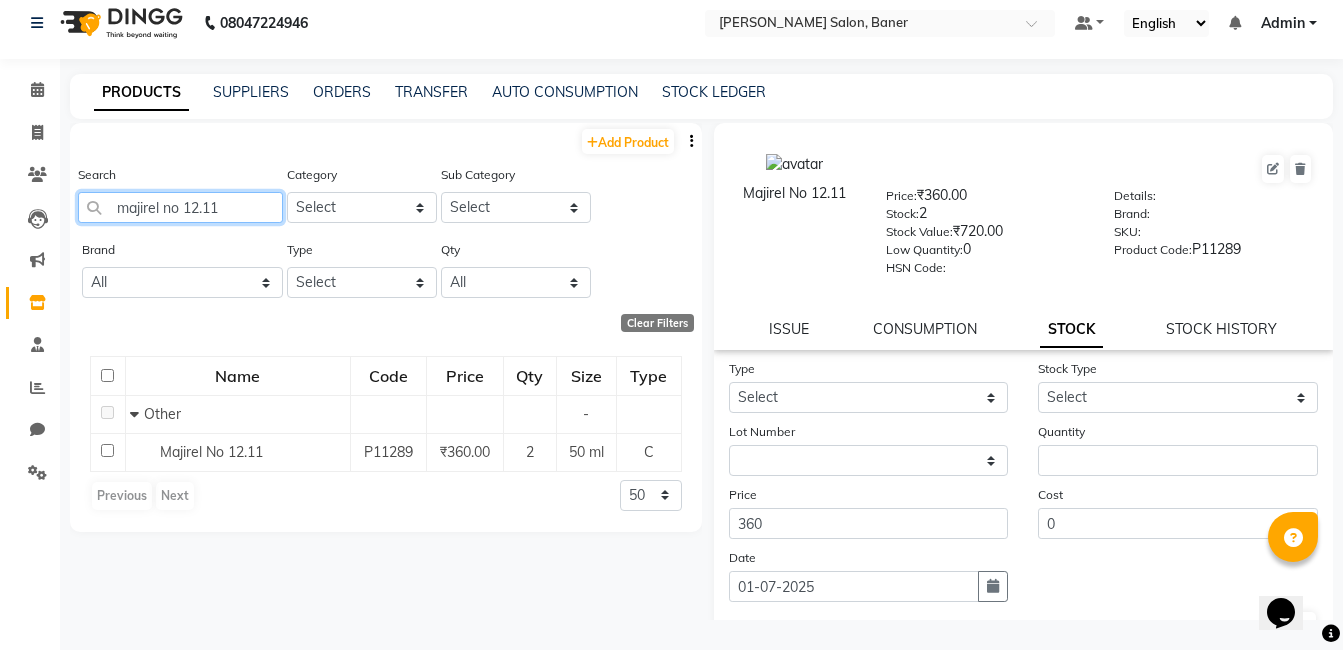click on "majirel no 12.11" 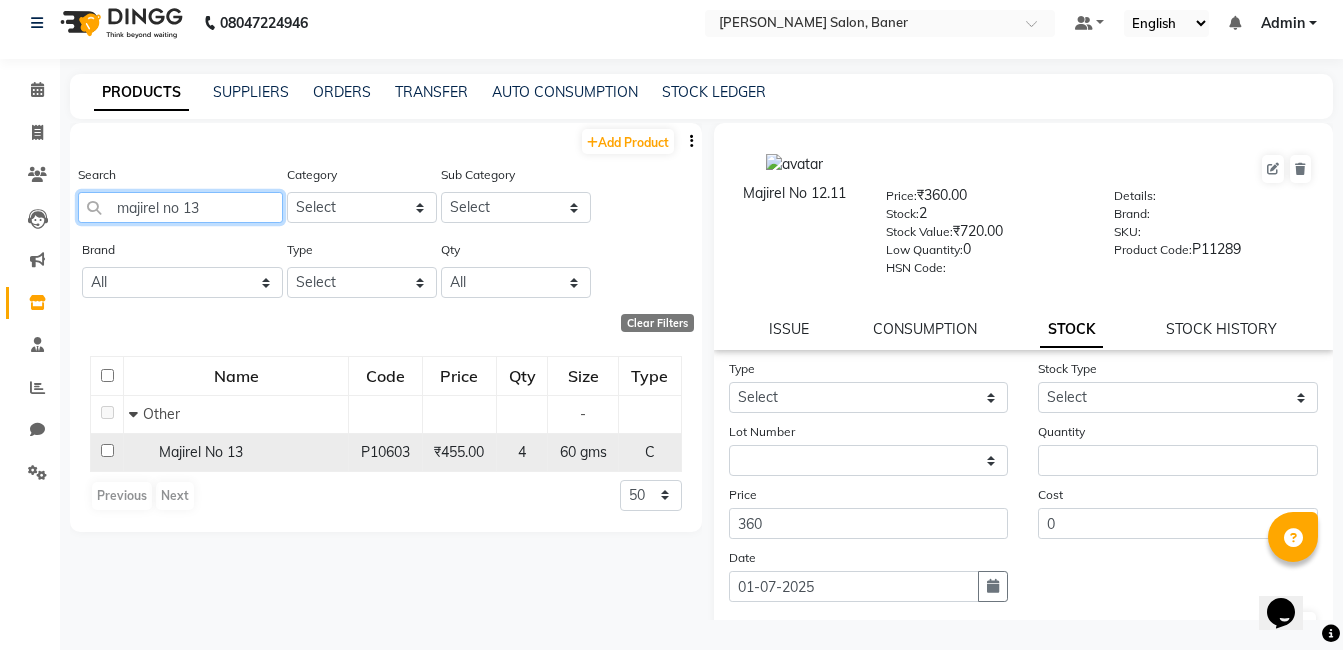 type on "majirel no 13" 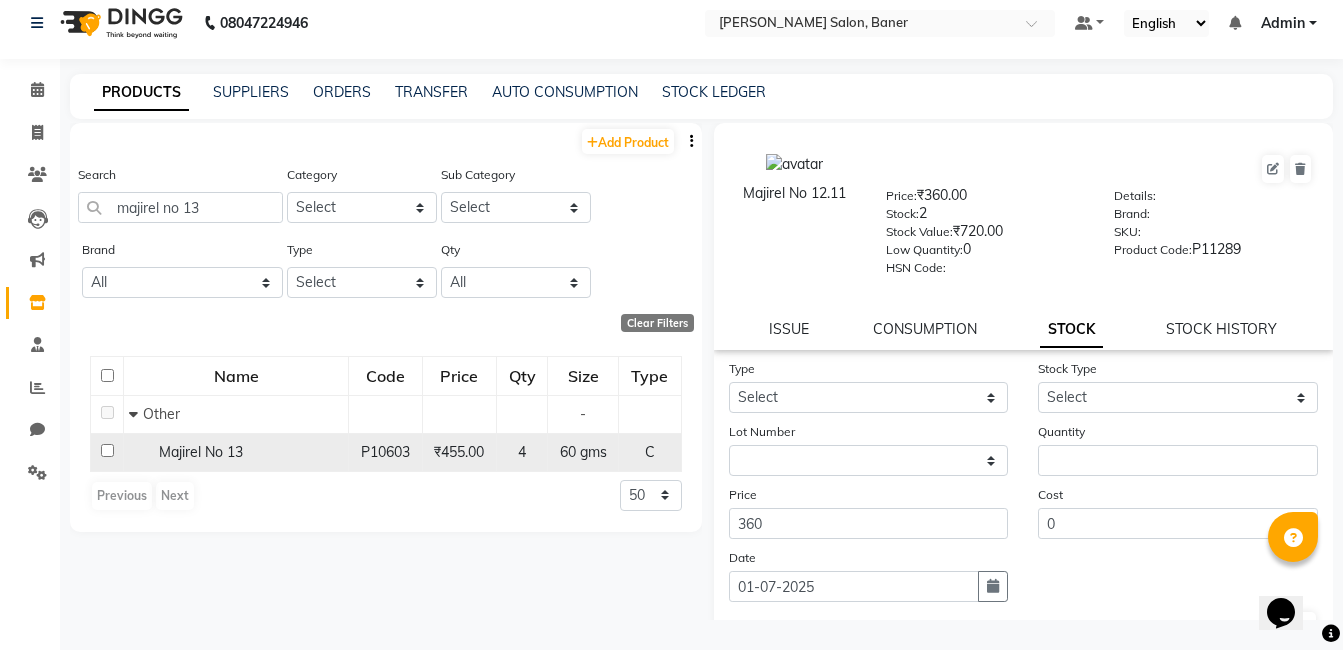 click on "Majirel No 13" 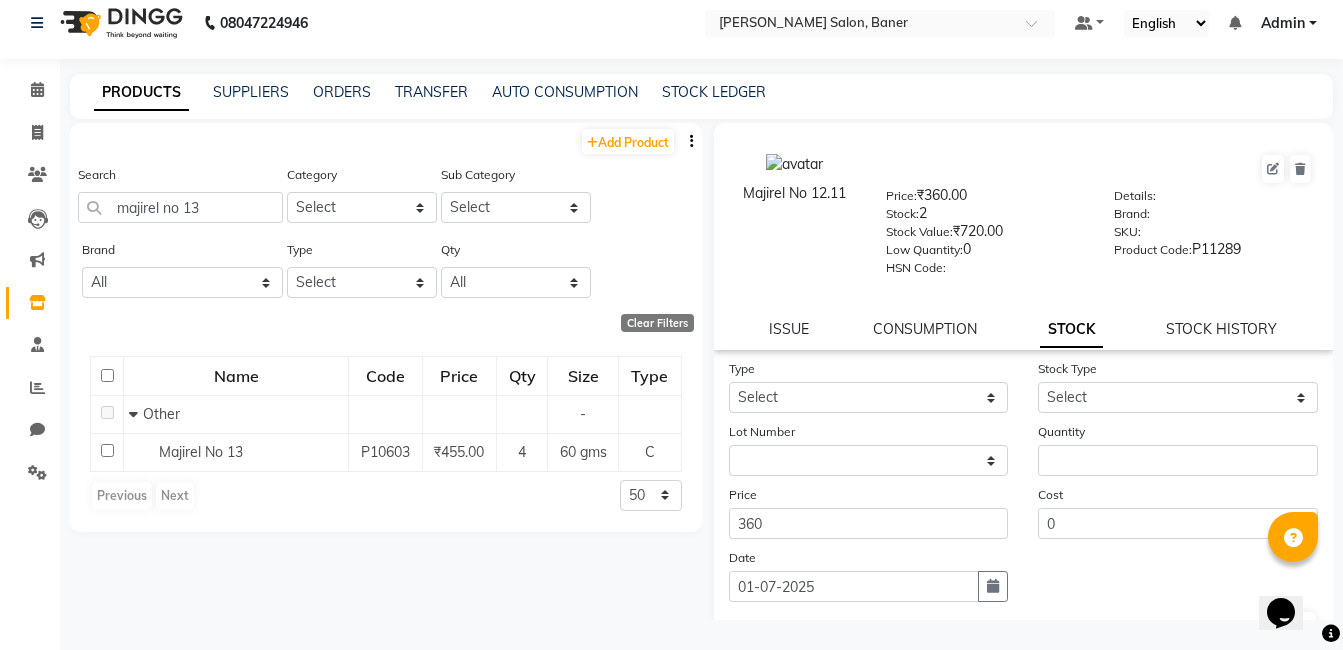 select 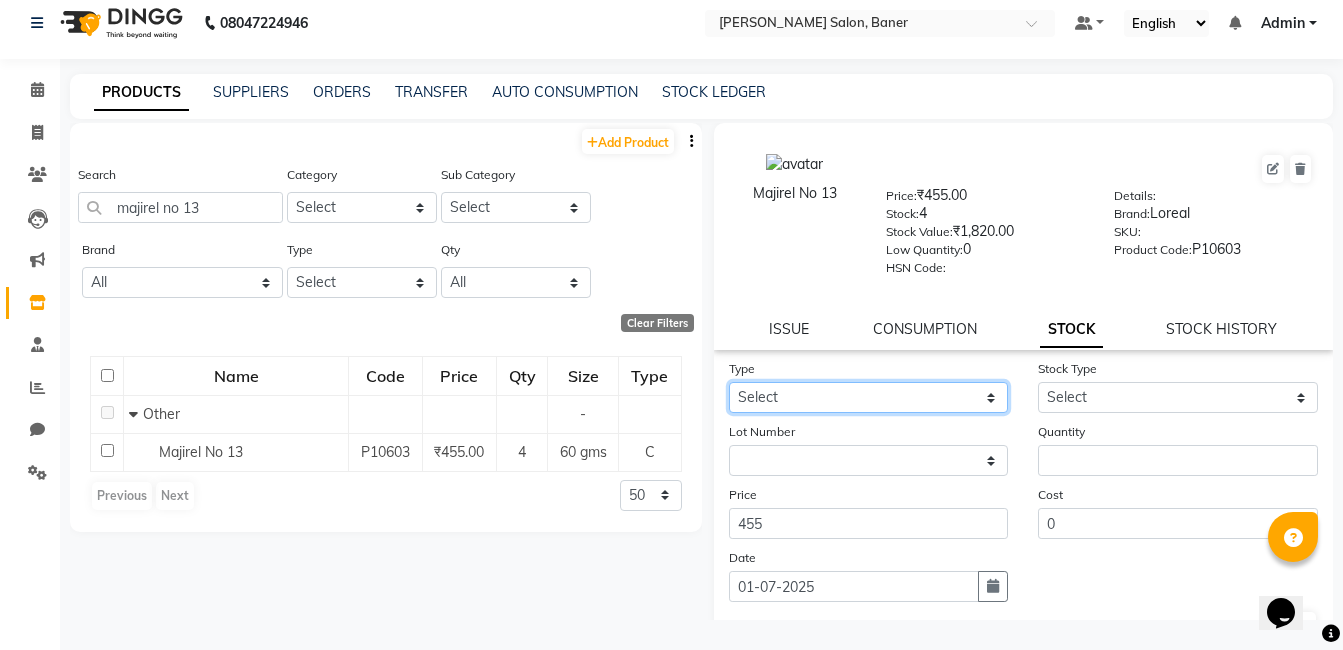 click on "Select In Out" 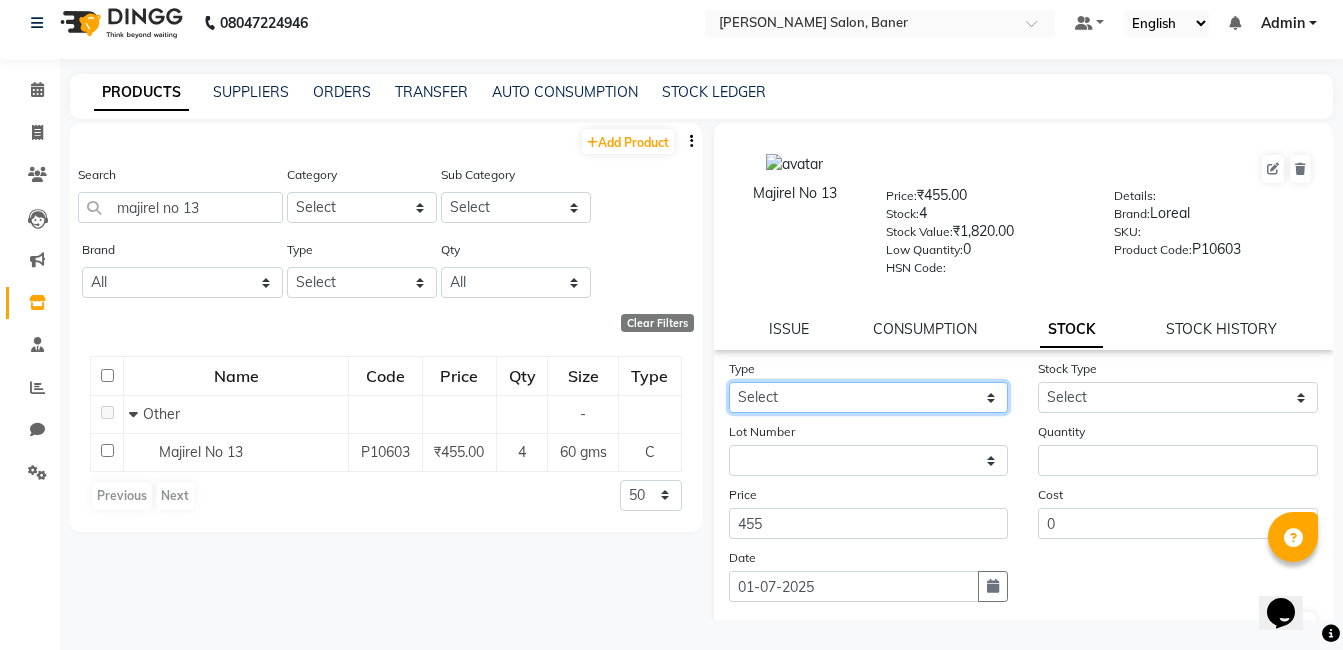 select on "out" 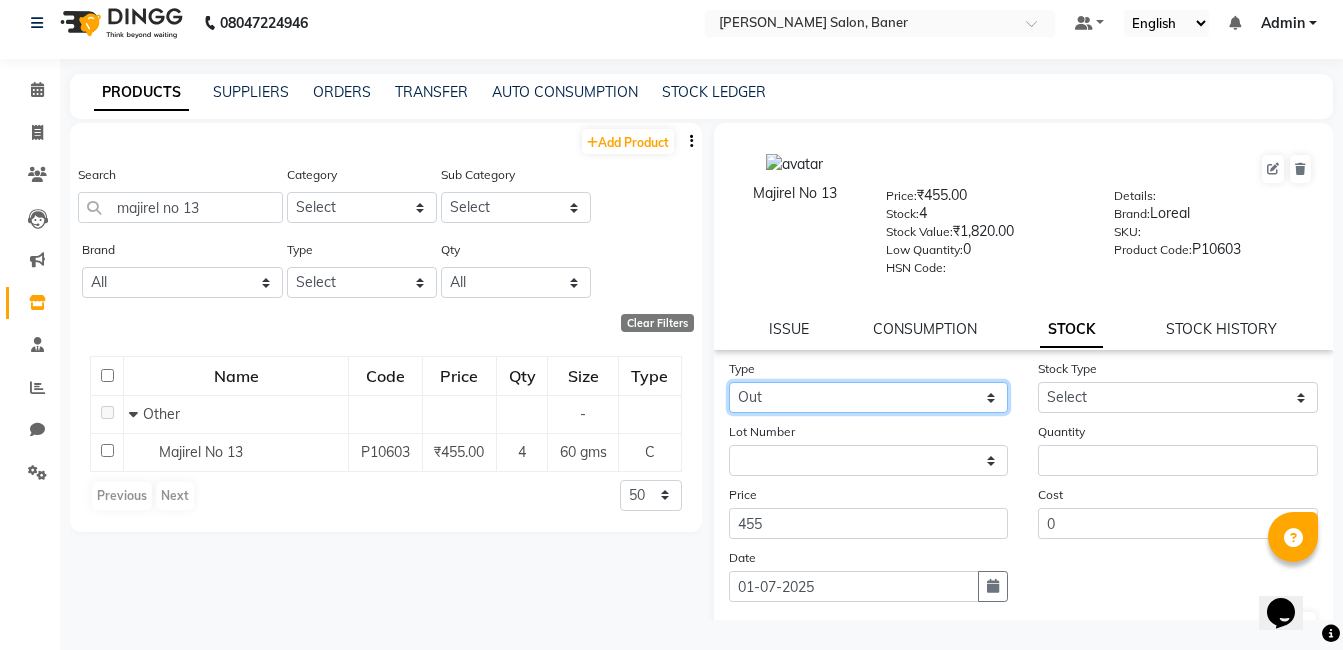 click on "Select In Out" 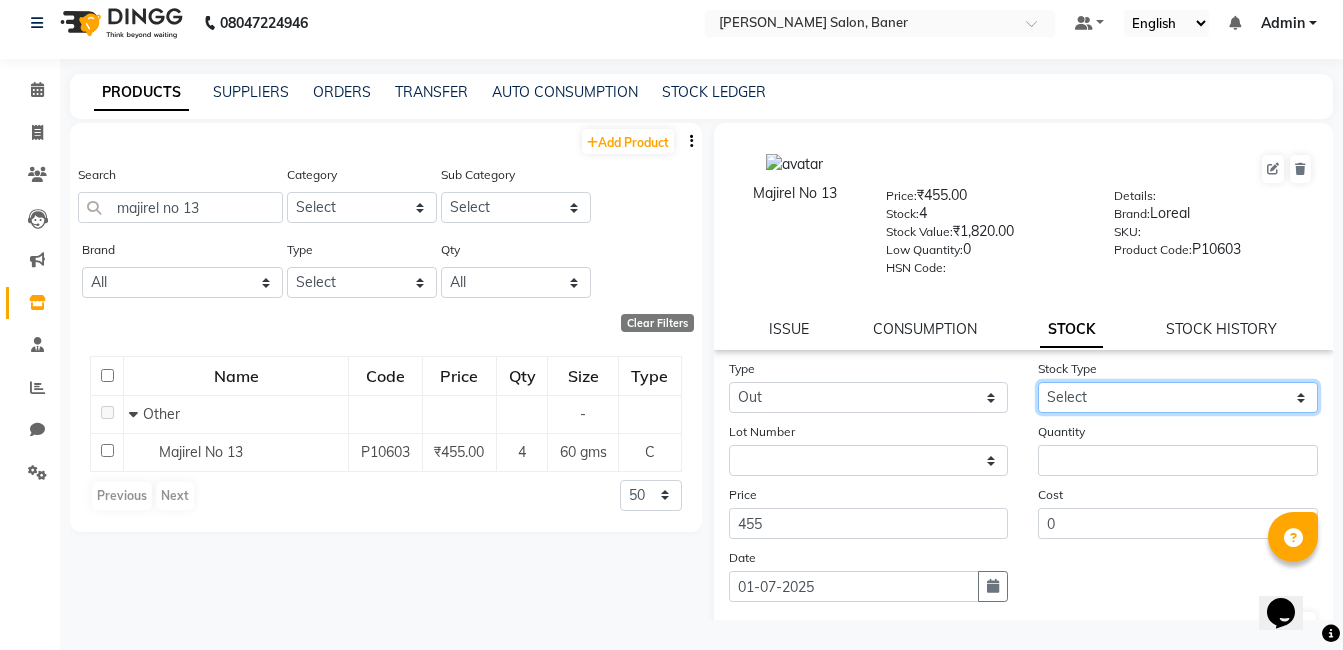 click on "Select Internal Use Damaged Expired Adjustment Return Other" 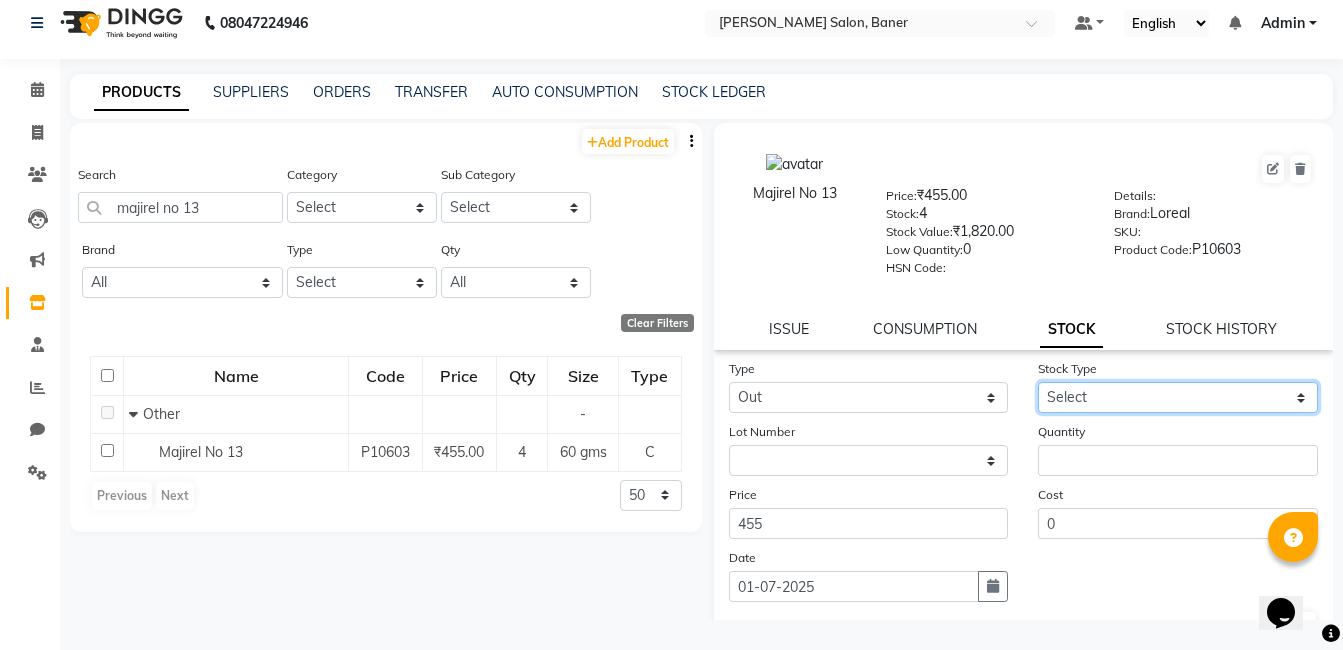 select on "internal use" 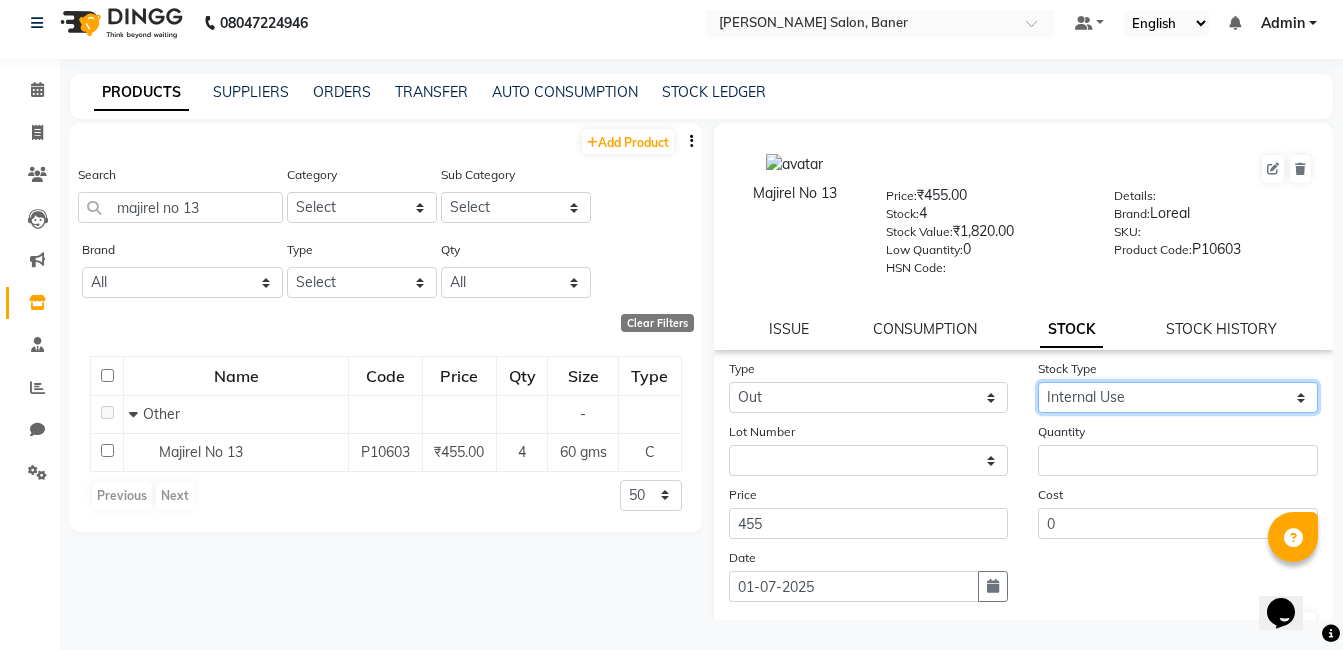 click on "Select Internal Use Damaged Expired Adjustment Return Other" 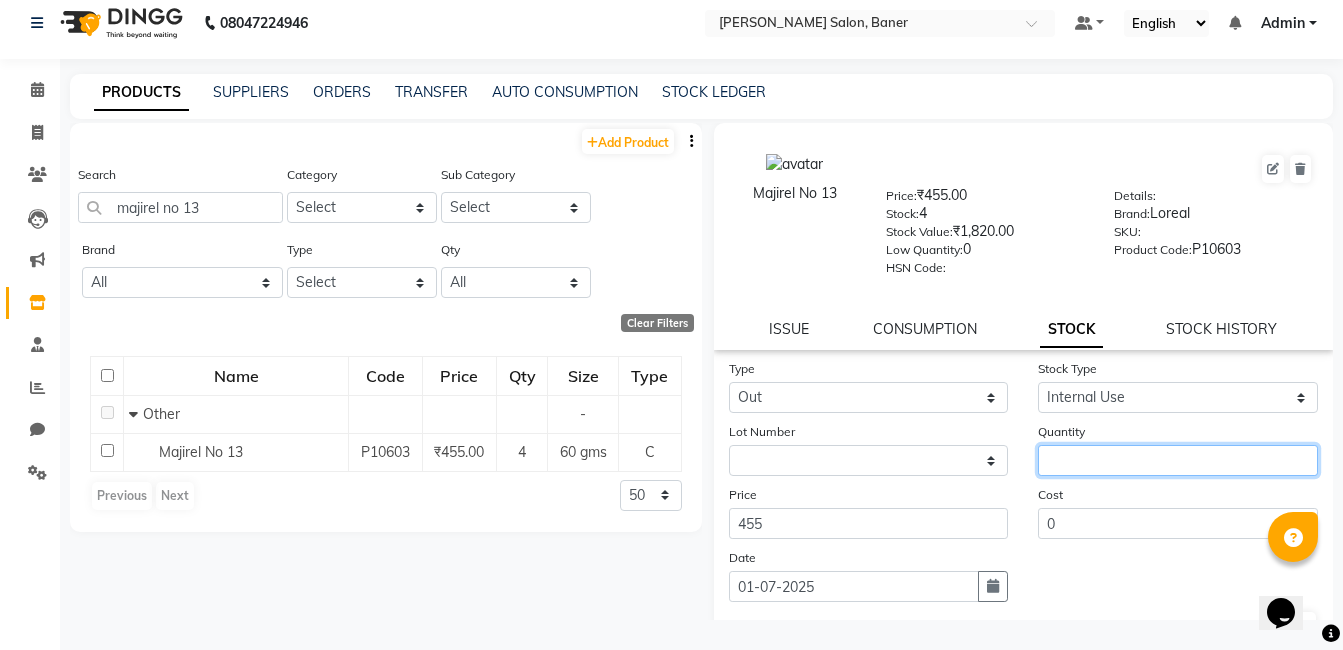 click 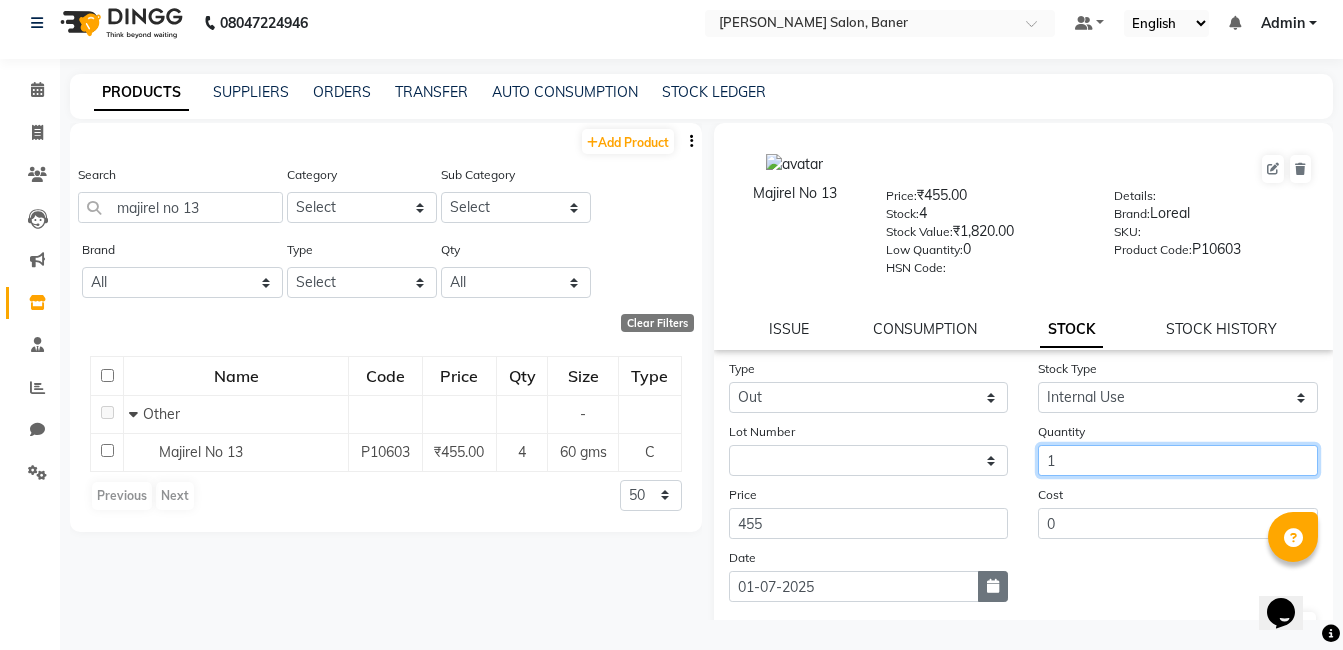 type on "1" 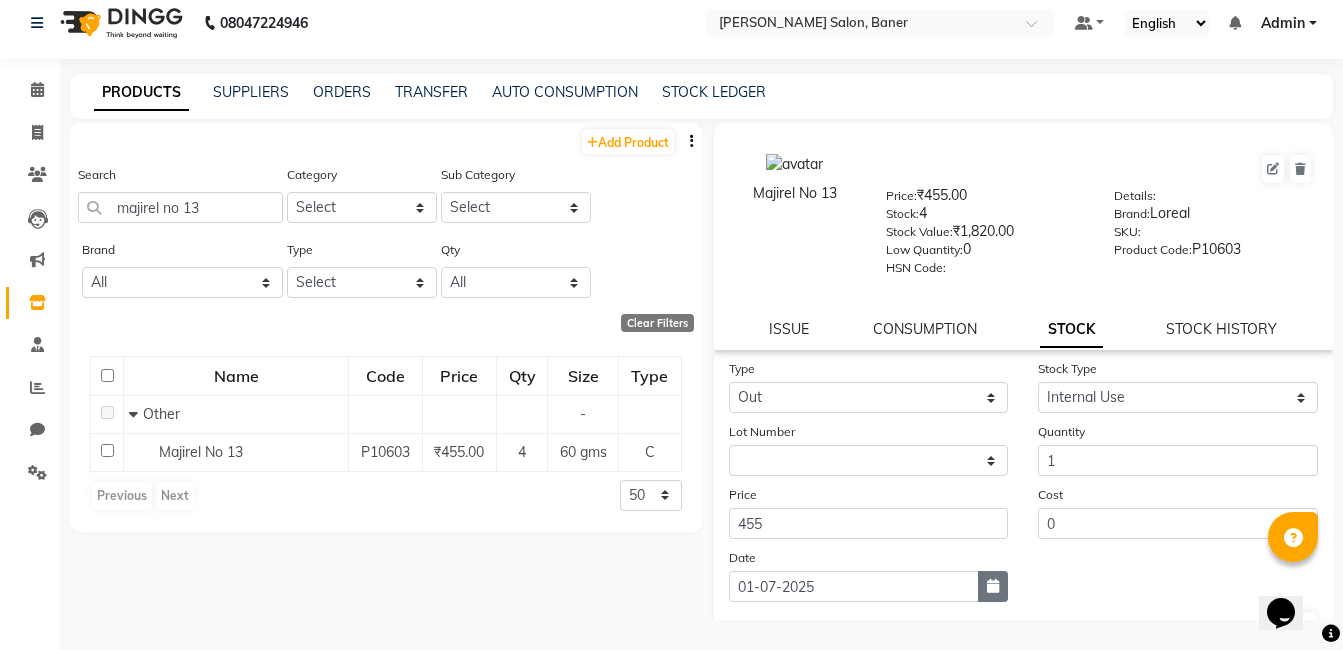 click 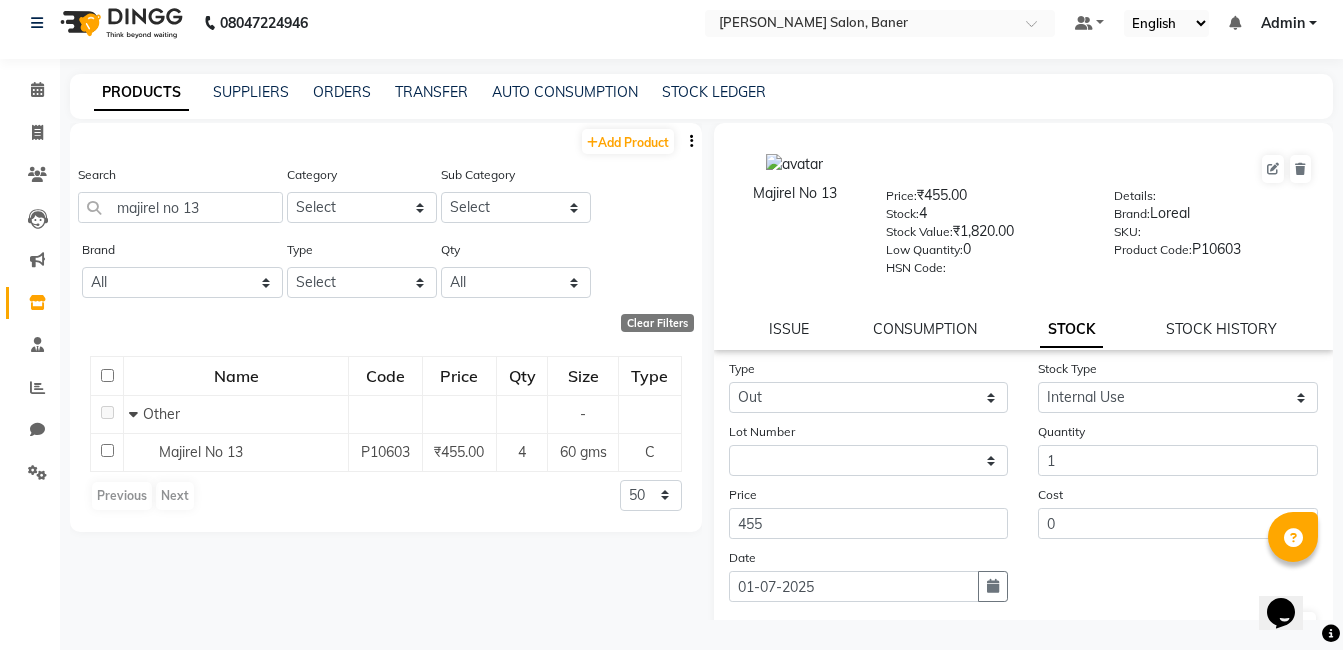 select on "7" 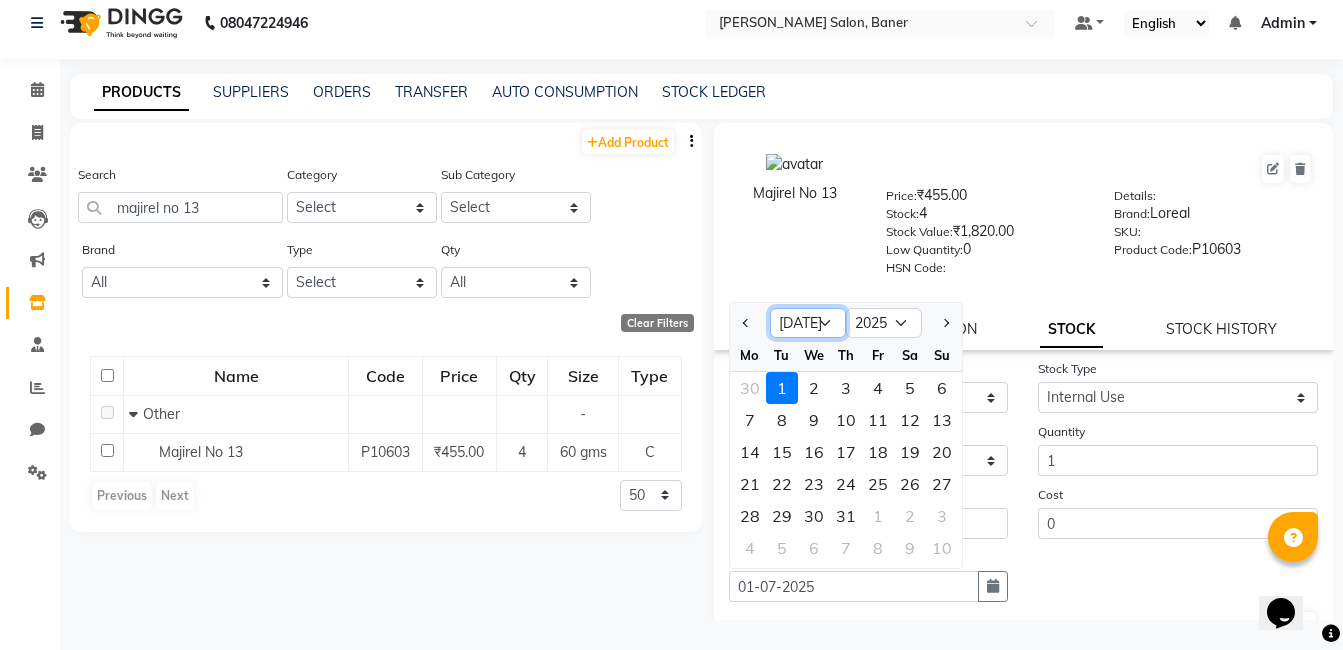 click on "Jan Feb Mar Apr May Jun Jul Aug Sep Oct Nov Dec" 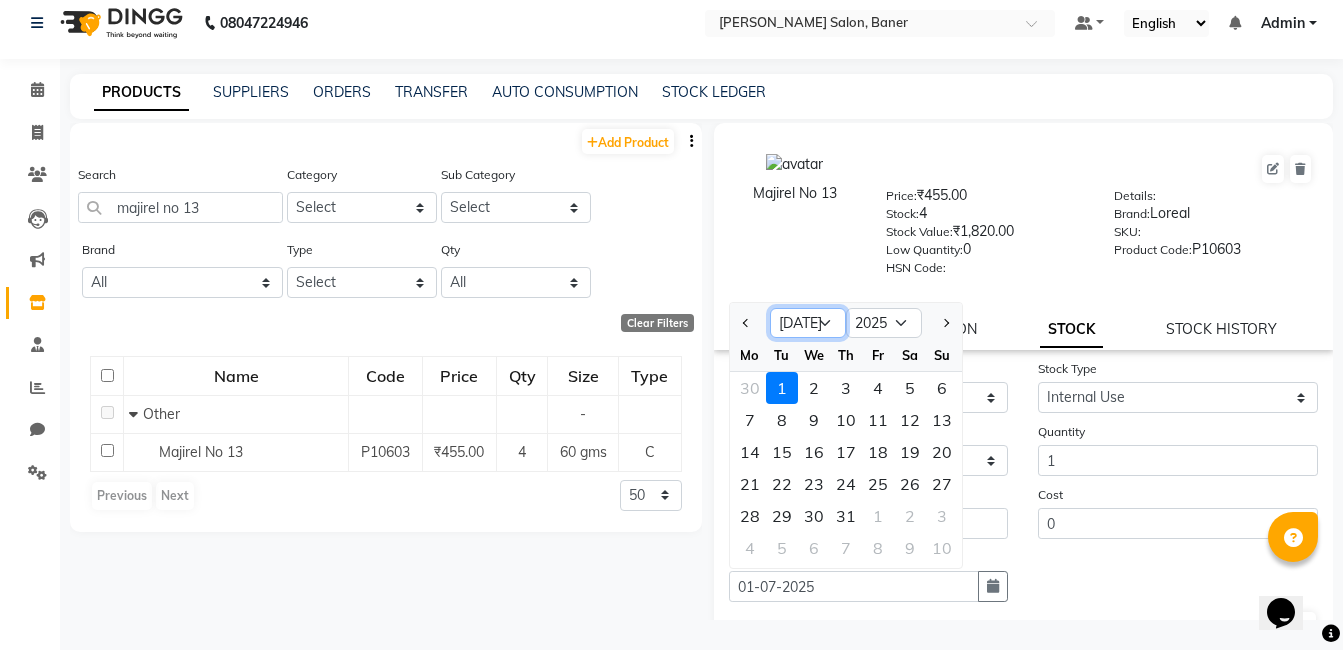 select on "6" 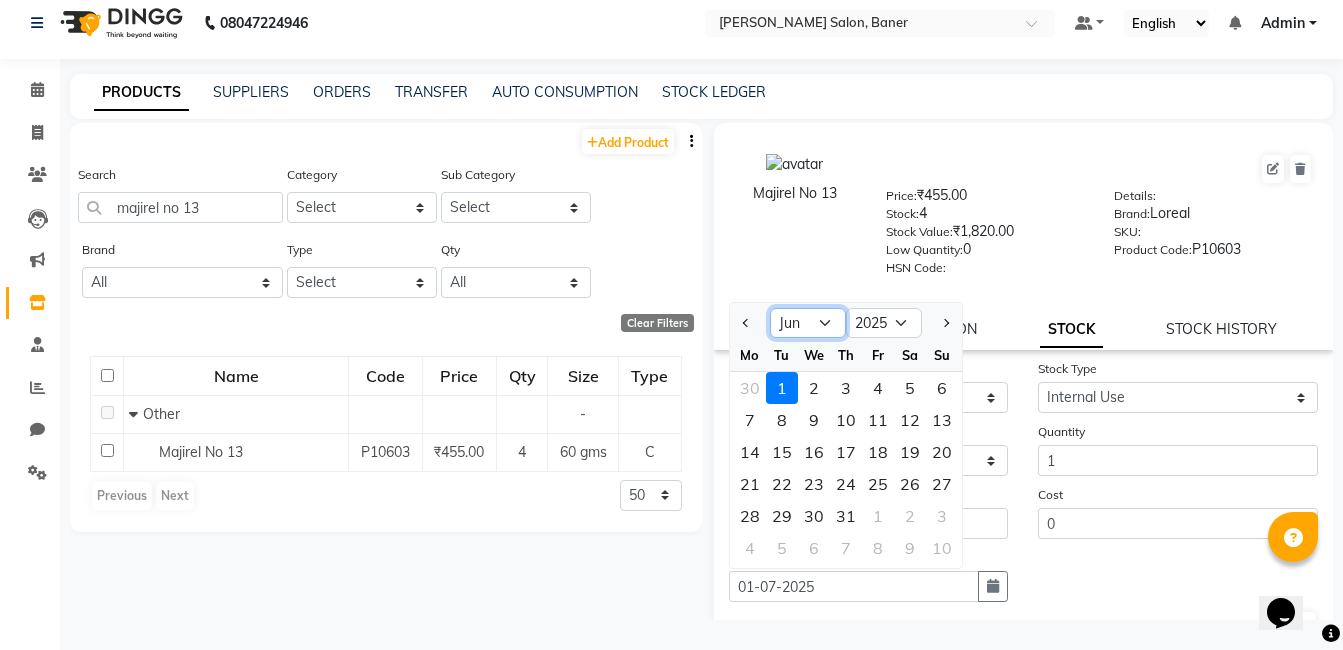 click on "Jan Feb Mar Apr May Jun Jul Aug Sep Oct Nov Dec" 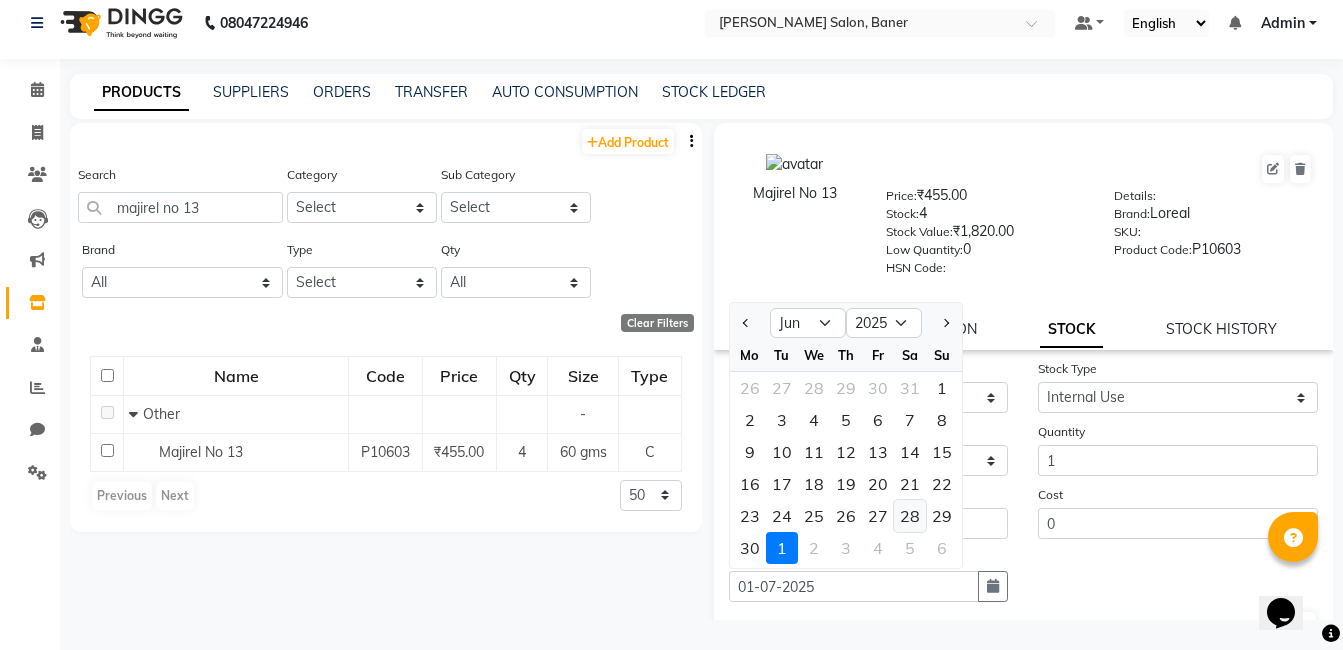 click on "28" 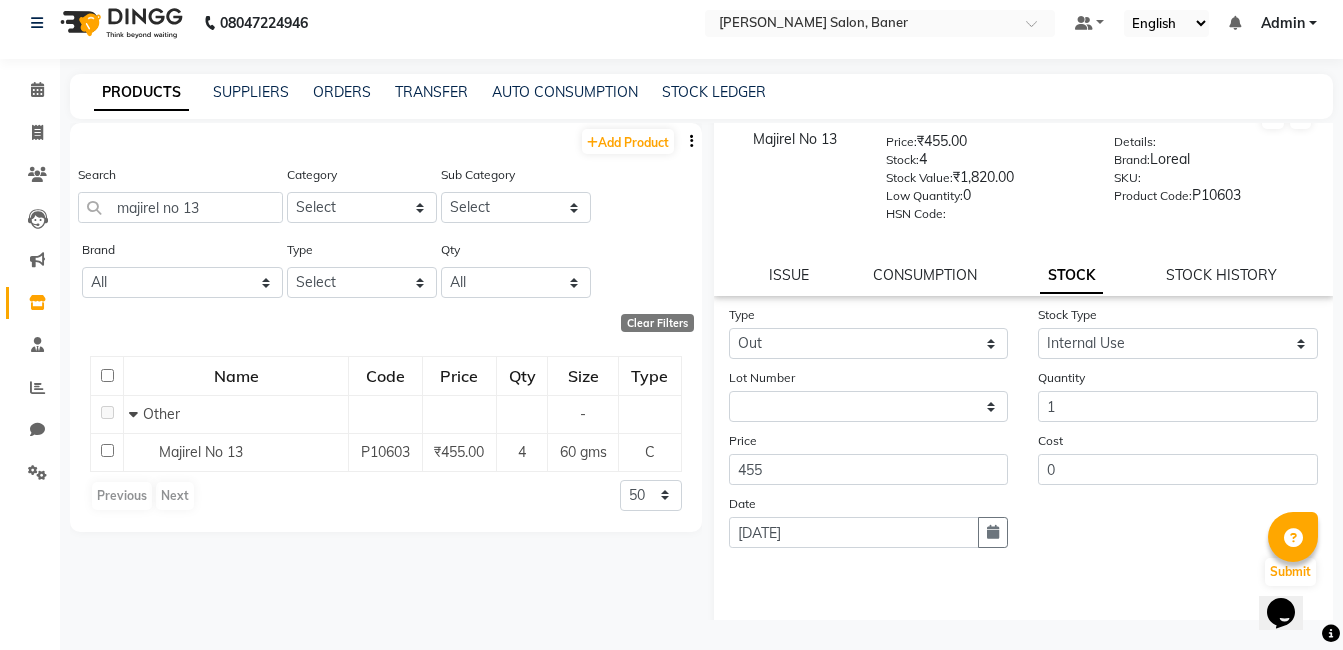 scroll, scrollTop: 100, scrollLeft: 0, axis: vertical 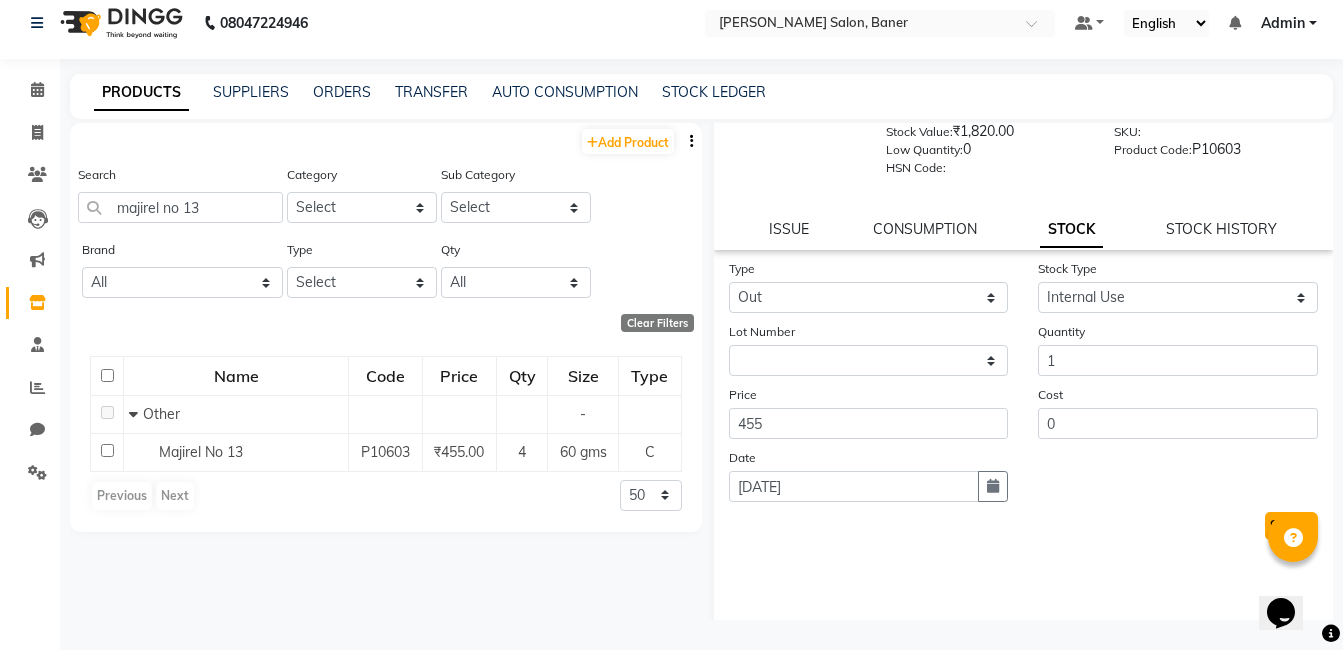 click on "Submit" 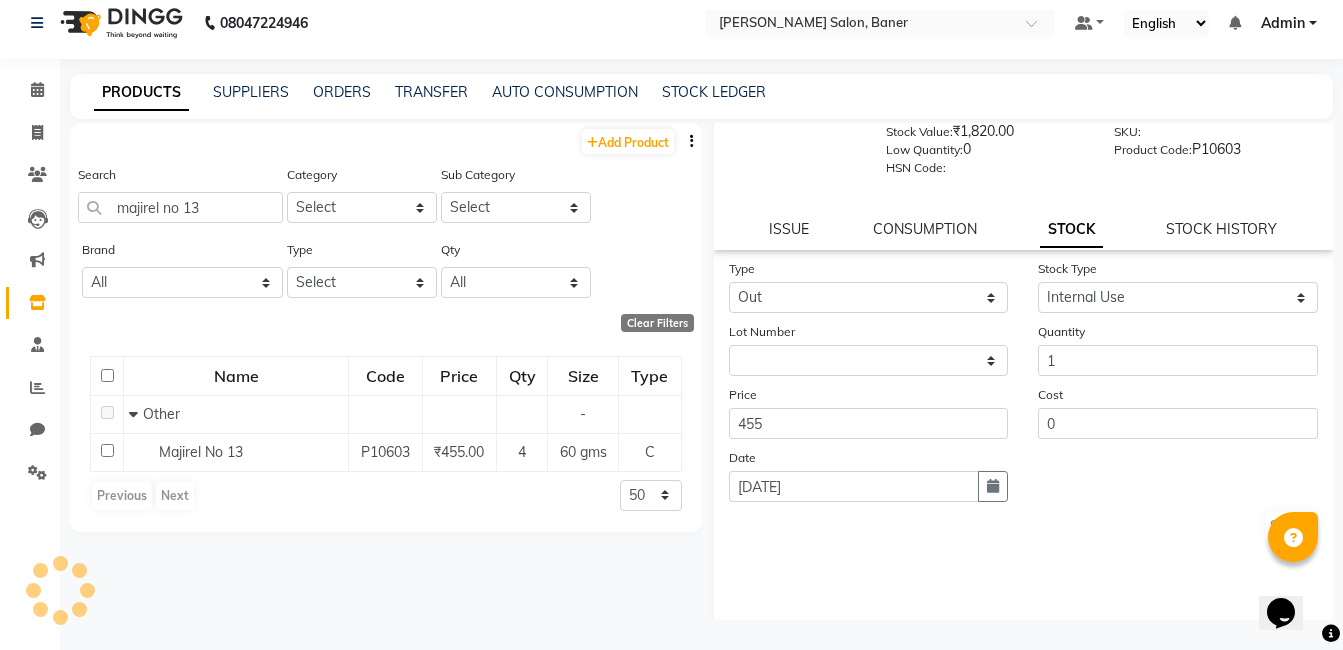 scroll, scrollTop: 0, scrollLeft: 0, axis: both 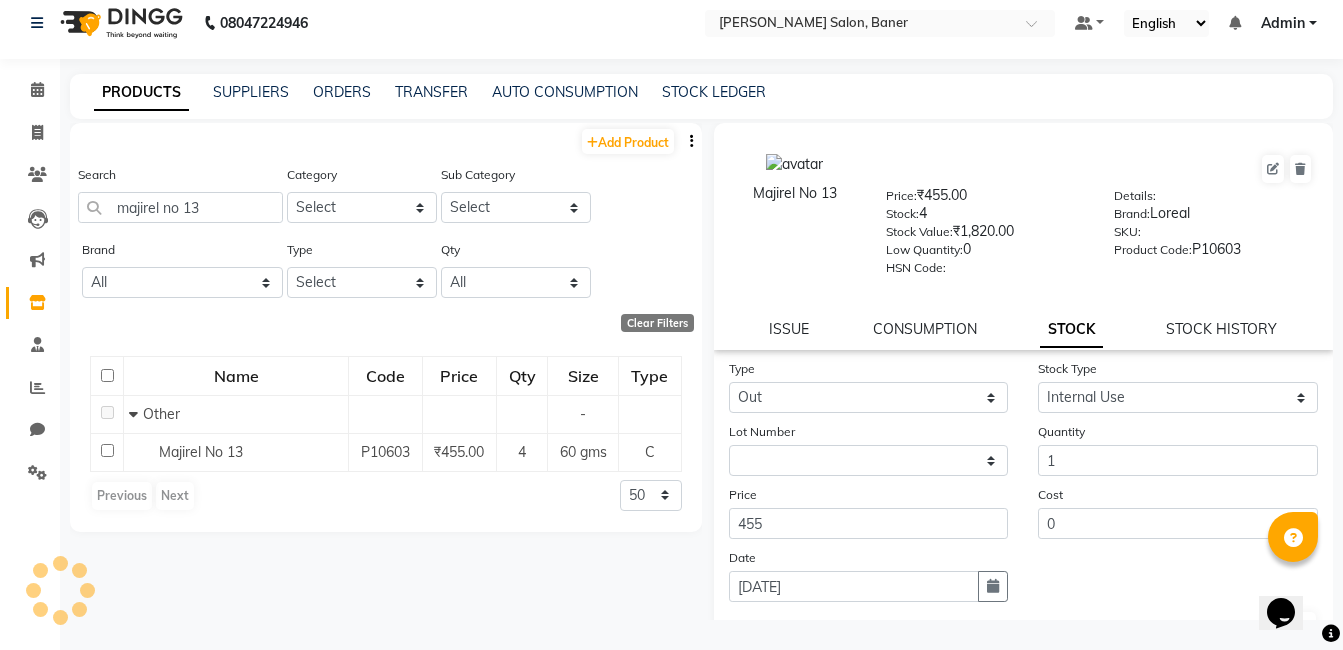 select 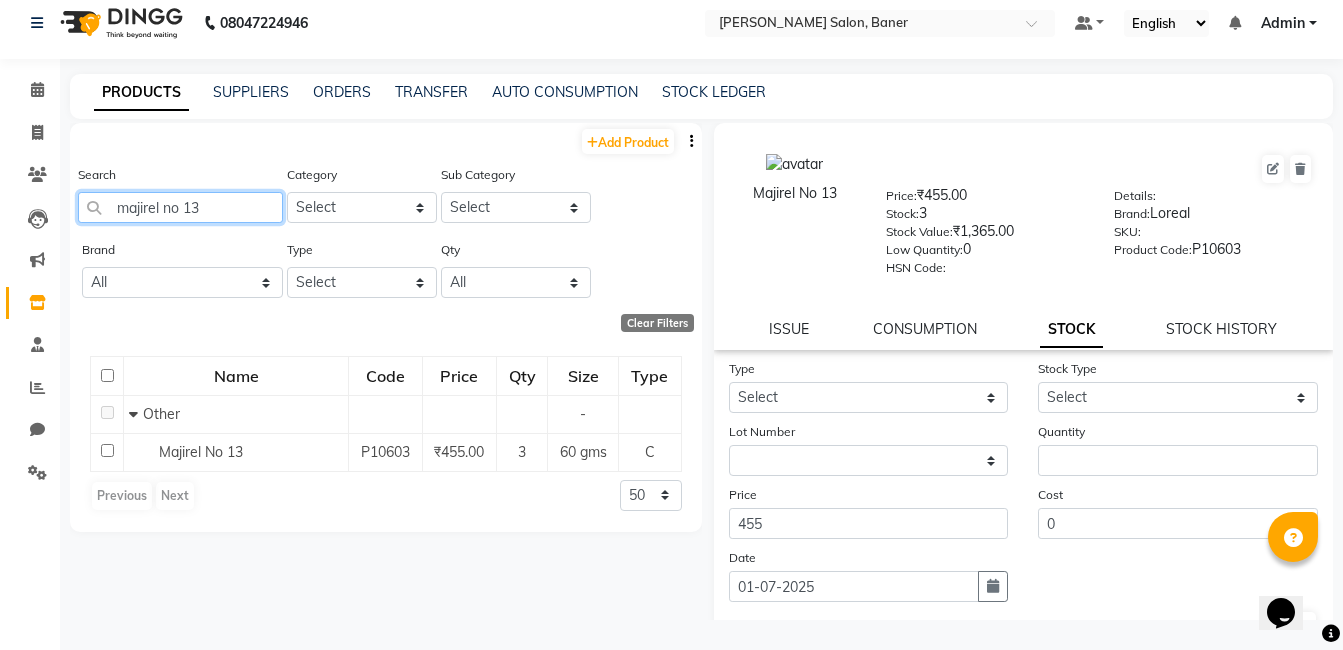 click on "majirel no 13" 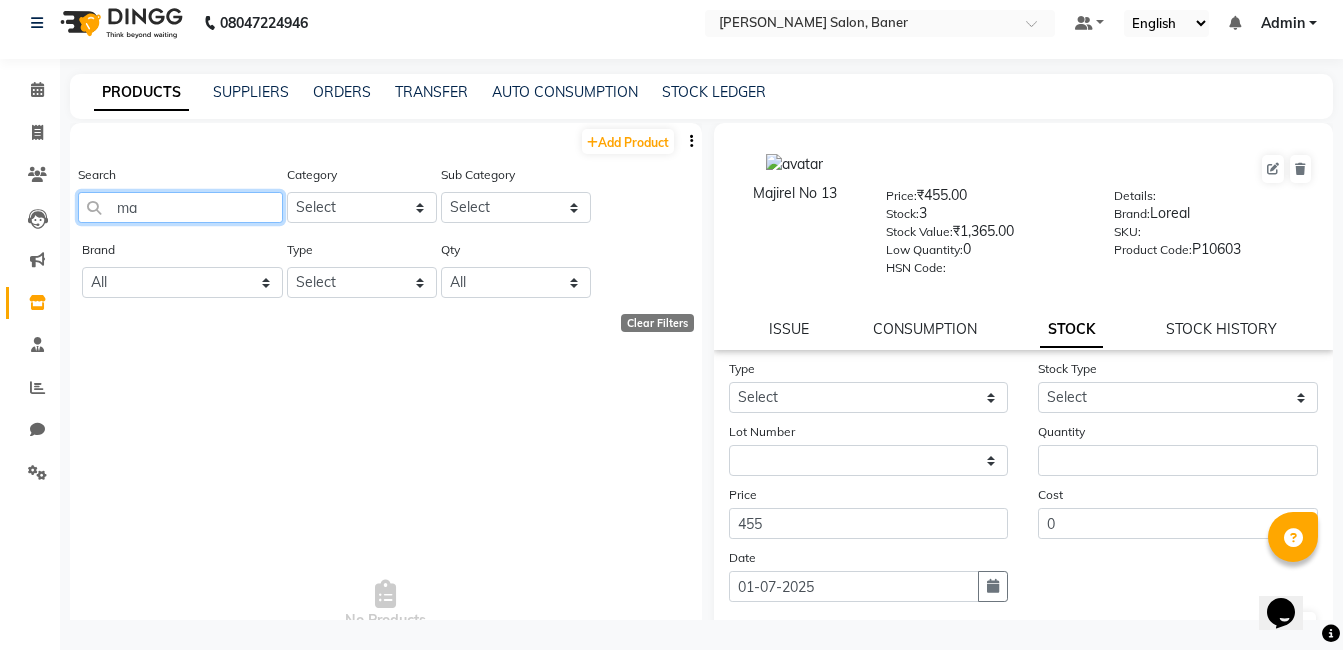 type on "m" 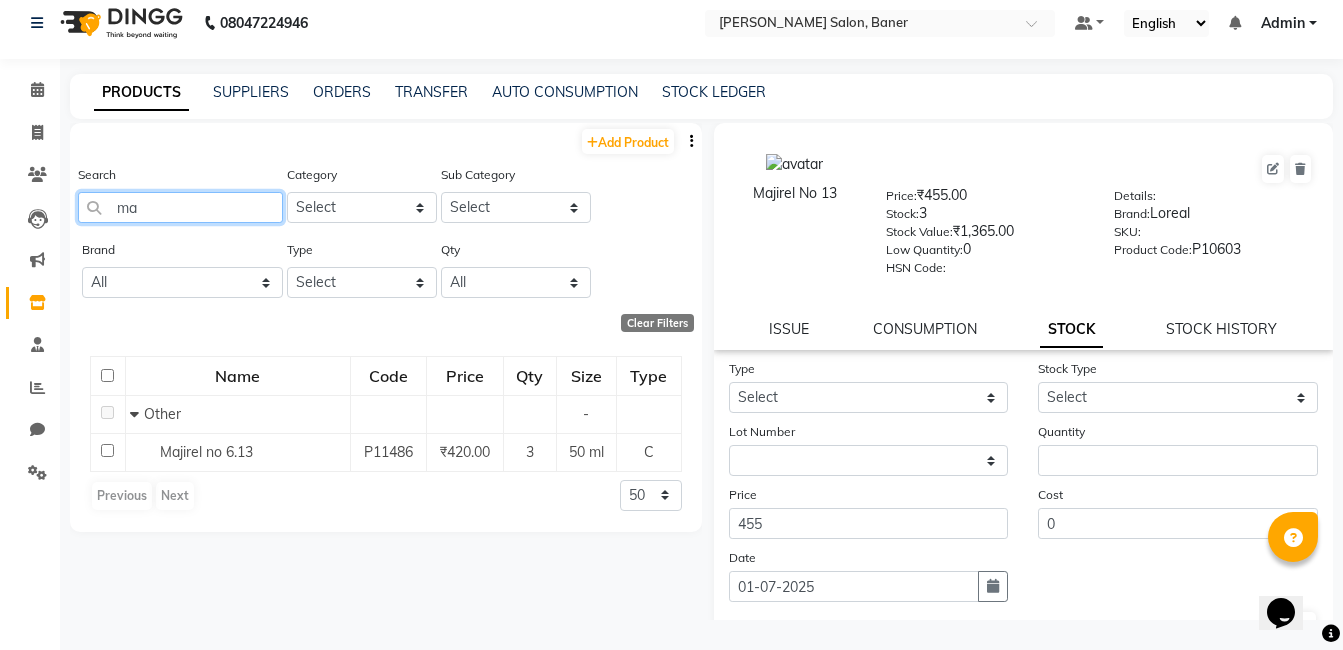 type on "m" 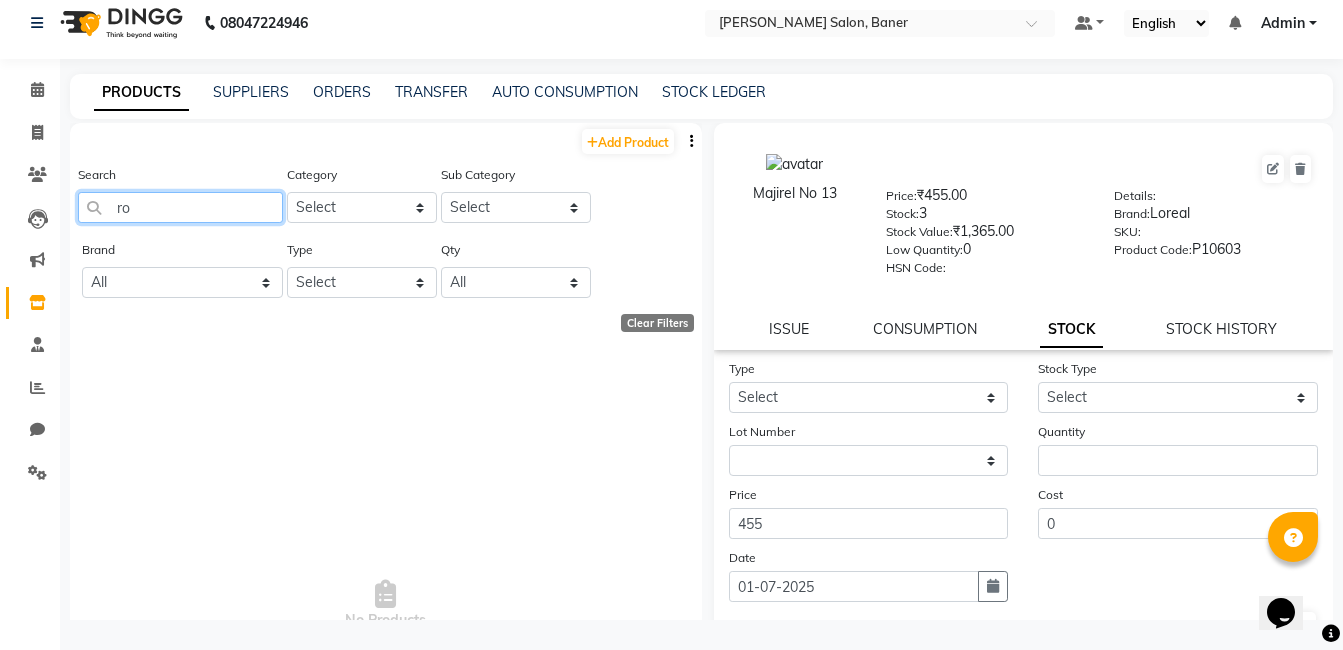 type on "r" 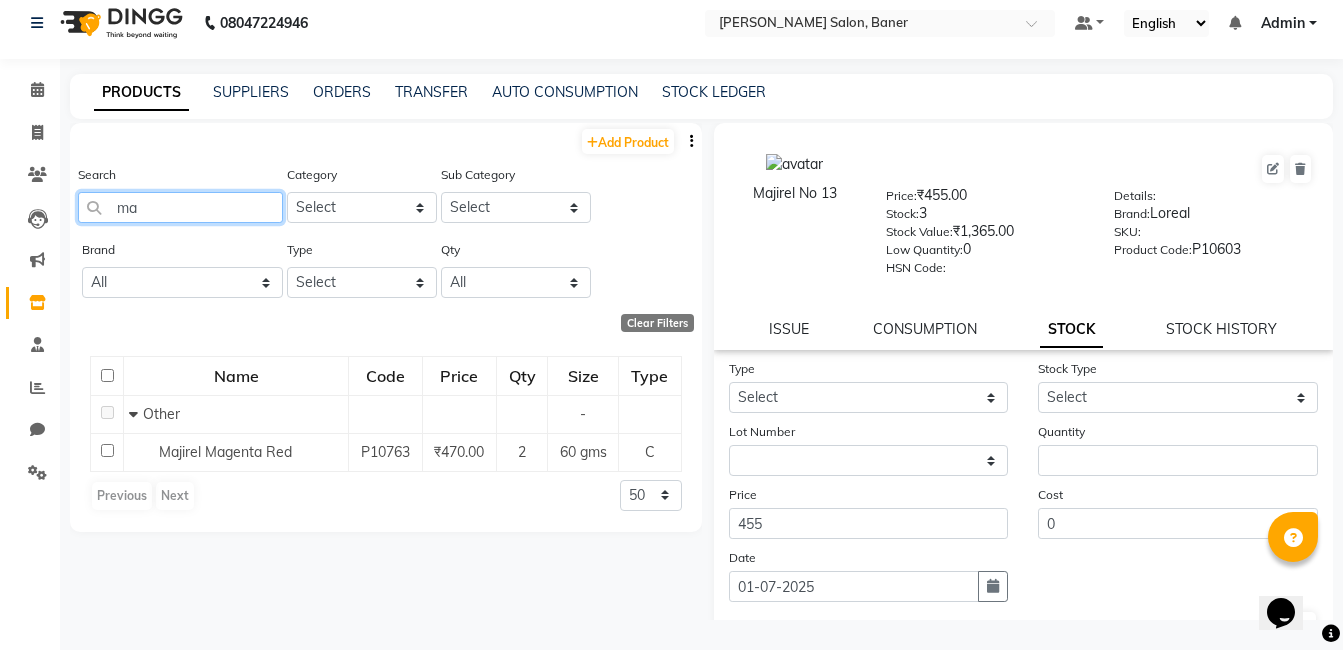 type on "m" 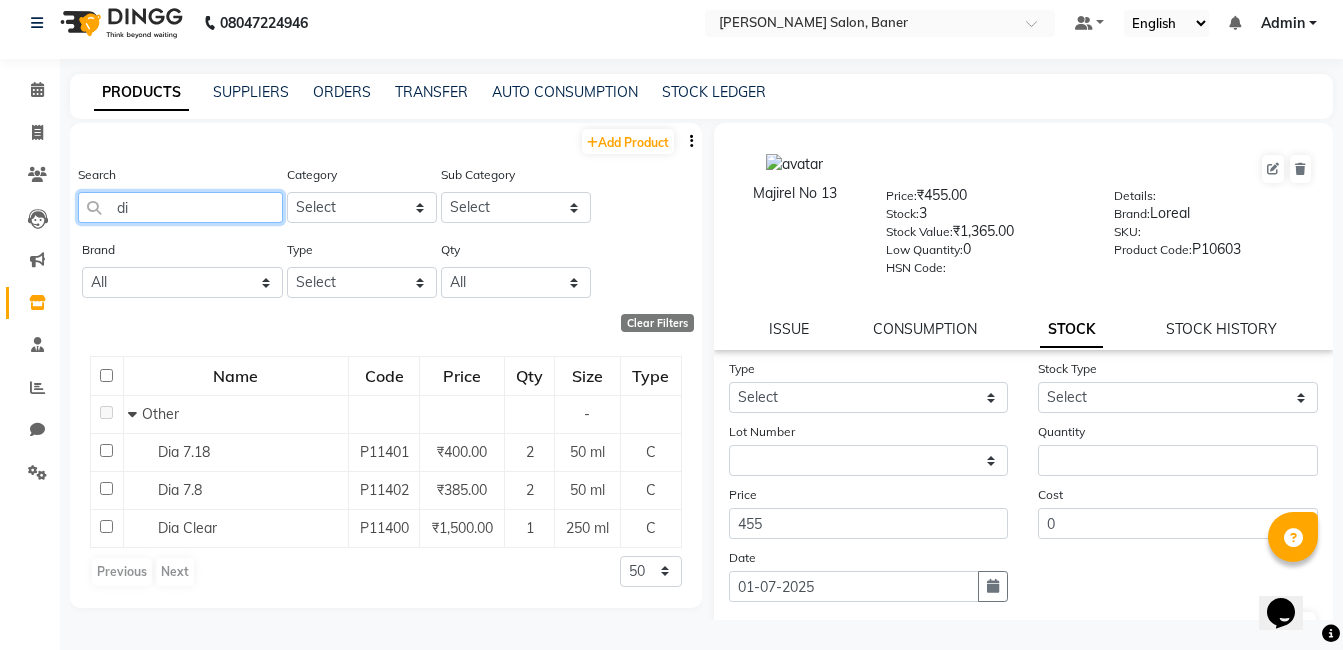 type on "d" 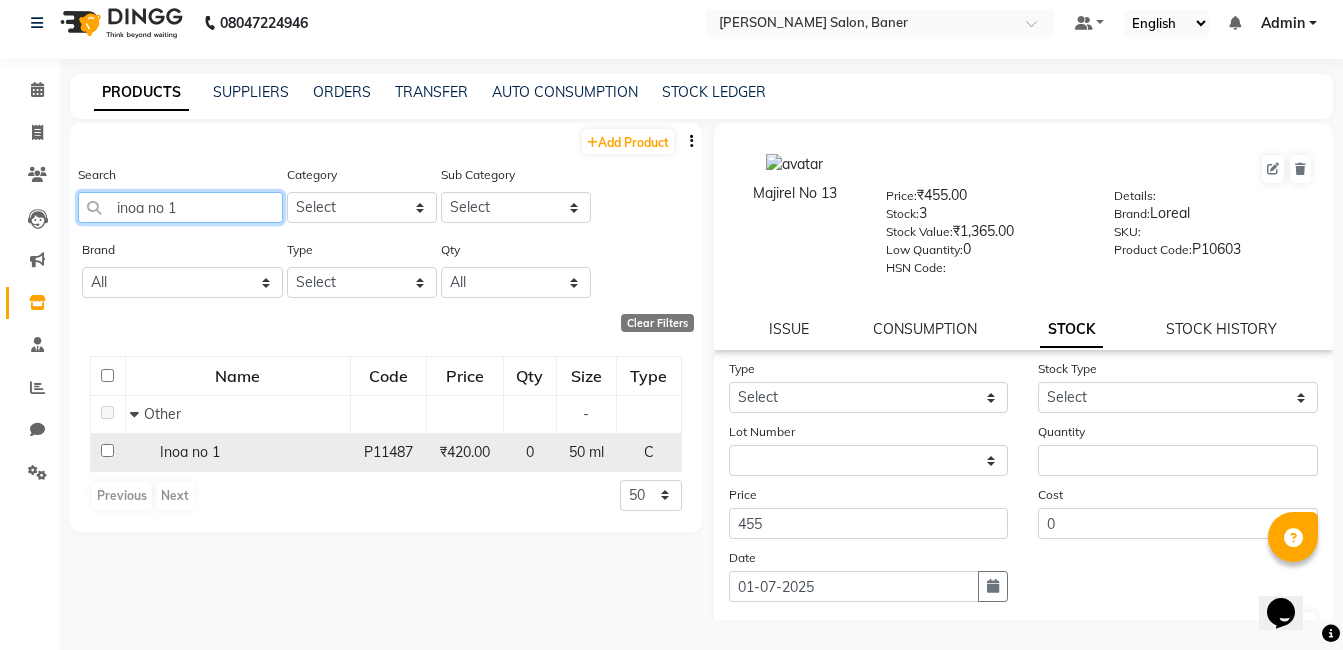 type on "inoa no 1" 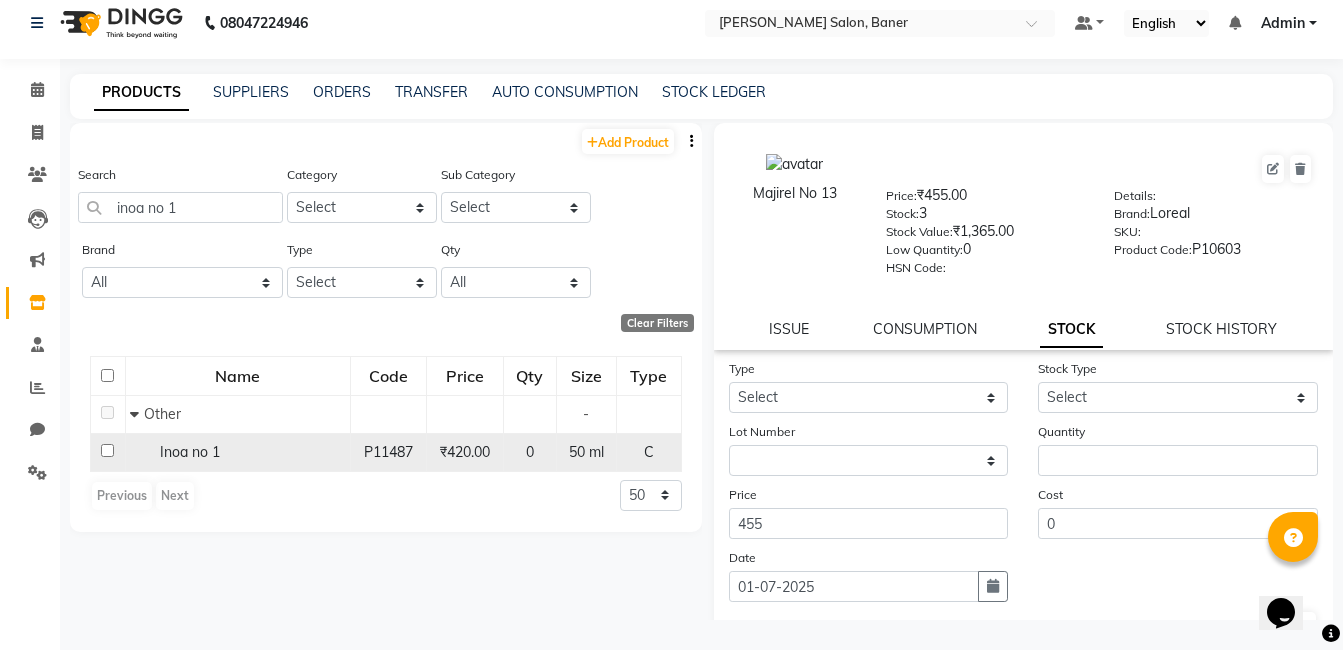 click on "Inoa no 1" 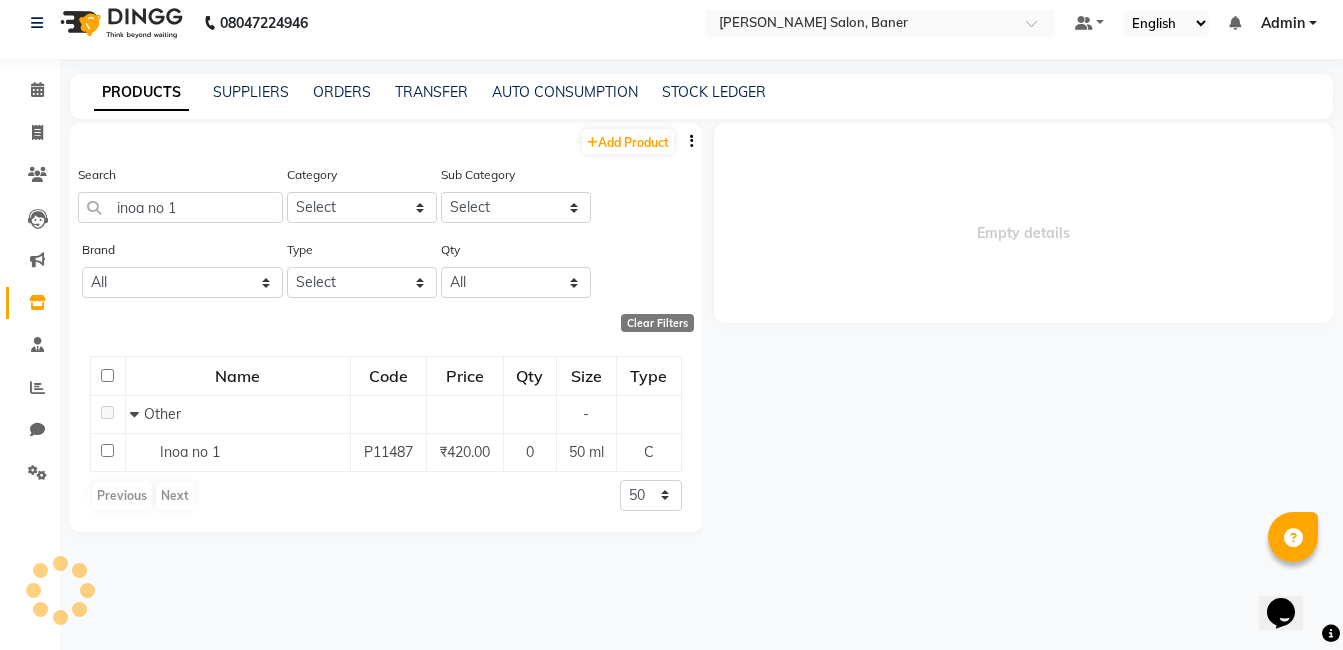 select 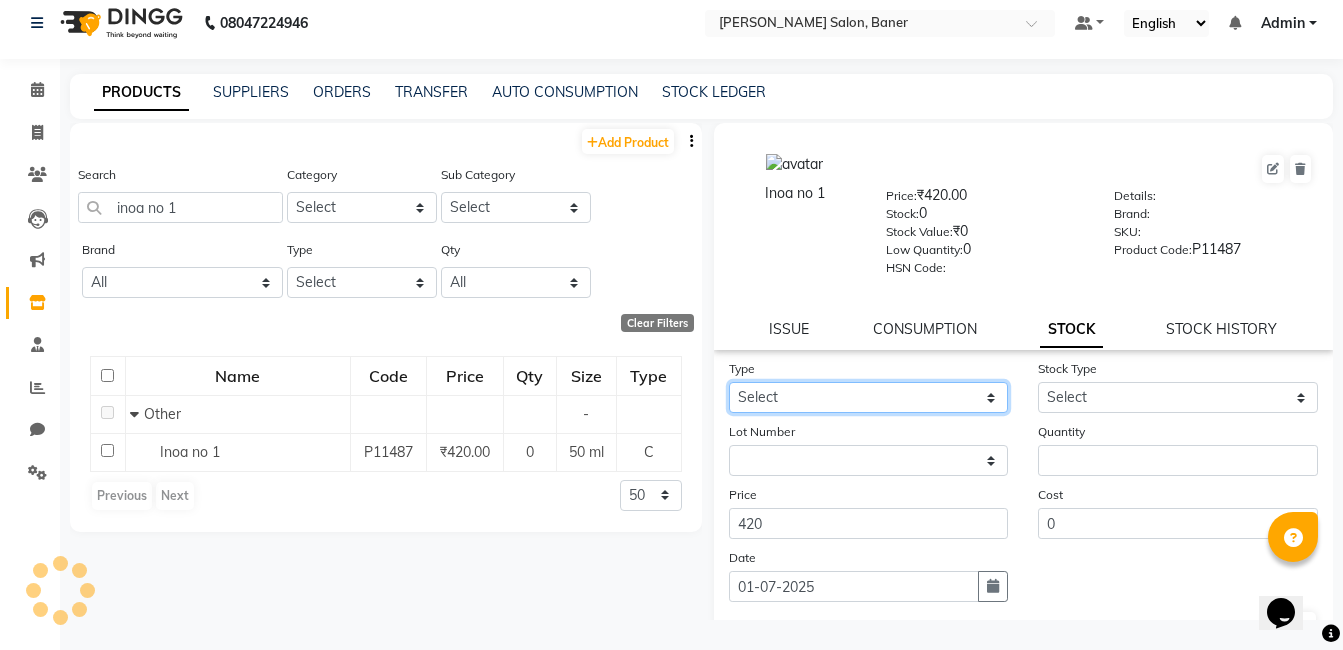 click on "Select In Out" 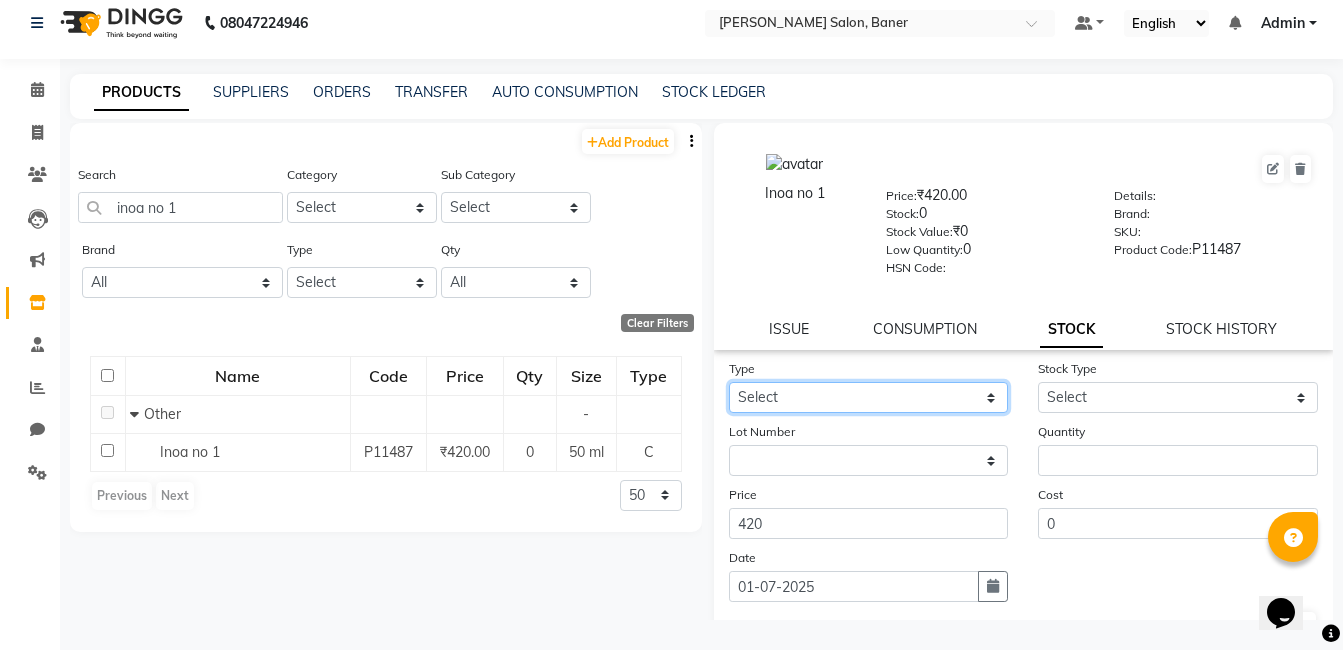 select on "in" 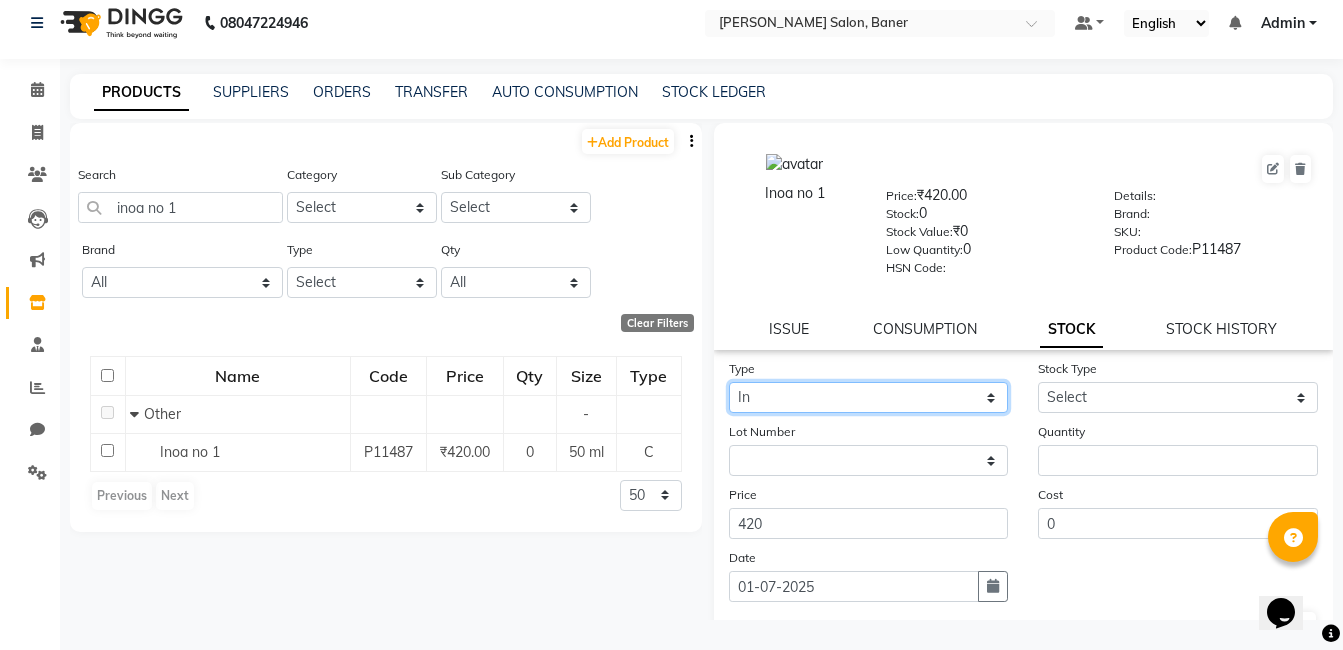 click on "Select In Out" 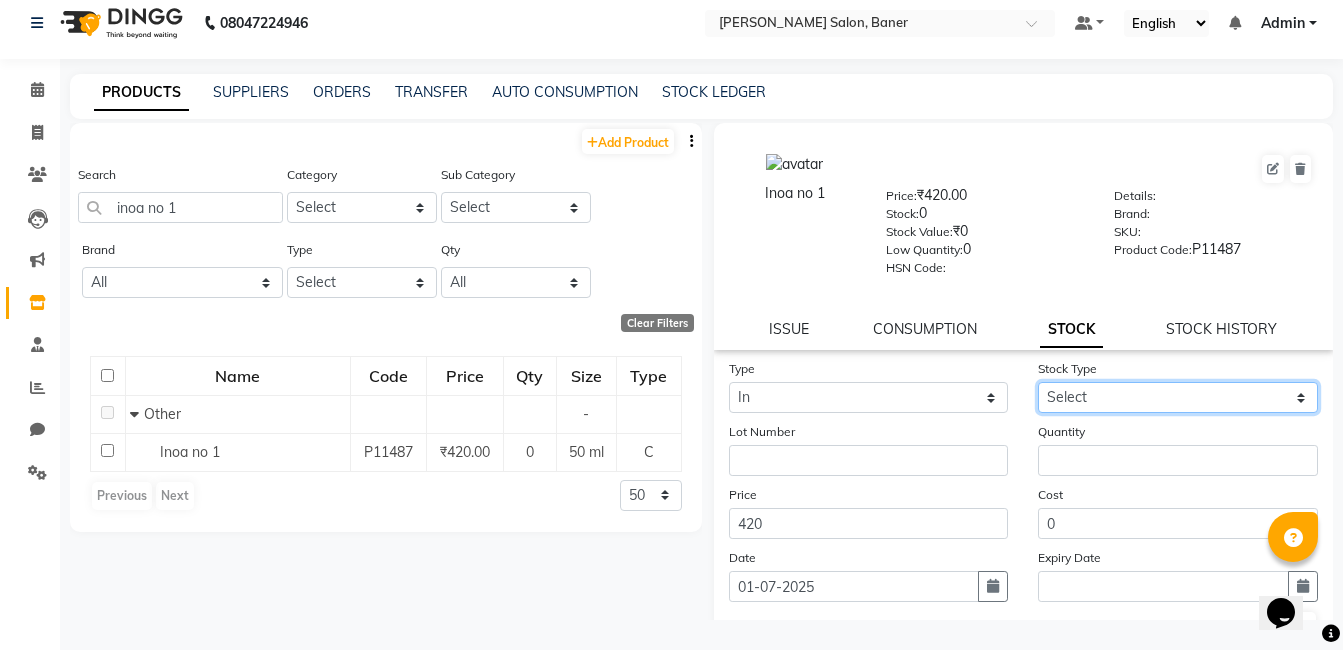 click on "Select New Stock Adjustment Return Other" 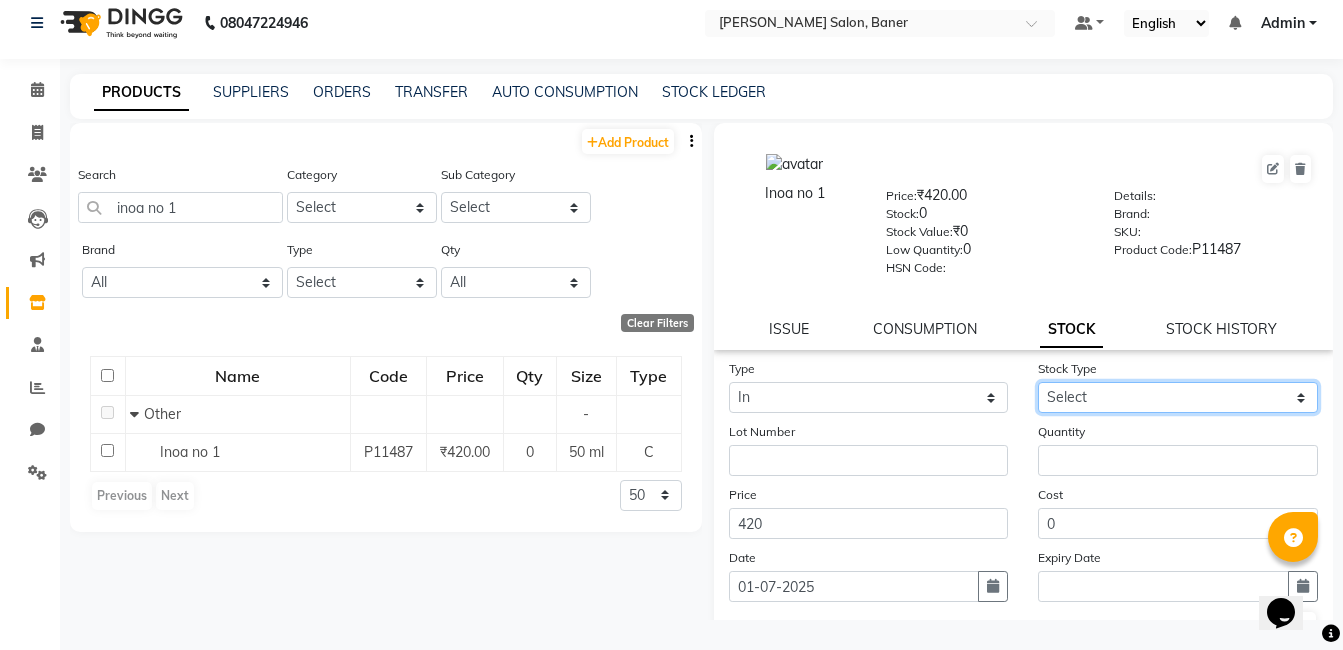 select on "new stock" 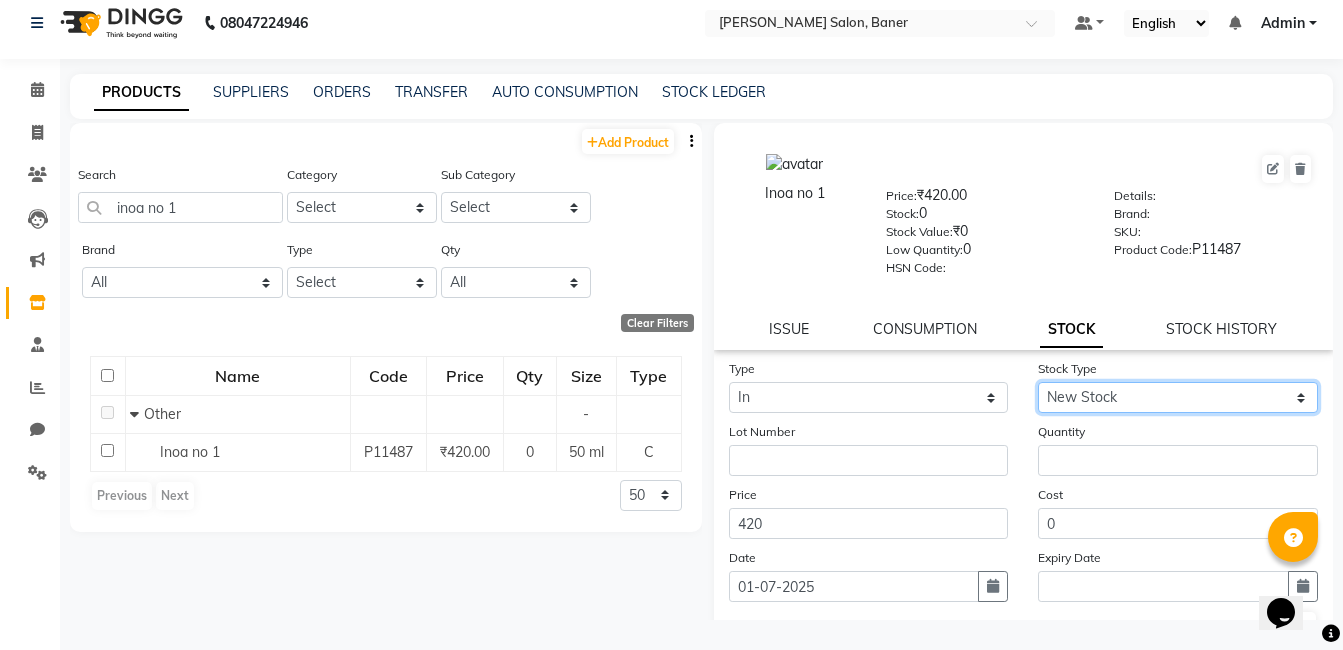 click on "Select New Stock Adjustment Return Other" 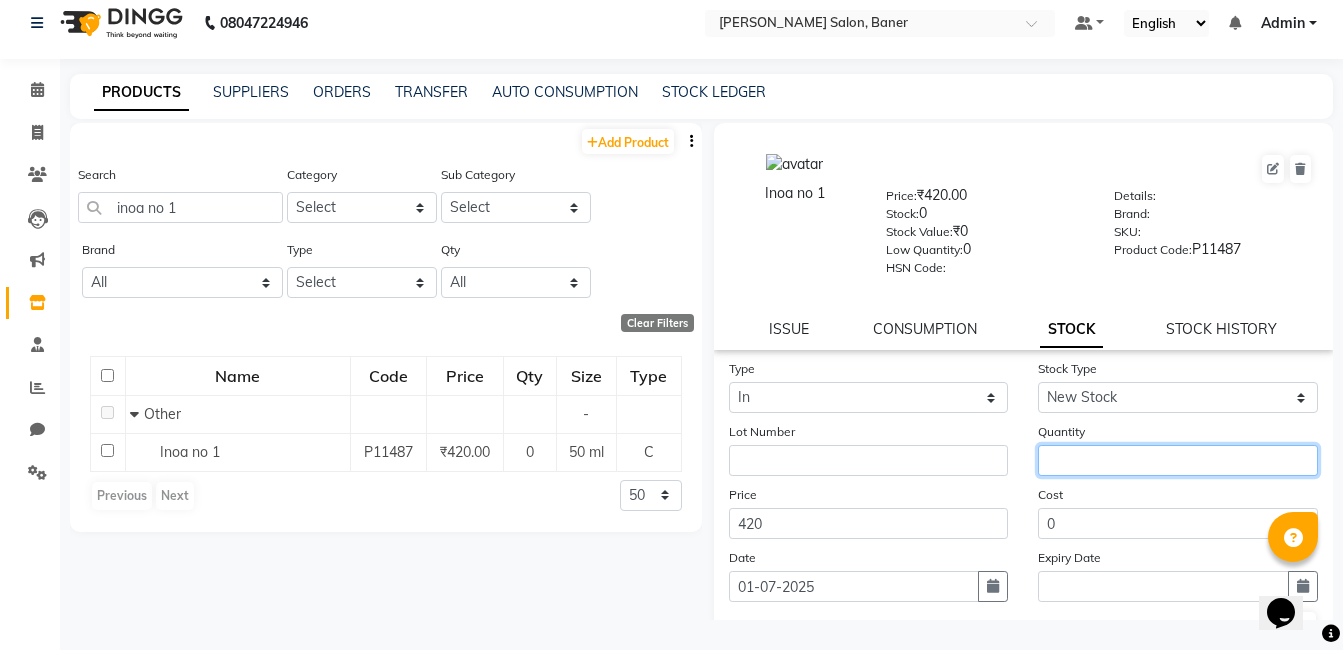 click 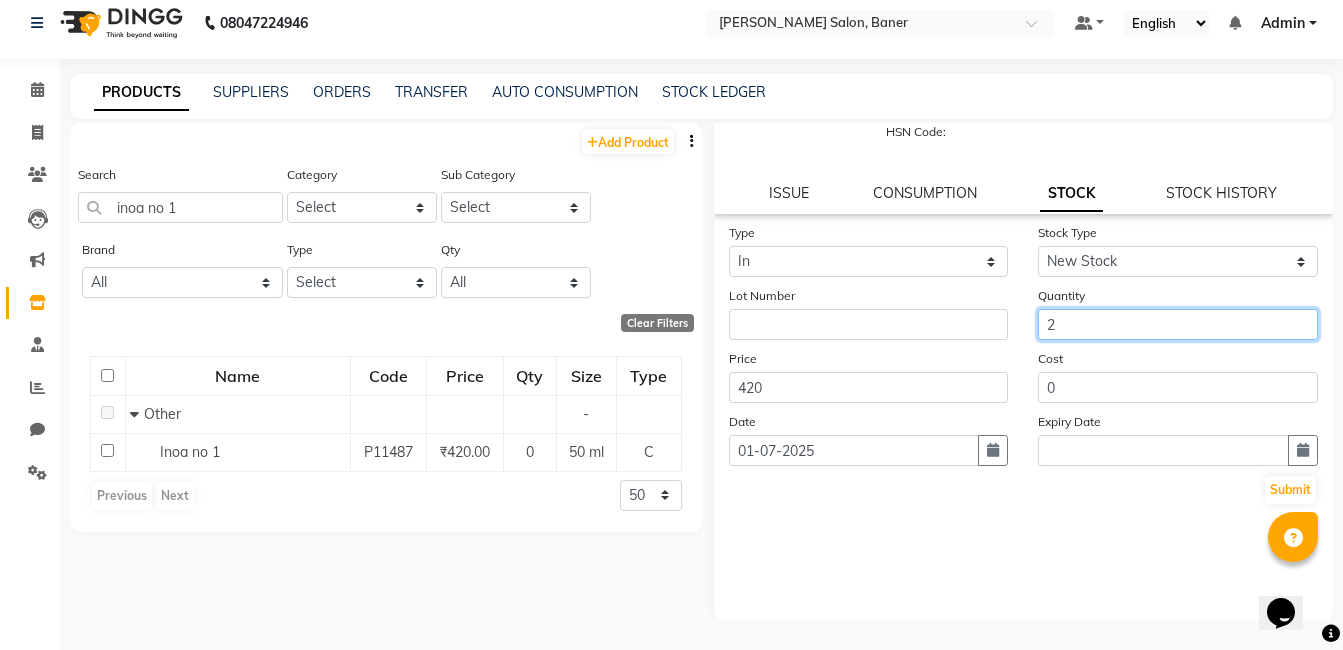 scroll, scrollTop: 138, scrollLeft: 0, axis: vertical 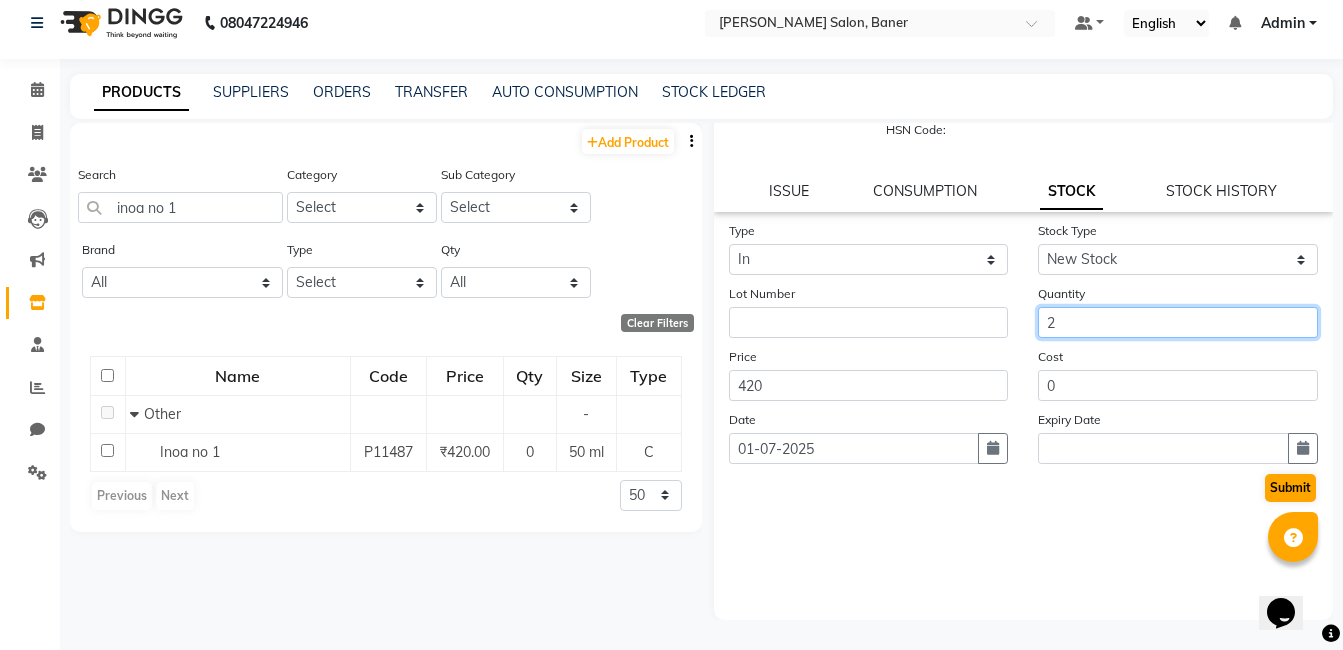 type on "2" 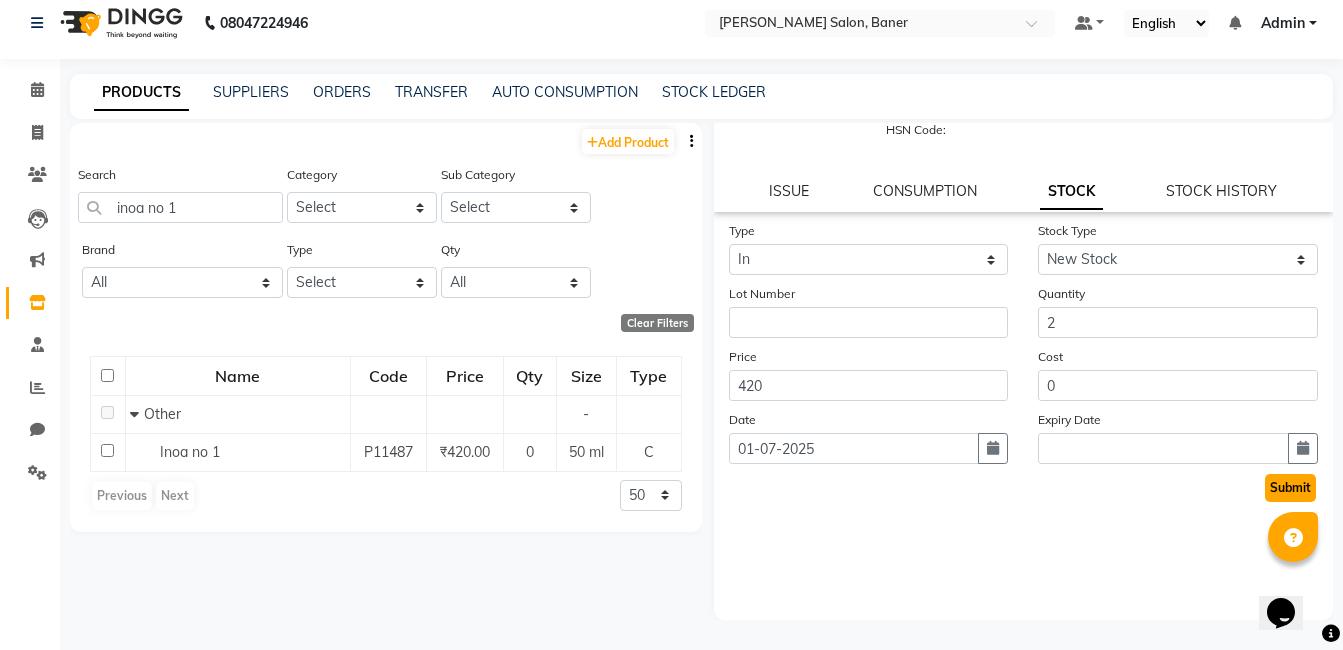 click on "Submit" 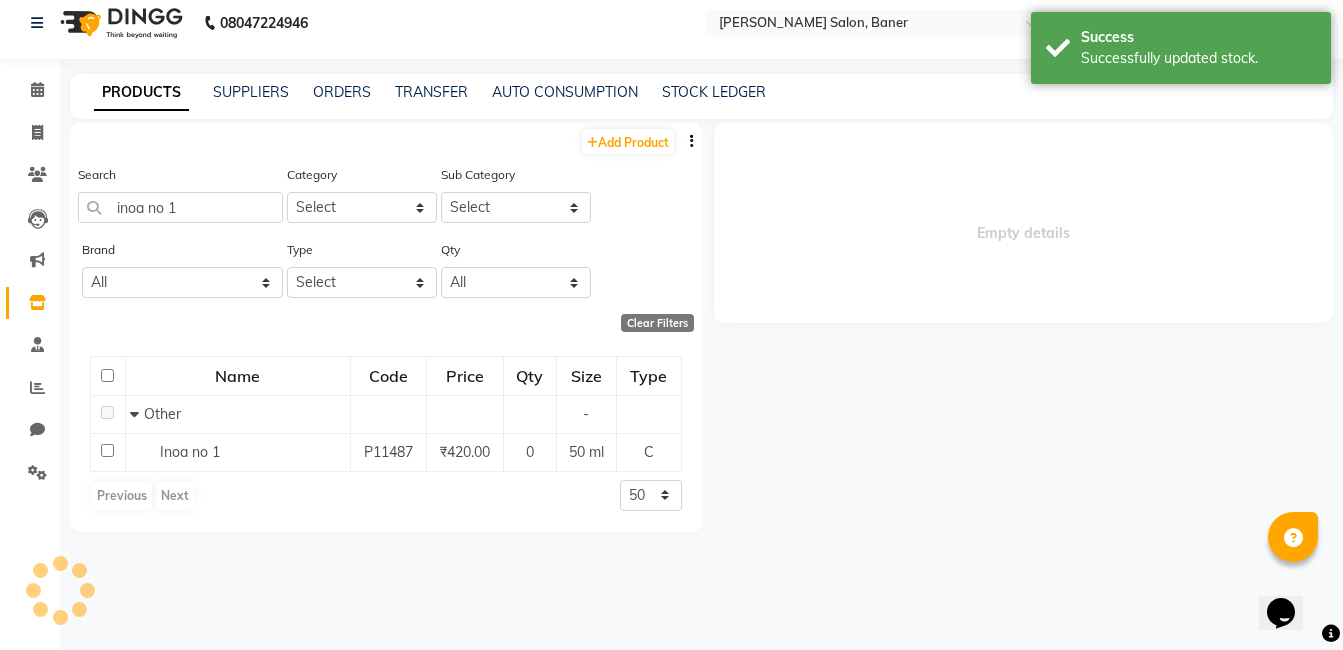 scroll, scrollTop: 0, scrollLeft: 0, axis: both 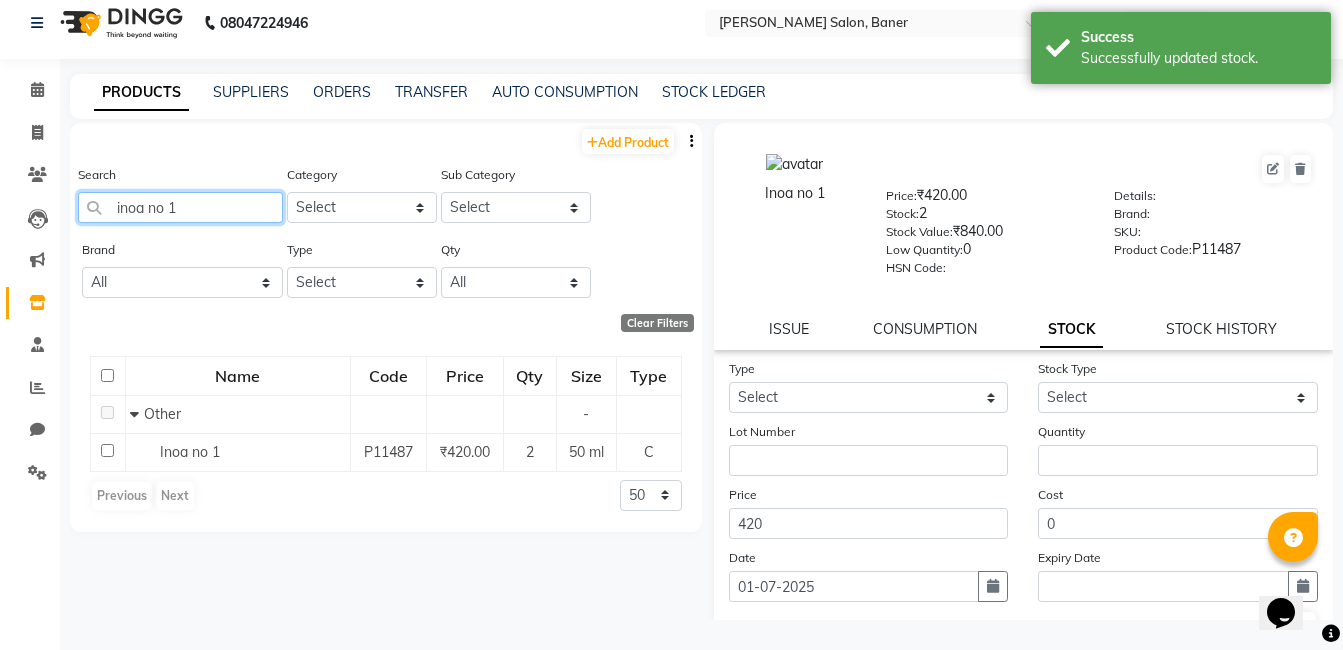 click on "inoa no 1" 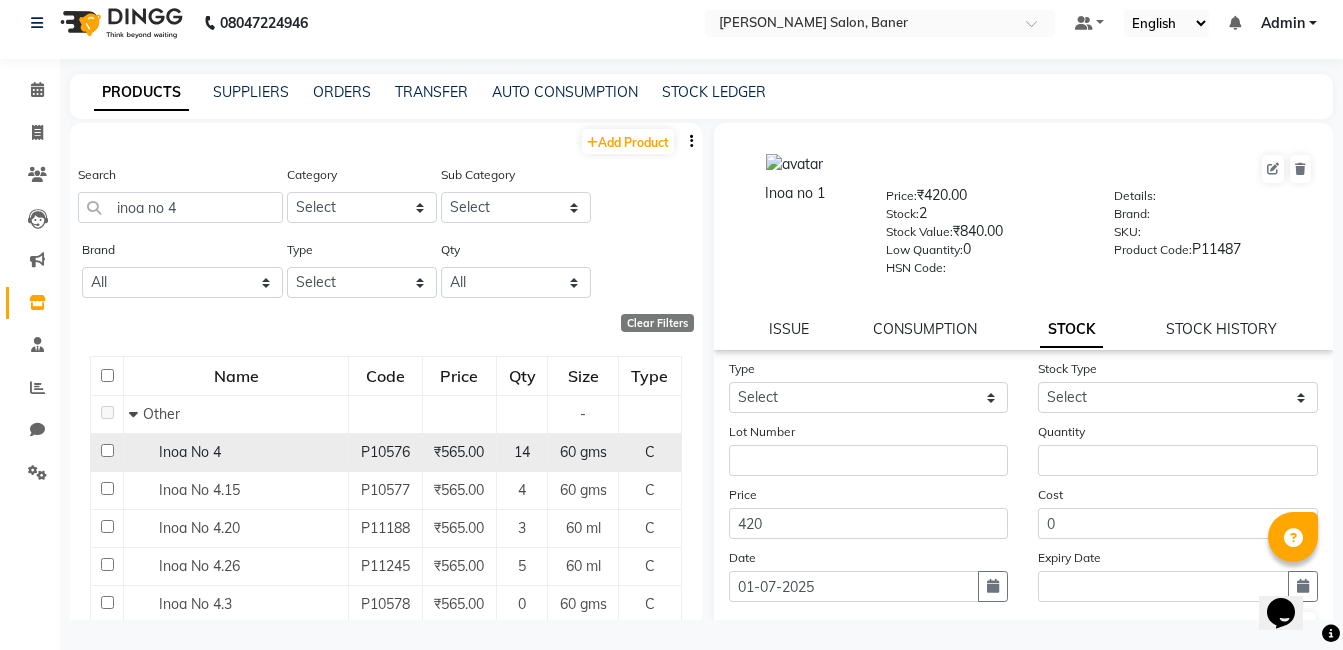 click on "Inoa No 4" 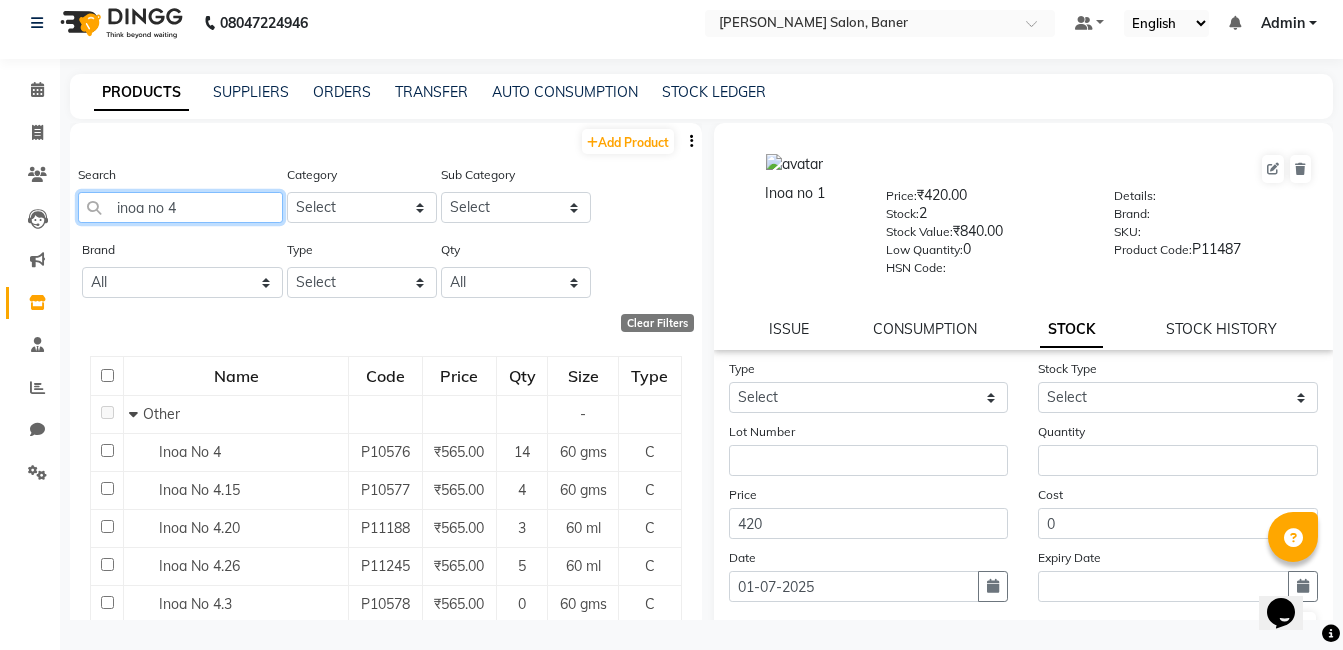 click on "inoa no 4" 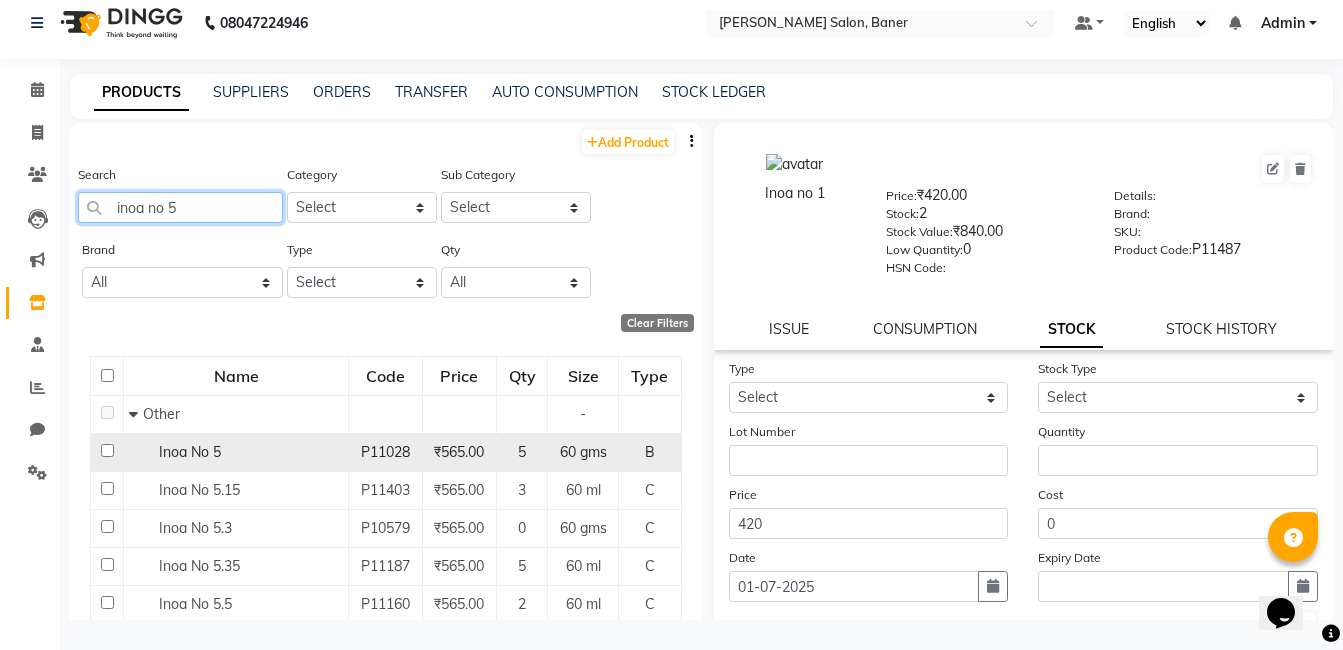 type on "inoa no 5" 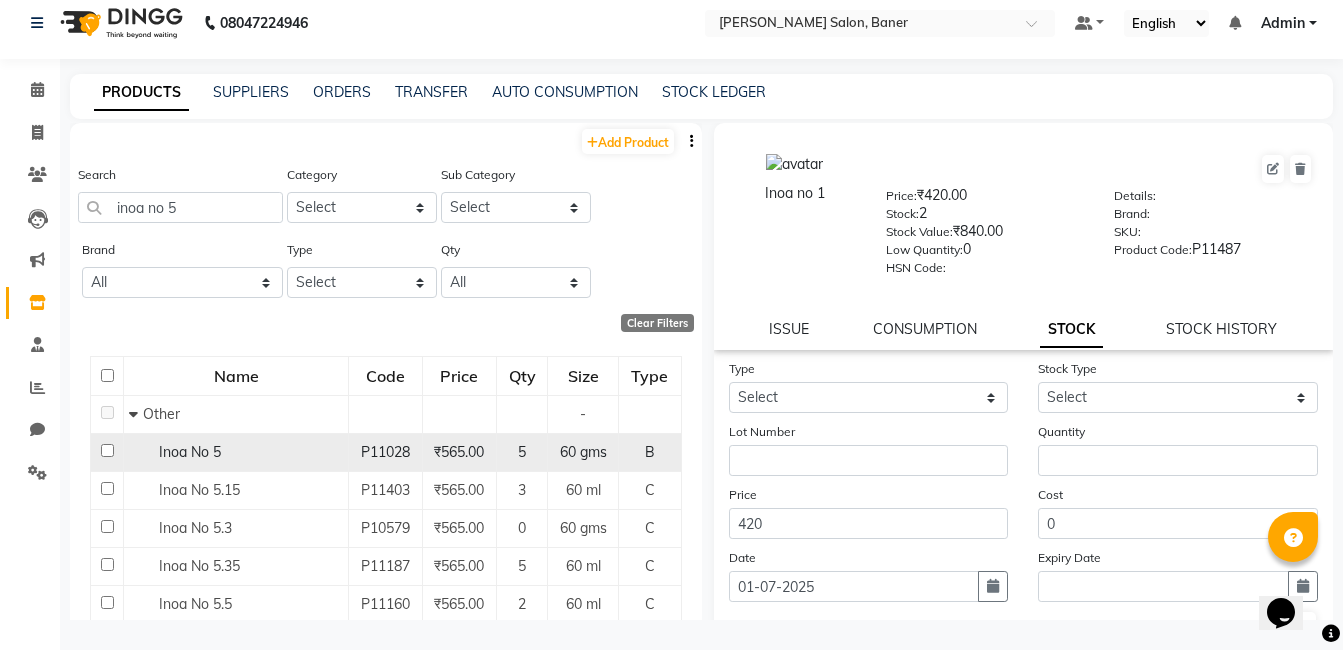 click on "Inoa No 5" 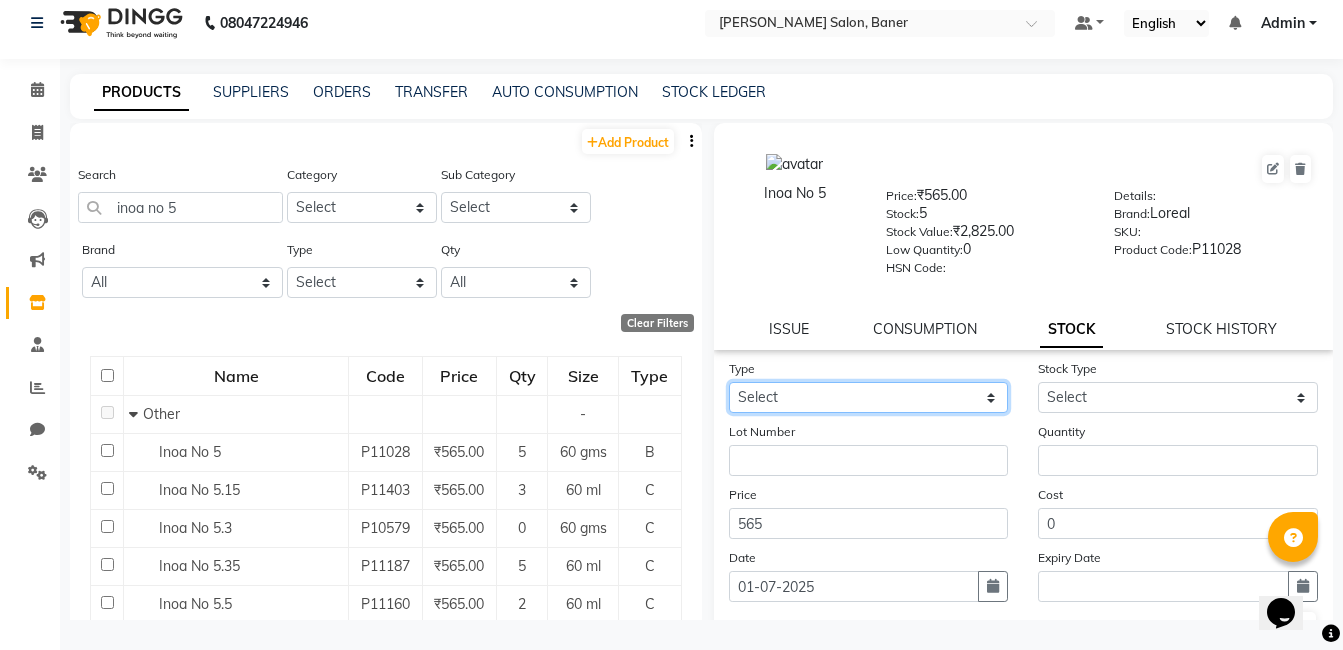 drag, startPoint x: 806, startPoint y: 394, endPoint x: 805, endPoint y: 410, distance: 16.03122 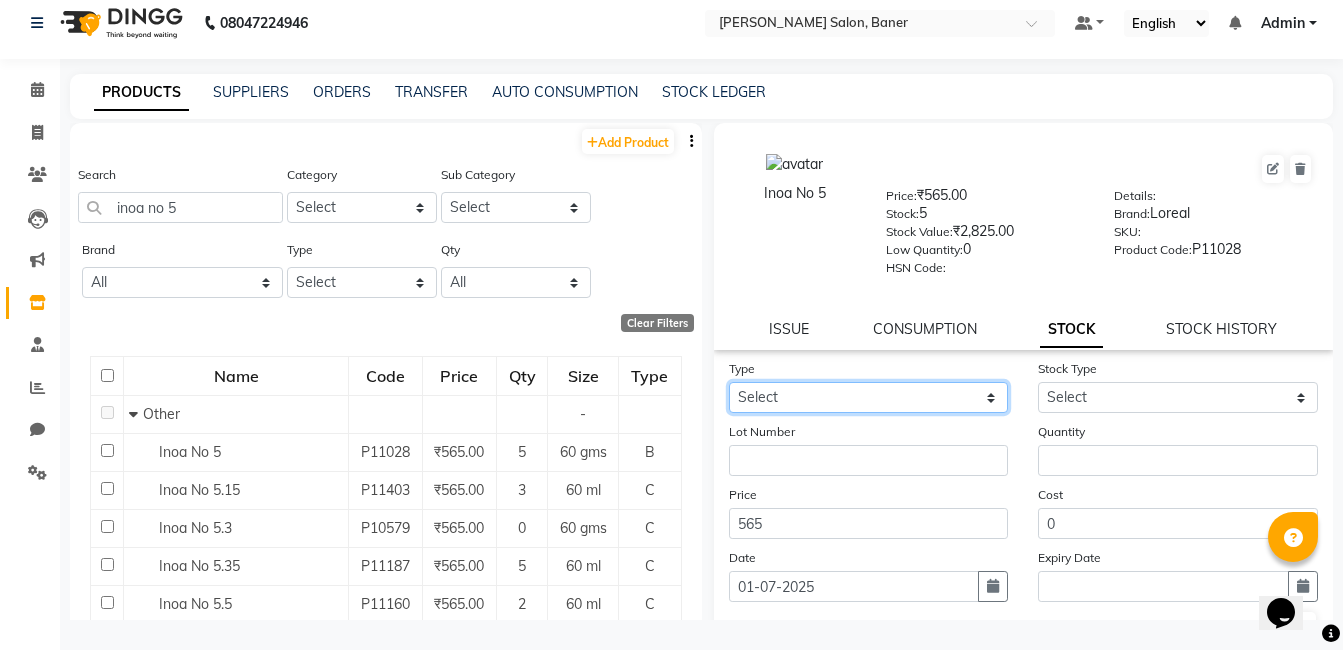 select on "out" 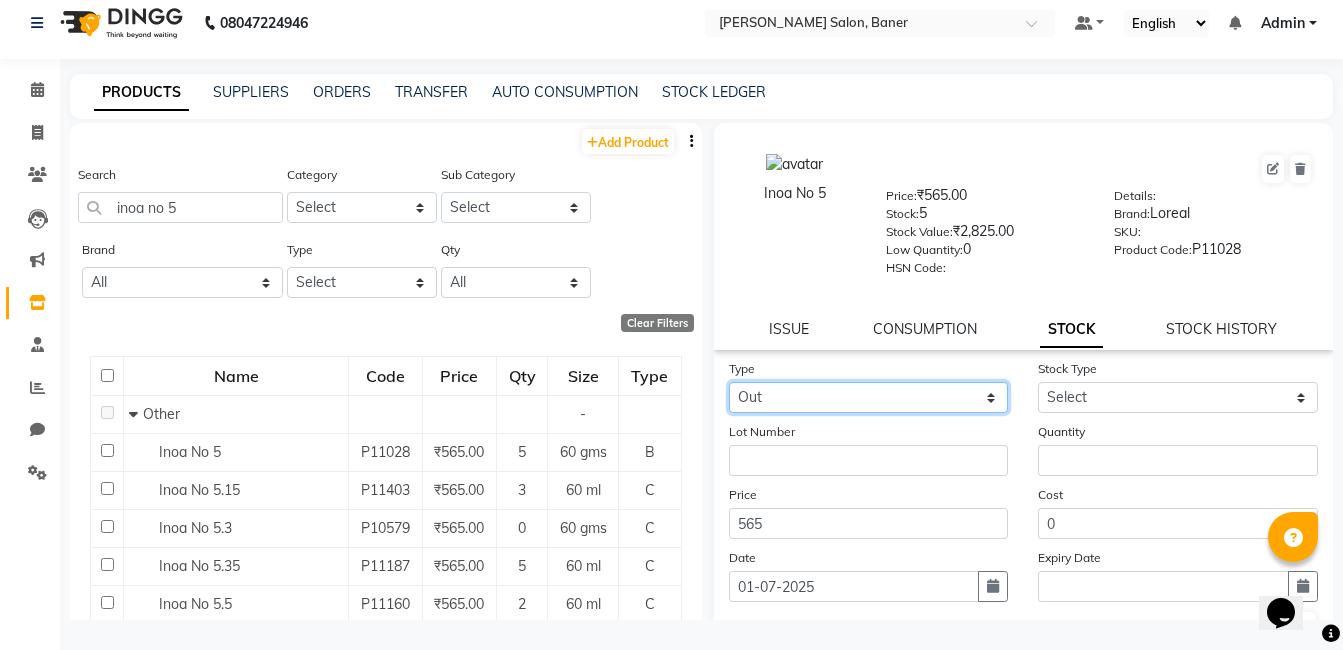 click on "Select In Out" 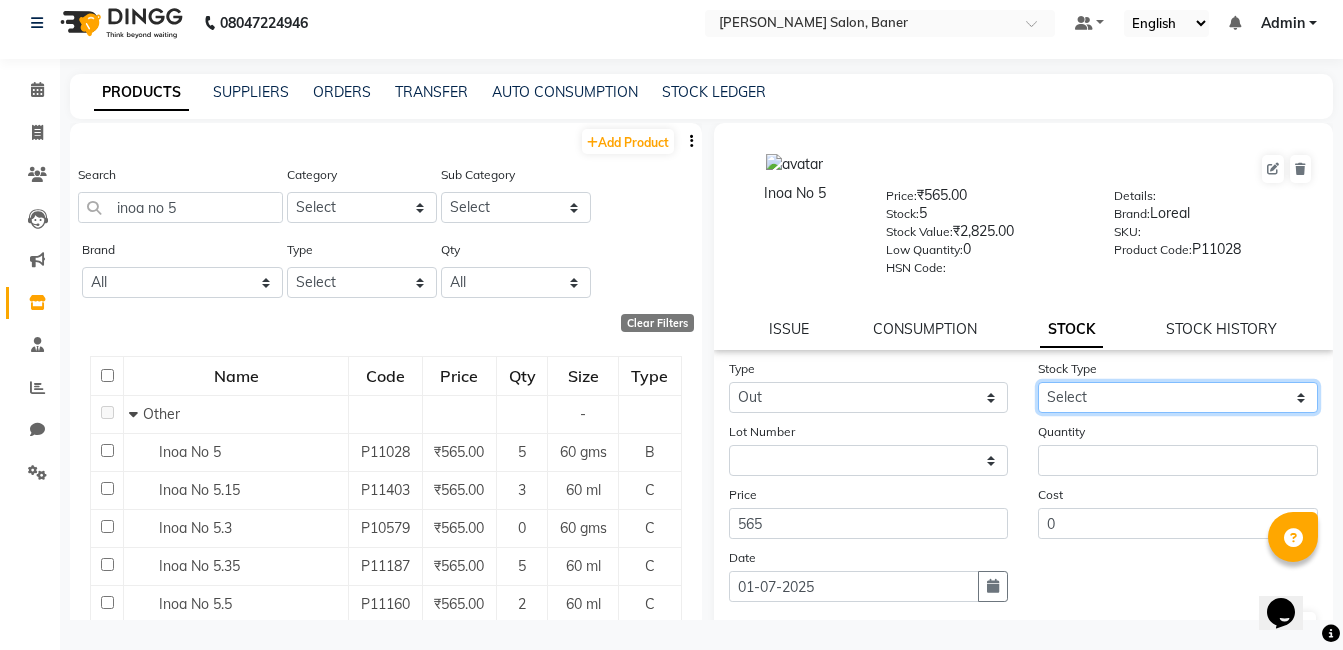 click on "Select Internal Use Damaged Expired Adjustment Return Other" 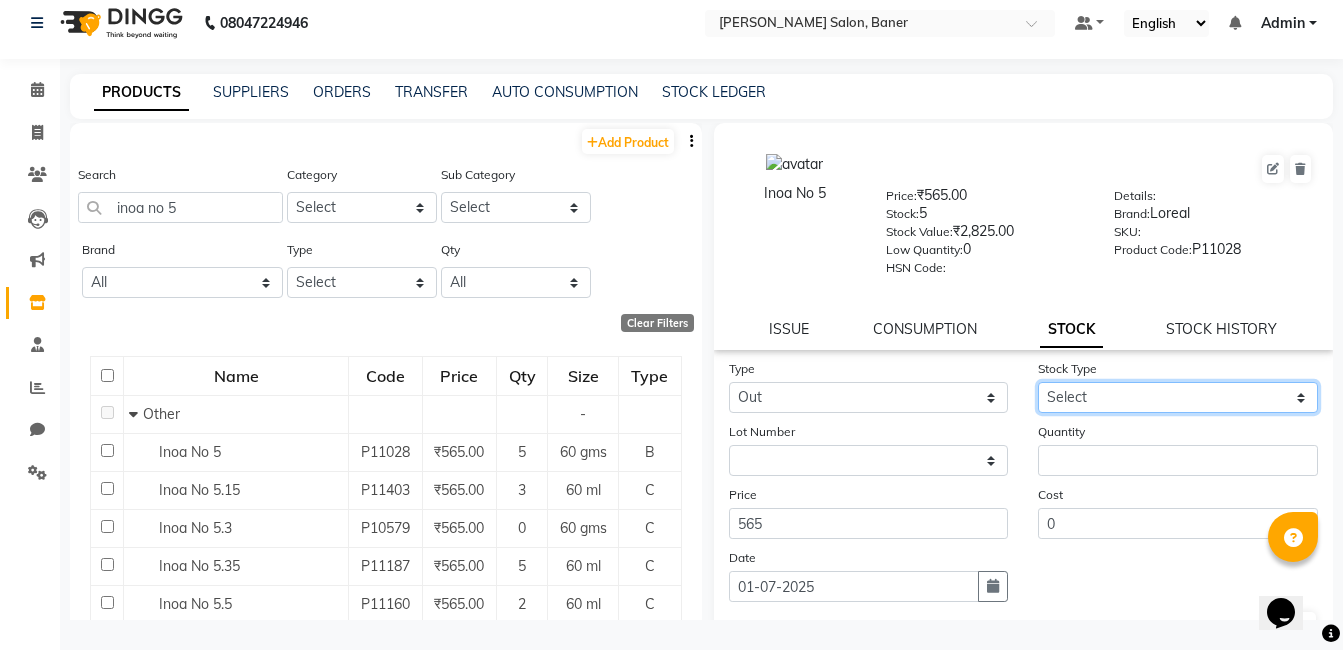select on "internal use" 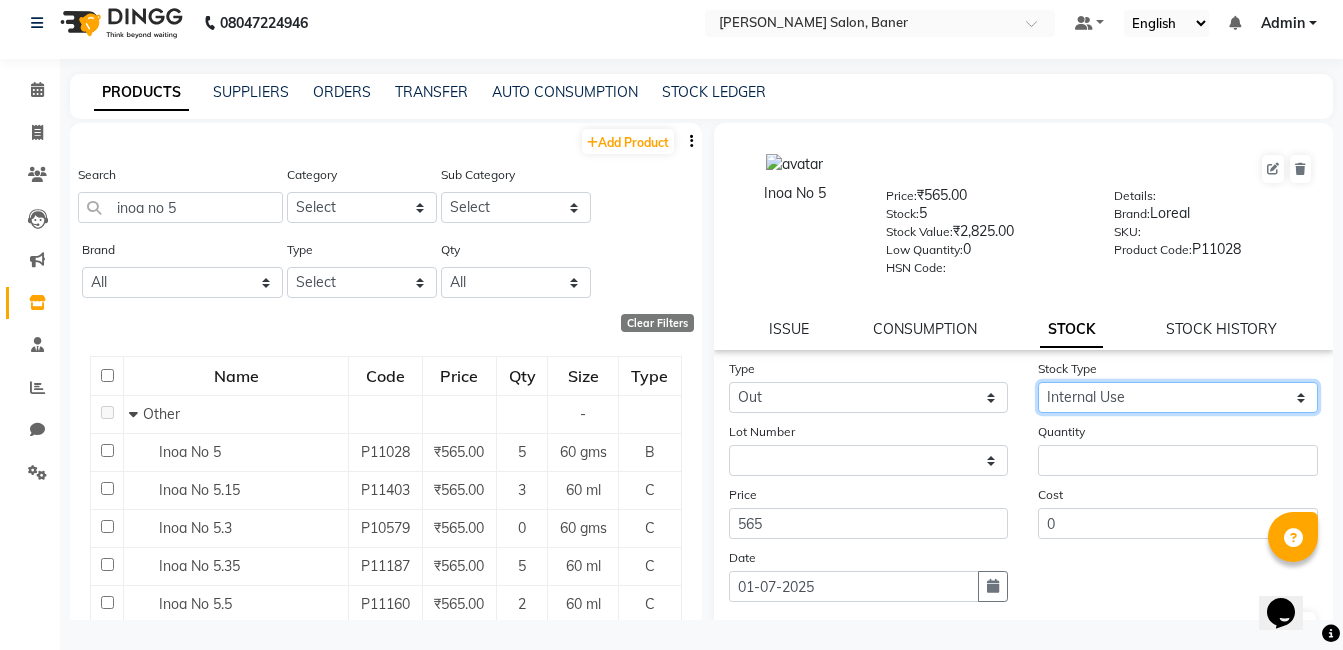 click on "Select Internal Use Damaged Expired Adjustment Return Other" 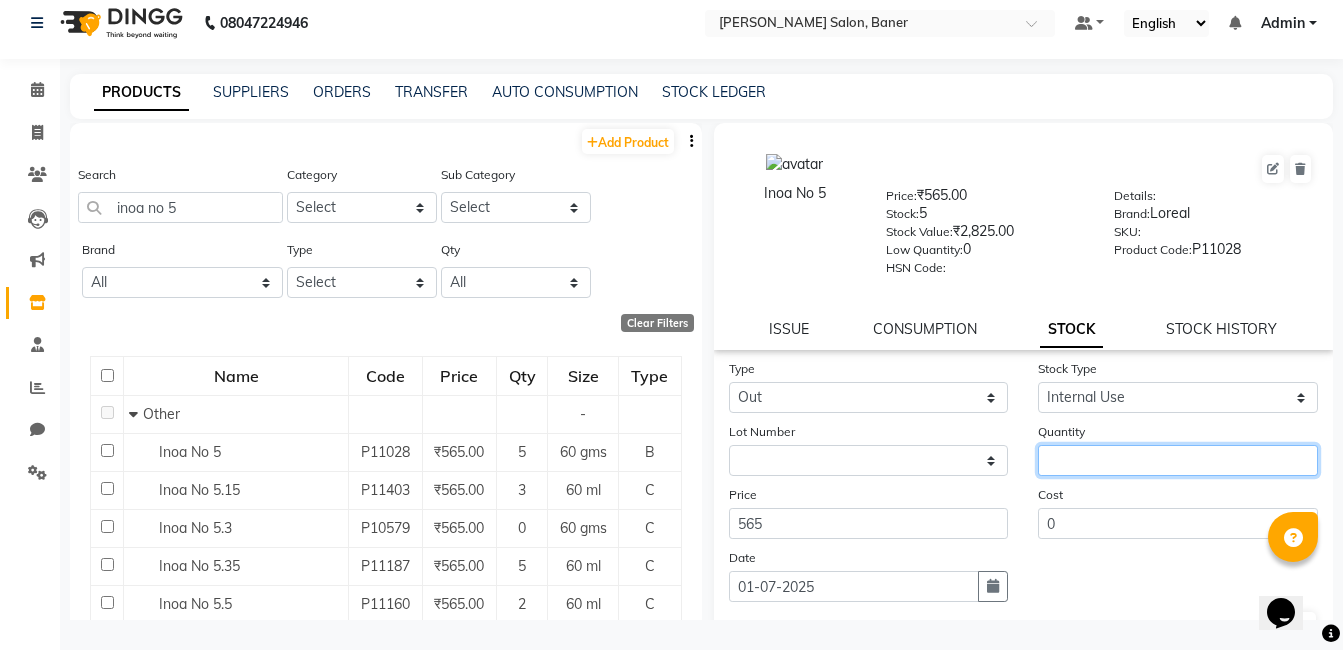 click 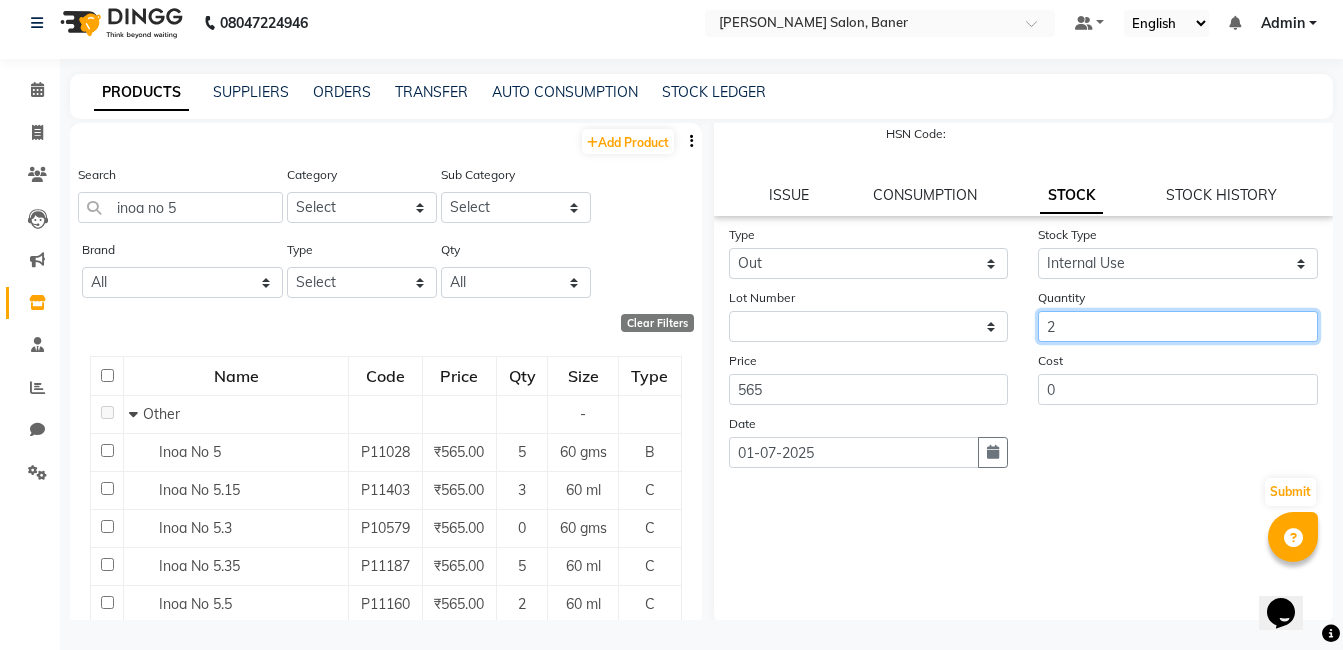 scroll, scrollTop: 138, scrollLeft: 0, axis: vertical 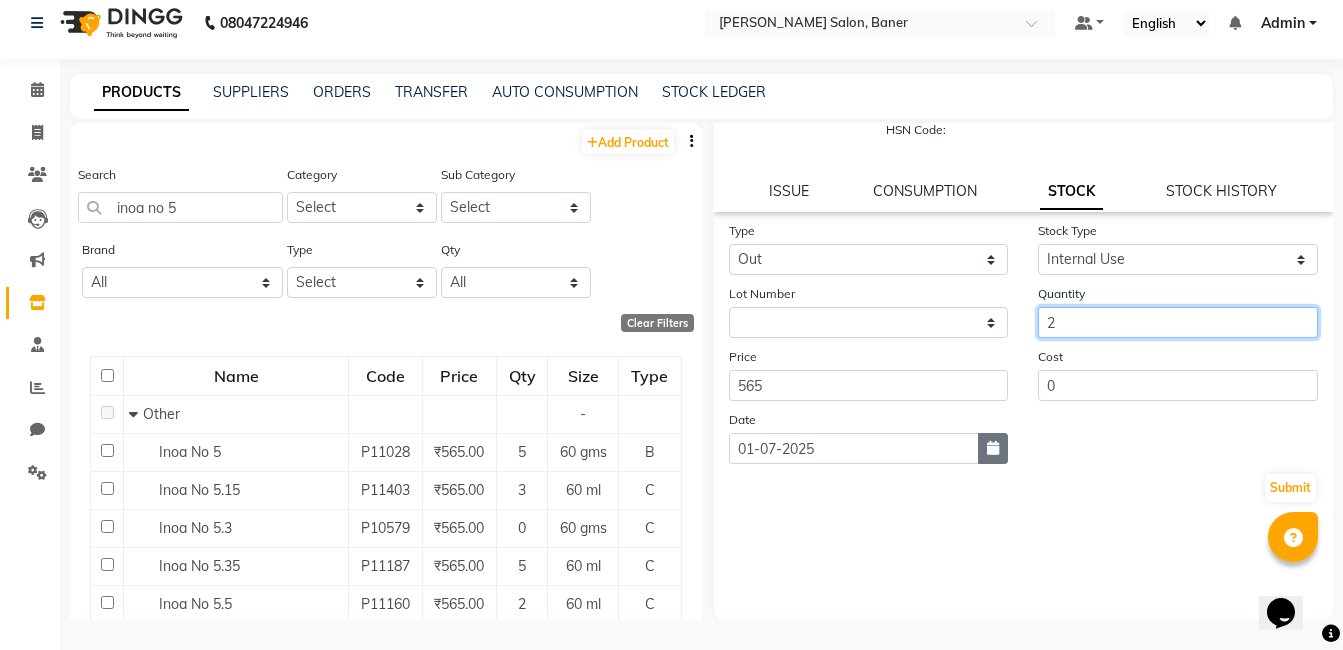 type on "2" 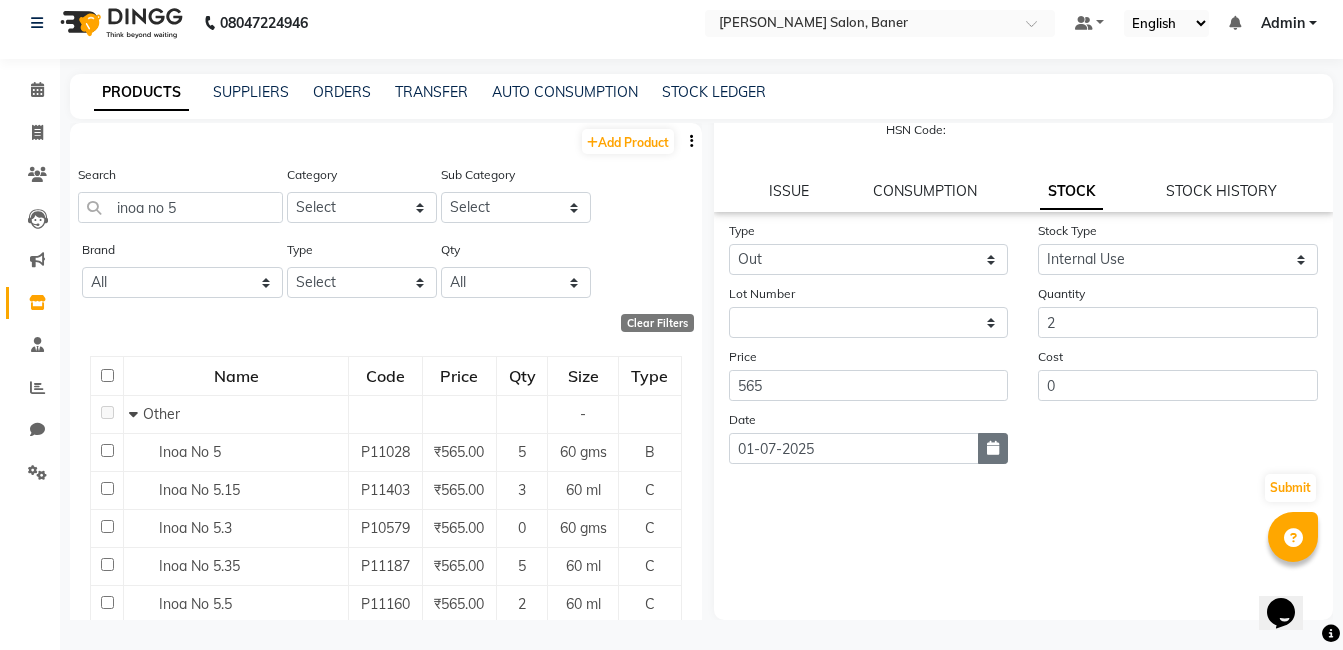 click 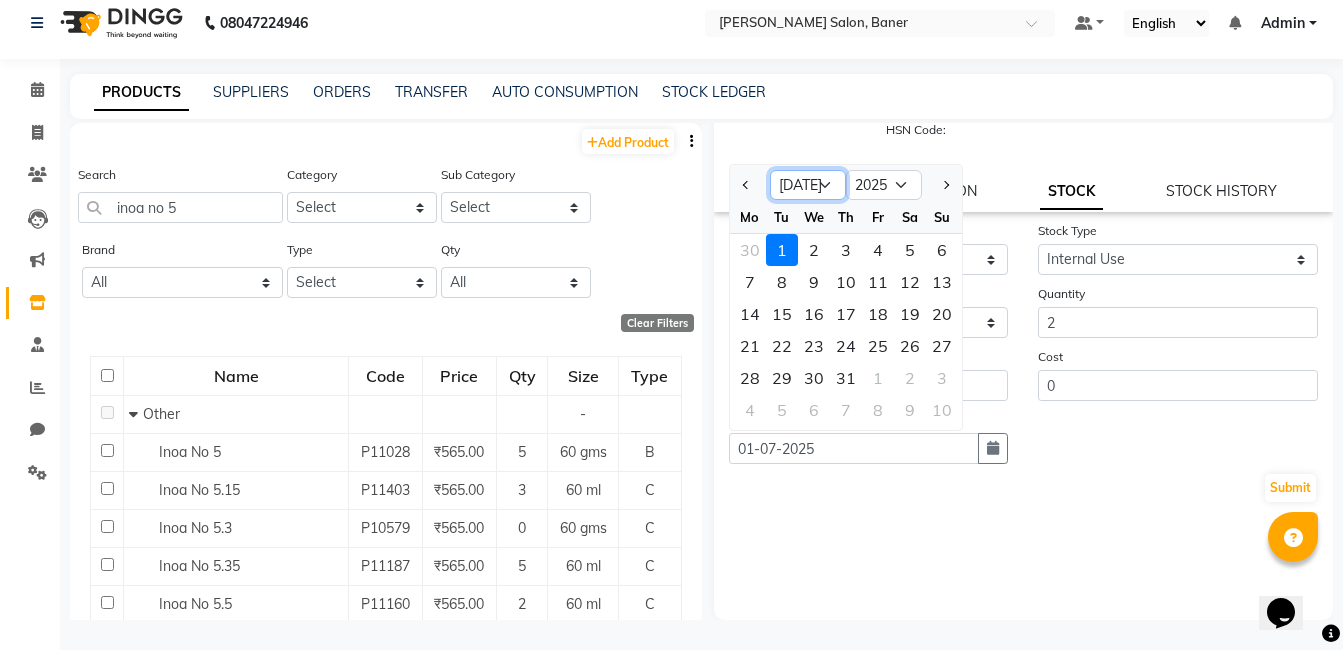 click on "Jan Feb Mar Apr May Jun Jul Aug Sep Oct Nov Dec" 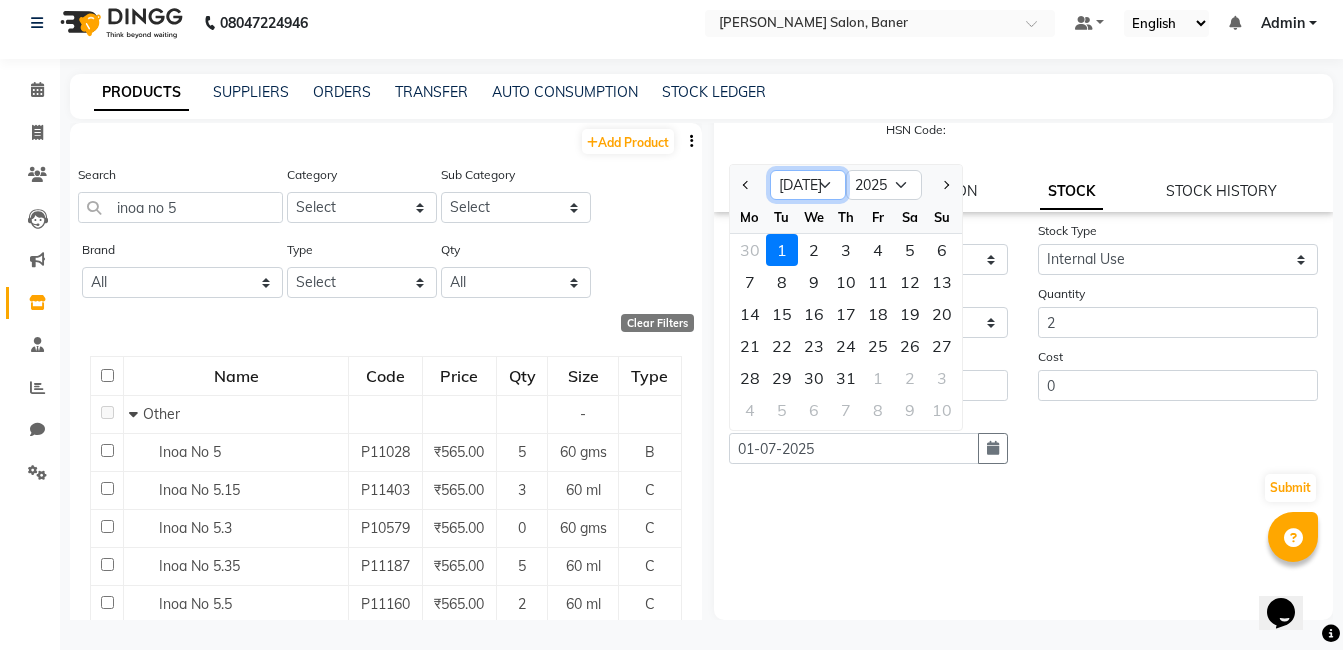select on "6" 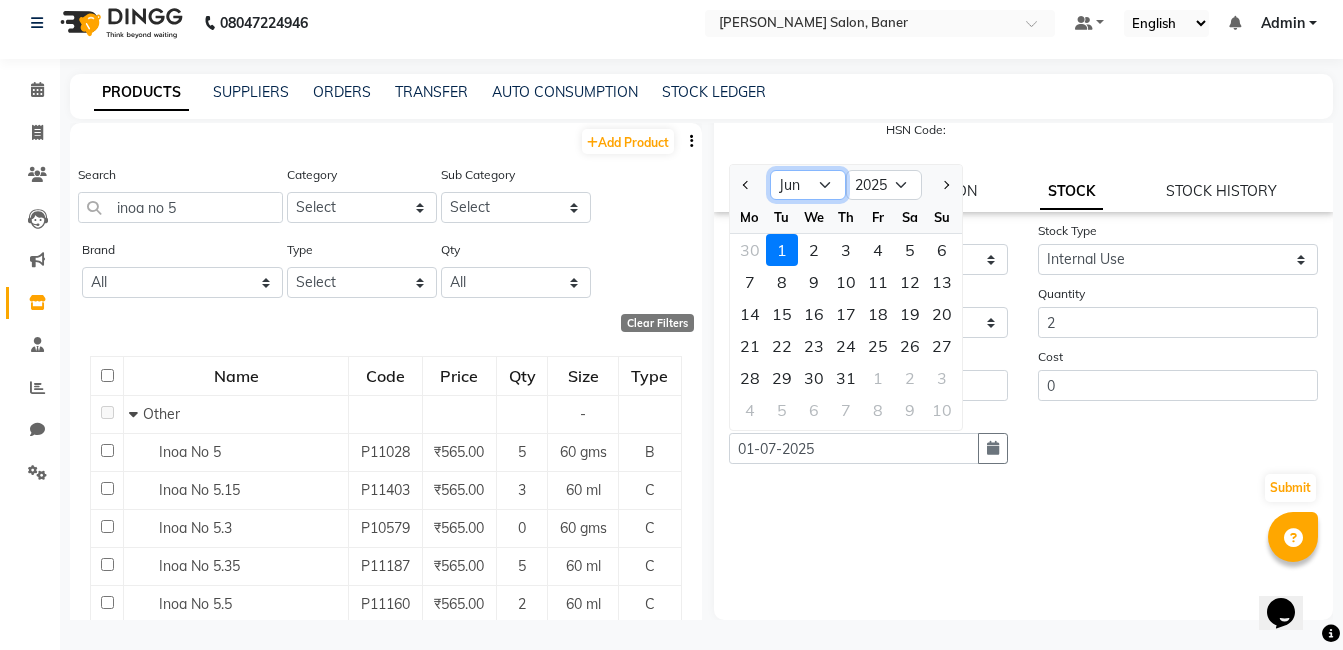 click on "Jan Feb Mar Apr May Jun Jul Aug Sep Oct Nov Dec" 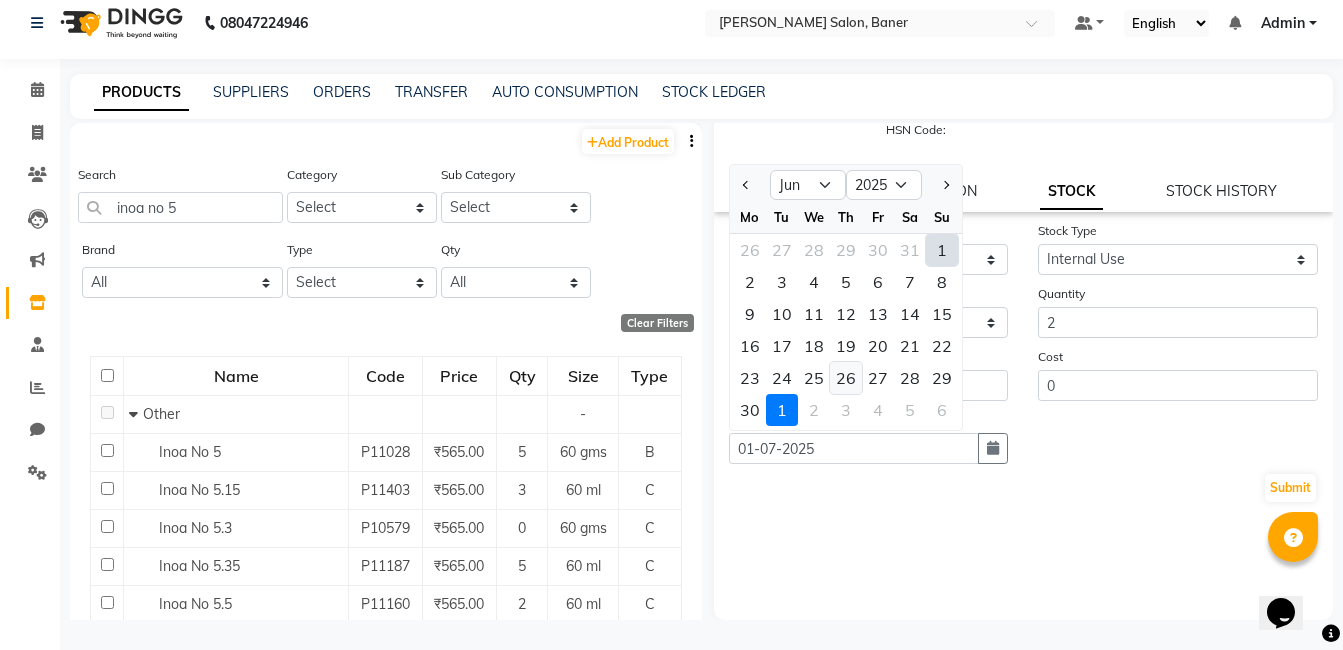 click on "26" 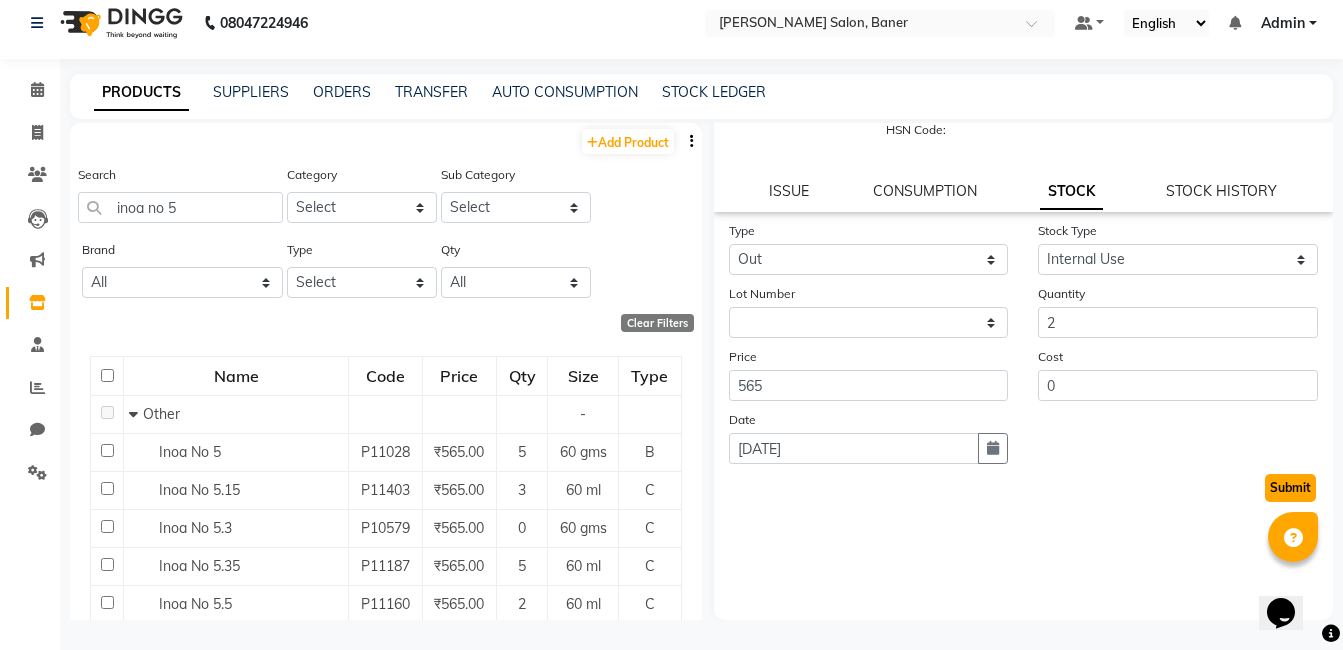 click on "Submit" 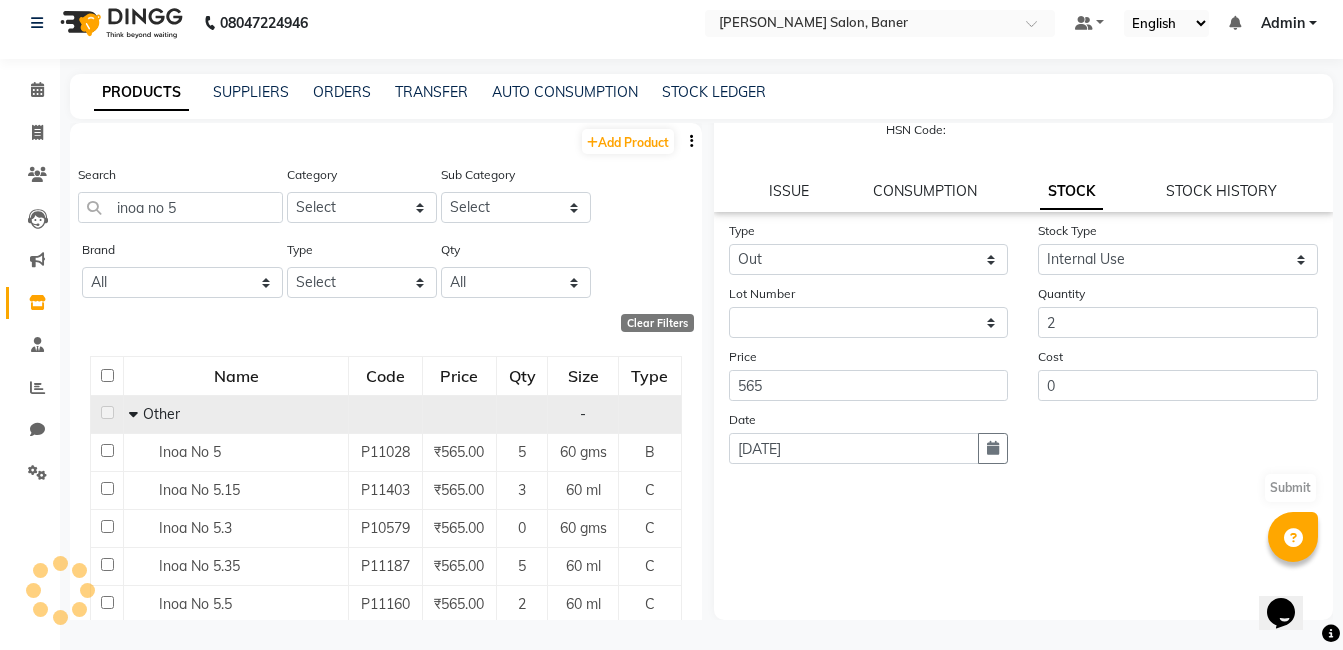 scroll, scrollTop: 0, scrollLeft: 0, axis: both 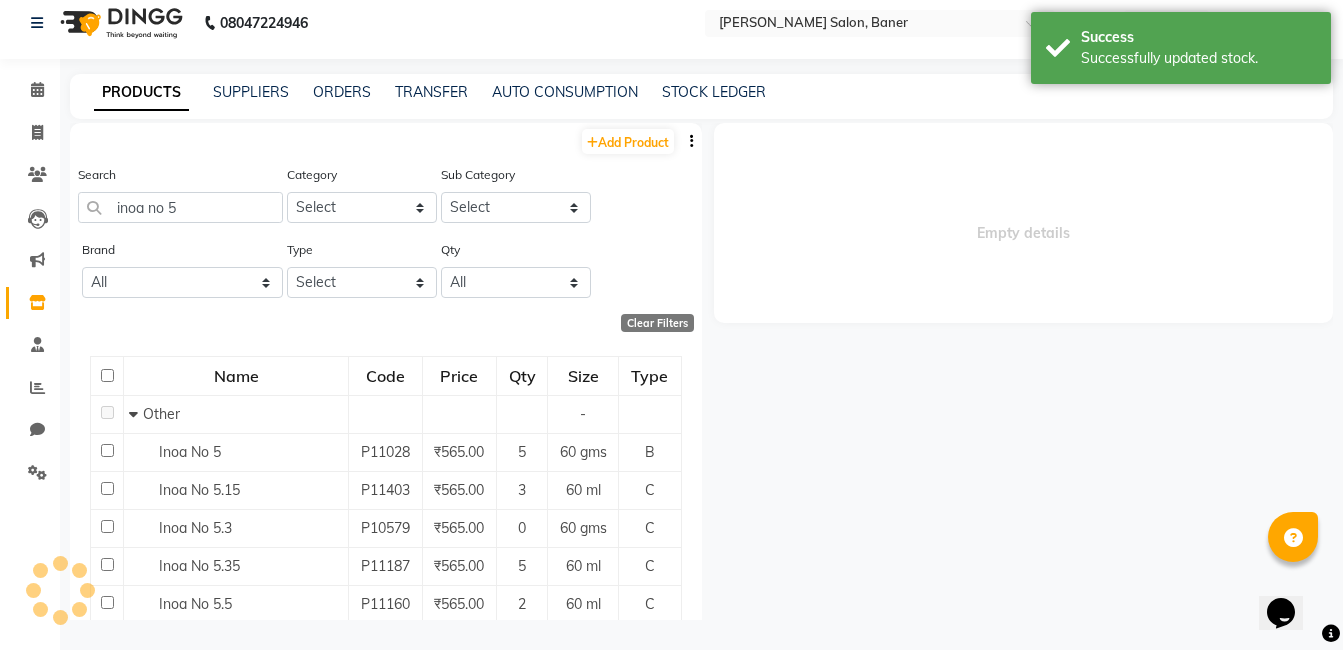 select 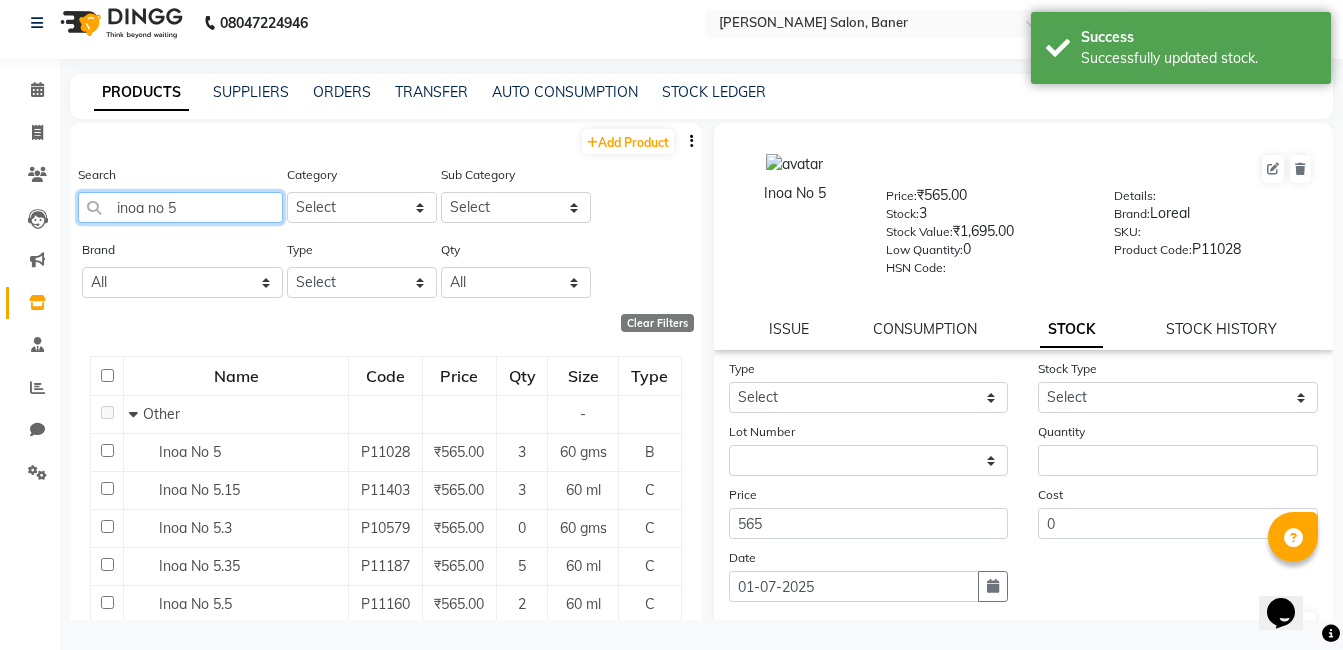 click on "inoa no 5" 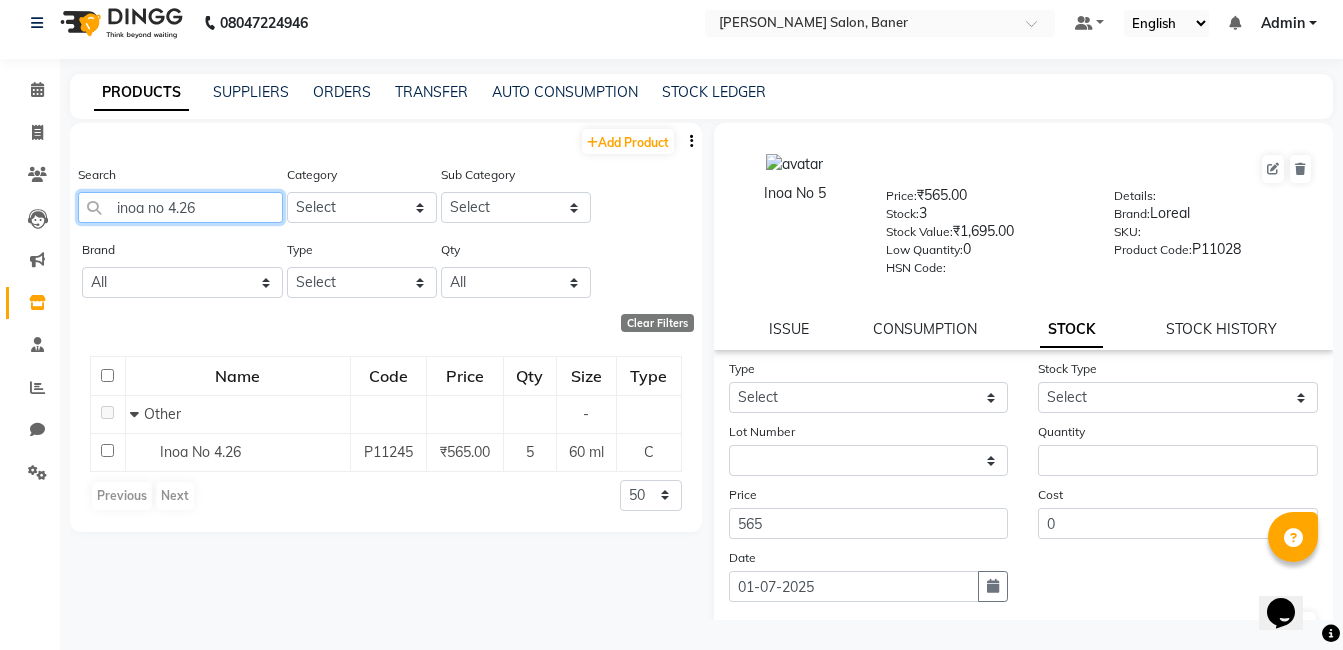 click on "inoa no 4.26" 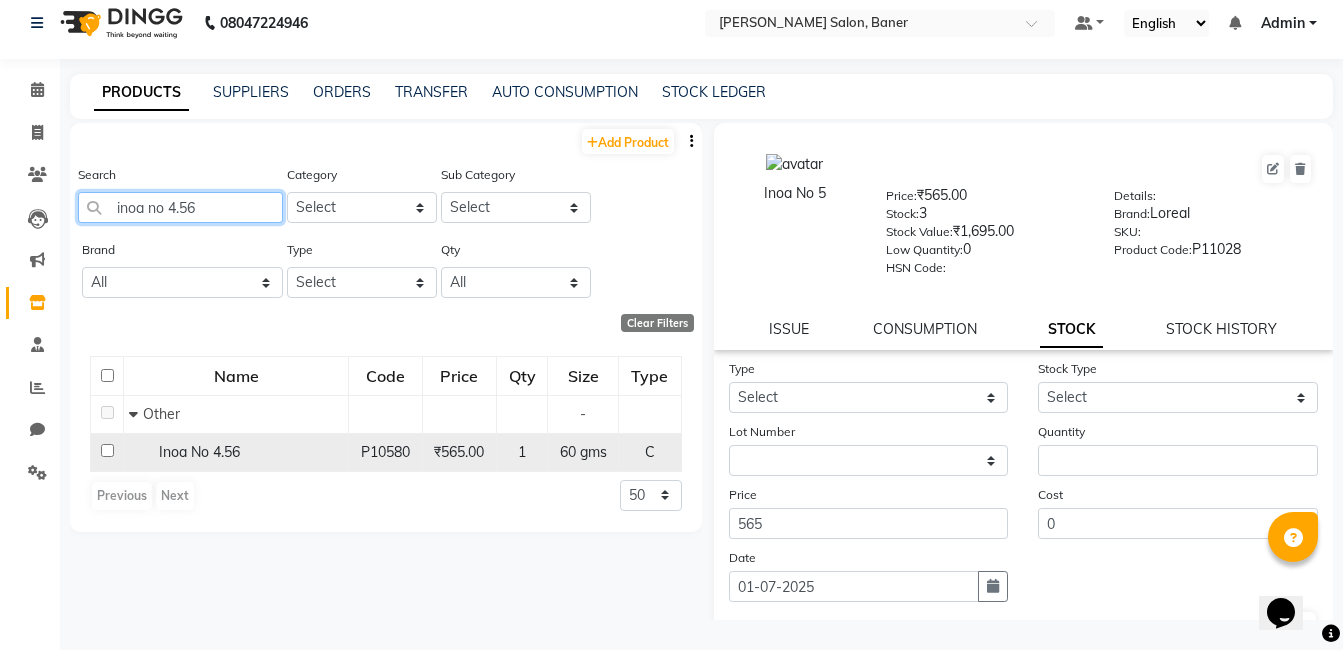 type on "inoa no 4.56" 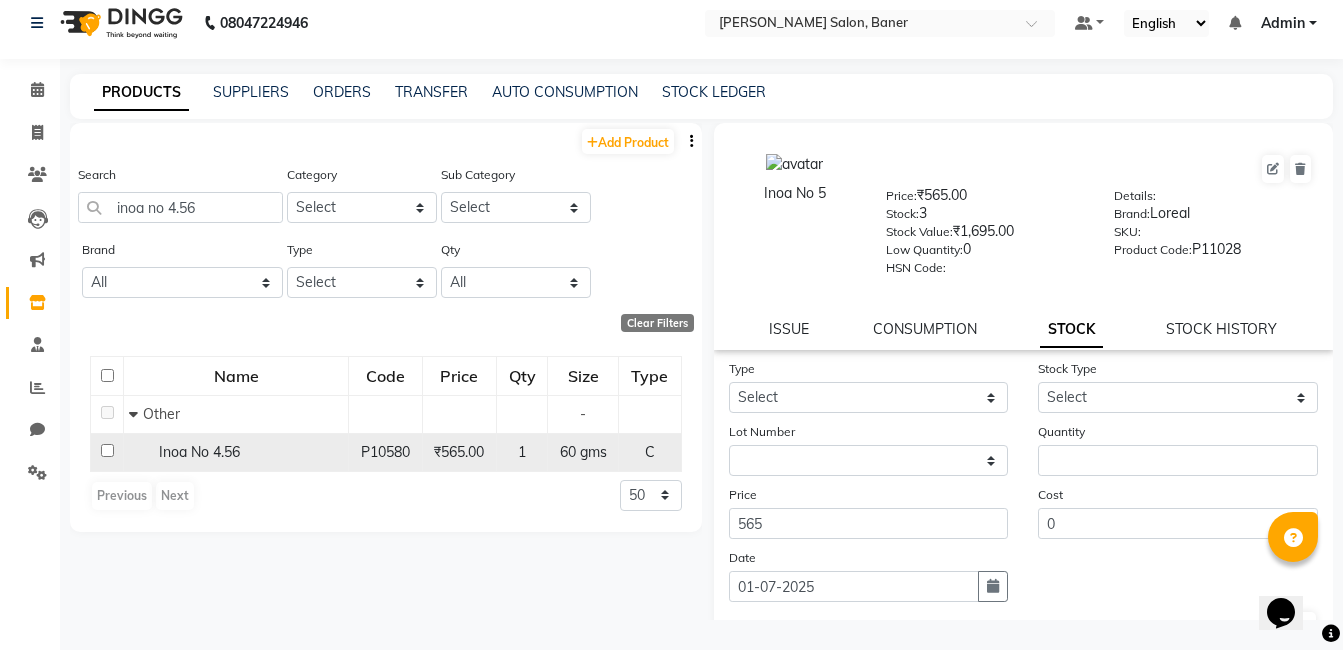 click on "Inoa No 4.56" 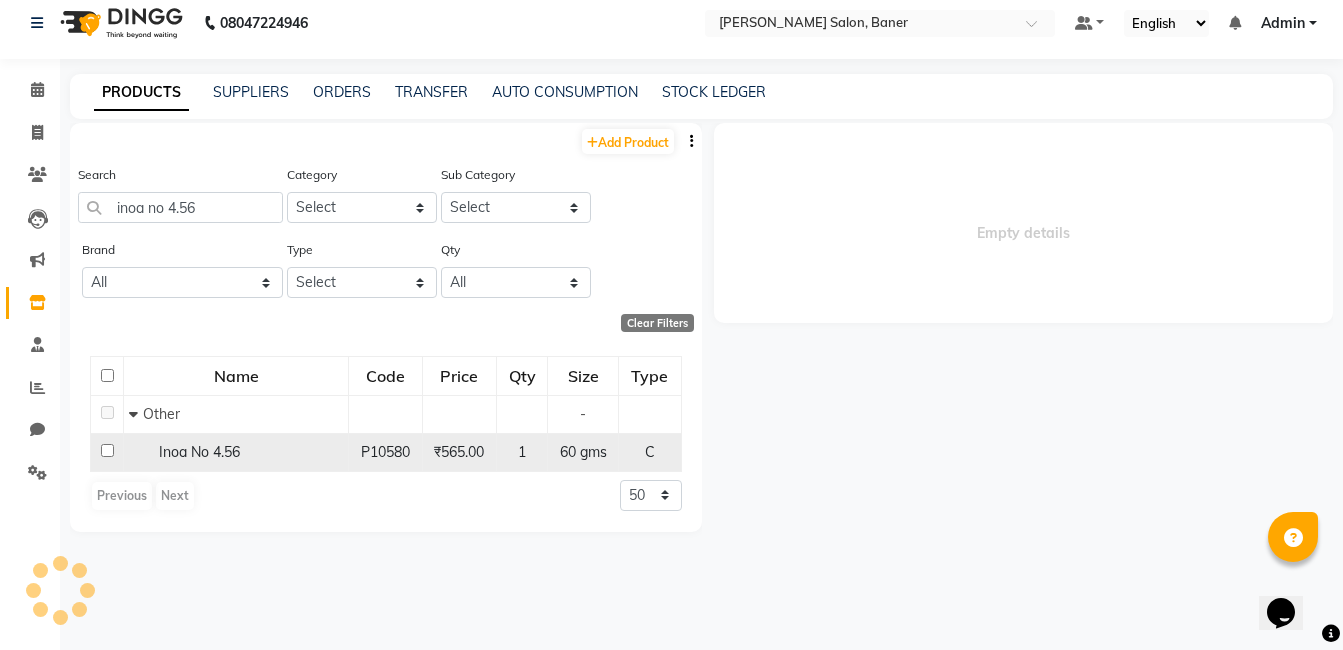 select 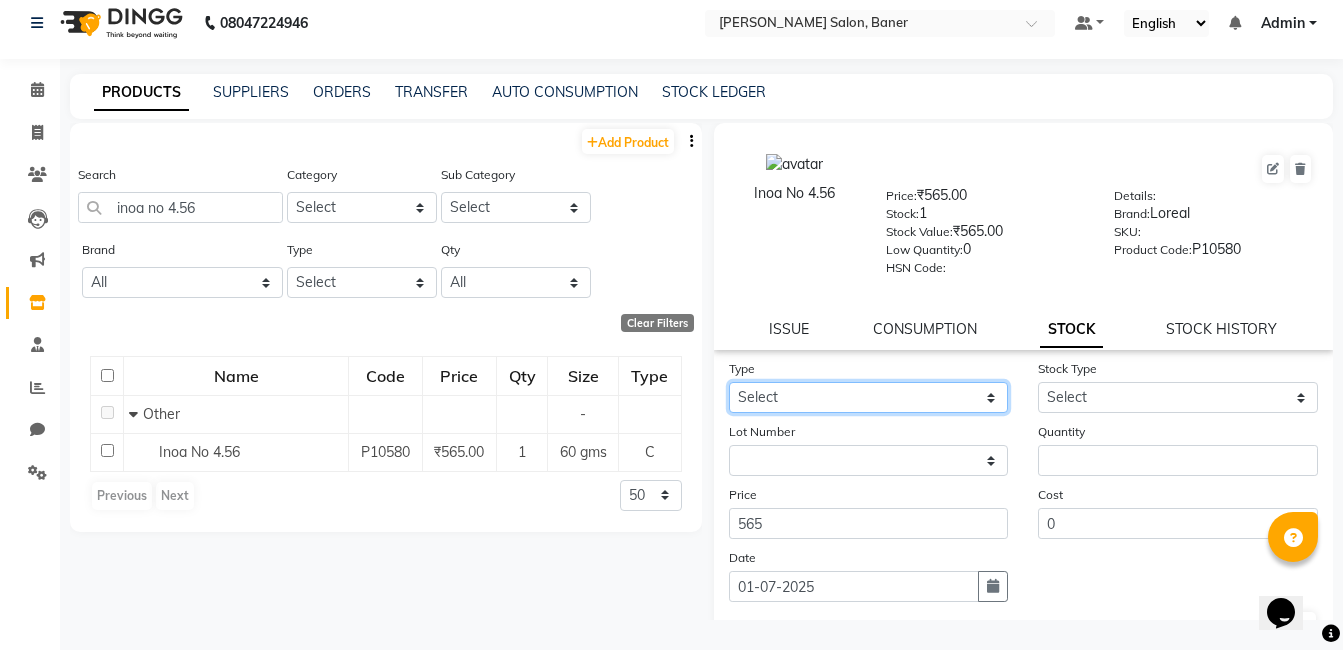 drag, startPoint x: 886, startPoint y: 391, endPoint x: 801, endPoint y: 416, distance: 88.60023 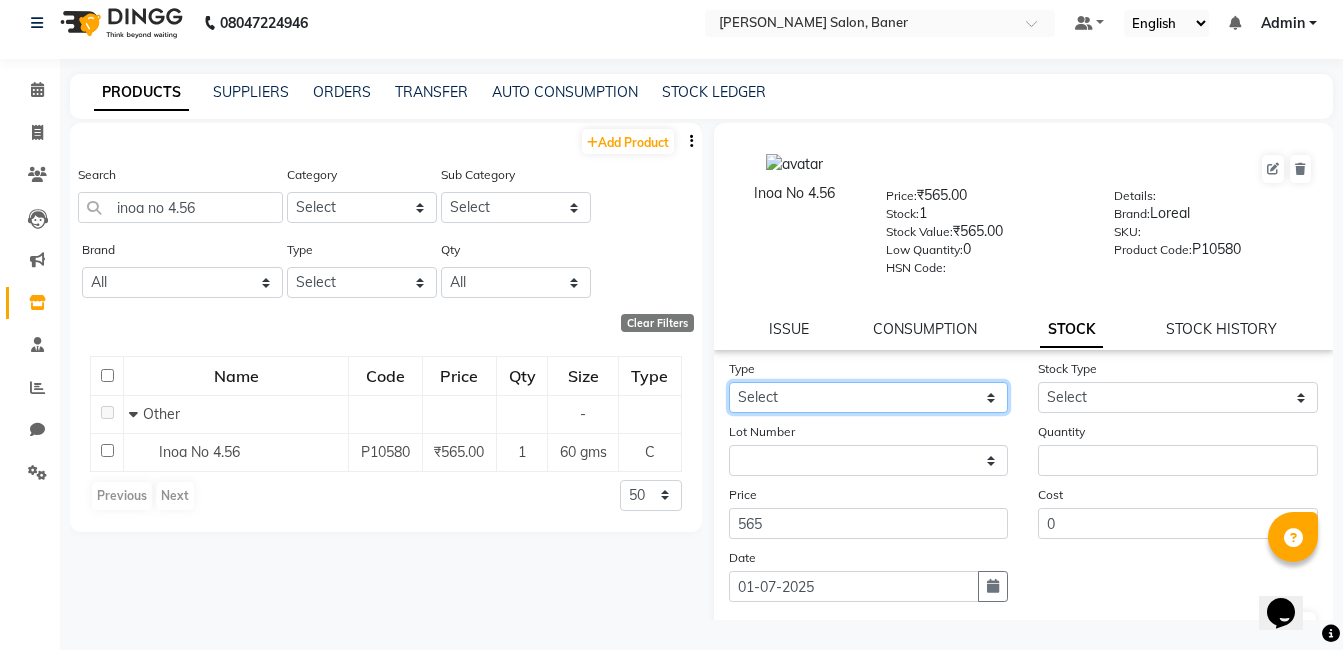 click on "Select In Out" 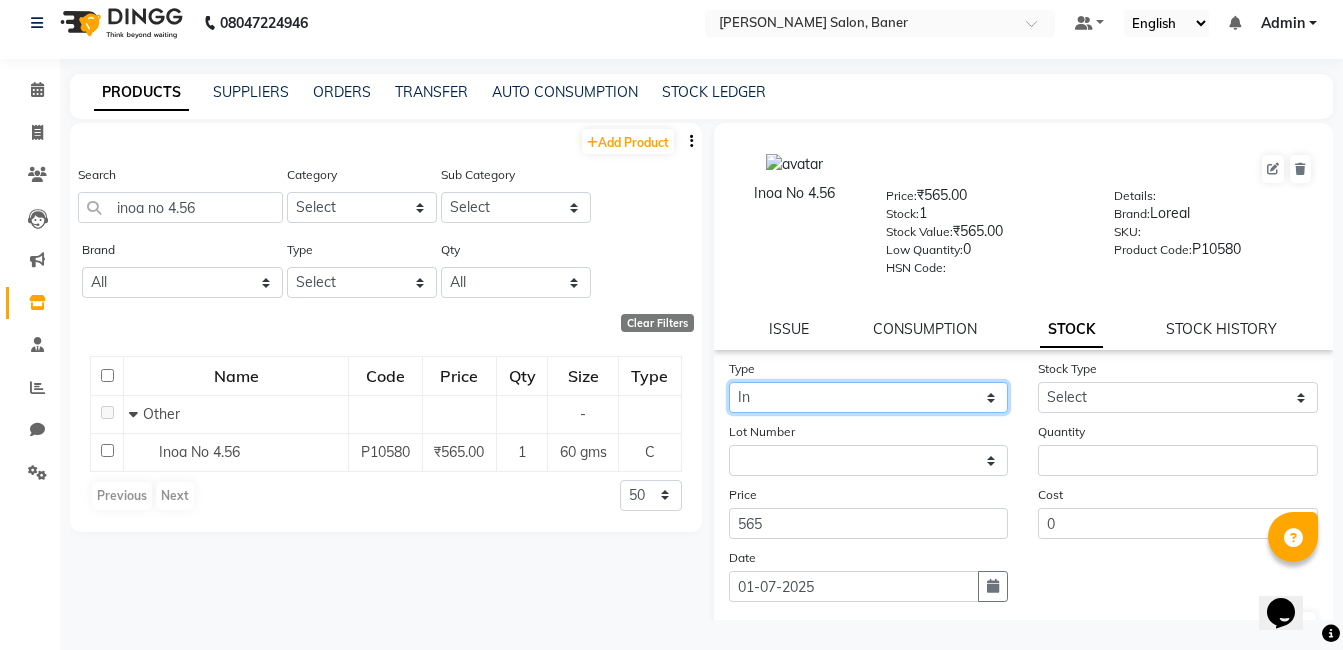 click on "Select In Out" 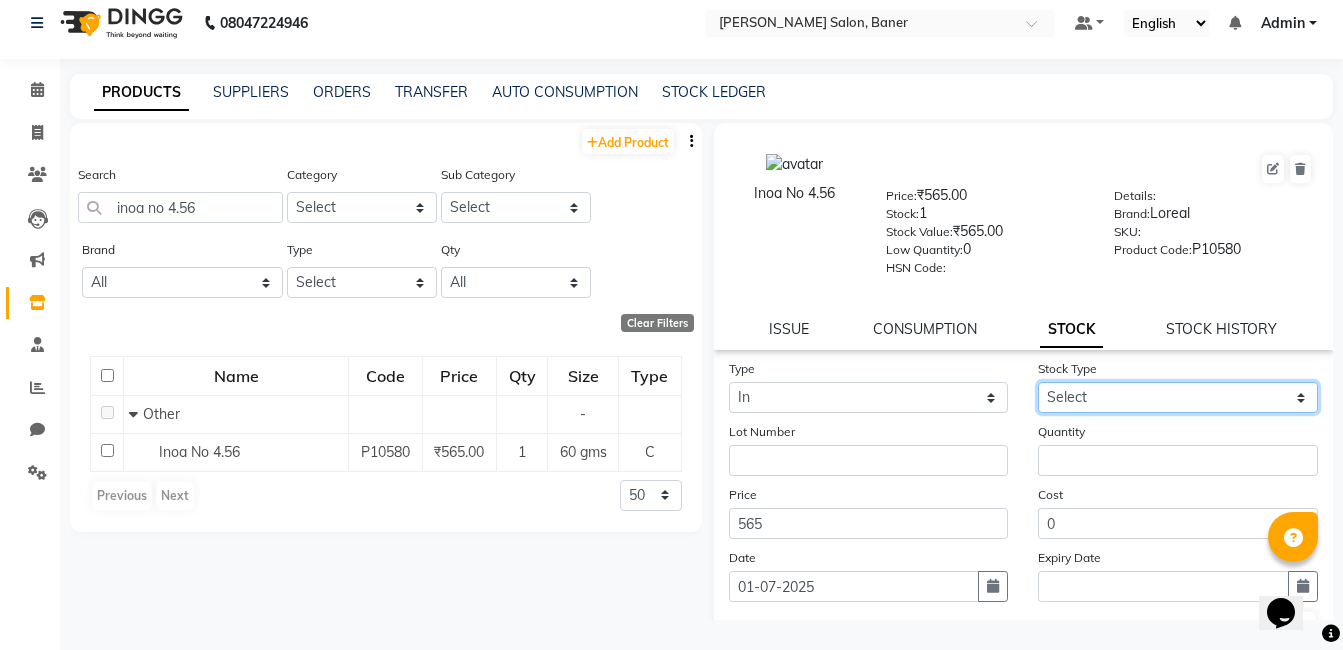click on "Select New Stock Adjustment Return Other" 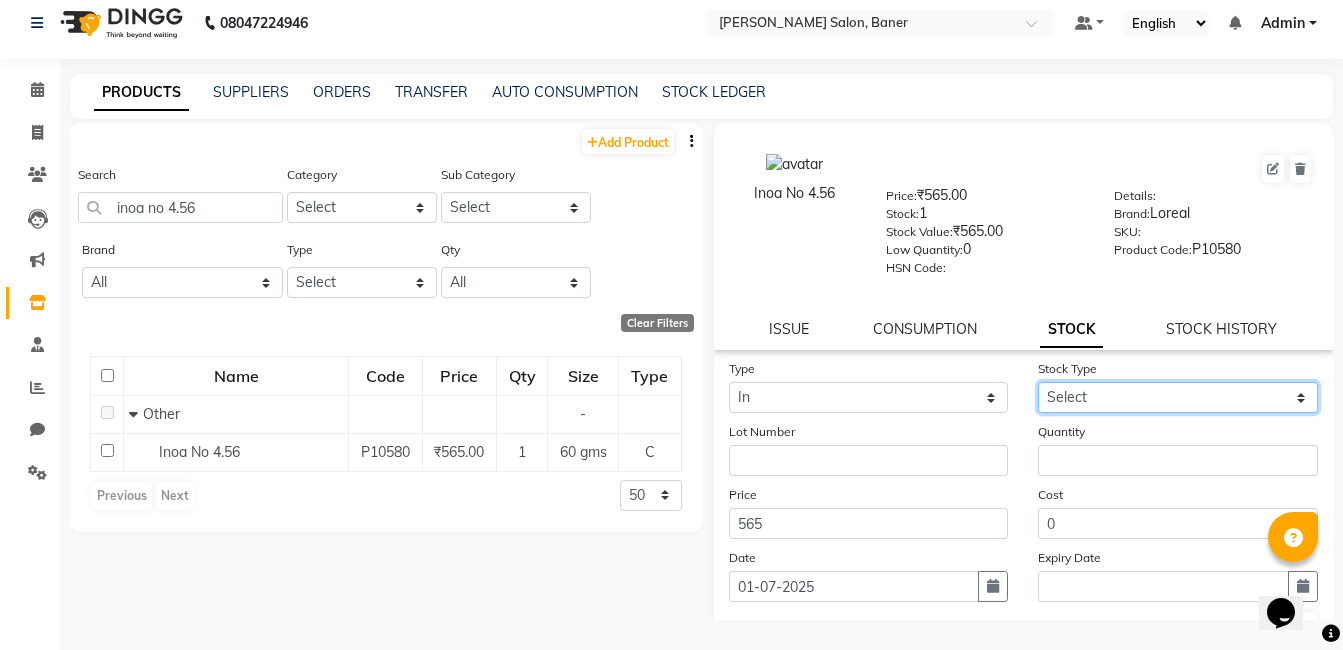 select on "new stock" 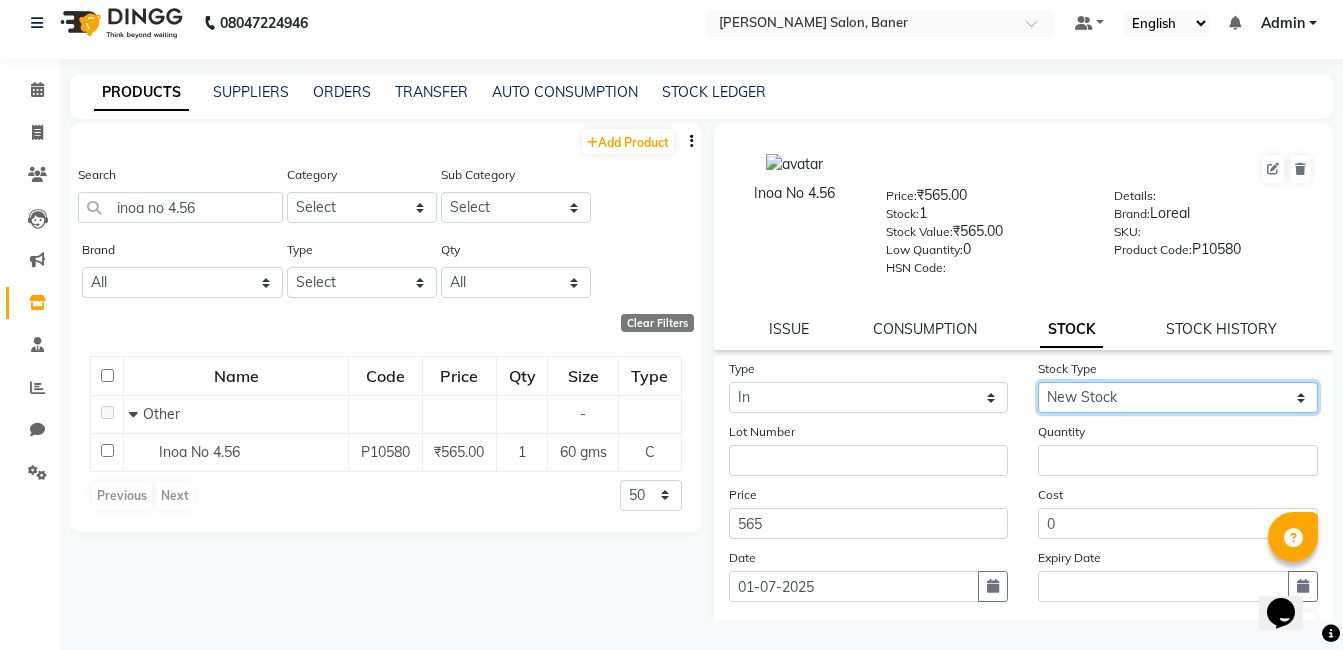click on "Select New Stock Adjustment Return Other" 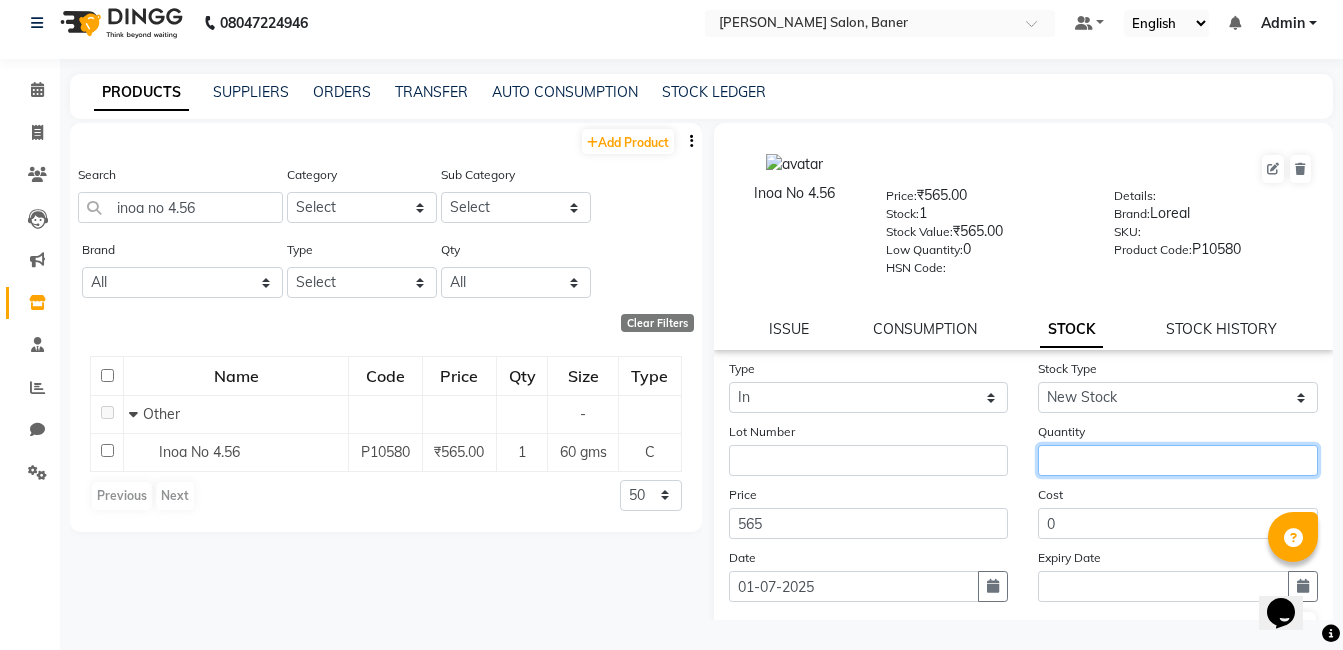 click 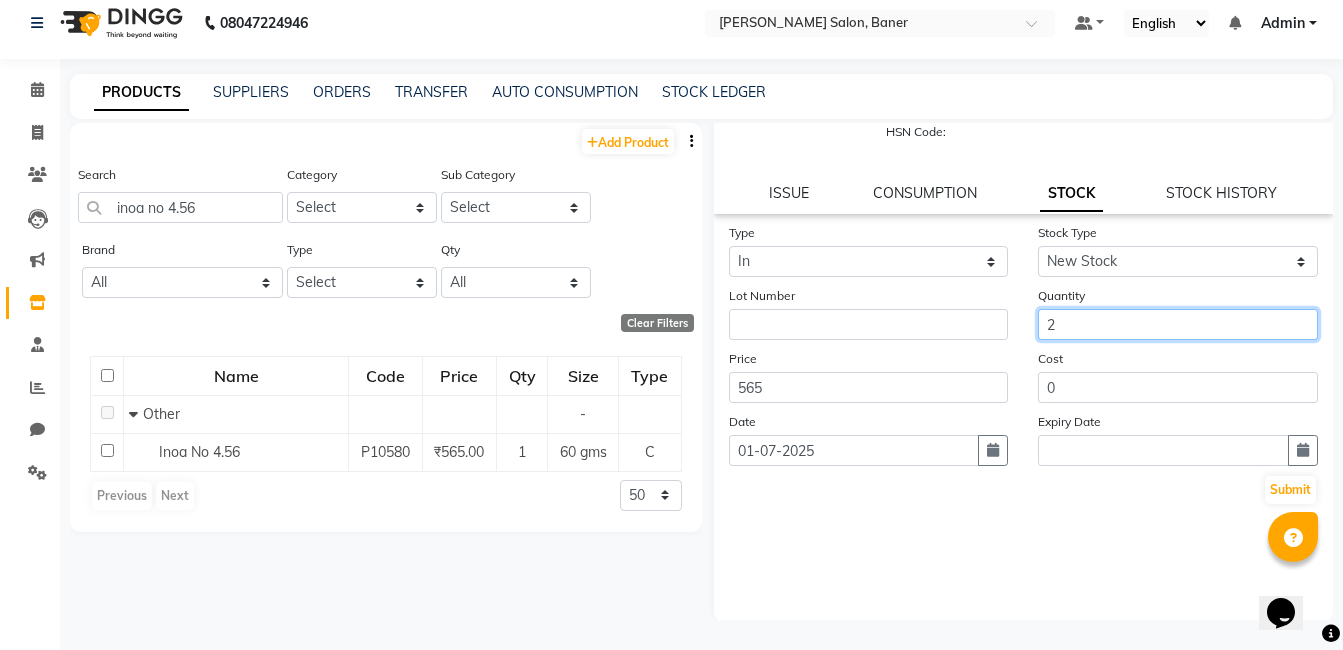scroll, scrollTop: 138, scrollLeft: 0, axis: vertical 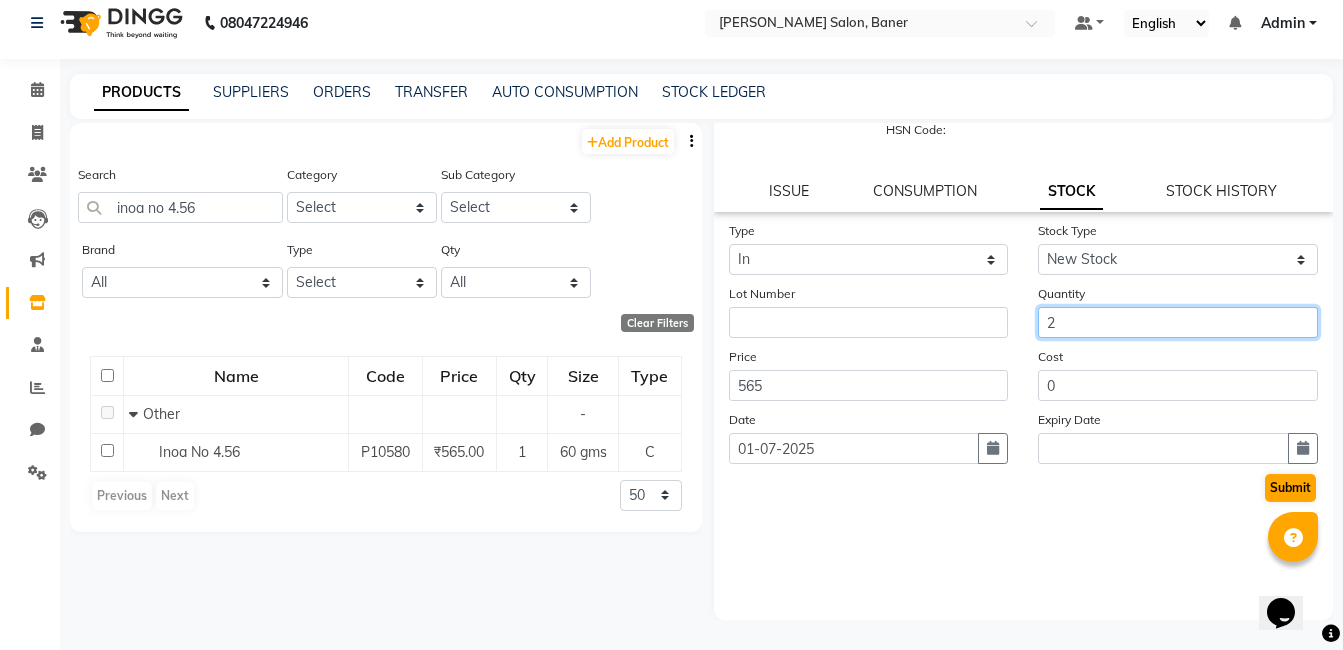 type on "2" 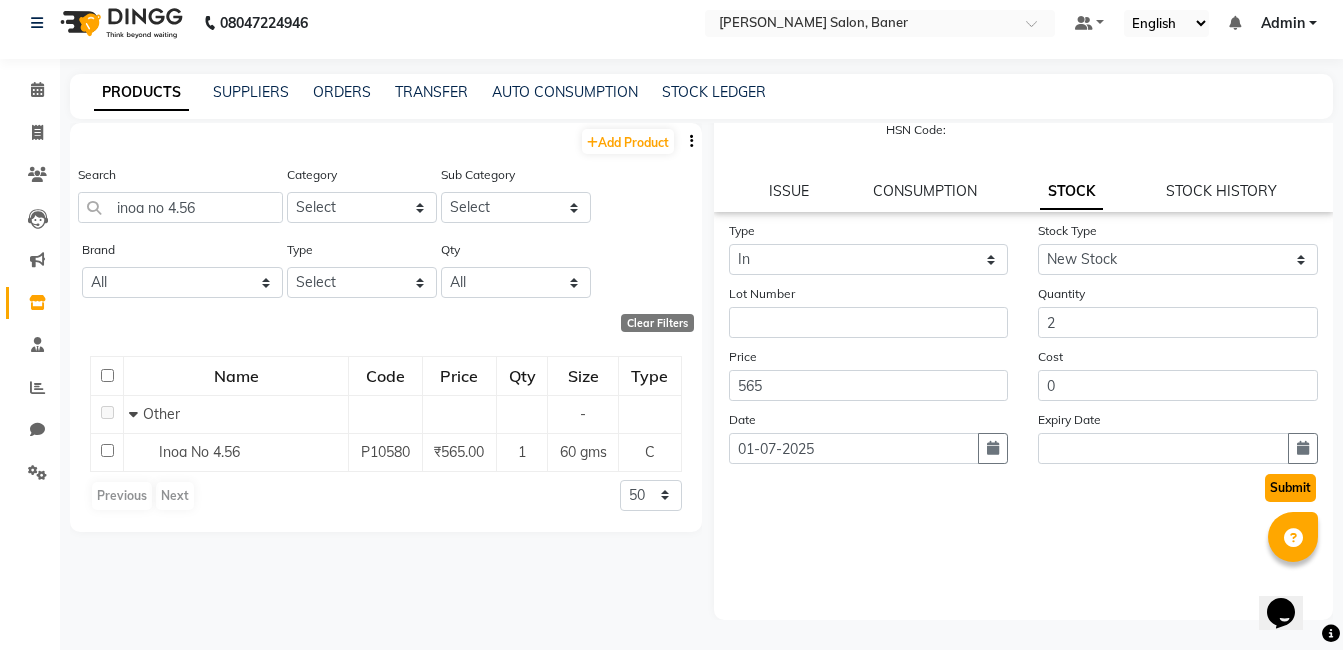 click on "Submit" 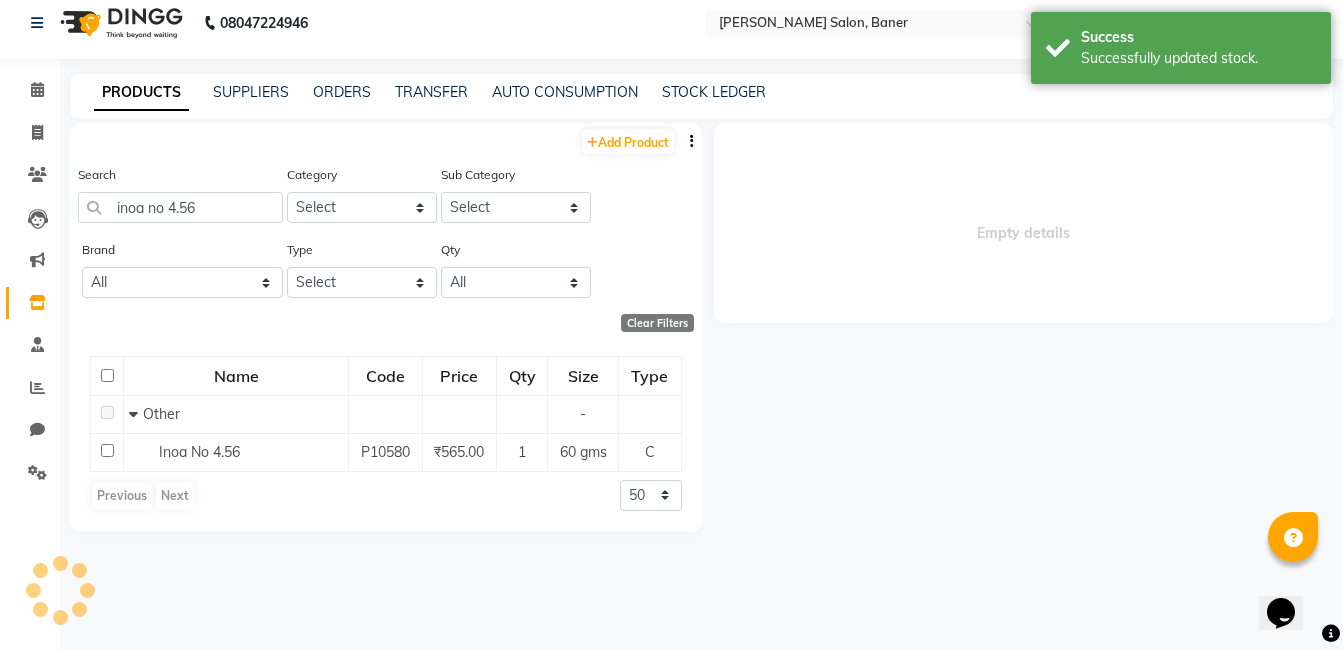 scroll, scrollTop: 0, scrollLeft: 0, axis: both 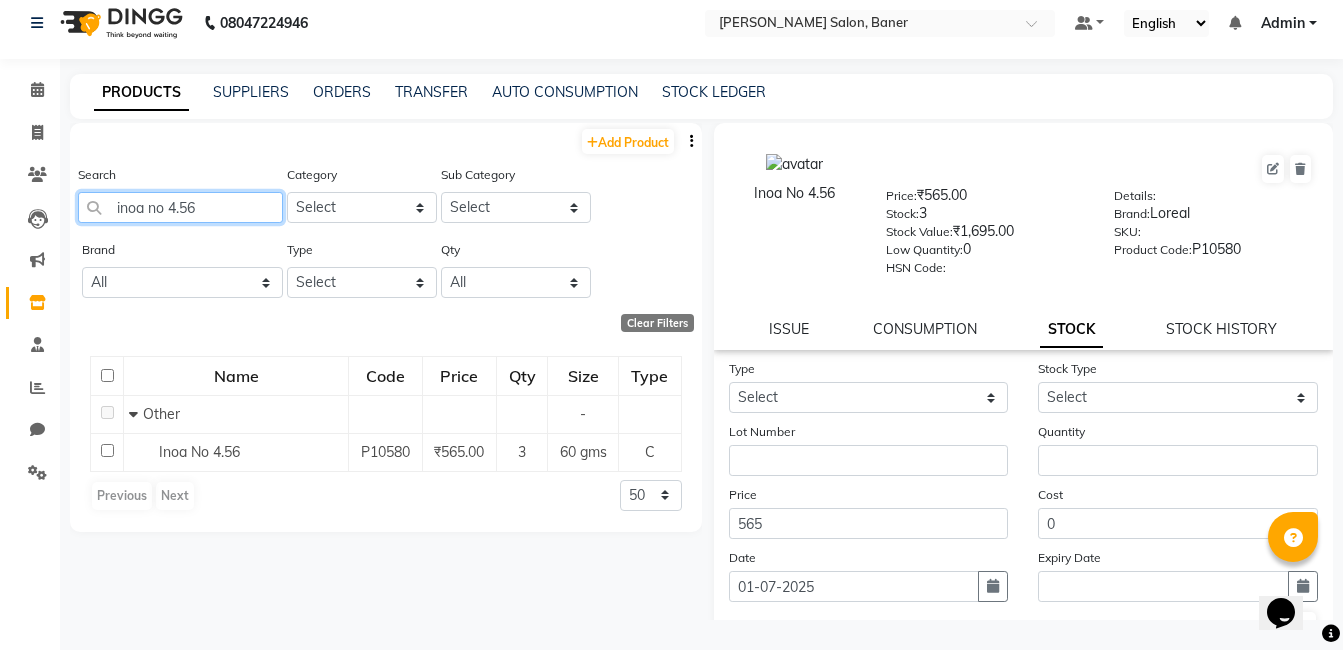 click on "inoa no 4.56" 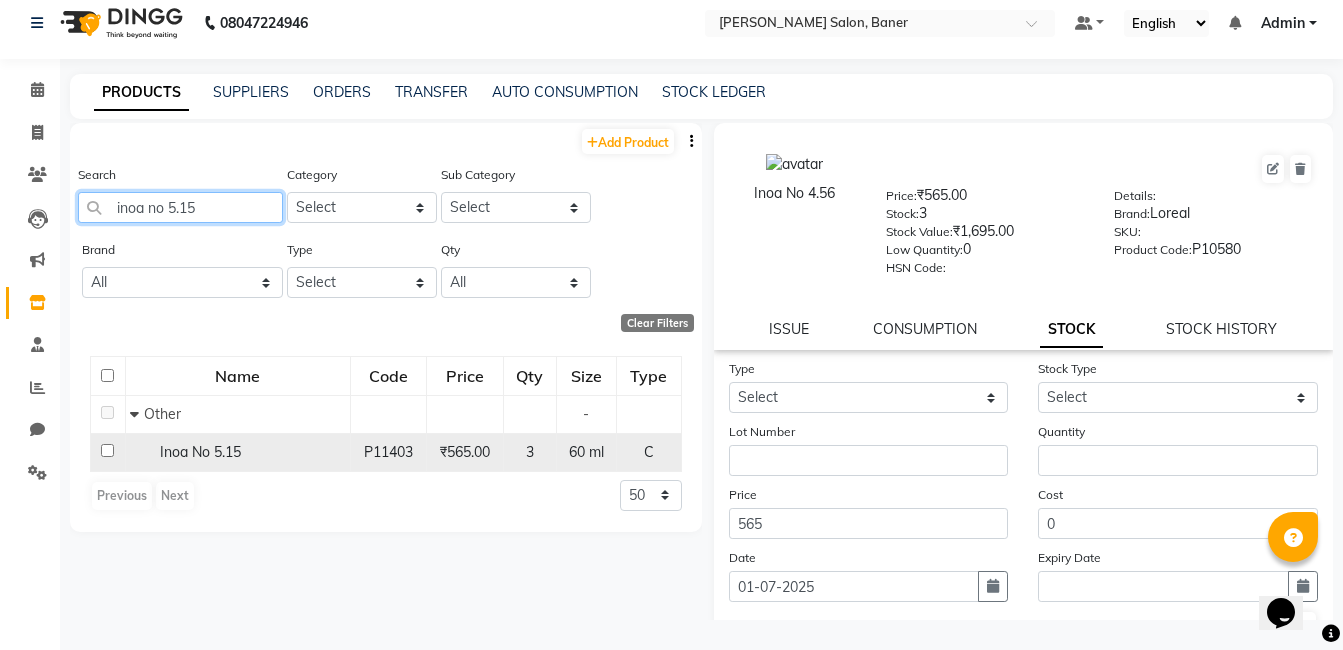 type on "inoa no 5.15" 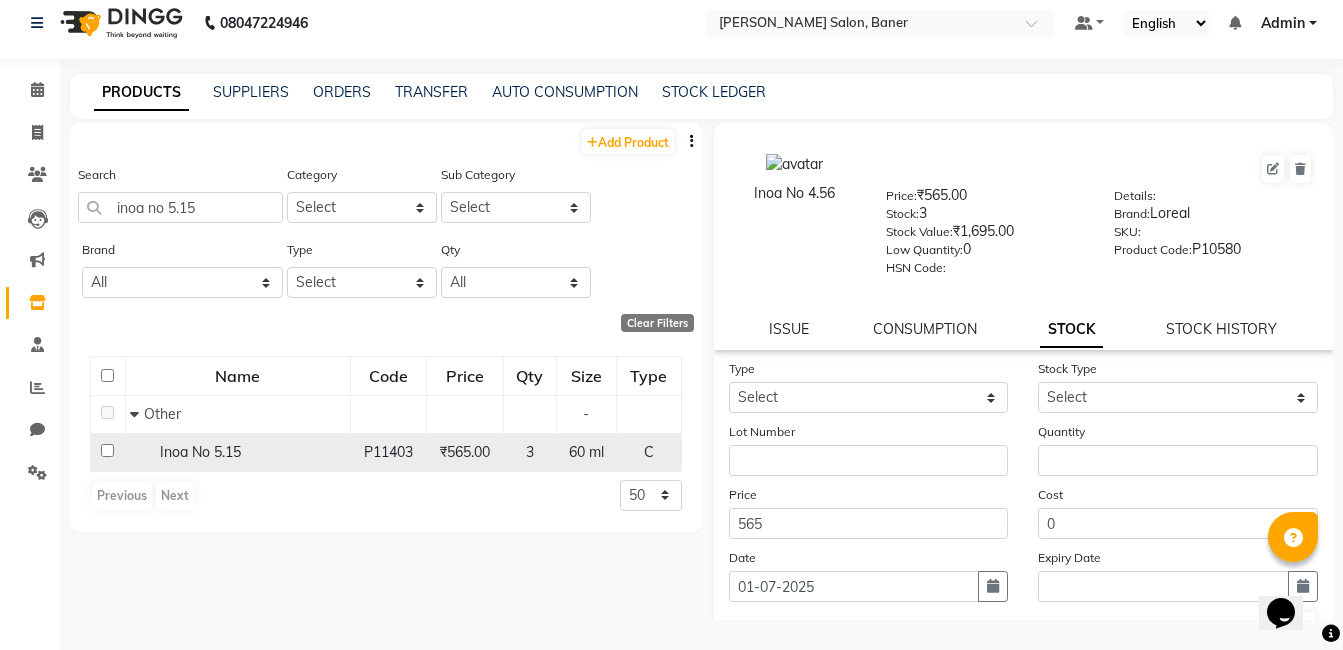 click on "Inoa No 5.15" 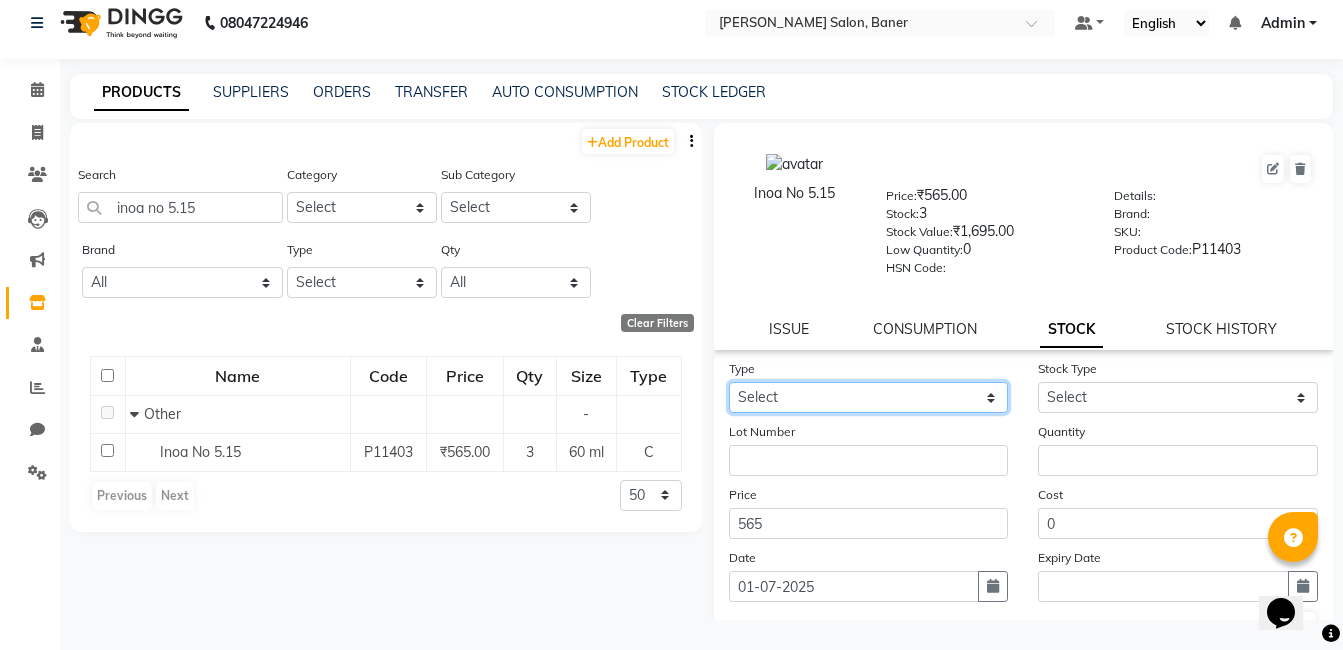 drag, startPoint x: 800, startPoint y: 385, endPoint x: 793, endPoint y: 401, distance: 17.464249 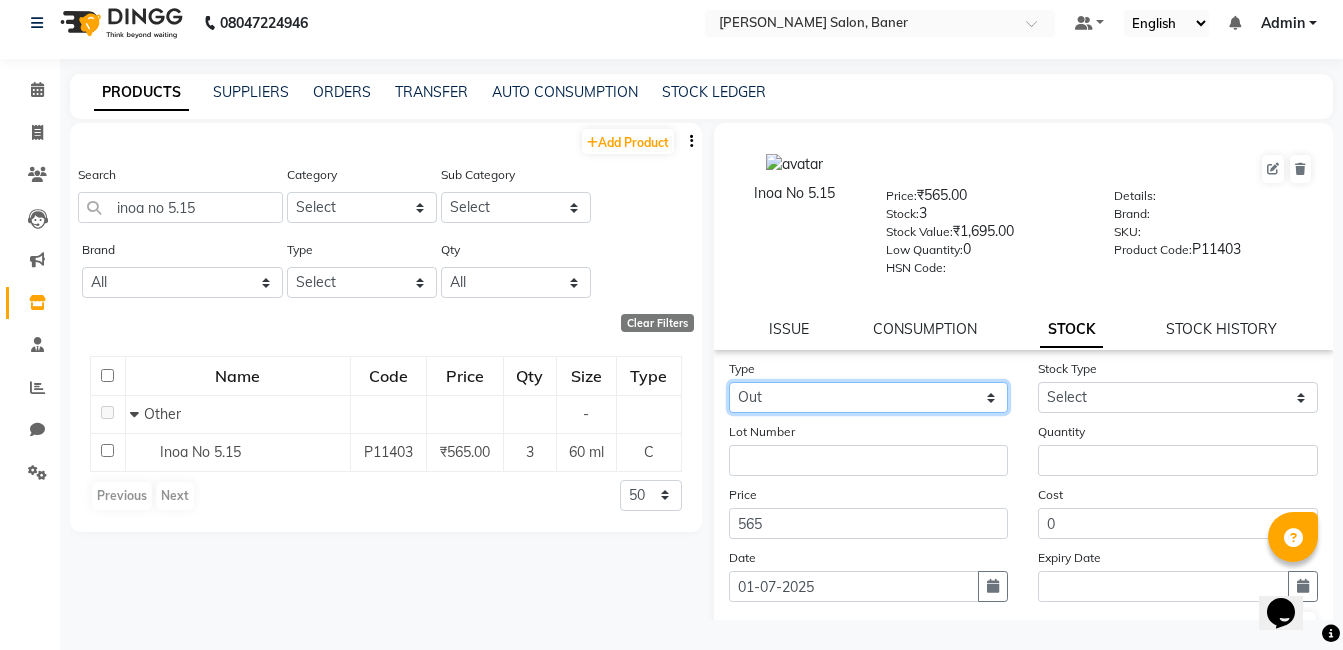 click on "Select In Out" 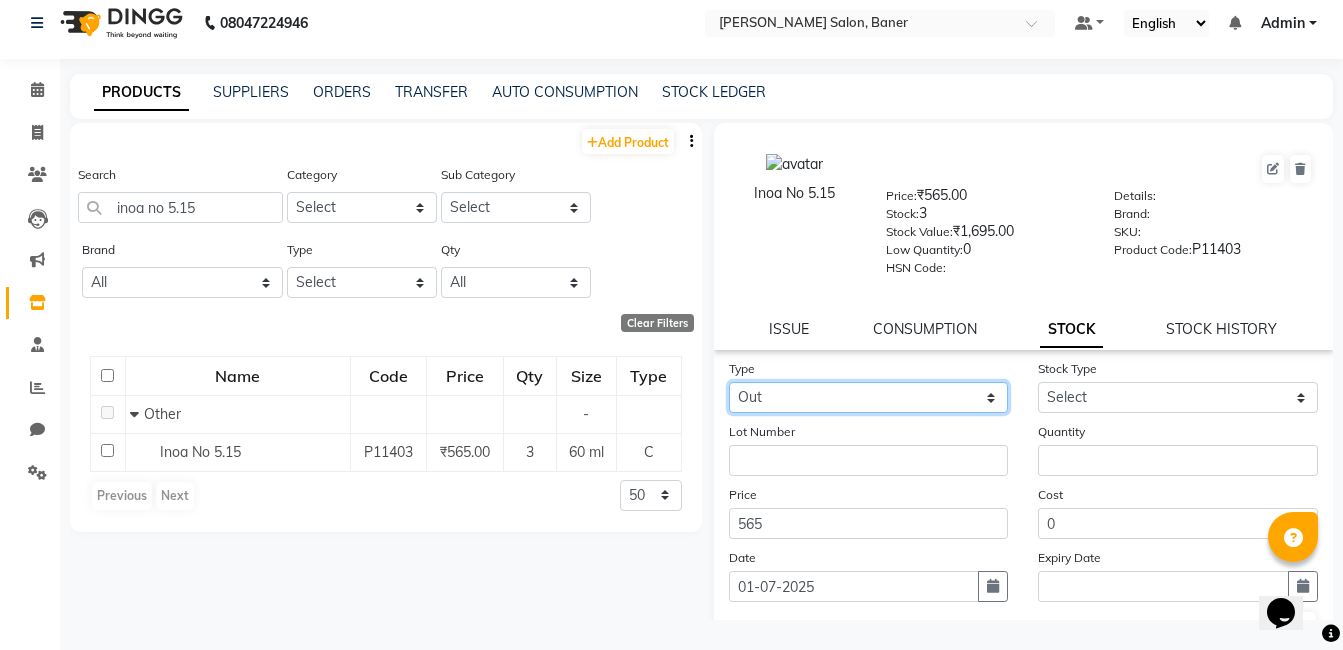 select 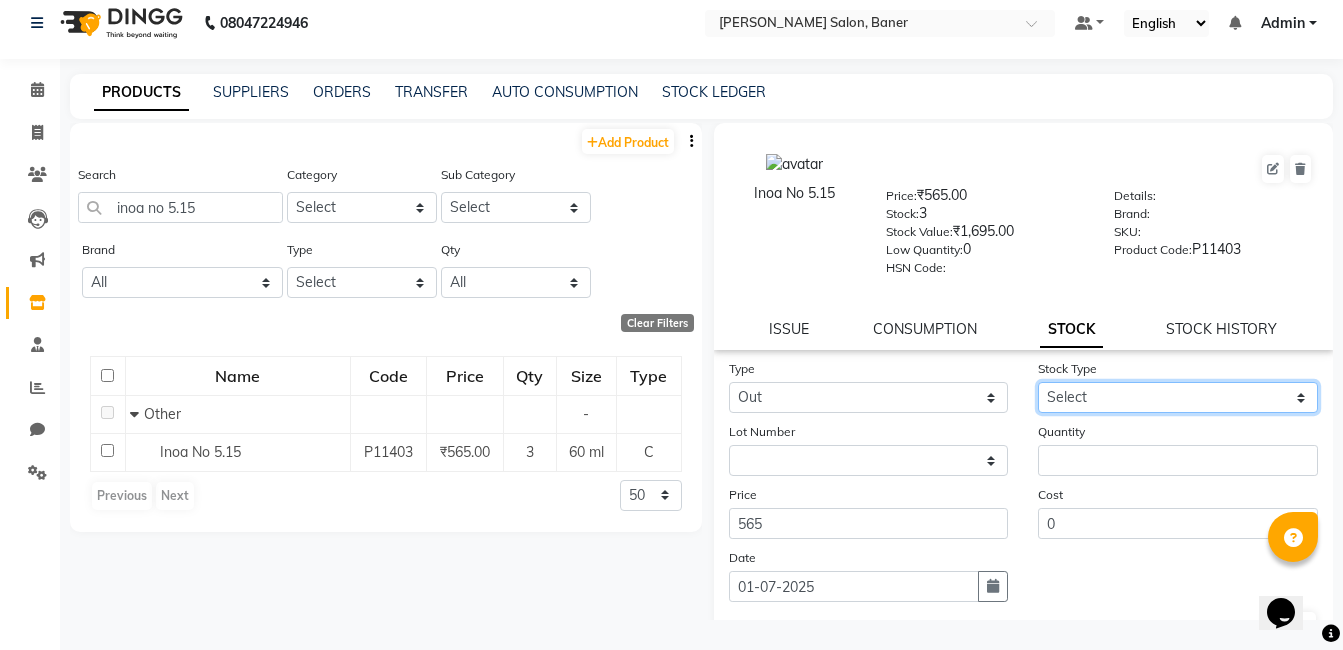 click on "Select Internal Use Damaged Expired Adjustment Return Other" 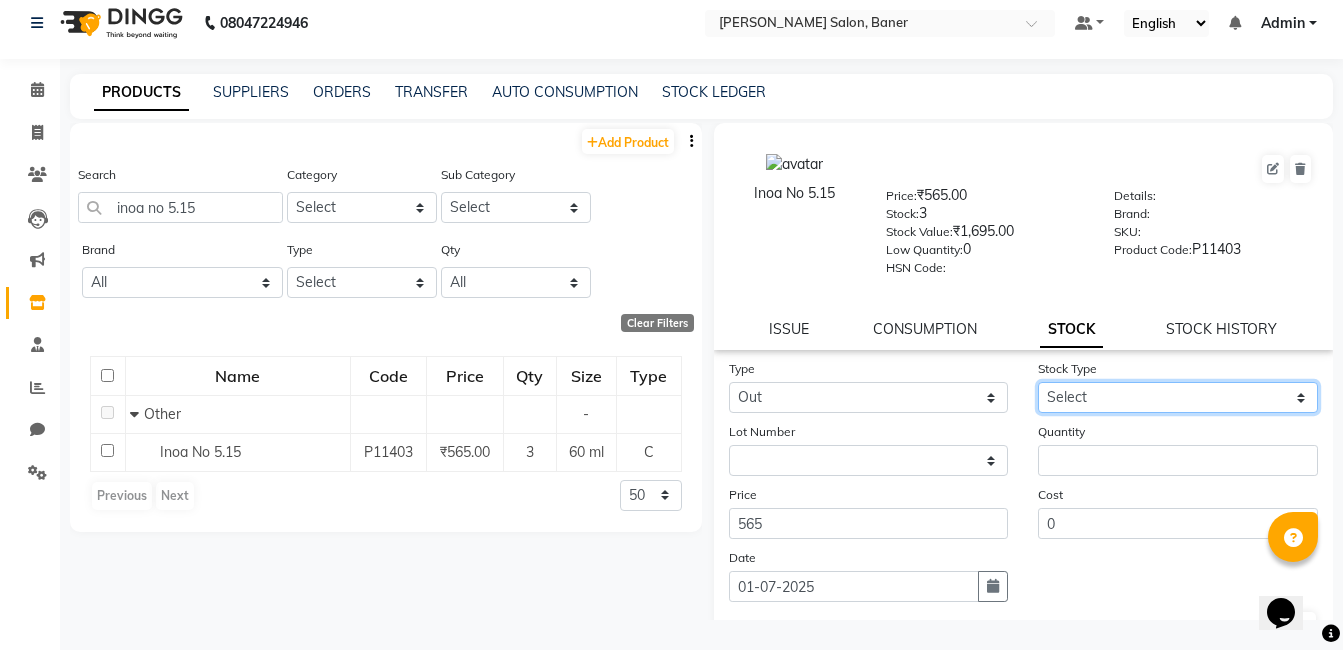 select on "internal use" 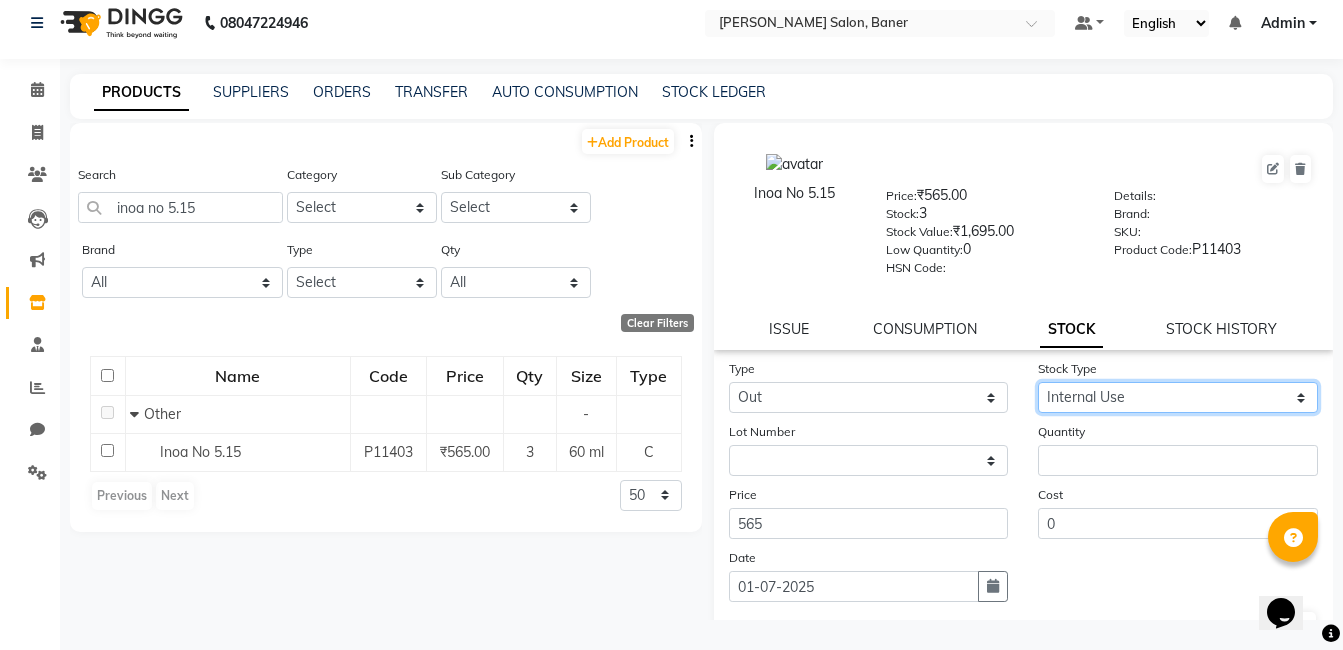 click on "Select Internal Use Damaged Expired Adjustment Return Other" 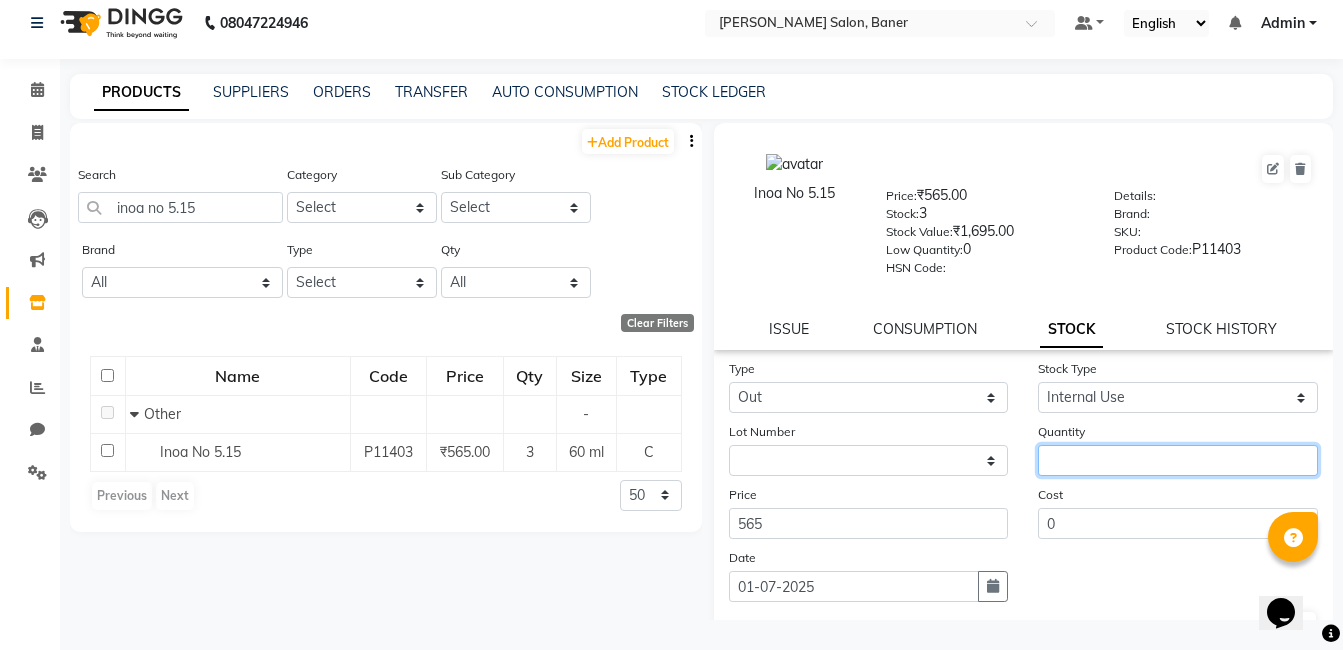 click 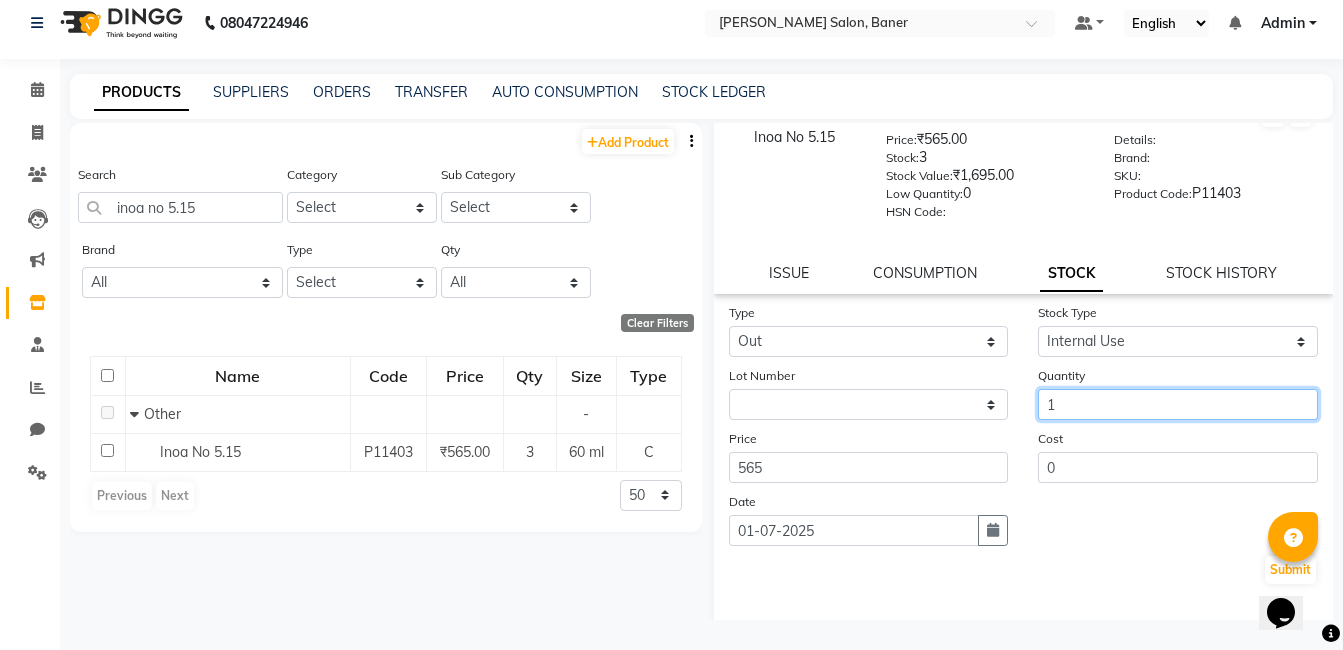 scroll, scrollTop: 138, scrollLeft: 0, axis: vertical 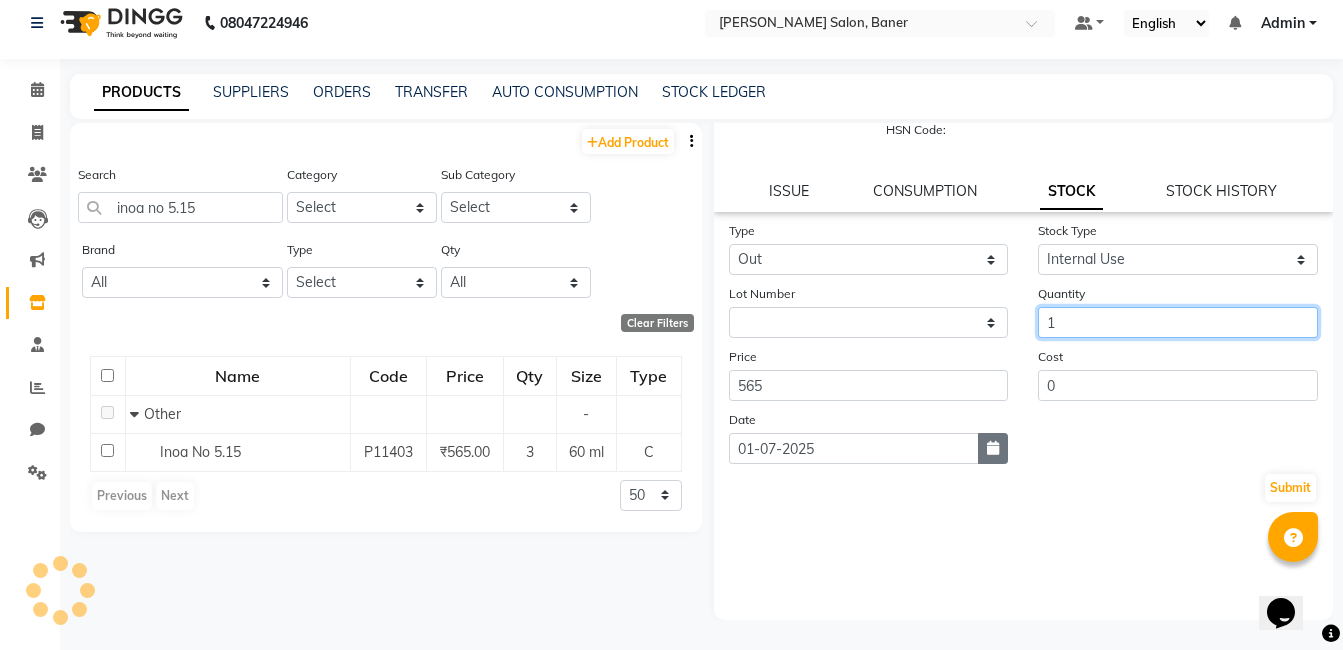 type on "1" 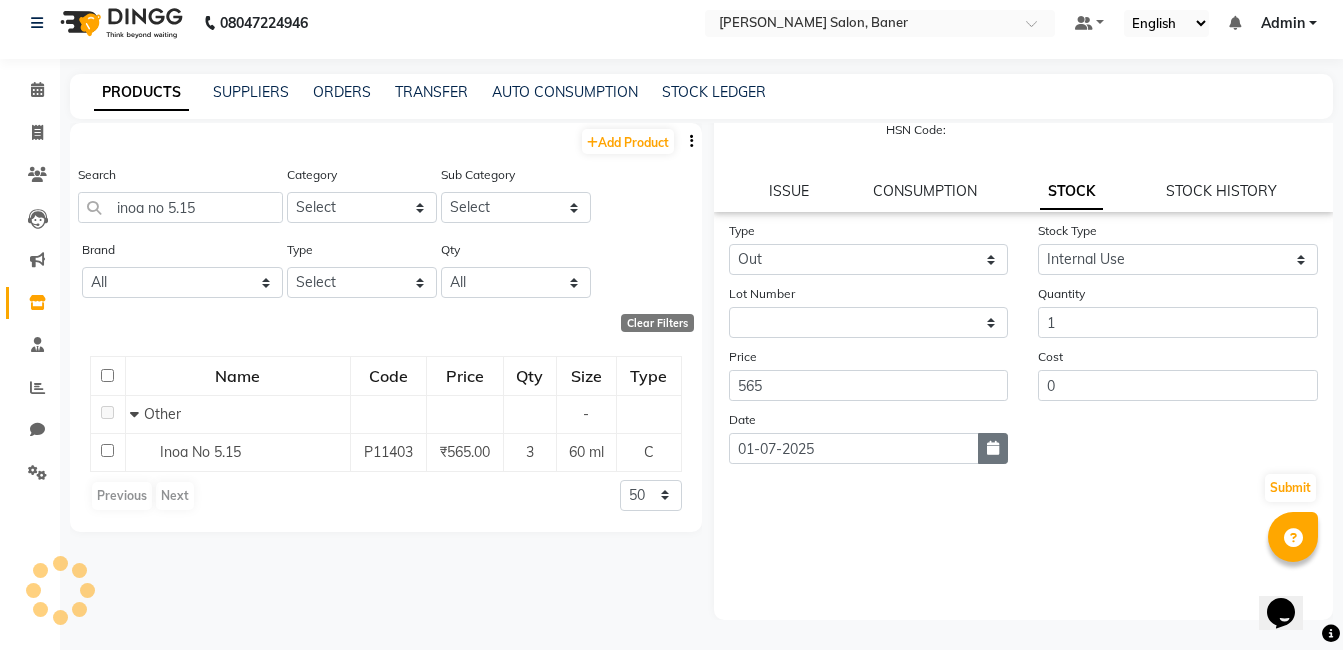 click 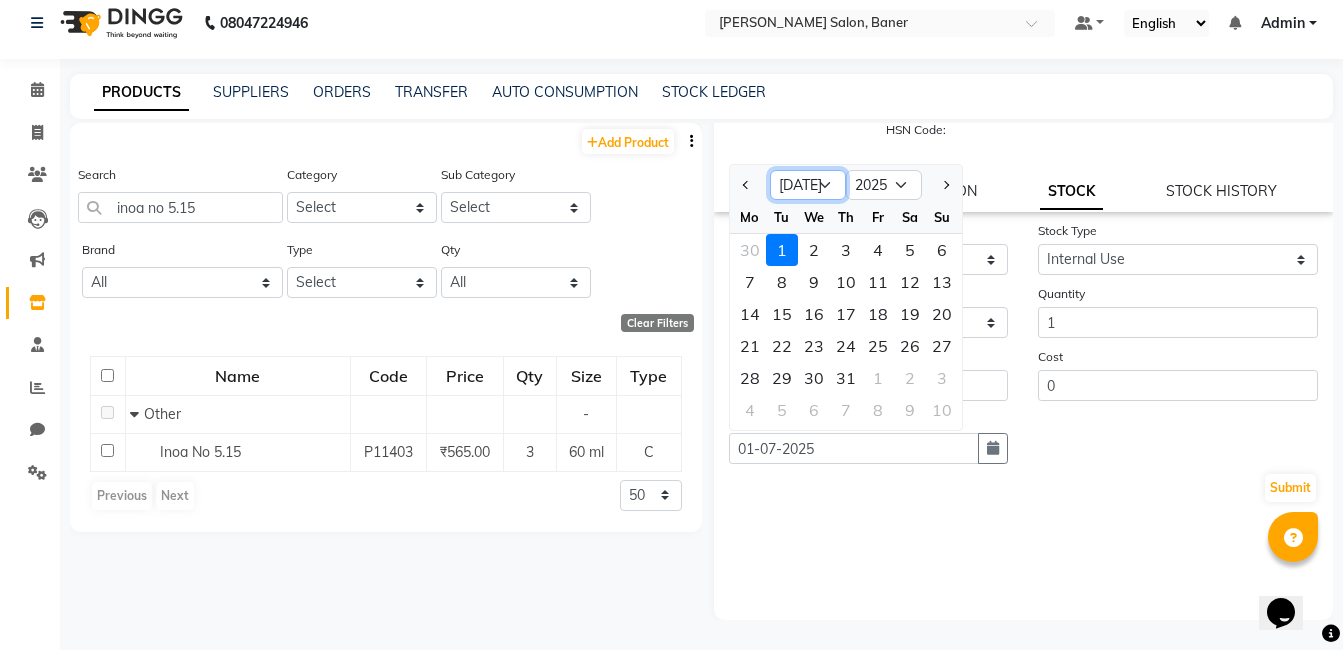 drag, startPoint x: 813, startPoint y: 191, endPoint x: 813, endPoint y: 203, distance: 12 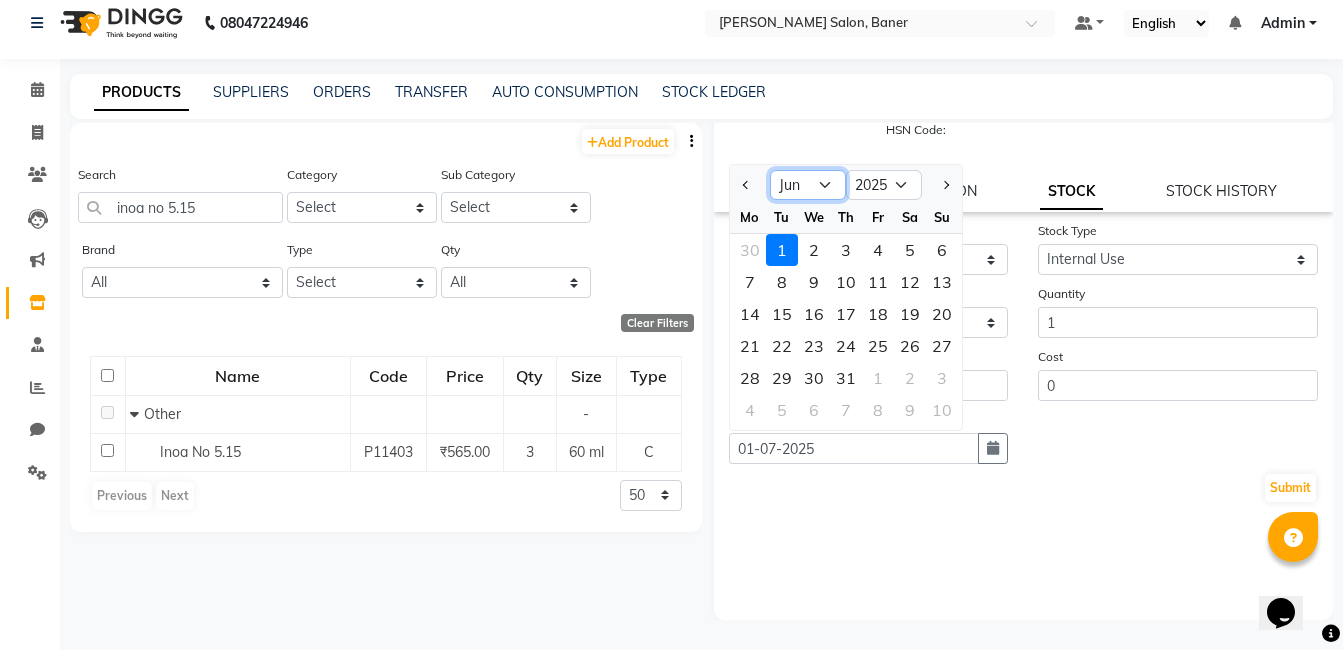 click on "Jan Feb Mar Apr May Jun Jul Aug Sep Oct Nov Dec" 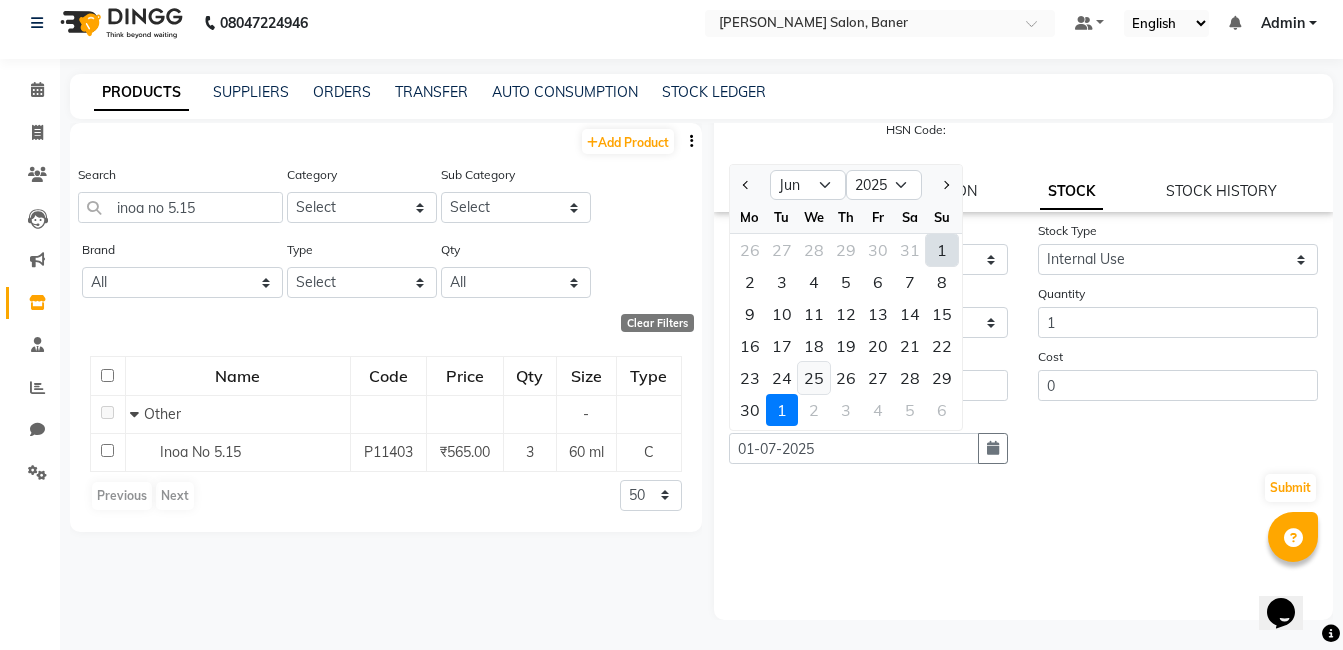 click on "25" 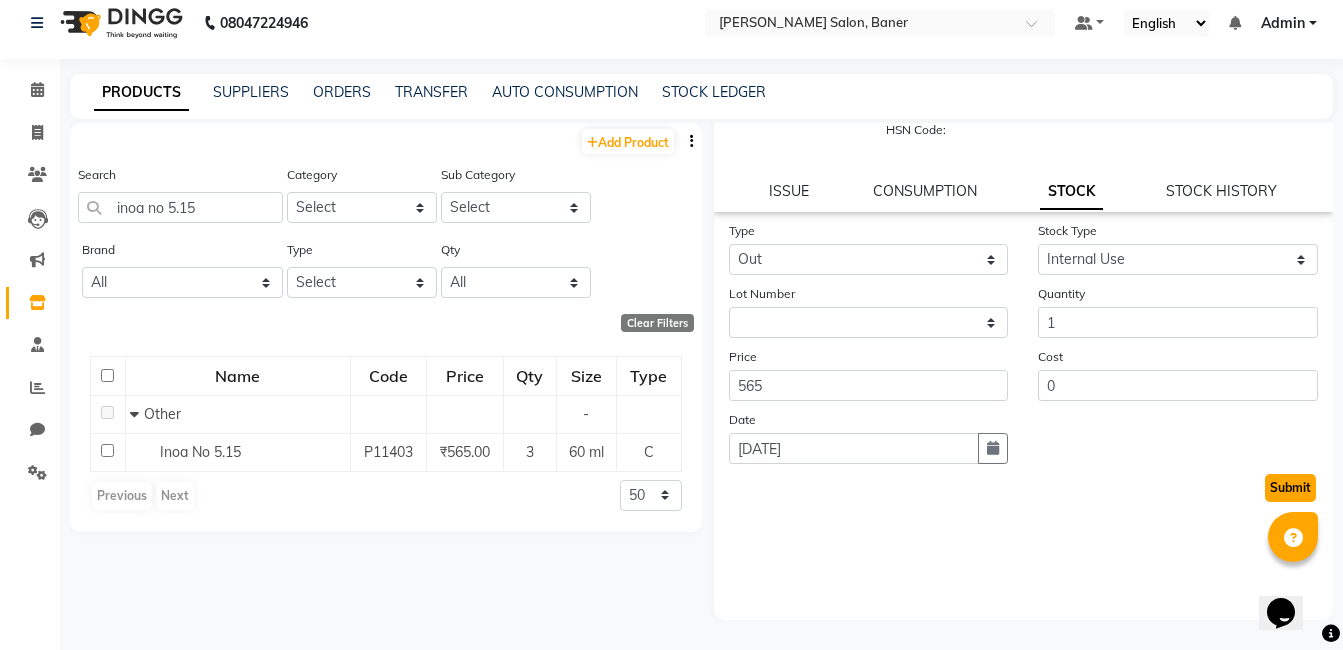 click on "Submit" 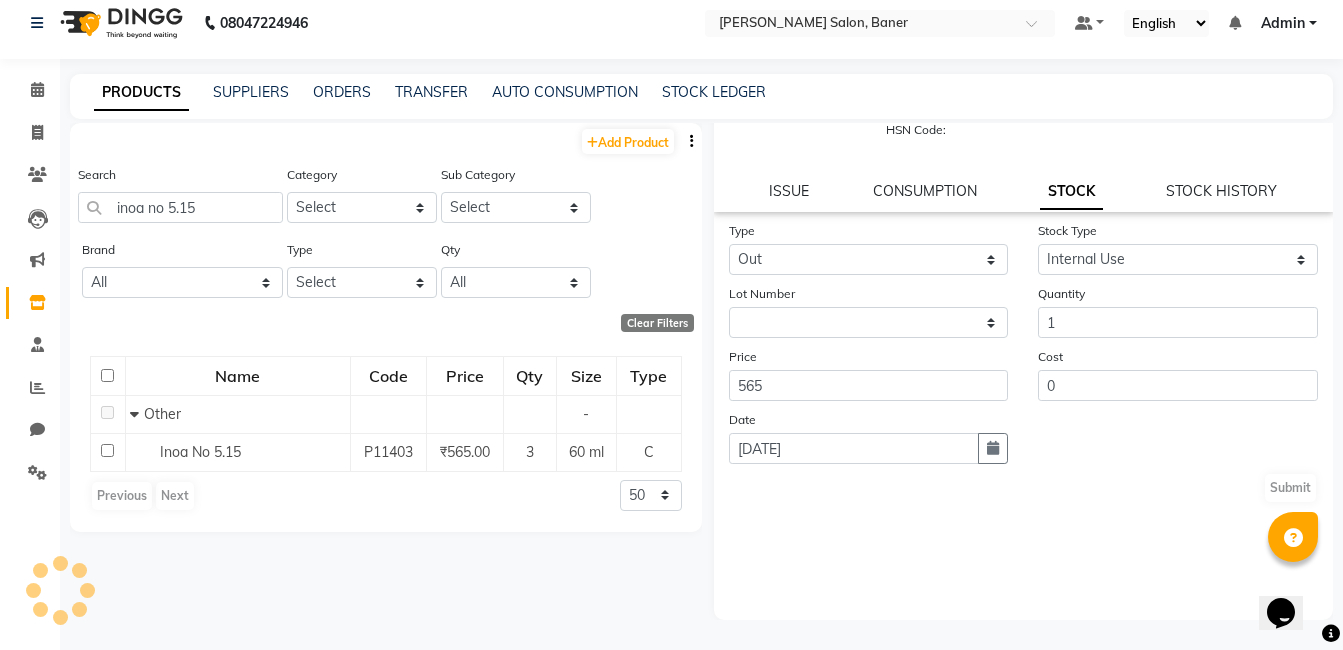 scroll, scrollTop: 0, scrollLeft: 0, axis: both 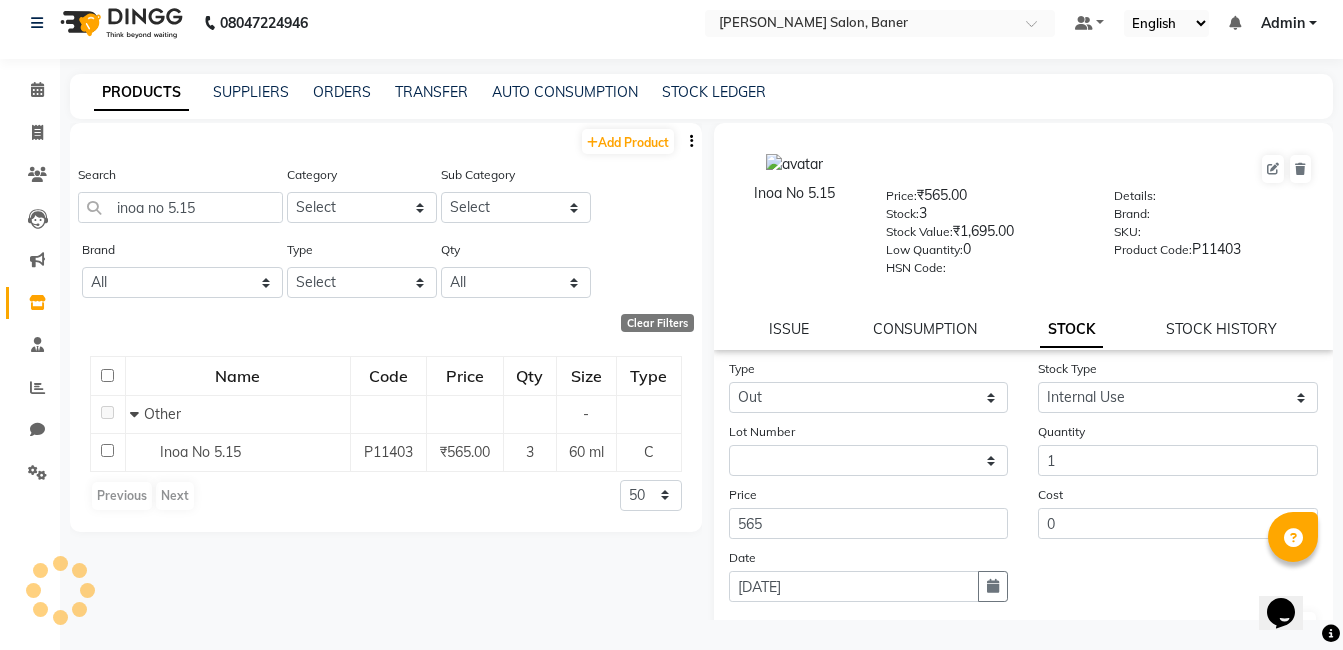 select 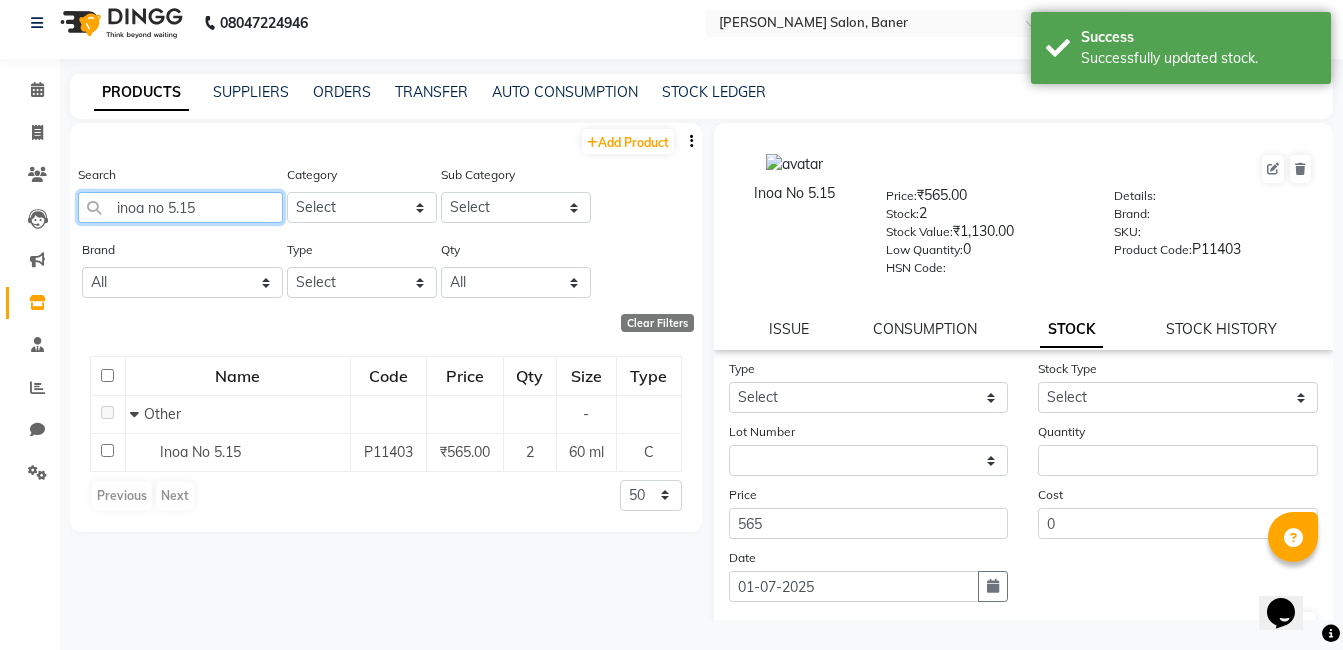 click on "inoa no 5.15" 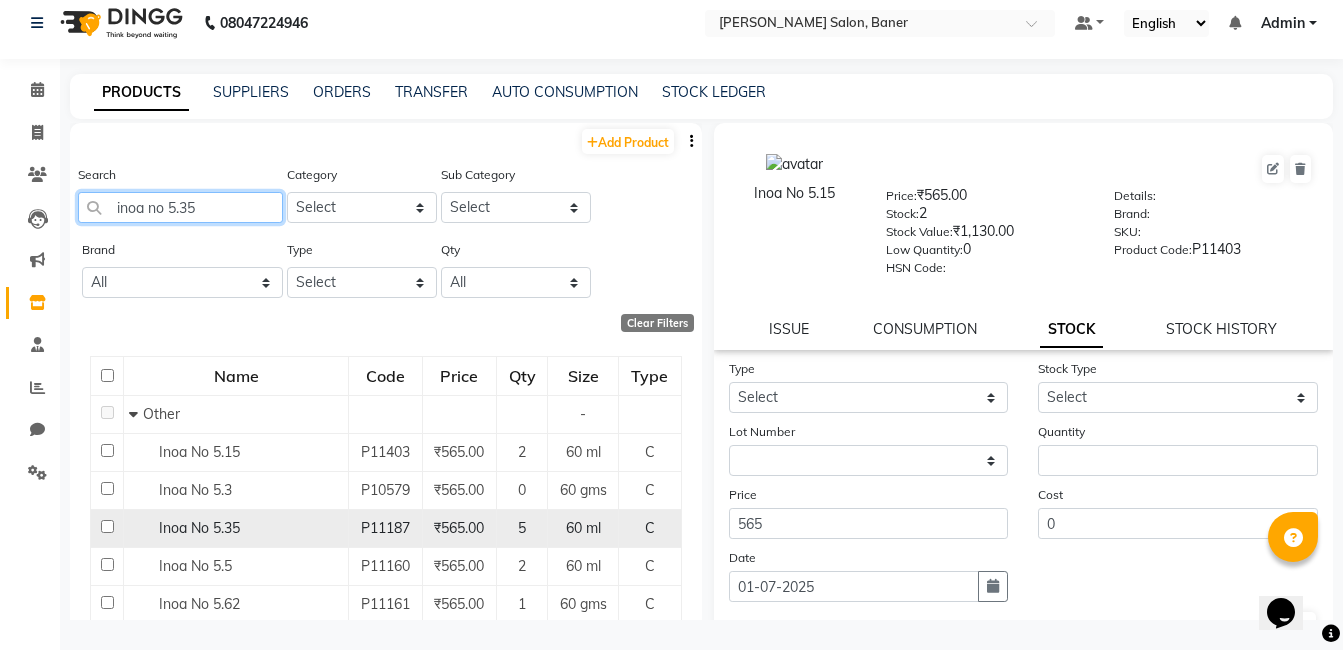 type on "inoa no 5.35" 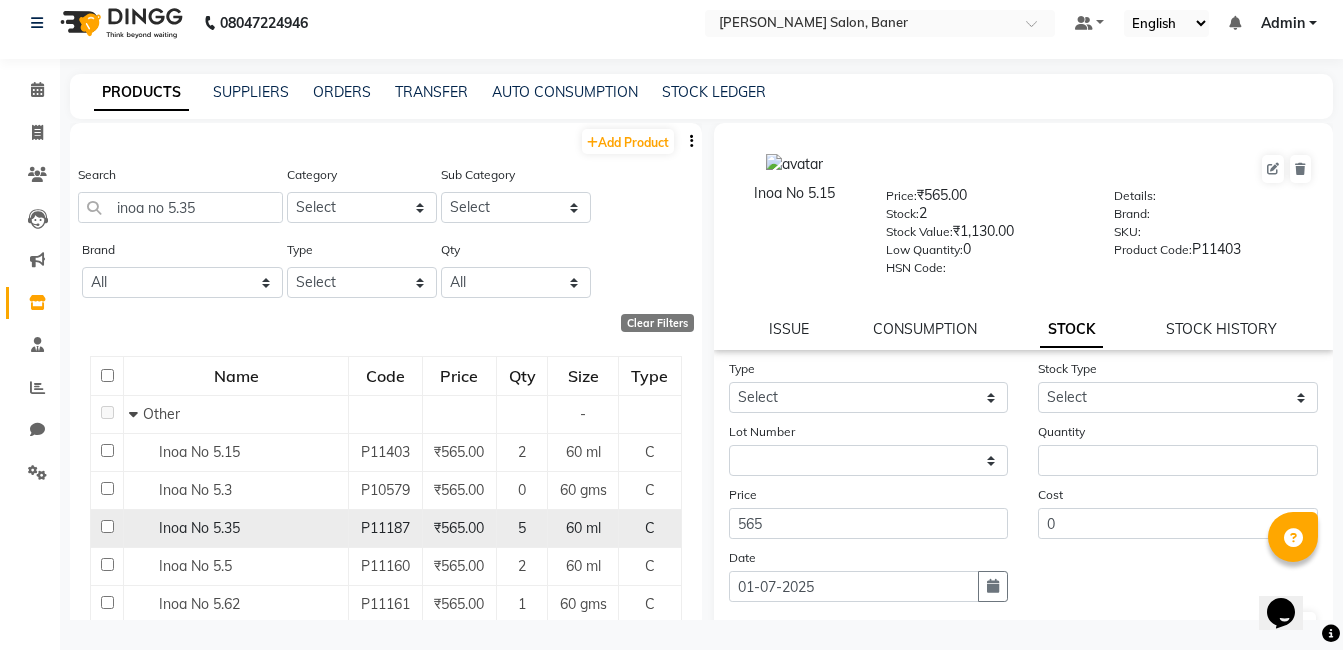 click on "Inoa No 5.35" 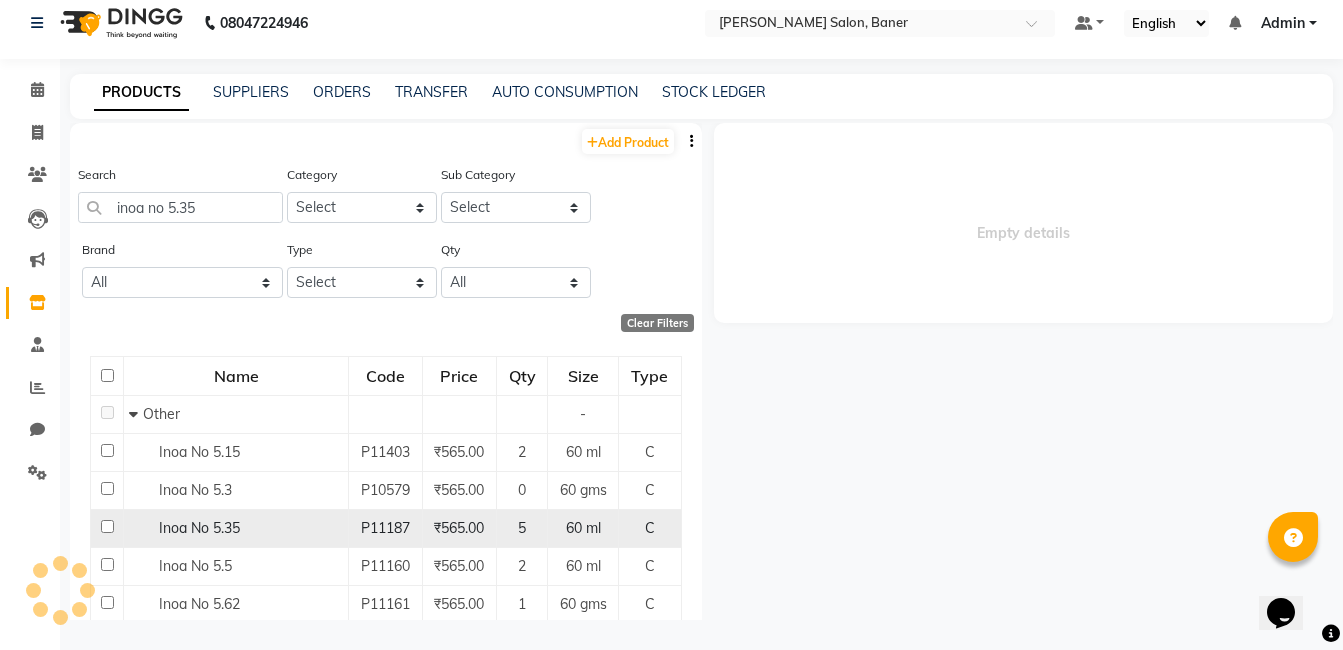 select 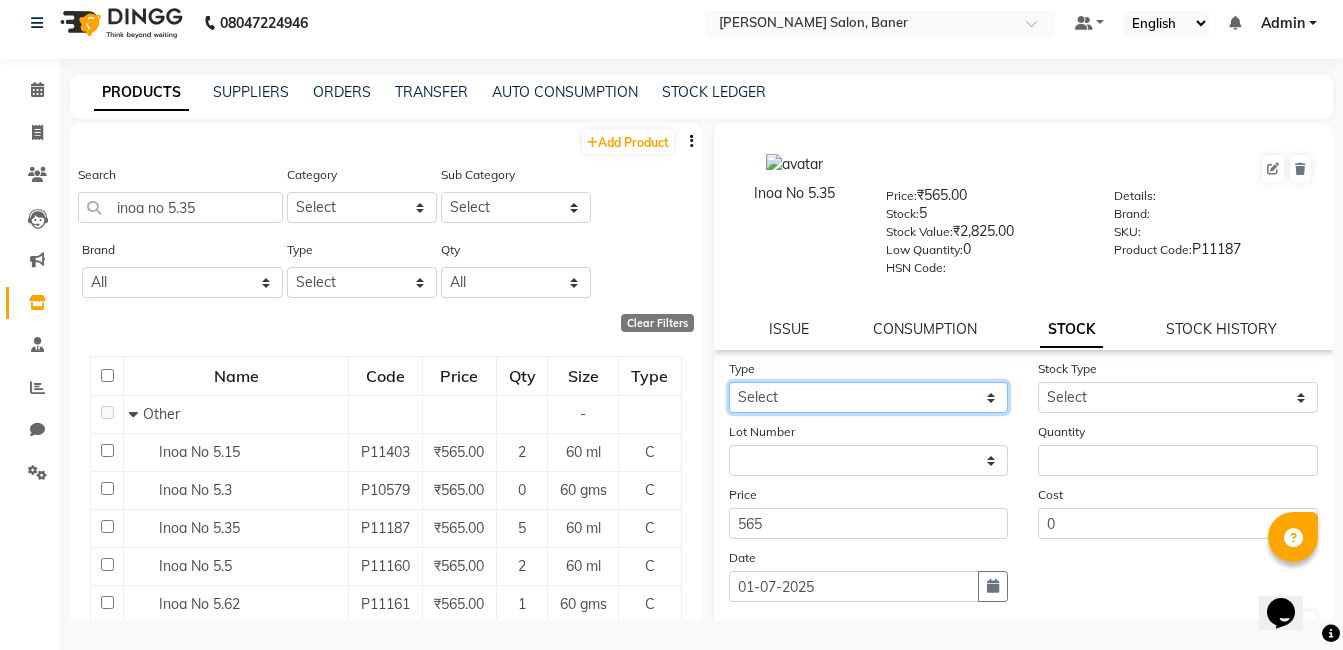 click on "Select In Out" 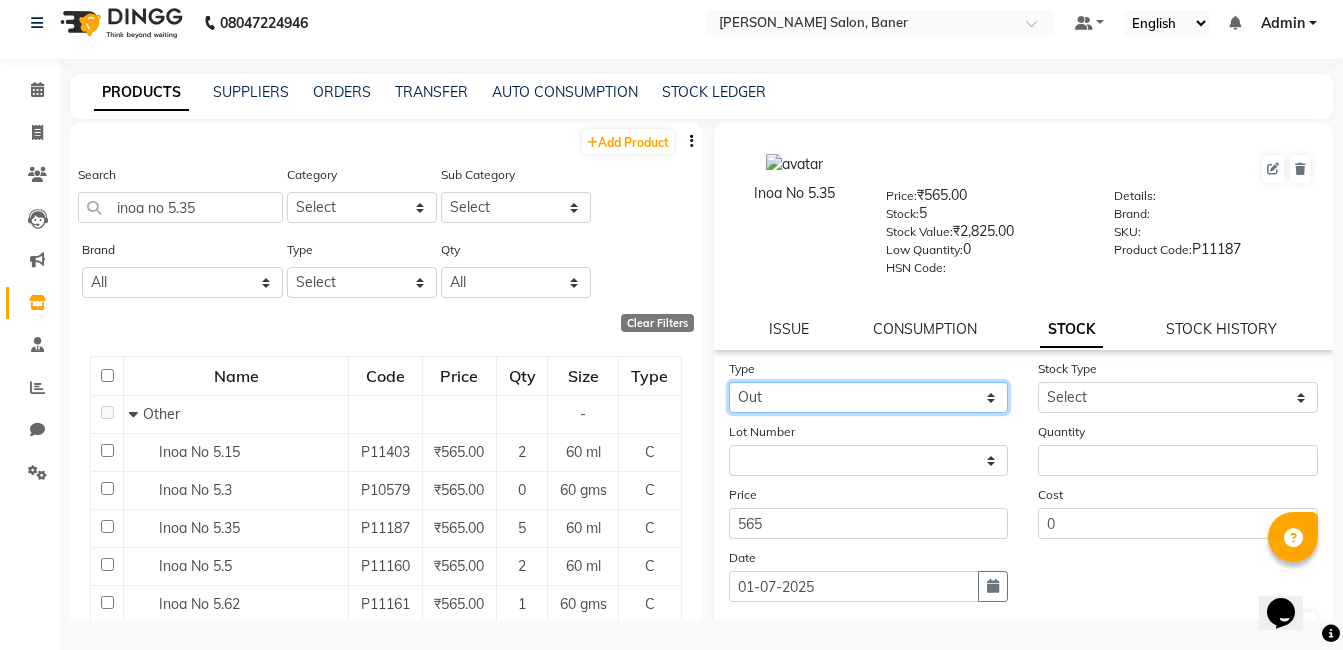 click on "Select In Out" 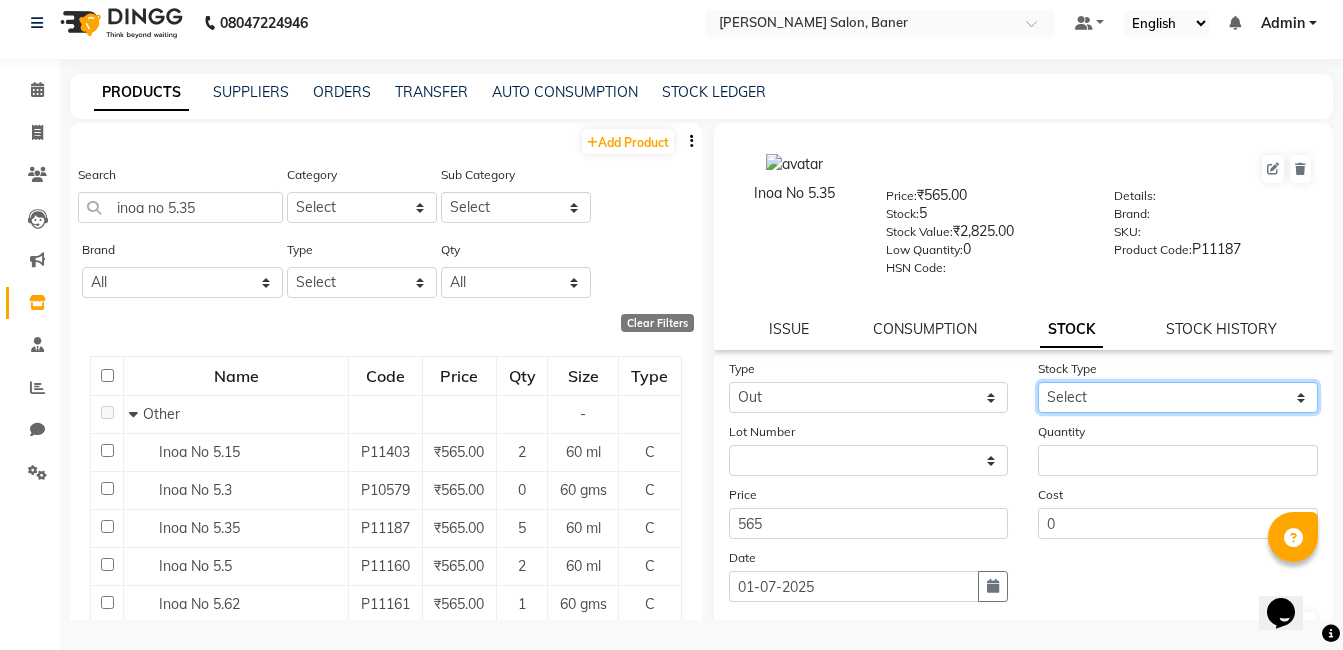 drag, startPoint x: 1113, startPoint y: 405, endPoint x: 1103, endPoint y: 416, distance: 14.866069 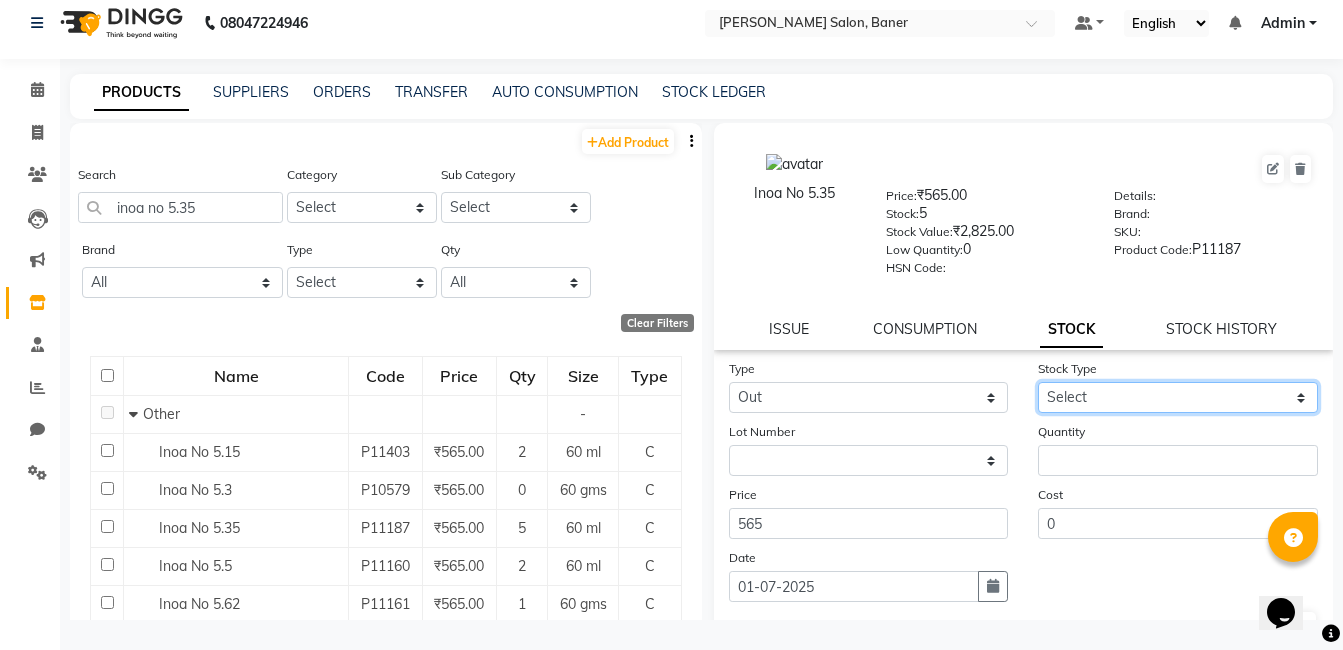 select on "internal use" 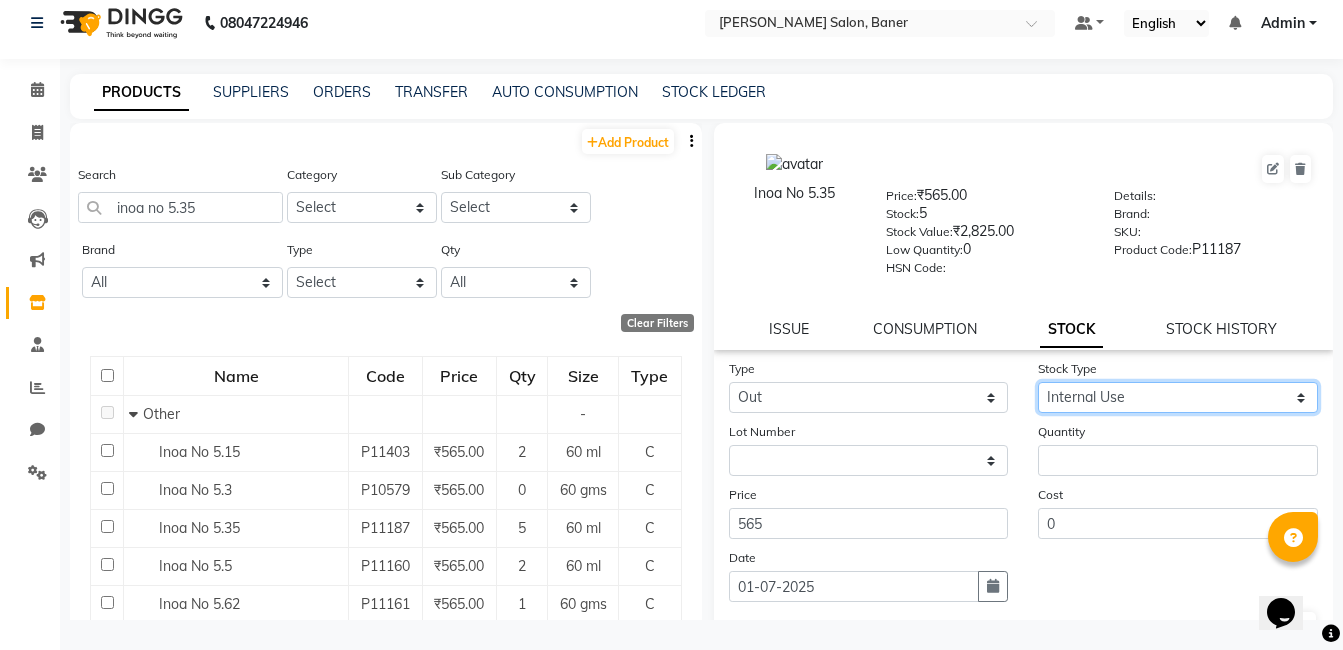 click on "Select Internal Use Damaged Expired Adjustment Return Other" 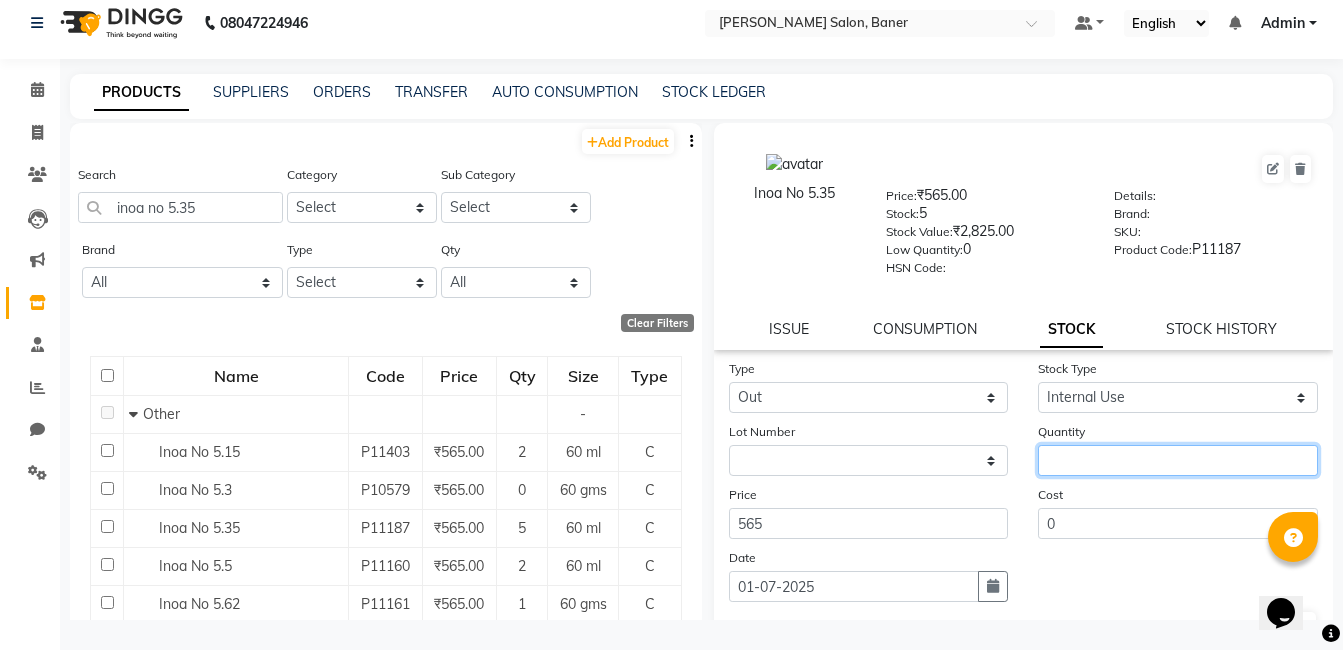 click 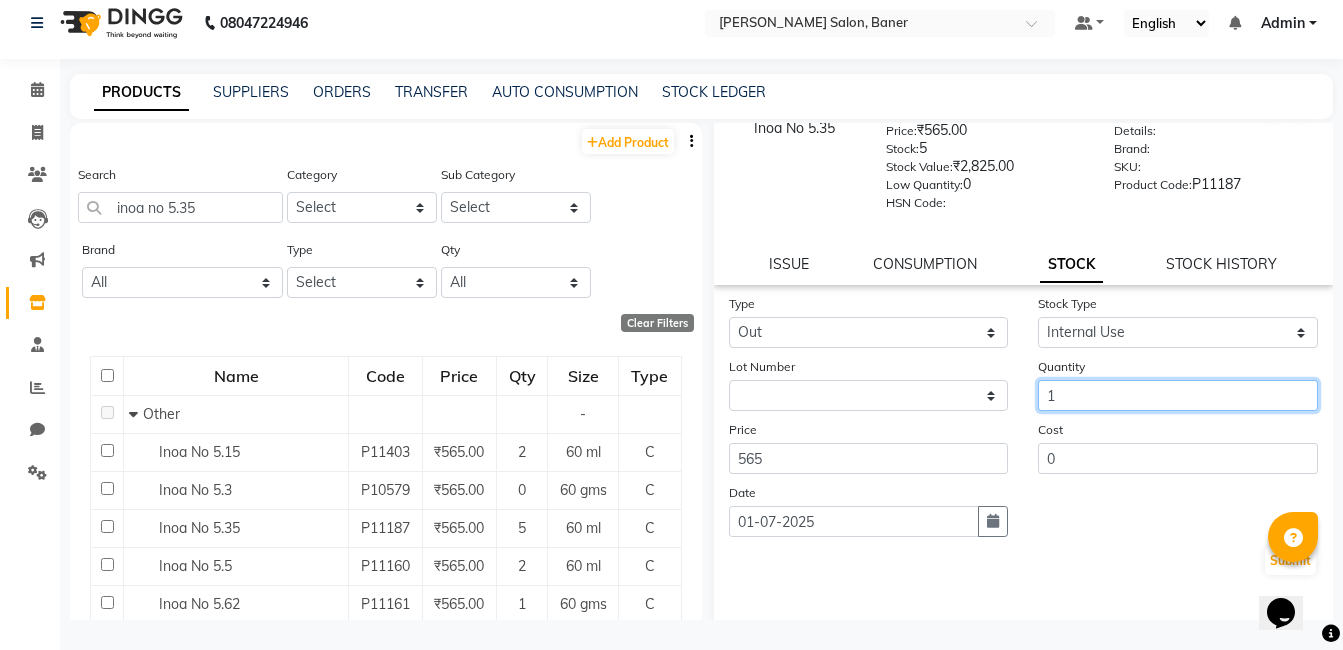 scroll, scrollTop: 100, scrollLeft: 0, axis: vertical 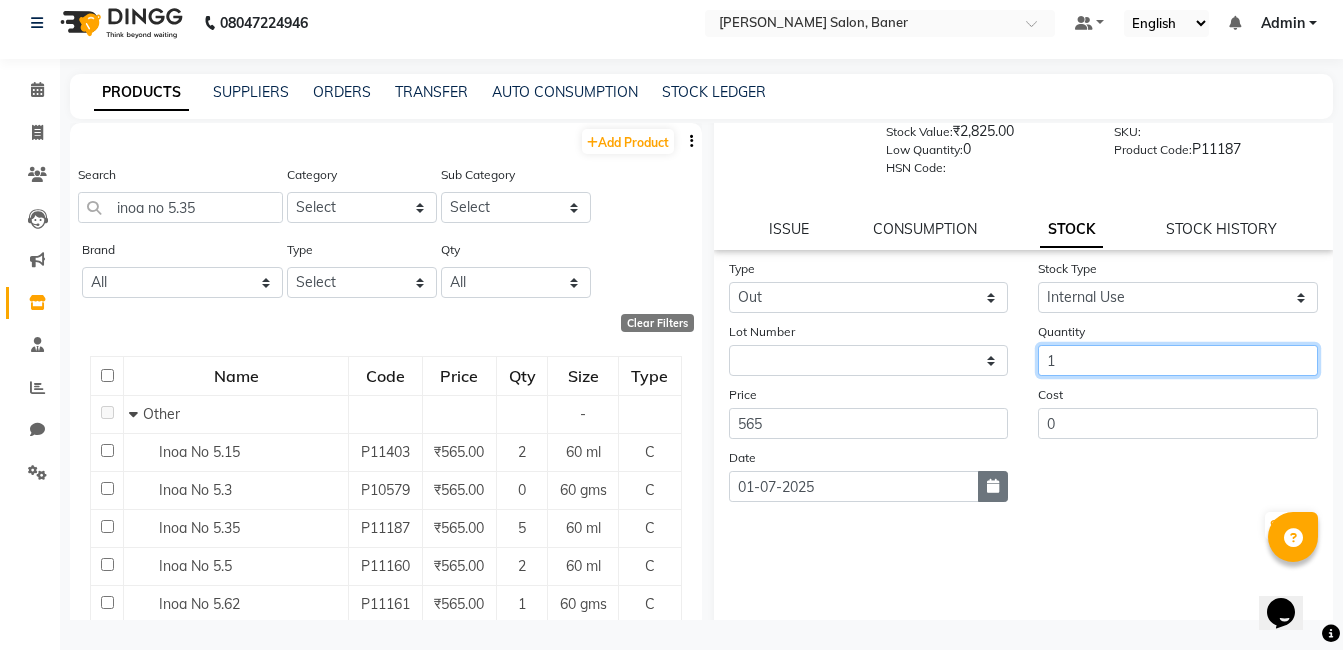 type on "1" 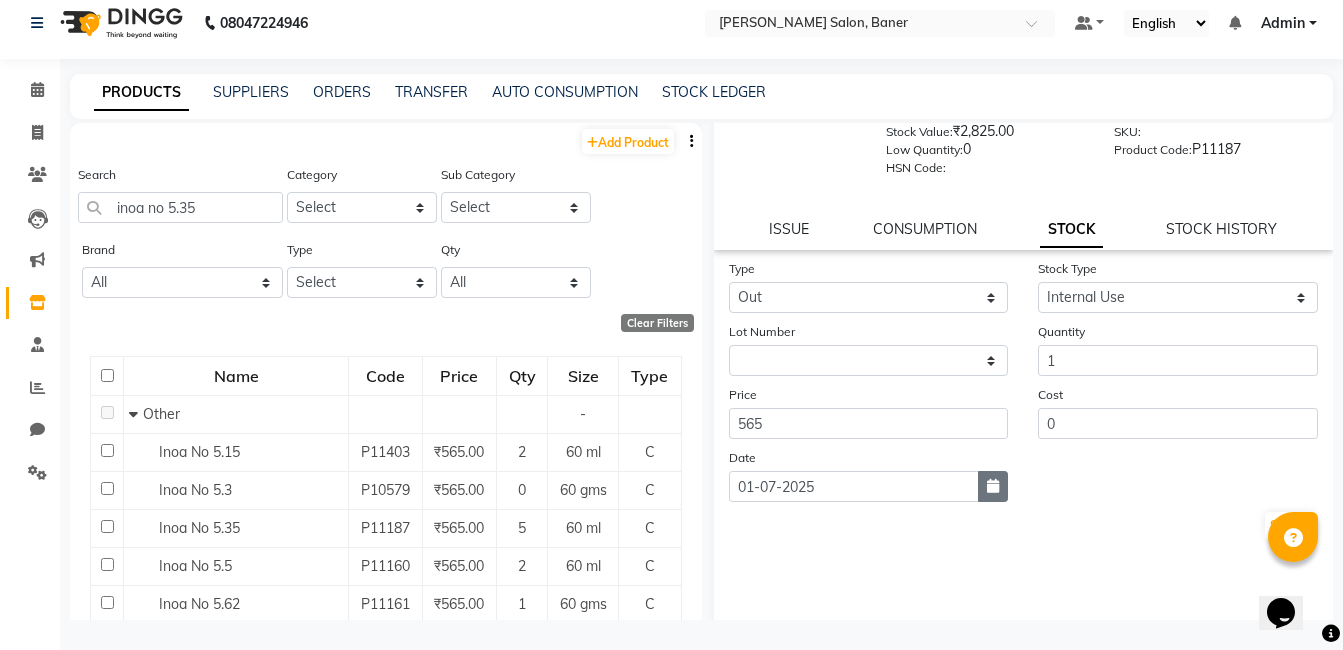 click 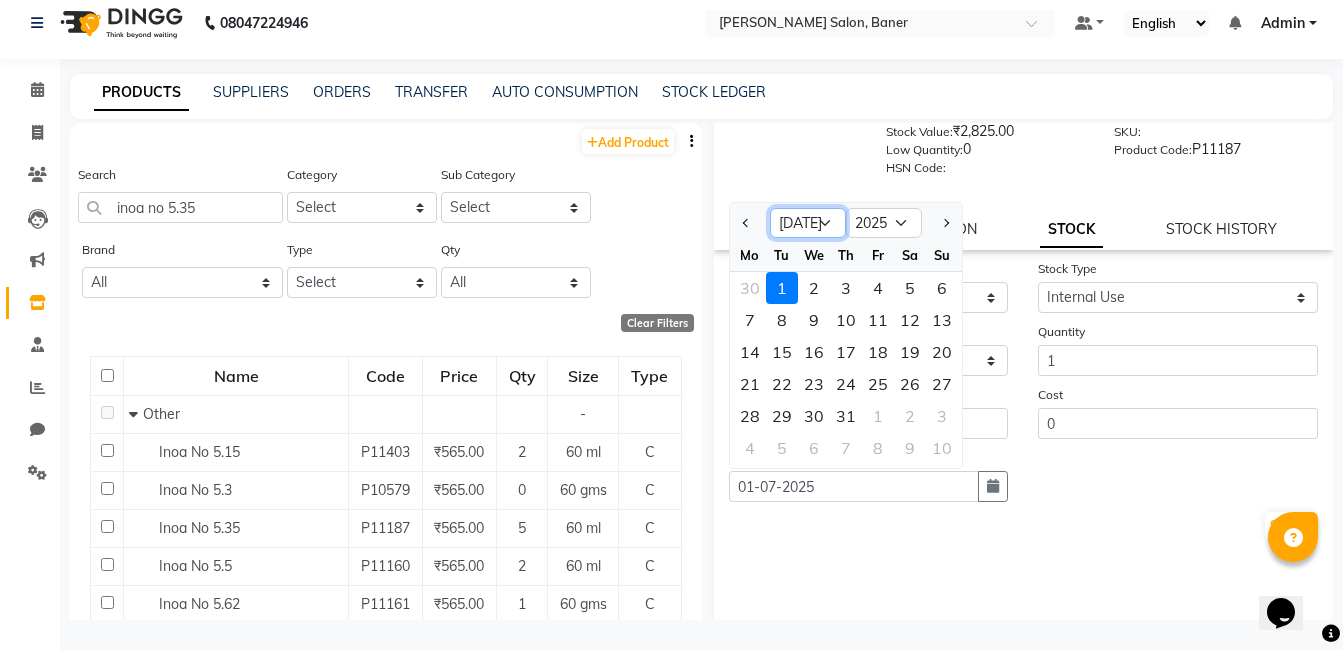 click on "Jan Feb Mar Apr May Jun Jul Aug Sep Oct Nov Dec" 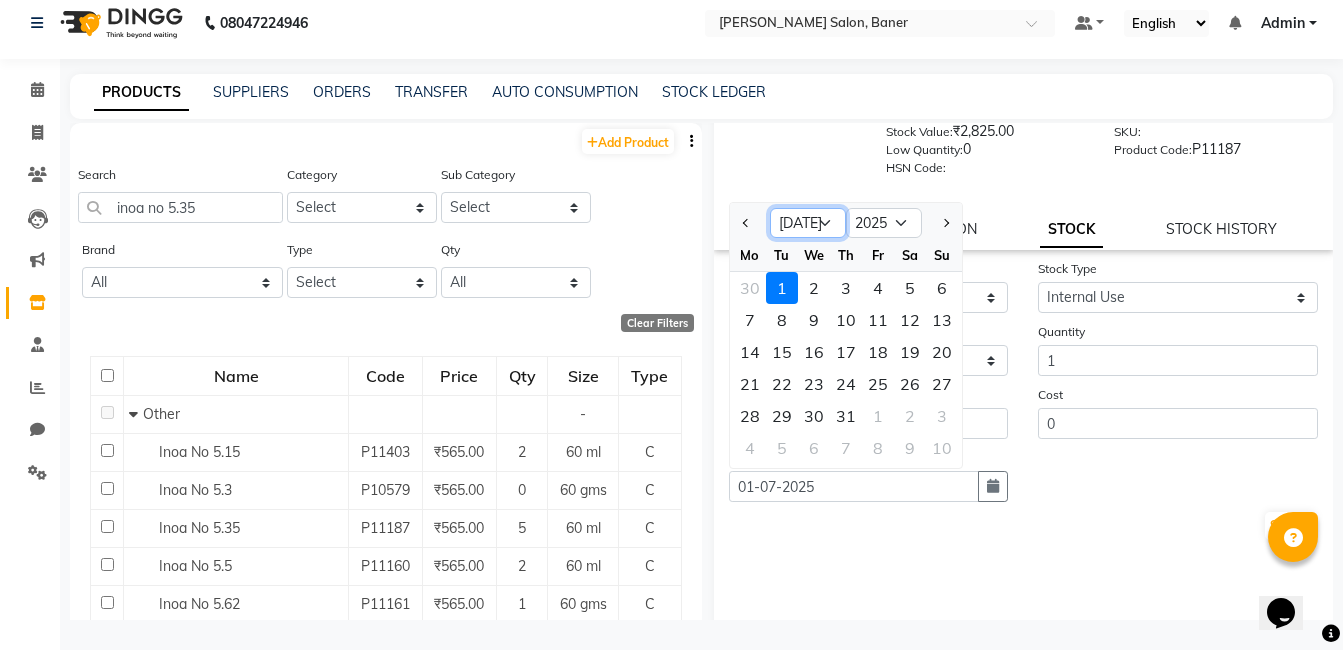 select on "6" 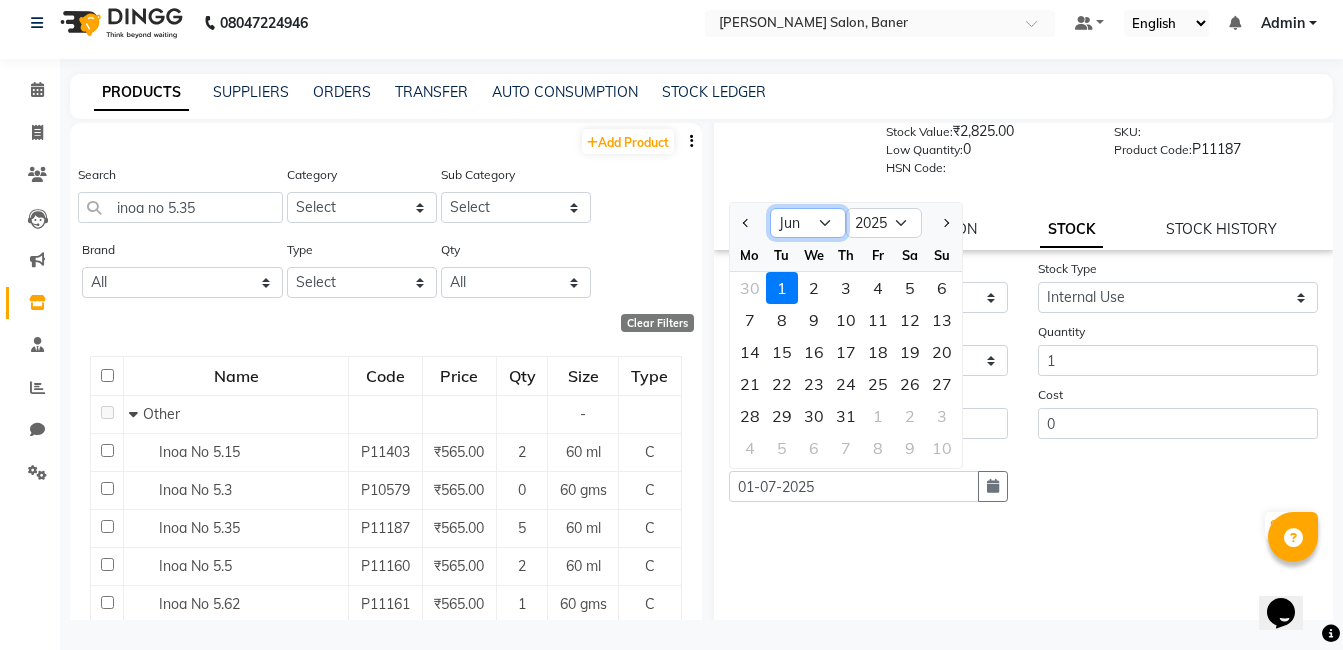 click on "Jan Feb Mar Apr May Jun Jul Aug Sep Oct Nov Dec" 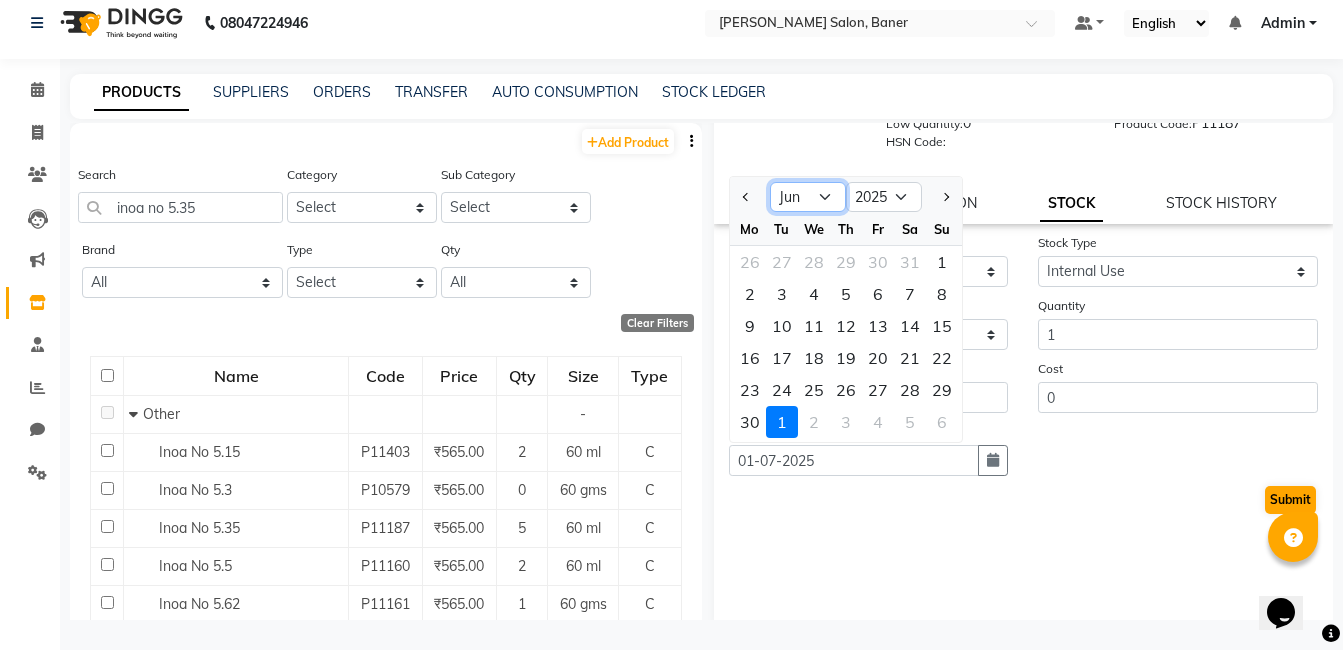 scroll, scrollTop: 138, scrollLeft: 0, axis: vertical 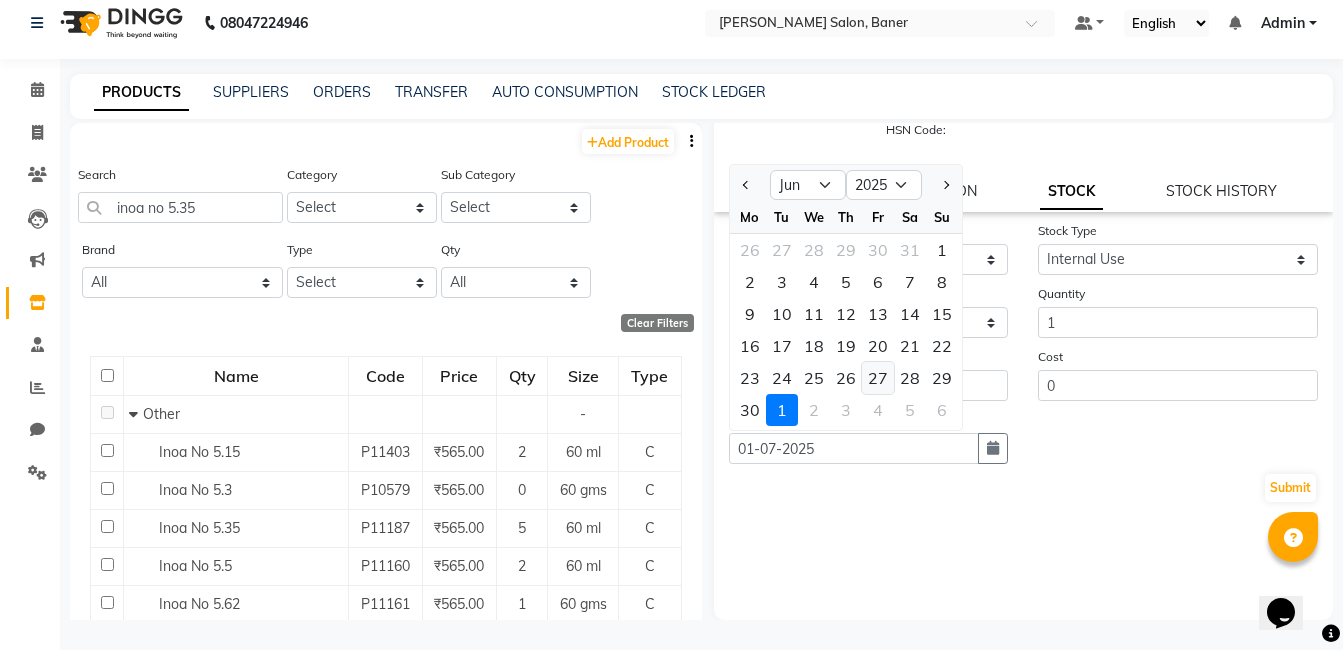 click on "27" 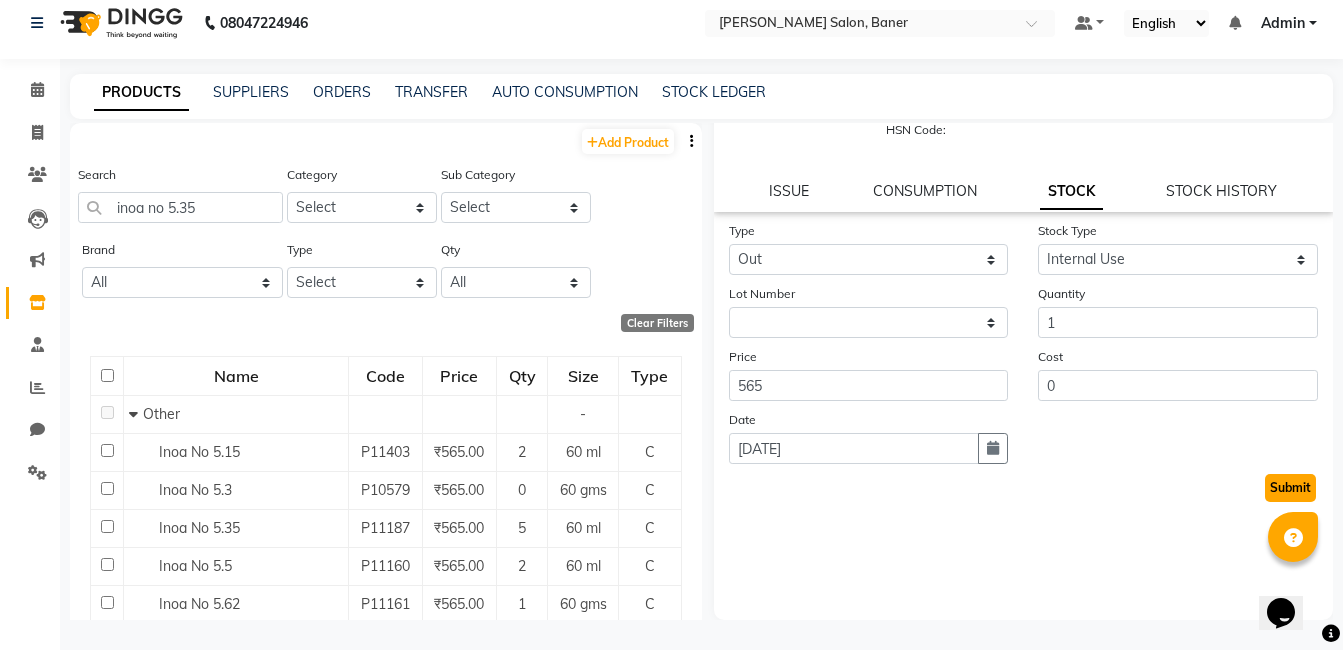 click on "Submit" 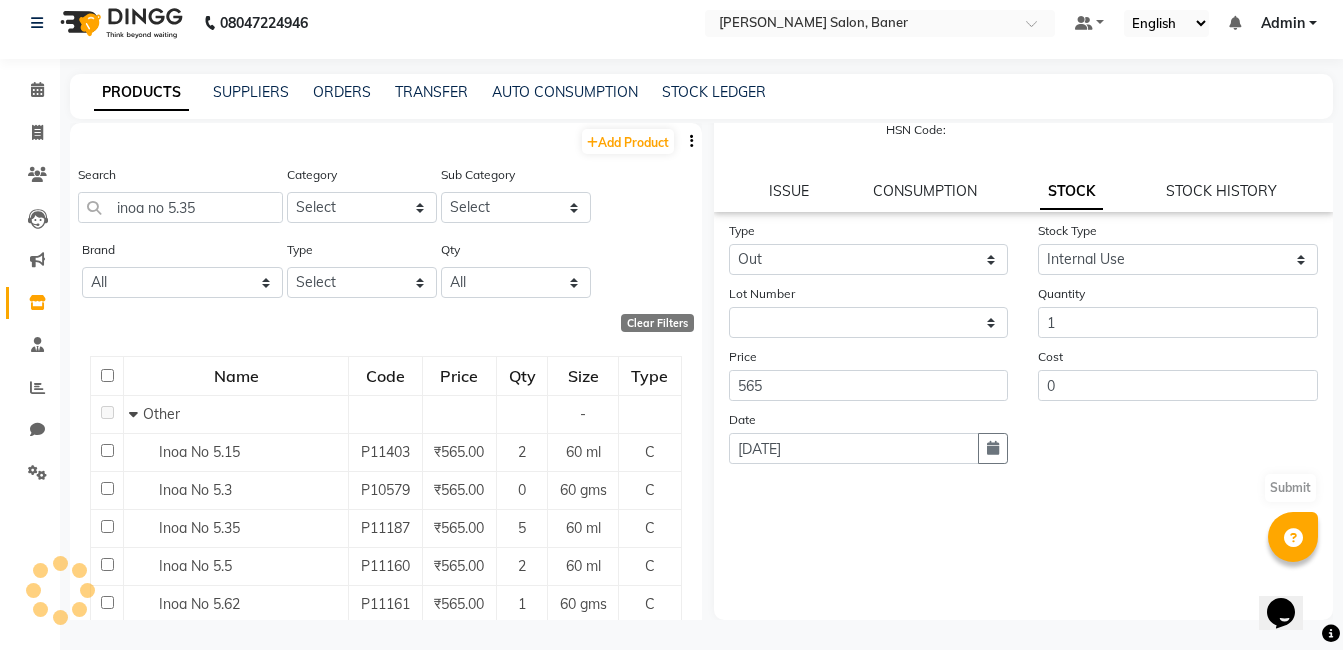 scroll, scrollTop: 0, scrollLeft: 0, axis: both 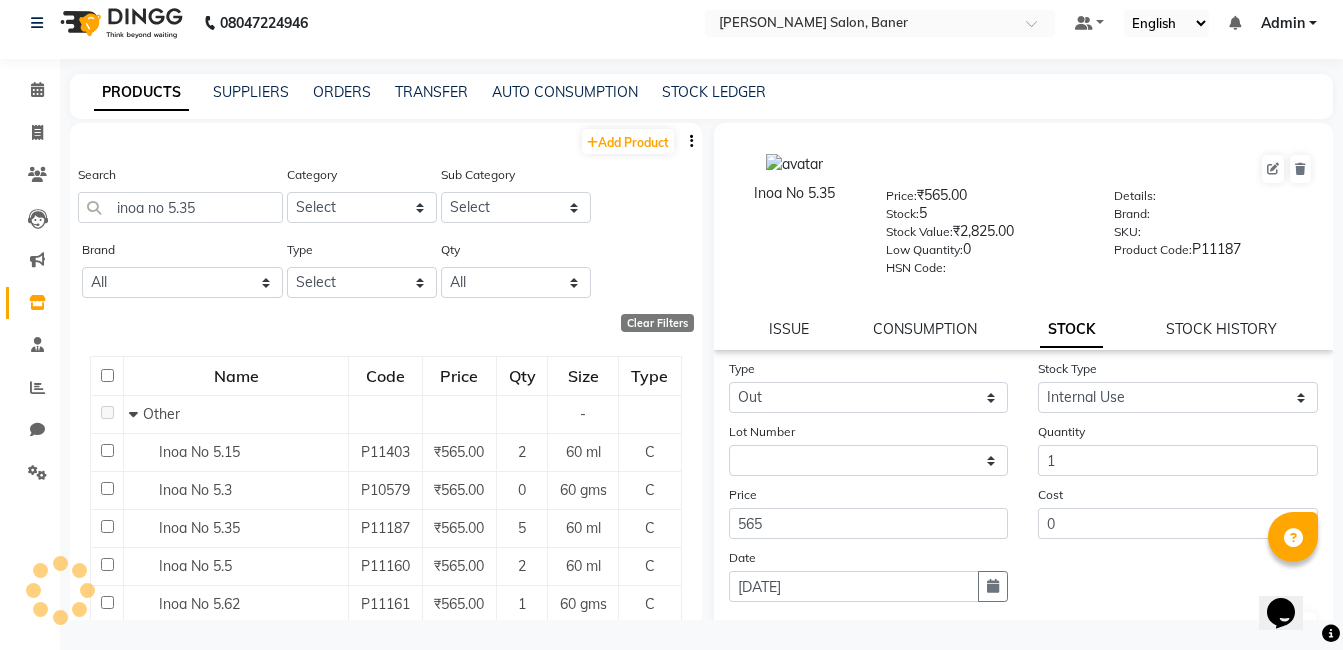 select 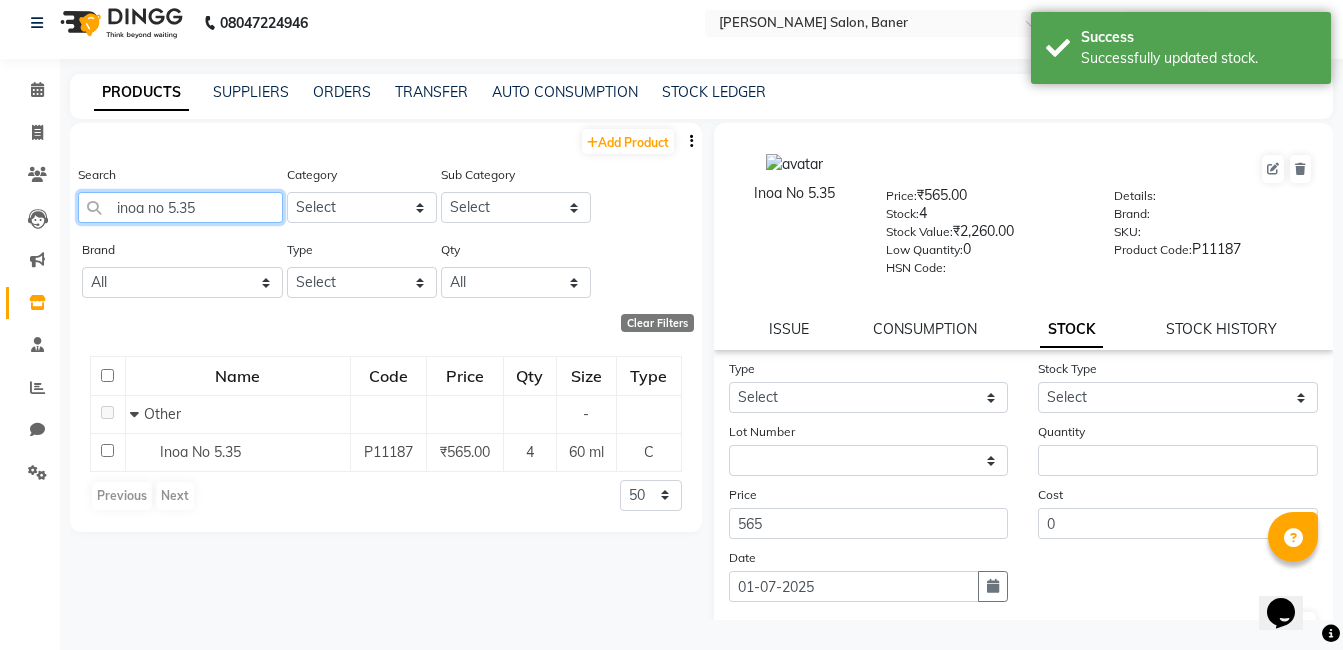 click on "inoa no 5.35" 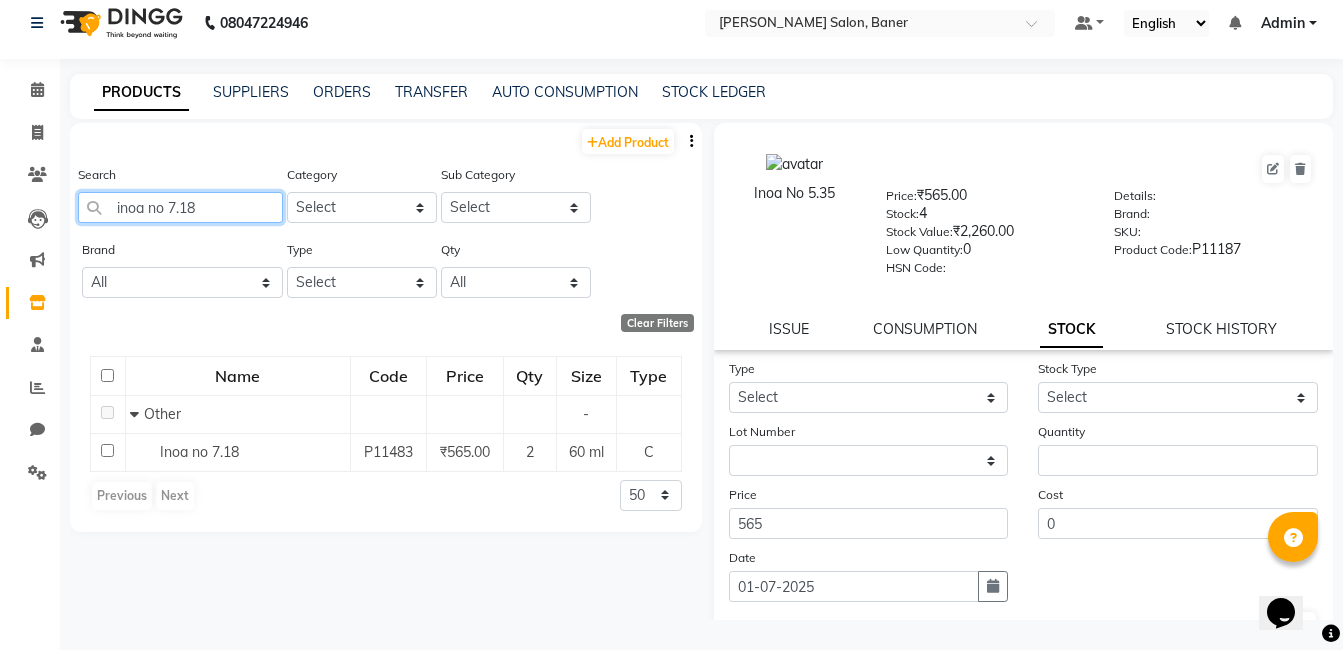 click on "inoa no 7.18" 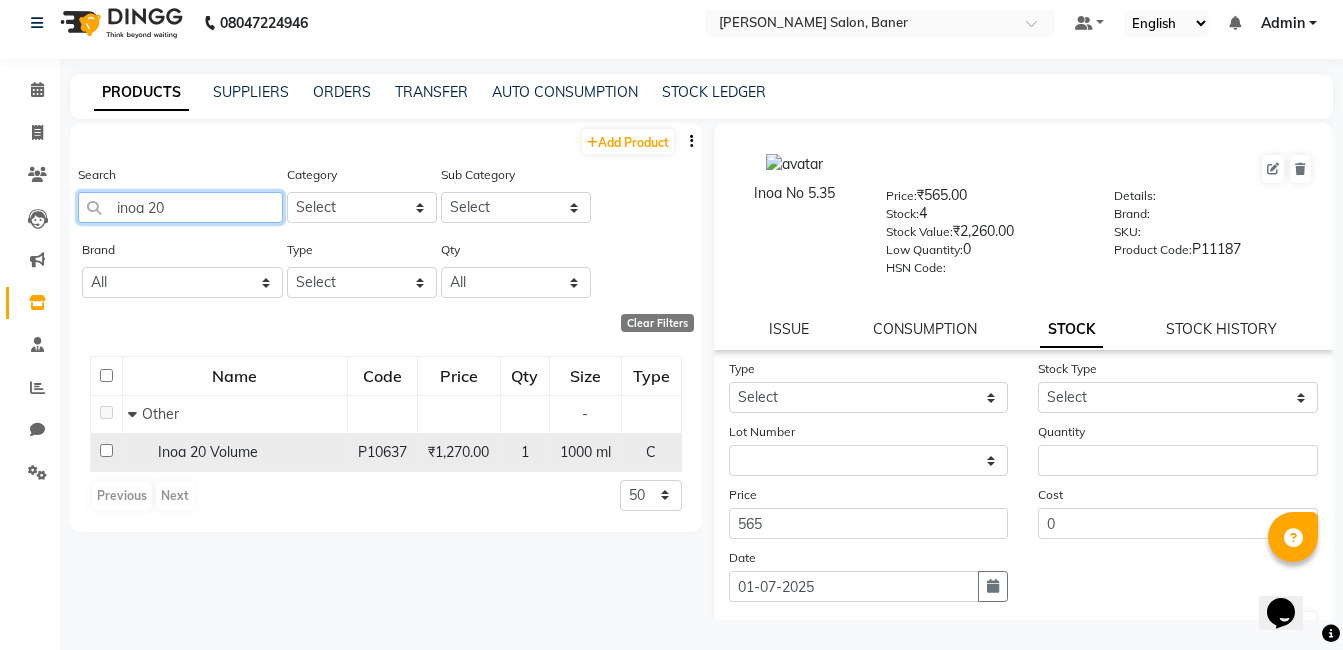type on "inoa 20" 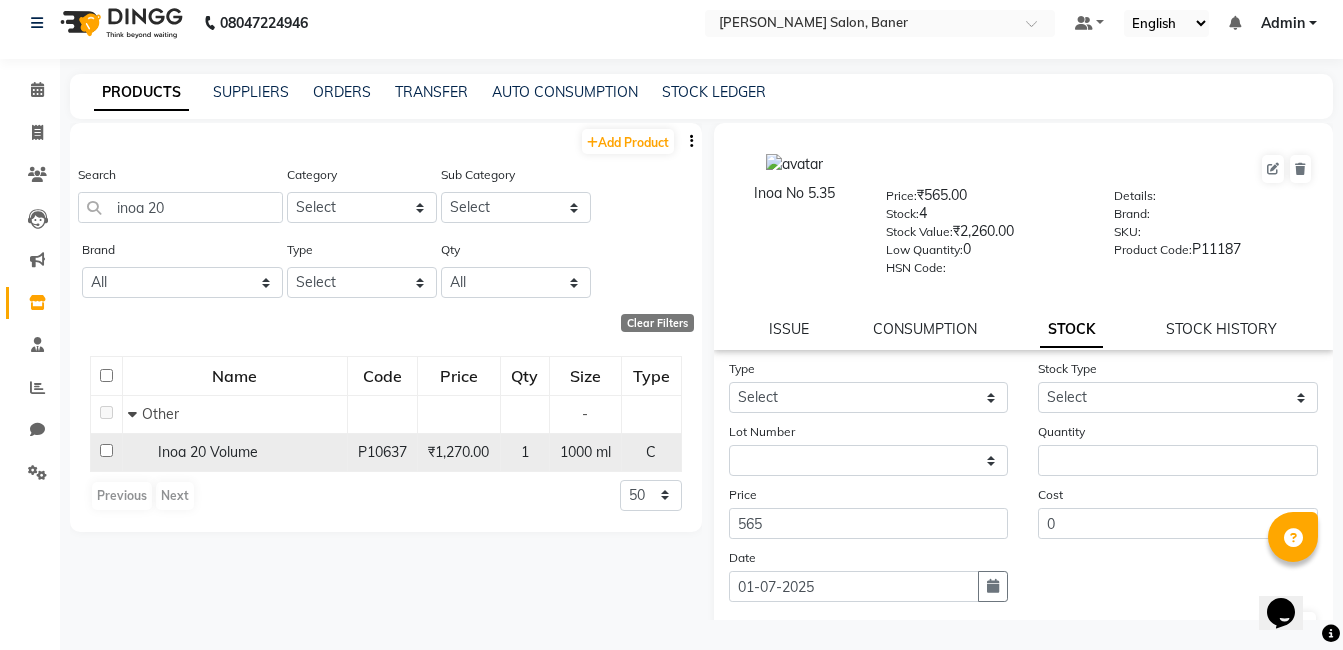 click on "Inoa 20 Volume" 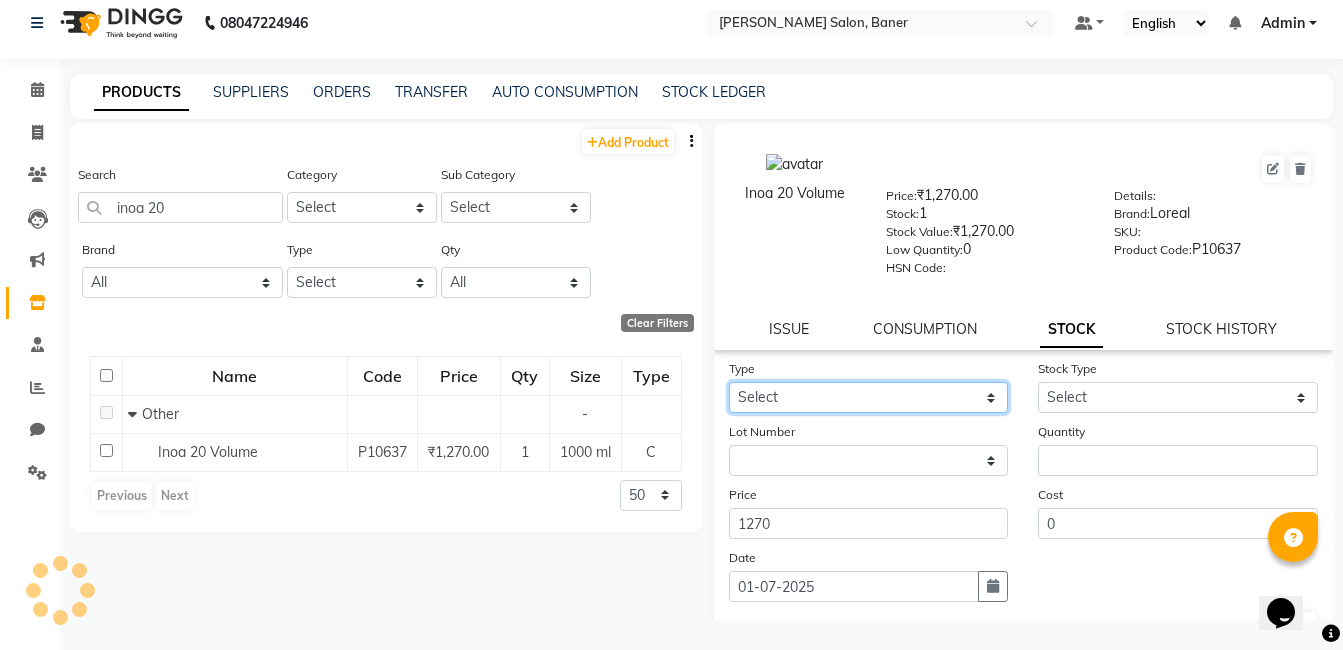 drag, startPoint x: 795, startPoint y: 391, endPoint x: 802, endPoint y: 414, distance: 24.04163 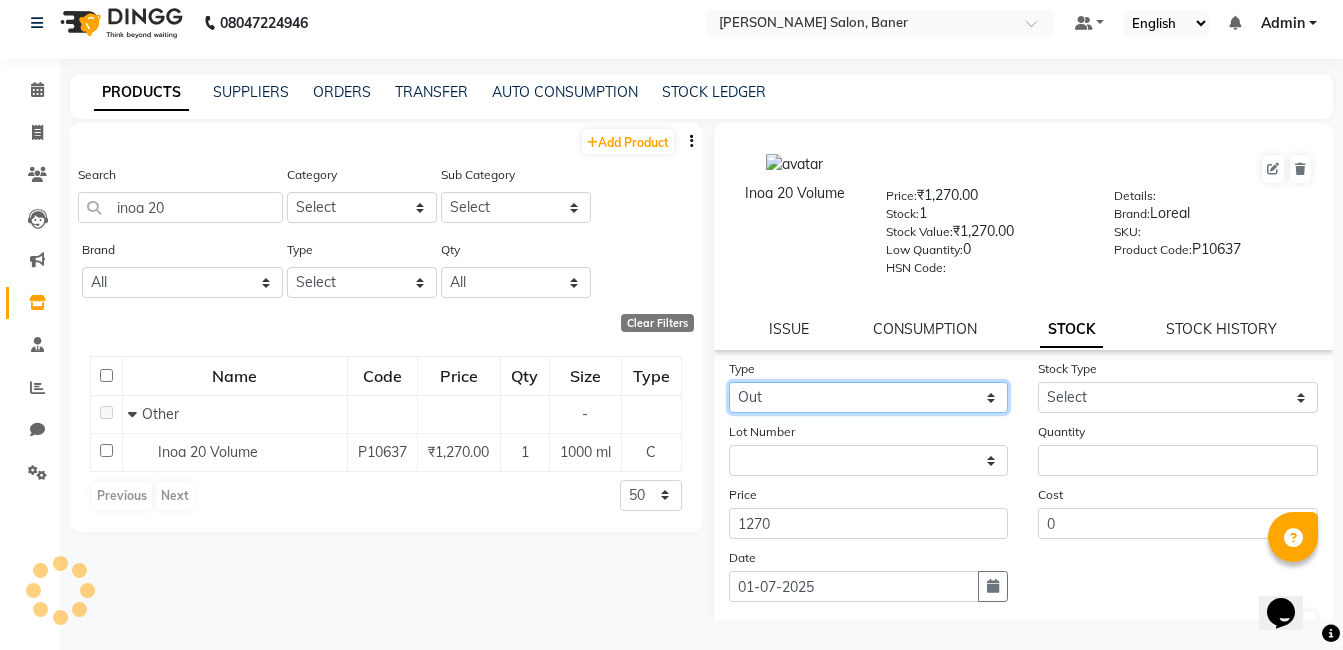 click on "Select In Out" 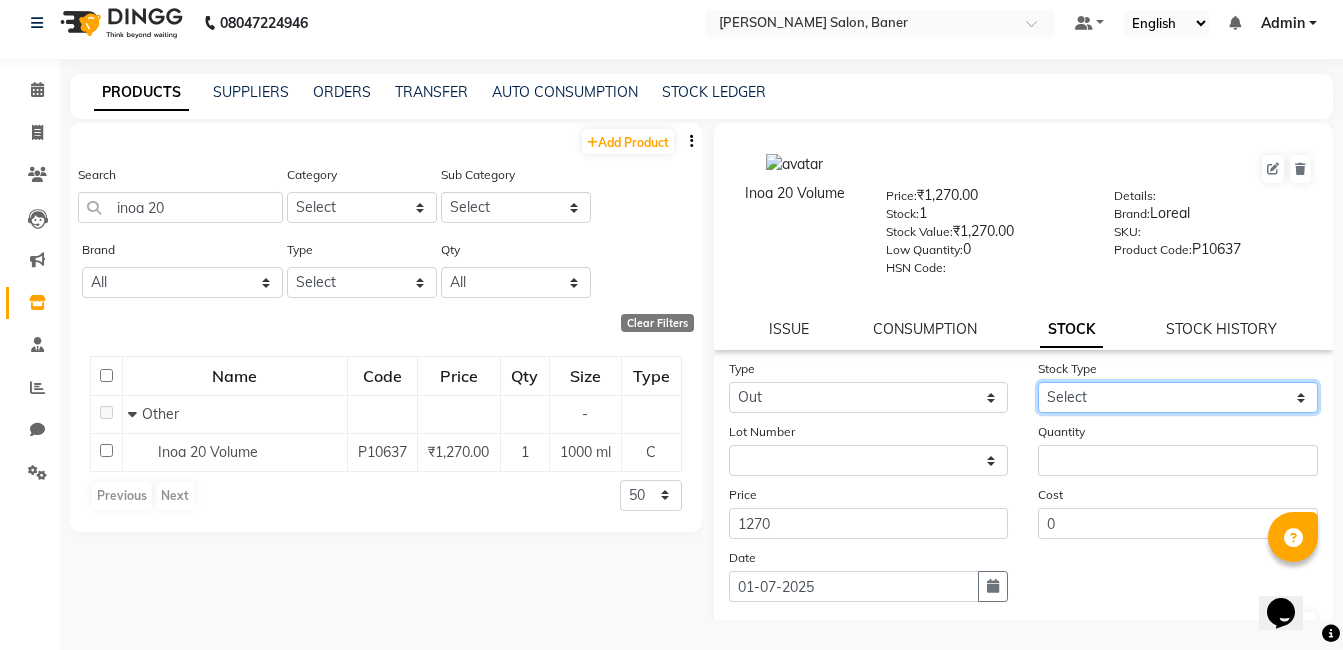 drag, startPoint x: 1109, startPoint y: 398, endPoint x: 1105, endPoint y: 416, distance: 18.439089 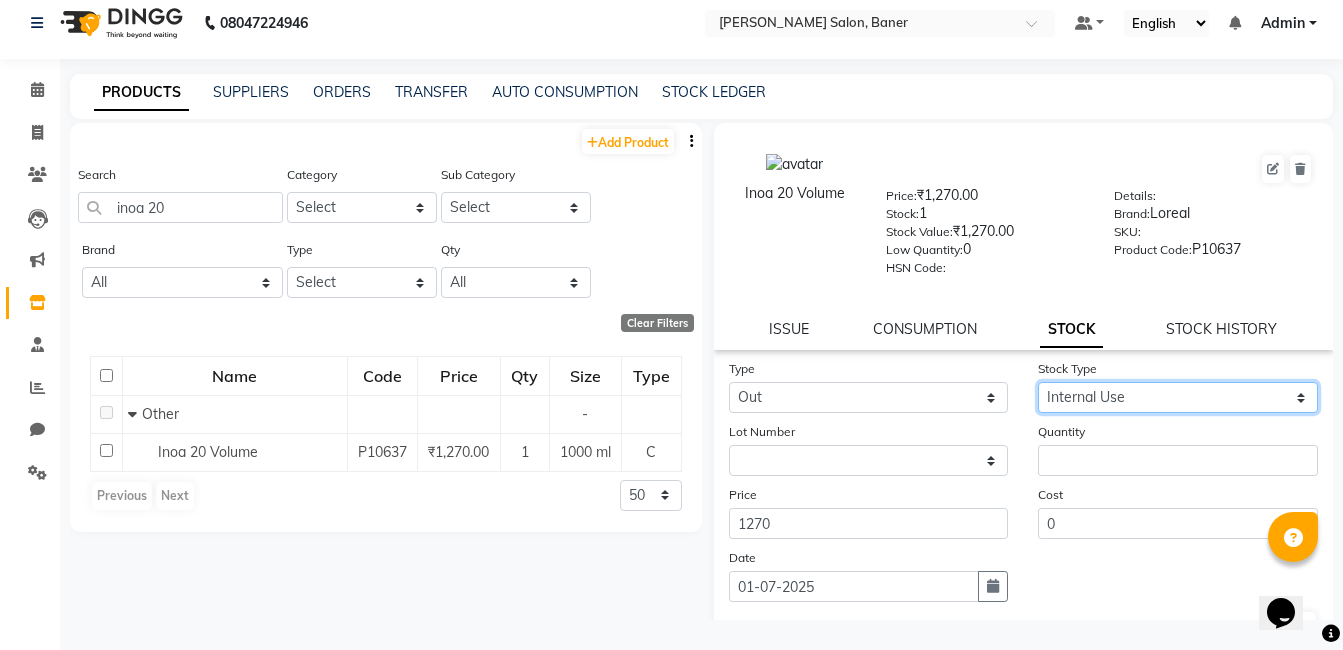 click on "Select Internal Use Damaged Expired Adjustment Return Other" 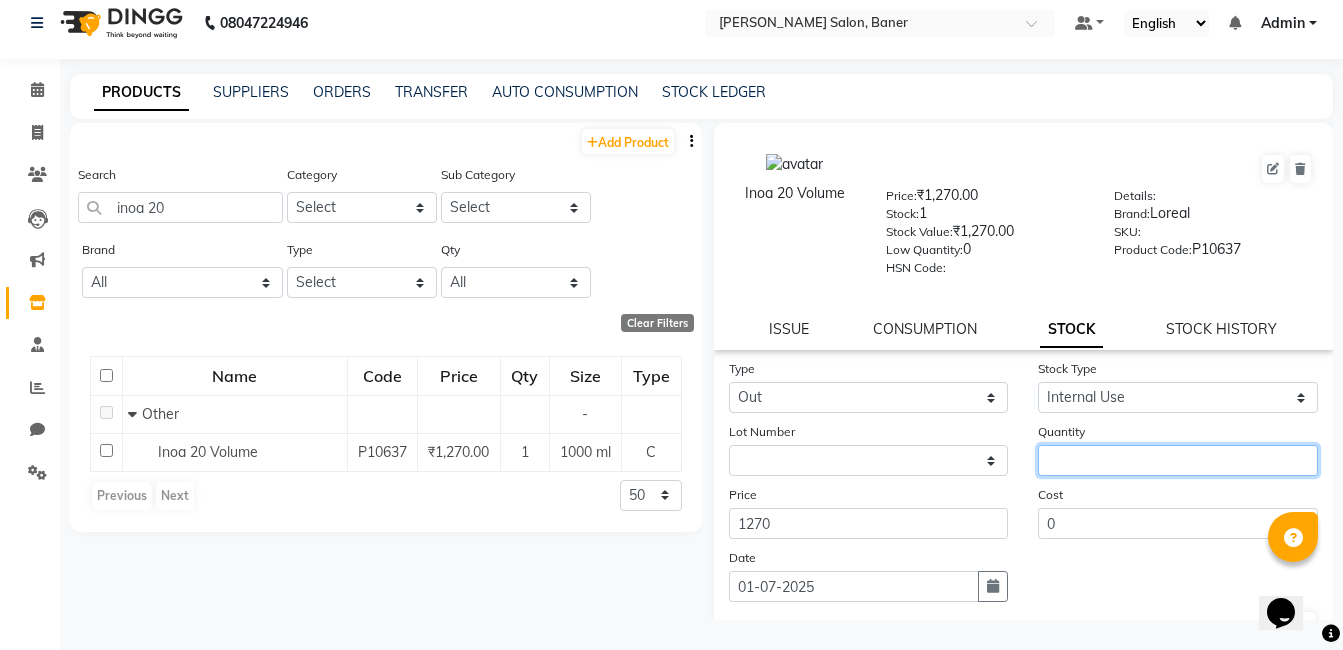 click 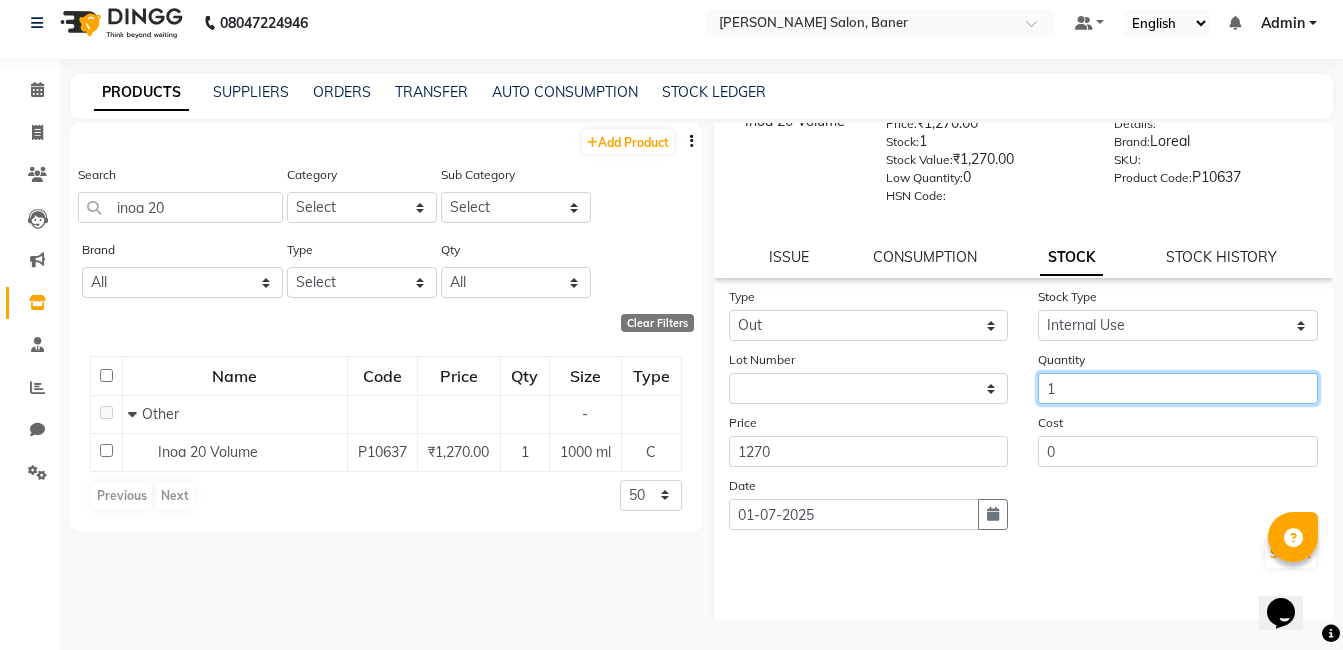scroll, scrollTop: 138, scrollLeft: 0, axis: vertical 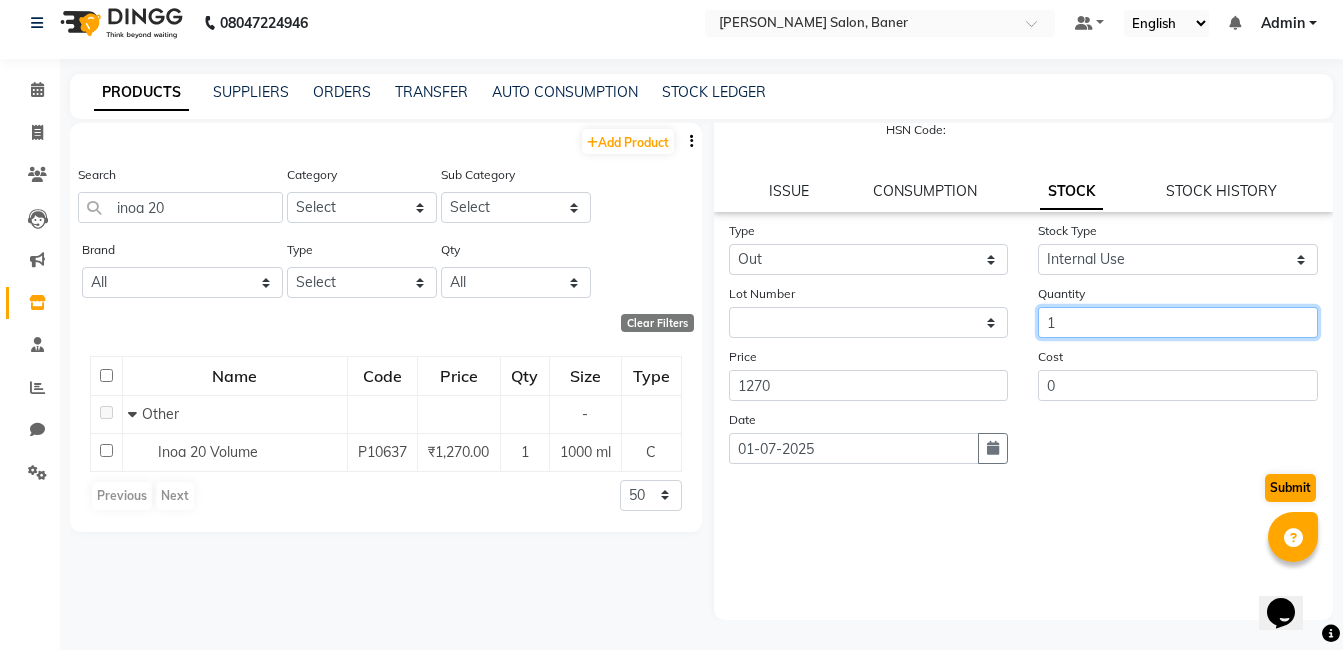 type on "1" 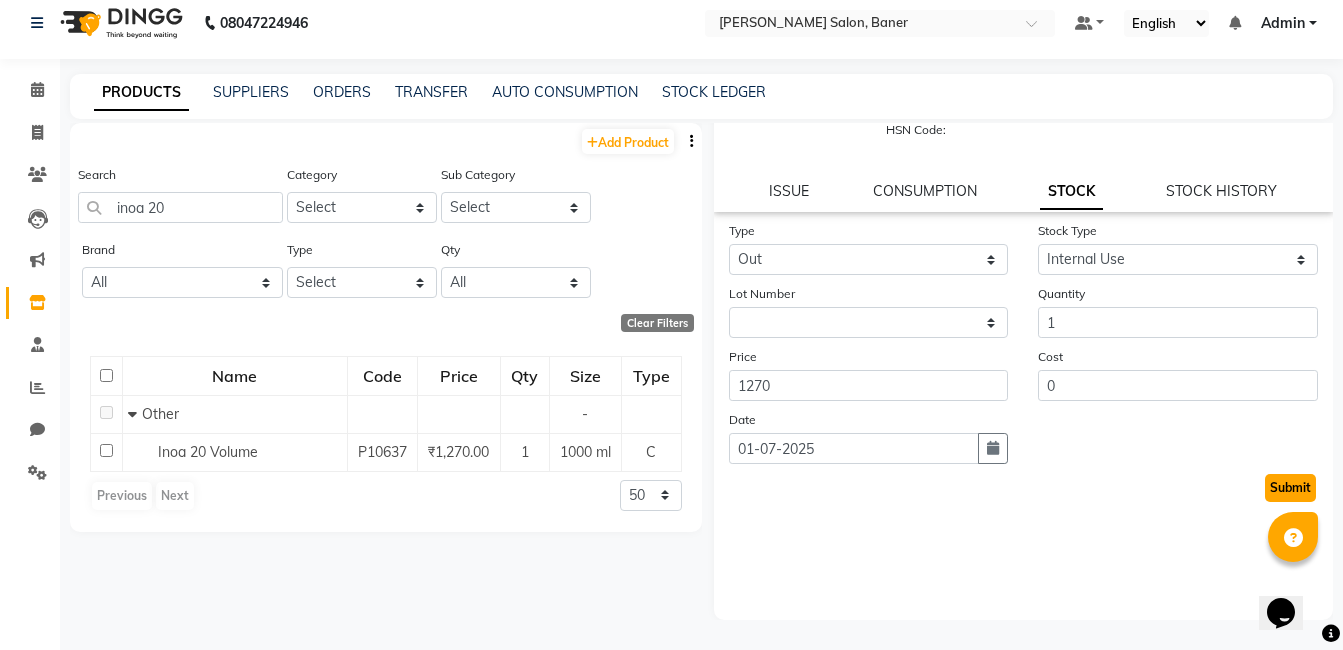 click on "Submit" 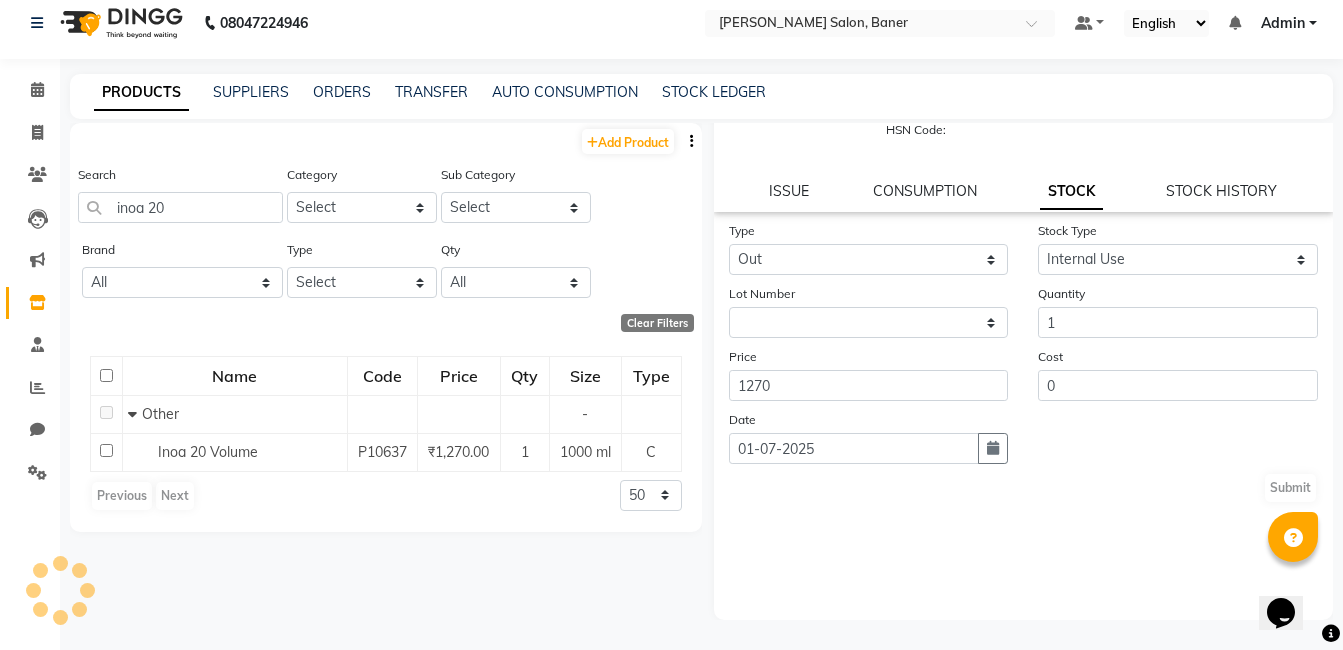 scroll, scrollTop: 0, scrollLeft: 0, axis: both 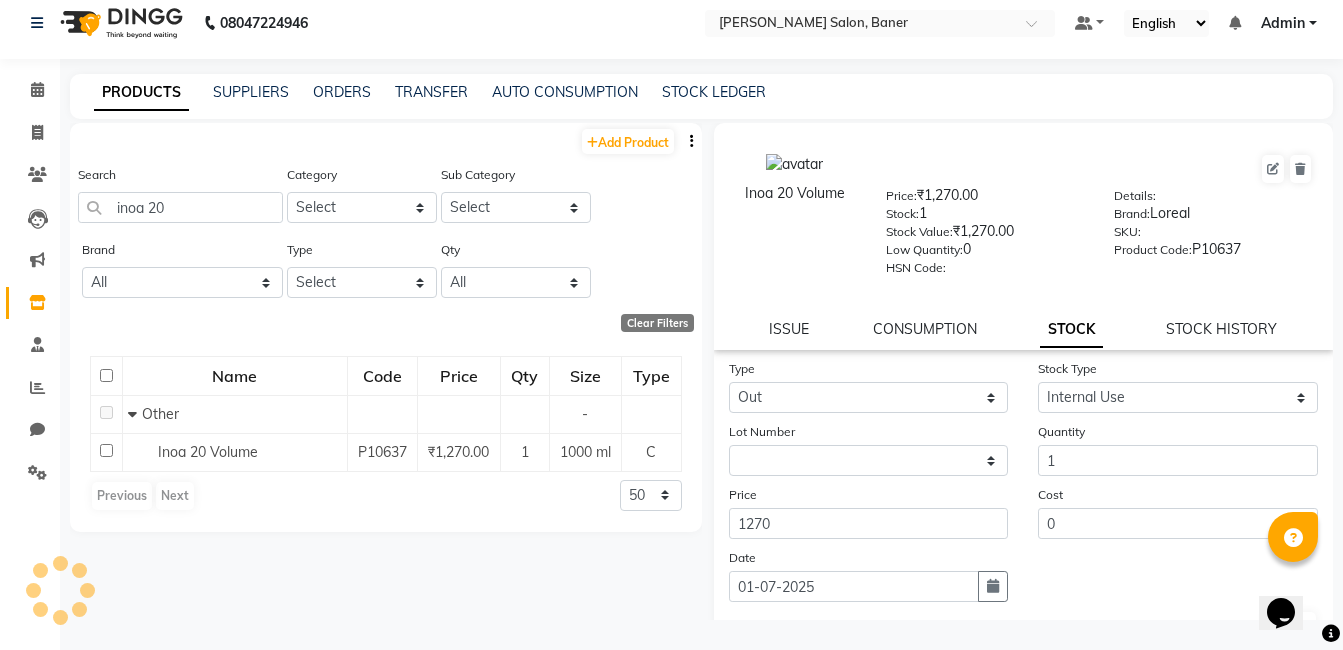 select 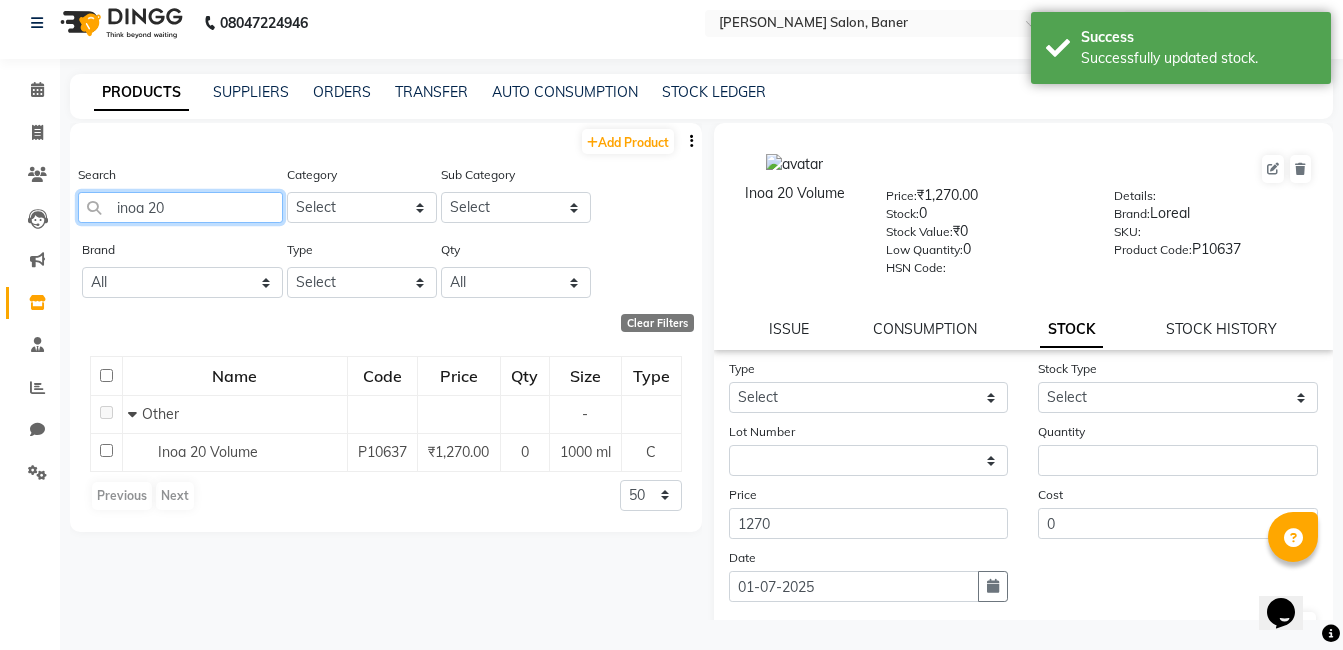 click on "inoa 20" 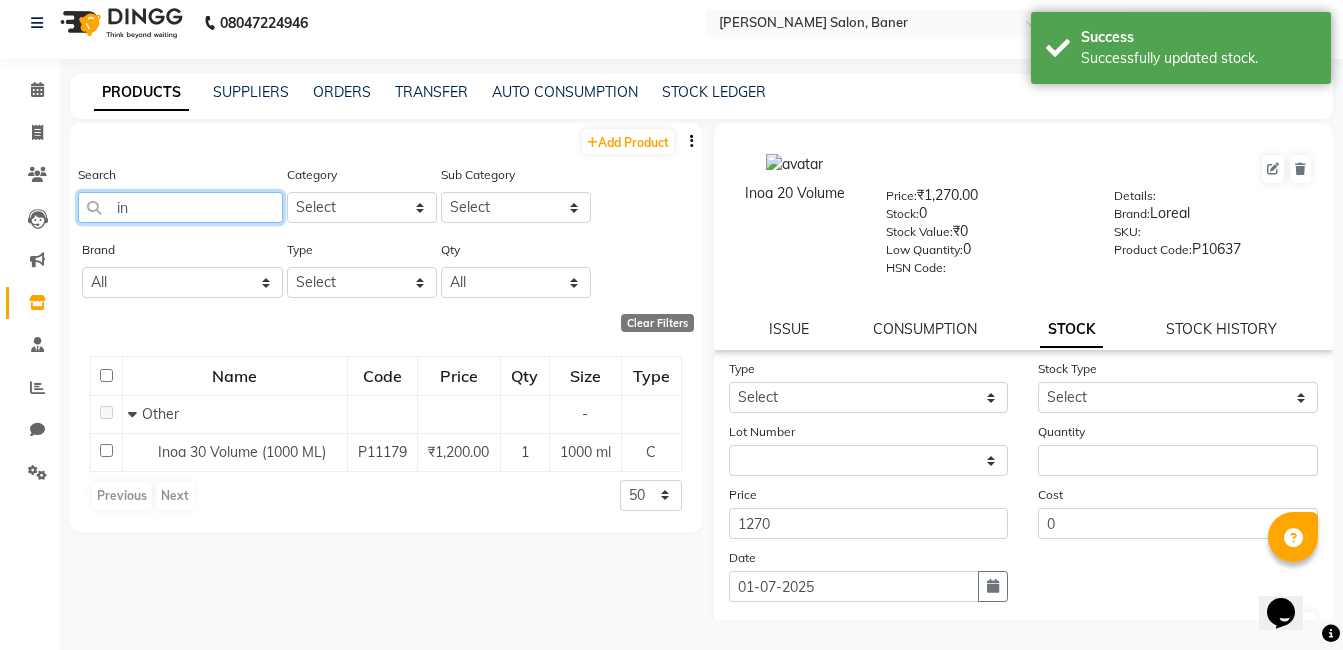 type on "i" 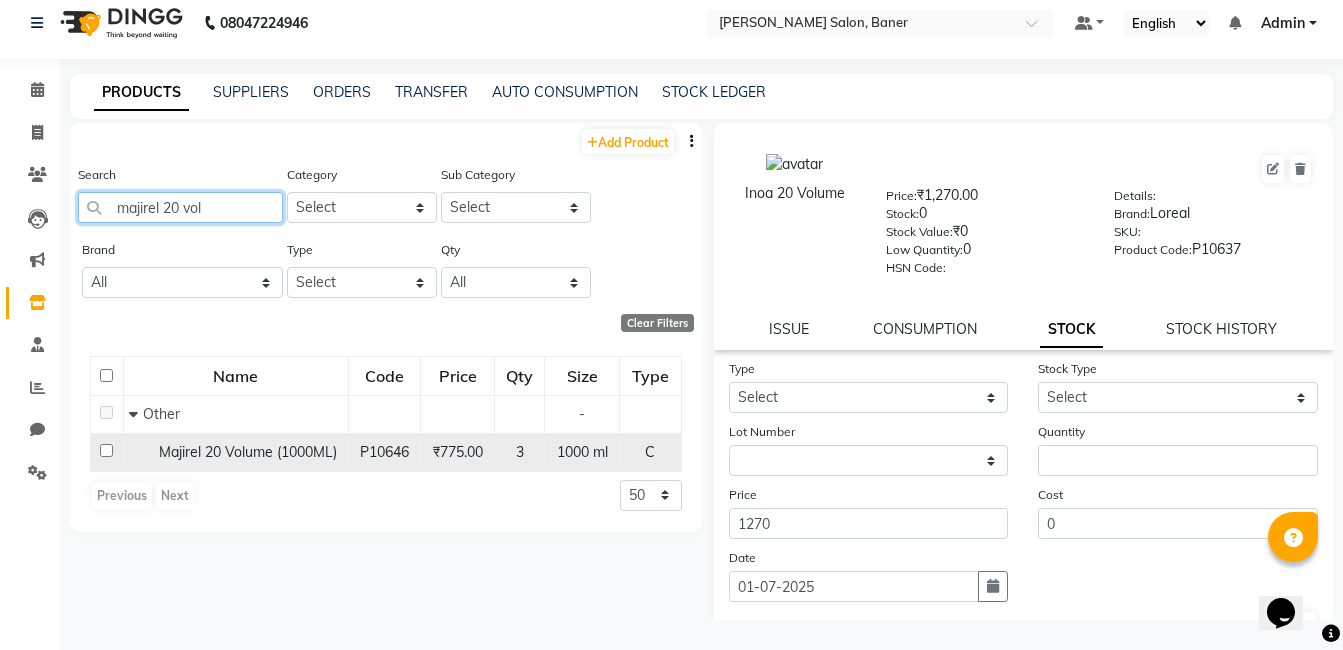 type on "majirel 20 vol" 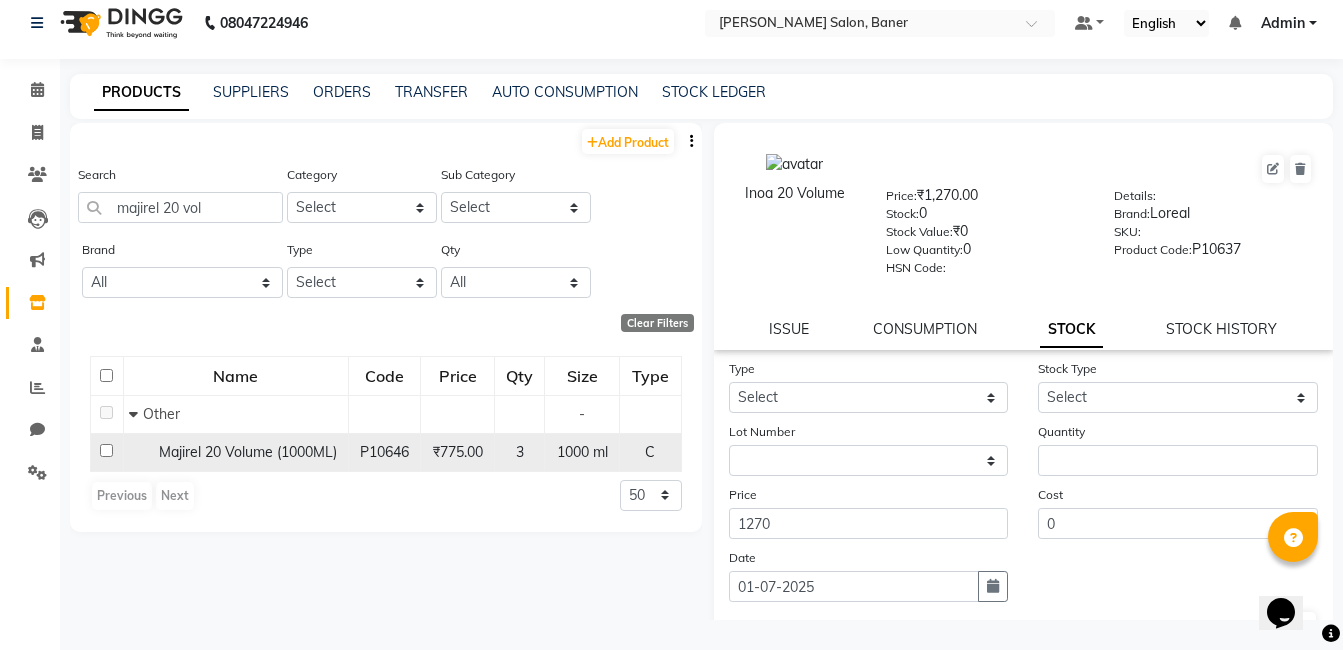click on "P10646" 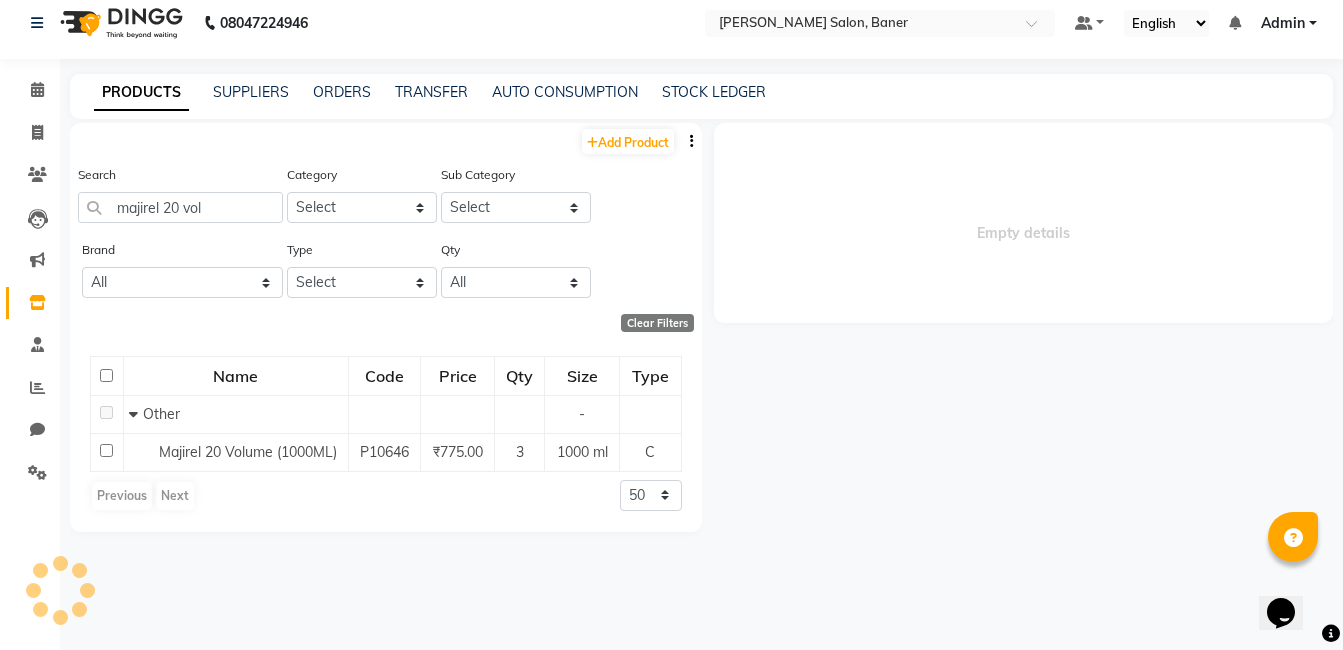 select 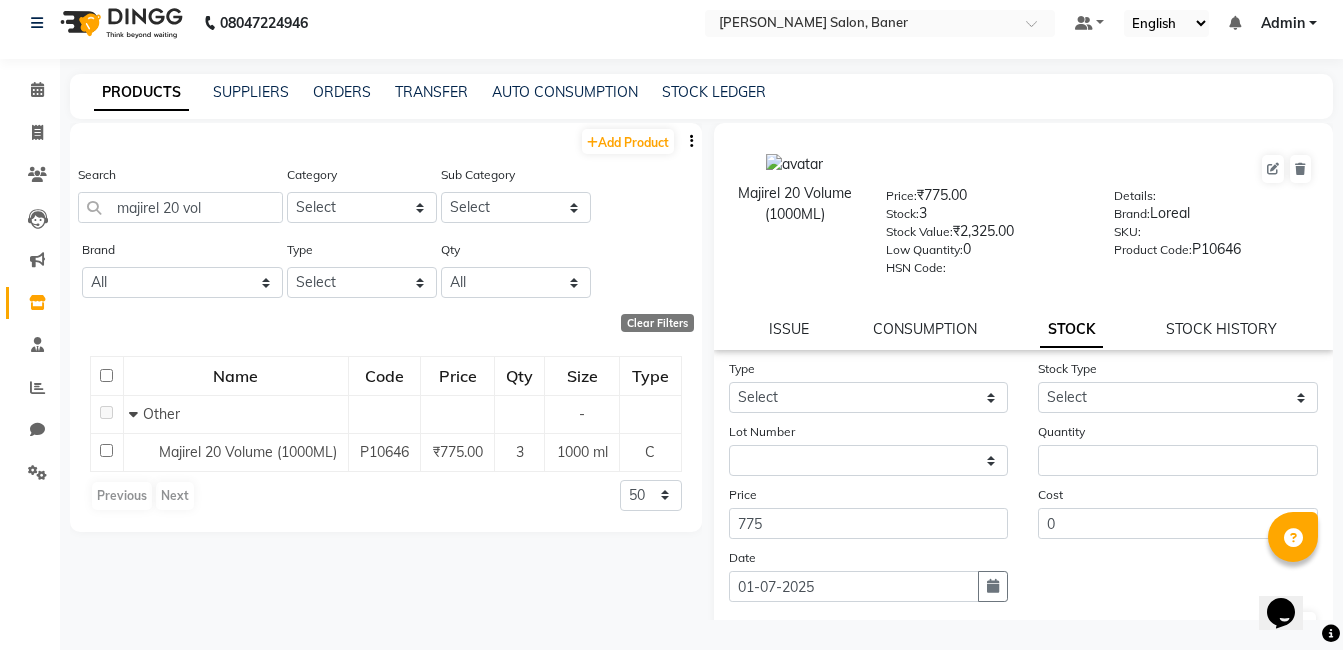 drag, startPoint x: 904, startPoint y: 377, endPoint x: 872, endPoint y: 401, distance: 40 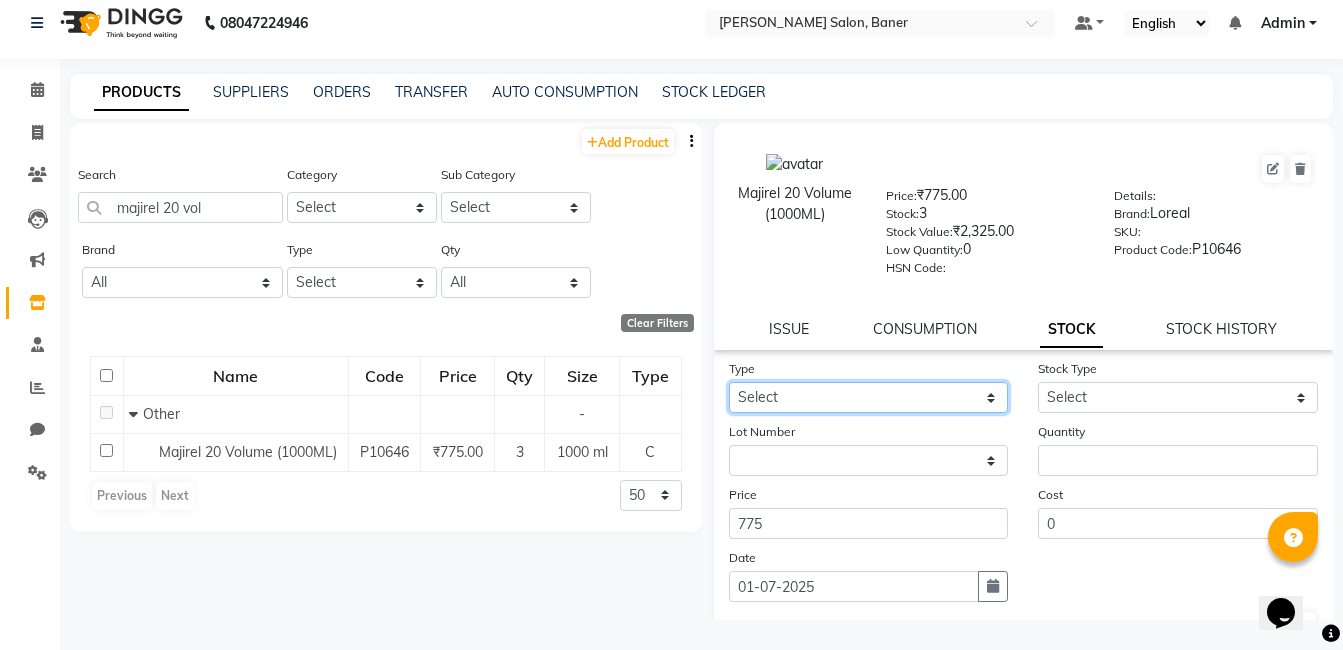 click on "Select In Out" 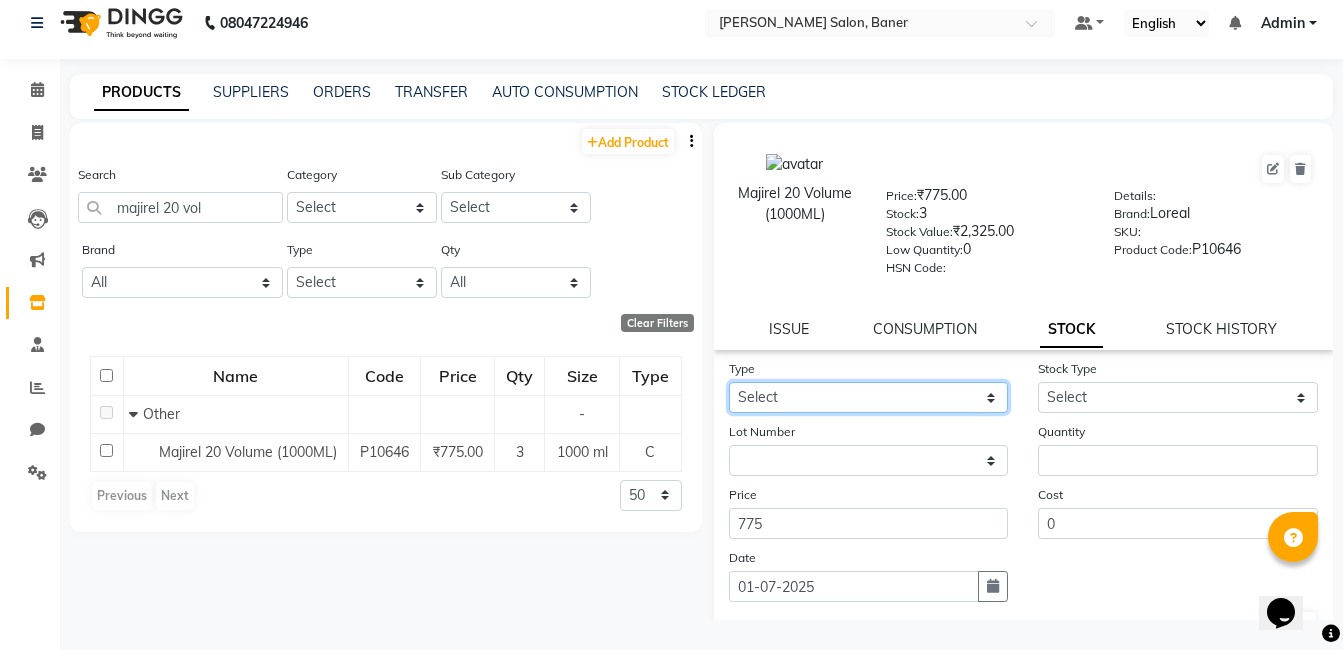 select on "out" 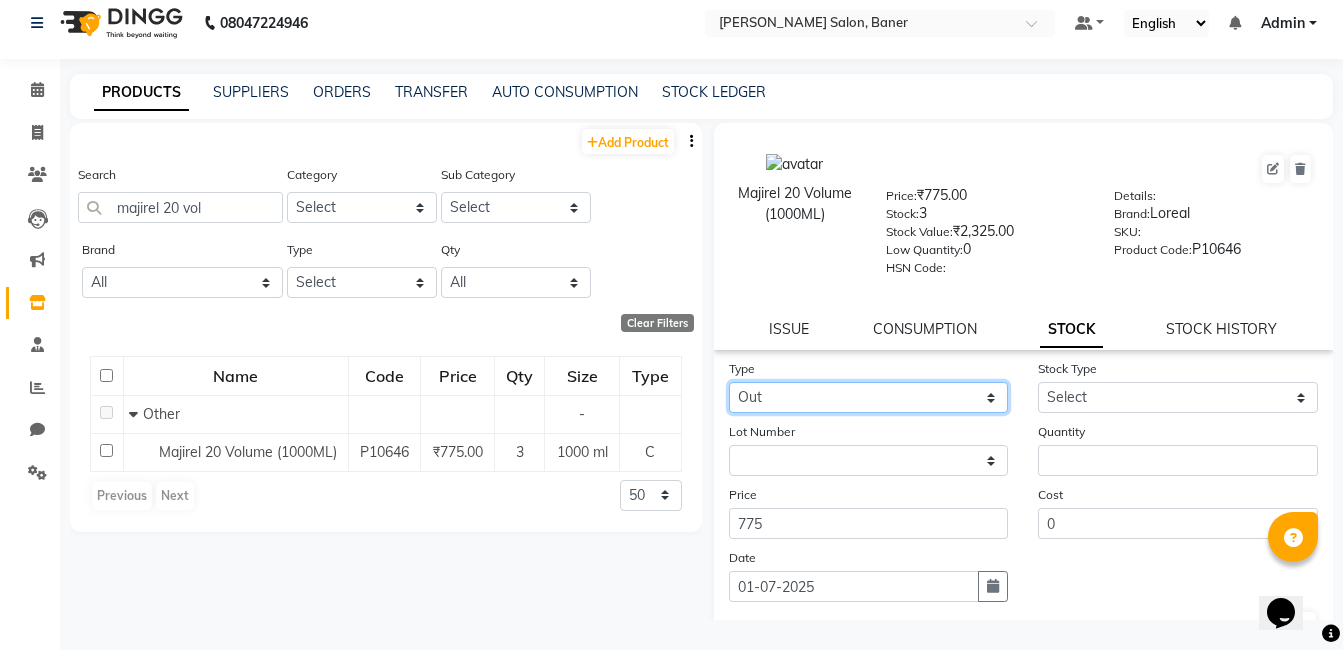 click on "Select In Out" 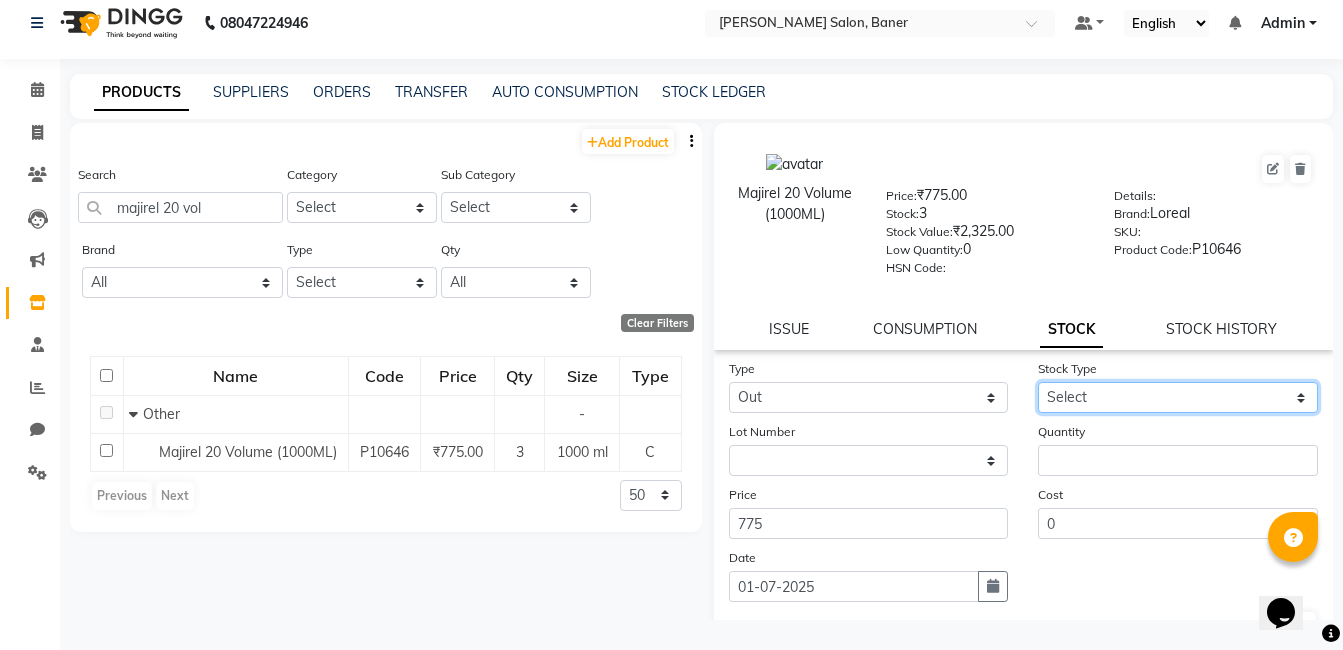click on "Select Internal Use Damaged Expired Adjustment Return Other" 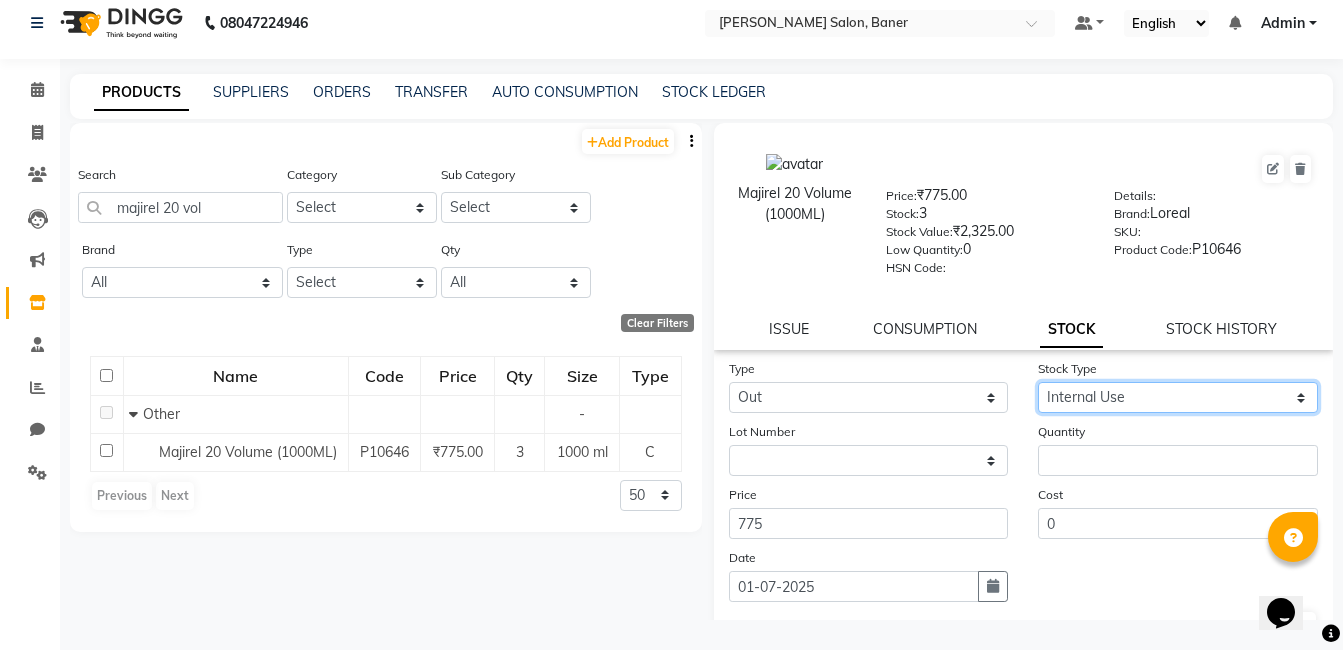 click on "Select Internal Use Damaged Expired Adjustment Return Other" 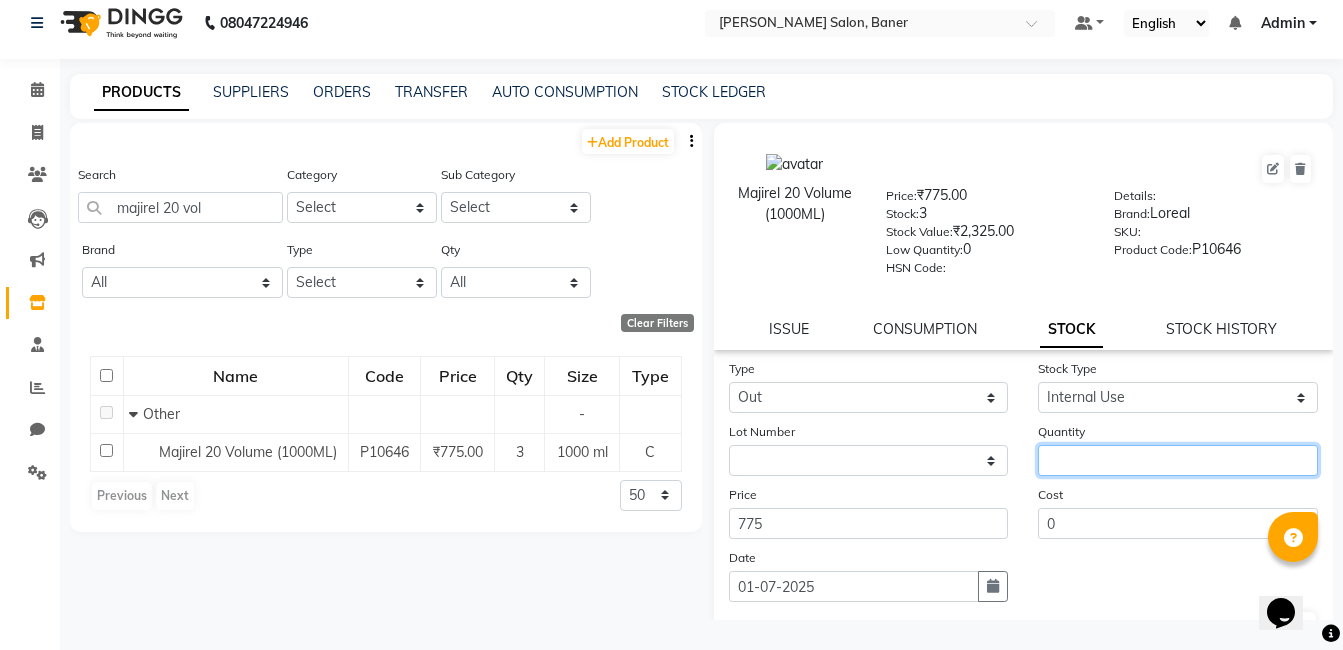 click 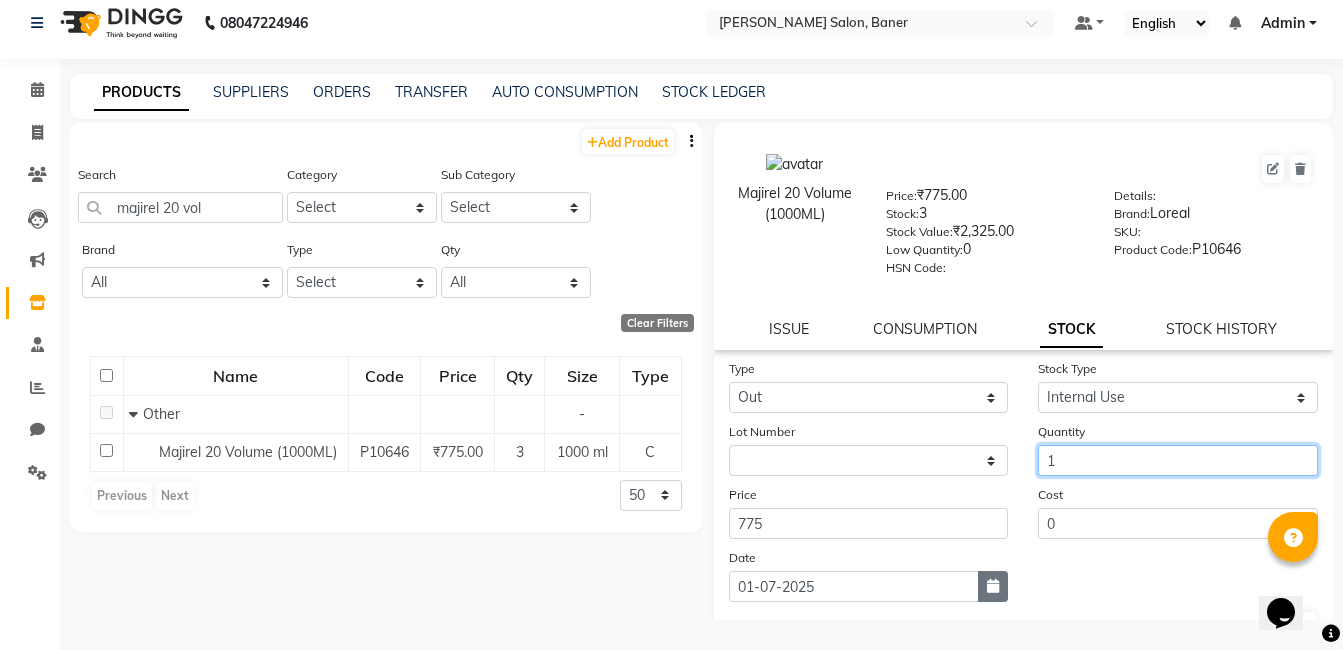type on "1" 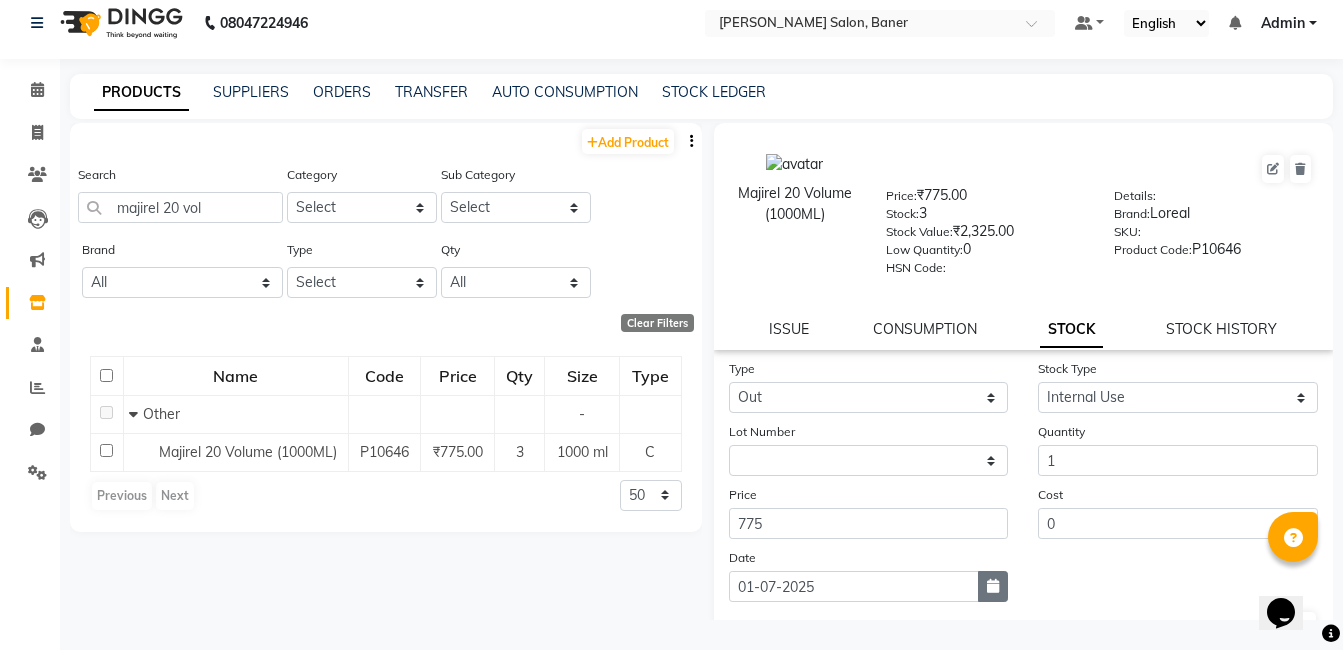 click 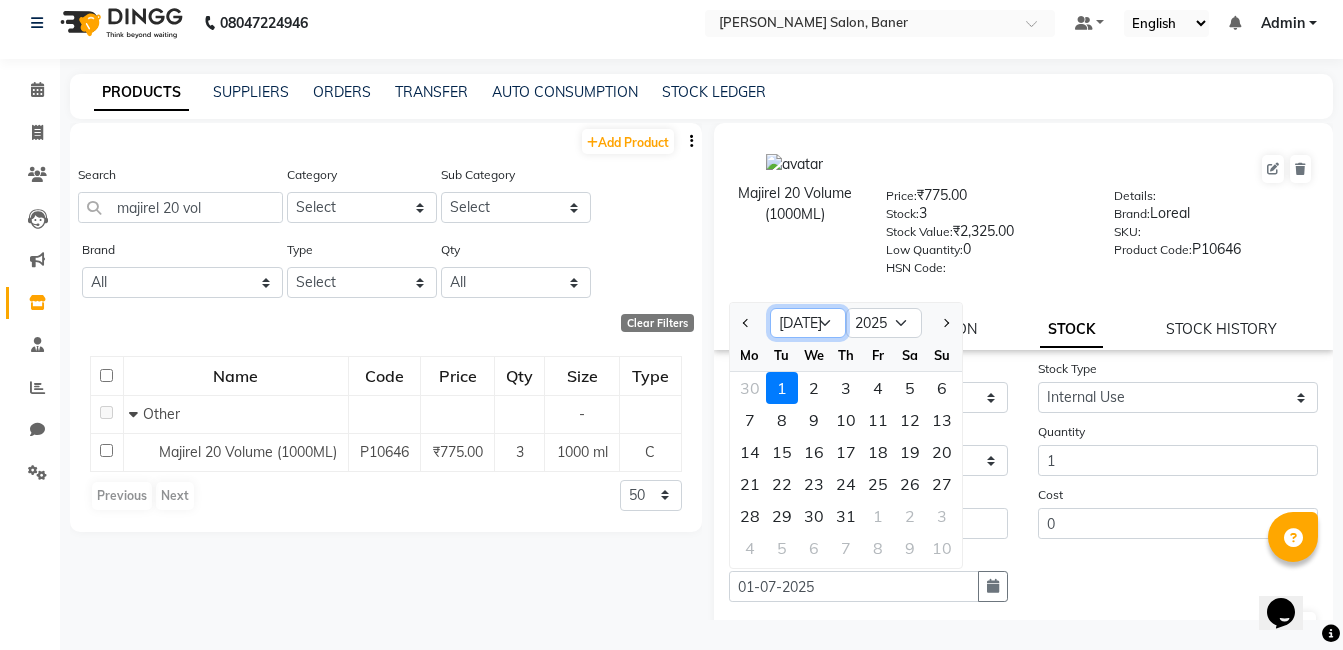 click on "Jan Feb Mar Apr May Jun Jul Aug Sep Oct Nov Dec" 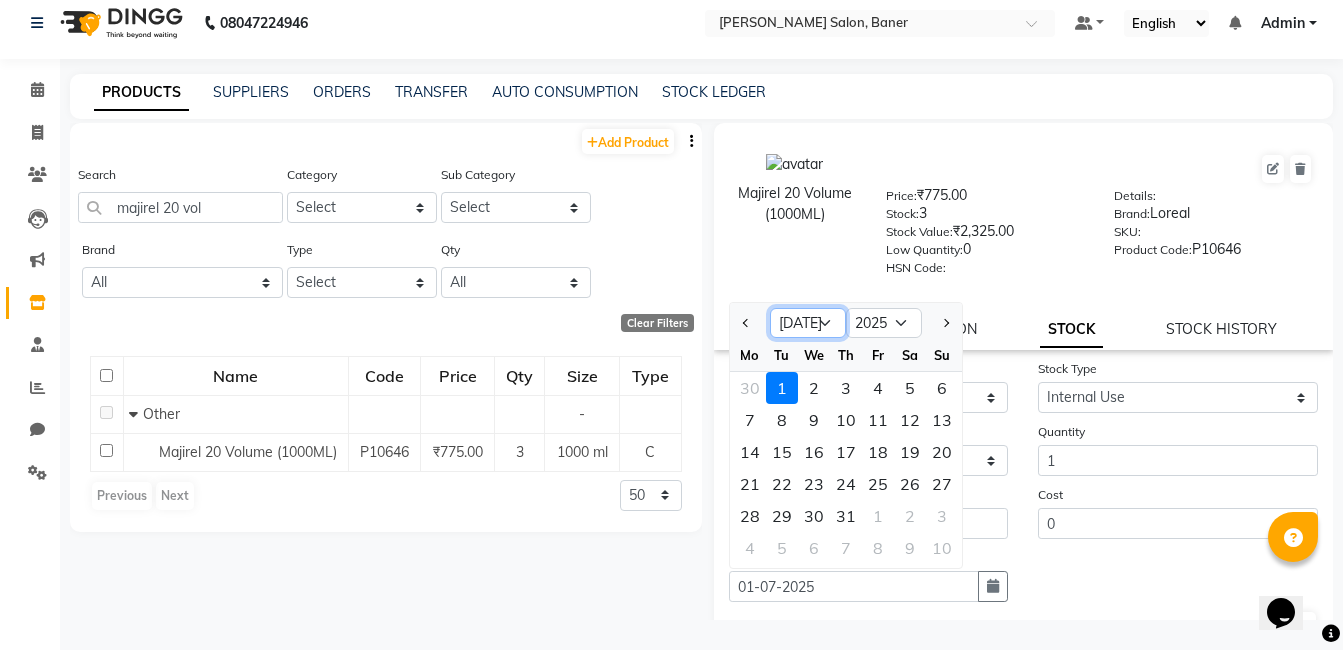 select on "6" 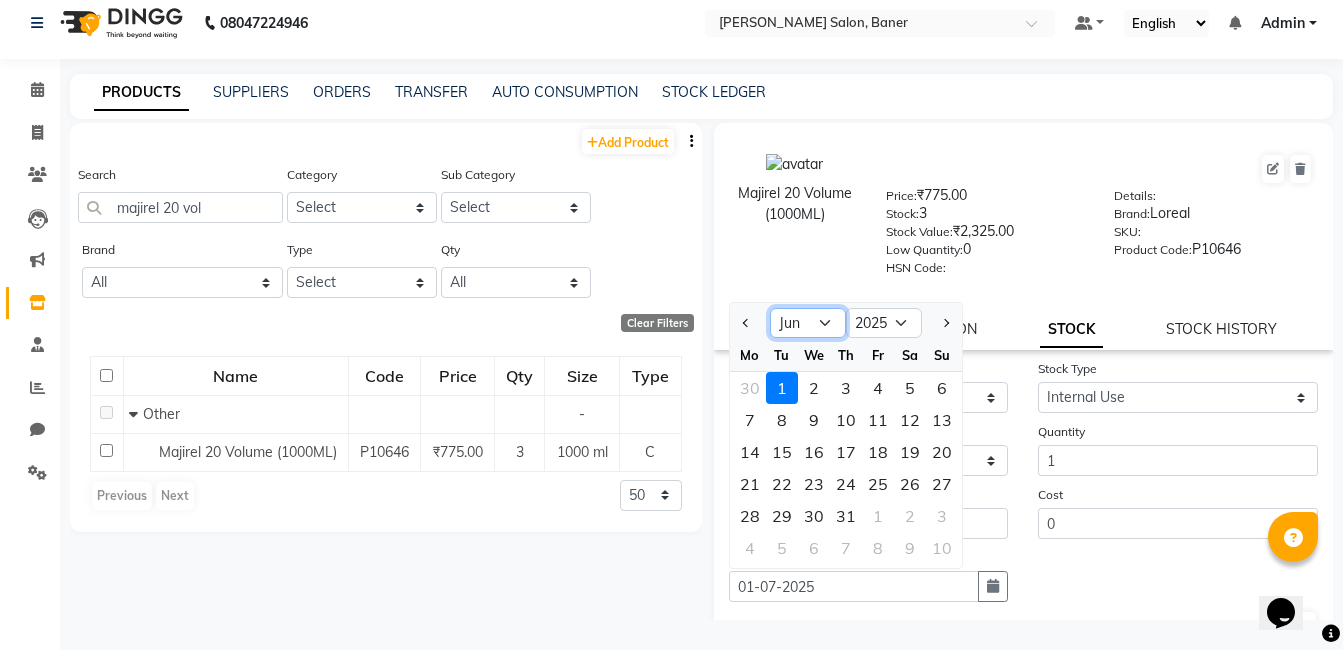 click on "Jan Feb Mar Apr May Jun Jul Aug Sep Oct Nov Dec" 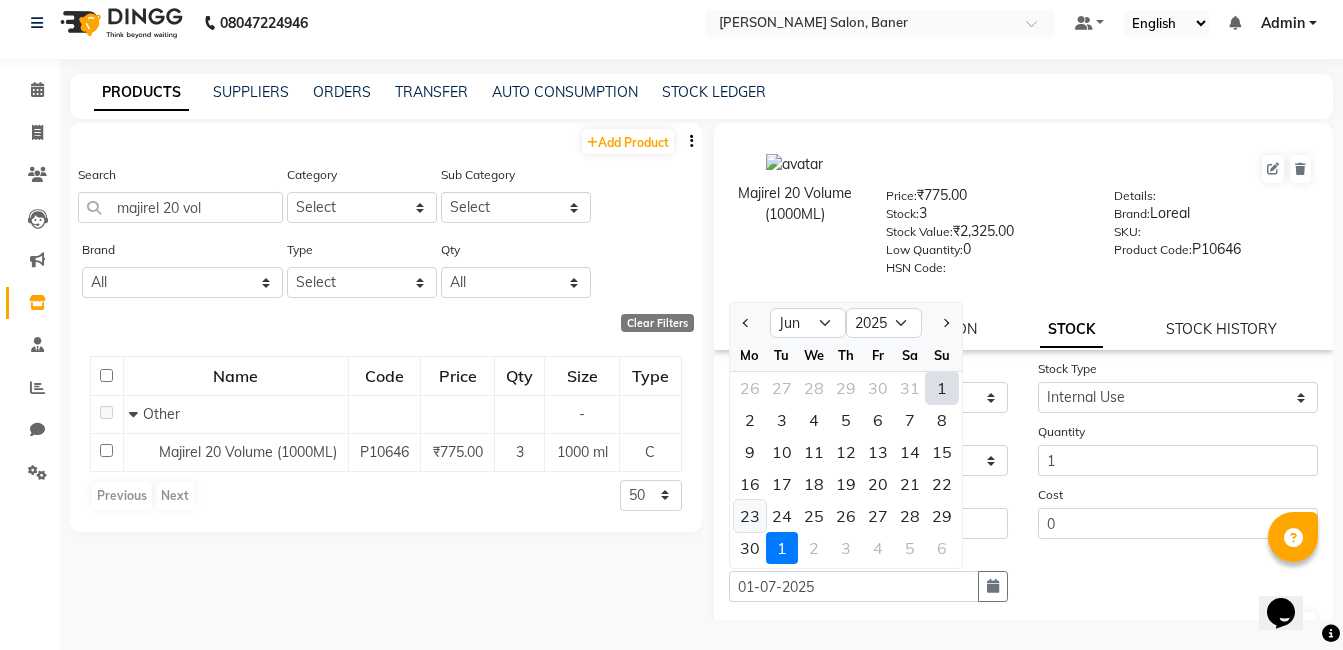 click on "23" 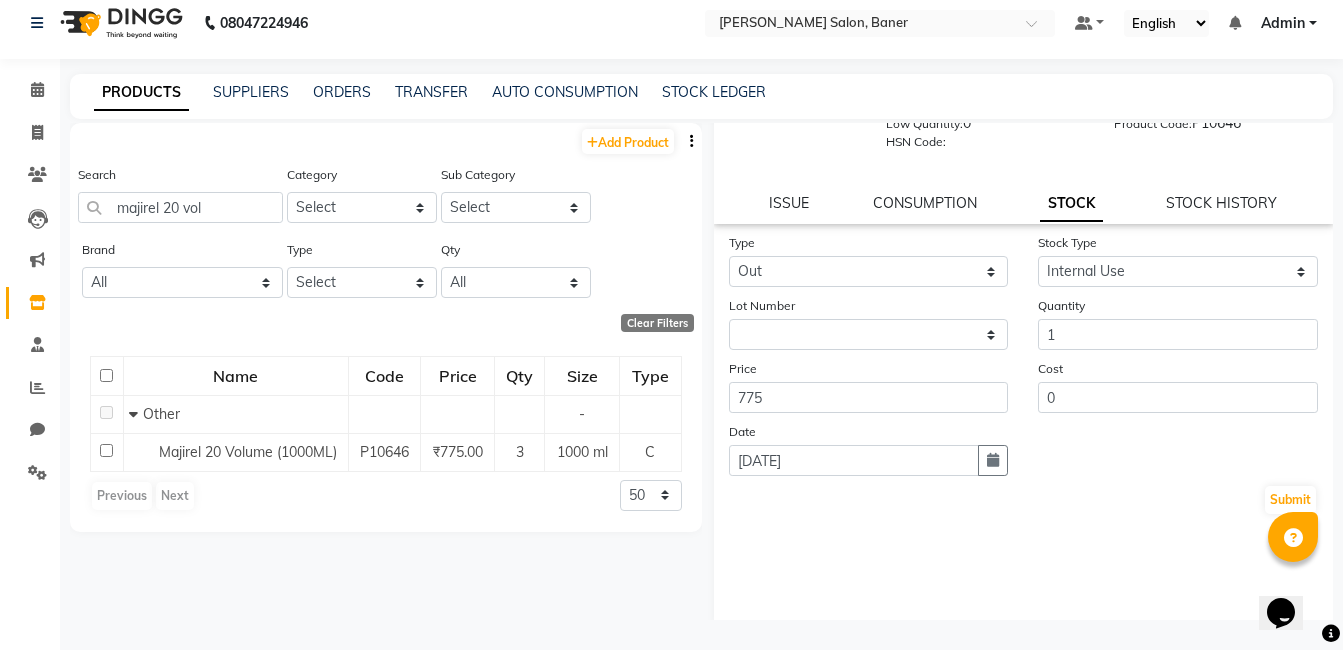 scroll, scrollTop: 138, scrollLeft: 0, axis: vertical 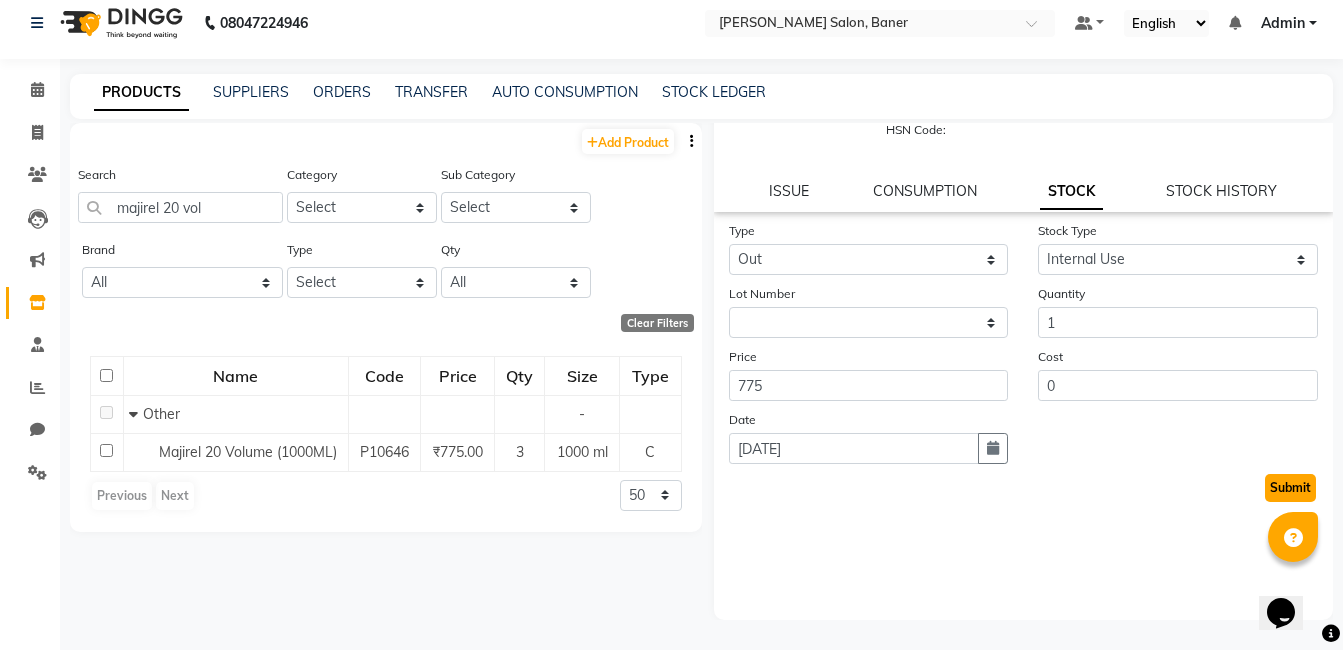 click on "Submit" 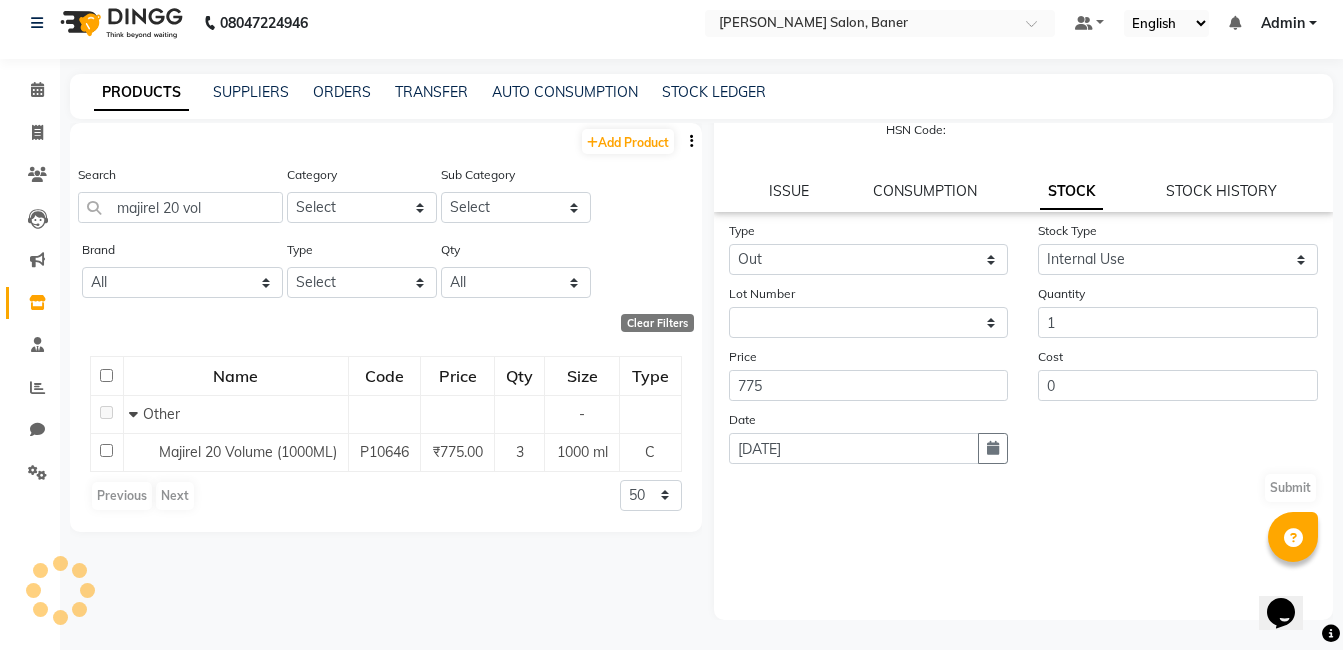scroll, scrollTop: 0, scrollLeft: 0, axis: both 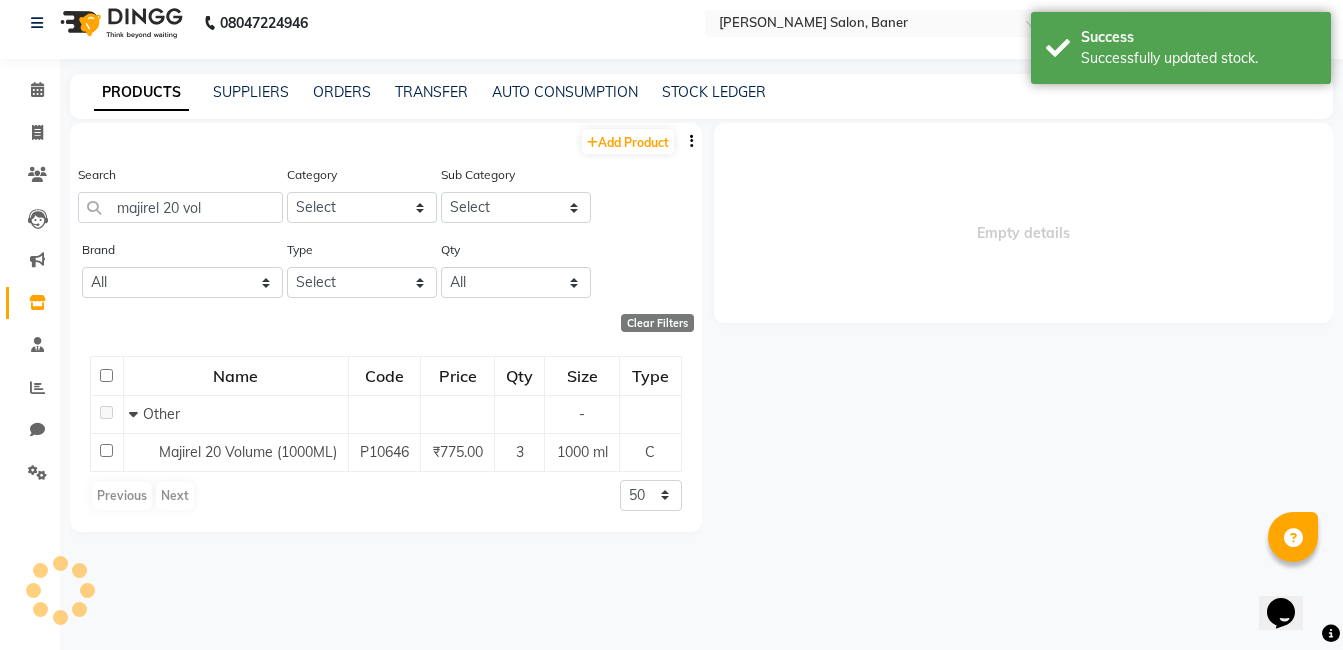 select 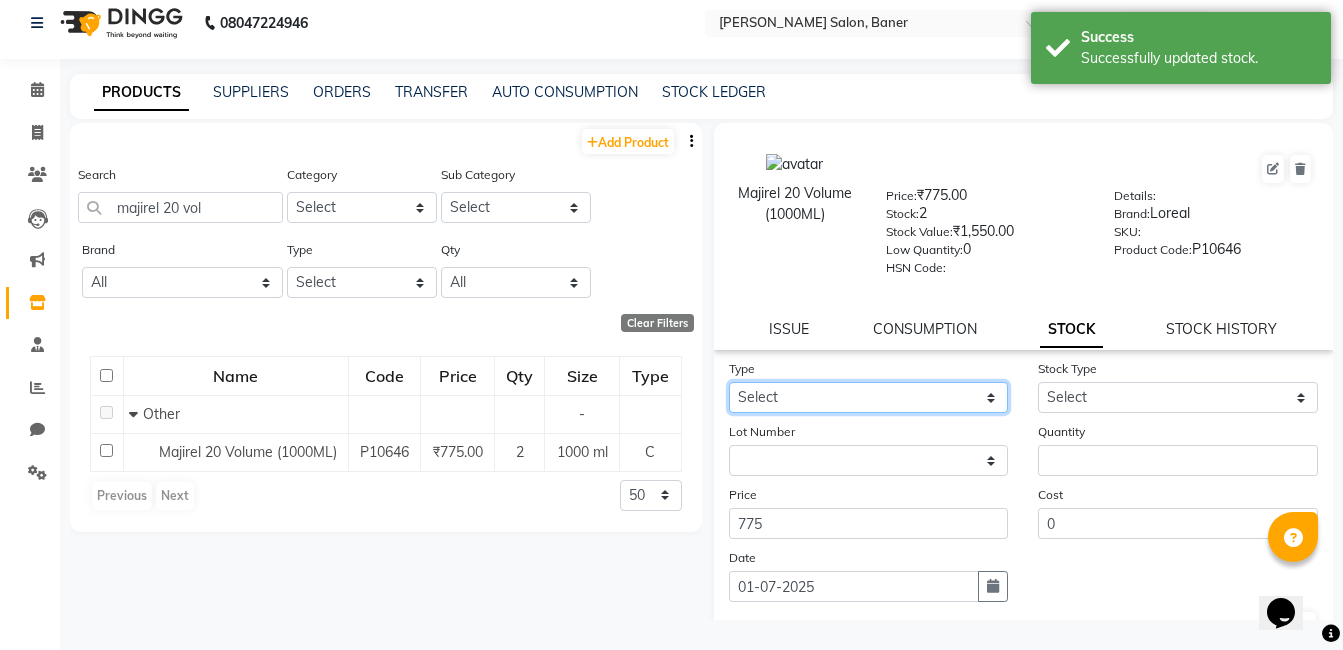 click on "Select In Out" 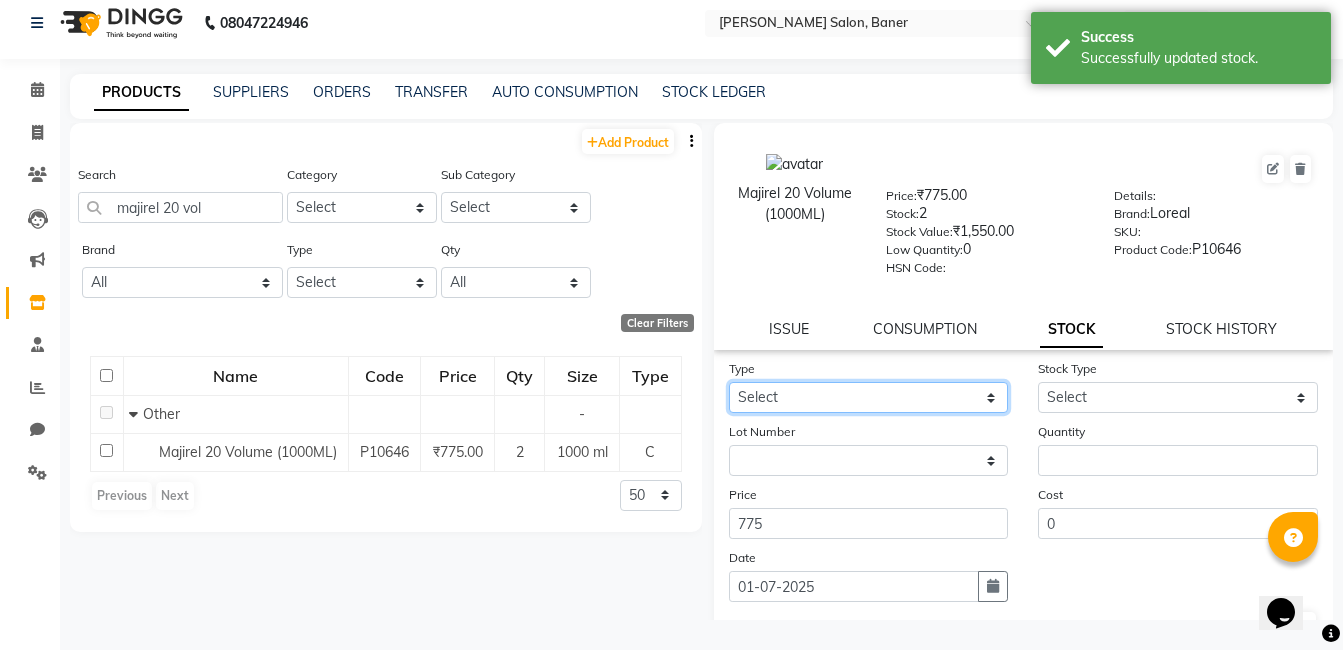 select on "out" 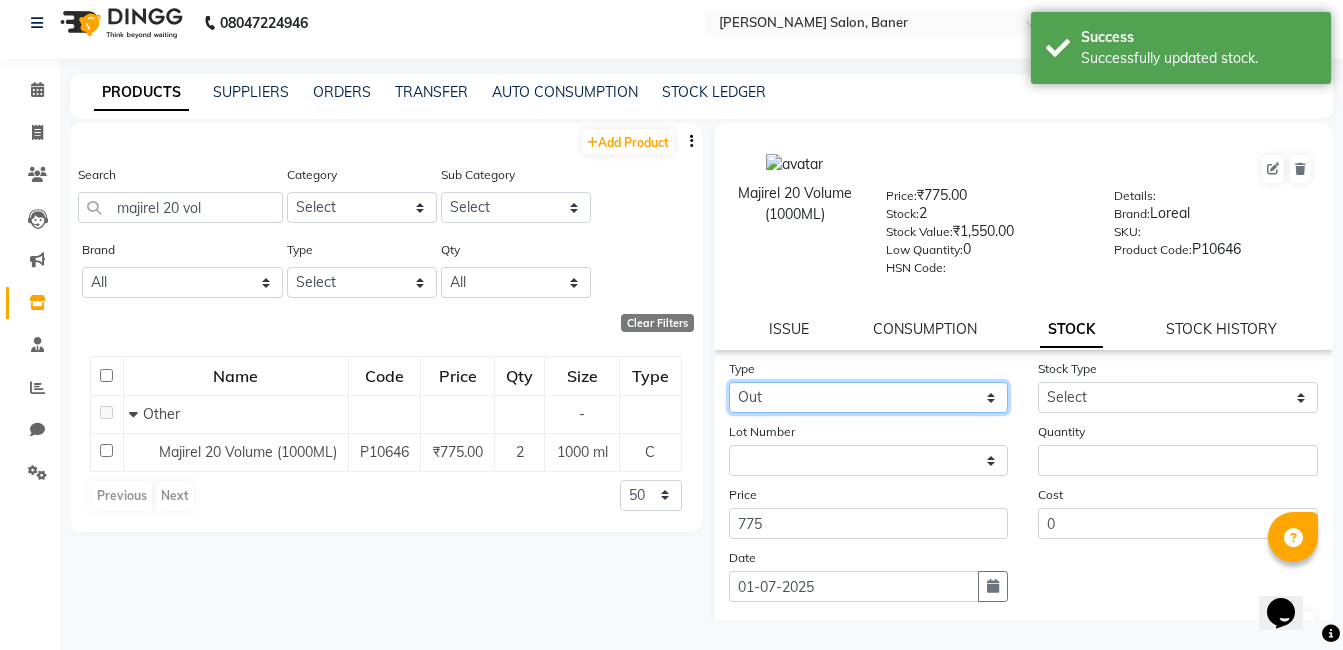 click on "Select In Out" 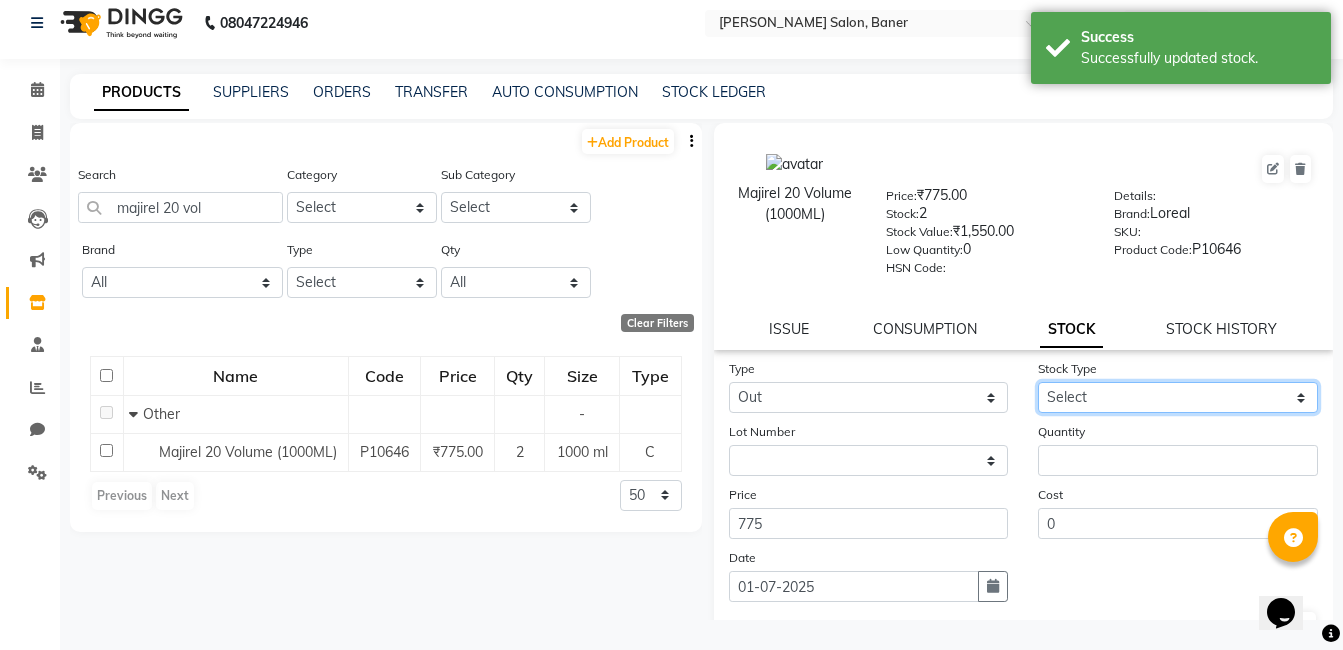 click on "Select Internal Use Damaged Expired Adjustment Return Other" 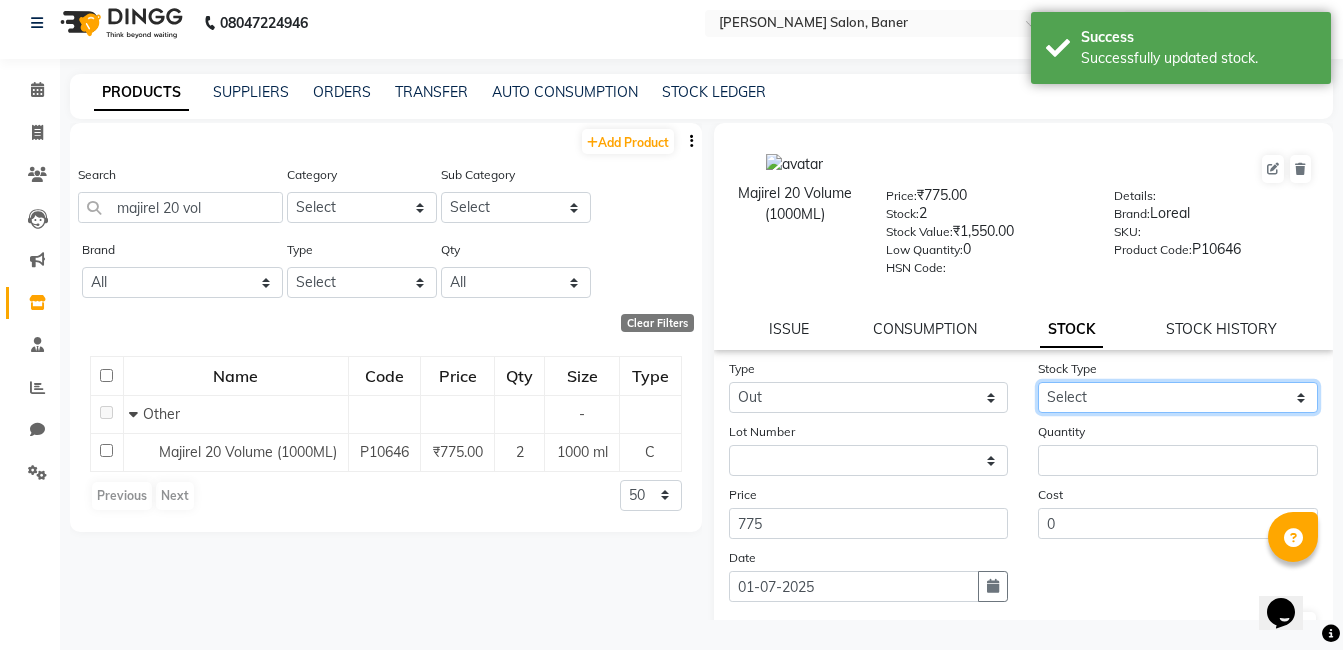 select on "internal use" 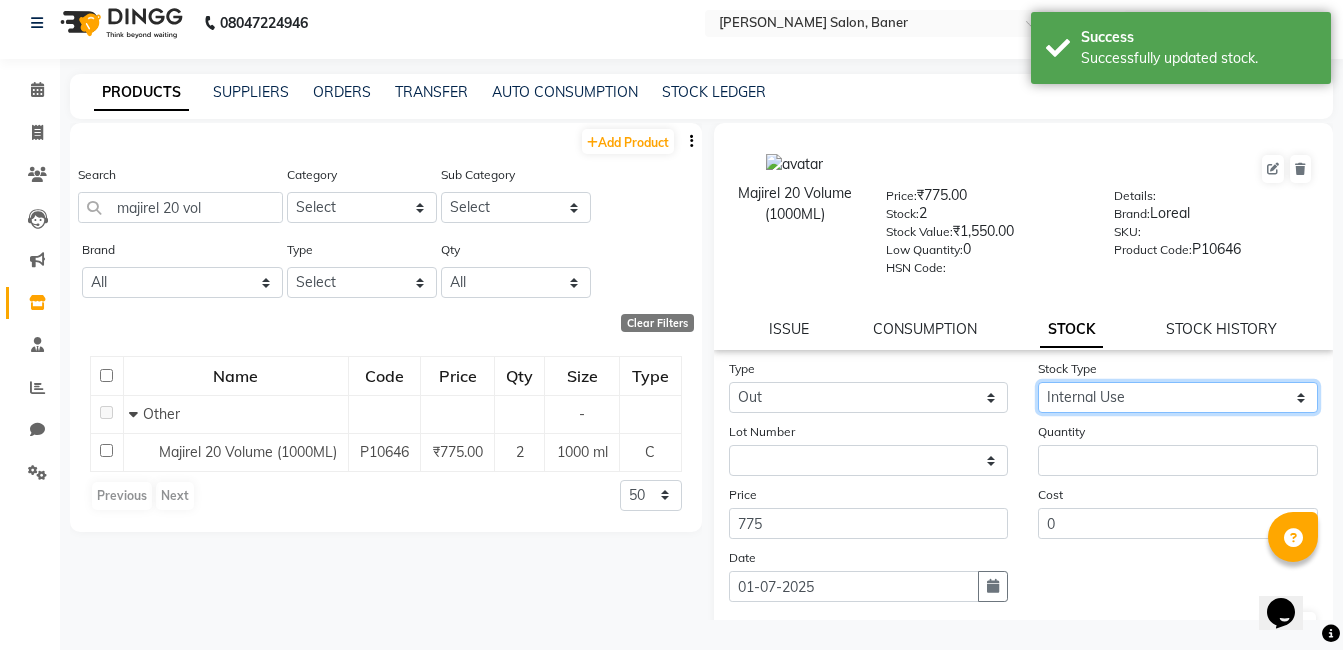 click on "Select Internal Use Damaged Expired Adjustment Return Other" 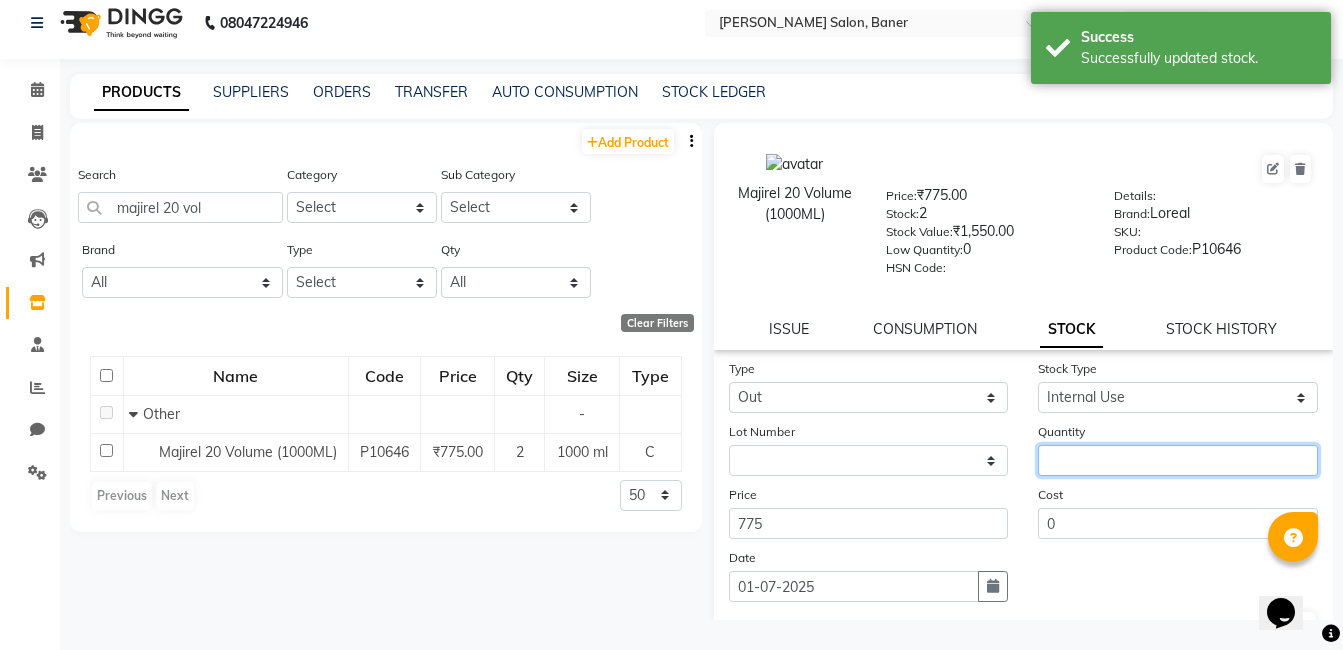 click 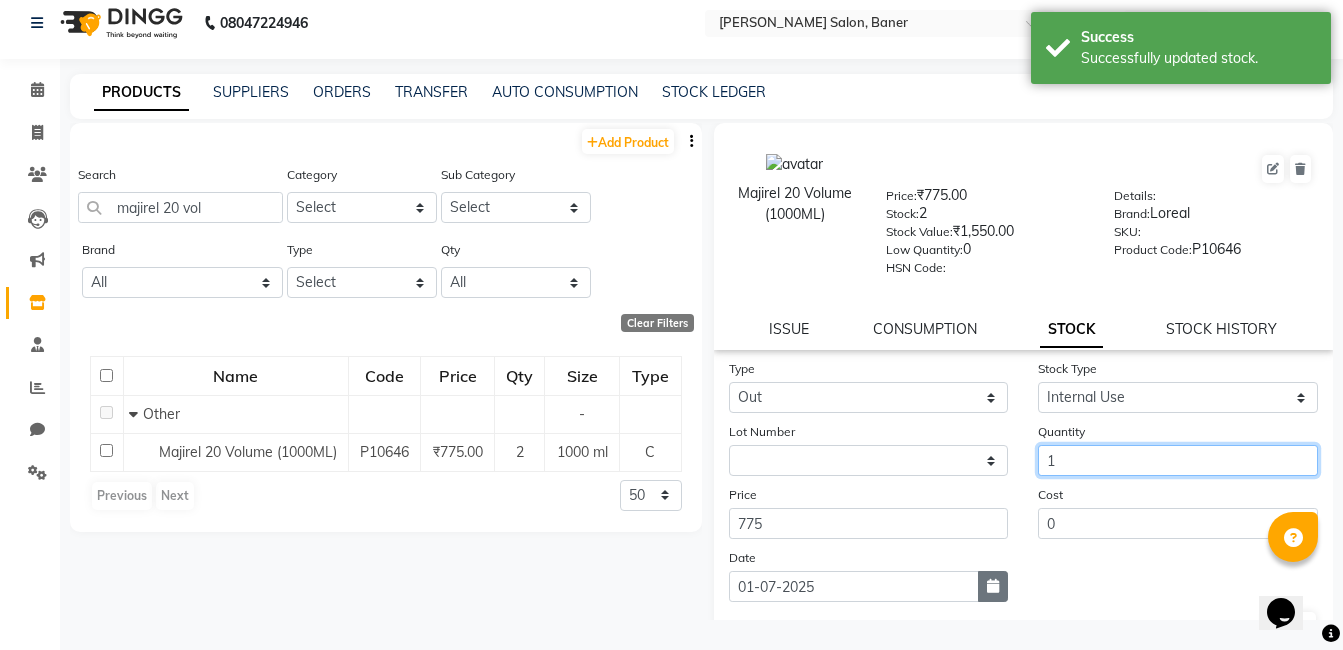 type on "1" 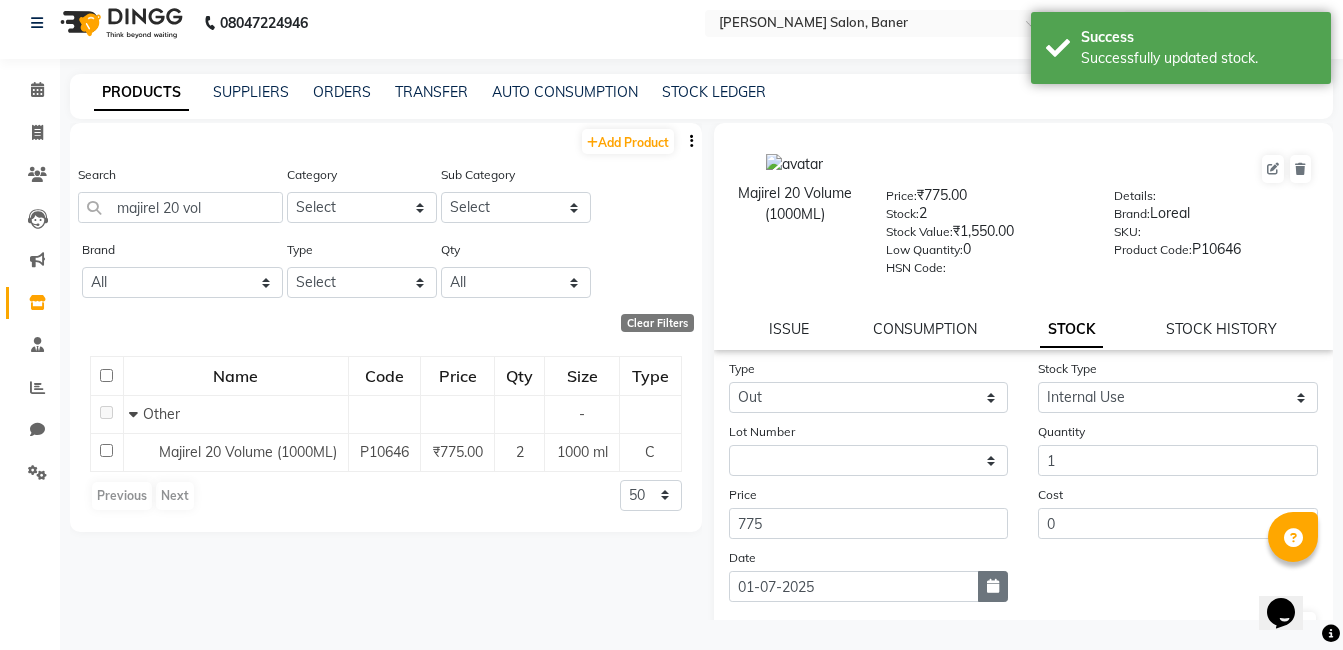 click 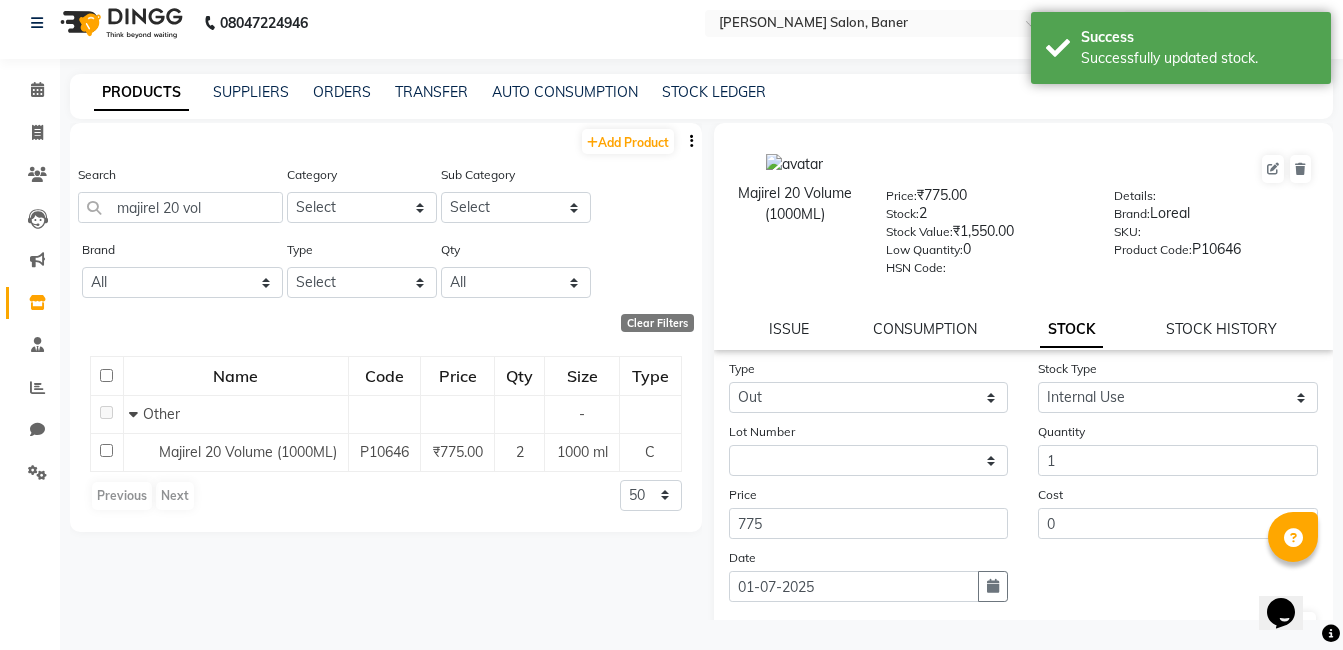 select on "7" 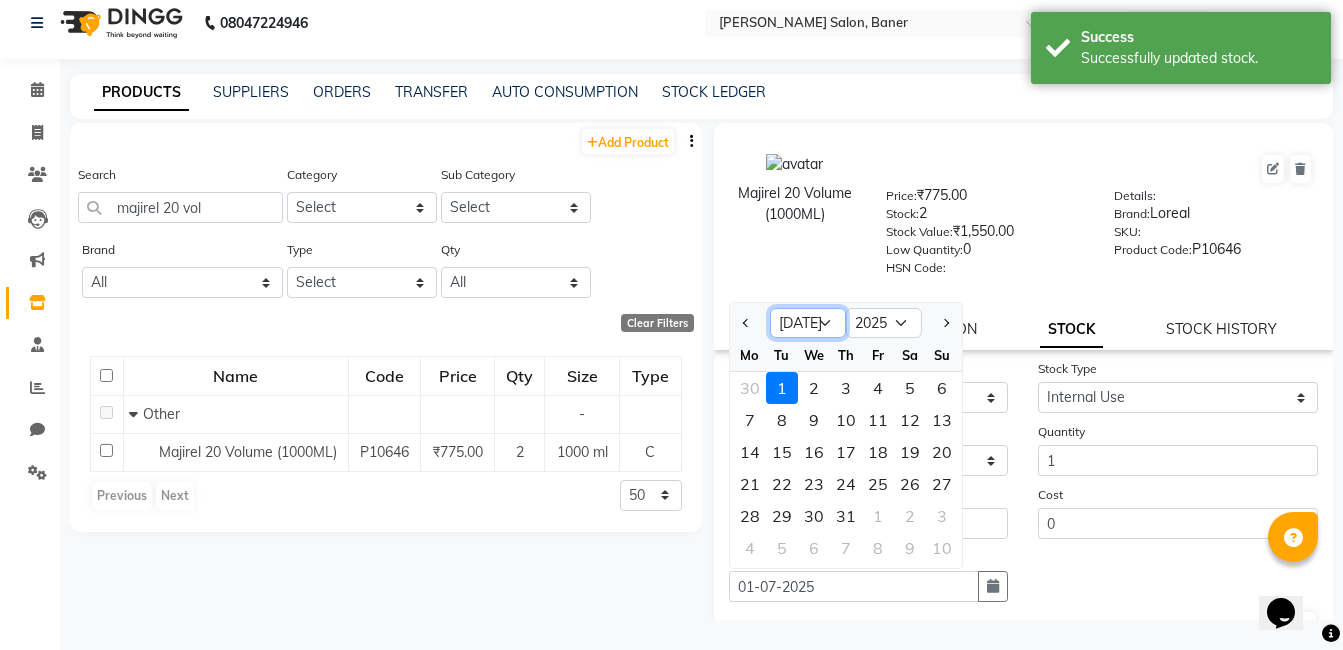 click on "Jan Feb Mar Apr May Jun Jul Aug Sep Oct Nov Dec" 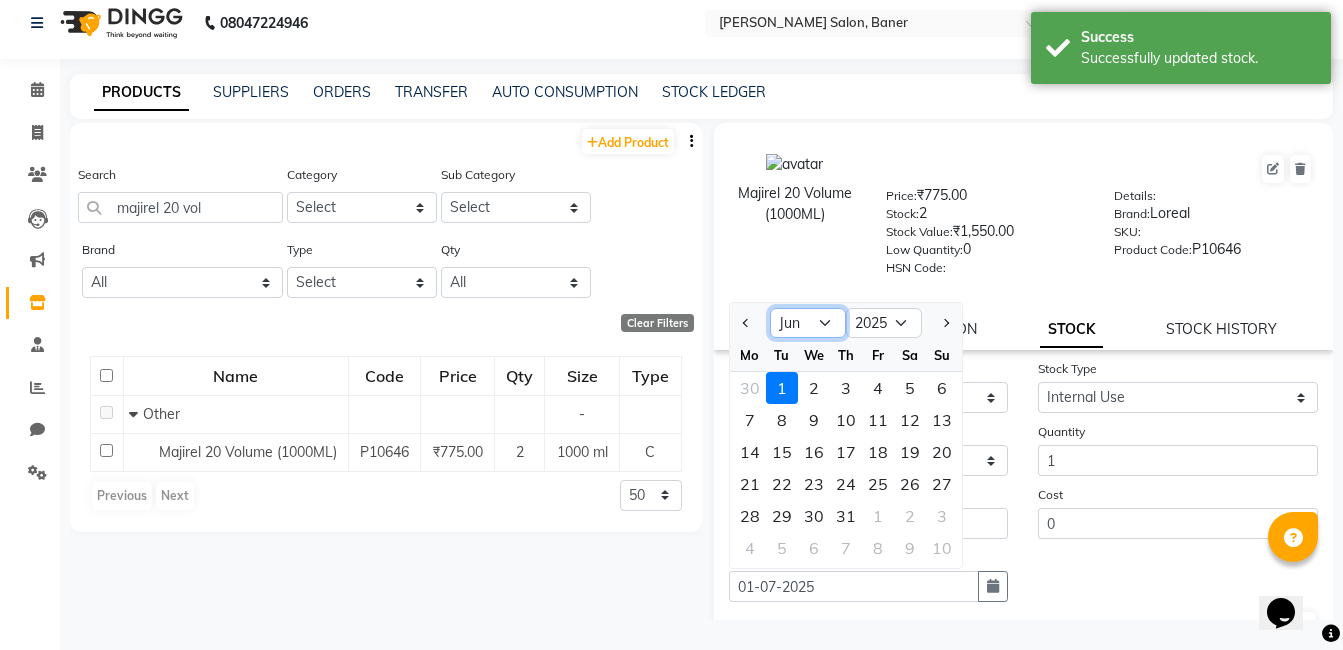click on "Jan Feb Mar Apr May Jun Jul Aug Sep Oct Nov Dec" 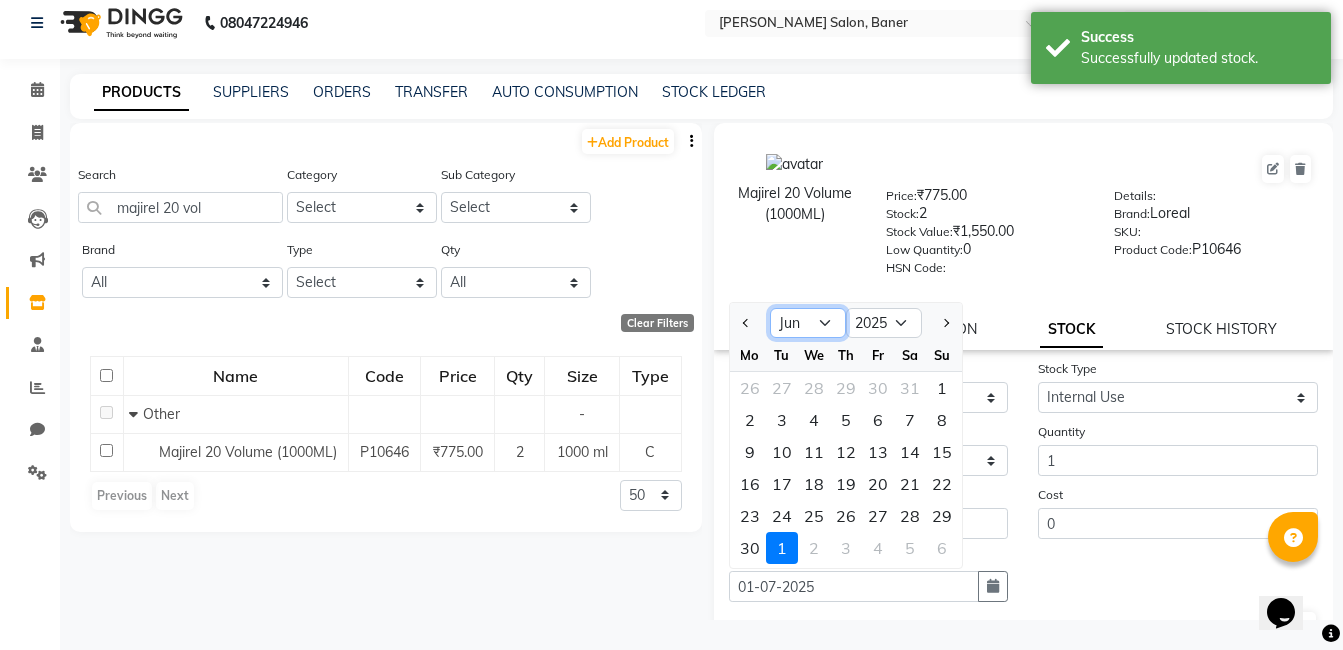scroll, scrollTop: 138, scrollLeft: 0, axis: vertical 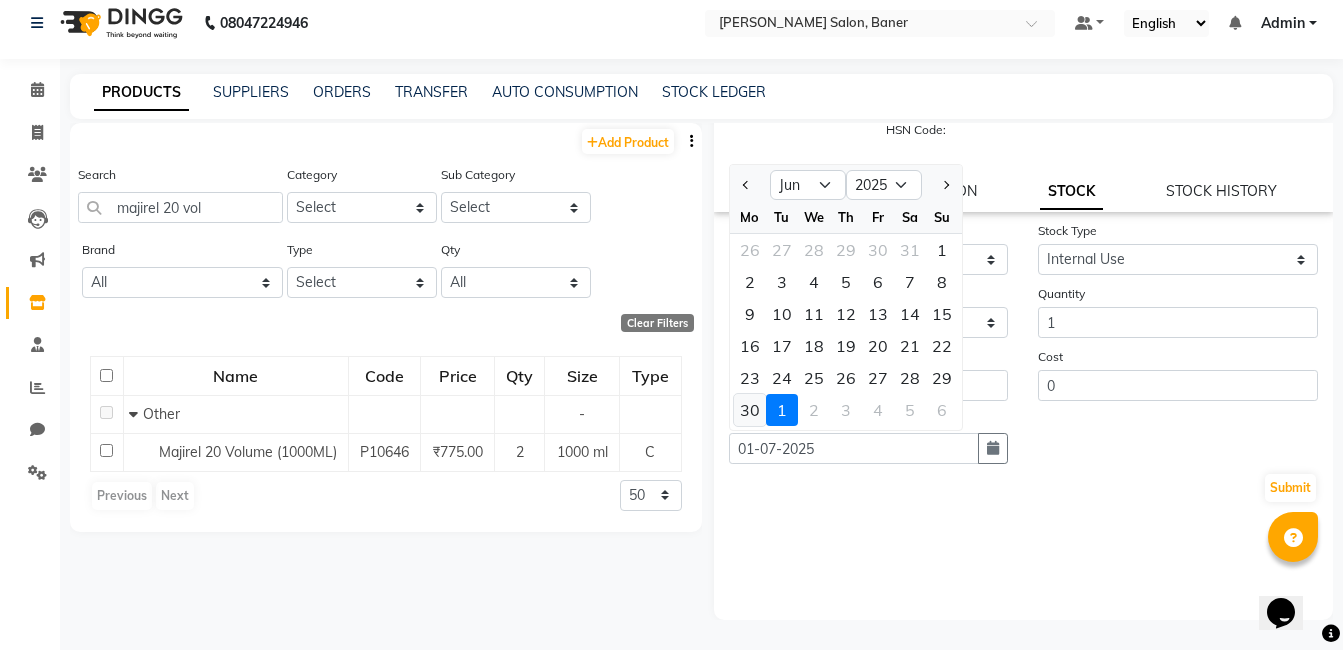click on "30" 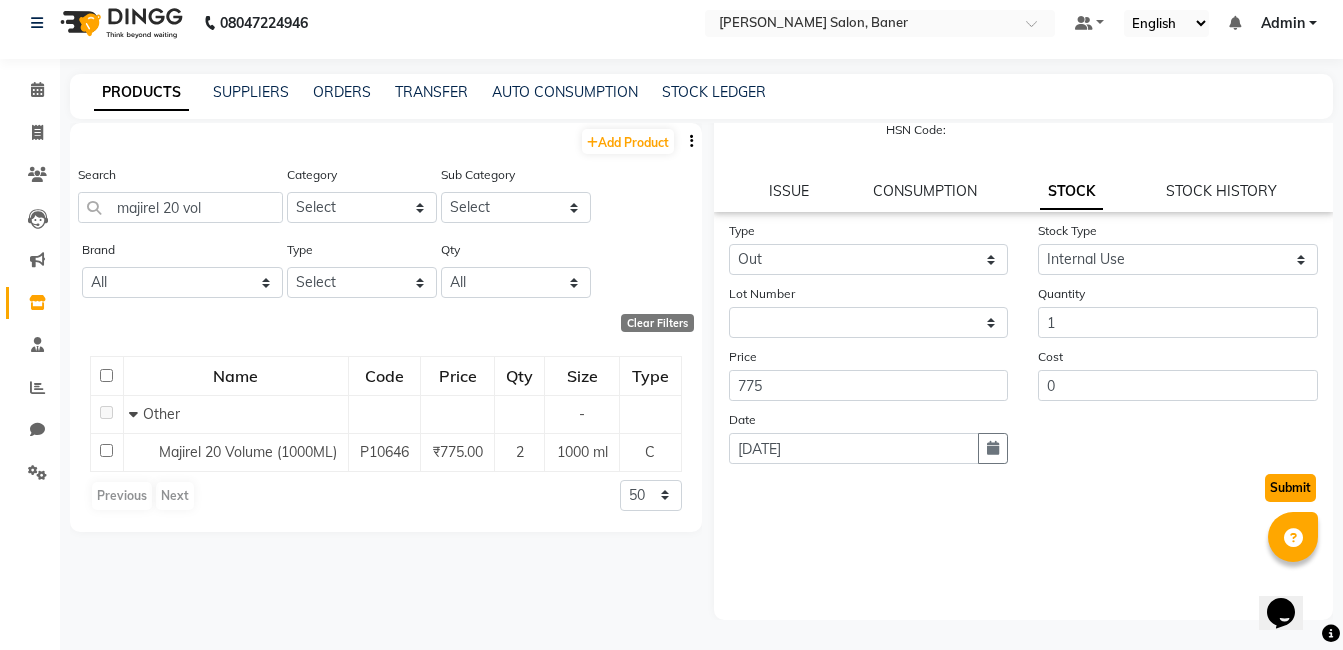 click on "Submit" 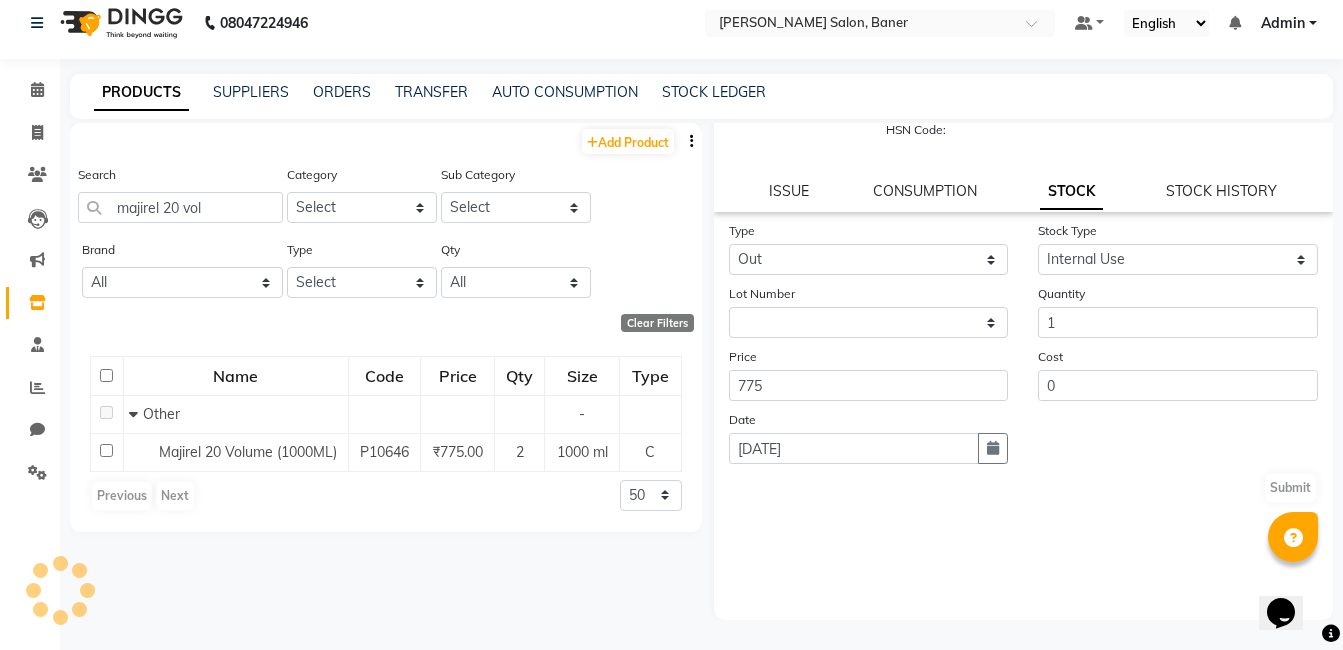 scroll, scrollTop: 0, scrollLeft: 0, axis: both 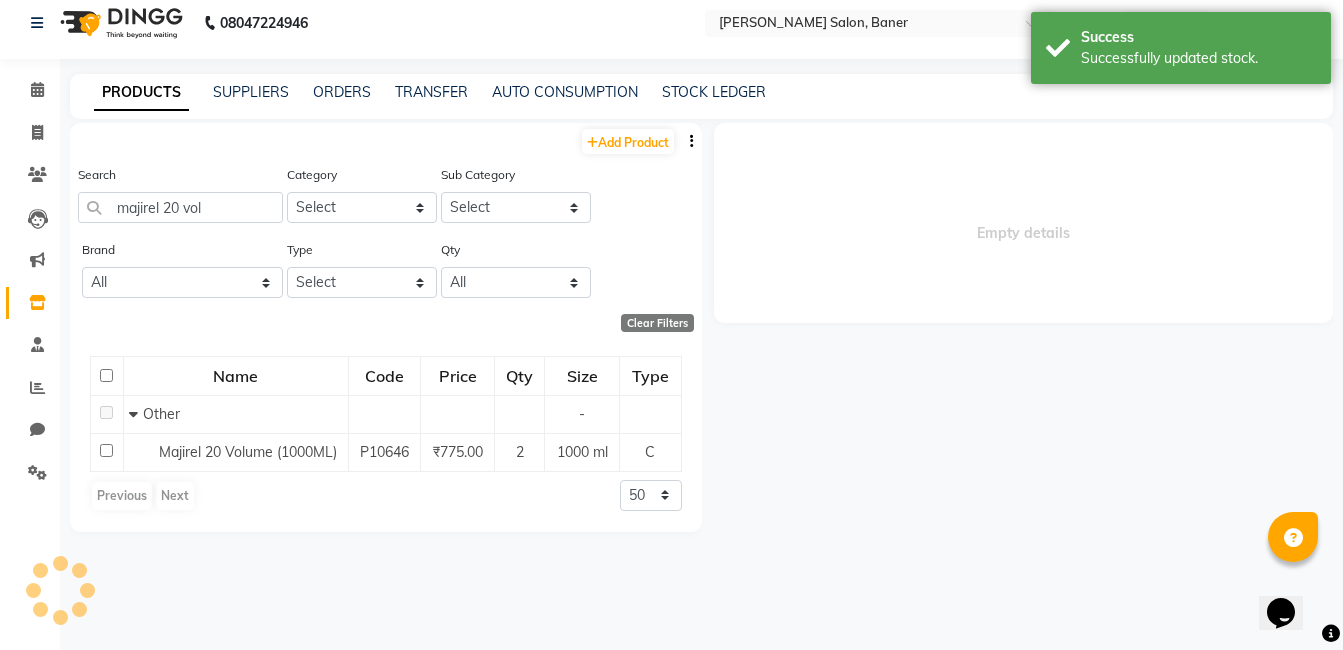 select 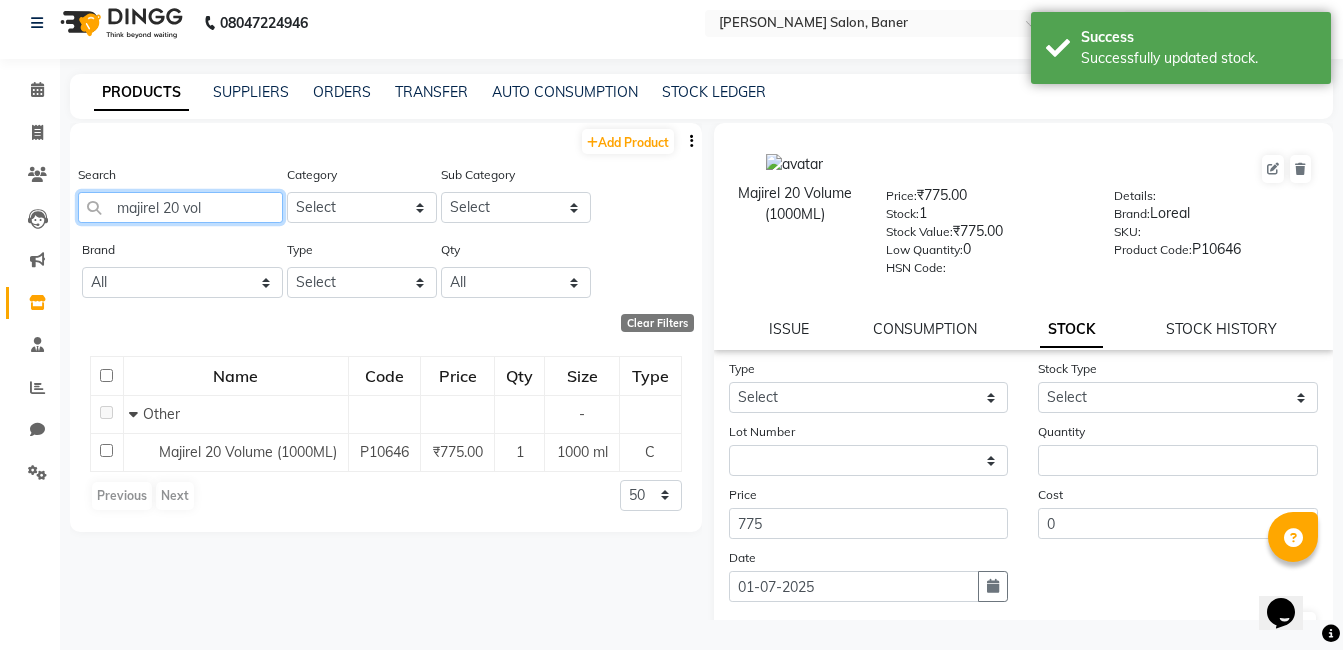 click on "majirel 20 vol" 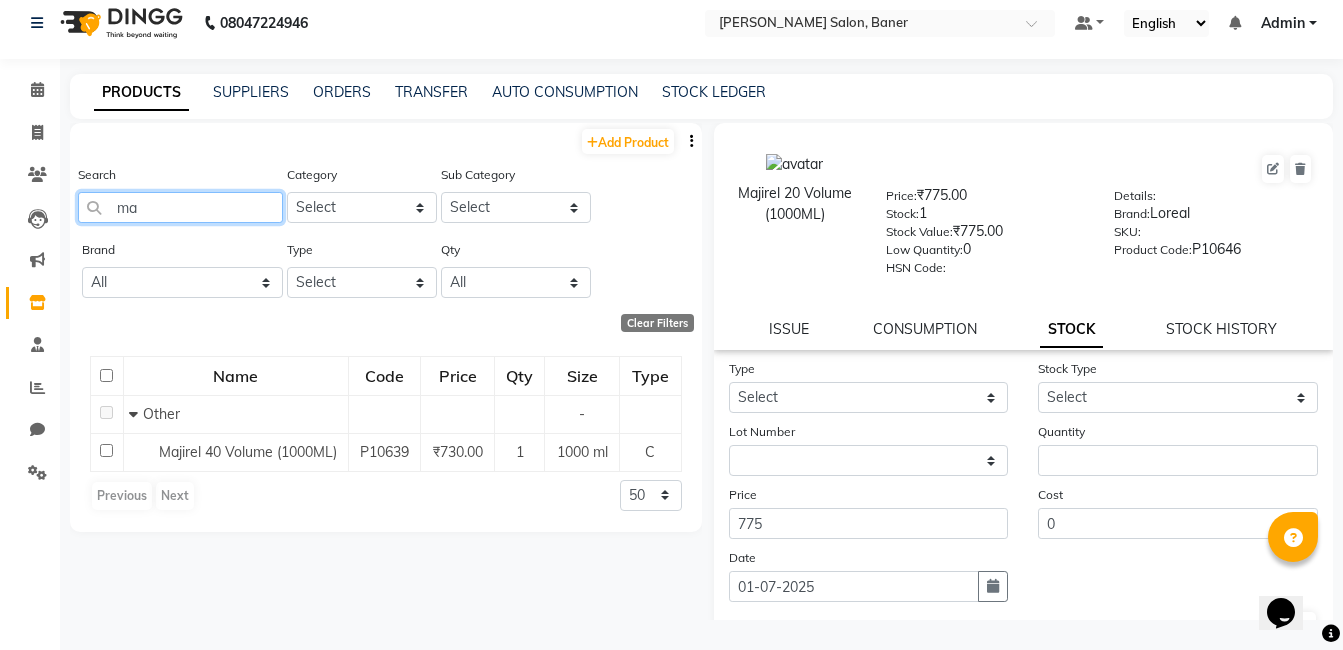 type on "m" 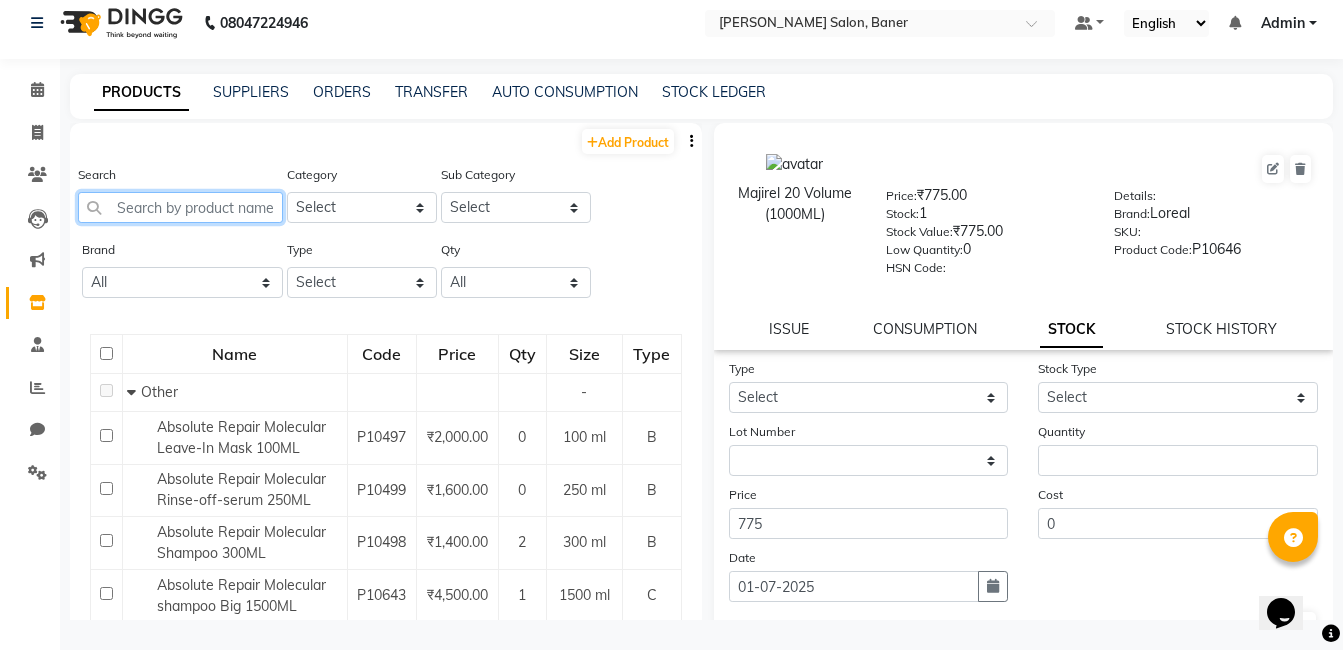 click 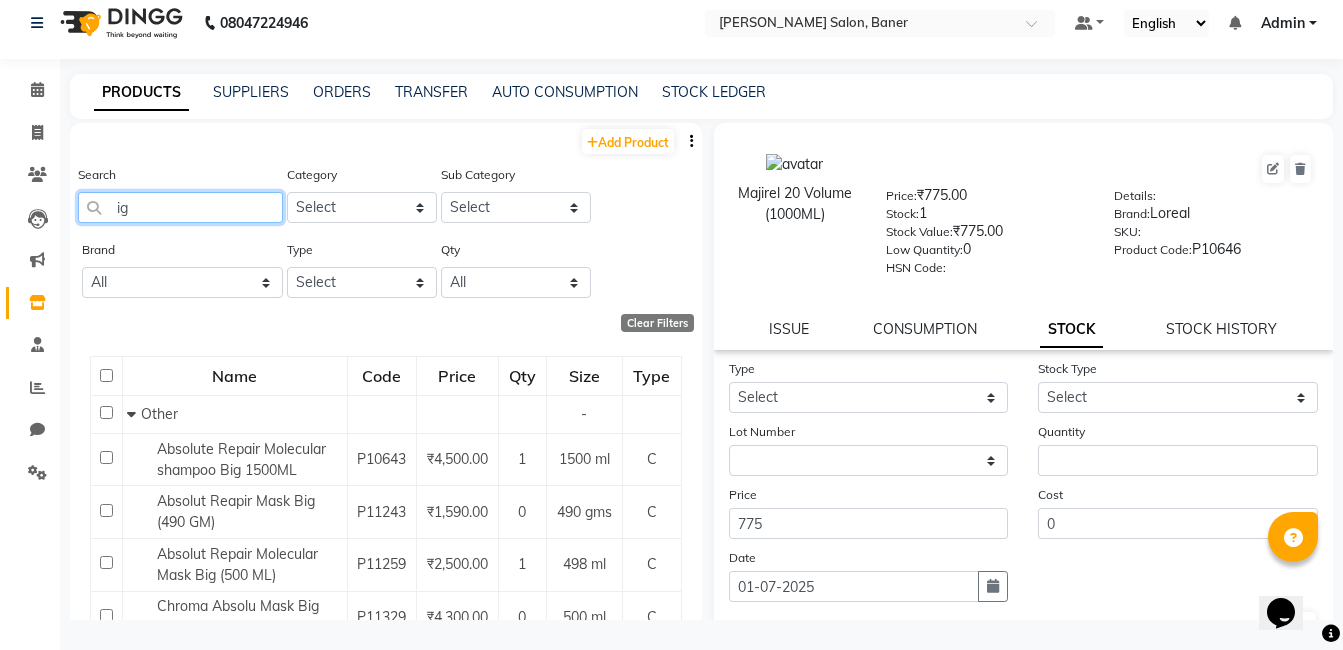 type on "i" 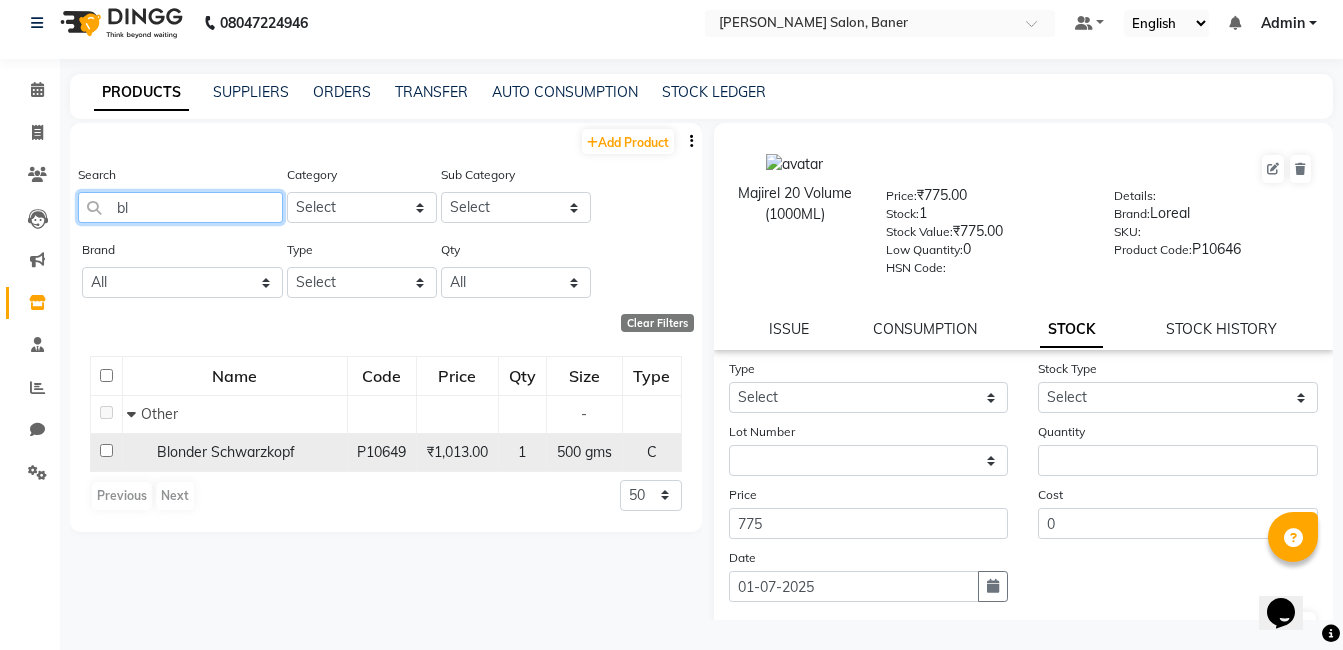 type on "b" 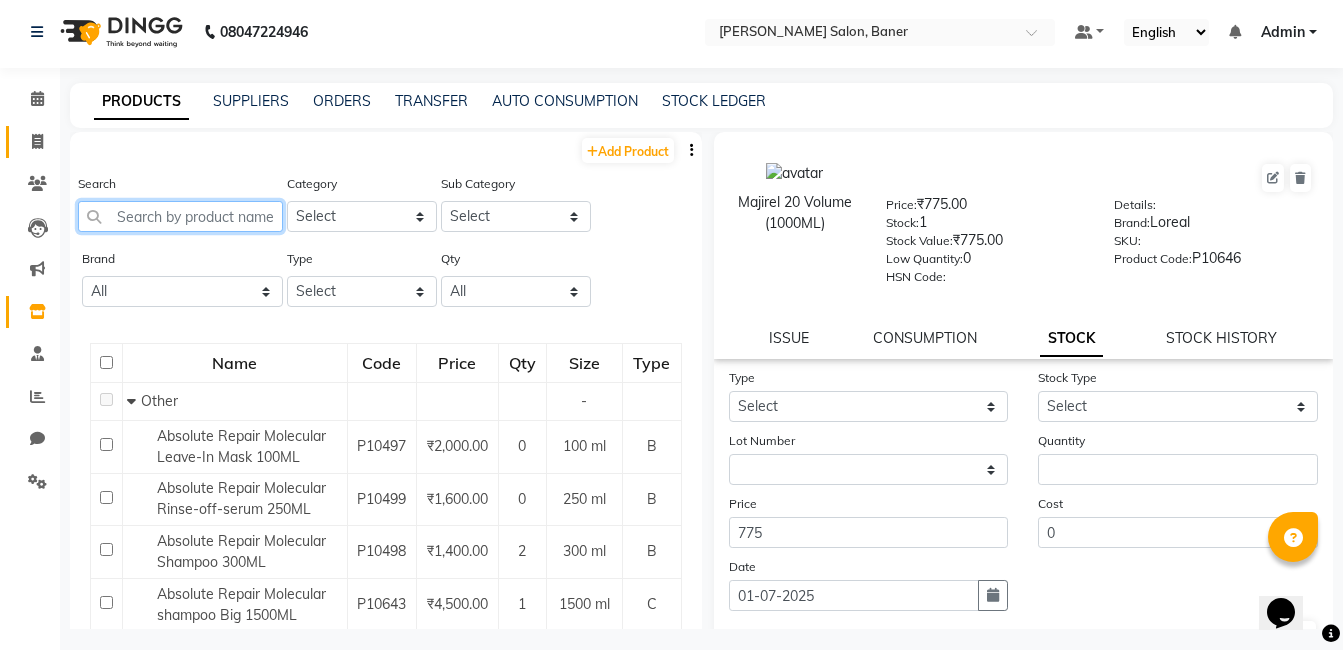 scroll, scrollTop: 0, scrollLeft: 0, axis: both 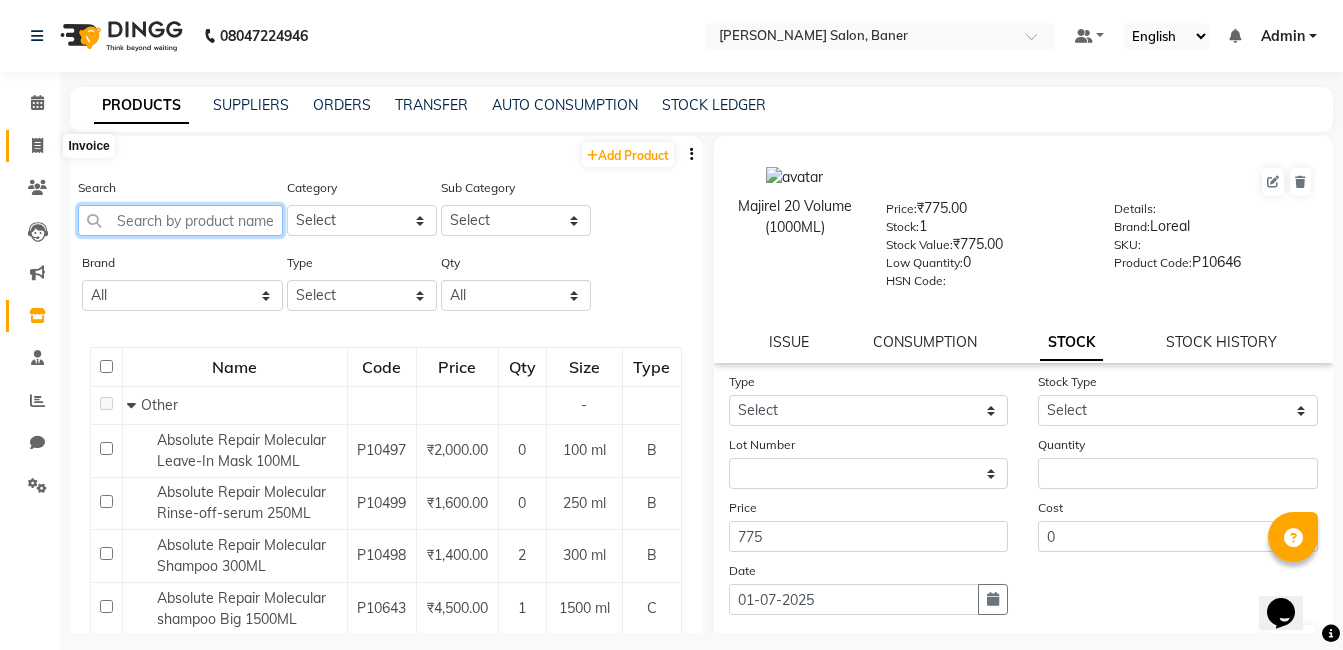 type 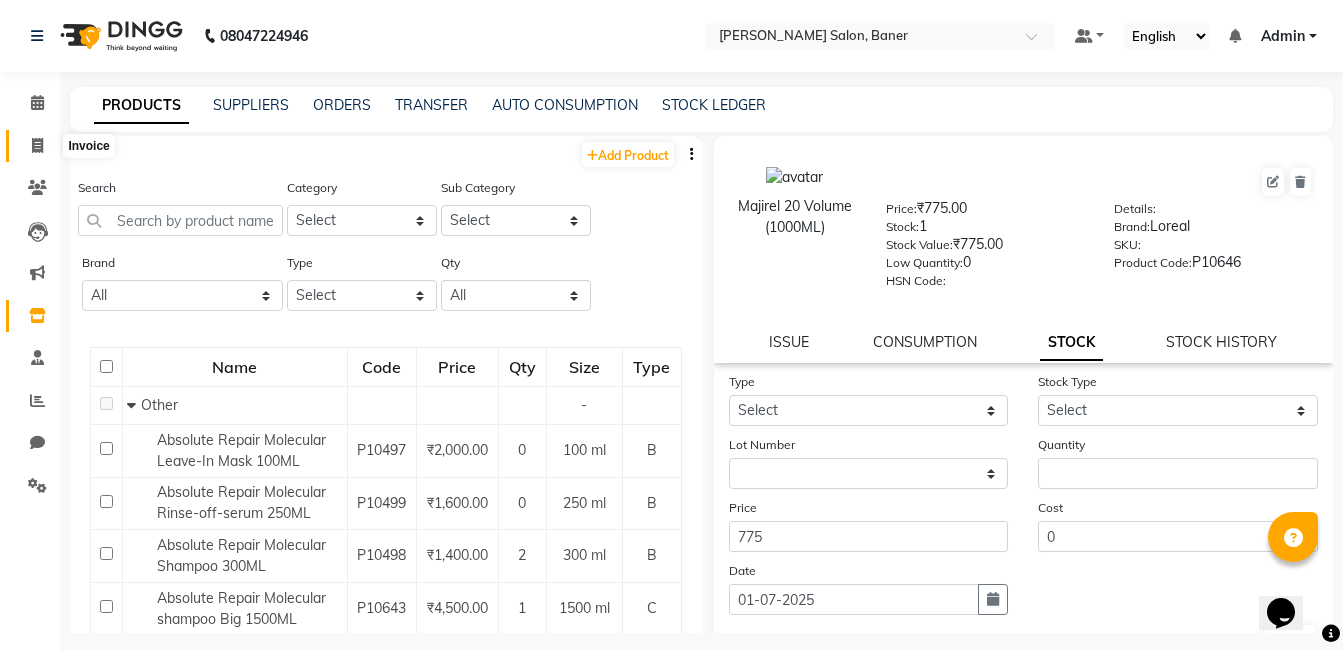 click 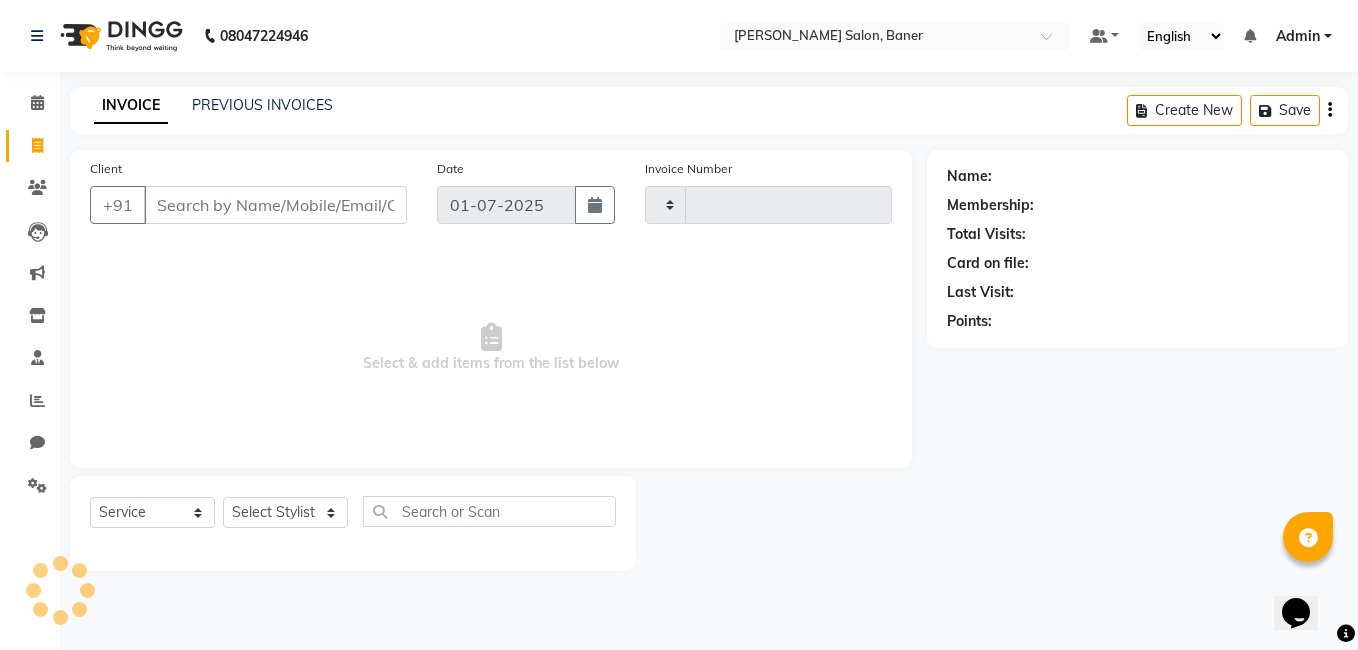 type on "1986" 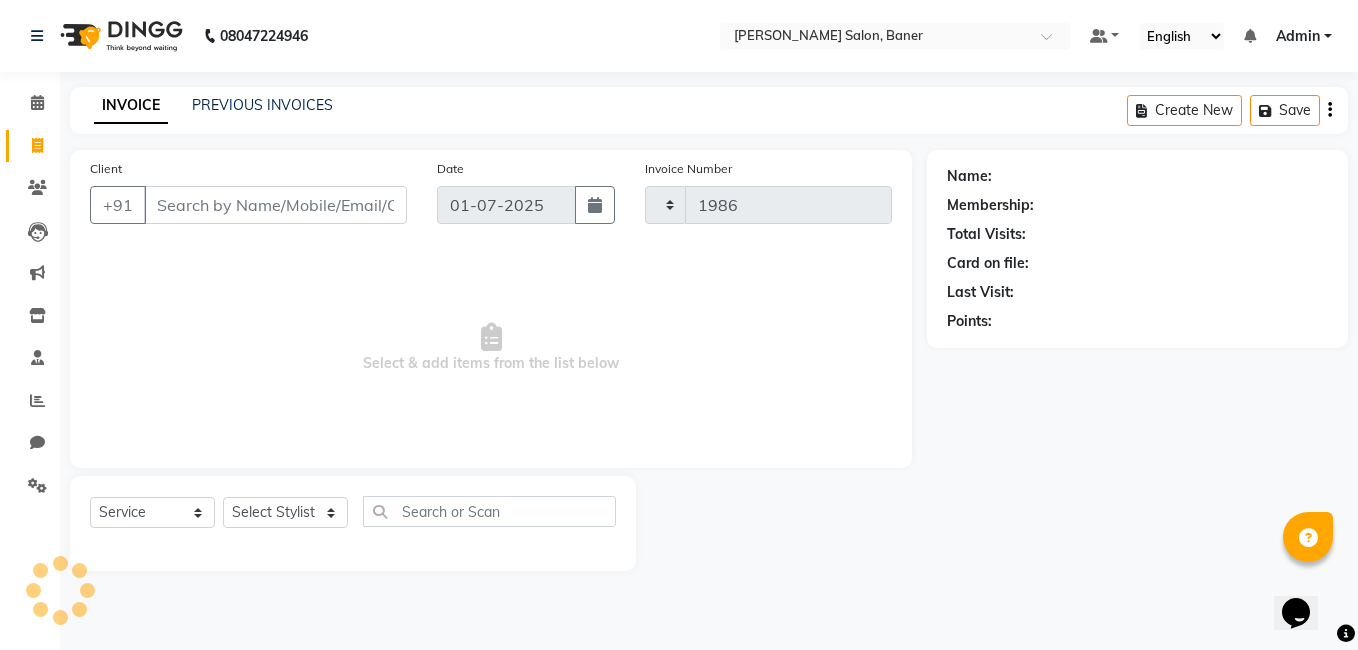 select on "7115" 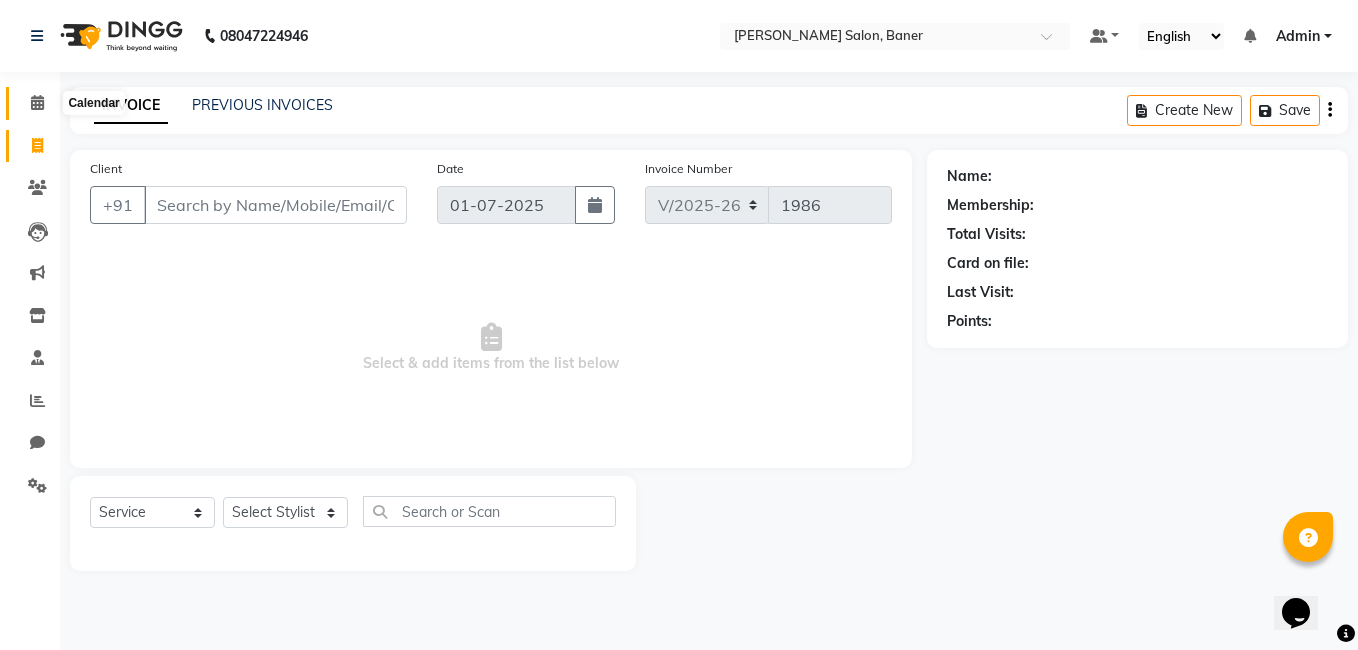 drag, startPoint x: 42, startPoint y: 99, endPoint x: 27, endPoint y: 99, distance: 15 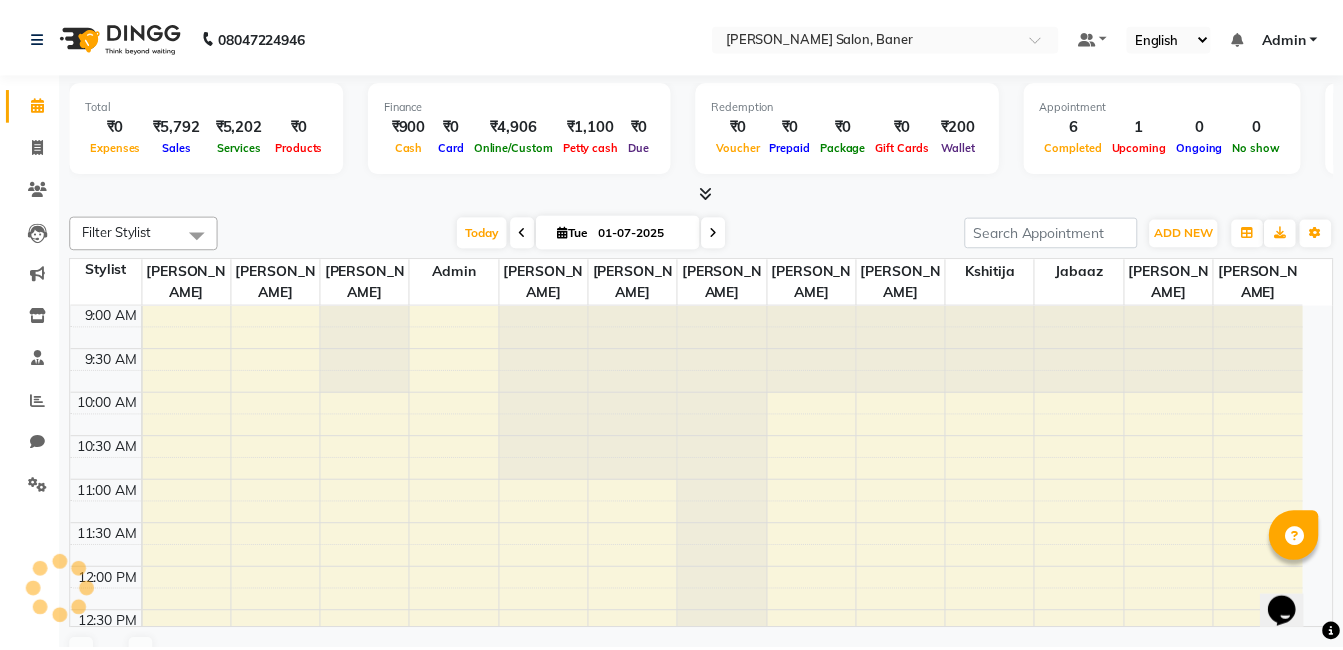 scroll, scrollTop: 0, scrollLeft: 0, axis: both 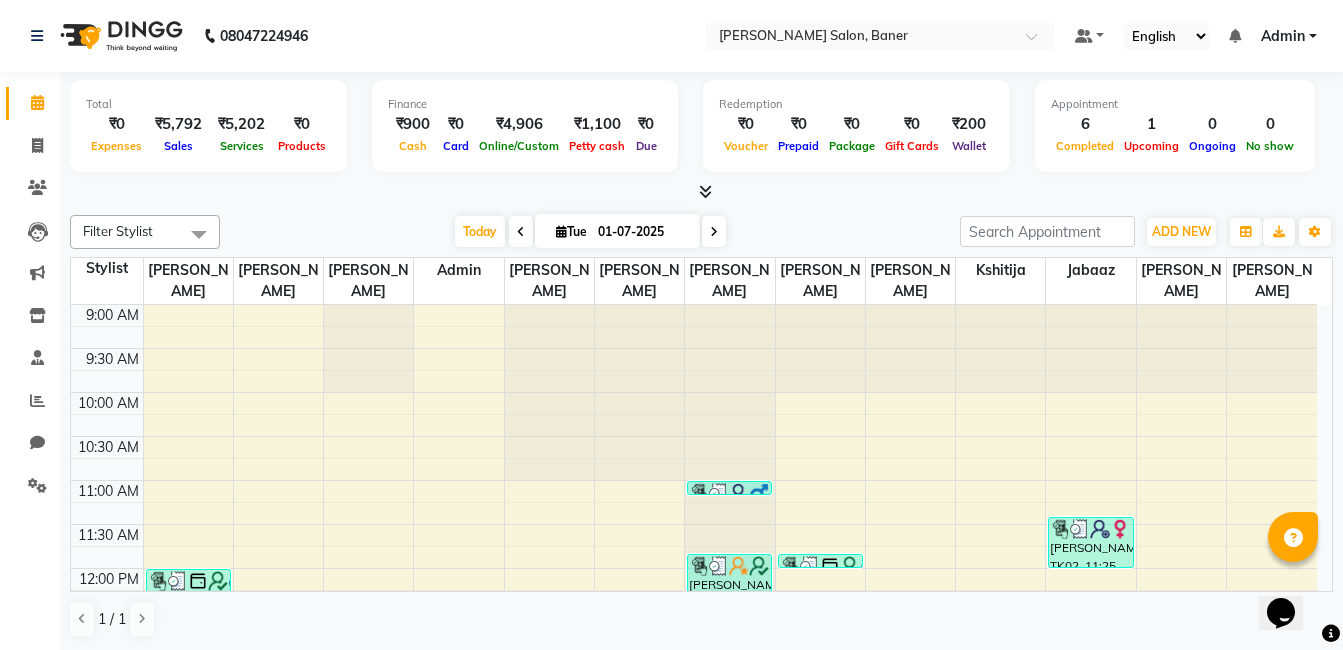 click at bounding box center (705, 191) 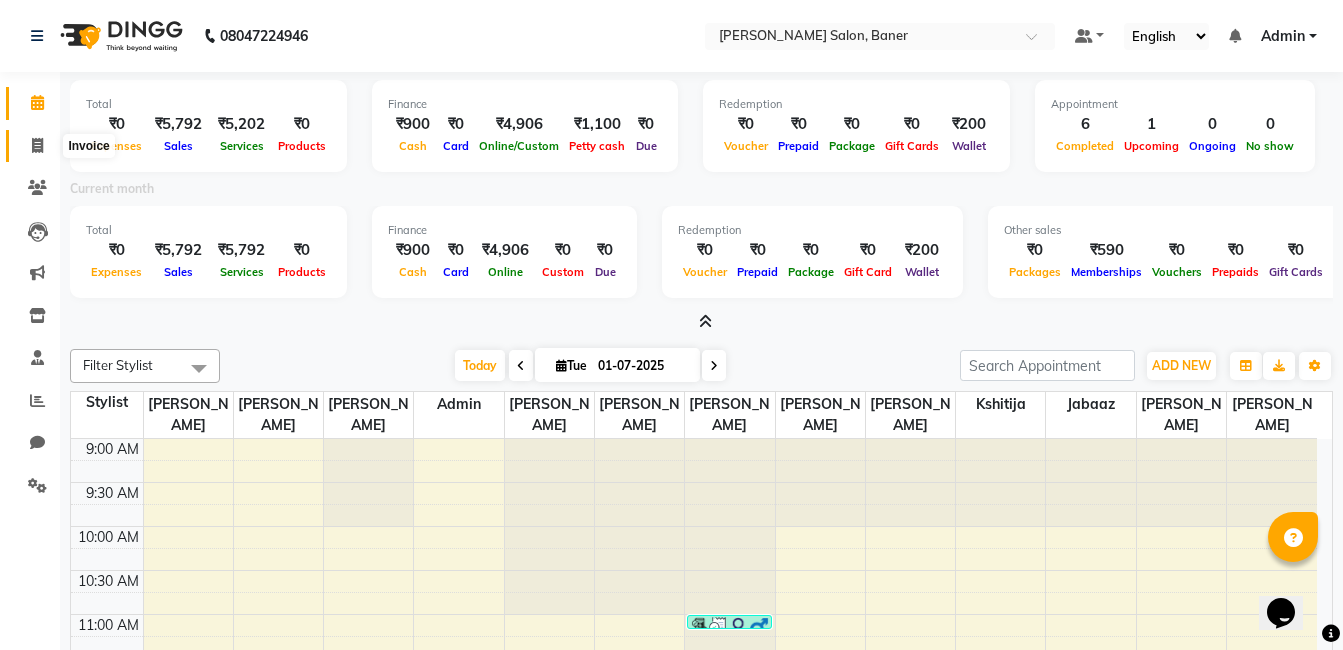 click 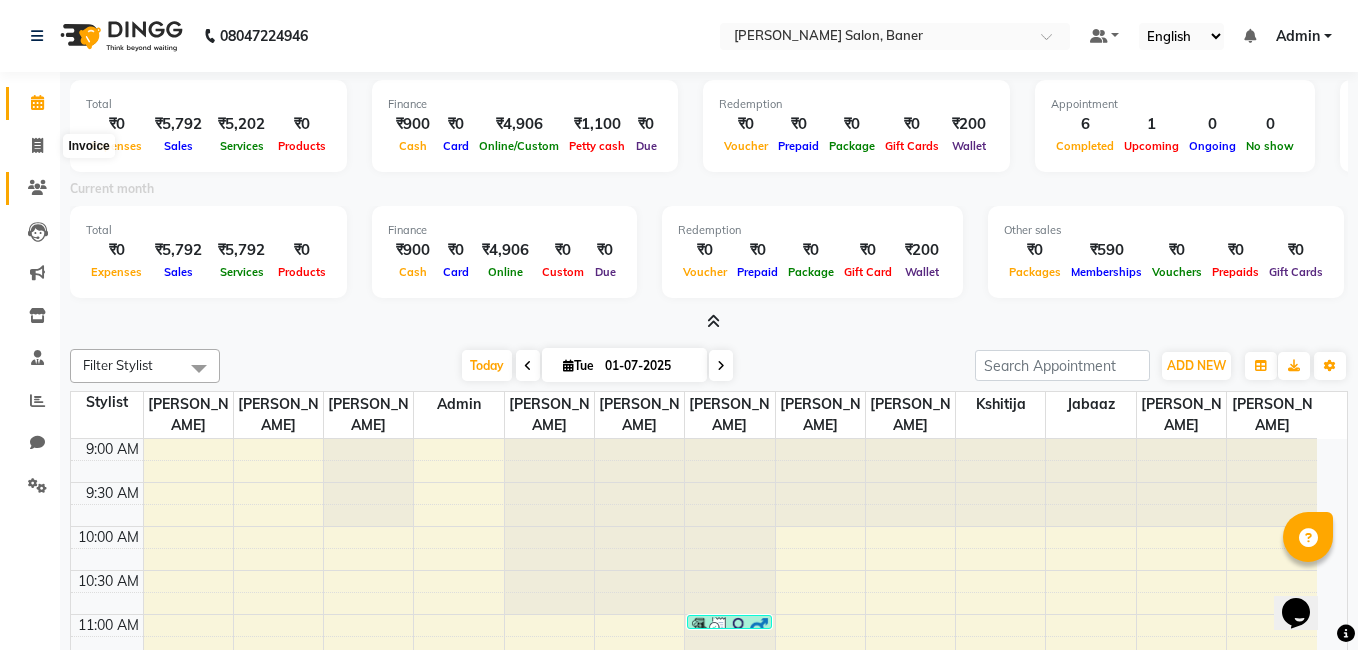 select on "7115" 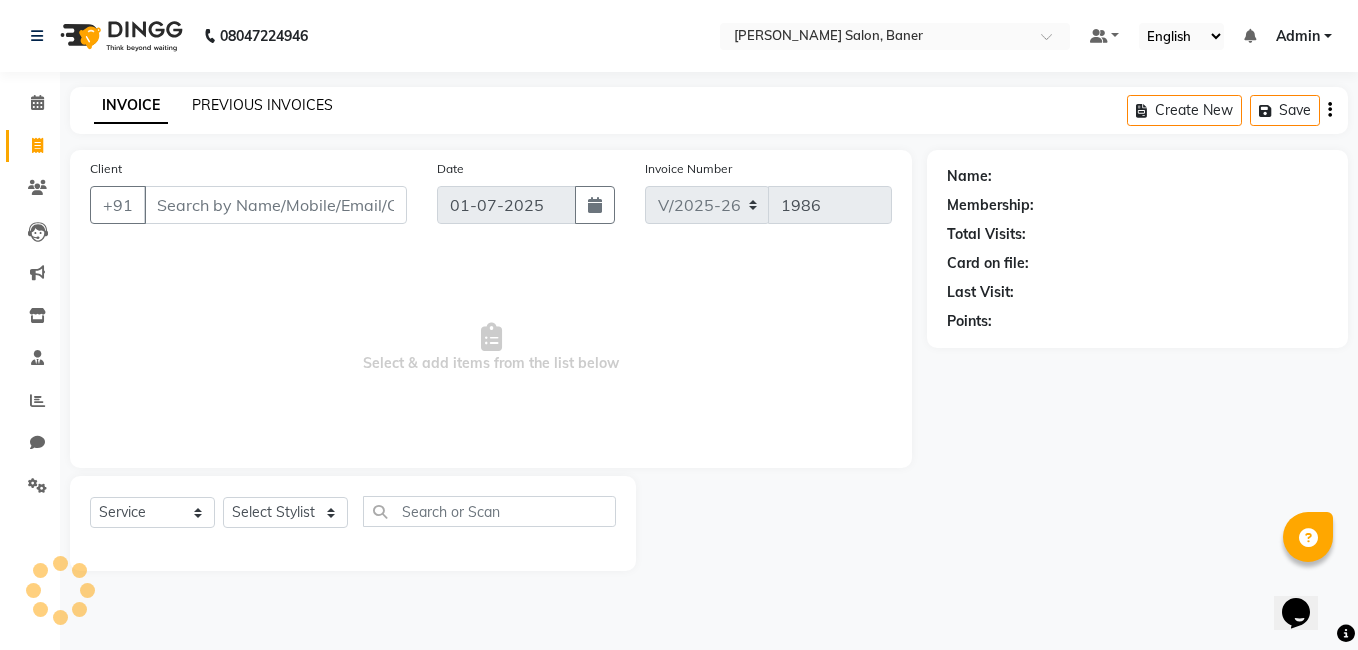 click on "PREVIOUS INVOICES" 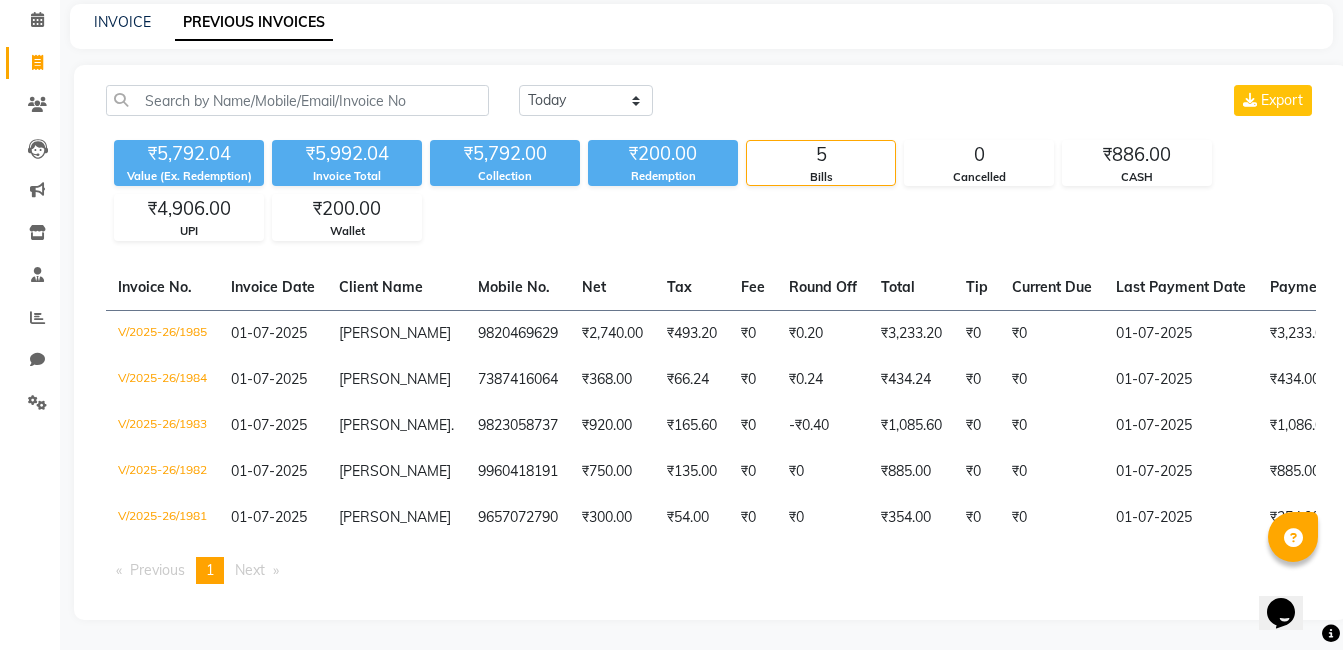scroll, scrollTop: 118, scrollLeft: 0, axis: vertical 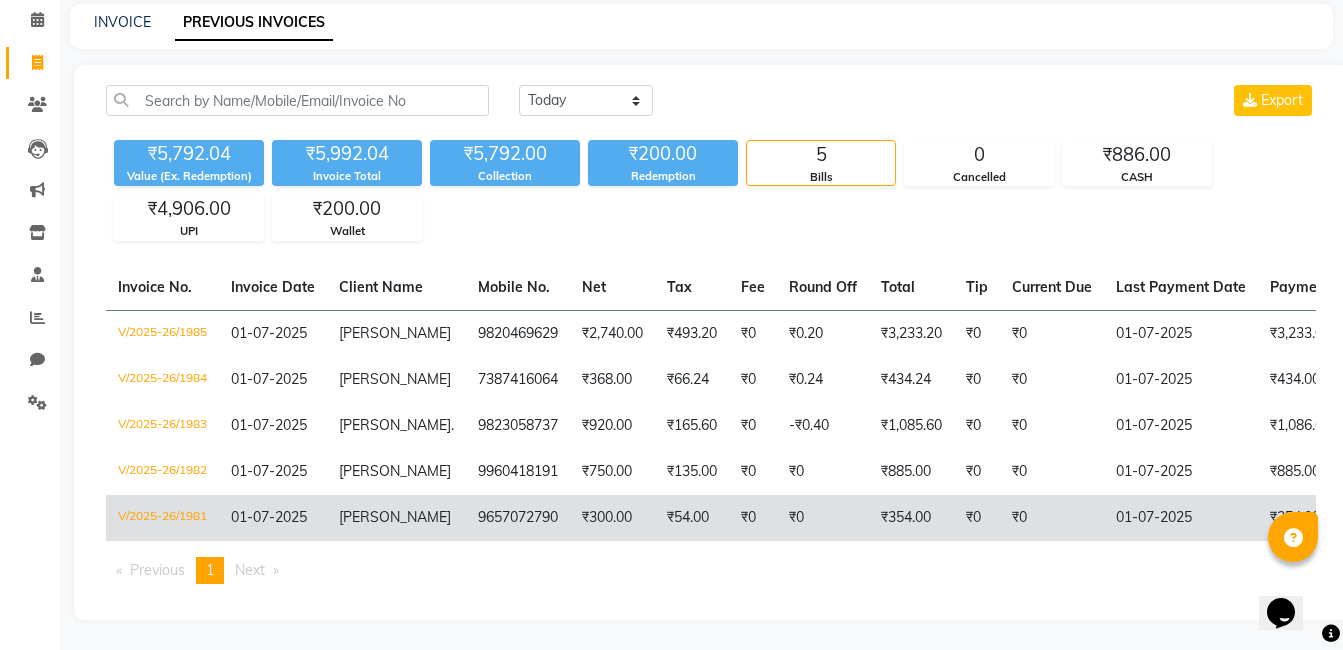 click on "₹300.00" 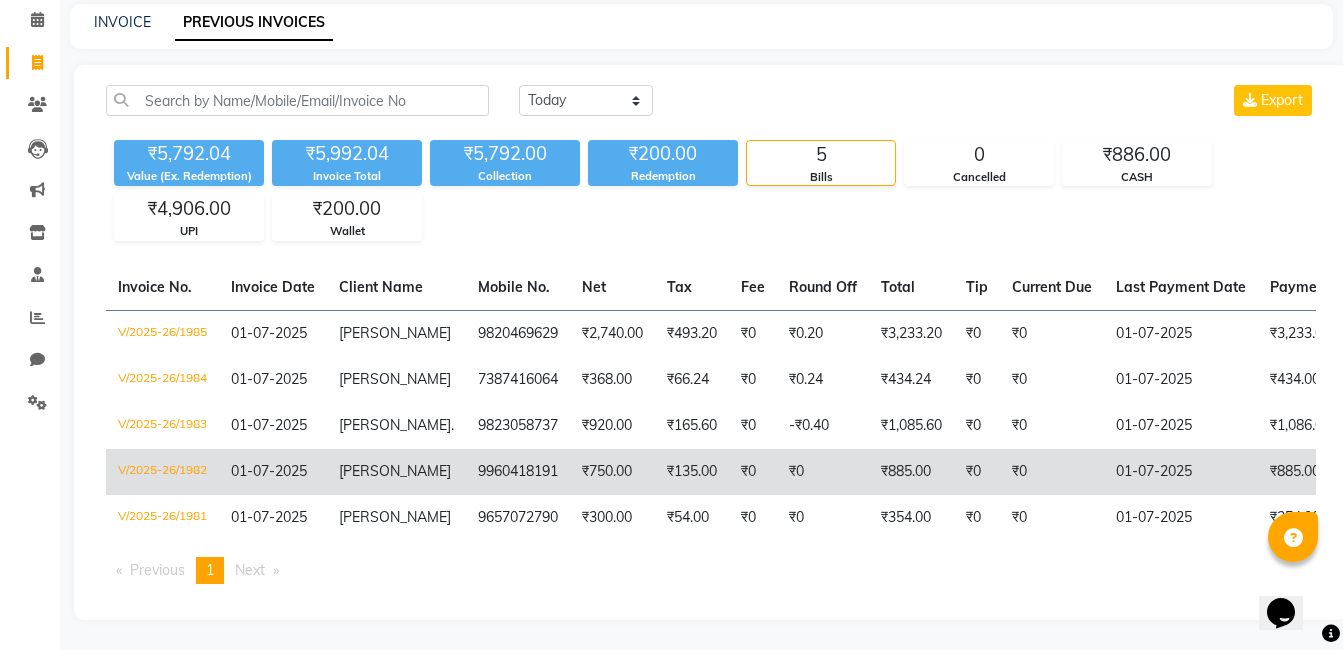 click on "₹750.00" 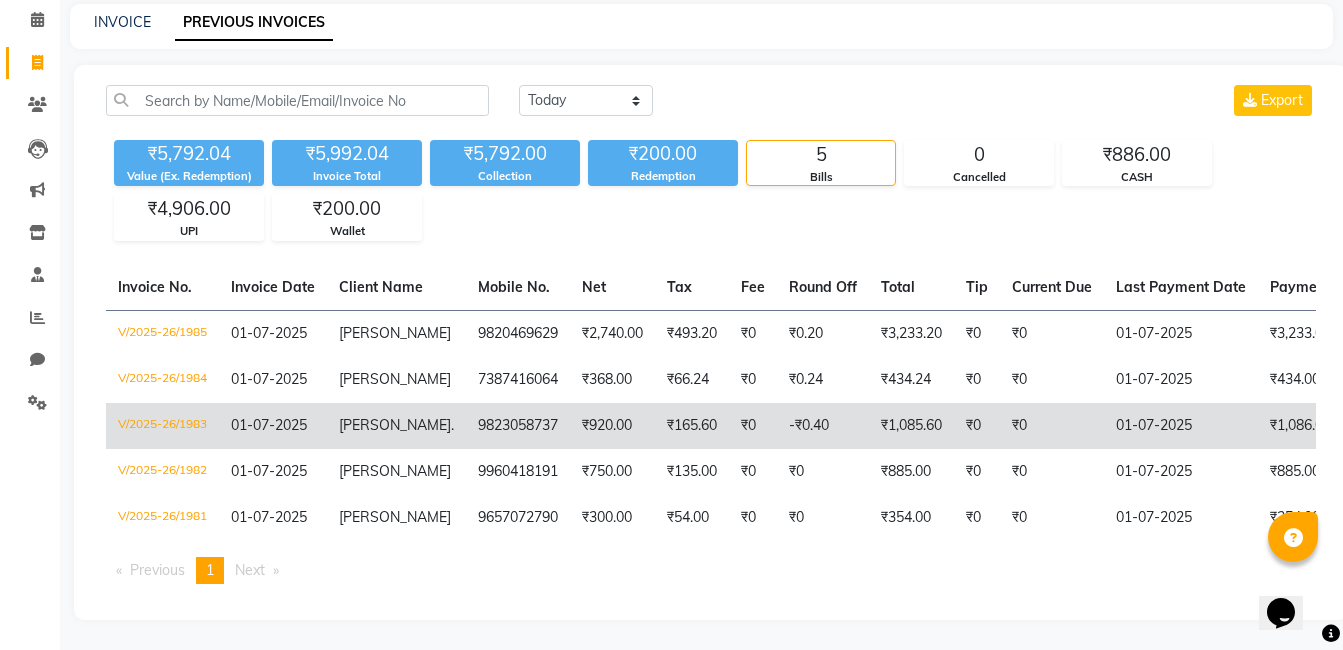 click on "AMRUTA  ." 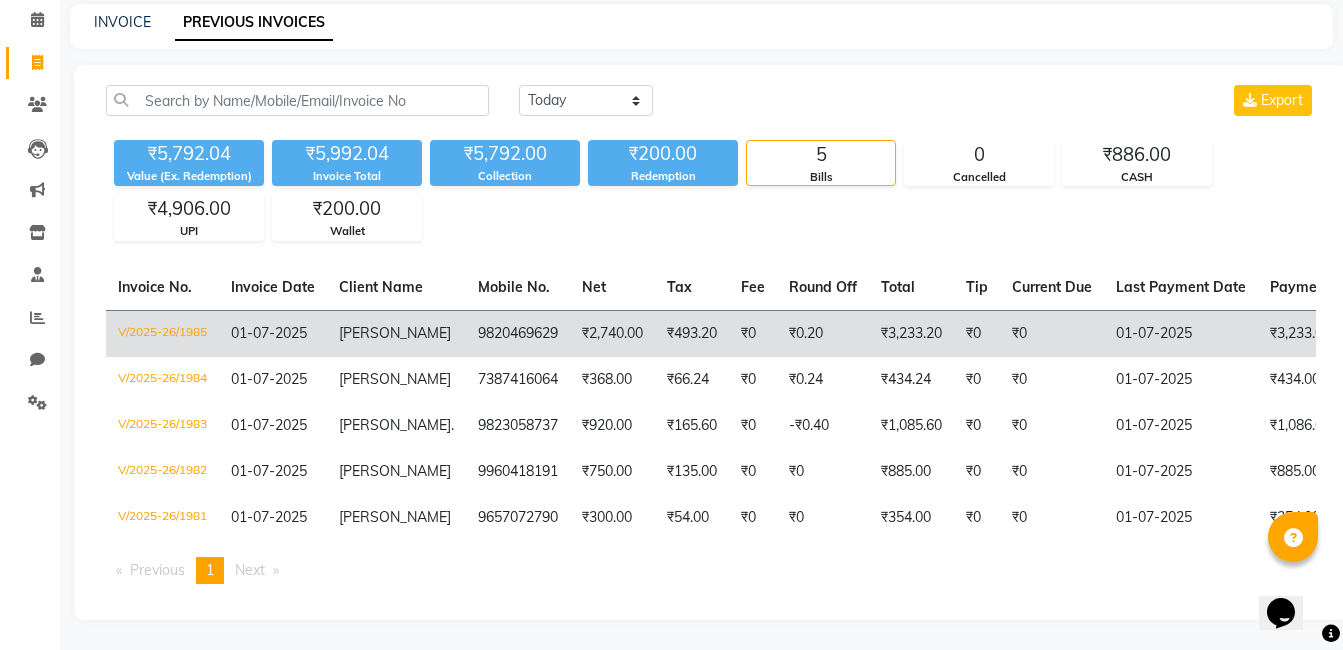 click on "9820469629" 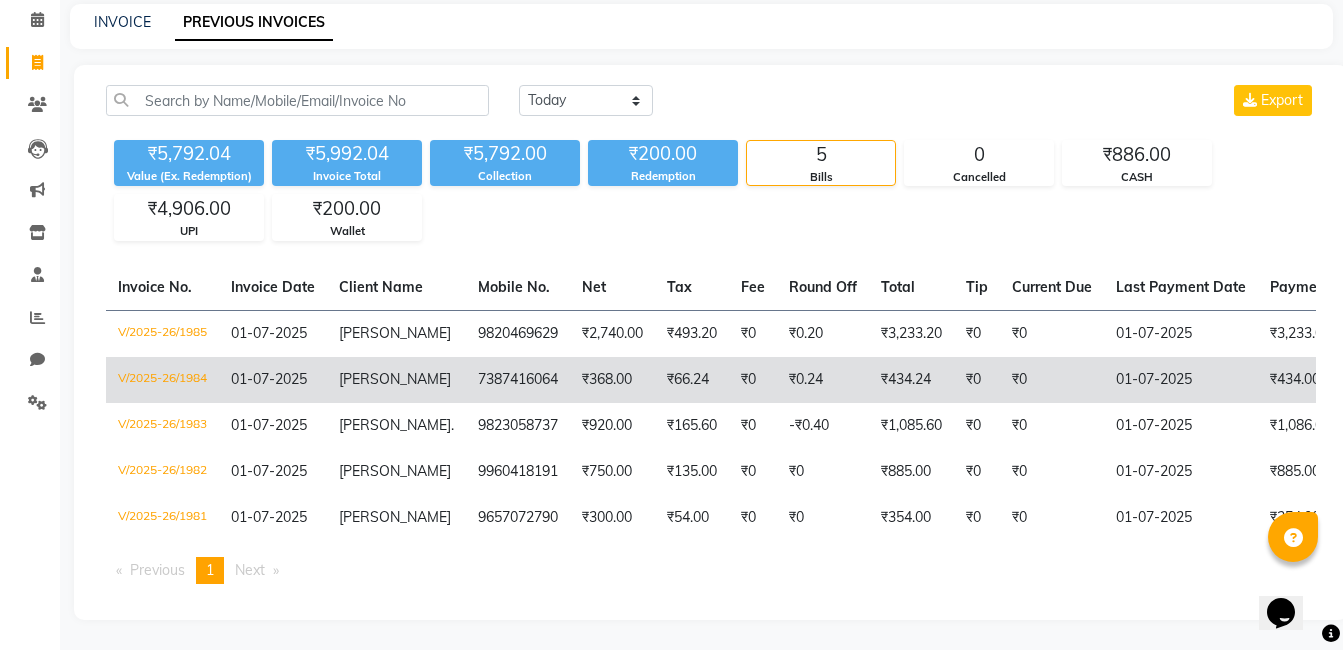 click on "₹66.24" 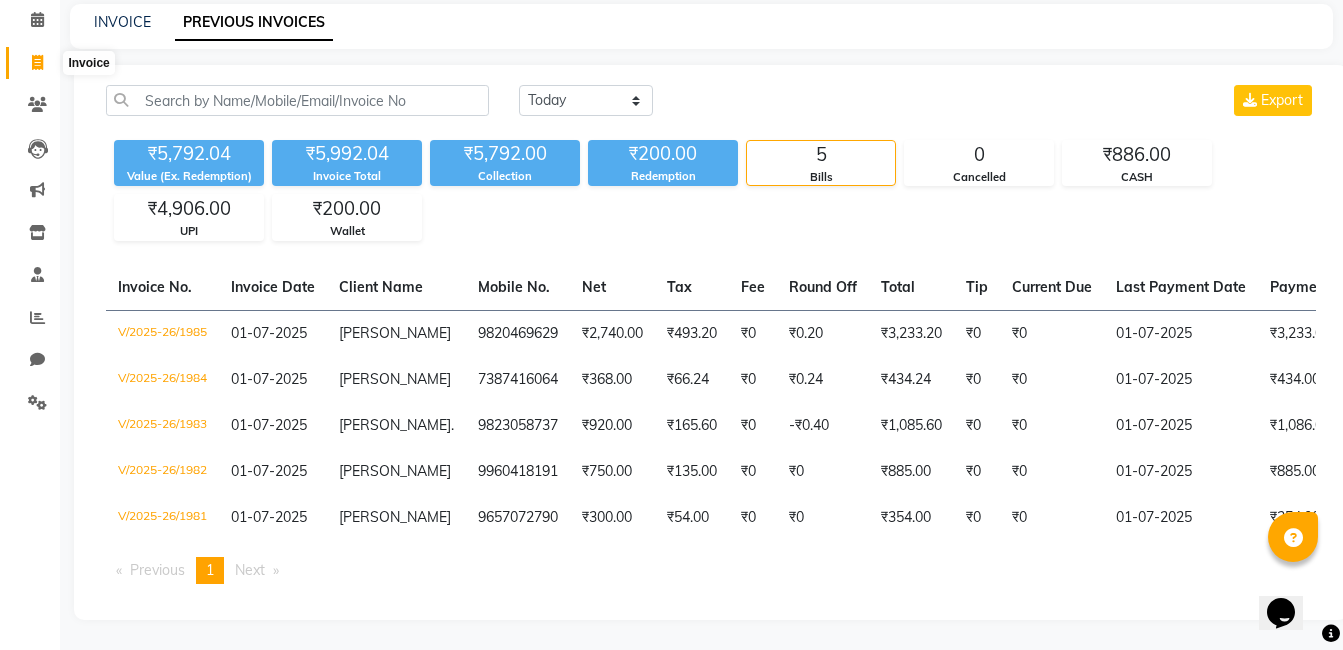 drag, startPoint x: 46, startPoint y: 29, endPoint x: 28, endPoint y: 38, distance: 20.12461 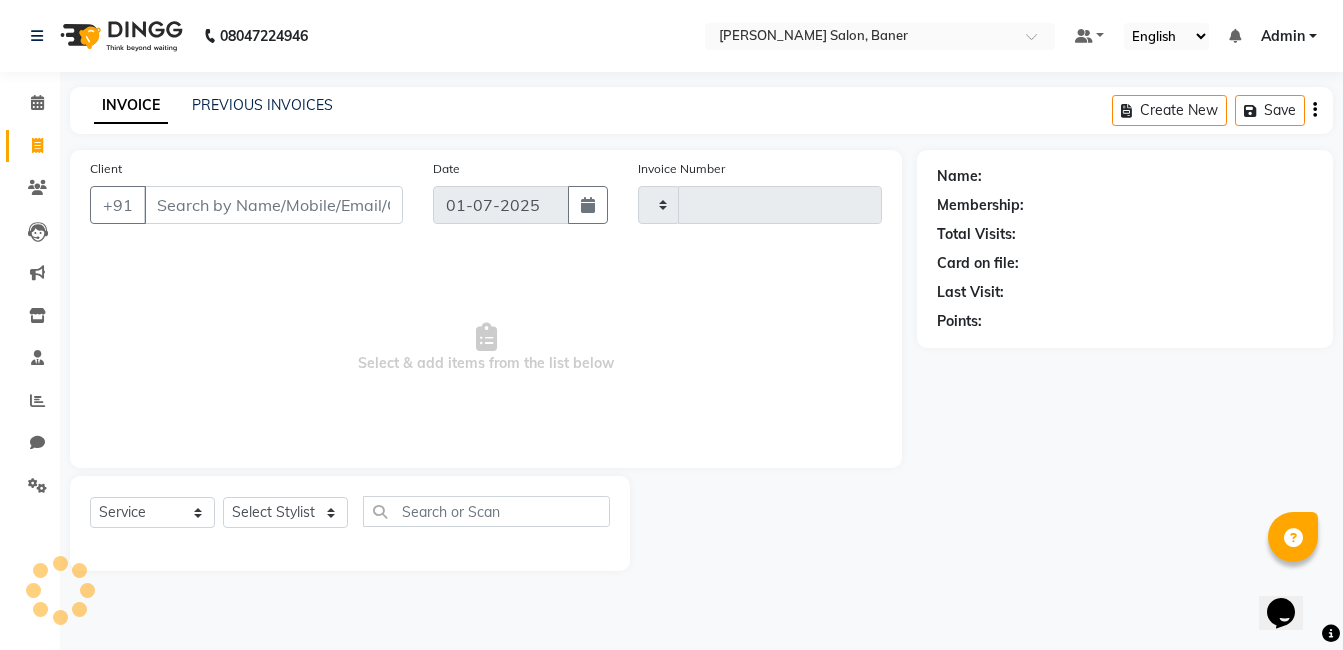 scroll, scrollTop: 0, scrollLeft: 0, axis: both 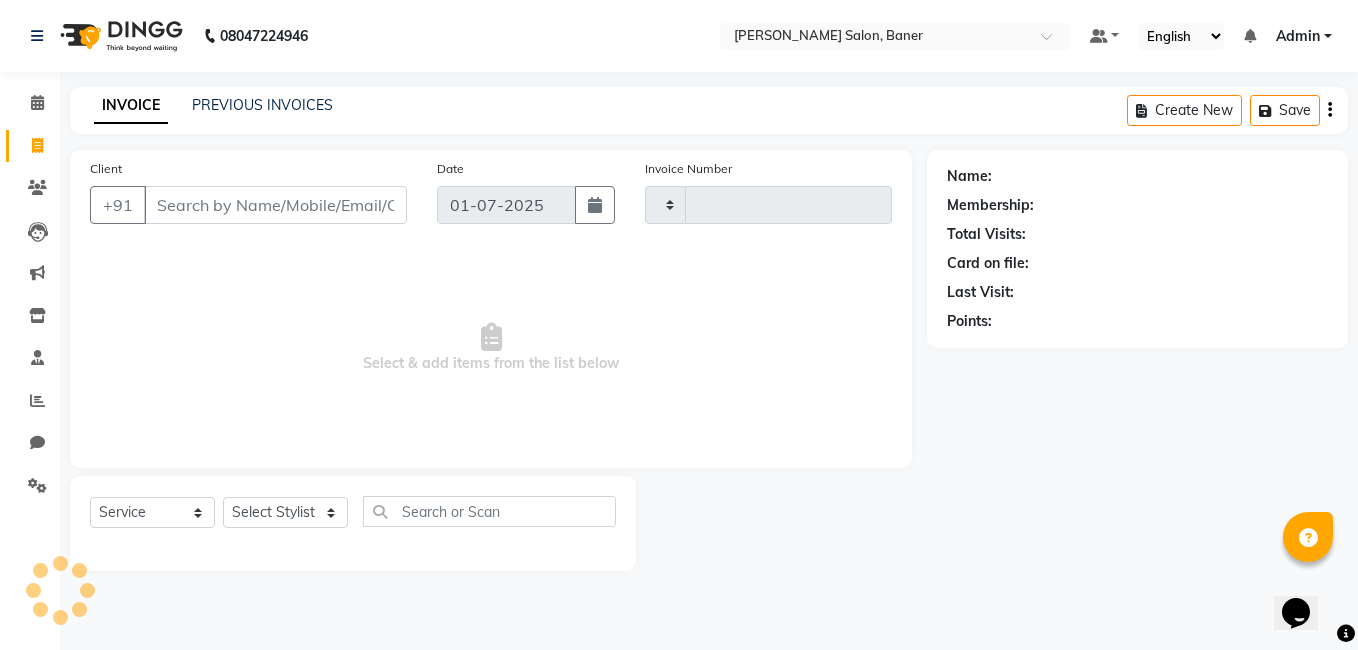 type on "1986" 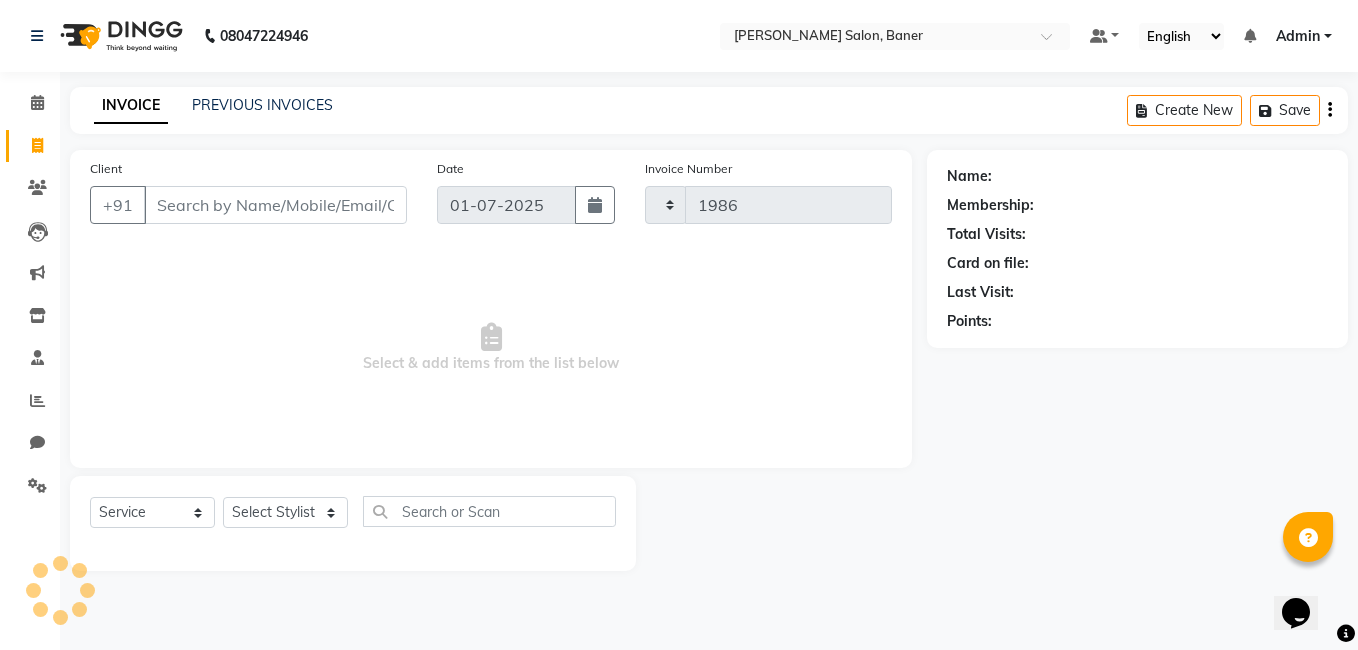 select on "7115" 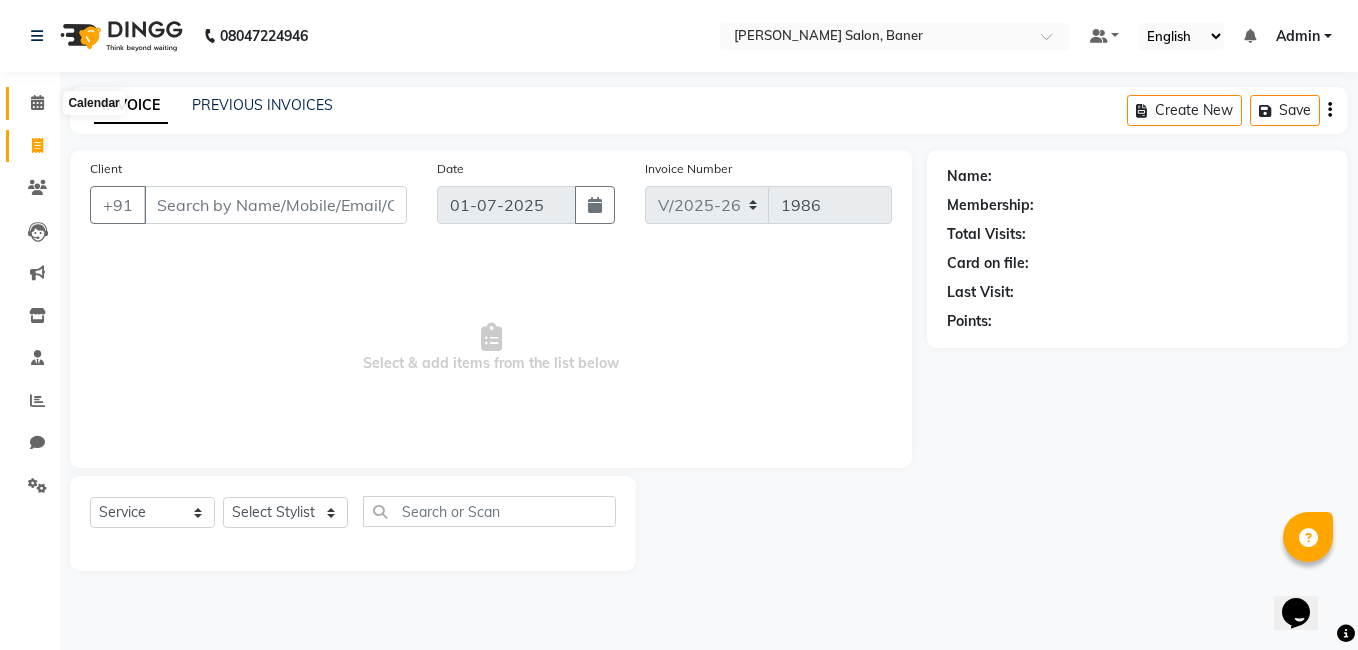 click 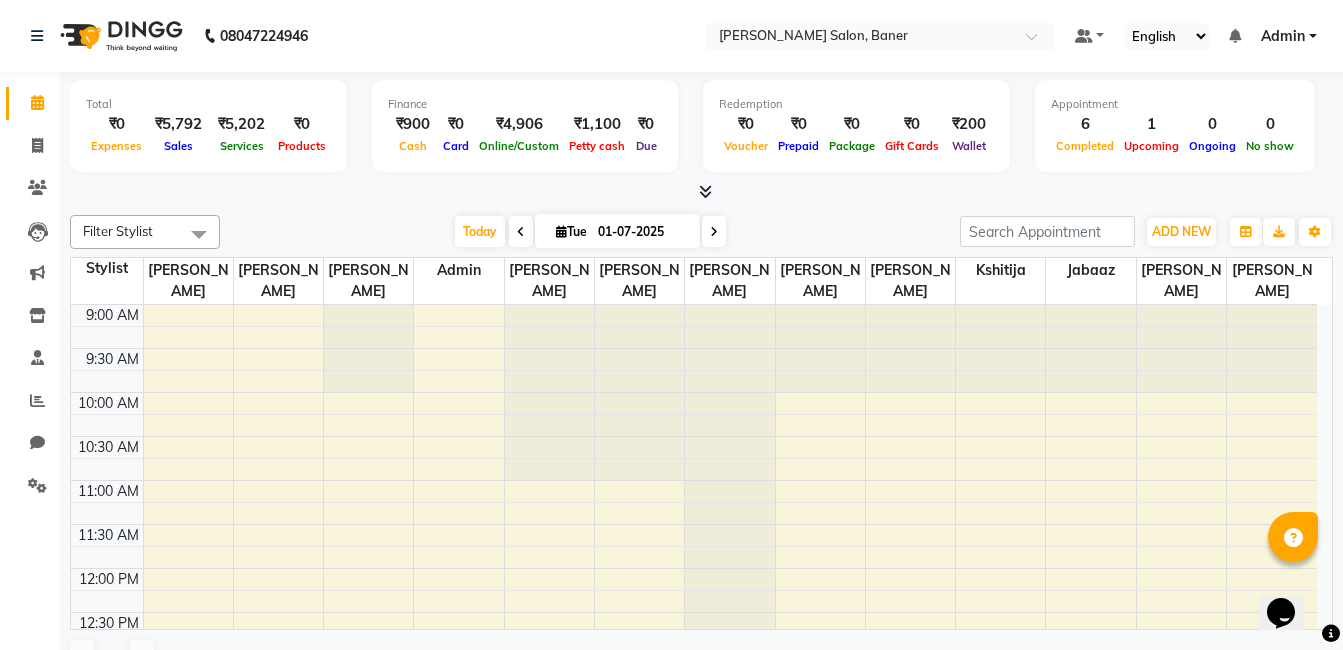 scroll, scrollTop: 0, scrollLeft: 0, axis: both 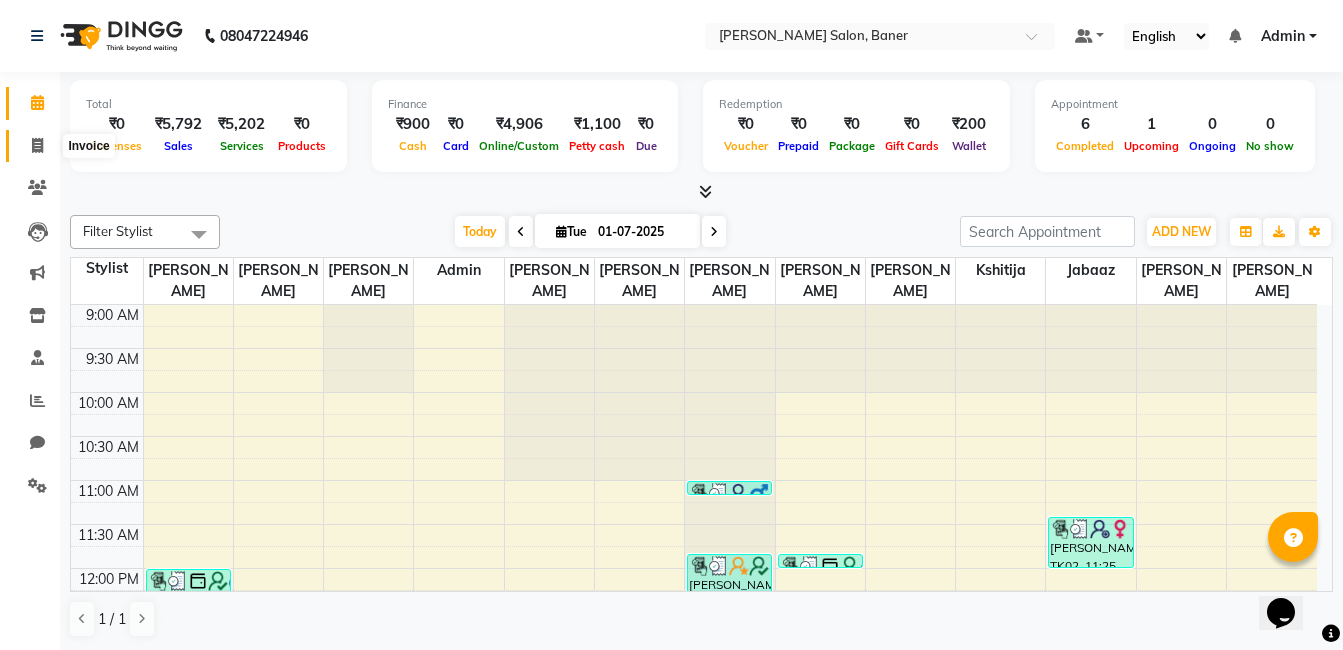 click 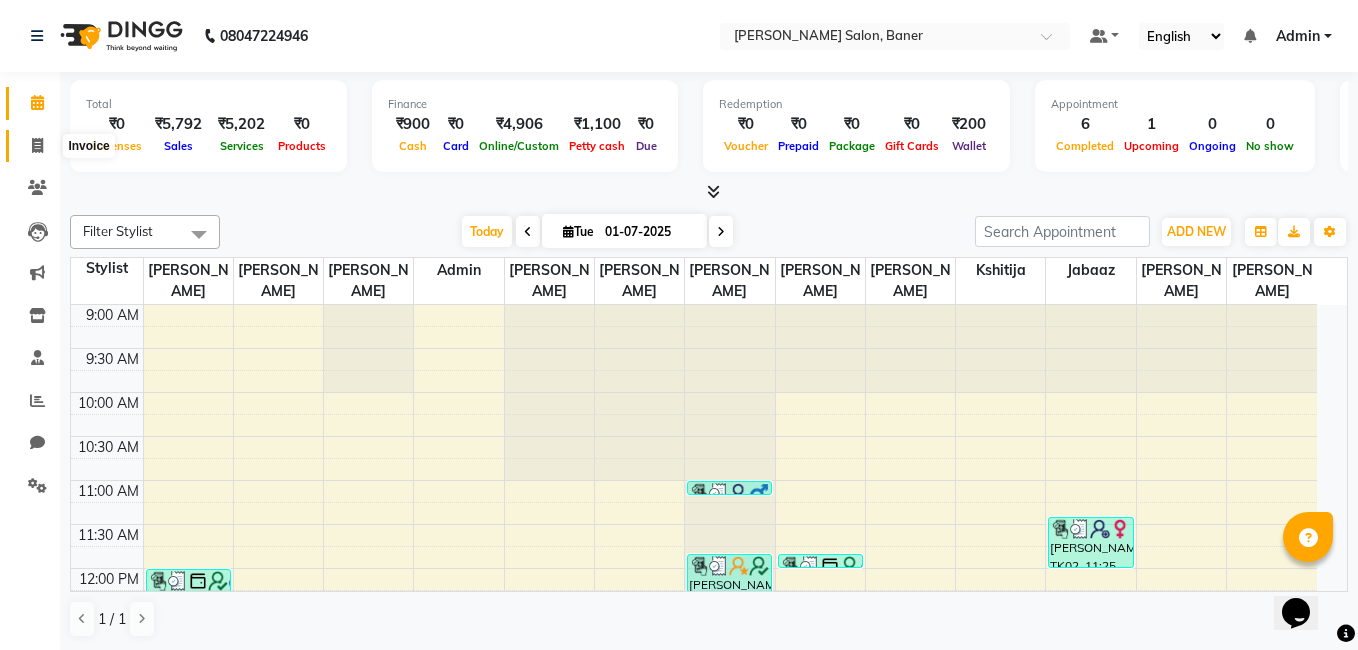 select on "service" 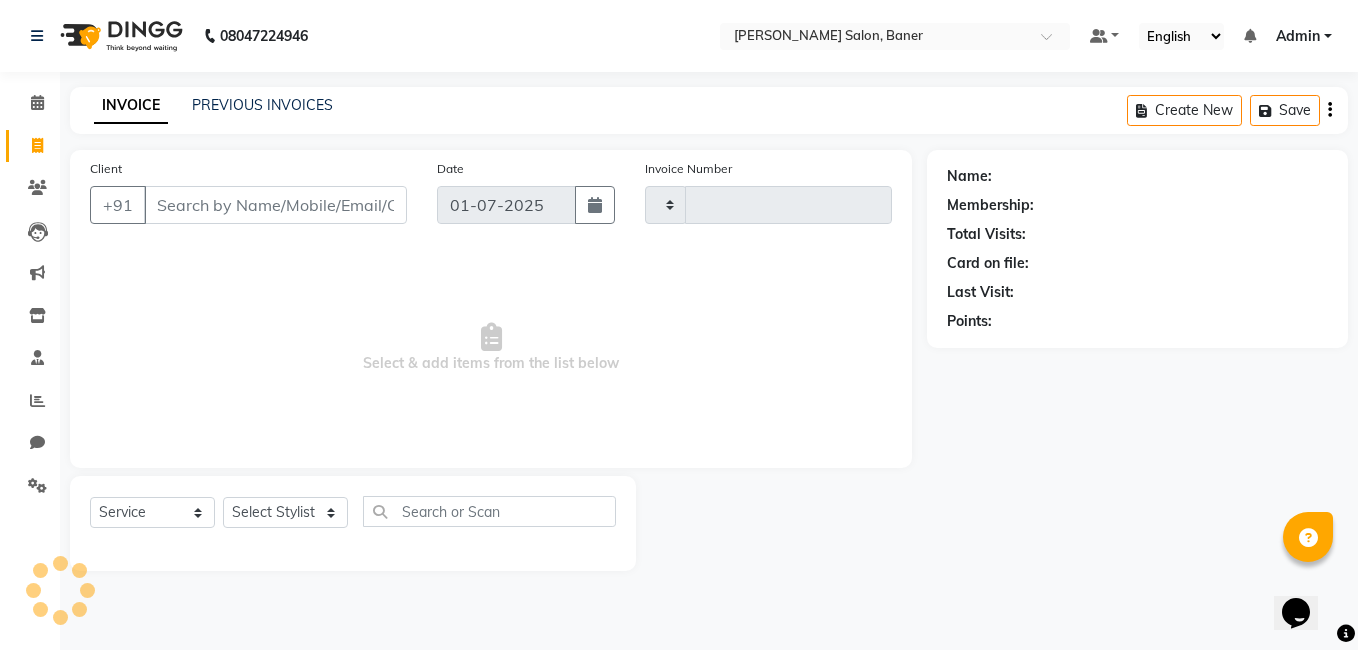 type on "1986" 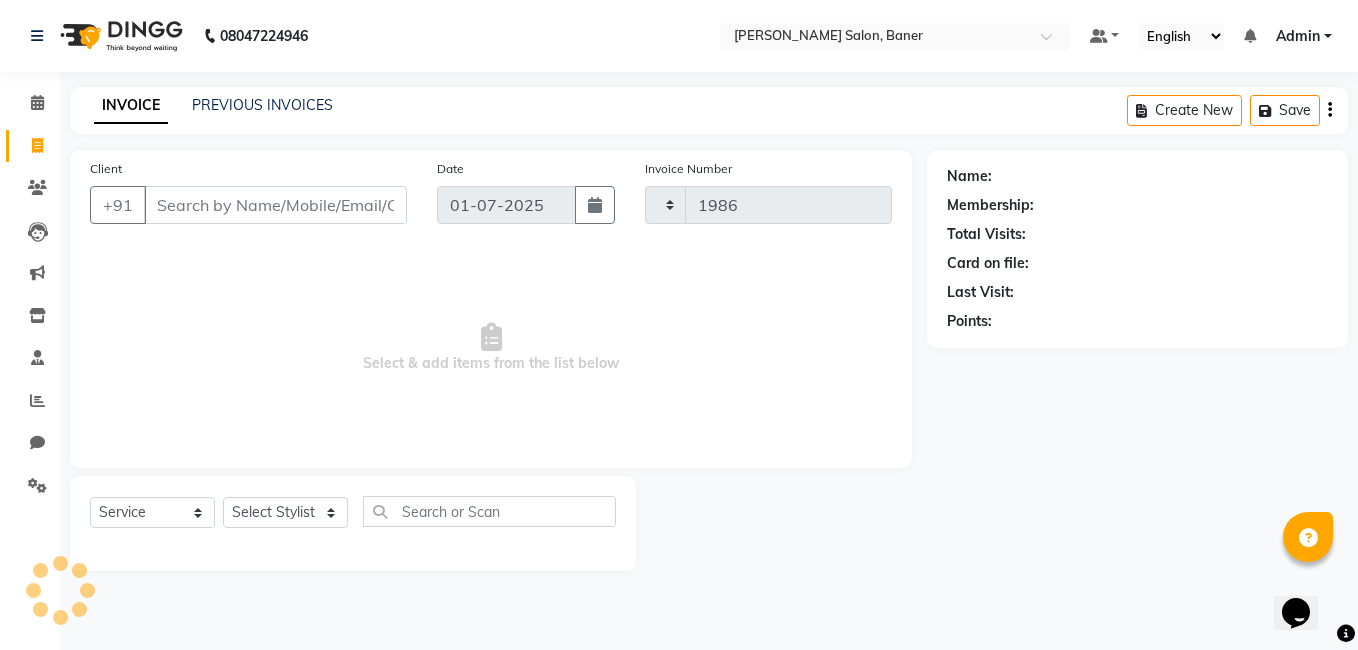 select on "7115" 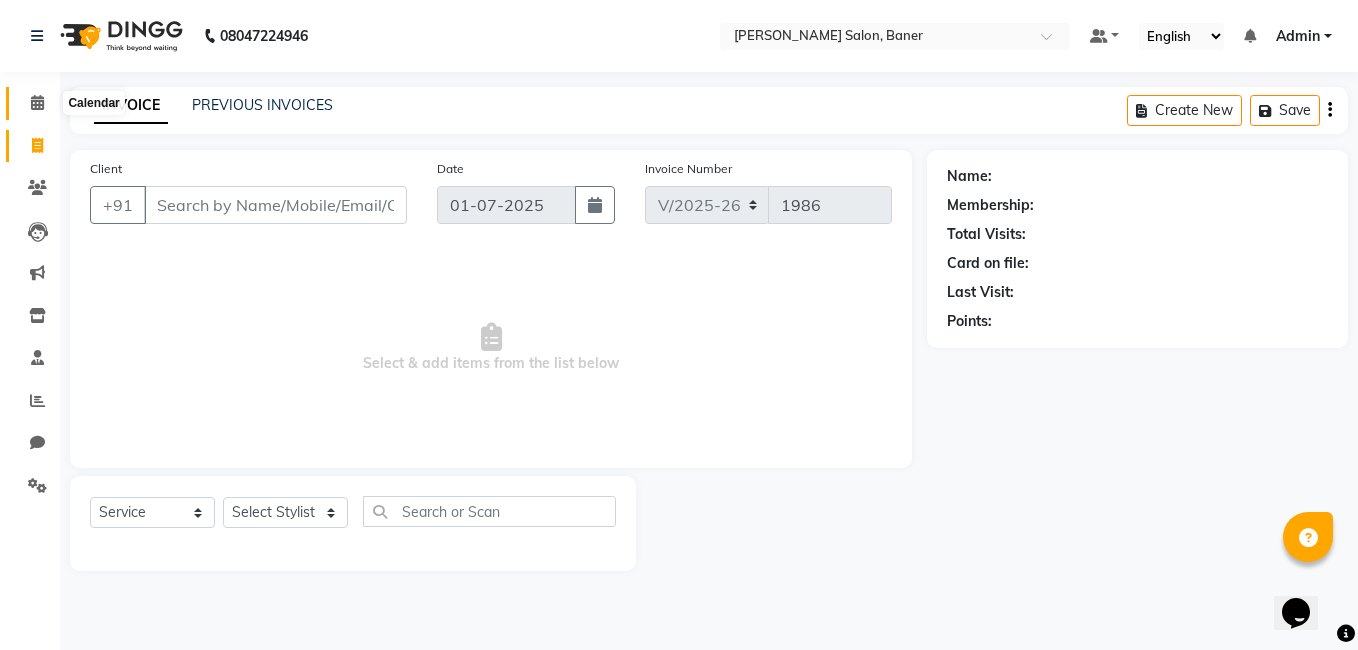 click 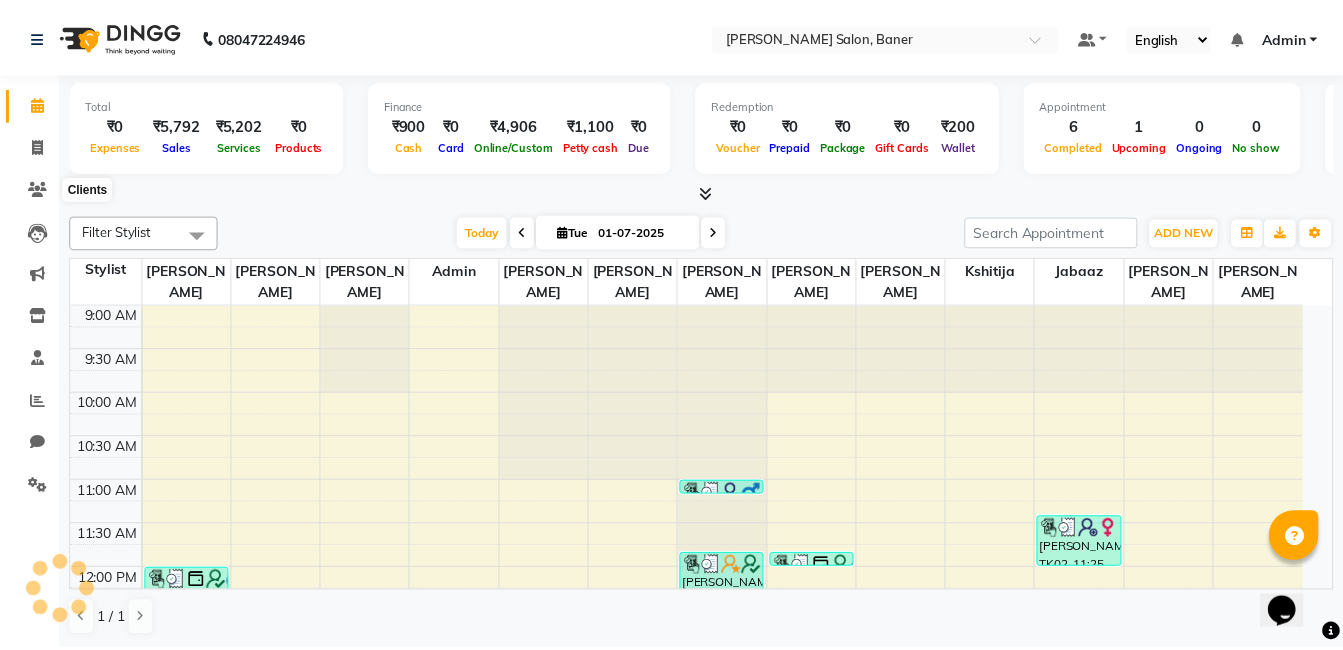 scroll, scrollTop: 0, scrollLeft: 0, axis: both 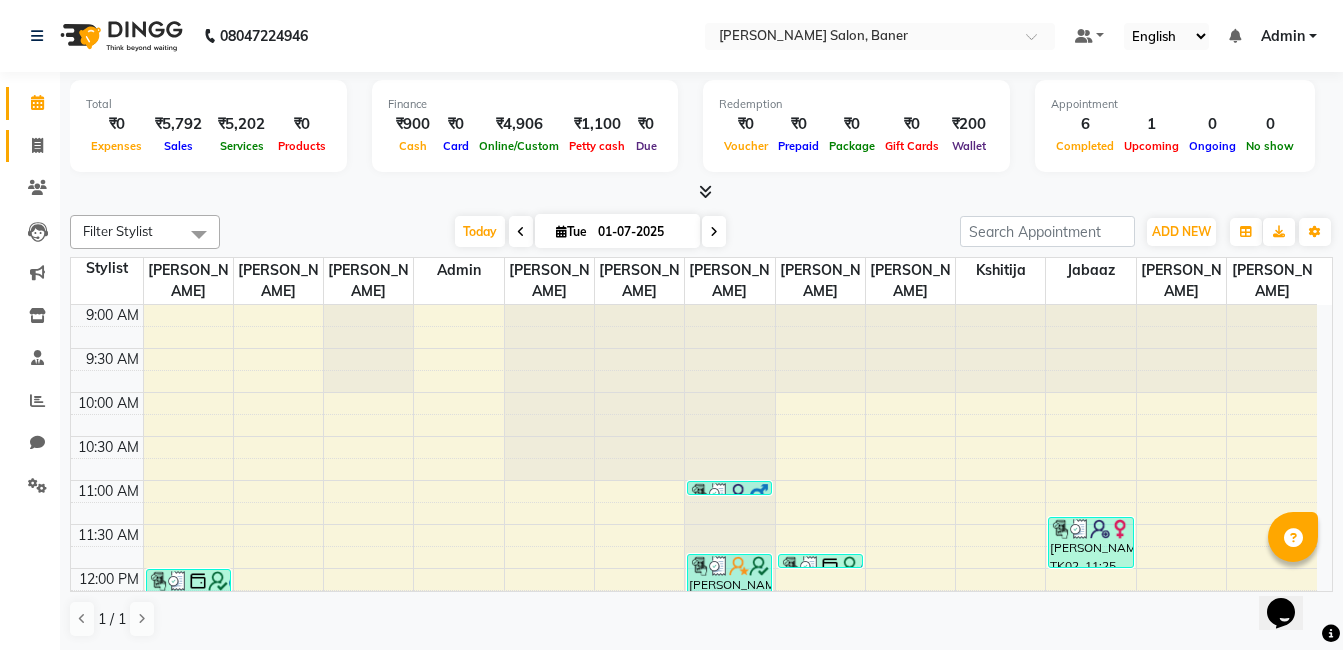 click 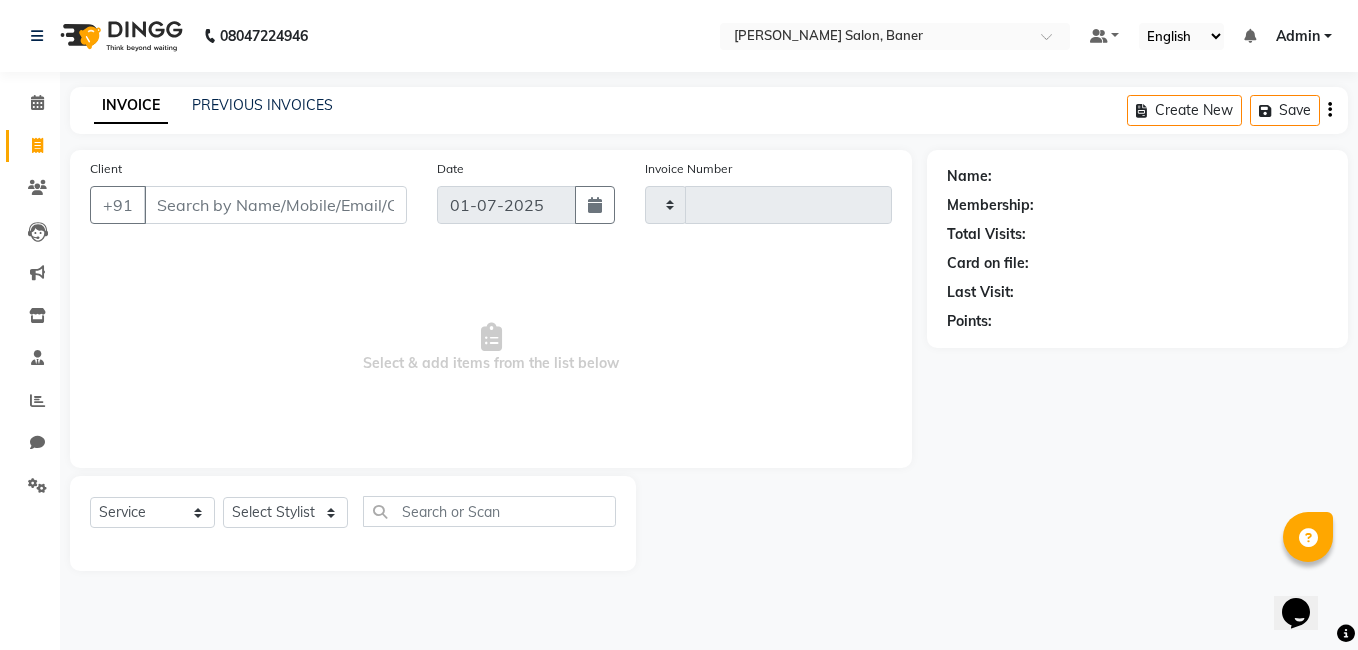 type on "1986" 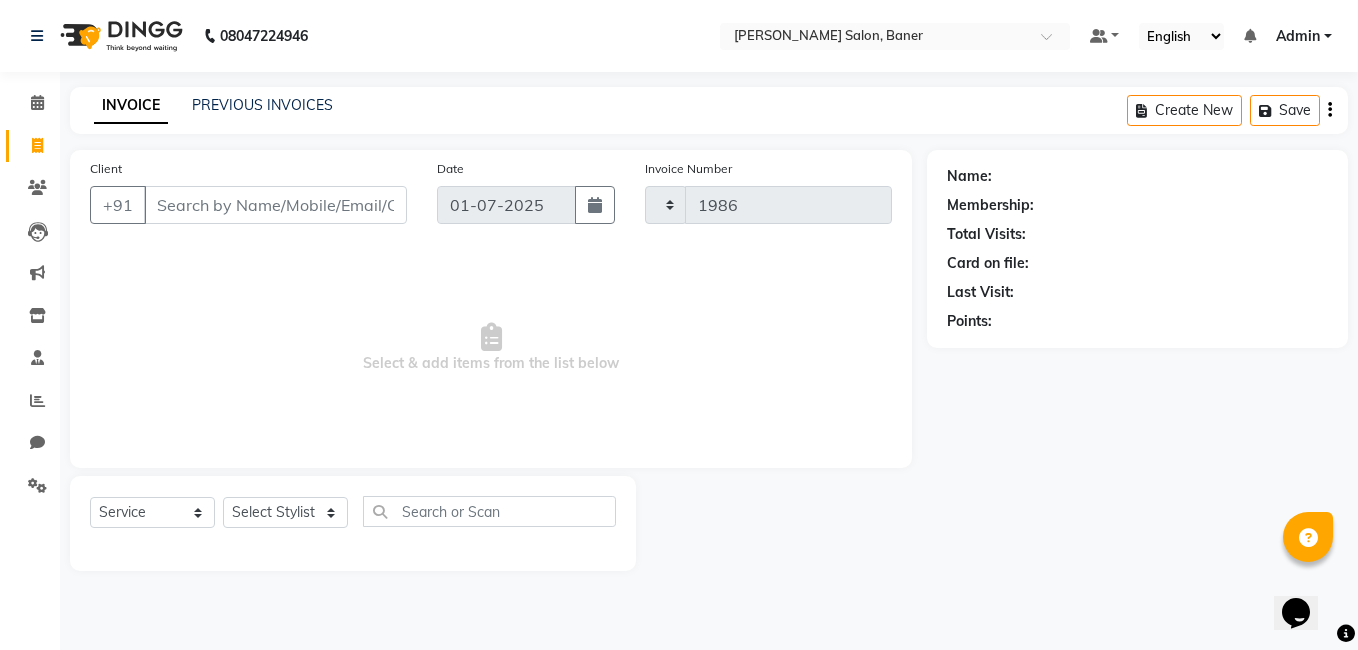 select on "7115" 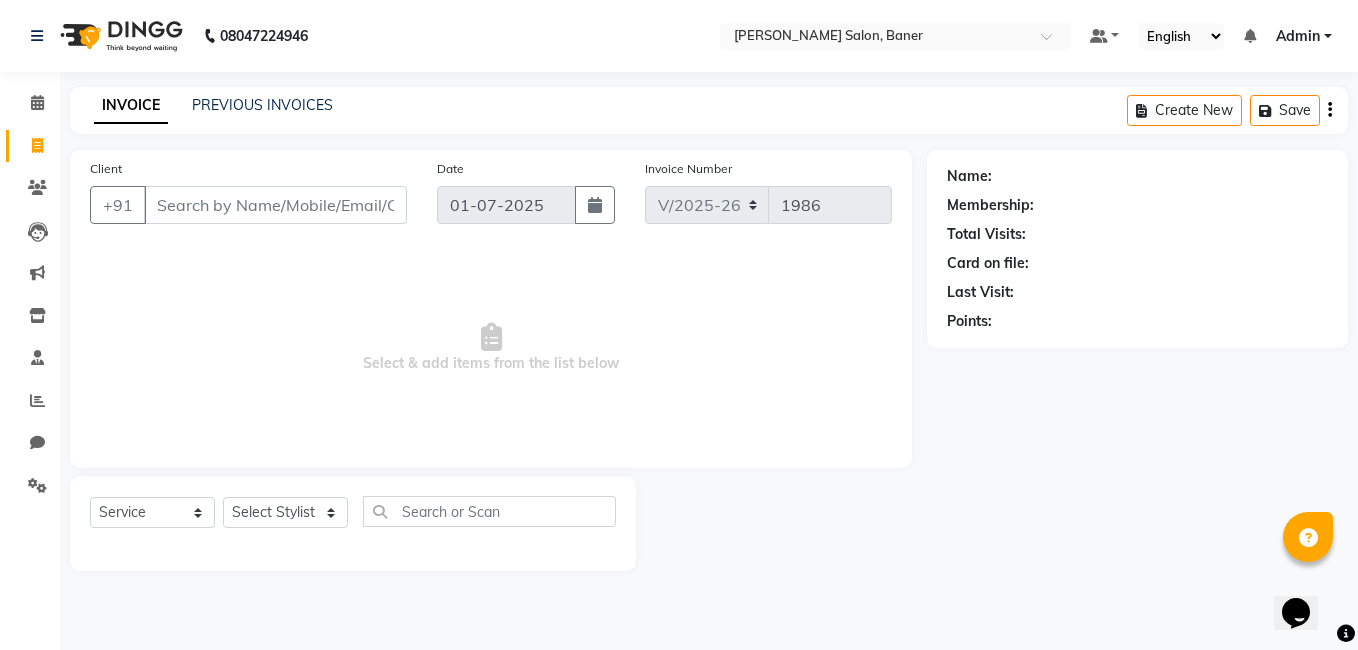 click on "Client" at bounding box center [275, 205] 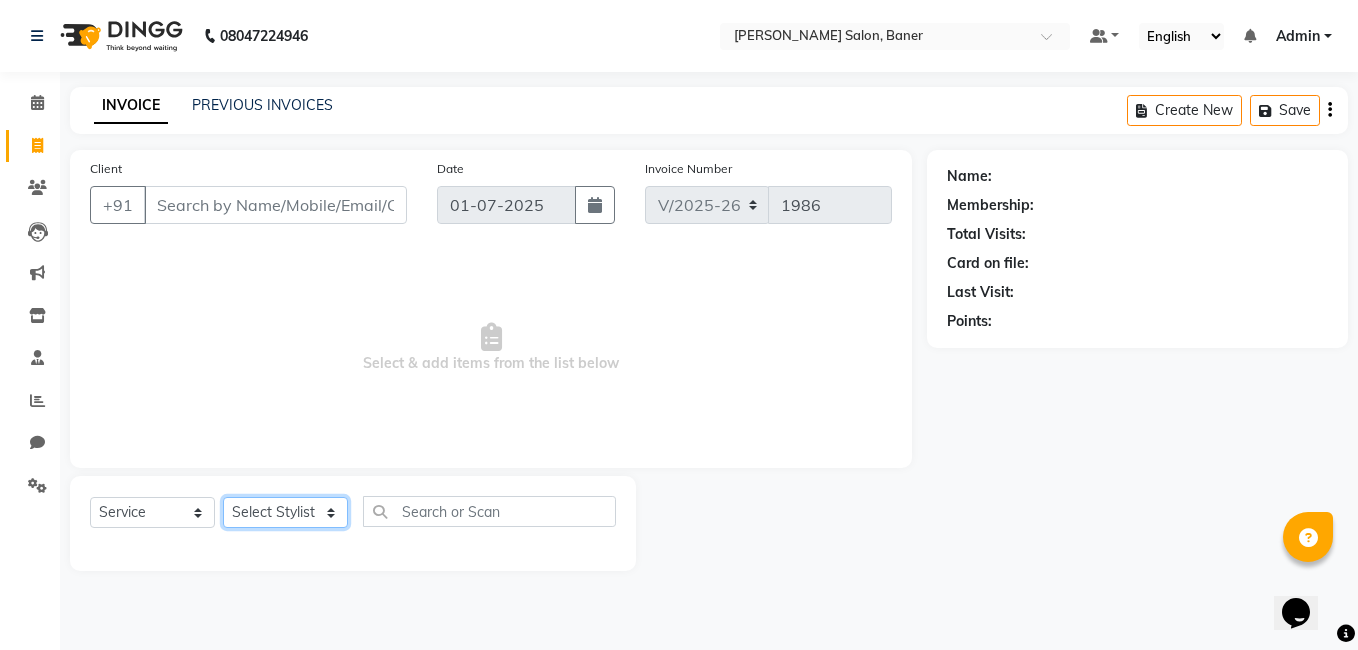 click on "Select Stylist Admin Asif qureshi Deepali Munde Dipali Jivane Jabaaz Karishma Khot  Kshitija Kumar  Palash Das Prem patode Rahul chhapchhade Rupesh sangale Santosh Kadam Swapnil jadhav" 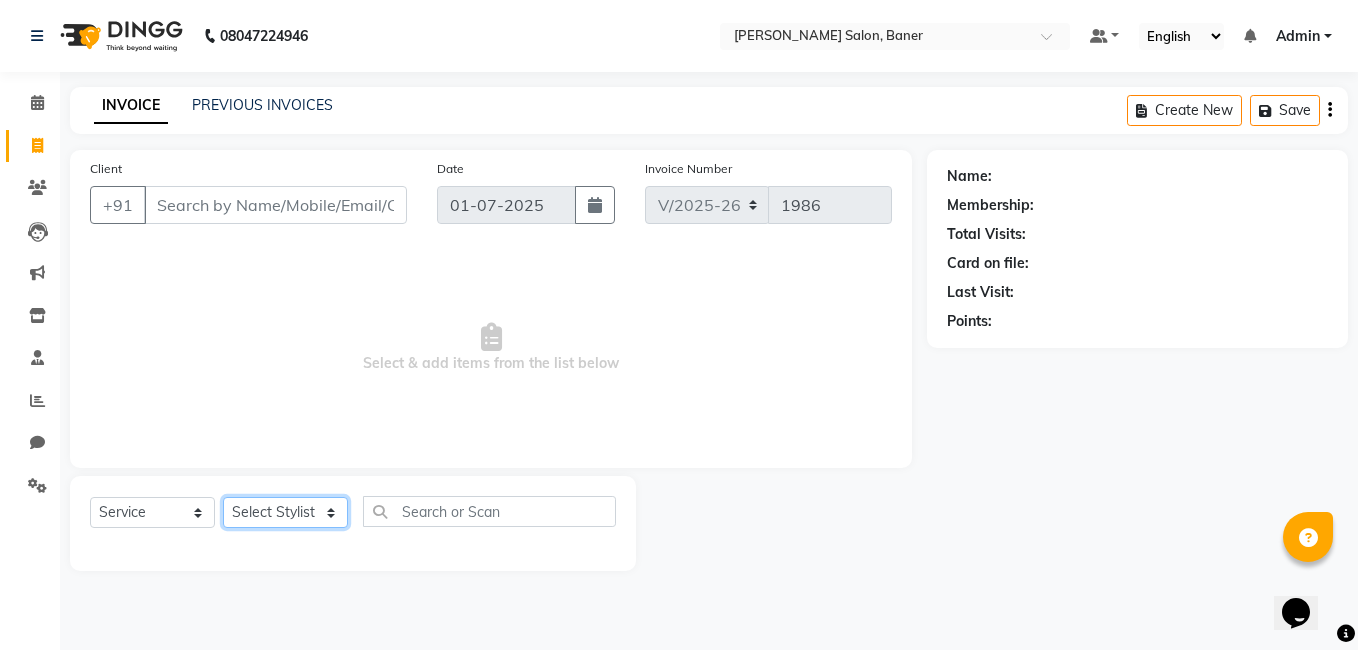 select on "60275" 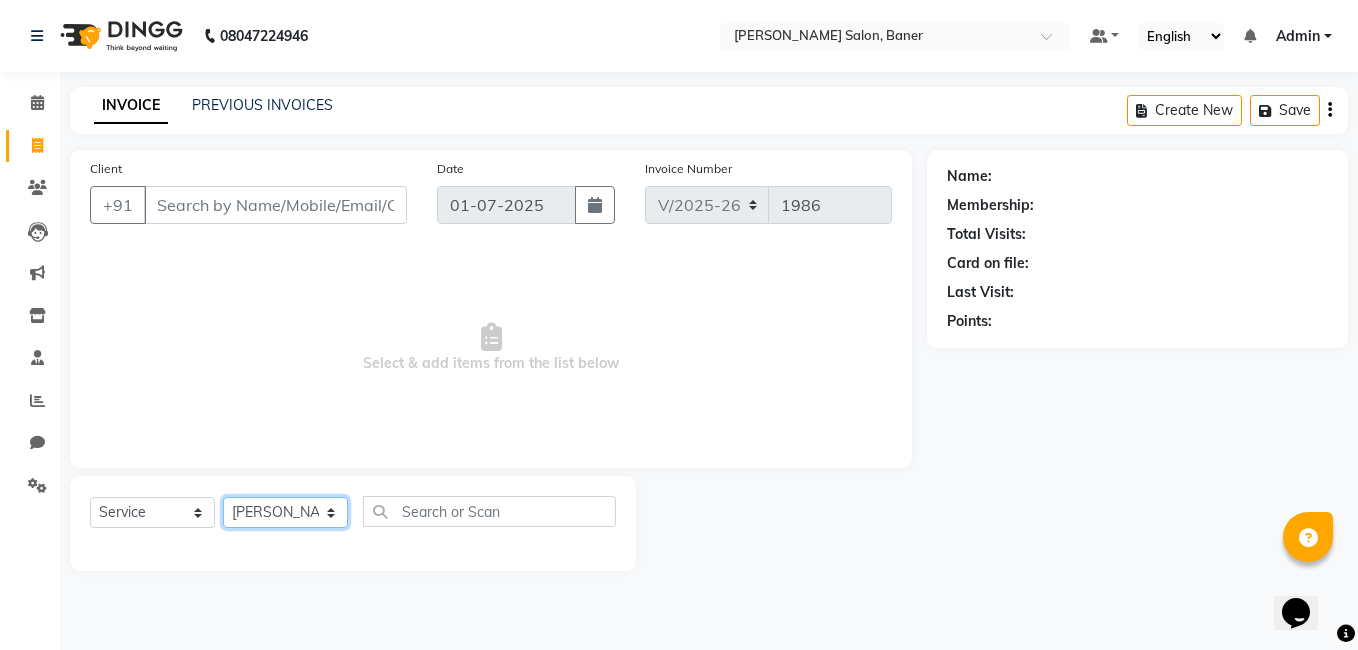 click on "Select Stylist Admin Asif qureshi Deepali Munde Dipali Jivane Jabaaz Karishma Khot  Kshitija Kumar  Palash Das Prem patode Rahul chhapchhade Rupesh sangale Santosh Kadam Swapnil jadhav" 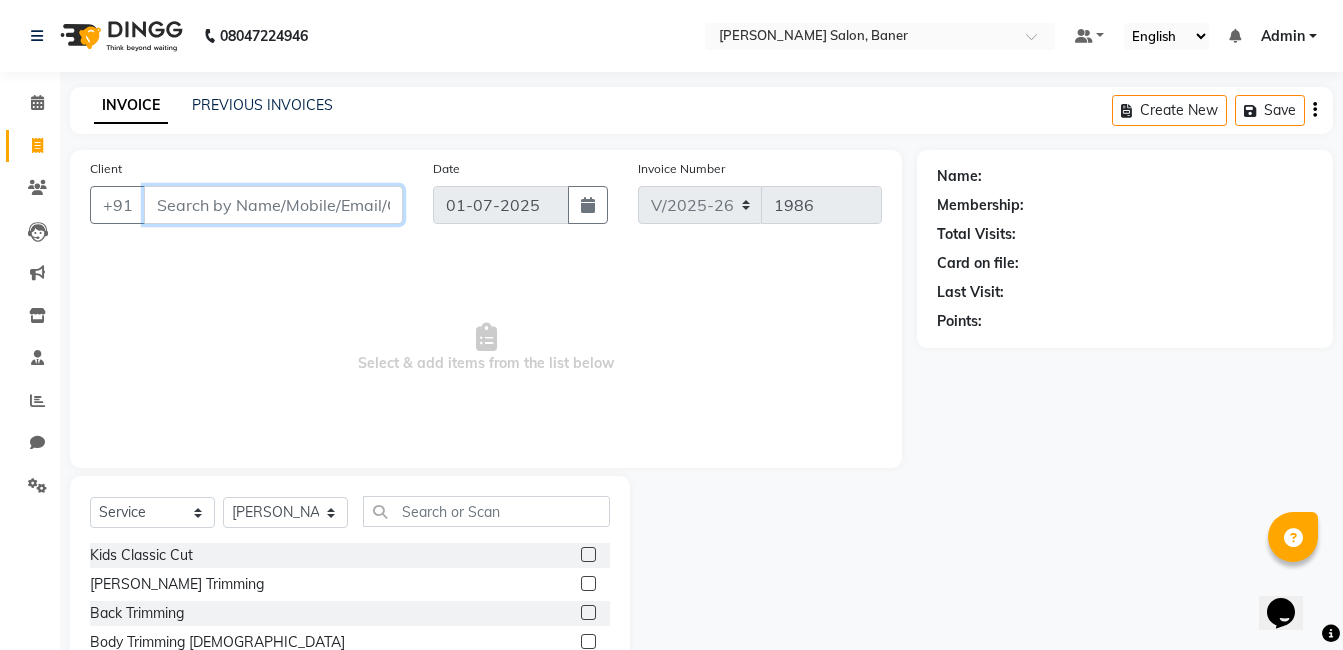 click on "Client" at bounding box center (273, 205) 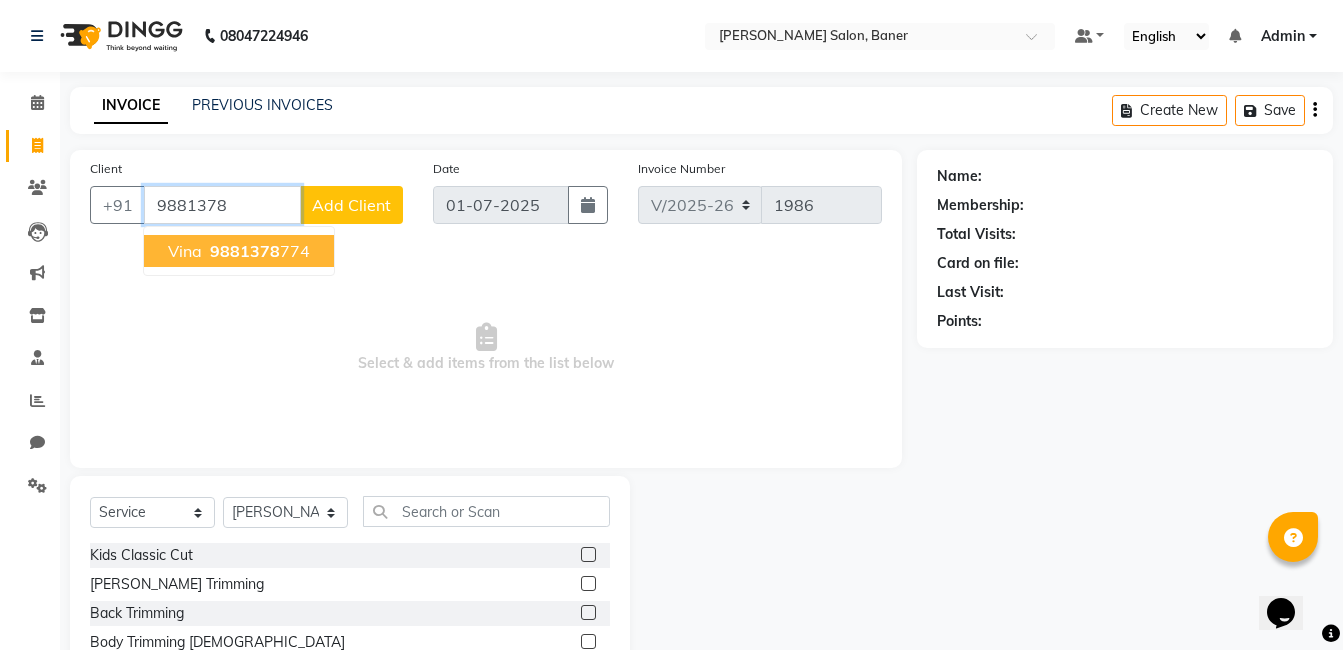 click on "9881378" at bounding box center (245, 251) 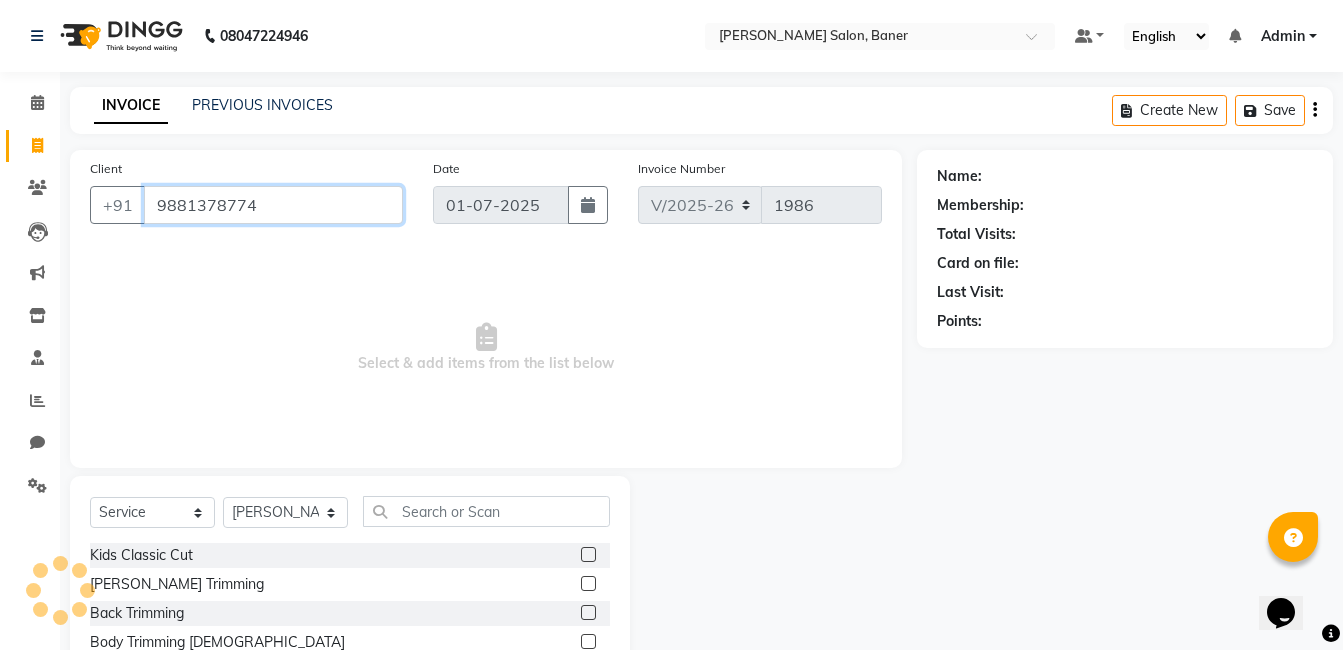 type on "9881378774" 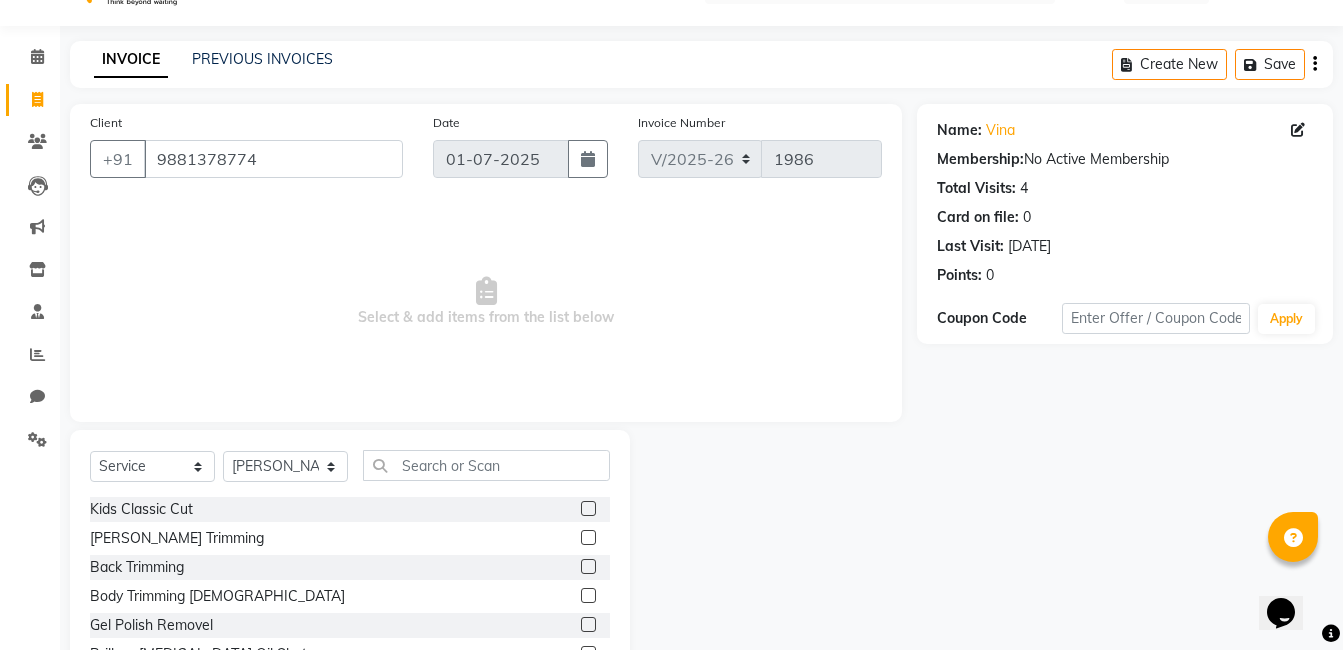 scroll, scrollTop: 0, scrollLeft: 0, axis: both 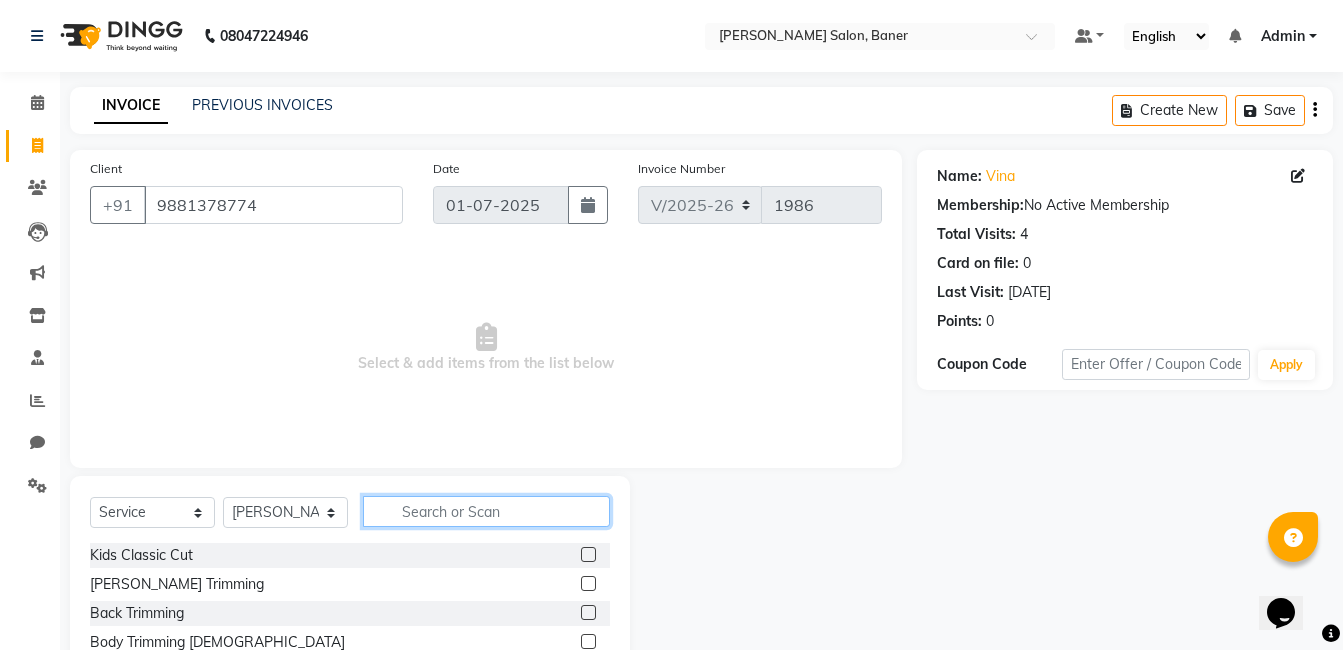 click 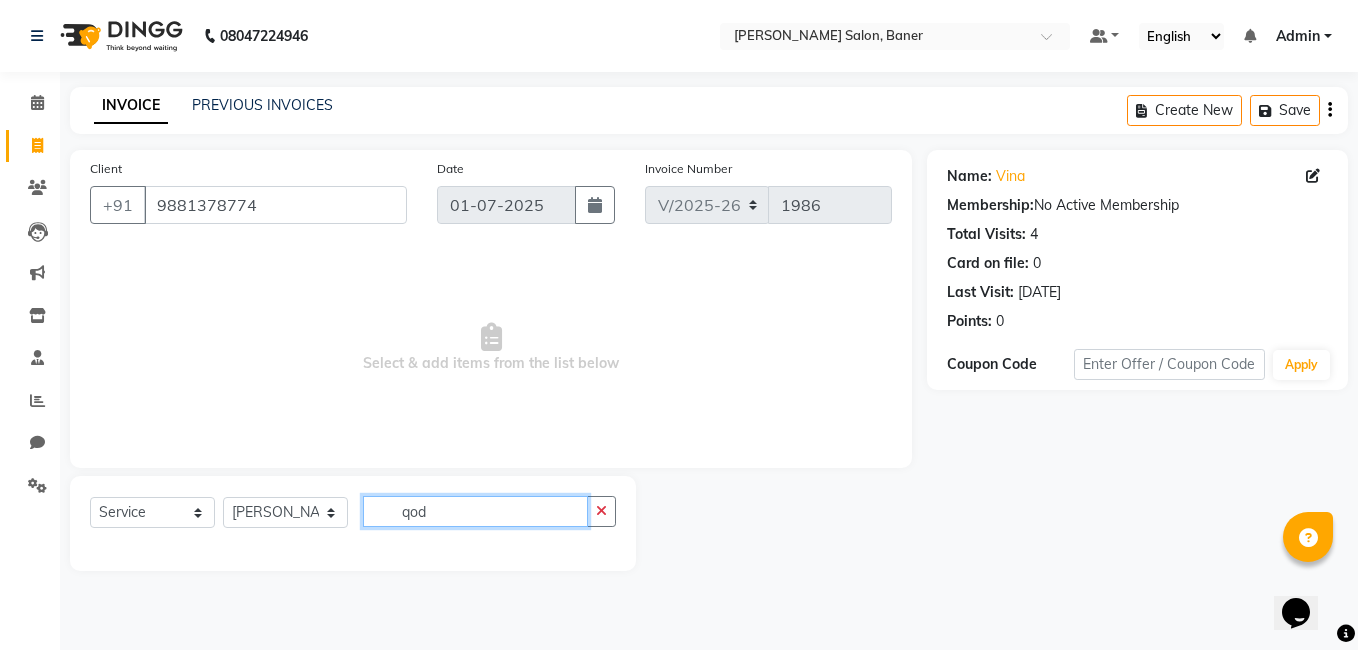 type on "qod" 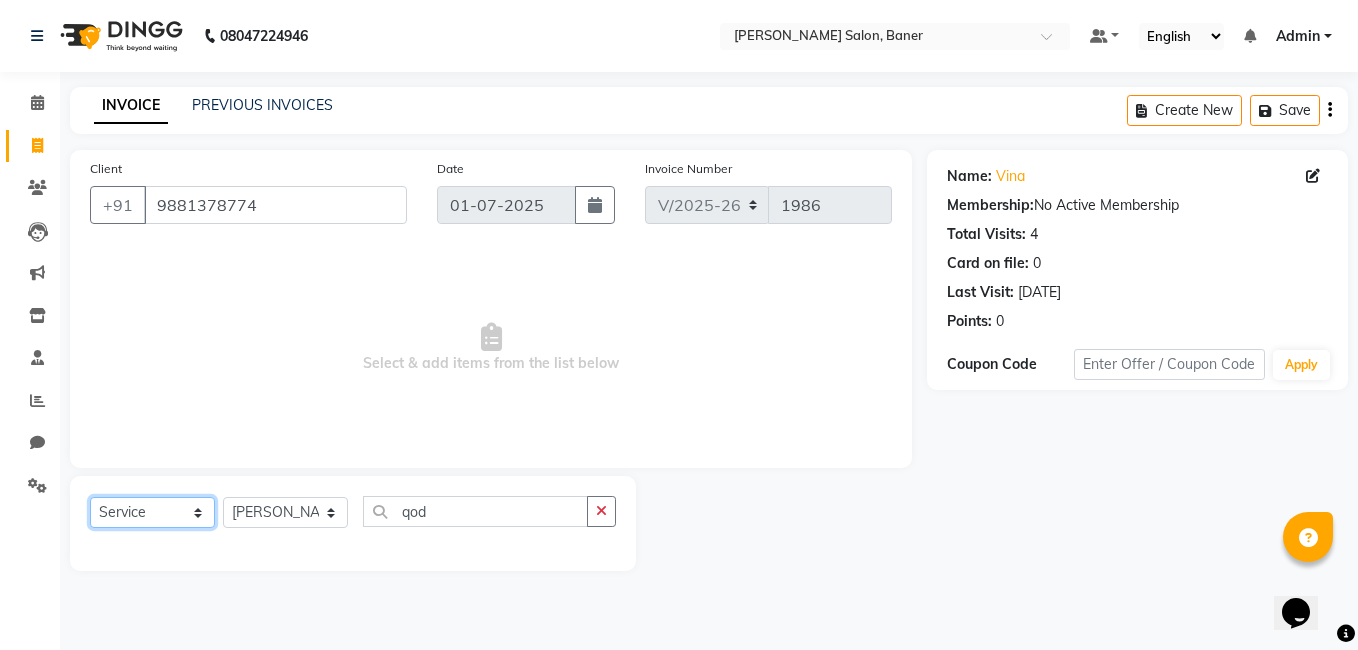 click on "Select  Service  Product  Membership  Package Voucher Prepaid Gift Card" 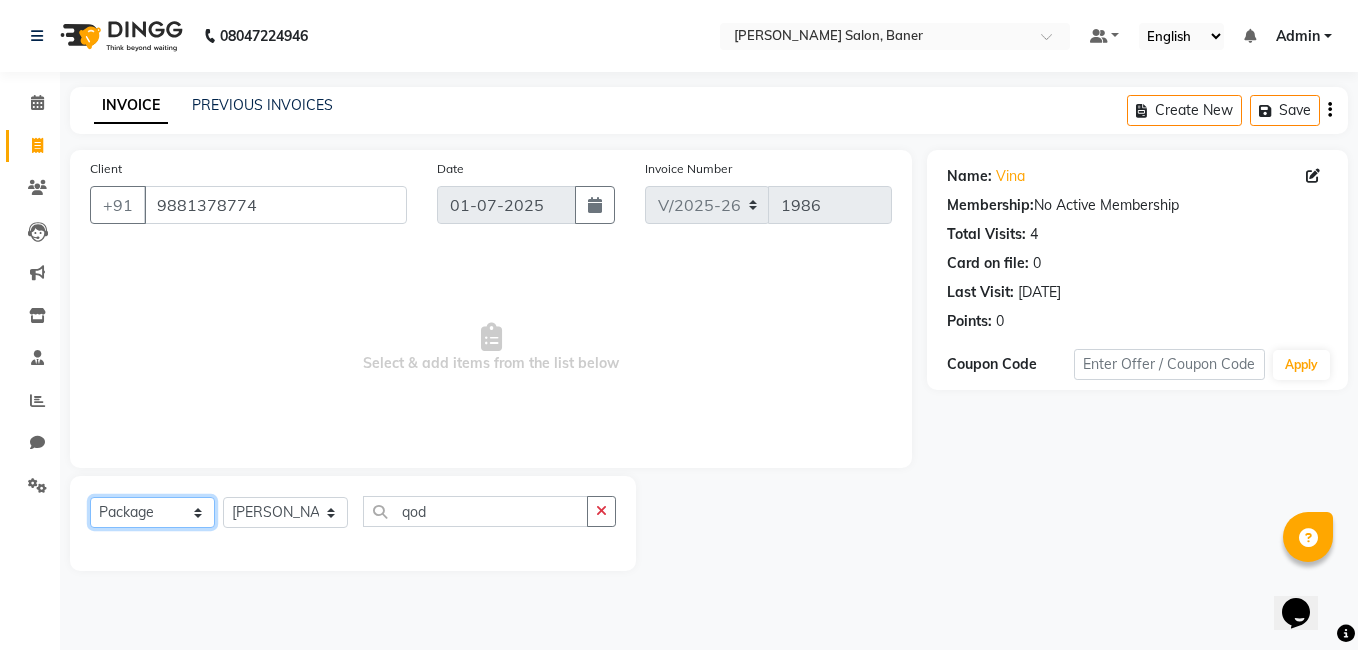 click on "Select  Service  Product  Membership  Package Voucher Prepaid Gift Card" 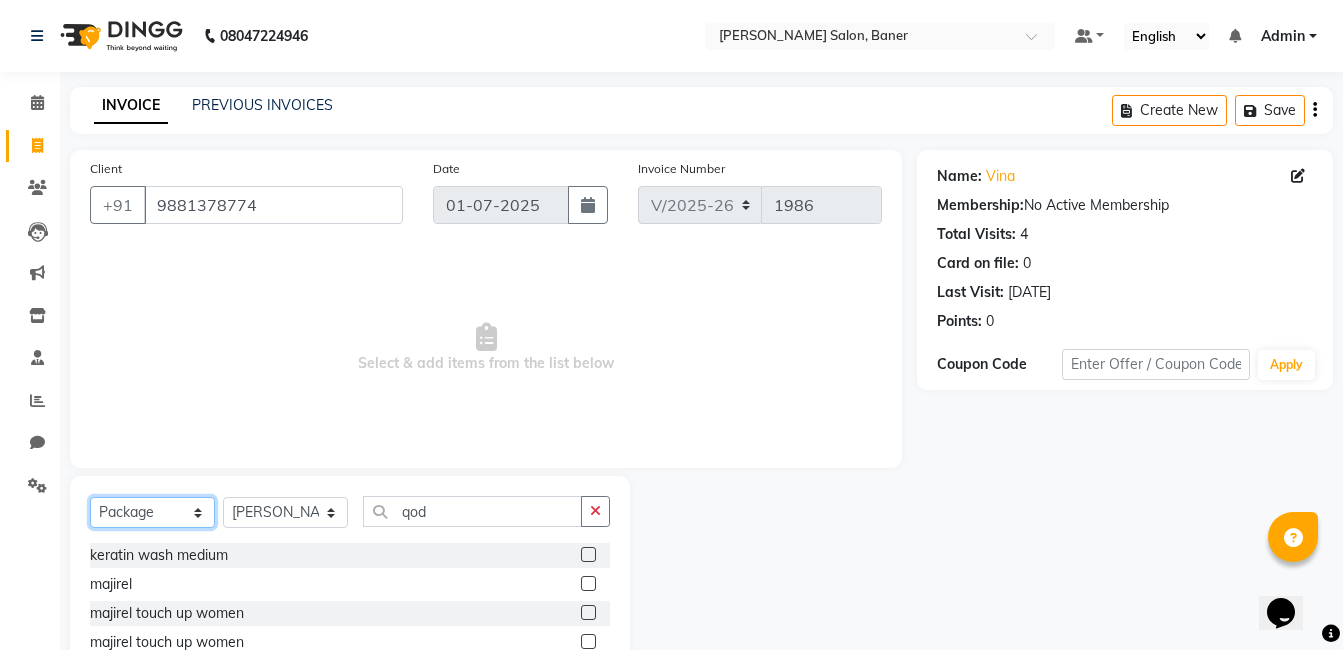 click on "Select  Service  Product  Membership  Package Voucher Prepaid Gift Card" 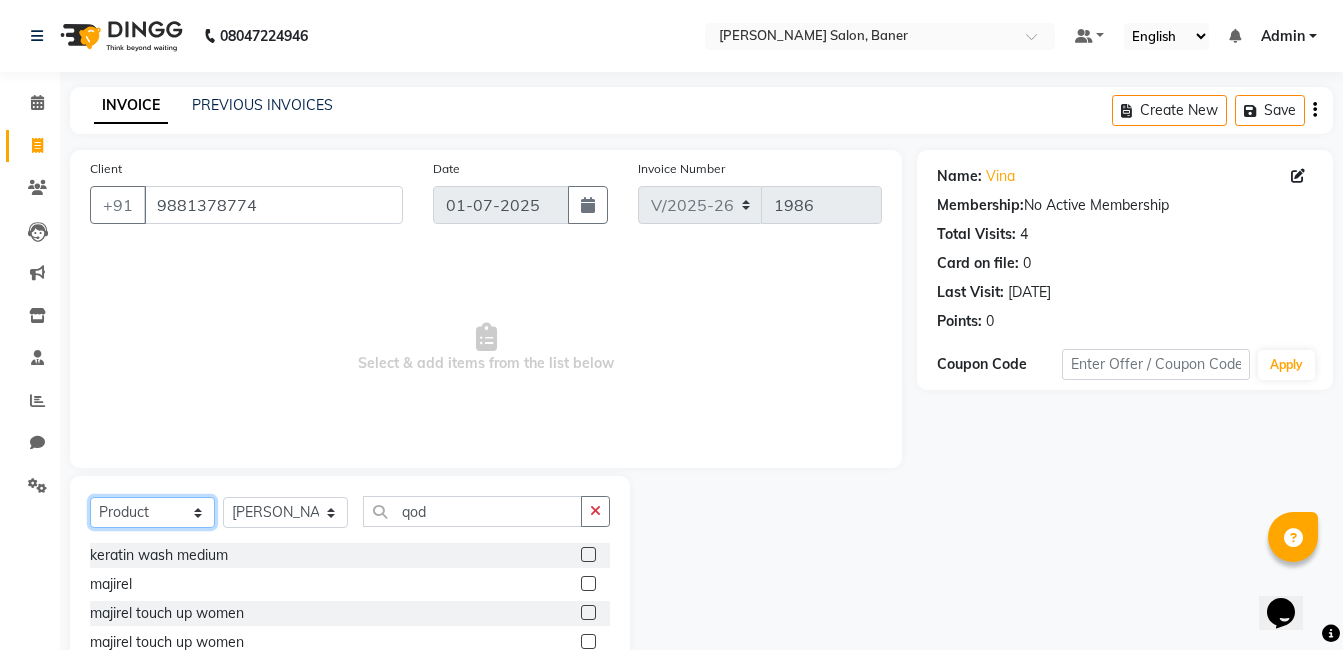 click on "Select  Service  Product  Membership  Package Voucher Prepaid Gift Card" 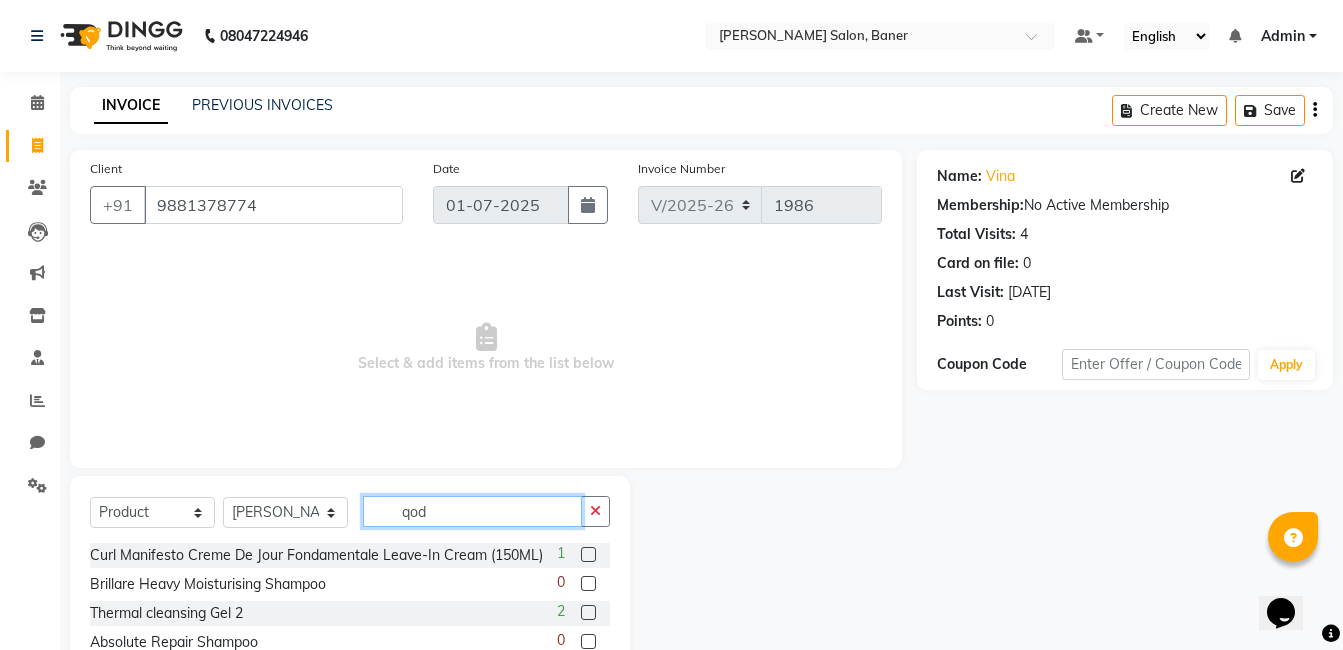 click on "qod" 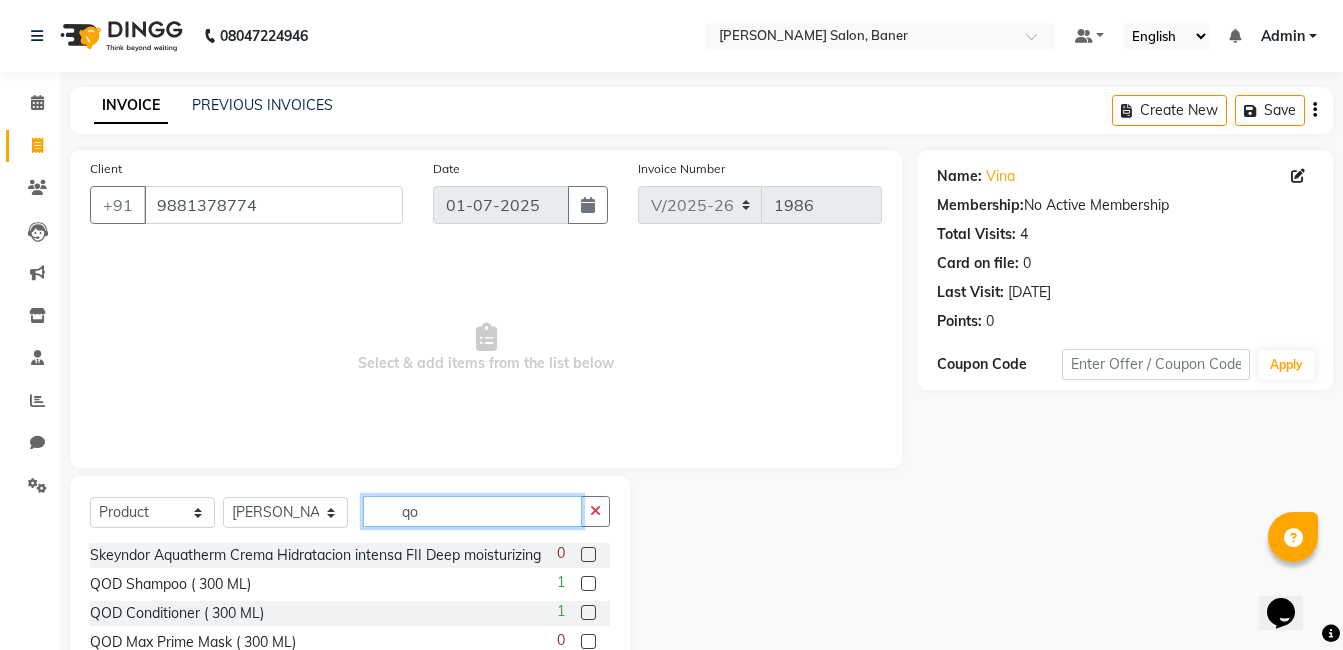 type on "qod" 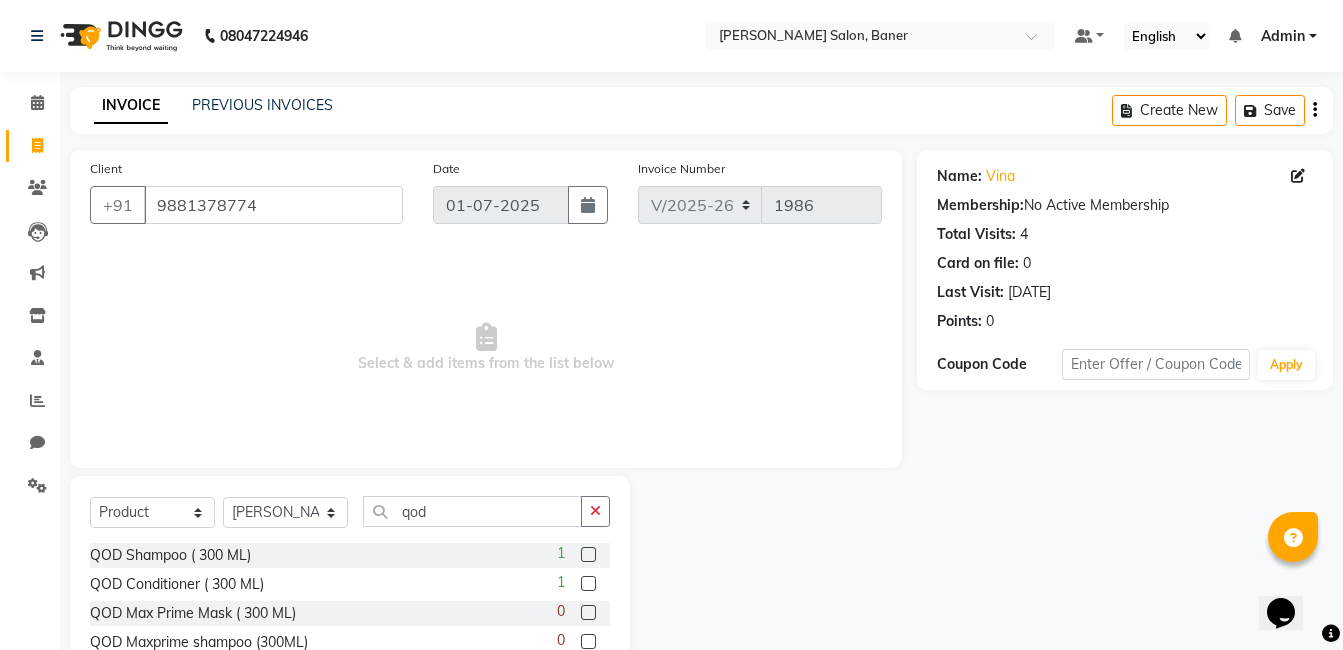click 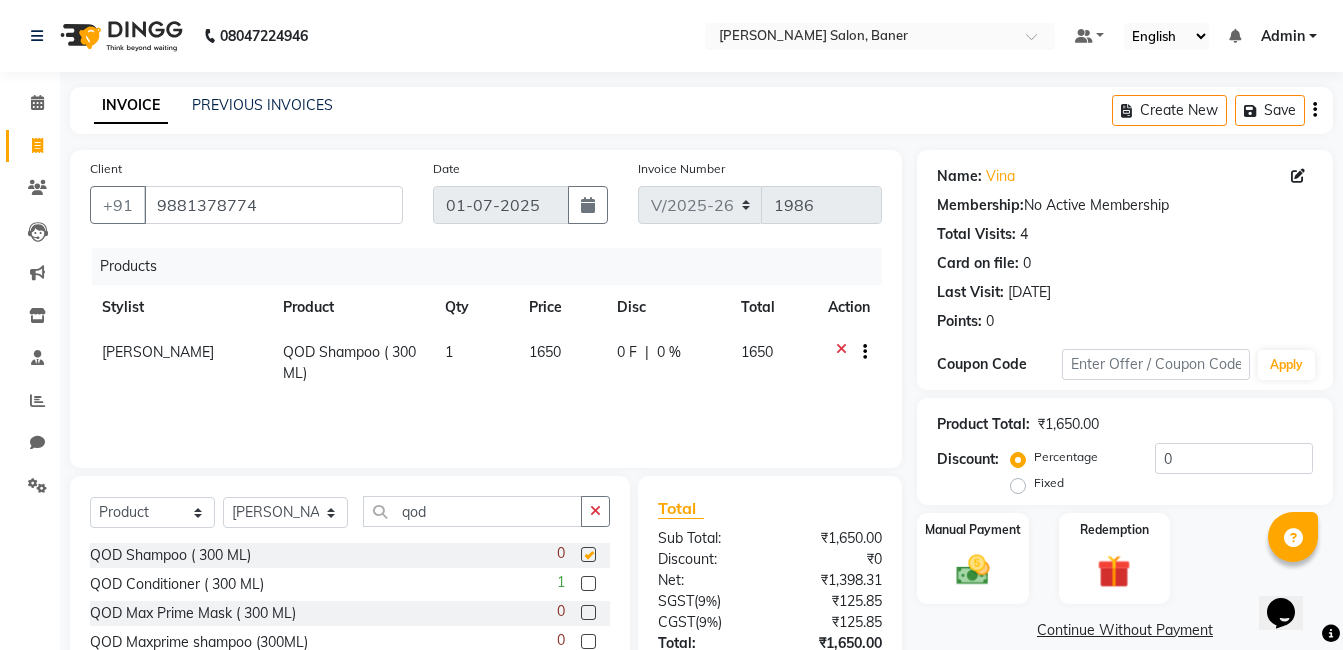 checkbox on "false" 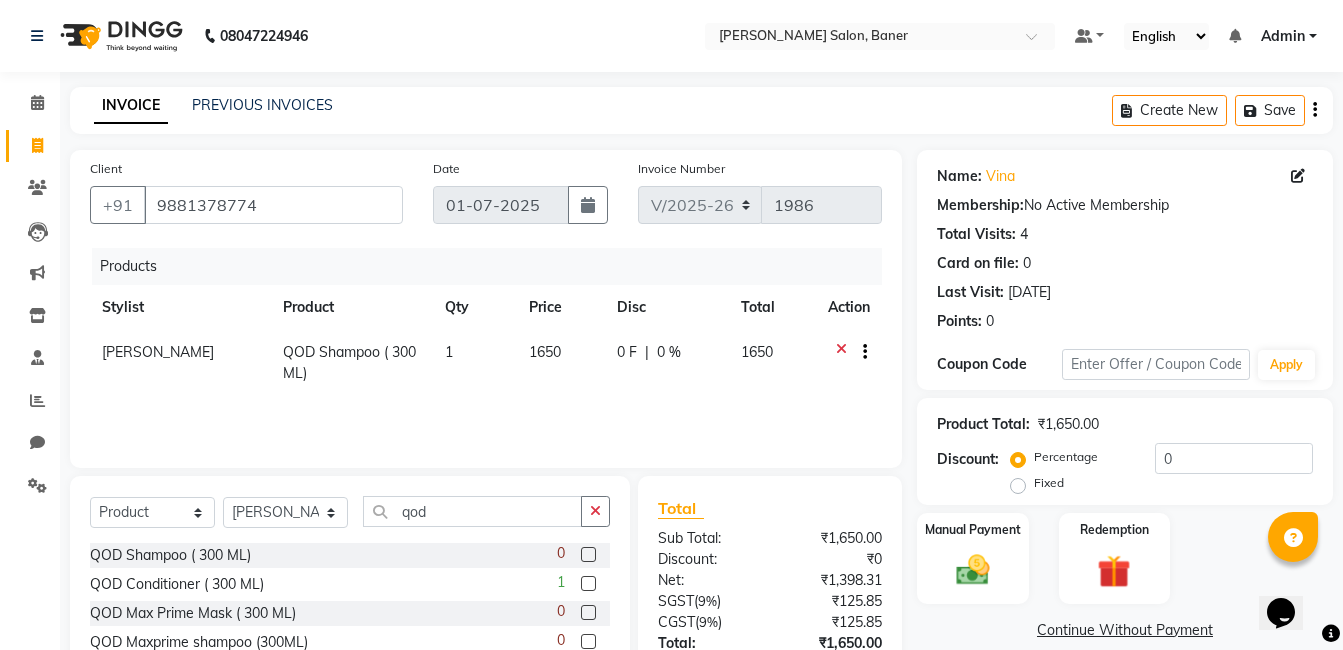 click 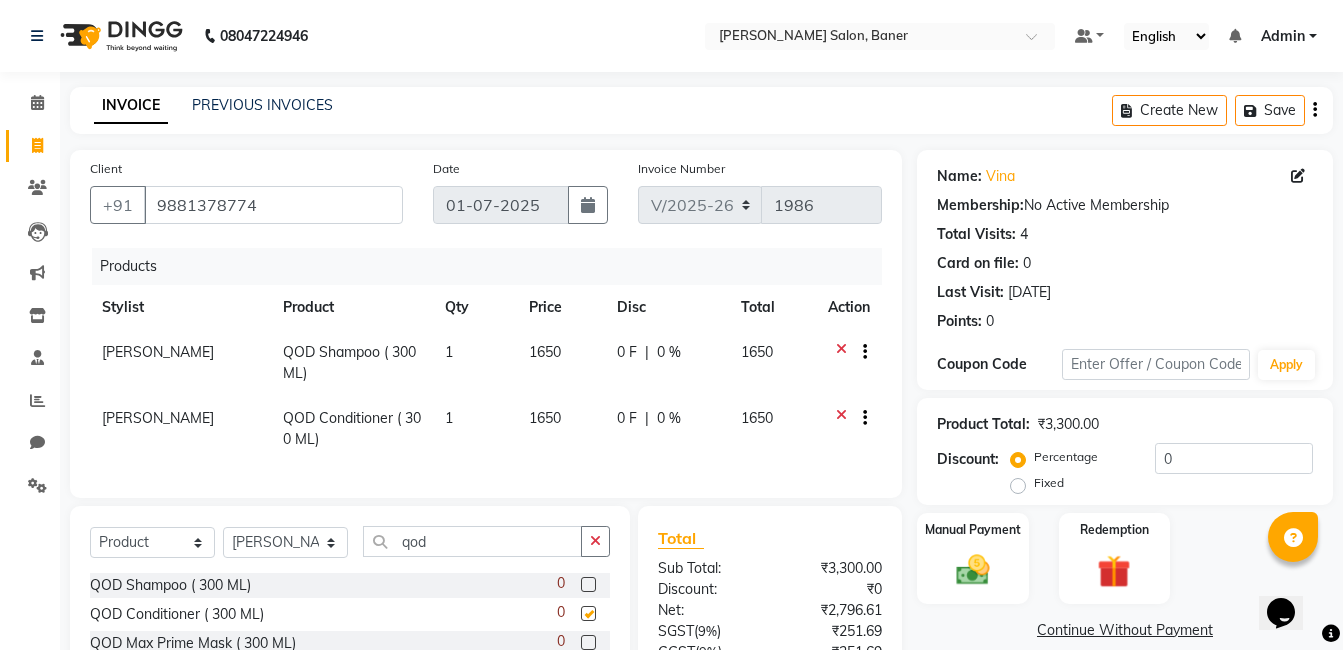 checkbox on "false" 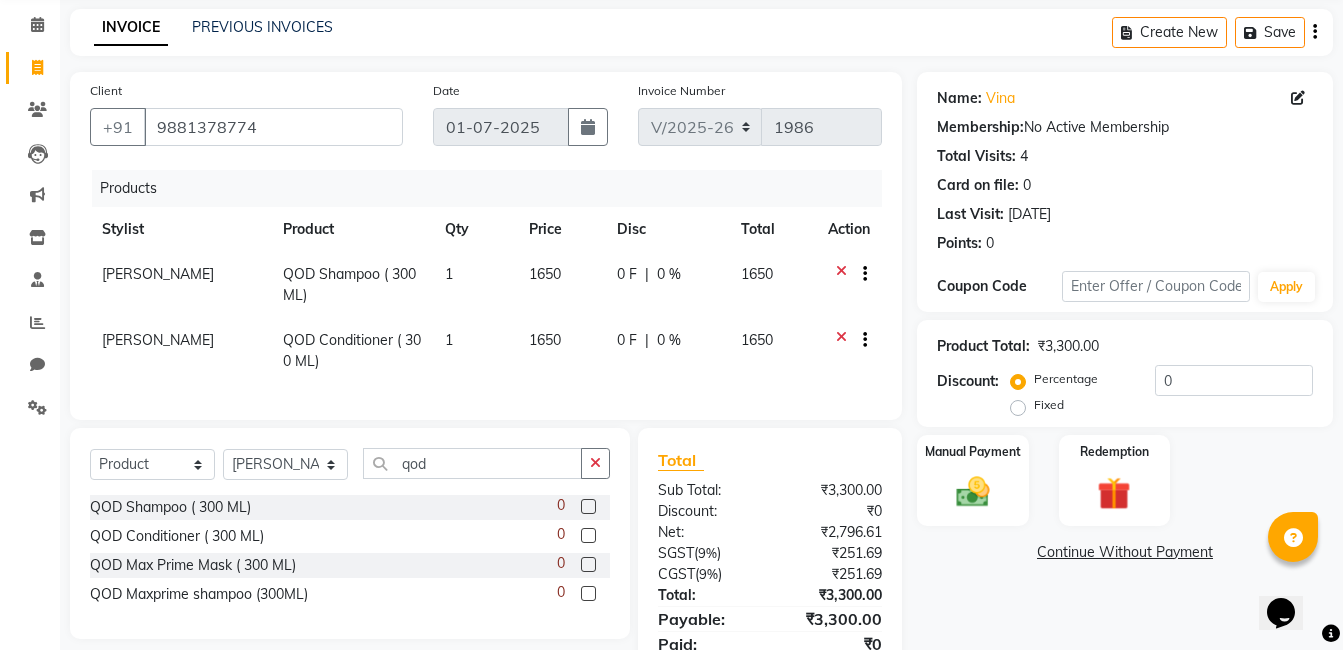 scroll, scrollTop: 174, scrollLeft: 0, axis: vertical 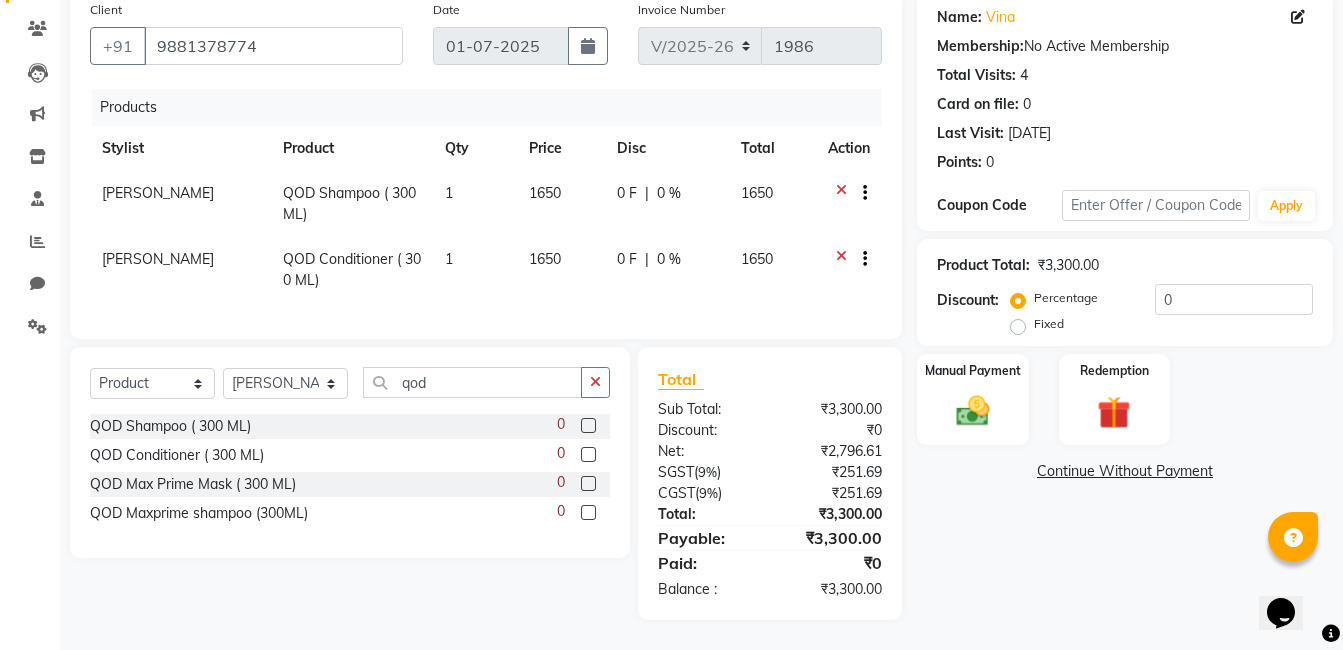 click on "Name: Vina  Membership:  No Active Membership  Total Visits:  4 Card on file:  0 Last Visit:   24-05-2024 Points:   0  Coupon Code Apply Product Total:  ₹3,300.00  Discount:  Percentage   Fixed  0 Manual Payment Redemption  Continue Without Payment" 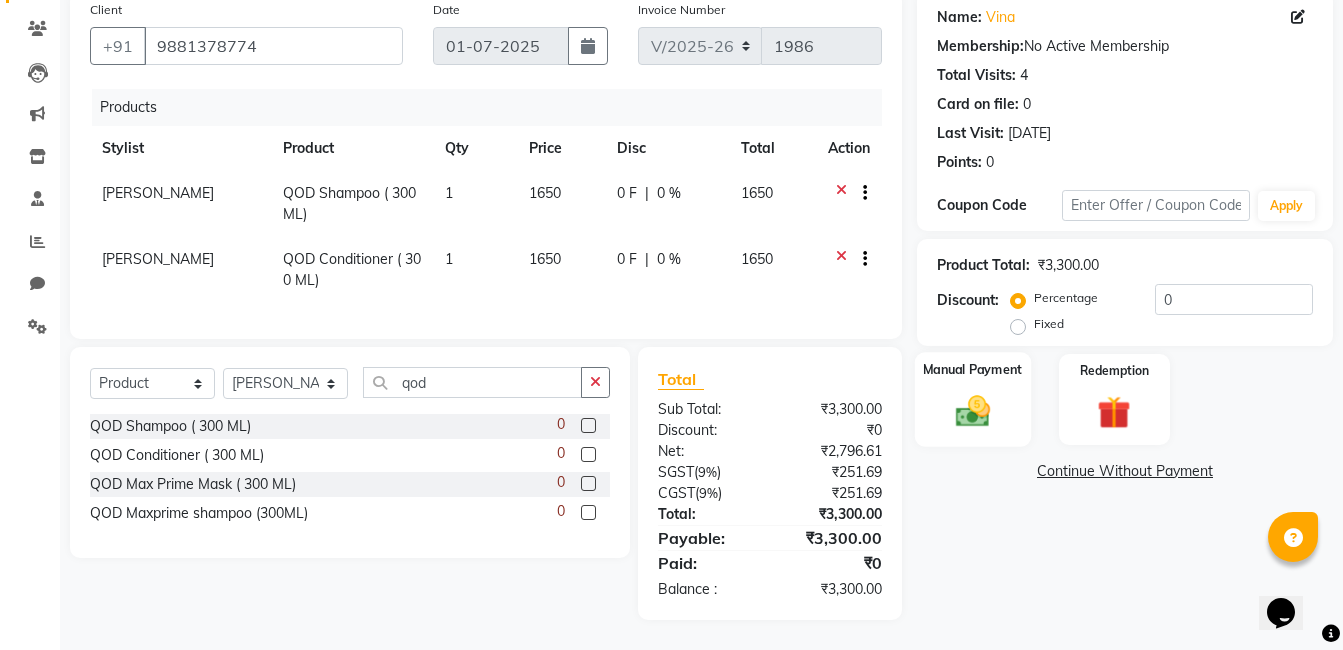 click on "Manual Payment" 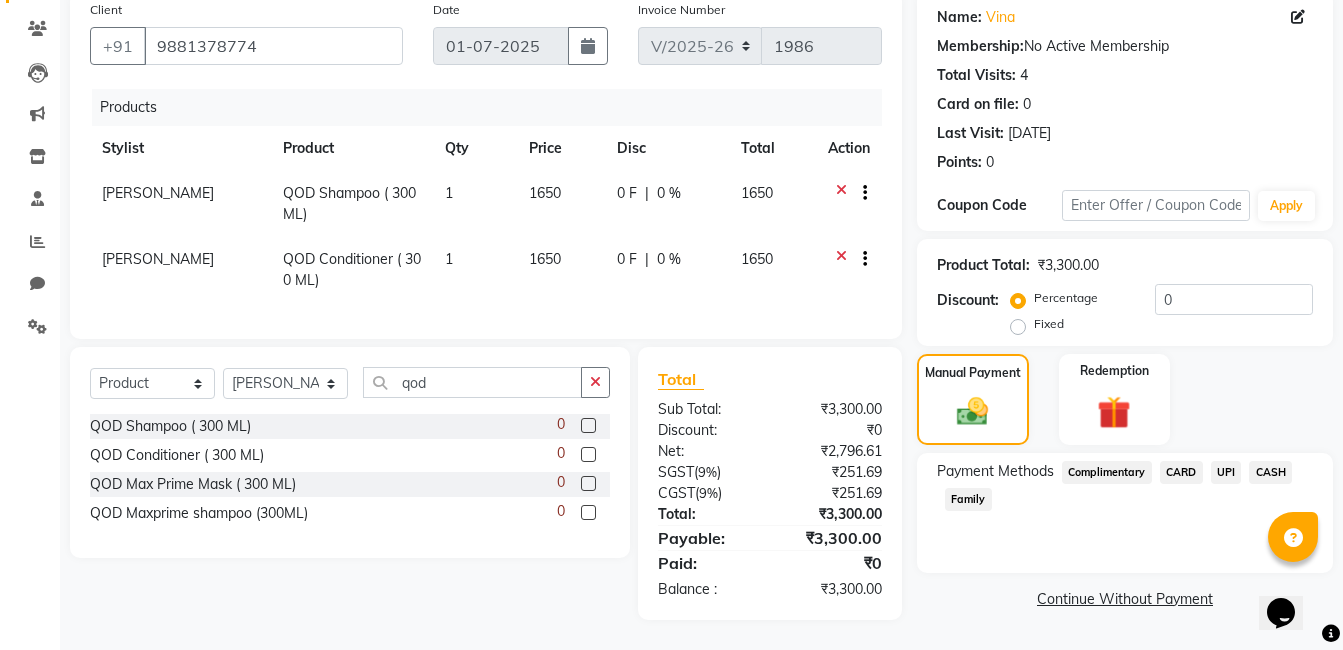 click on "CARD" 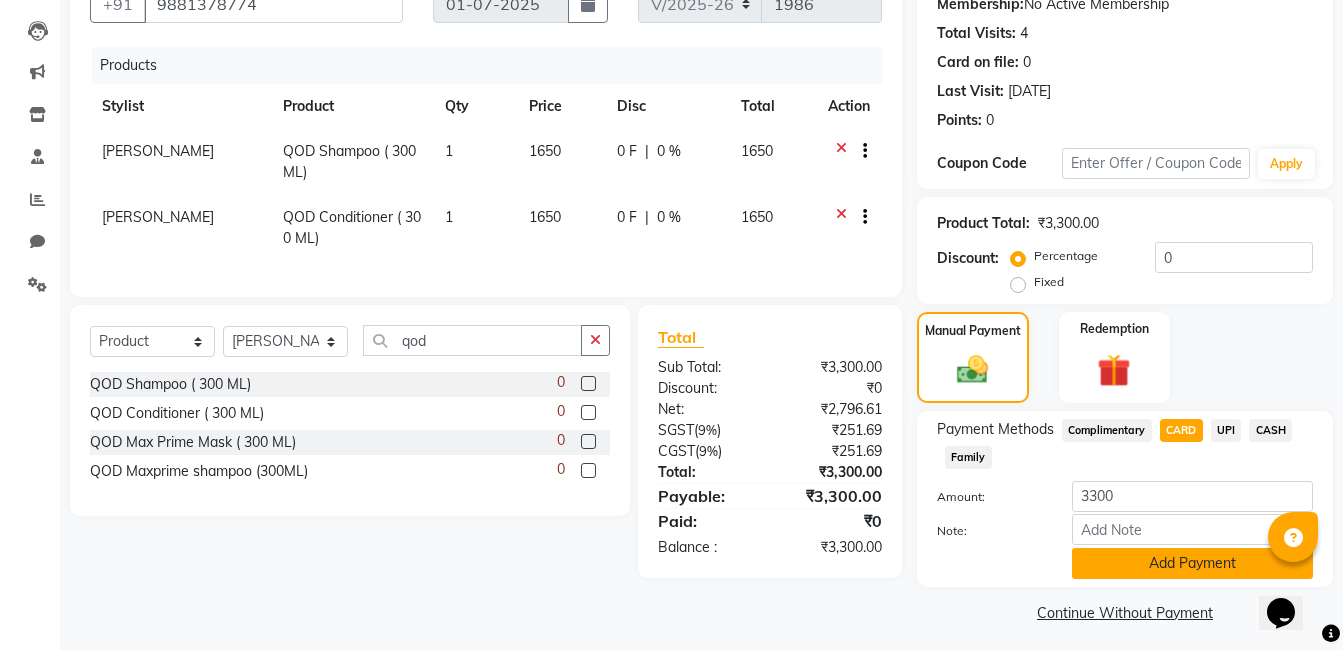 scroll, scrollTop: 209, scrollLeft: 0, axis: vertical 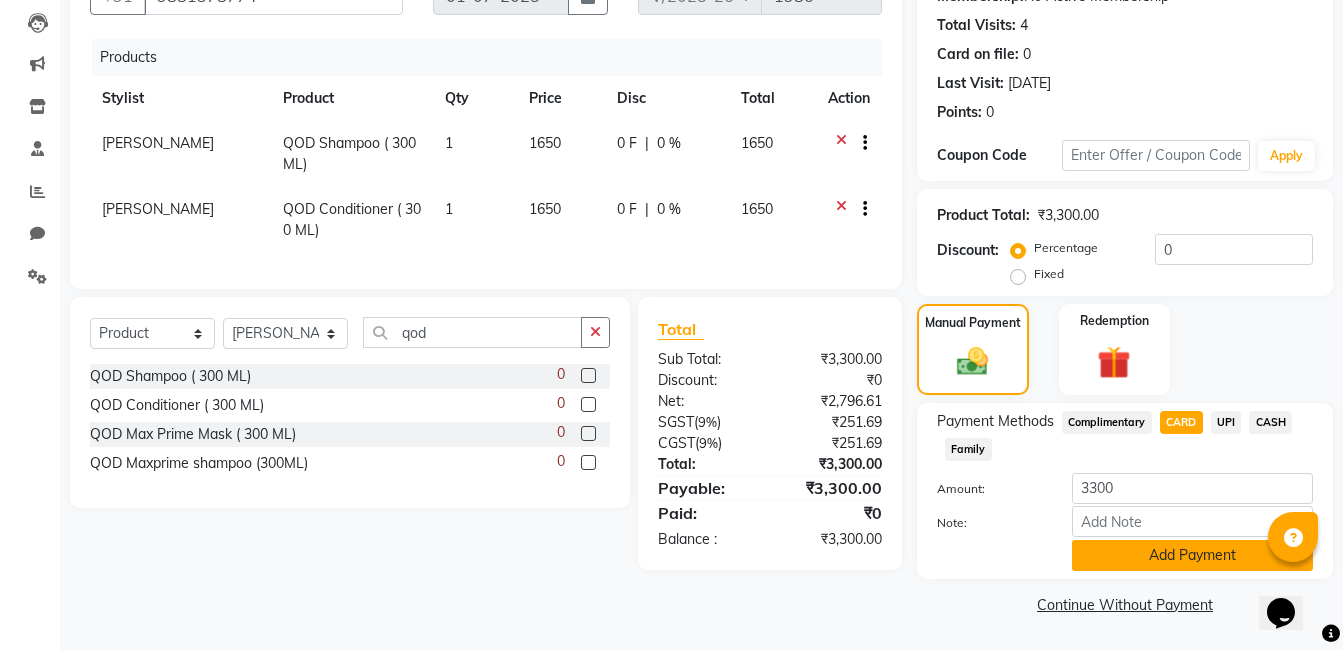 click on "Add Payment" 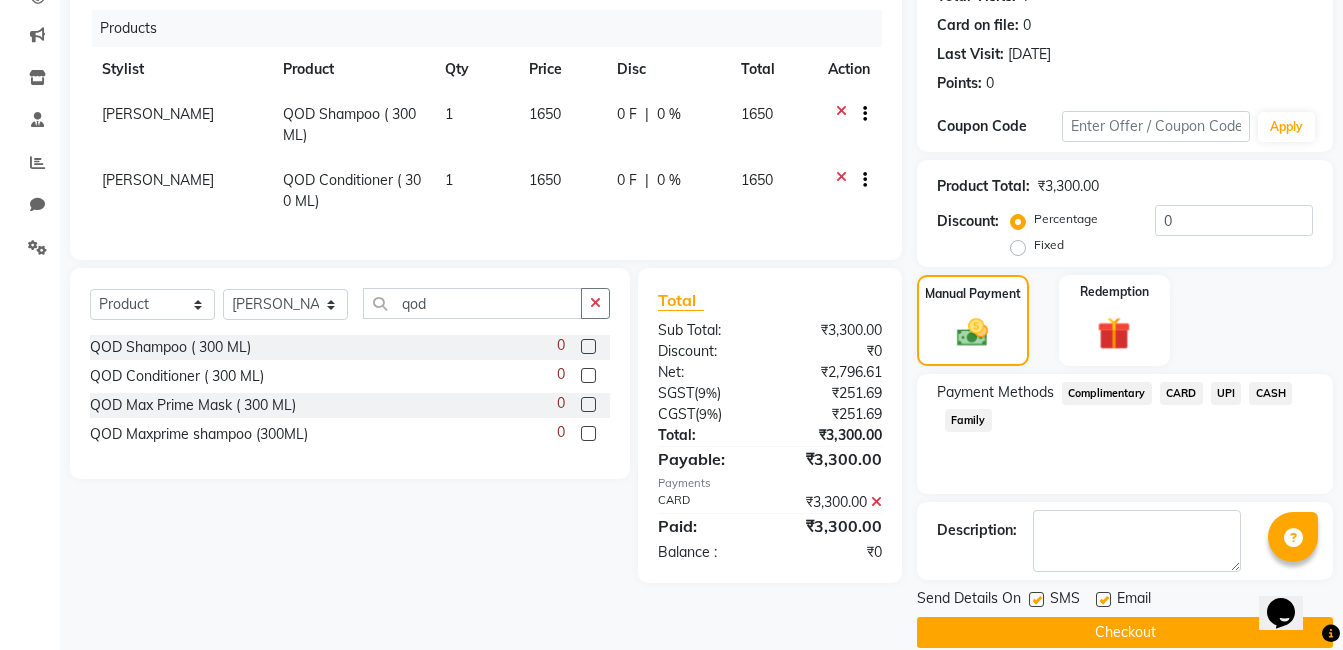 scroll, scrollTop: 266, scrollLeft: 0, axis: vertical 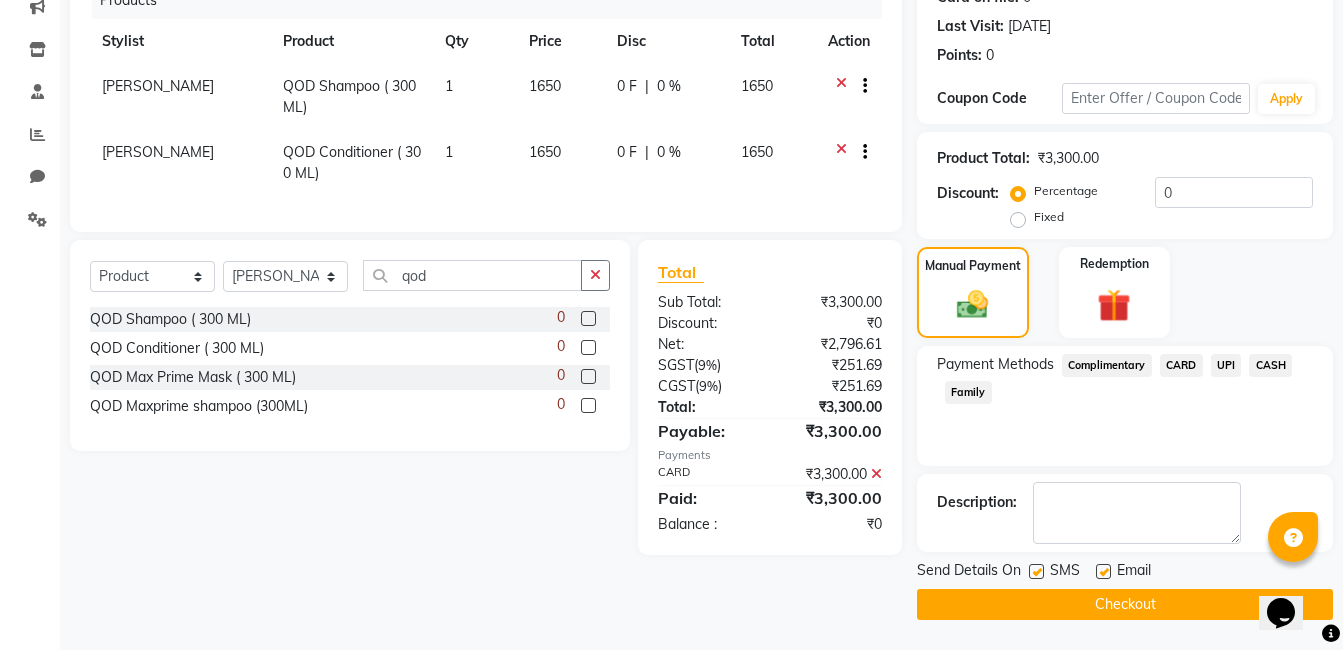 click on "Checkout" 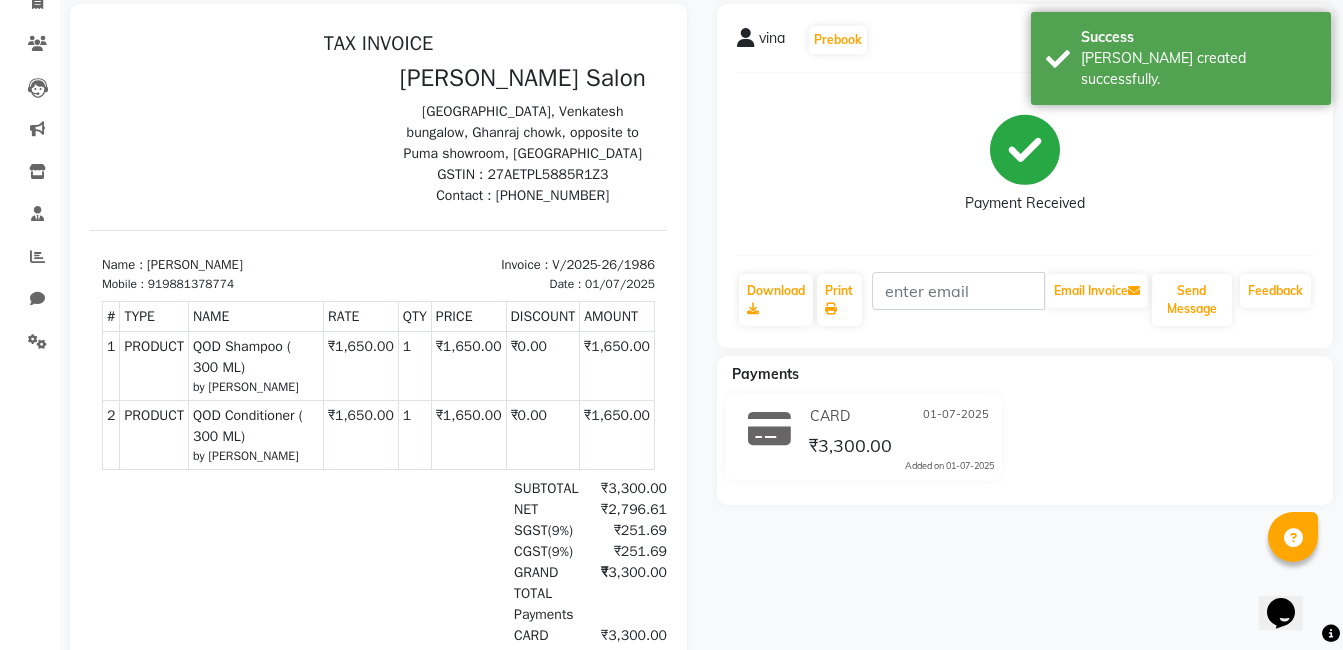 scroll, scrollTop: 0, scrollLeft: 0, axis: both 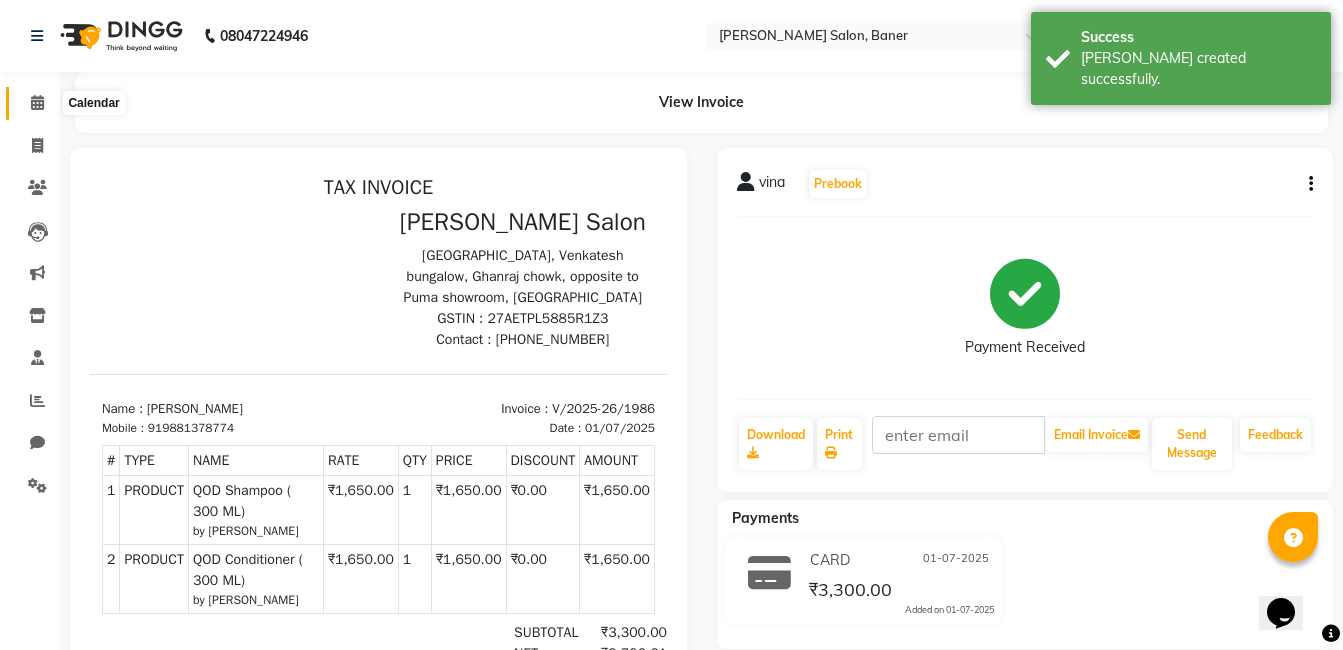 click 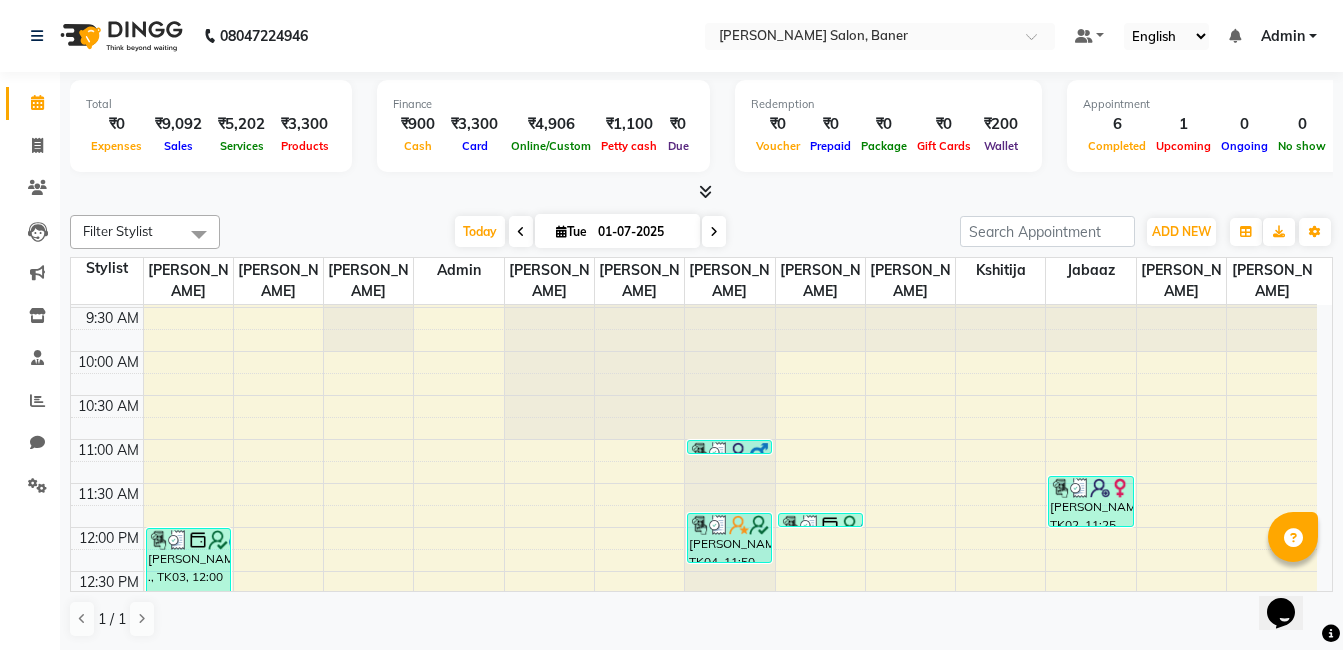 scroll, scrollTop: 0, scrollLeft: 0, axis: both 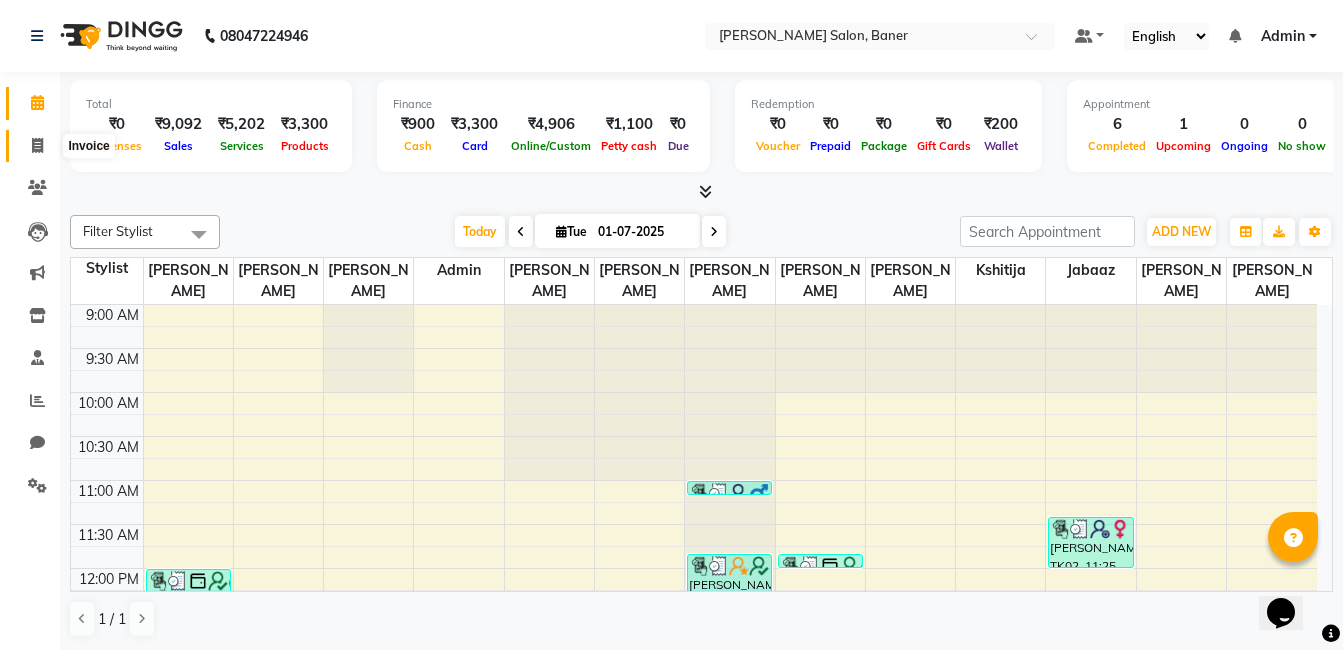 click 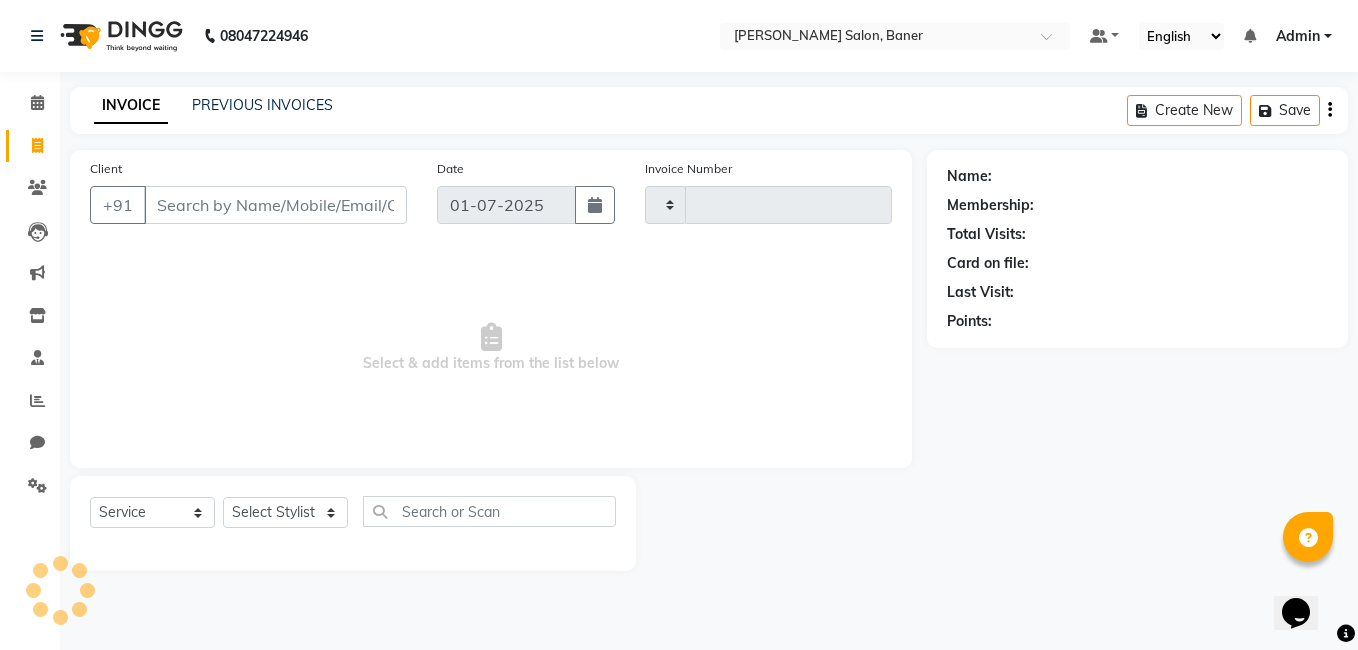 type on "1987" 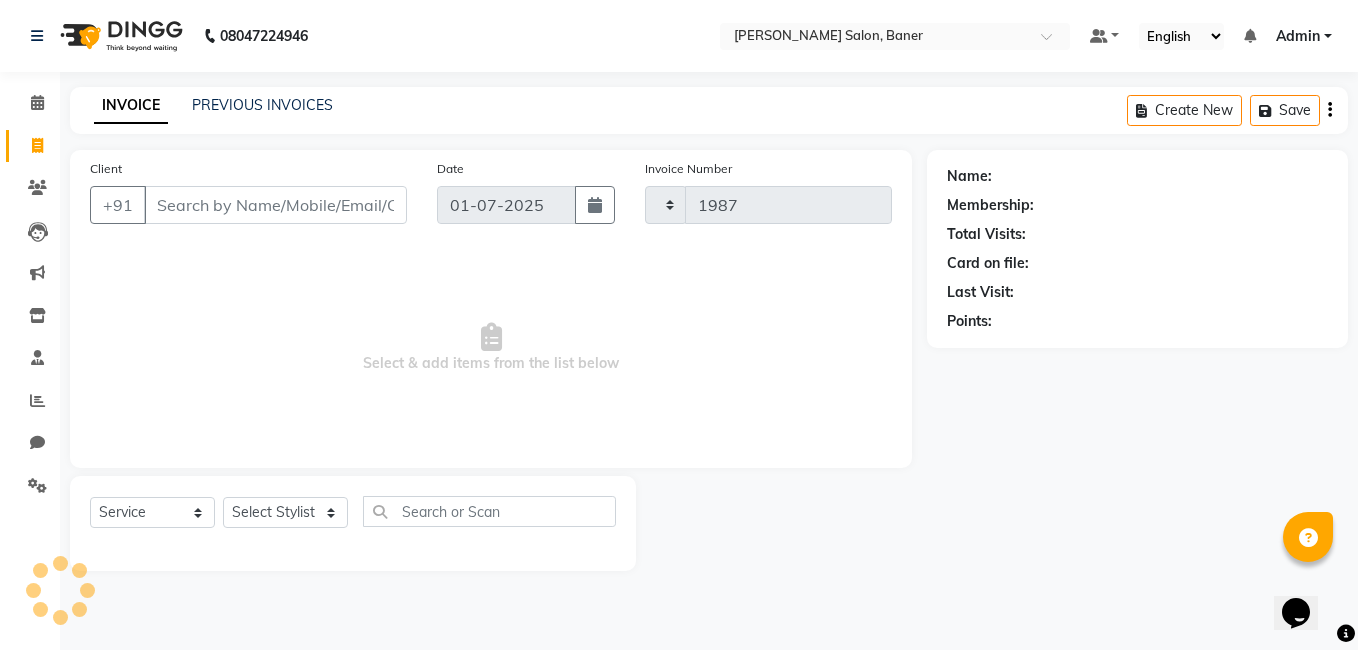 select on "7115" 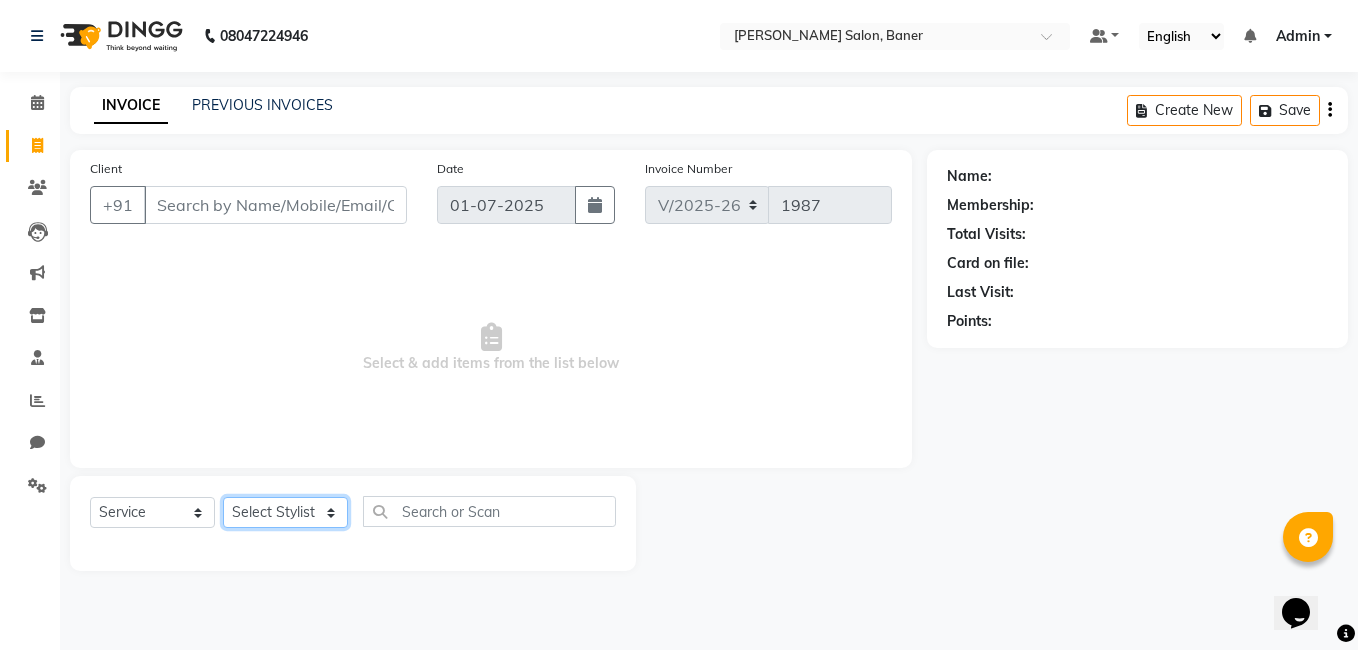 click on "Select Stylist Admin Asif qureshi Deepali Munde Dipali Jivane Jabaaz Karishma Khot  Kshitija Kumar  Palash Das Prem patode Rahul chhapchhade Rupesh sangale Santosh Kadam Swapnil jadhav" 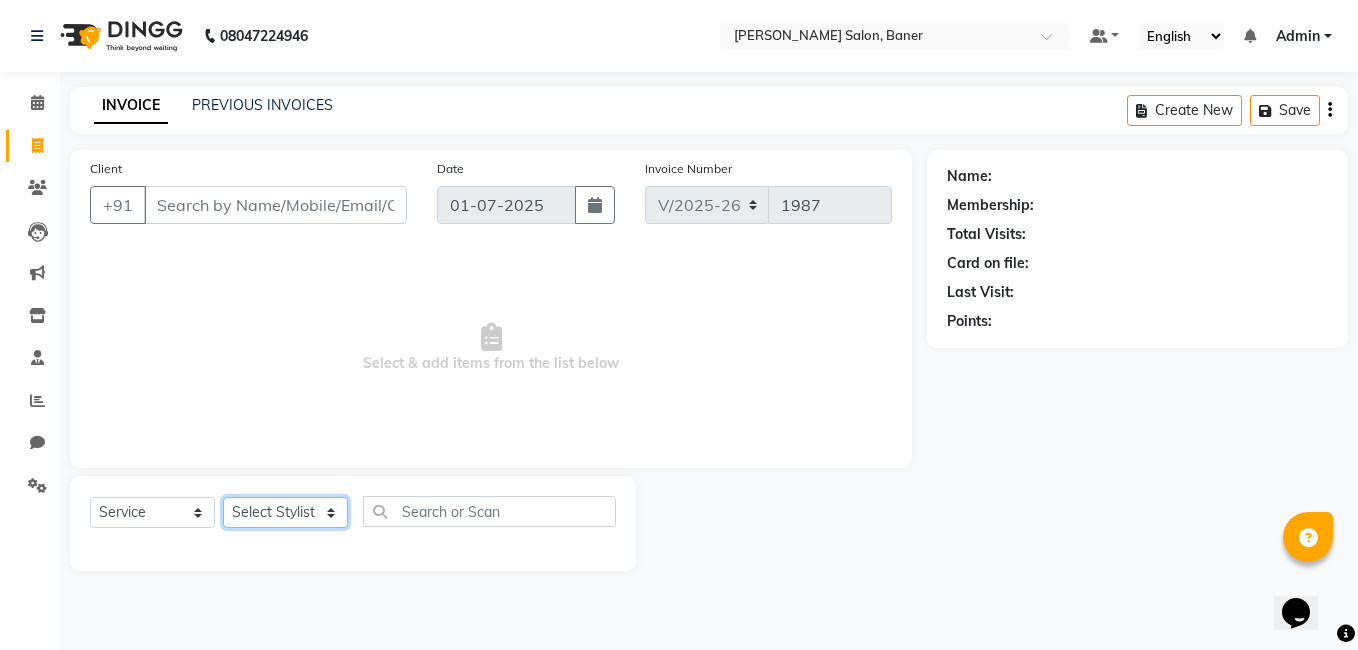 select on "66218" 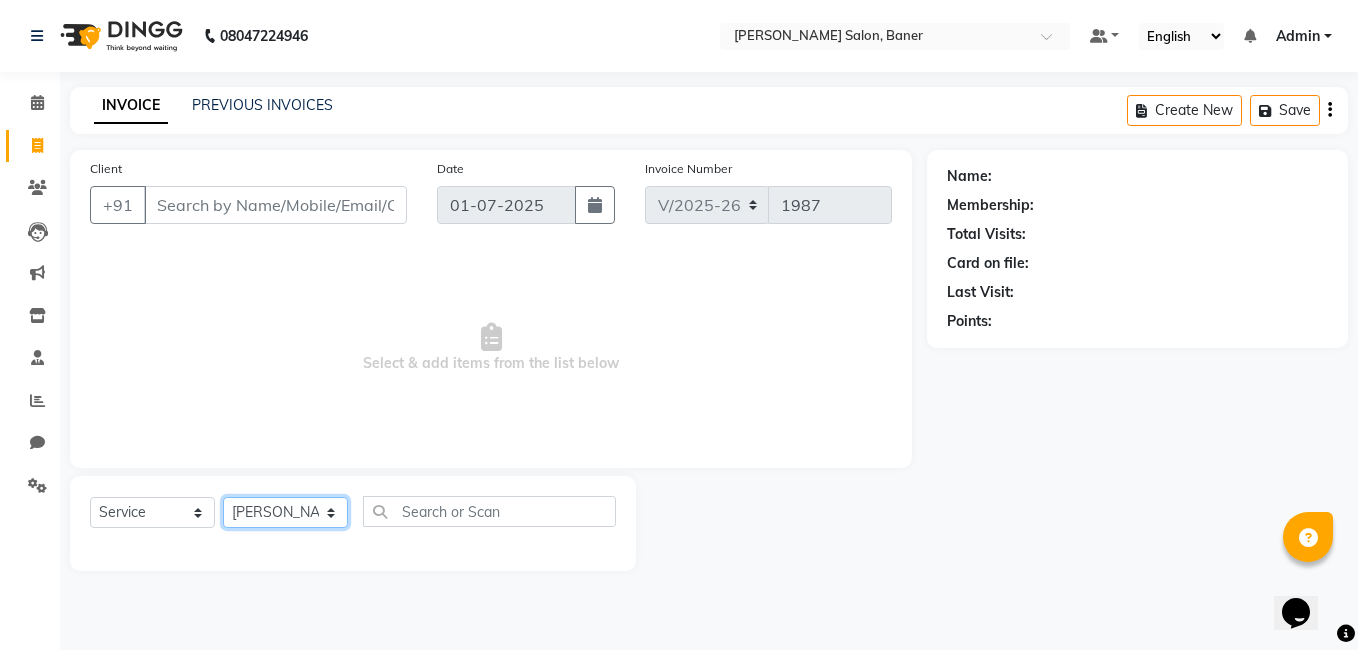click on "Select Stylist Admin Asif qureshi Deepali Munde Dipali Jivane Jabaaz Karishma Khot  Kshitija Kumar  Palash Das Prem patode Rahul chhapchhade Rupesh sangale Santosh Kadam Swapnil jadhav" 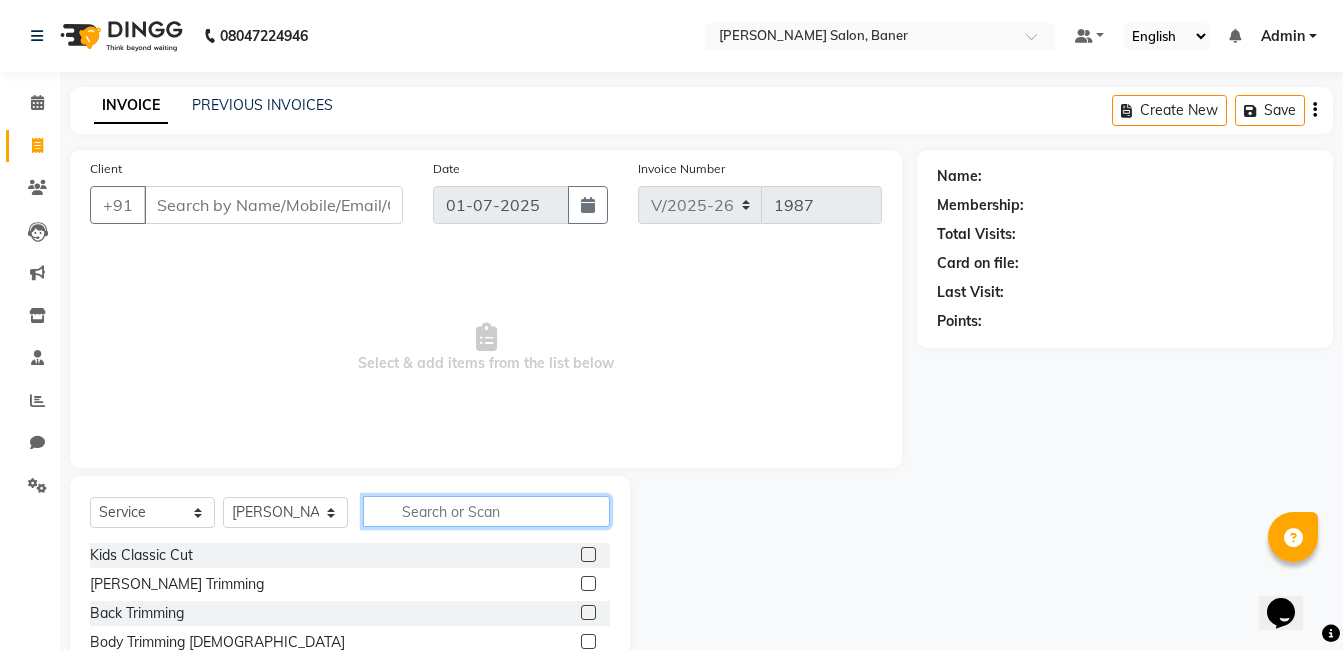 click 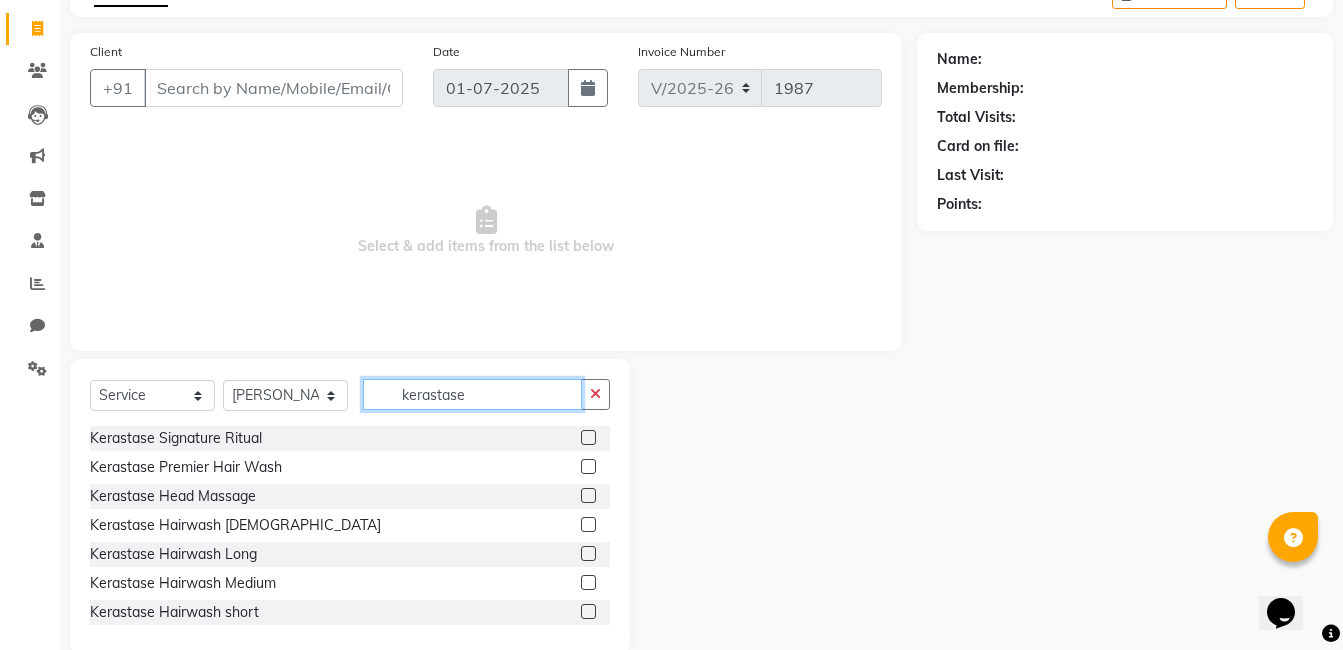 scroll, scrollTop: 151, scrollLeft: 0, axis: vertical 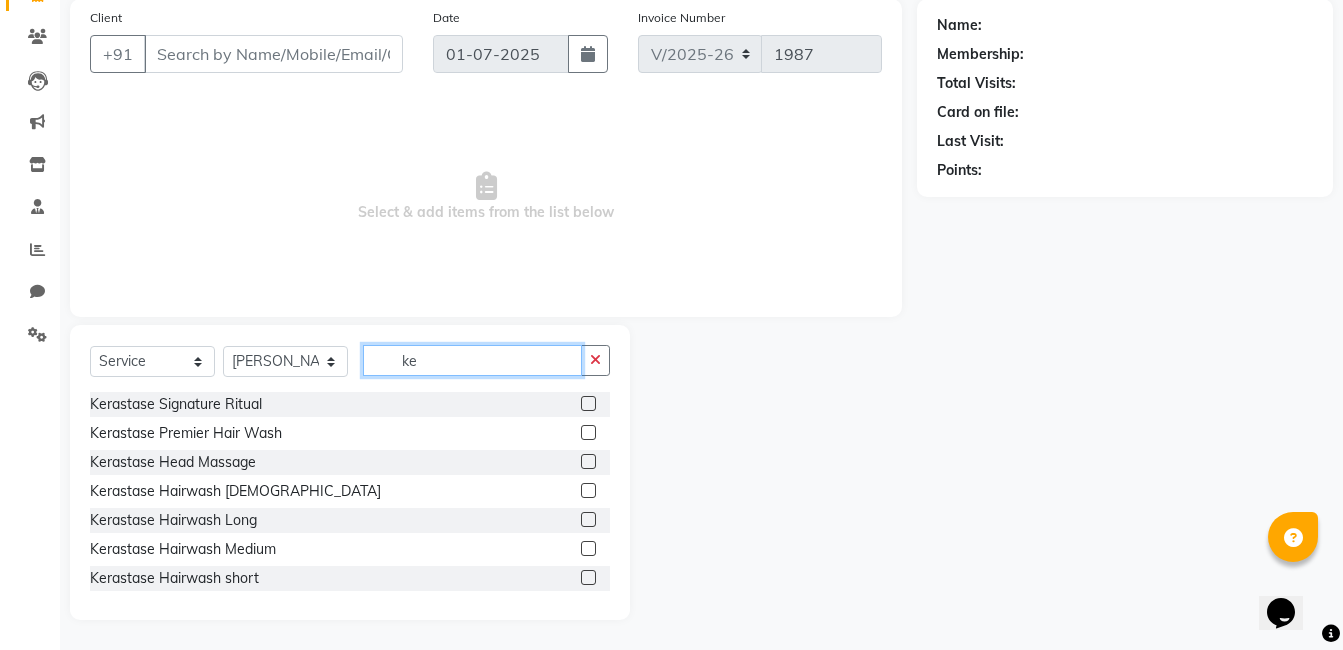 type on "k" 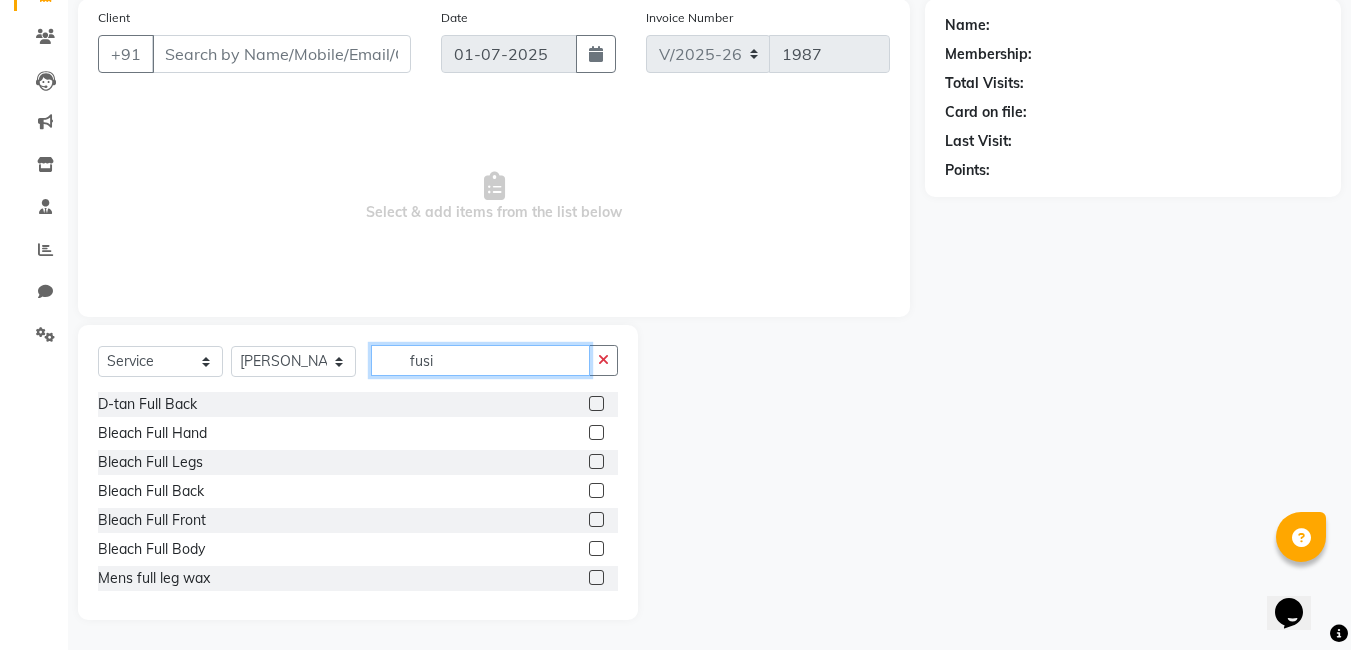 scroll, scrollTop: 9, scrollLeft: 0, axis: vertical 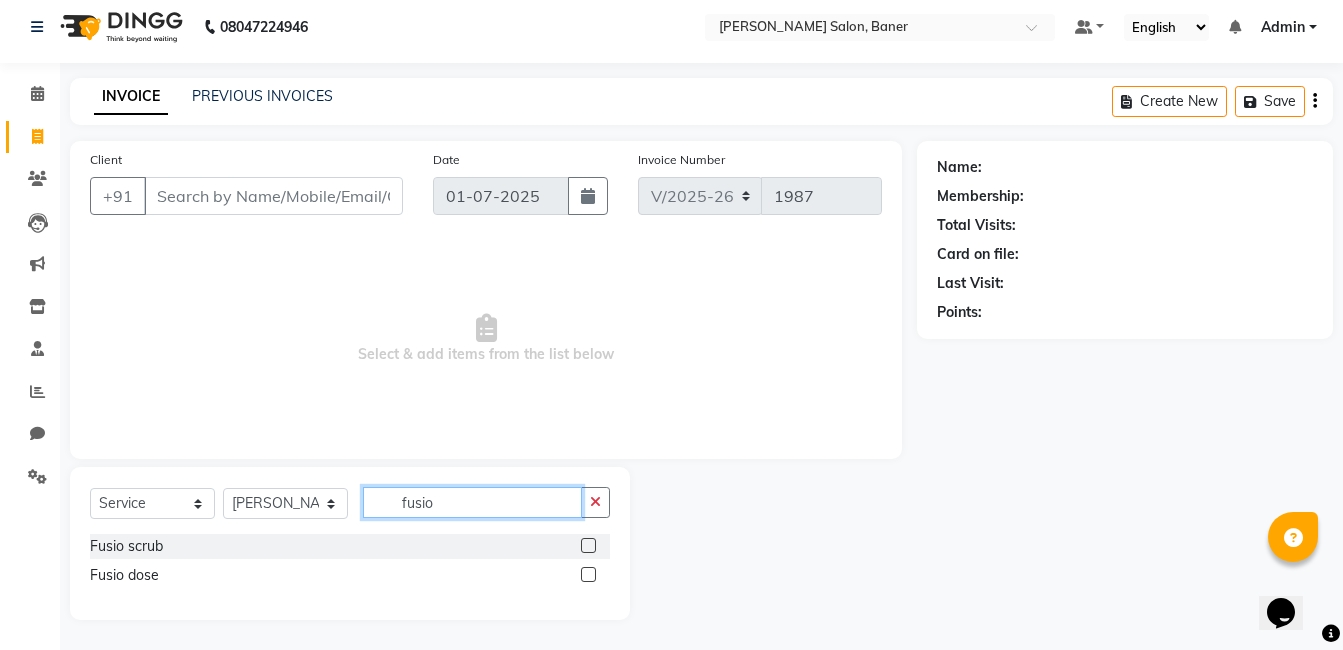 type on "fusio" 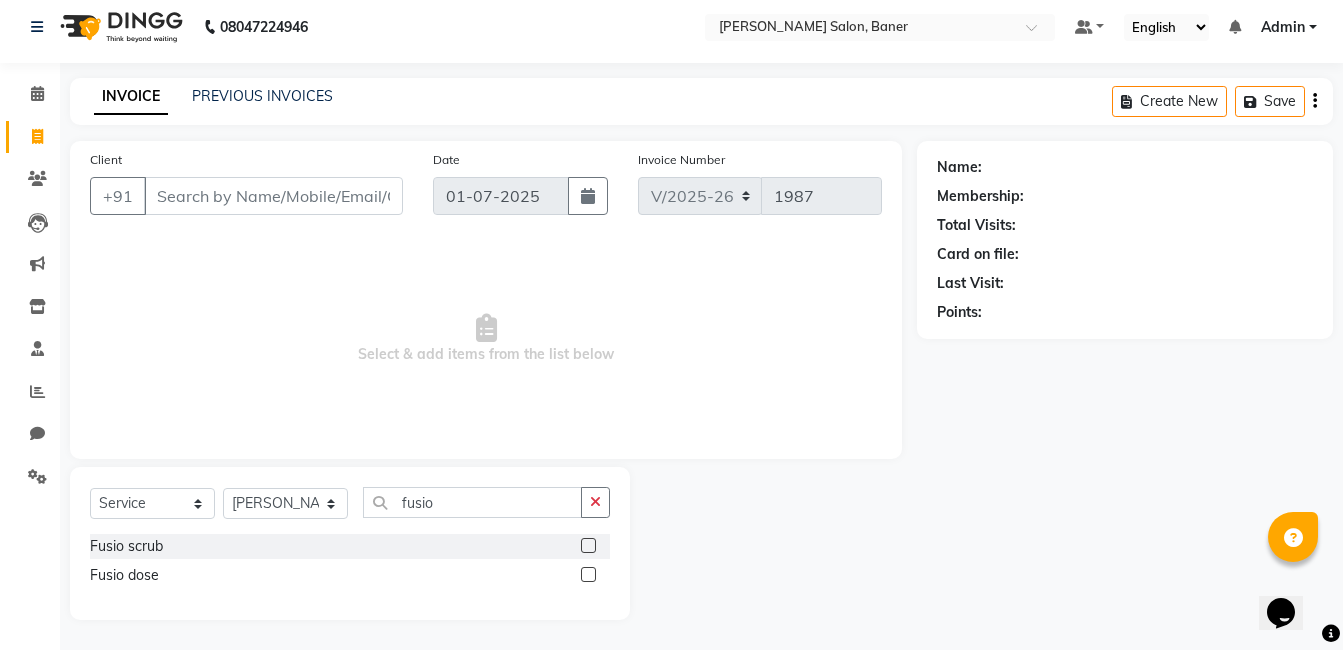 click 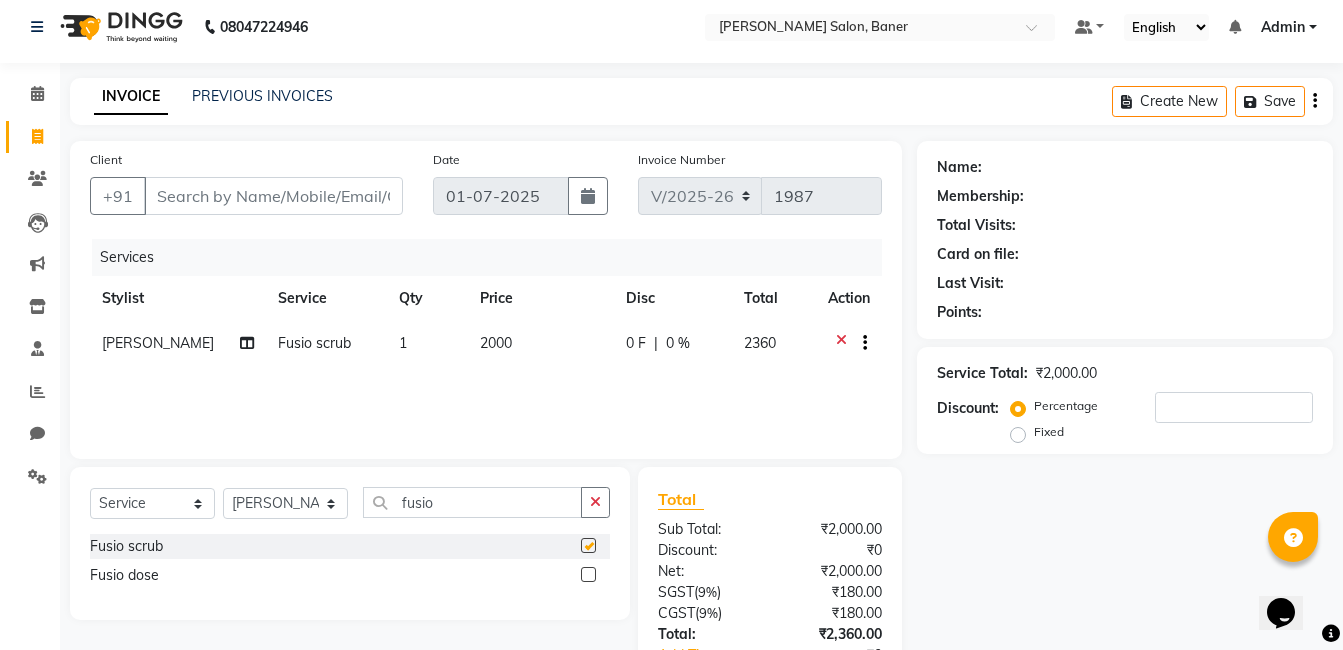 checkbox on "false" 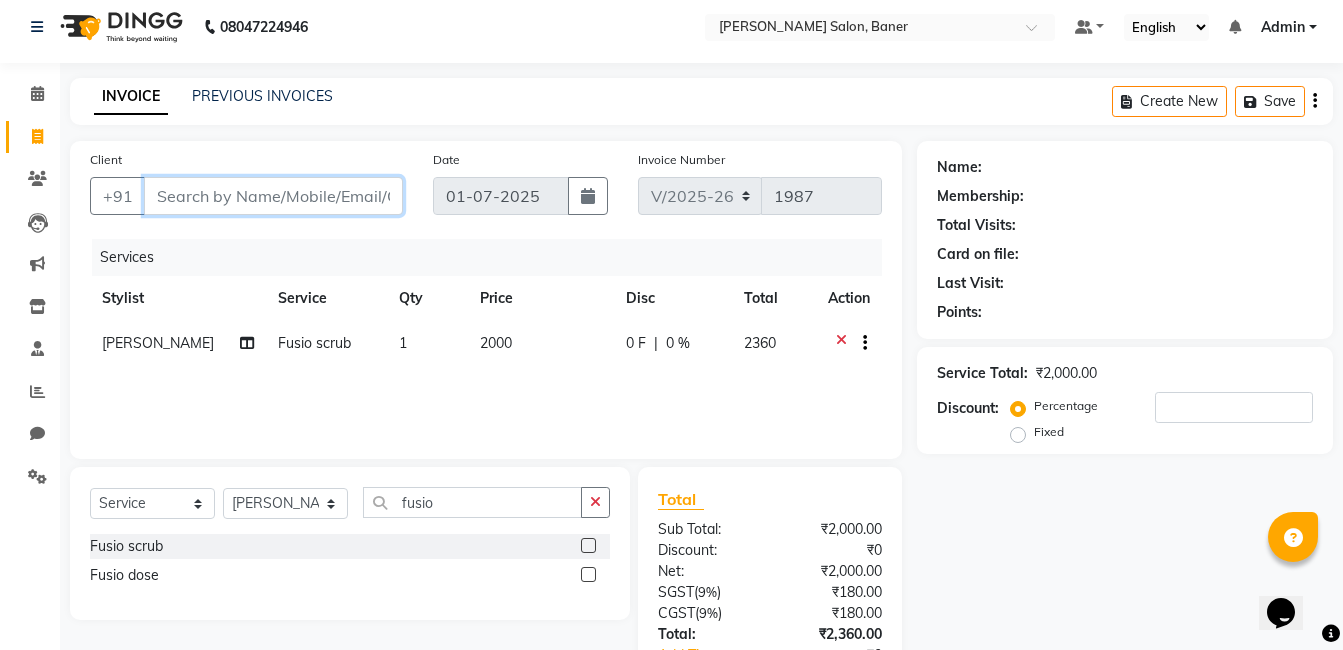 click on "Client" at bounding box center [273, 196] 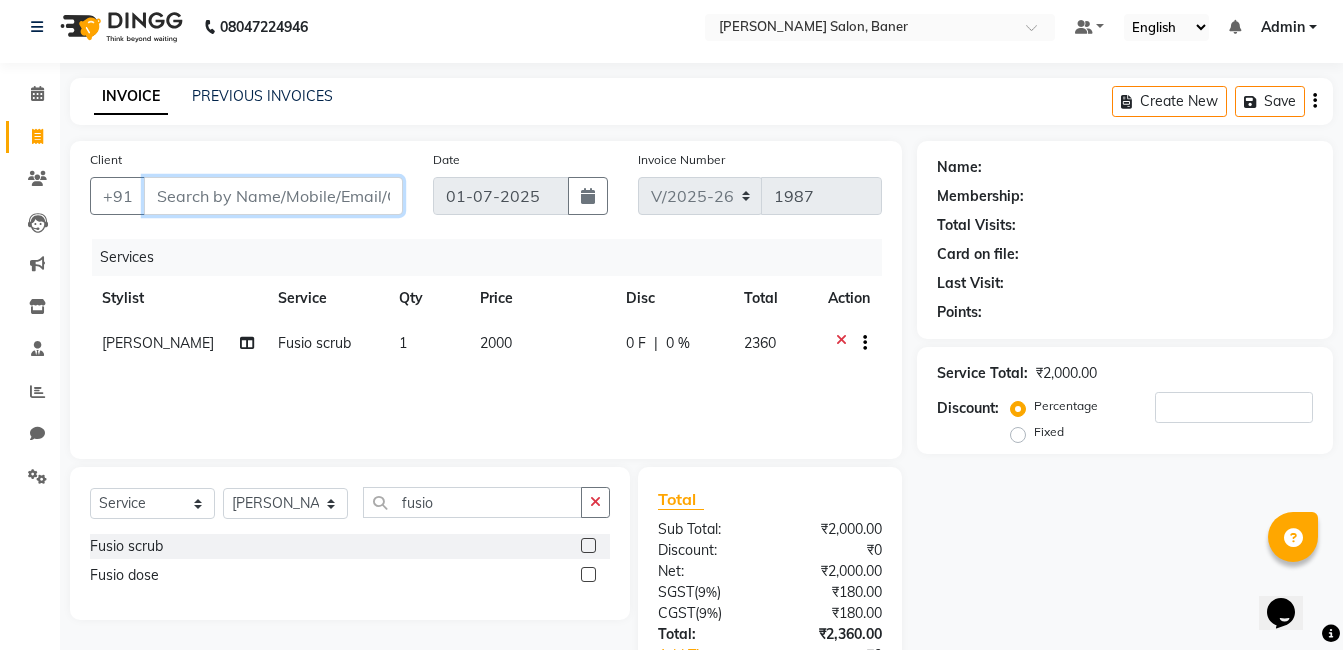 type on "8" 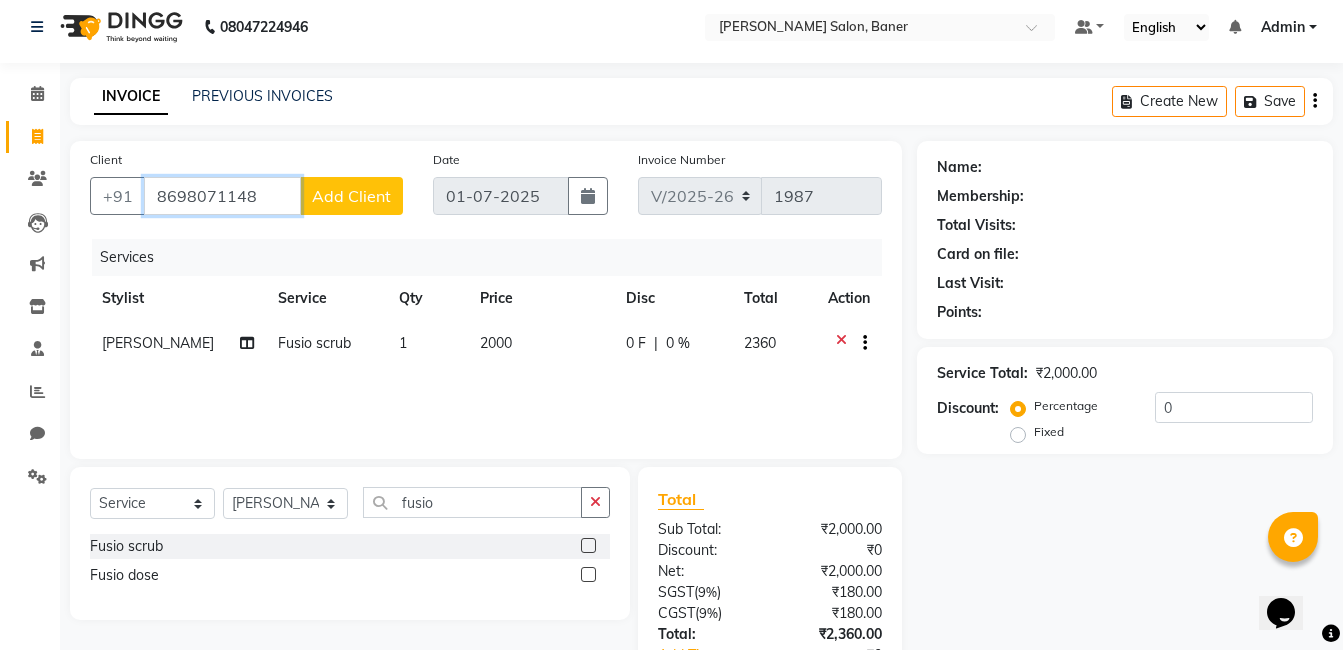 type on "8698071148" 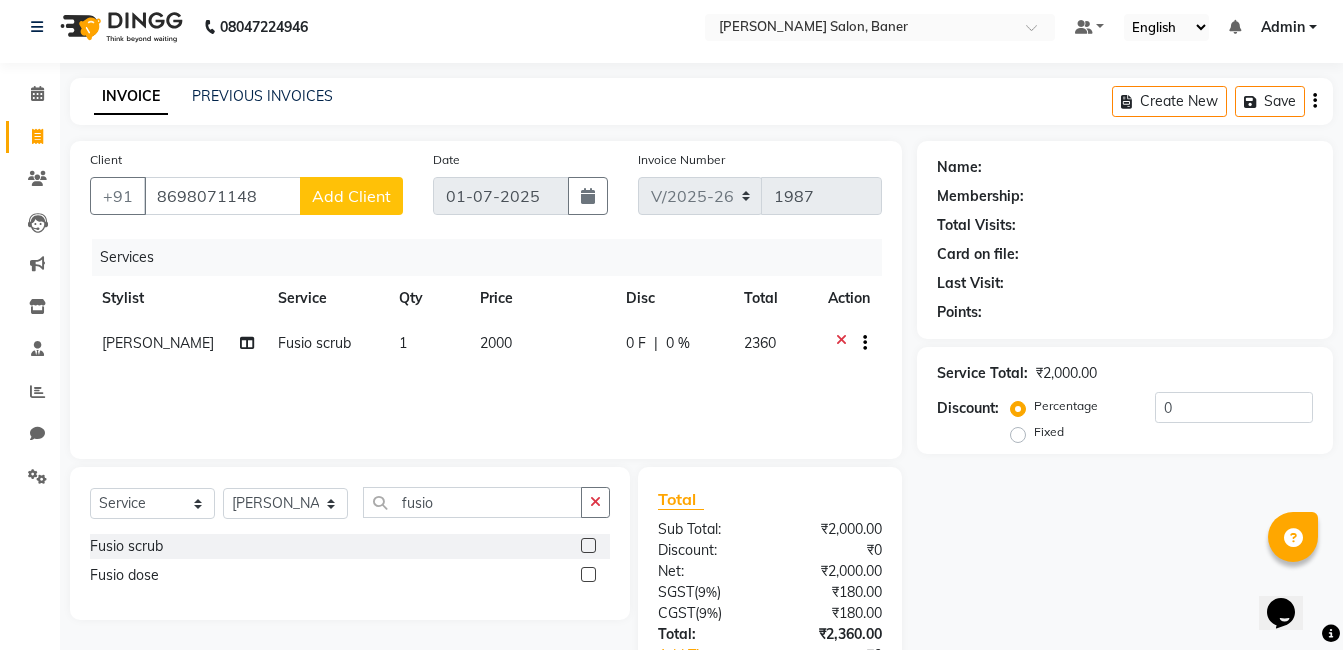 click on "Add Client" 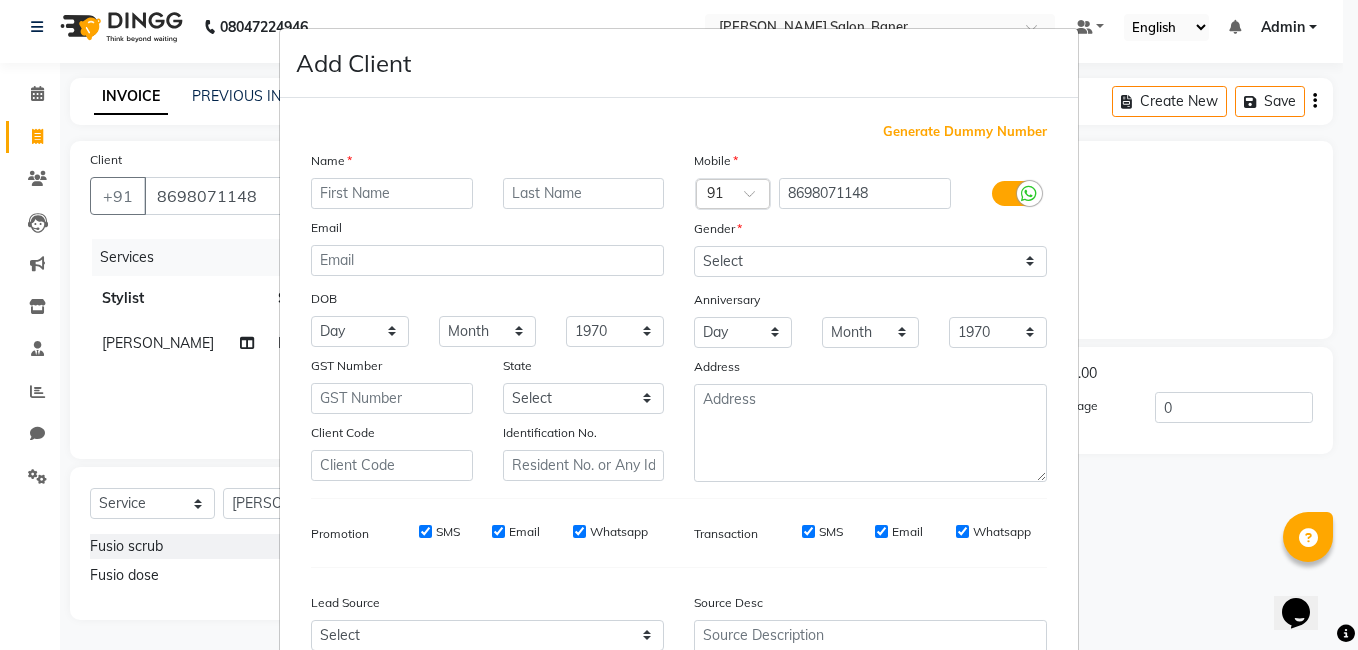 click at bounding box center (392, 193) 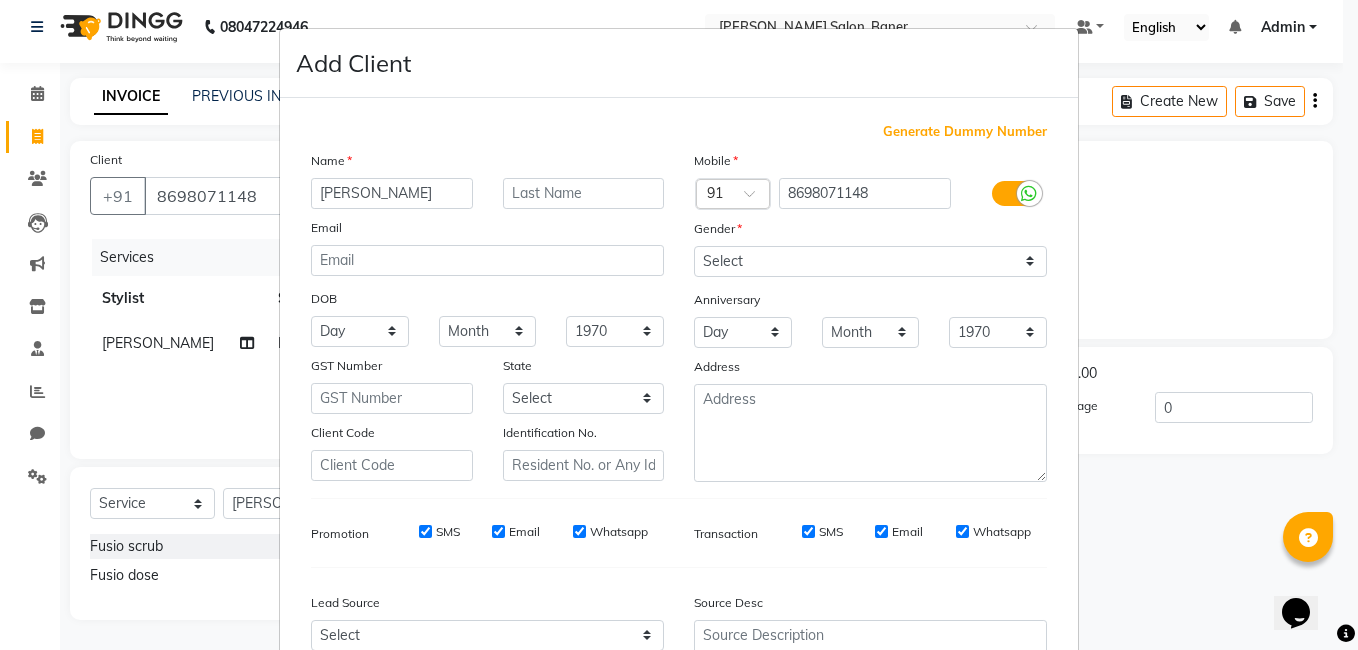 type on "[PERSON_NAME]" 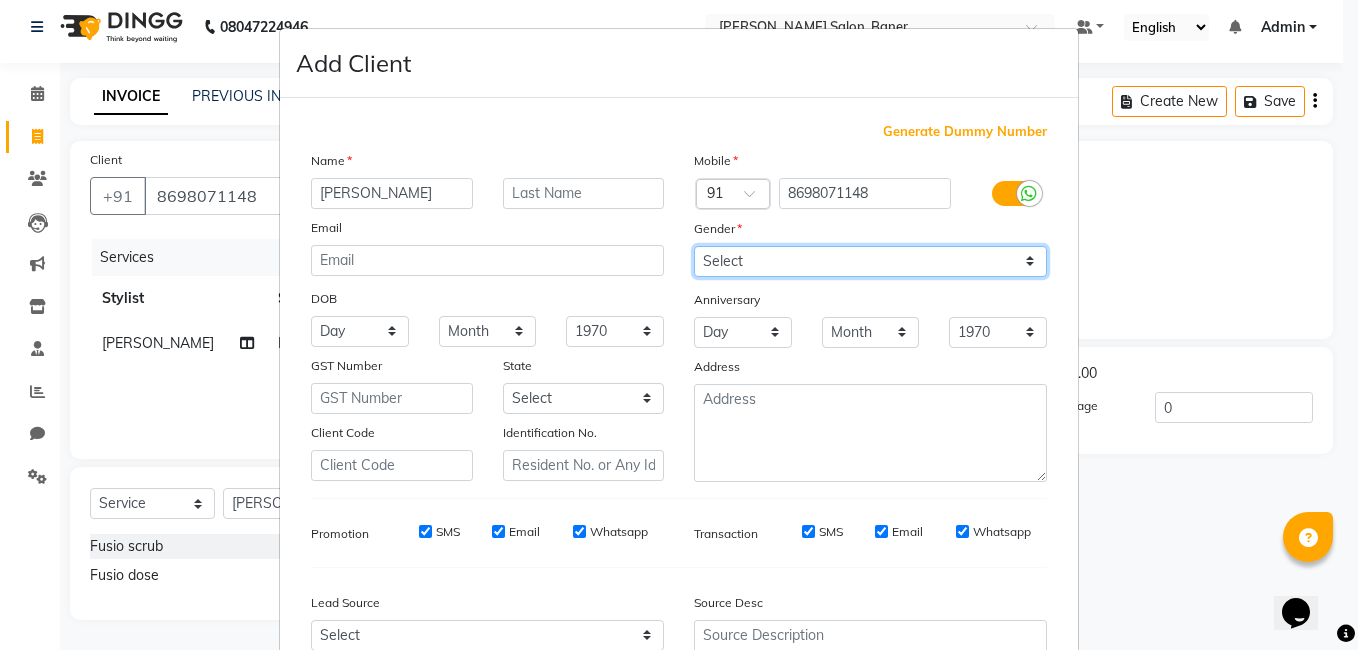 drag, startPoint x: 756, startPoint y: 257, endPoint x: 756, endPoint y: 270, distance: 13 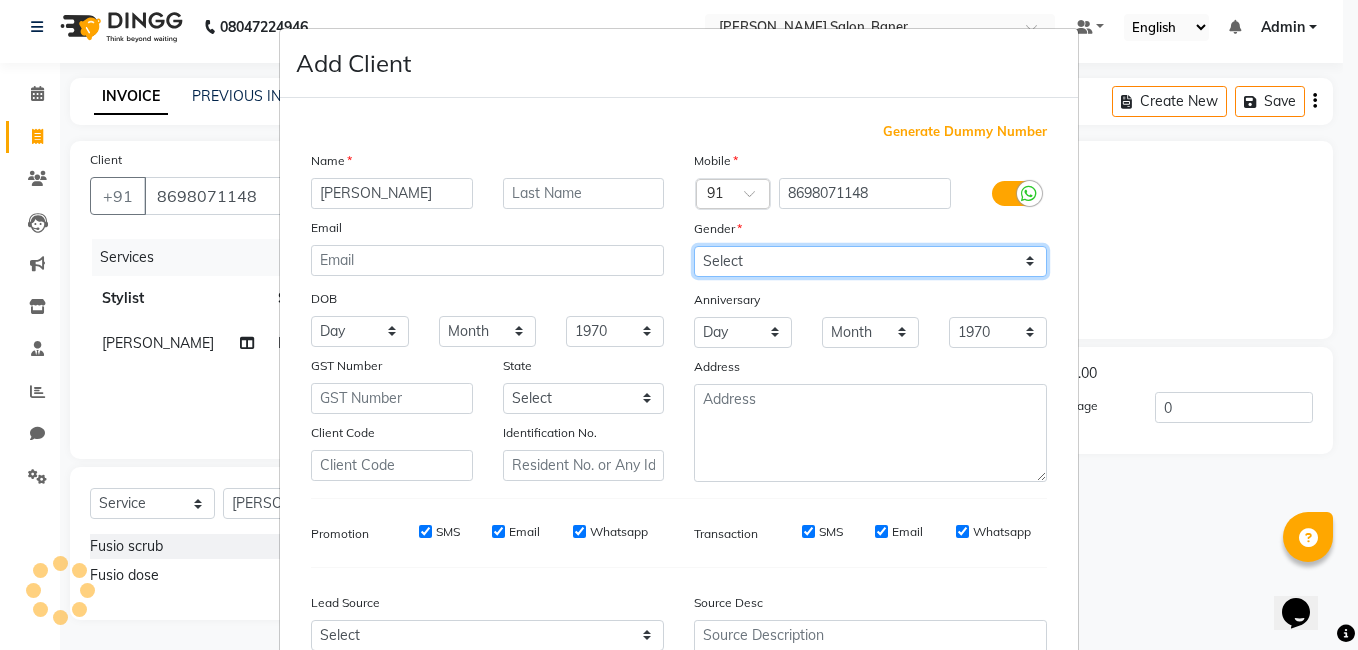 select on "female" 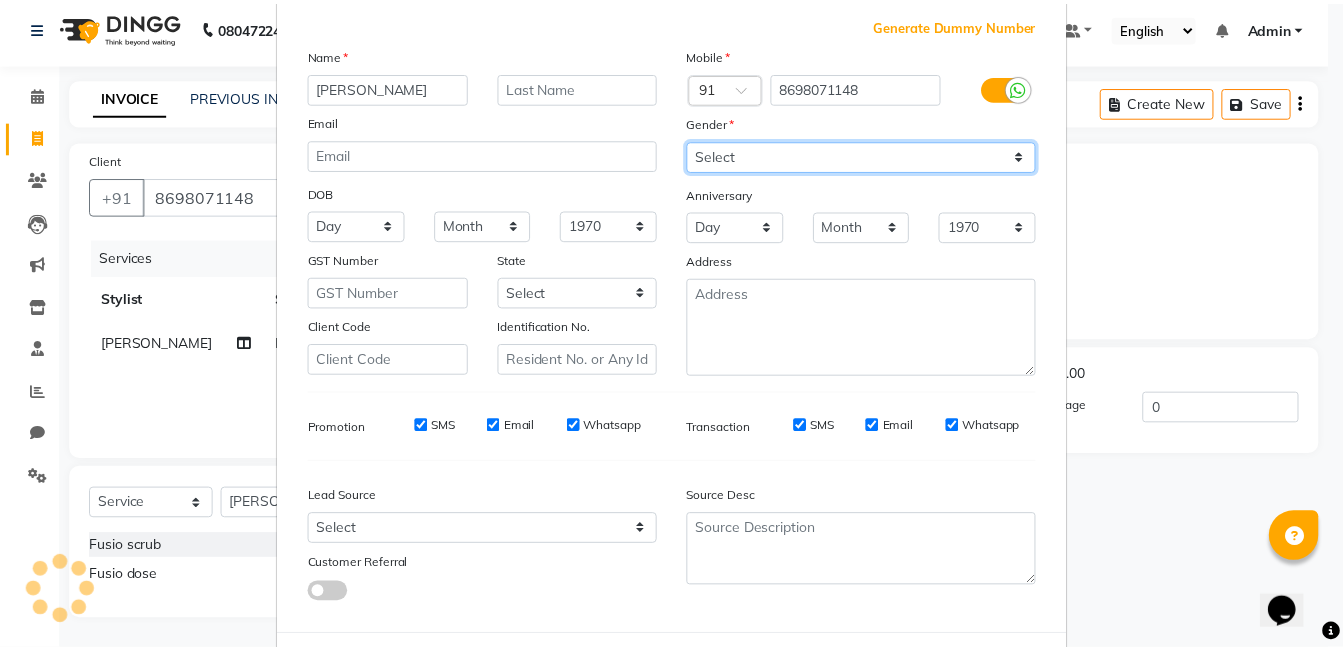 scroll, scrollTop: 199, scrollLeft: 0, axis: vertical 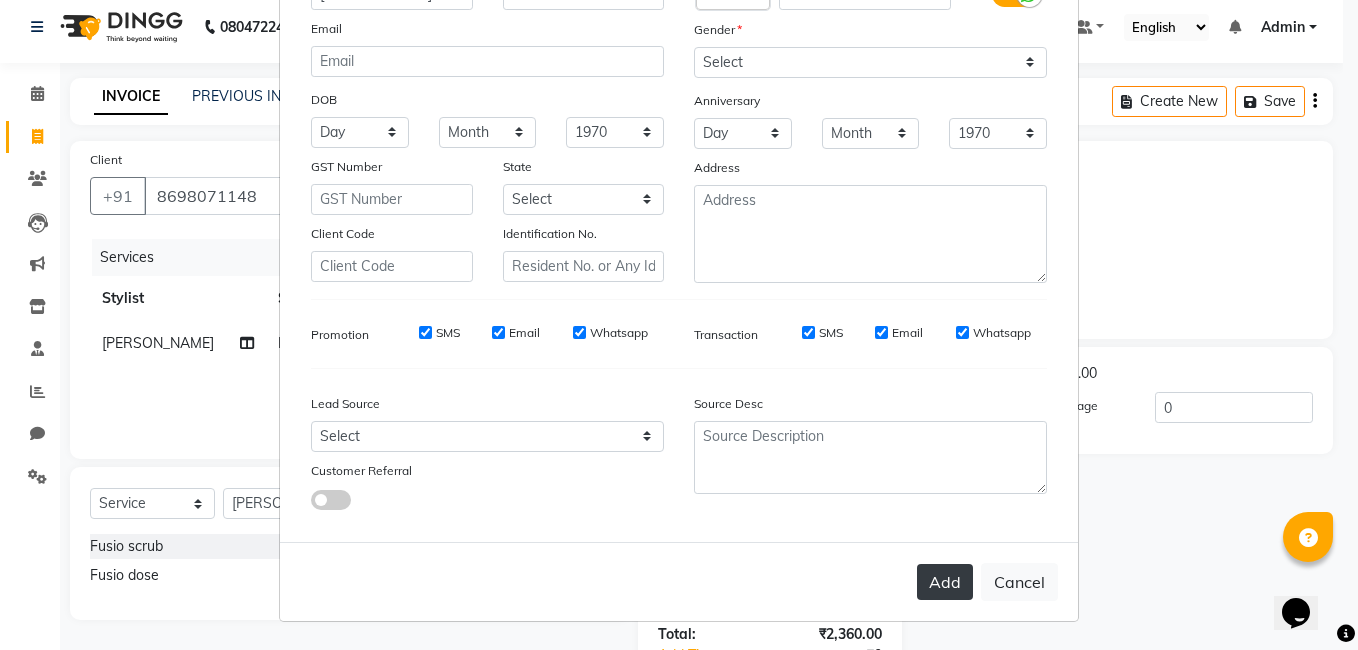 click on "Add" at bounding box center (945, 582) 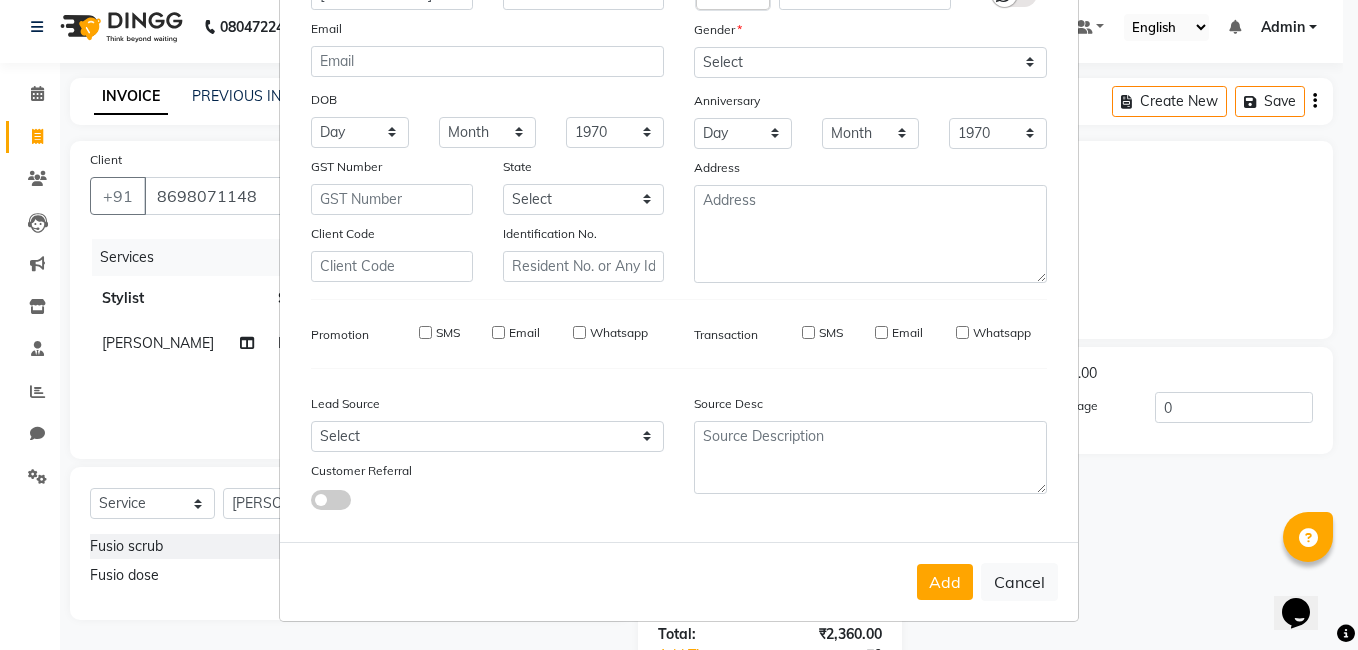 type 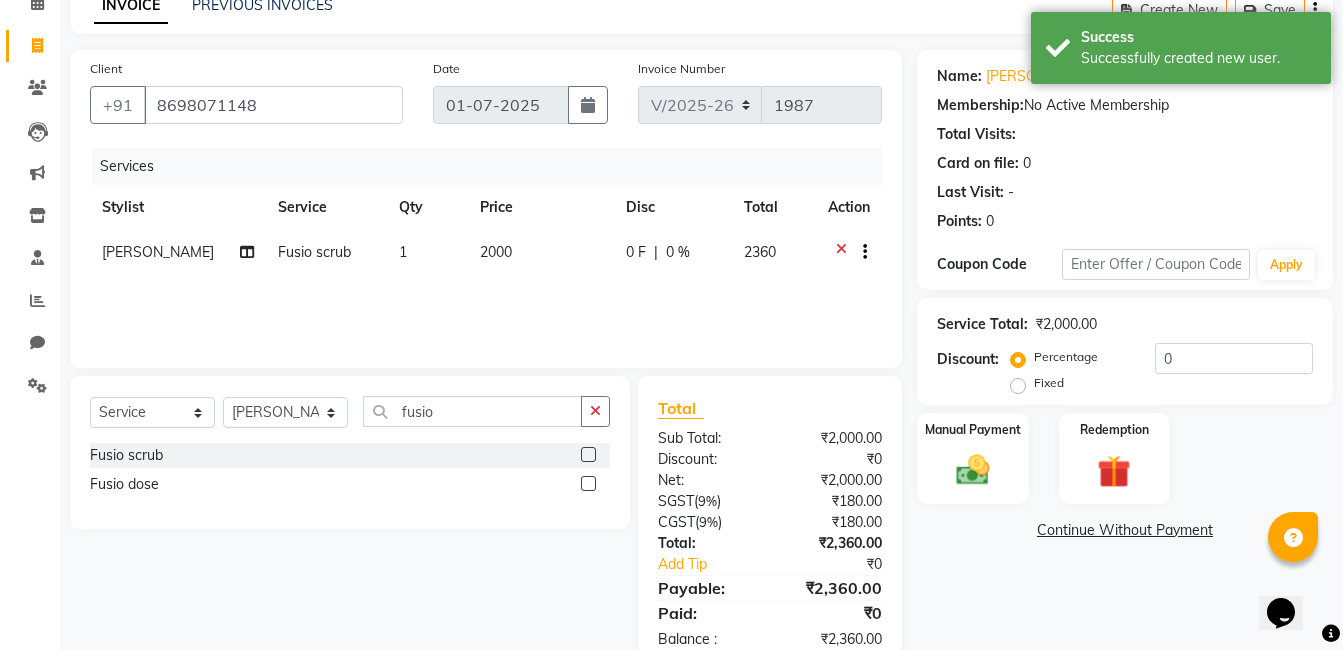 scroll, scrollTop: 150, scrollLeft: 0, axis: vertical 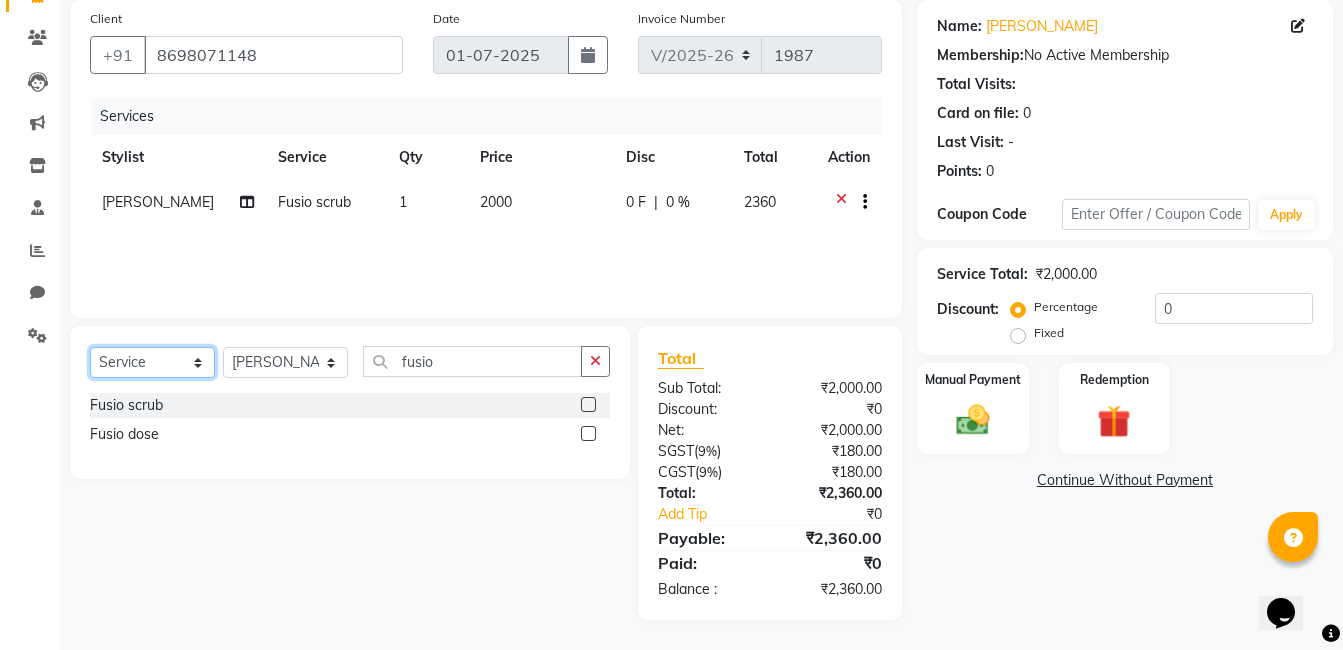 click on "Select  Service  Product  Membership  Package Voucher Prepaid Gift Card" 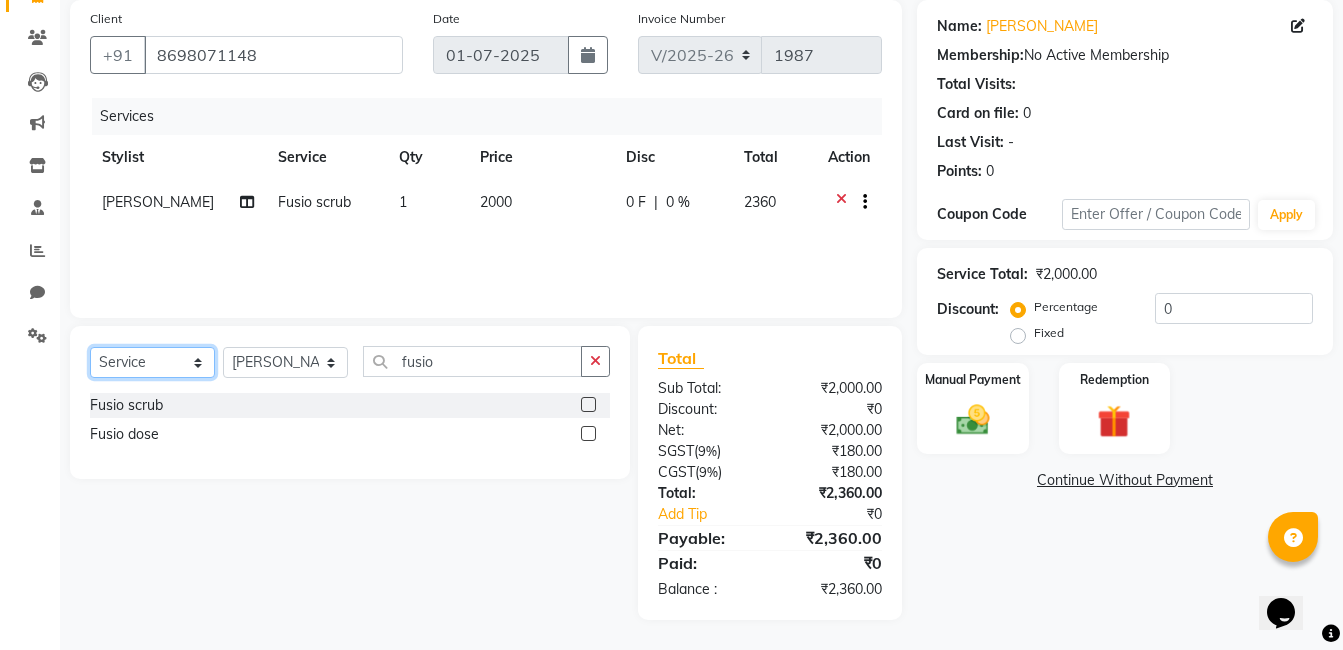 select on "product" 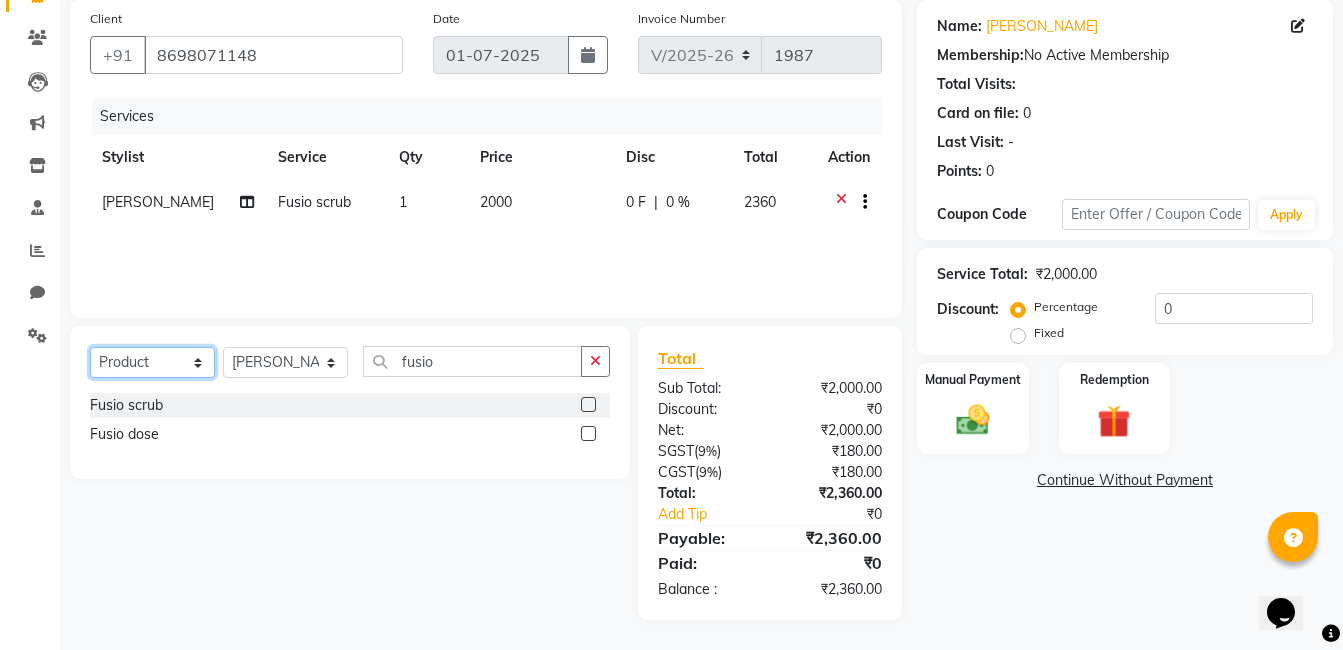 click on "Select  Service  Product  Membership  Package Voucher Prepaid Gift Card" 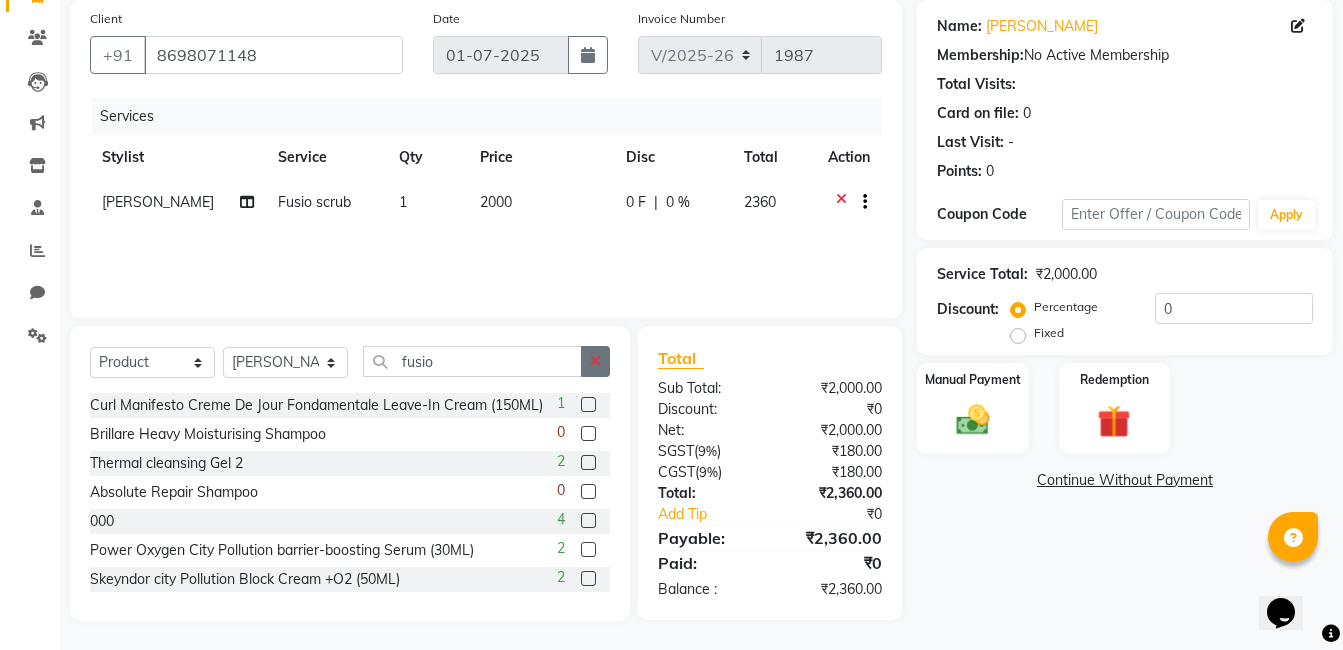 click 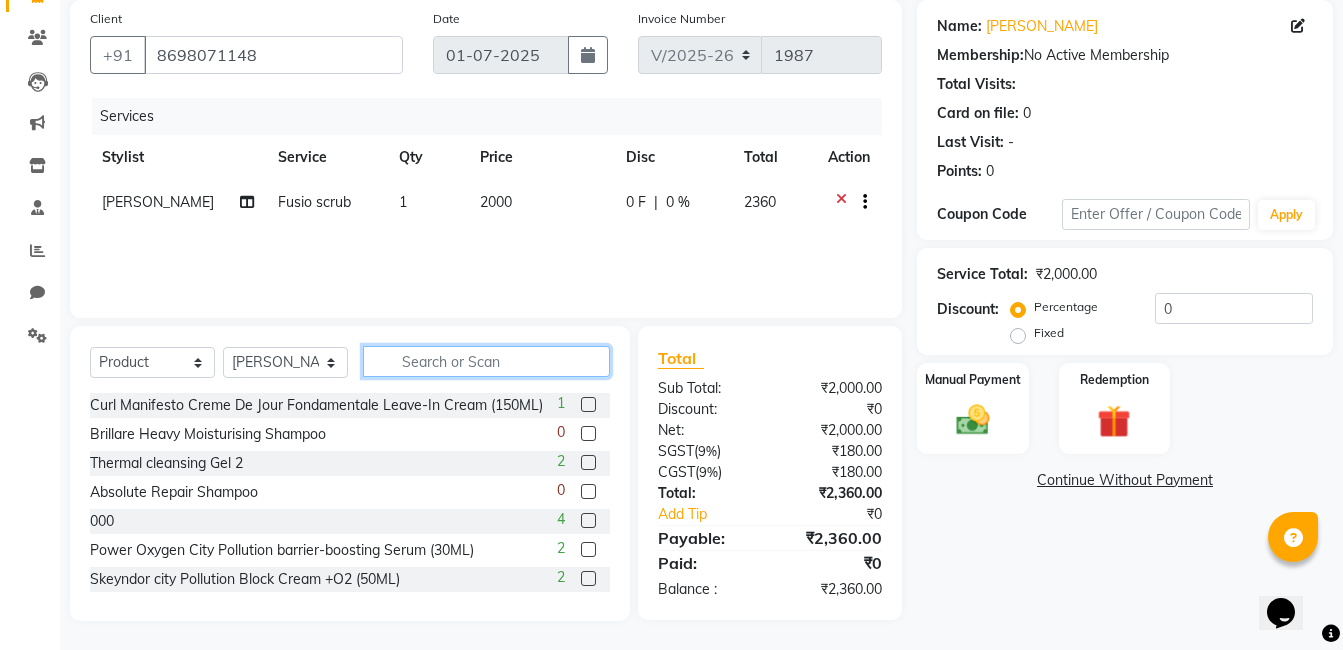 click 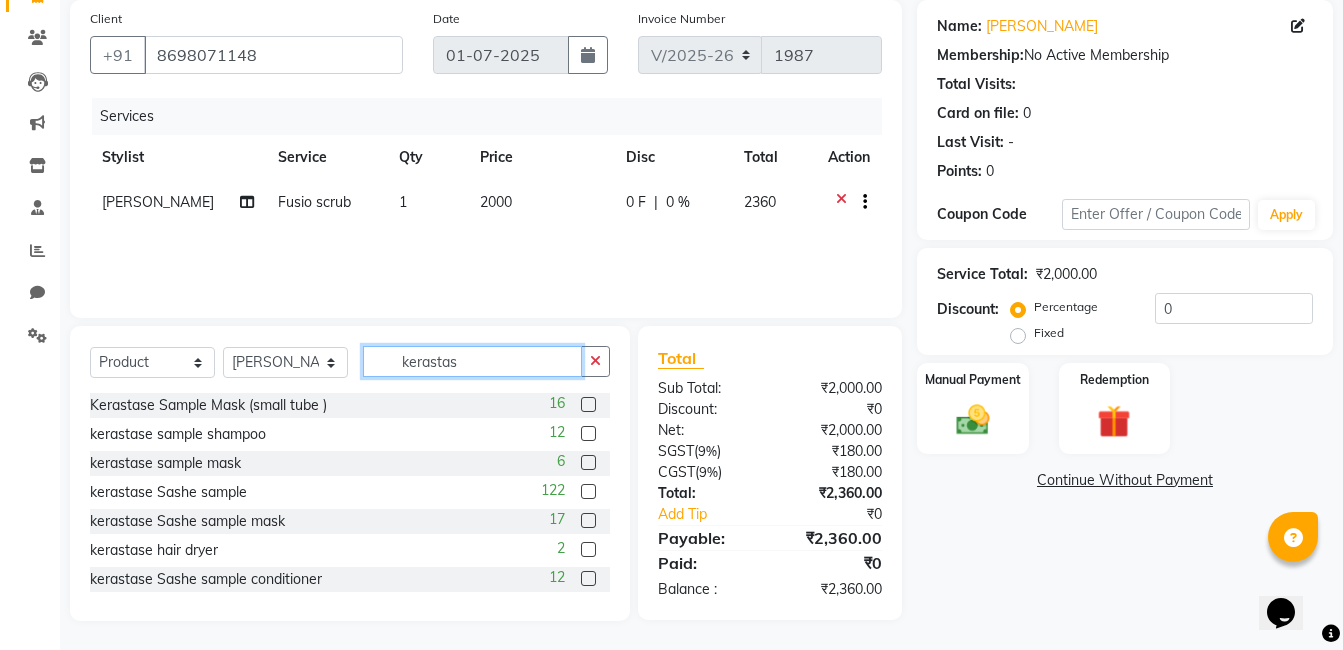 type on "kerastas" 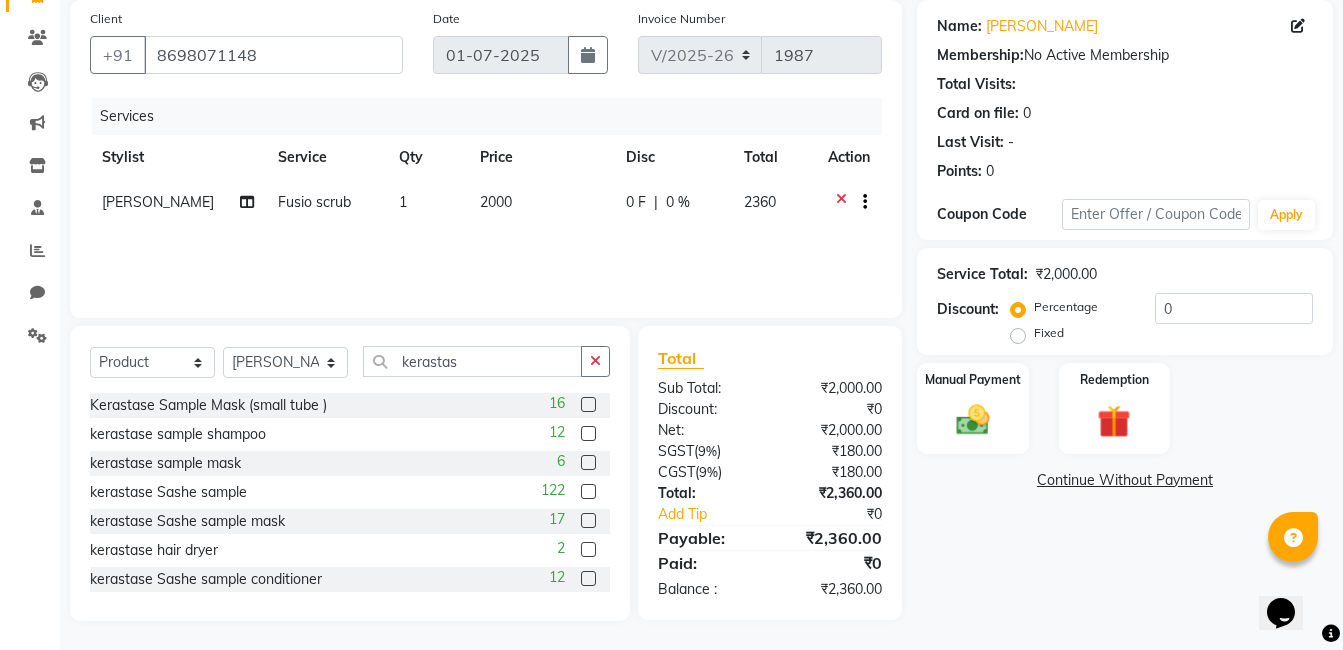click 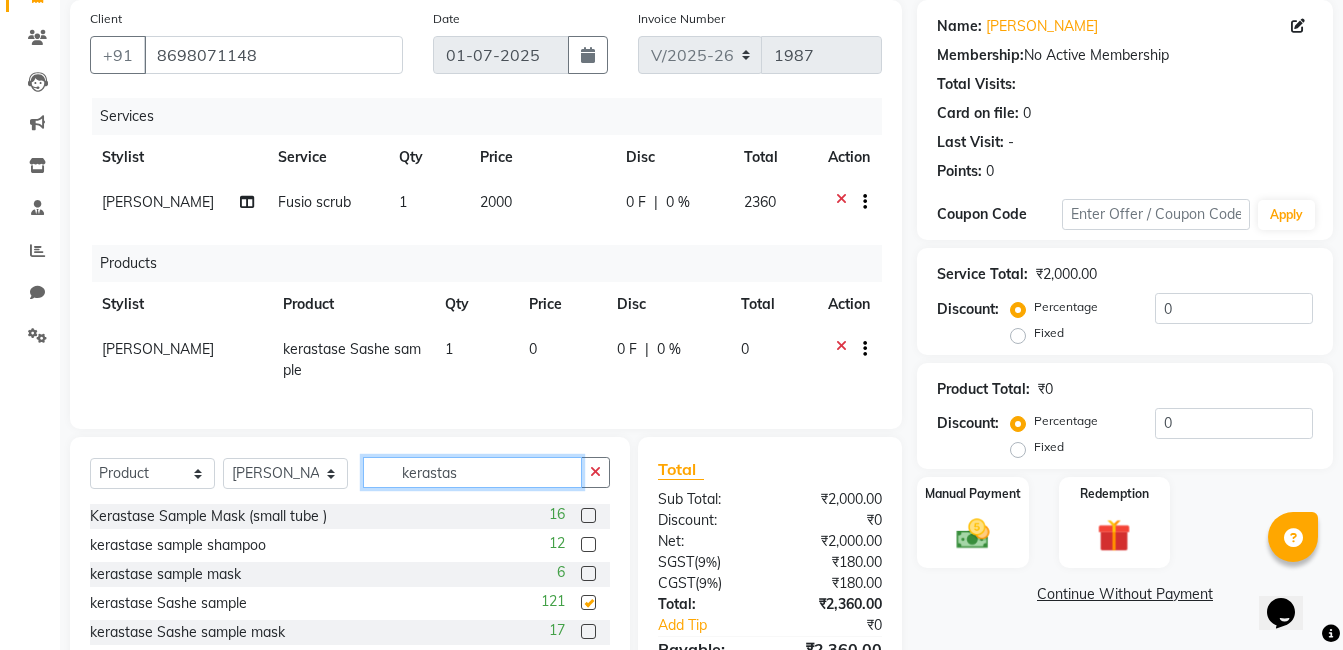 click on "kerastas" 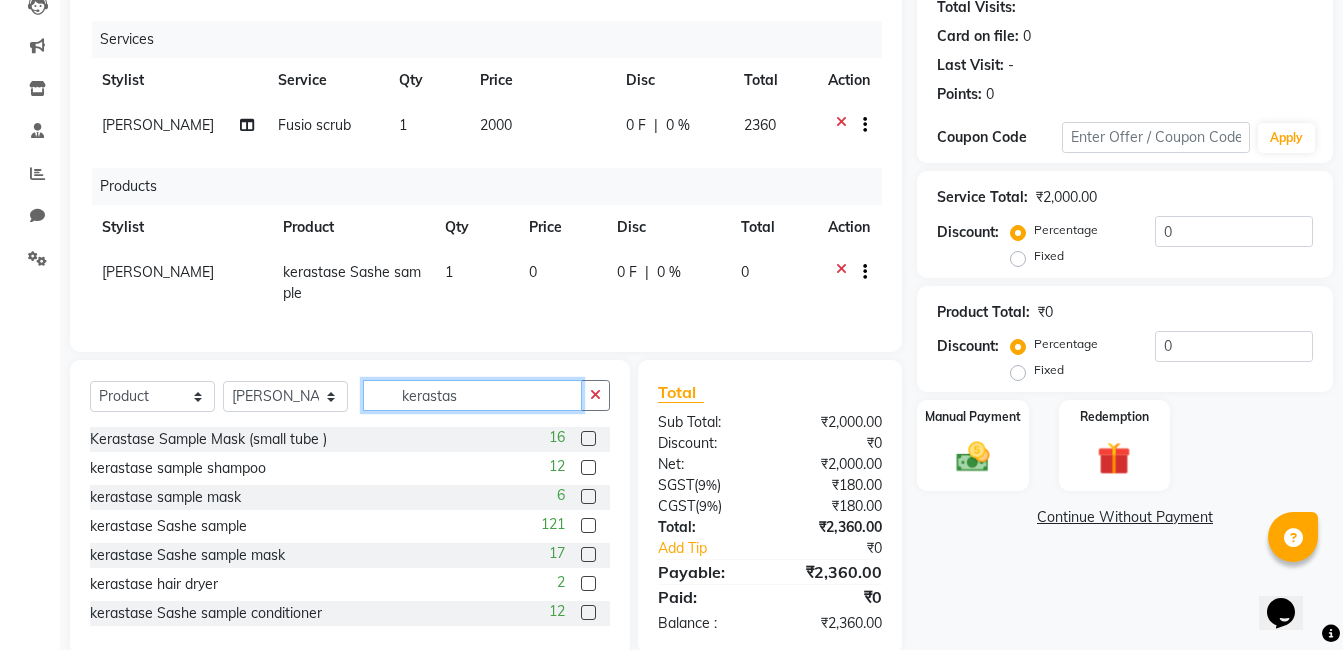 scroll, scrollTop: 277, scrollLeft: 0, axis: vertical 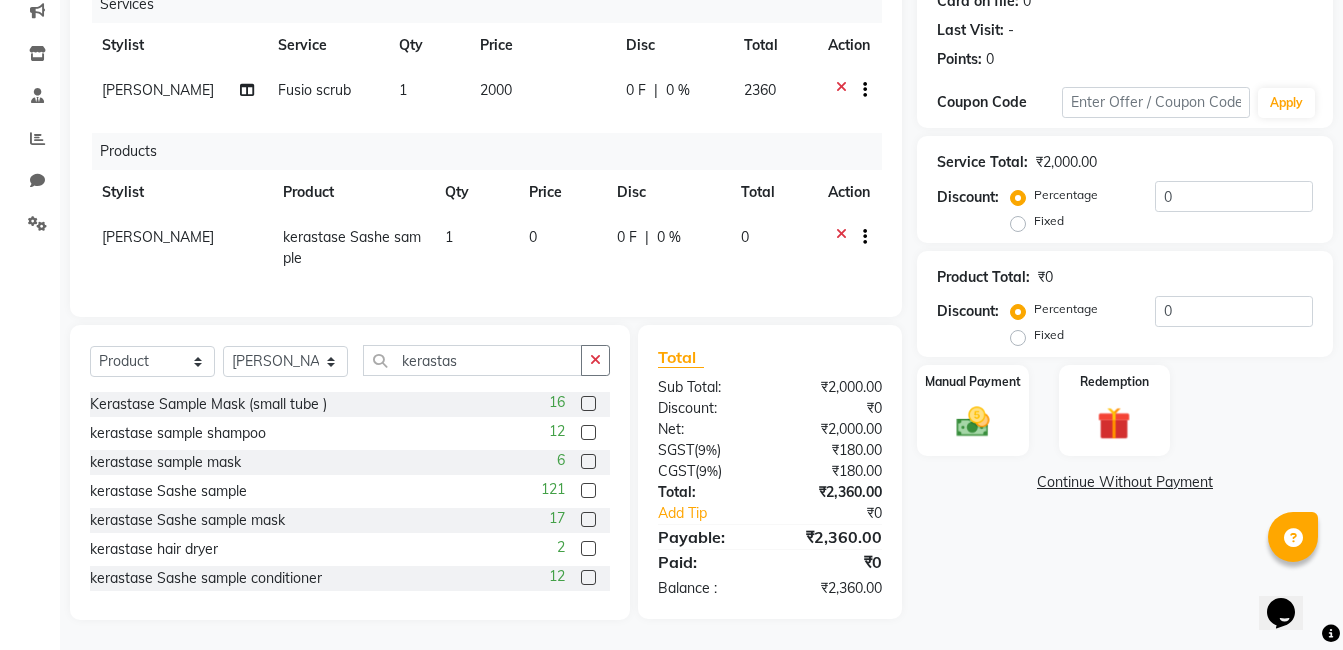 click 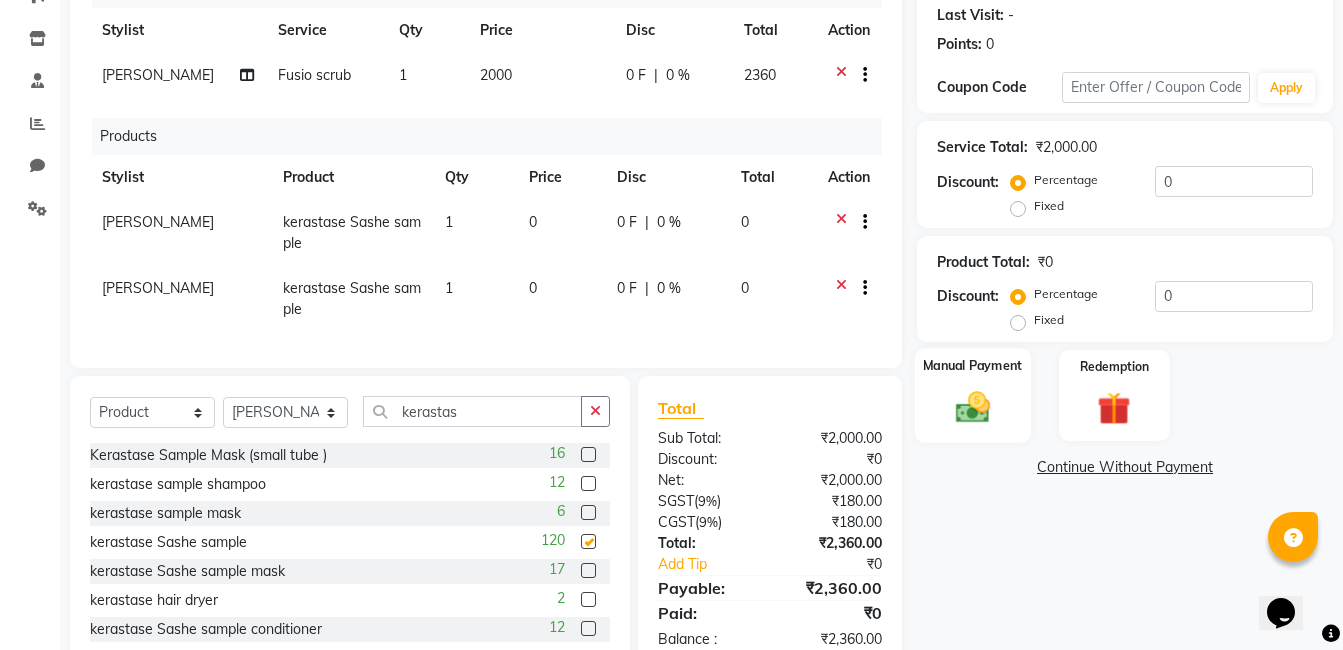 checkbox on "false" 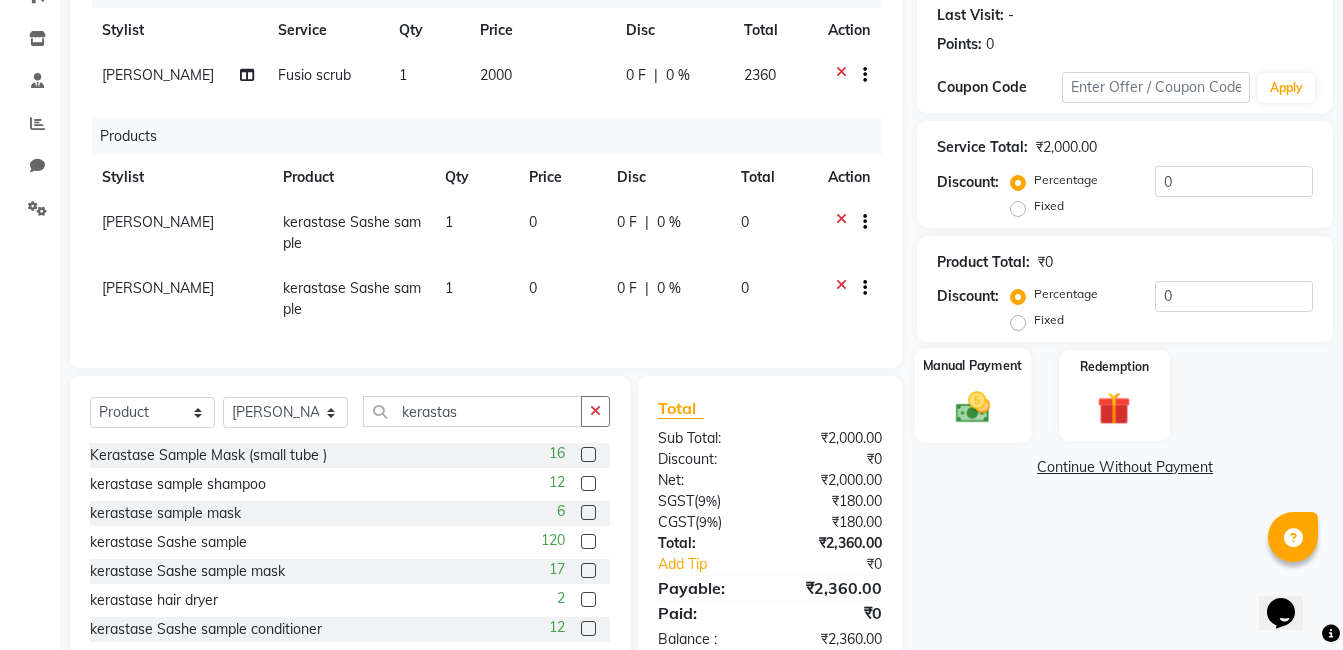 scroll, scrollTop: 343, scrollLeft: 0, axis: vertical 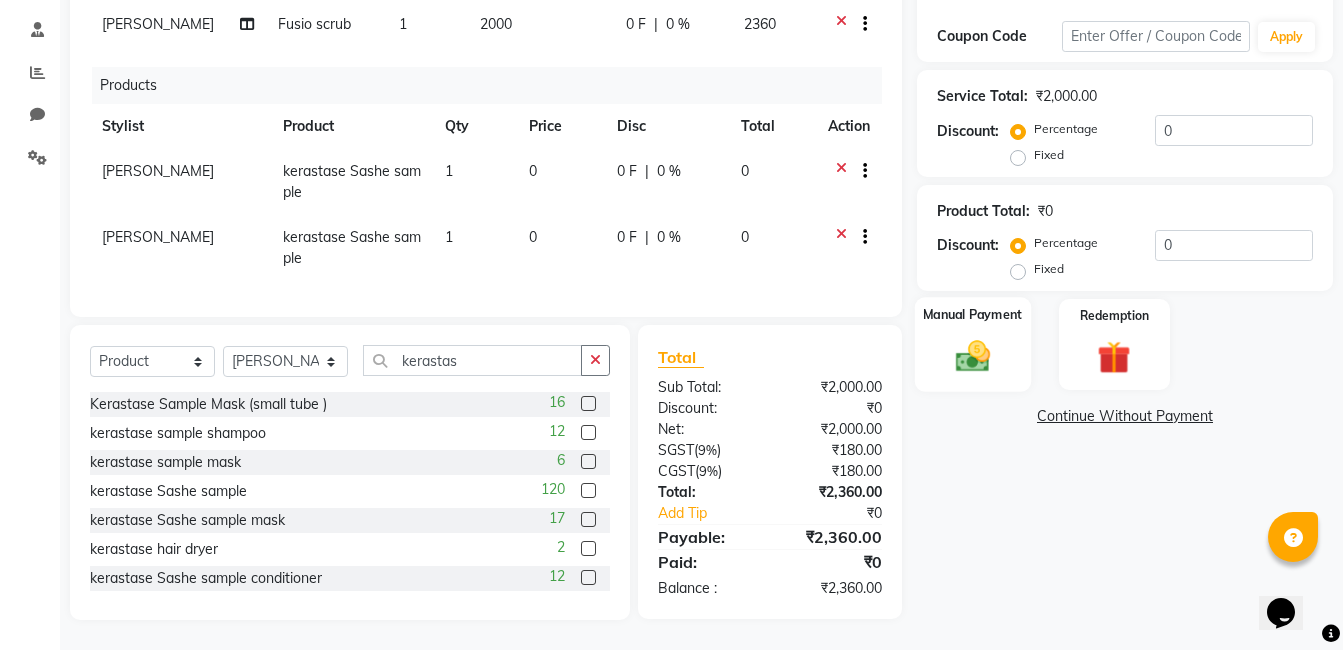 click 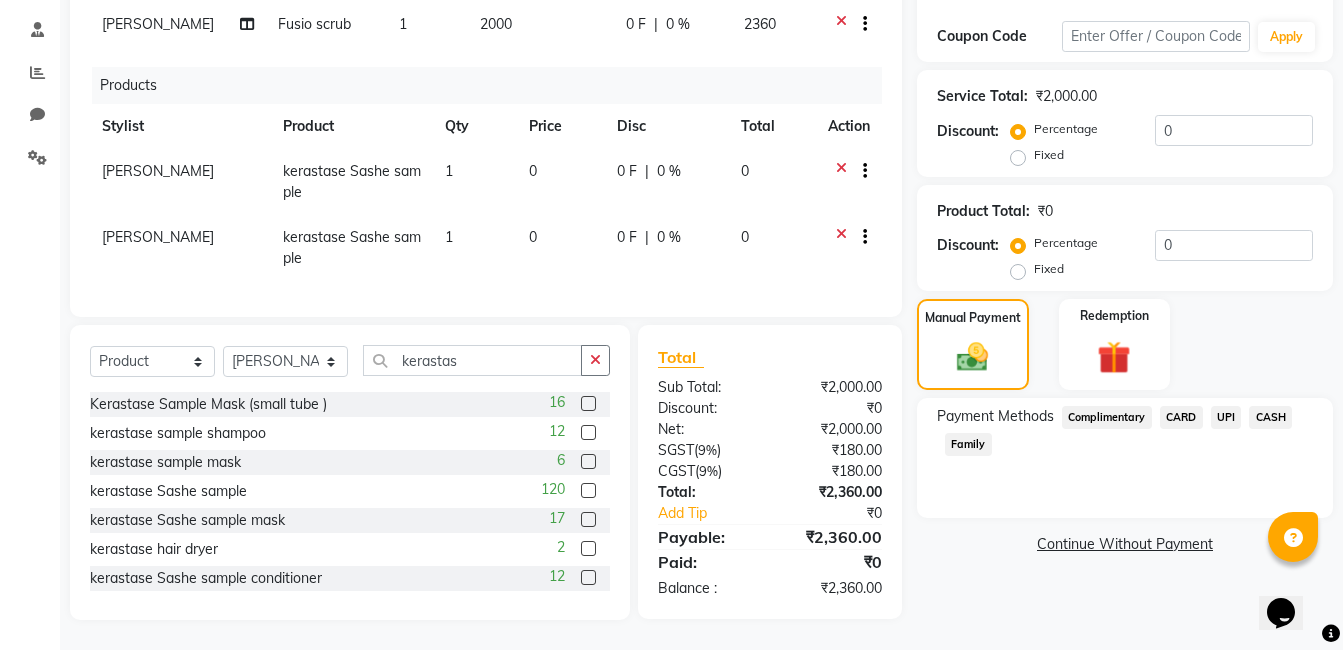 click on "CARD" 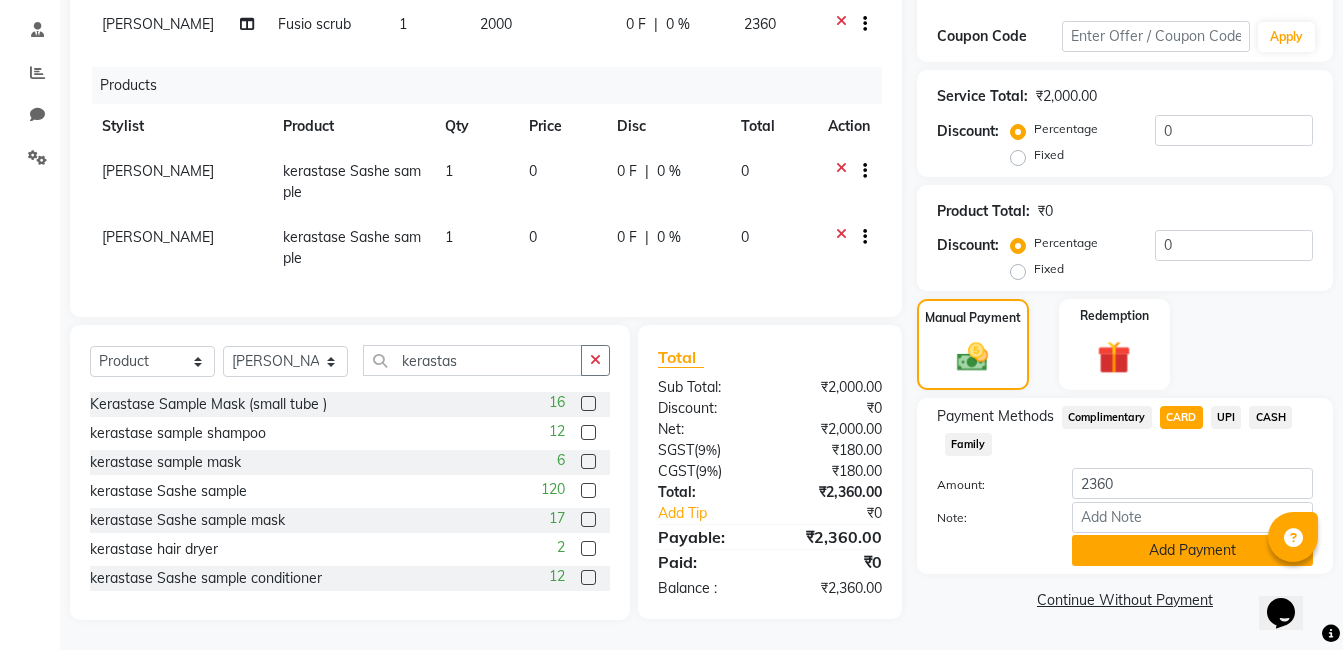 click on "Add Payment" 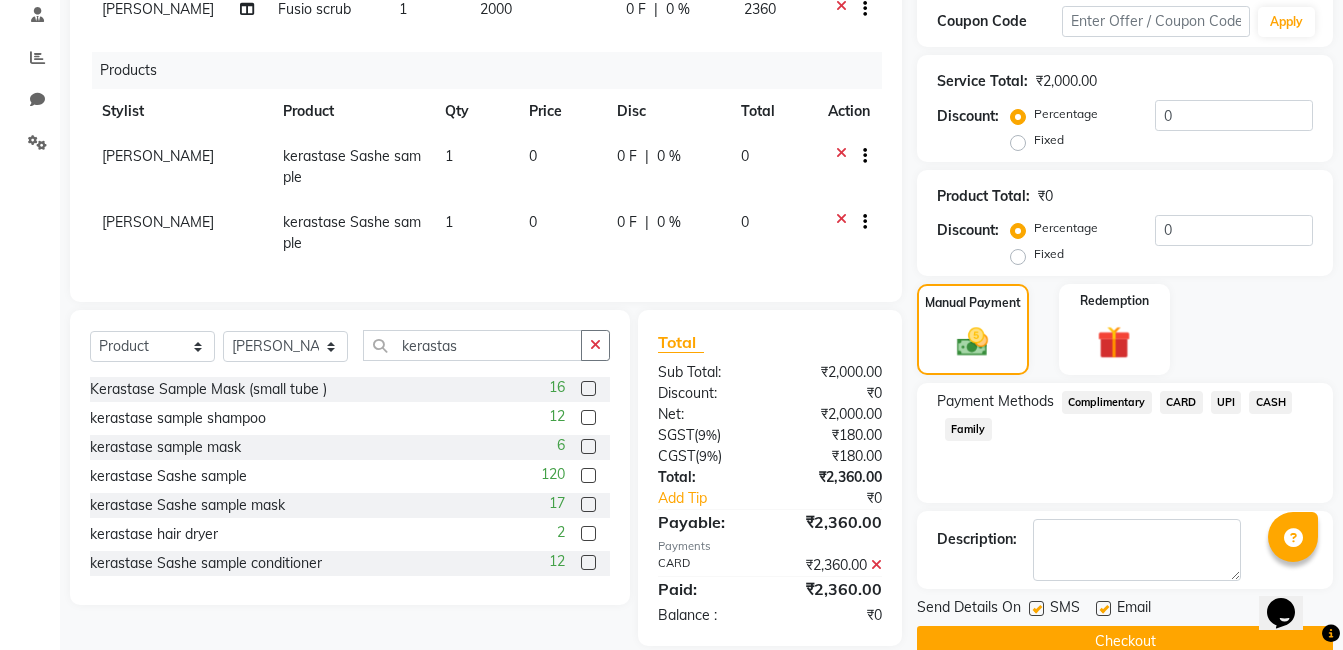 scroll, scrollTop: 384, scrollLeft: 0, axis: vertical 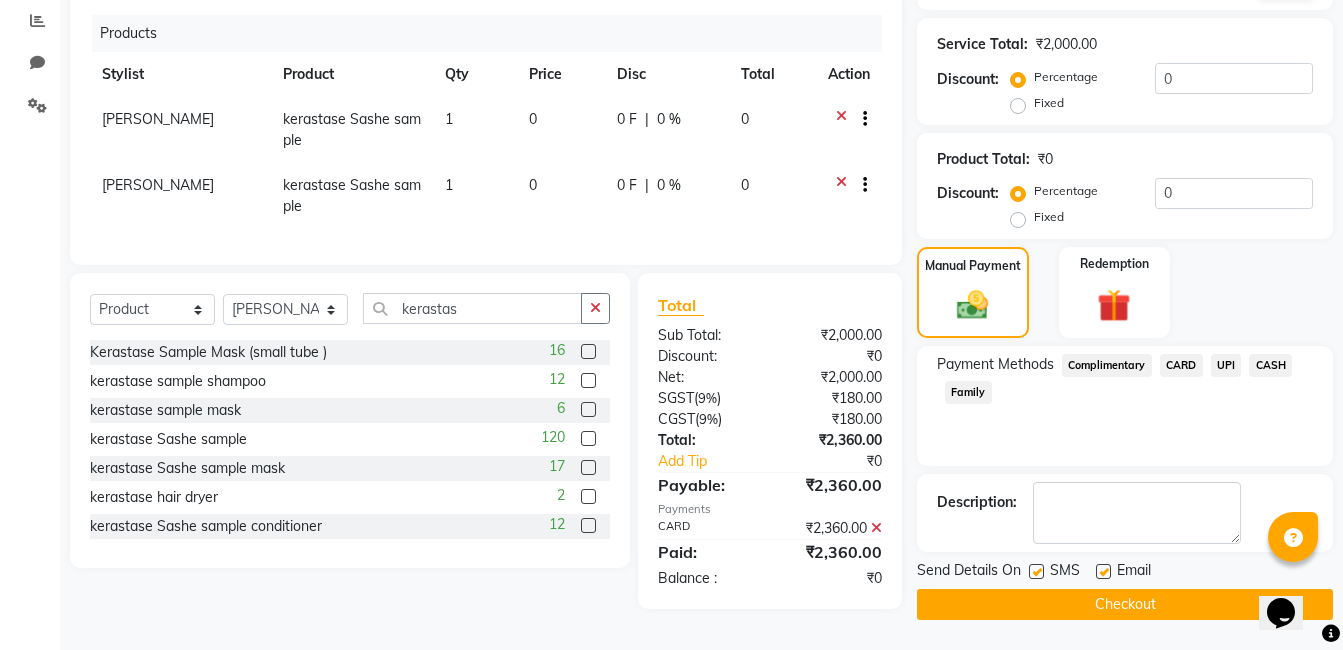 click on "Checkout" 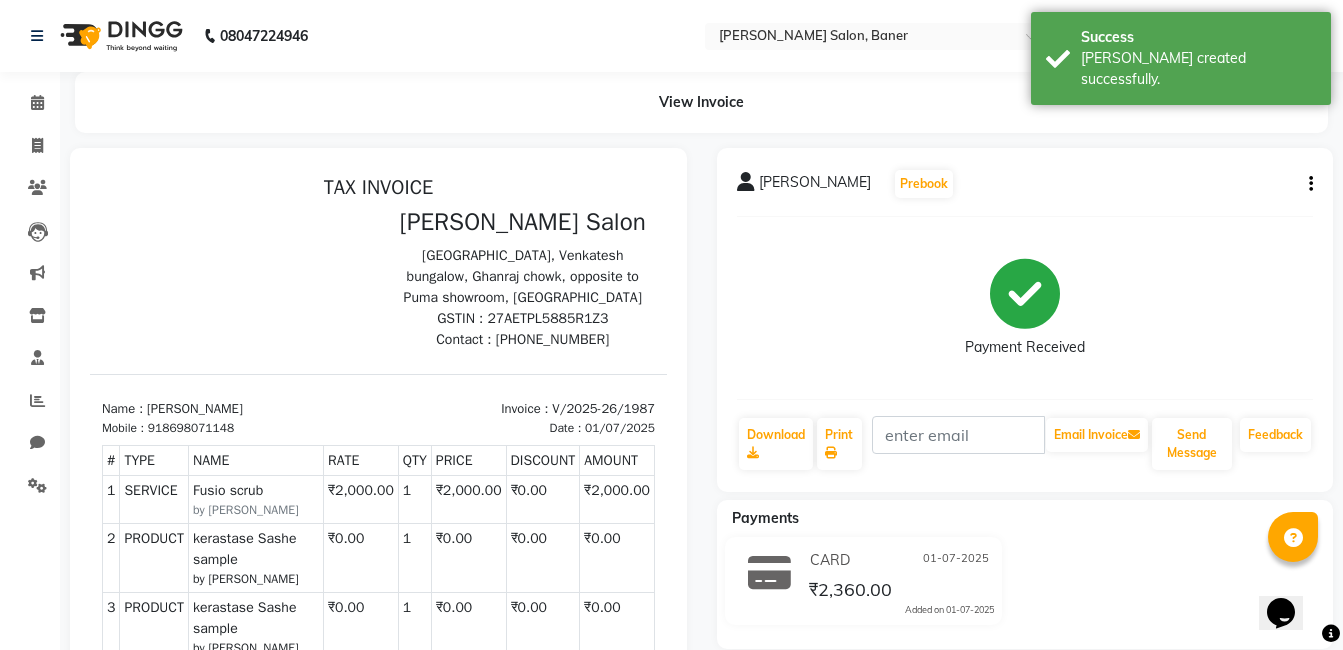 scroll, scrollTop: 0, scrollLeft: 0, axis: both 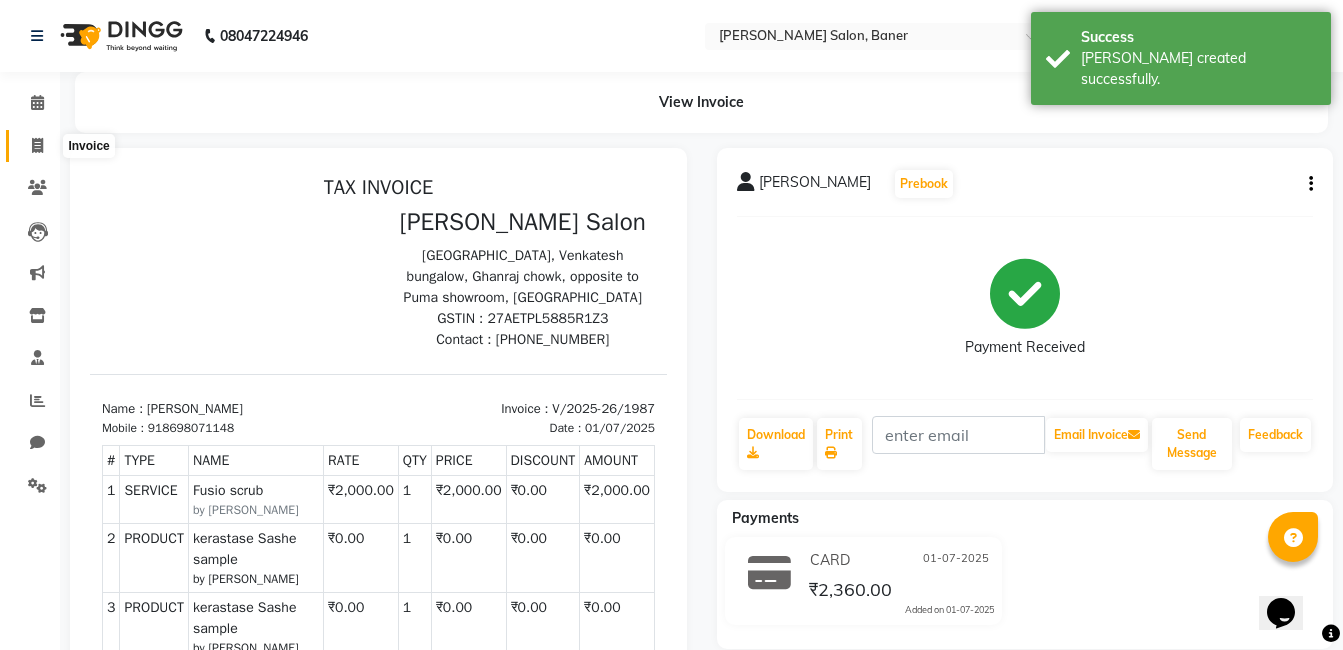 click 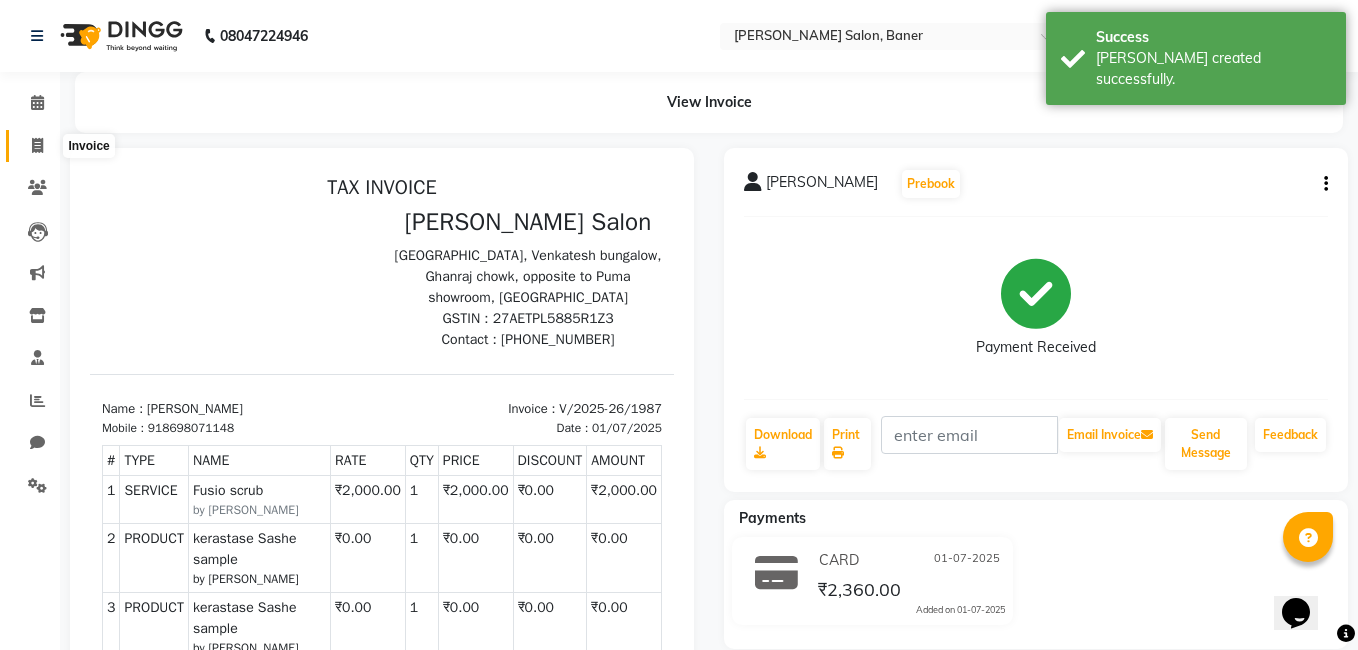 select on "service" 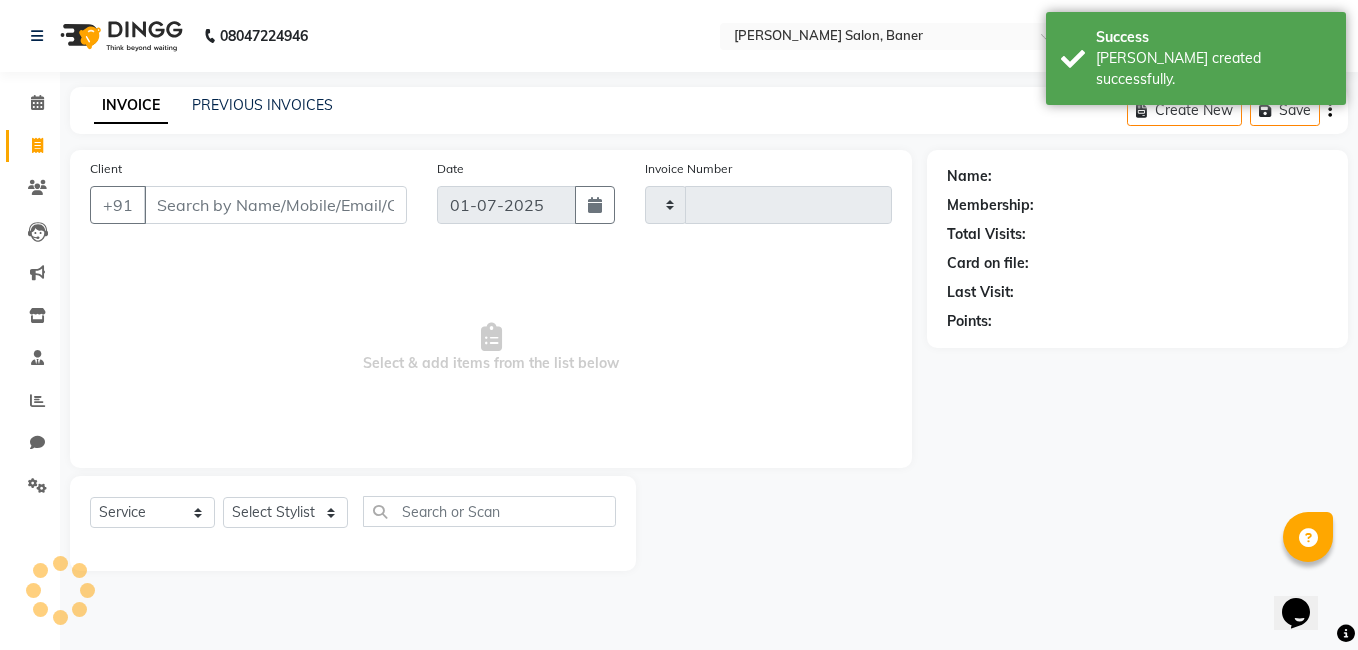 type on "1988" 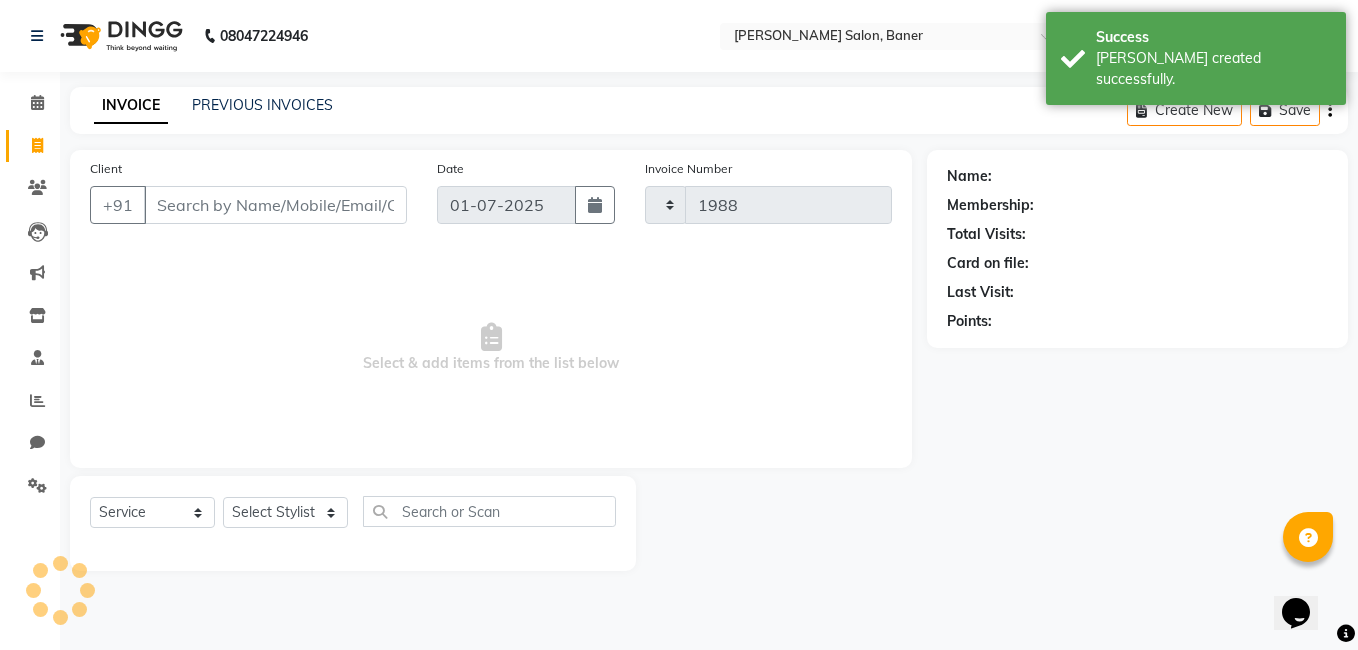 select on "7115" 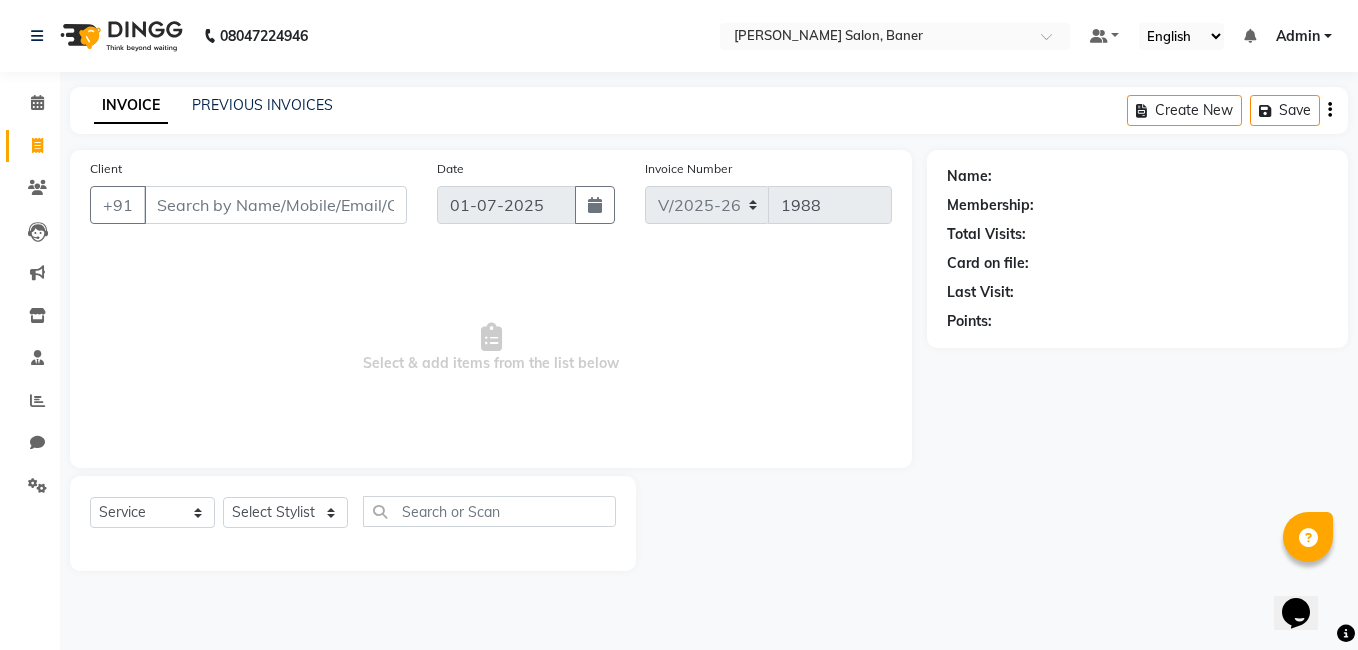 click on "08047224946 Select Location × Varad Salon, Baner Default Panel My Panel English ENGLISH Español العربية मराठी हिंदी ગુજરાતી தமிழ் 中文 Notifications nothing to show Admin Manage Profile Change Password Sign out  Version:3.14.0  ☀ Varad Salon, Baner  Calendar  Invoice  Clients  Leads   Marketing  Inventory  Staff  Reports  Chat  Settings Completed InProgress Upcoming Dropped Tentative Check-In Confirm Bookings Generate Report Segments Page Builder INVOICE PREVIOUS INVOICES Create New   Save  Client +91 Date 01-07-2025 Invoice Number V/2025 V/2025-26 1988  Select & add items from the list below  Select  Service  Product  Membership  Package Voucher Prepaid Gift Card  Select Stylist Admin Asif qureshi Deepali Munde Dipali Jivane Jabaaz Karishma Khot  Kshitija Kumar  Palash Das Prem patode Rahul chhapchhade Rupesh sangale Santosh Kadam Swapnil jadhav Name: Membership: Total Visits: Card on file: Last Visit:  Points:" at bounding box center (679, 325) 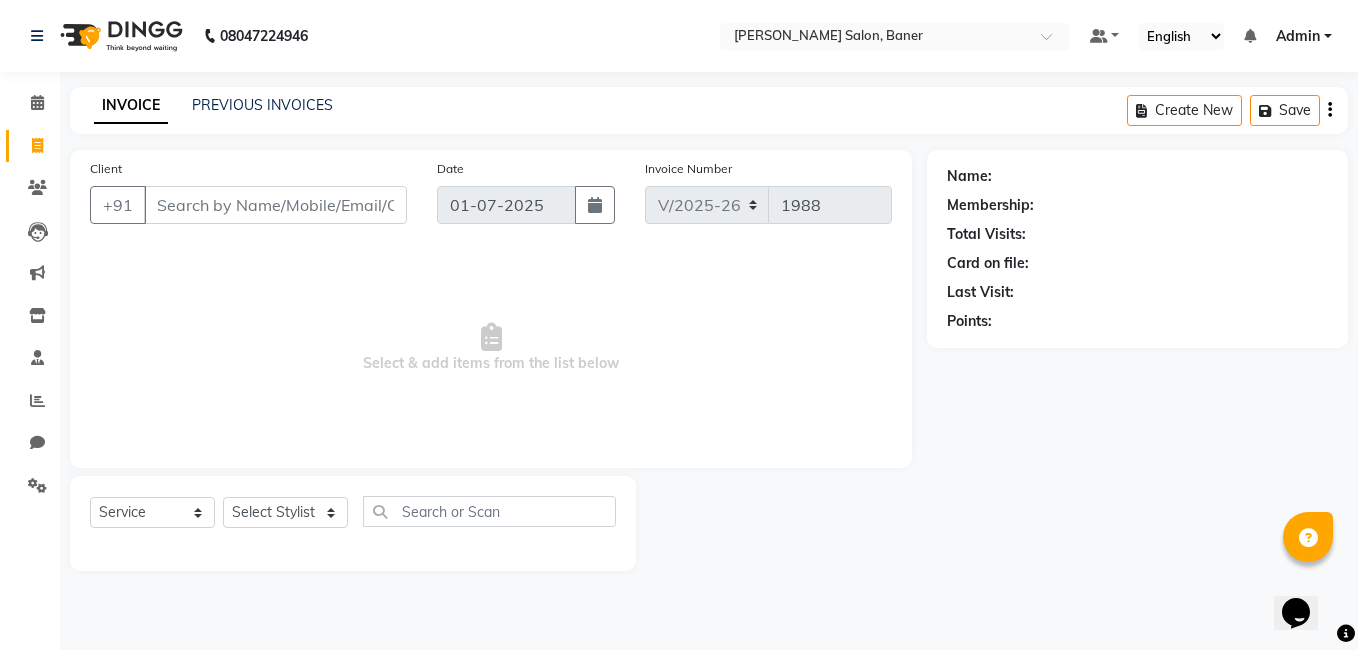 click on "Select & add items from the list below" at bounding box center (491, 348) 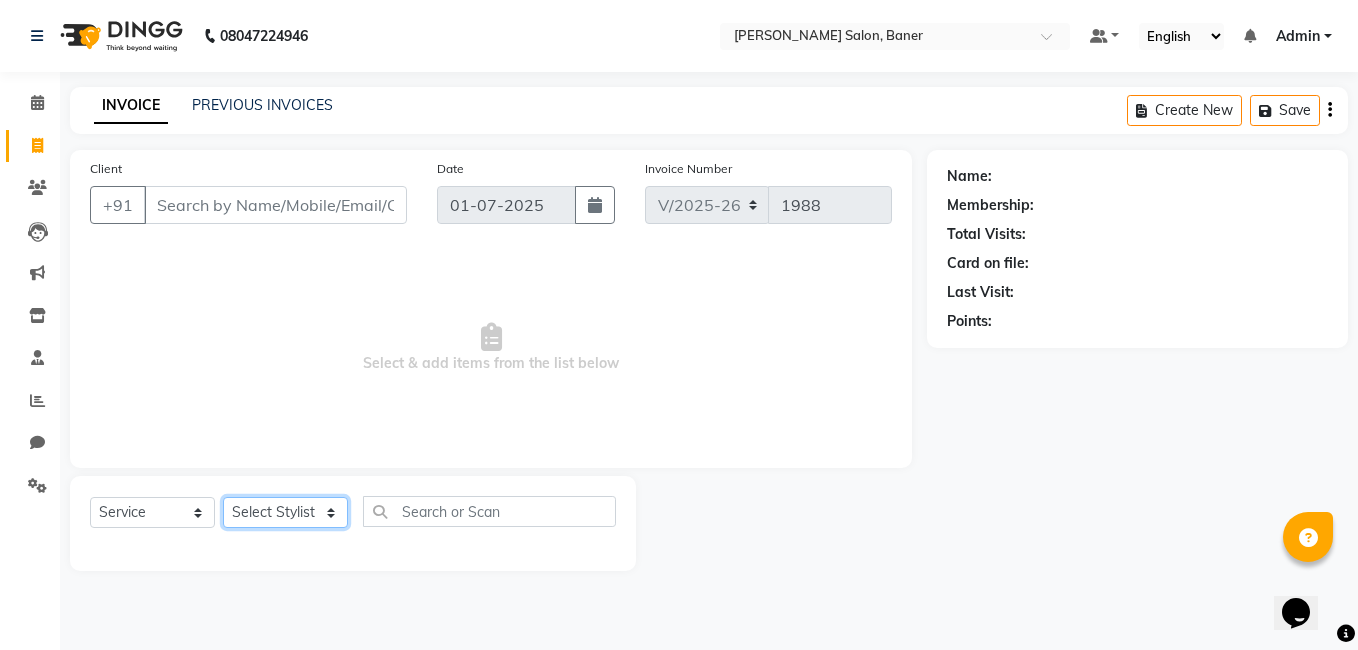 click on "Select Stylist Admin Asif qureshi Deepali Munde Dipali Jivane Jabaaz Karishma Khot  Kshitija Kumar  Palash Das Prem patode Rahul chhapchhade Rupesh sangale Santosh Kadam Swapnil jadhav" 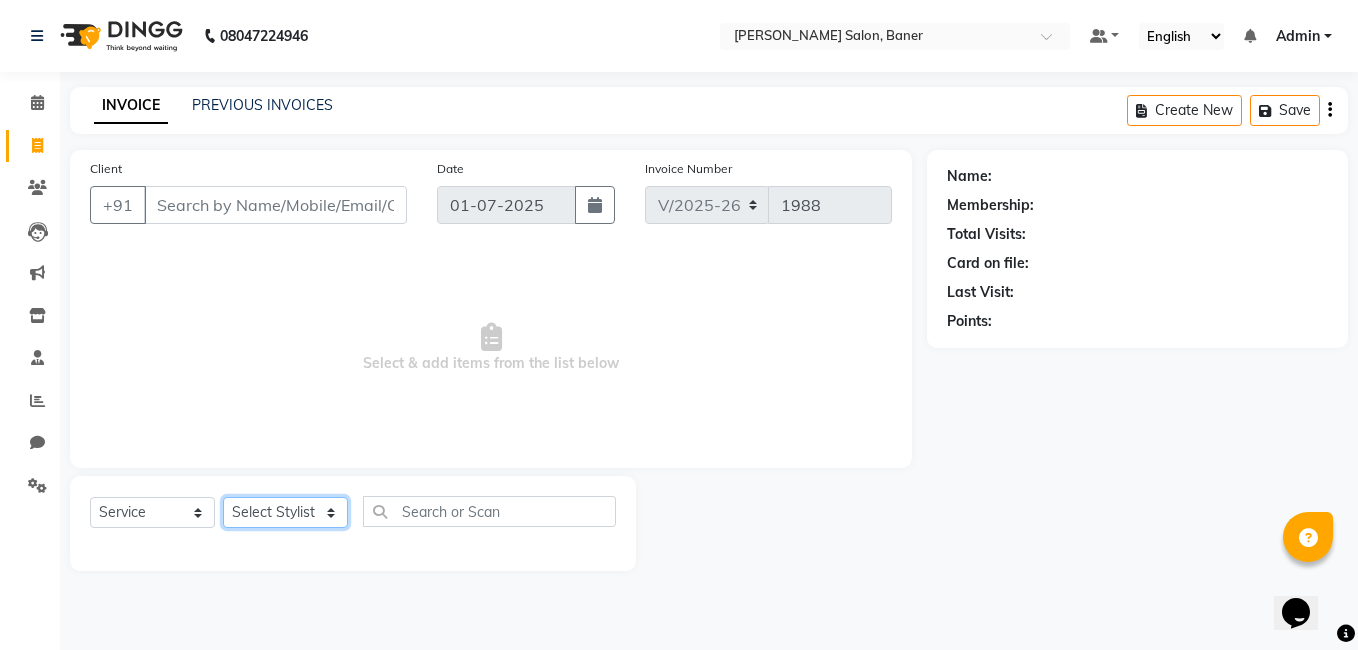select on "60275" 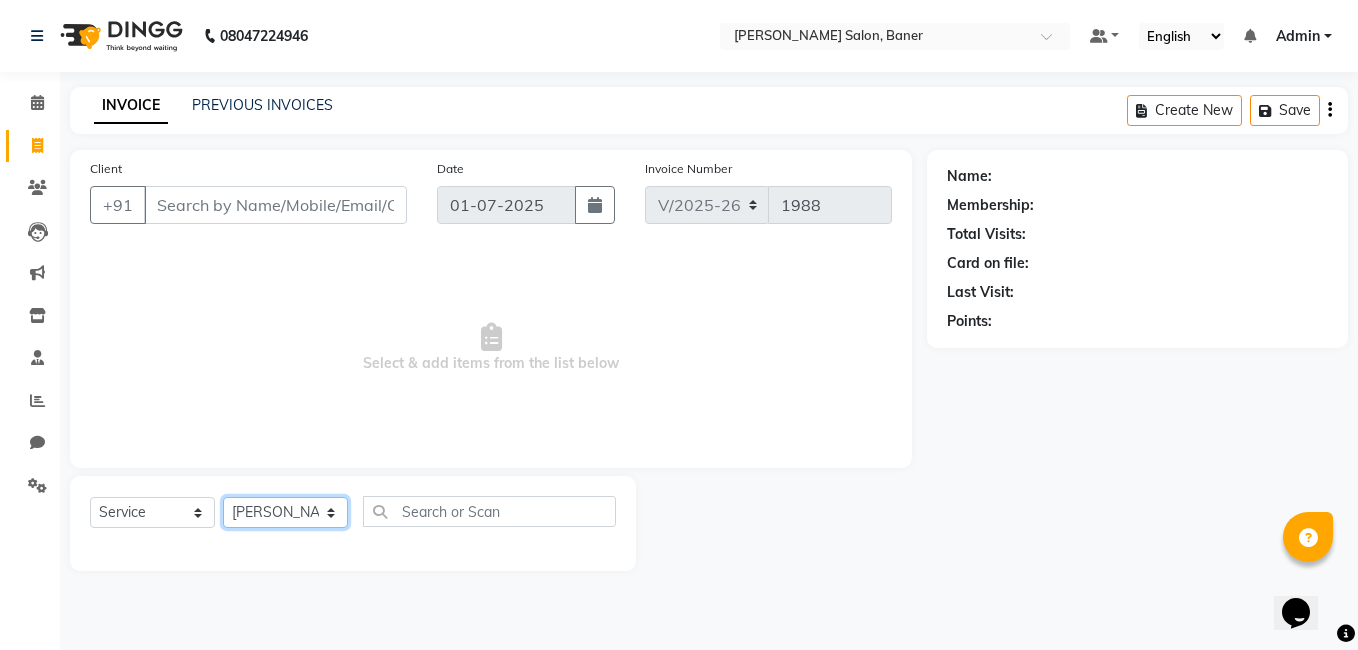 click on "Select Stylist Admin Asif qureshi Deepali Munde Dipali Jivane Jabaaz Karishma Khot  Kshitija Kumar  Palash Das Prem patode Rahul chhapchhade Rupesh sangale Santosh Kadam Swapnil jadhav" 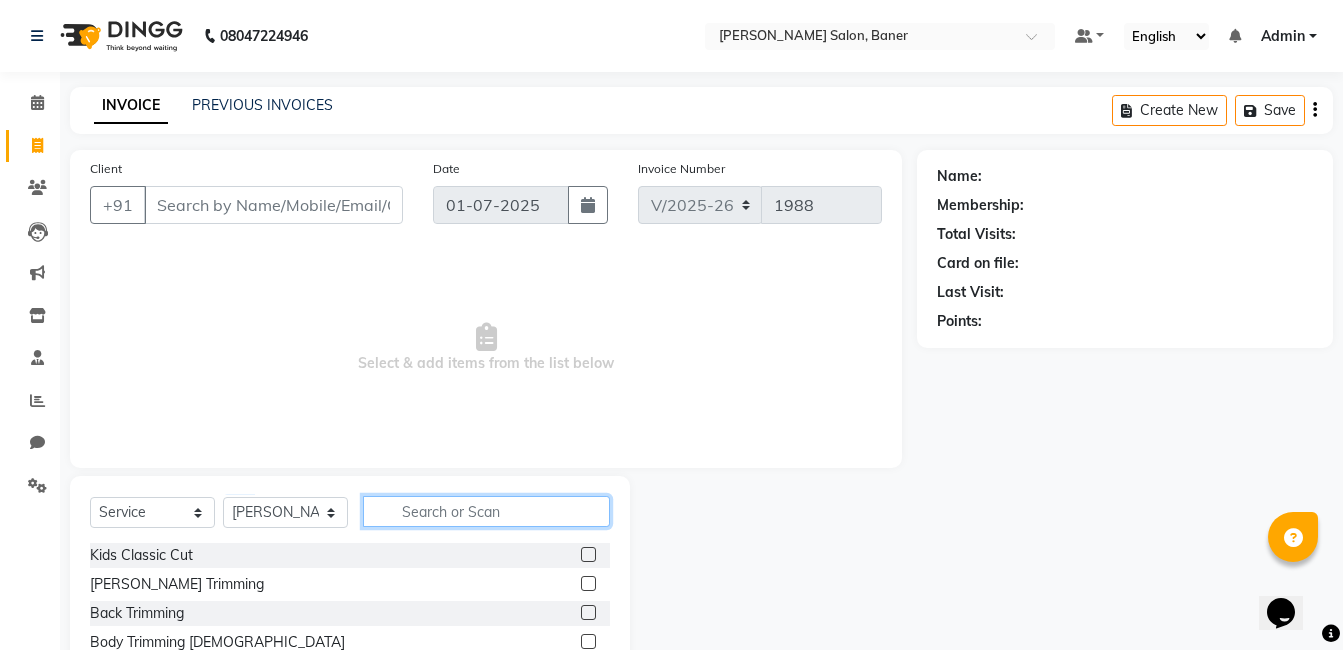 click 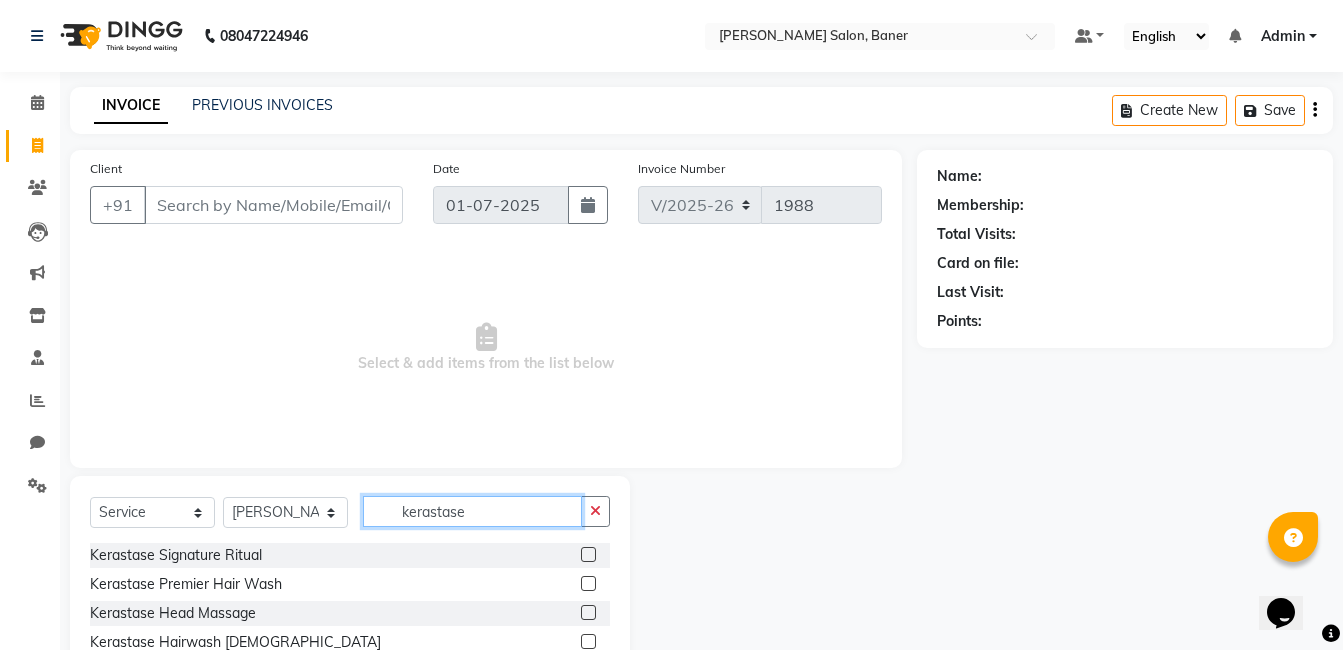 scroll, scrollTop: 151, scrollLeft: 0, axis: vertical 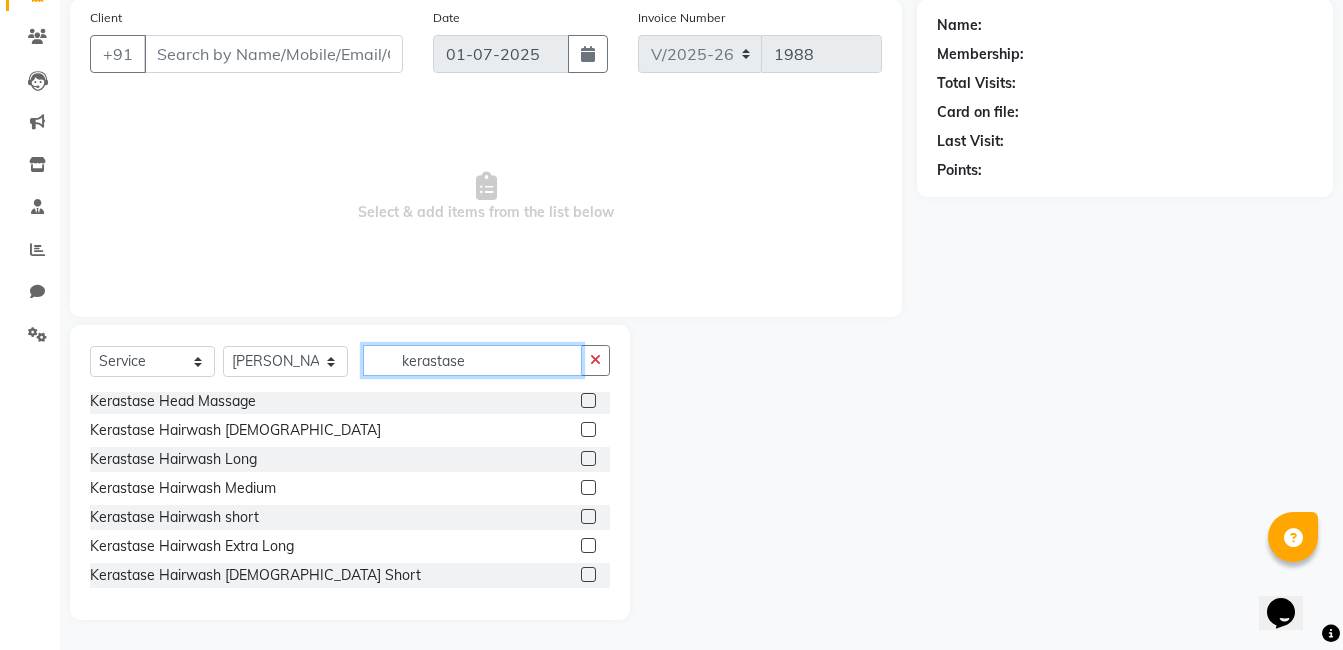 type on "kerastase" 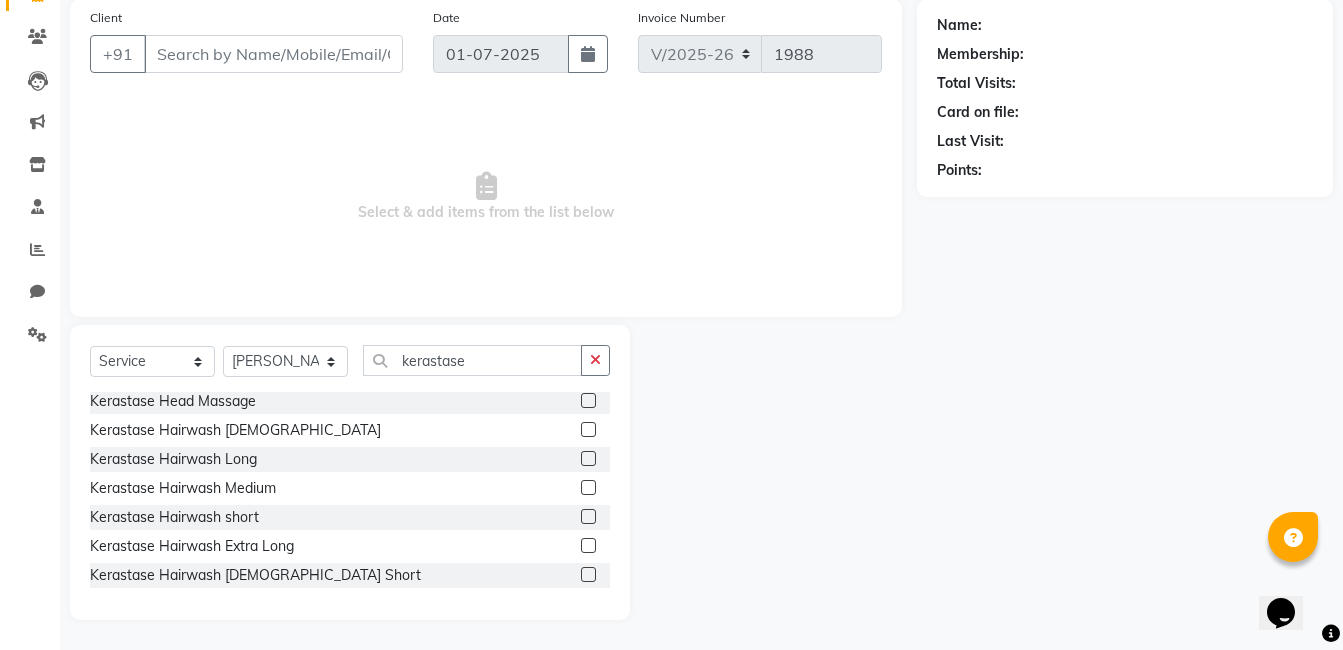 click 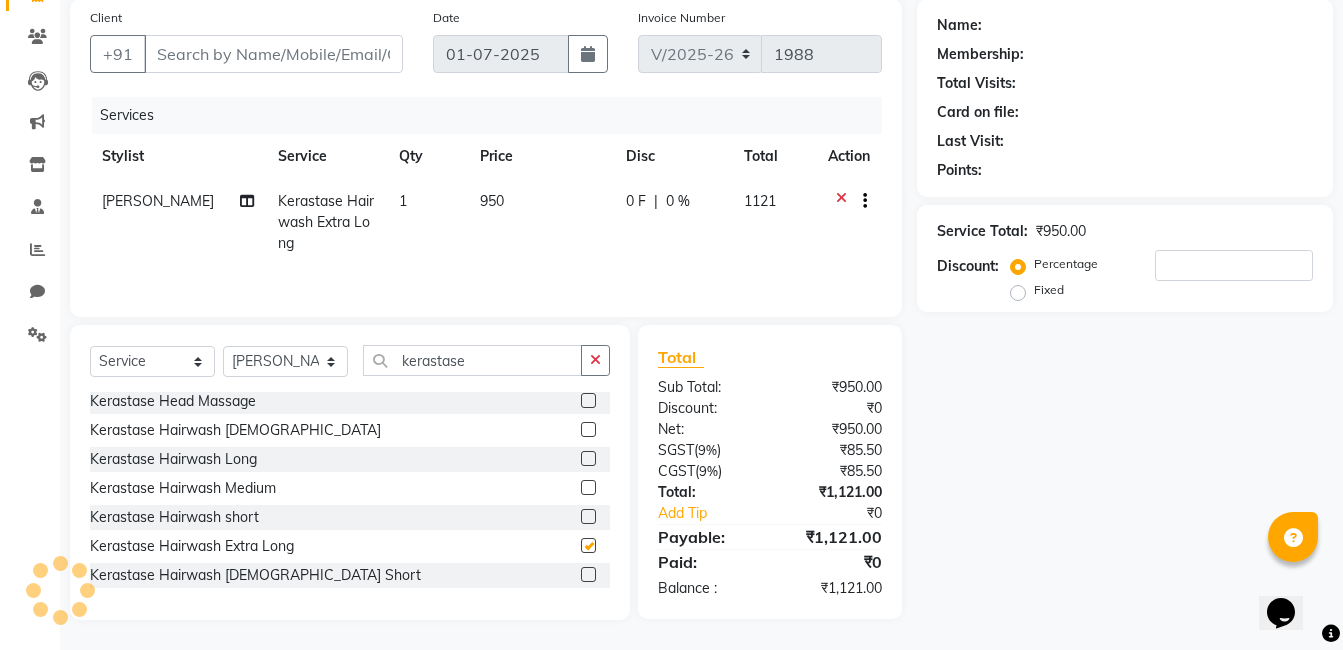 checkbox on "false" 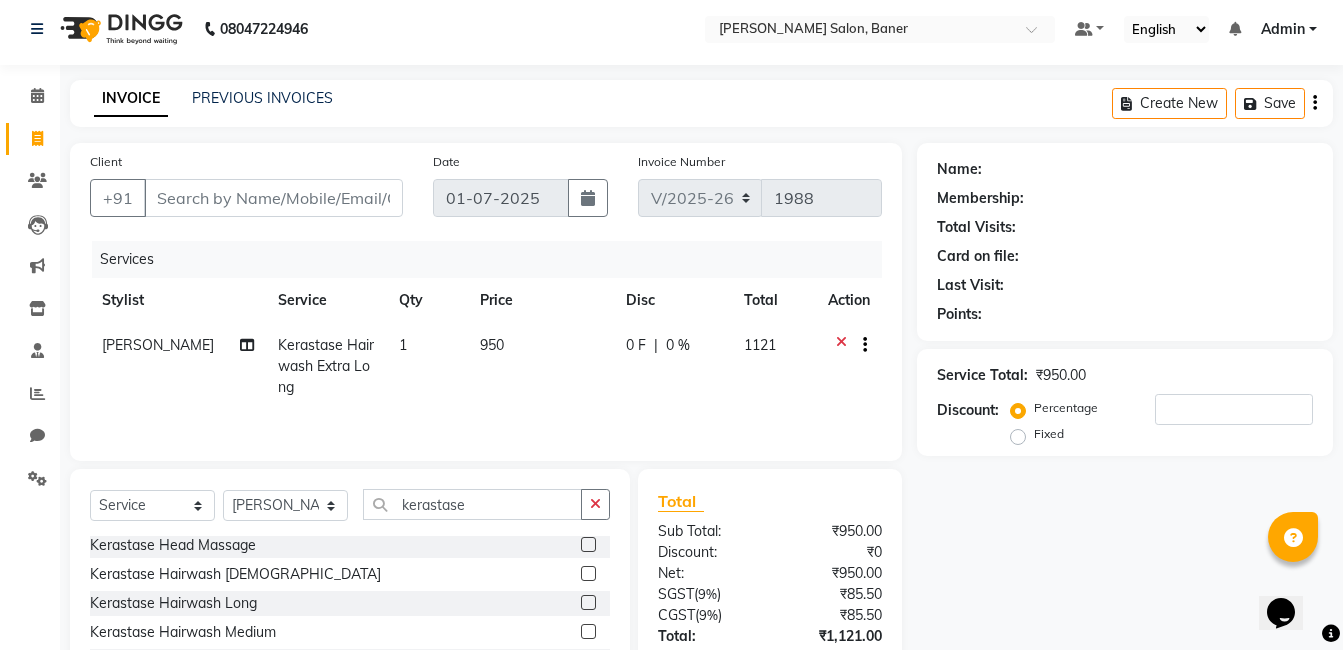 scroll, scrollTop: 0, scrollLeft: 0, axis: both 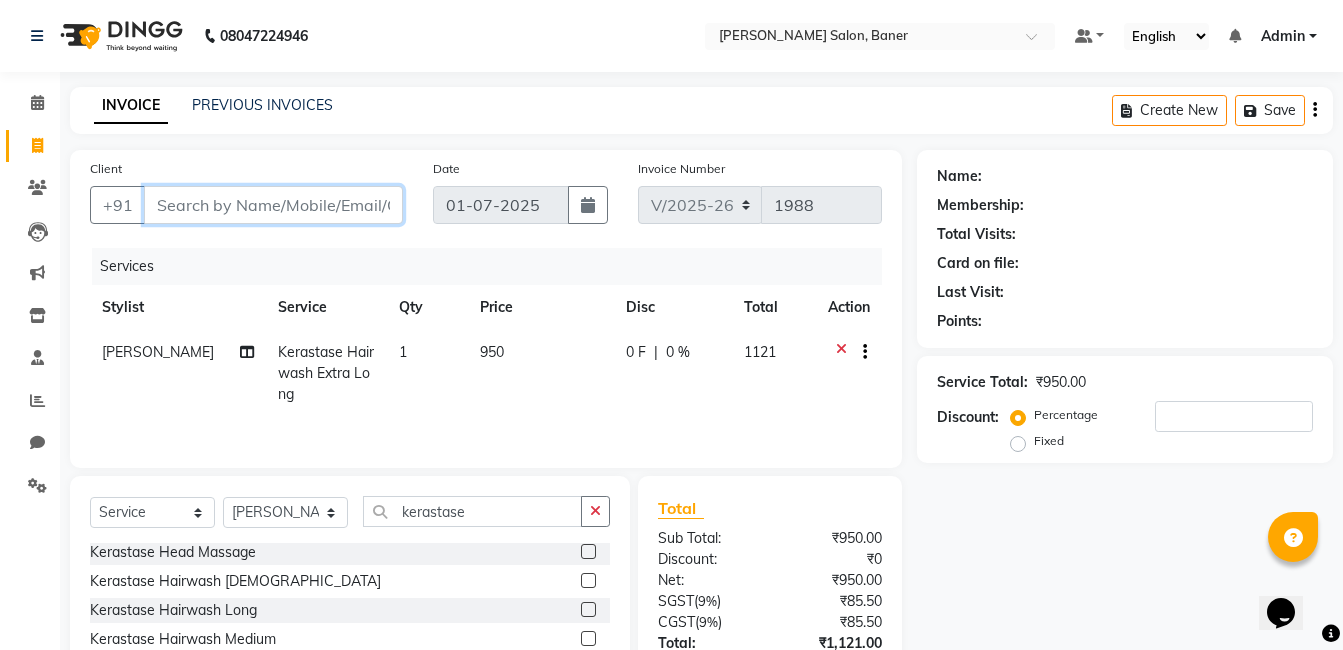 click on "Client" at bounding box center [273, 205] 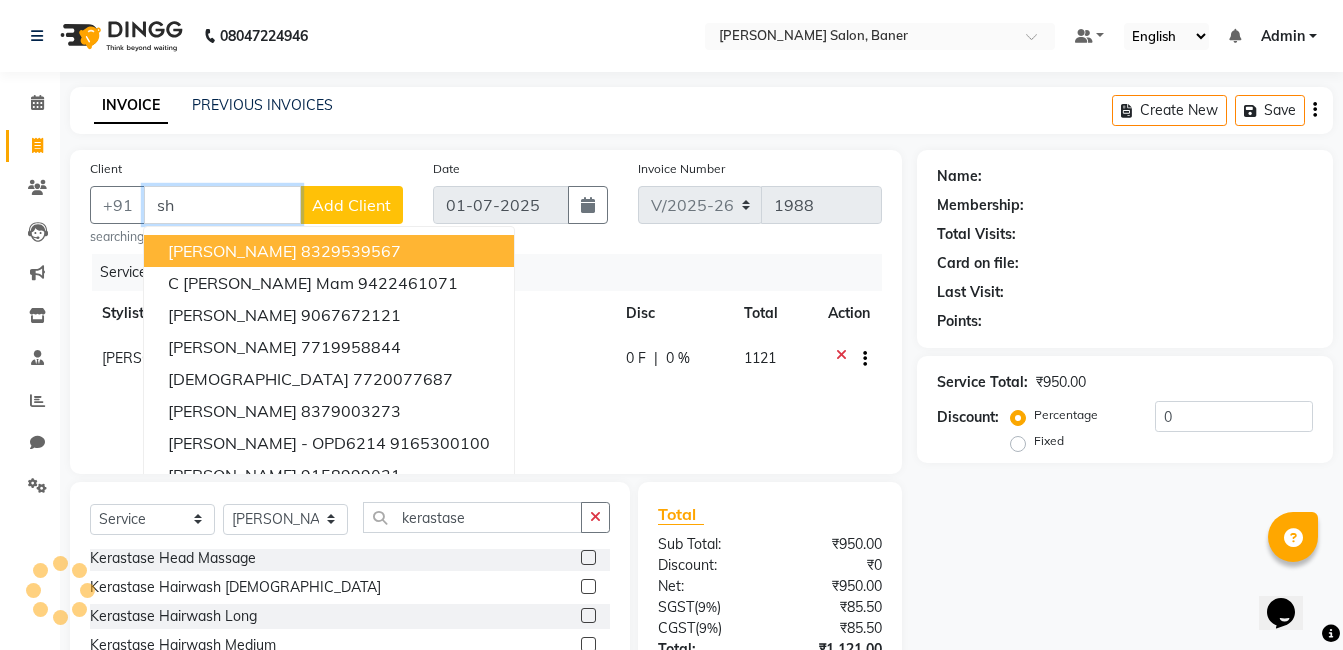 type on "s" 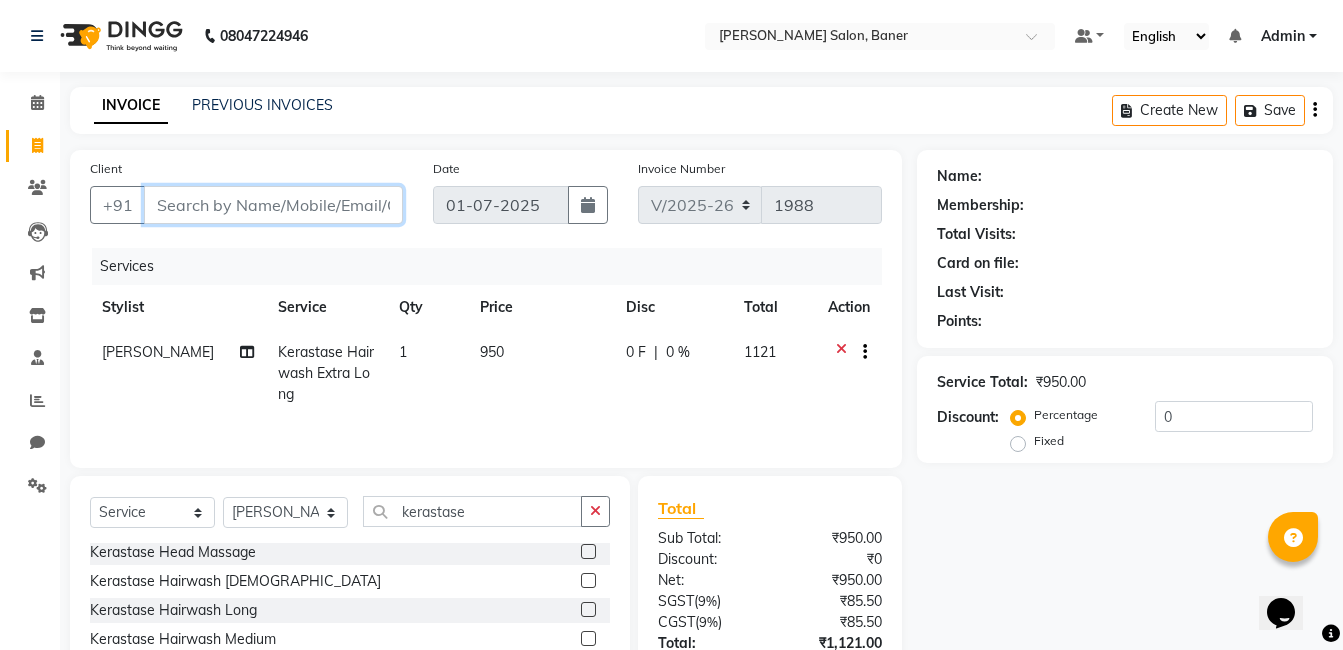 click on "Client" at bounding box center (273, 205) 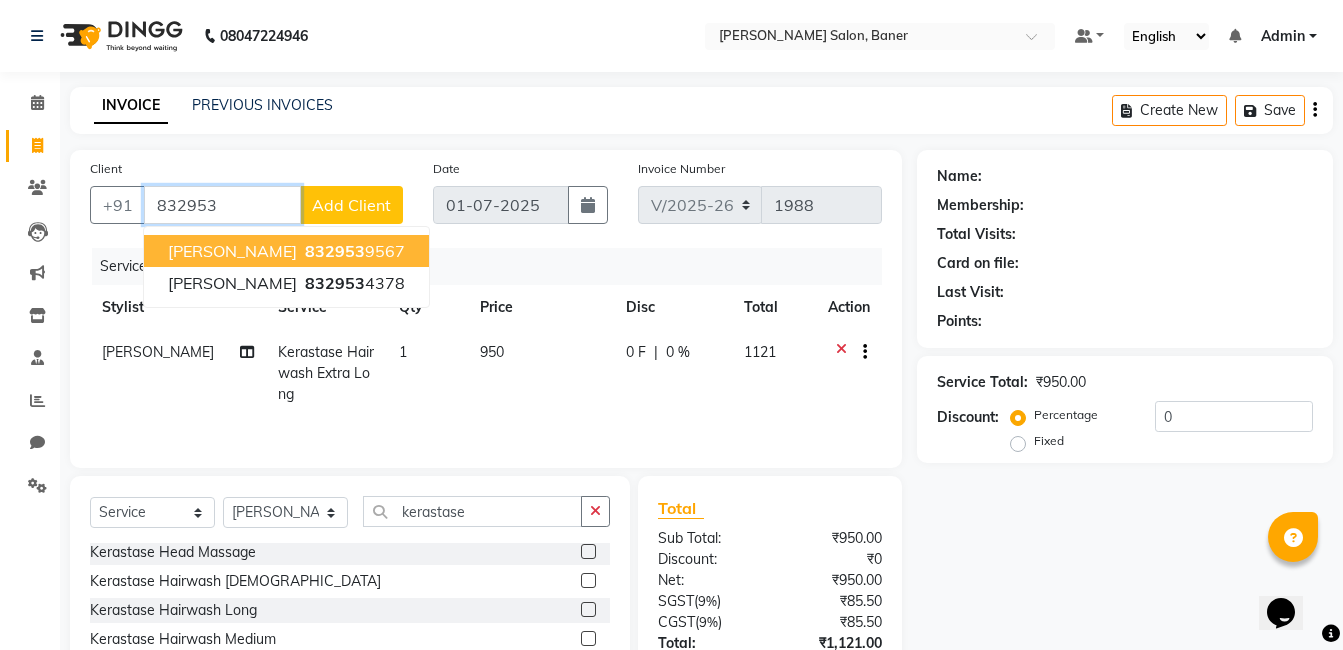 click on "832953 9567" at bounding box center (353, 251) 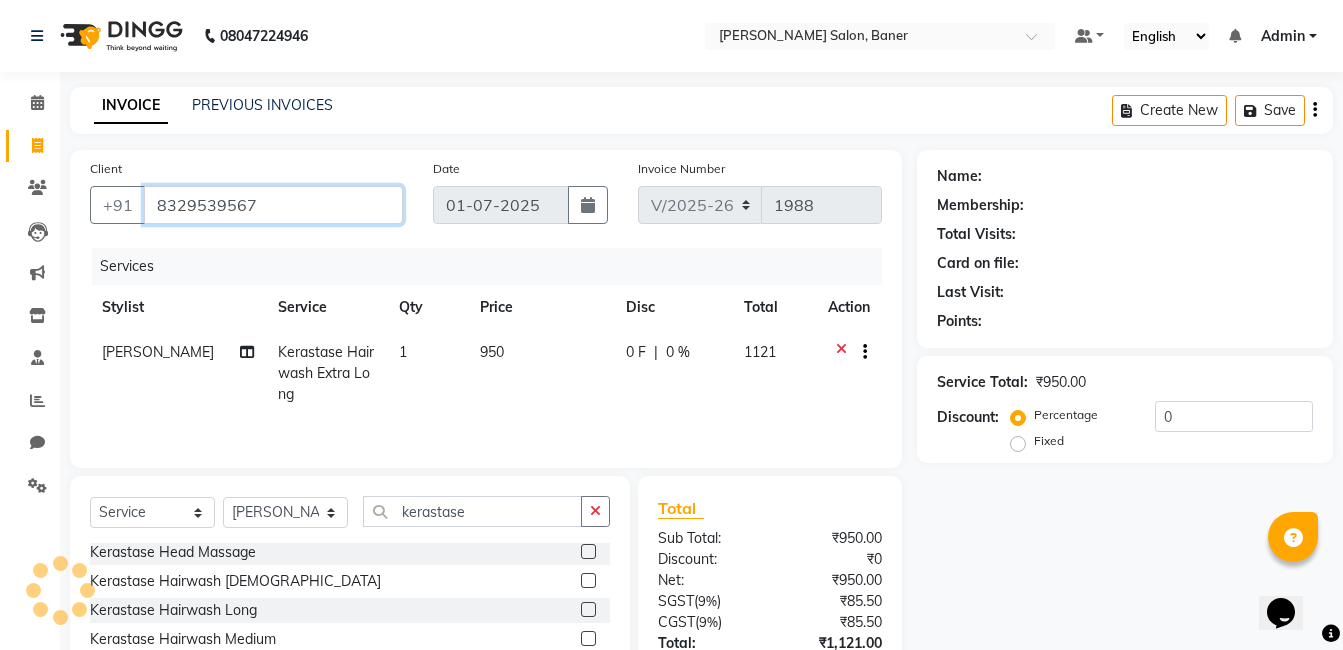 type on "8329539567" 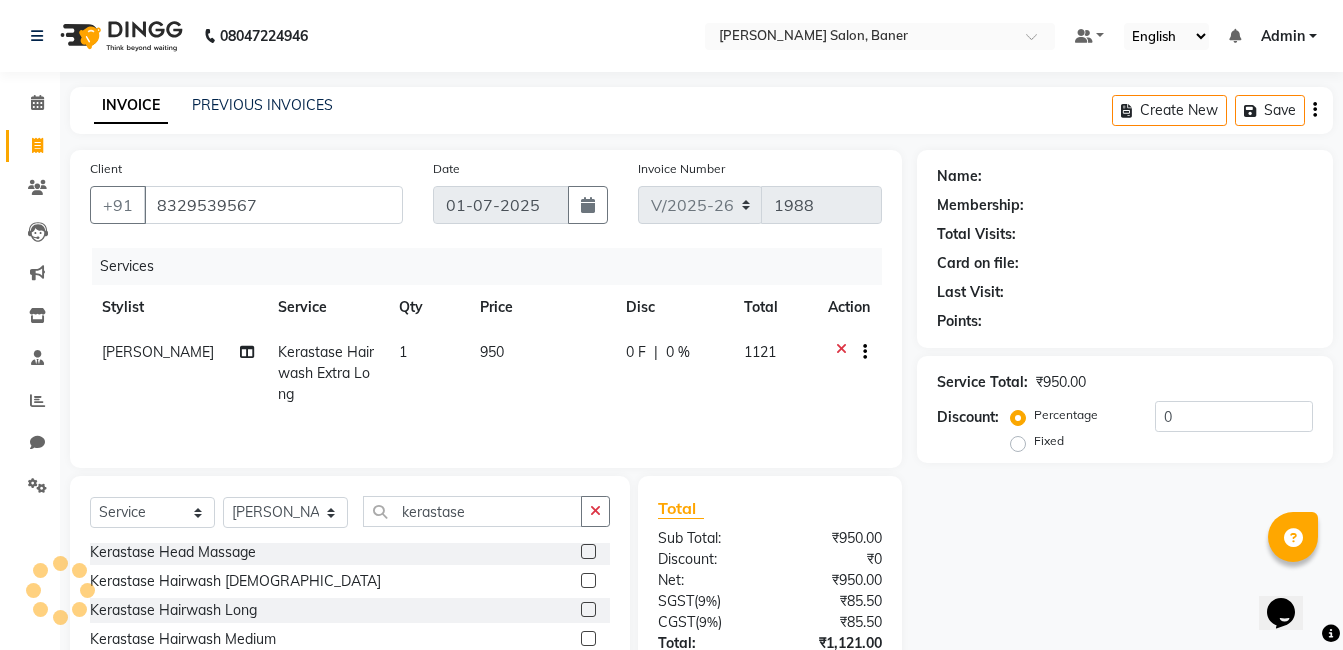 select on "1: Object" 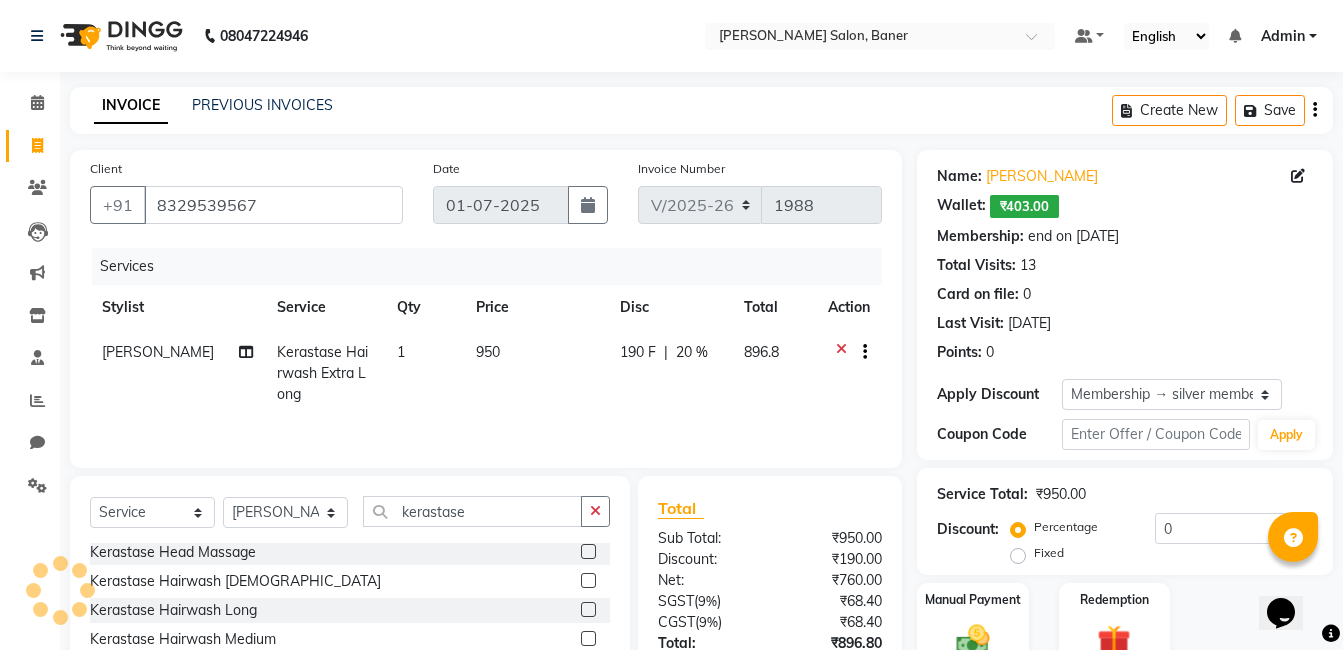 type on "20" 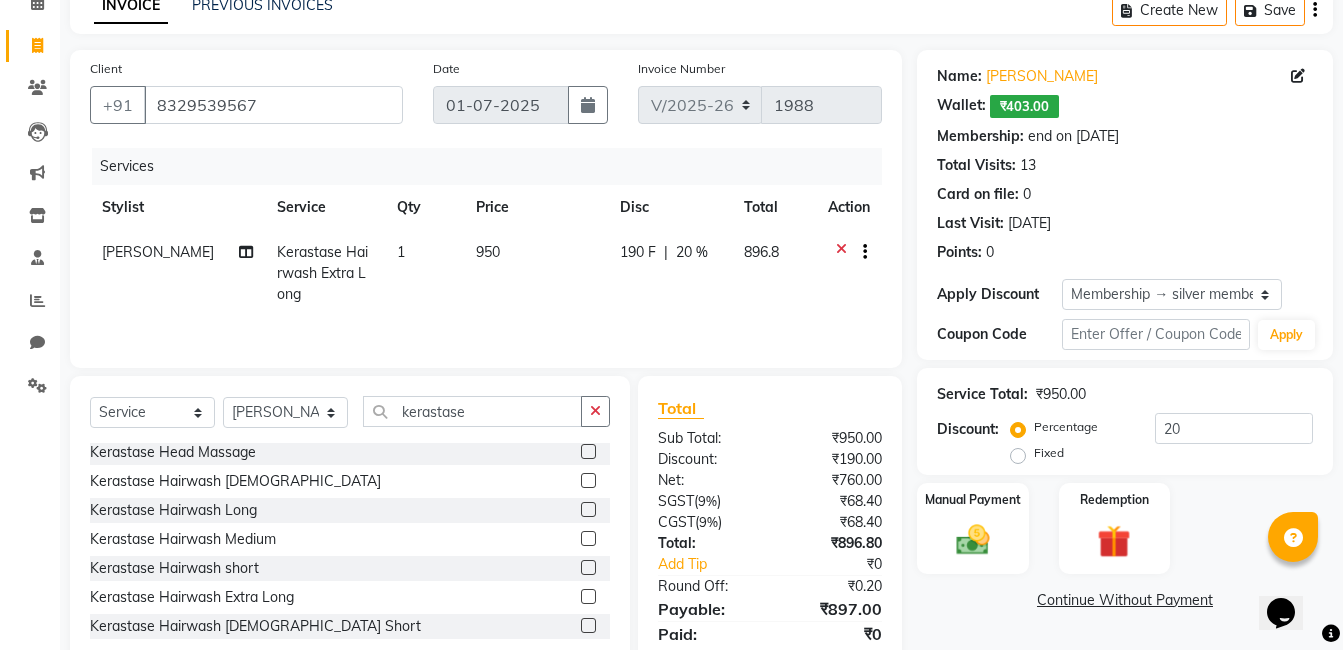 scroll, scrollTop: 171, scrollLeft: 0, axis: vertical 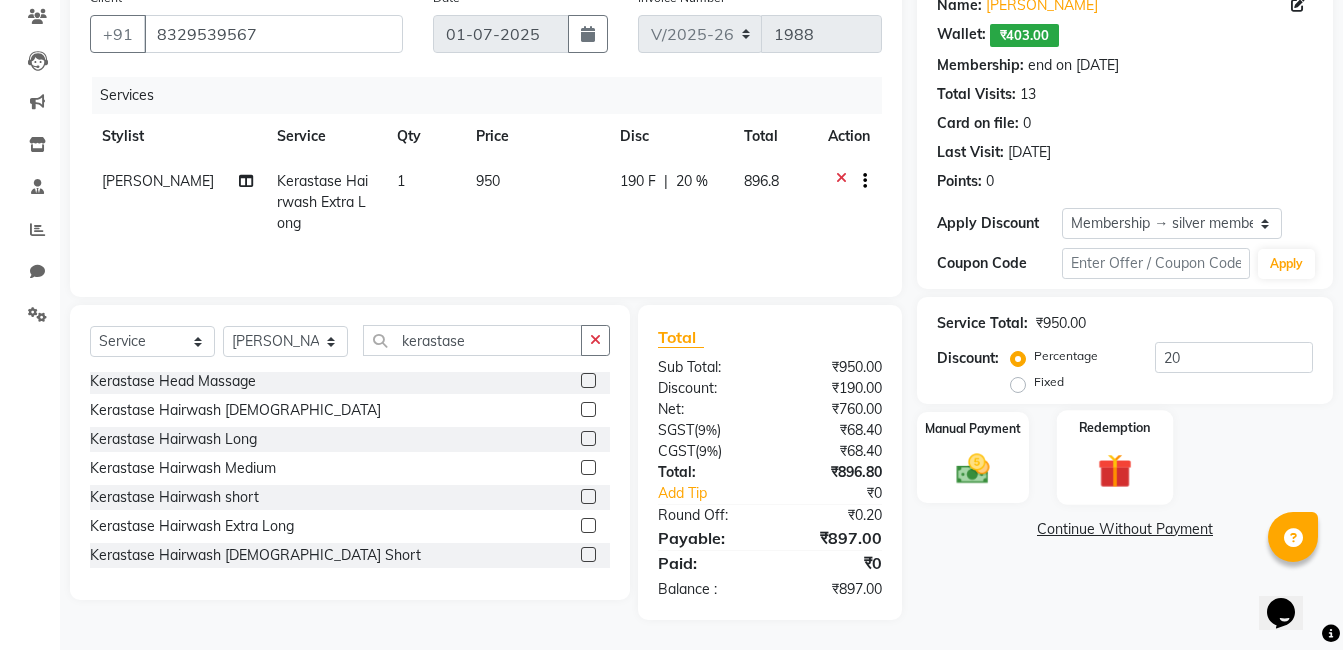 click on "Redemption" 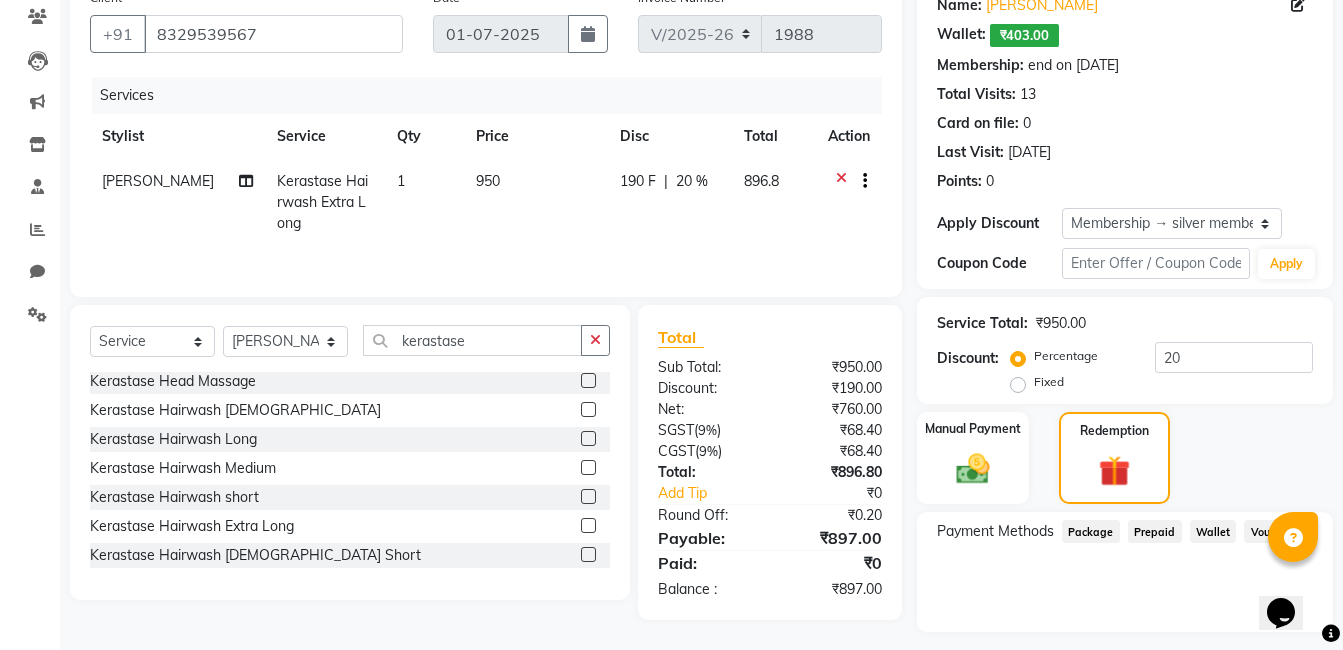 click on "Wallet" 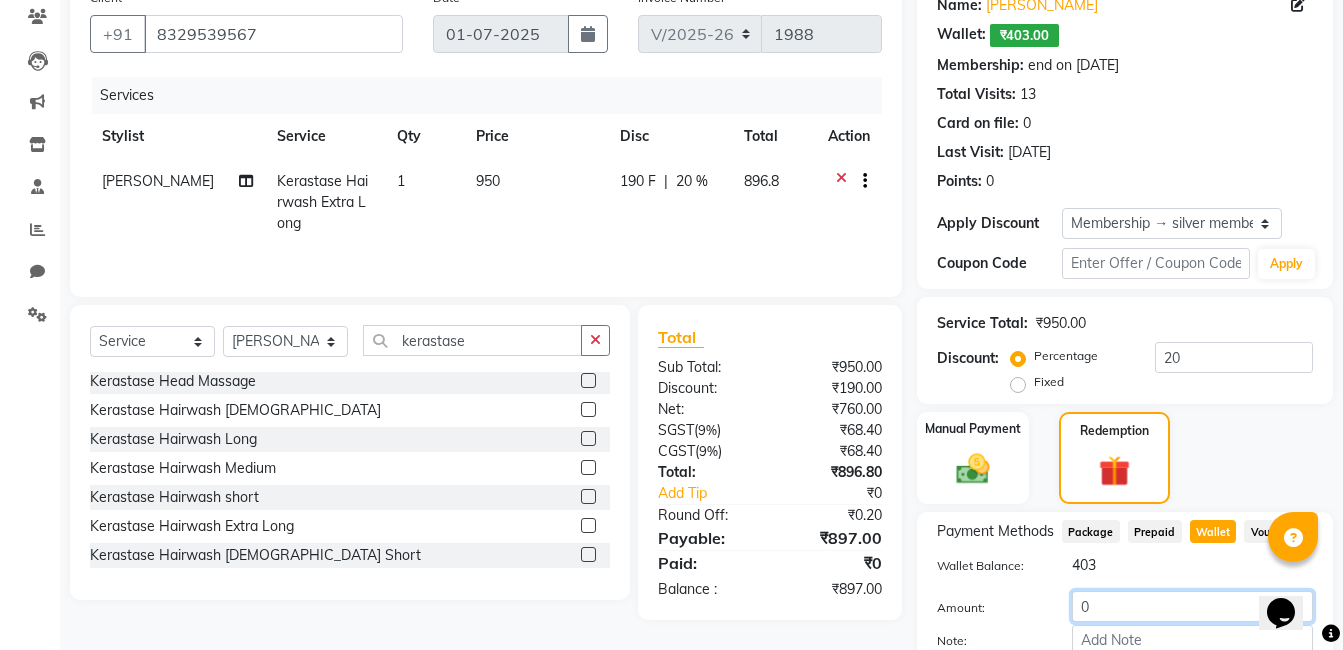 drag, startPoint x: 1106, startPoint y: 621, endPoint x: 1013, endPoint y: 624, distance: 93.04838 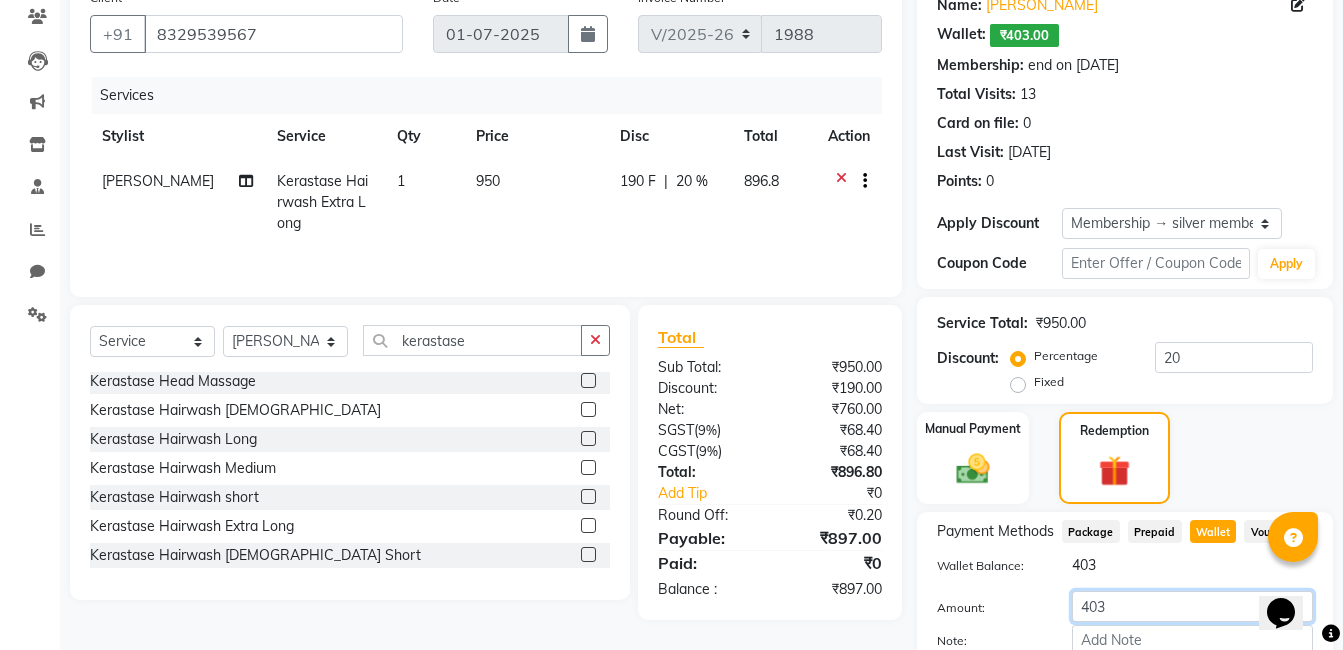 scroll, scrollTop: 289, scrollLeft: 0, axis: vertical 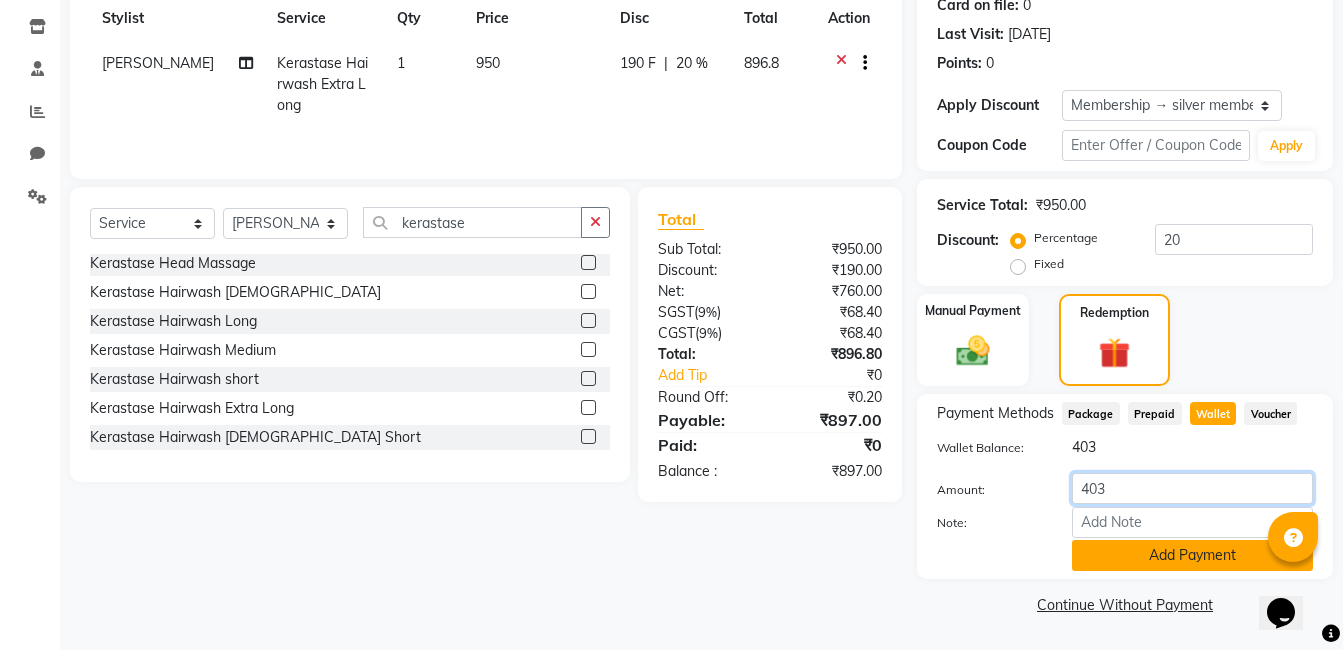 type on "403" 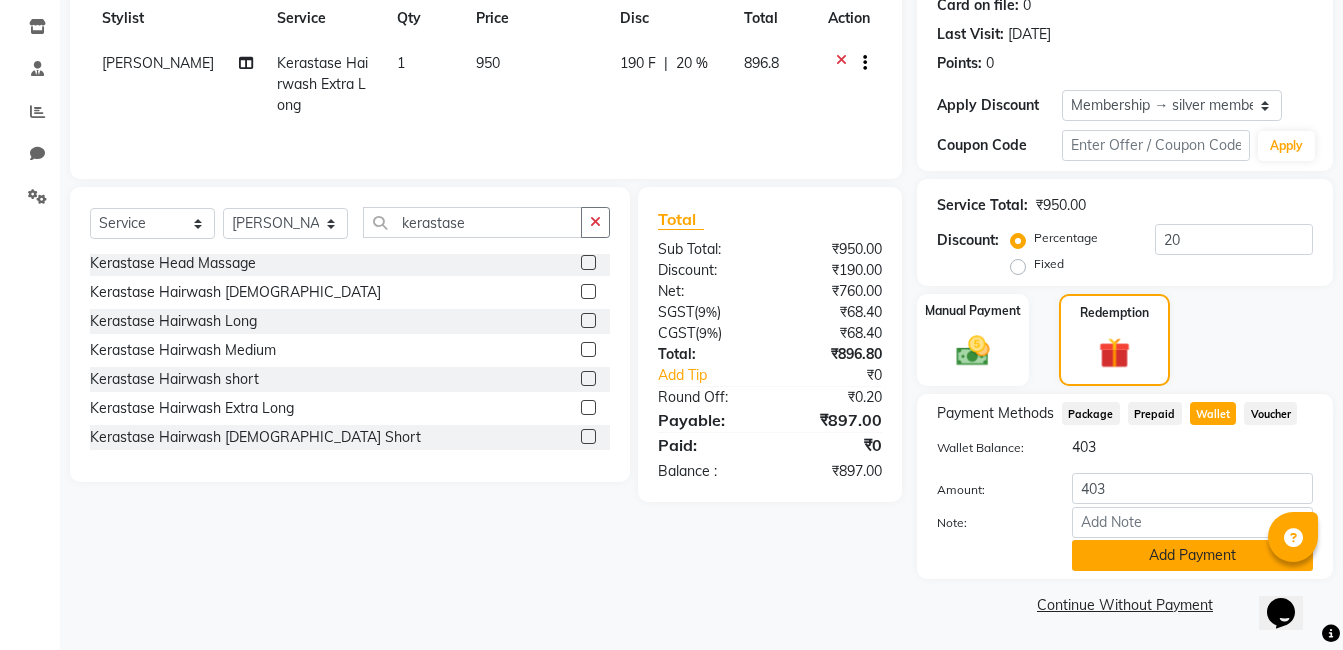 click on "Add Payment" 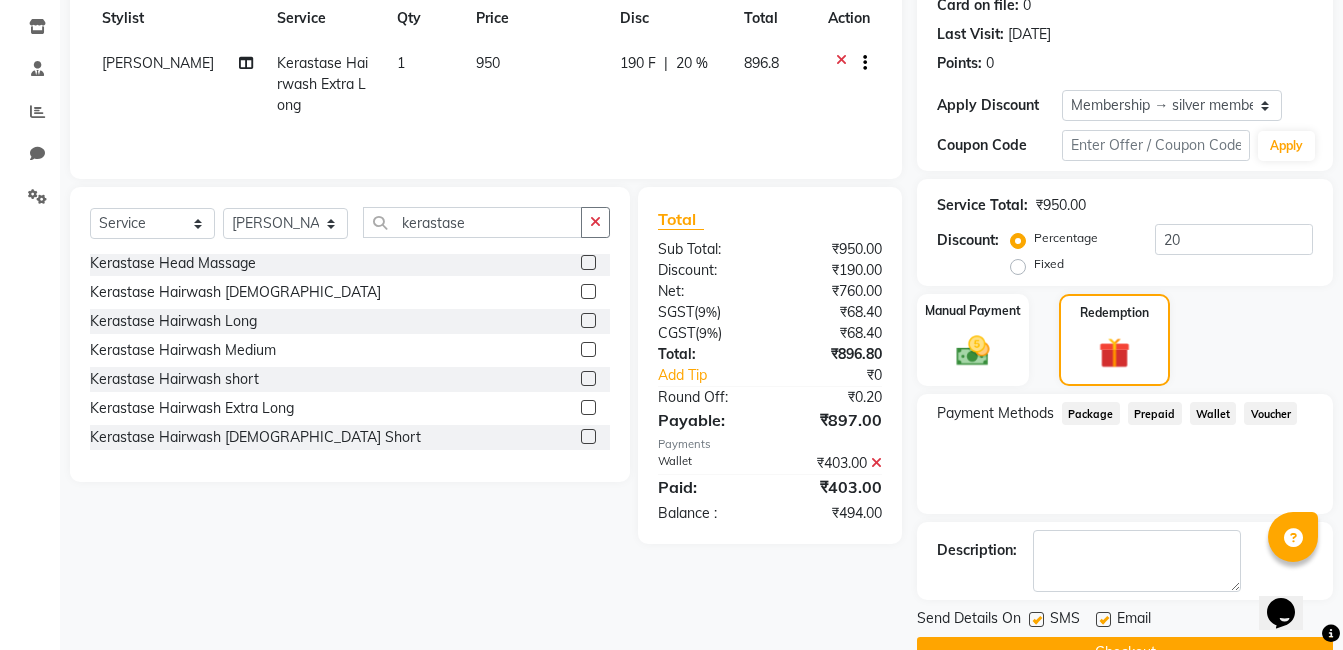 scroll, scrollTop: 337, scrollLeft: 0, axis: vertical 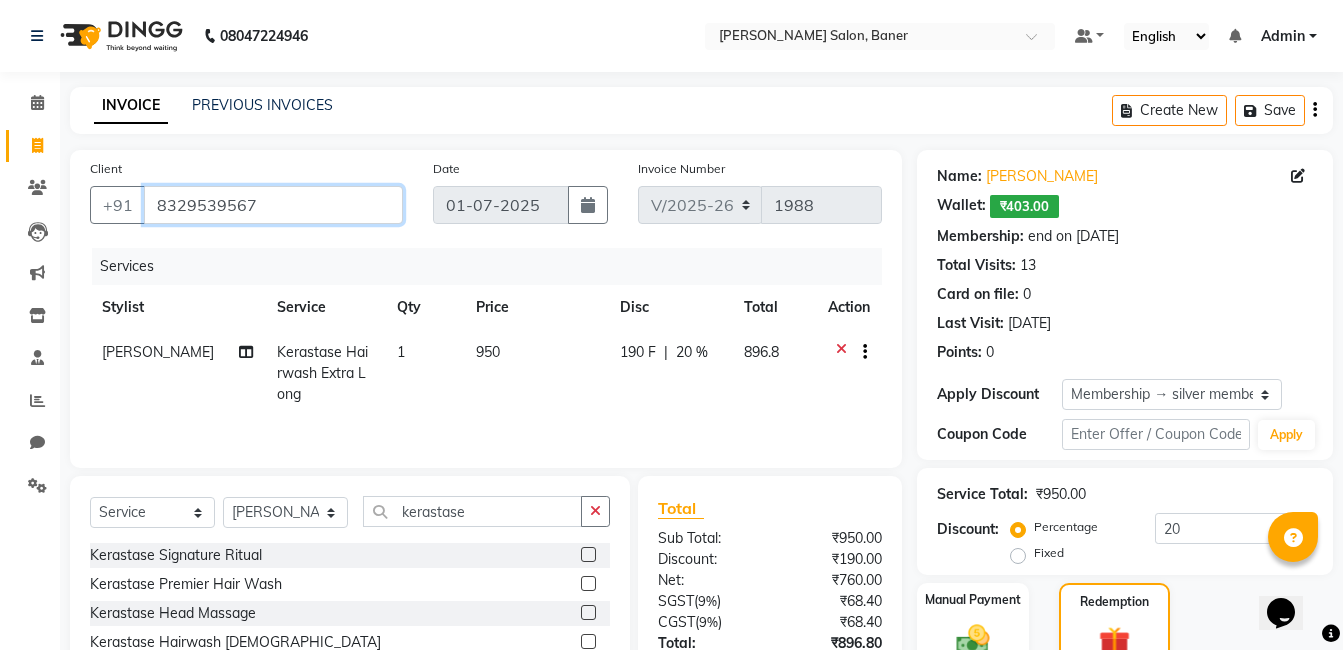 click on "8329539567" at bounding box center (273, 205) 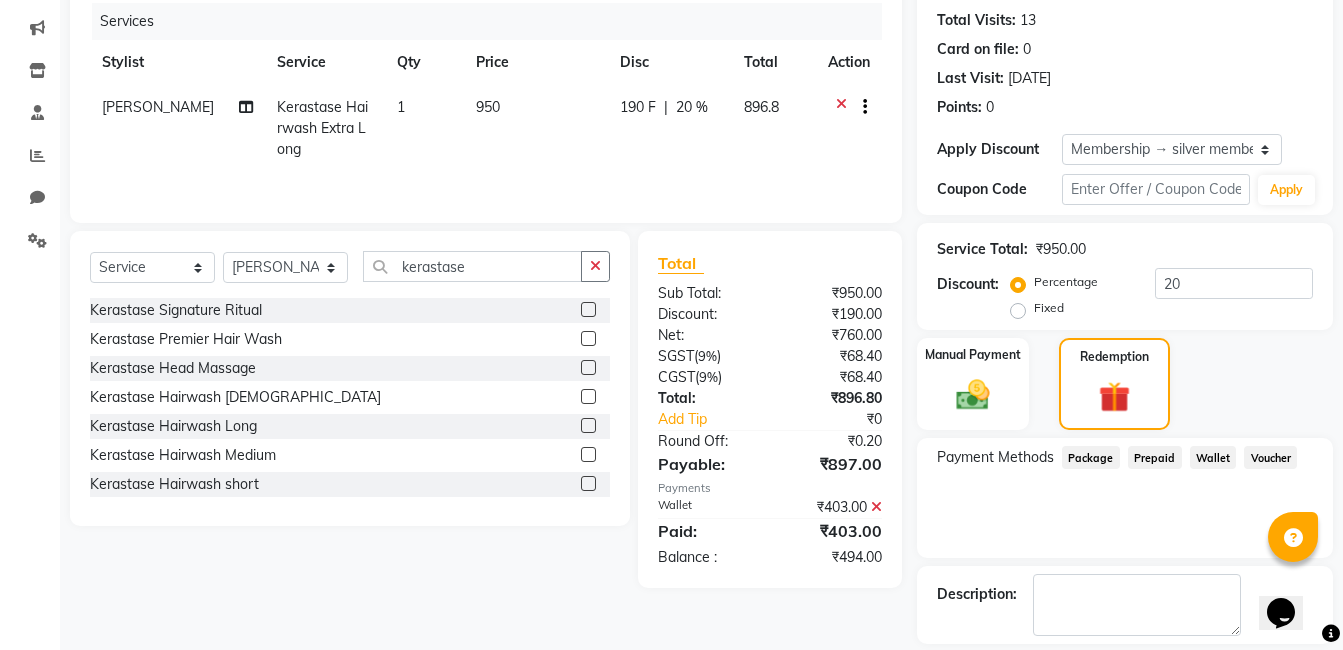 scroll, scrollTop: 337, scrollLeft: 0, axis: vertical 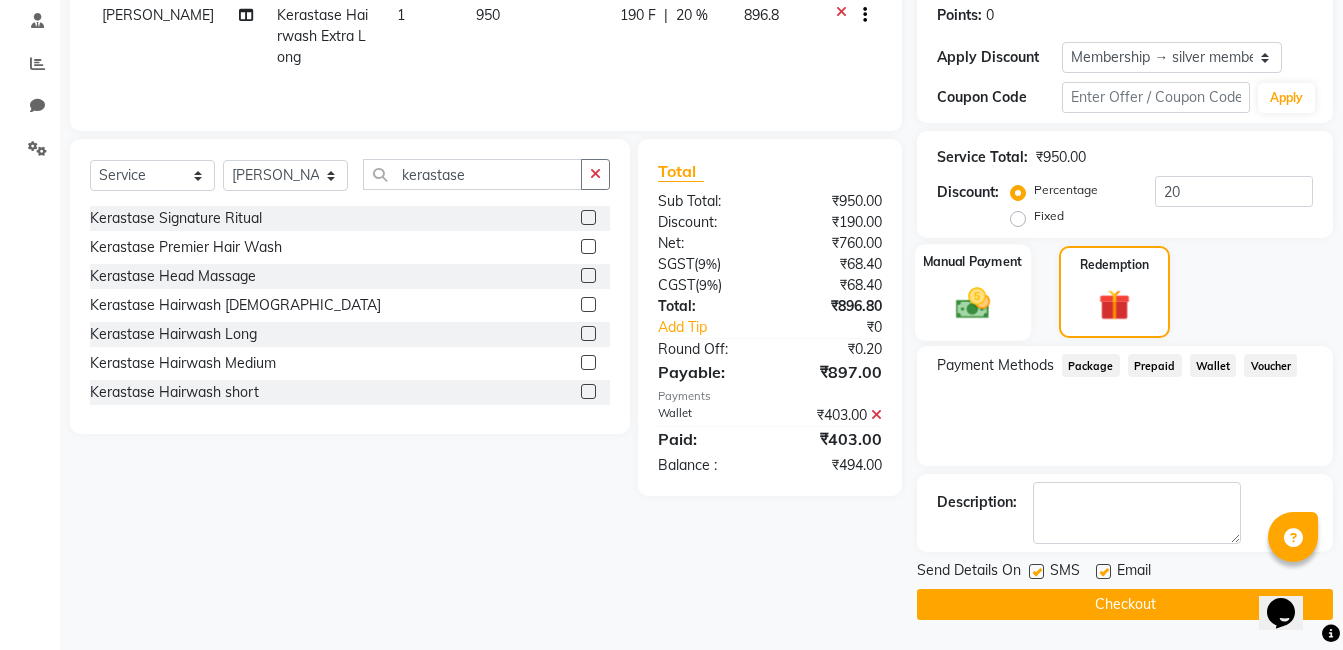 click 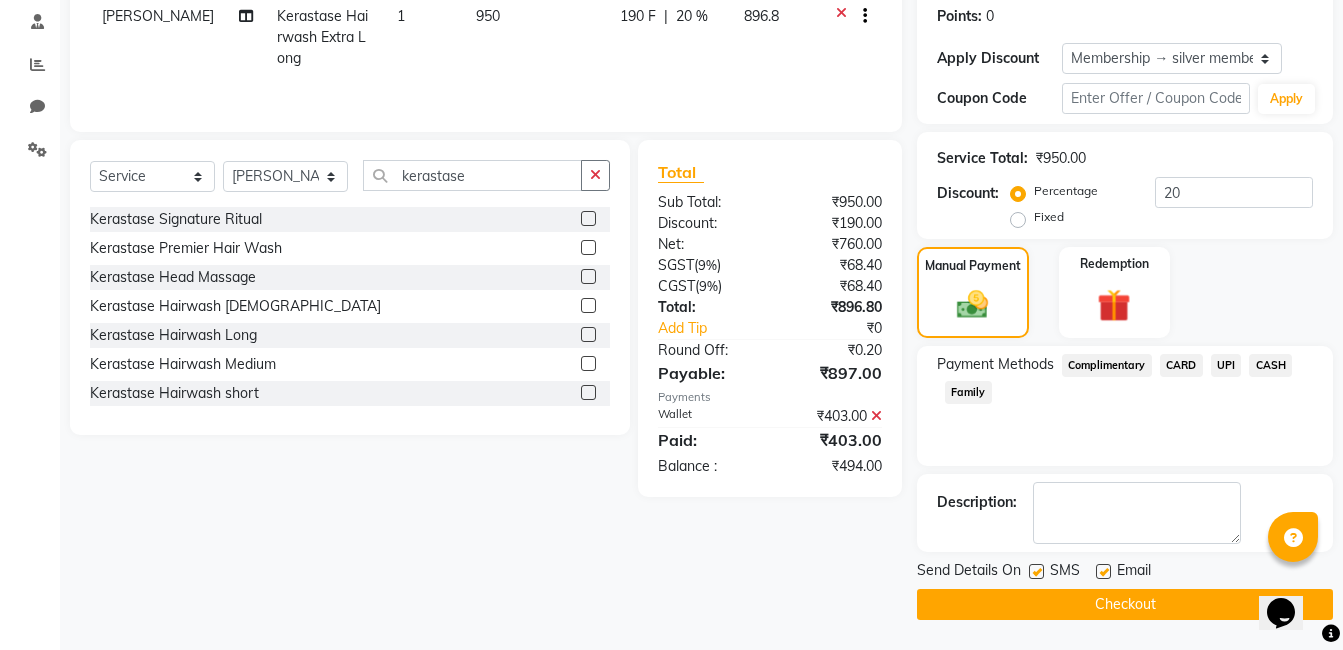click on "CASH" 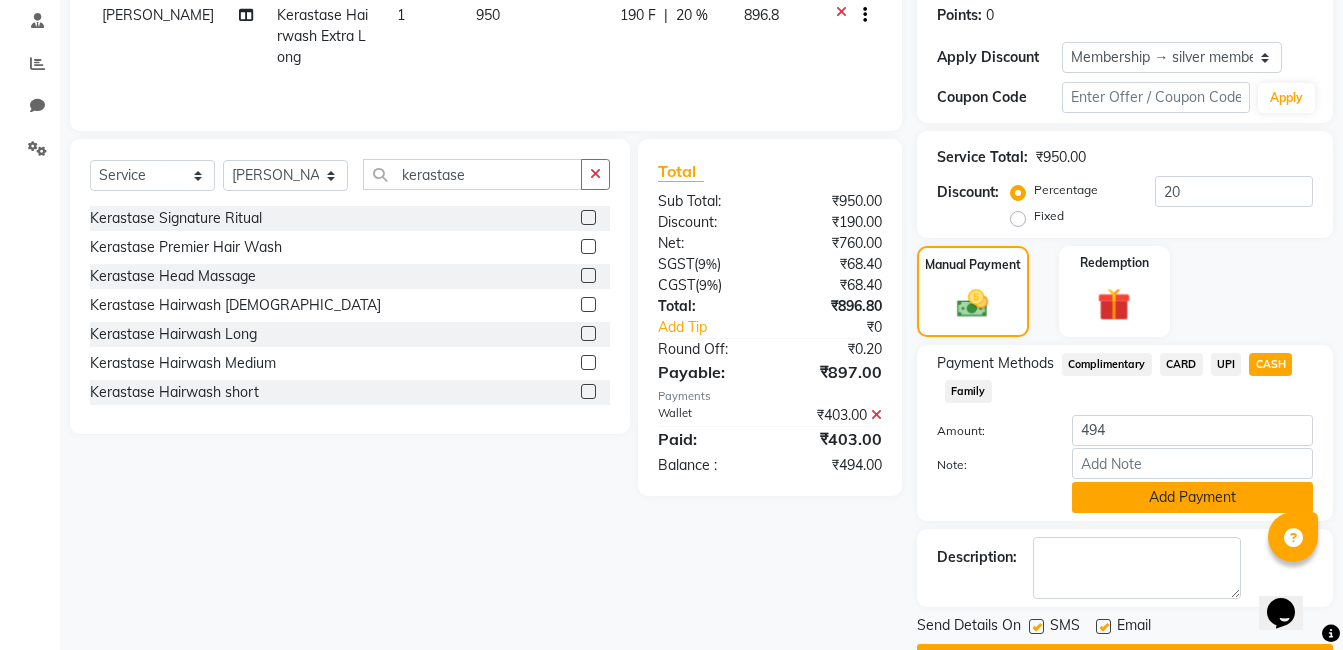 click on "Add Payment" 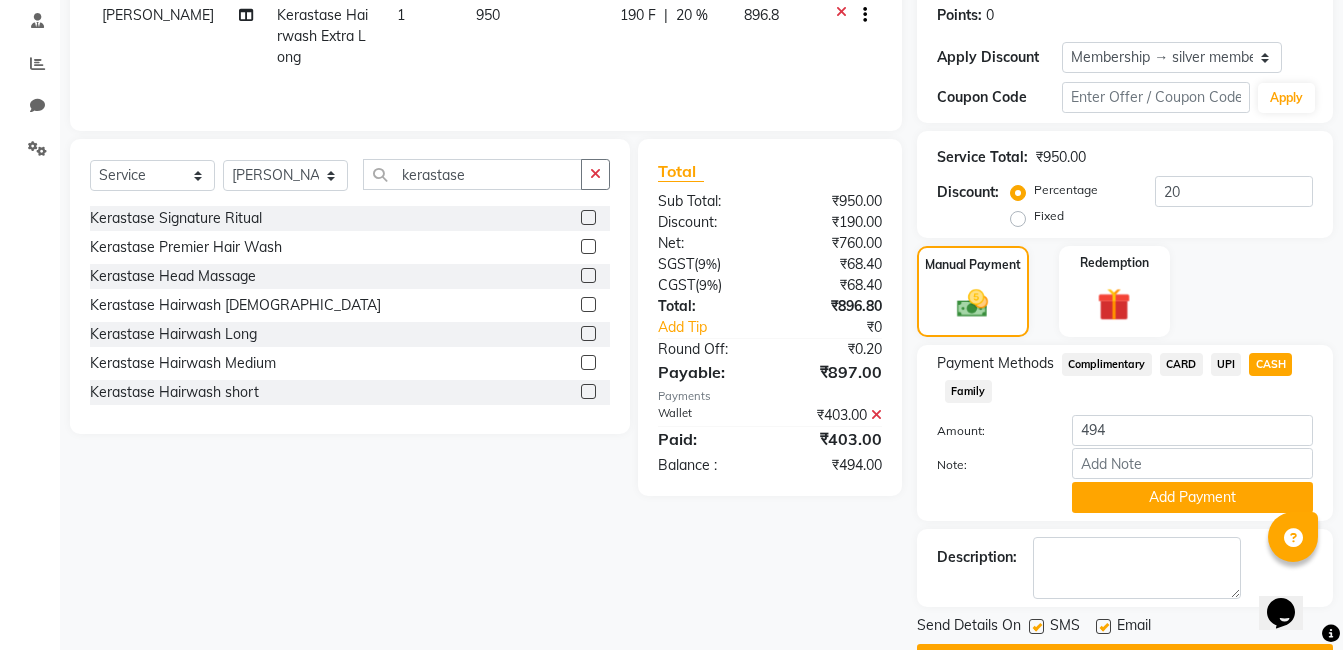 scroll, scrollTop: 336, scrollLeft: 0, axis: vertical 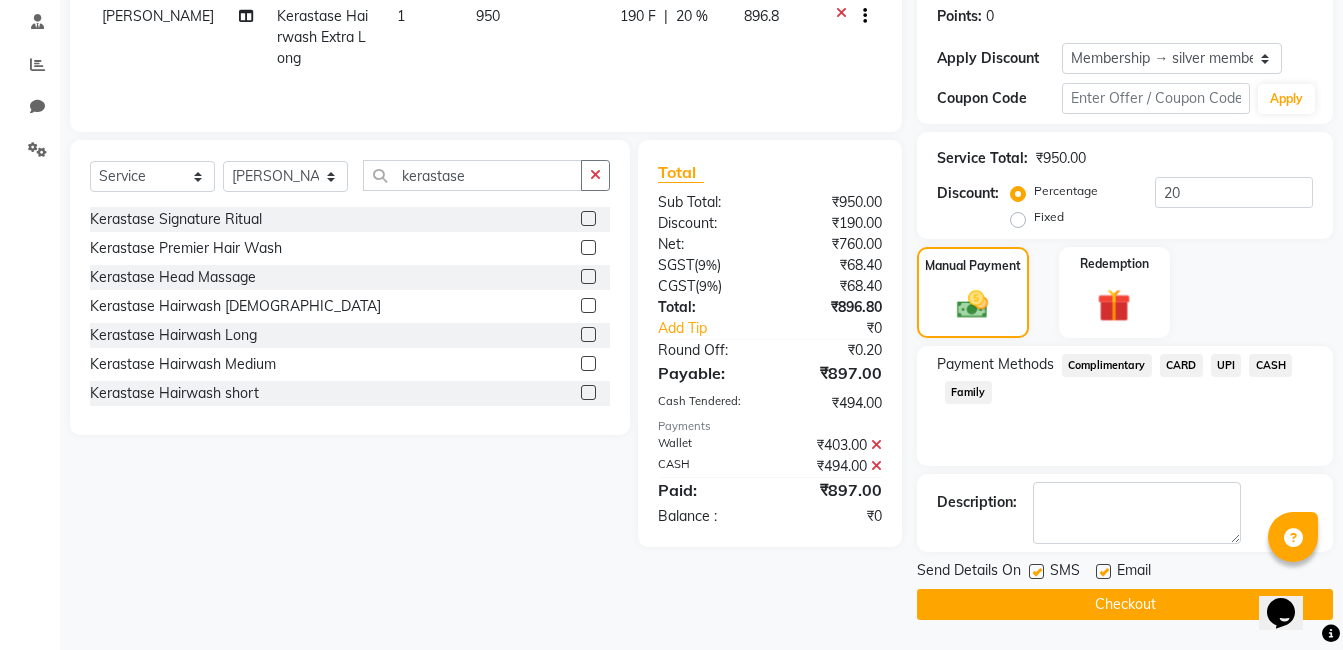 click on "Checkout" 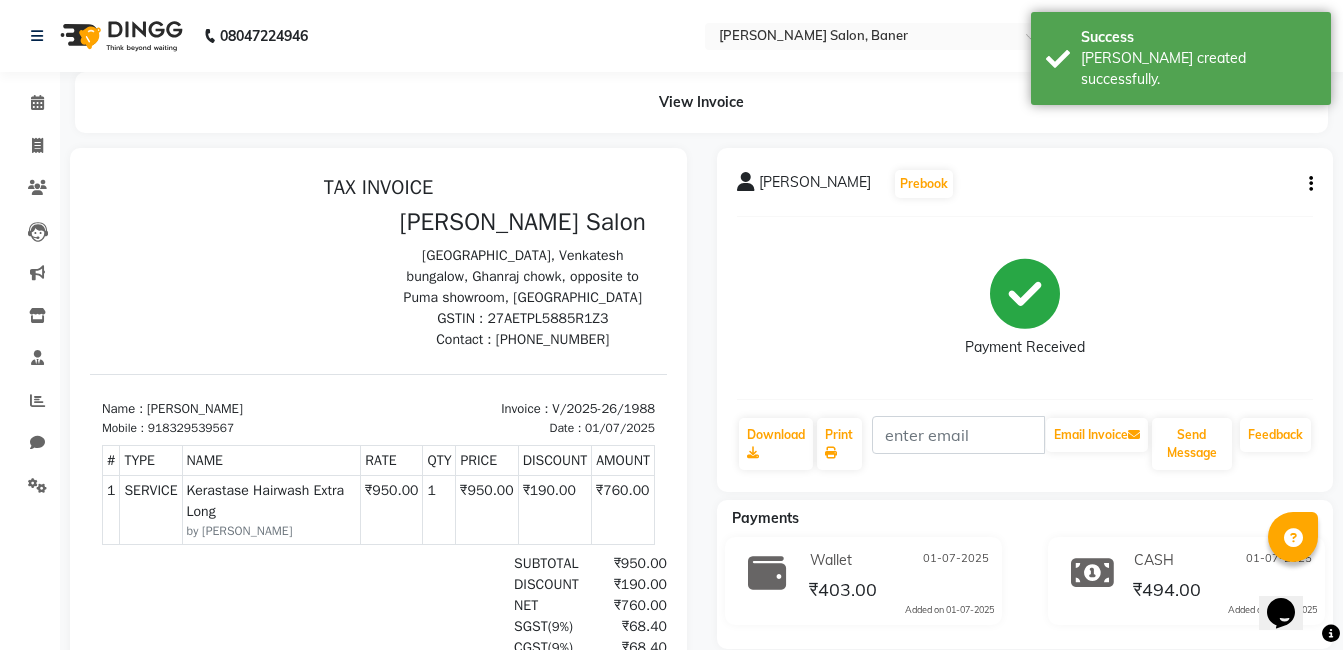 scroll, scrollTop: 0, scrollLeft: 0, axis: both 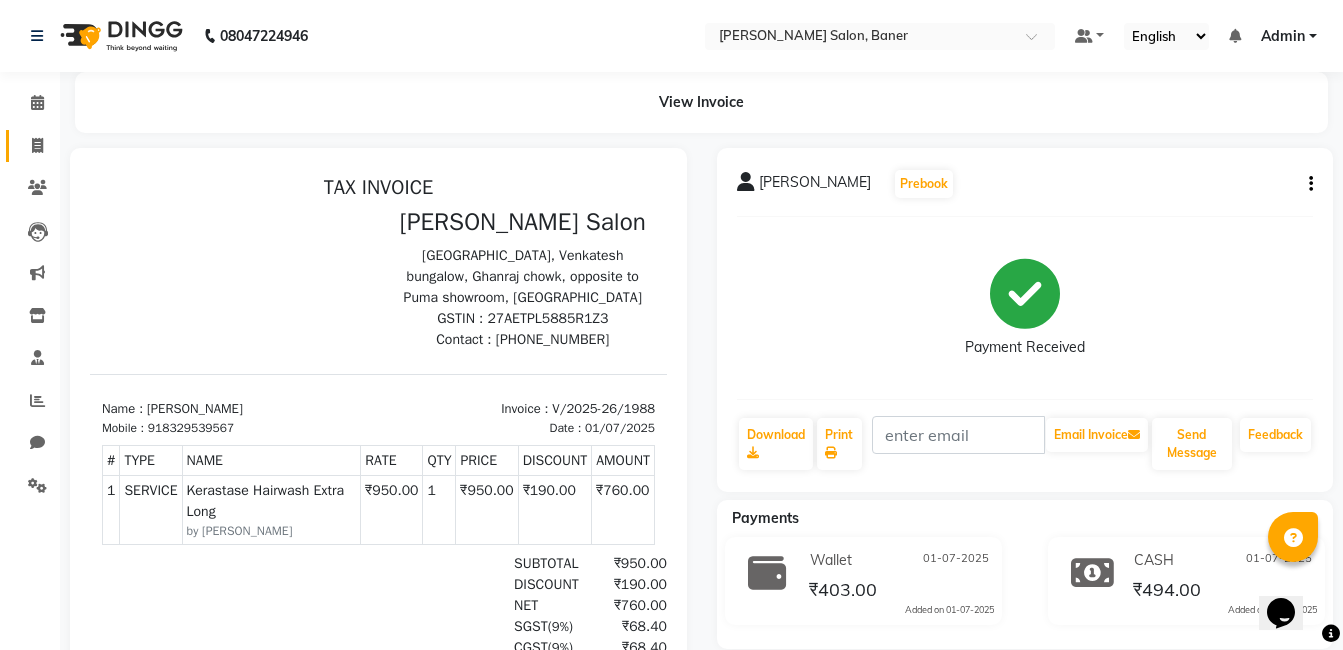 click on "Invoice" 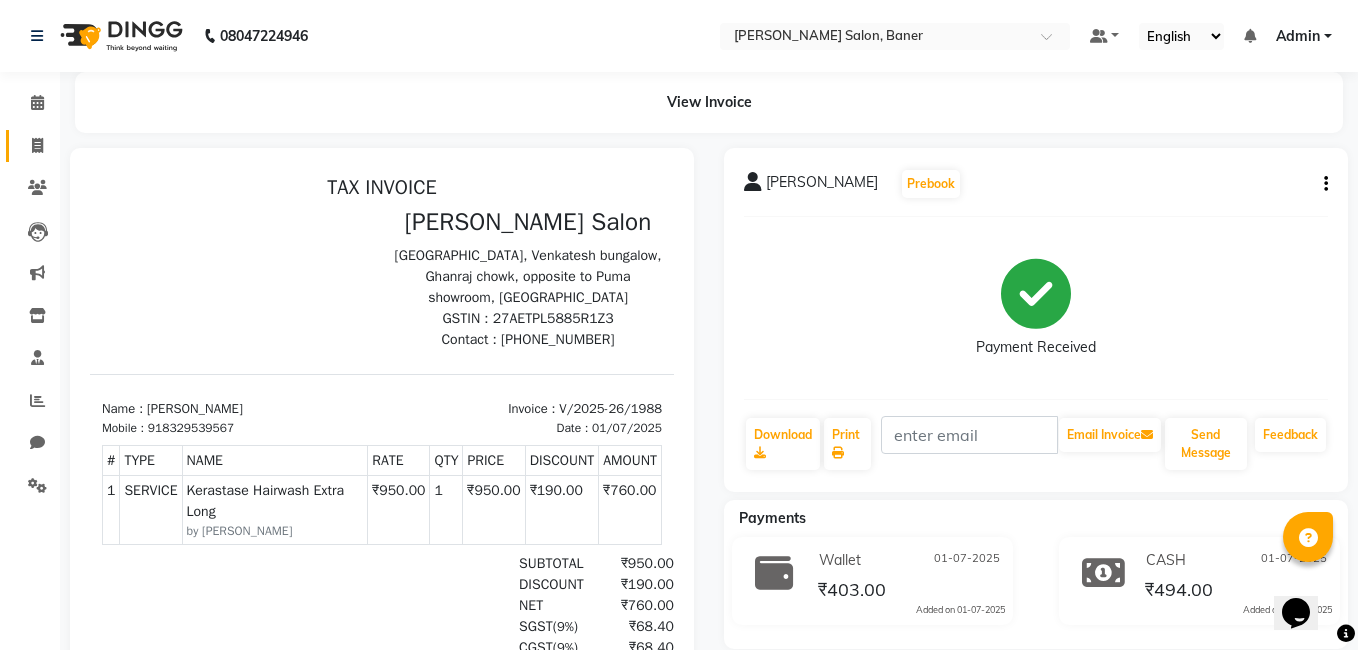 select on "service" 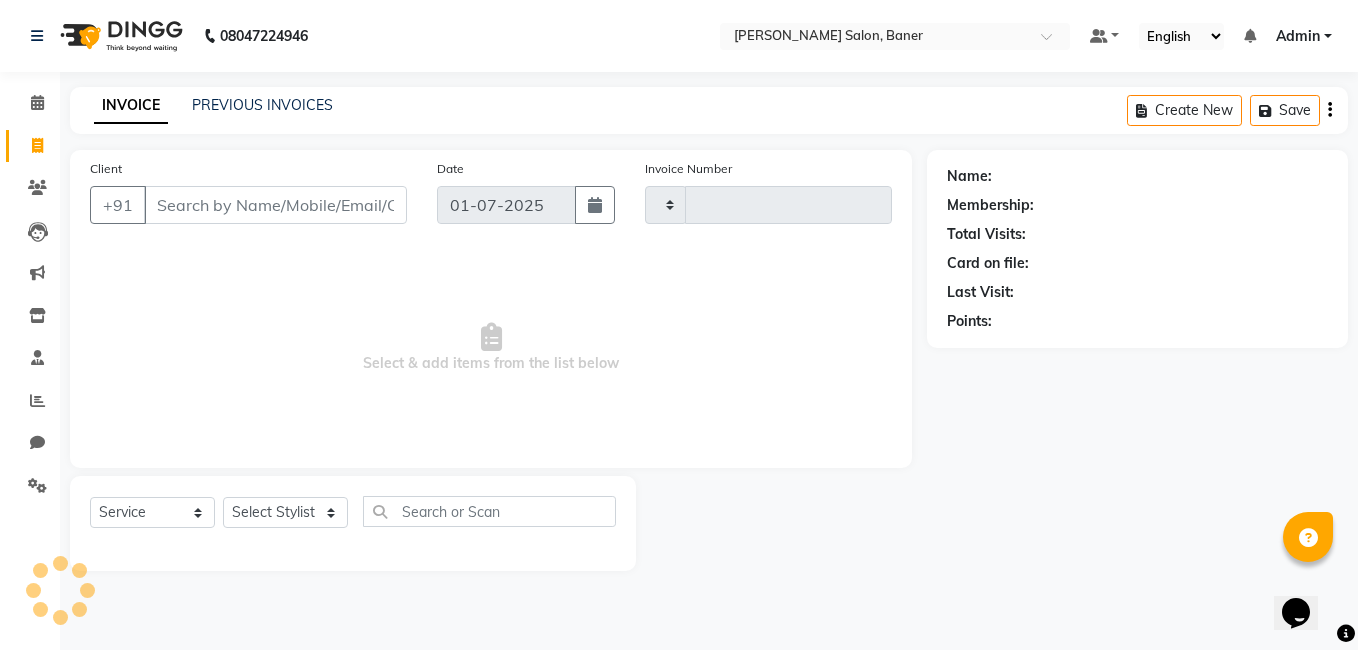 type on "1989" 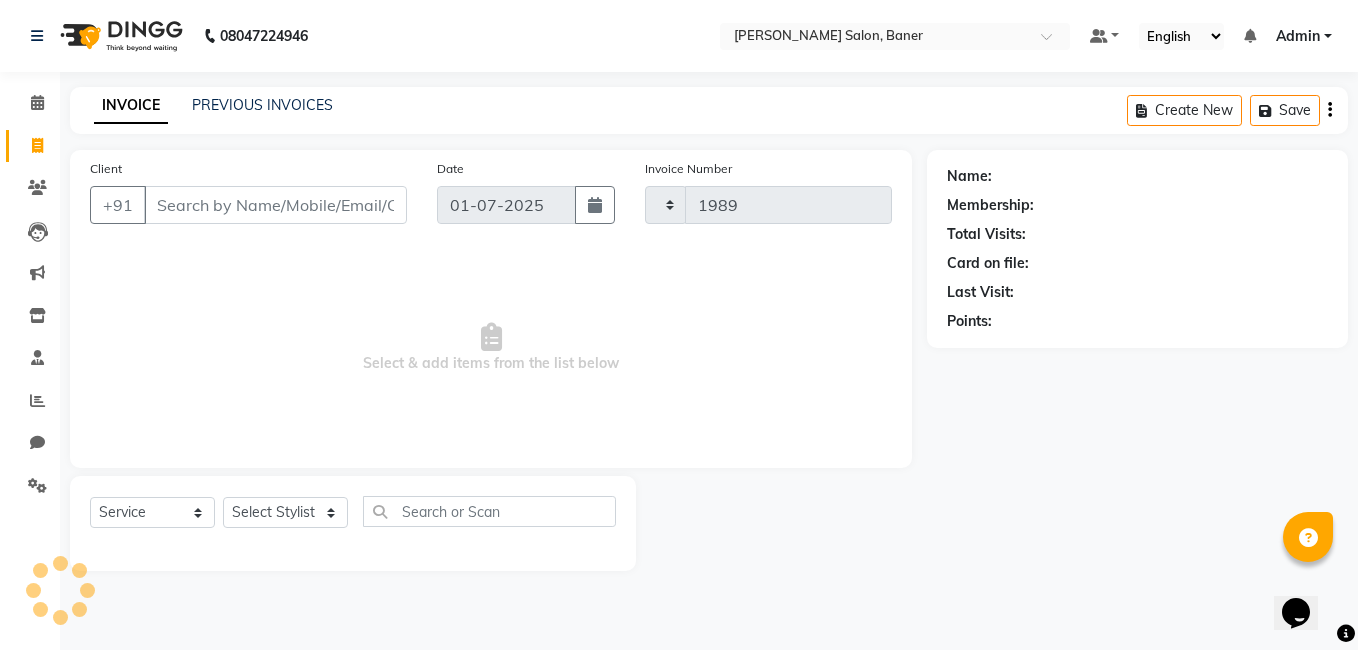 select on "7115" 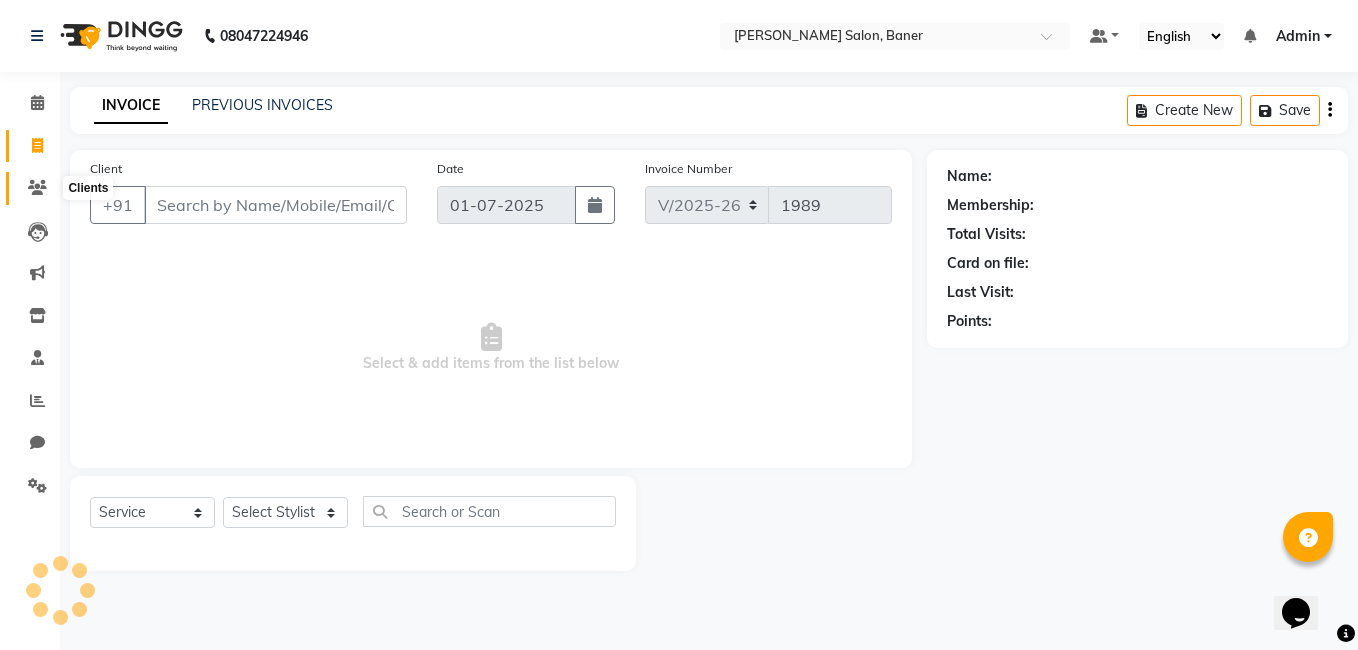 click 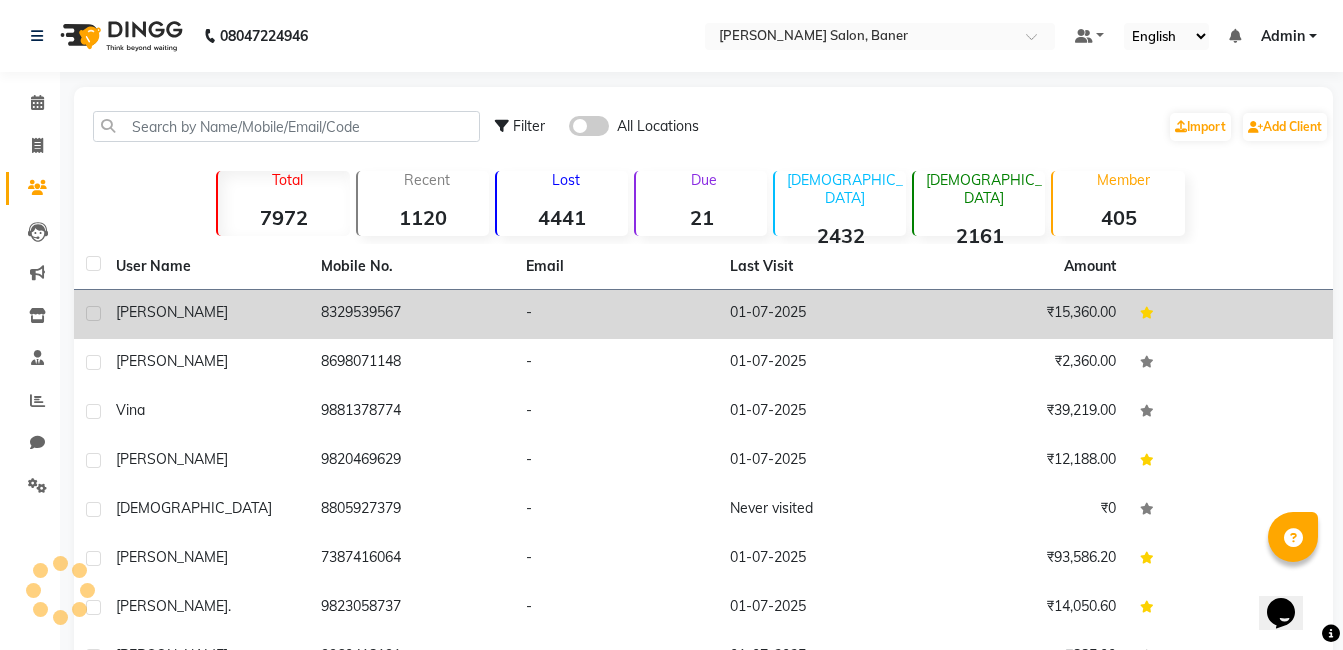 click on "8329539567" 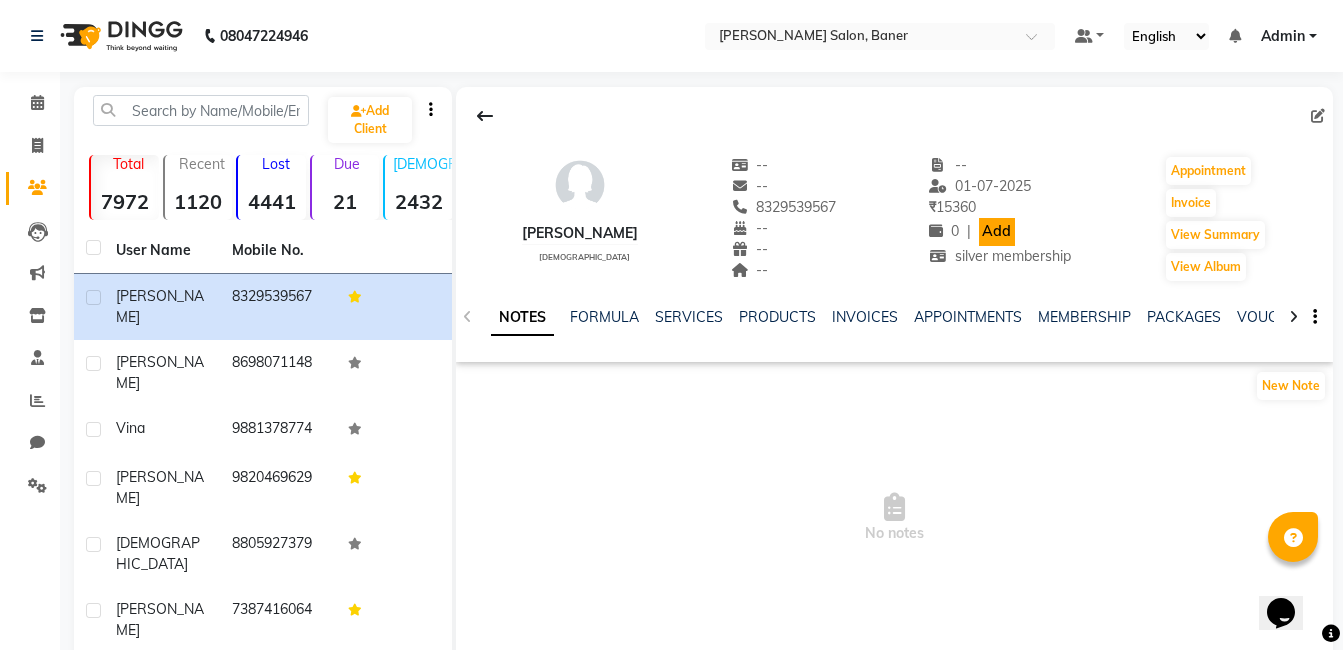 click on "Add" 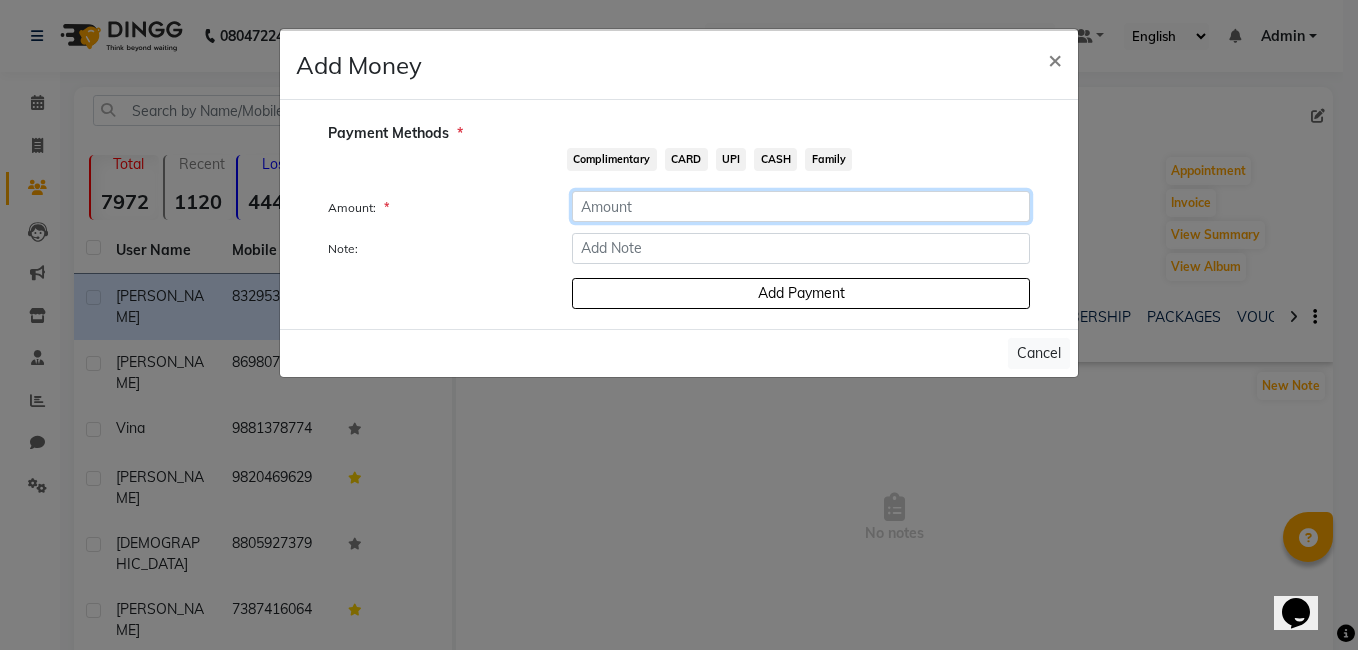 click 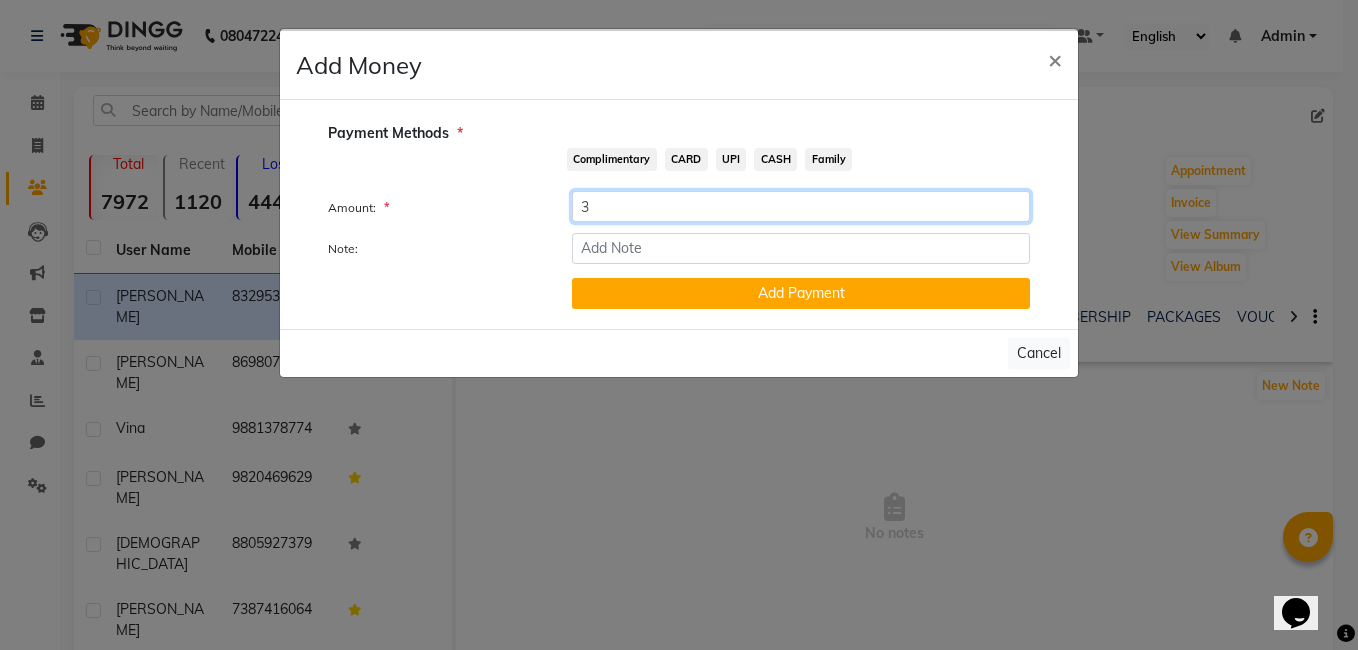 type on "3" 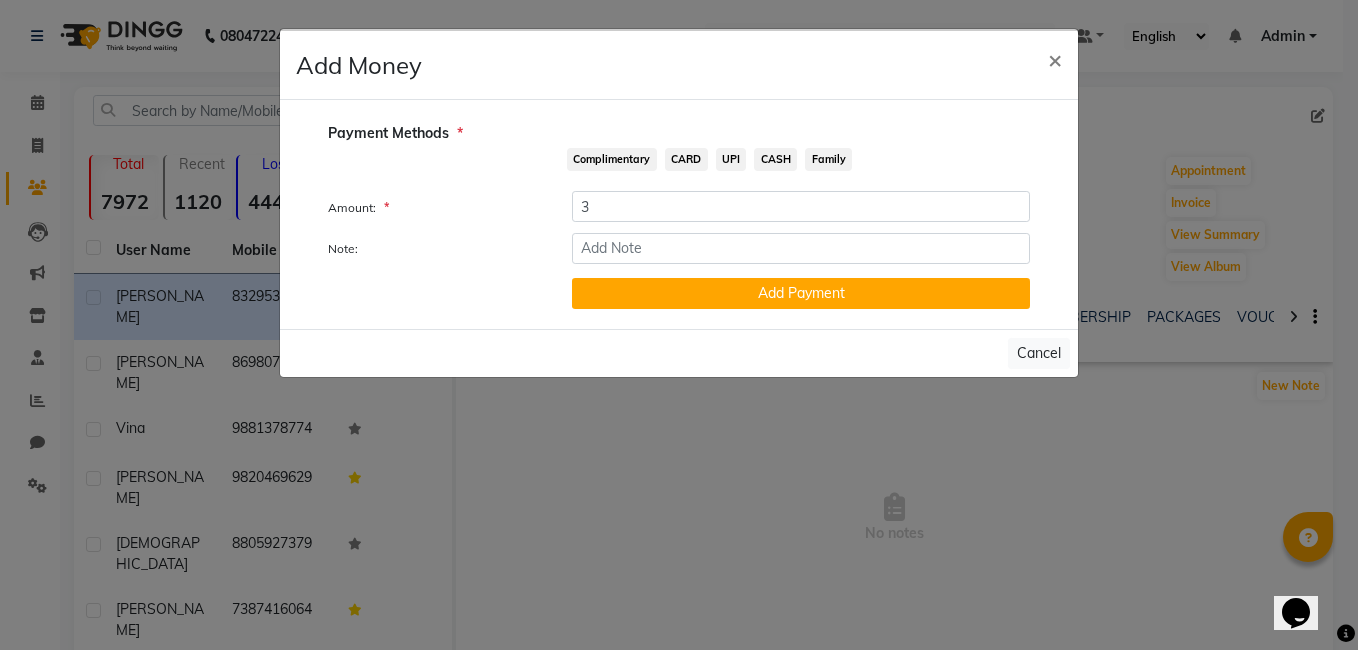 click on "CASH" 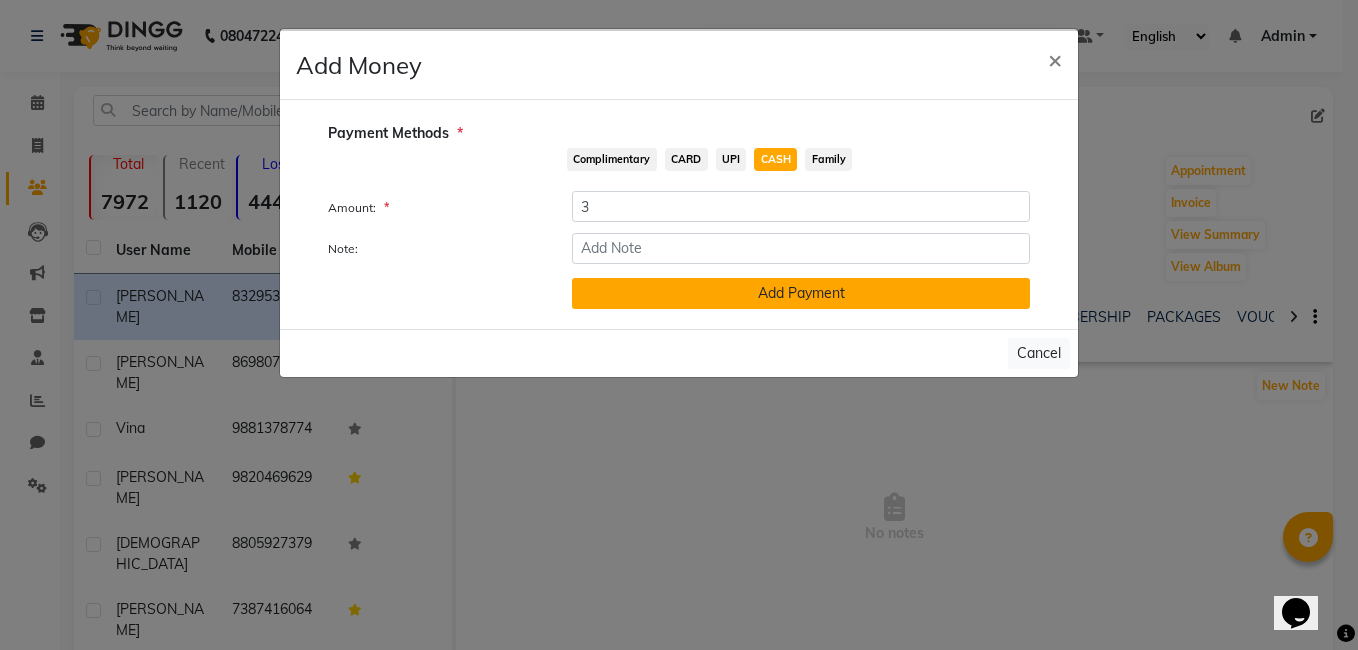 click on "Add Payment" 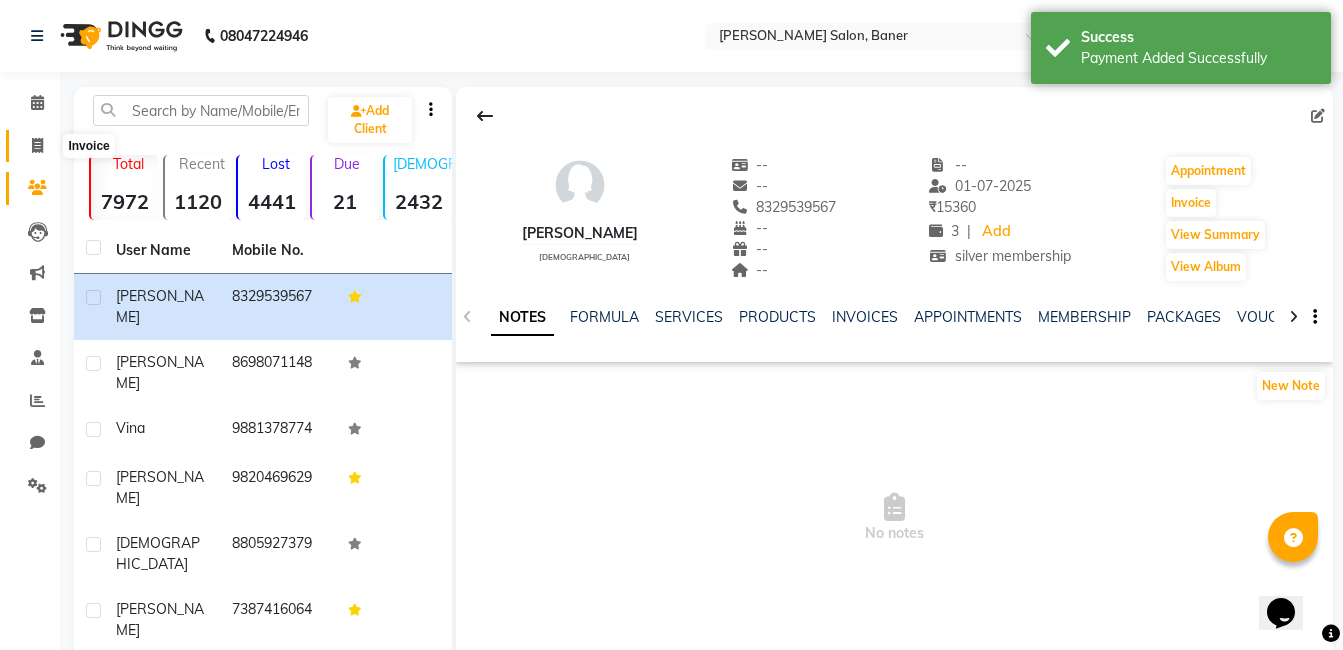 click 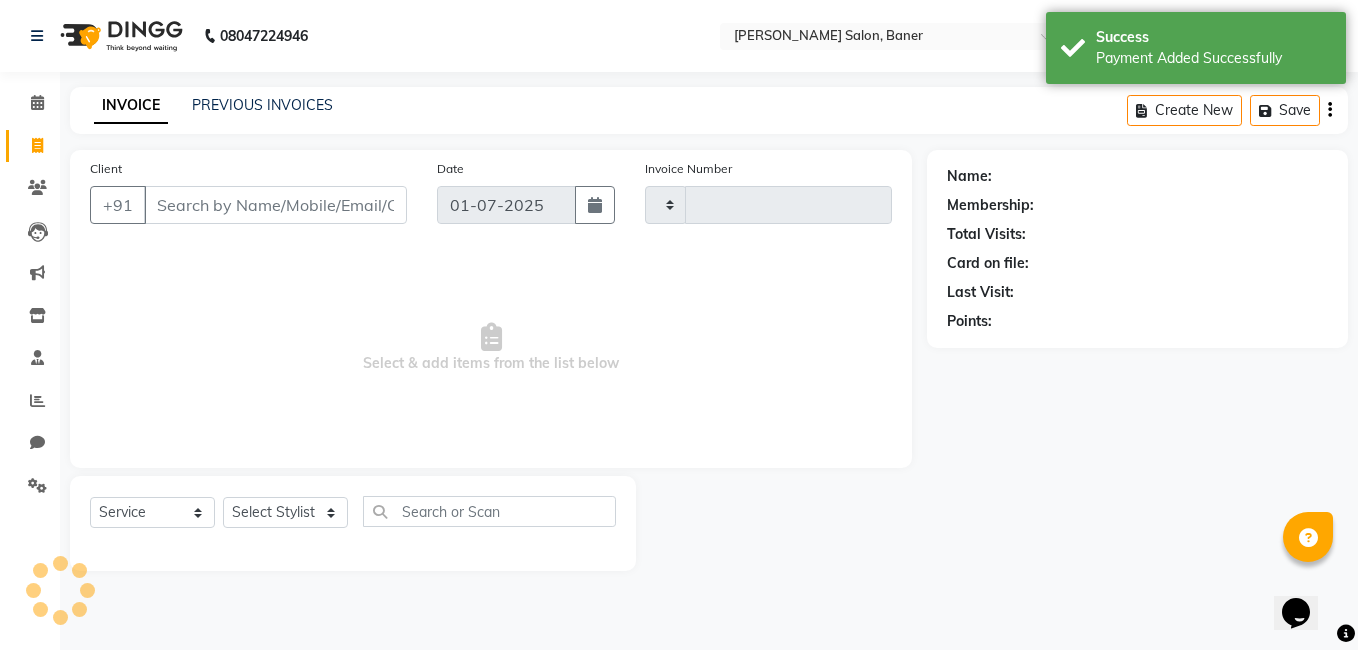 type on "1989" 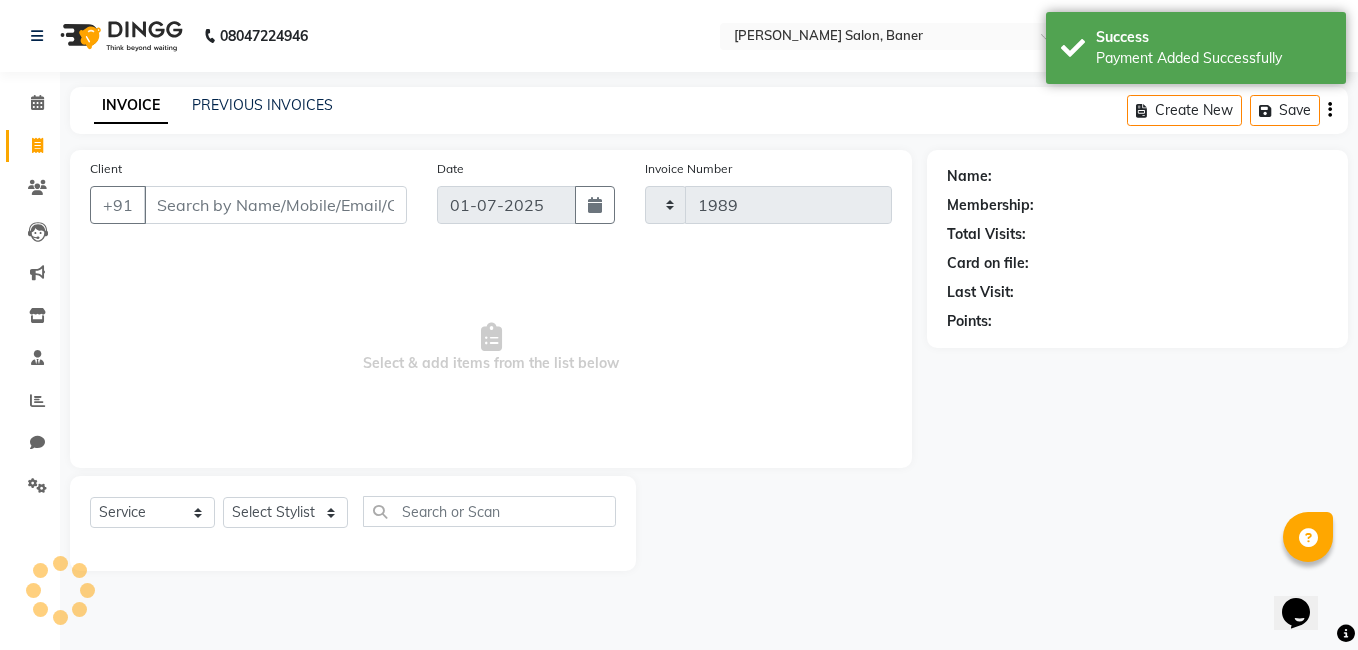 select on "7115" 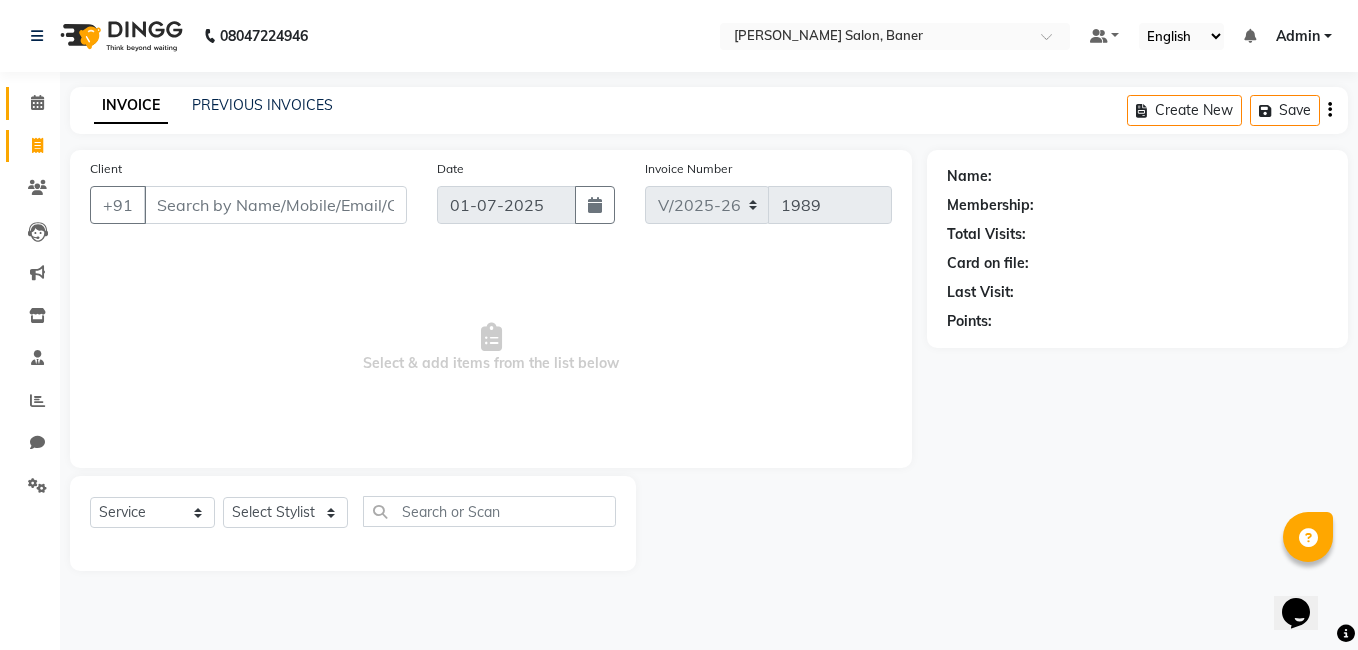 click 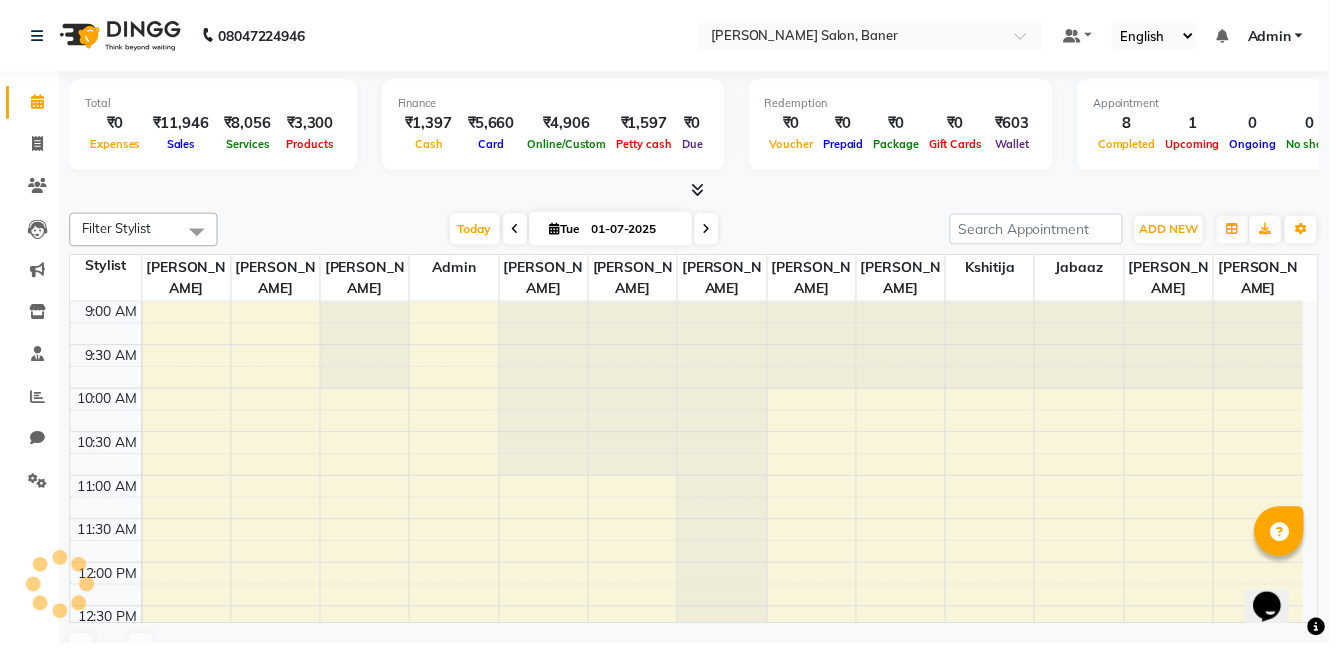 scroll, scrollTop: 0, scrollLeft: 0, axis: both 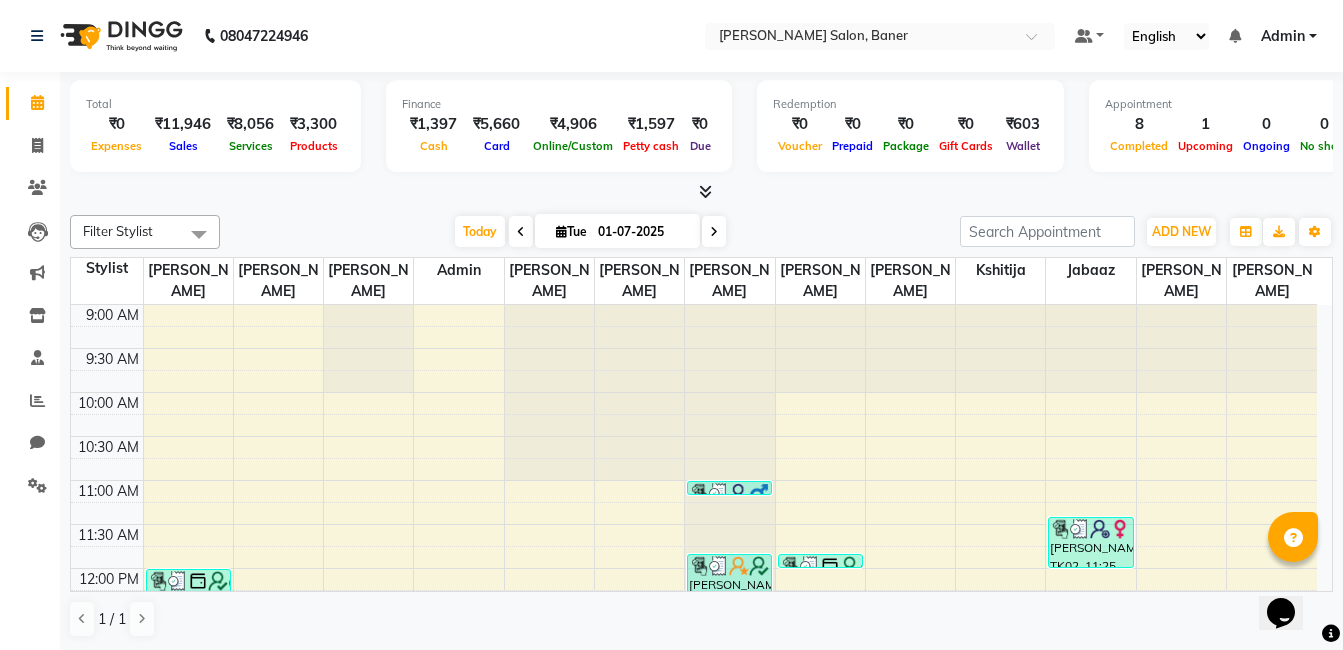 click at bounding box center (714, 232) 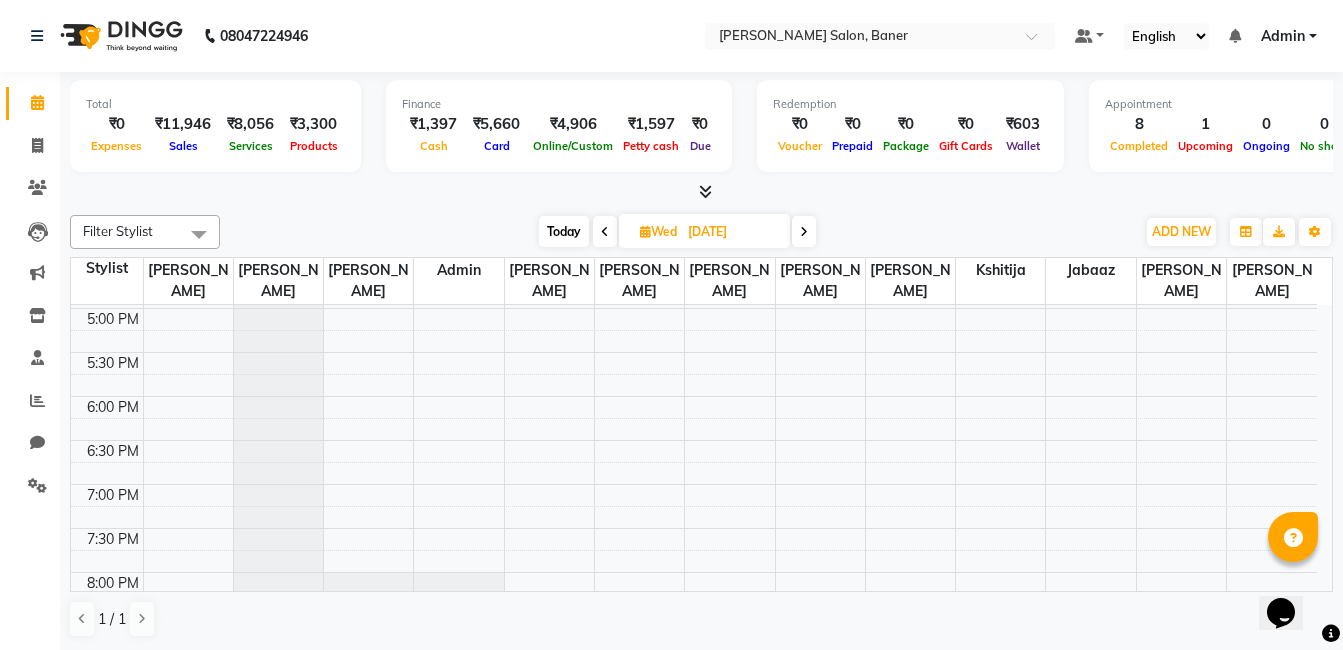 scroll, scrollTop: 600, scrollLeft: 0, axis: vertical 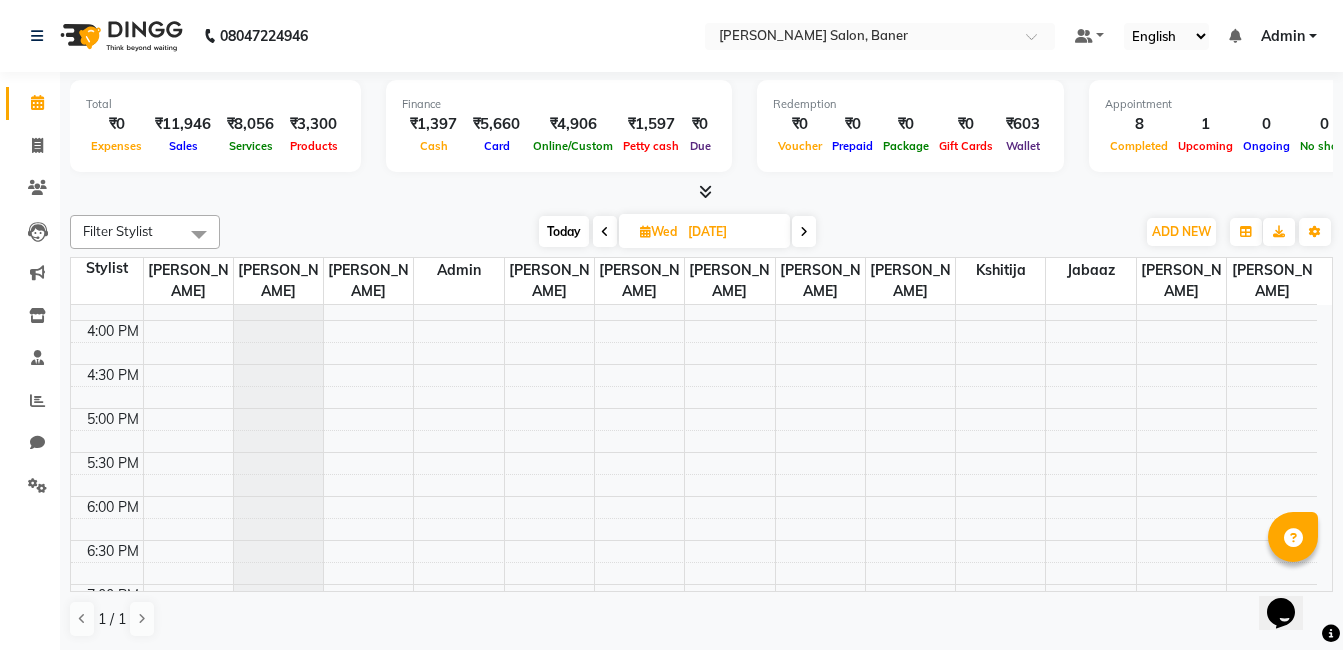 click at bounding box center [804, 232] 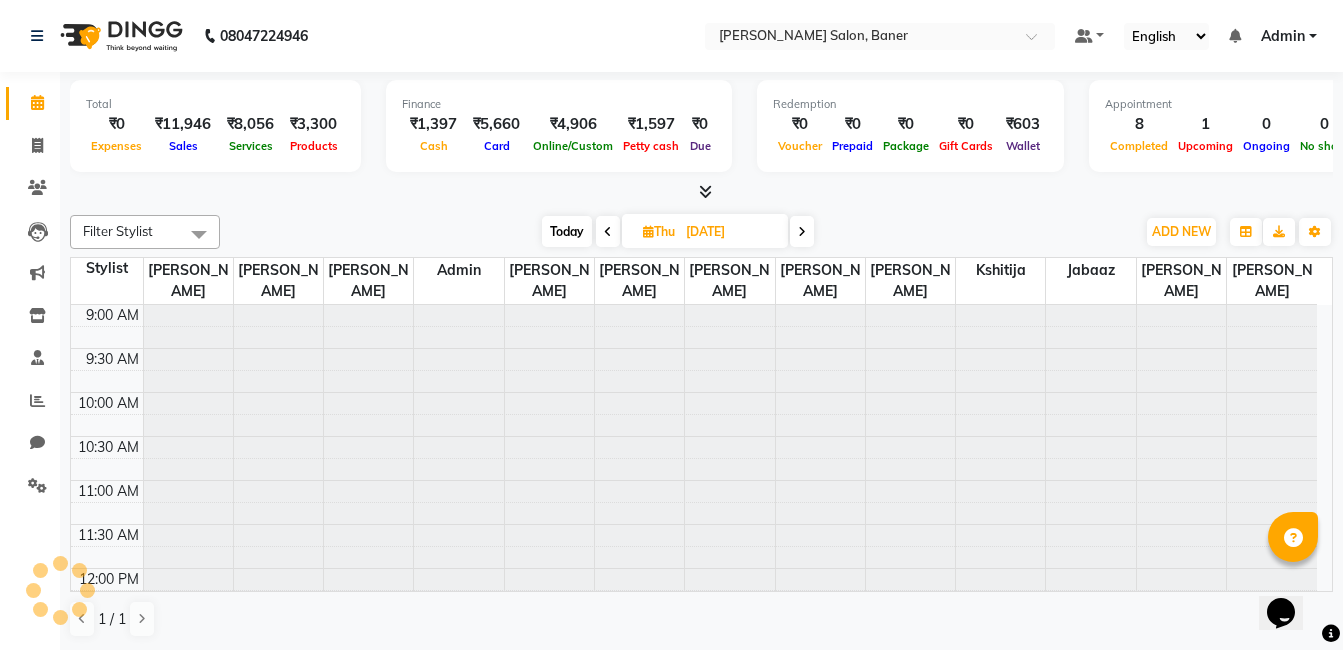 scroll, scrollTop: 617, scrollLeft: 0, axis: vertical 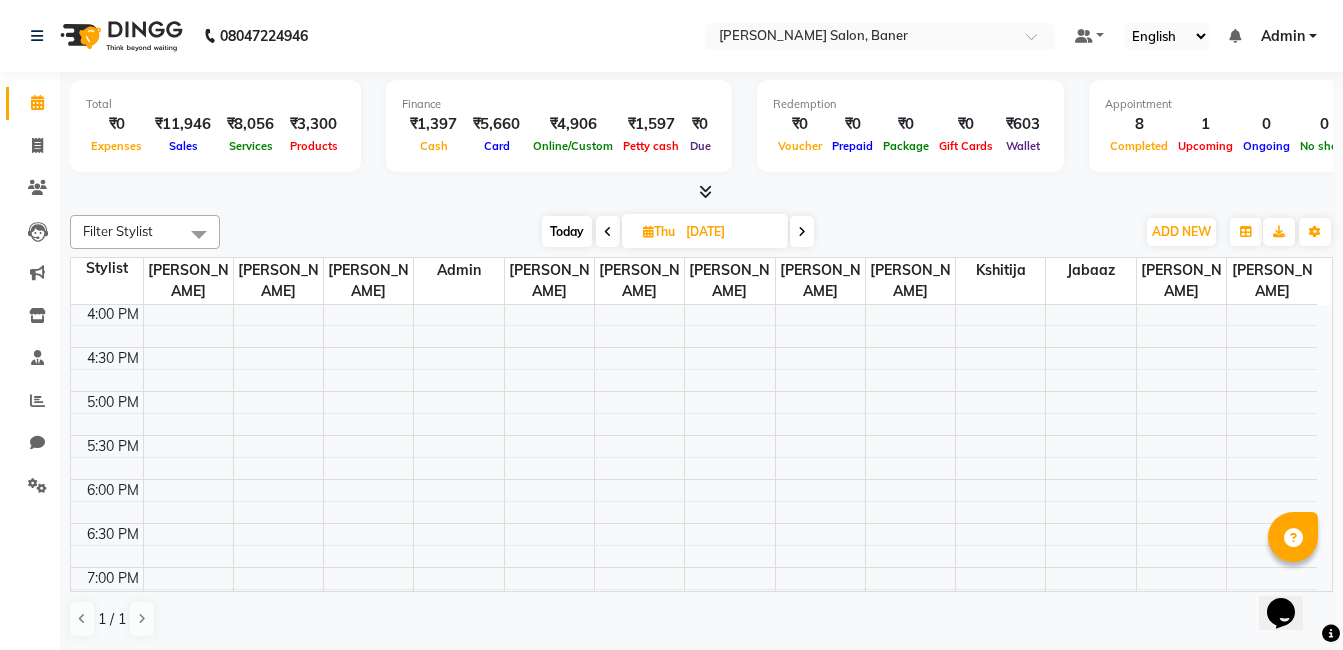 click on "Today" at bounding box center [567, 231] 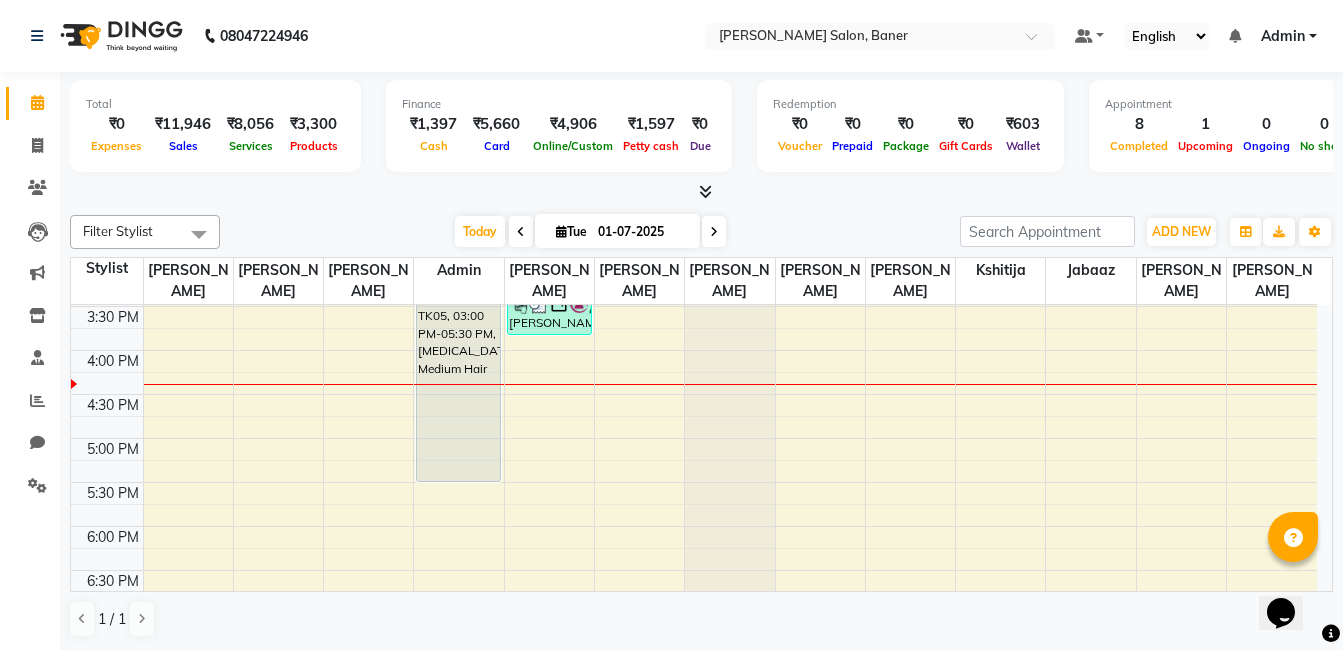 scroll, scrollTop: 617, scrollLeft: 0, axis: vertical 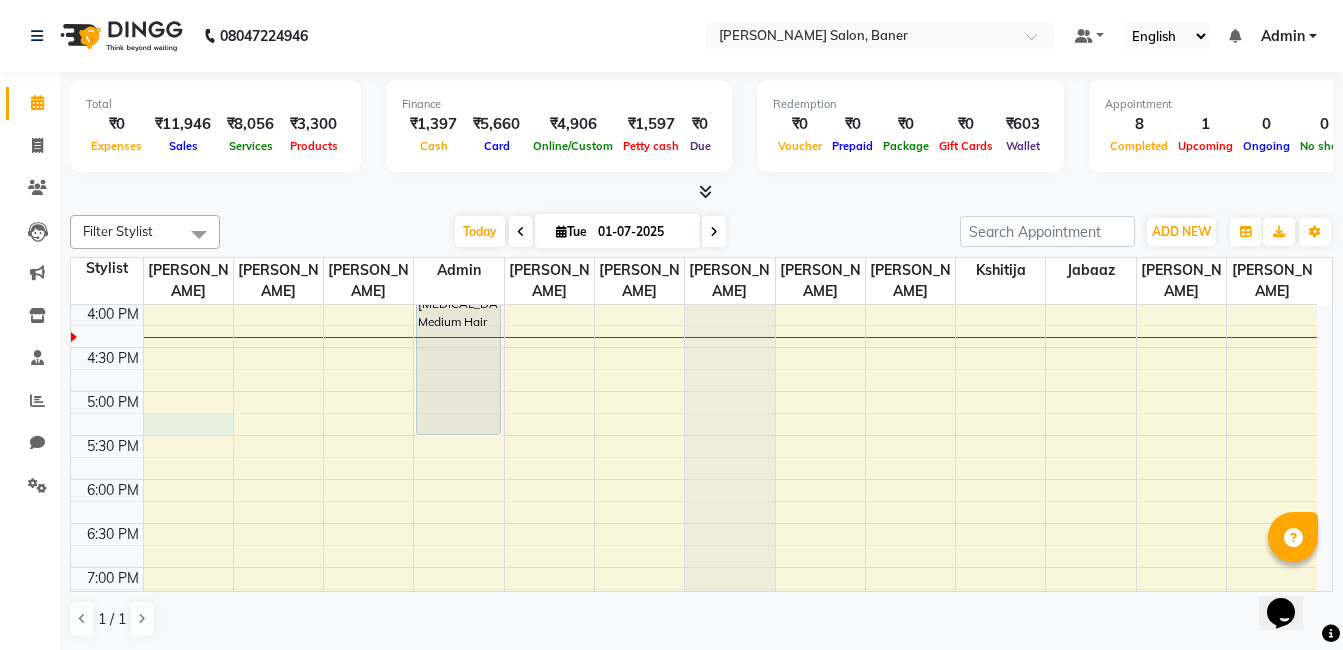 click on "9:00 AM 9:30 AM 10:00 AM 10:30 AM 11:00 AM 11:30 AM 12:00 PM 12:30 PM 1:00 PM 1:30 PM 2:00 PM 2:30 PM 3:00 PM 3:30 PM 4:00 PM 4:30 PM 5:00 PM 5:30 PM 6:00 PM 6:30 PM 7:00 PM 7:30 PM 8:00 PM 8:30 PM 9:00 PM 9:30 PM     AMRUTA ., TK03, 12:00 PM-01:05 PM, Loreal Hairwash Medium,Blow Dry Medium,Extra For Out curls             Vaishnavi, TK05, 03:00 PM-05:30 PM, Botox Medium Hair      Shivani, TK08, 03:20 PM-03:50 PM, Kerastase Hairwash Extra Long     SALONI, TK06, 01:05 PM-01:35 PM, Express Ritual     Varad, TK01, 11:00 AM-11:10 AM, Underarms Peeloff Waxing     Bhavana Veohar, TK04, 11:50 AM-12:25 PM, Eyebrows Threading,Upper lips / Lower Lips Threading,Underarms Peeloff Waxing     AMRUTA ., TK03, 11:50 AM-12:00 PM, Underarms Peeloff Waxing     Saloni Garud, TK07, 02:30 PM-03:00 PM, Fusio scrub     Saumaya, TK02, 11:25 AM-12:00 PM, Loreal Hairwash Medium,Blow Dry Medium" at bounding box center [694, 259] 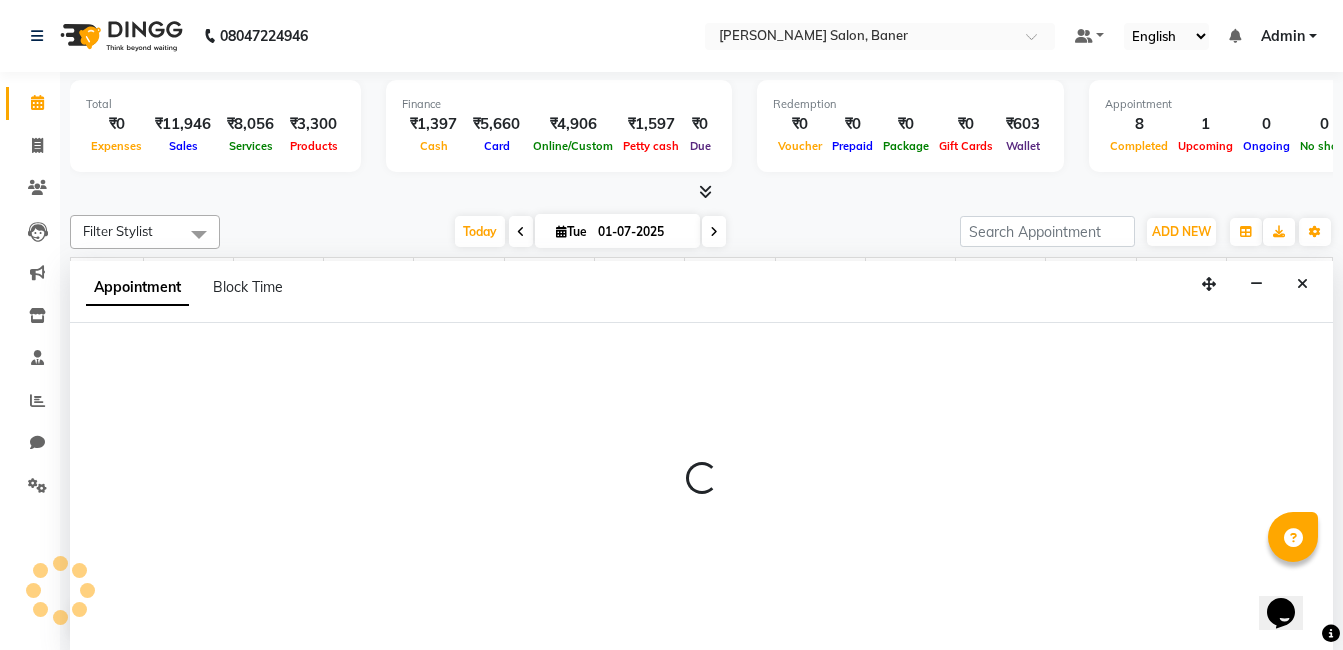 scroll, scrollTop: 1, scrollLeft: 0, axis: vertical 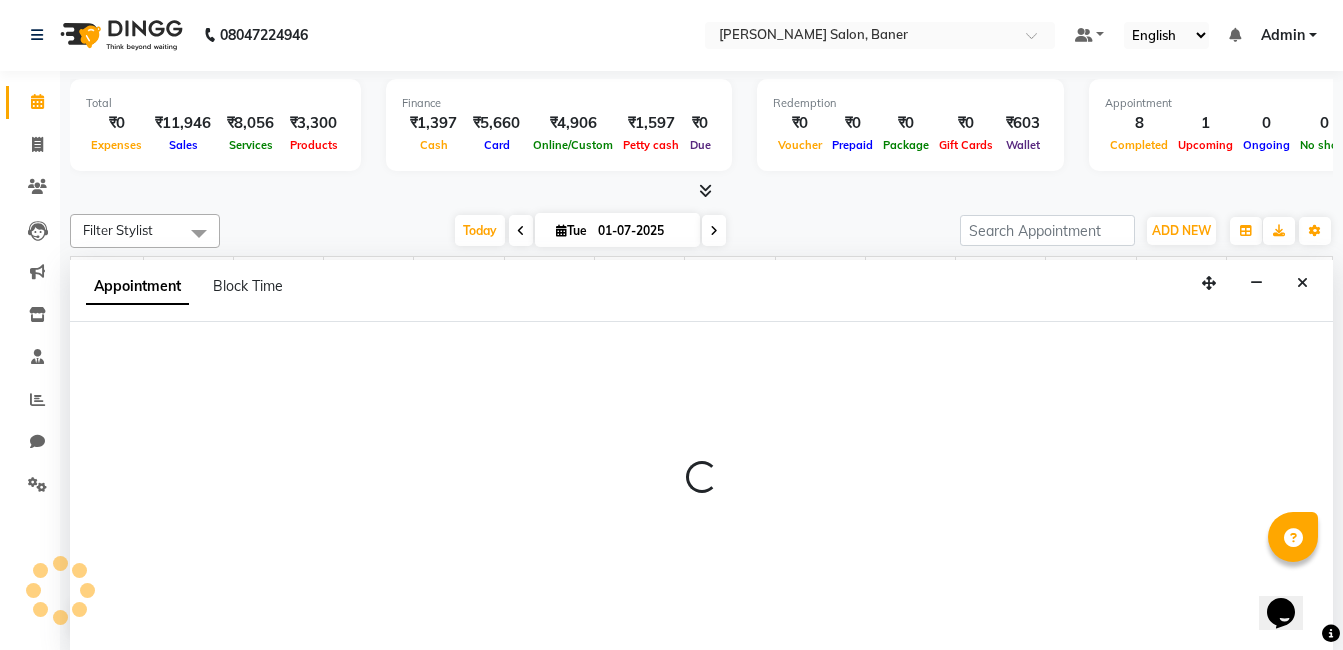 select on "60255" 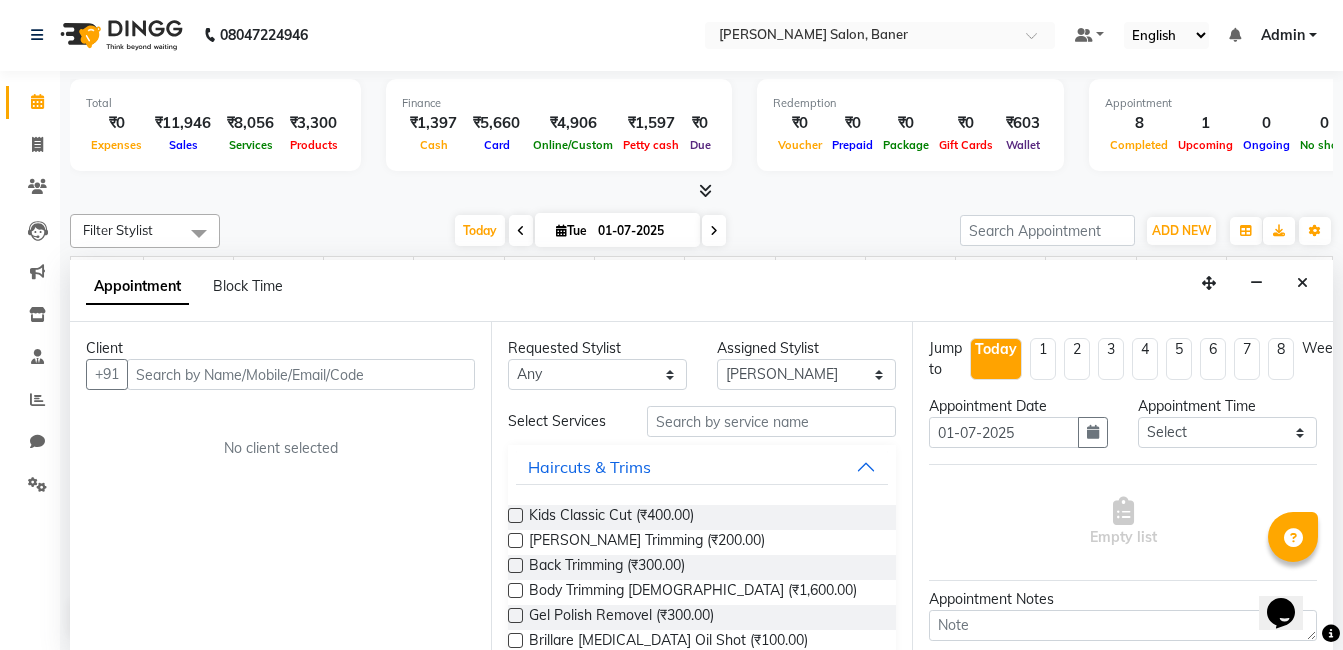 click at bounding box center (301, 374) 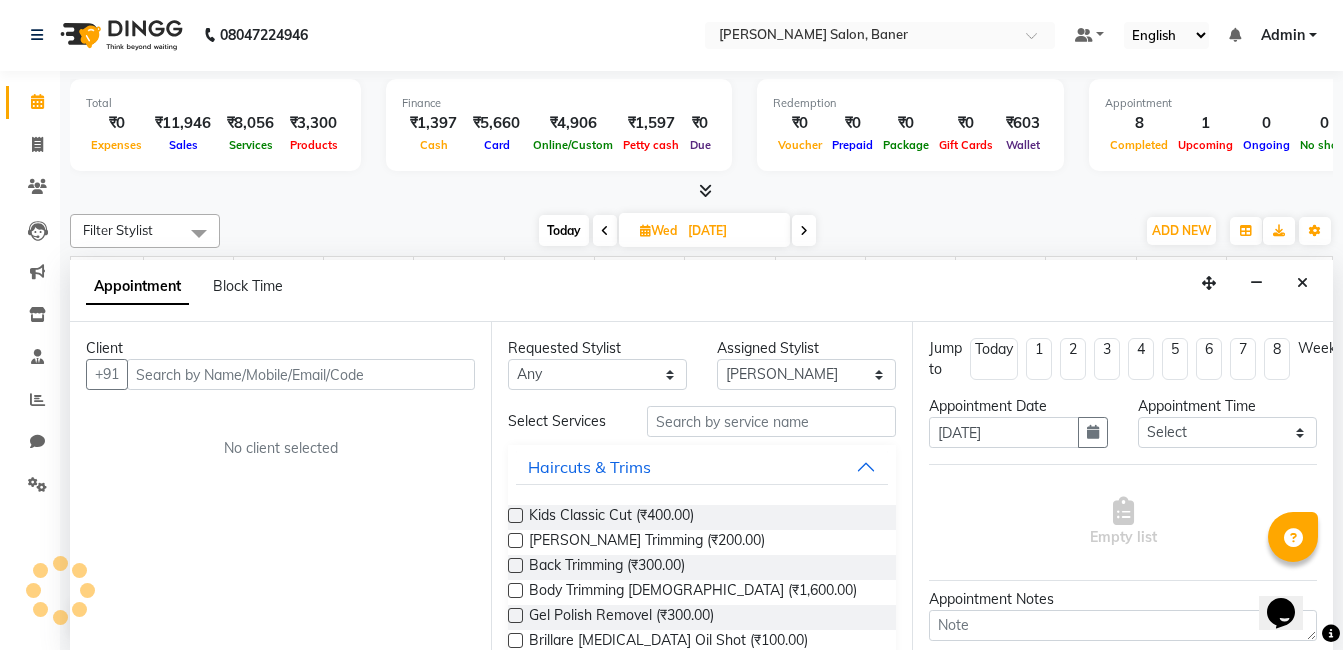 scroll, scrollTop: 617, scrollLeft: 0, axis: vertical 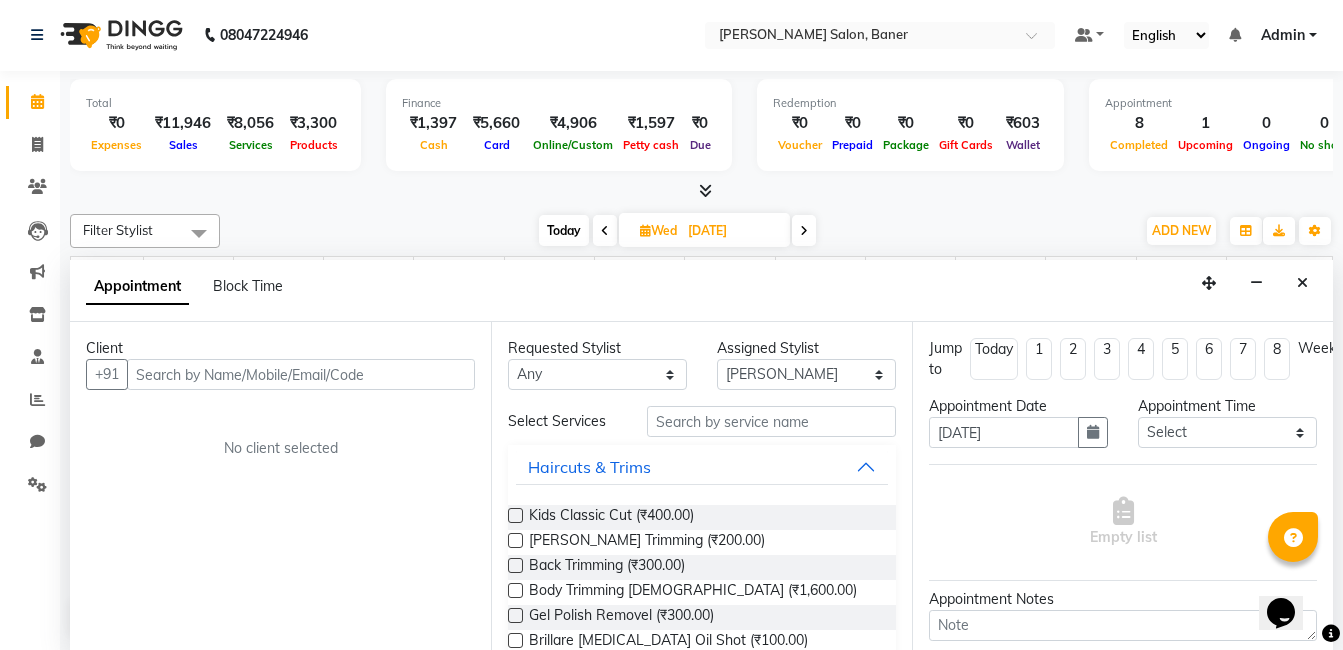 click at bounding box center [804, 230] 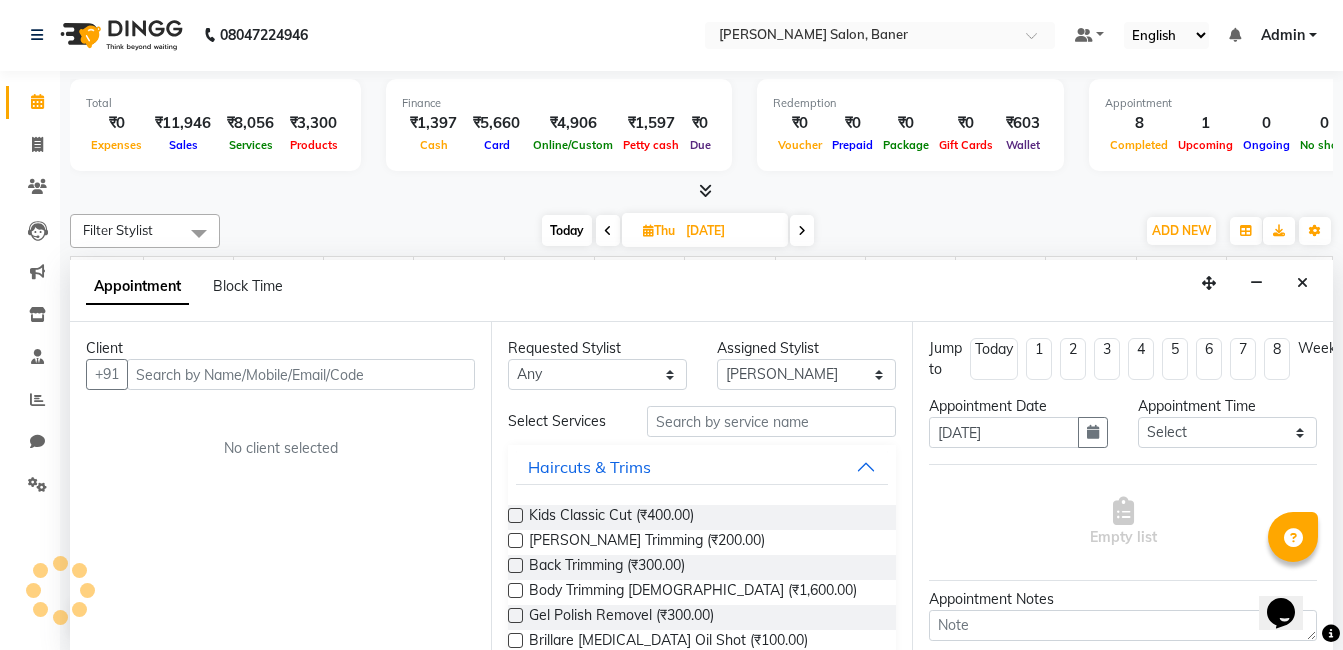 scroll, scrollTop: 617, scrollLeft: 0, axis: vertical 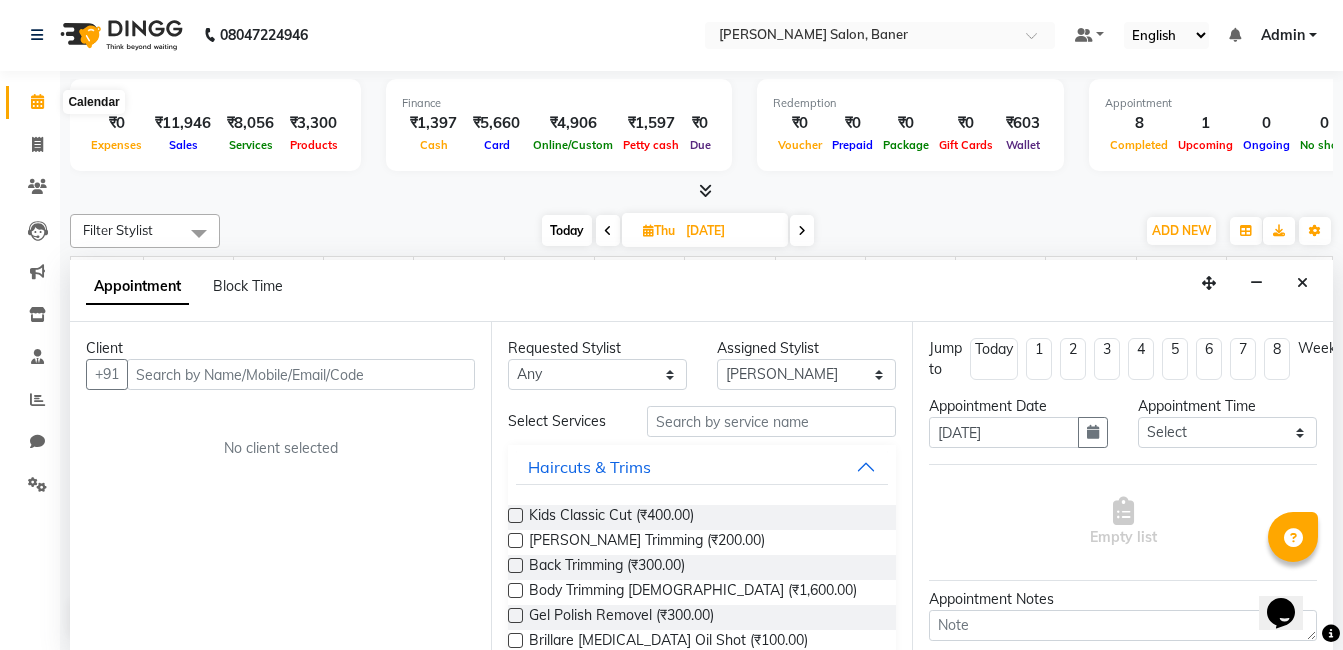 click 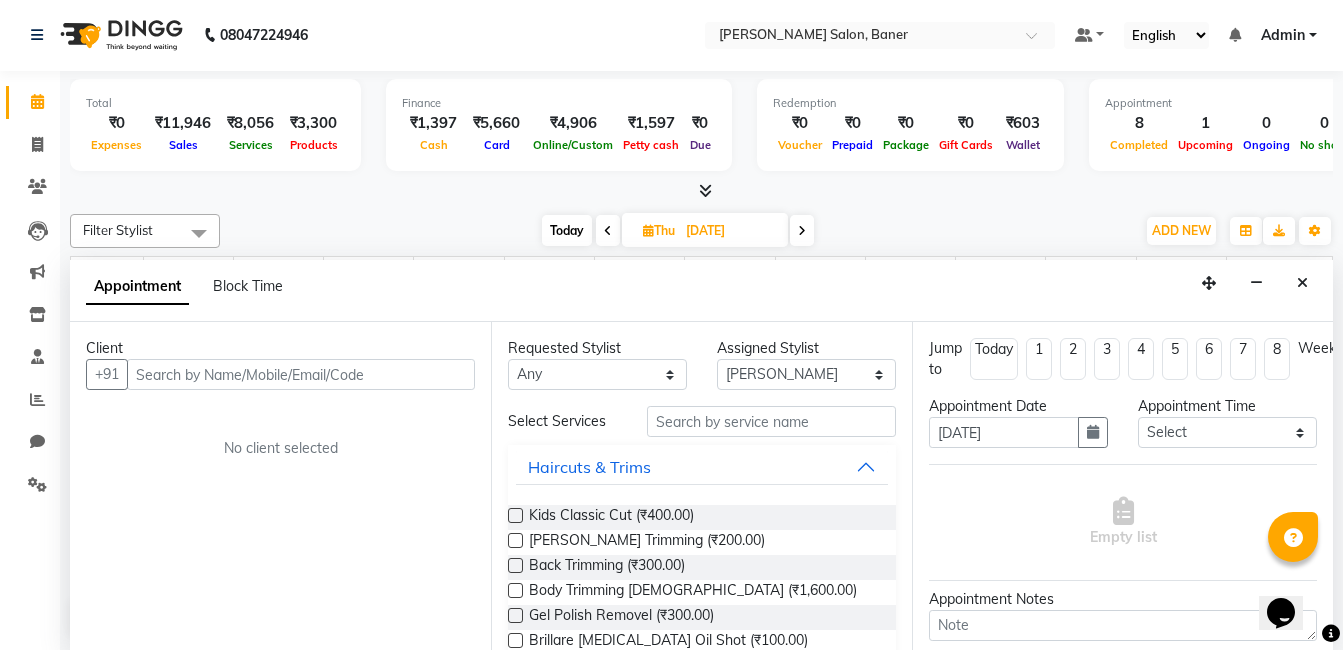 click at bounding box center (802, 231) 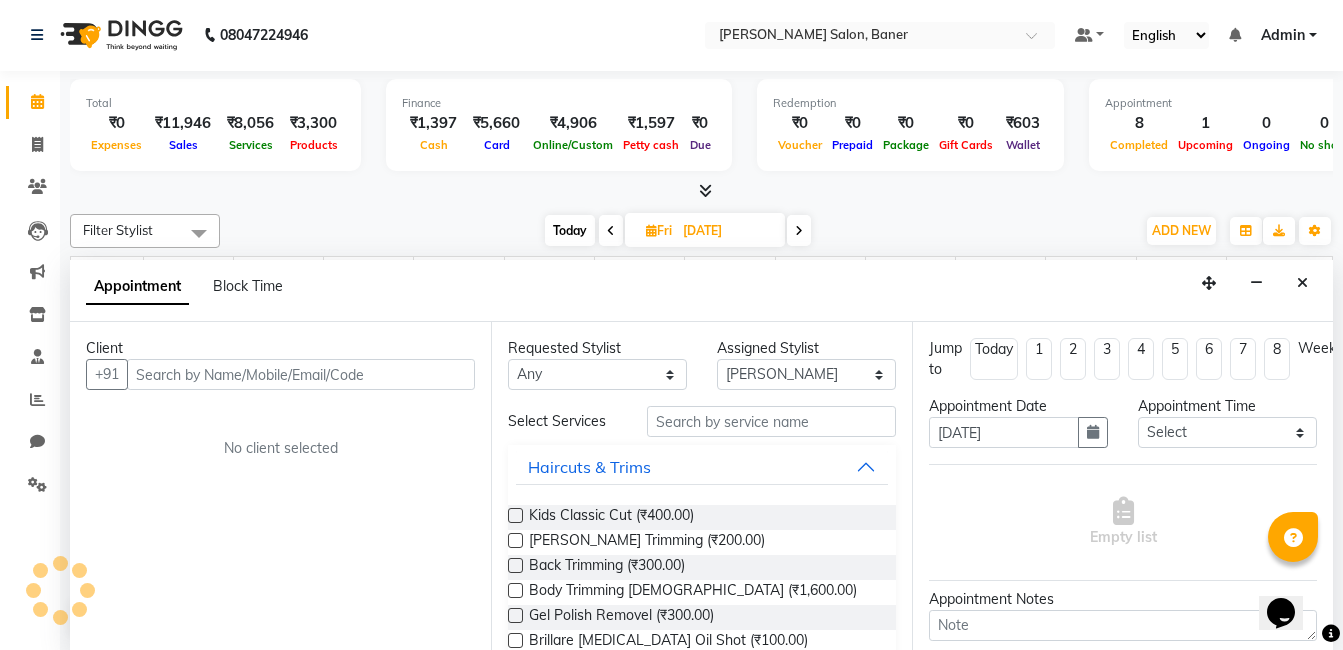 scroll, scrollTop: 617, scrollLeft: 0, axis: vertical 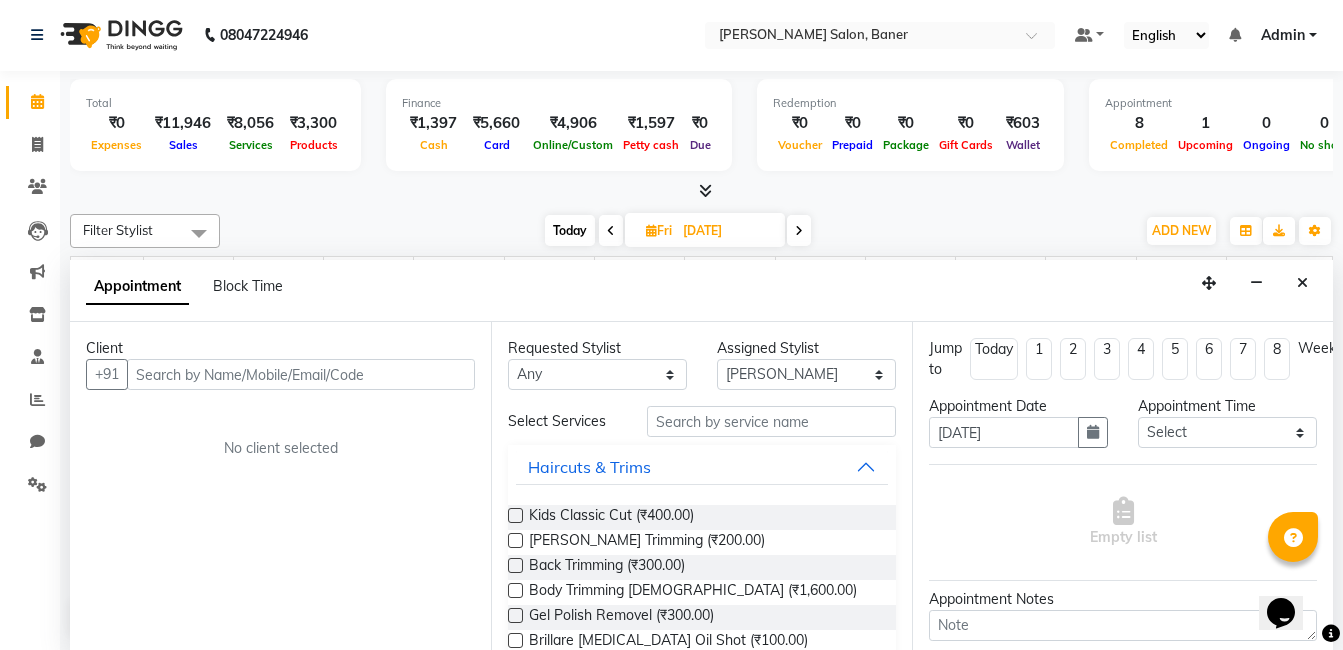 click on "Today" at bounding box center [570, 230] 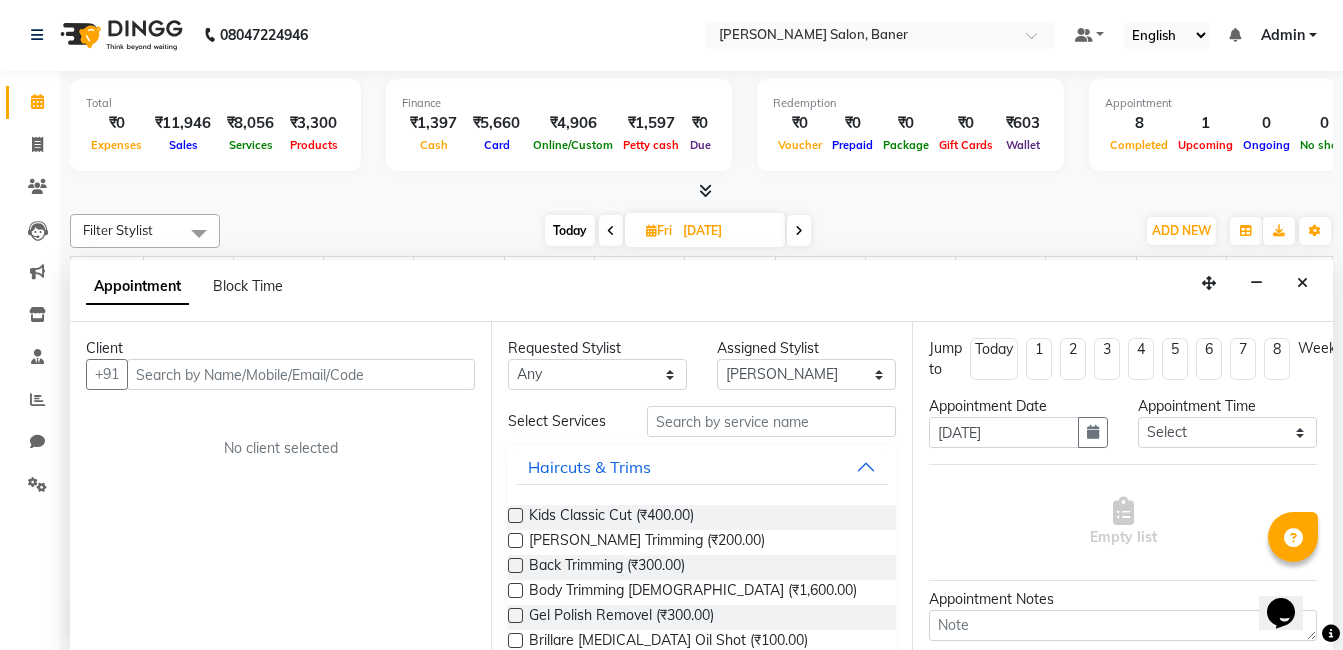 type on "01-07-2025" 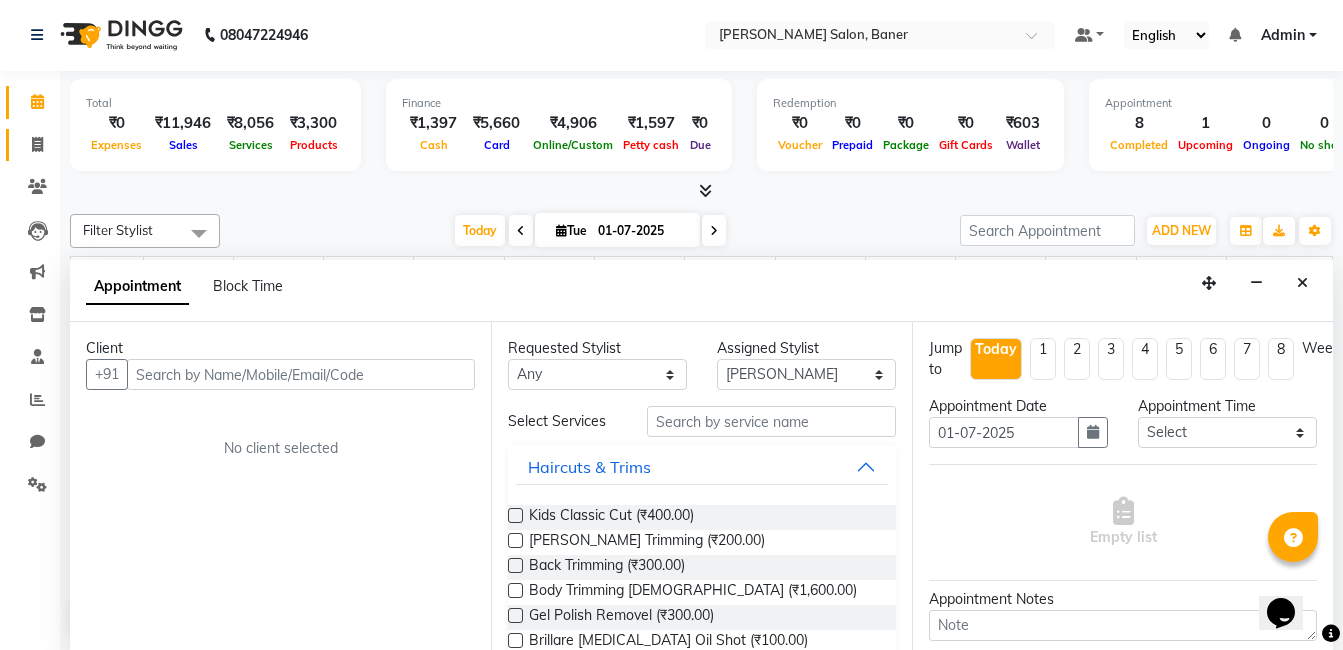 scroll, scrollTop: 617, scrollLeft: 0, axis: vertical 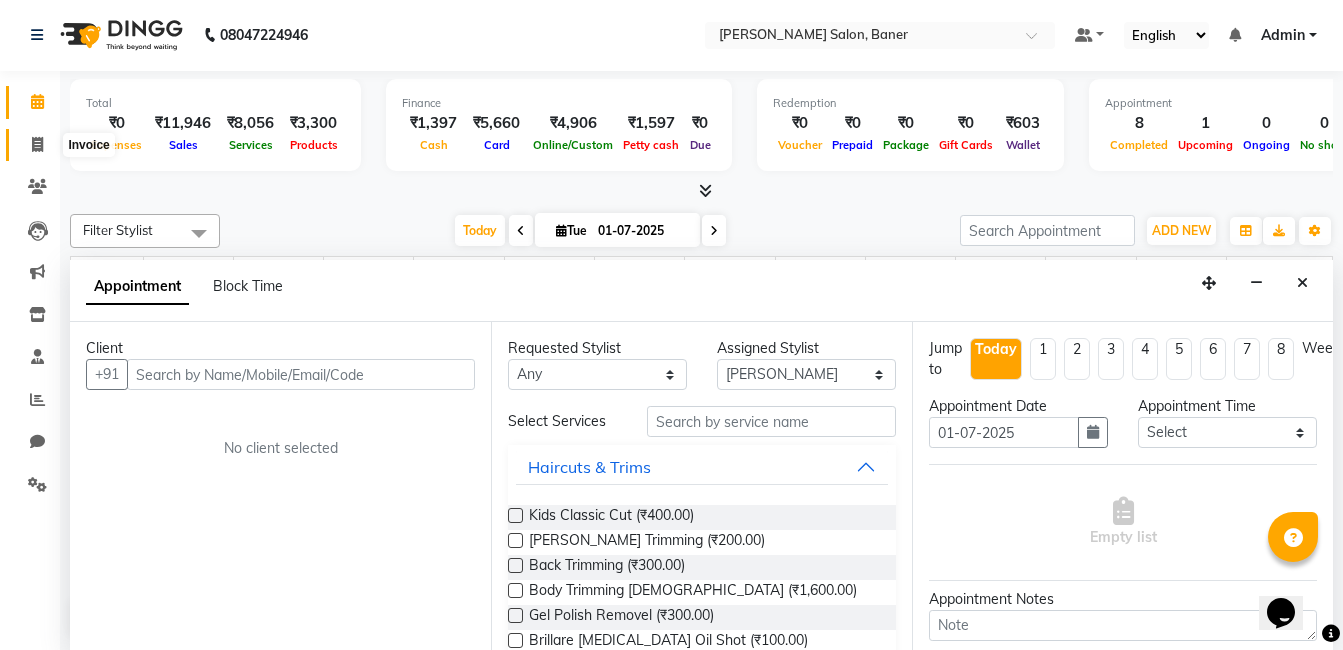 click 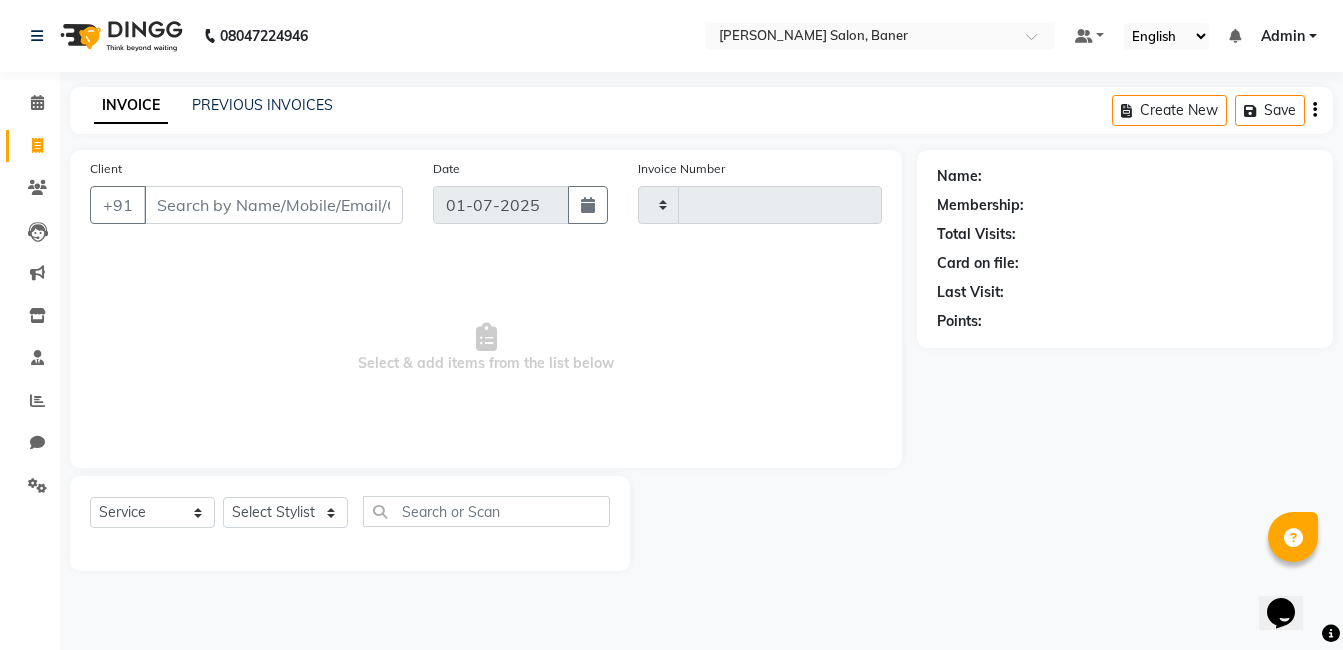 click 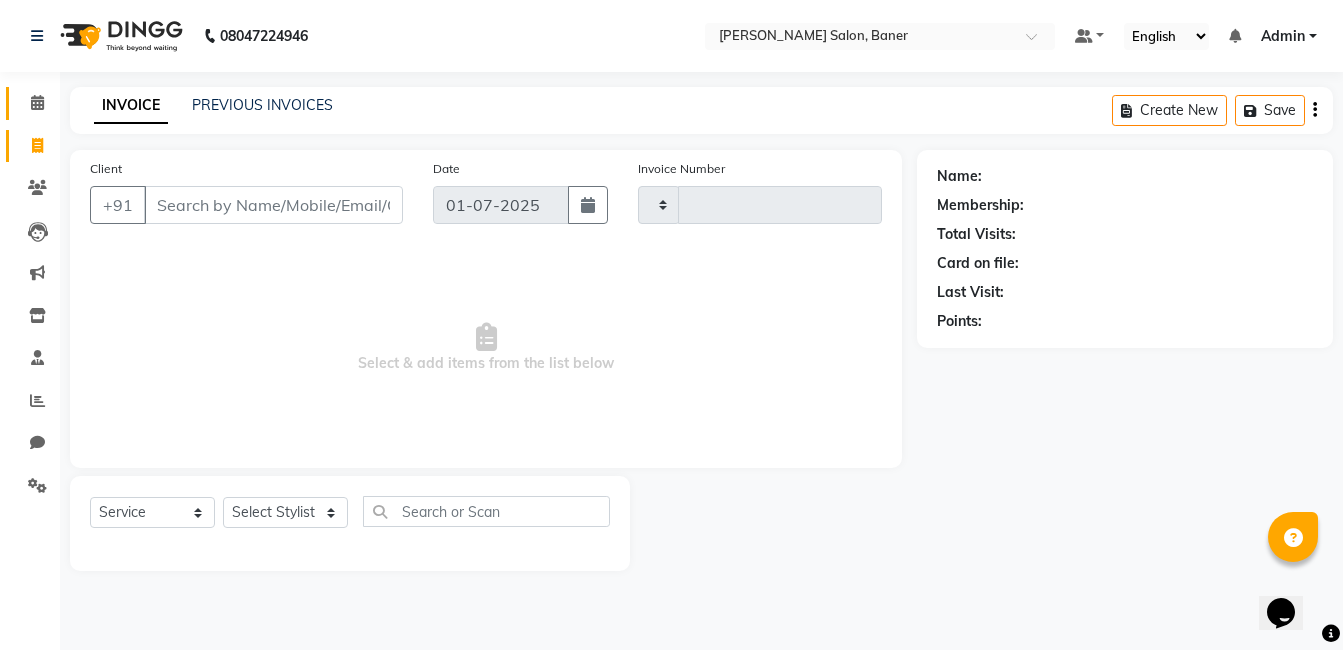 type on "1989" 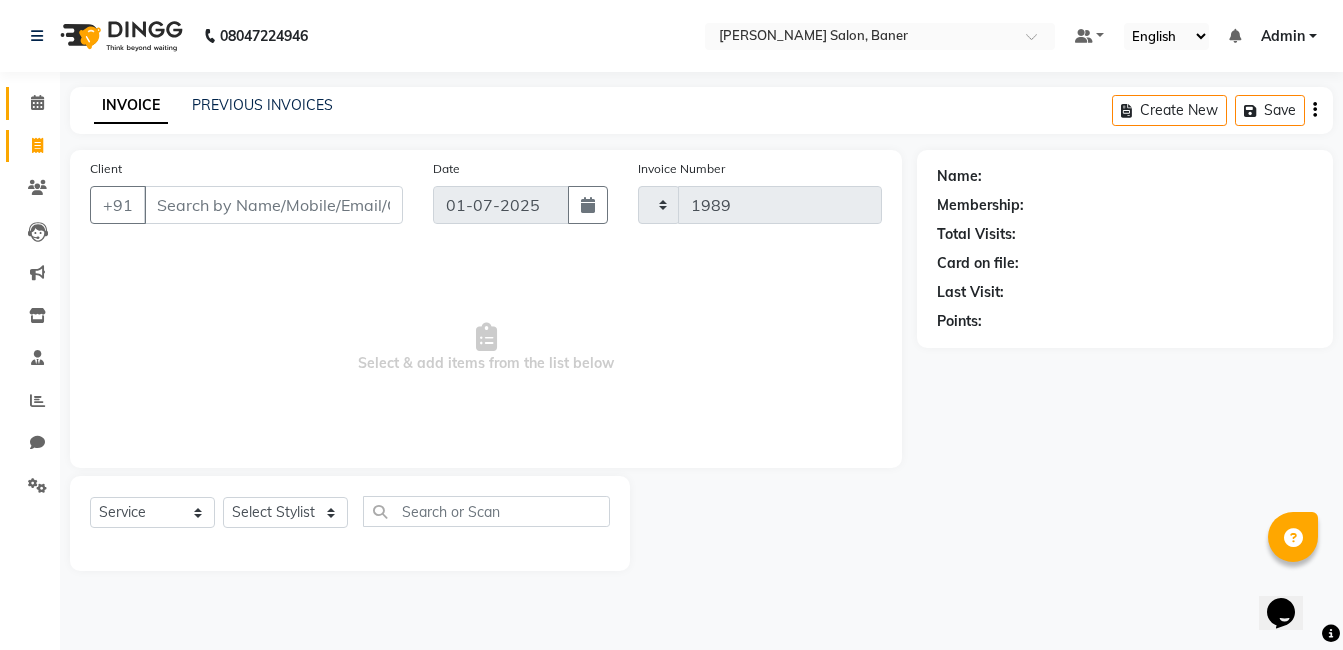 type 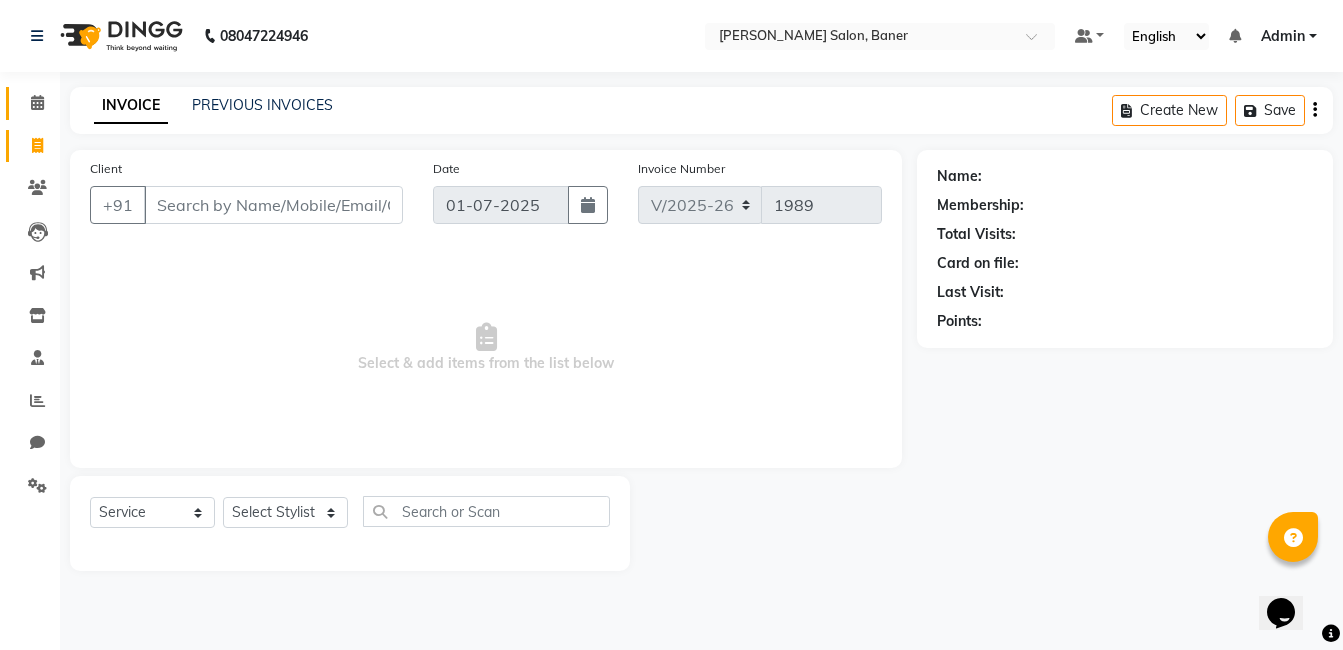 scroll, scrollTop: 0, scrollLeft: 0, axis: both 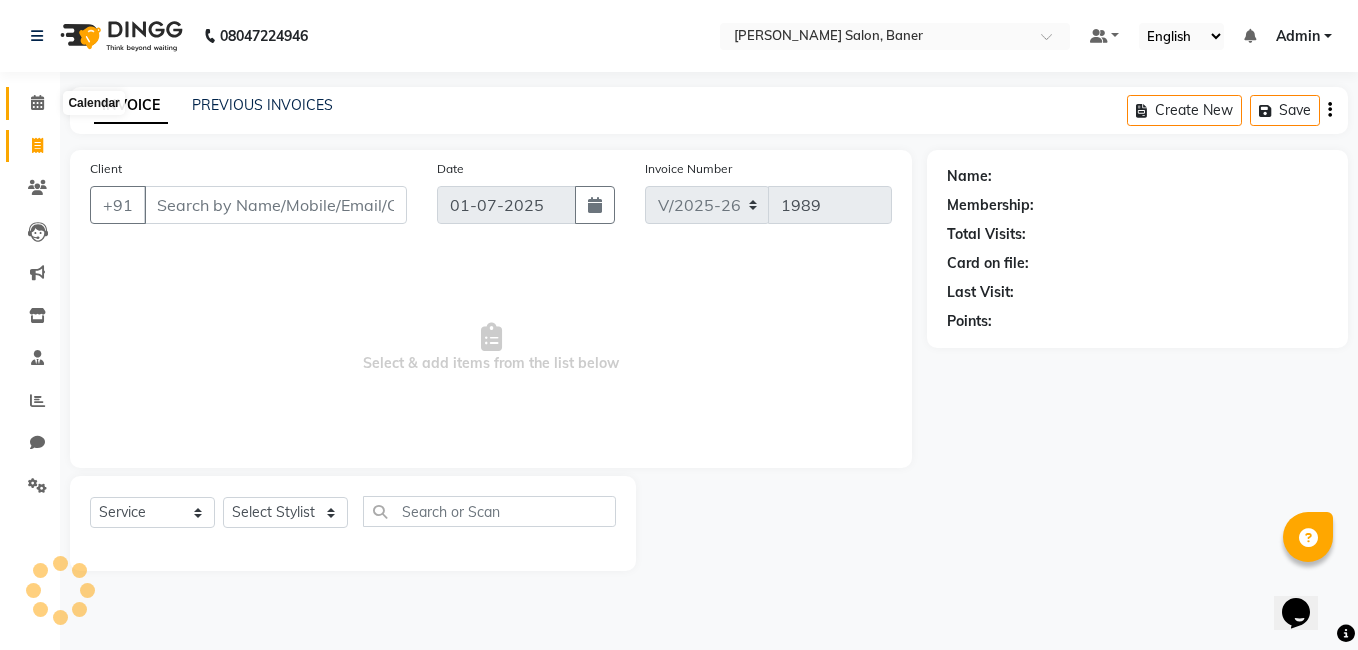 click 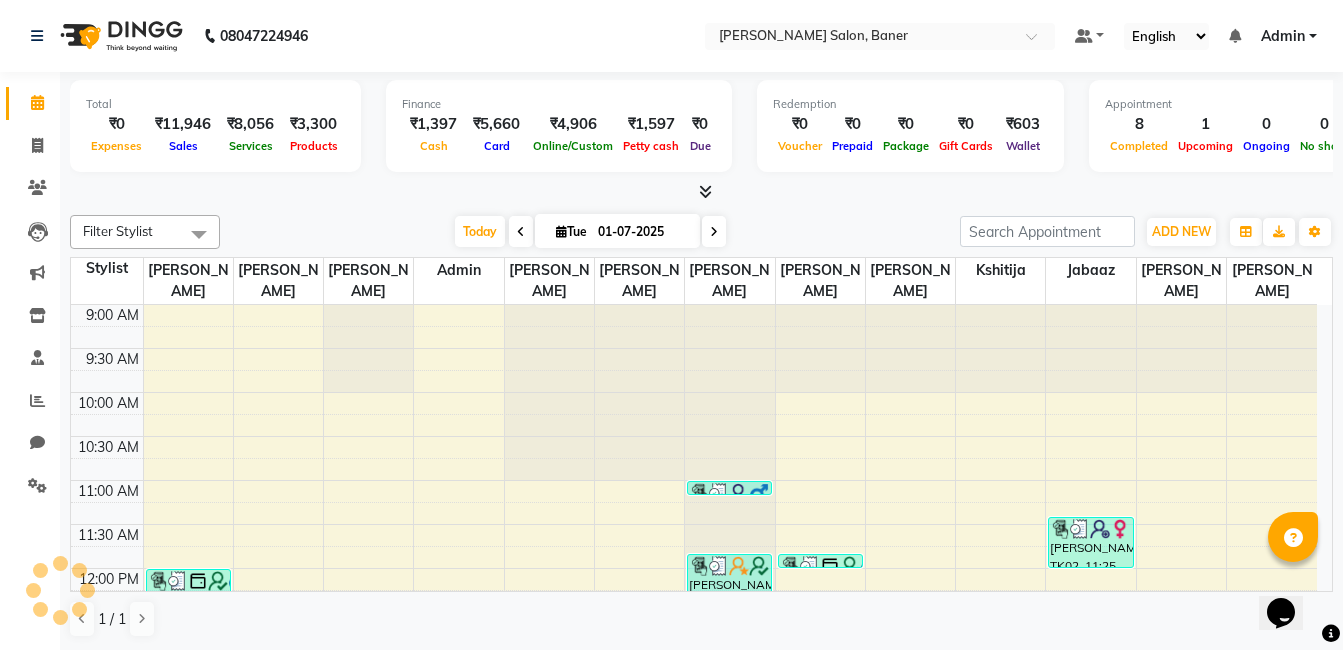 scroll, scrollTop: 0, scrollLeft: 0, axis: both 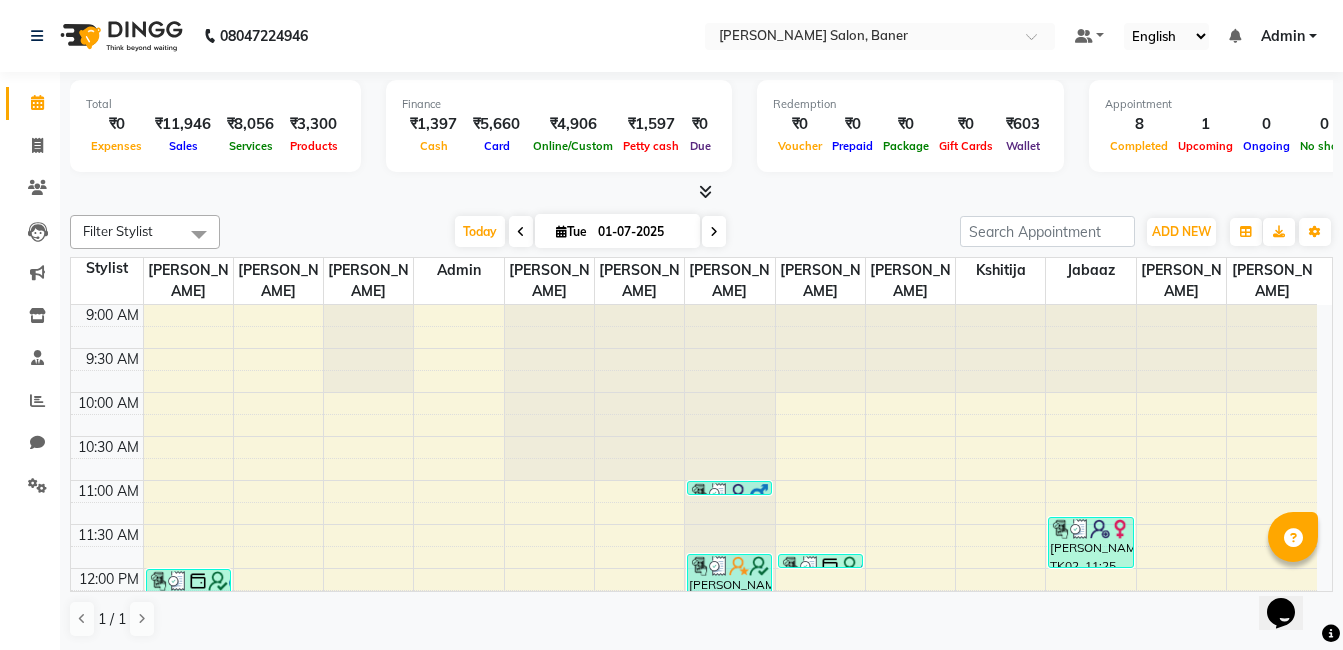 click at bounding box center (714, 232) 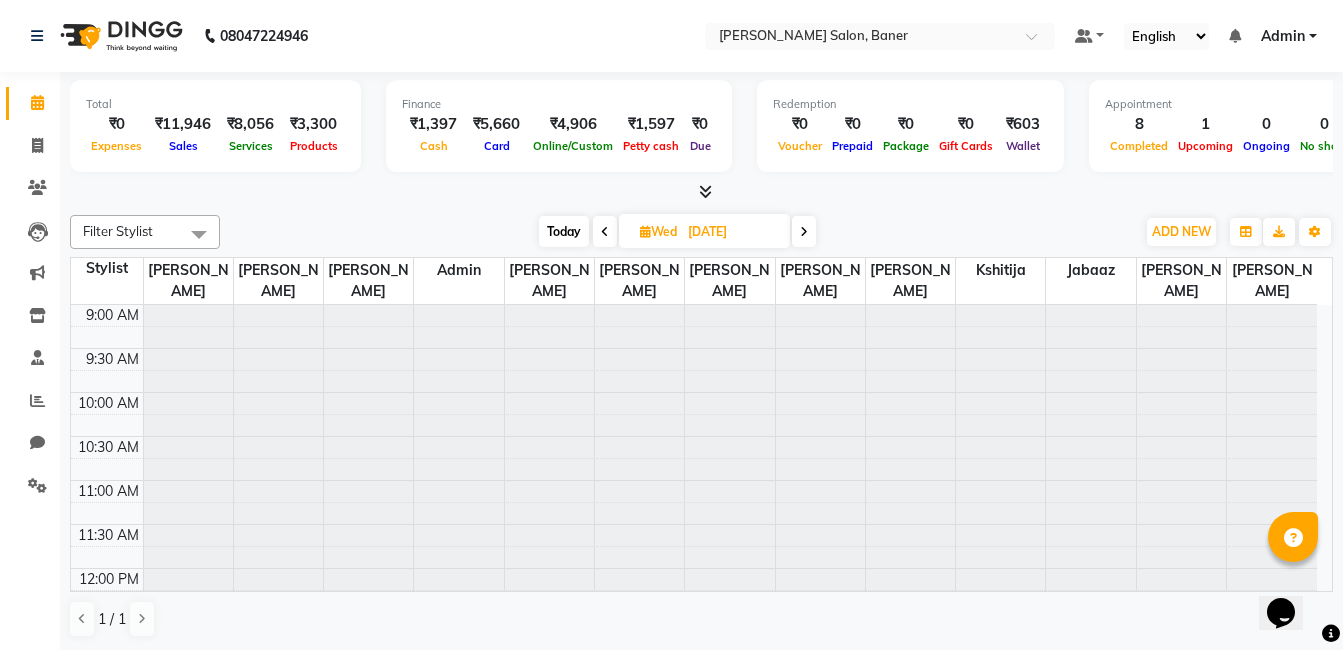 scroll, scrollTop: 617, scrollLeft: 0, axis: vertical 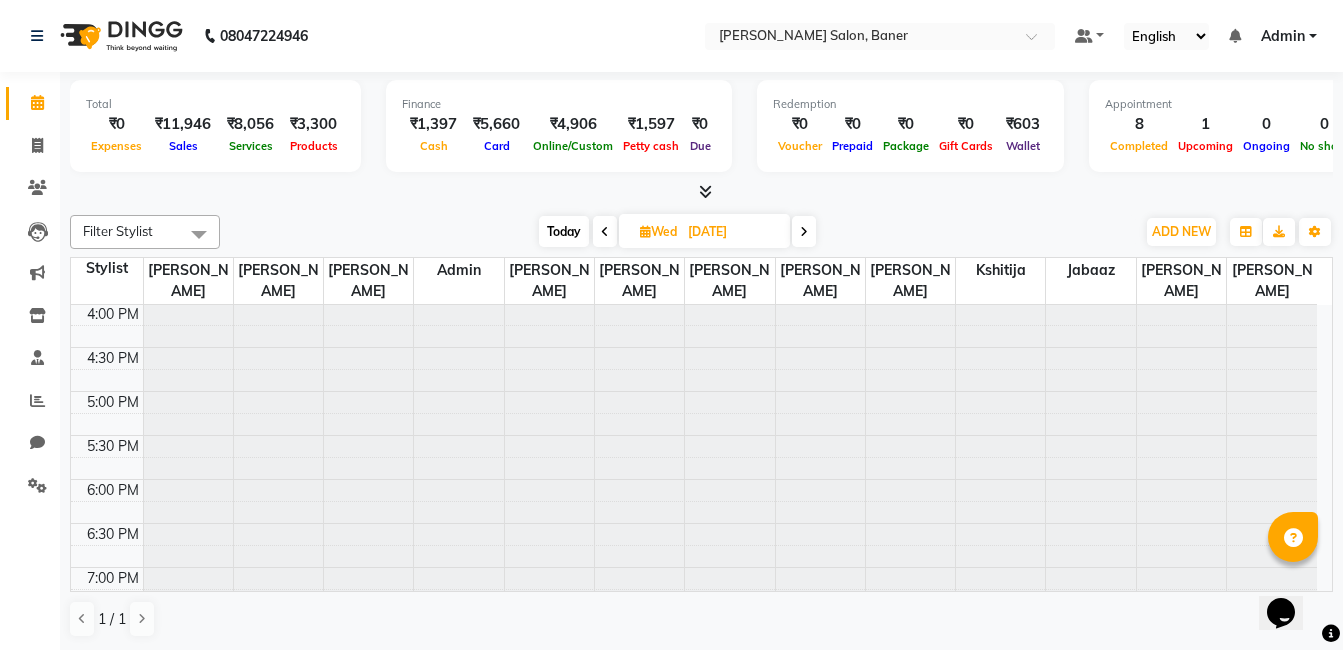 click on "02-07-2025" at bounding box center (732, 232) 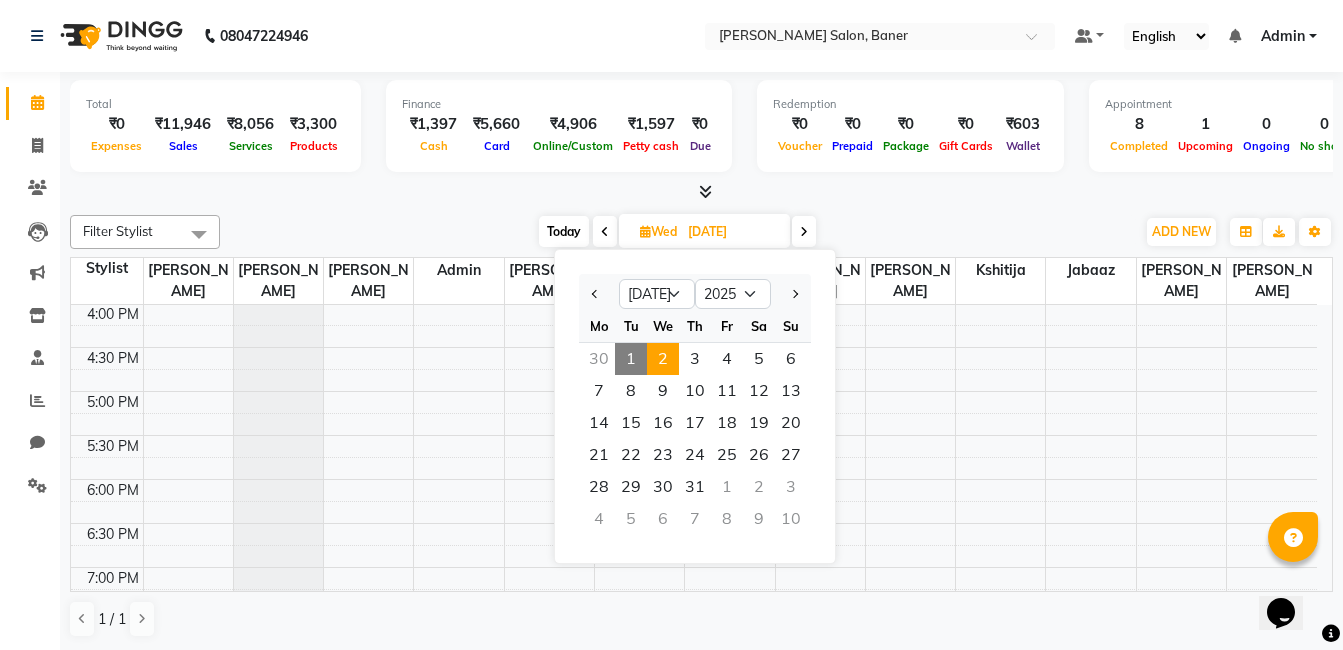 click at bounding box center (804, 231) 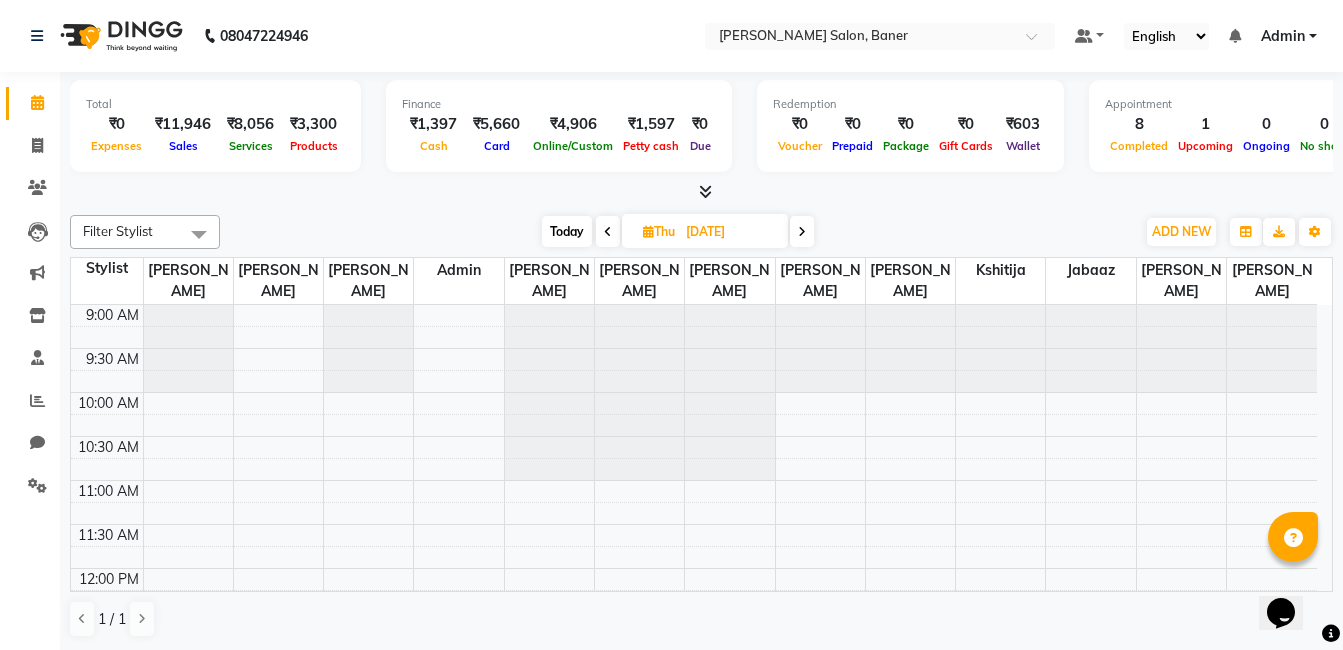 scroll, scrollTop: 617, scrollLeft: 0, axis: vertical 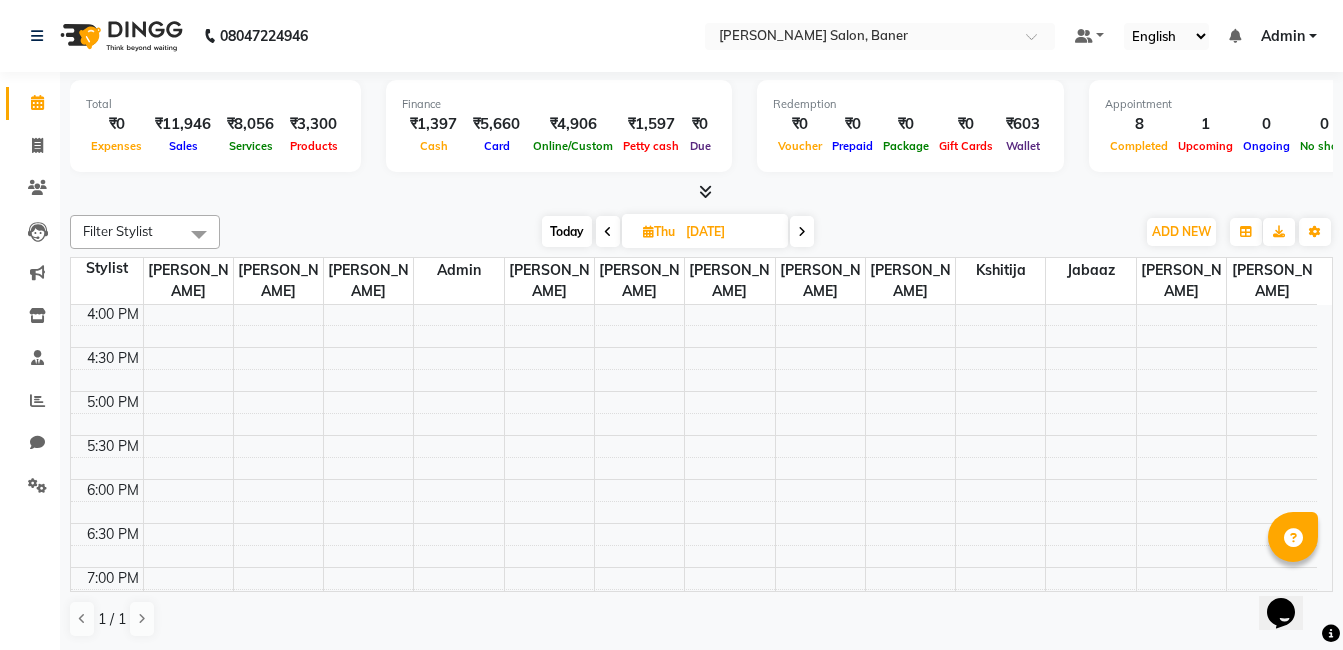 click on "9:00 AM 9:30 AM 10:00 AM 10:30 AM 11:00 AM 11:30 AM 12:00 PM 12:30 PM 1:00 PM 1:30 PM 2:00 PM 2:30 PM 3:00 PM 3:30 PM 4:00 PM 4:30 PM 5:00 PM 5:30 PM 6:00 PM 6:30 PM 7:00 PM 7:30 PM 8:00 PM 8:30 PM 9:00 PM 9:30 PM" at bounding box center (694, 259) 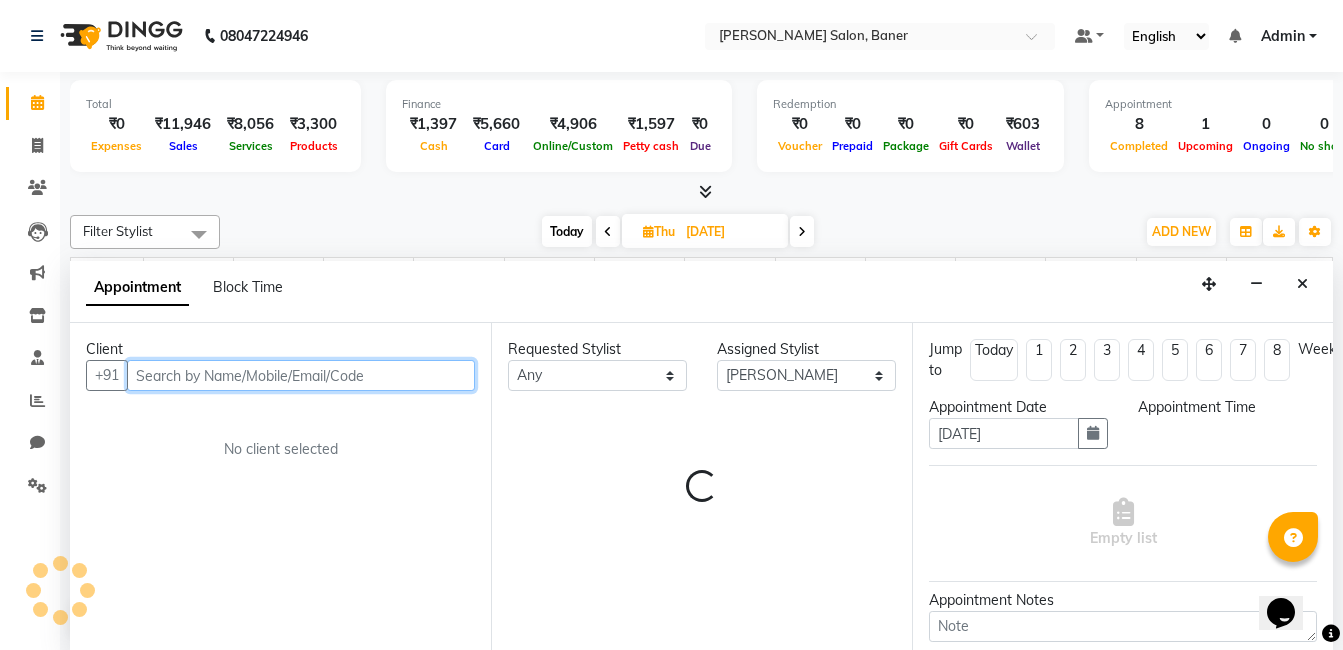 scroll, scrollTop: 1, scrollLeft: 0, axis: vertical 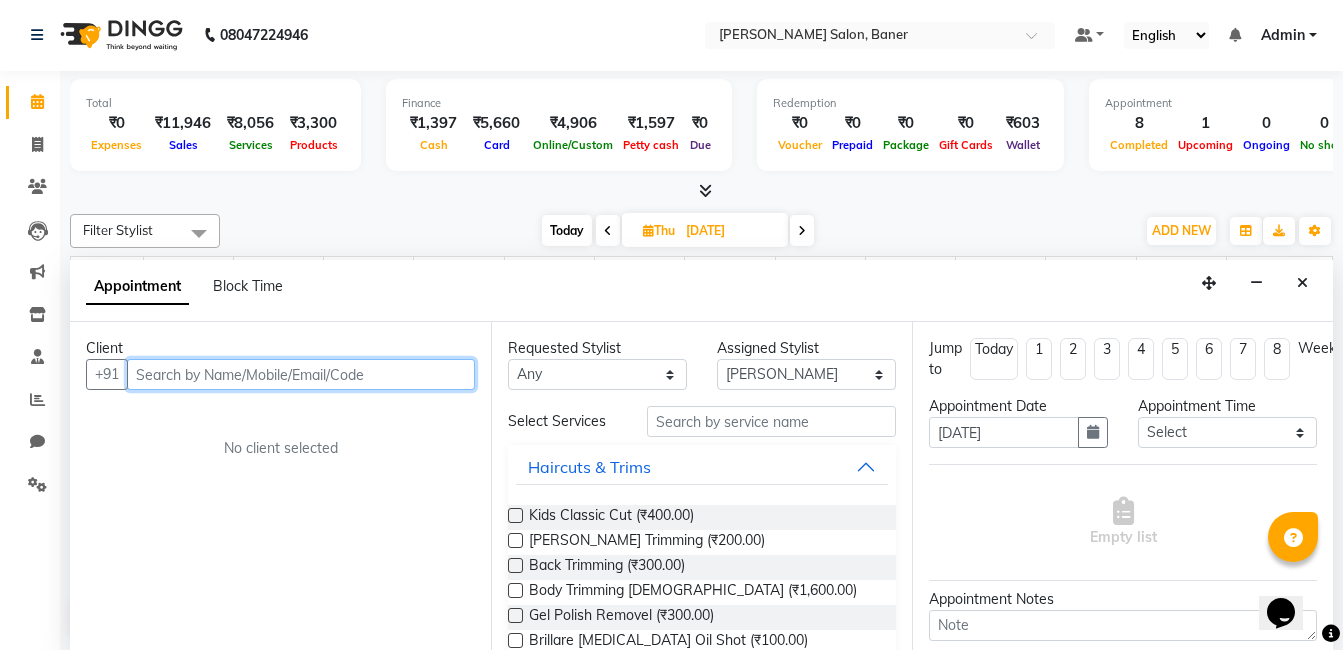 click at bounding box center (301, 374) 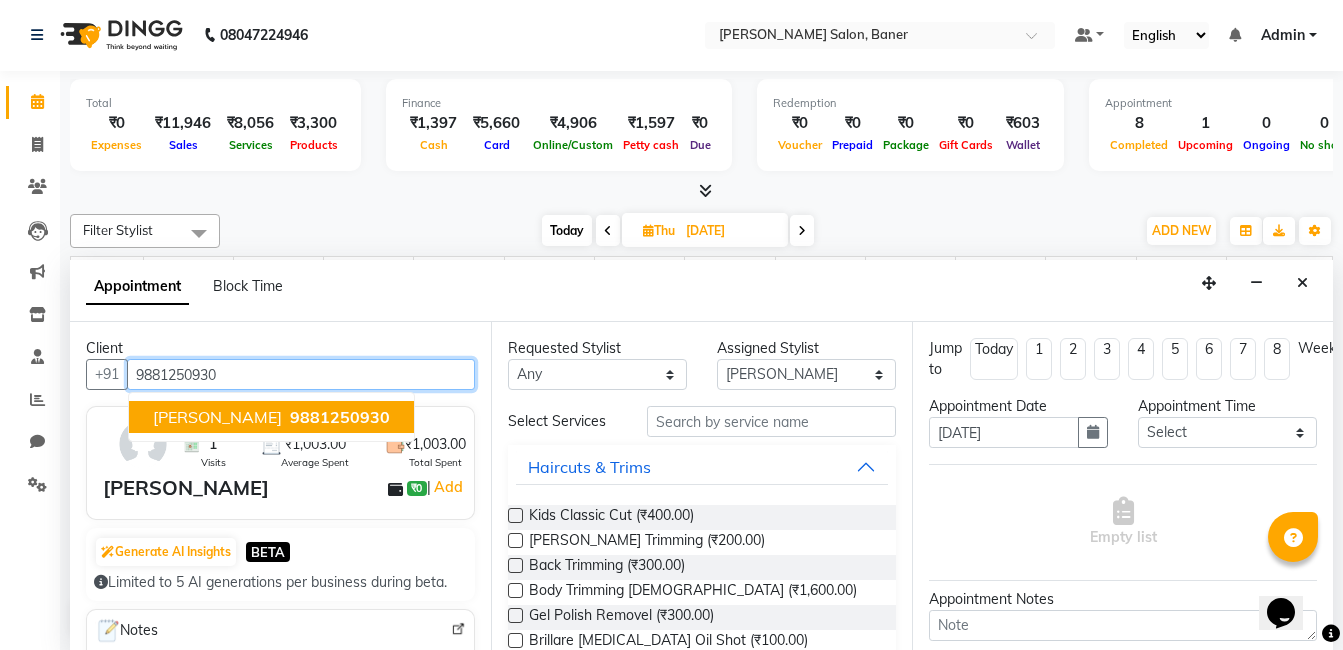 click on "Nidhi Patil" at bounding box center (217, 417) 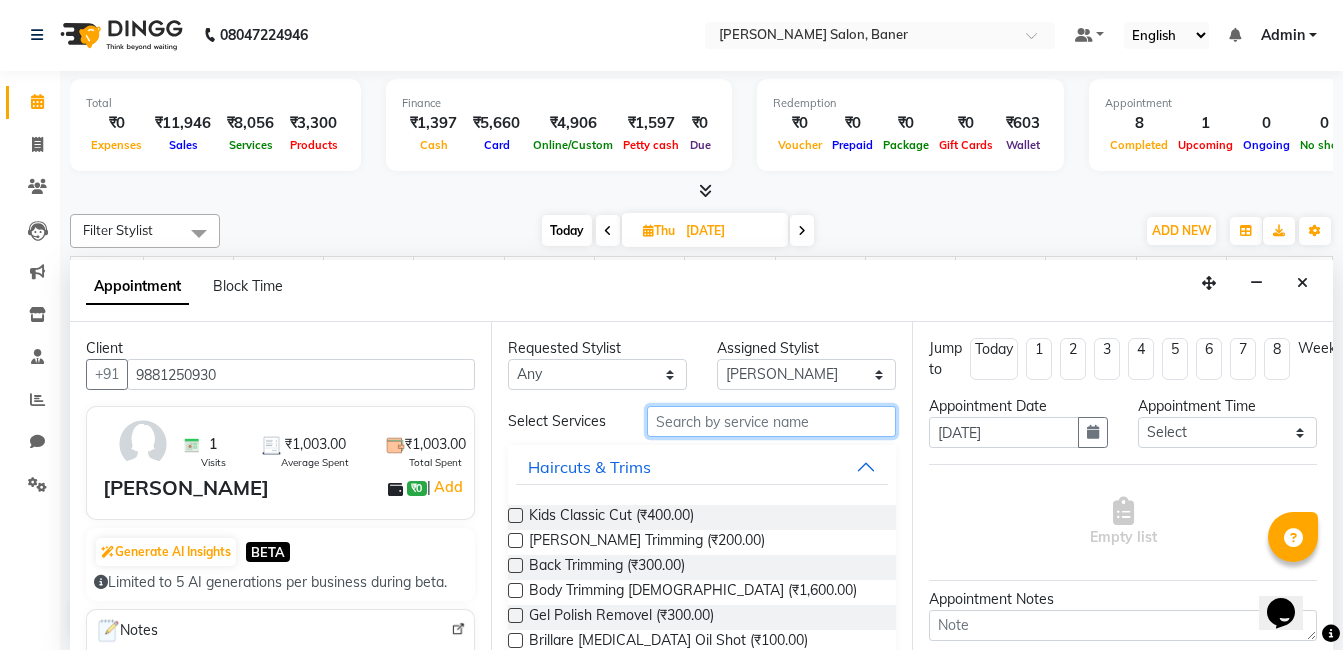 click at bounding box center [771, 421] 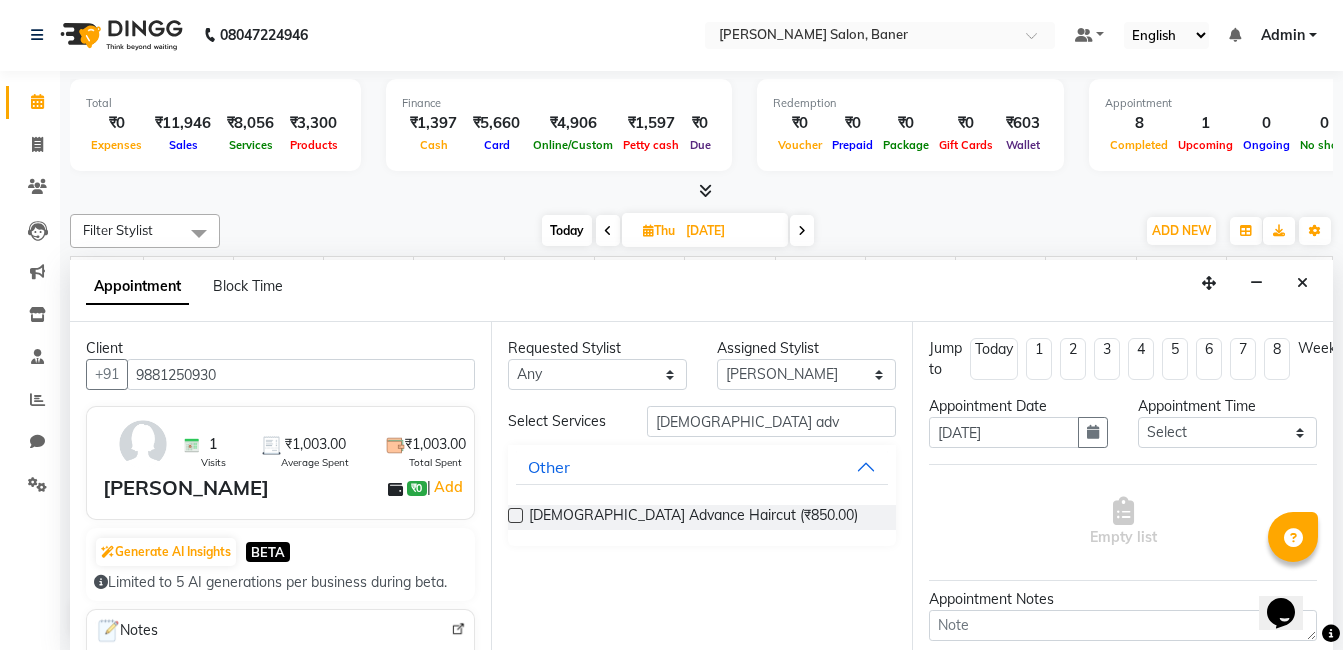click at bounding box center [515, 515] 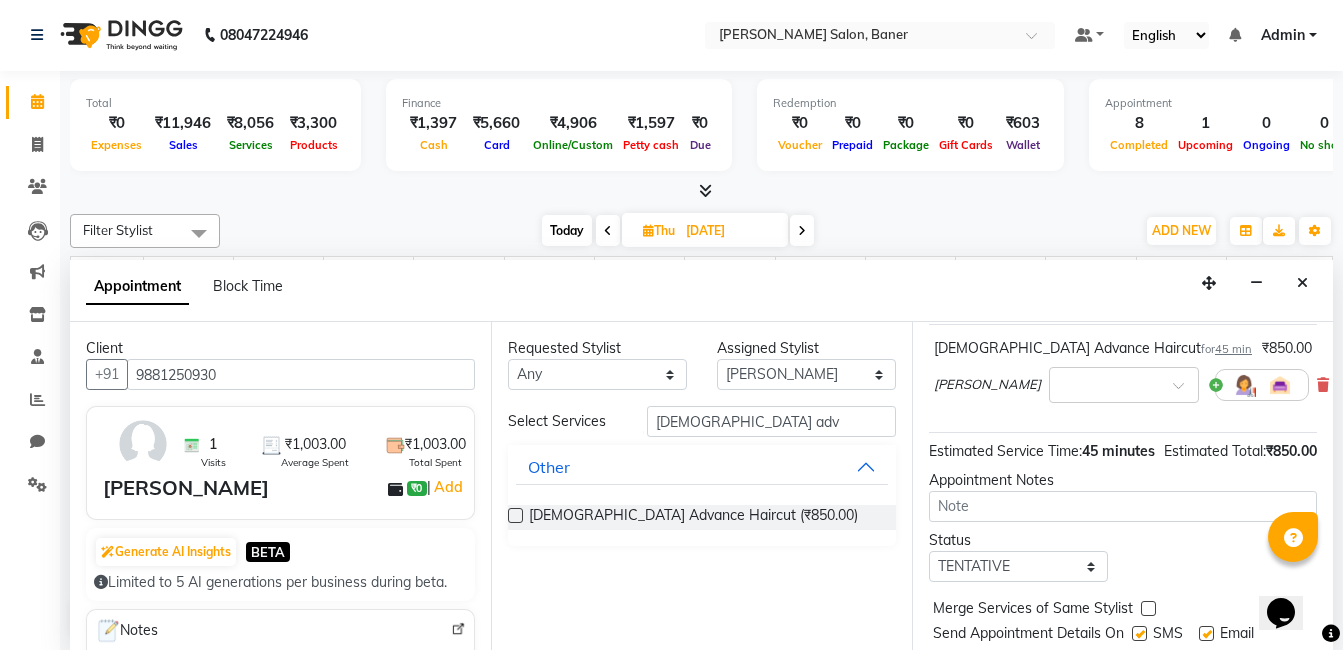scroll, scrollTop: 237, scrollLeft: 0, axis: vertical 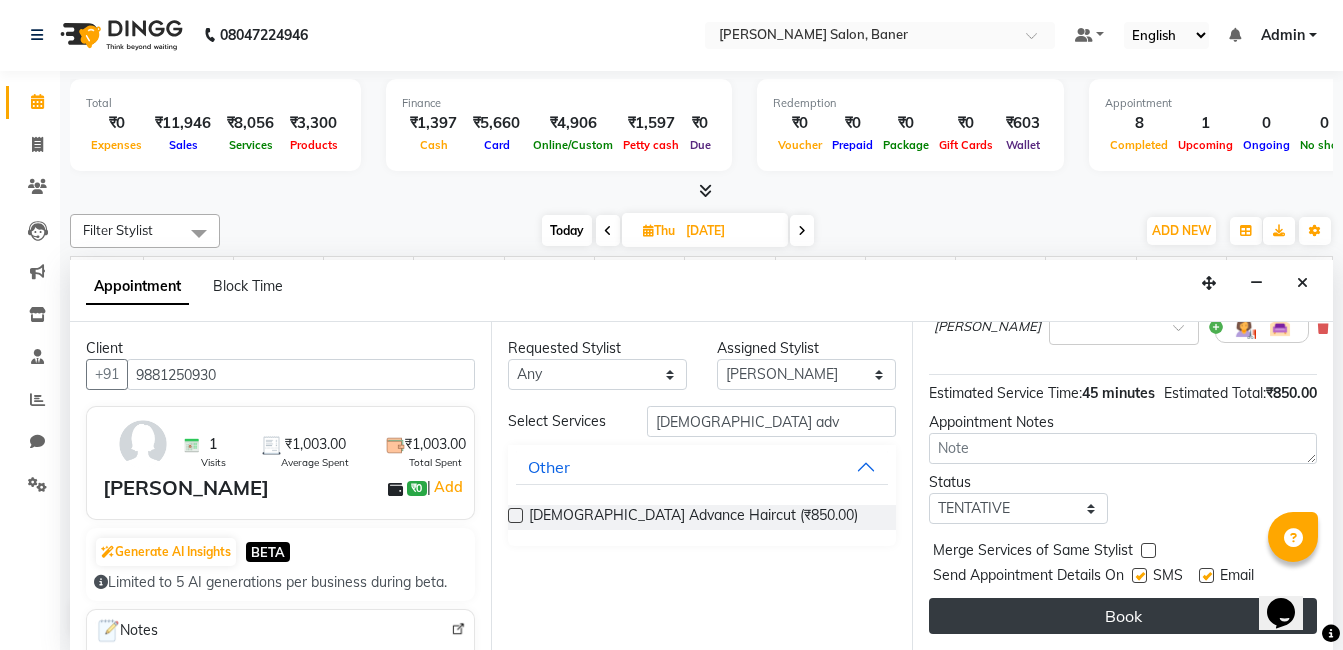 click on "Book" at bounding box center [1123, 616] 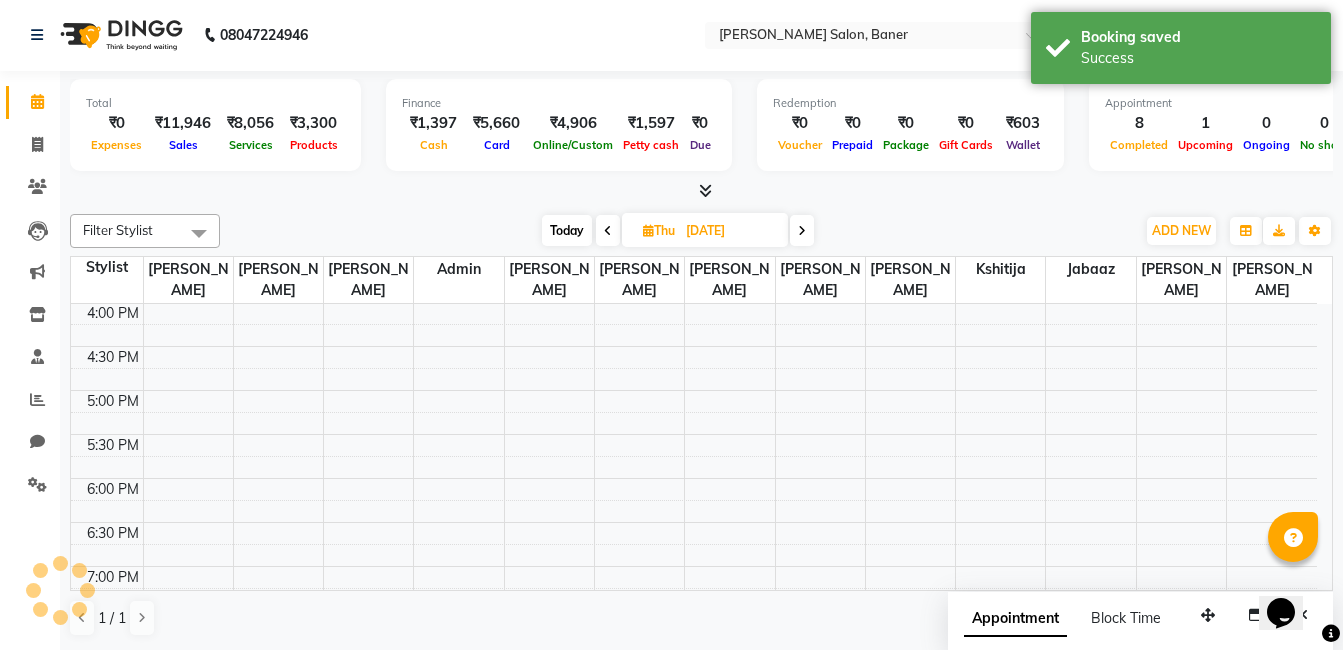 scroll, scrollTop: 0, scrollLeft: 0, axis: both 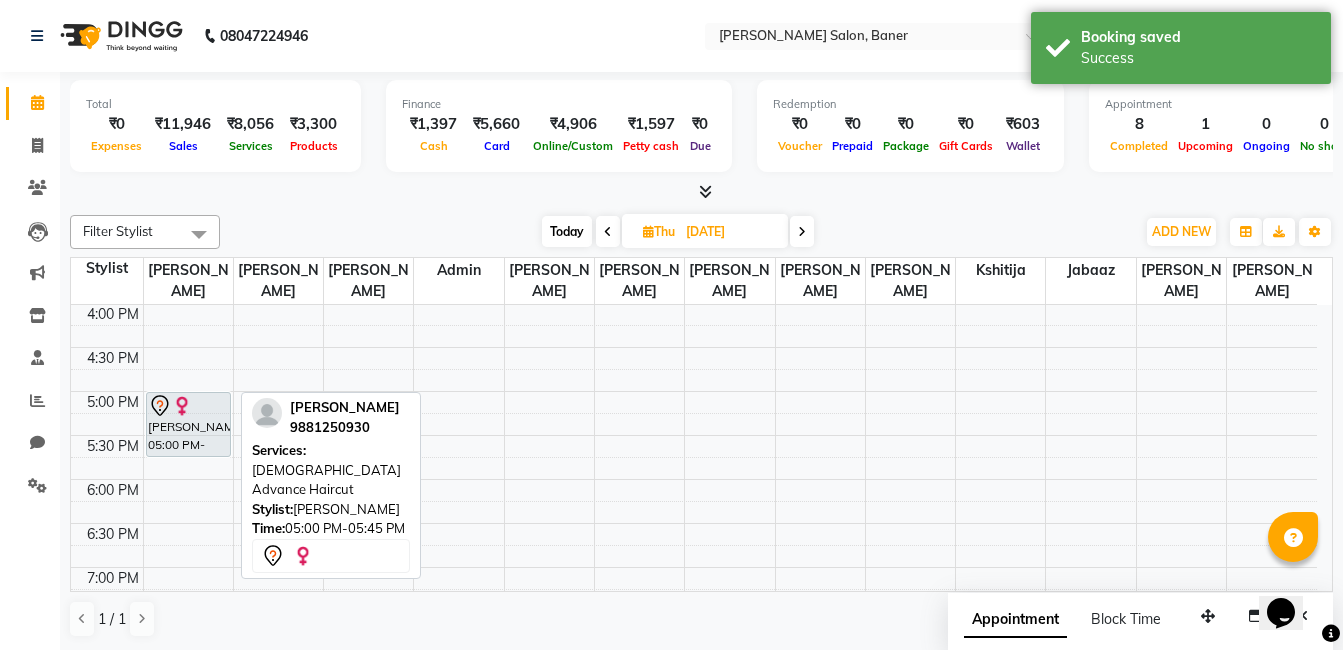 click on "Nidhi Patil, 05:00 PM-05:45 PM, Female Advance Haircut" at bounding box center [188, 424] 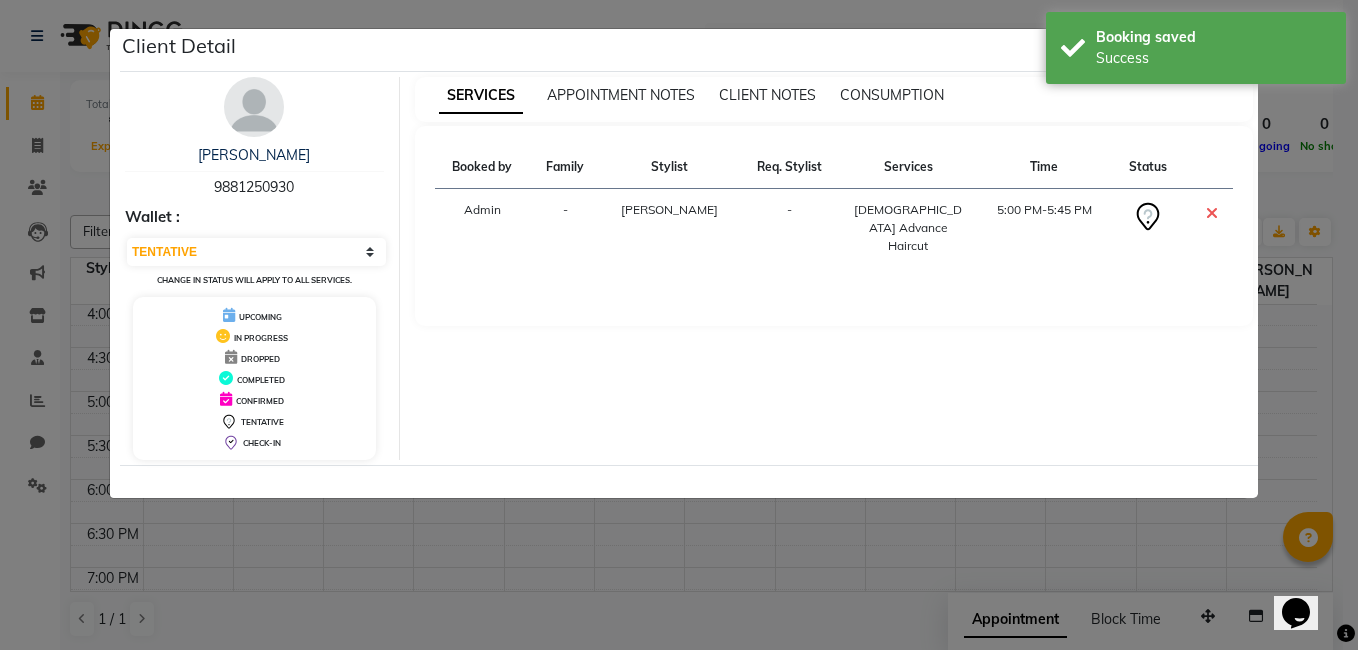 click on "Client Detail" 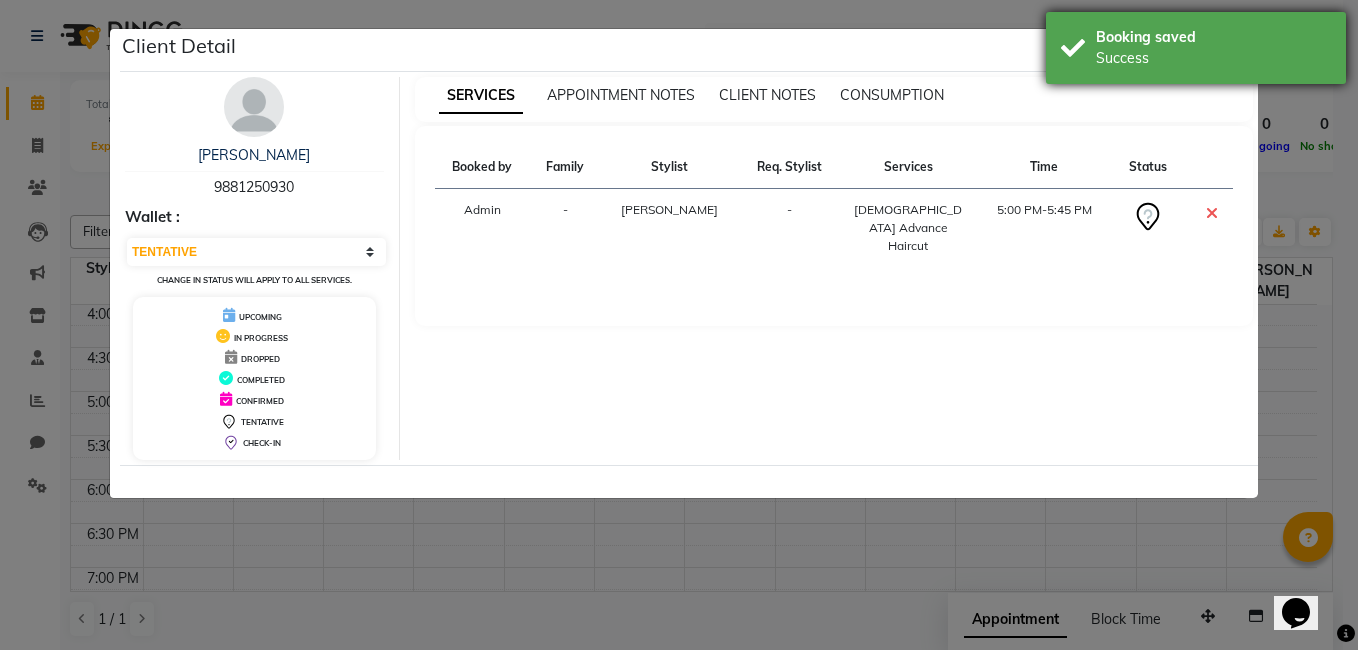 click on "Booking saved" at bounding box center [1213, 37] 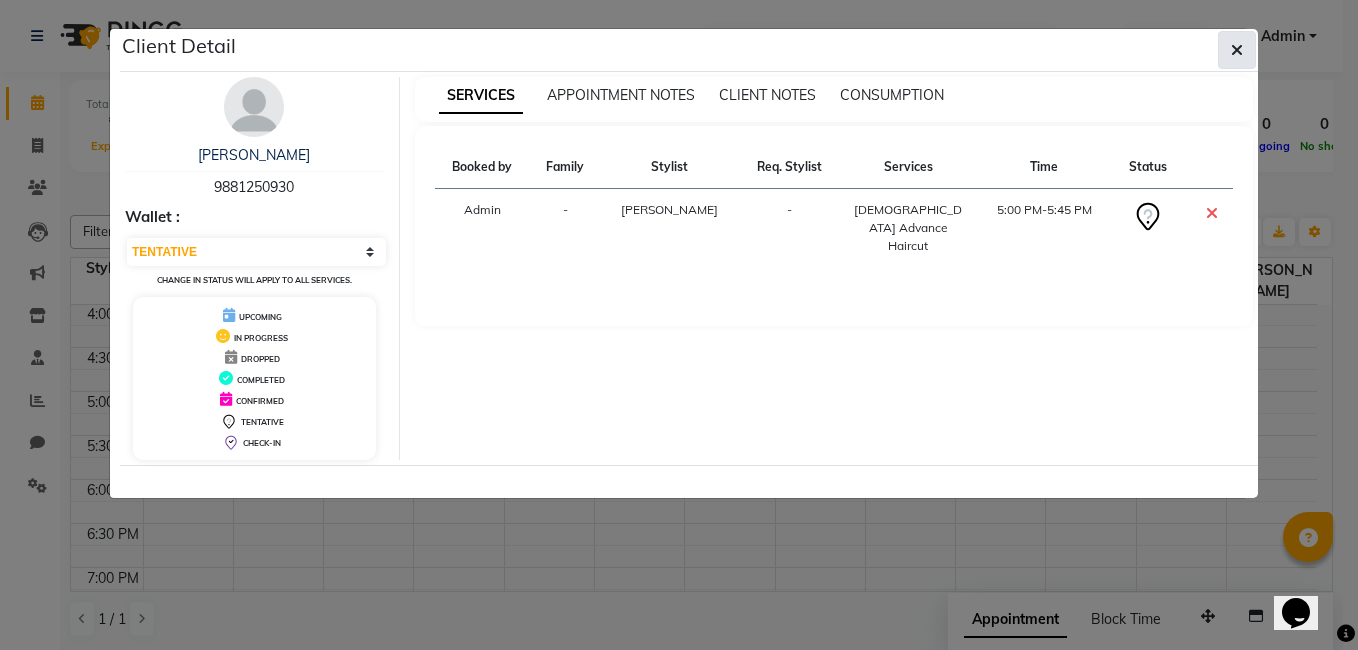 click 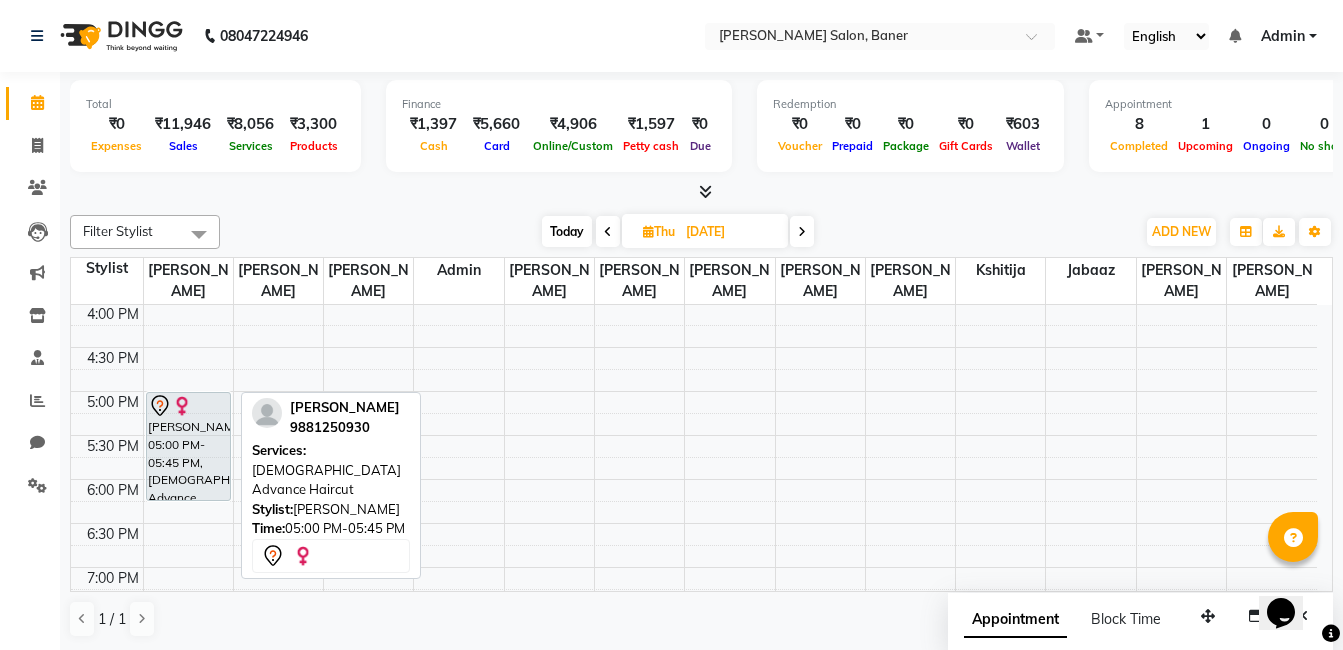 drag, startPoint x: 176, startPoint y: 474, endPoint x: 183, endPoint y: 511, distance: 37.65634 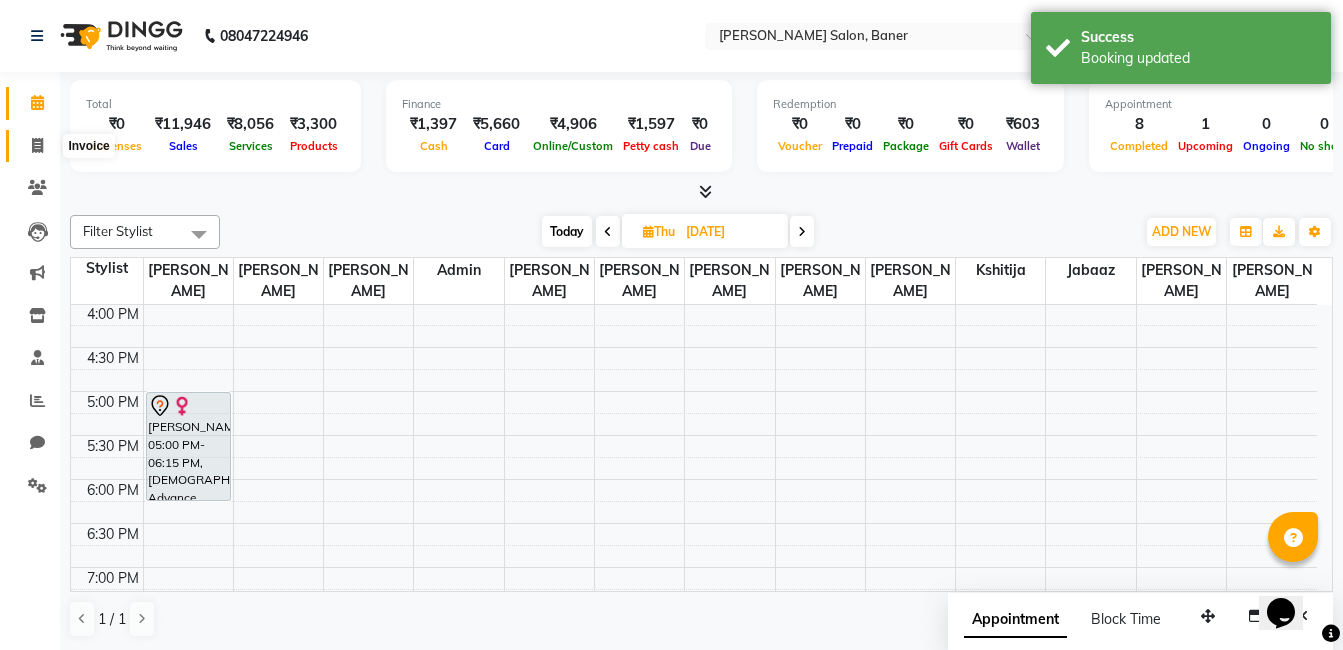 click 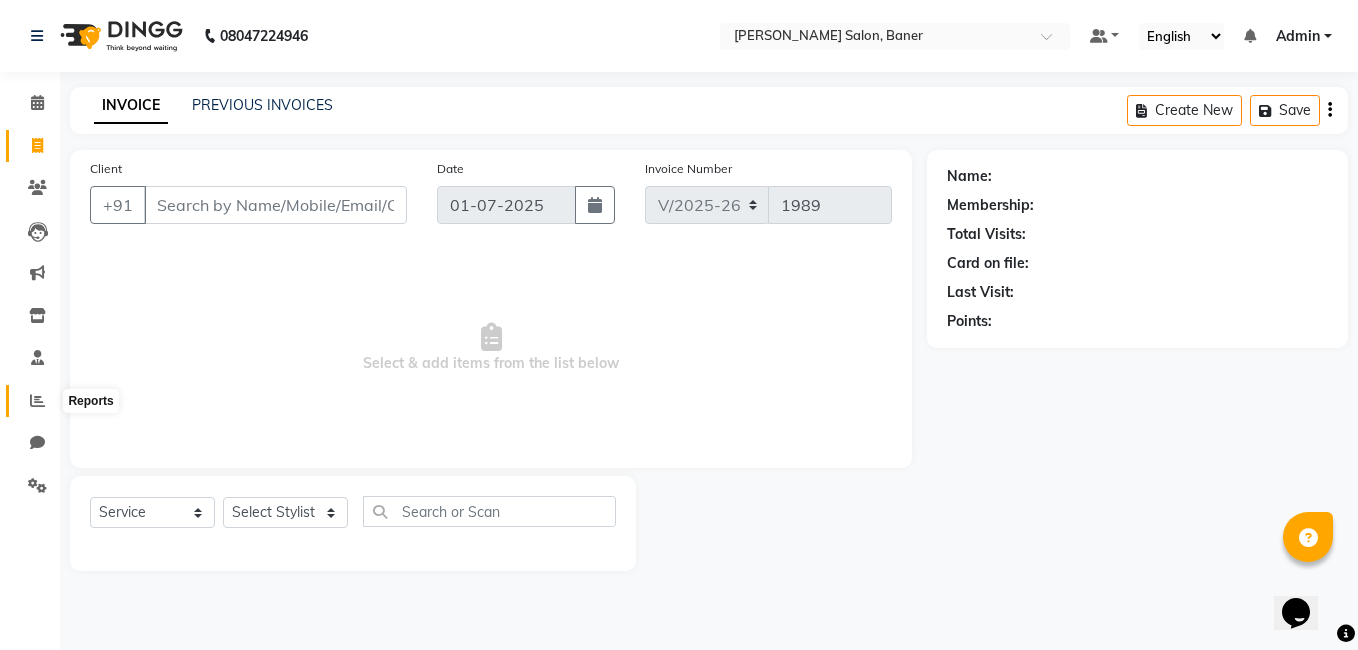drag, startPoint x: 37, startPoint y: 394, endPoint x: 56, endPoint y: 386, distance: 20.615528 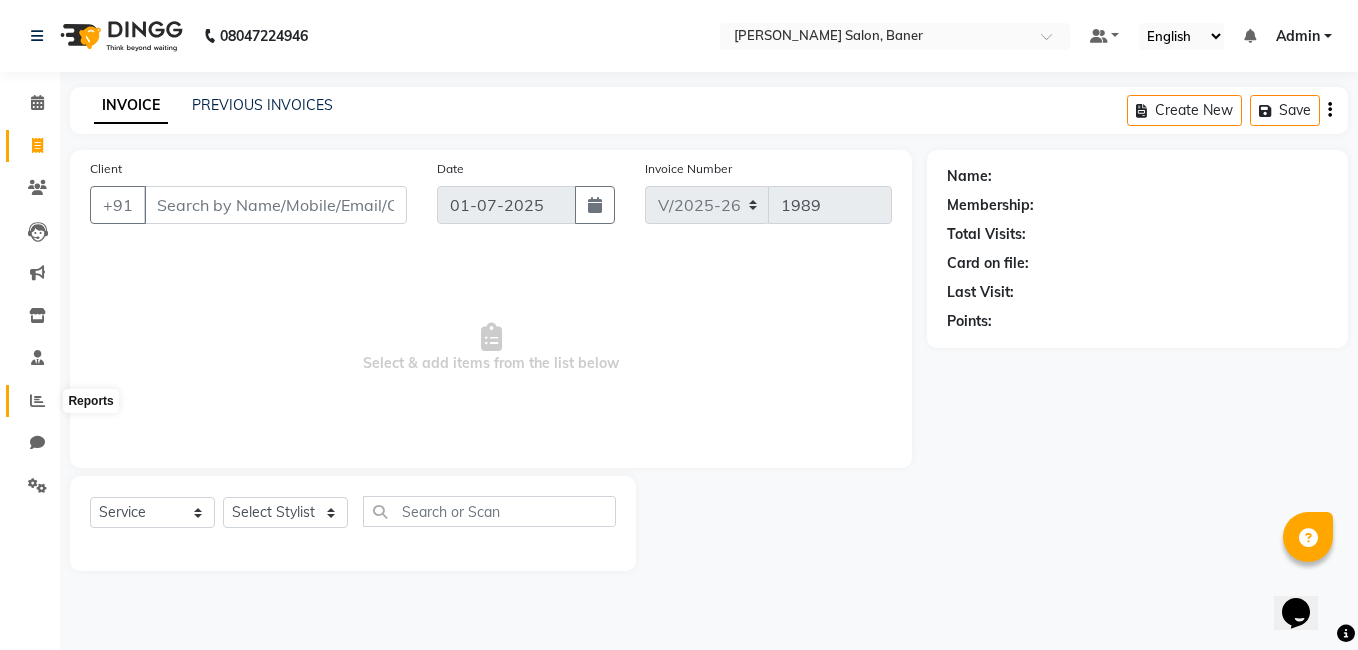 click 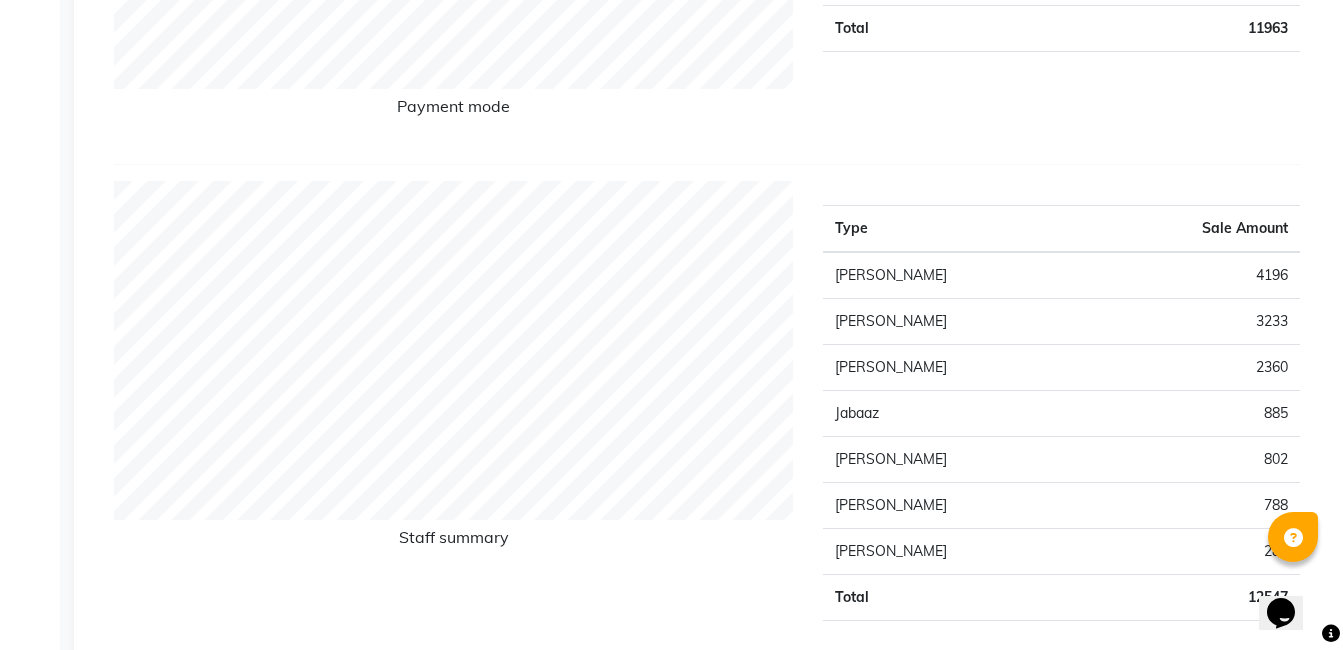 scroll, scrollTop: 0, scrollLeft: 0, axis: both 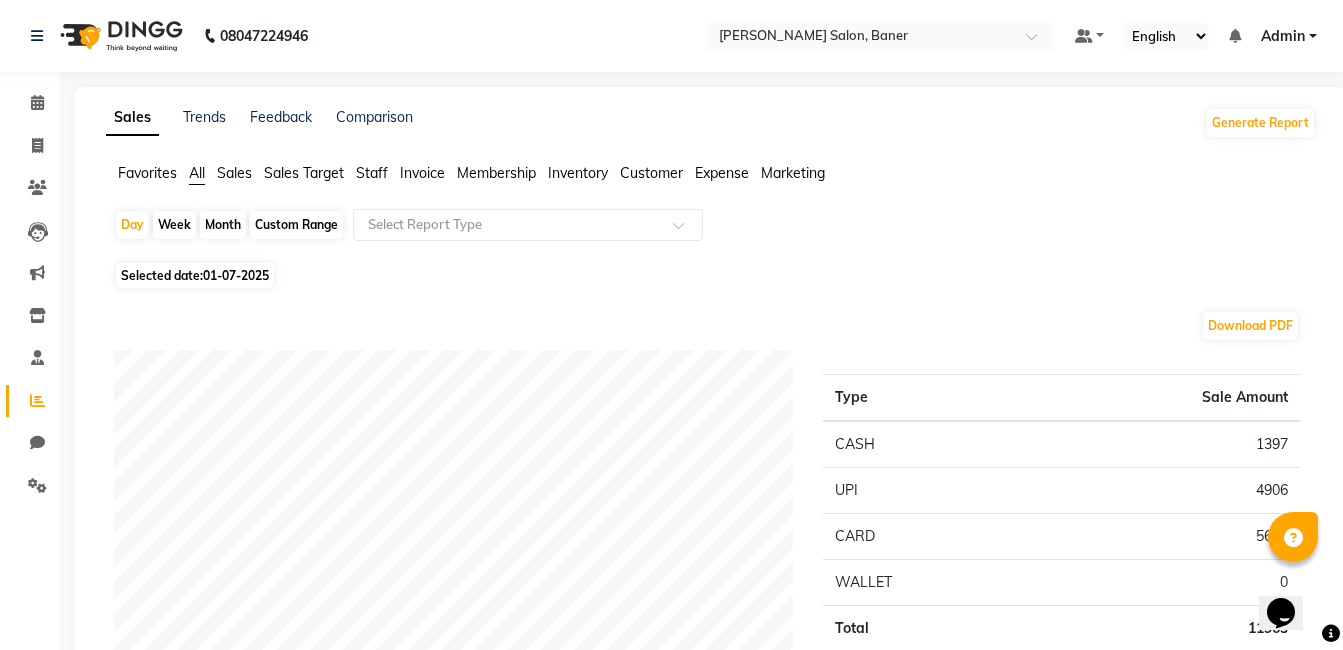 click on "Month" 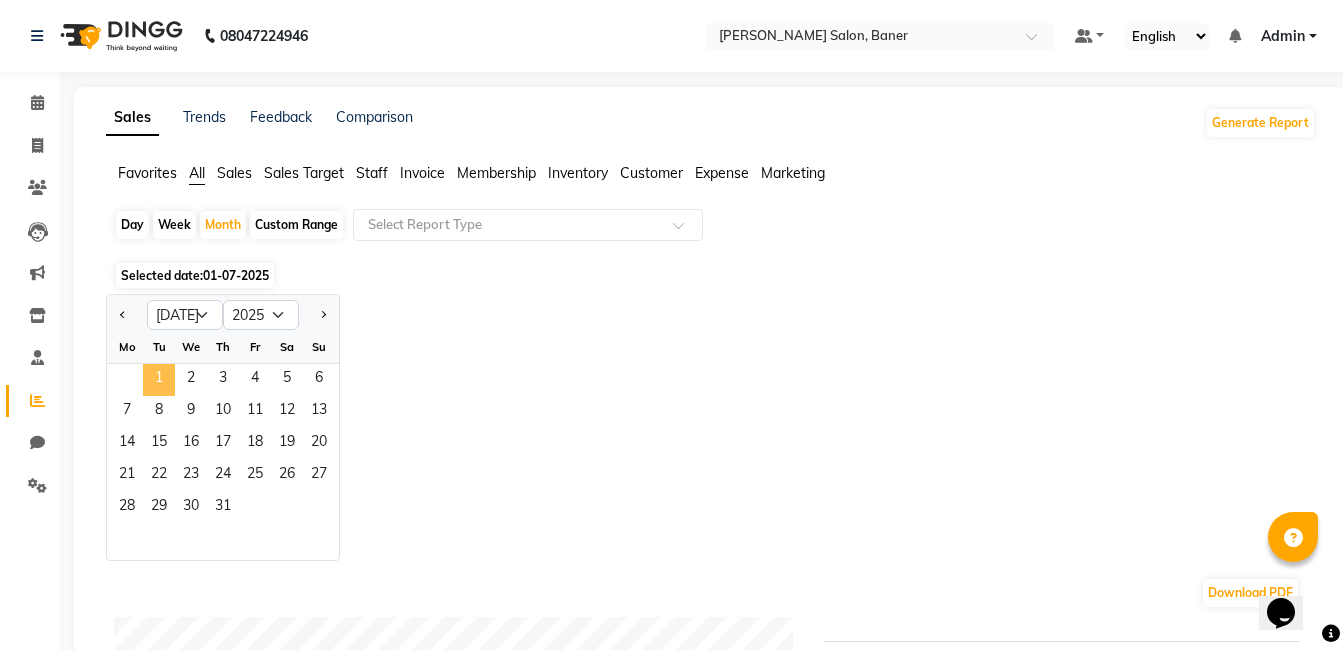 click on "1" 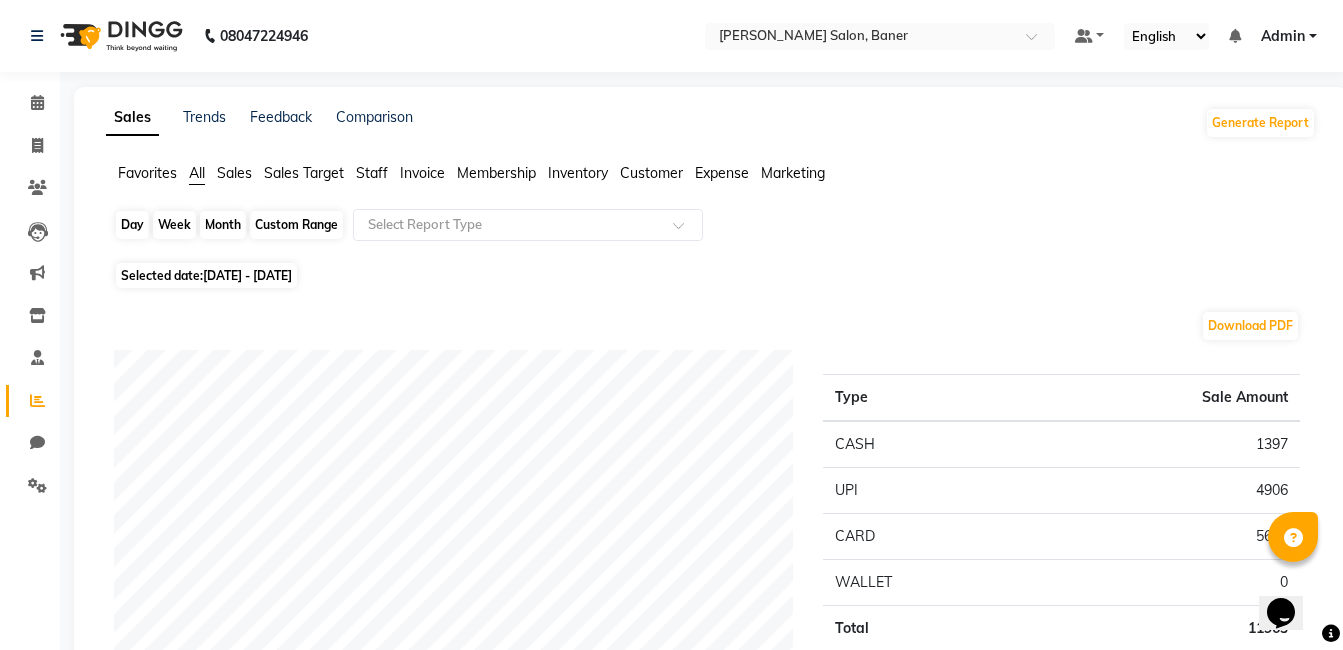 click on "Month" 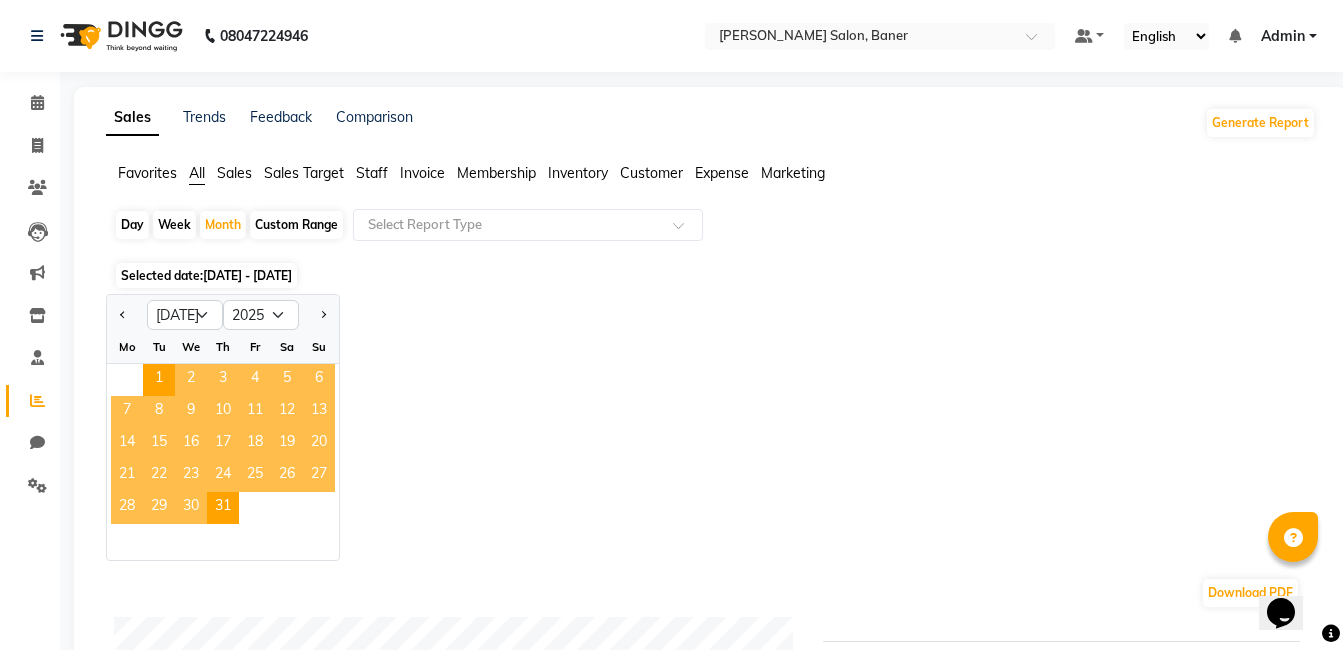 click on "2" 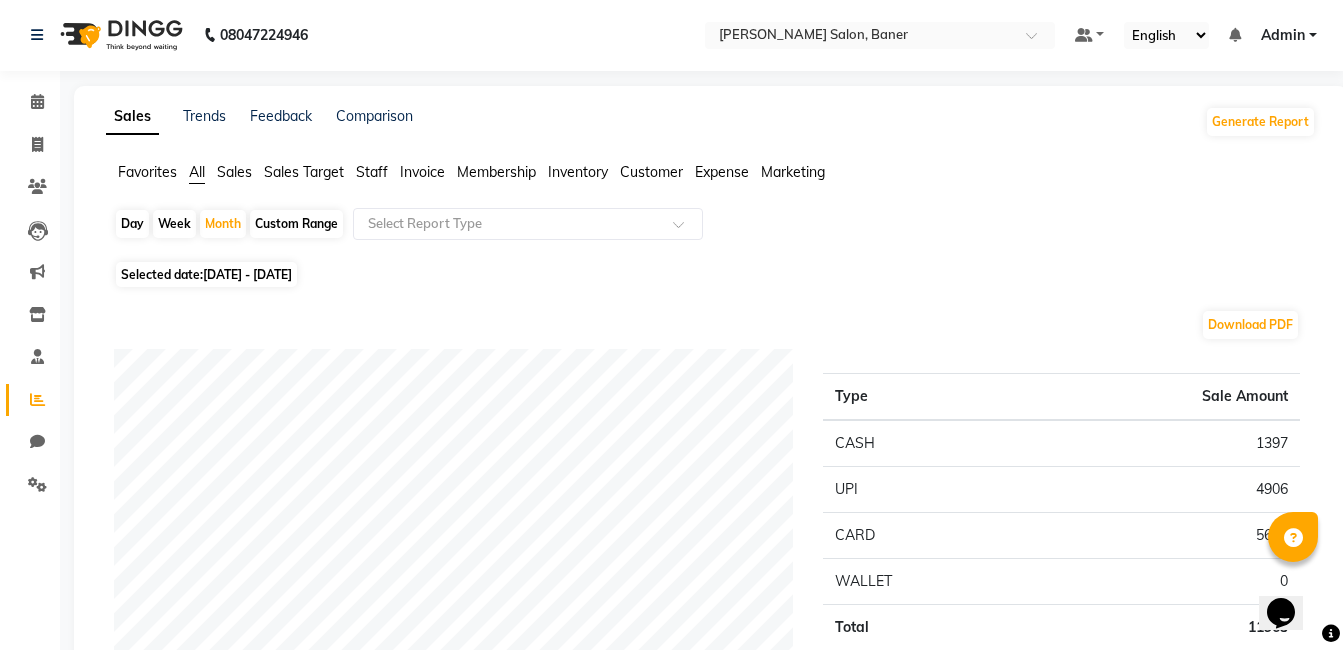 scroll, scrollTop: 0, scrollLeft: 0, axis: both 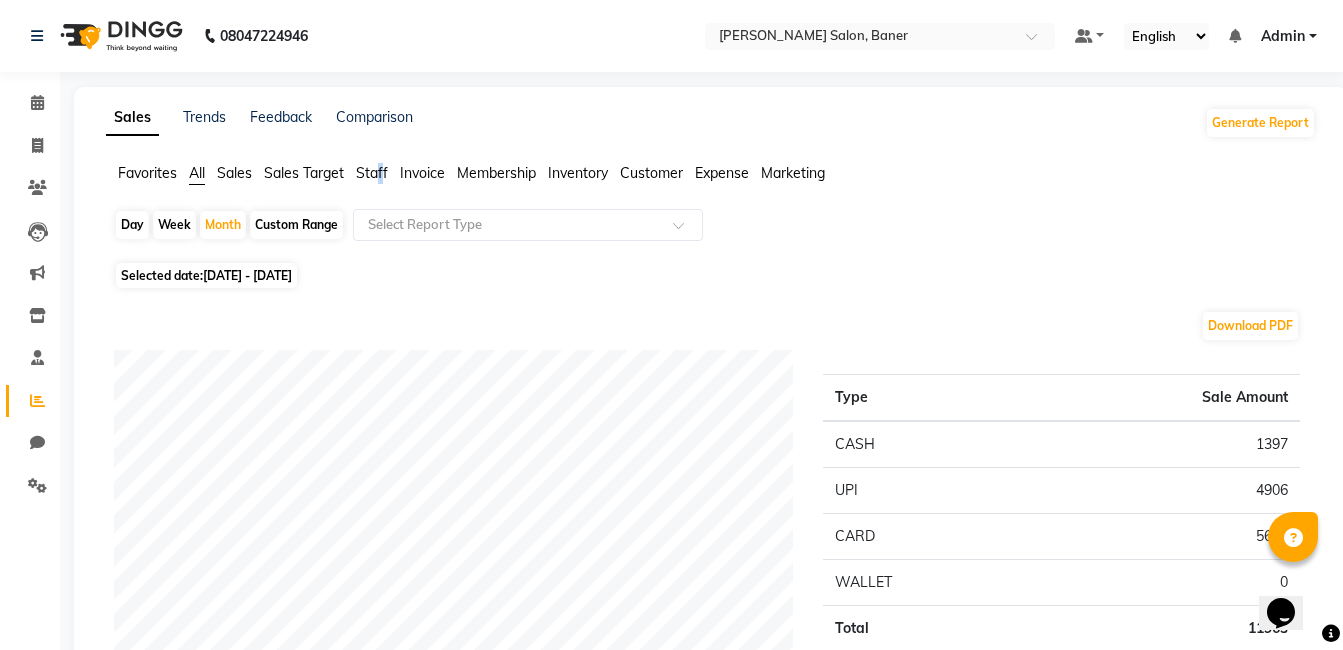 click on "Staff" 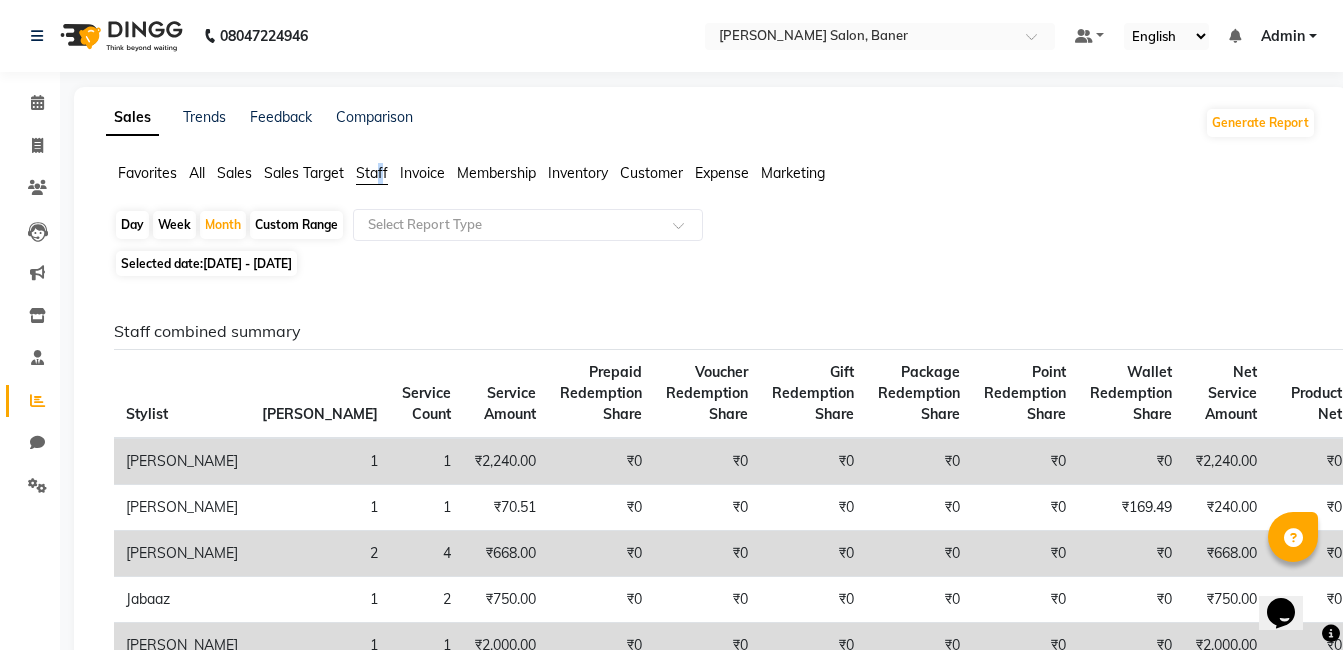 scroll, scrollTop: 200, scrollLeft: 0, axis: vertical 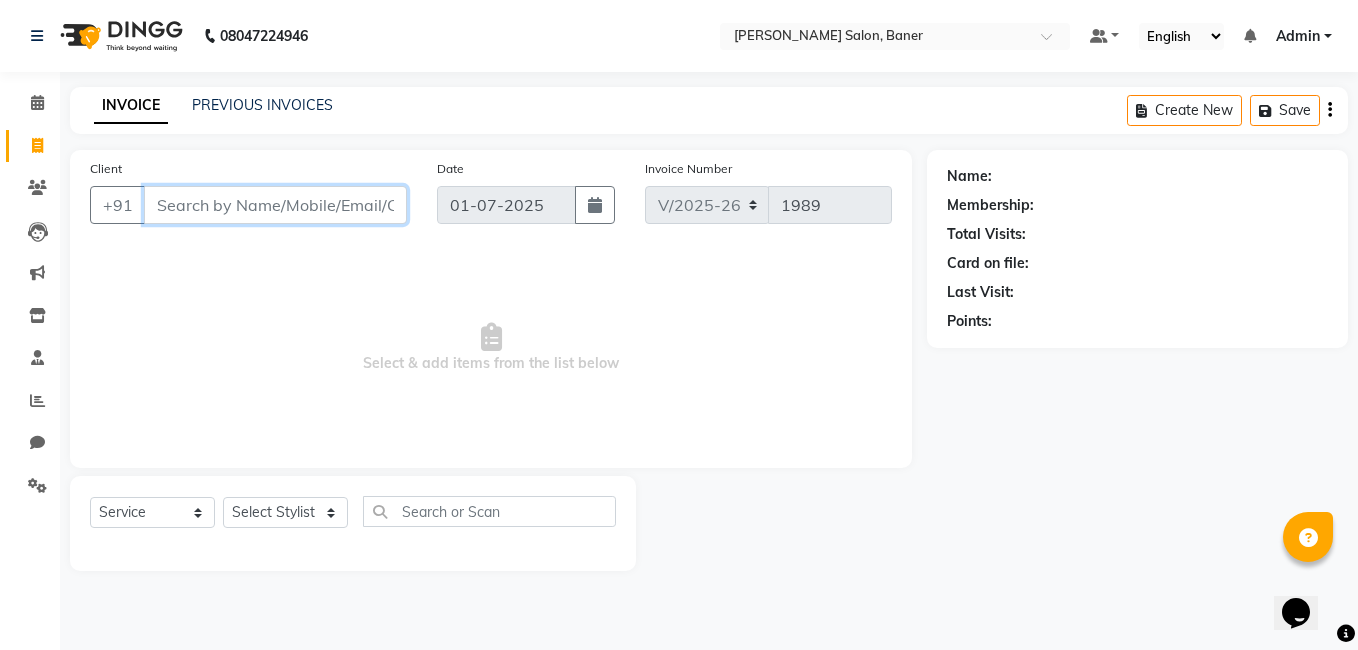 click on "Client +91" 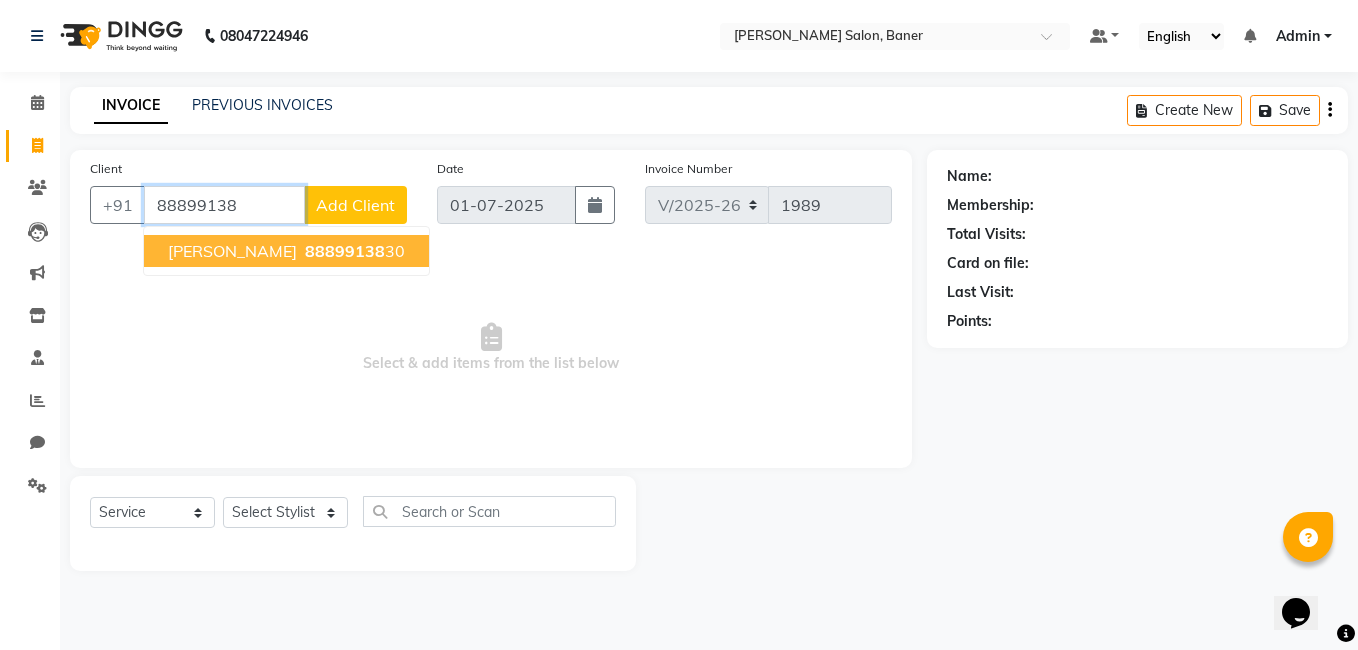 click on "88899138" at bounding box center (345, 251) 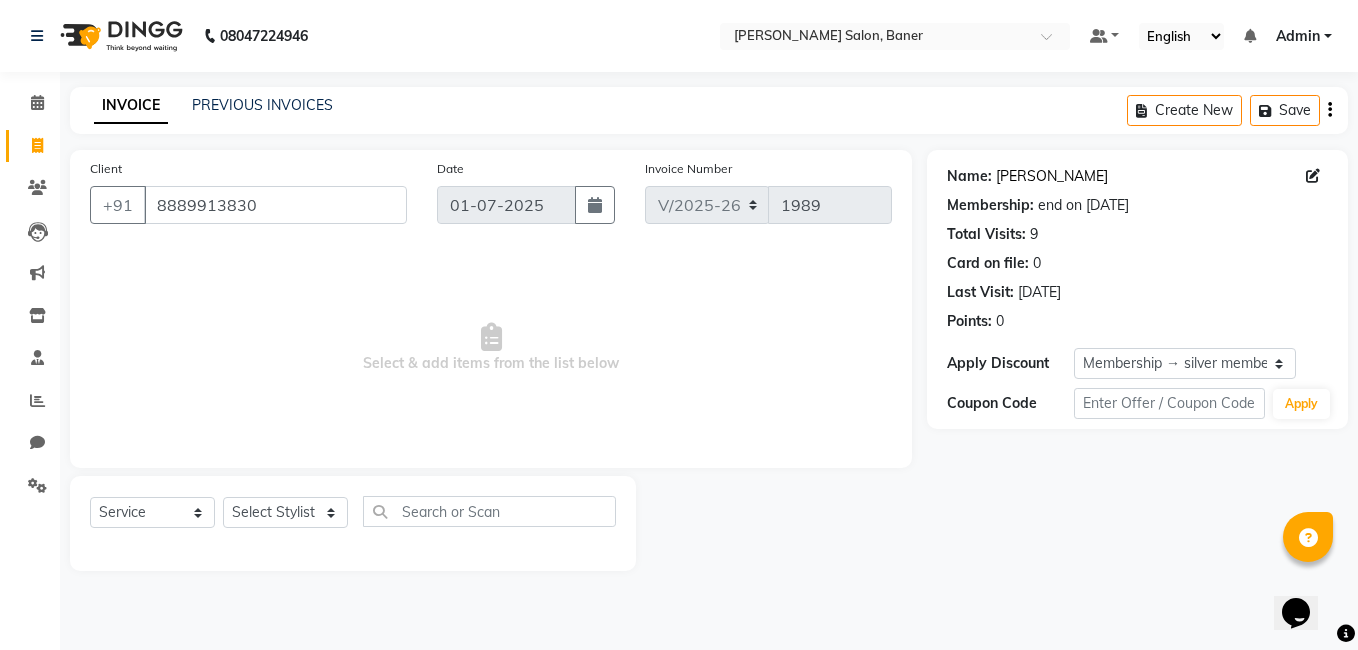 click on "Jatin" 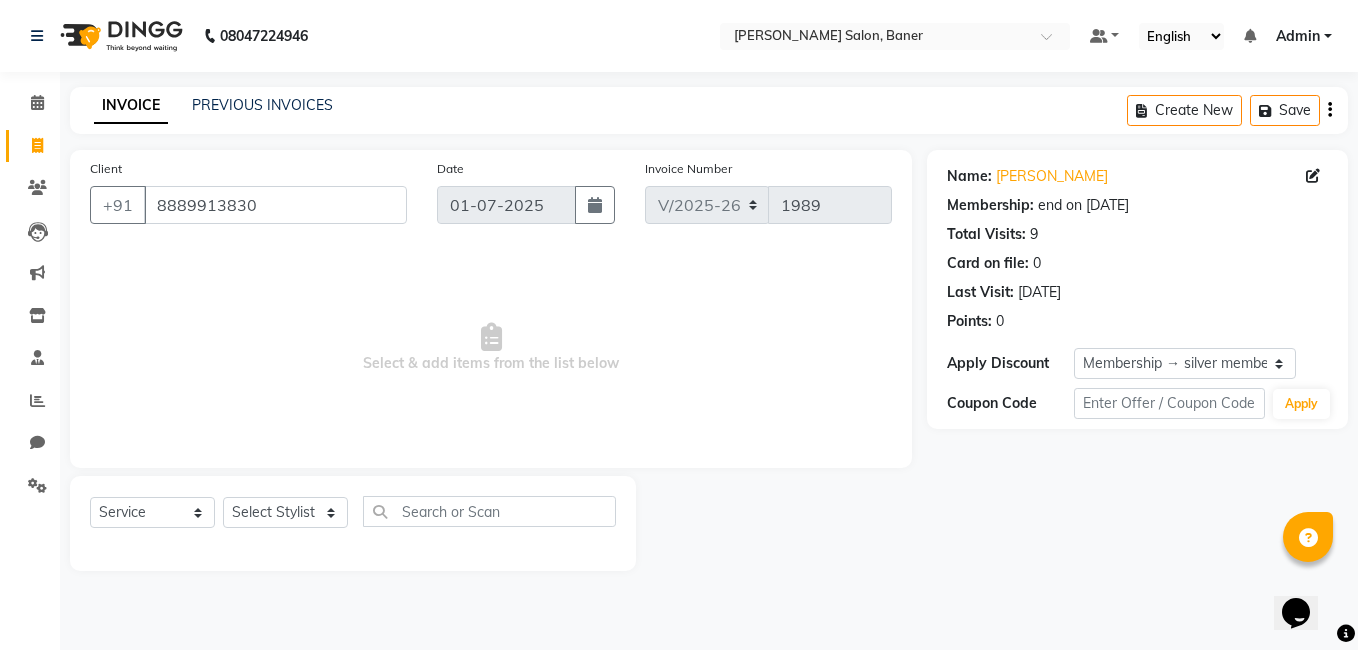 click on "Select & add items from the list below" at bounding box center (491, 348) 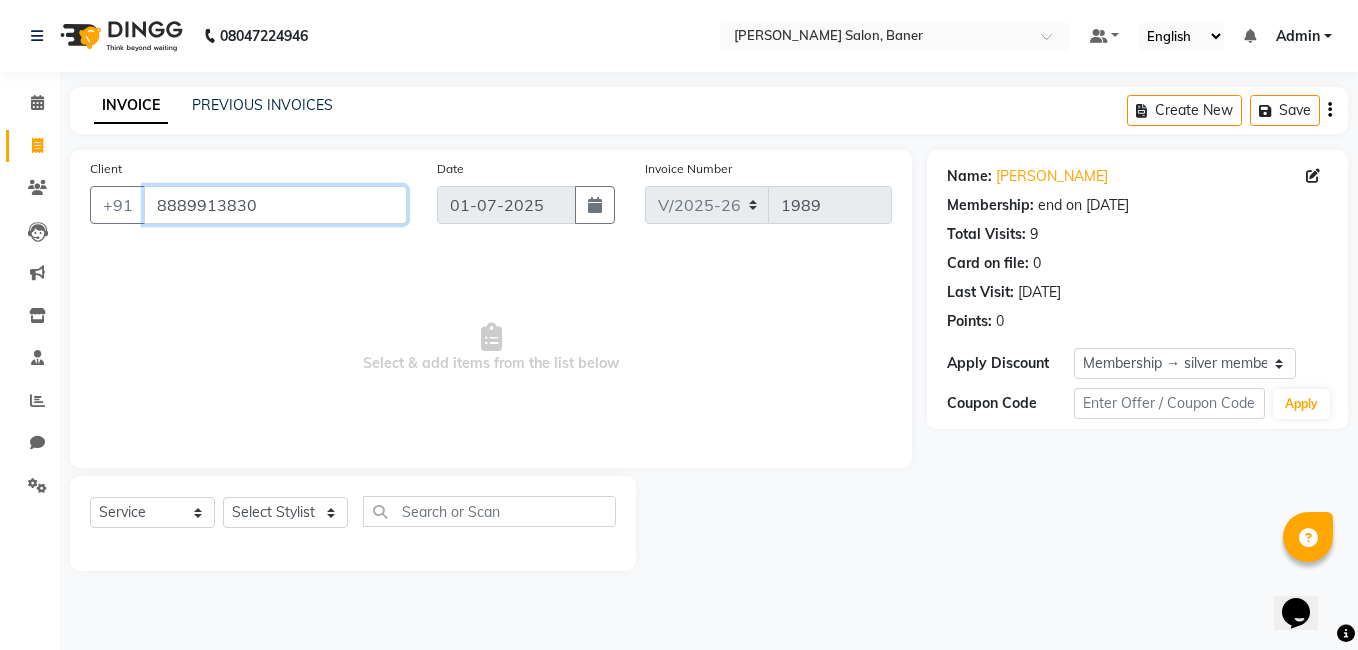click on "8889913830" at bounding box center (275, 205) 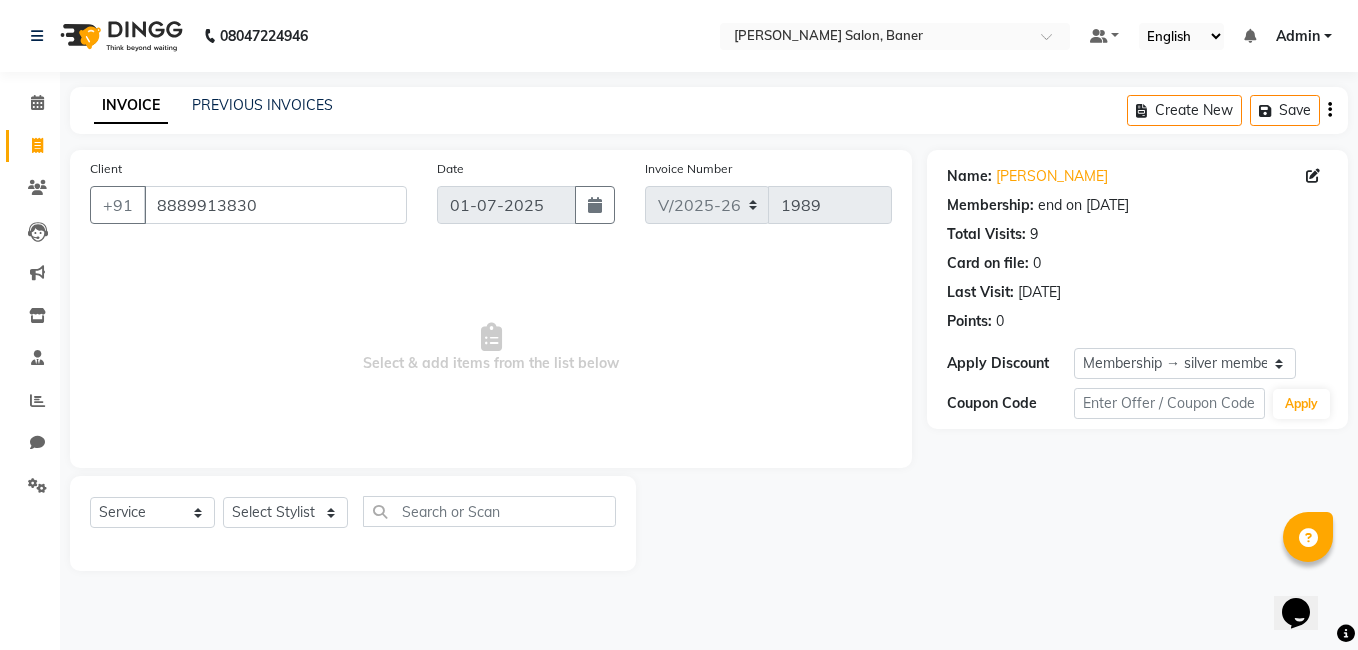 click on "Select & add items from the list below" at bounding box center [491, 348] 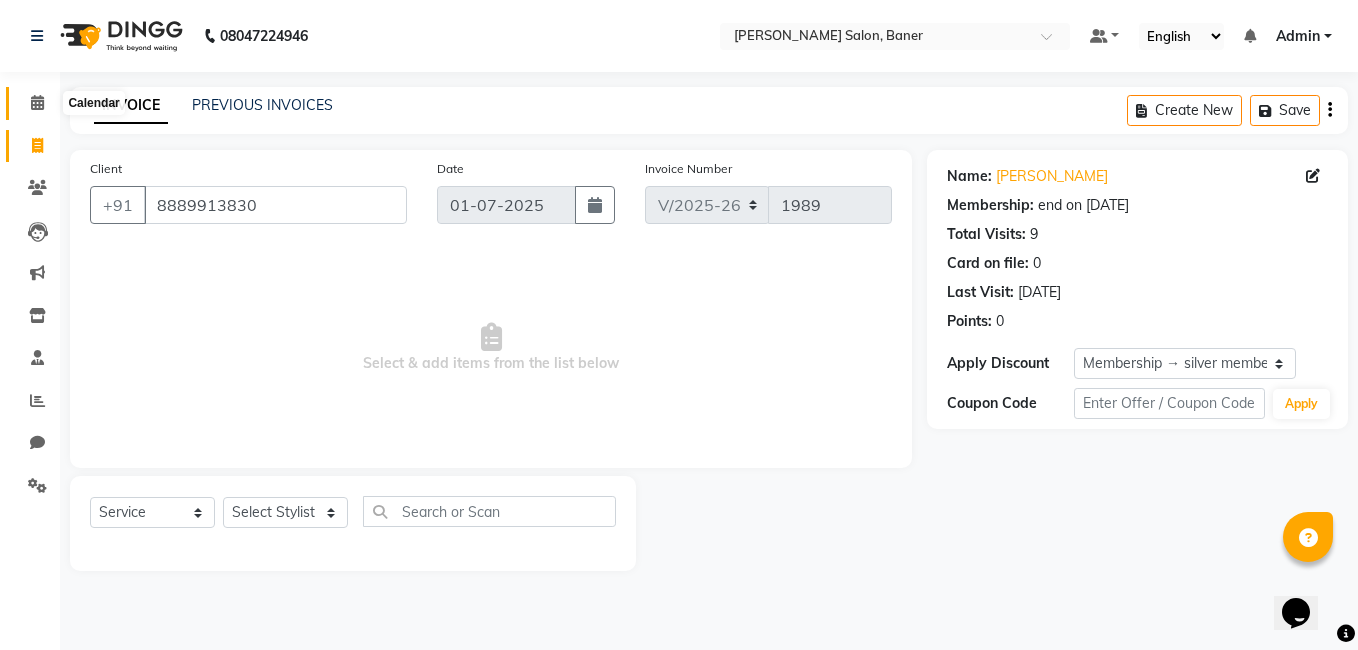 click 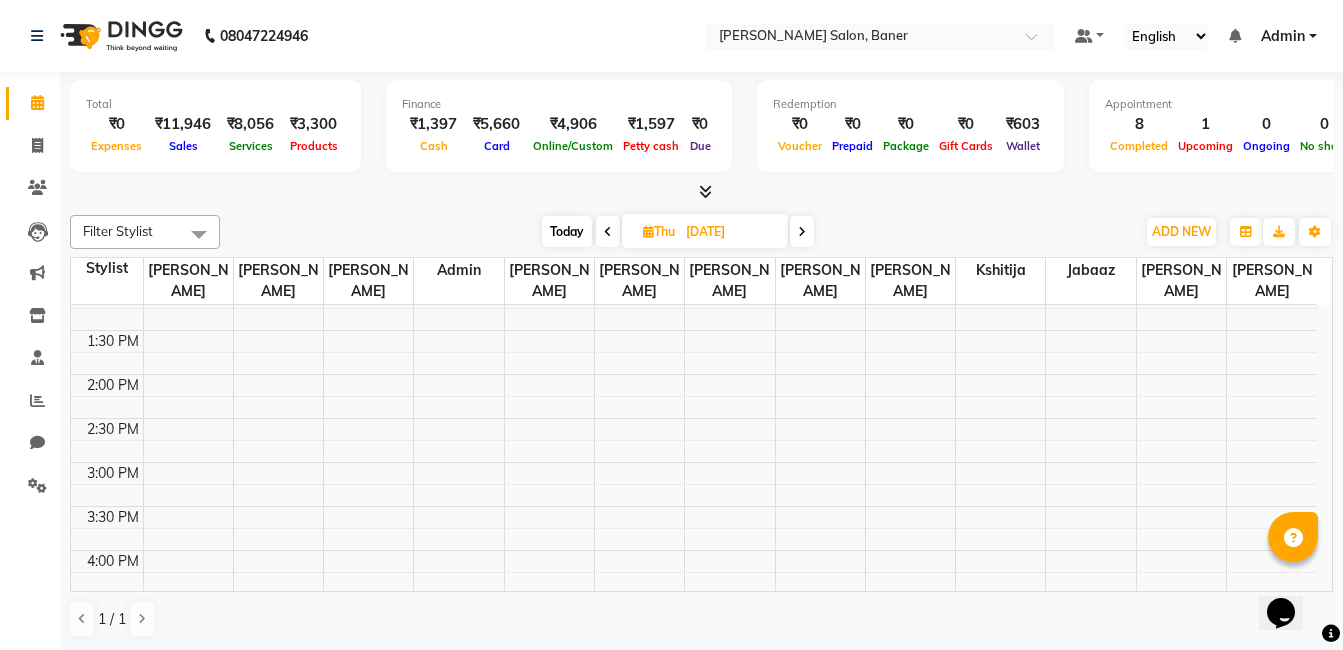 scroll, scrollTop: 178, scrollLeft: 0, axis: vertical 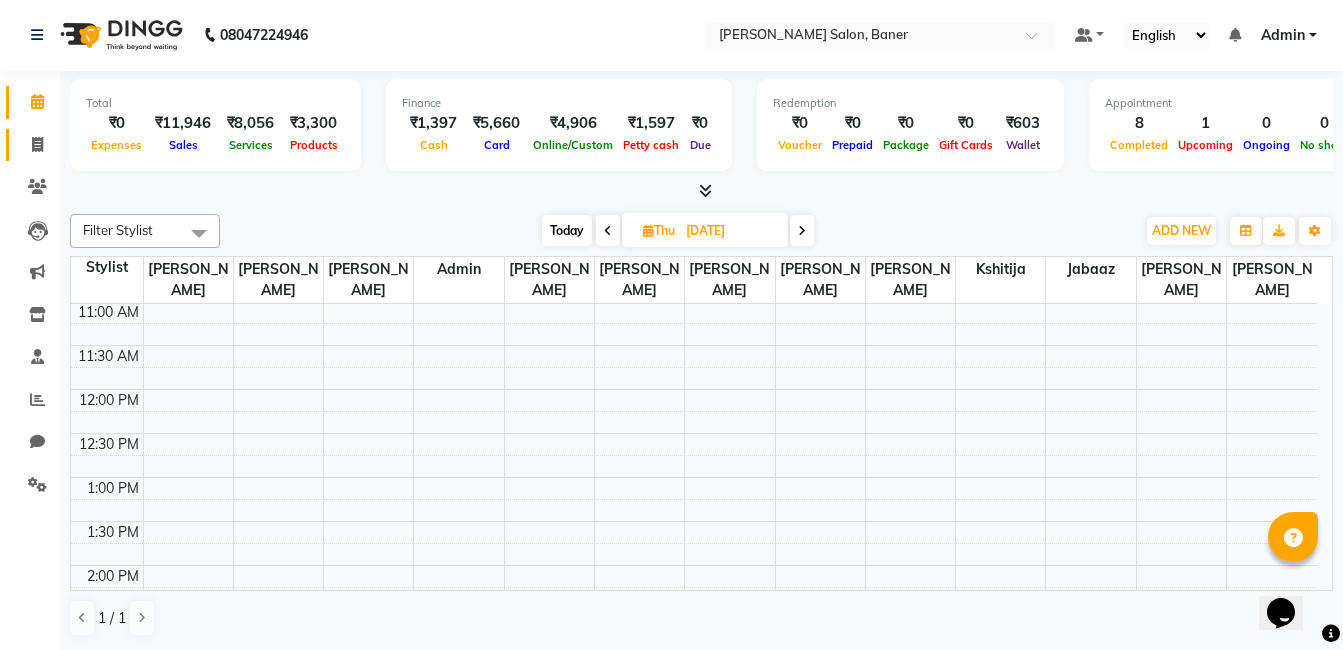 click on "Invoice" 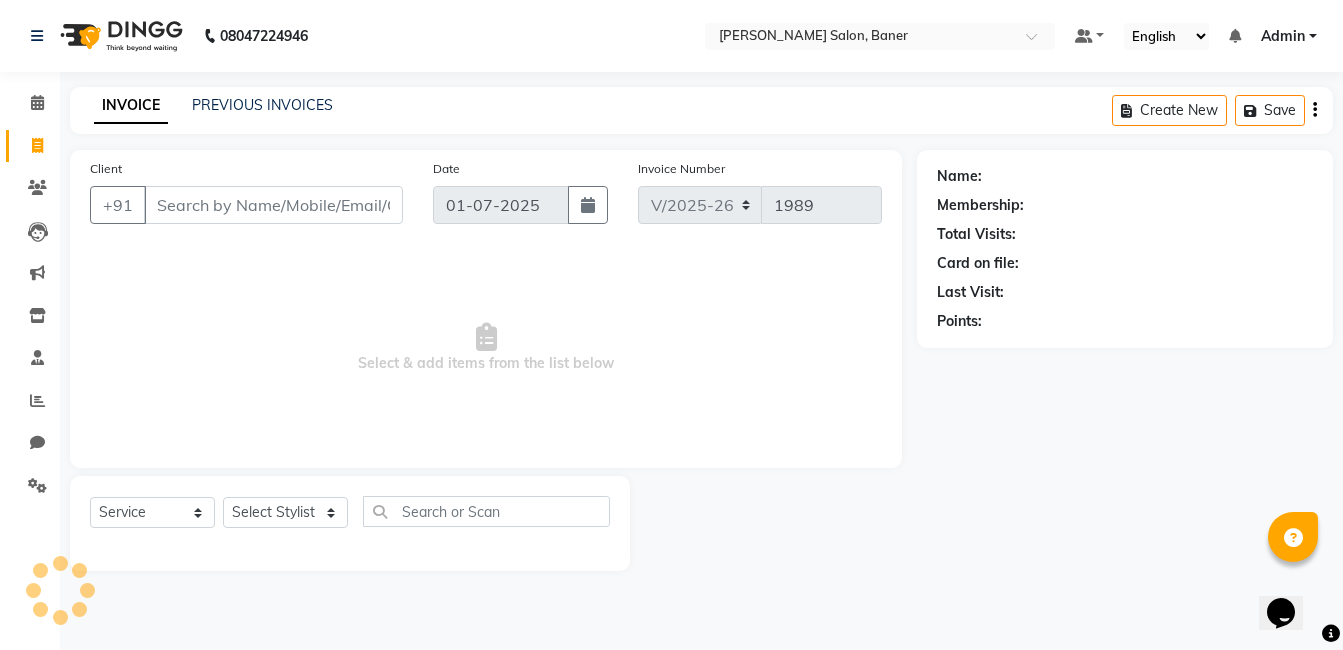 scroll, scrollTop: 0, scrollLeft: 0, axis: both 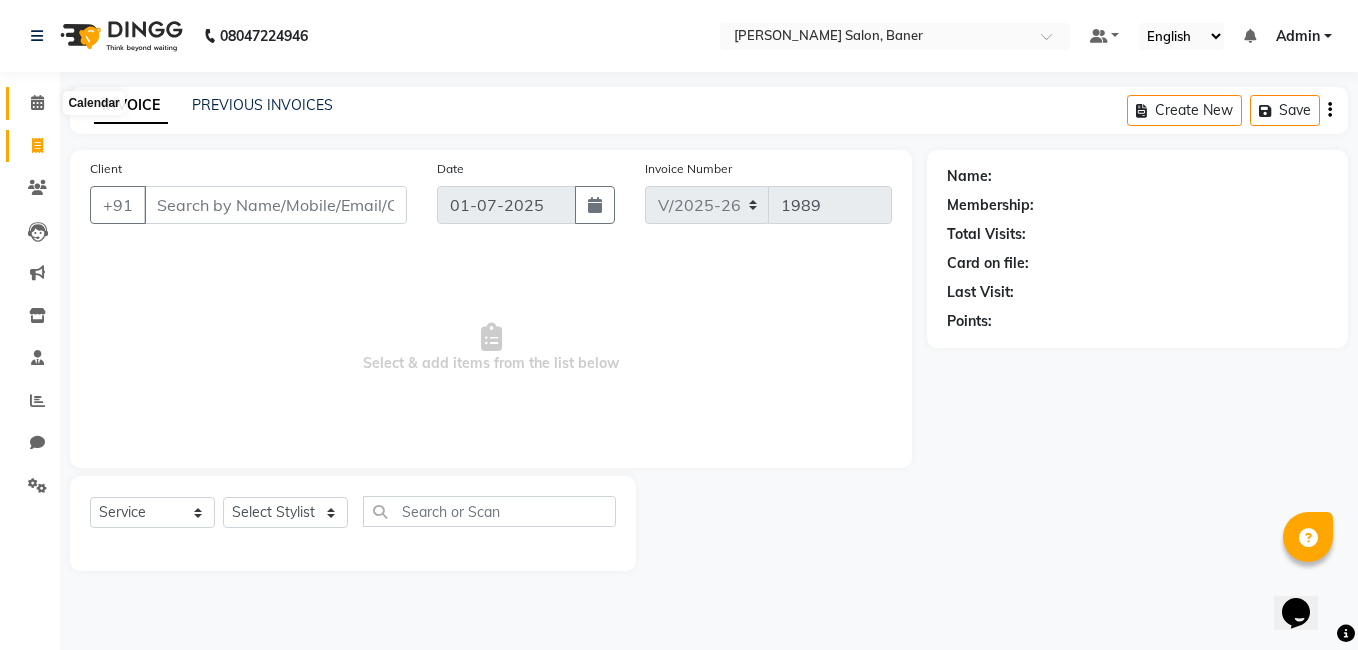 click 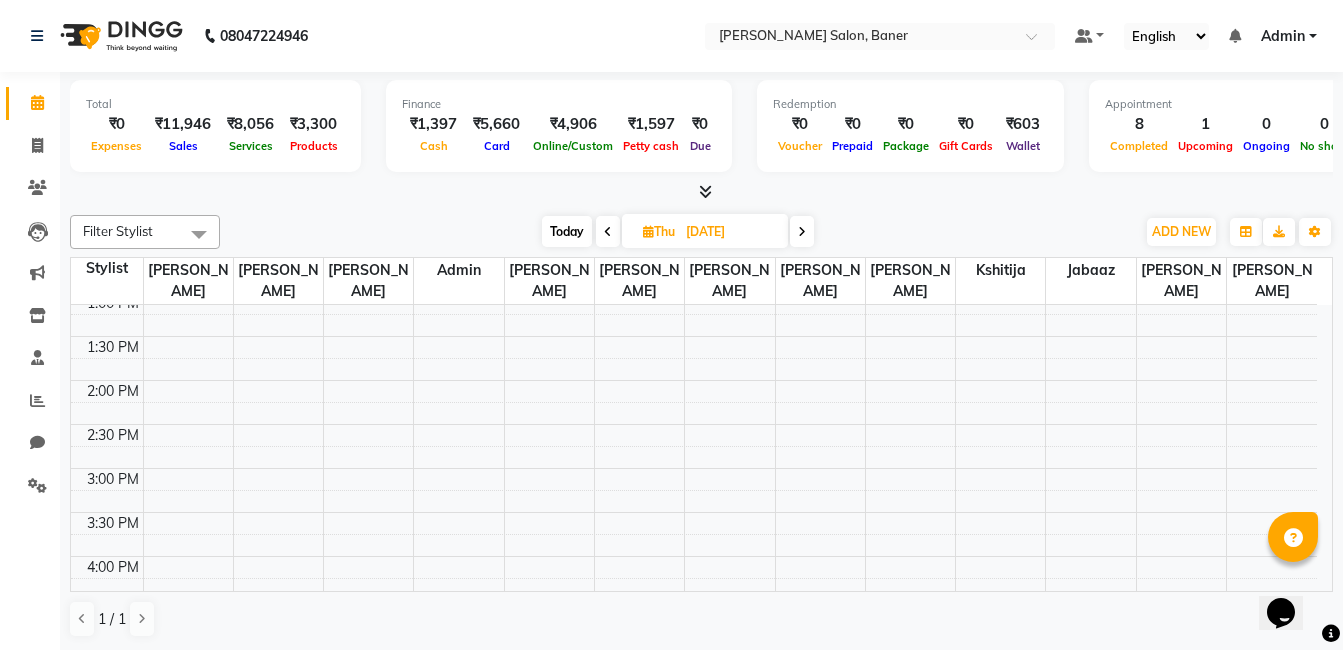 scroll, scrollTop: 300, scrollLeft: 0, axis: vertical 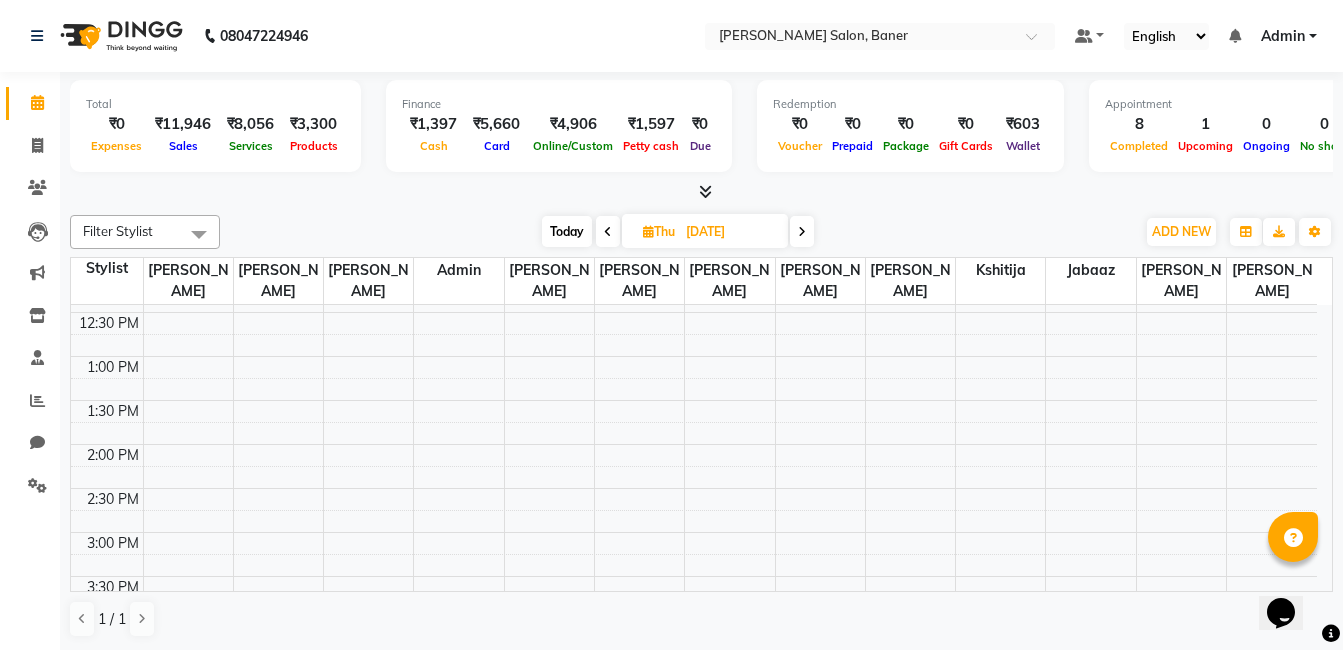 click at bounding box center [608, 232] 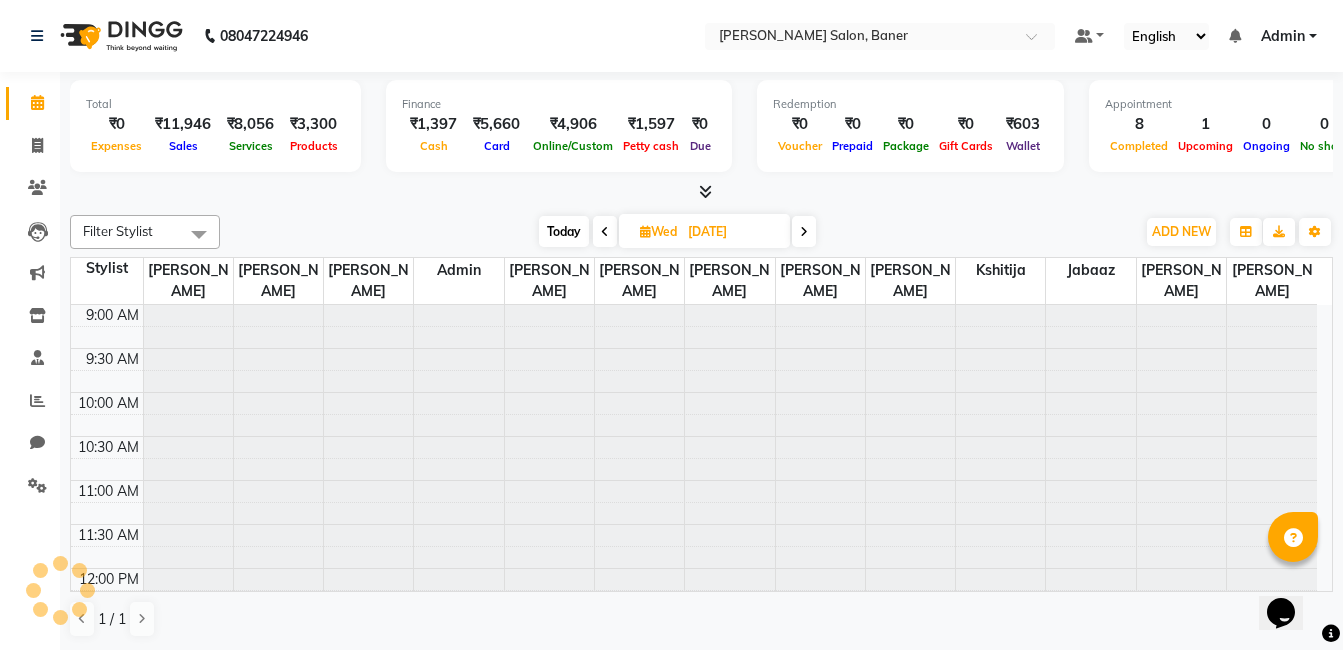 scroll, scrollTop: 705, scrollLeft: 0, axis: vertical 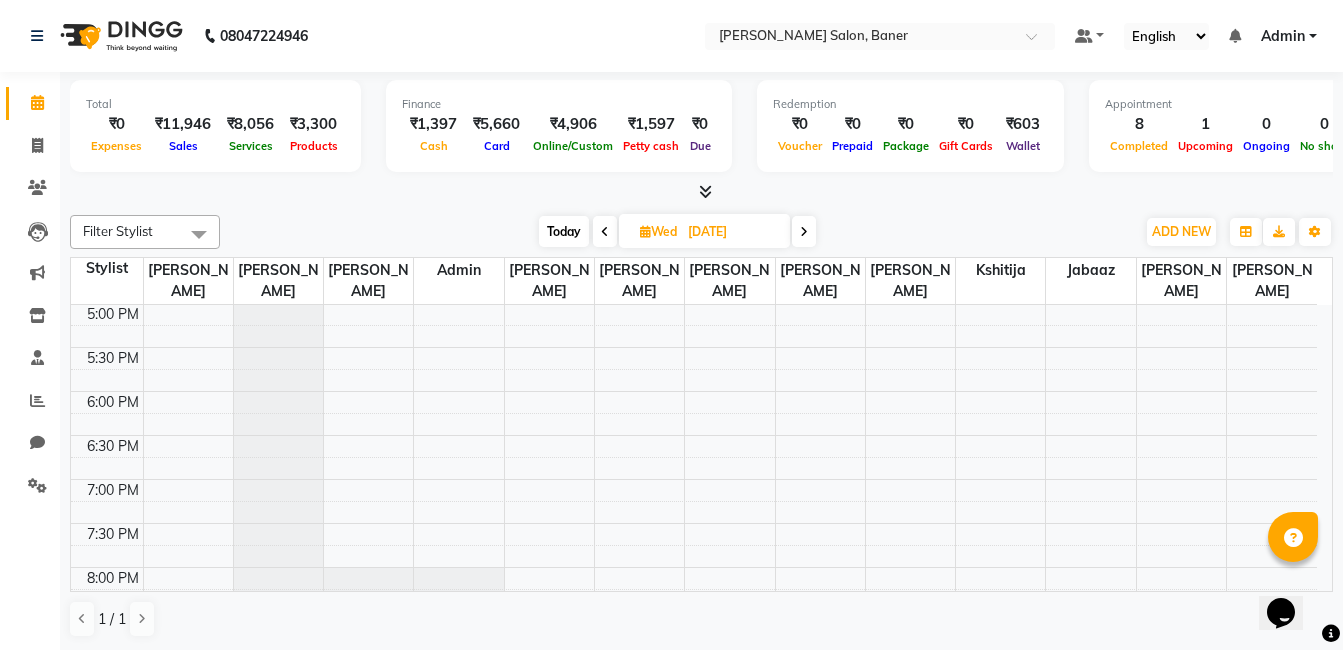 click at bounding box center [605, 231] 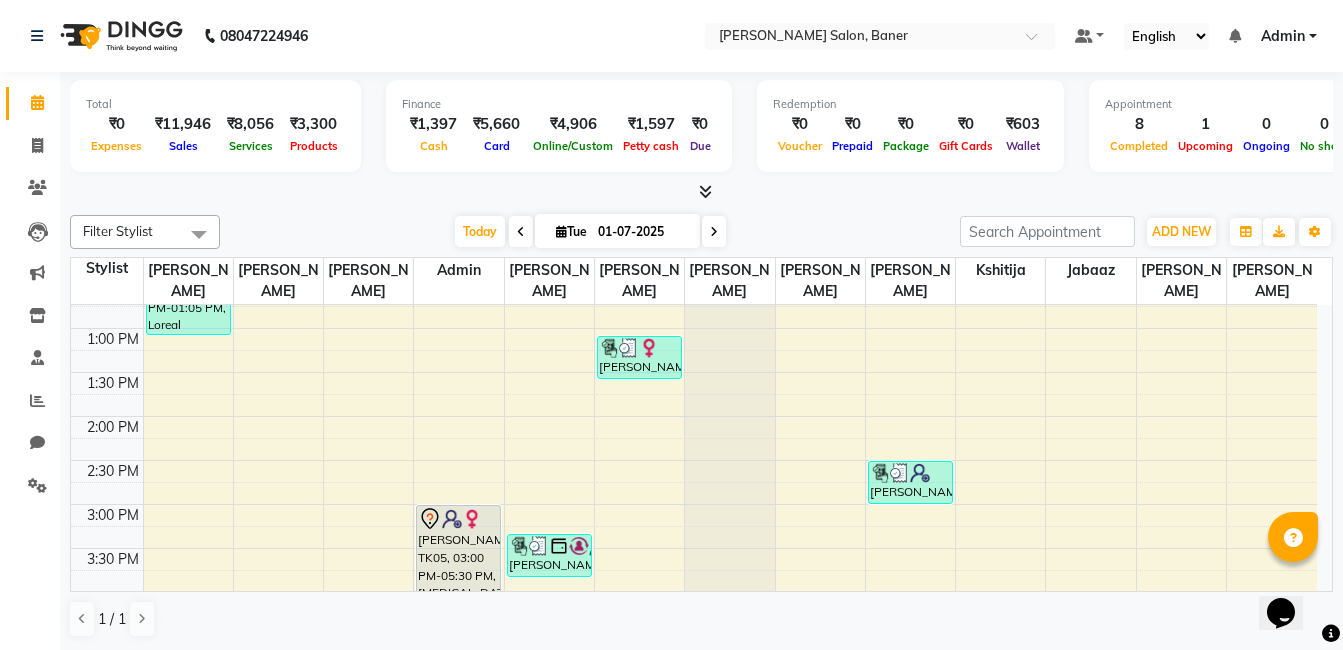 scroll, scrollTop: 400, scrollLeft: 0, axis: vertical 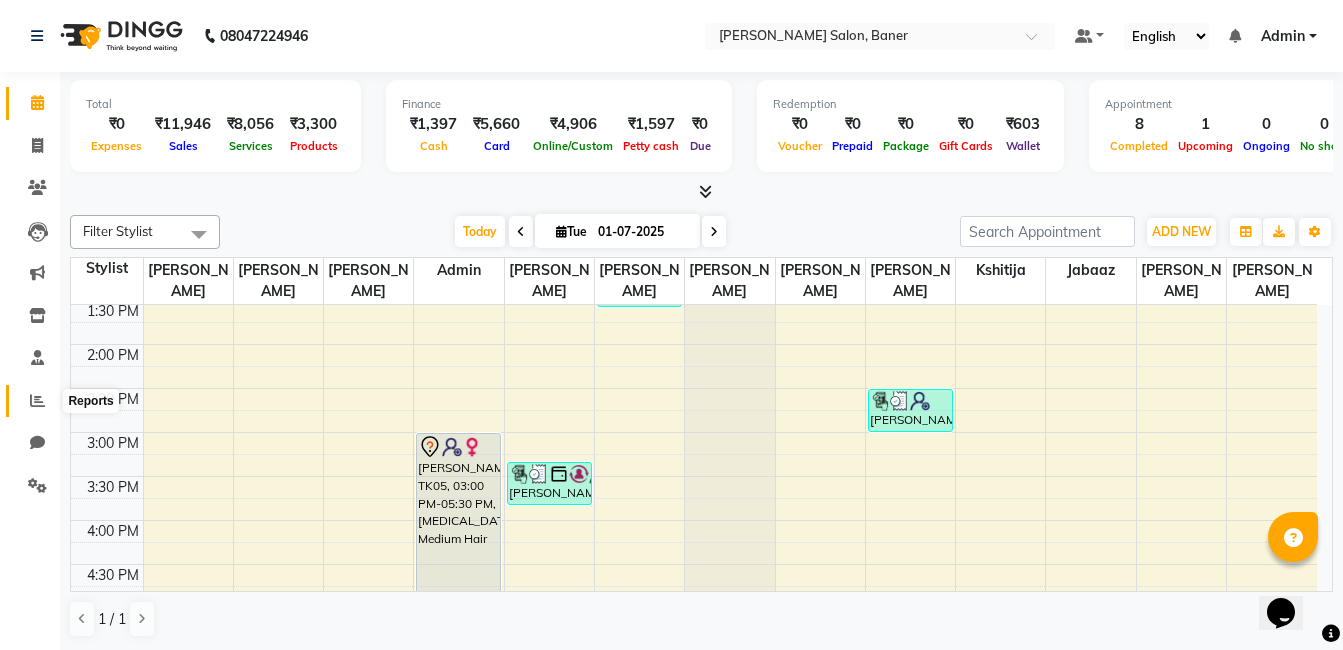 click 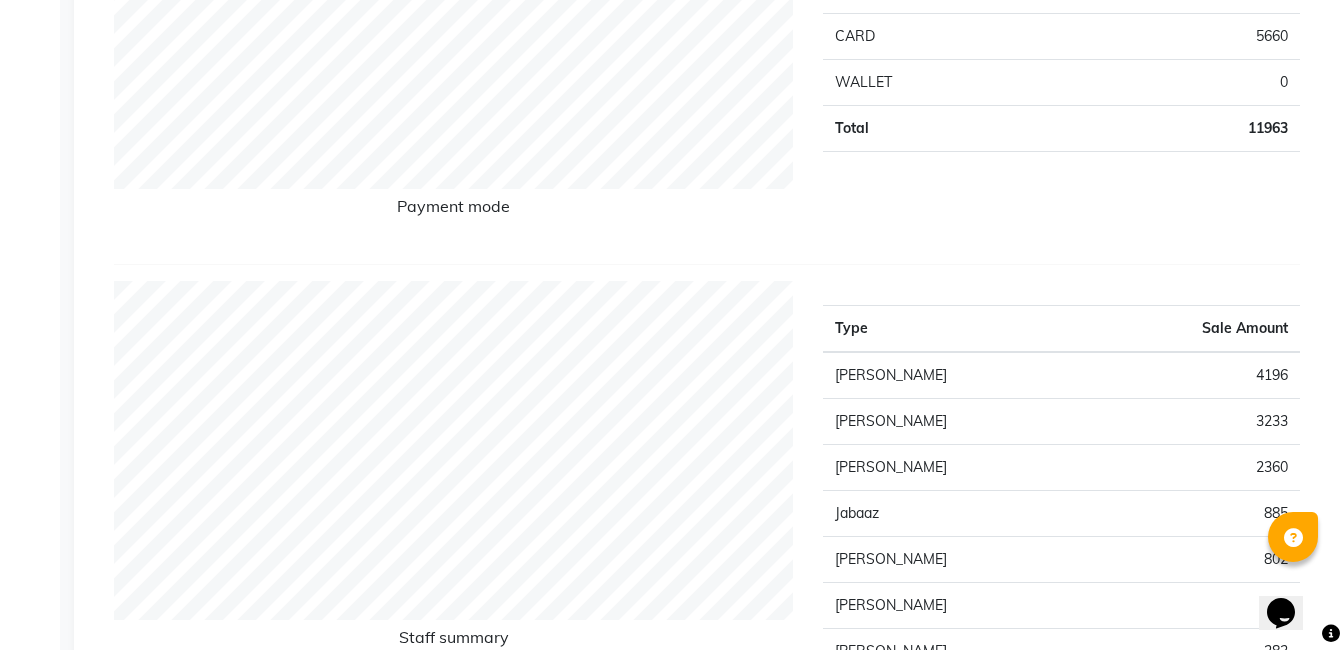 scroll, scrollTop: 0, scrollLeft: 0, axis: both 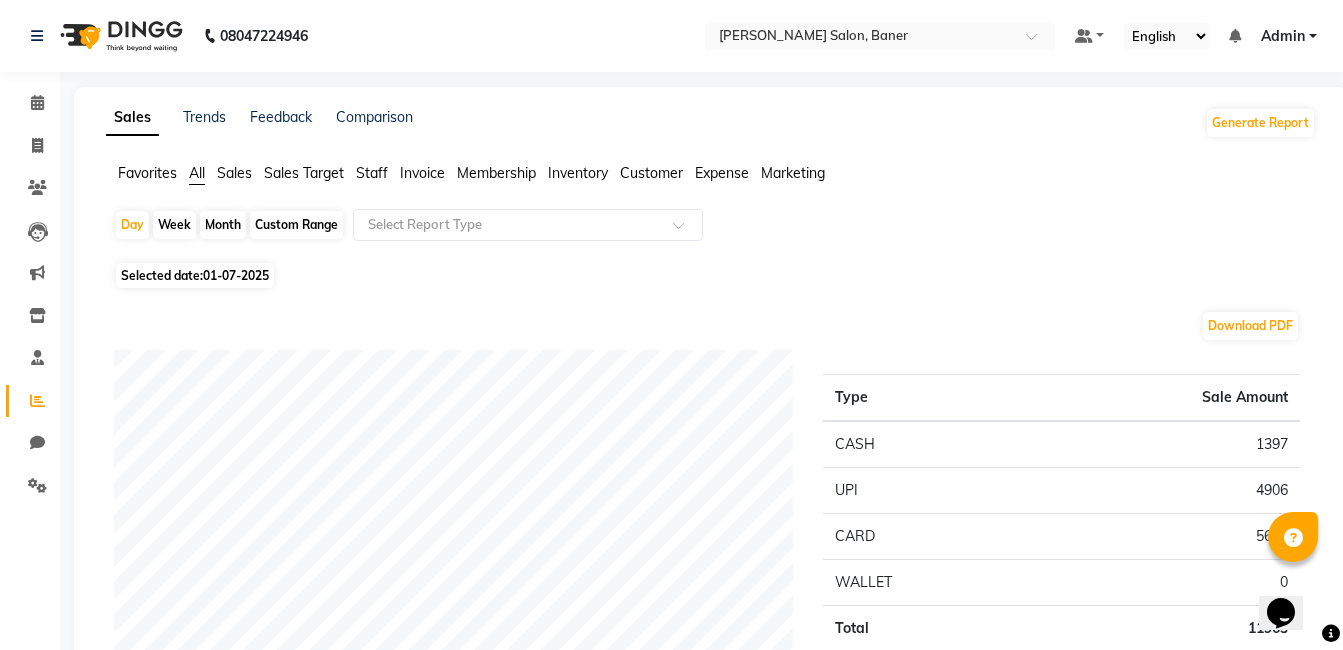 click on "Staff" 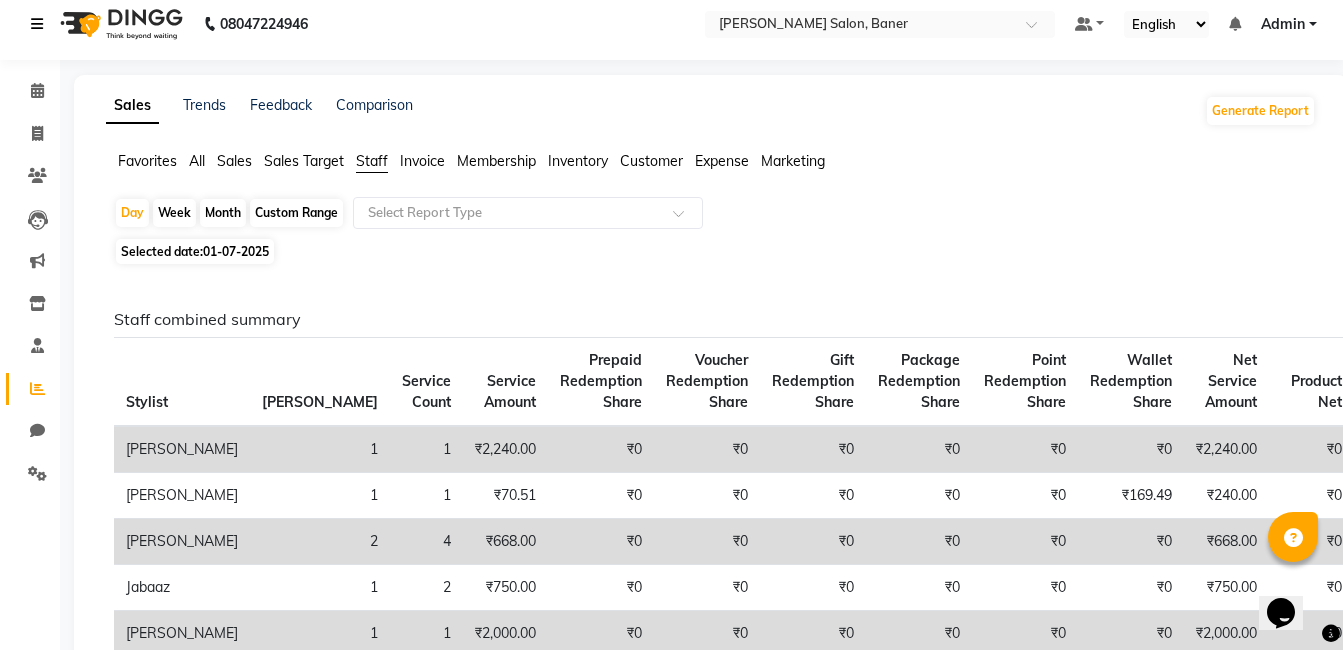 scroll, scrollTop: 0, scrollLeft: 0, axis: both 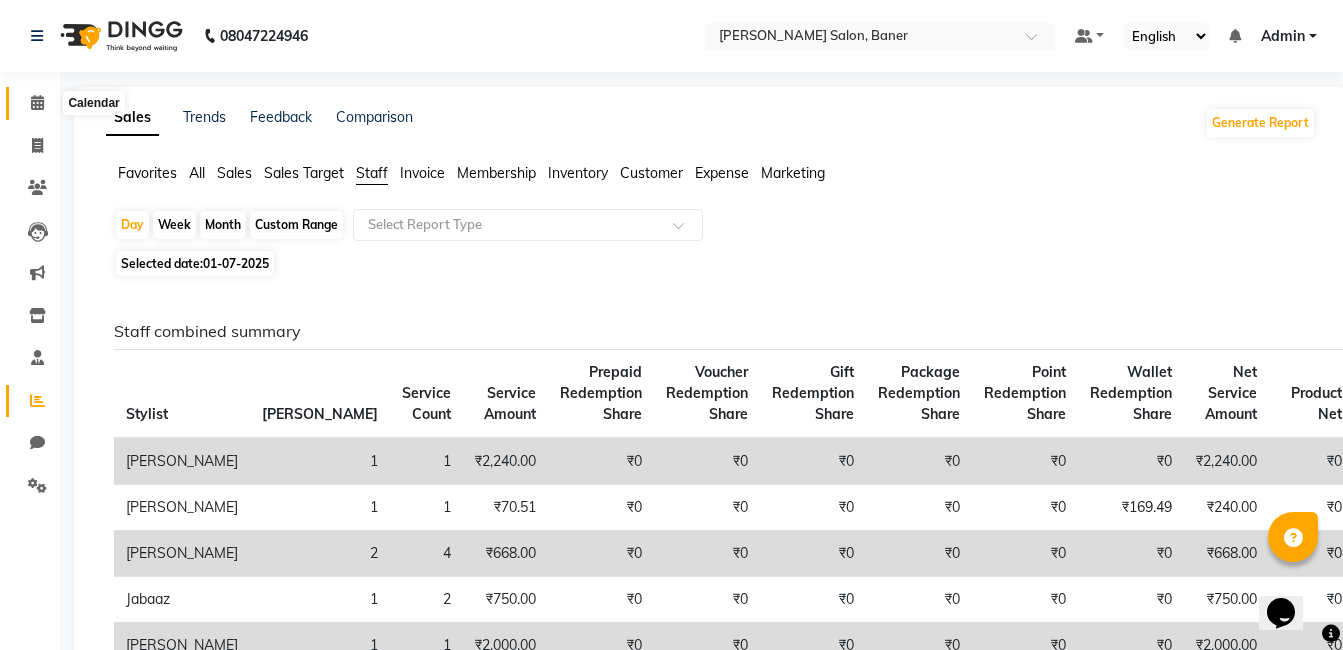 click 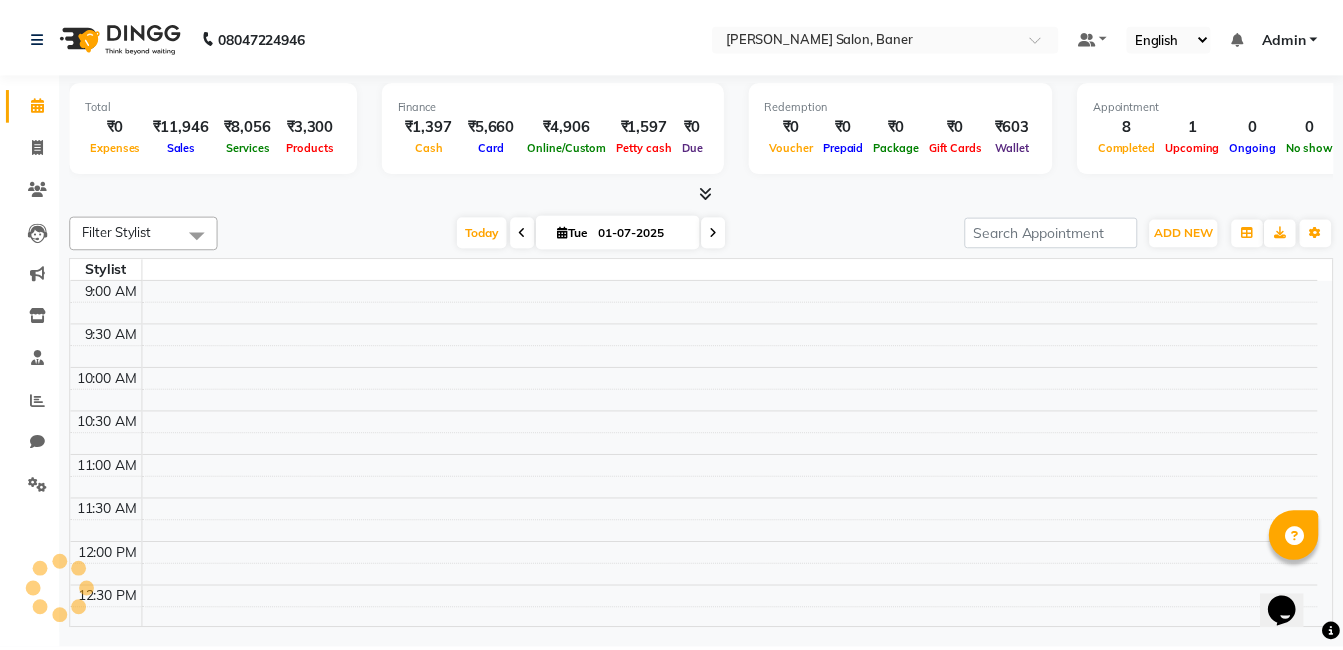 scroll, scrollTop: 793, scrollLeft: 0, axis: vertical 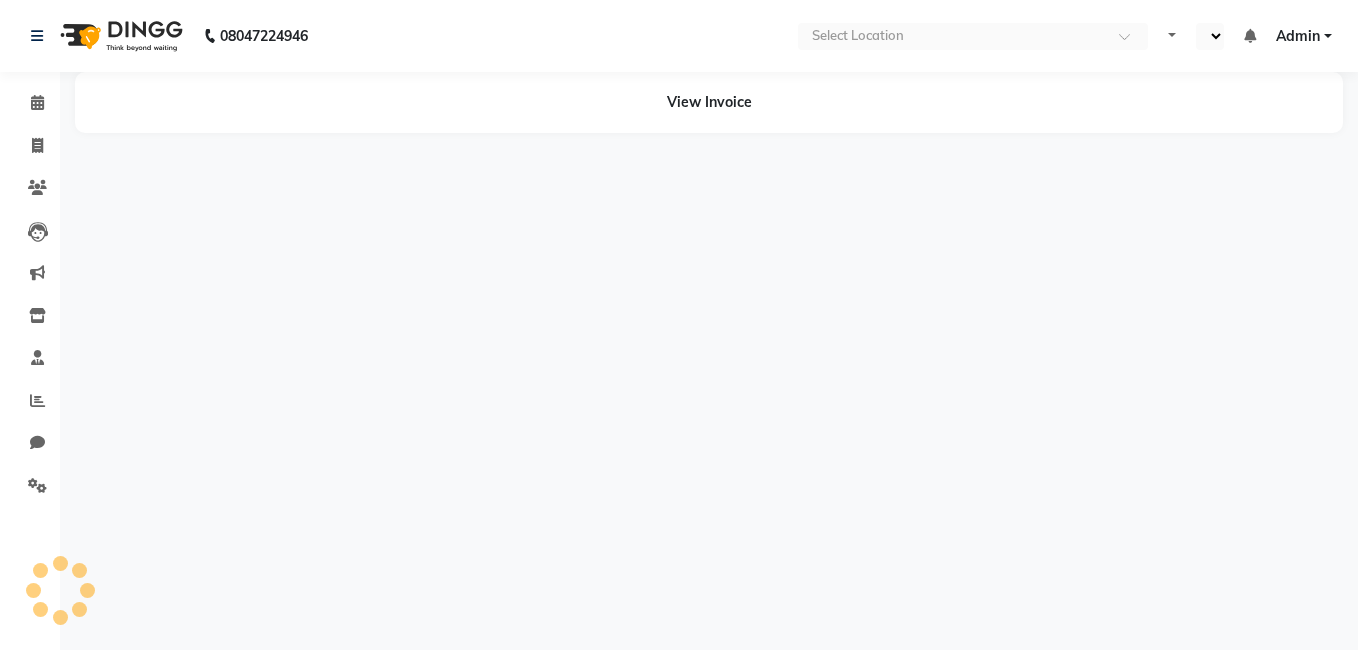 select on "en" 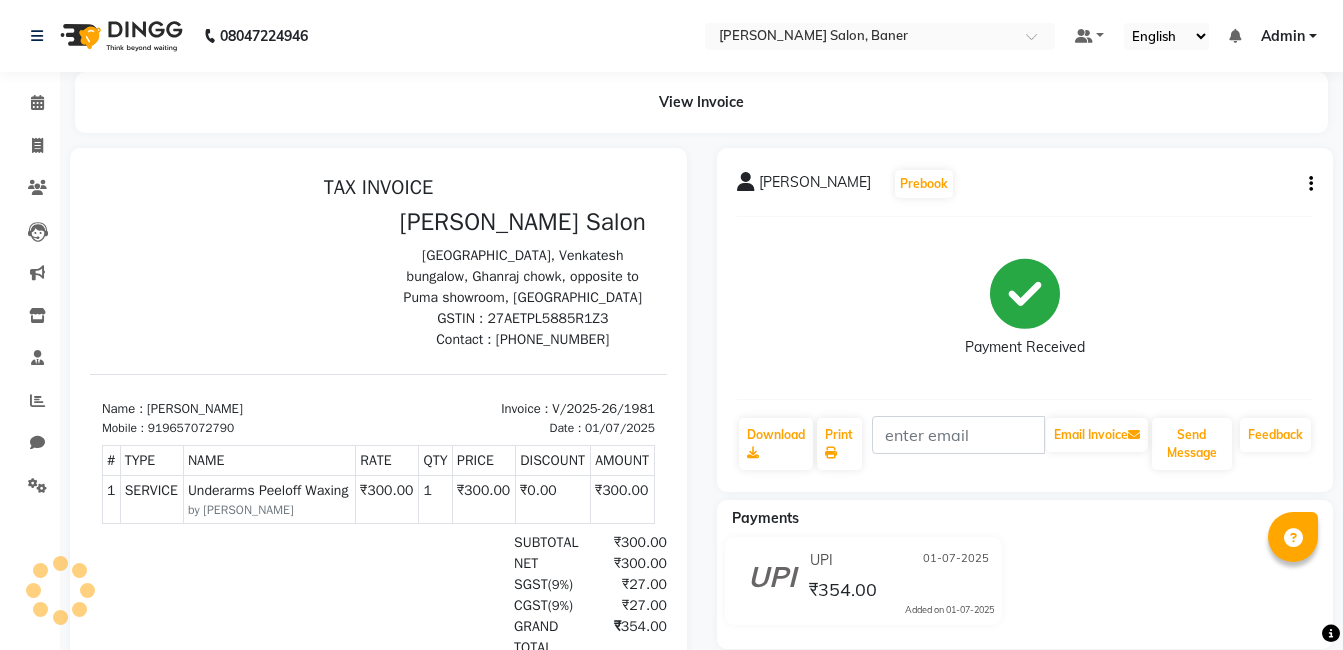 scroll, scrollTop: 0, scrollLeft: 0, axis: both 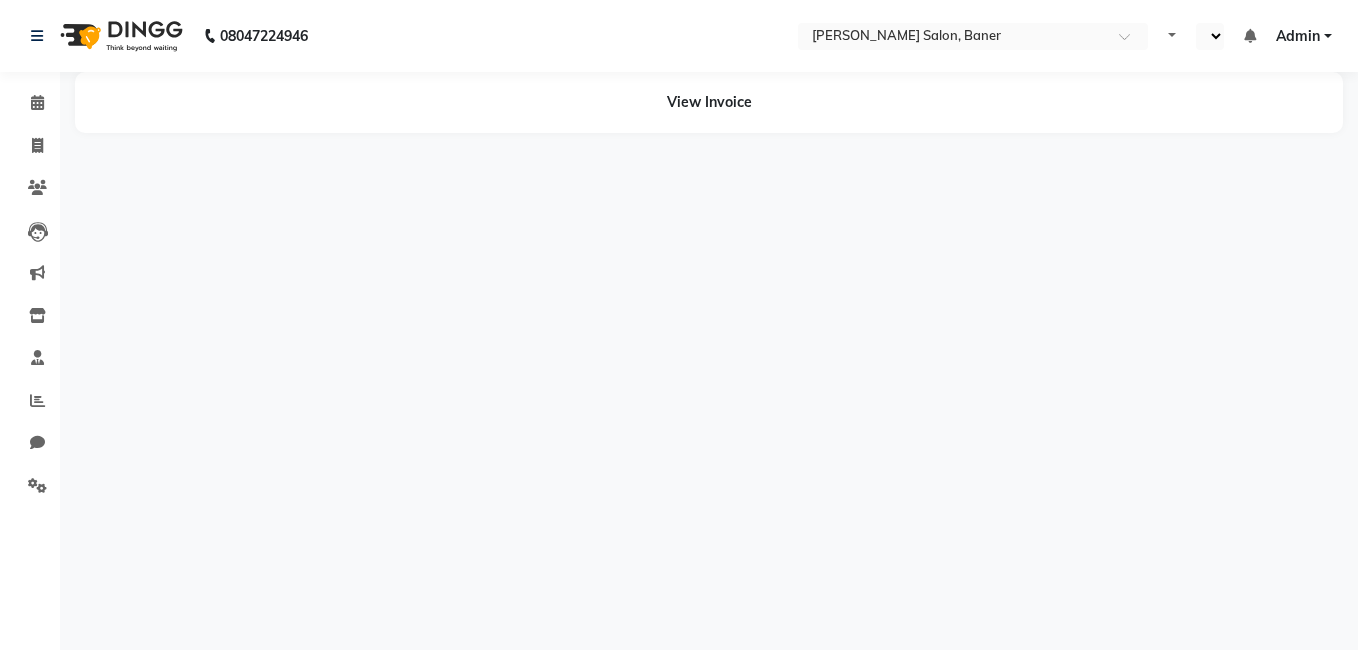 select on "en" 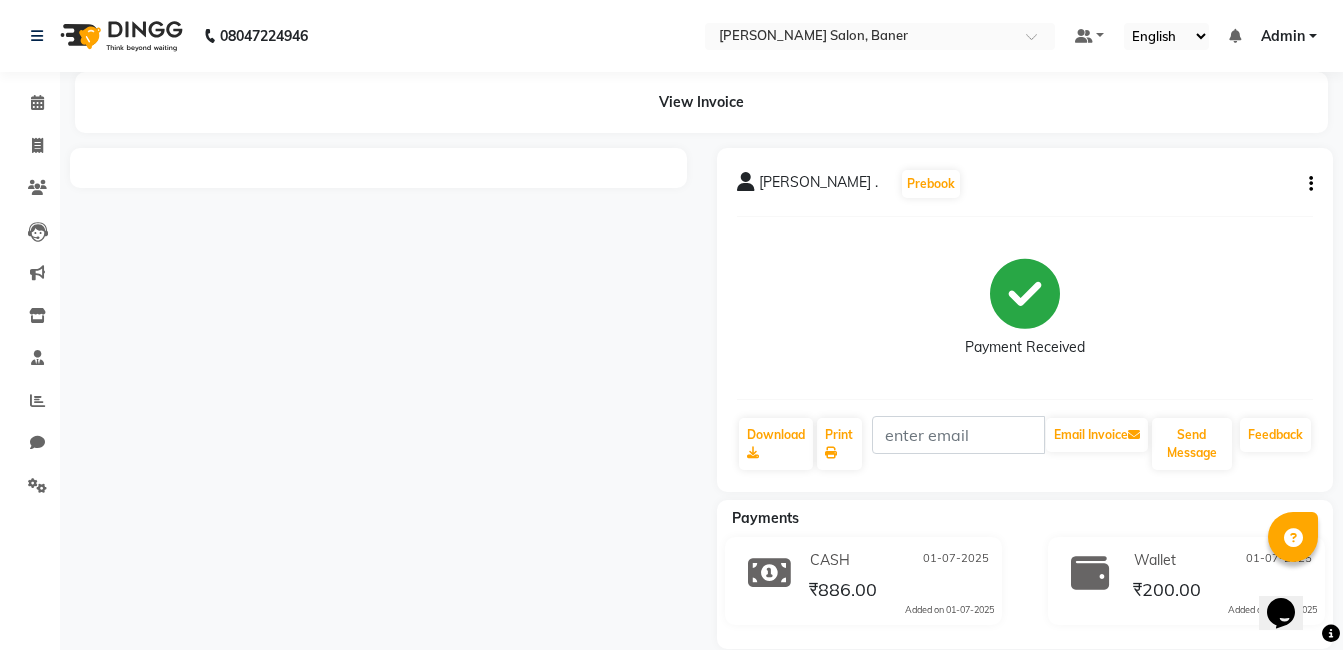 scroll, scrollTop: 0, scrollLeft: 0, axis: both 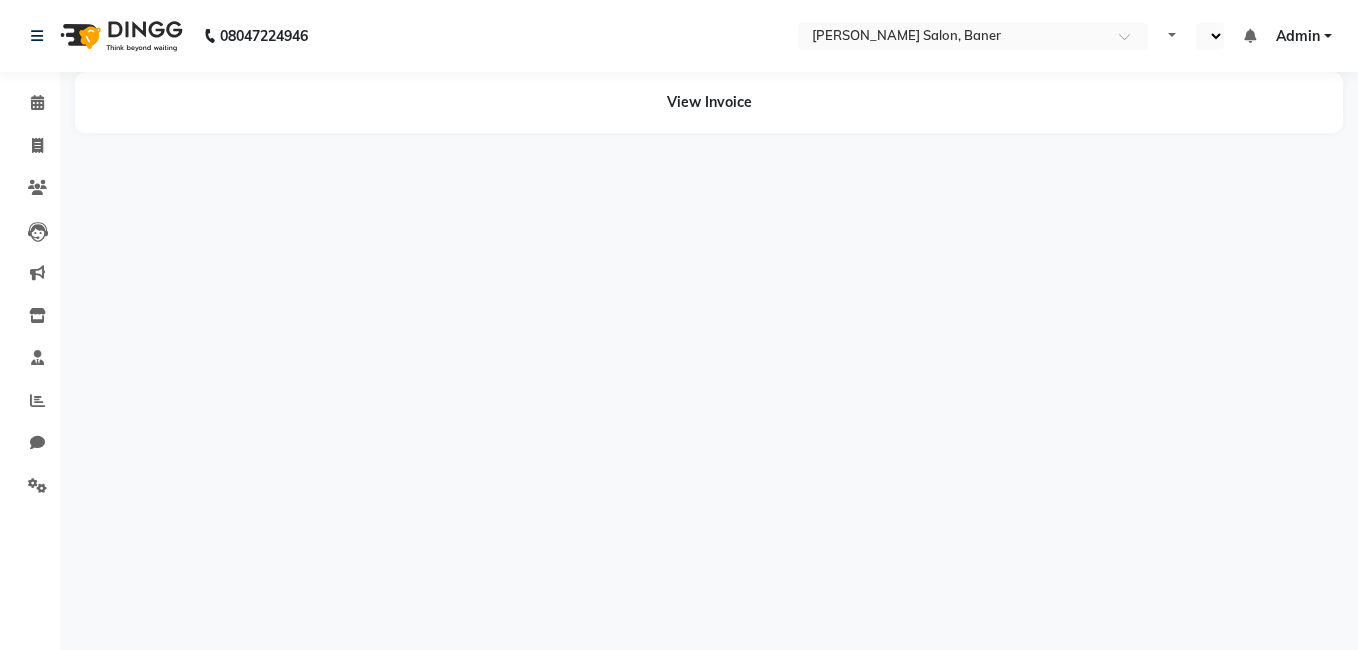 select on "en" 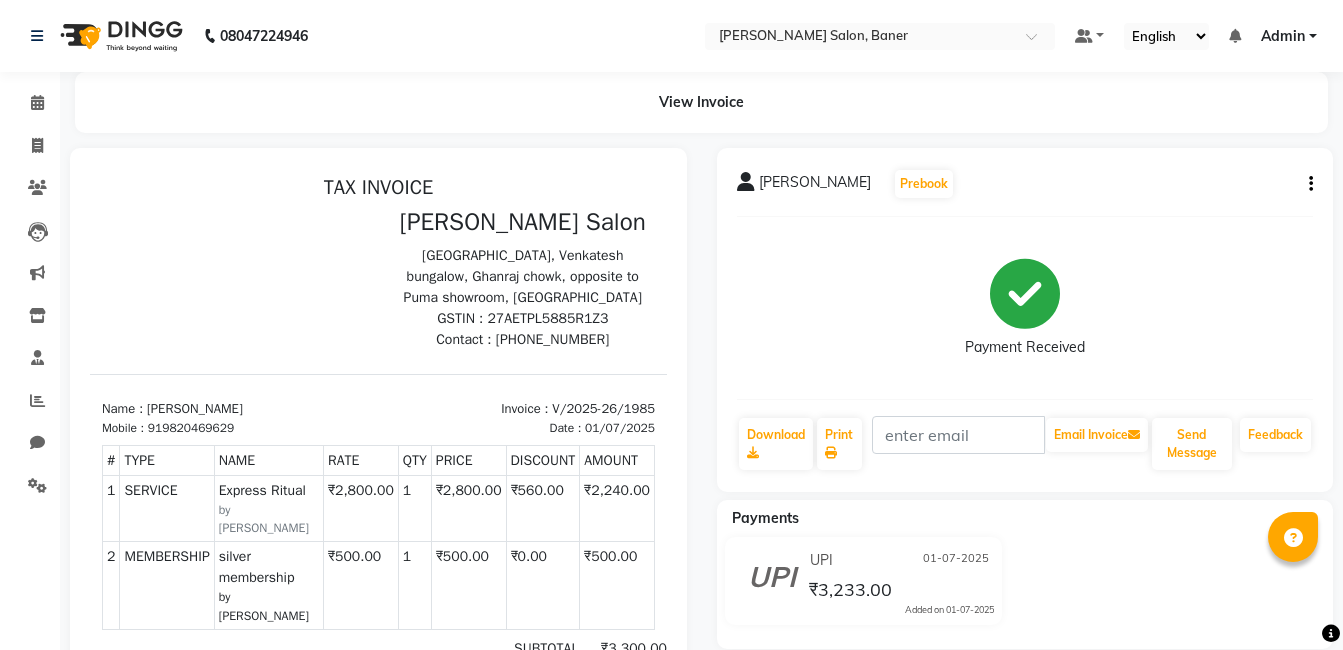 scroll, scrollTop: 0, scrollLeft: 0, axis: both 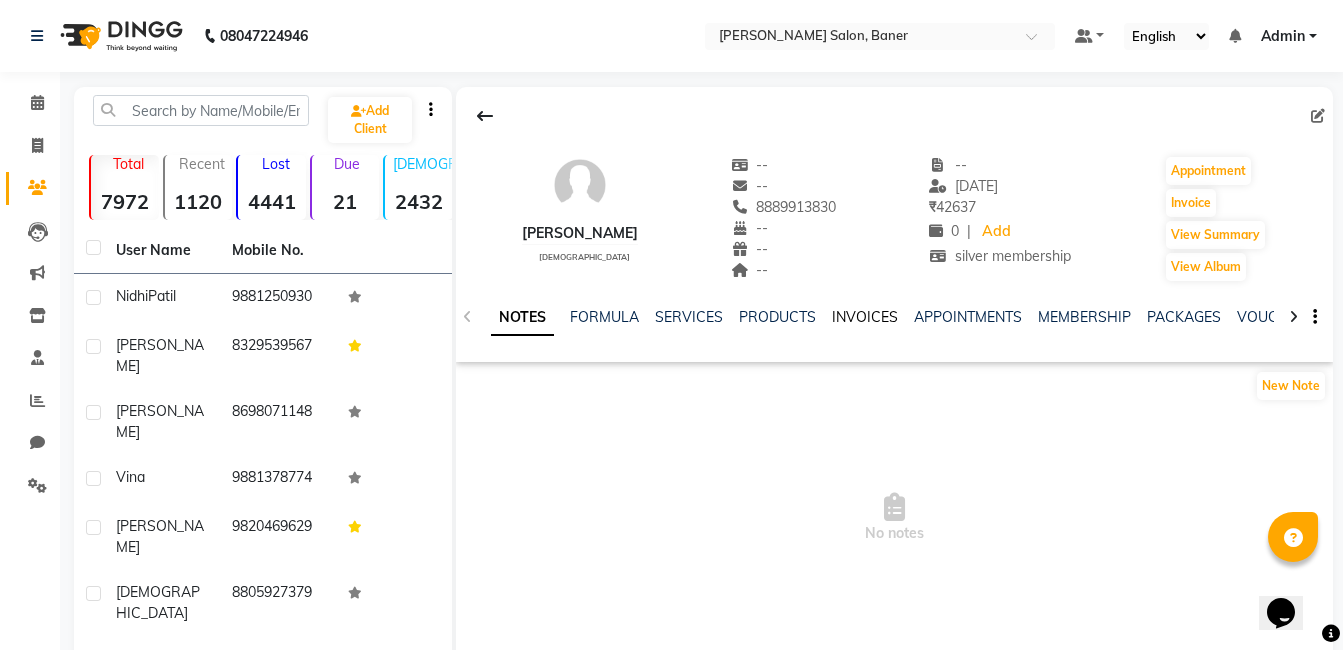click on "INVOICES" 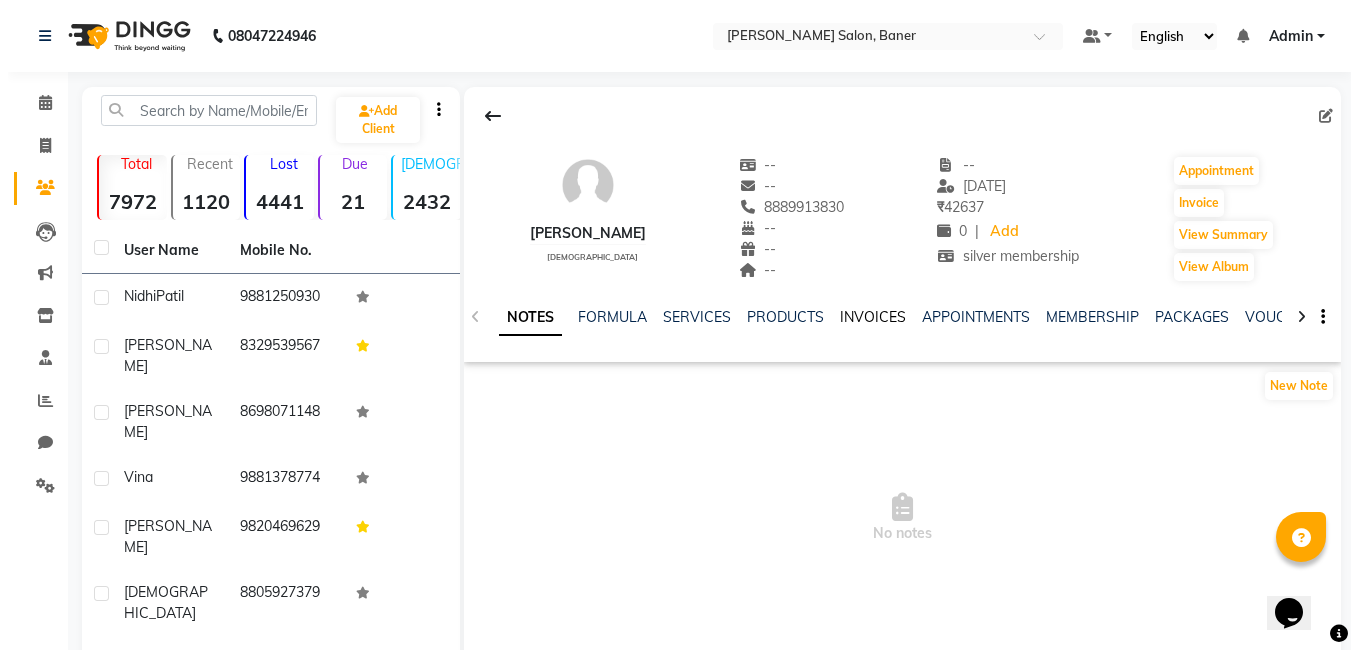 scroll, scrollTop: 0, scrollLeft: 0, axis: both 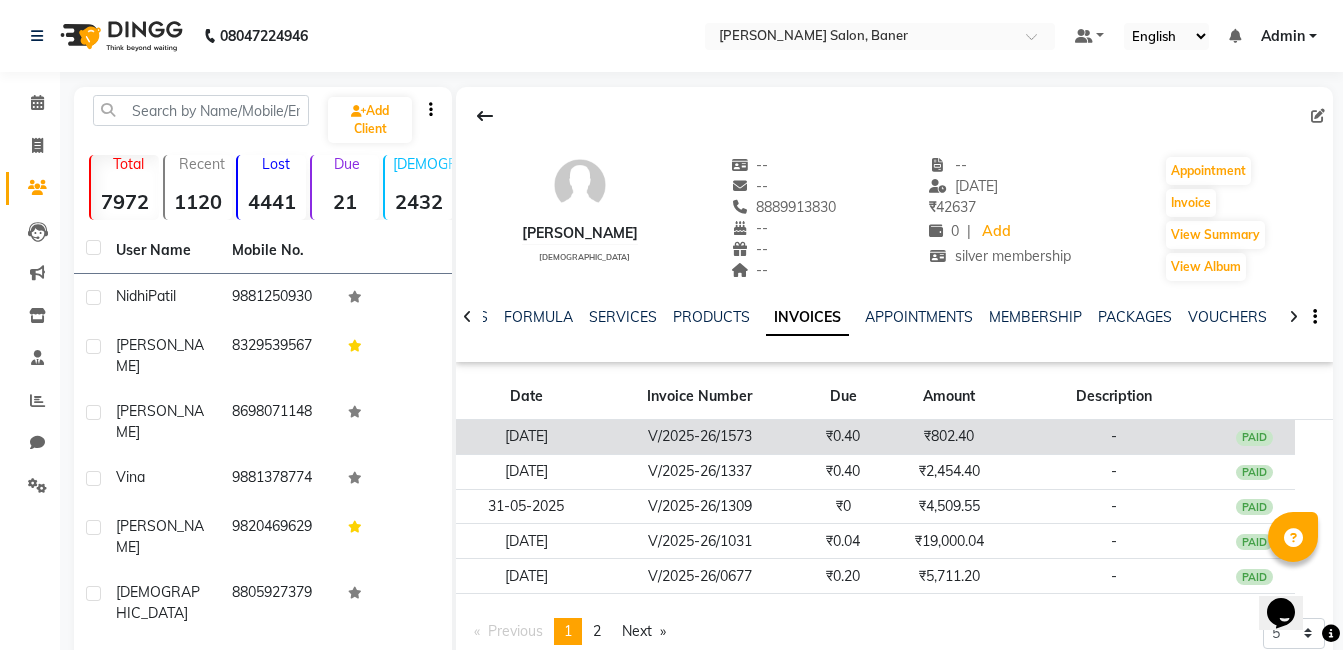 click on "₹0.40" 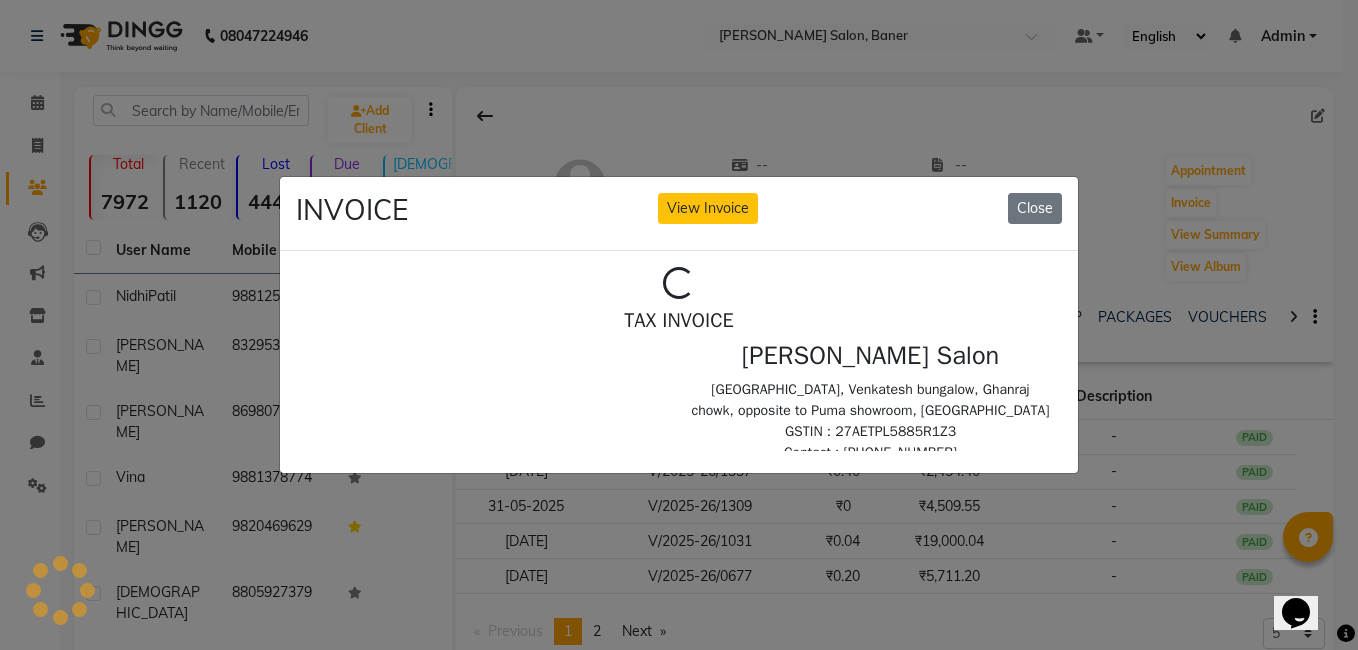 scroll, scrollTop: 0, scrollLeft: 0, axis: both 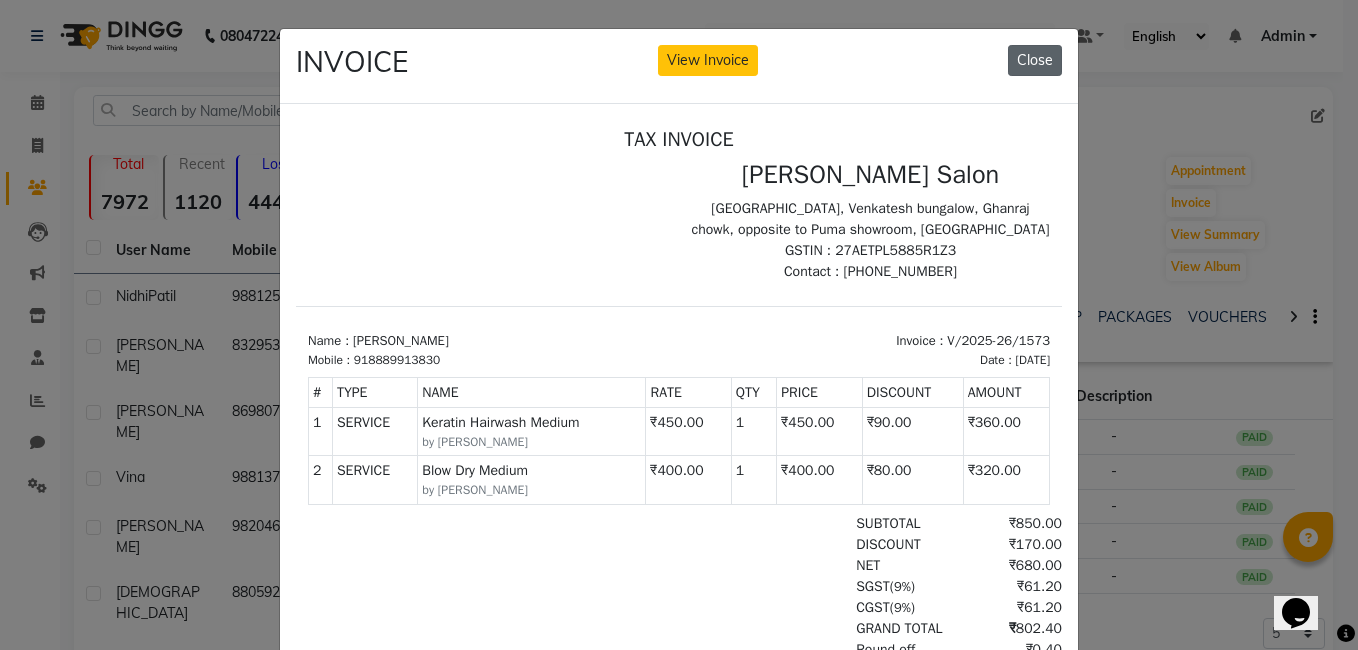 drag, startPoint x: 1033, startPoint y: 52, endPoint x: 682, endPoint y: 175, distance: 371.9274 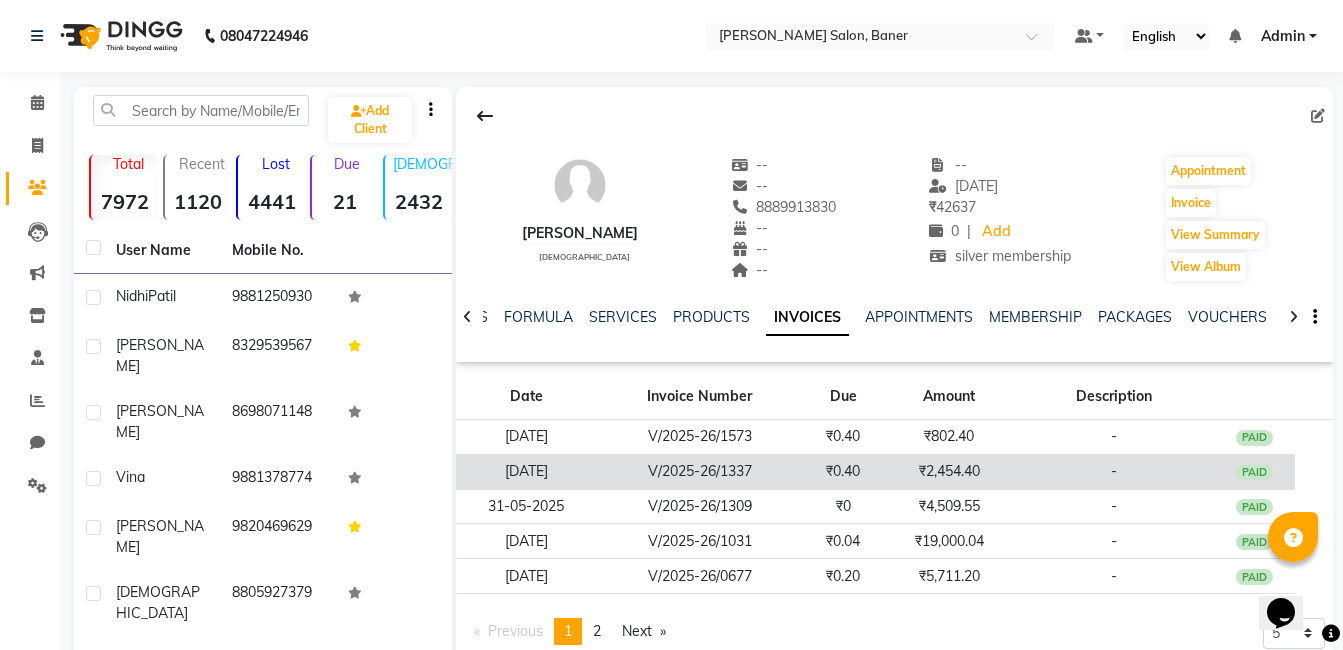 click on "V/2025-26/1337" 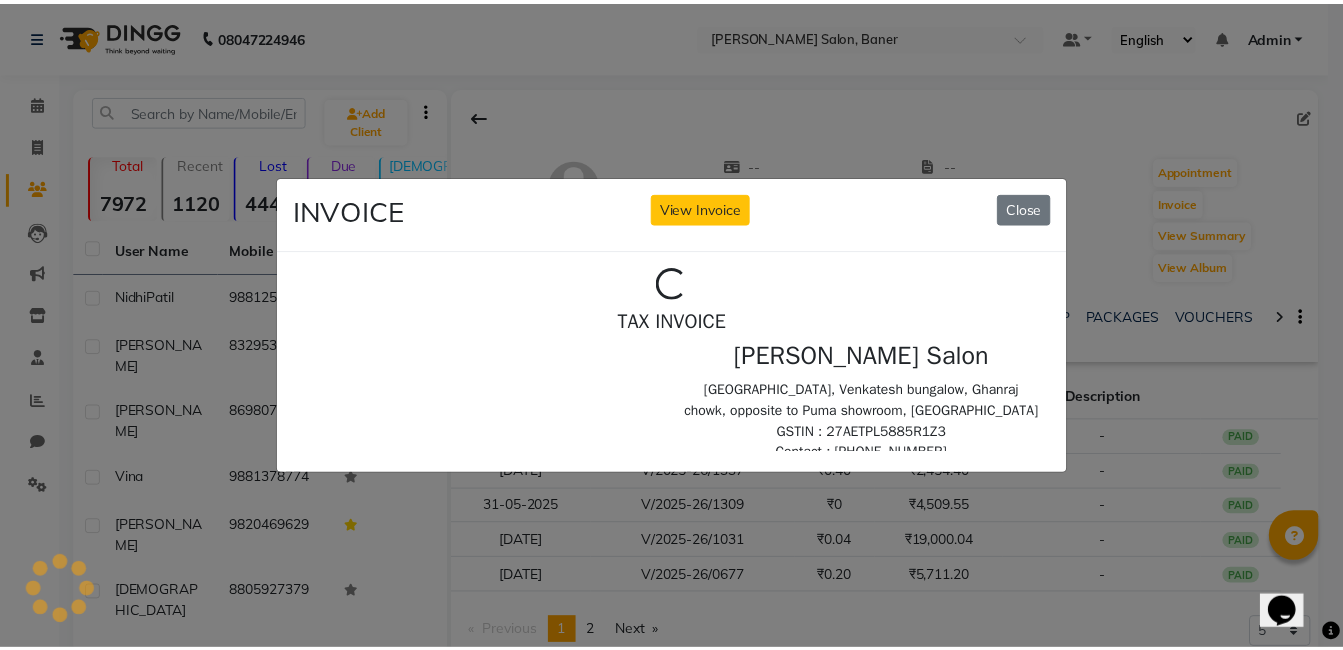 scroll, scrollTop: 0, scrollLeft: 0, axis: both 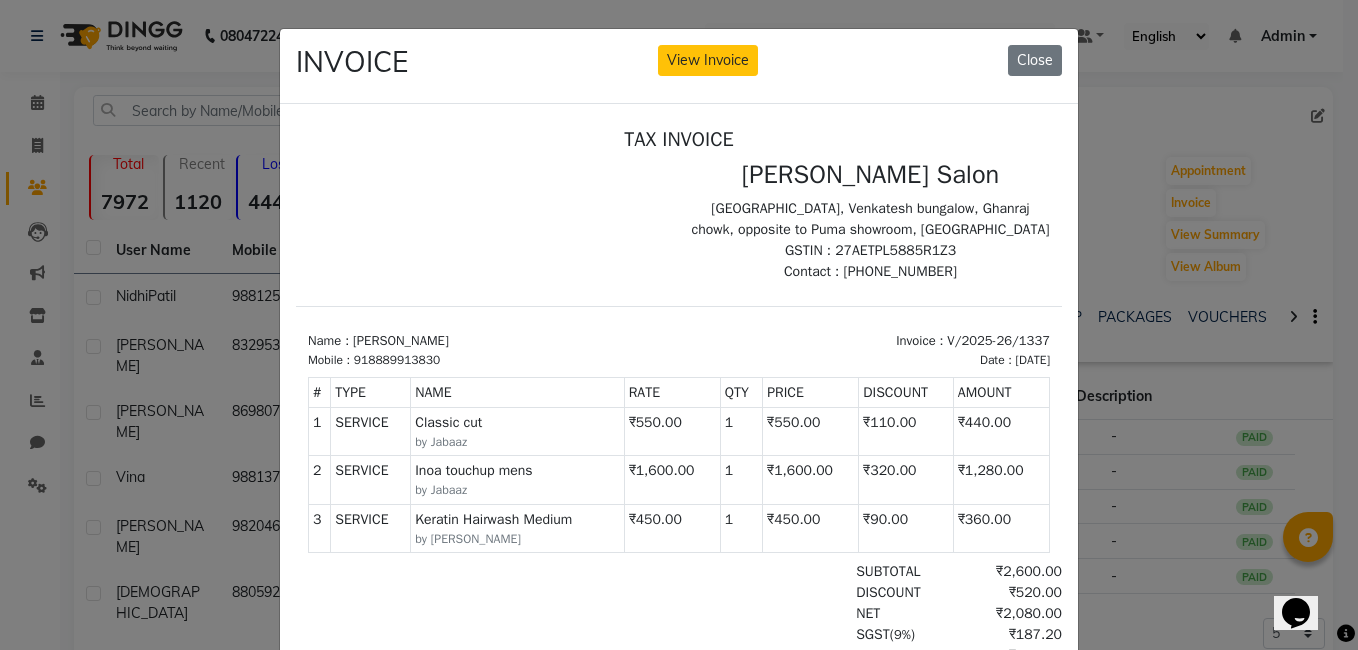 drag, startPoint x: 1024, startPoint y: 56, endPoint x: 694, endPoint y: 93, distance: 332.06775 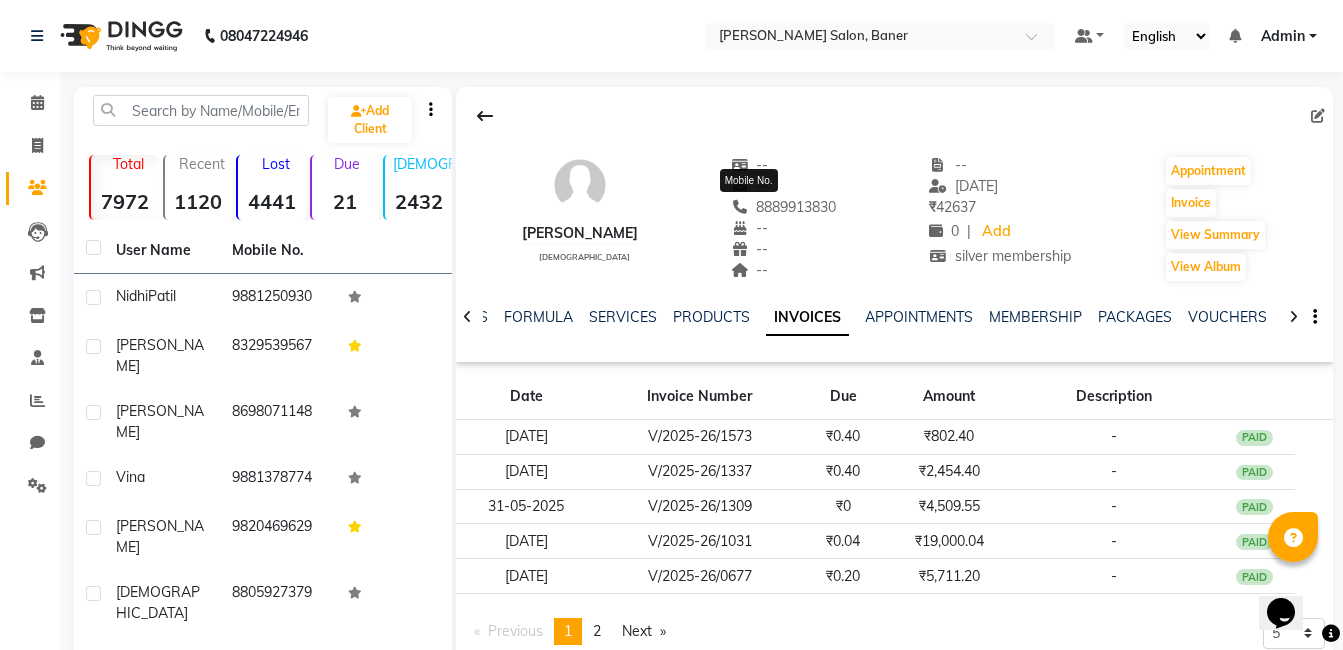 click on "8889913830" 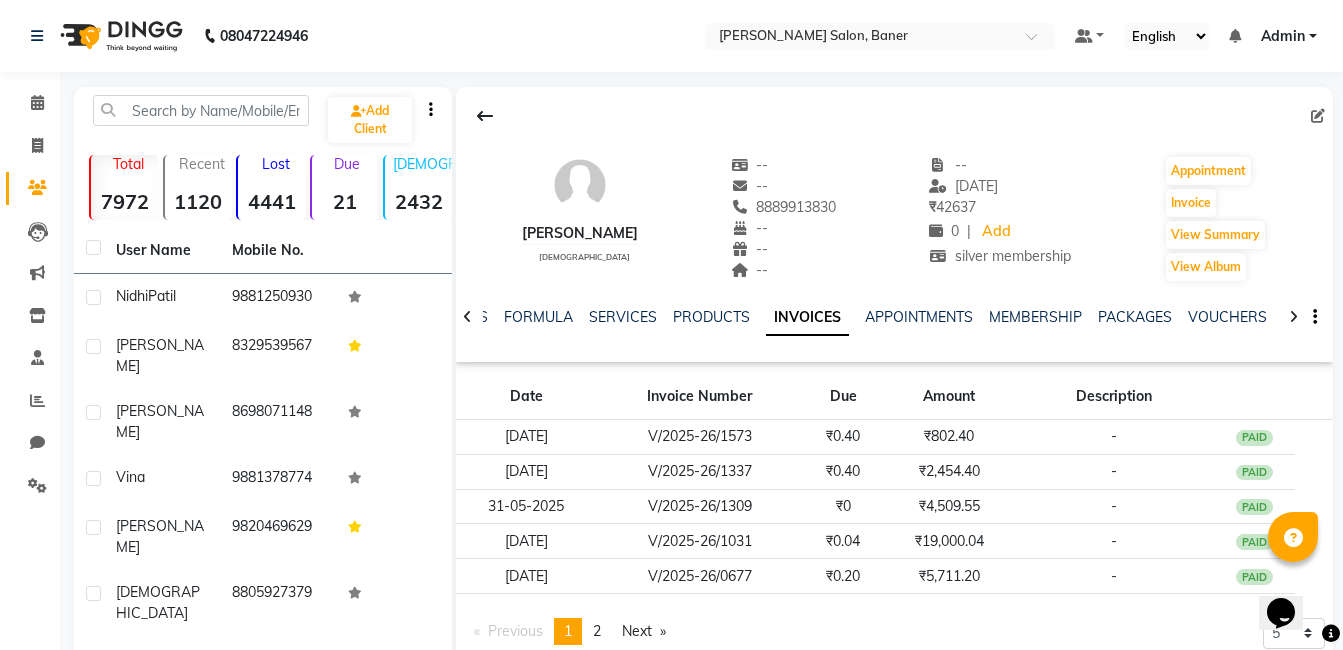 copy on "8889913830" 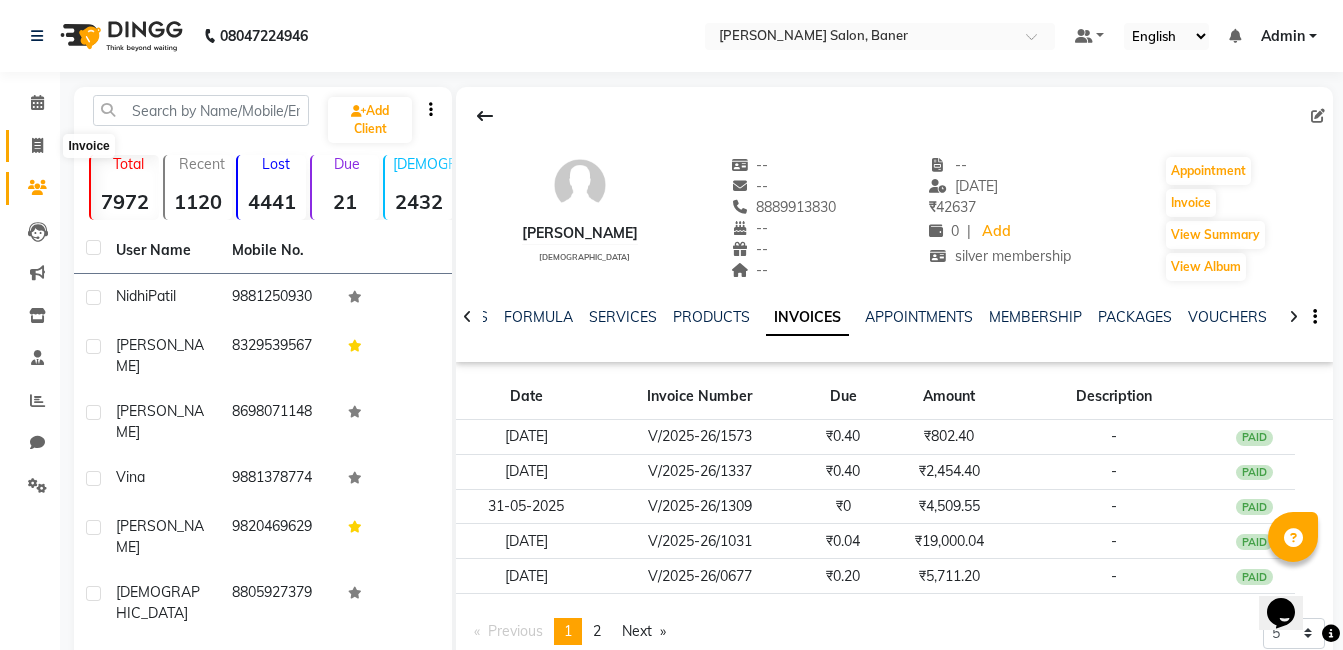 click 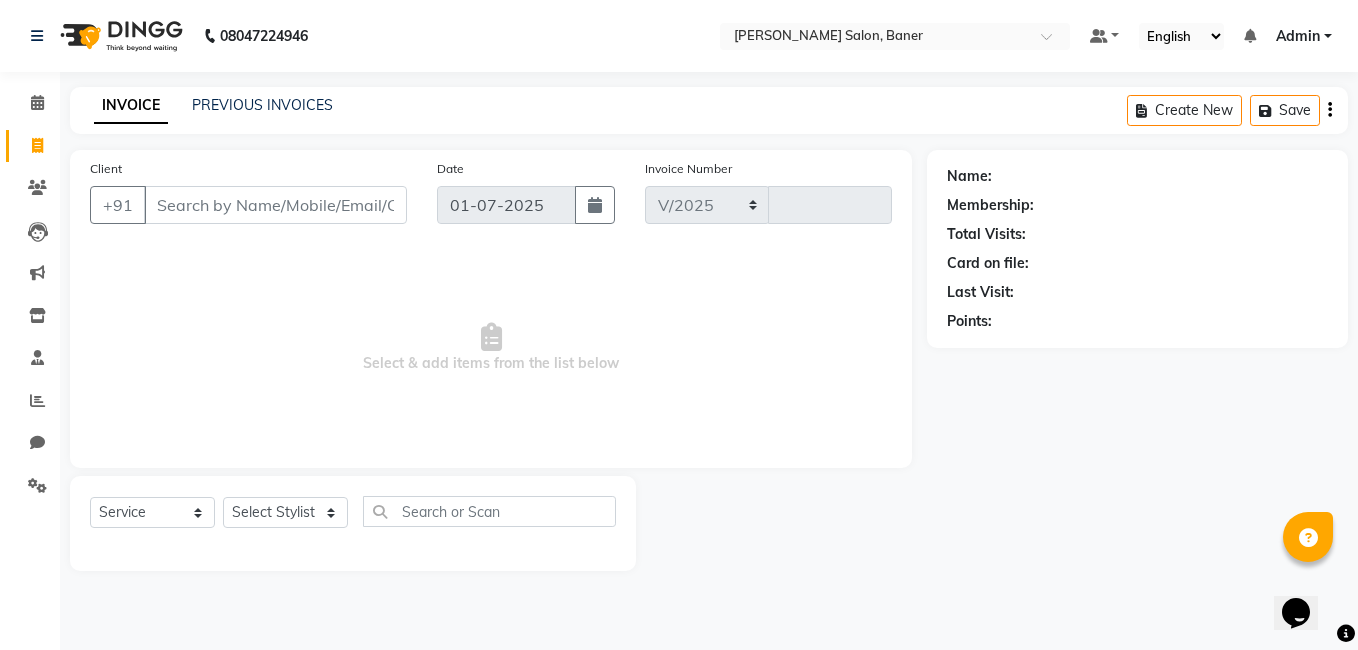 select on "7115" 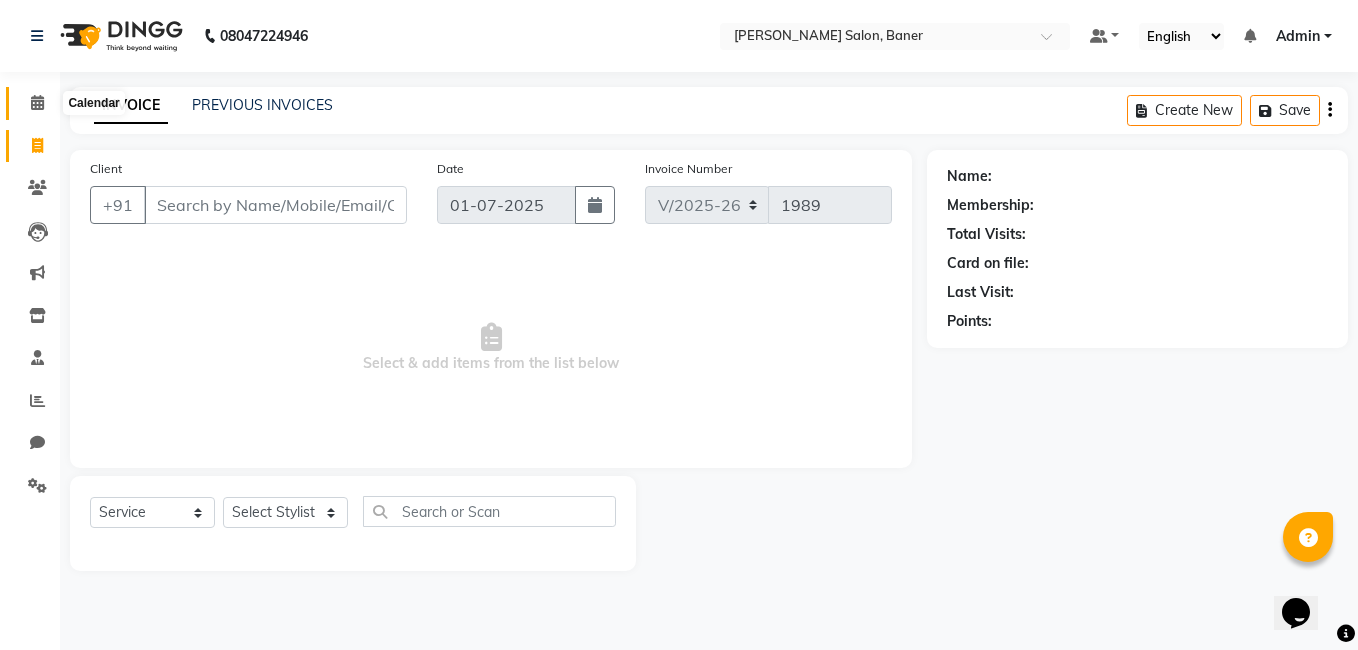 click 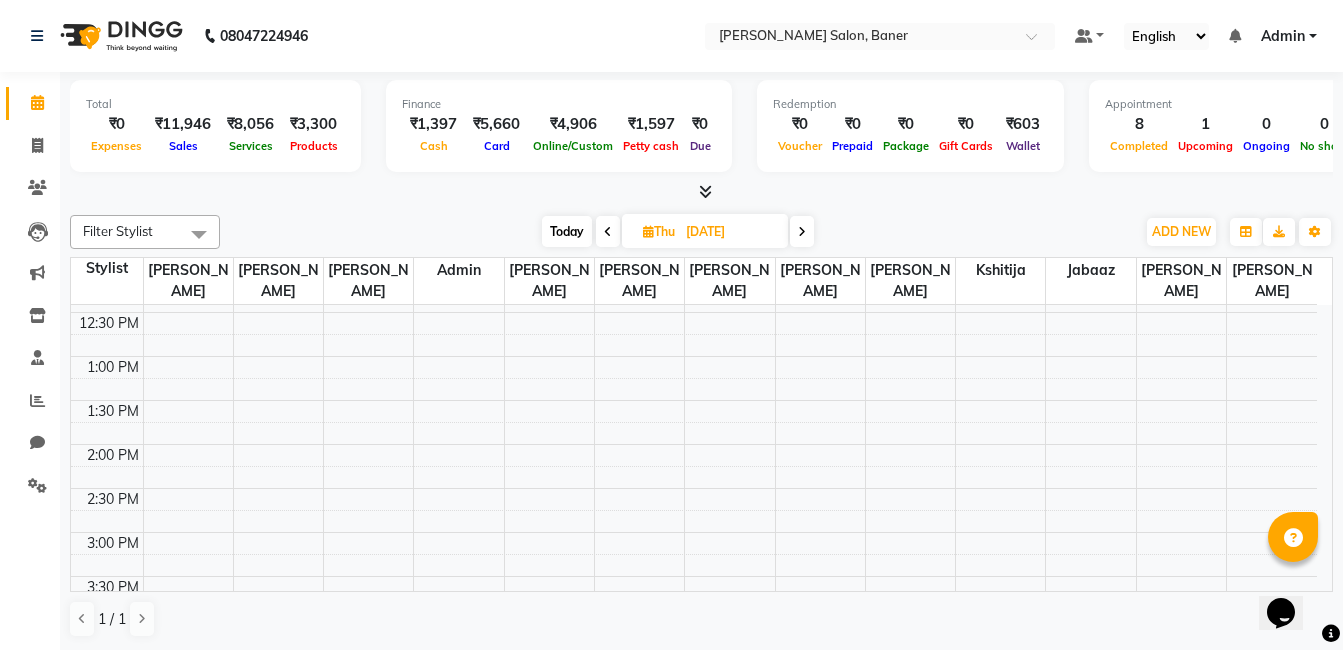 scroll, scrollTop: 400, scrollLeft: 0, axis: vertical 